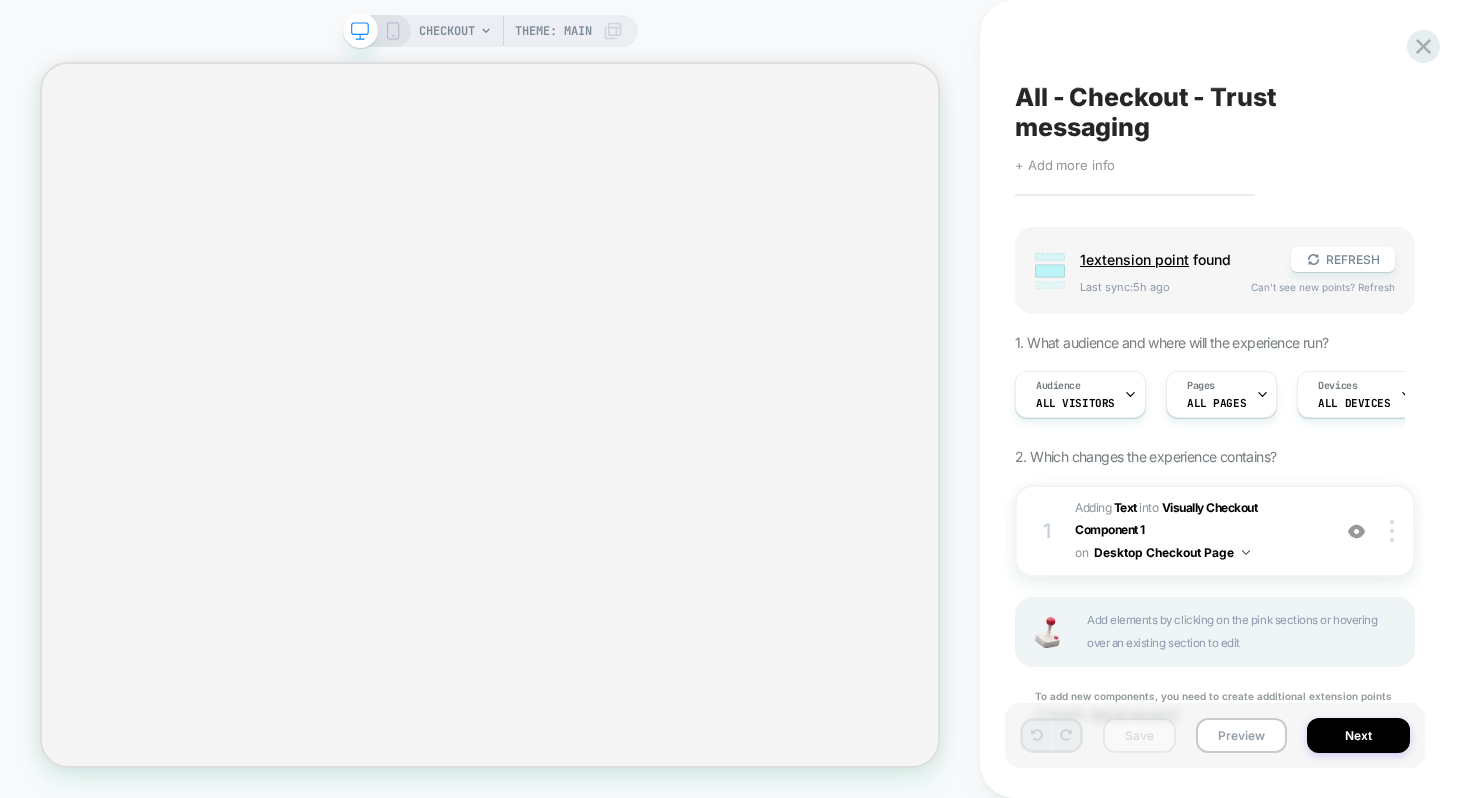 select on "***" 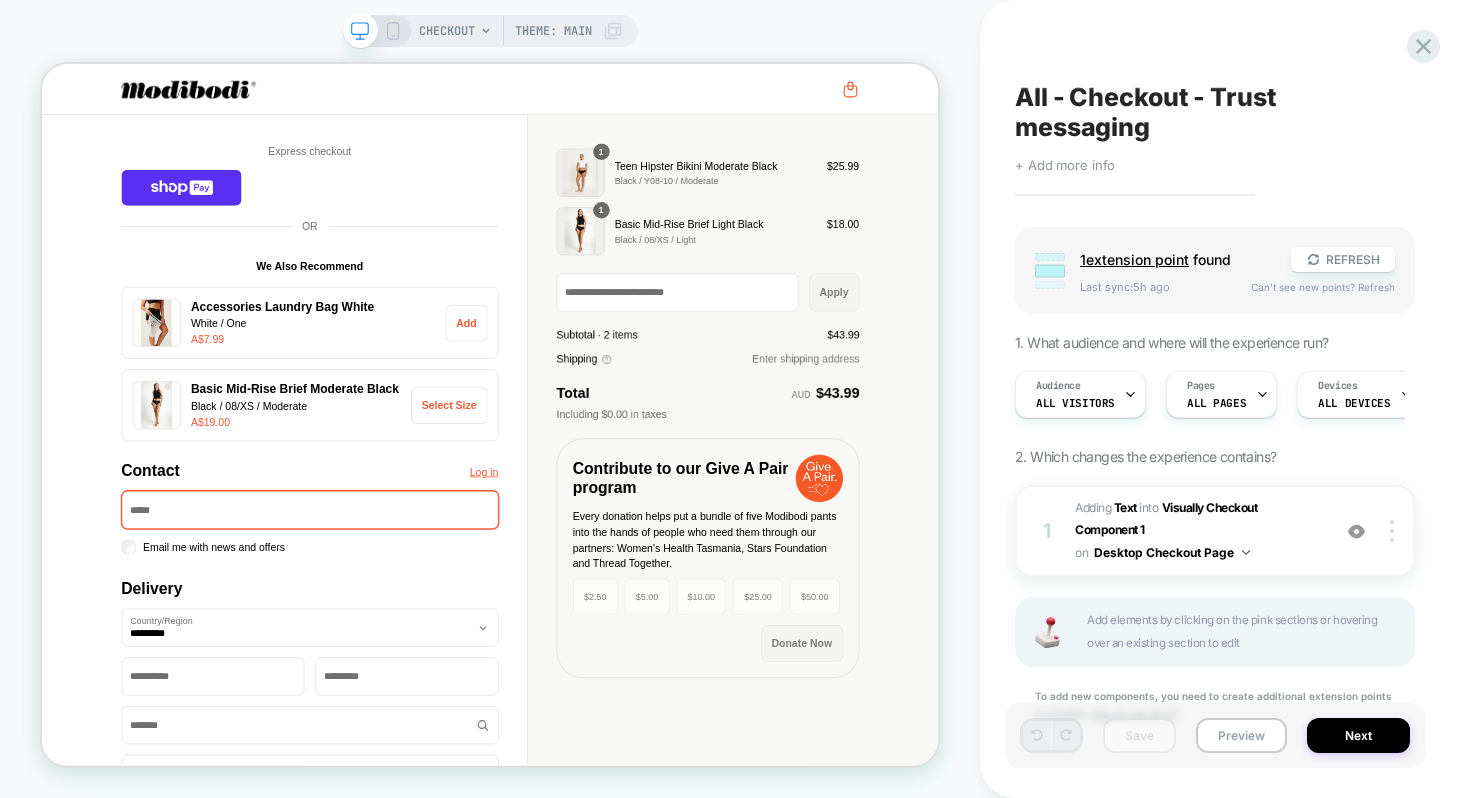 scroll, scrollTop: 0, scrollLeft: 0, axis: both 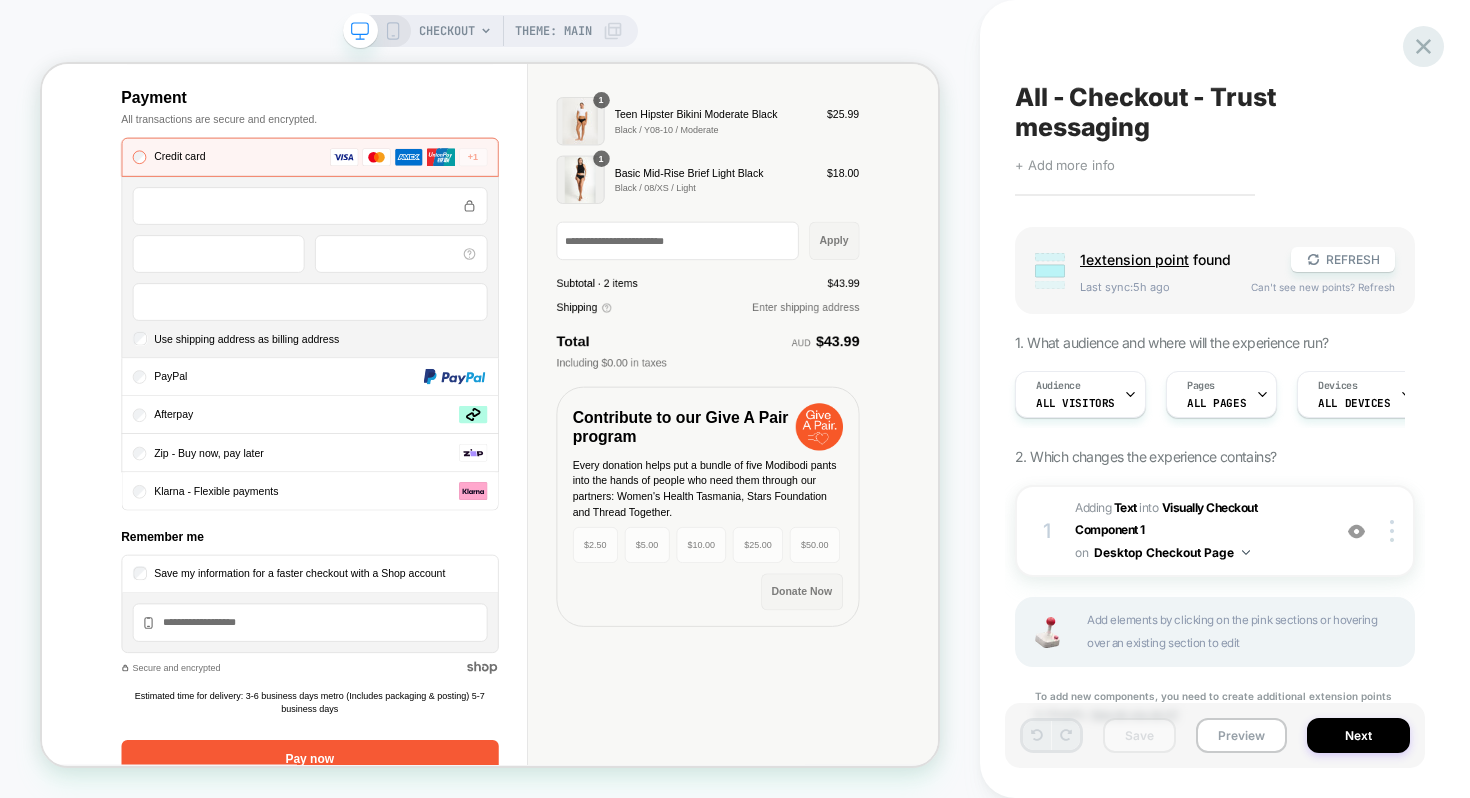 click 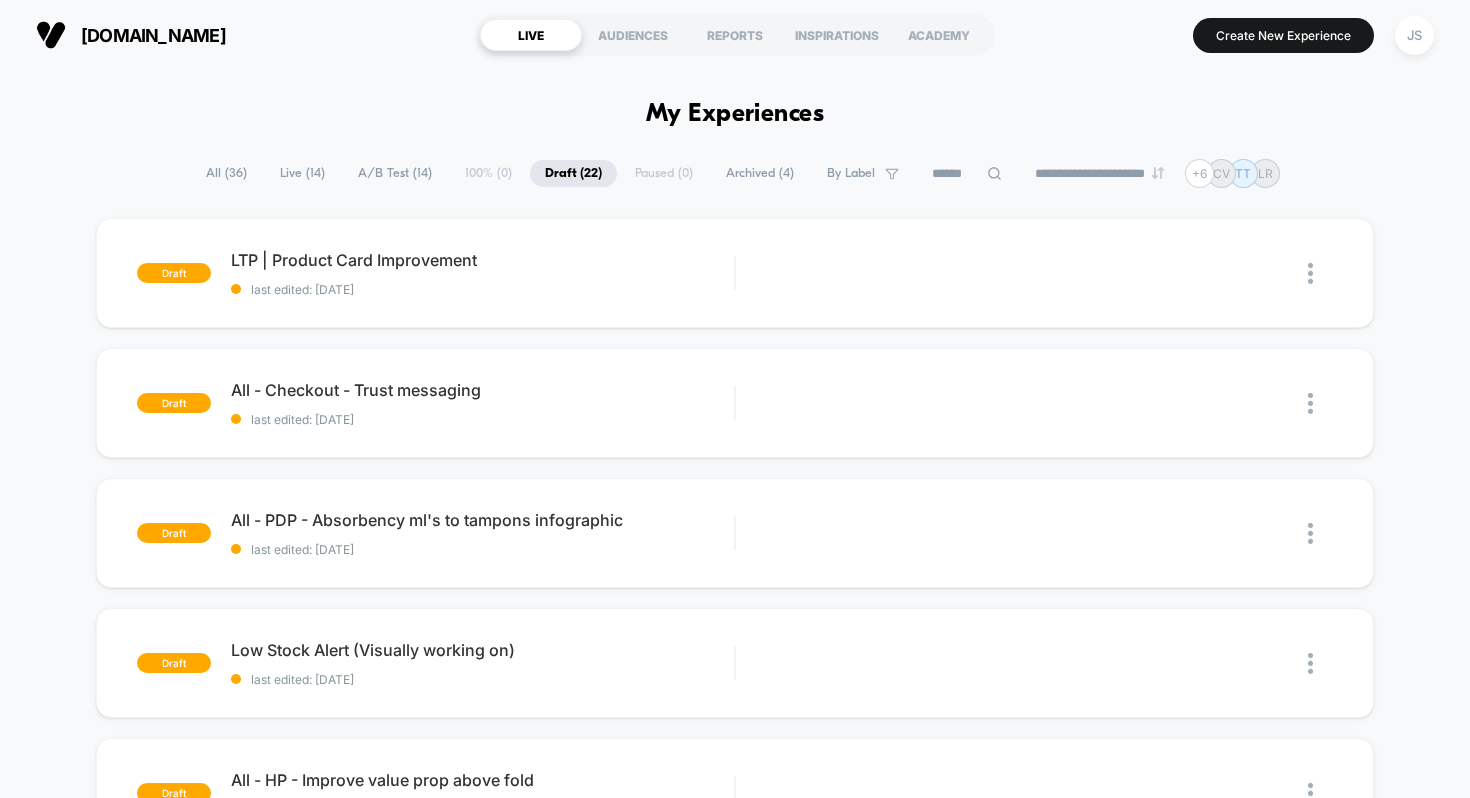 scroll, scrollTop: 0, scrollLeft: 0, axis: both 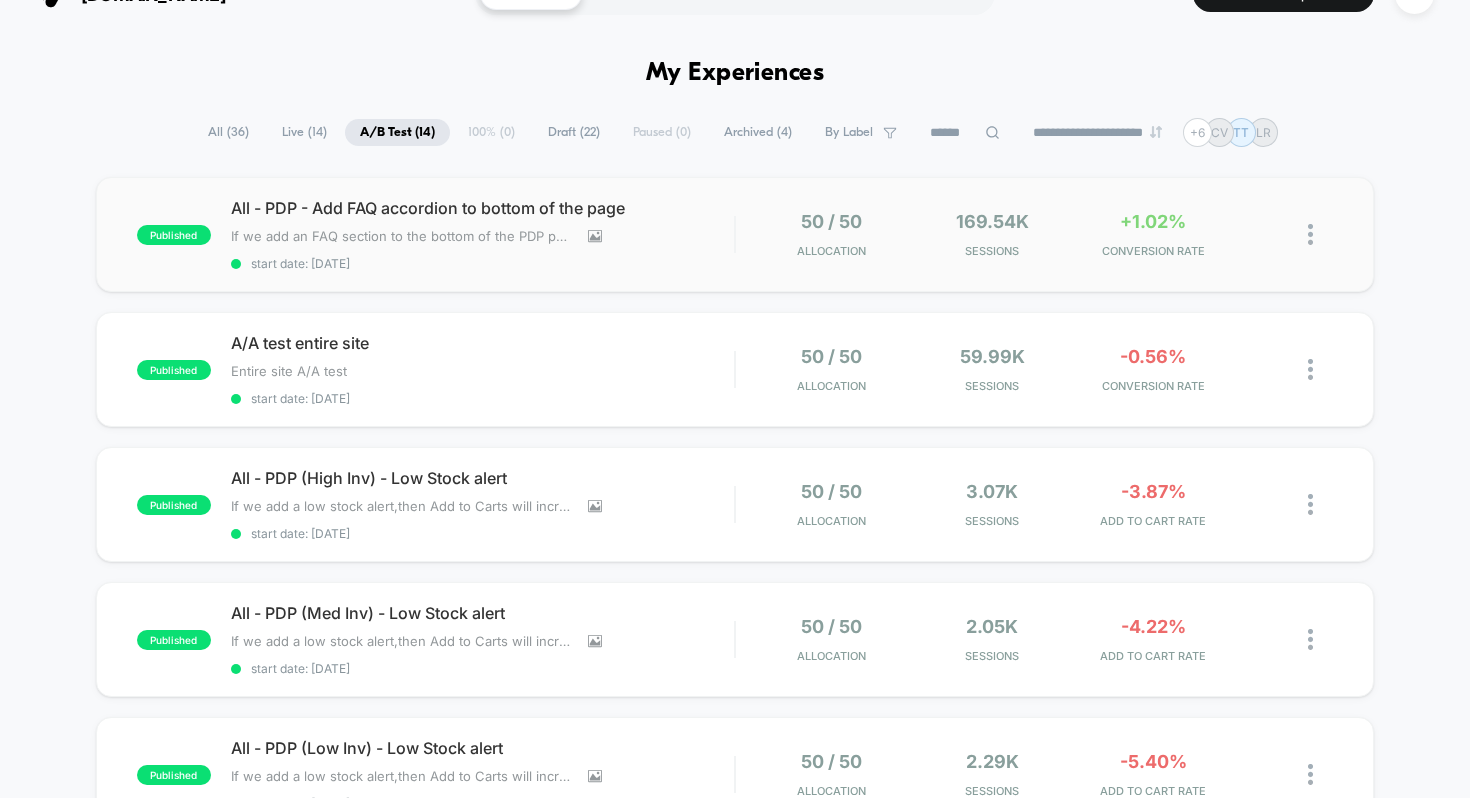 click on "published All - PDP - Add FAQ accordion to bottom of the page  If we add an FAQ section to the bottom of the PDP pages it will help consumers better learn about how the products works as well as providing us key info on what information is missing from the PDP page 30/06/25 - Fixed Clarity JS 17/06/2025 - Added Clarity JS for heatmapping and segmentation Click to view images Click to edit experience details If we add an FAQ section to the bottom of the PDP pages it will help consumers better learn about how the products works as well as providing us key info on what information is missing from the PDP page30/06/25 - Fixed Clarity JS17/06/2025 - Added Clarity JS for heatmapping and segmentation start date: 06/06/2025 50 / 50 Allocation 169.54k Sessions +1.02% CONVERSION RATE" at bounding box center (735, 234) 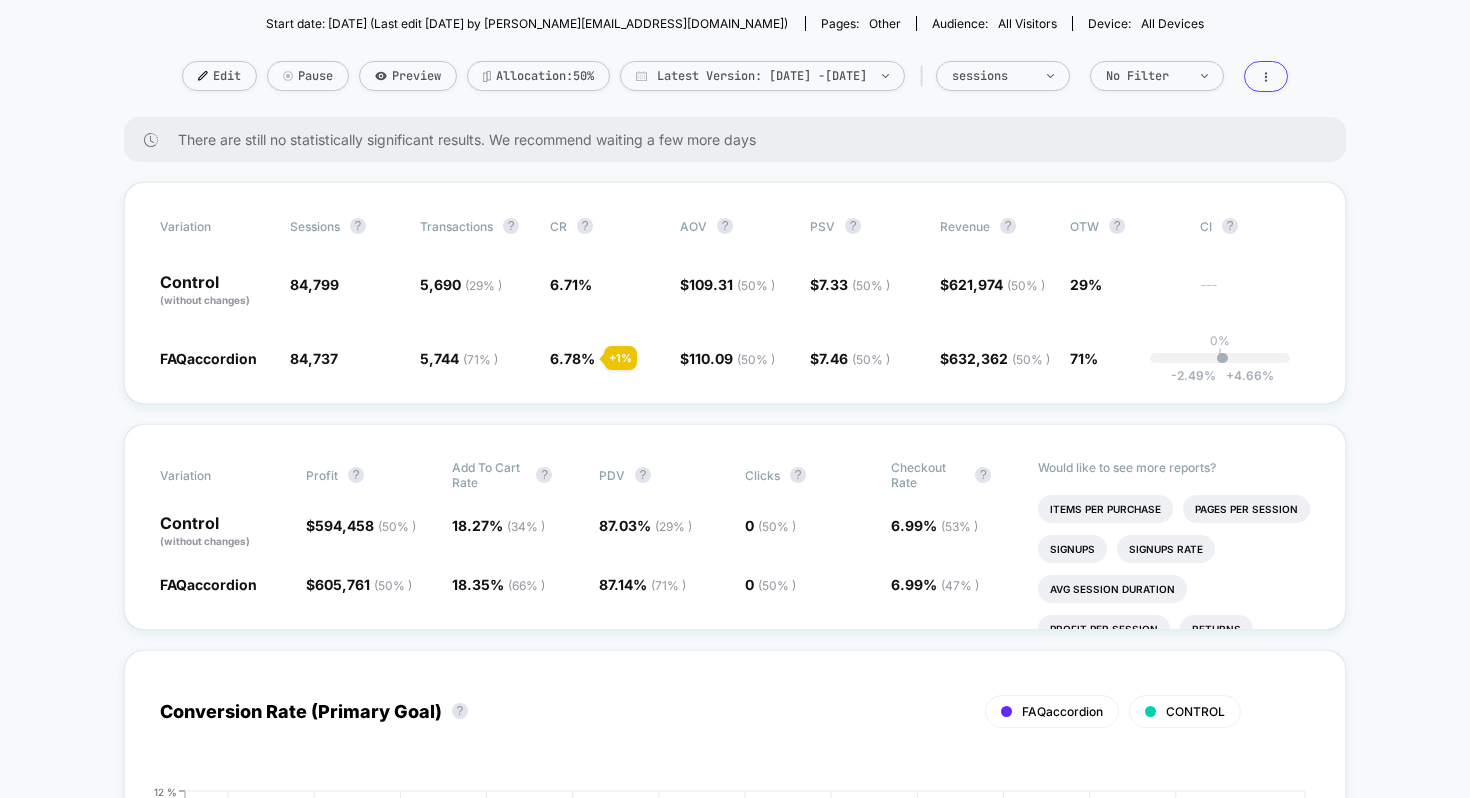 scroll, scrollTop: 0, scrollLeft: 0, axis: both 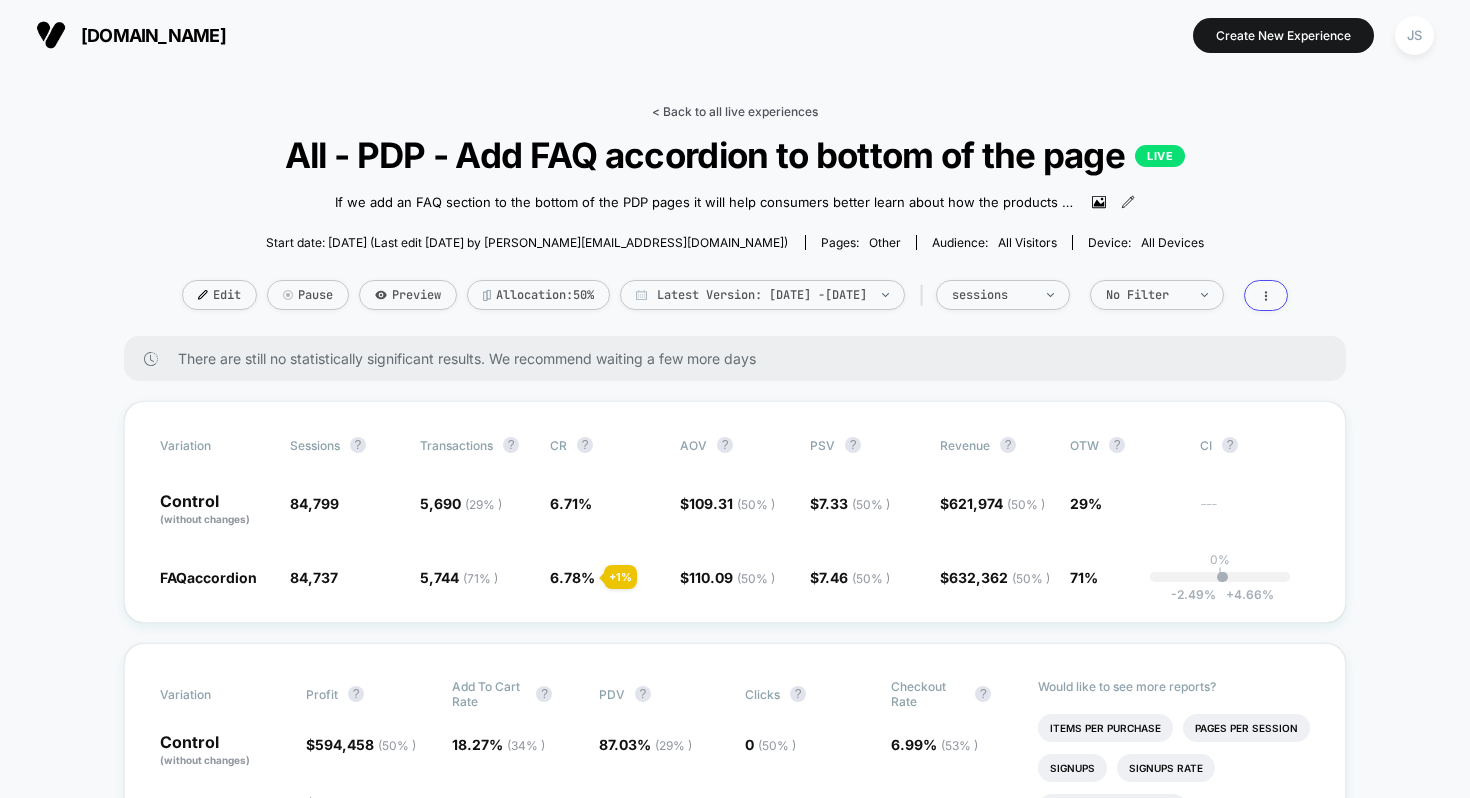 click on "< Back to all live experiences" at bounding box center [735, 111] 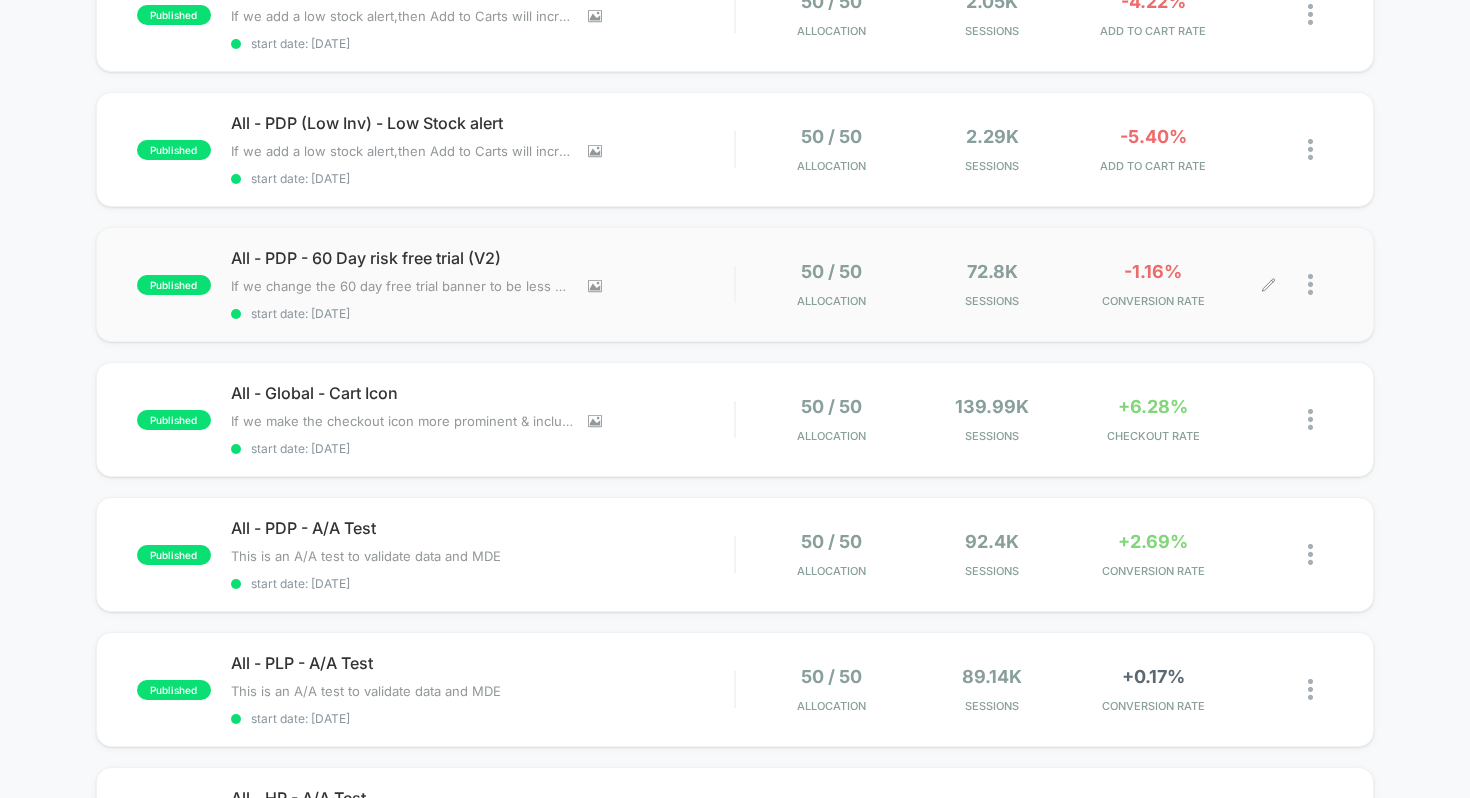 scroll, scrollTop: 679, scrollLeft: 0, axis: vertical 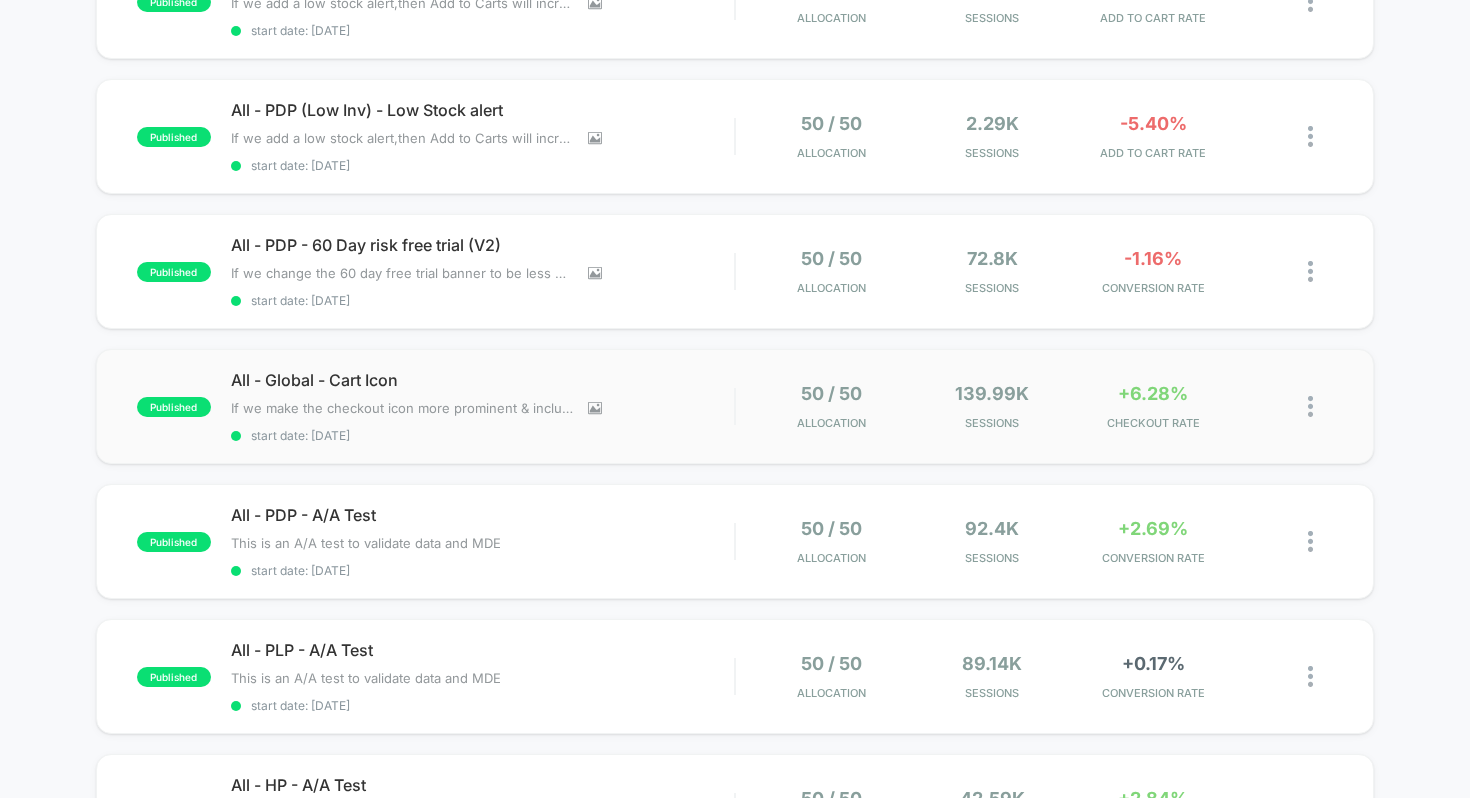 click on "published All - Global - Cart Icon If we make the checkout icon more prominent & include the number of items in the cart, it will attract users' attention leading to reduced cart abandonments and increased conversions.  Click to view images Click to edit experience details If we make the checkout icon more prominent & include the number of items in the cart, it will attract users' attention leading to reduced cart abandonments and increased conversions.  start date: 20/06/2025 50 / 50 Allocation 139.99k Sessions +6.28% CHECKOUT RATE" at bounding box center [735, 406] 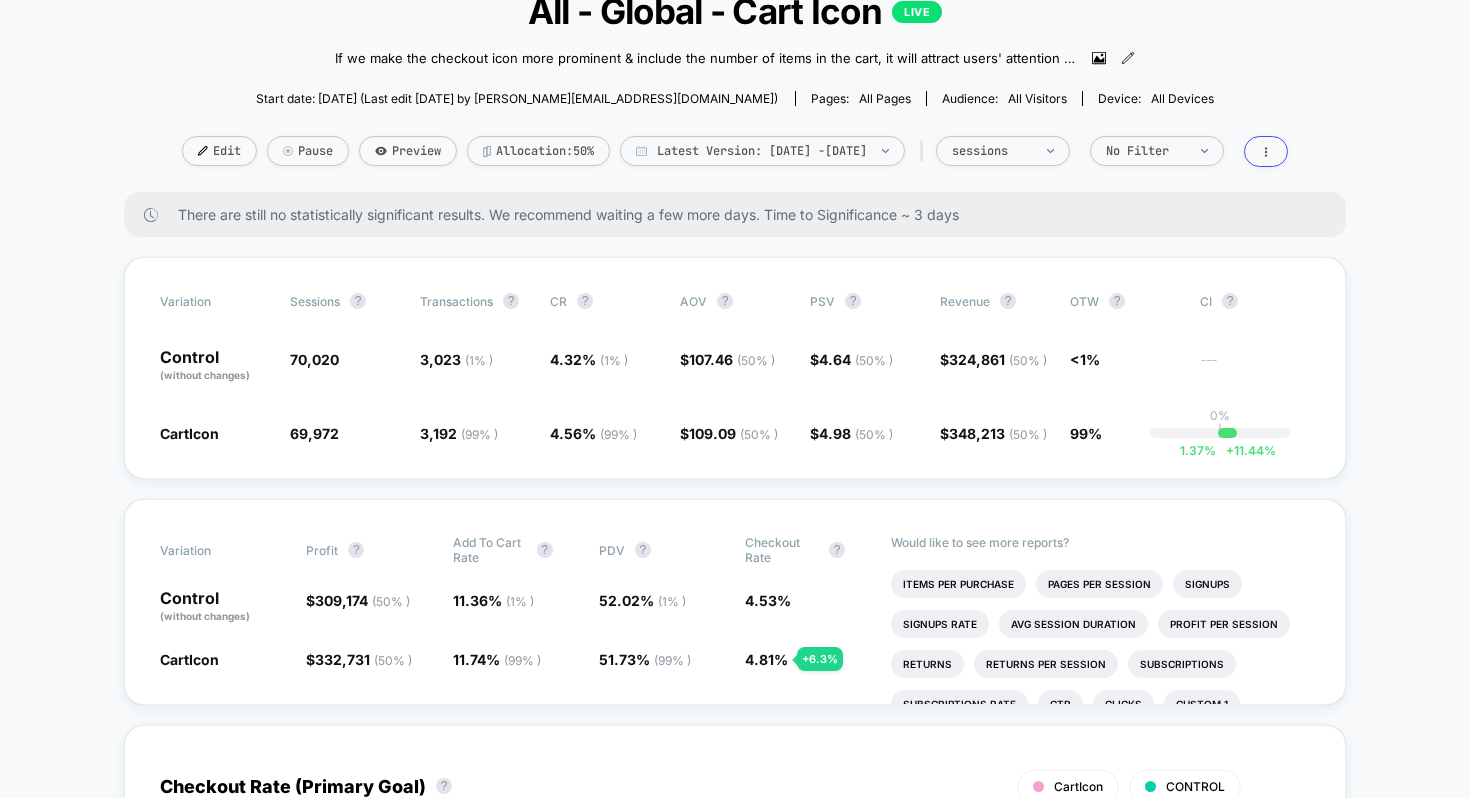 scroll, scrollTop: 158, scrollLeft: 0, axis: vertical 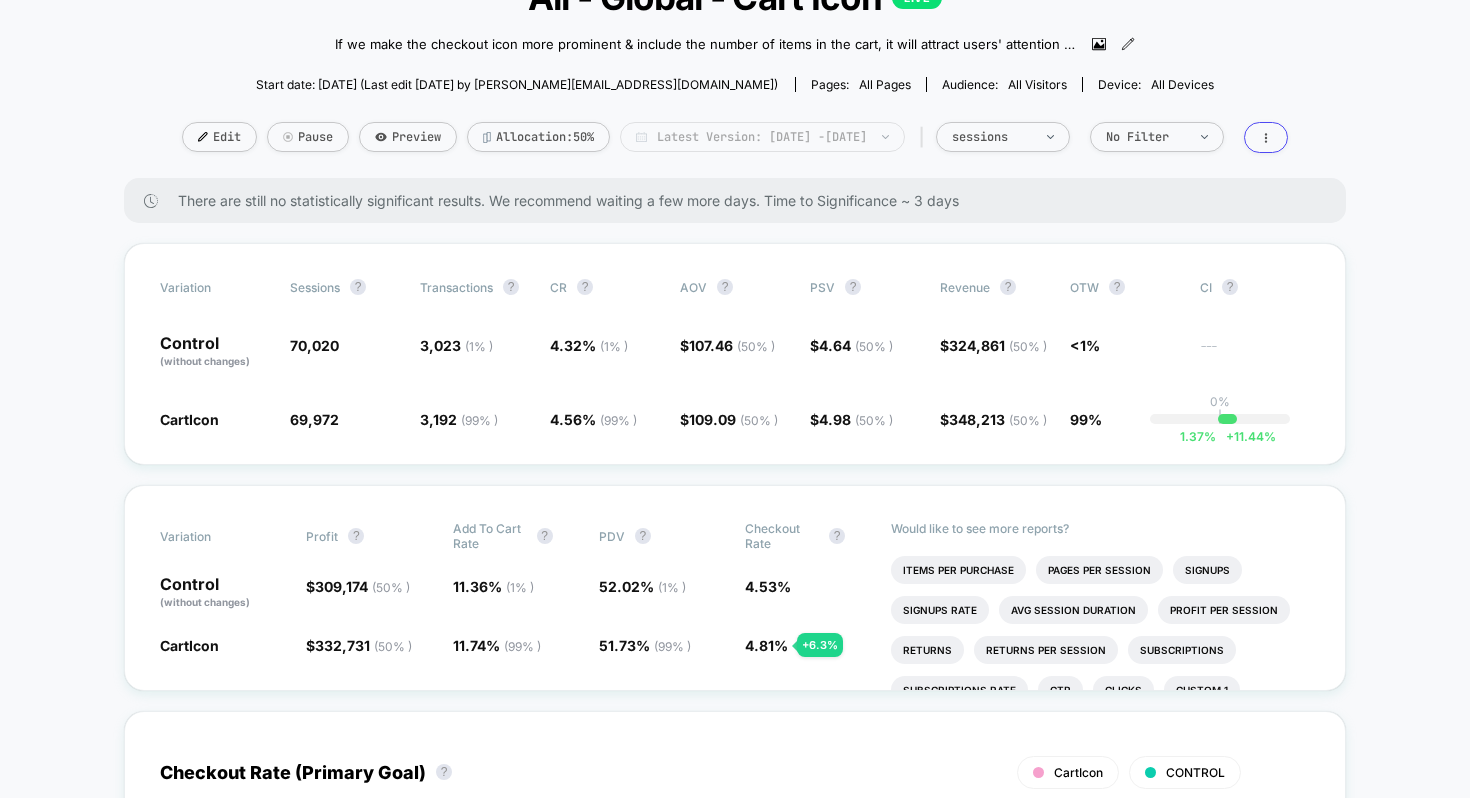 click on "Latest Version:     Jun 20, 2025    -    Jul 3, 2025" at bounding box center [762, 137] 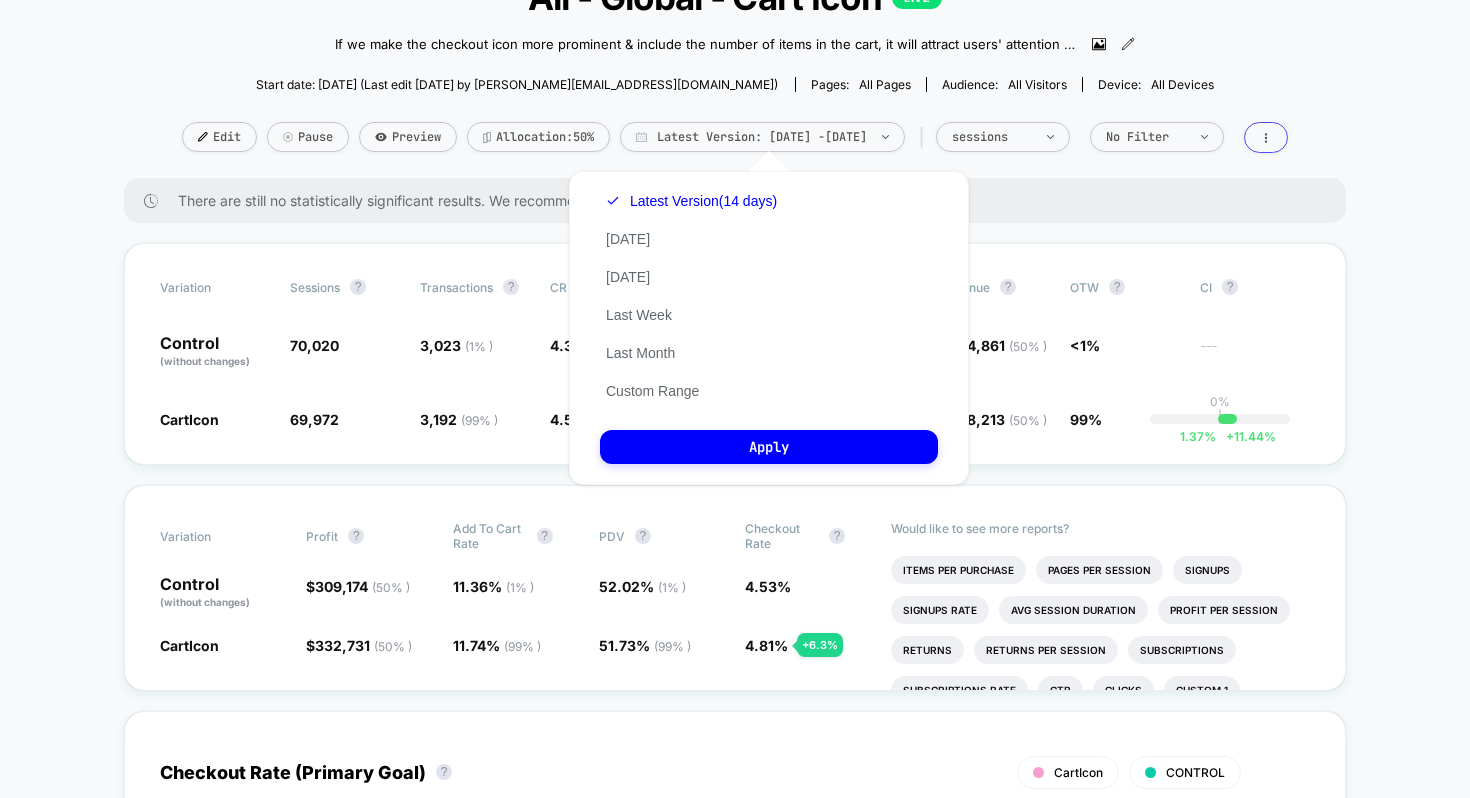 click on "Start date: 20/06/2025 (Last edit 26/06/2025 by ben@wearetag.co)" at bounding box center (517, 84) 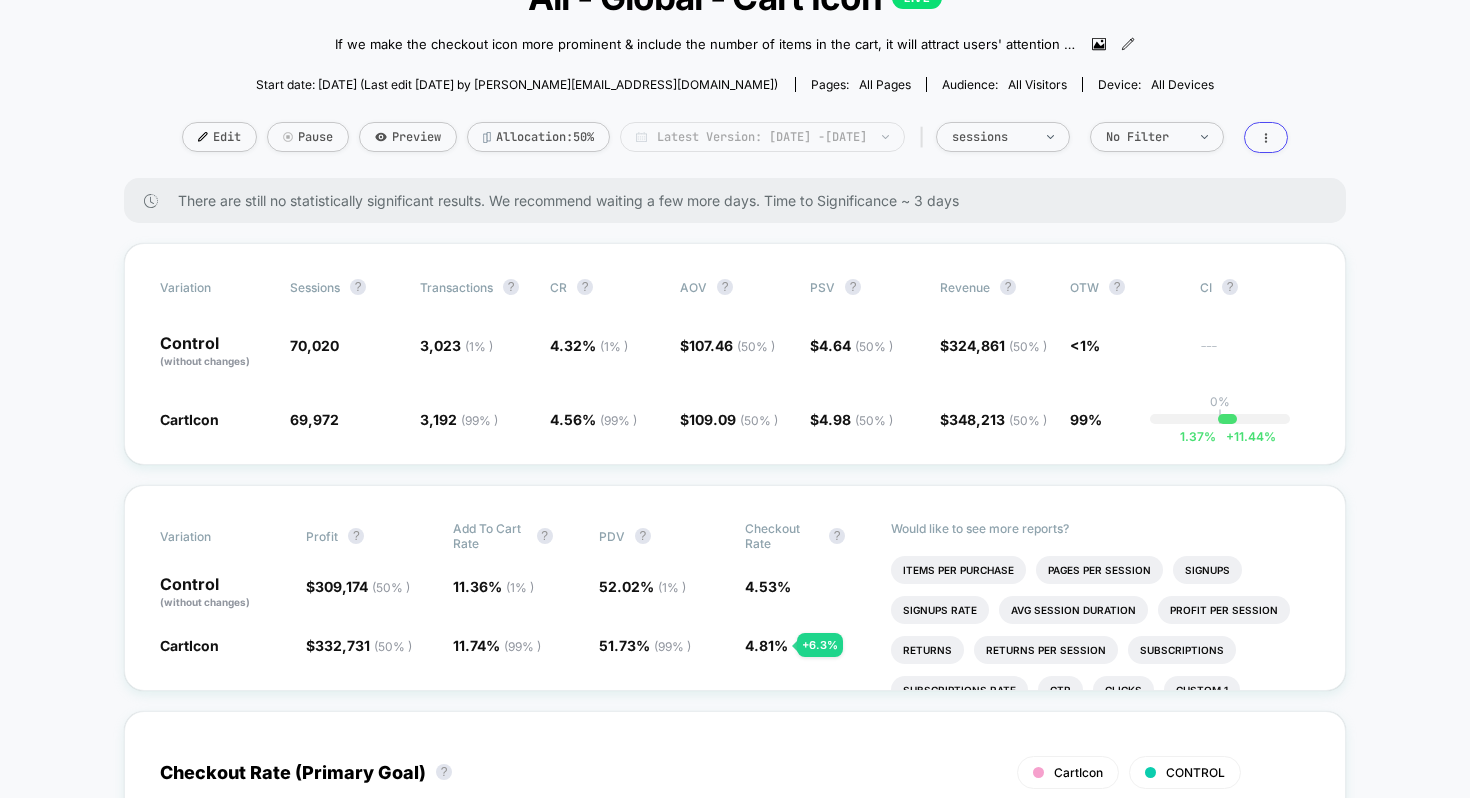 click on "Latest Version:     Jun 20, 2025    -    Jul 3, 2025" at bounding box center [762, 137] 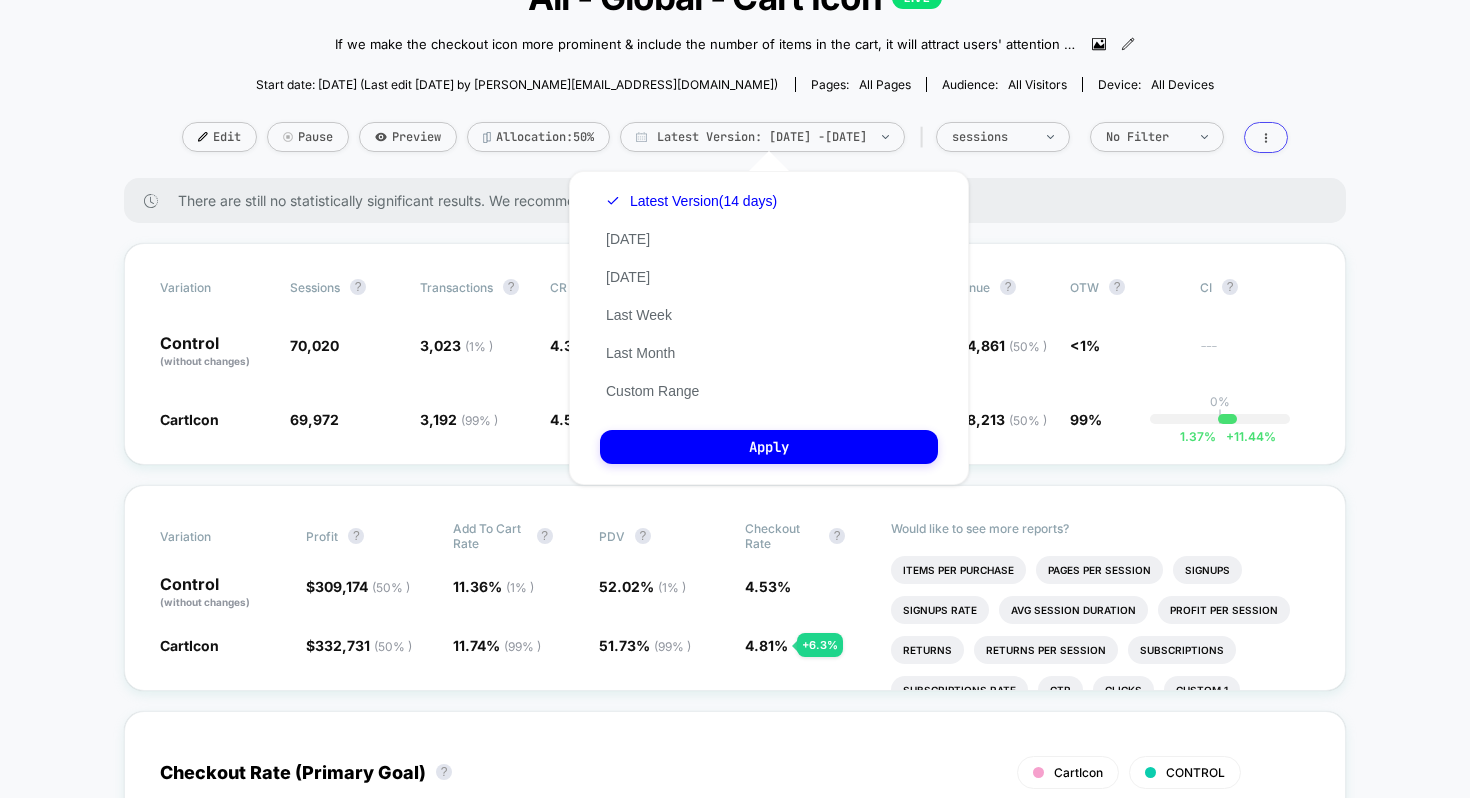 click on "Start date: 20/06/2025 (Last edit 26/06/2025 by ben@wearetag.co) Pages: all pages Audience: All Visitors Device: all devices" at bounding box center [735, 84] 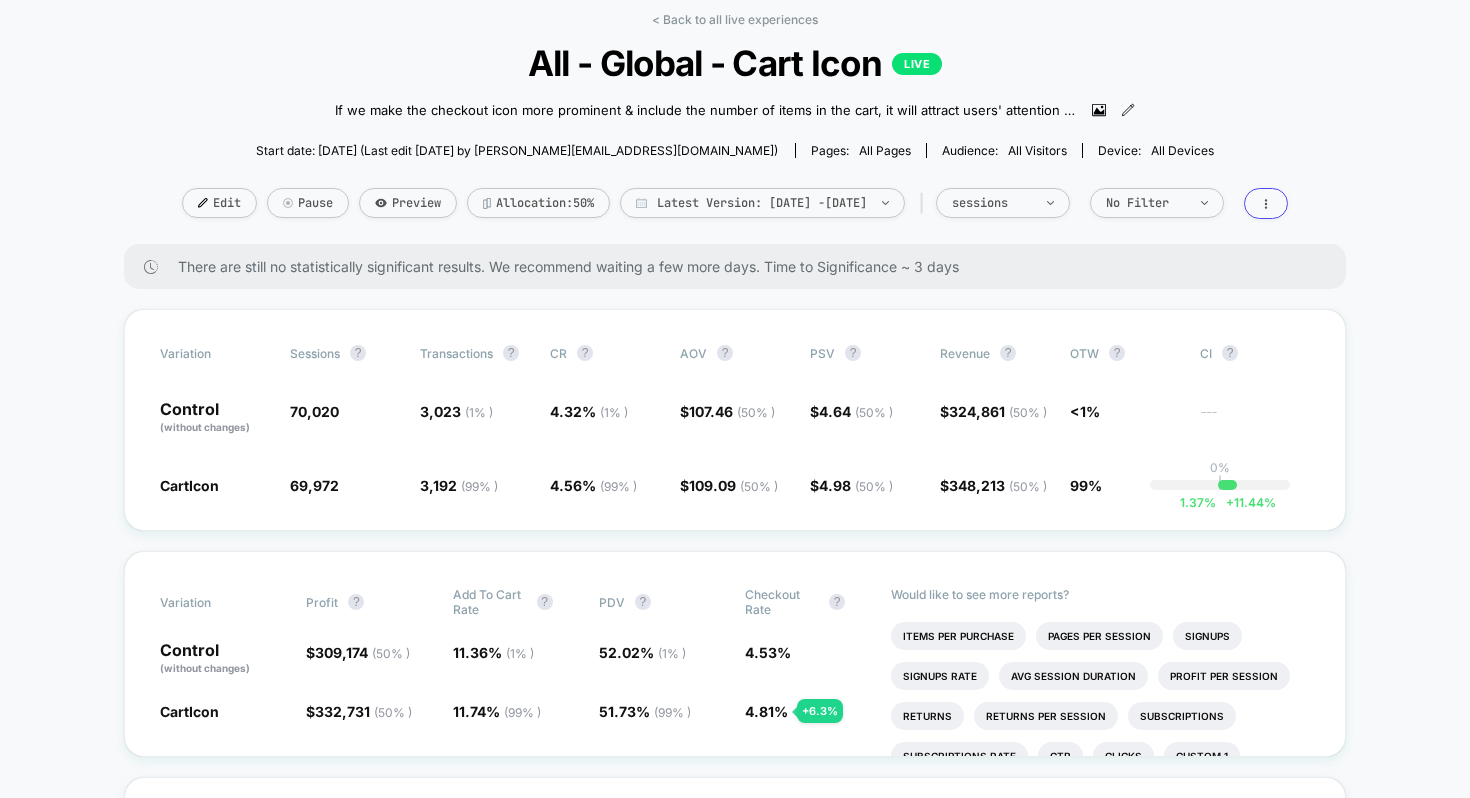scroll, scrollTop: 47, scrollLeft: 0, axis: vertical 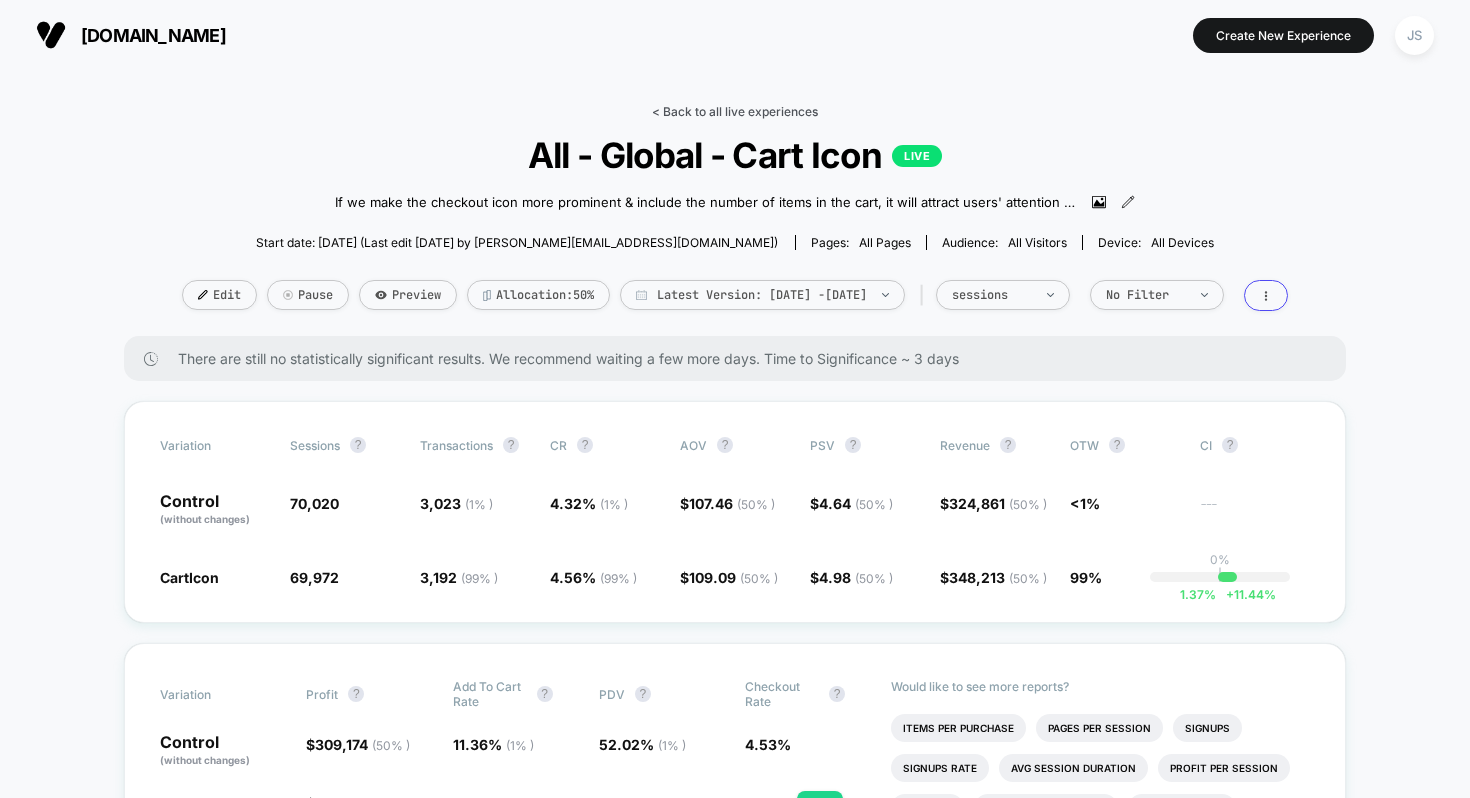 click on "< Back to all live experiences" at bounding box center (735, 111) 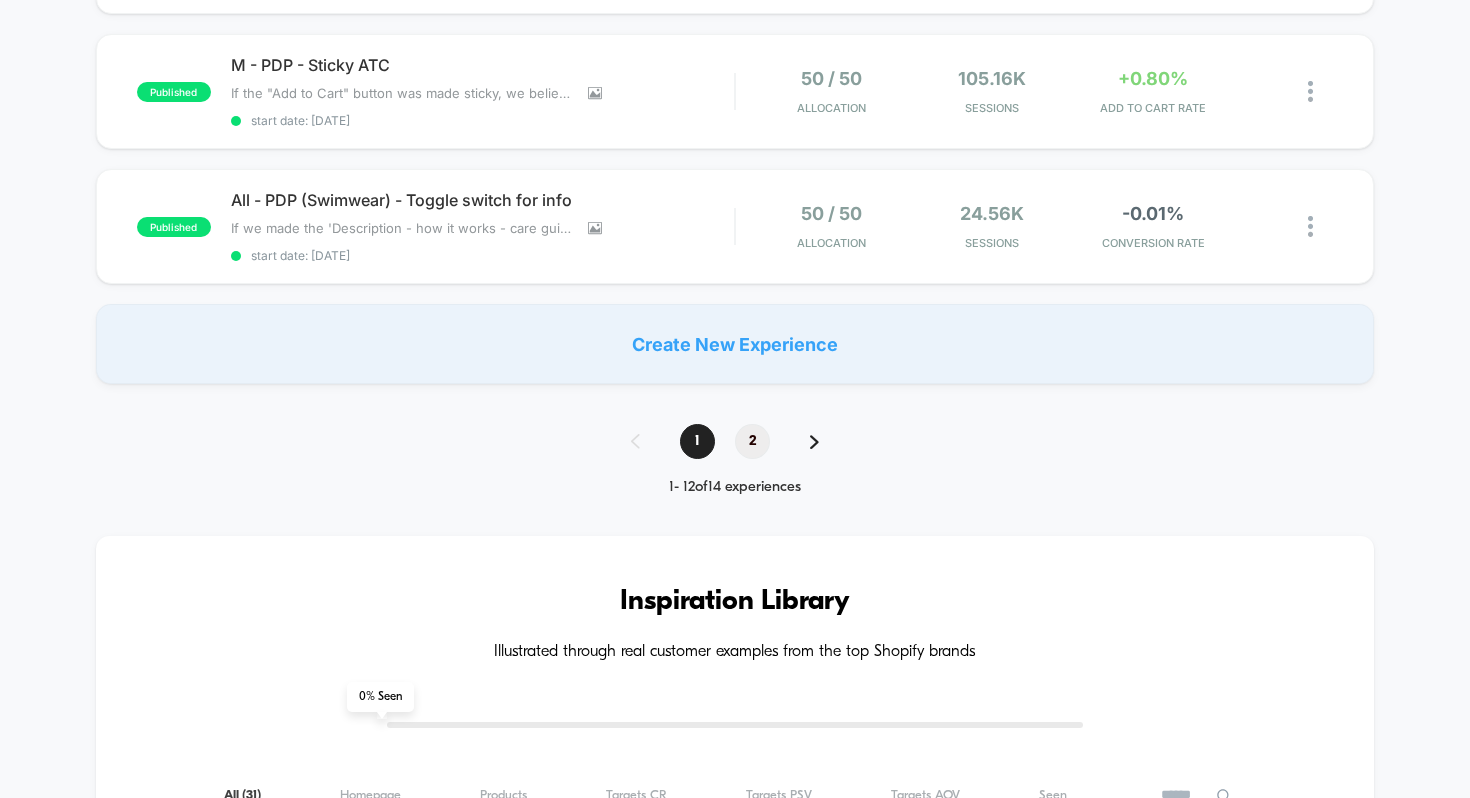 click on "2" at bounding box center [752, 441] 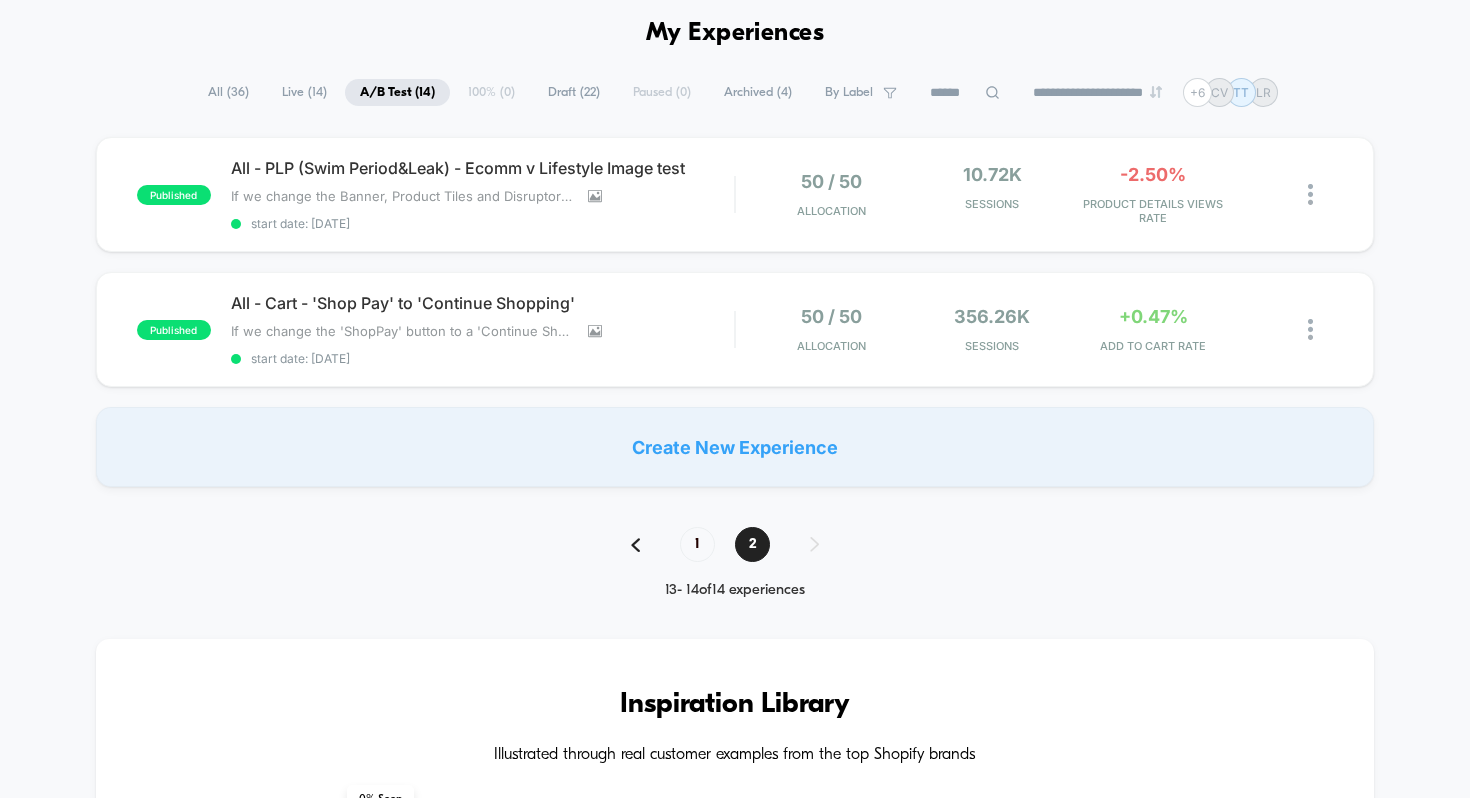 scroll, scrollTop: 0, scrollLeft: 0, axis: both 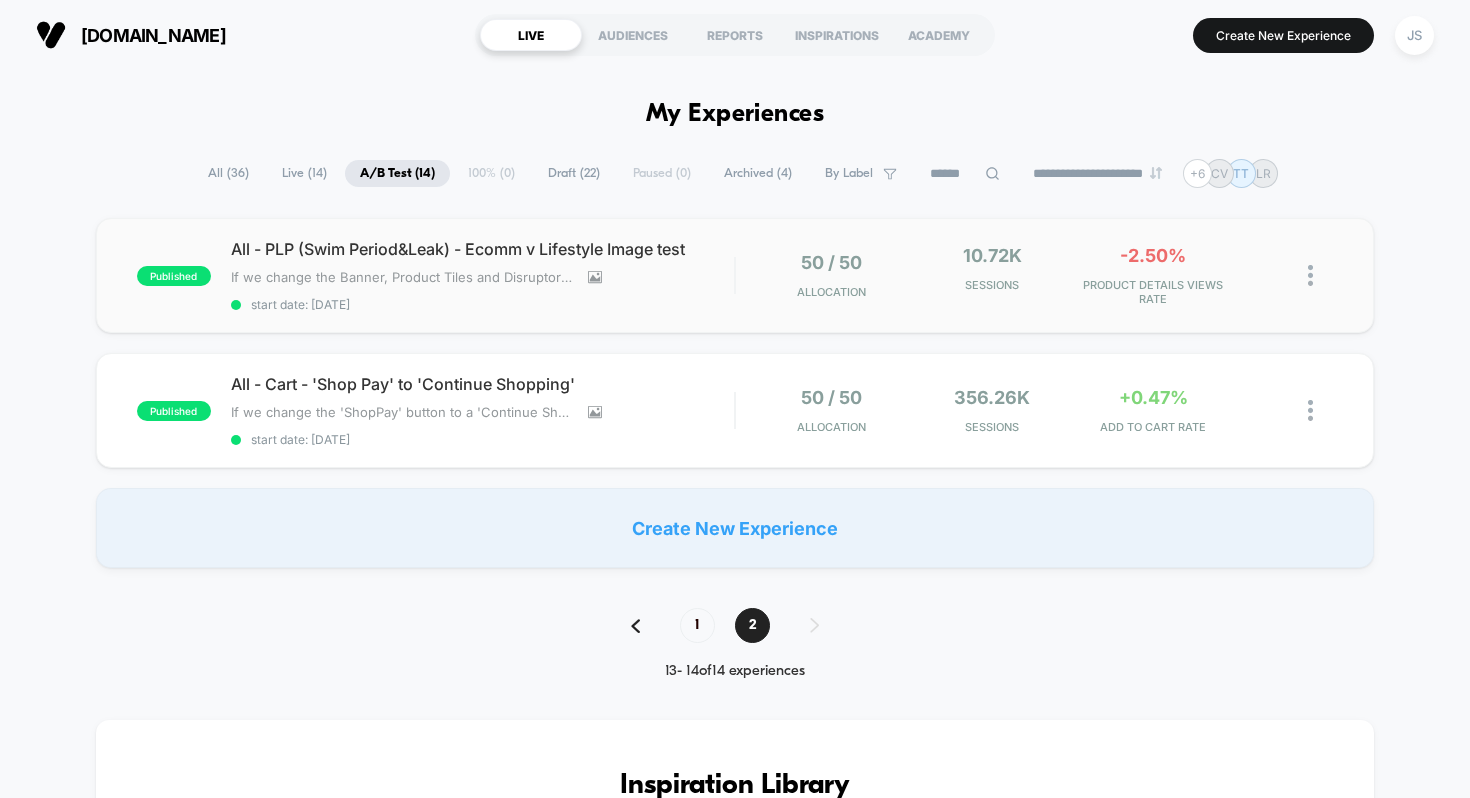 click on "published All - PLP (Swim Period&Leak) - Ecomm v Lifestyle Image test If we  change the Banner, Product Tiles and Disruptor images to be lifestyle imagery , then  PDP visits & conversion  will  increase , because  the products appear more enticing as well helps strengthen the brand image.  Click to view images Click to edit experience details If we change the Banner, Product Tiles and Disruptor images to be lifestyle imagery,then PDP visits & conversion will increase,because the products appear more enticing as well helps strengthen the brand image.  start date: 03/06/2025 50 / 50 Allocation 10.72k Sessions -2.50% PRODUCT DETAILS VIEWS RATE" at bounding box center (735, 275) 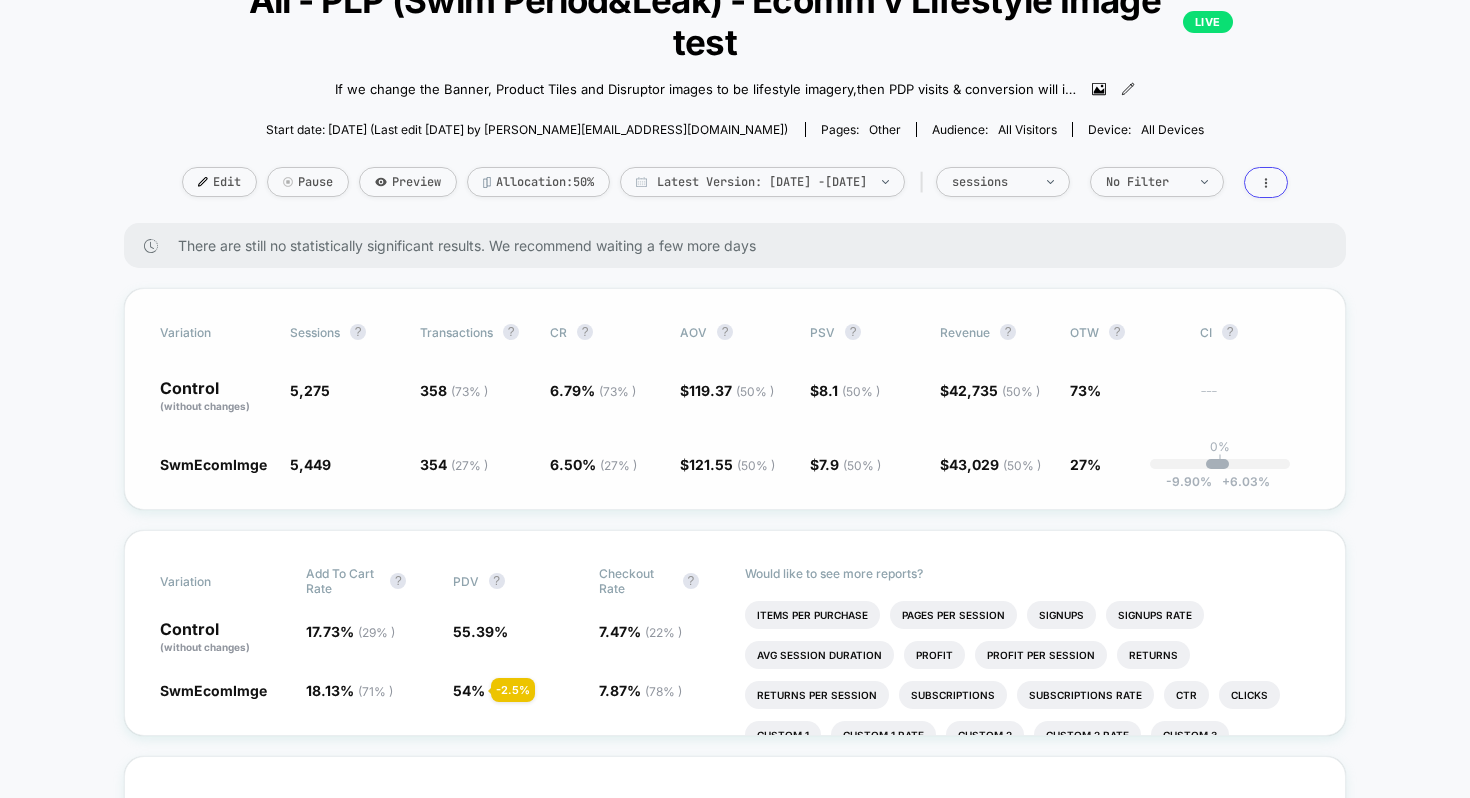 scroll, scrollTop: 77, scrollLeft: 0, axis: vertical 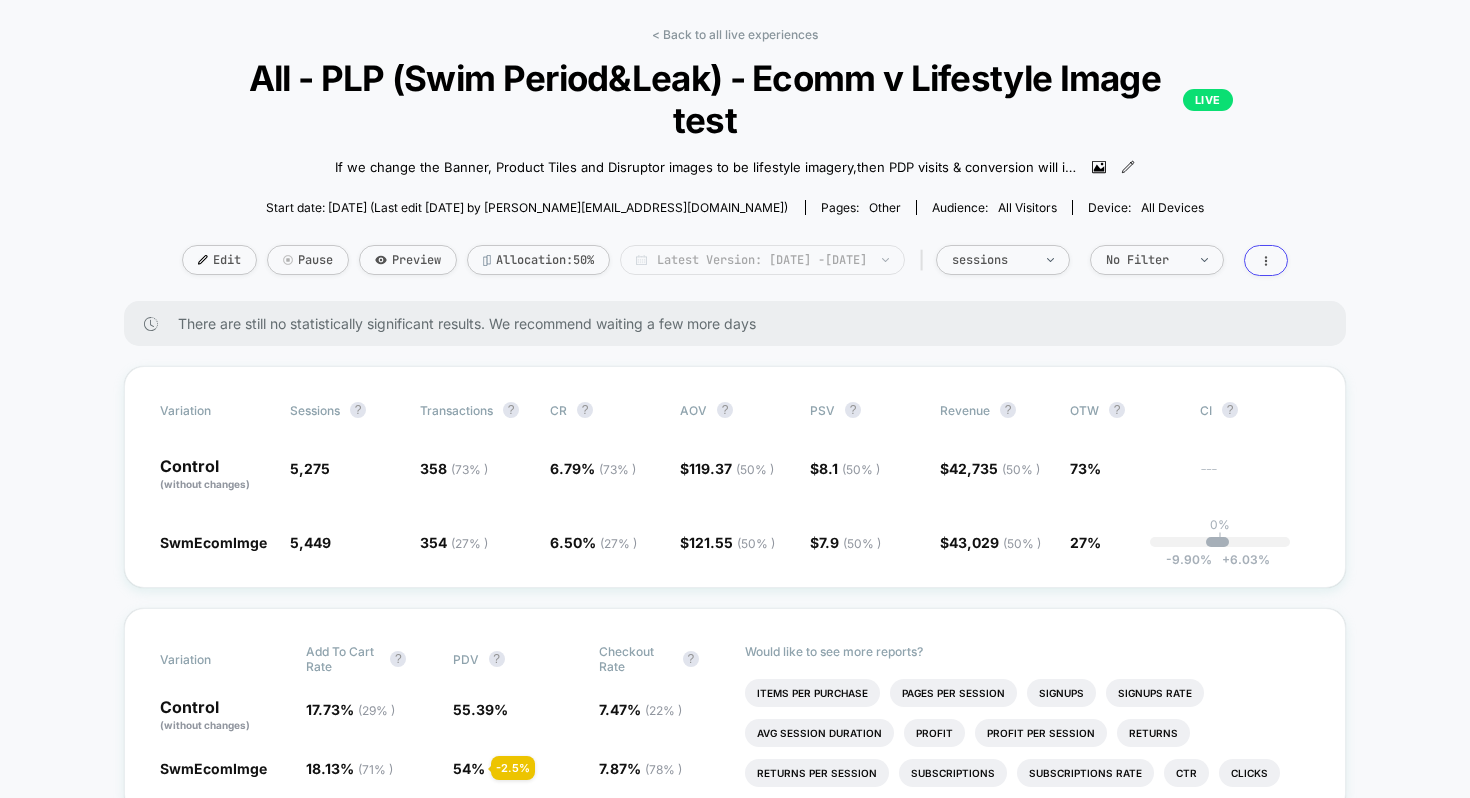 click on "Latest Version:     [DATE]    -    [DATE]" at bounding box center [762, 260] 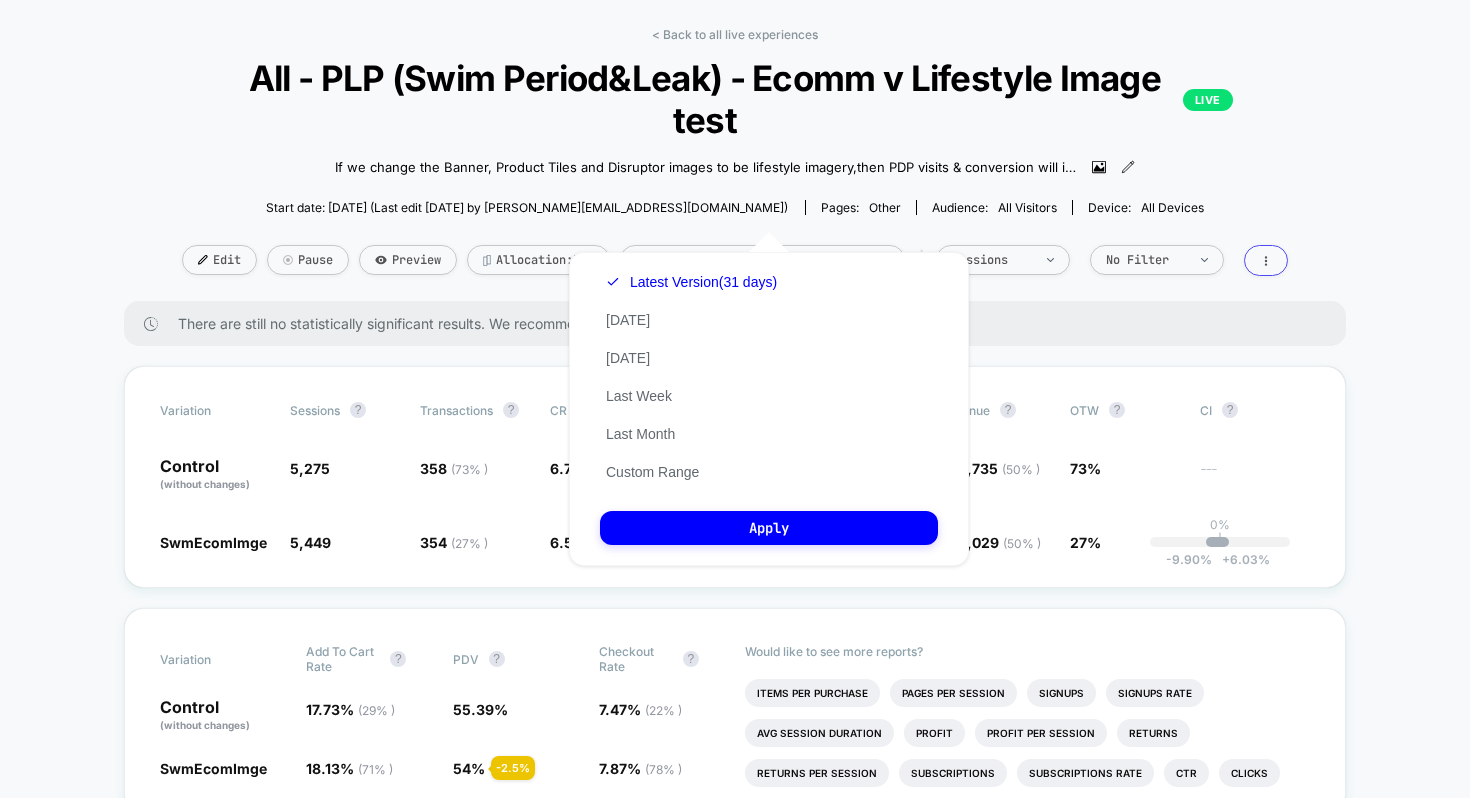 click on "Custom   Jun 3, 2025    -    Jul 3, 2025 ******* ******** ***** ***** *** **** **** ****** ********* ******* ******** ******** **** **** **** **** **** **** **** **** **** **** **** **** **** **** **** **** **** **** **** **** **** **** **** **** **** **** **** **** **** **** **** **** **** **** **** **** **** **** **** **** **** **** **** **** **** **** **** **** **** **** **** **** **** **** **** **** **** **** **** **** **** **** **** **** **** **** **** **** **** **** **** **** **** **** **** **** **** **** **** **** **** **** **** **** **** **** **** **** **** **** **** **** **** **** **** **** **** **** **** **** **** **** **** **** **** **** **** **** **** **** **** **** **** **** **** **** **** **** **** **** **** Sun Mon Tue Wed Thu Fri Sat 1 2 3 4 5 6 7 8 9 10 11 12 13 14 15 16 17 18 19 20 21 22 23 24 25 26 27 28 29 30 1 2 3 4 5 Apply Latest Version  (31 days) Today Yesterday Last Week Last Month Custom Range Apply Select Version Version  1   - current (30 Days) Apply" at bounding box center (769, 409) 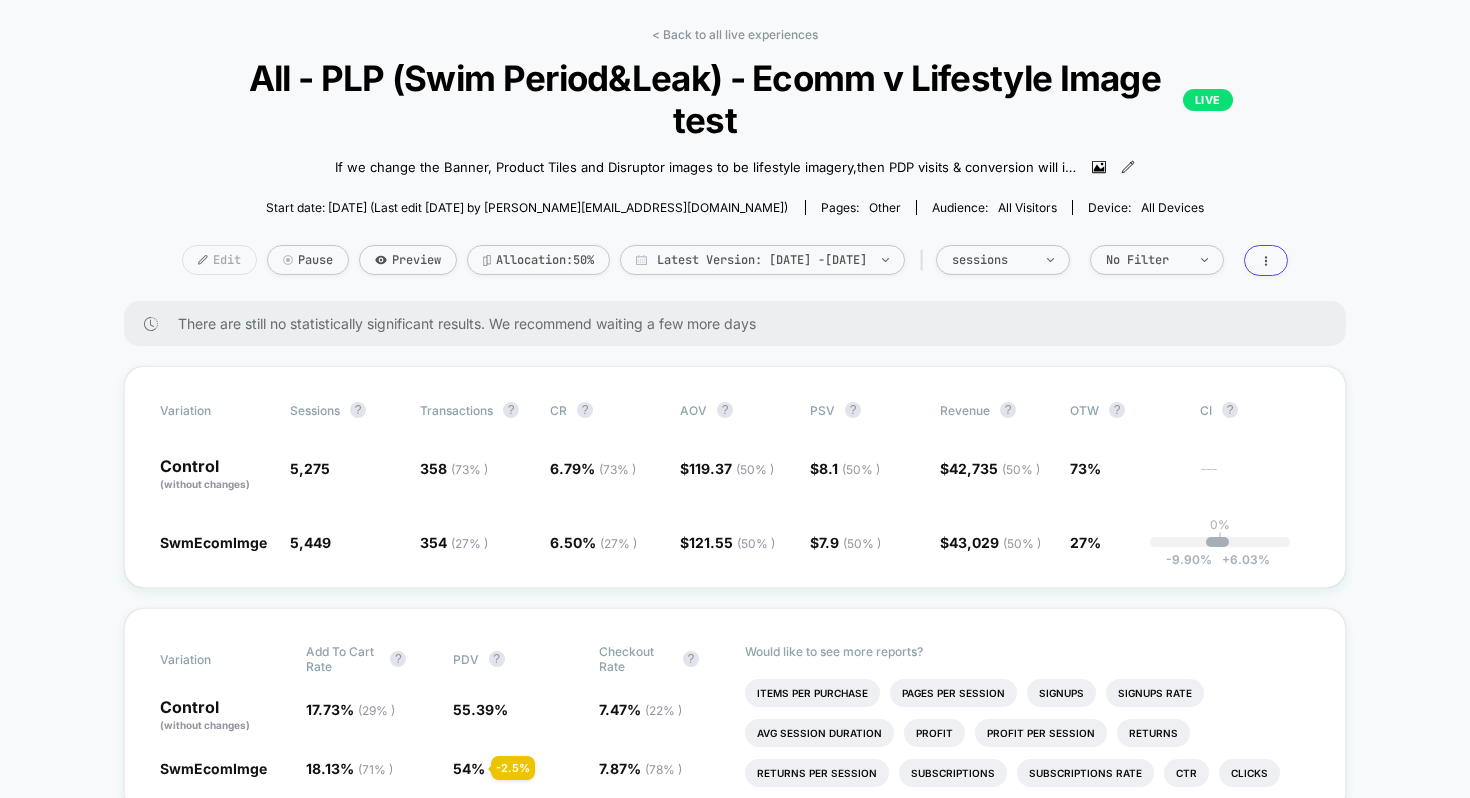 click on "Edit" at bounding box center (219, 260) 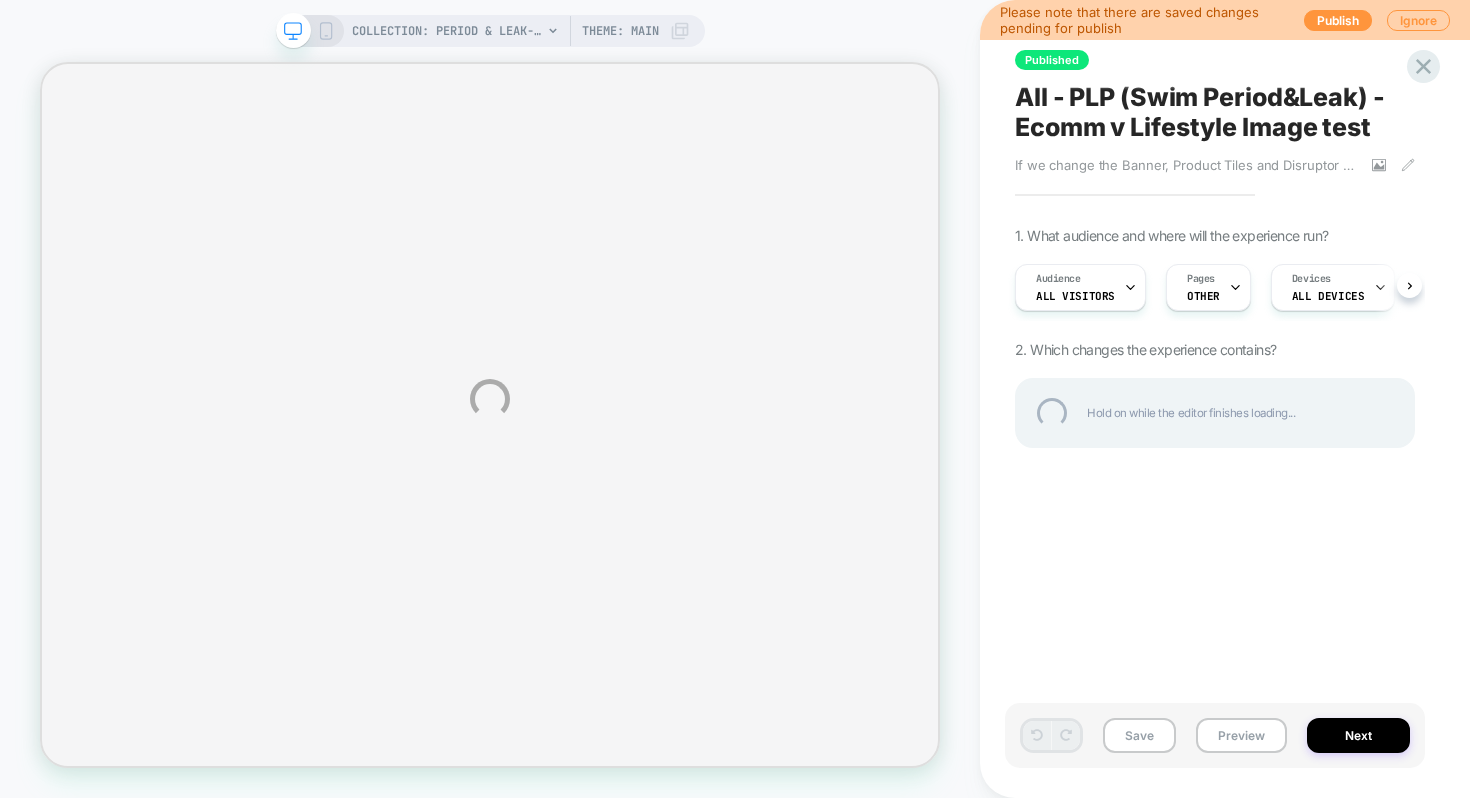 click on "COLLECTION: Period & Leak-Proof Swimwear (Category) COLLECTION: Period & Leak-Proof Swimwear (Category) Theme: MAIN Please note that there are saved changes pending for publish Publish Ignore Published All - PLP (Swim Period&Leak) - Ecomm v Lifestyle Image test If we  change the Banner, Product Tiles and Disruptor images to be lifestyle imagery , then  PDP visits & conversion  will  increase , because  the products appear more enticing as well helps strengthen the brand image.  Click to view images Click to edit experience details If we change the Banner, Product Tiles and Disruptor images to be lifestyle imagery,then PDP visits & conversion will increase,because the products appear more enticing as well helps strengthen the brand image.  1. What audience and where will the experience run? Audience All Visitors Pages OTHER Devices ALL DEVICES Trigger Page Load 2. Which changes the experience contains? Hold on while the editor finishes loading... Save Preview Next" at bounding box center [735, 399] 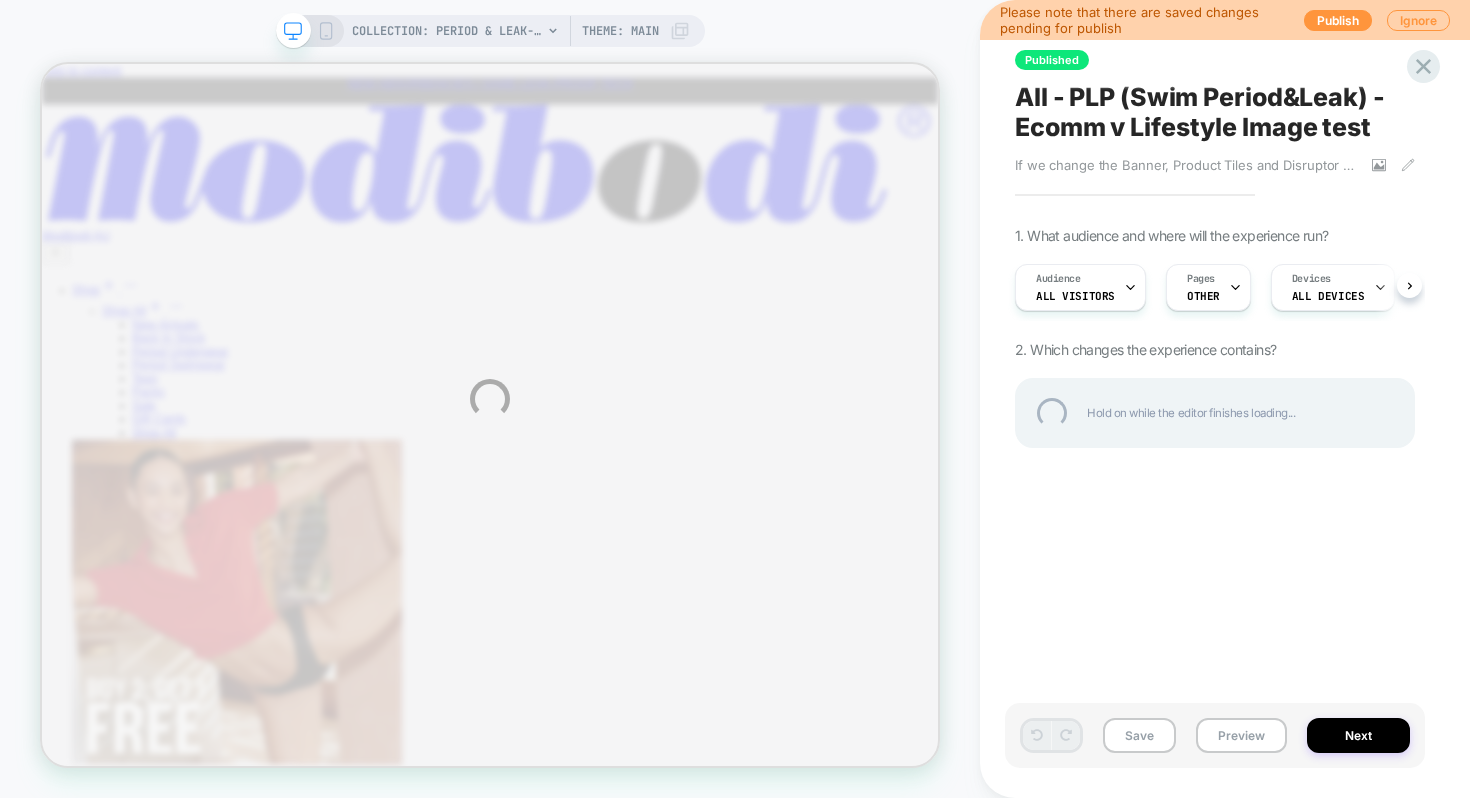 scroll, scrollTop: 0, scrollLeft: 0, axis: both 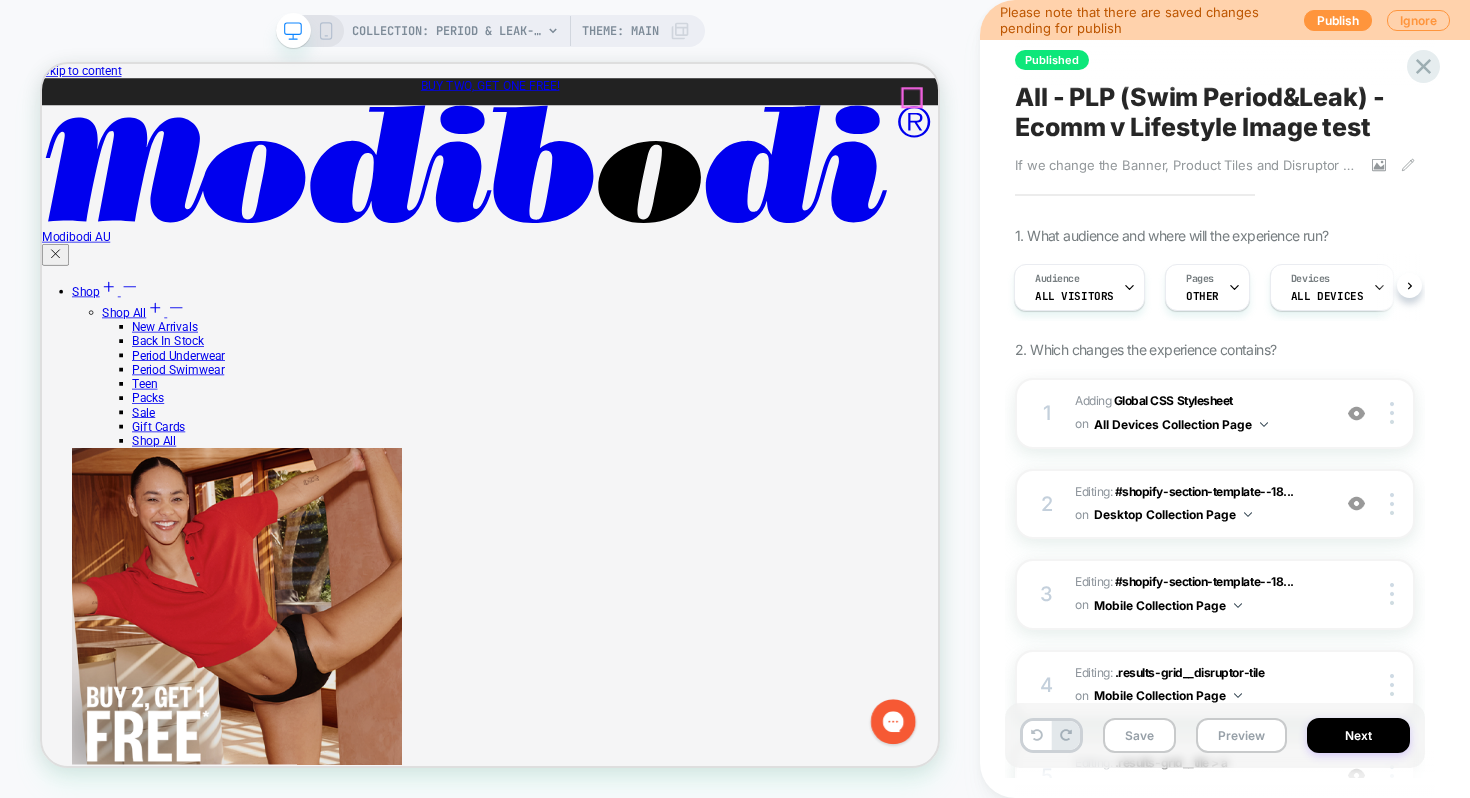 click at bounding box center (50, 120610) 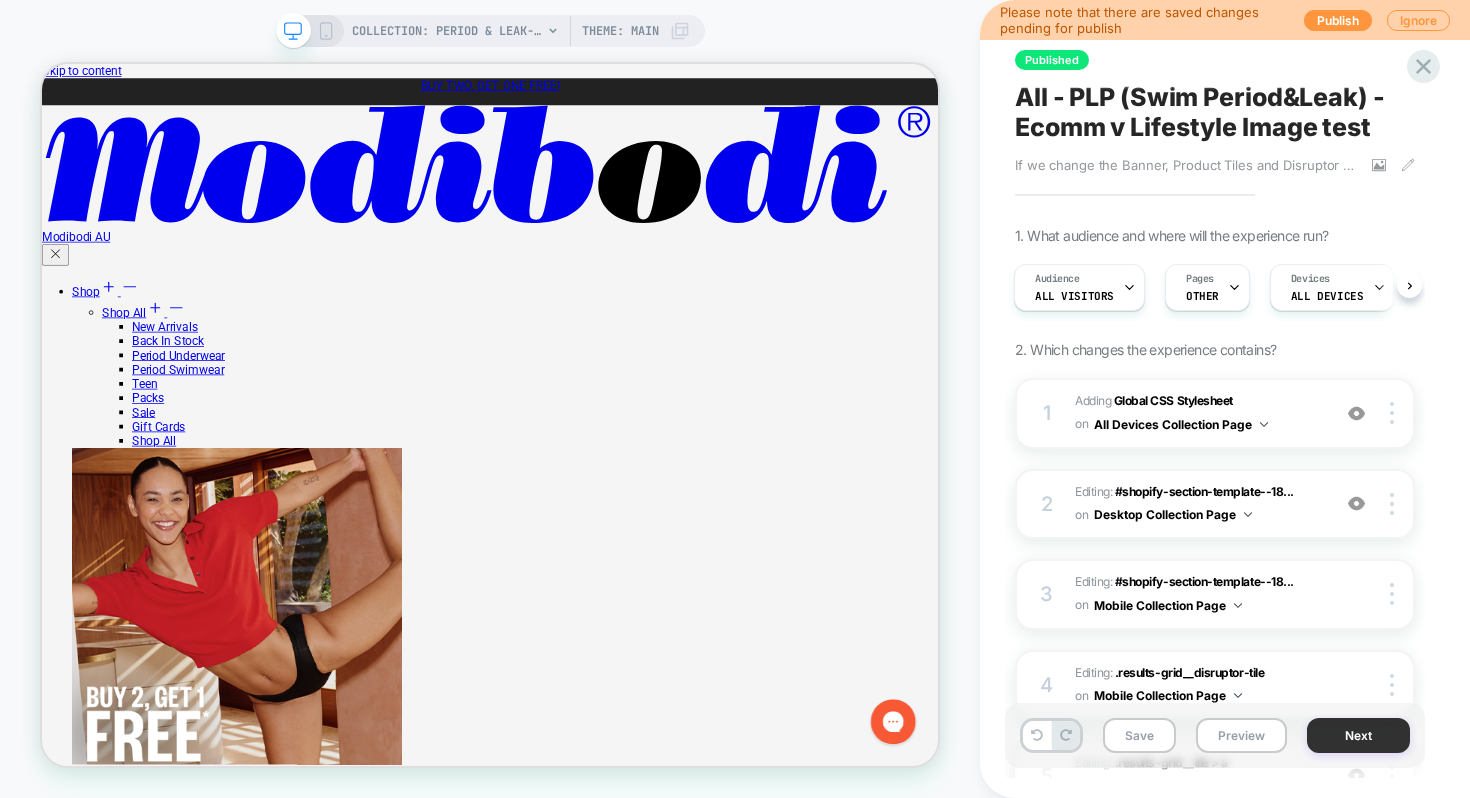 click on "Next" at bounding box center [1358, 735] 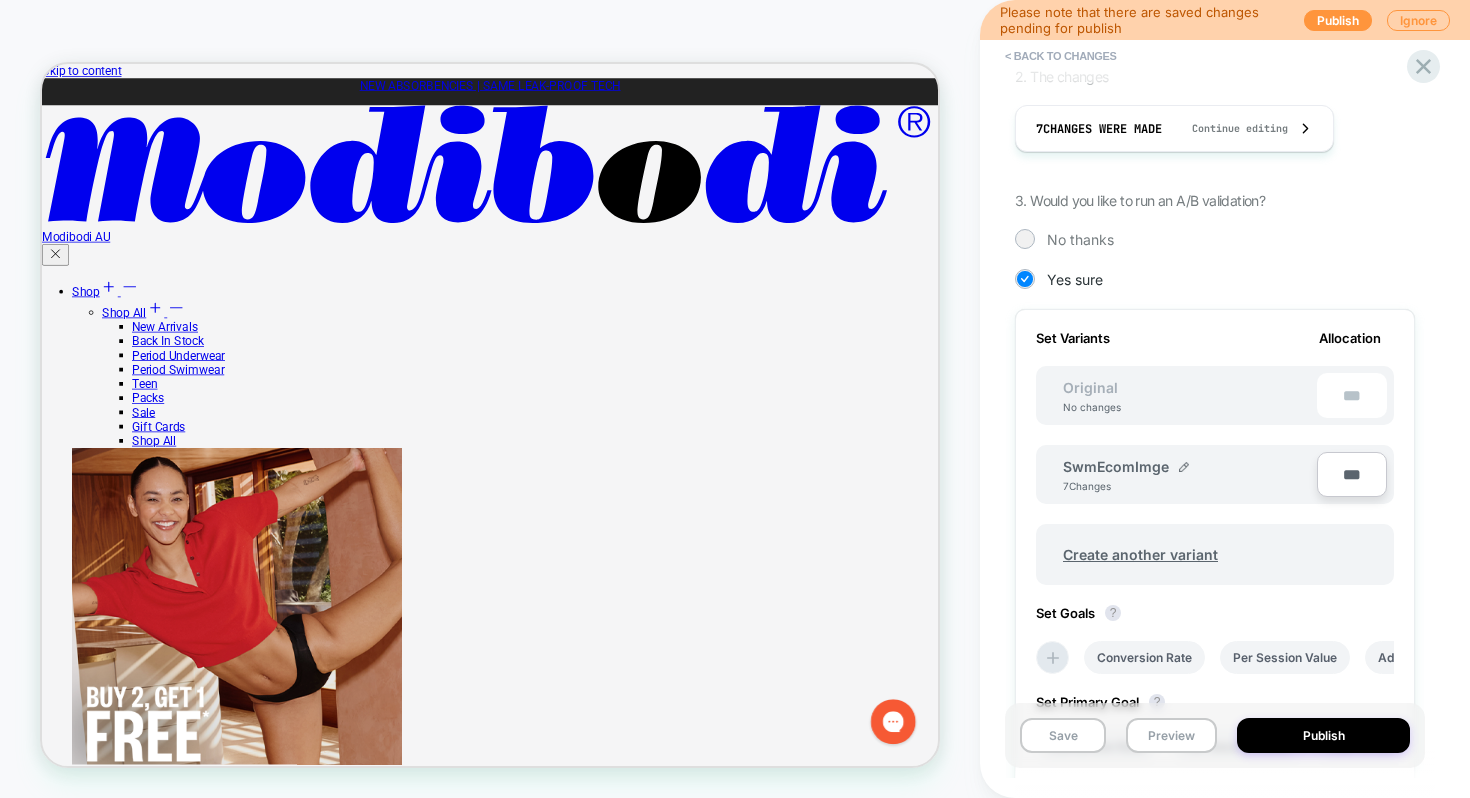 scroll, scrollTop: 418, scrollLeft: 0, axis: vertical 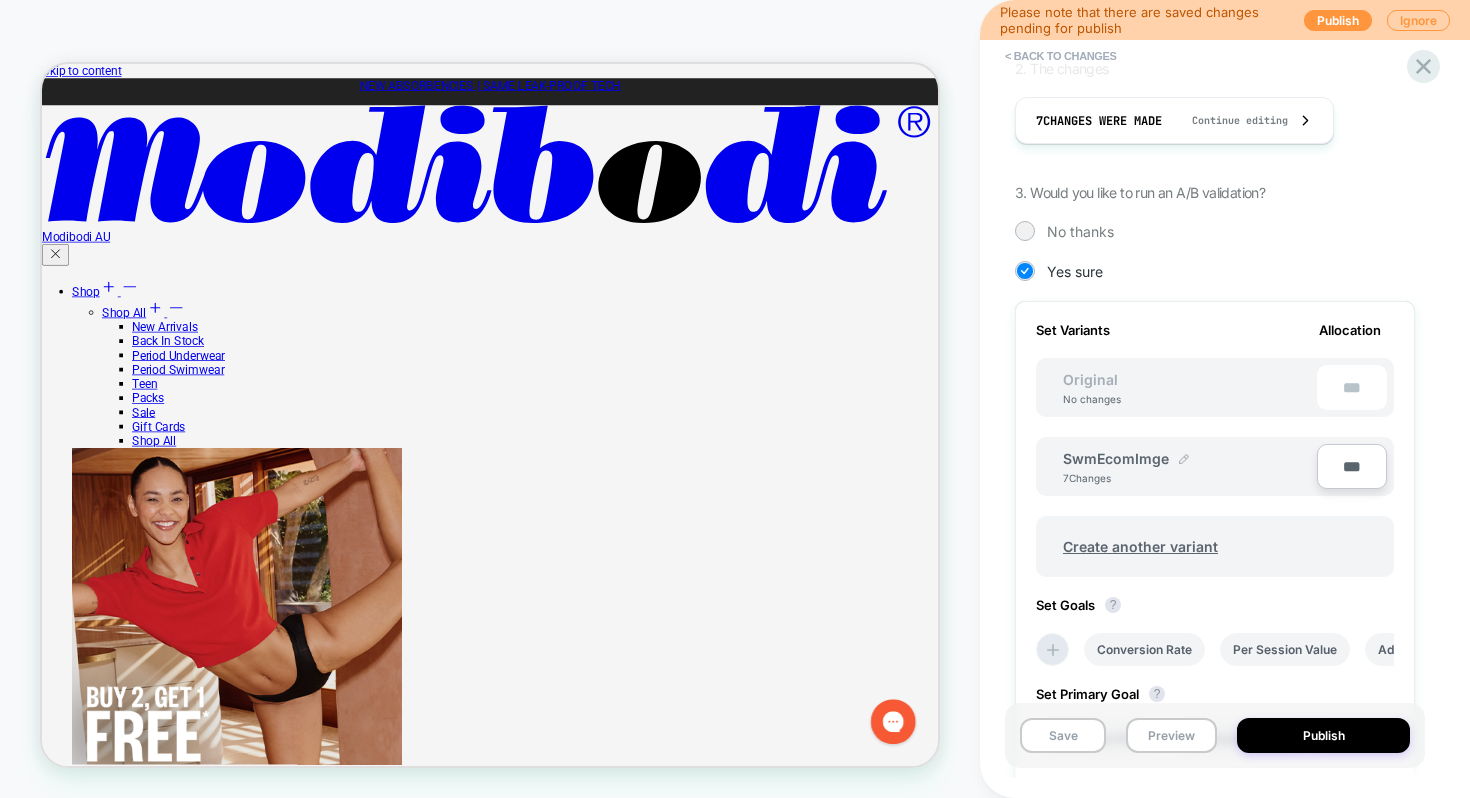 click at bounding box center [1184, 459] 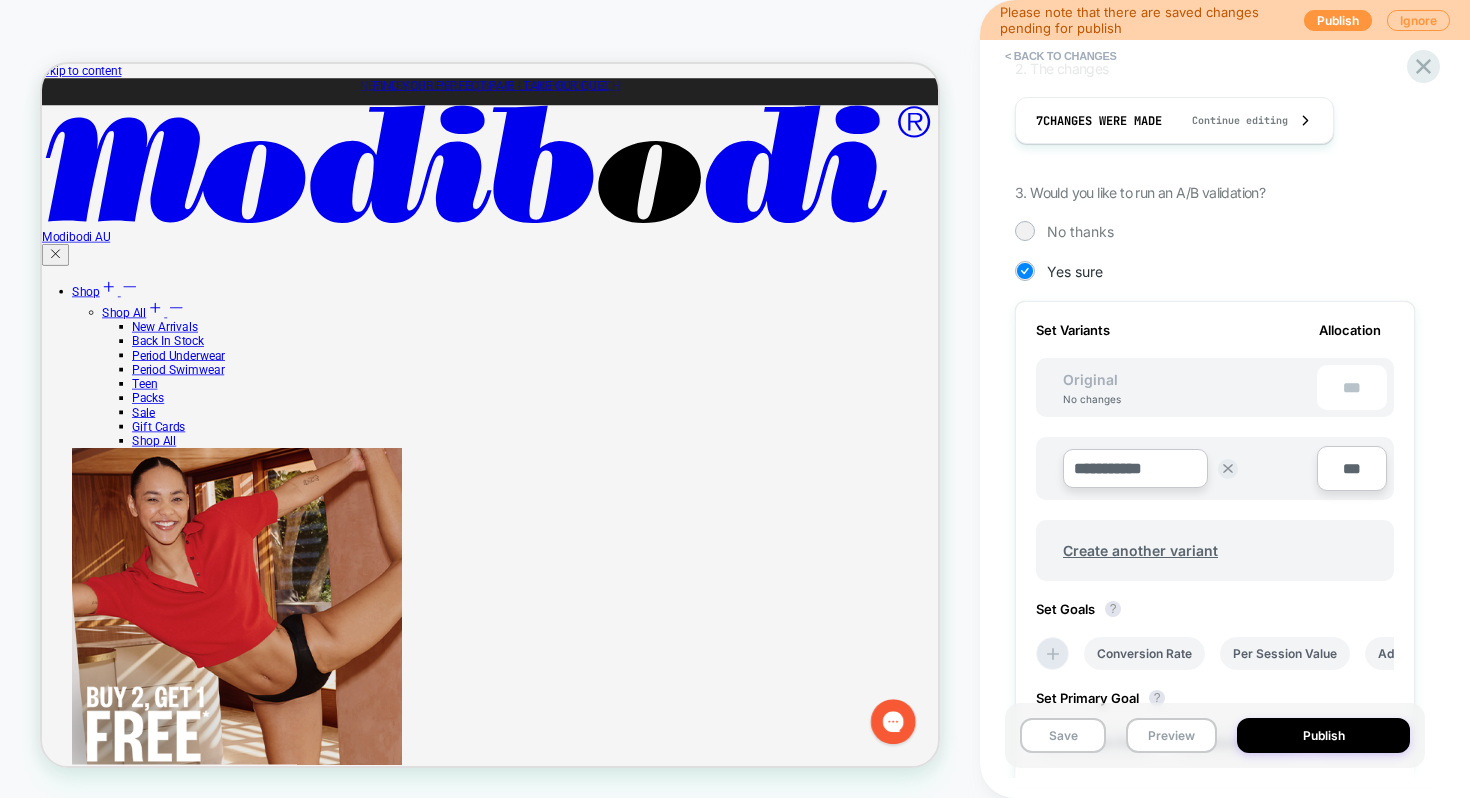 click on "Original No changes ***" at bounding box center (1215, 387) 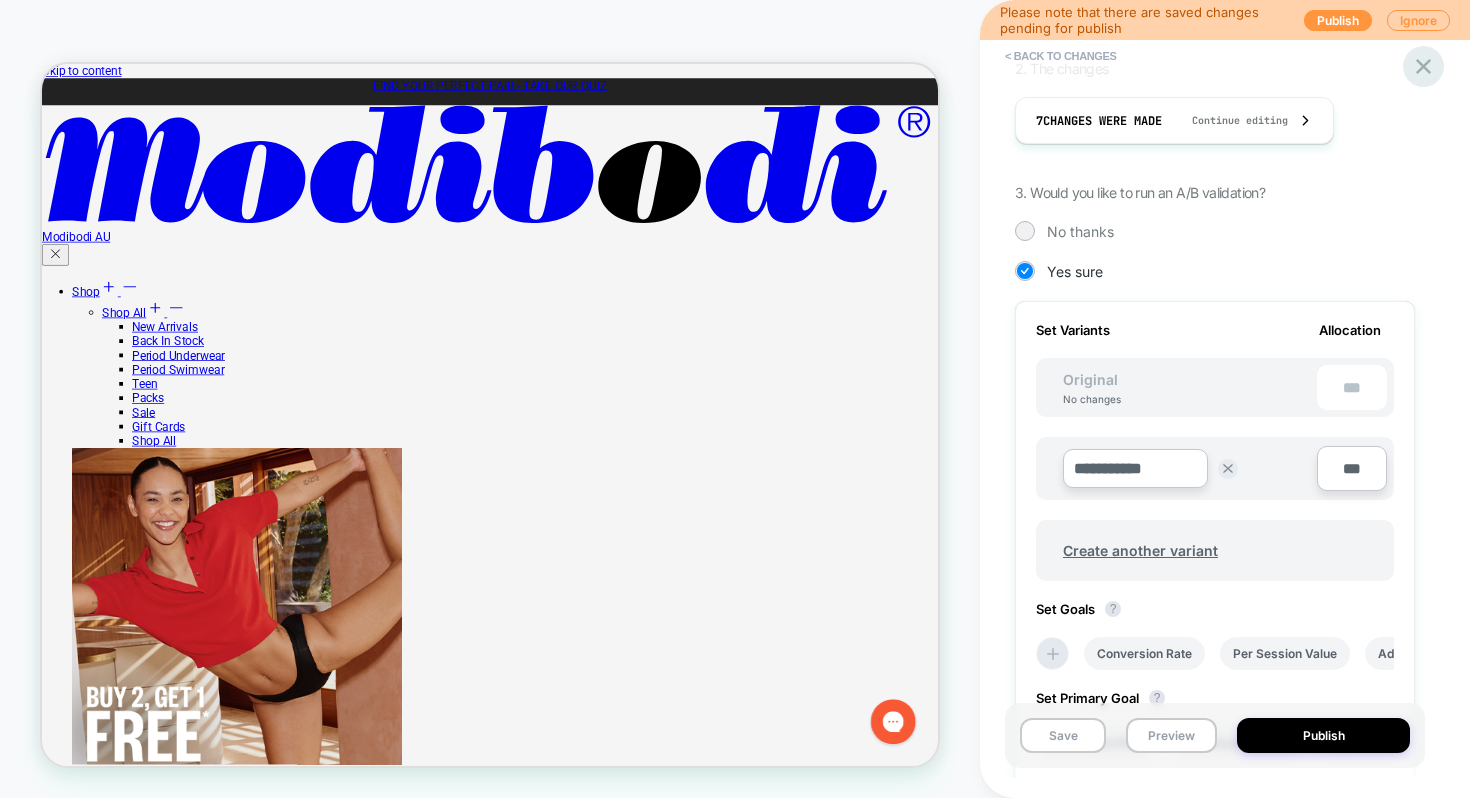 click 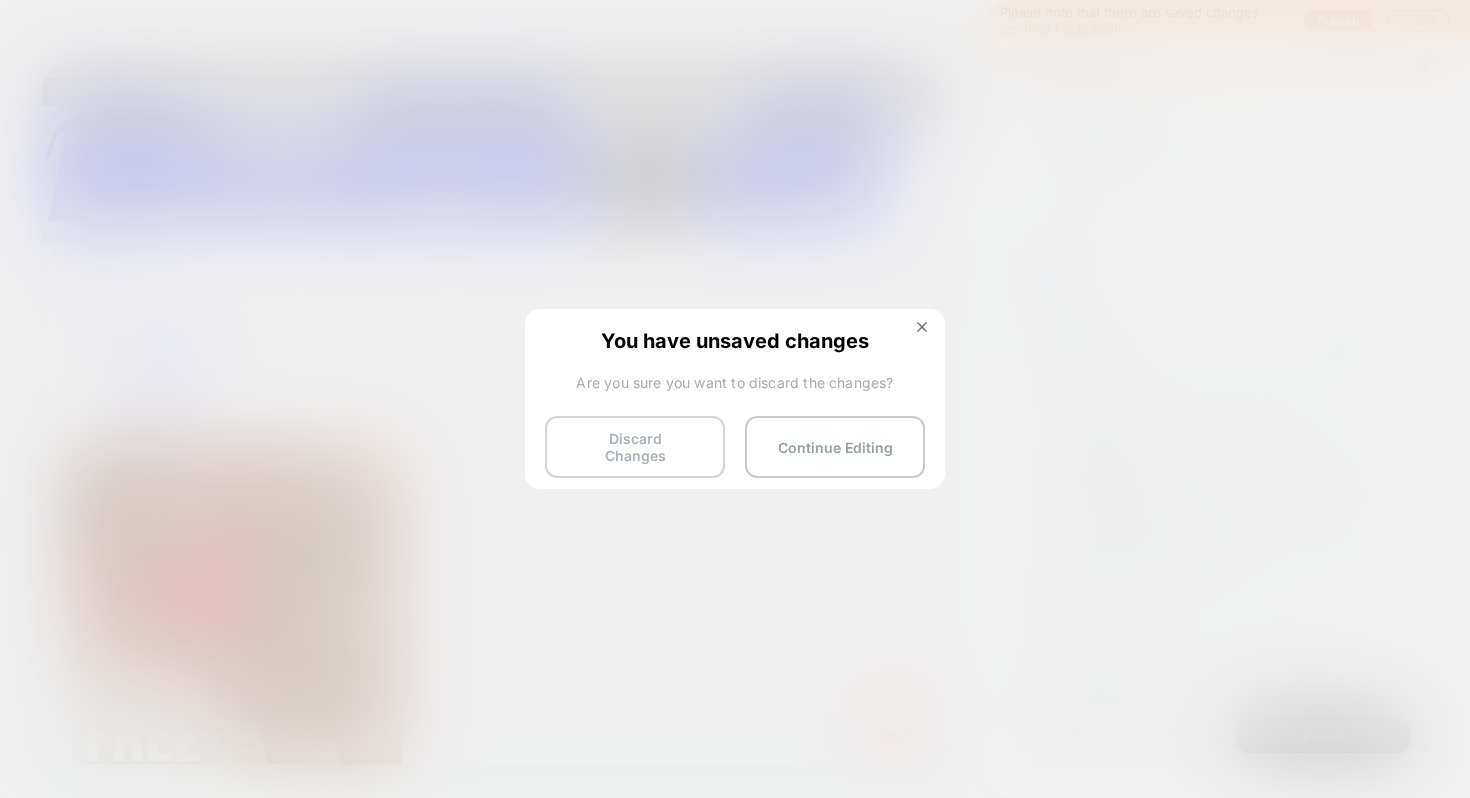 click on "Discard Changes" at bounding box center (635, 447) 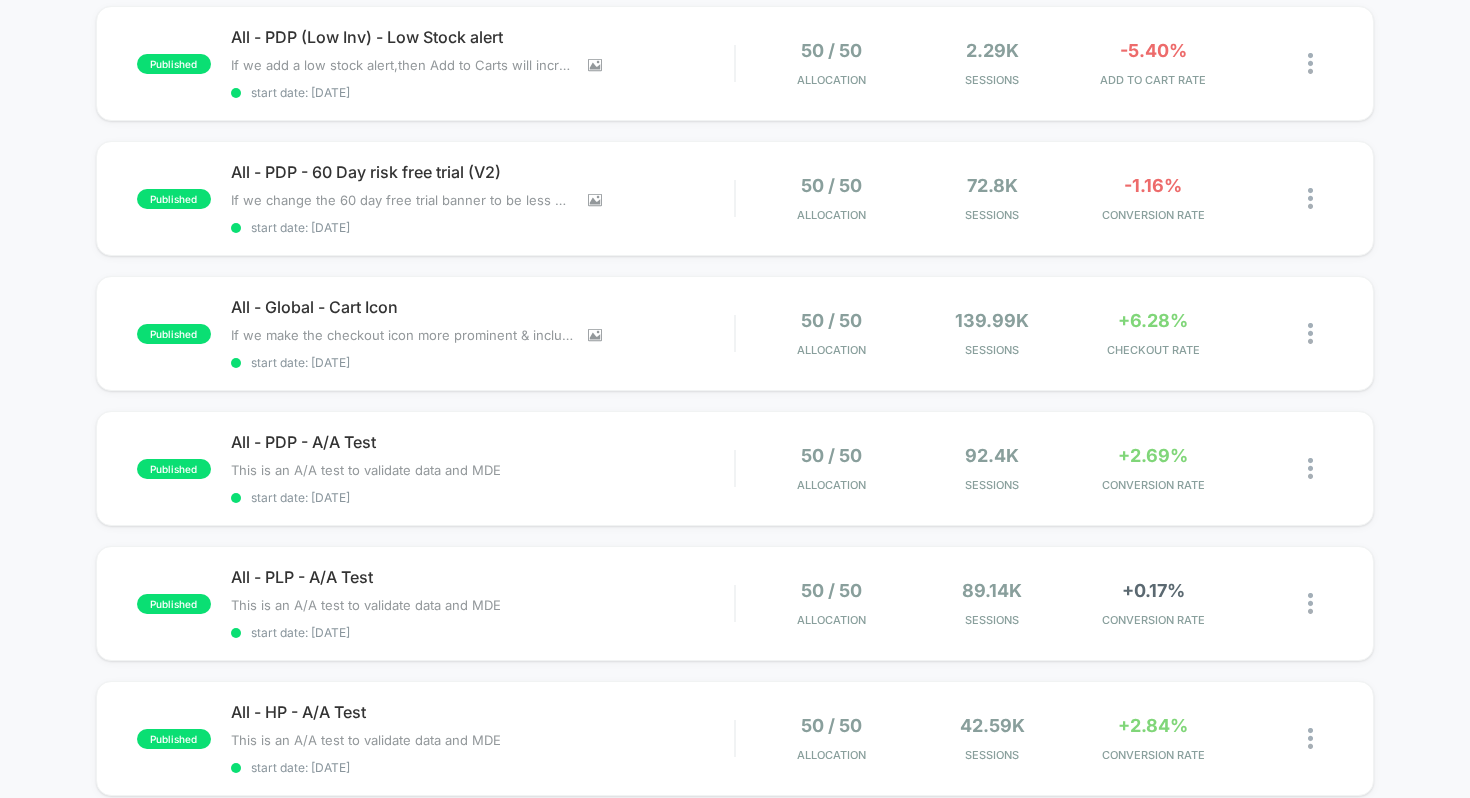 scroll, scrollTop: 759, scrollLeft: 0, axis: vertical 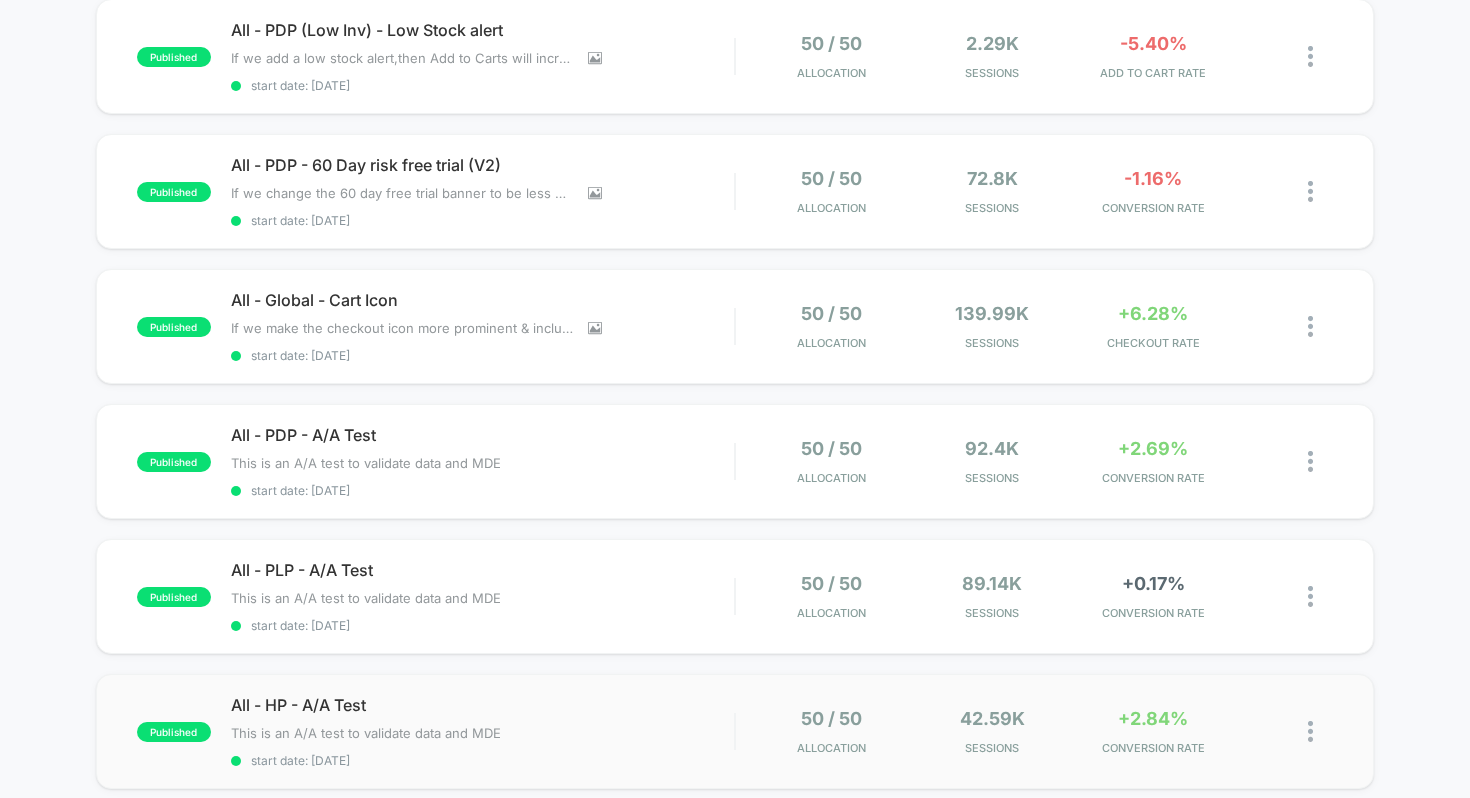 click on "published All - HP - A/A Test This is an A/A test to validate data and MDE Click to edit experience details This is an A/A test to validate data and MDE start date: 13/06/2025 50 / 50 Allocation 42.59k Sessions +2.84% CONVERSION RATE" at bounding box center [735, 731] 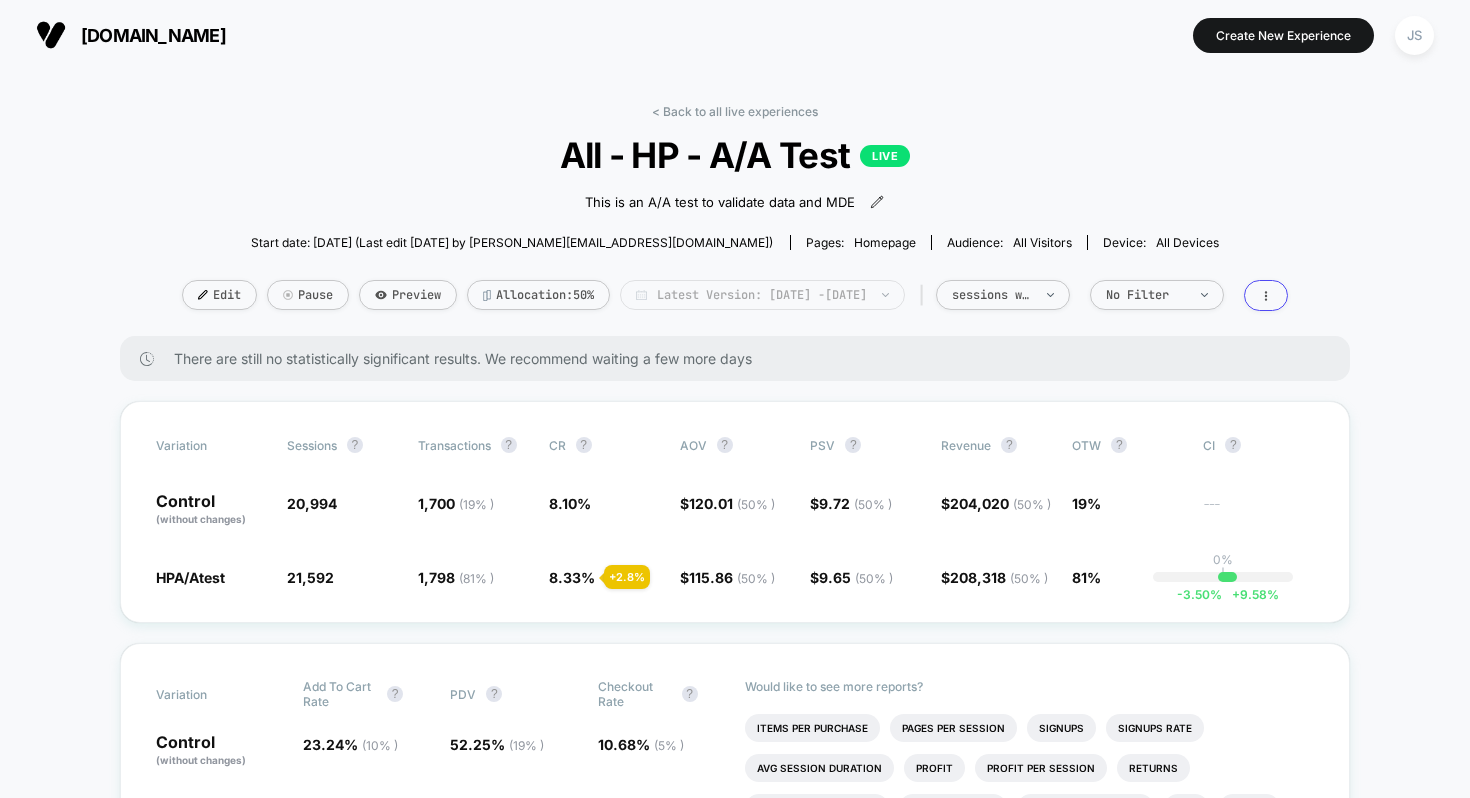 click on "Latest Version:     Jun 13, 2025    -    Jul 3, 2025" at bounding box center [762, 295] 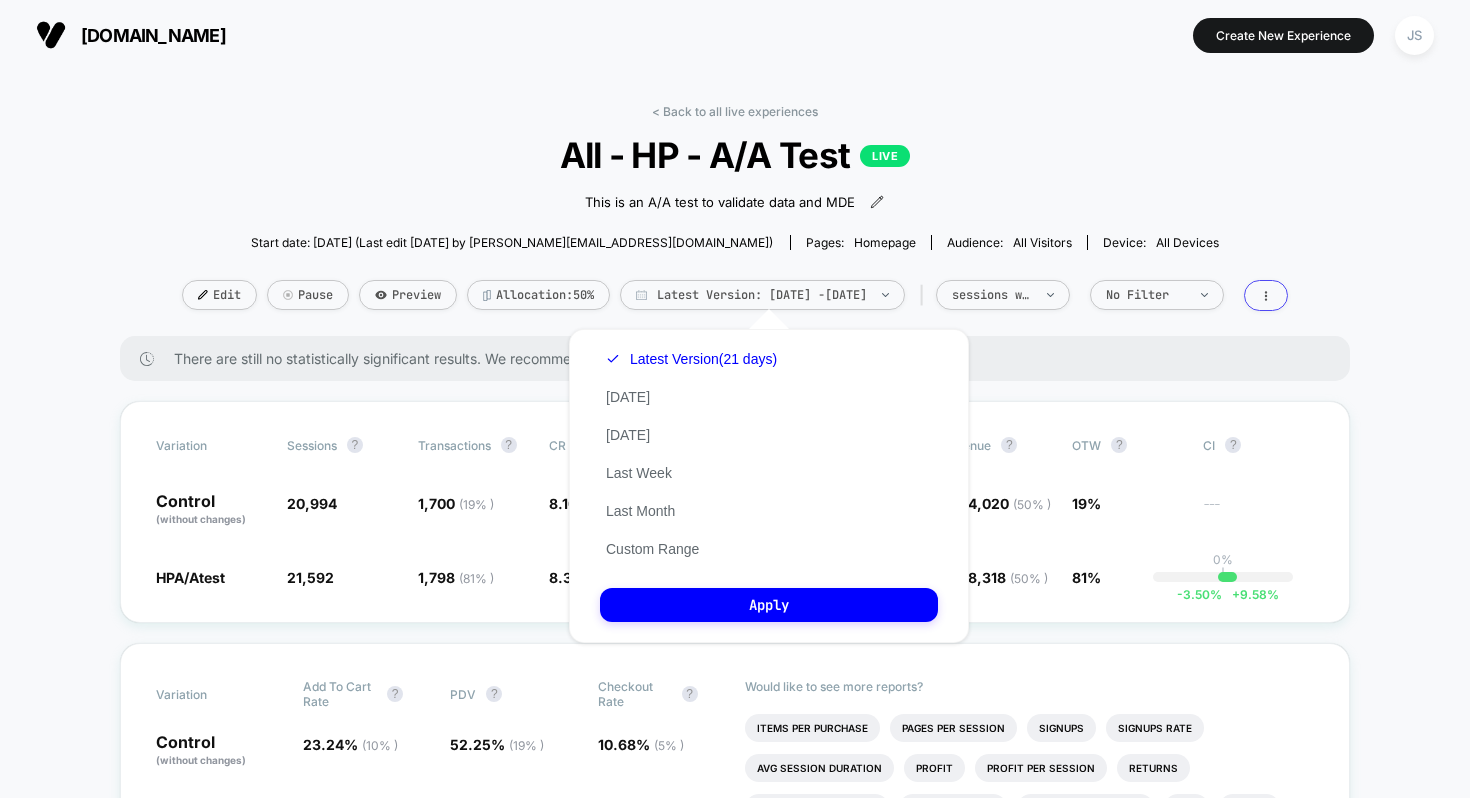 click on "All - HP - A/A Test LIVE" at bounding box center (734, 155) 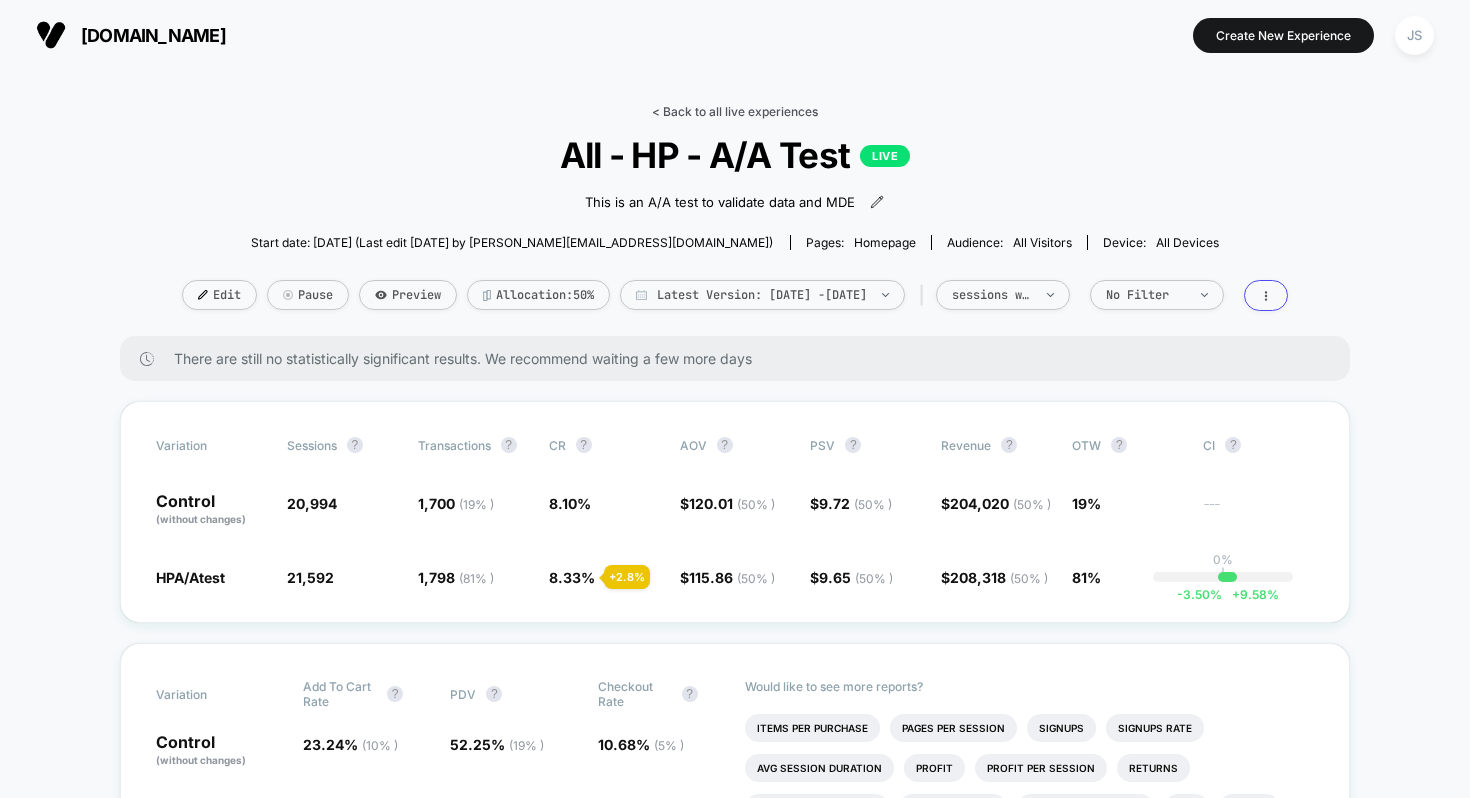 click on "< Back to all live experiences" at bounding box center (735, 111) 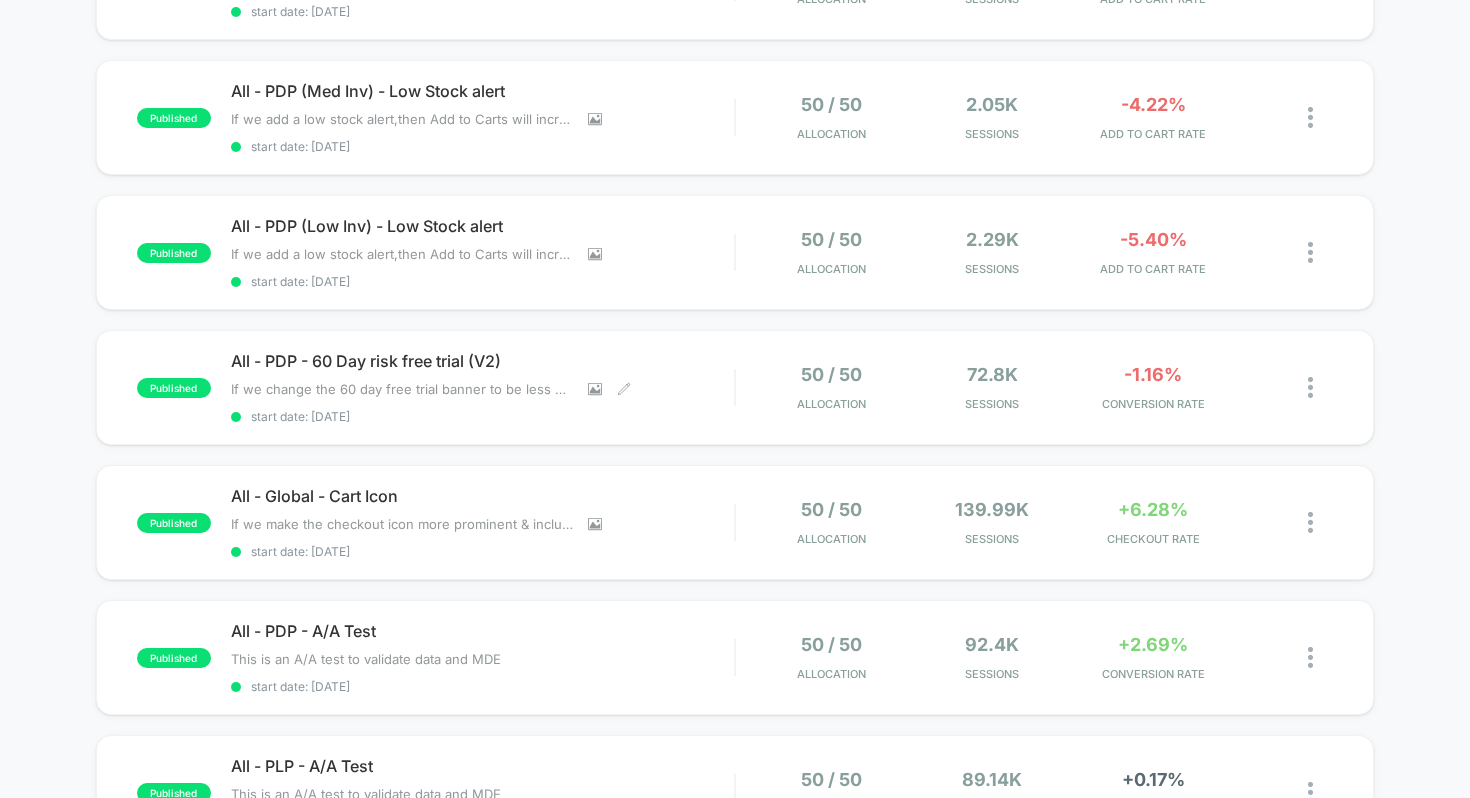 scroll, scrollTop: 562, scrollLeft: 0, axis: vertical 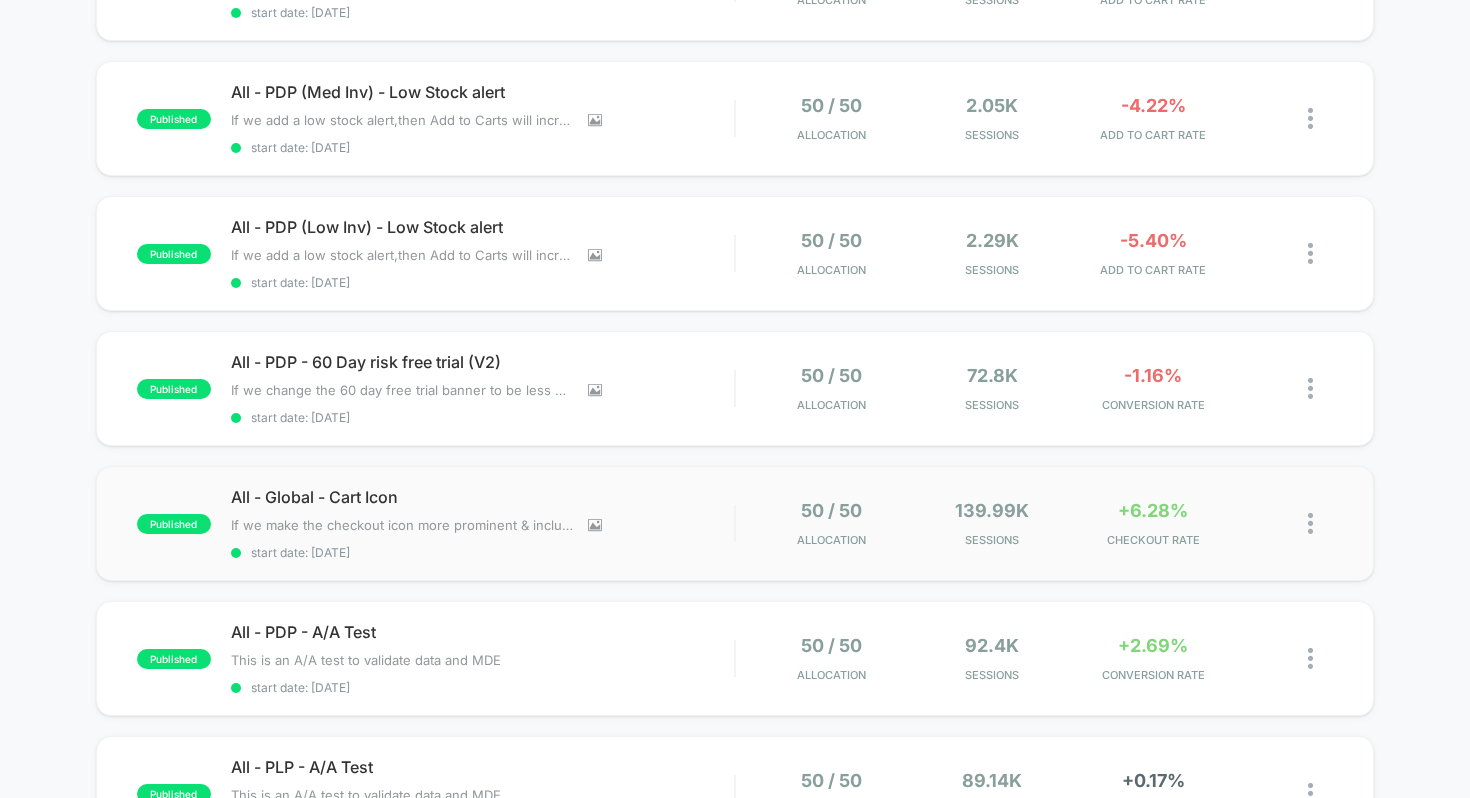 click on "published All - Global - Cart Icon If we make the checkout icon more prominent & include the number of items in the cart, it will attract users' attention leading to reduced cart abandonments and increased conversions.  Click to view images Click to edit experience details If we make the checkout icon more prominent & include the number of items in the cart, it will attract users' attention leading to reduced cart abandonments and increased conversions.  start date: 20/06/2025 50 / 50 Allocation 139.99k Sessions +6.28% CHECKOUT RATE" at bounding box center [735, 523] 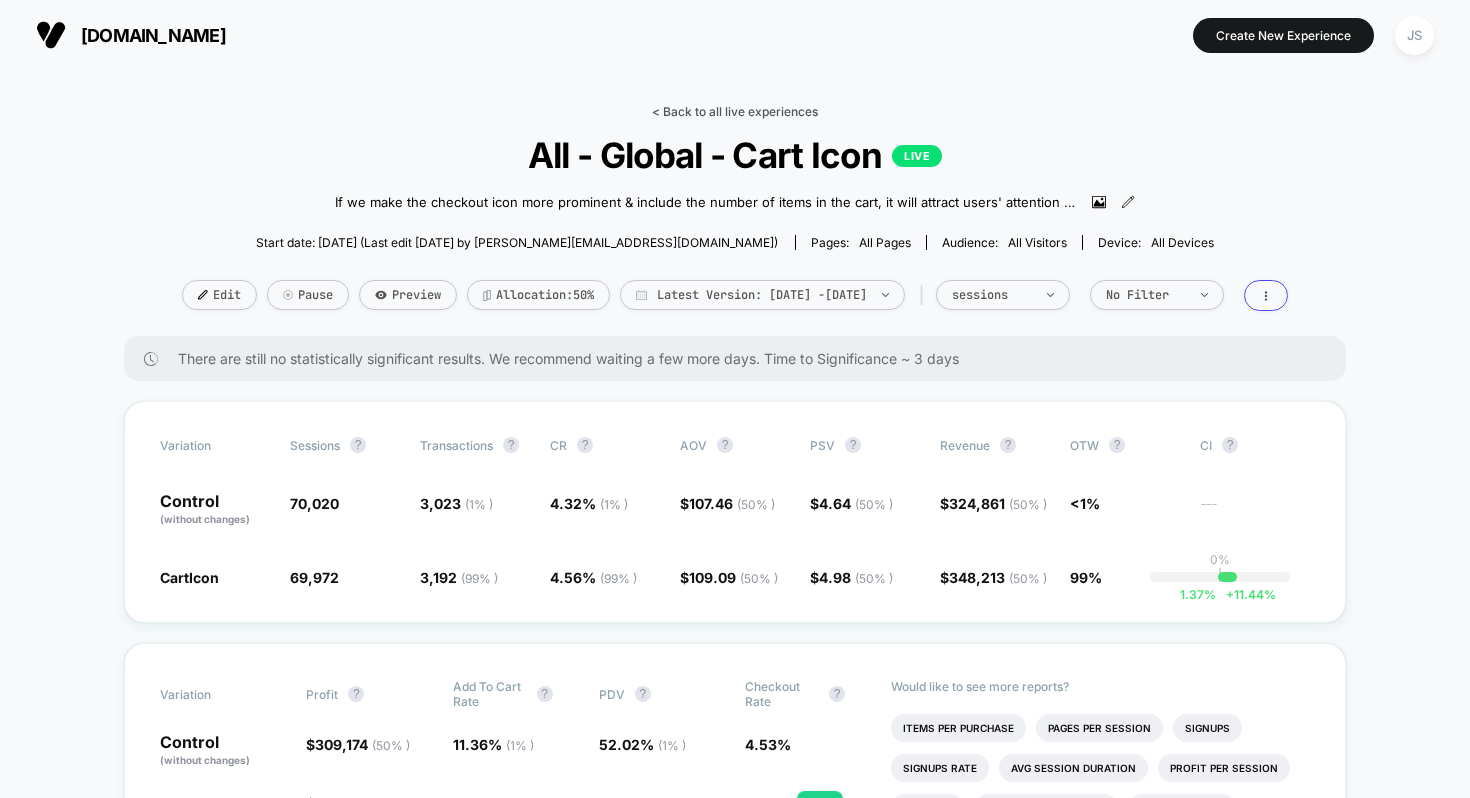 click on "< Back to all live experiences" at bounding box center (735, 111) 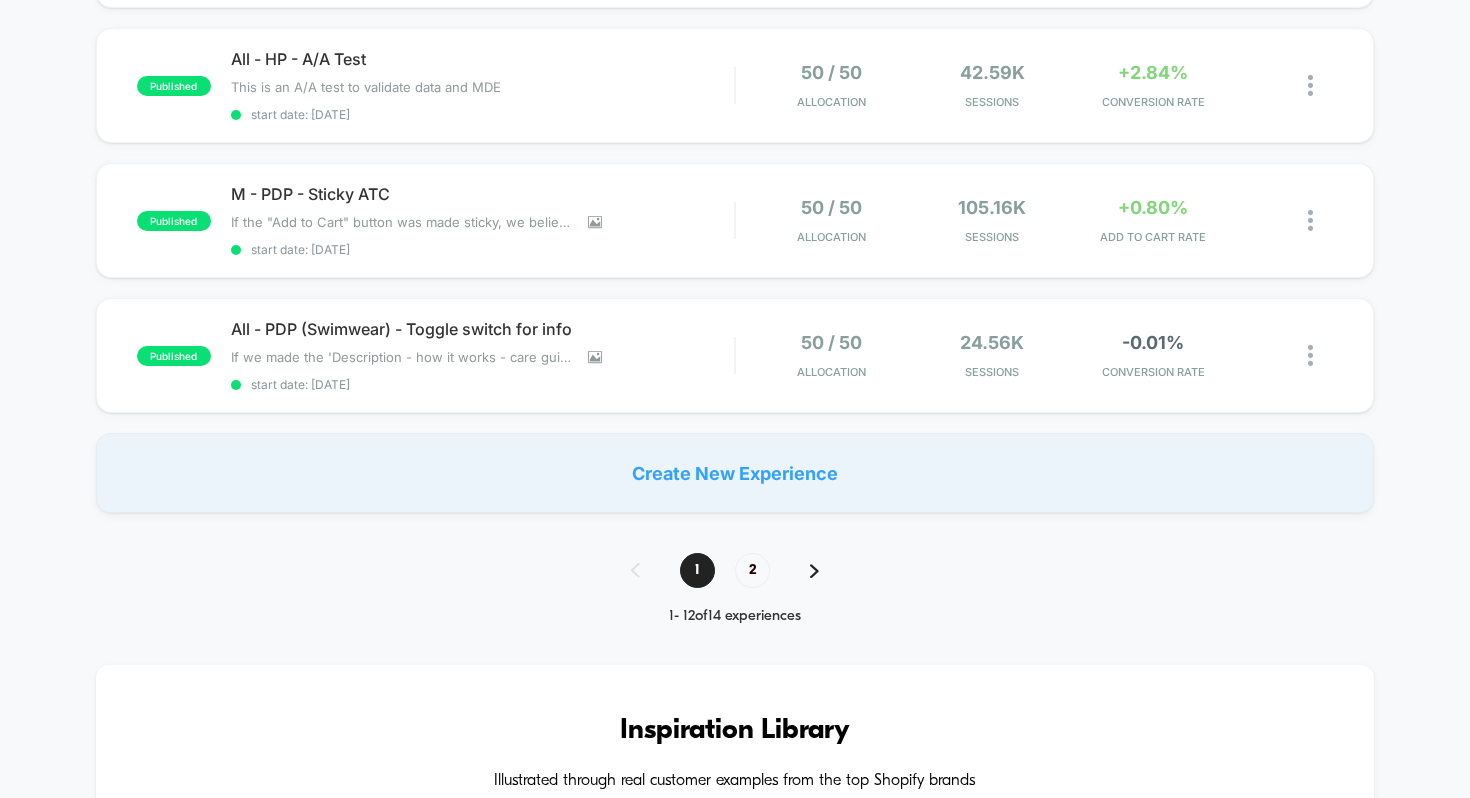 scroll, scrollTop: 1395, scrollLeft: 0, axis: vertical 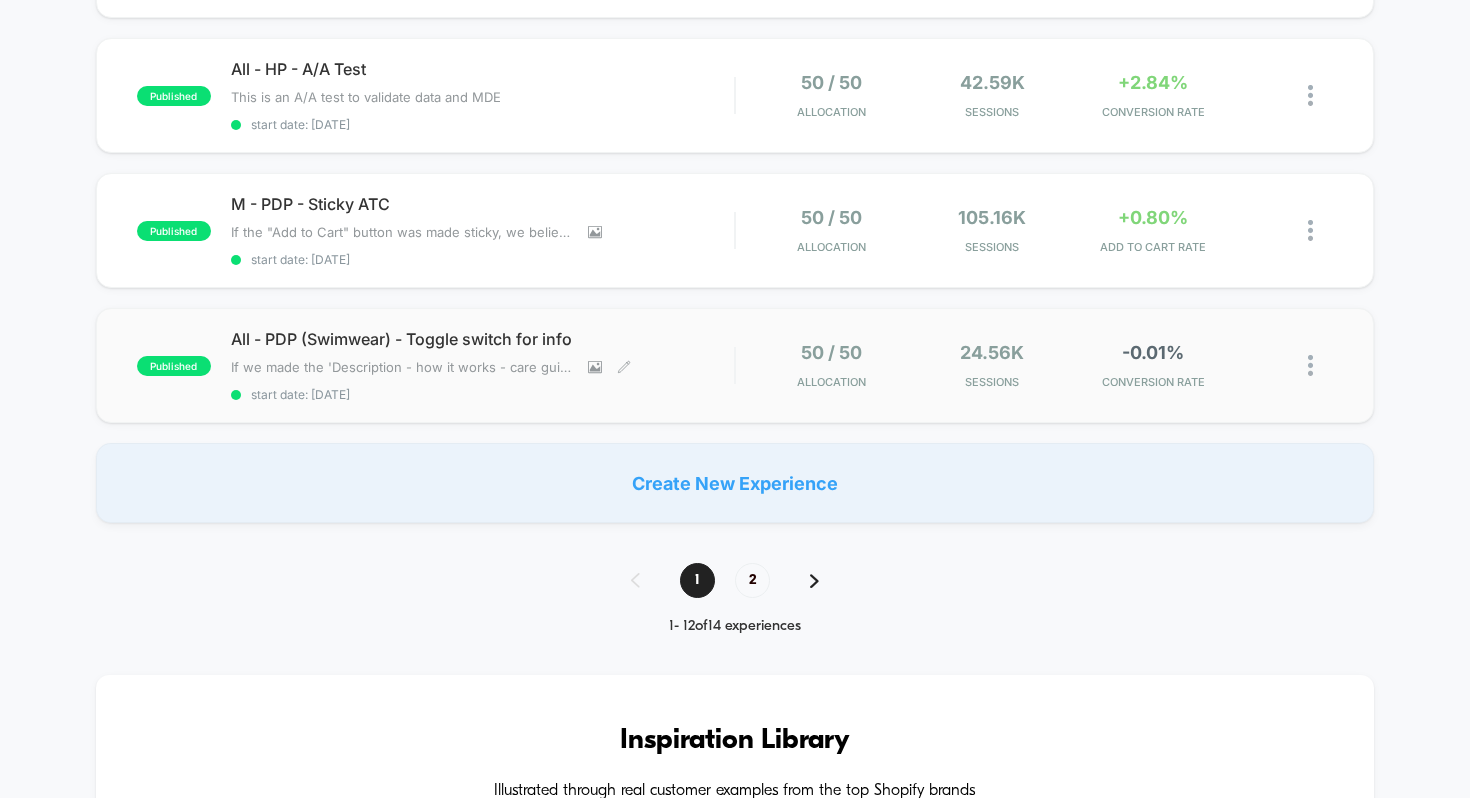 click on "All - PDP (Swimwear) - Toggle switch for info" at bounding box center (483, 339) 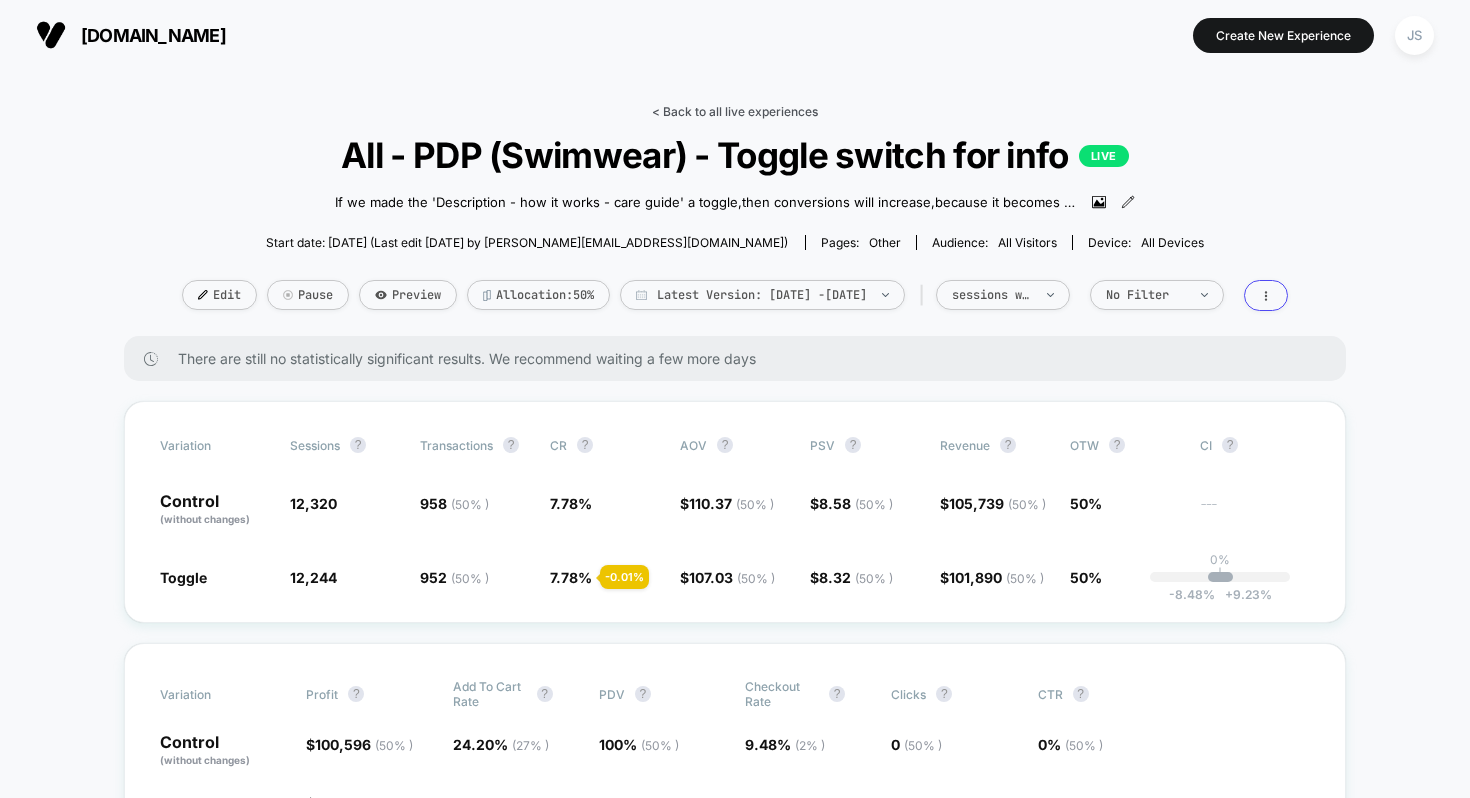 click on "< Back to all live experiences" at bounding box center (735, 111) 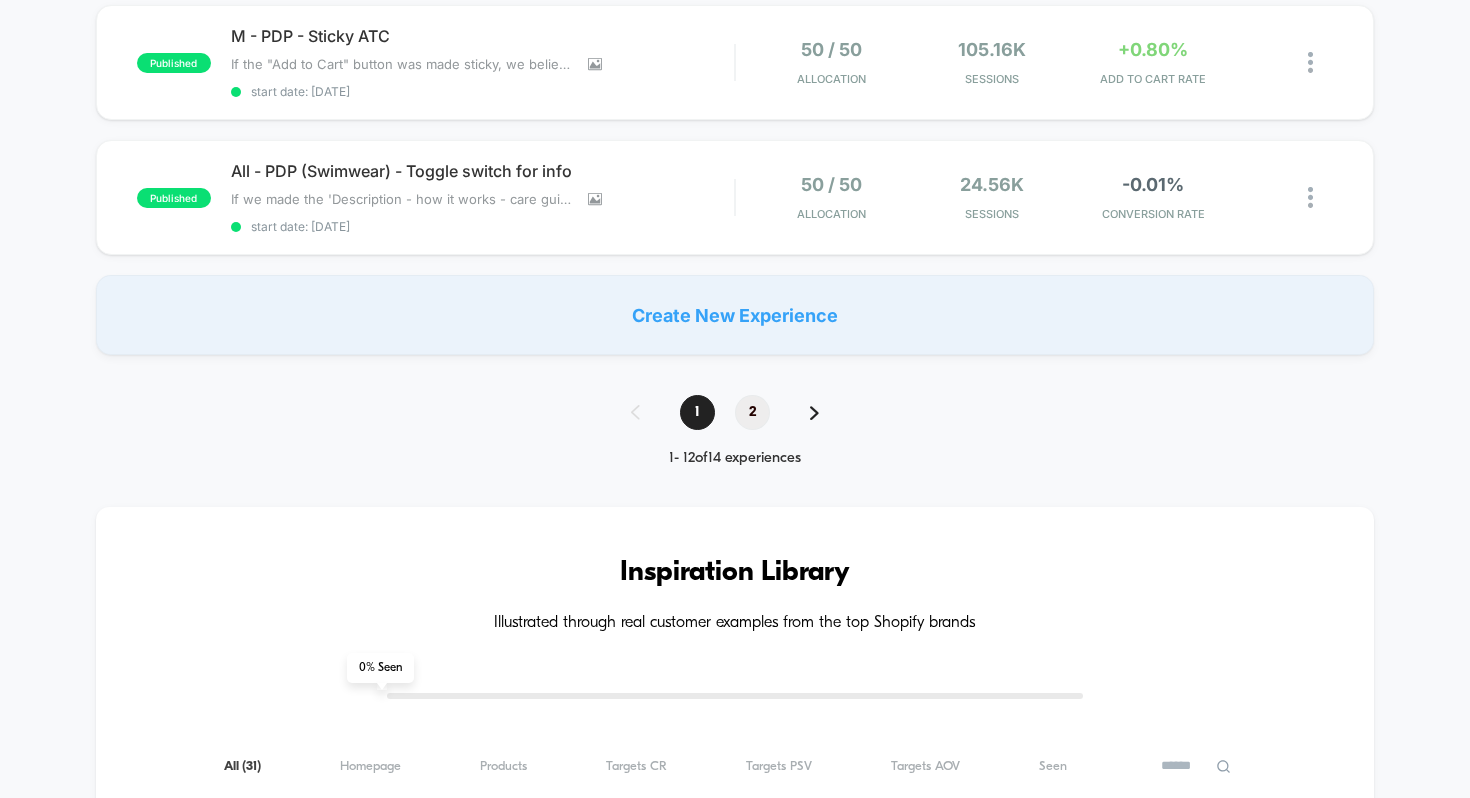 click on "2" at bounding box center [752, 412] 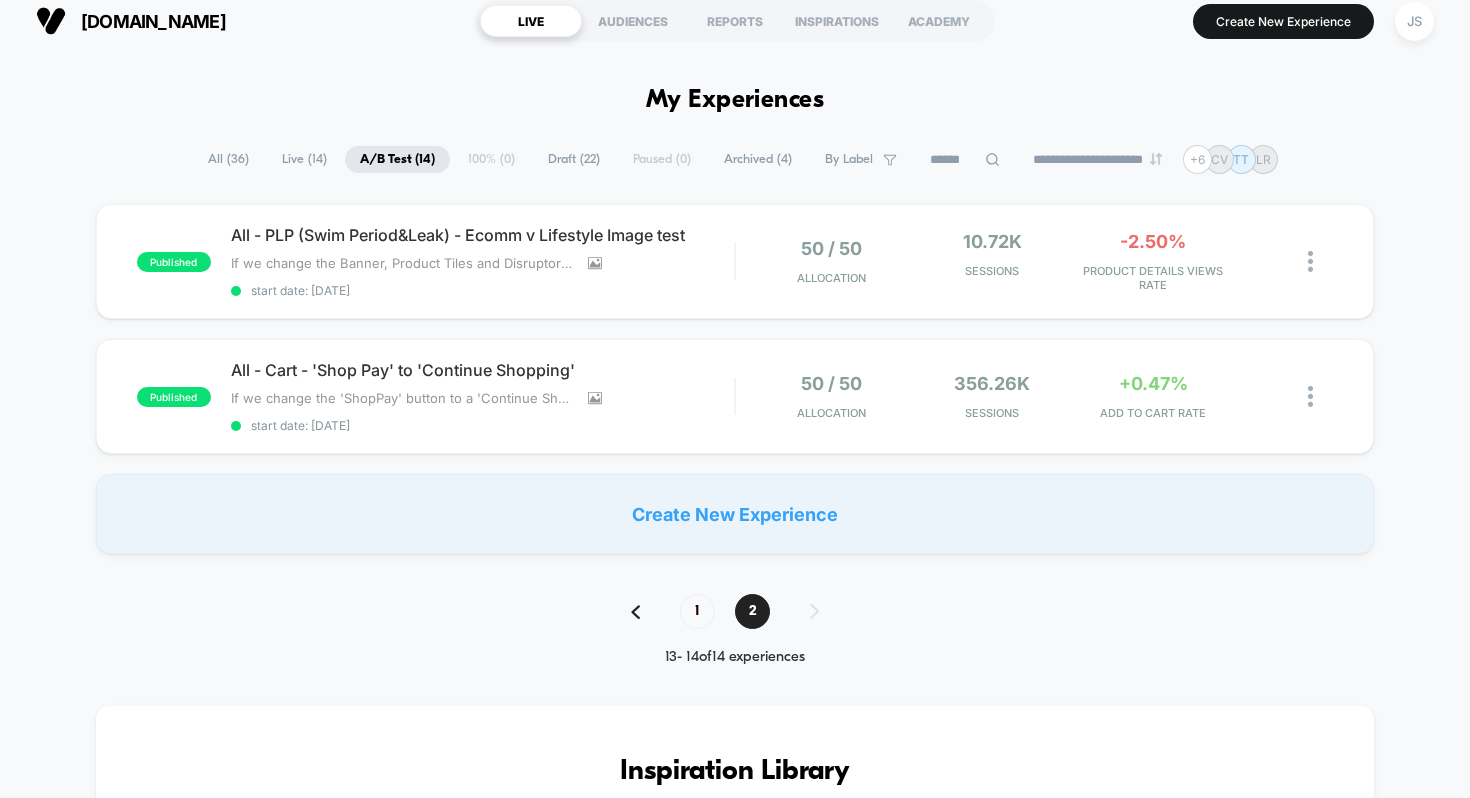 scroll, scrollTop: 17, scrollLeft: 0, axis: vertical 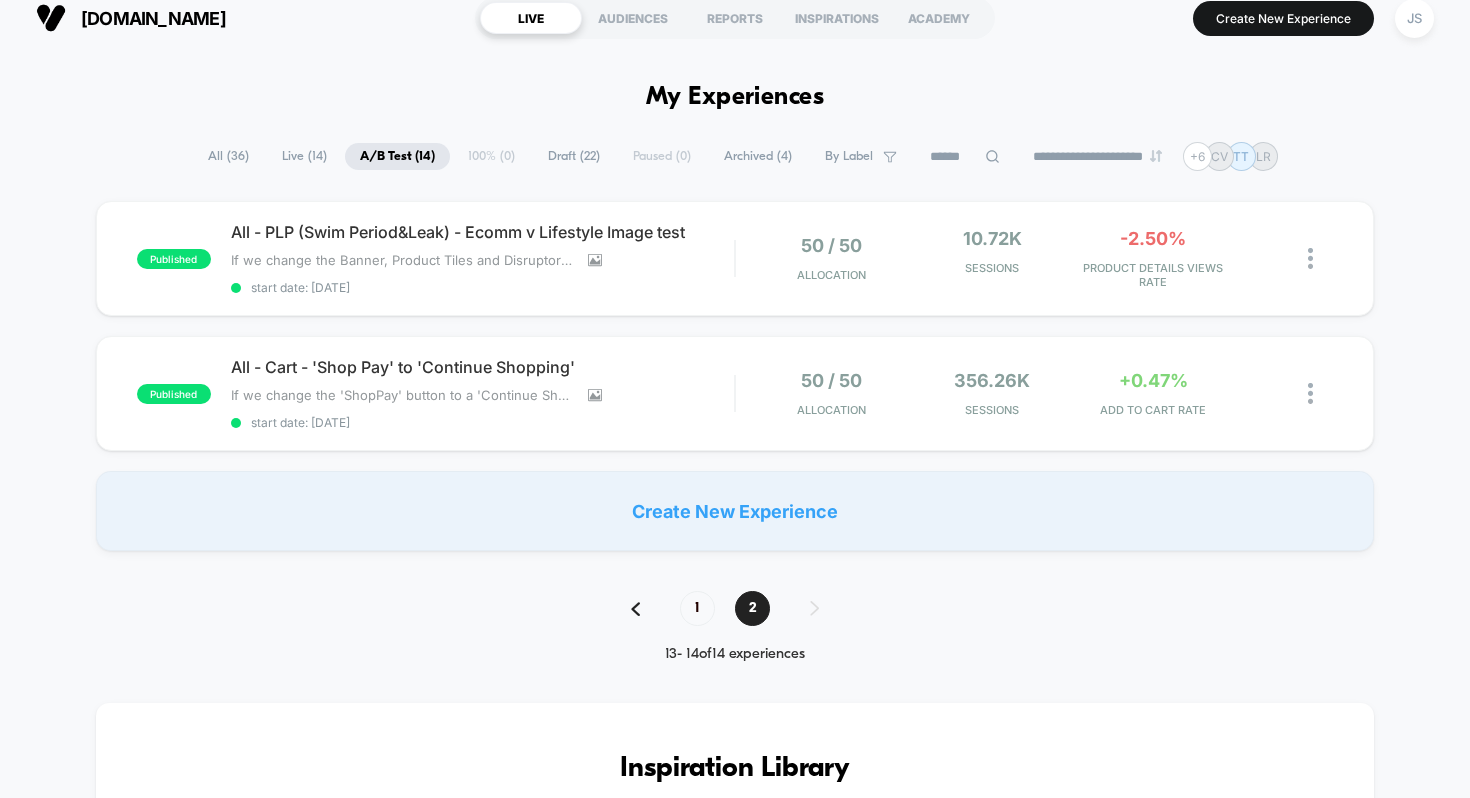 click on "**********" at bounding box center (735, 1197) 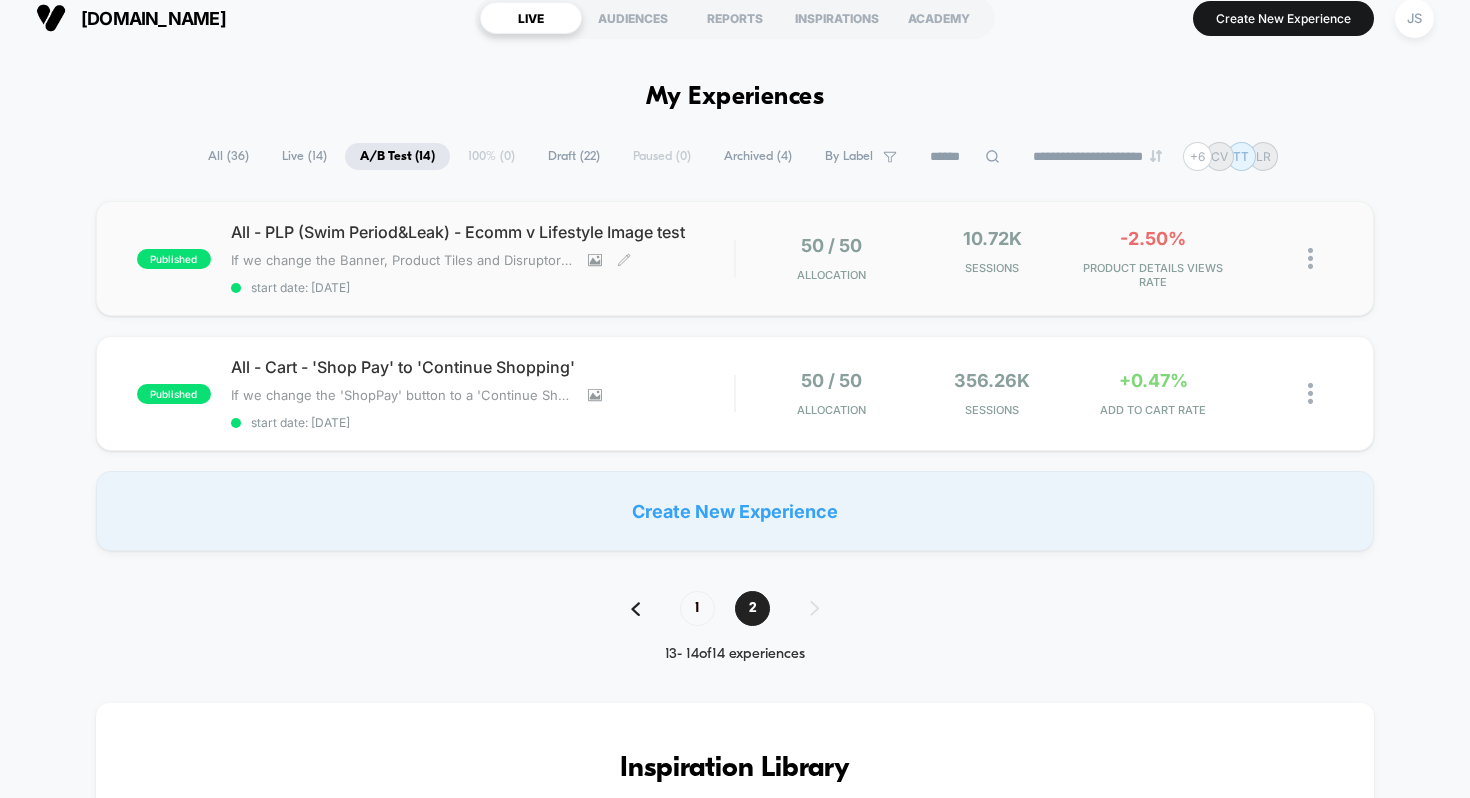 click on "All - PLP (Swim Period&Leak) - Ecomm v Lifestyle Image test" at bounding box center (483, 232) 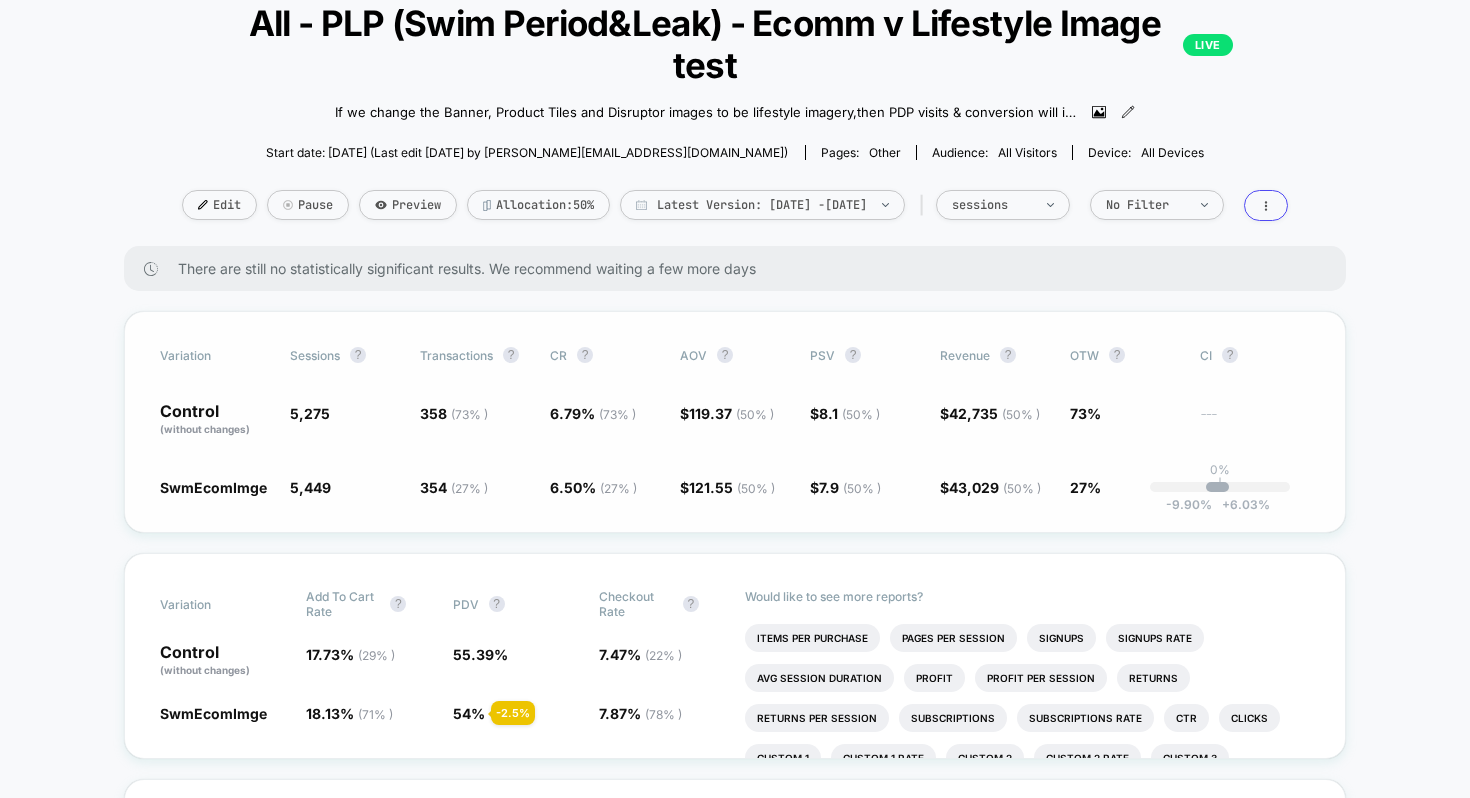 scroll, scrollTop: 135, scrollLeft: 0, axis: vertical 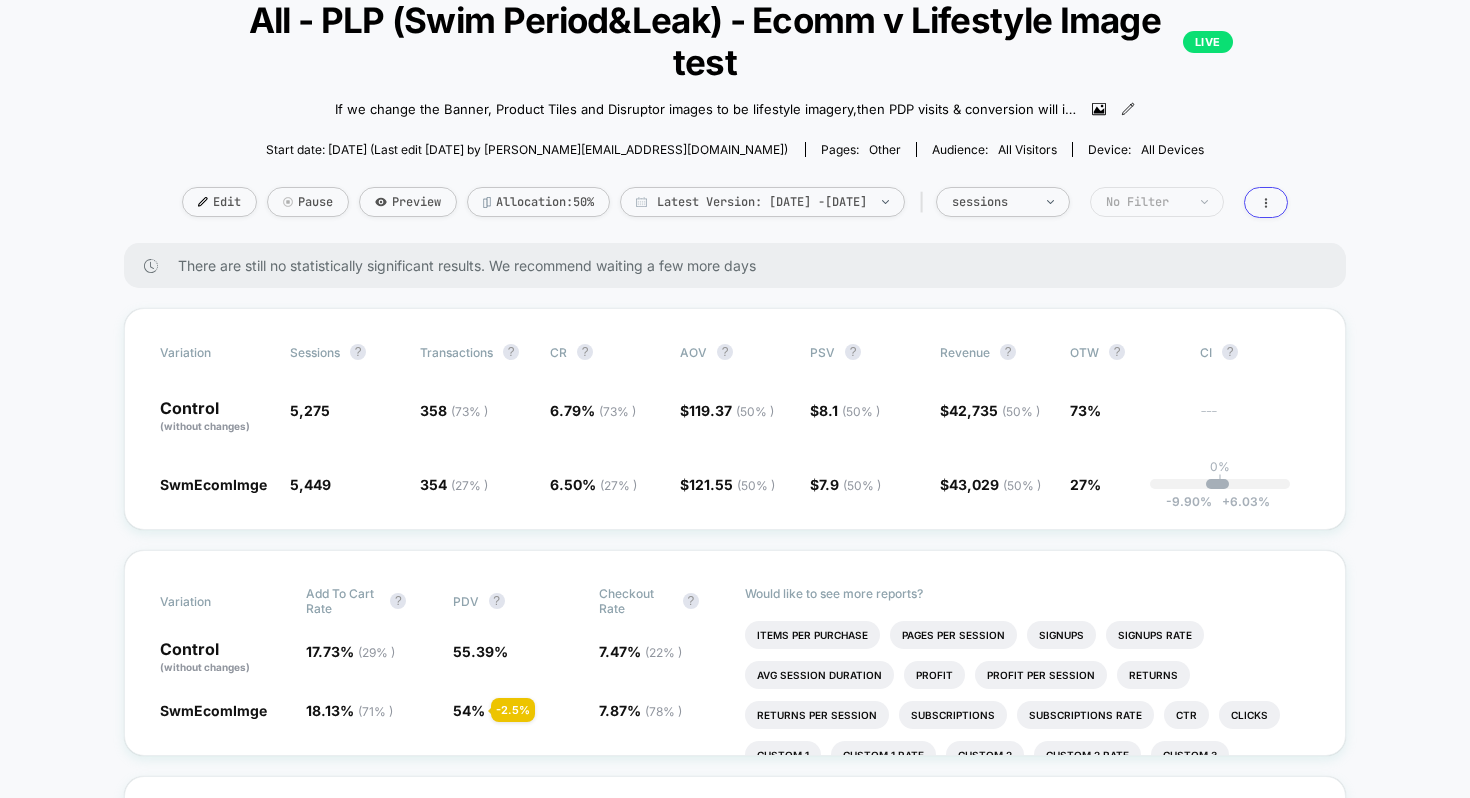 click on "No Filter" at bounding box center (1146, 202) 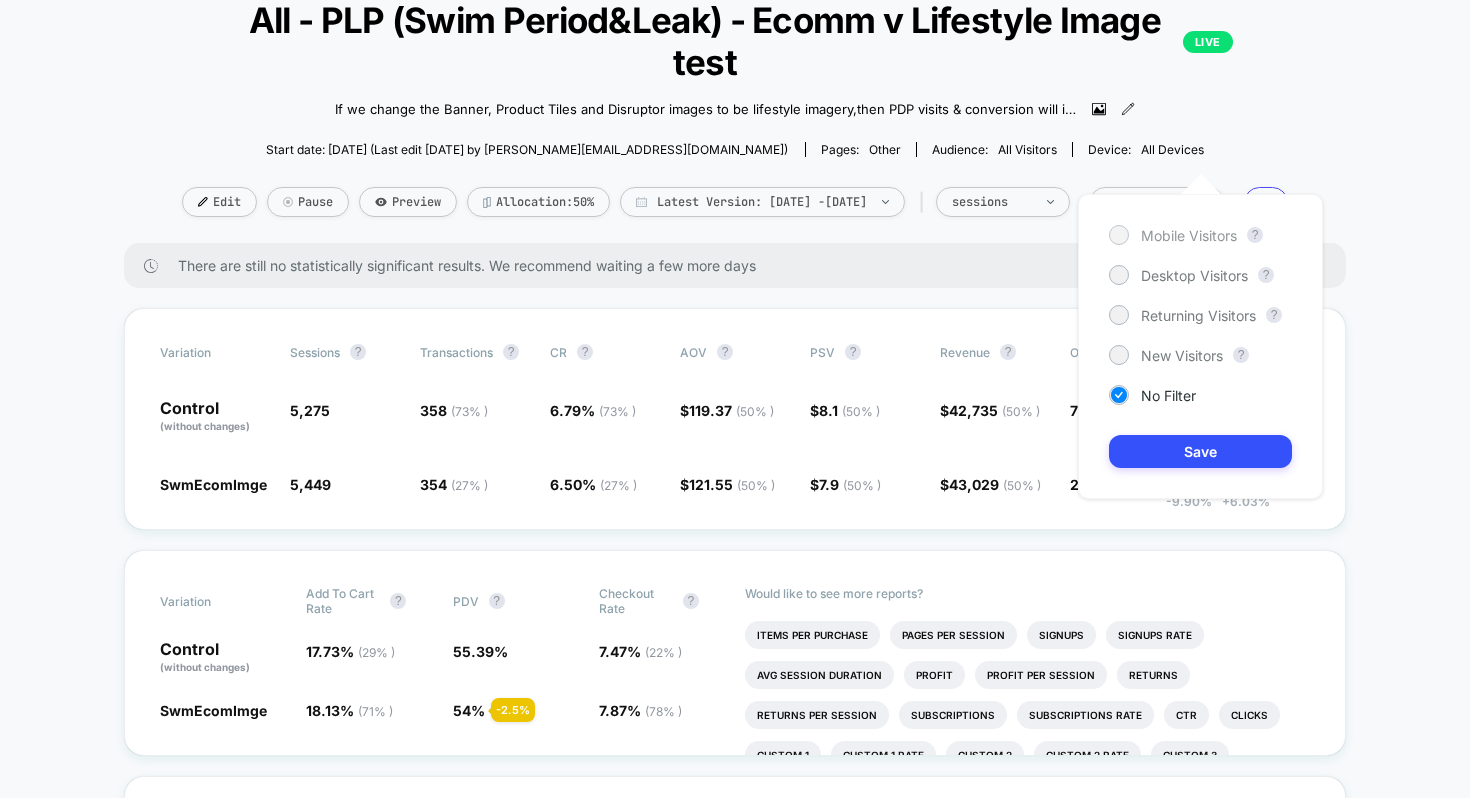 click on "Mobile Visitors" at bounding box center [1189, 235] 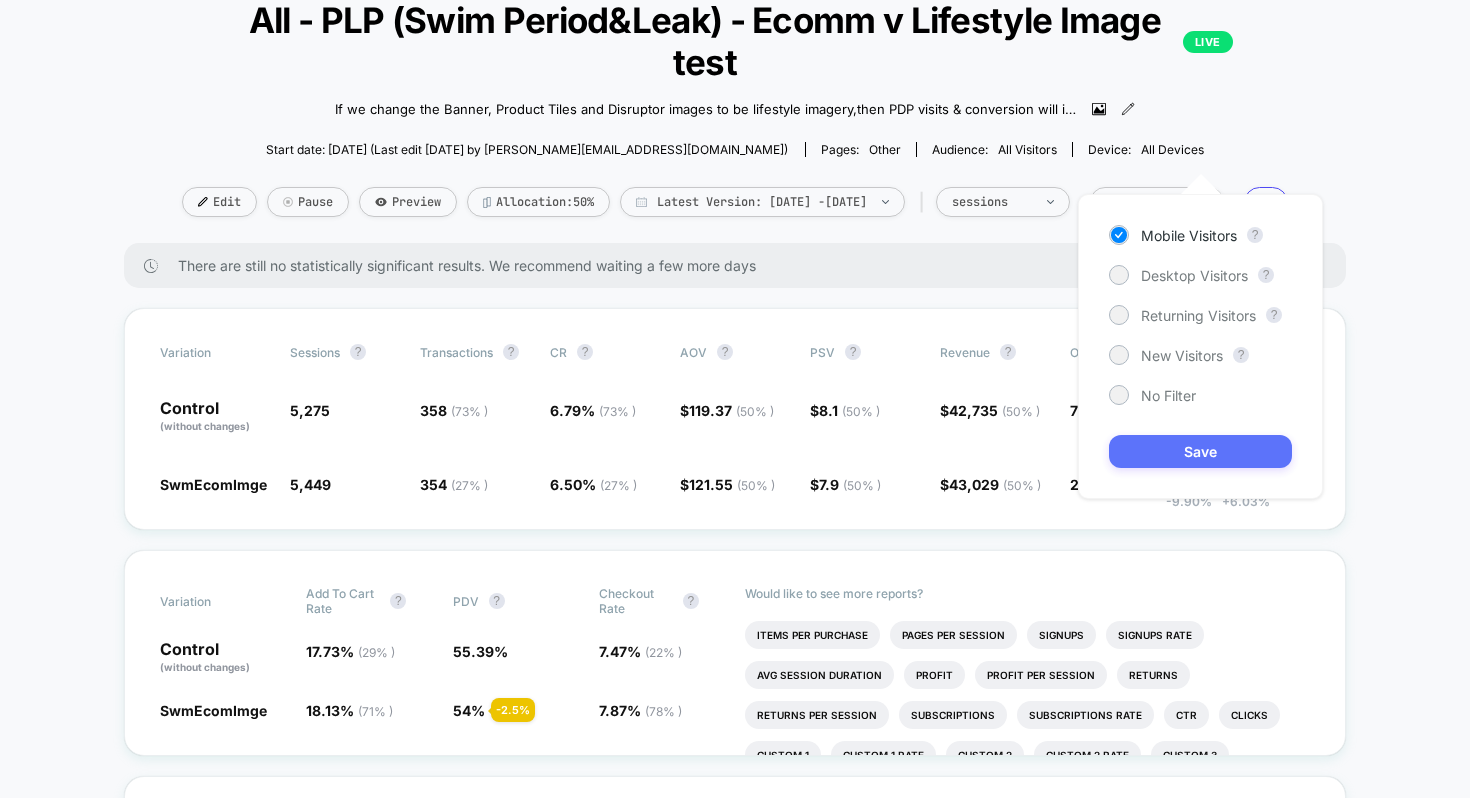 click on "Save" at bounding box center (1200, 451) 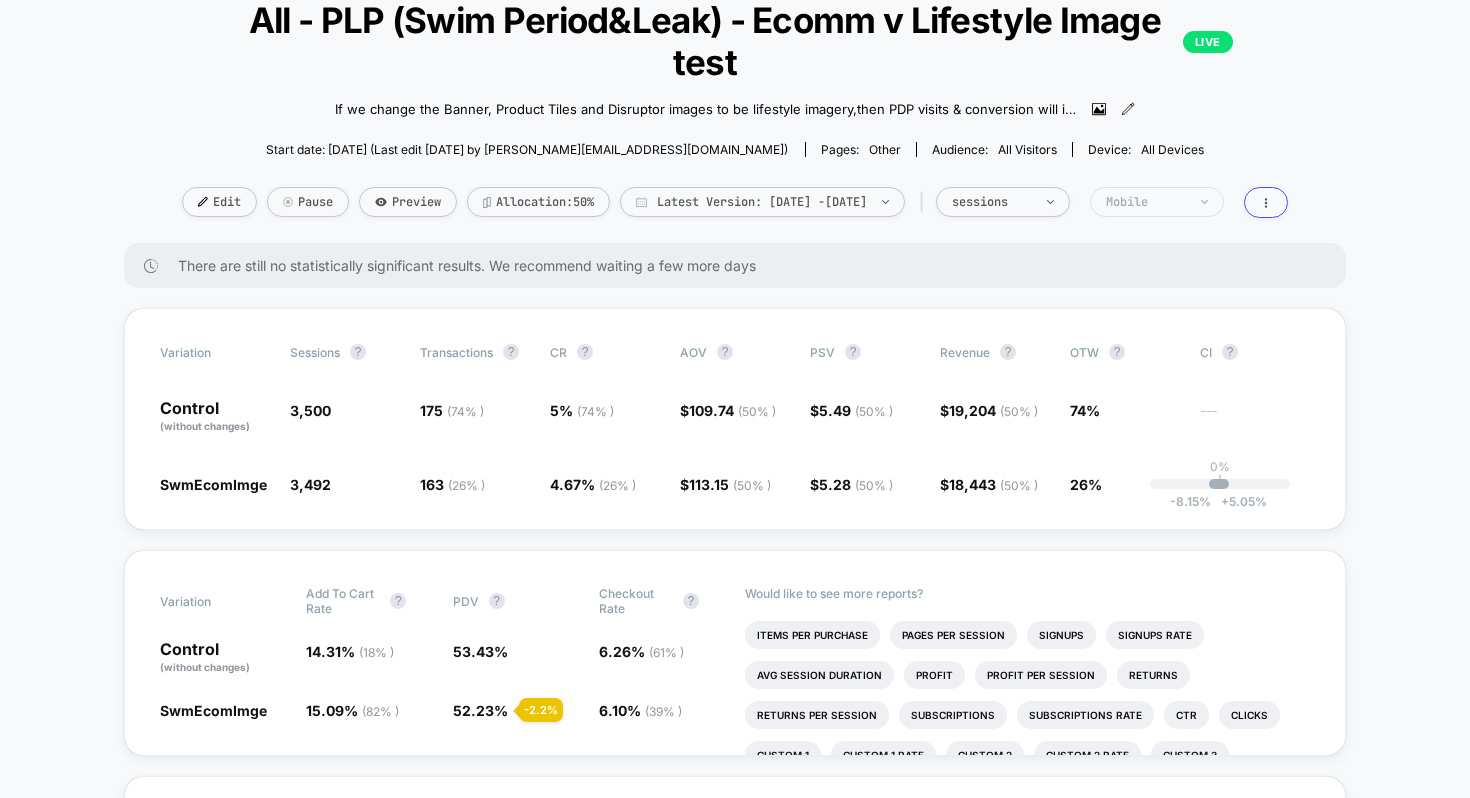 click on "Mobile" at bounding box center [1157, 202] 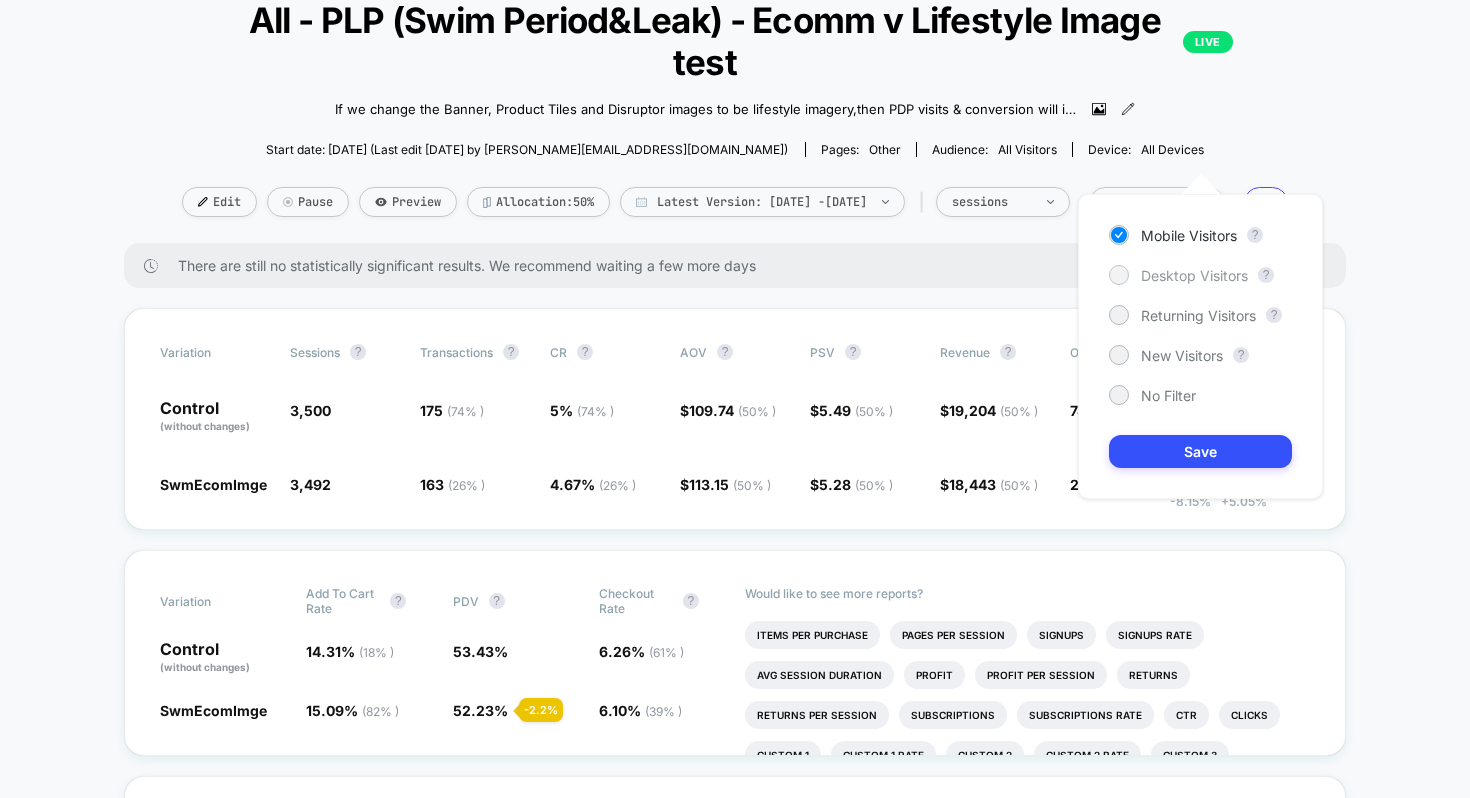 click on "Desktop Visitors" at bounding box center [1194, 275] 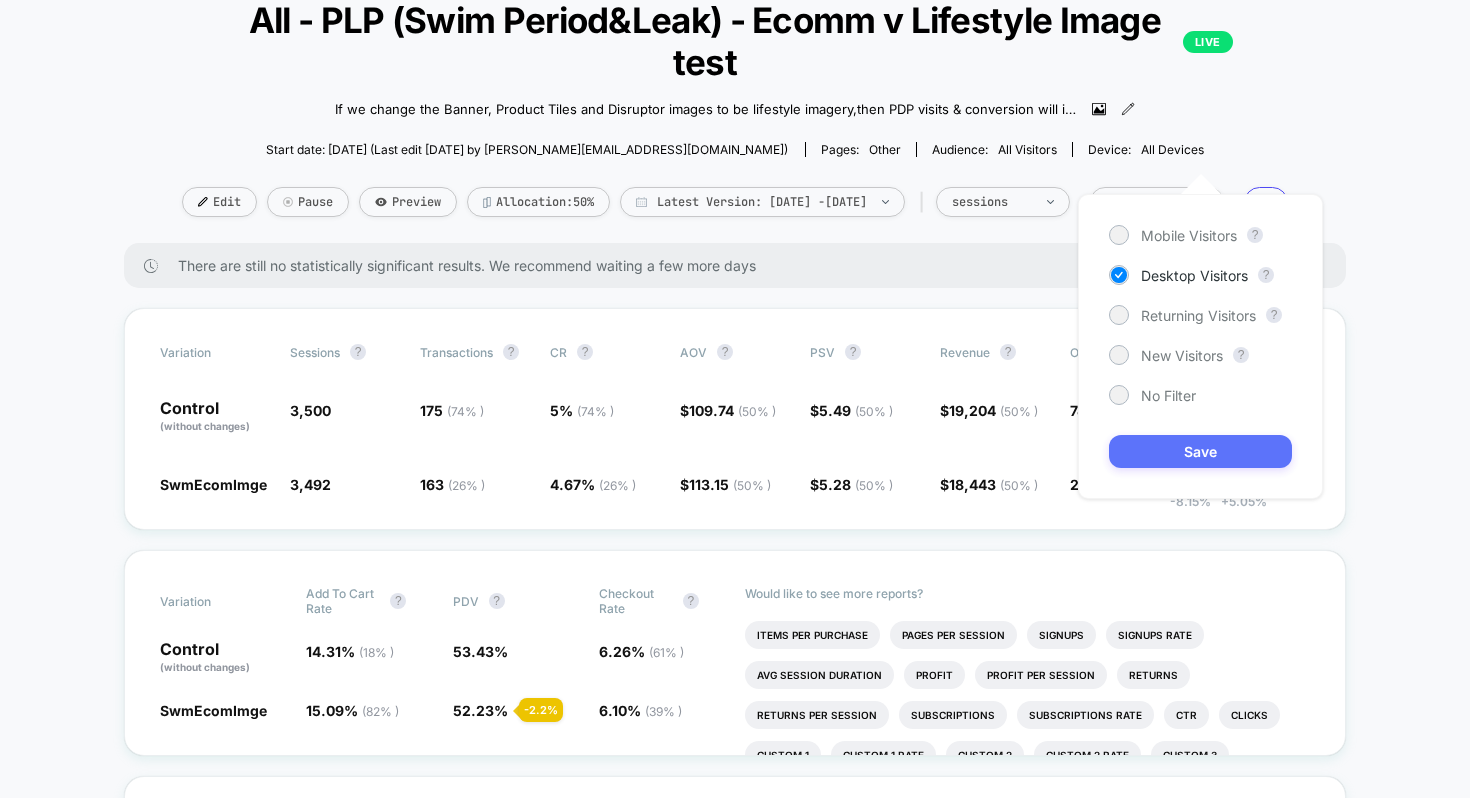 click on "Save" at bounding box center (1200, 451) 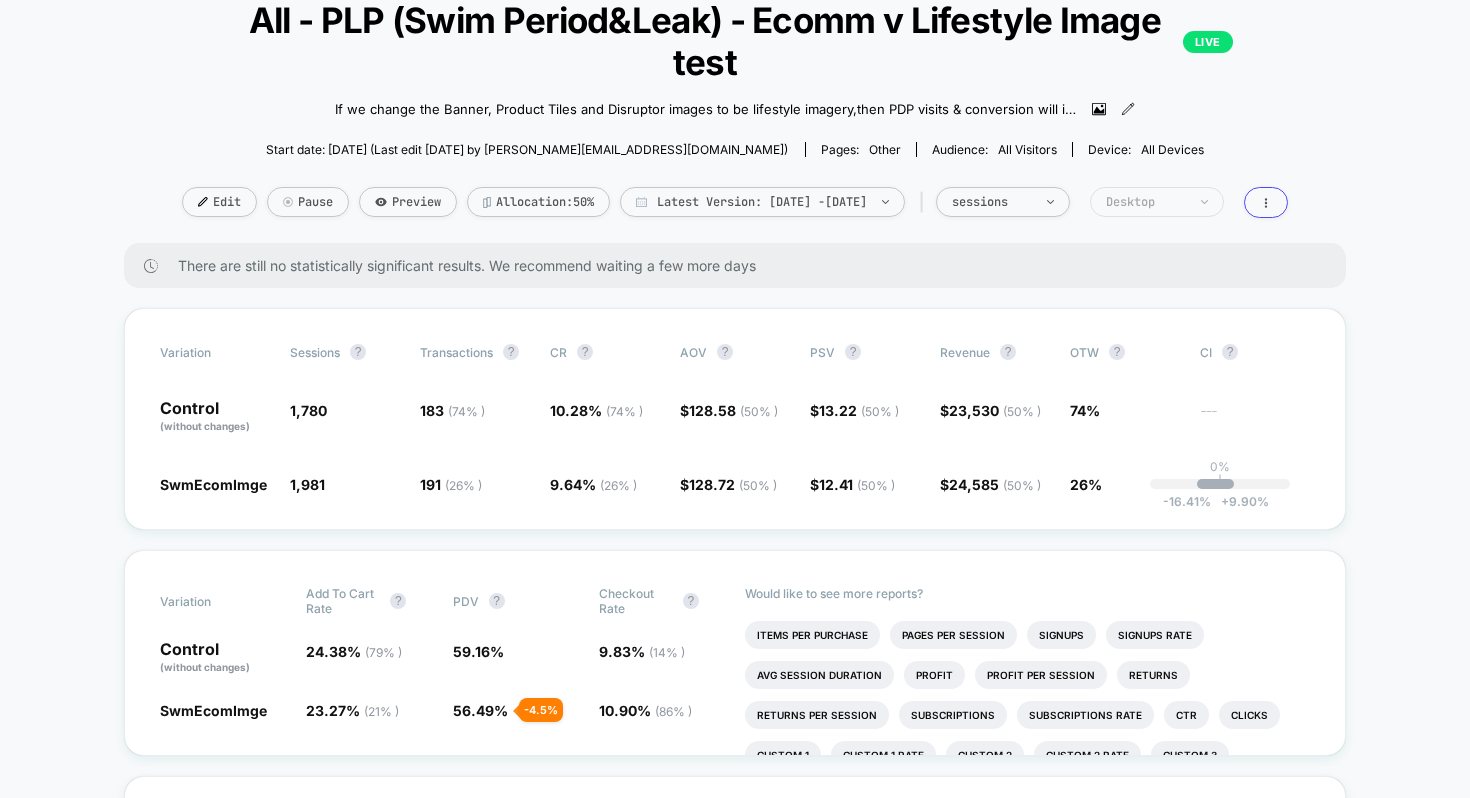 click on "Desktop" at bounding box center [1157, 202] 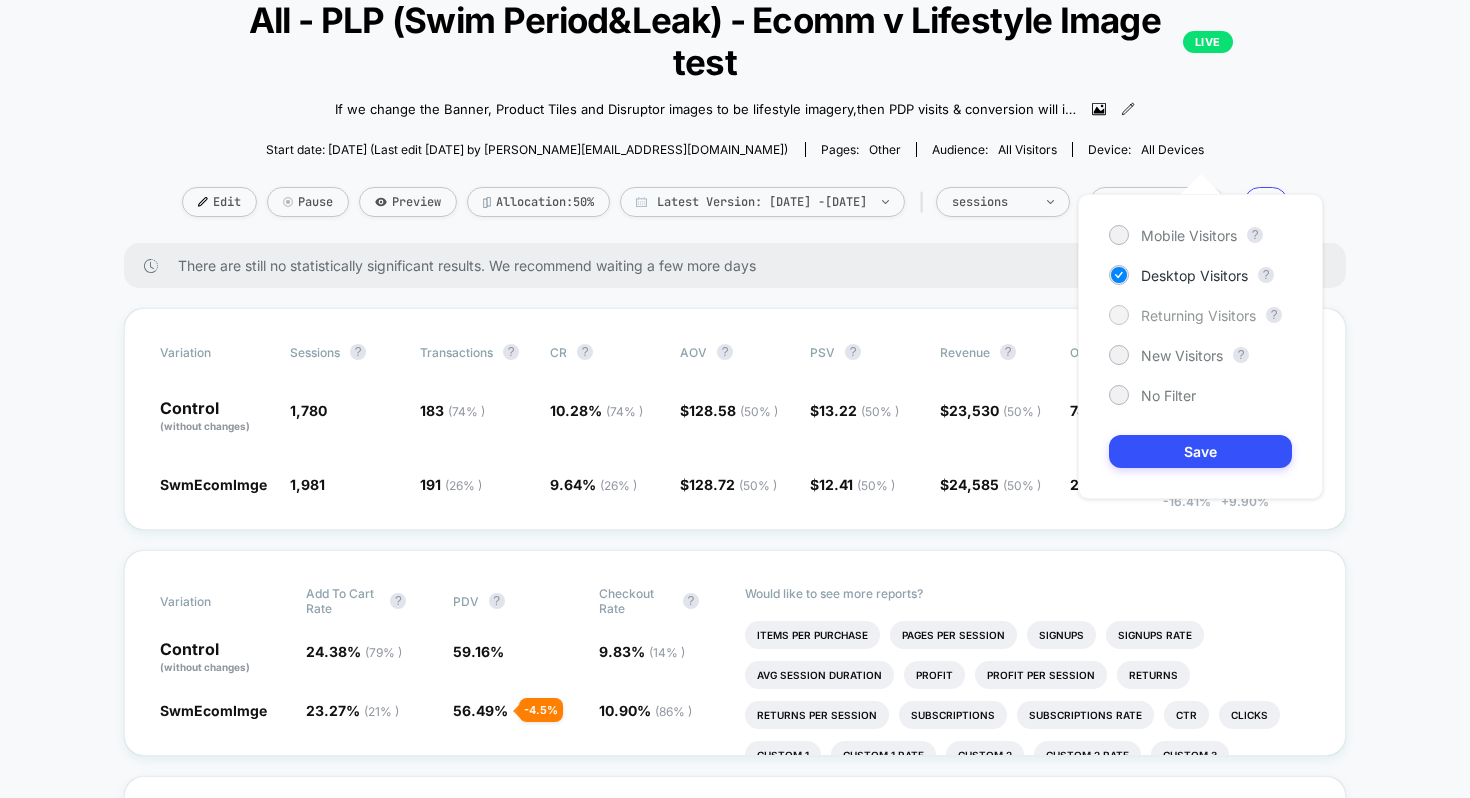 click on "Returning Visitors" at bounding box center (1198, 315) 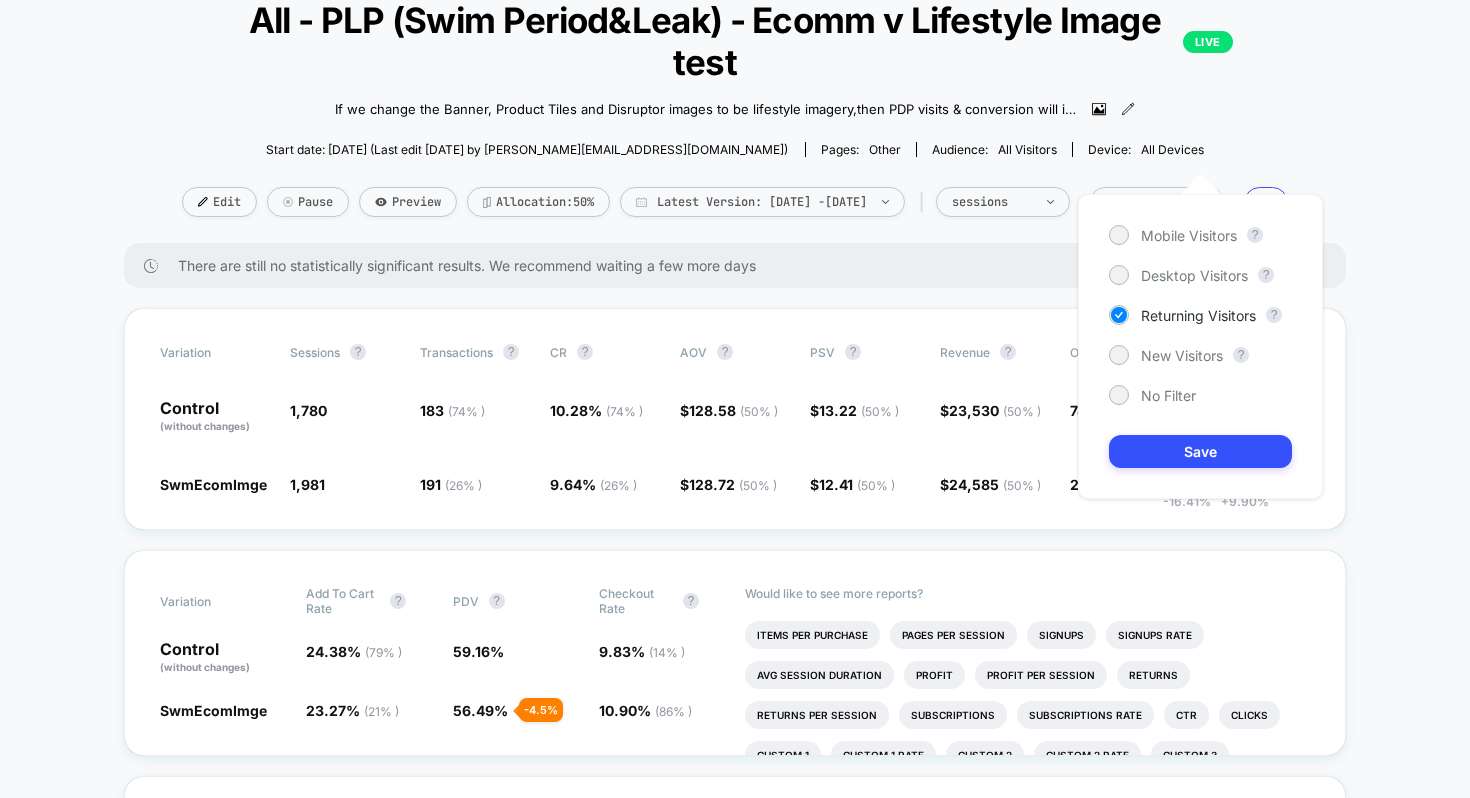 click on "Mobile Visitors ? Desktop Visitors ? Returning Visitors ? New Visitors ? No Filter Save" at bounding box center [1200, 346] 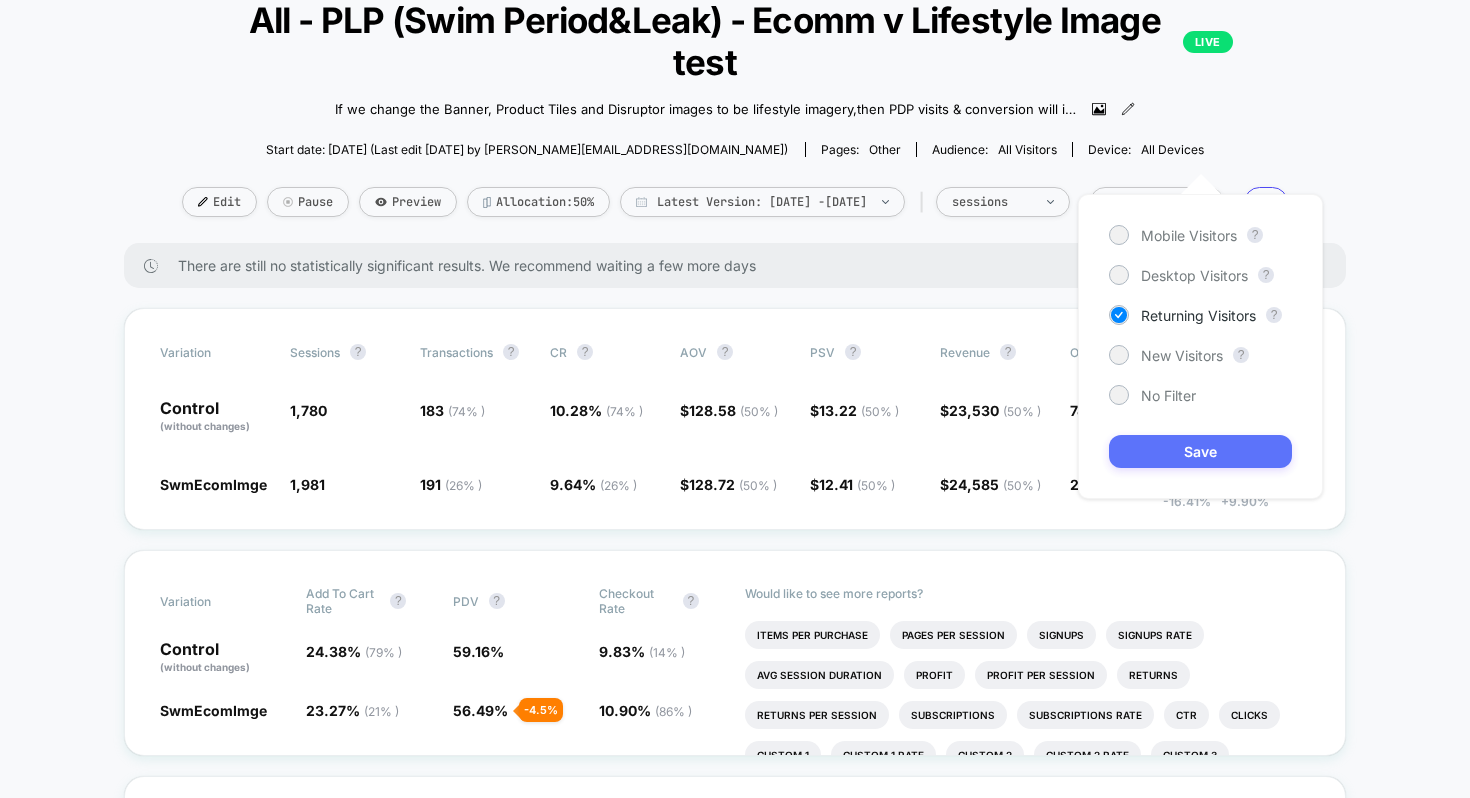 click on "Save" at bounding box center [1200, 451] 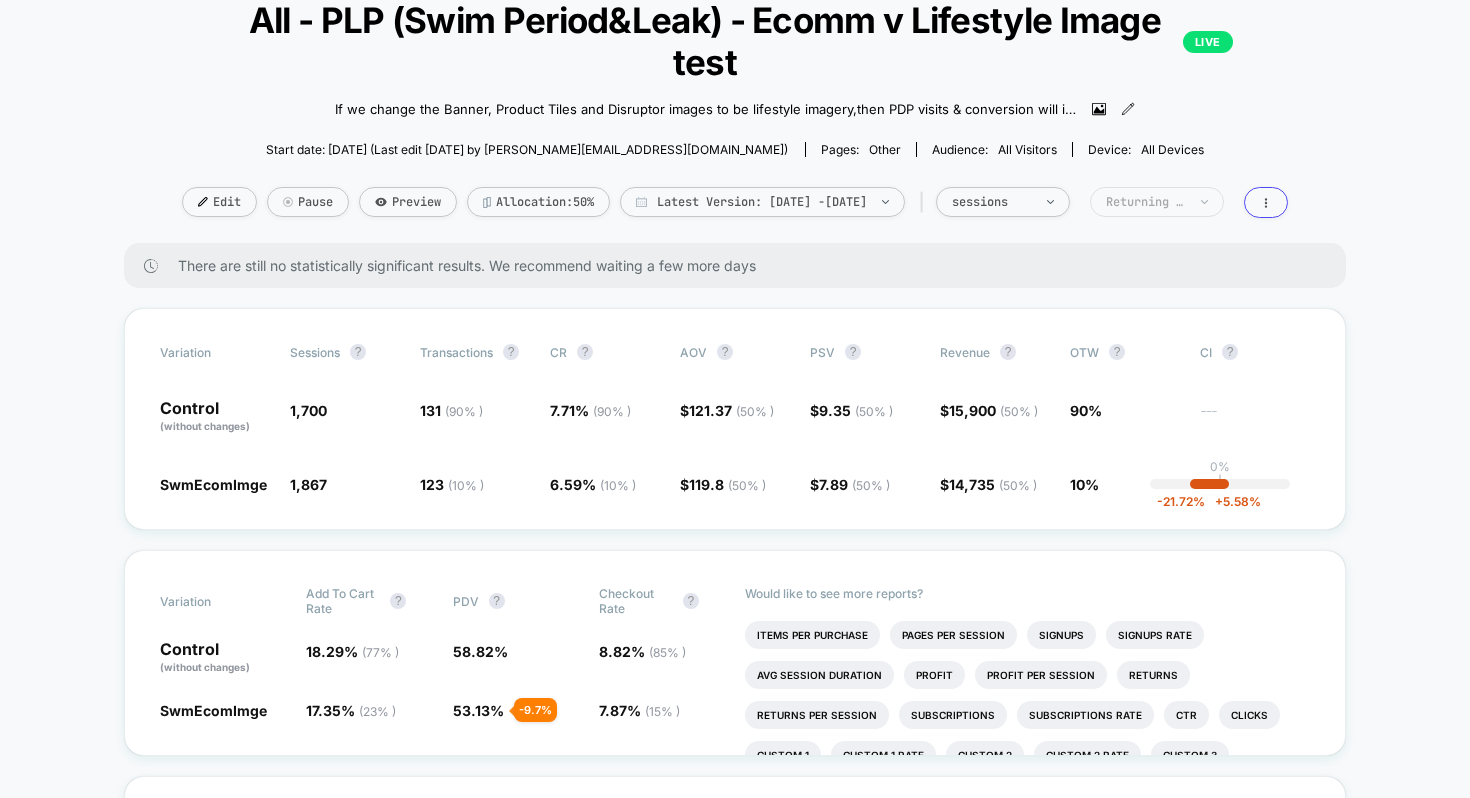 click on "Returning Visitors" at bounding box center (1146, 202) 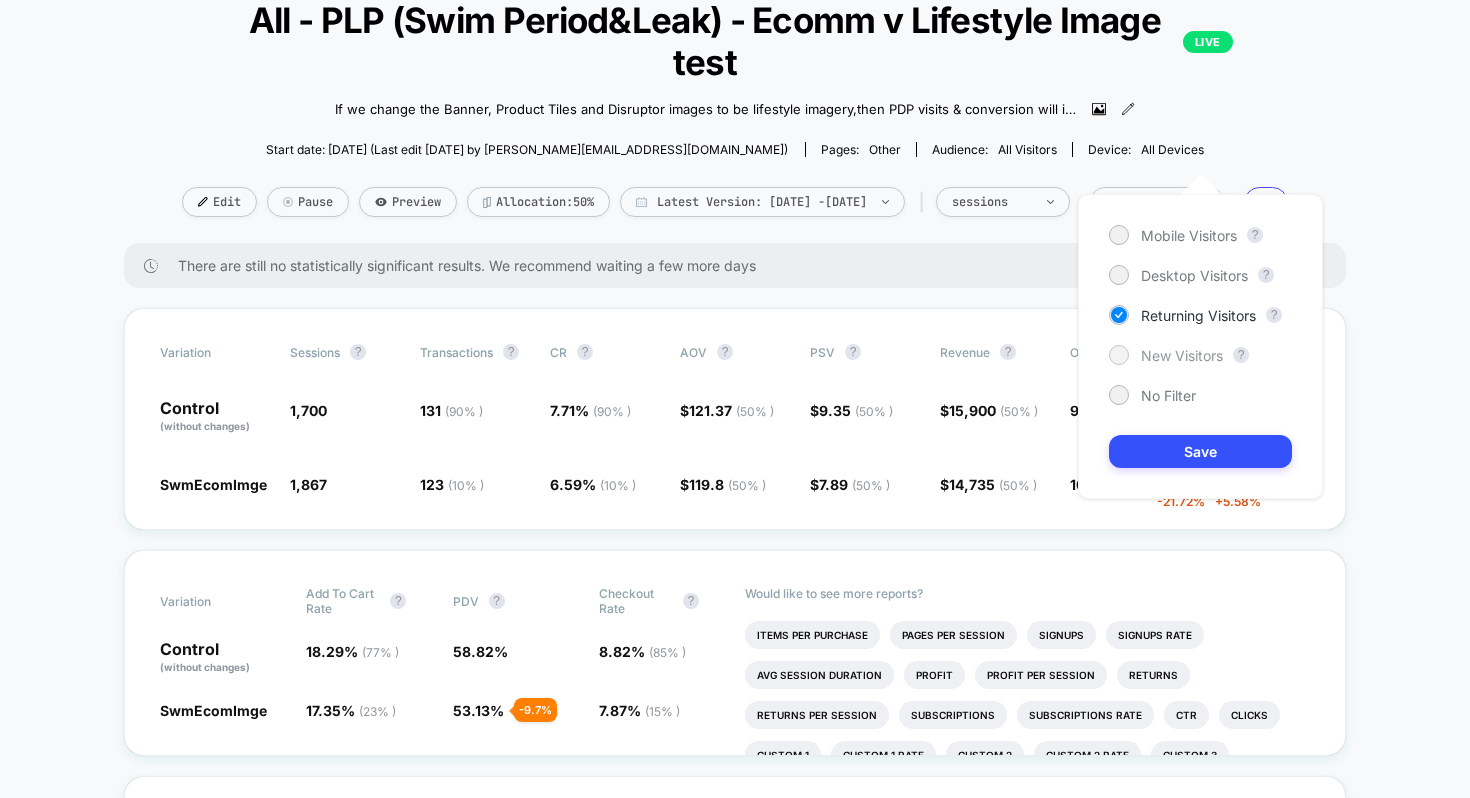 click on "New Visitors" at bounding box center (1182, 355) 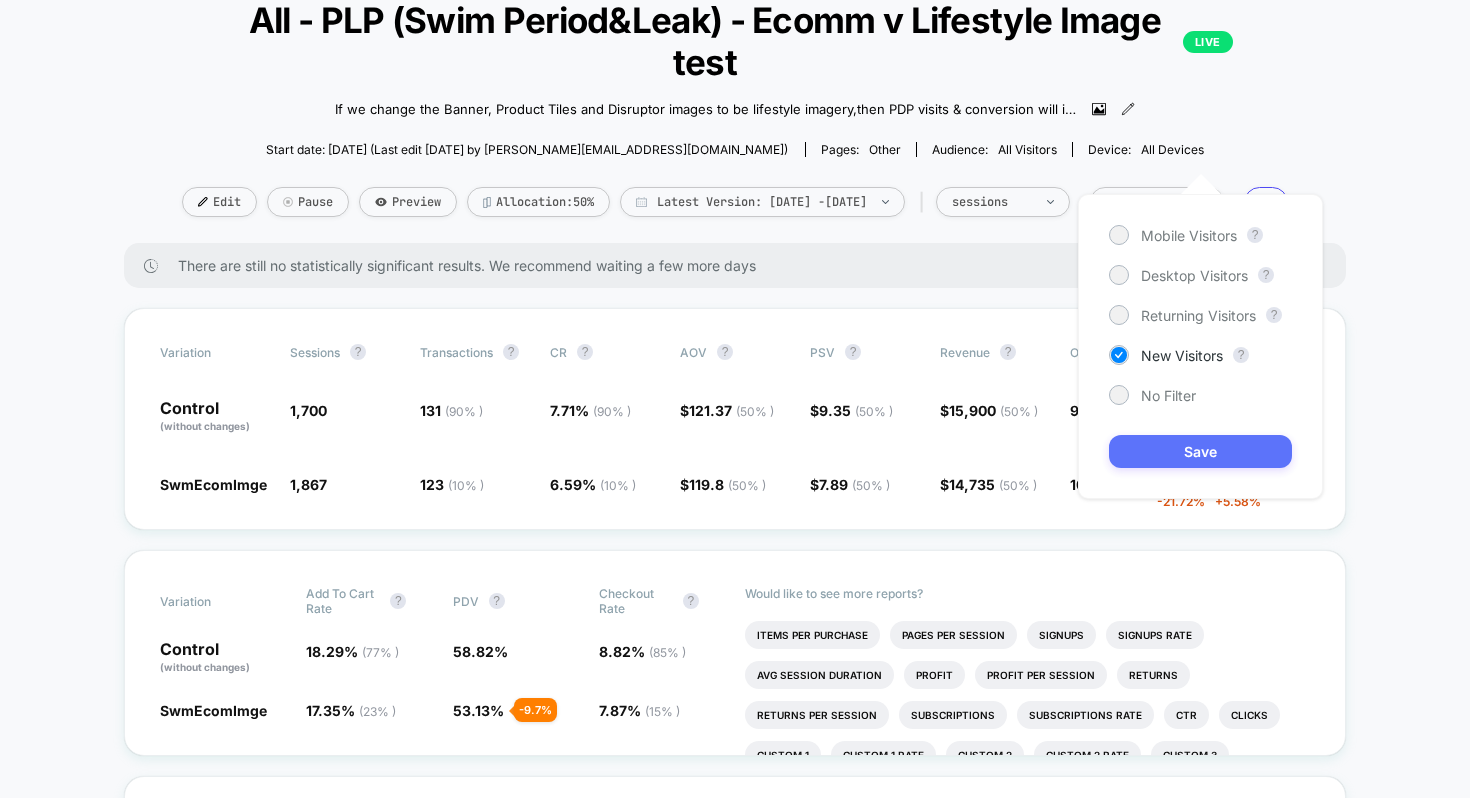 click on "Save" at bounding box center [1200, 451] 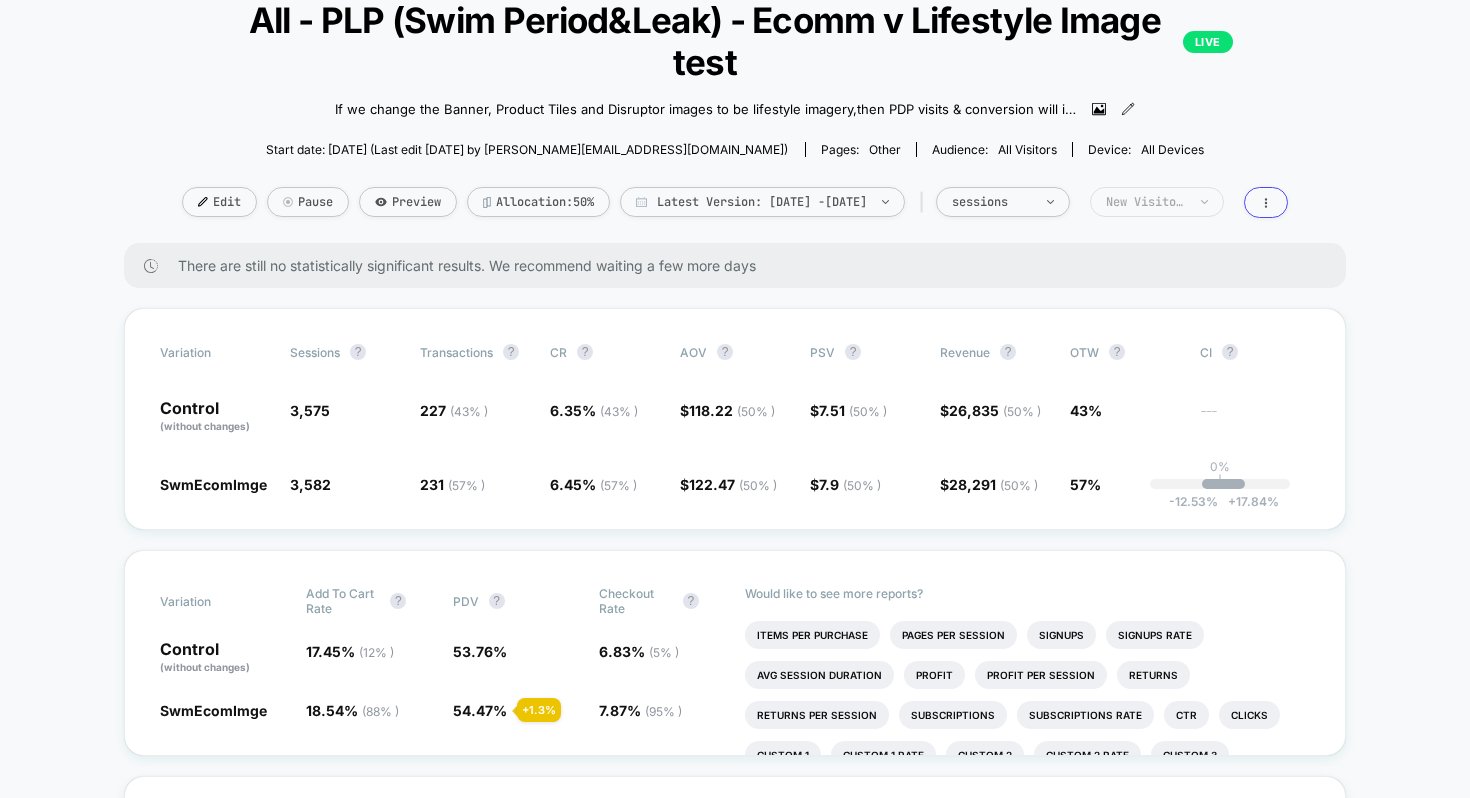 click on "New Visitors" at bounding box center [1157, 202] 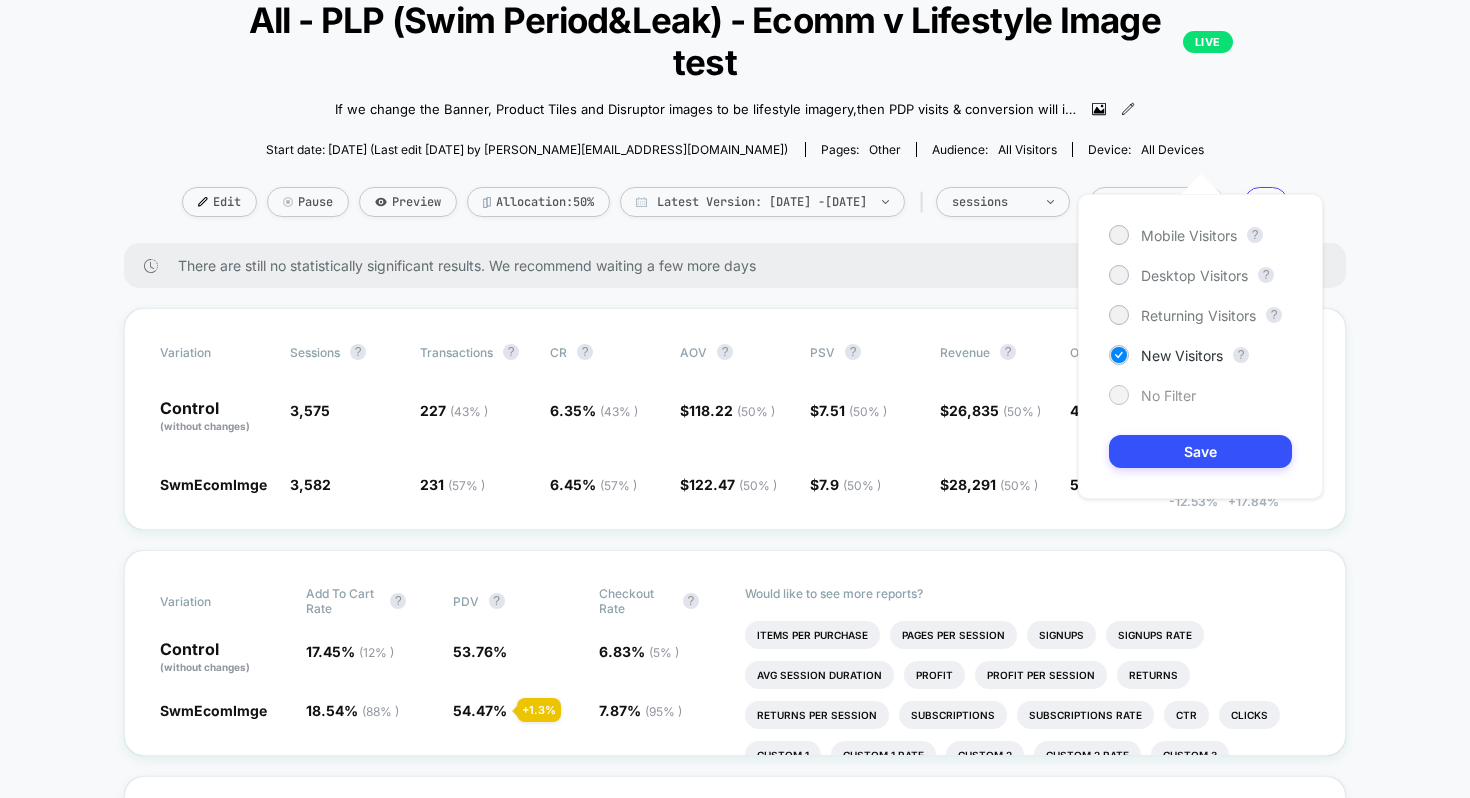 click on "No Filter" at bounding box center (1168, 395) 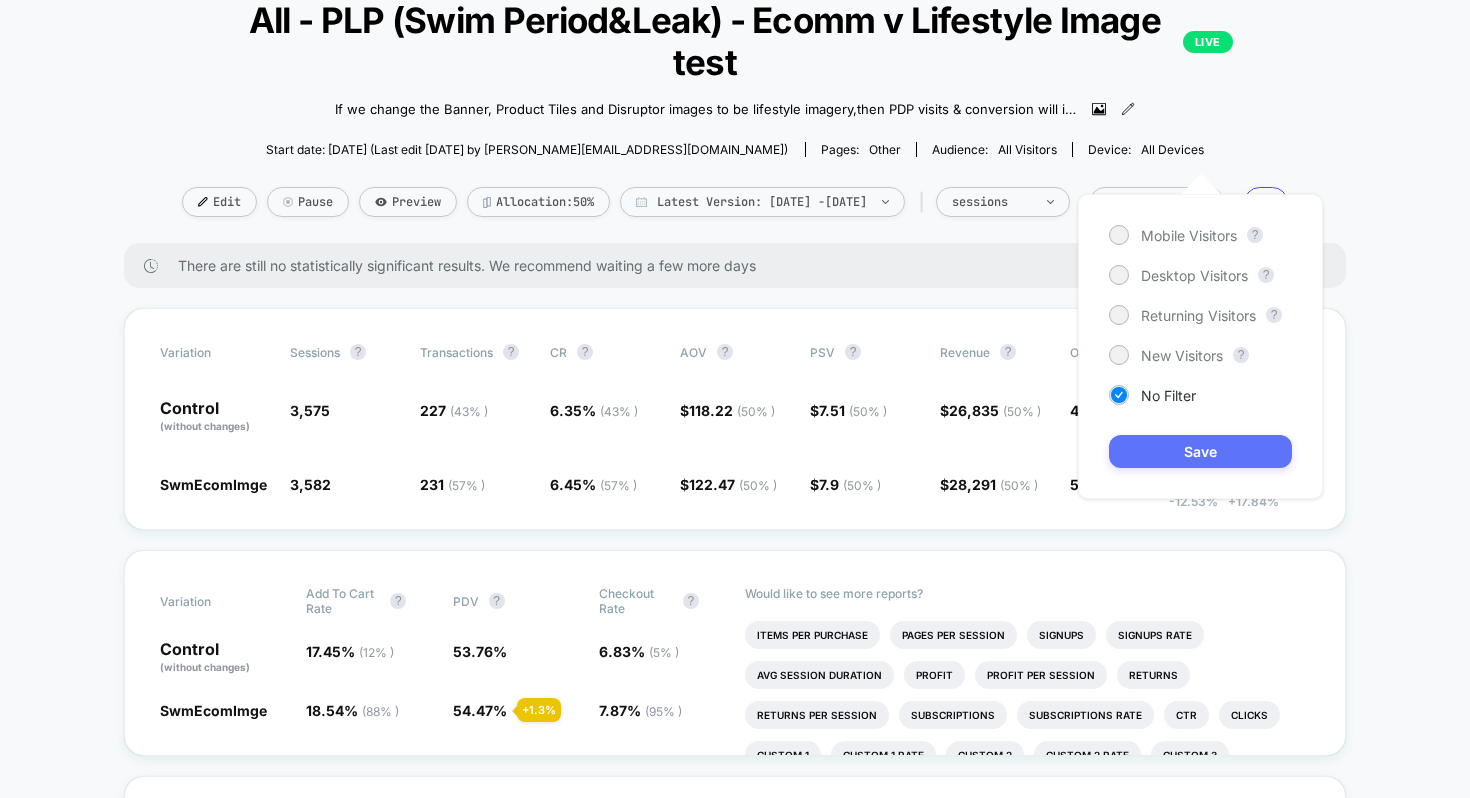 drag, startPoint x: 1145, startPoint y: 458, endPoint x: 1145, endPoint y: 446, distance: 12 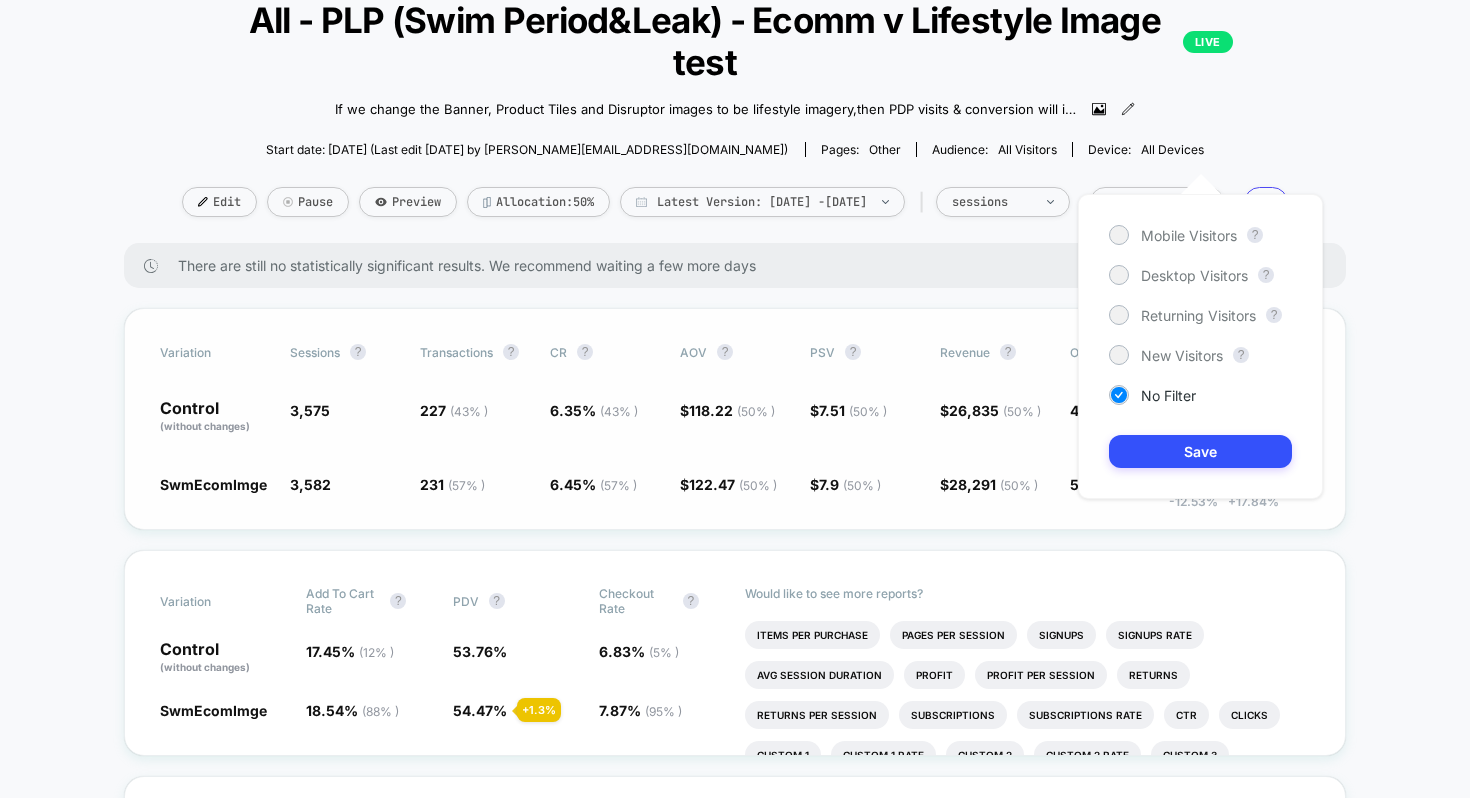 click on "Save" at bounding box center (1200, 451) 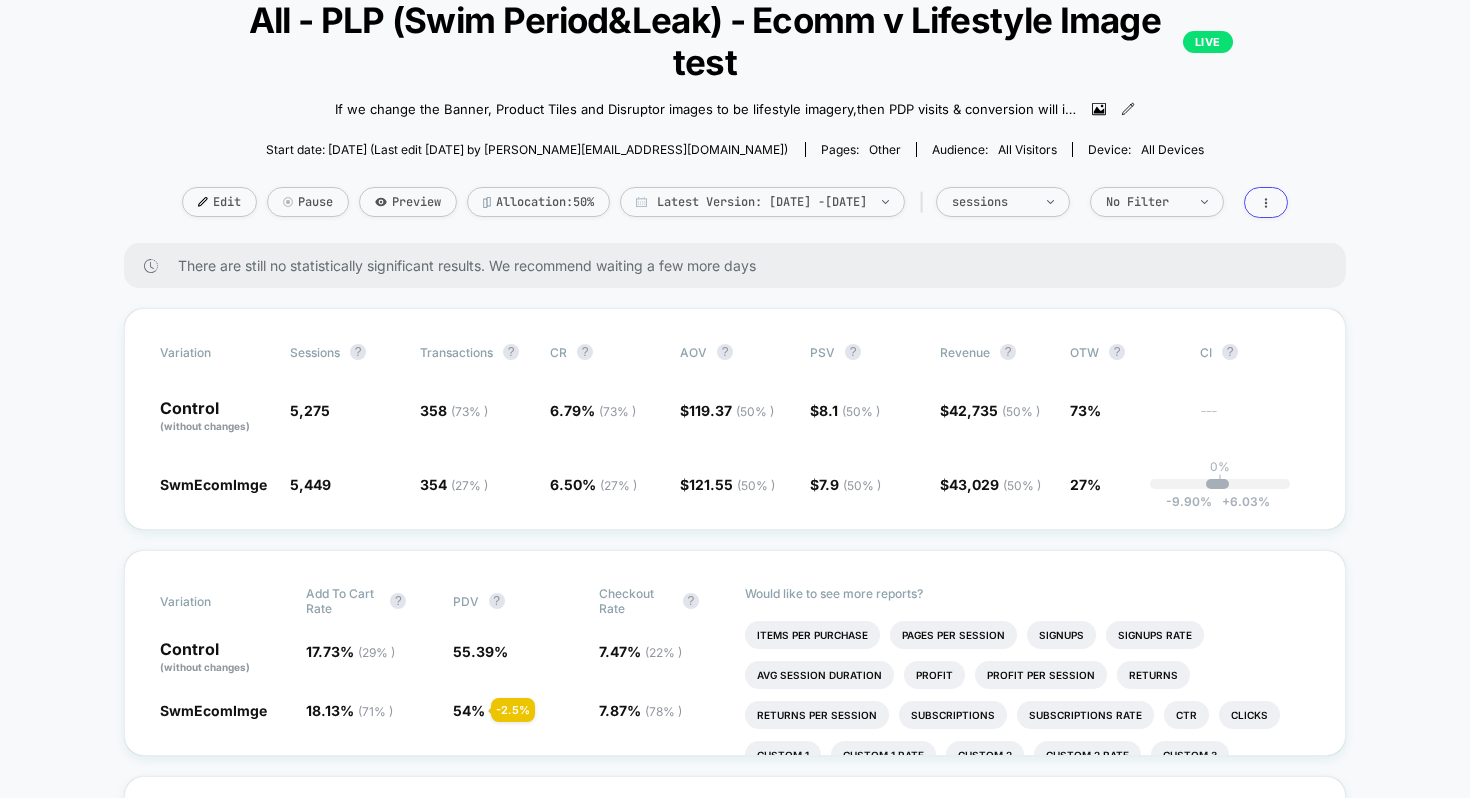 click on "< Back to all live experiences  All - PLP (Swim Period&Leak) - Ecomm v Lifestyle Image test LIVE If we  change the Banner, Product Tiles and Disruptor images to be lifestyle imagery , then  PDP visits & conversion  will  increase , because  the products appear more enticing as well helps strengthen the brand image.  Click to view images Click to edit experience details If we change the Banner, Product Tiles and Disruptor images to be lifestyle imagery,then PDP visits & conversion will increase,because the products appear more enticing as well helps strengthen the brand image.  Start date: 03/06/2025 (Last edit 01/07/2025 by justin.s@wearetag.co) Pages: other Audience: All Visitors Device: all devices Edit Pause  Preview Allocation:  50% Latest Version:     Jun 3, 2025    -    Jul 3, 2025 |   sessions   No Filter" at bounding box center [735, 106] 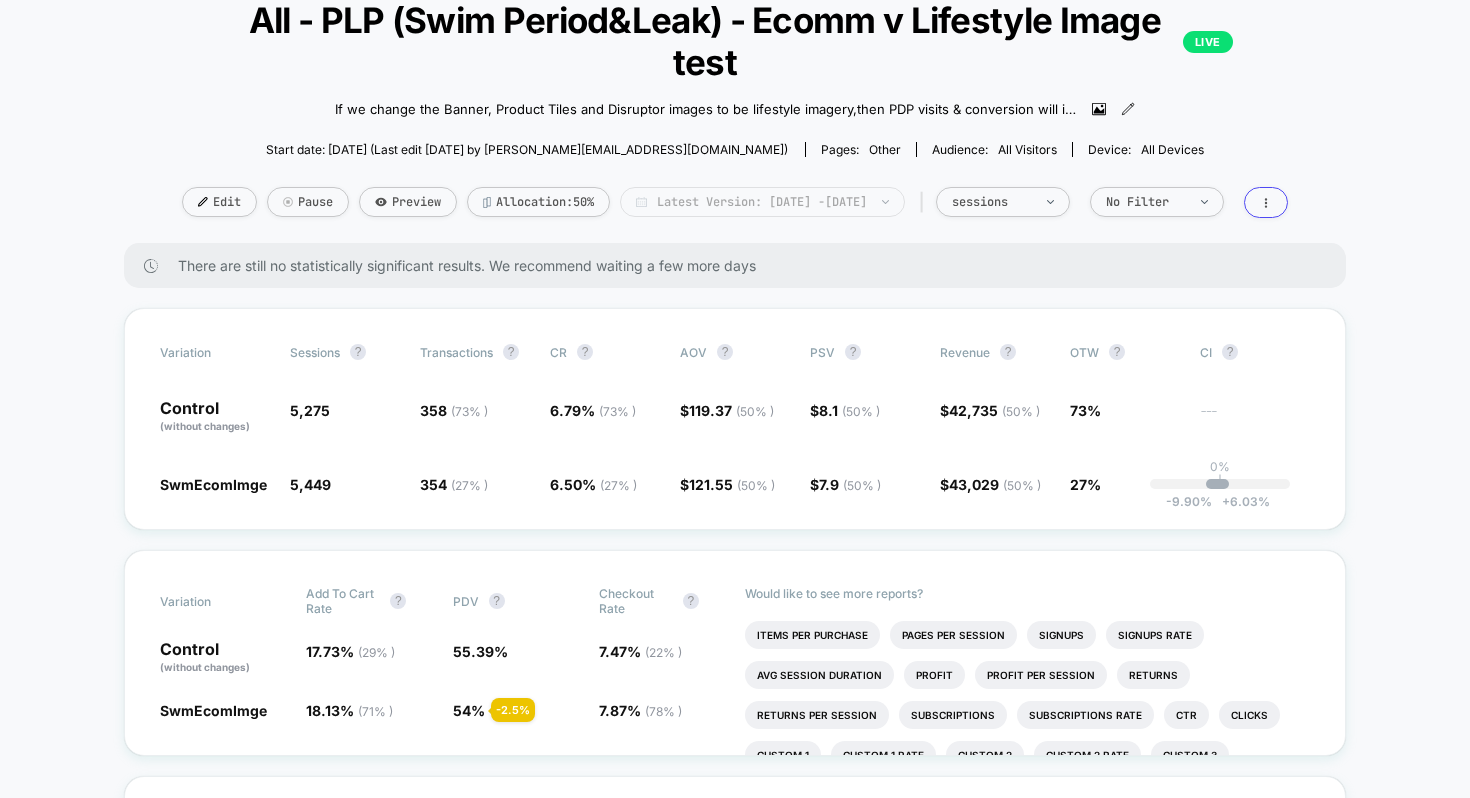 click on "Latest Version:     [DATE]    -    [DATE]" at bounding box center (762, 202) 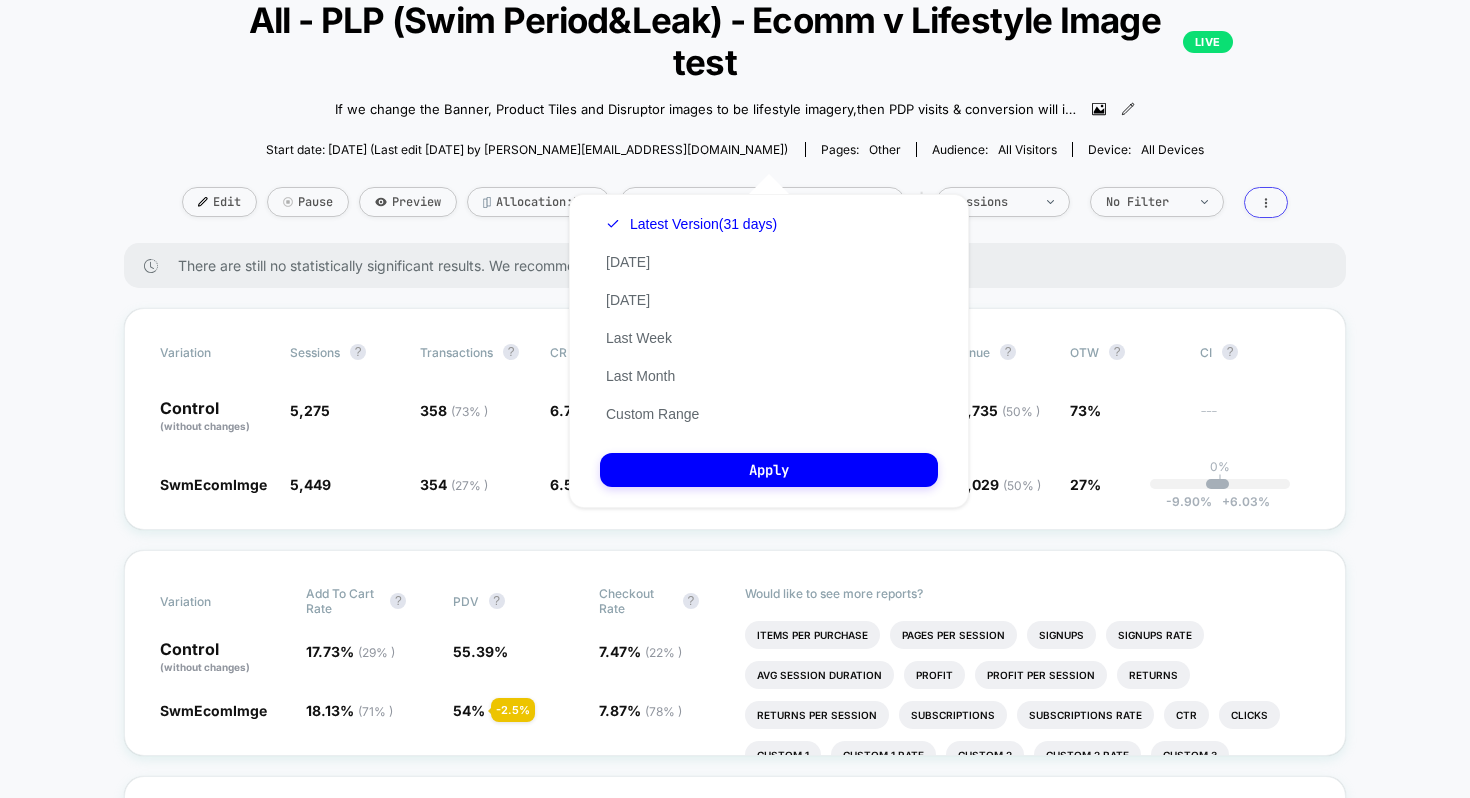 click on "Start date: 03/06/2025 (Last edit 01/07/2025 by justin.s@wearetag.co) Pages: other Audience: All Visitors Device: all devices" at bounding box center (735, 149) 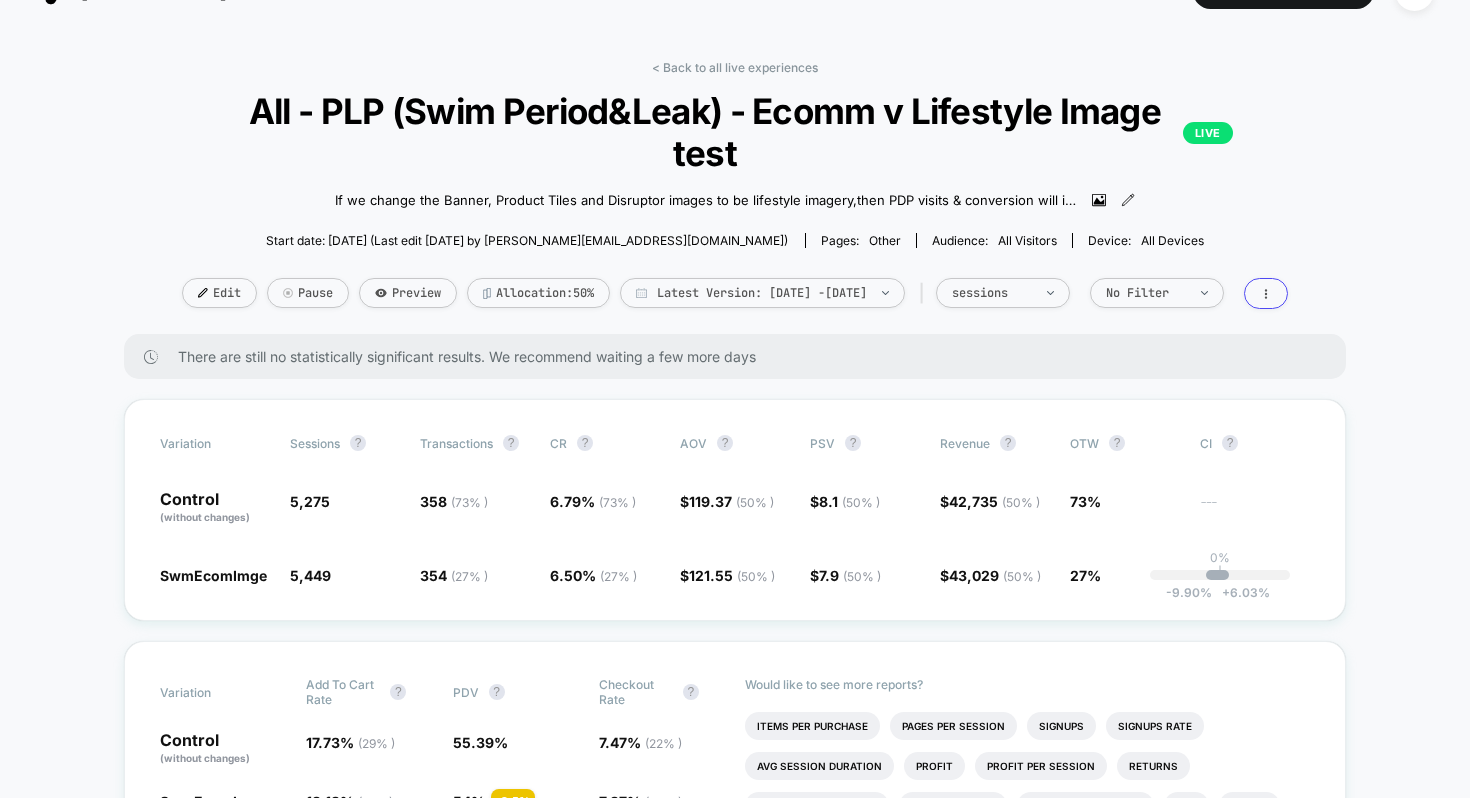 scroll, scrollTop: 3, scrollLeft: 0, axis: vertical 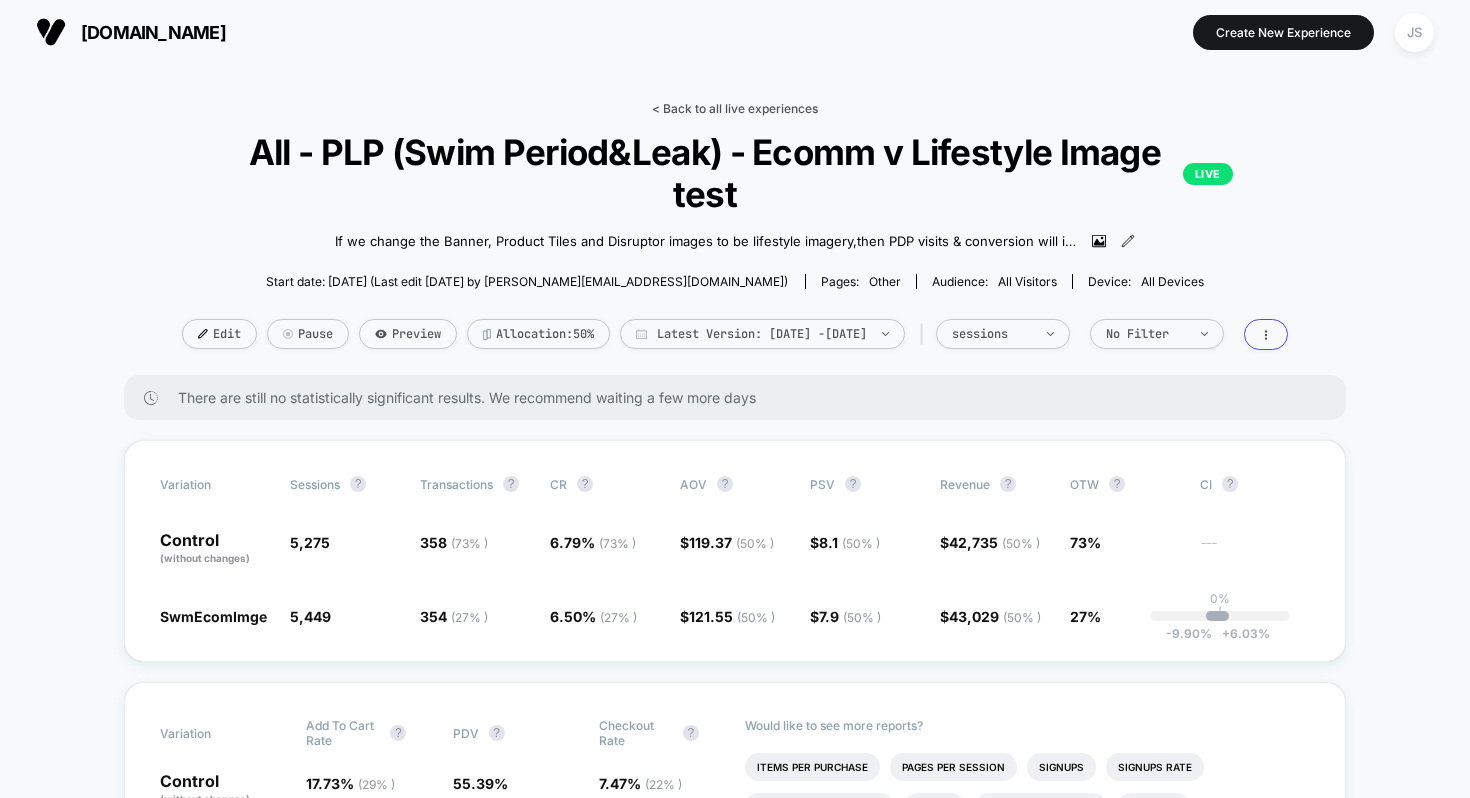 click on "< Back to all live experiences" at bounding box center [735, 108] 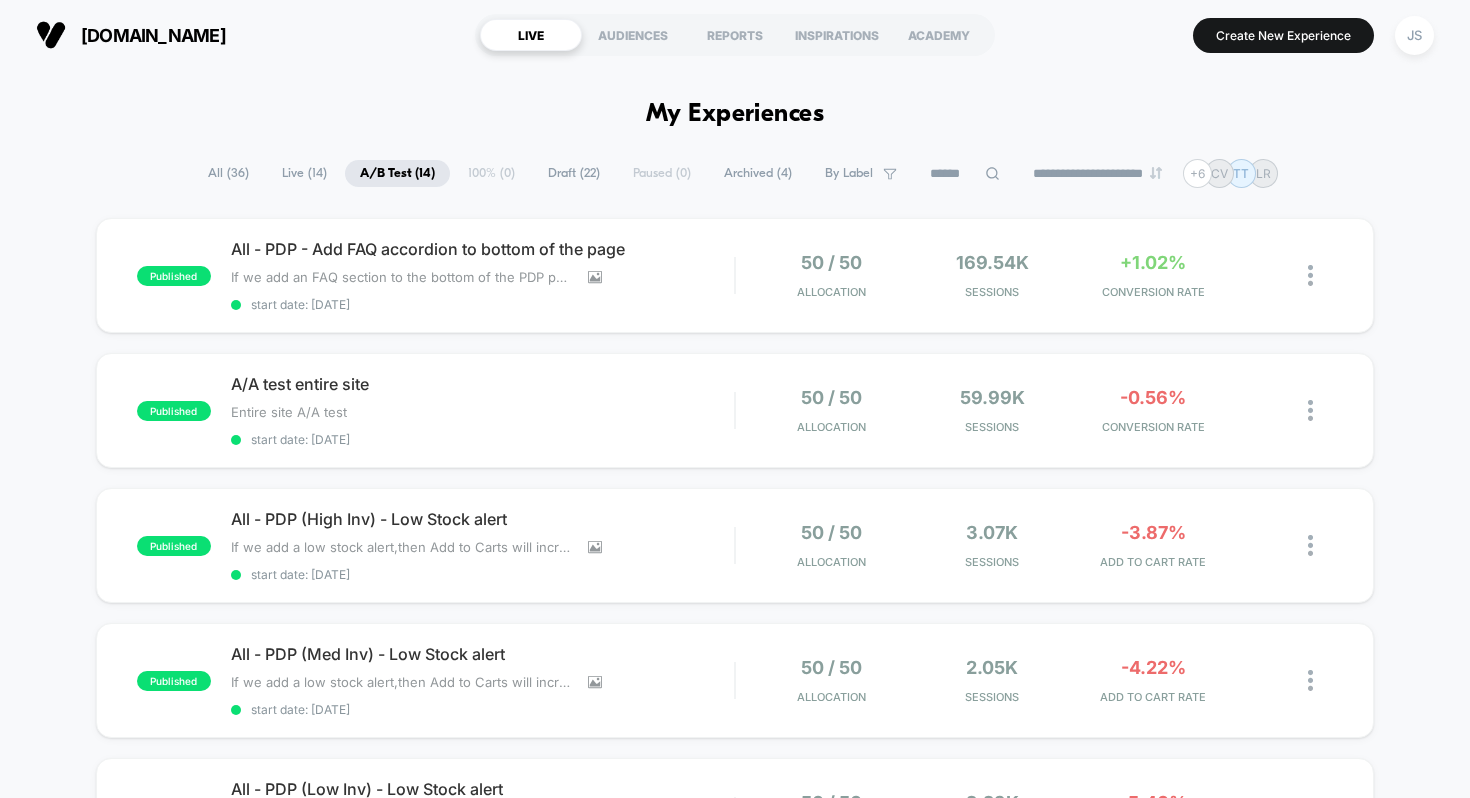 click on "**********" at bounding box center [735, 1889] 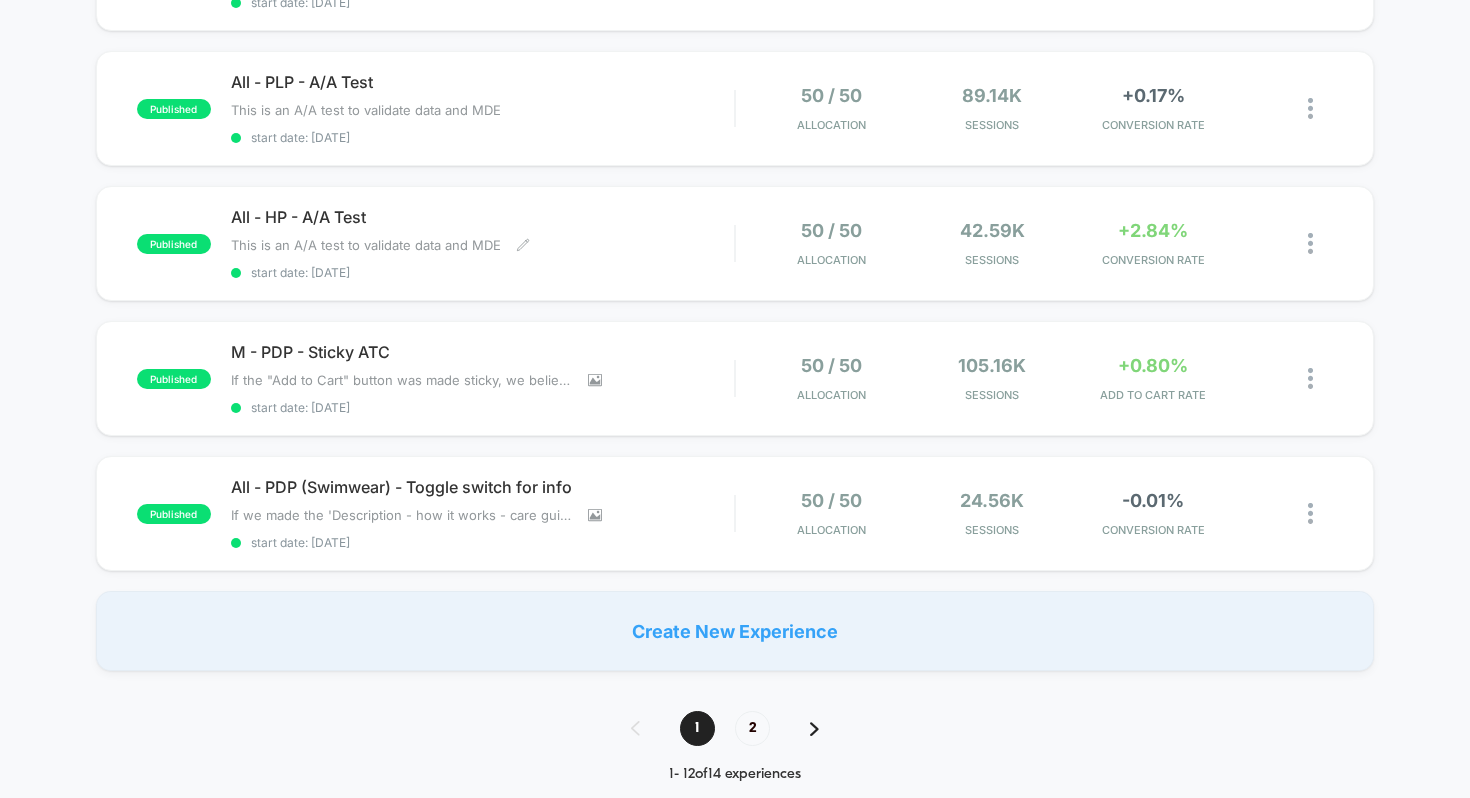 scroll, scrollTop: 1258, scrollLeft: 0, axis: vertical 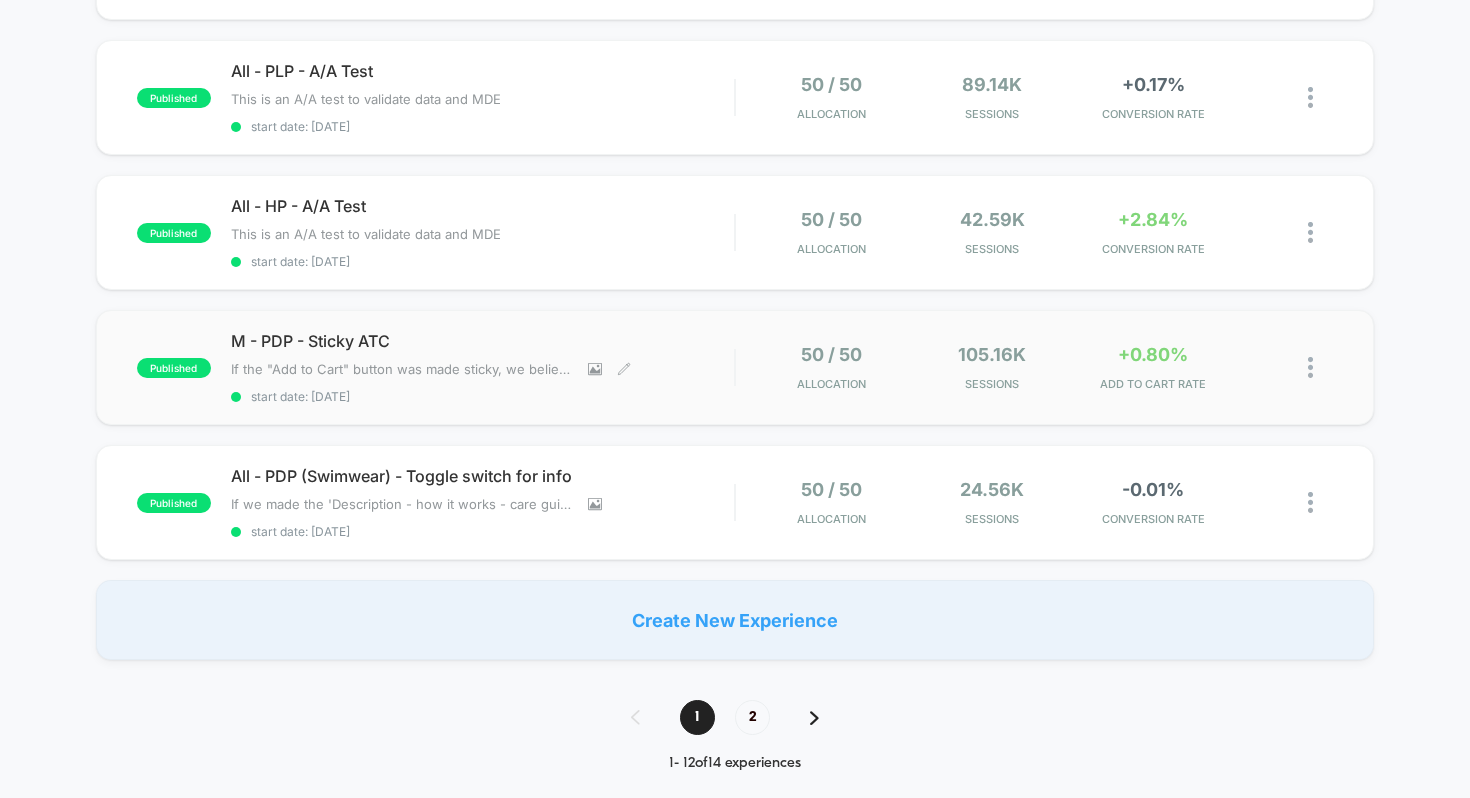 click on "M - PDP - Sticky ATC" at bounding box center (483, 341) 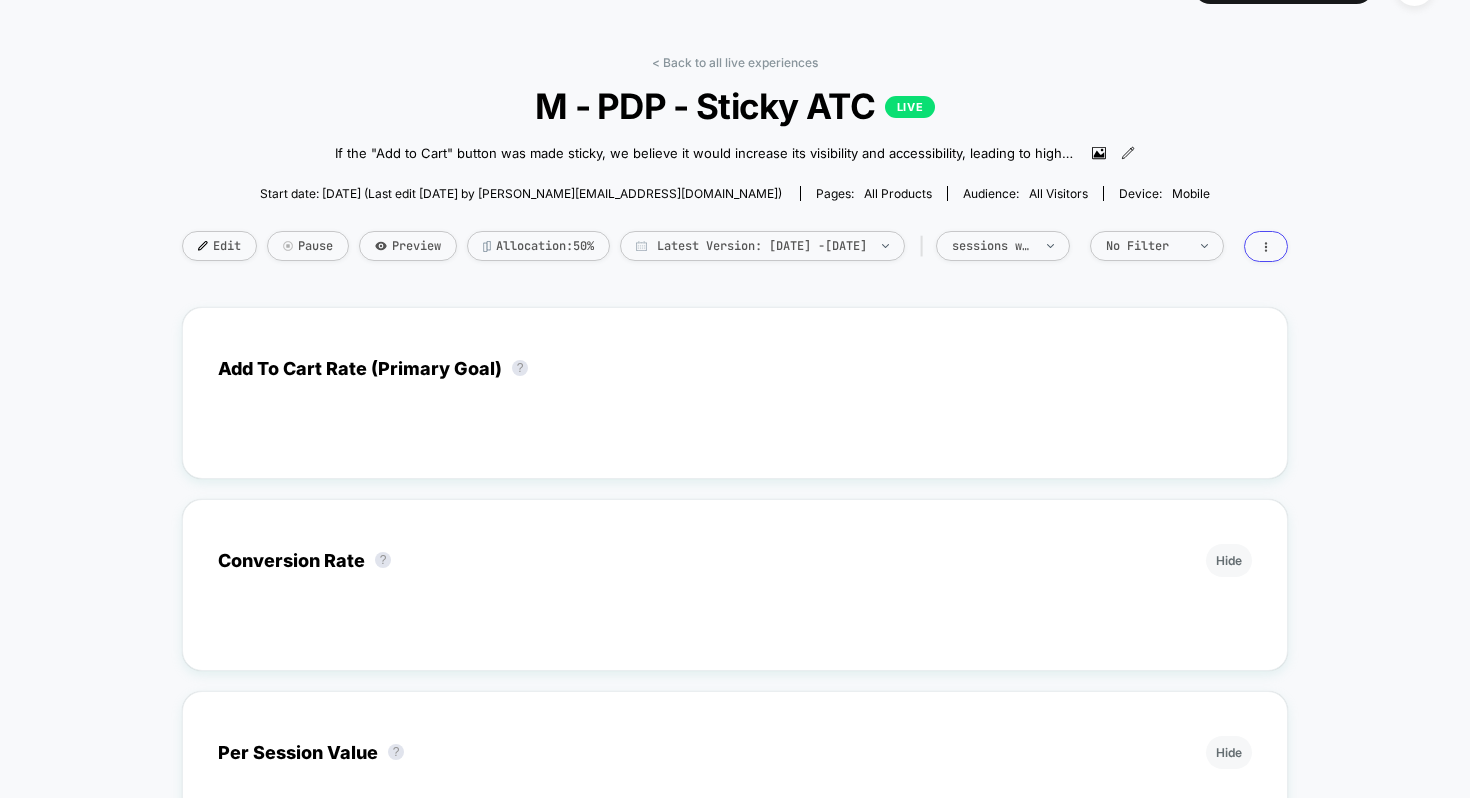 scroll, scrollTop: 49, scrollLeft: 0, axis: vertical 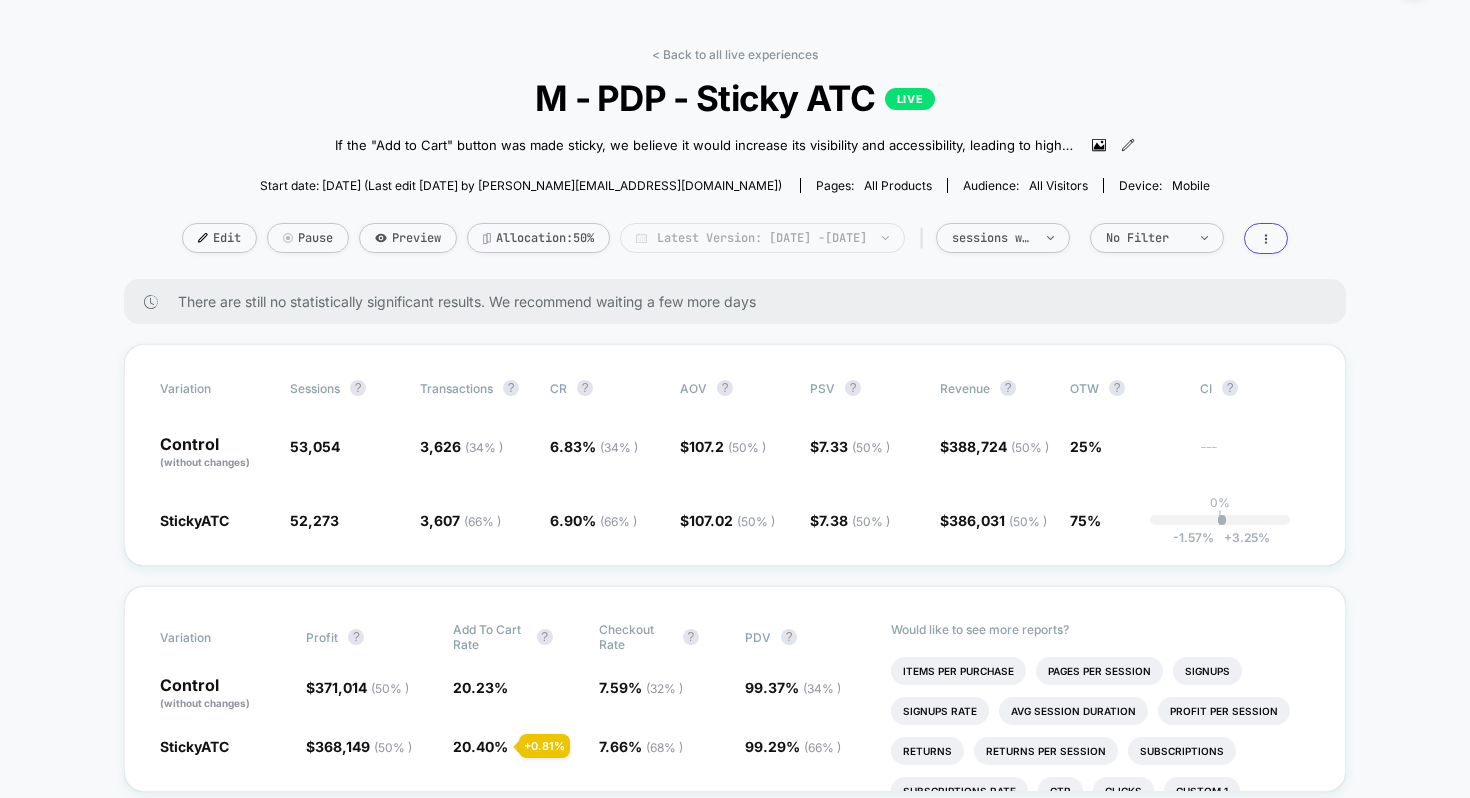 click on "Latest Version:     Jun 11, 2025    -    Jul 3, 2025" at bounding box center (762, 238) 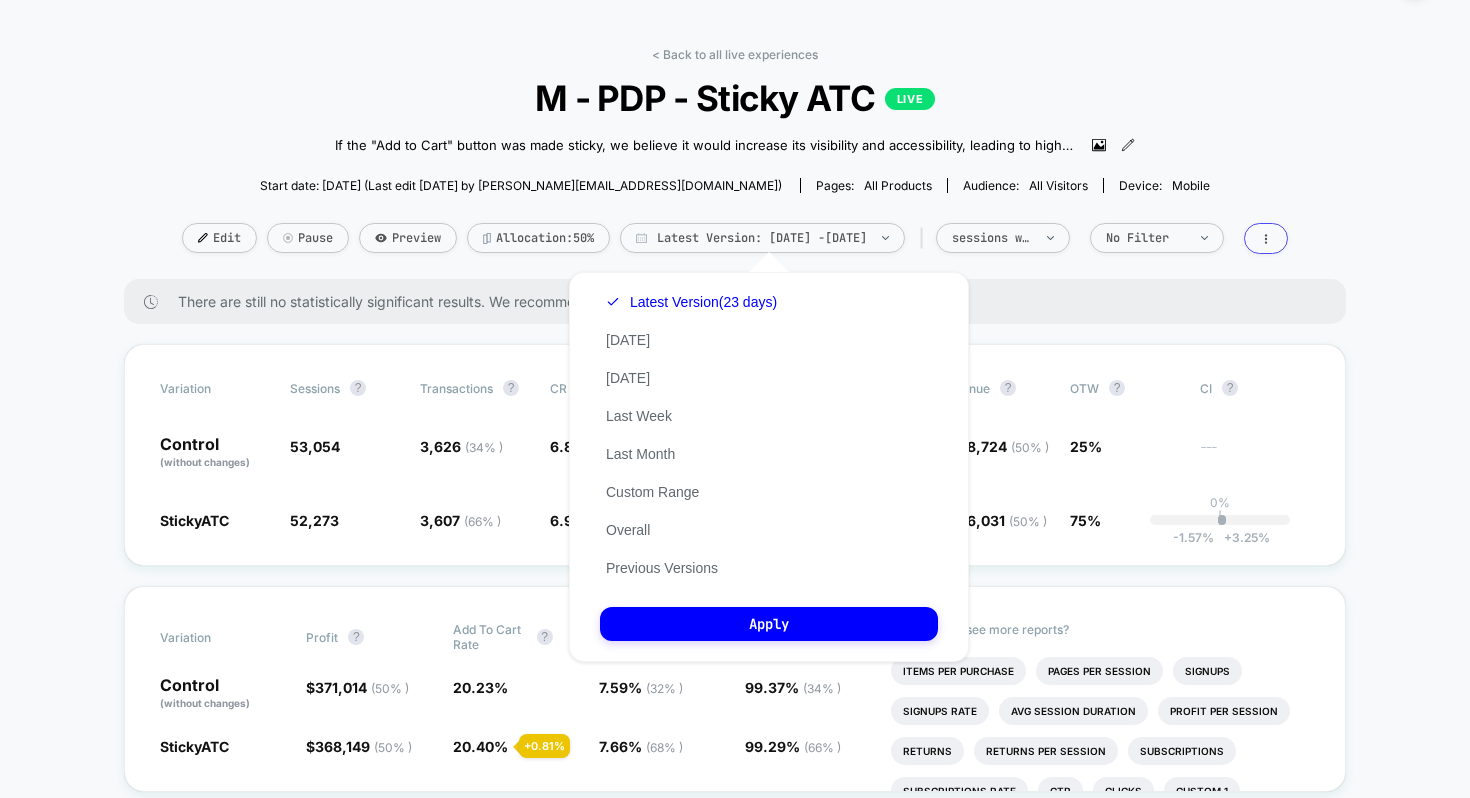 click on "There are still no statistically significant results. We recommend waiting a few more days" at bounding box center (735, 301) 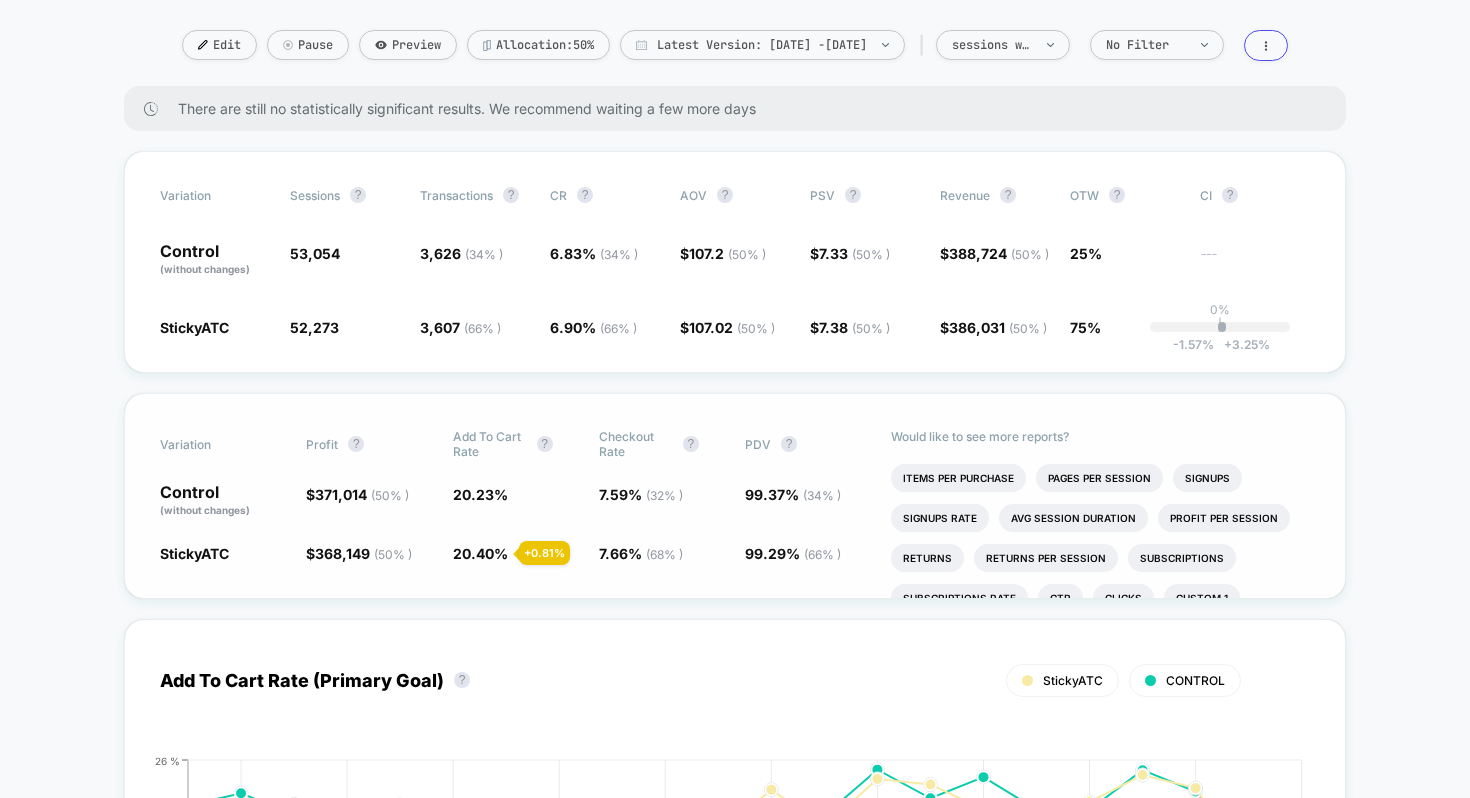 scroll, scrollTop: 249, scrollLeft: 0, axis: vertical 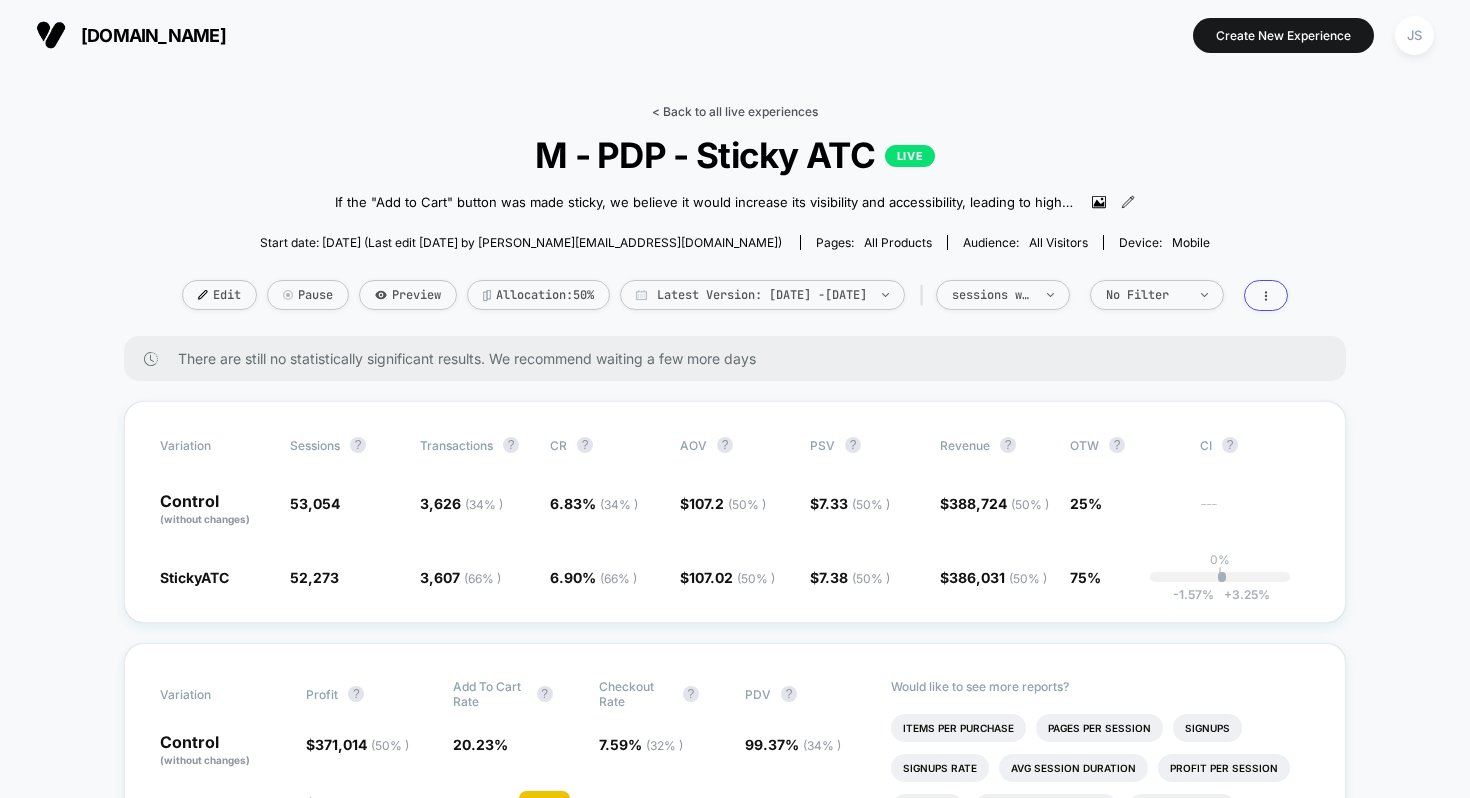 click on "< Back to all live experiences" at bounding box center [735, 111] 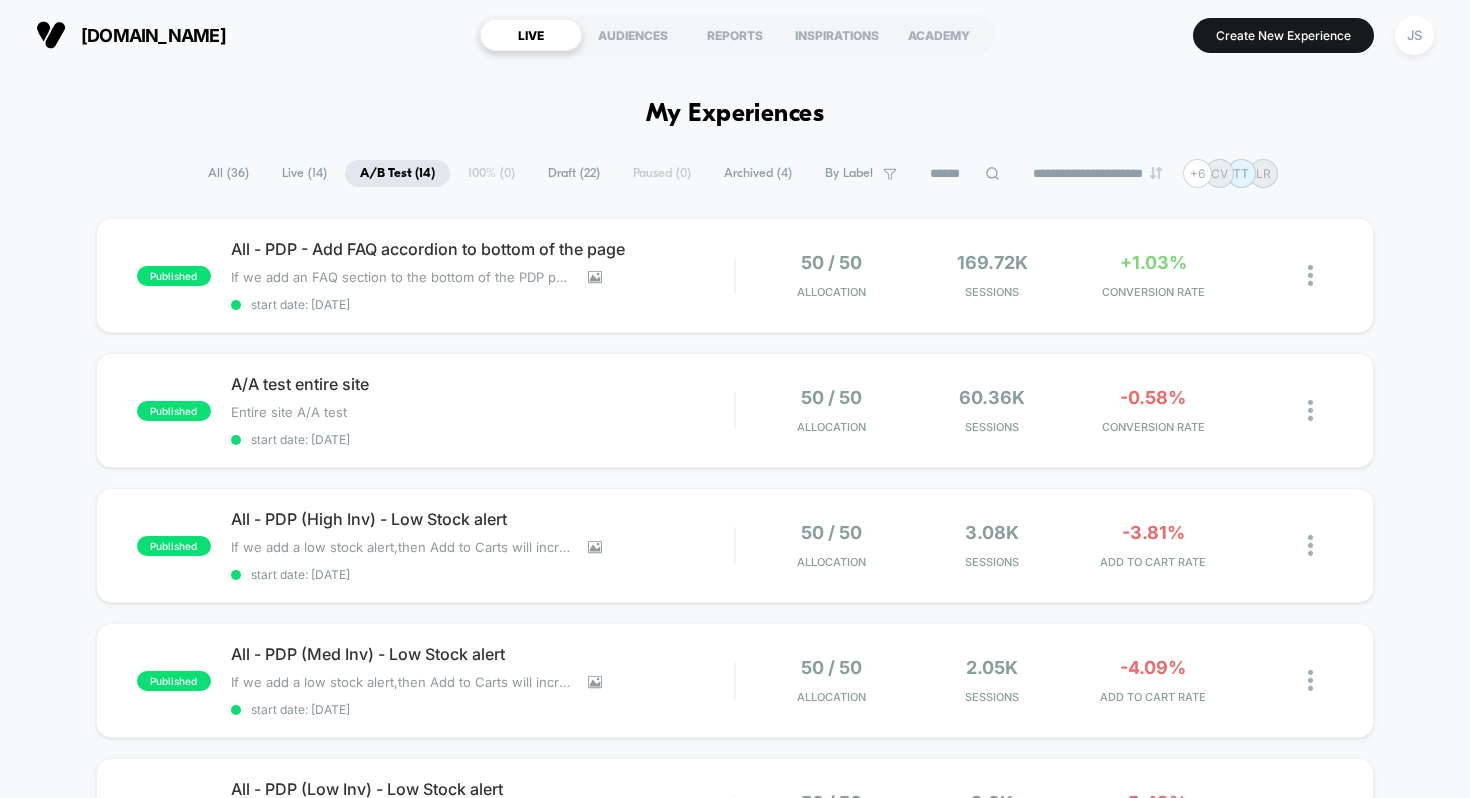 click on "Draft ( 22 )" at bounding box center (574, 173) 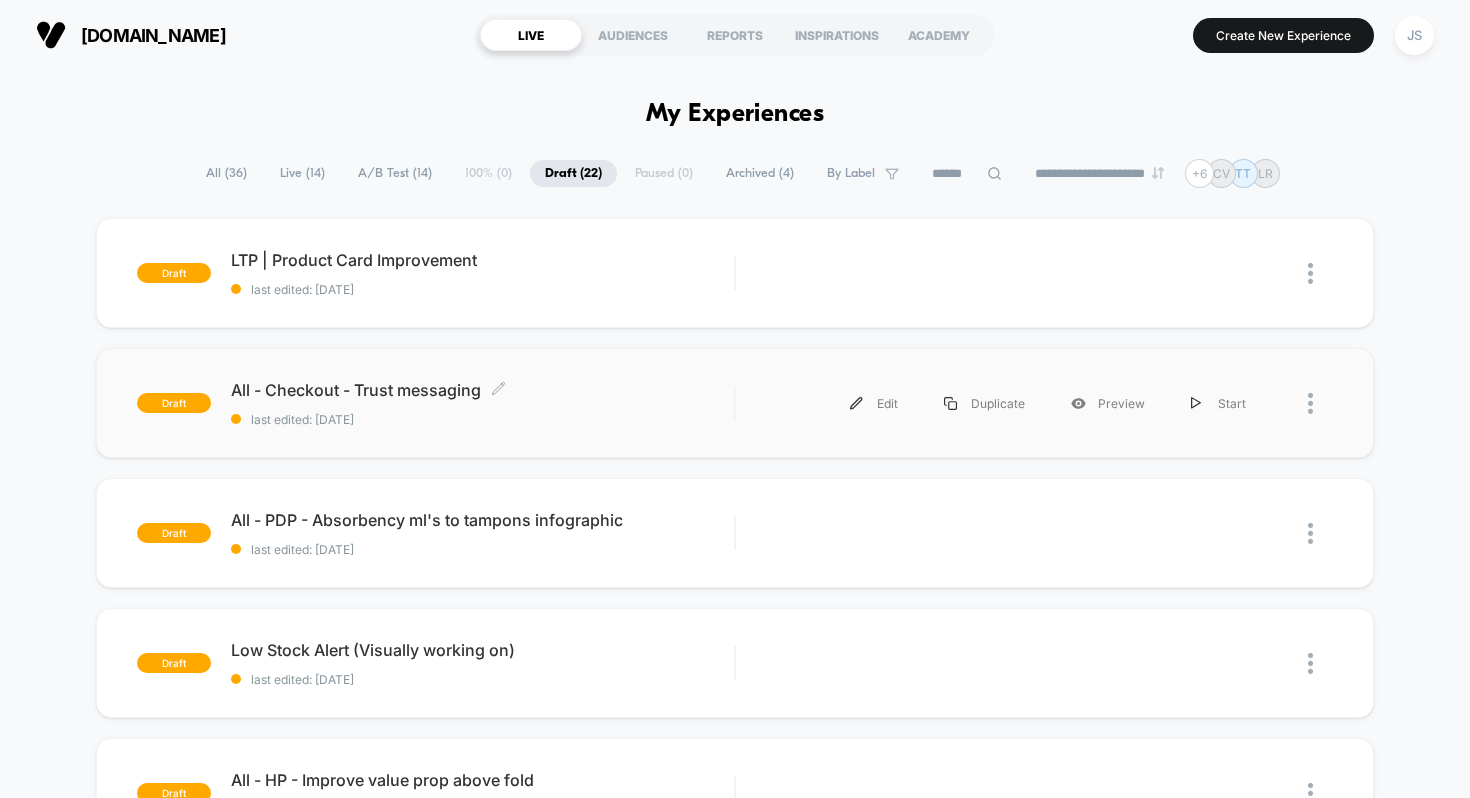 click on "All - Checkout - Trust messaging Click to edit experience details" at bounding box center (483, 390) 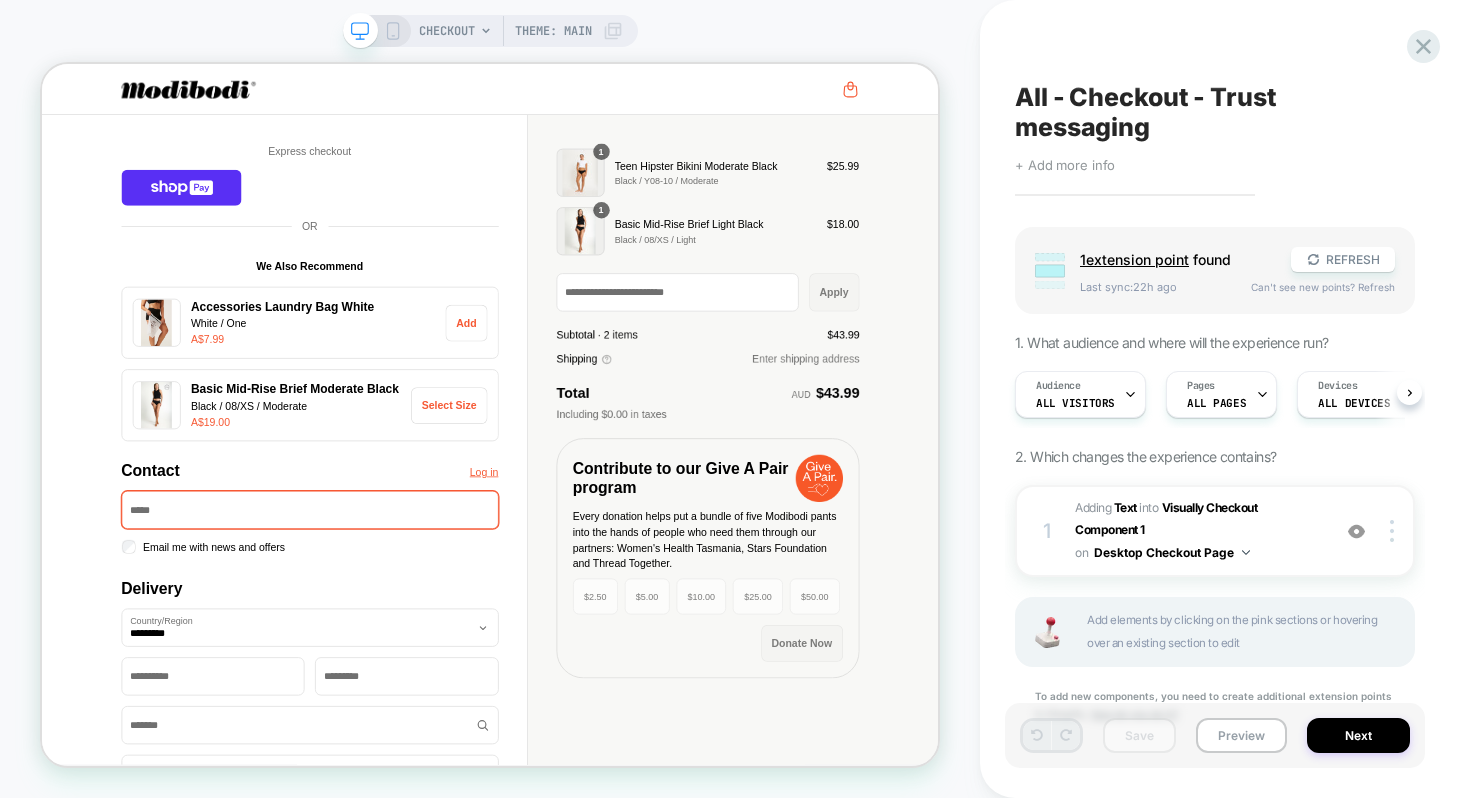 scroll, scrollTop: 0, scrollLeft: 0, axis: both 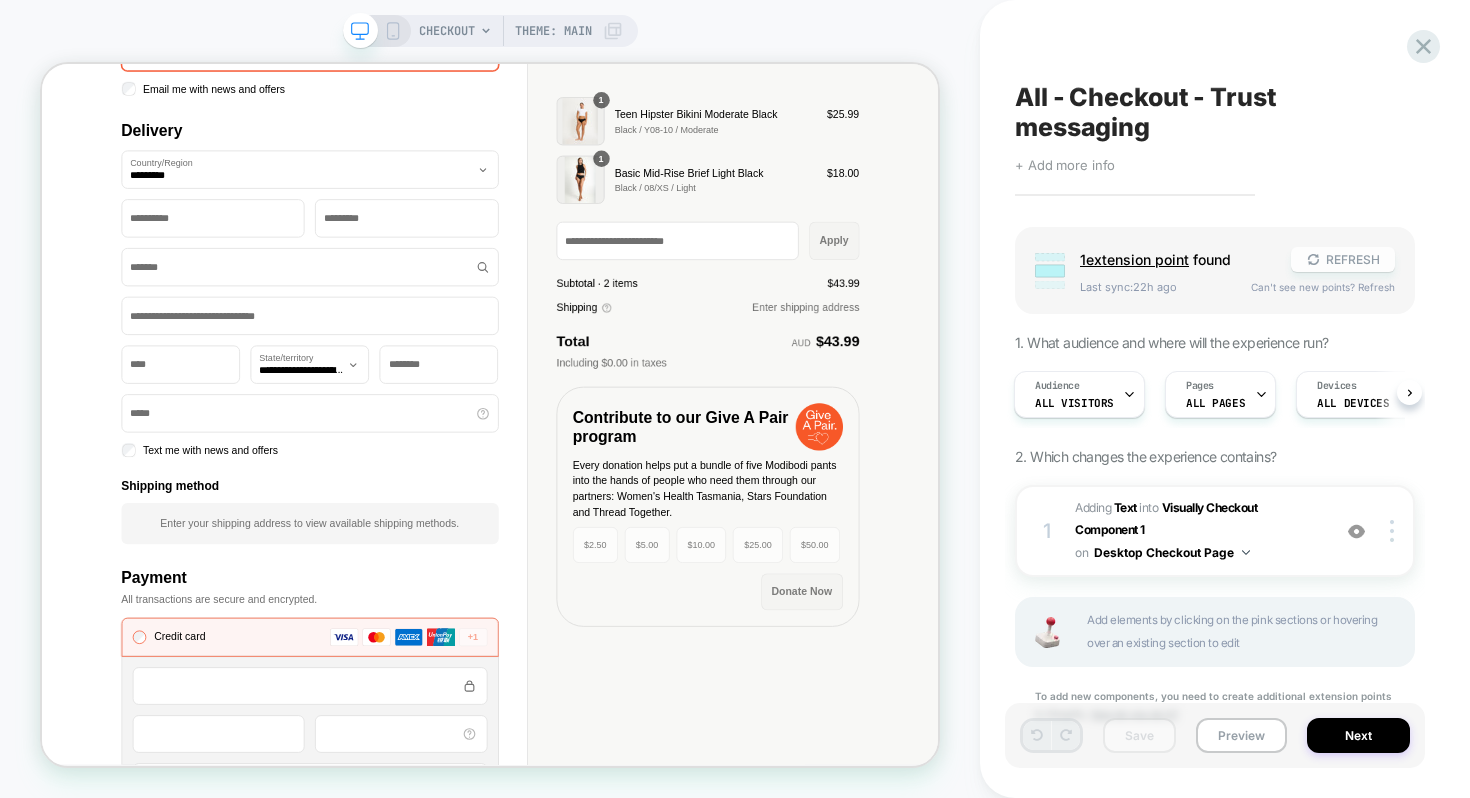 click on "REFRESH" at bounding box center (1343, 259) 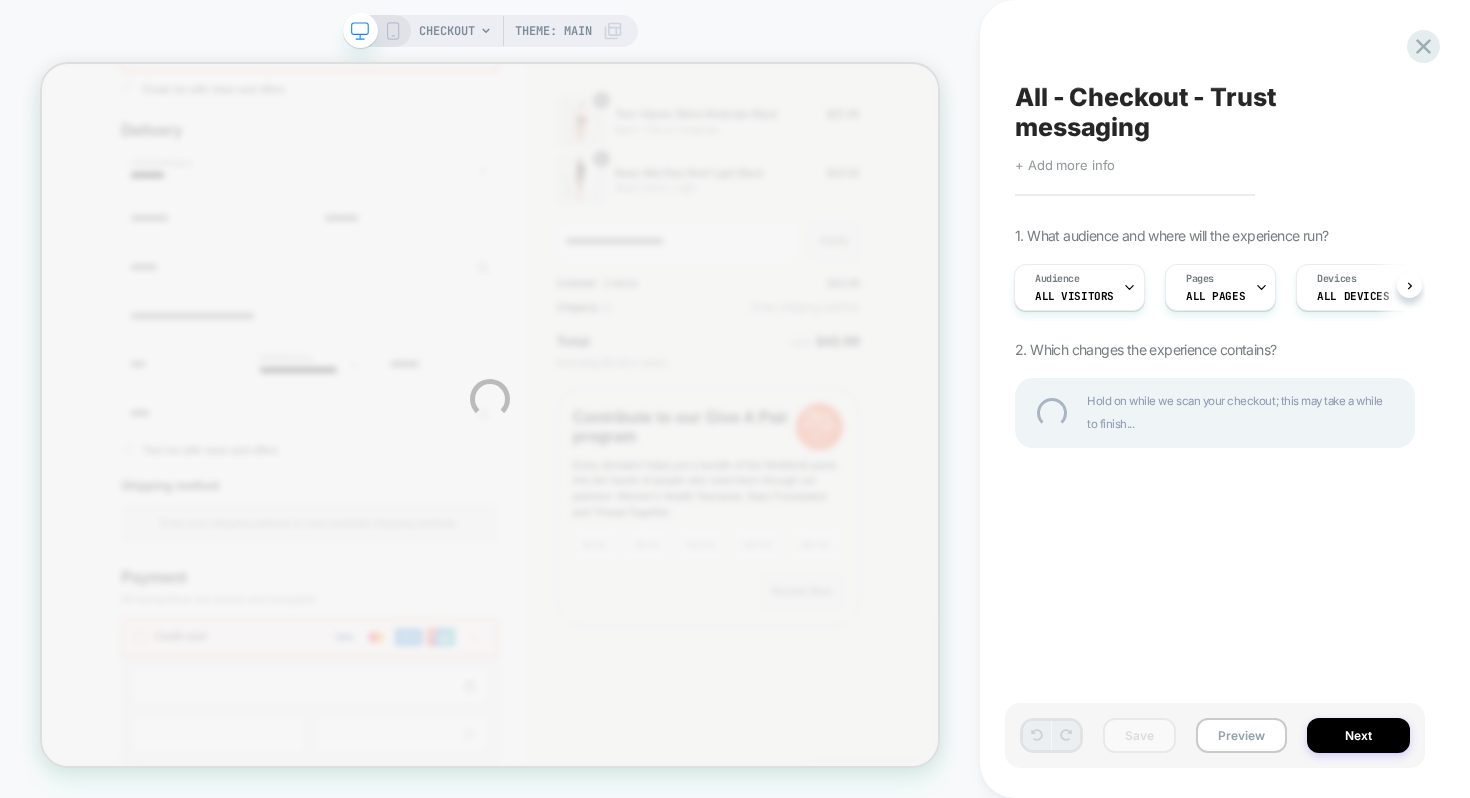 scroll, scrollTop: 0, scrollLeft: 2, axis: horizontal 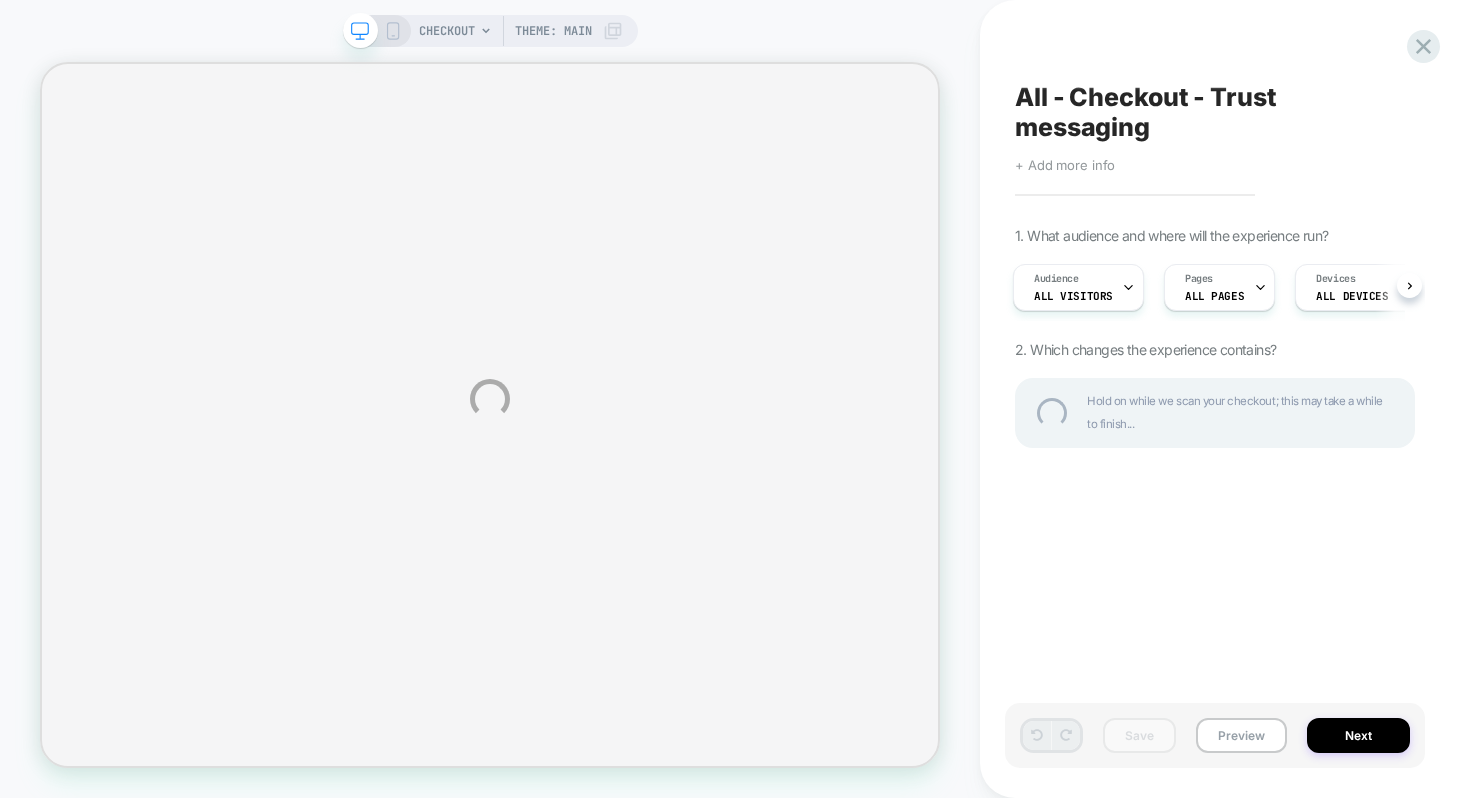 select on "***" 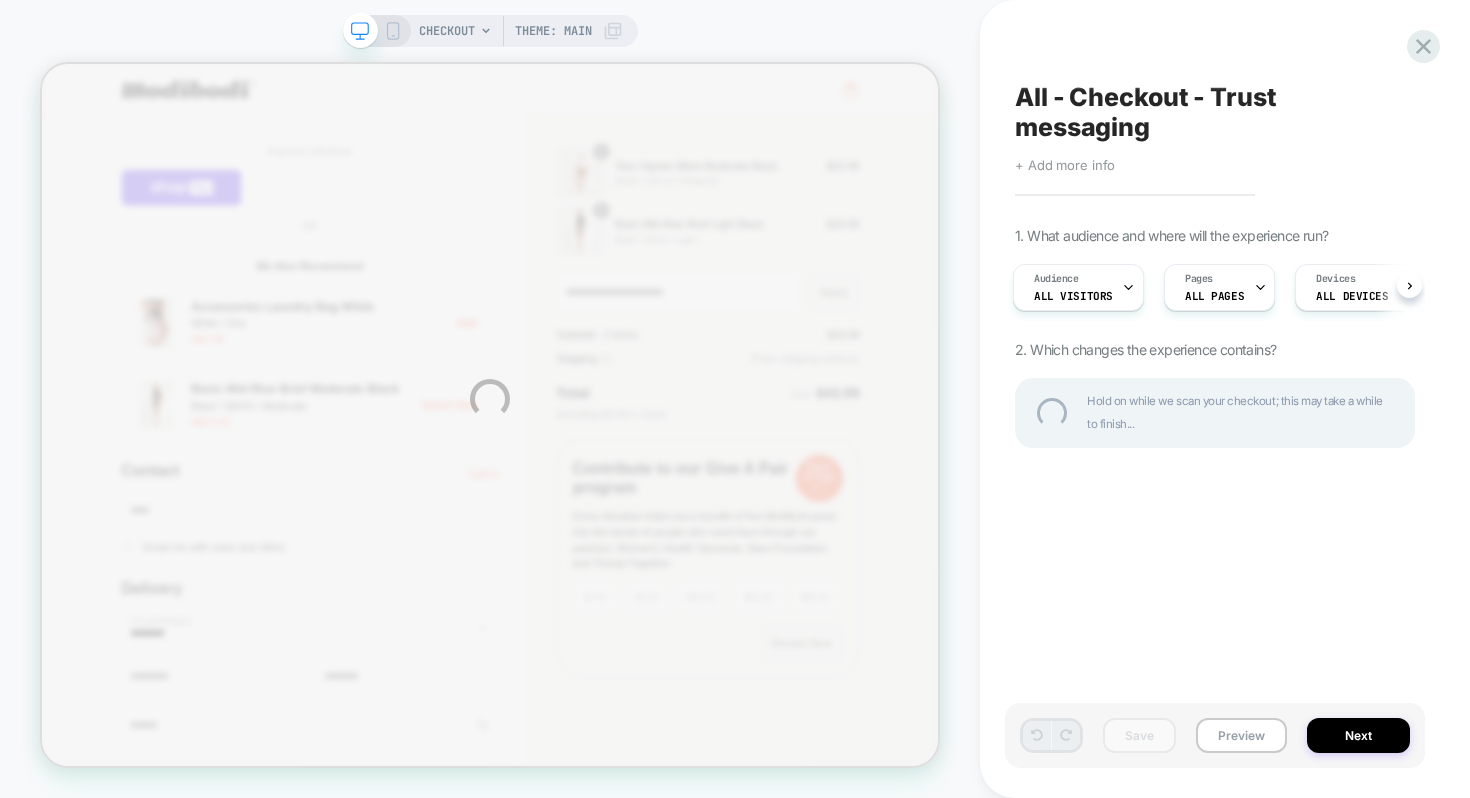 scroll, scrollTop: 0, scrollLeft: 0, axis: both 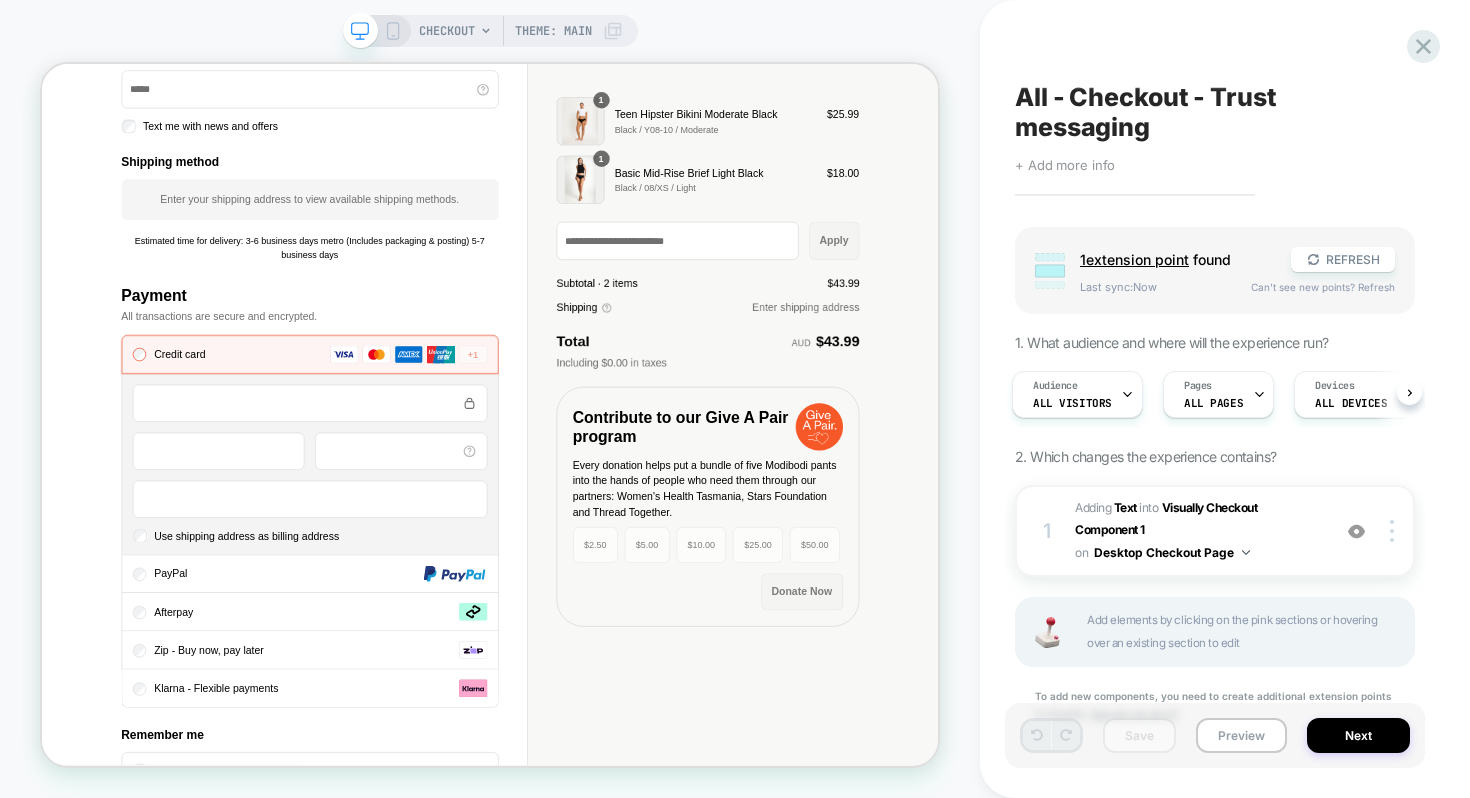 click 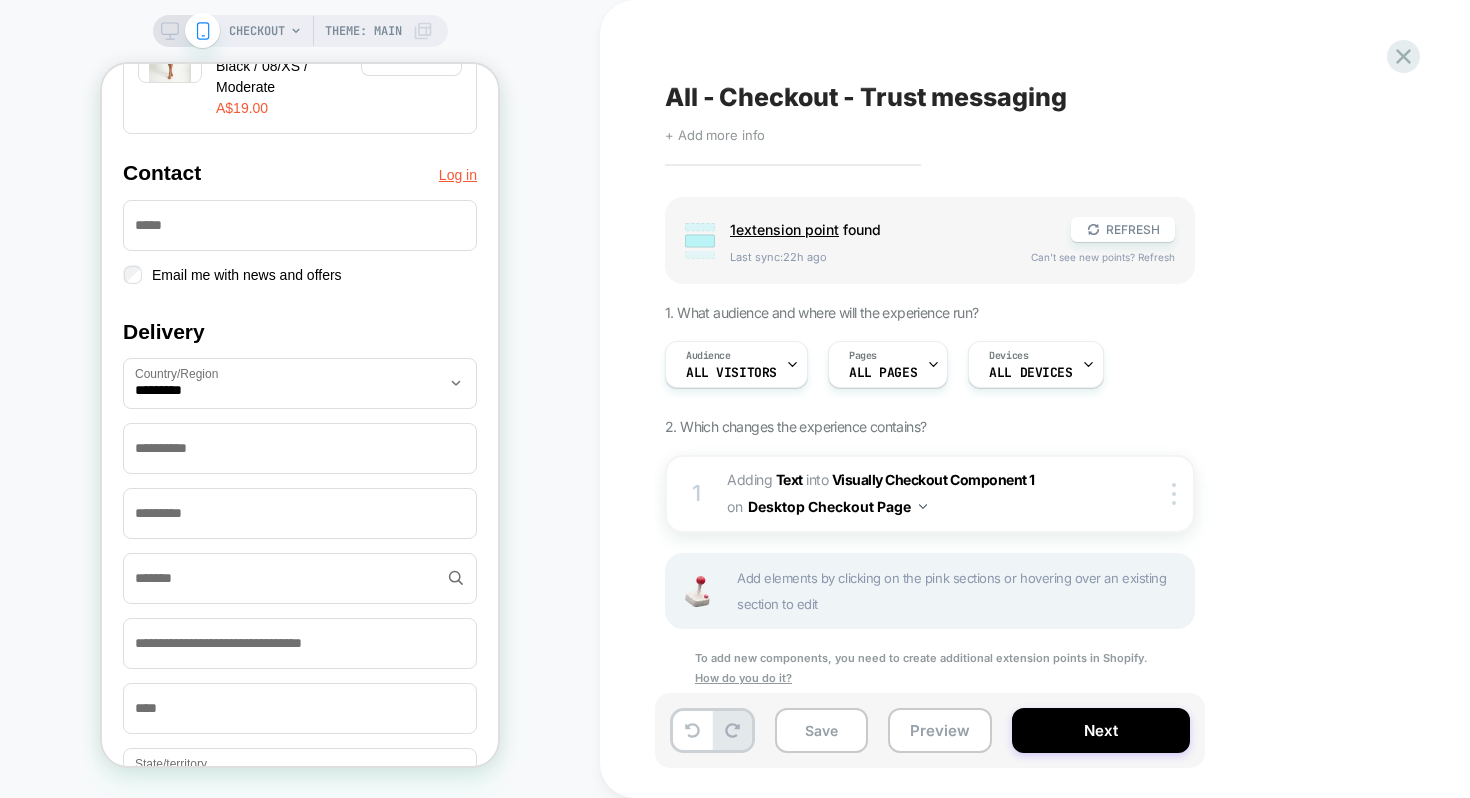 scroll, scrollTop: 0, scrollLeft: 1, axis: horizontal 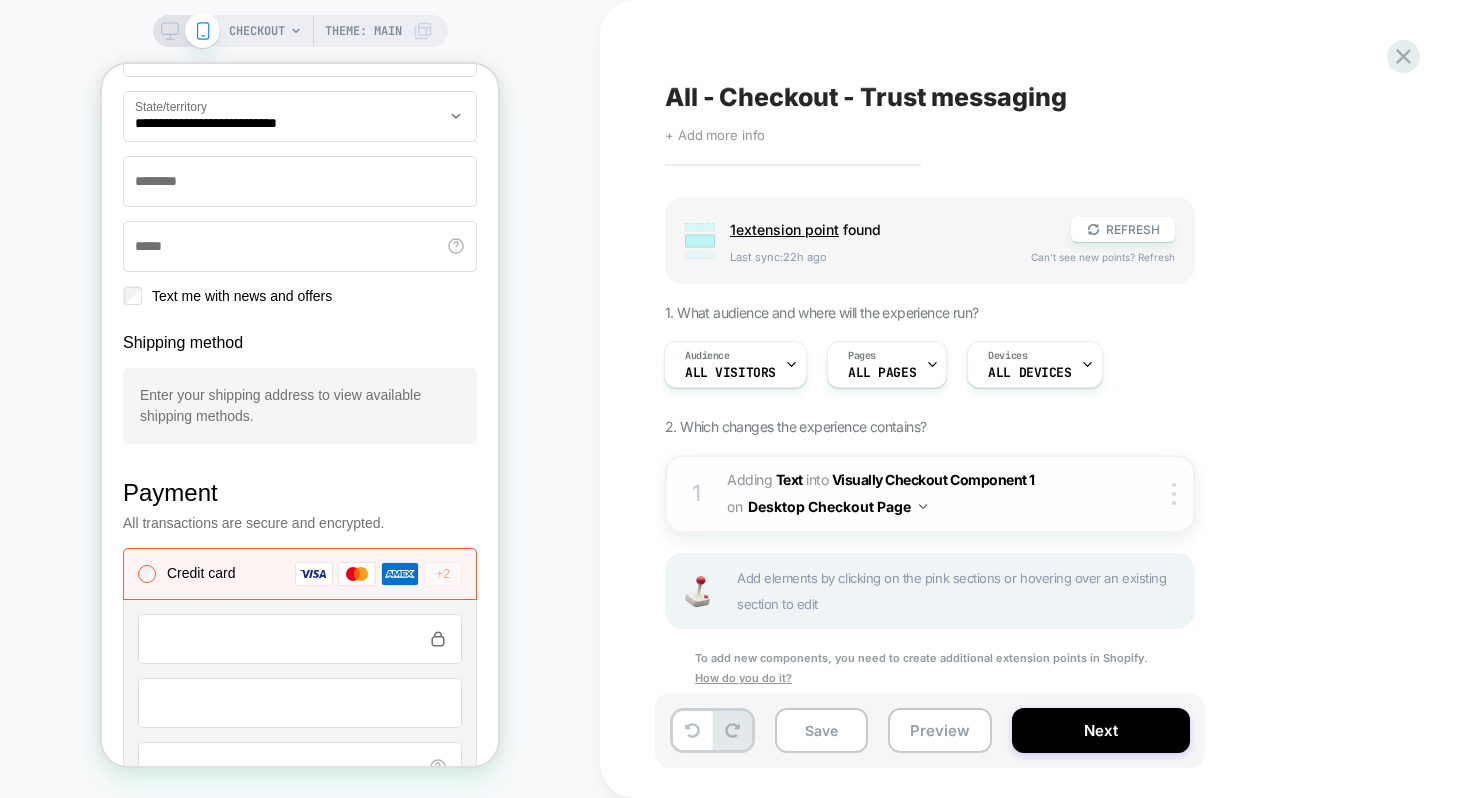 click on "Desktop Checkout Page" at bounding box center (837, 506) 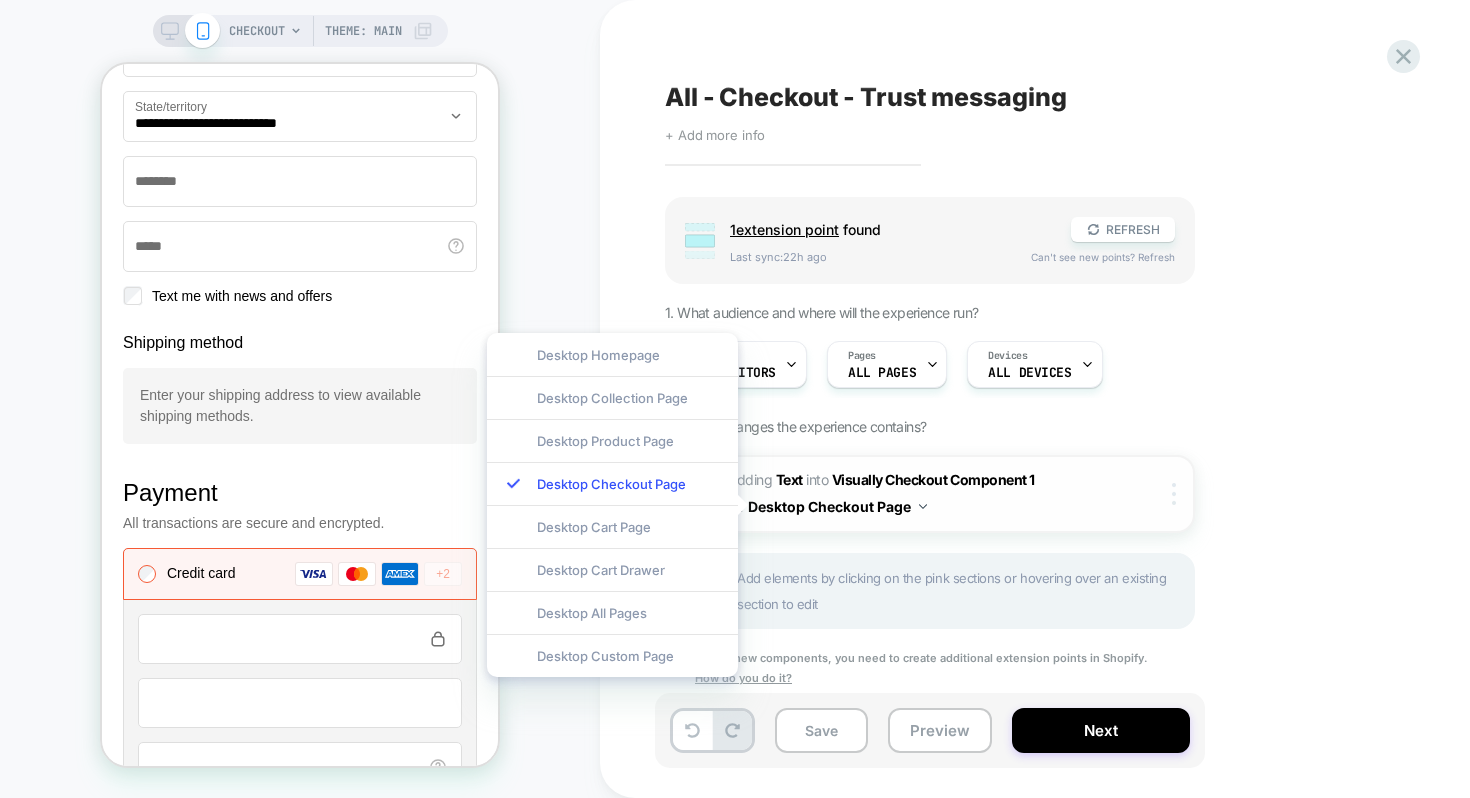 click at bounding box center [1177, 494] 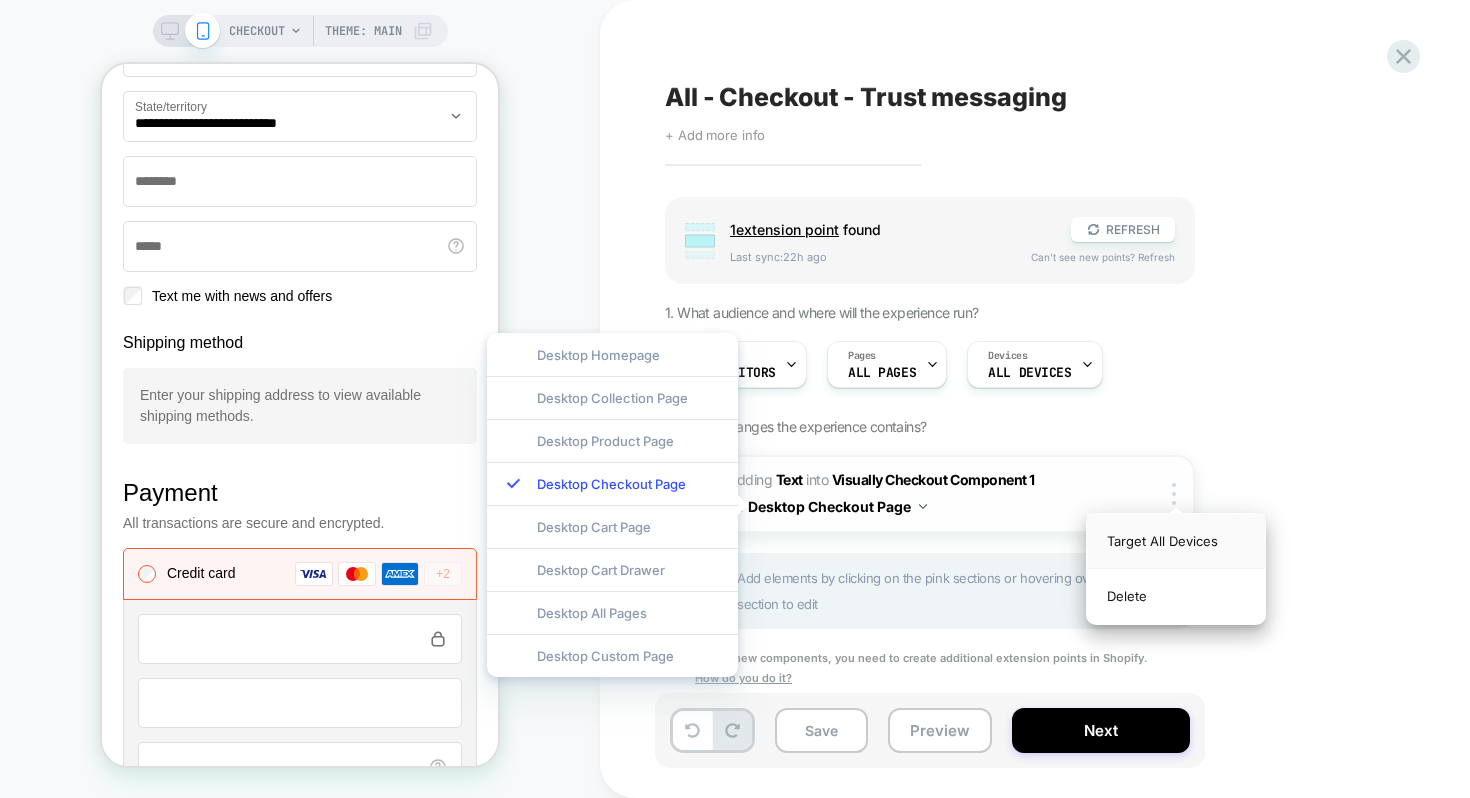 click on "Target   All Devices" at bounding box center [1176, 541] 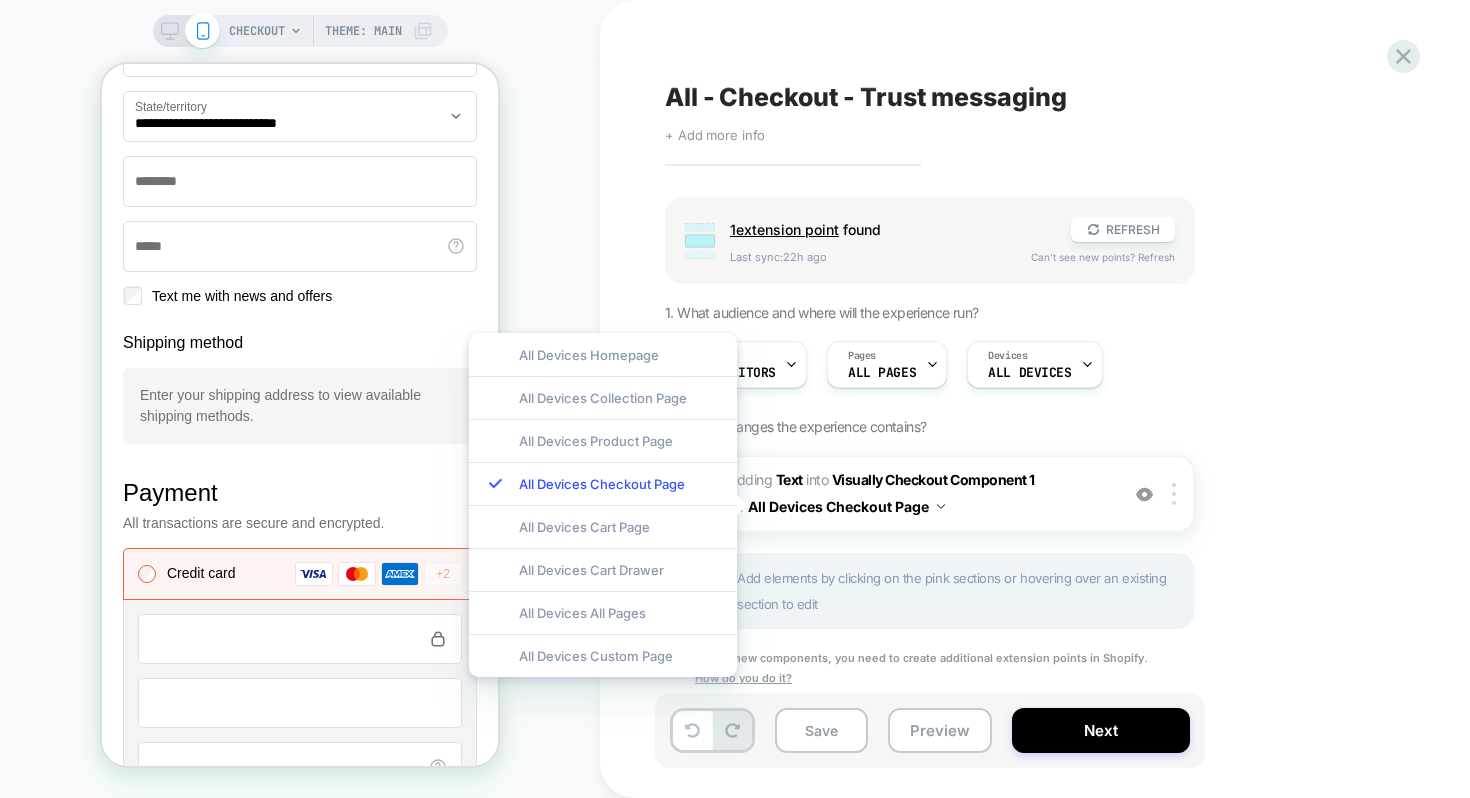 click on "Group 1  extension point   found REFRESH Last sync:  22h ago Can't see new points? Refresh 1. What audience and where will the experience run? Audience All Visitors Pages ALL PAGES Devices ALL DEVICES 2. Which changes the experience contains? 1 #_loomi_addon_1751417265373 Adding   Text   INTO Visually Checkout Component 1 Visually Checkout Component 1   on All Devices Checkout Page Add Before Add After Target   Mobile Delete Add elements by clicking on the pink sections or hovering over an existing section to edit To add new components, you need to create additional extension points in Shopify.   How do you do it?" at bounding box center [1030, 468] 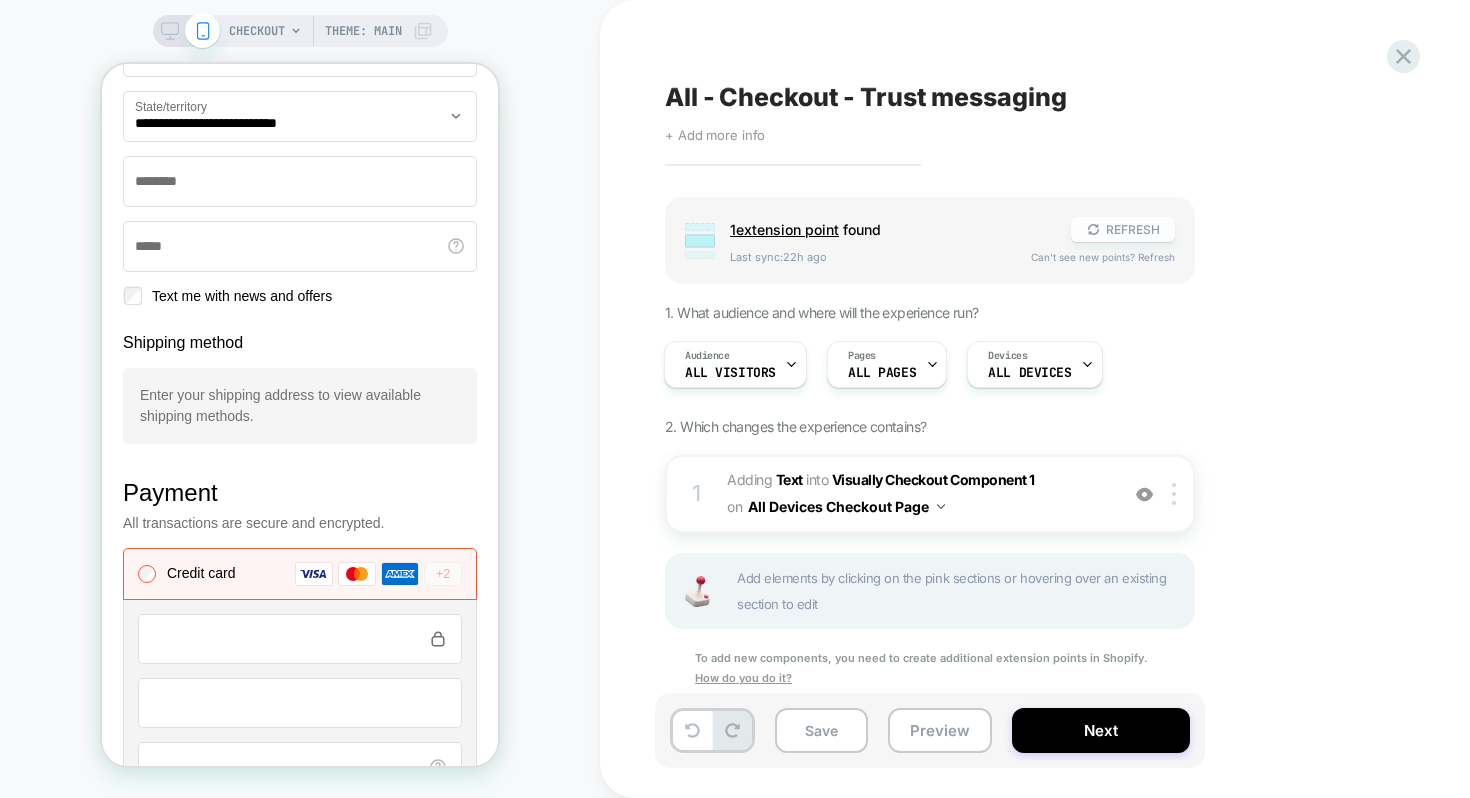 click on "REFRESH" at bounding box center (1123, 229) 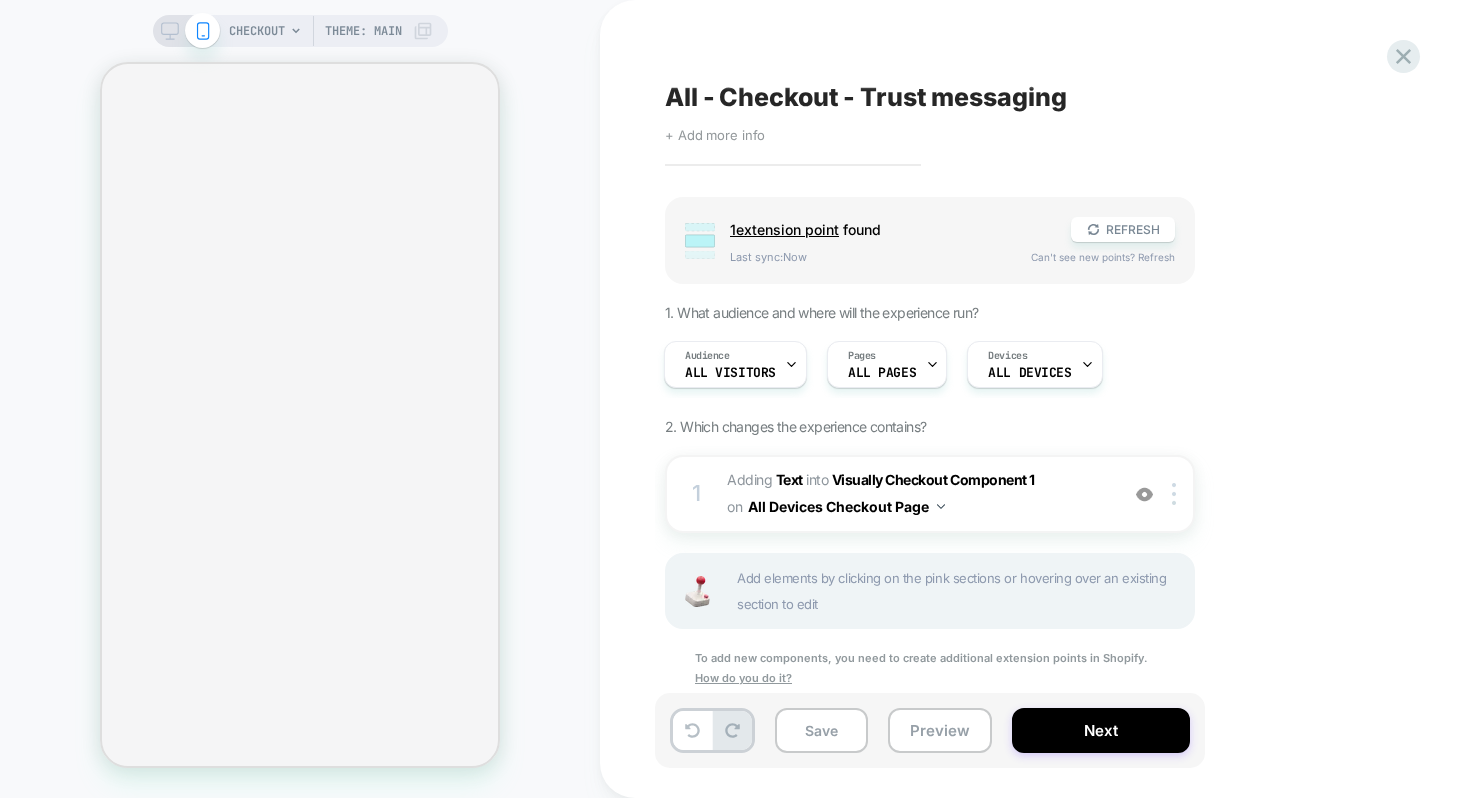 select on "***" 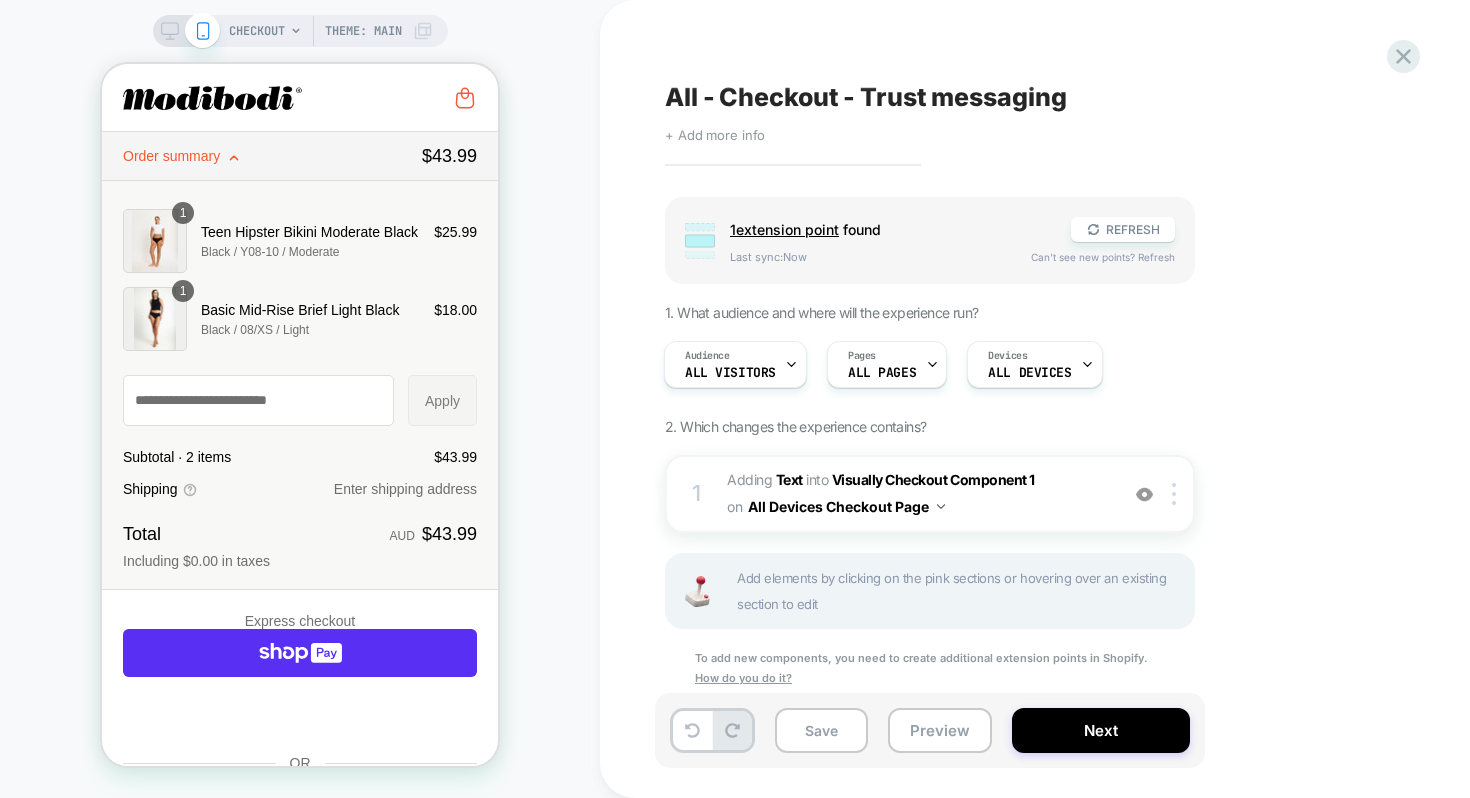 scroll, scrollTop: 0, scrollLeft: 0, axis: both 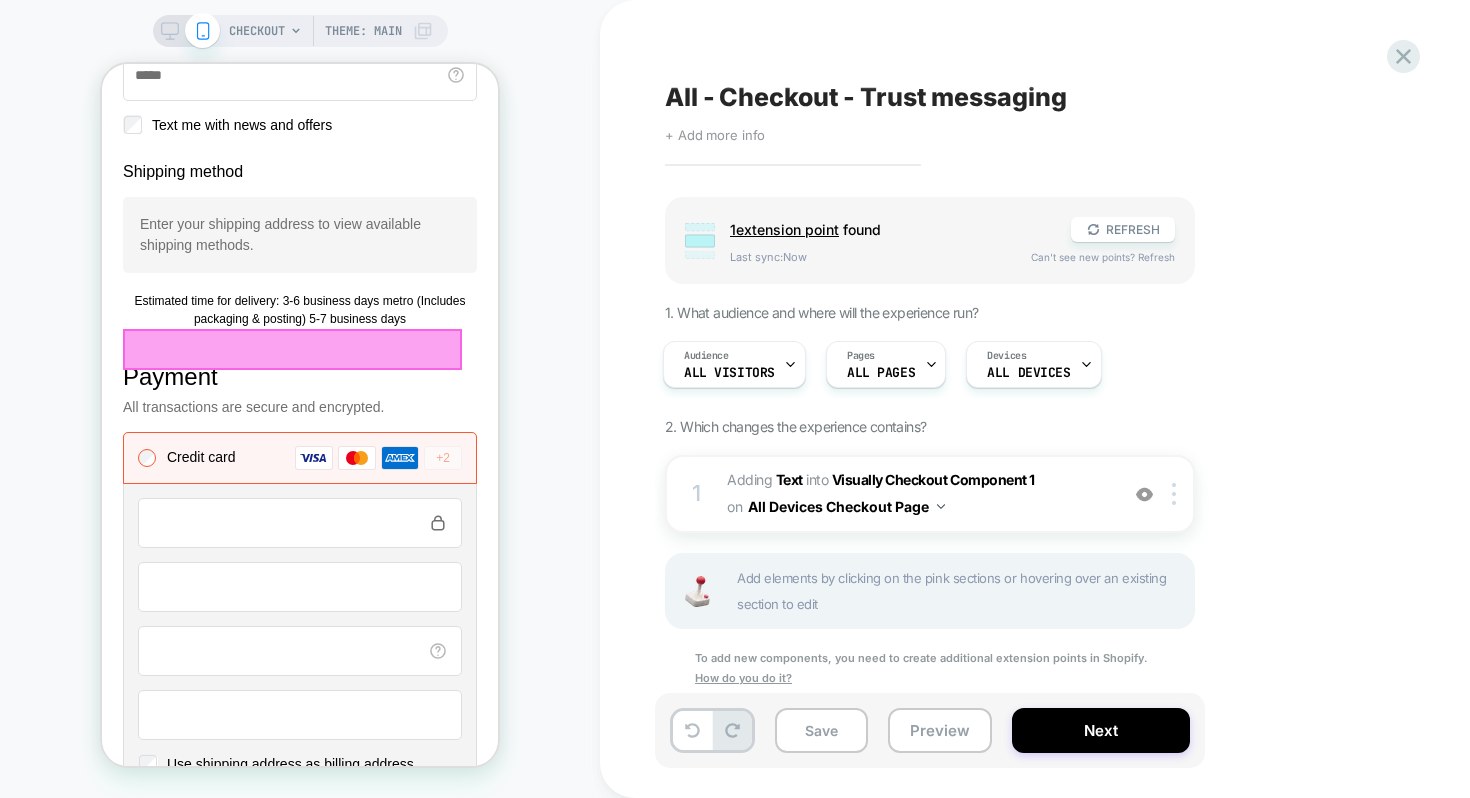 click at bounding box center [292, 349] 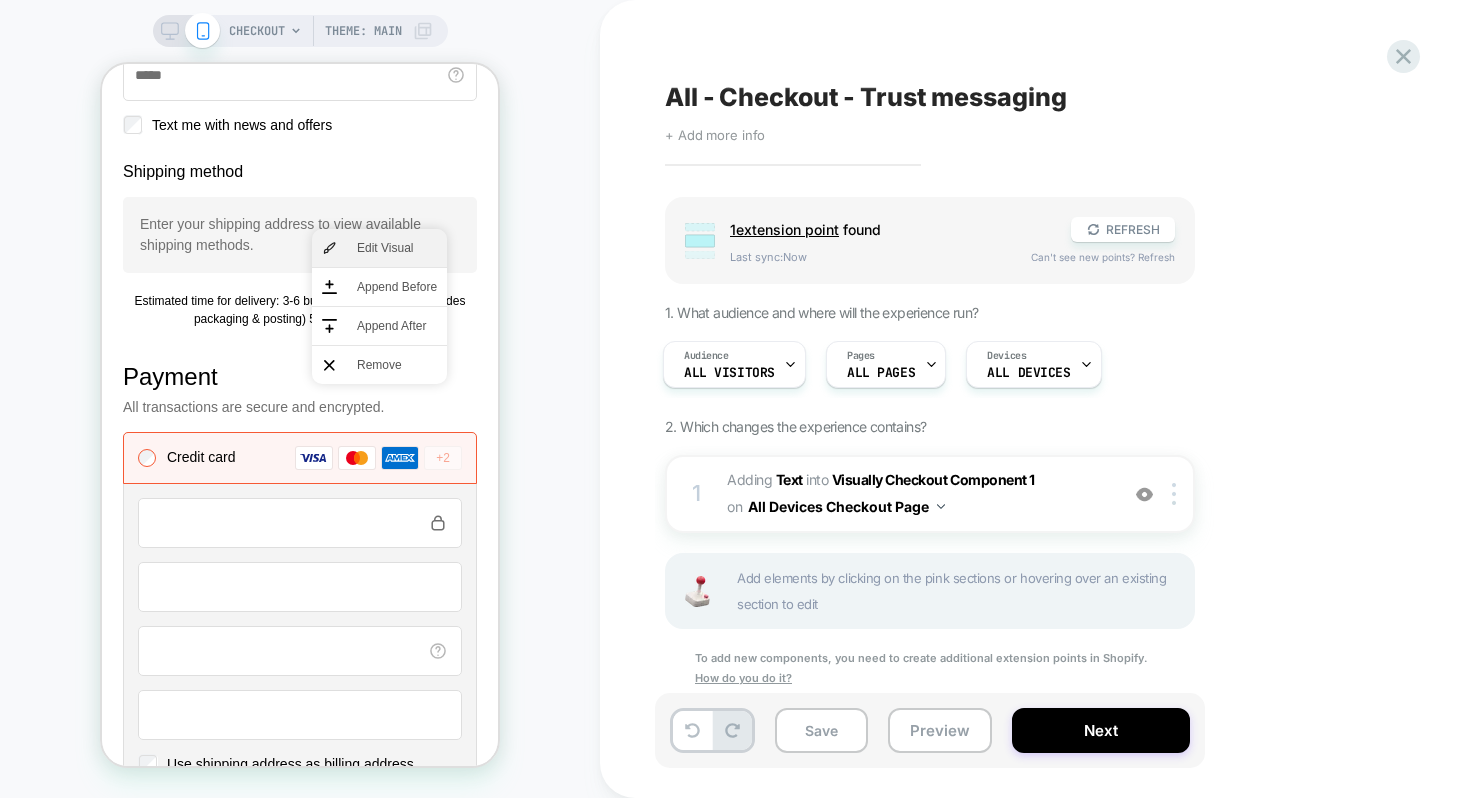 click on "Edit Visual" at bounding box center [397, 248] 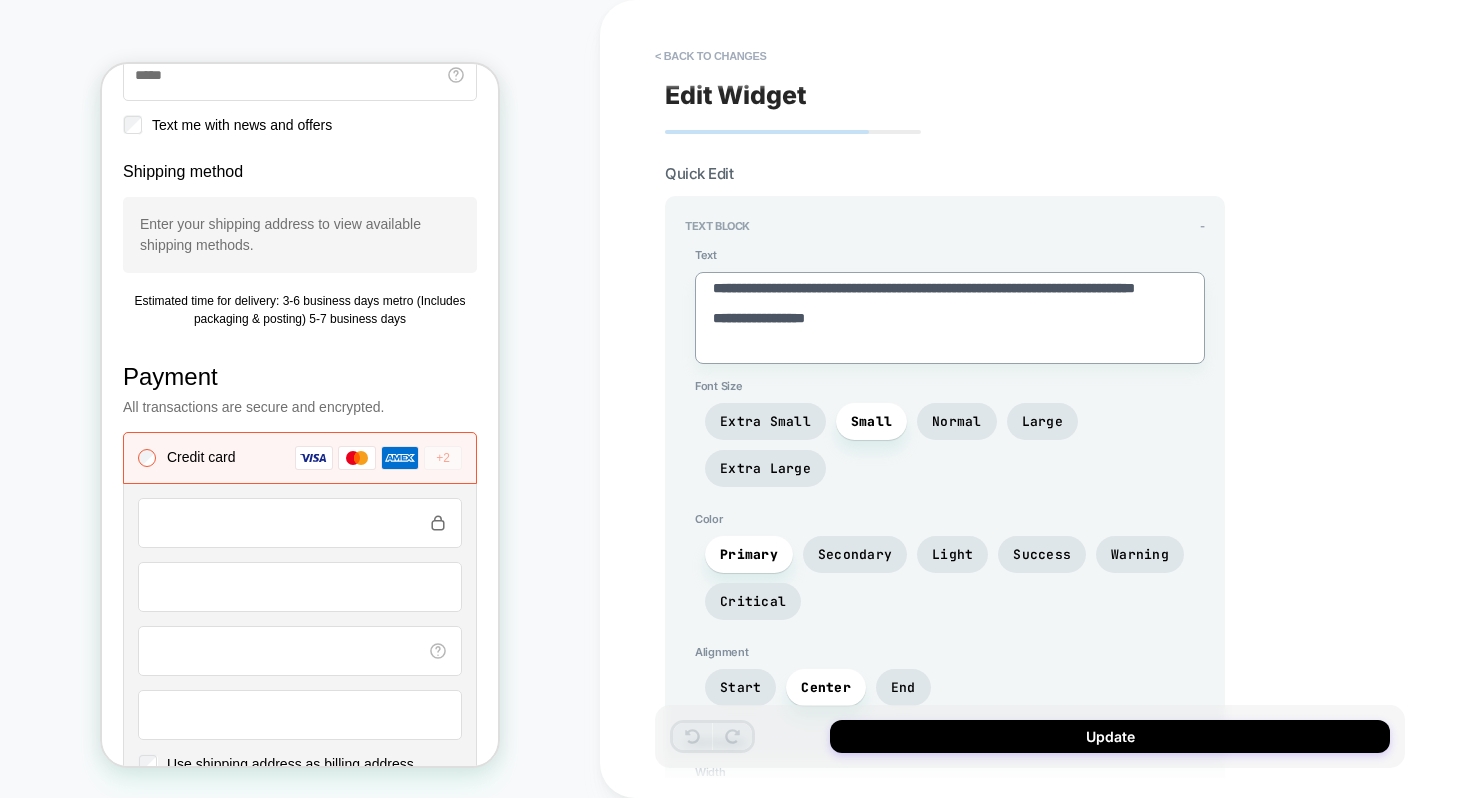 drag, startPoint x: 876, startPoint y: 350, endPoint x: 696, endPoint y: 338, distance: 180.39955 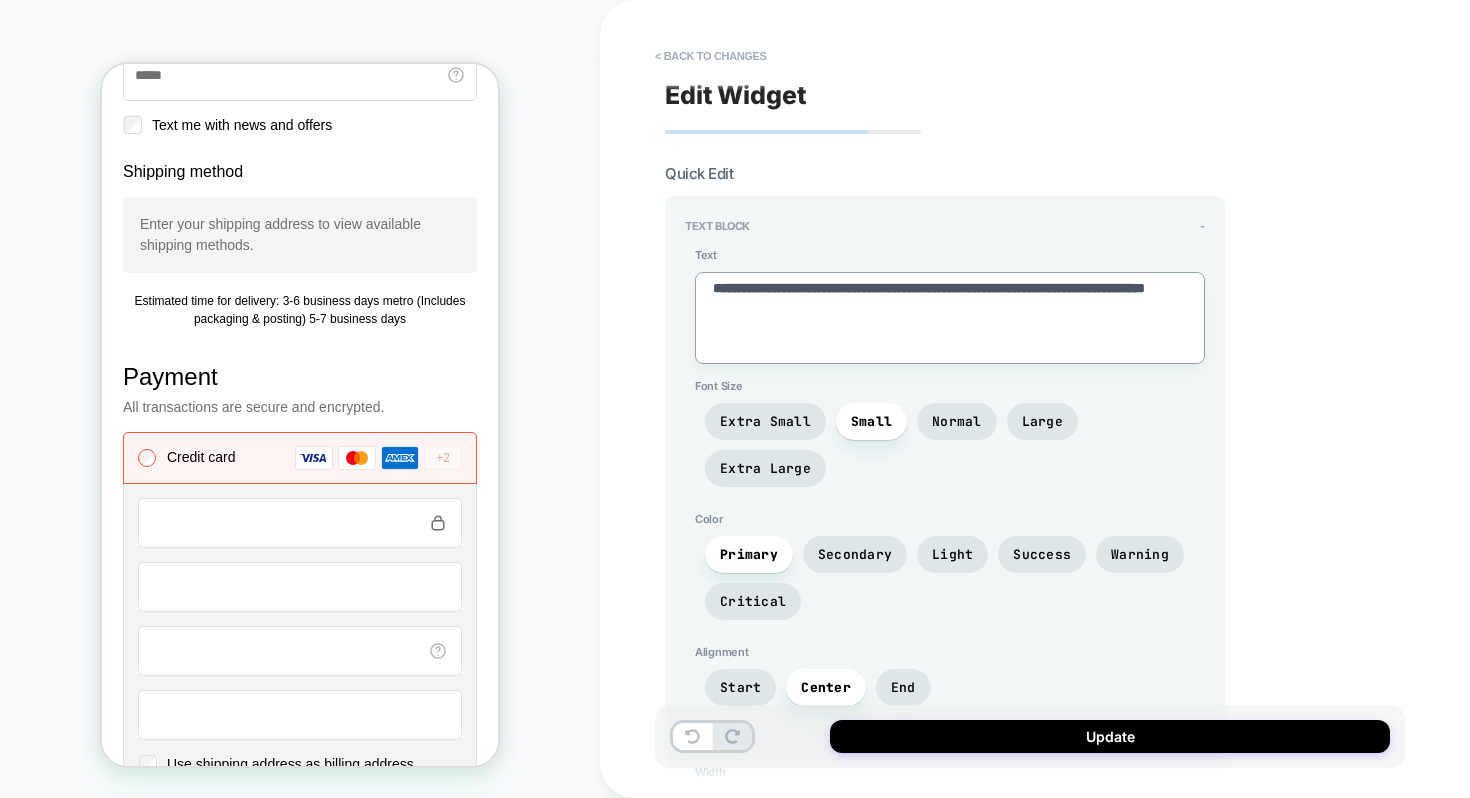 type on "*" 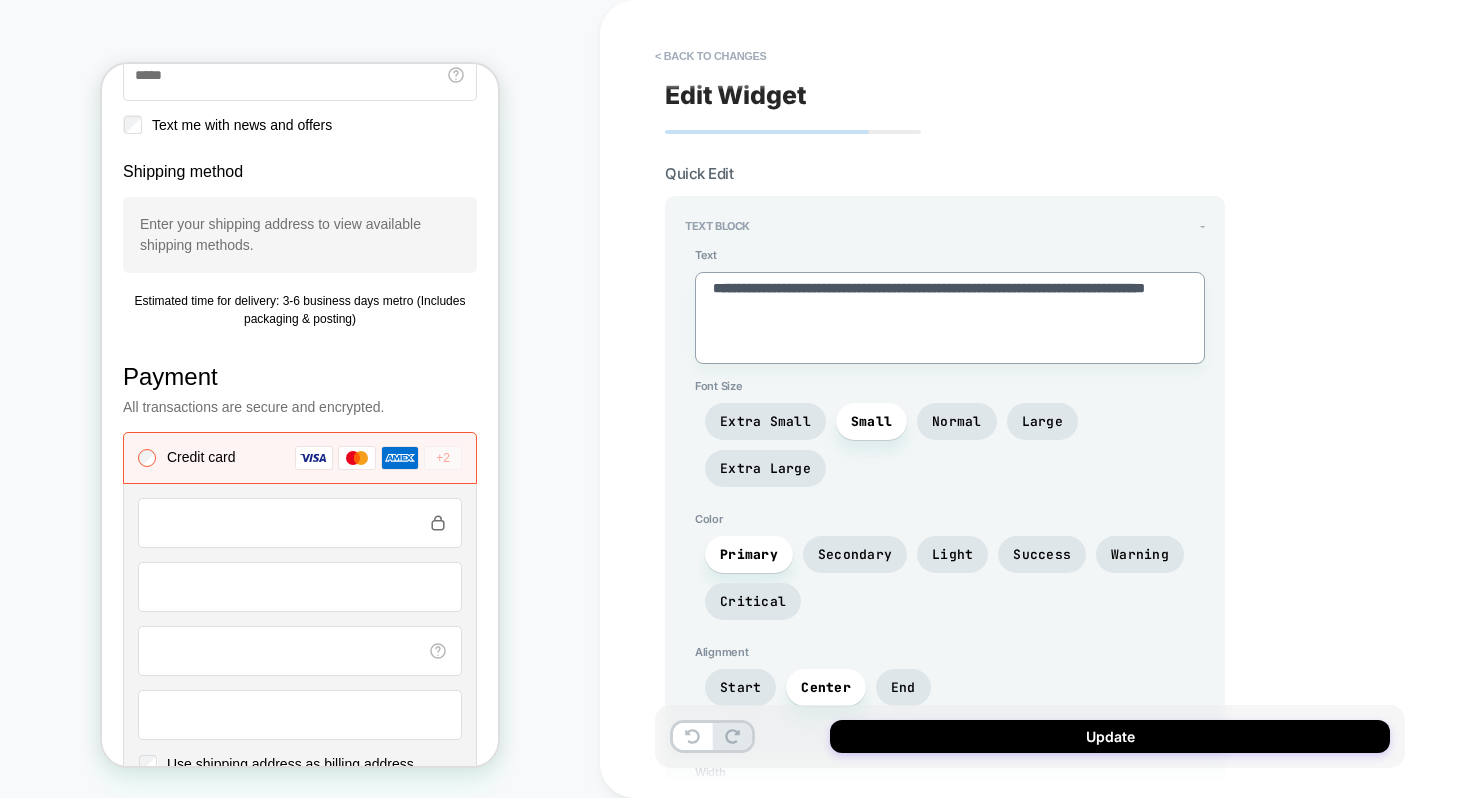 type on "**********" 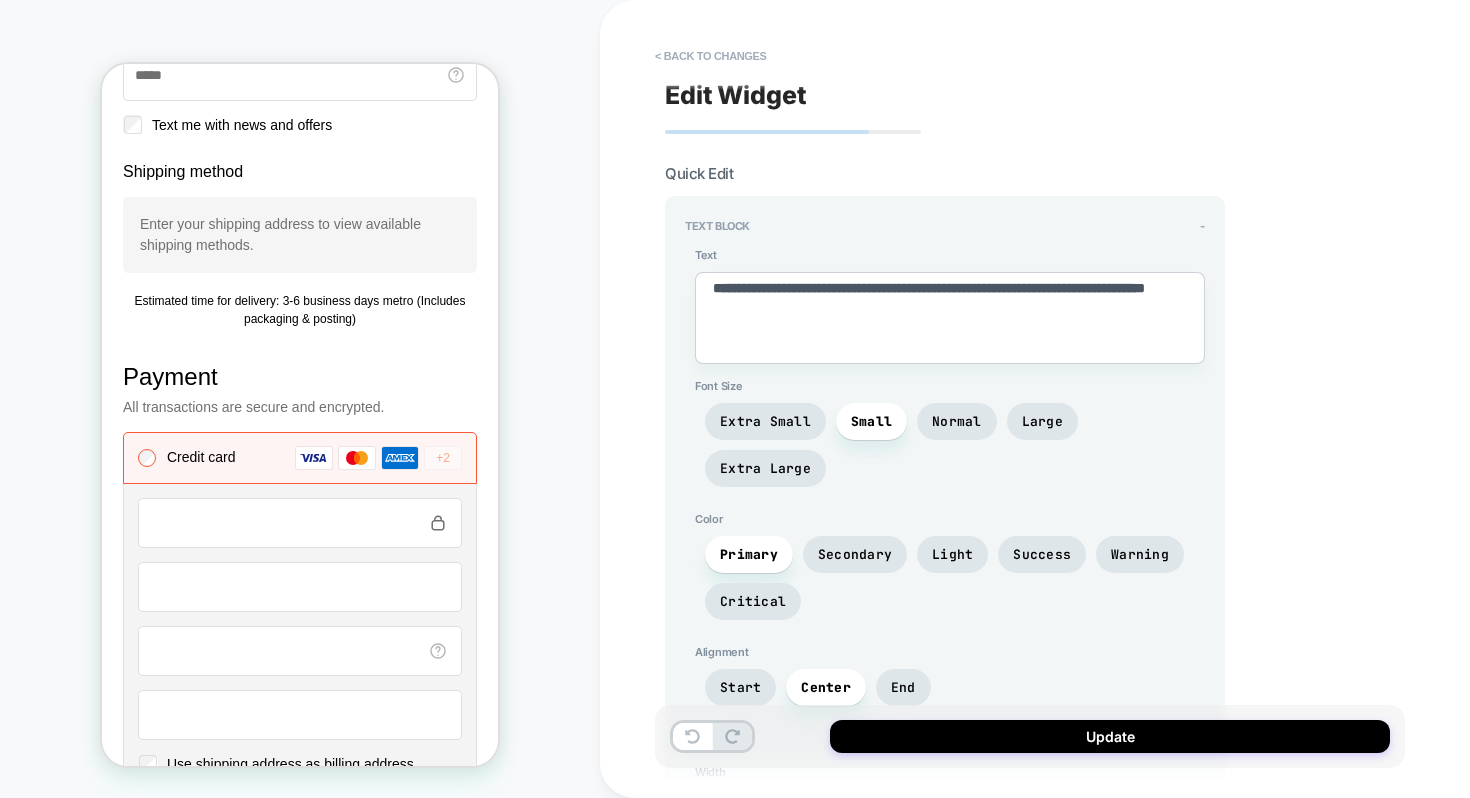 click on "**********" at bounding box center [1030, 399] 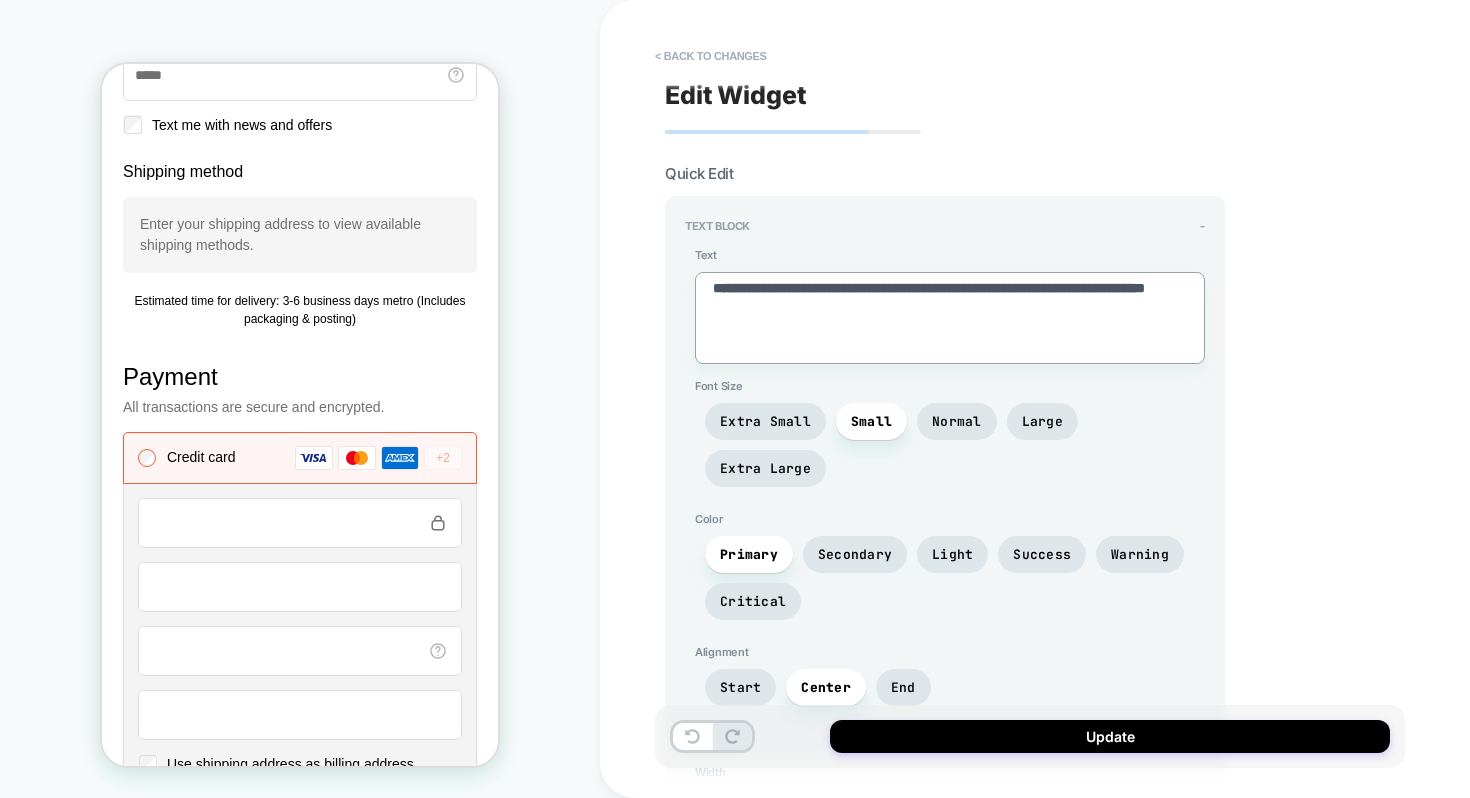 type on "*" 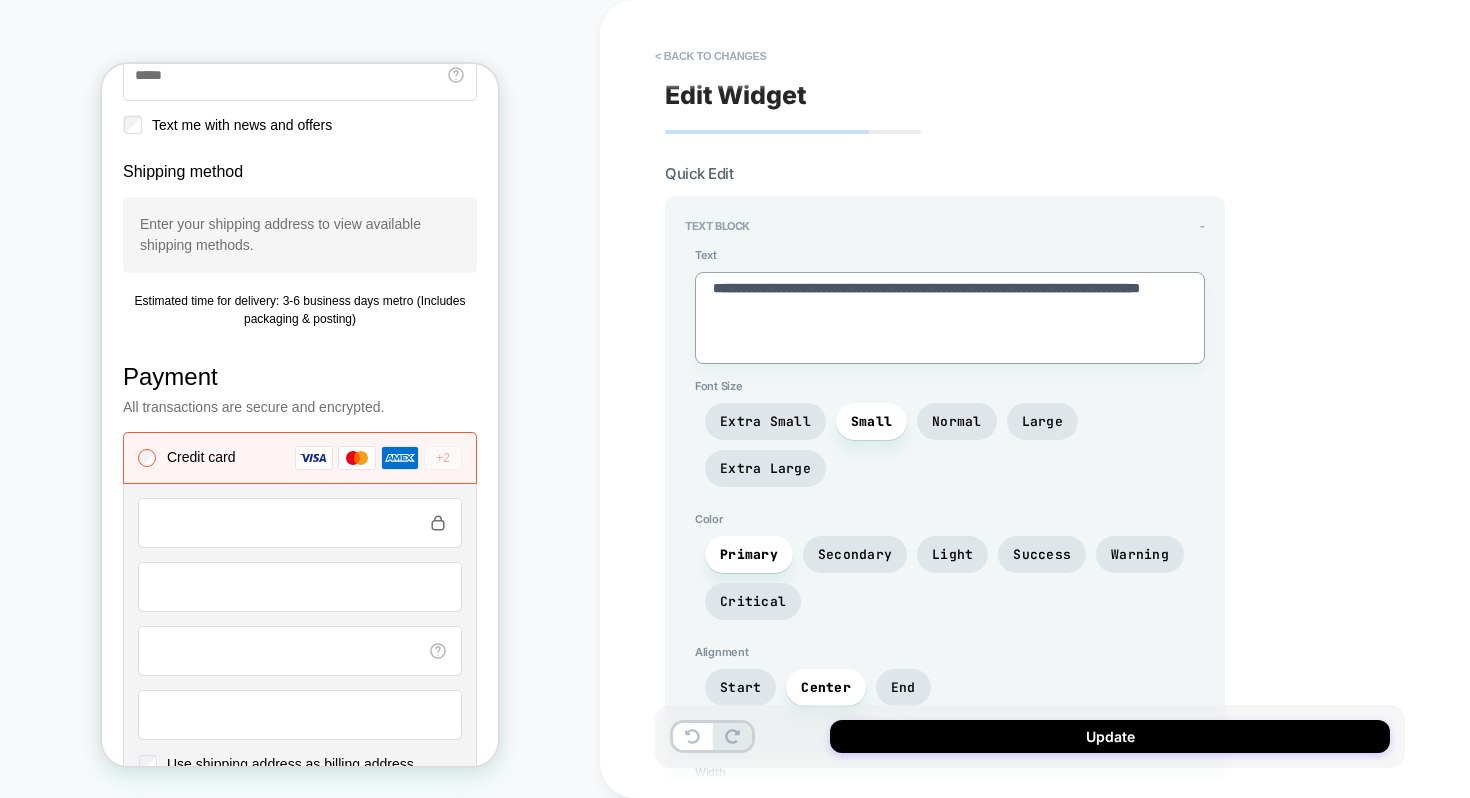 type on "*" 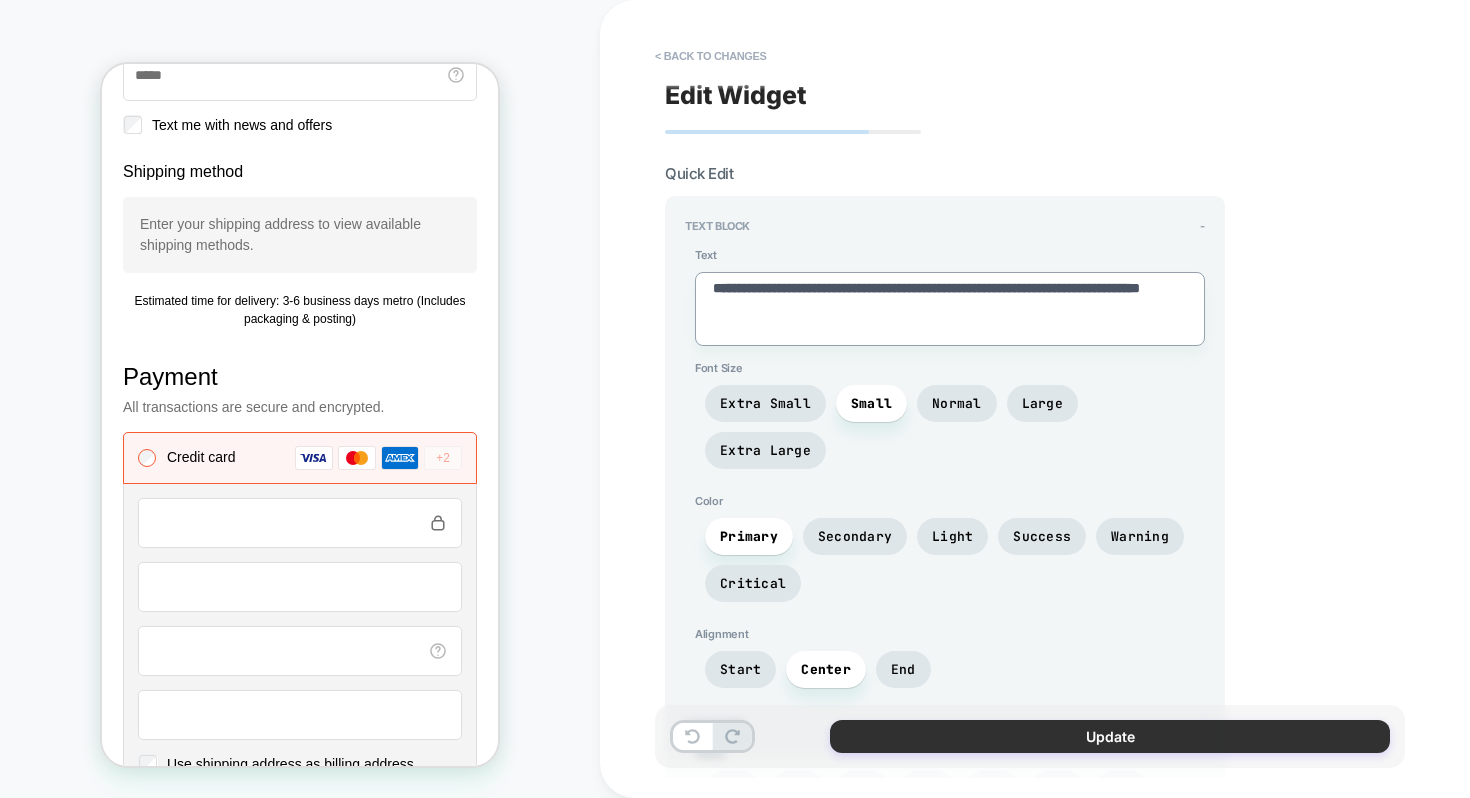 type on "**********" 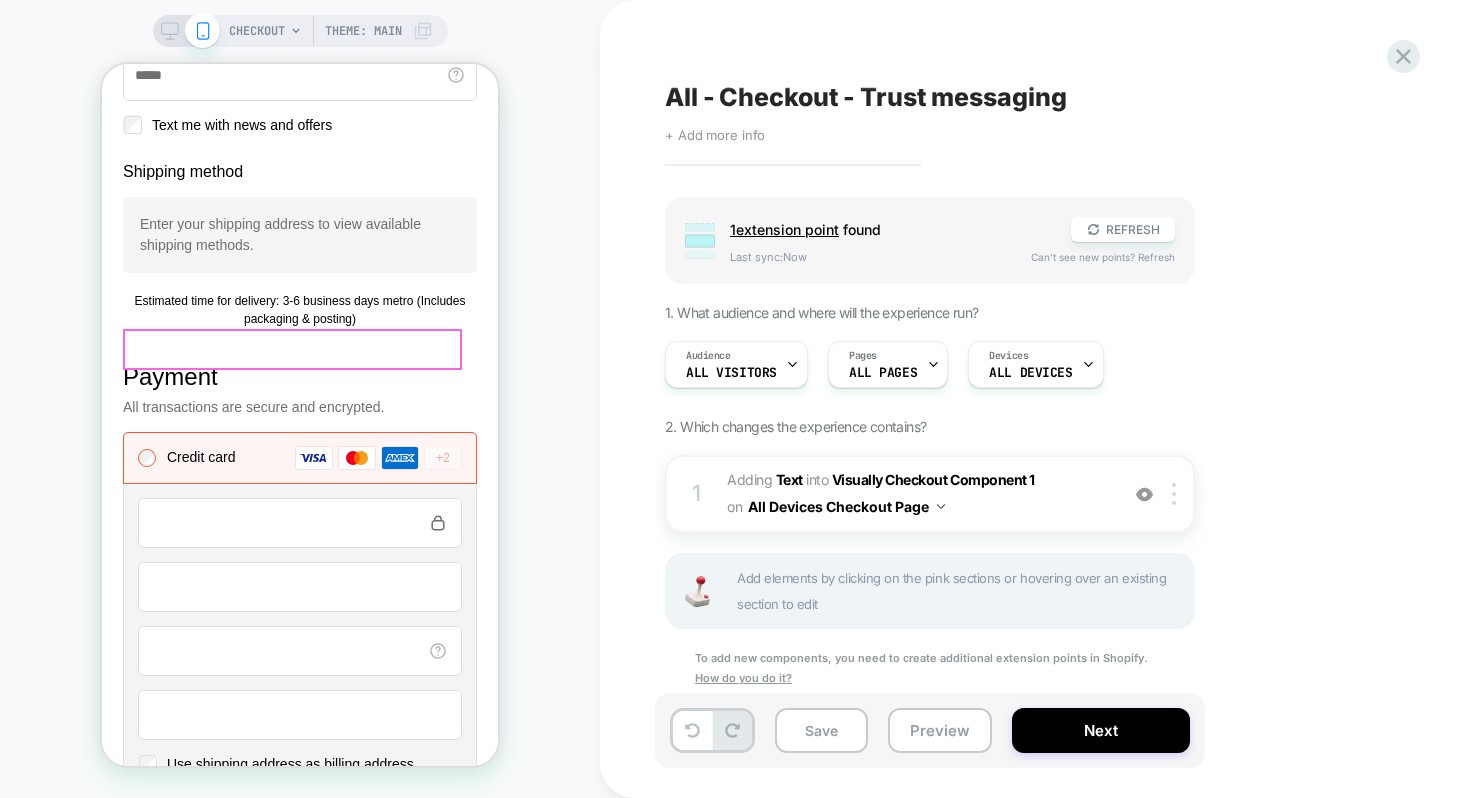 scroll, scrollTop: 0, scrollLeft: 1, axis: horizontal 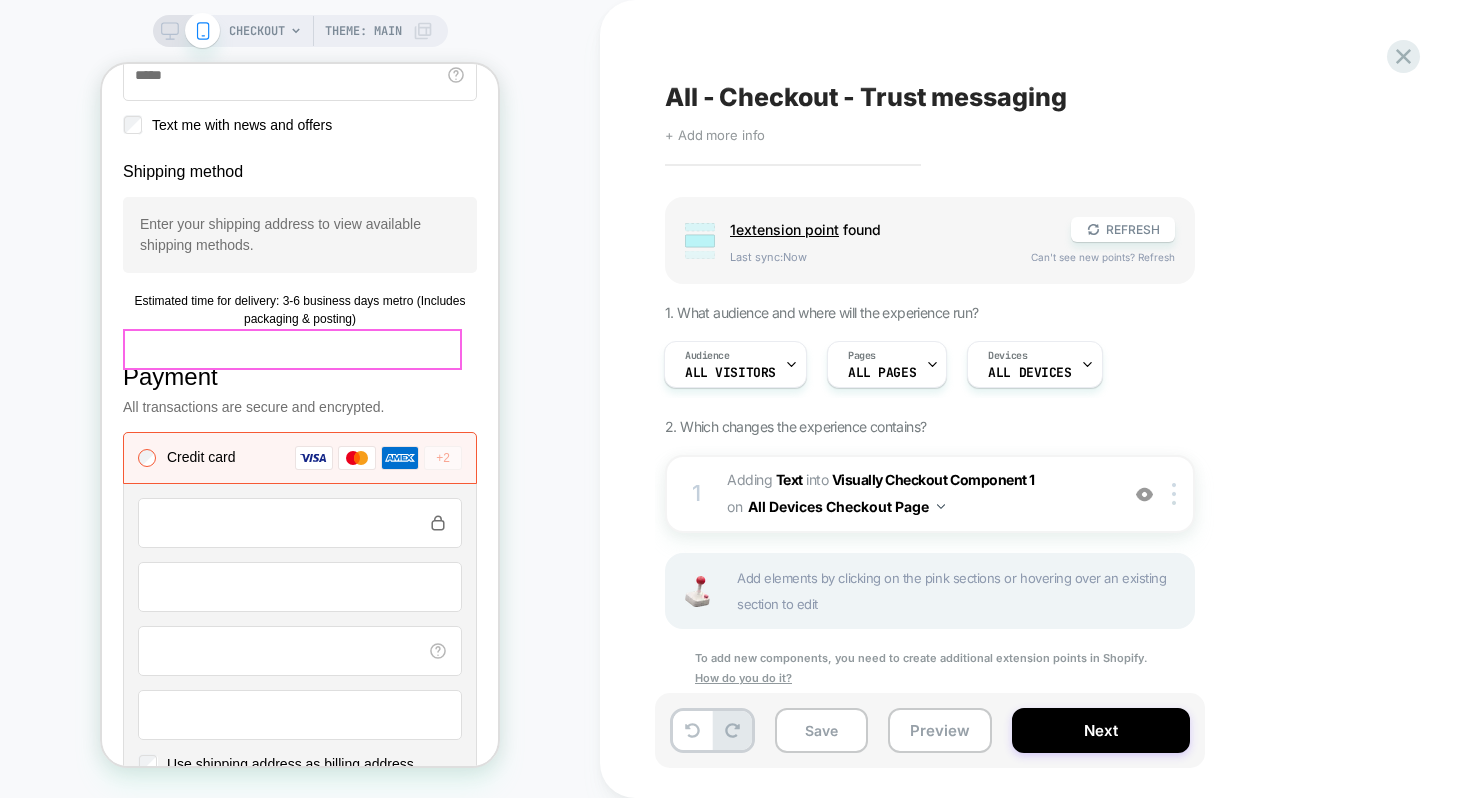 click on "Audience All Visitors Pages ALL PAGES Devices ALL DEVICES" at bounding box center (920, 364) 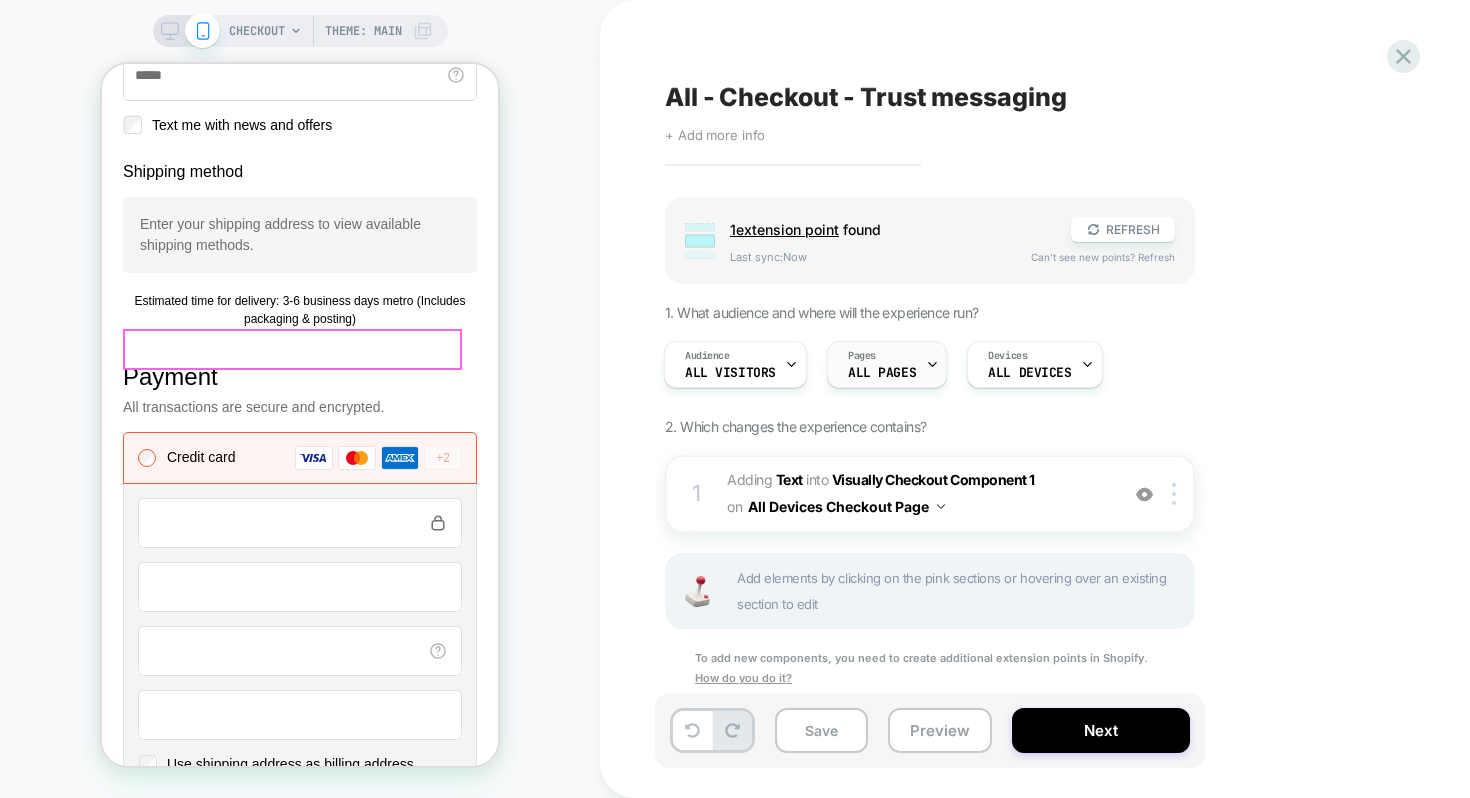 click on "Pages ALL PAGES" at bounding box center (882, 364) 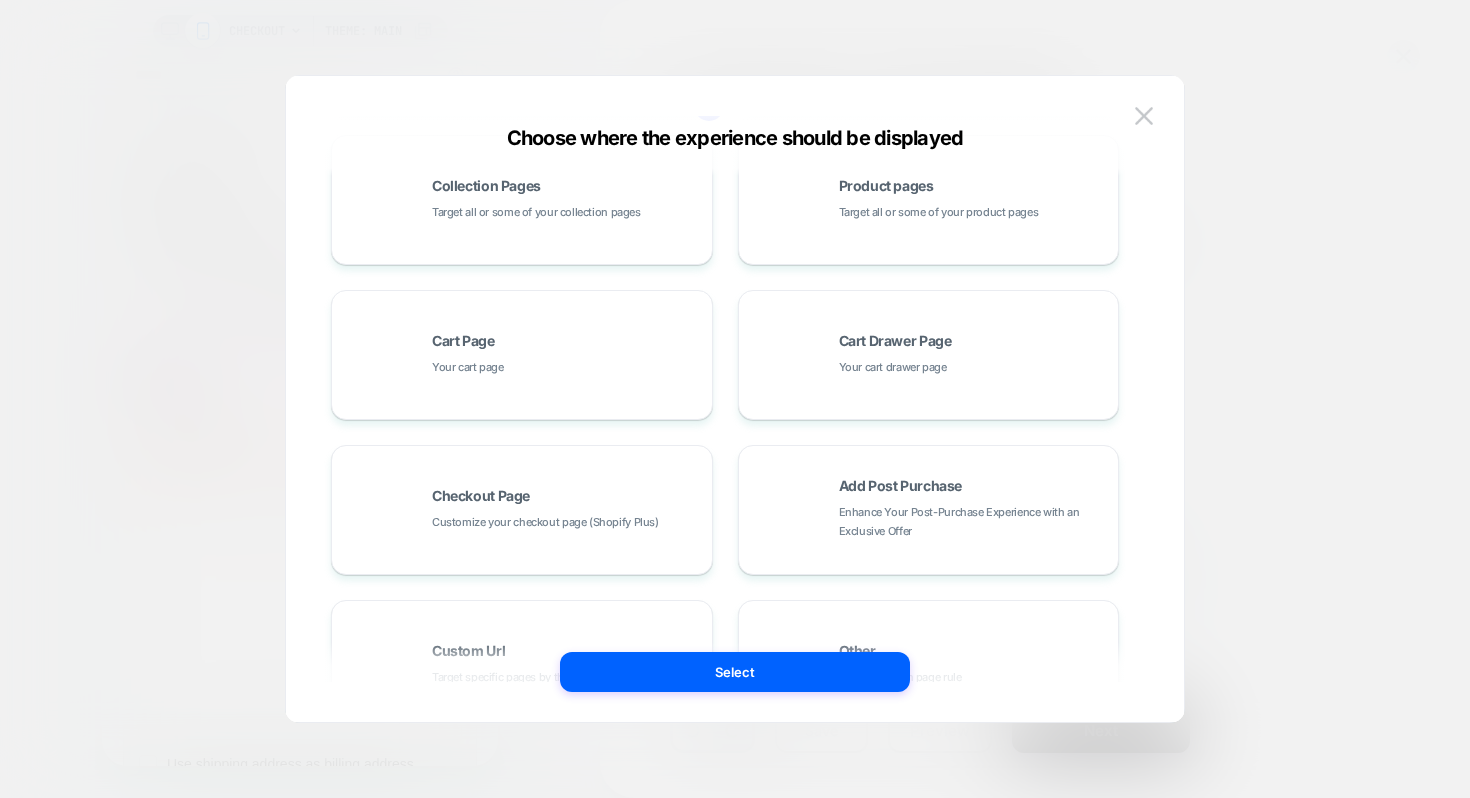 scroll, scrollTop: 199, scrollLeft: 0, axis: vertical 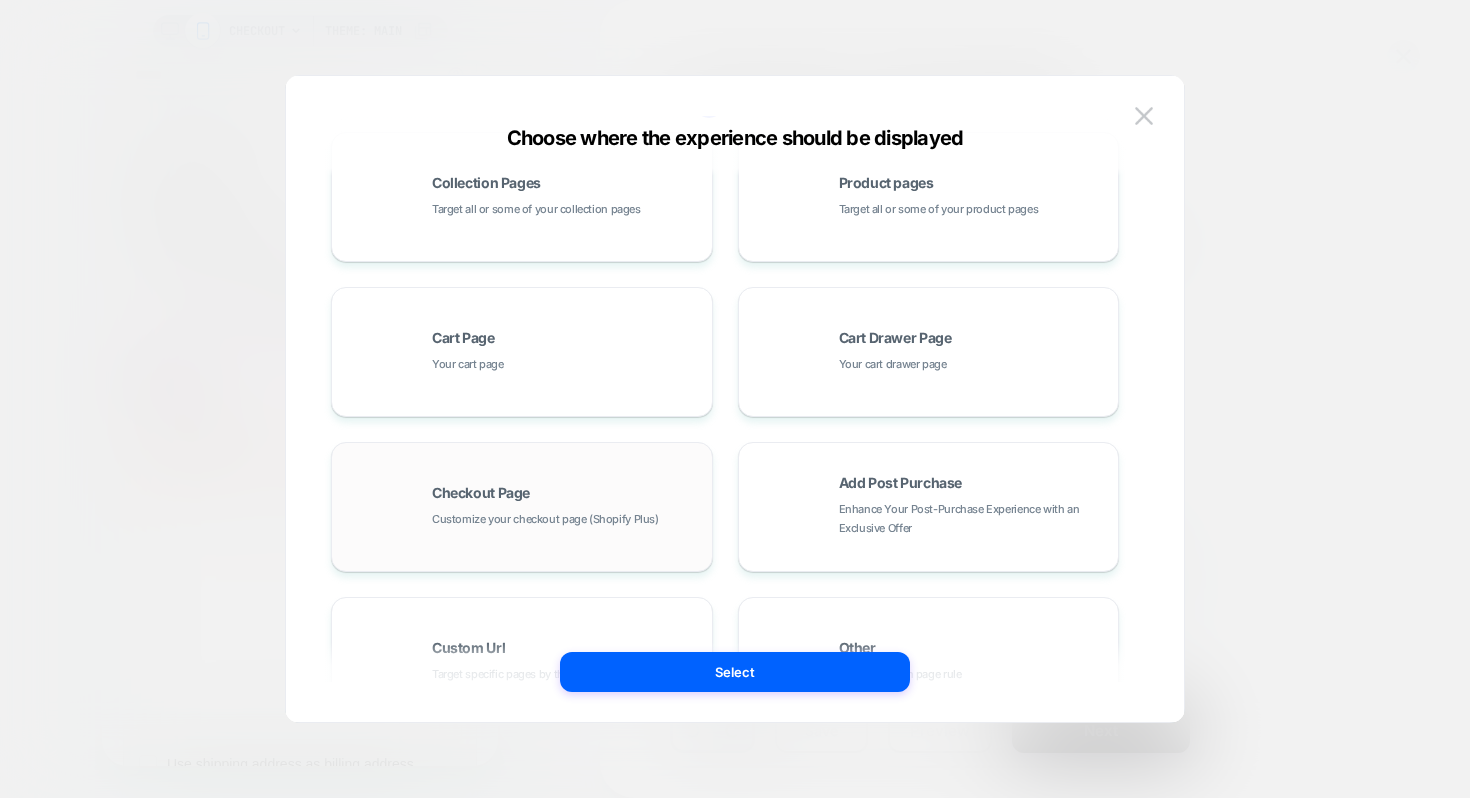 click on "Checkout Page Customize your checkout page (Shopify Plus)" at bounding box center (567, 507) 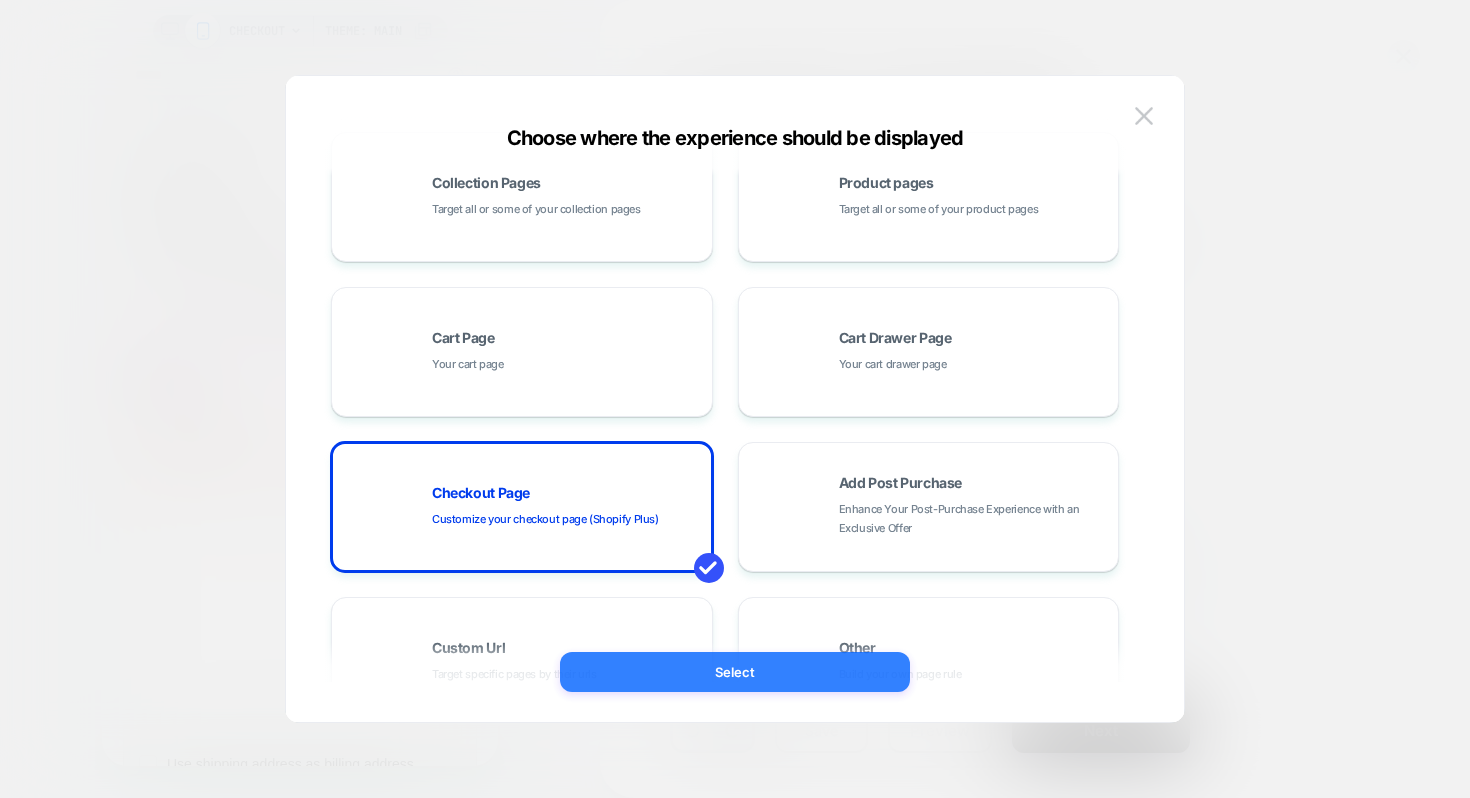 click on "Select" at bounding box center [735, 672] 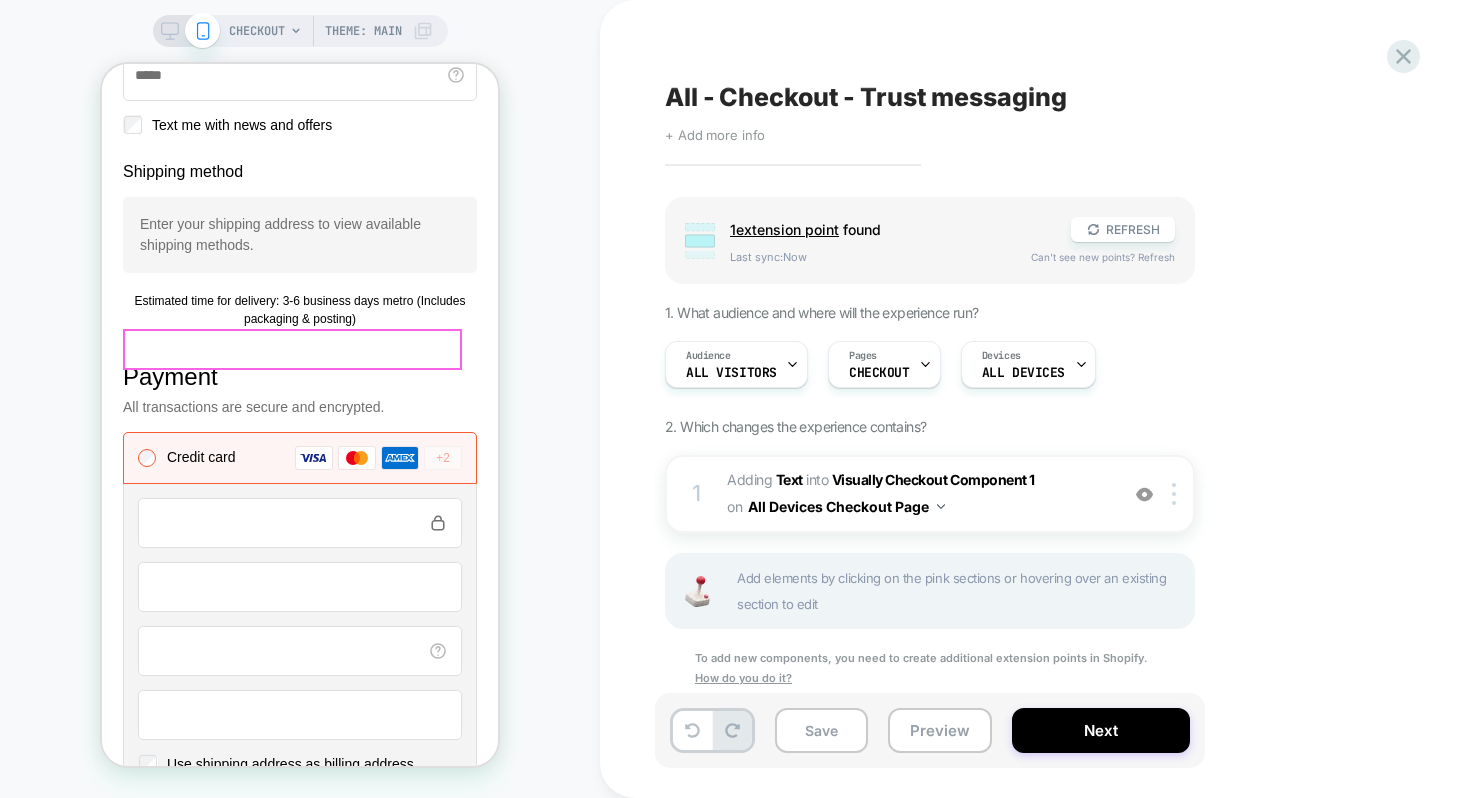 scroll, scrollTop: 0, scrollLeft: 0, axis: both 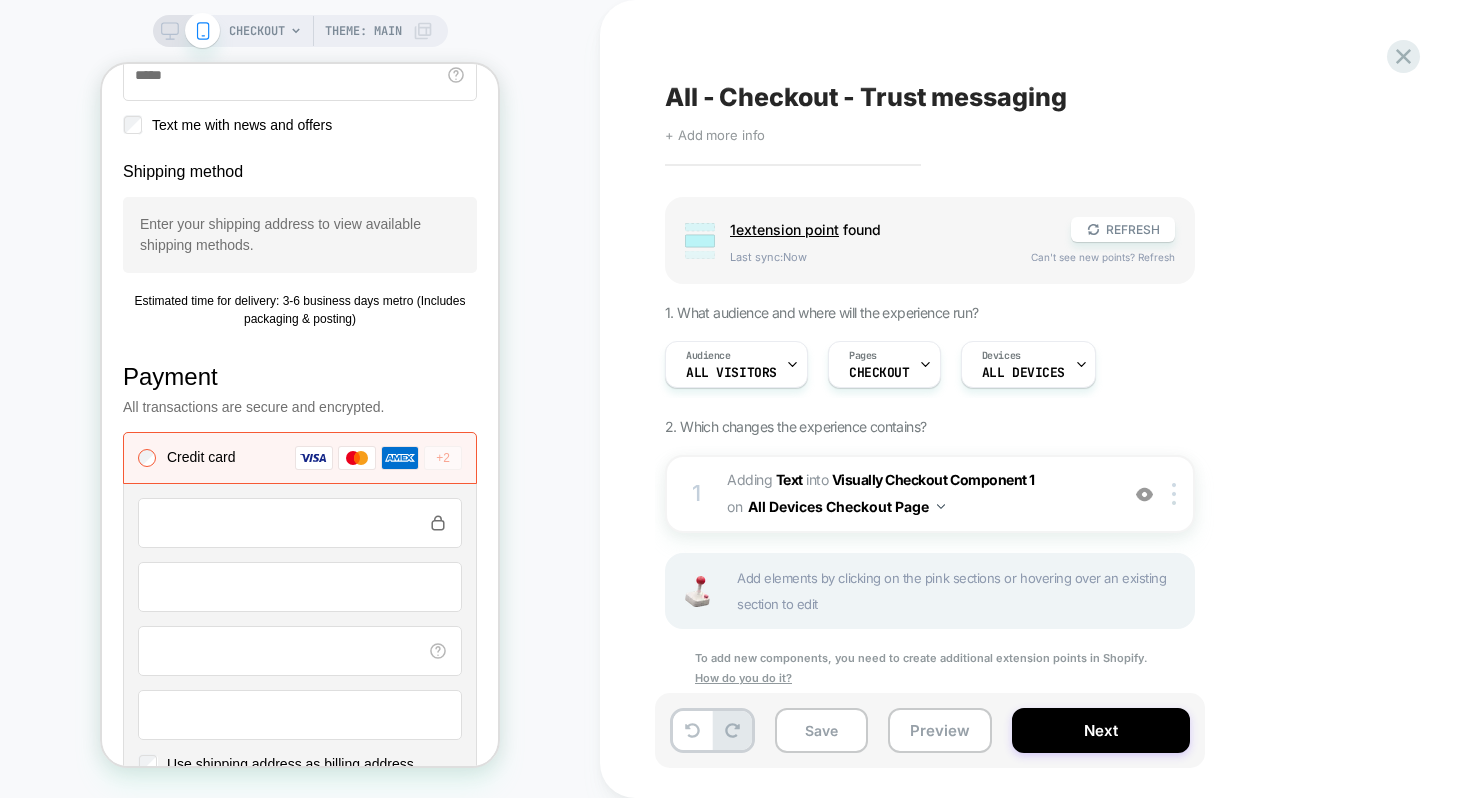 click on "CHECKOUT Theme: MAIN" at bounding box center (300, 399) 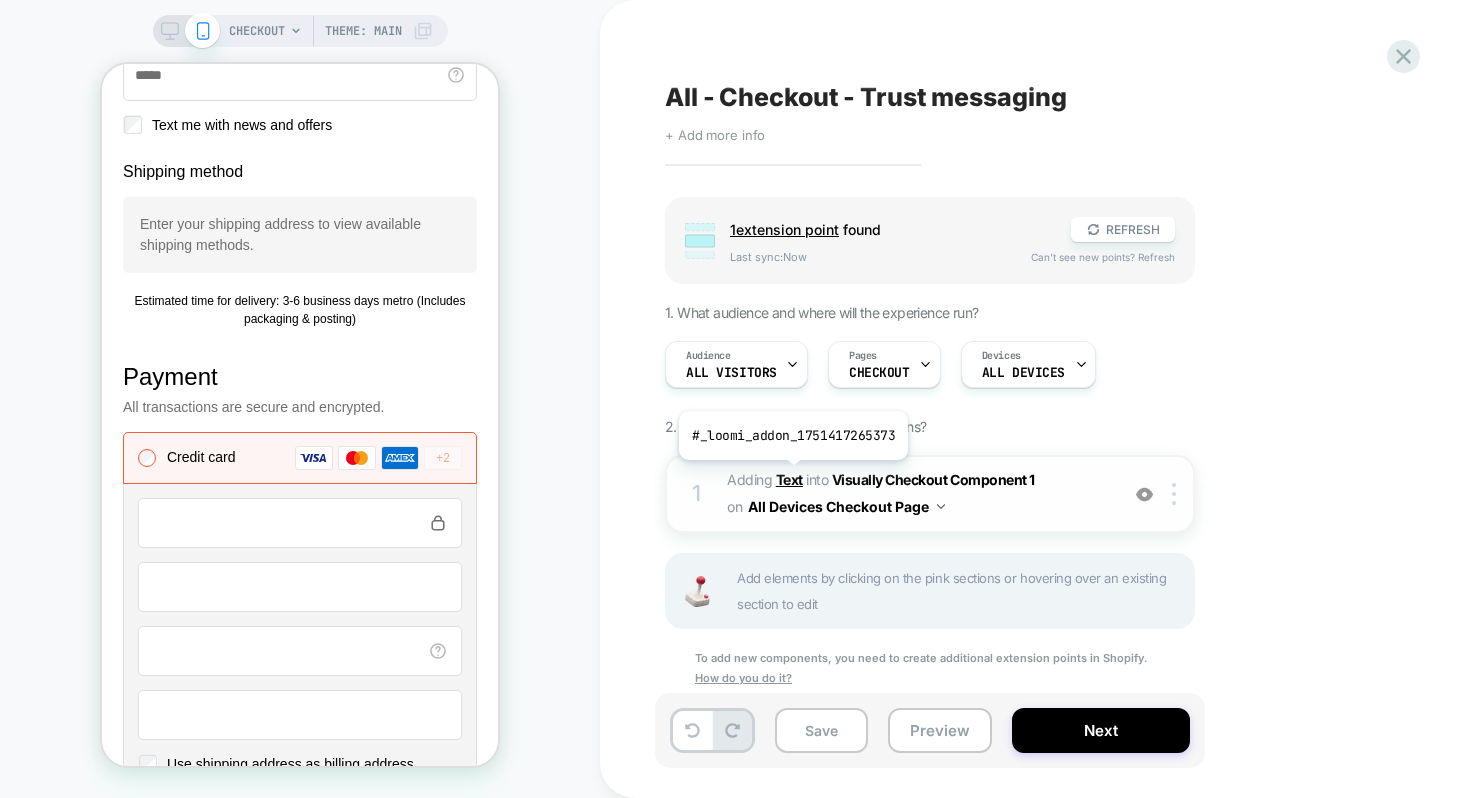 click on "Text" at bounding box center [789, 479] 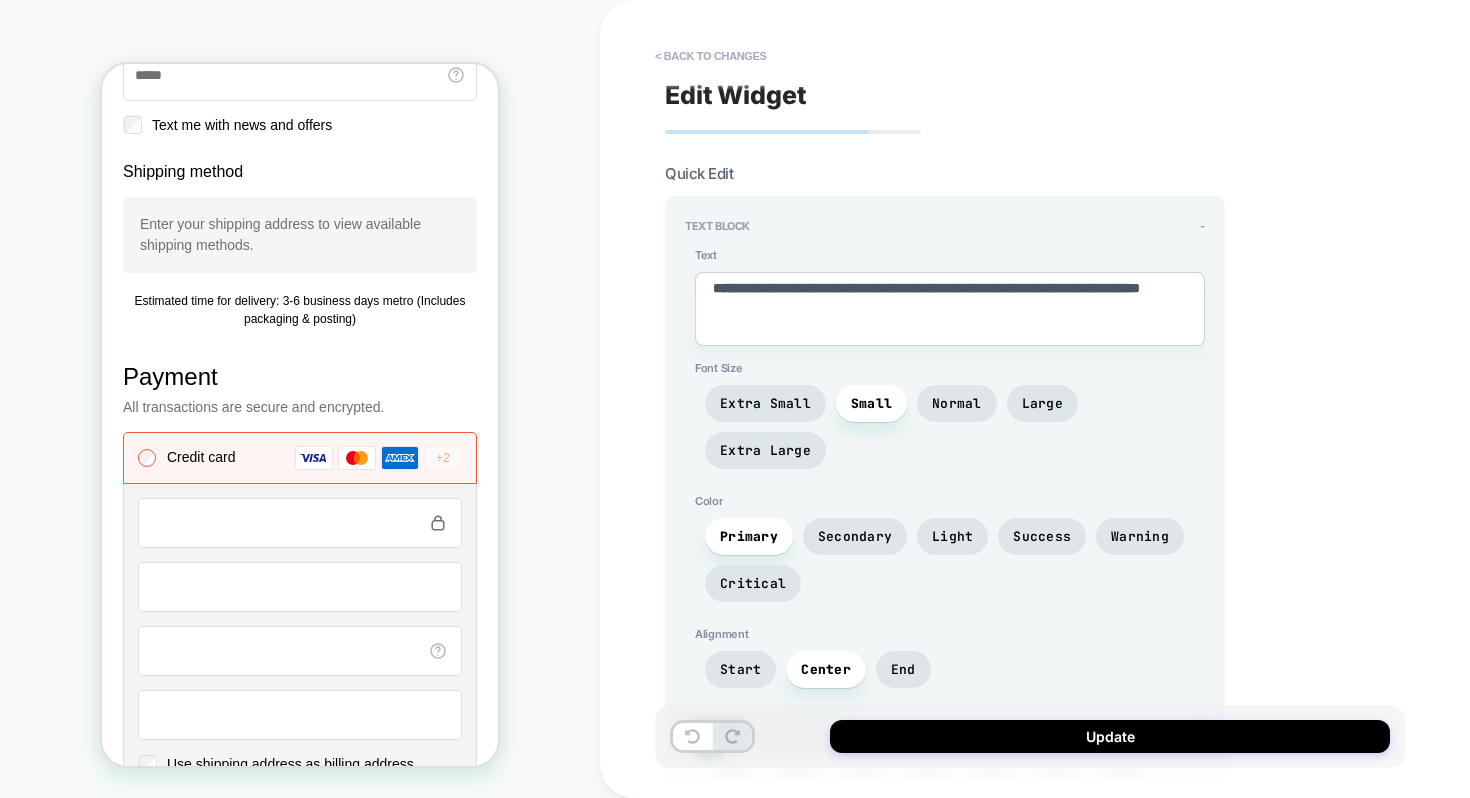 scroll, scrollTop: 547, scrollLeft: 0, axis: vertical 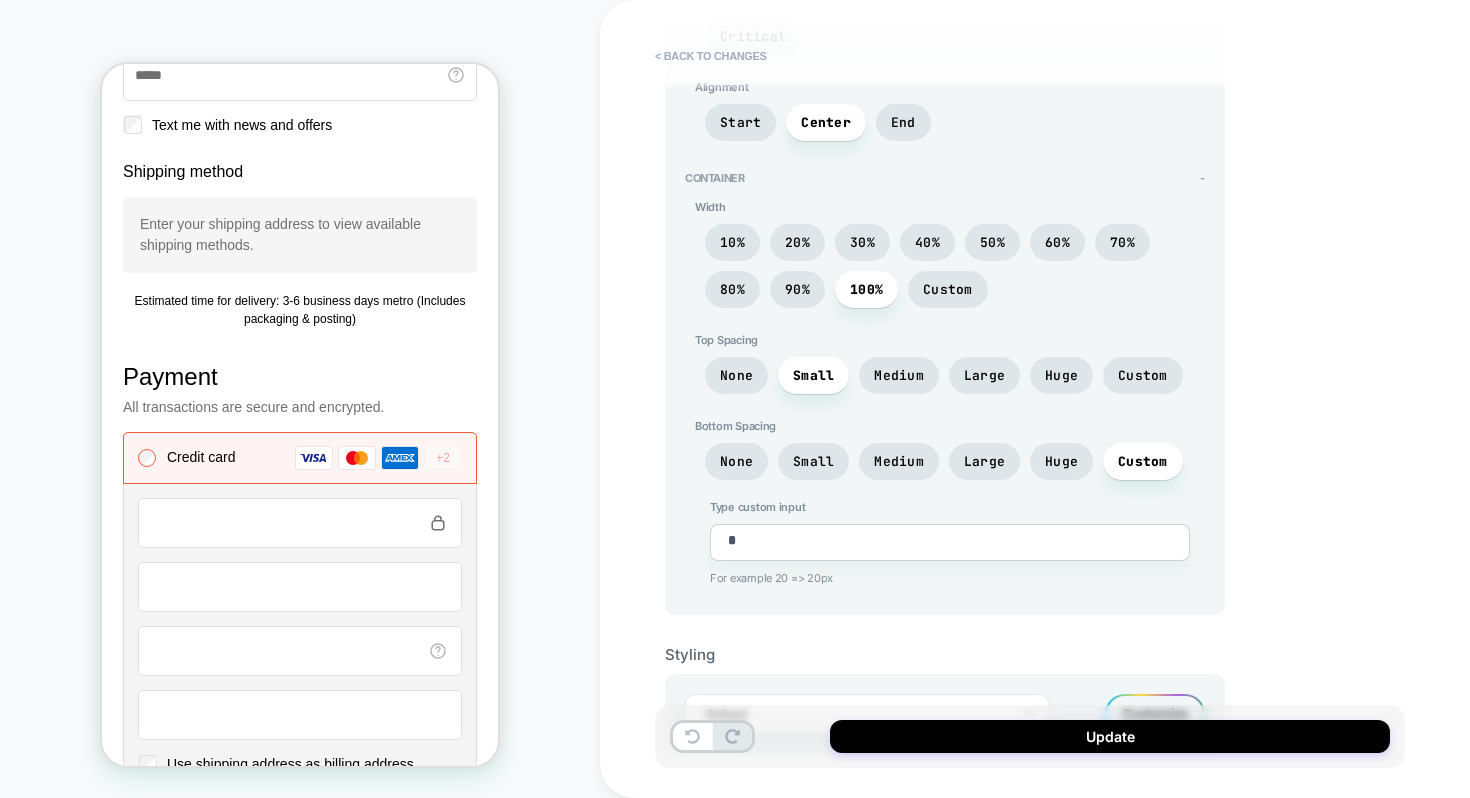 click on "Customize" at bounding box center [1155, 714] 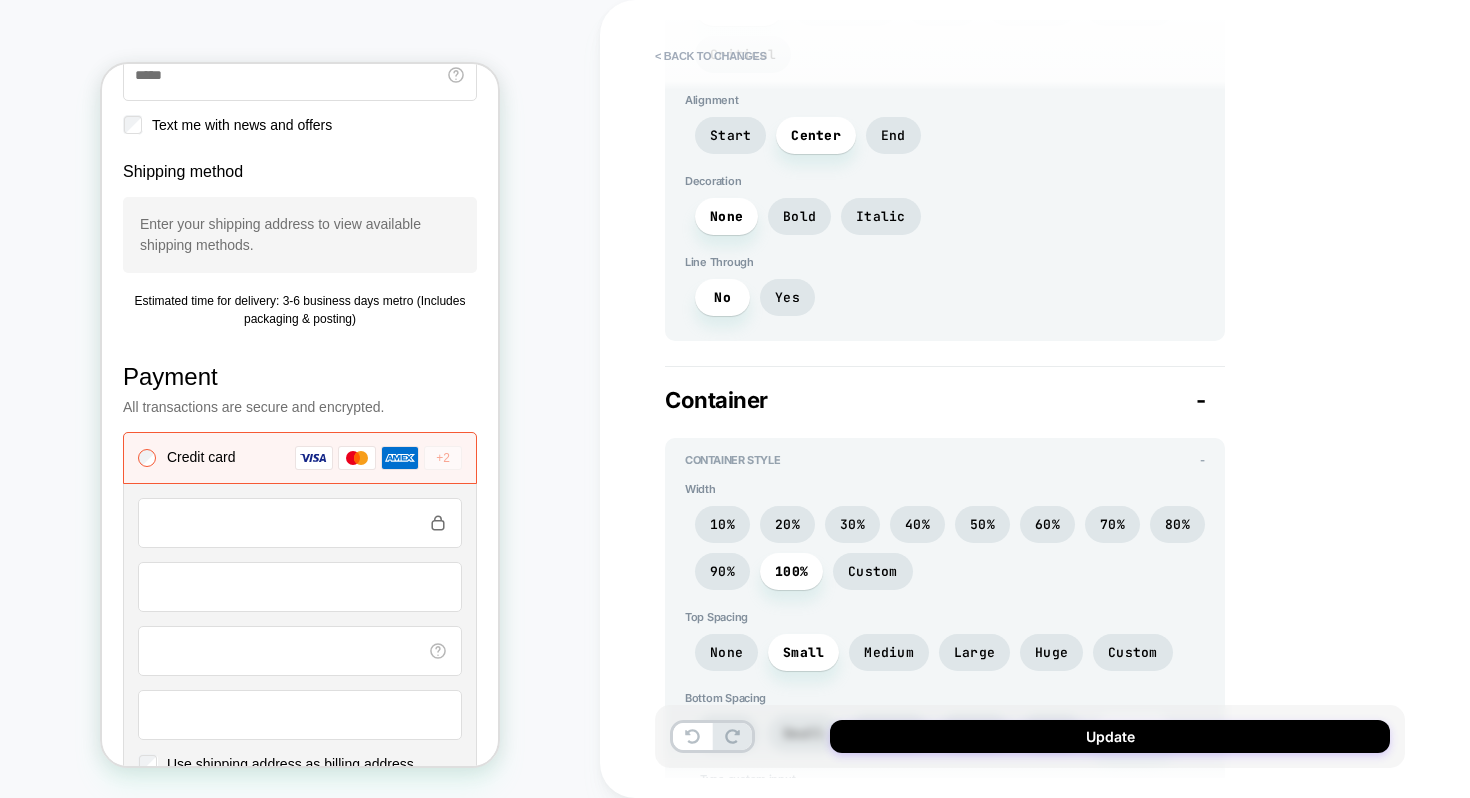 scroll, scrollTop: 1826, scrollLeft: 0, axis: vertical 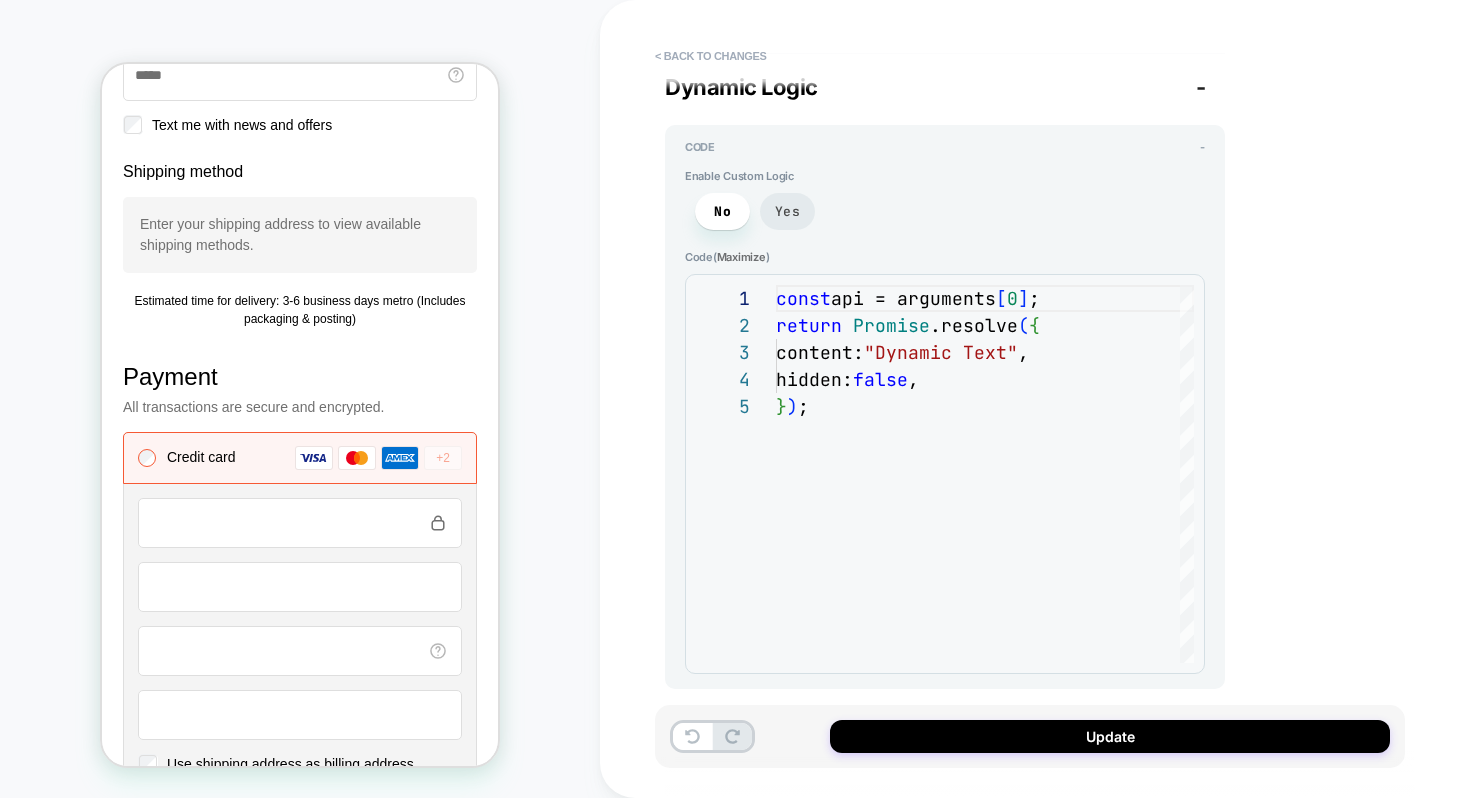 click on "Yes" at bounding box center [787, 211] 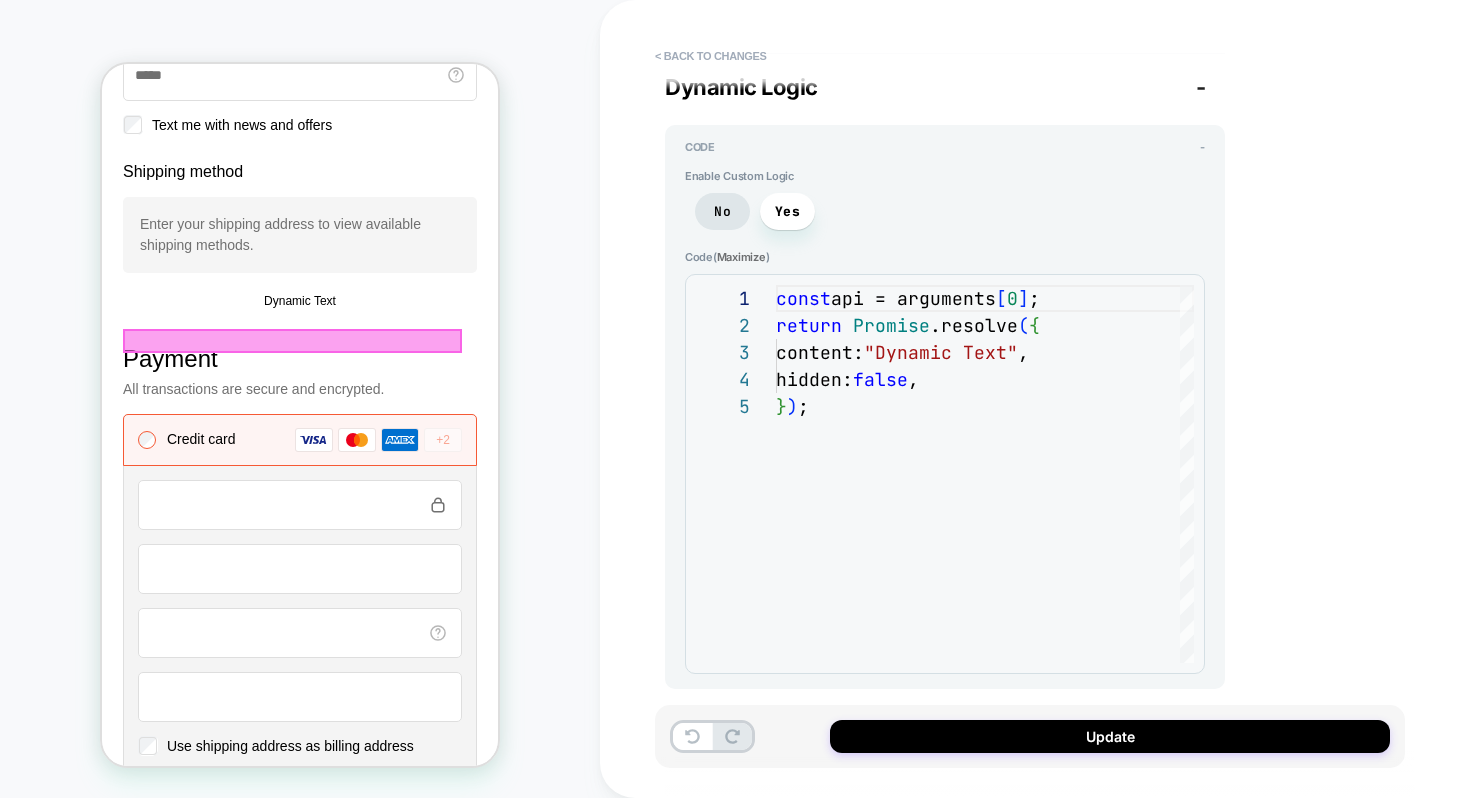 click on "Dynamic Text" at bounding box center [300, 301] 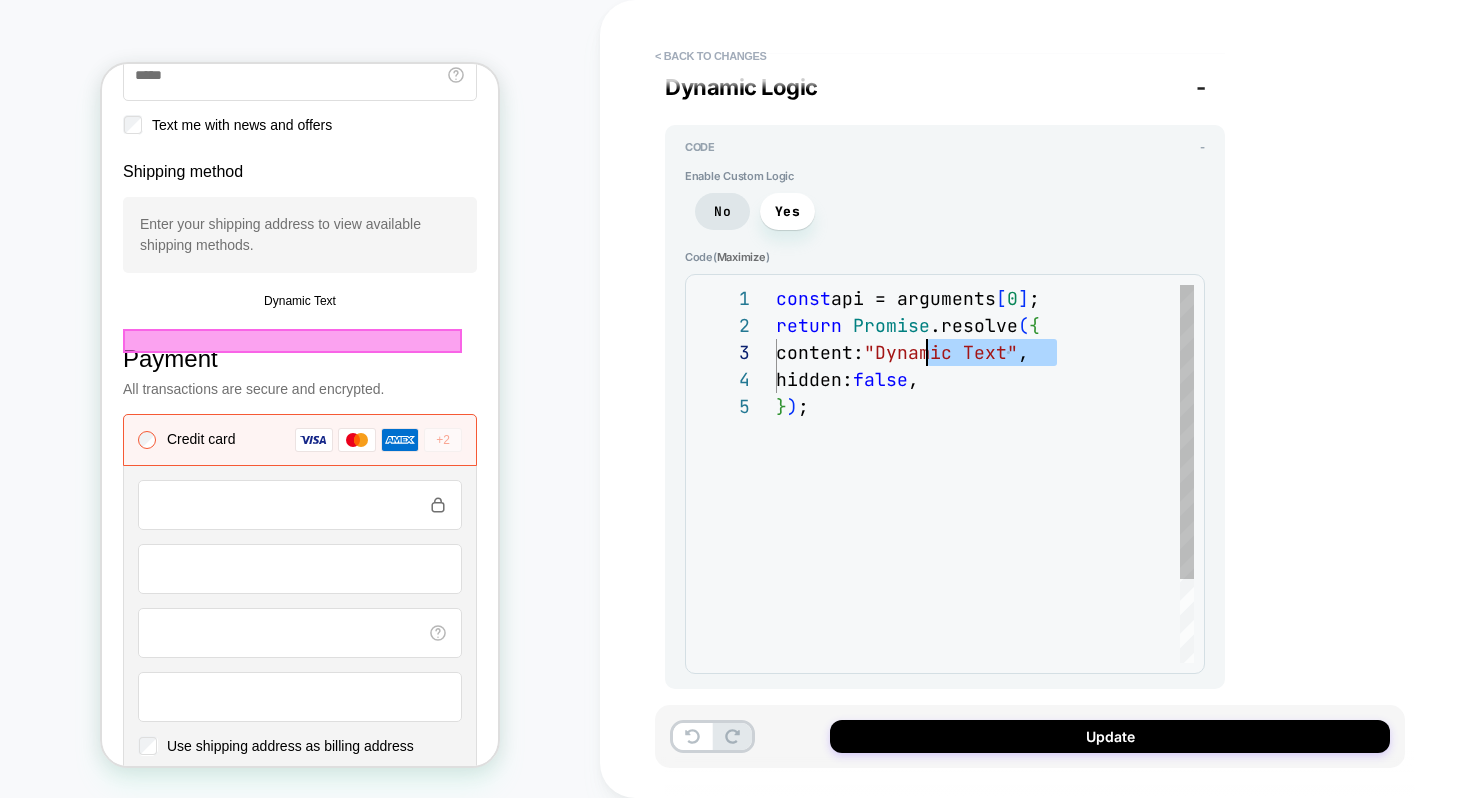 scroll, scrollTop: 54, scrollLeft: 151, axis: both 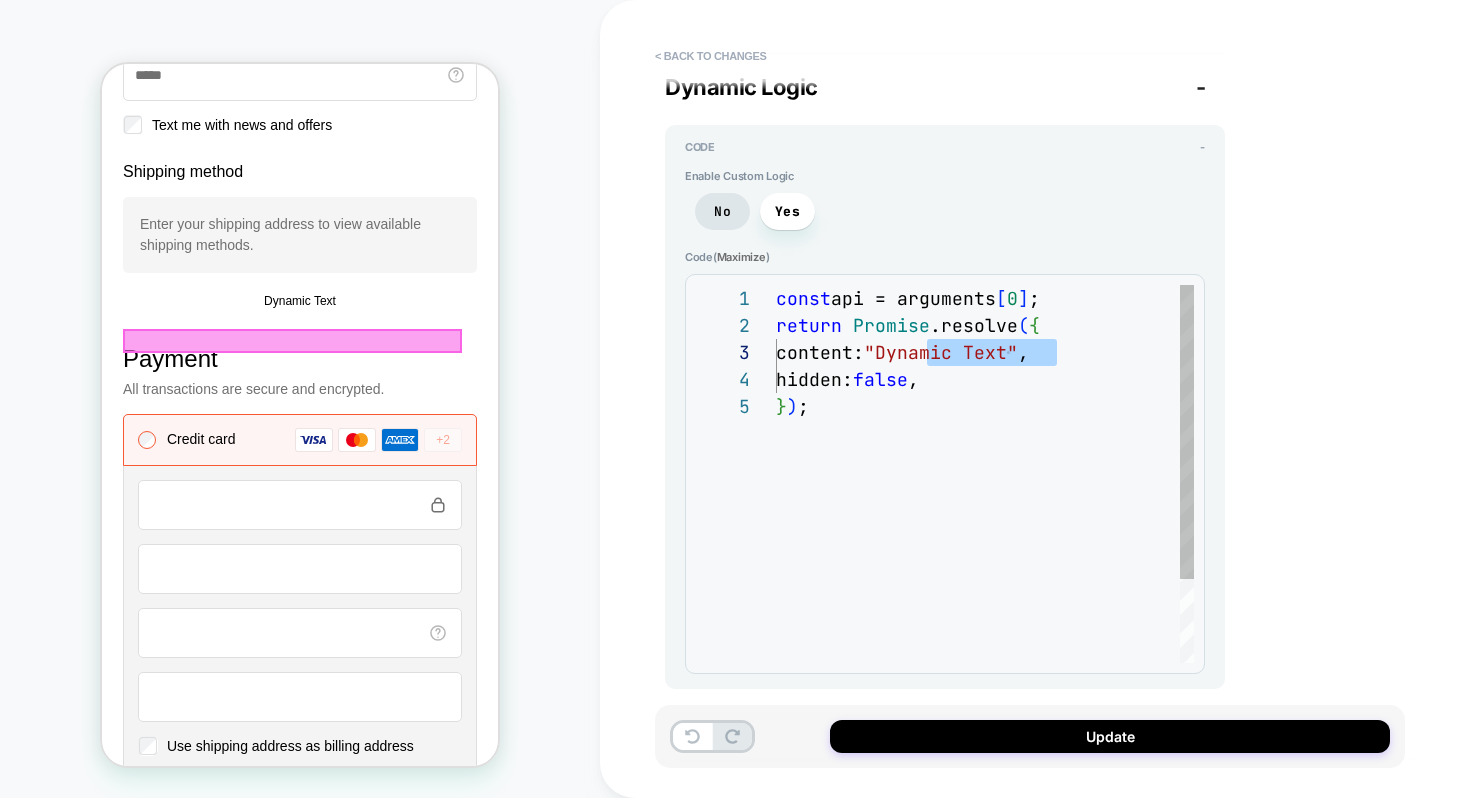 type on "*" 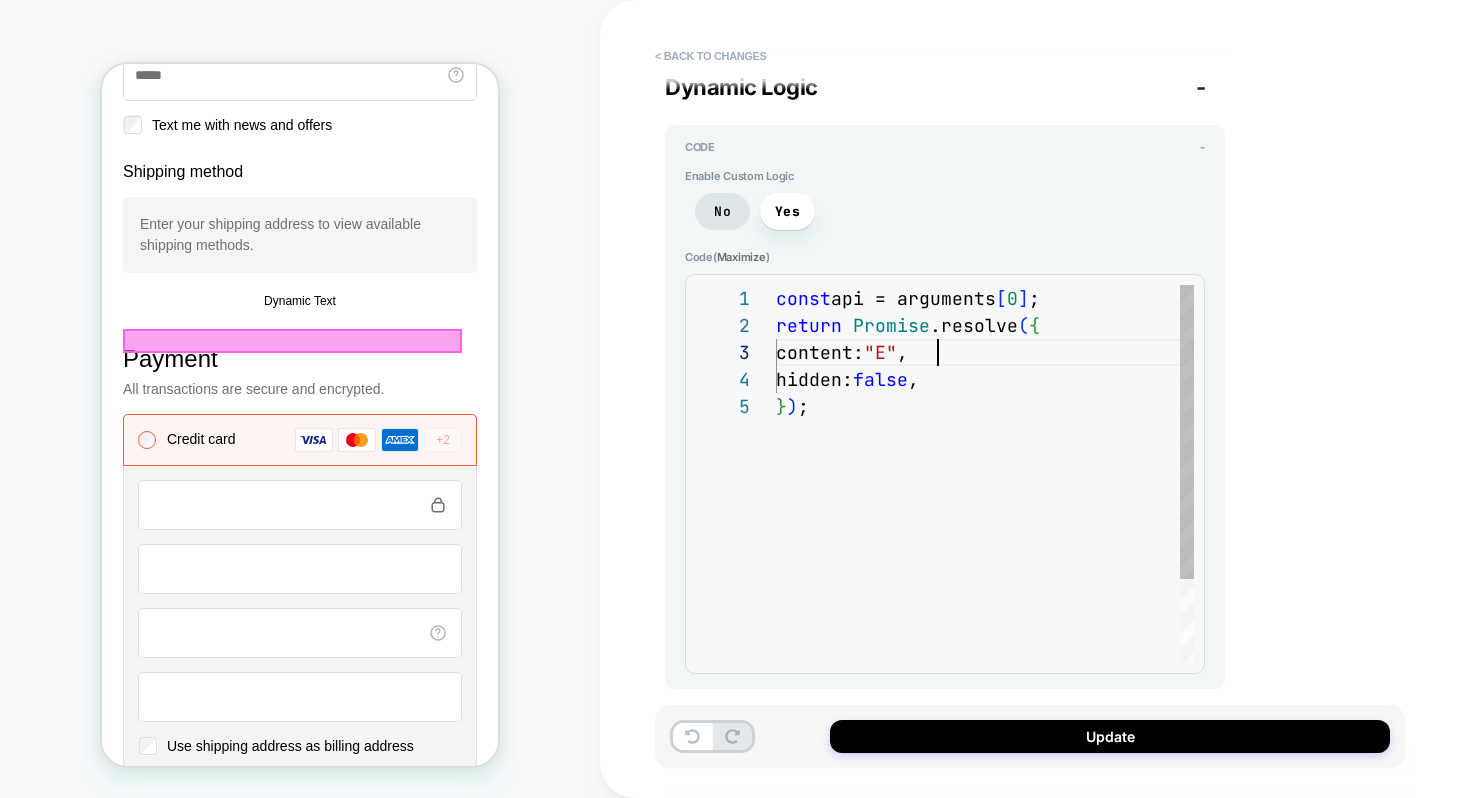 type on "*" 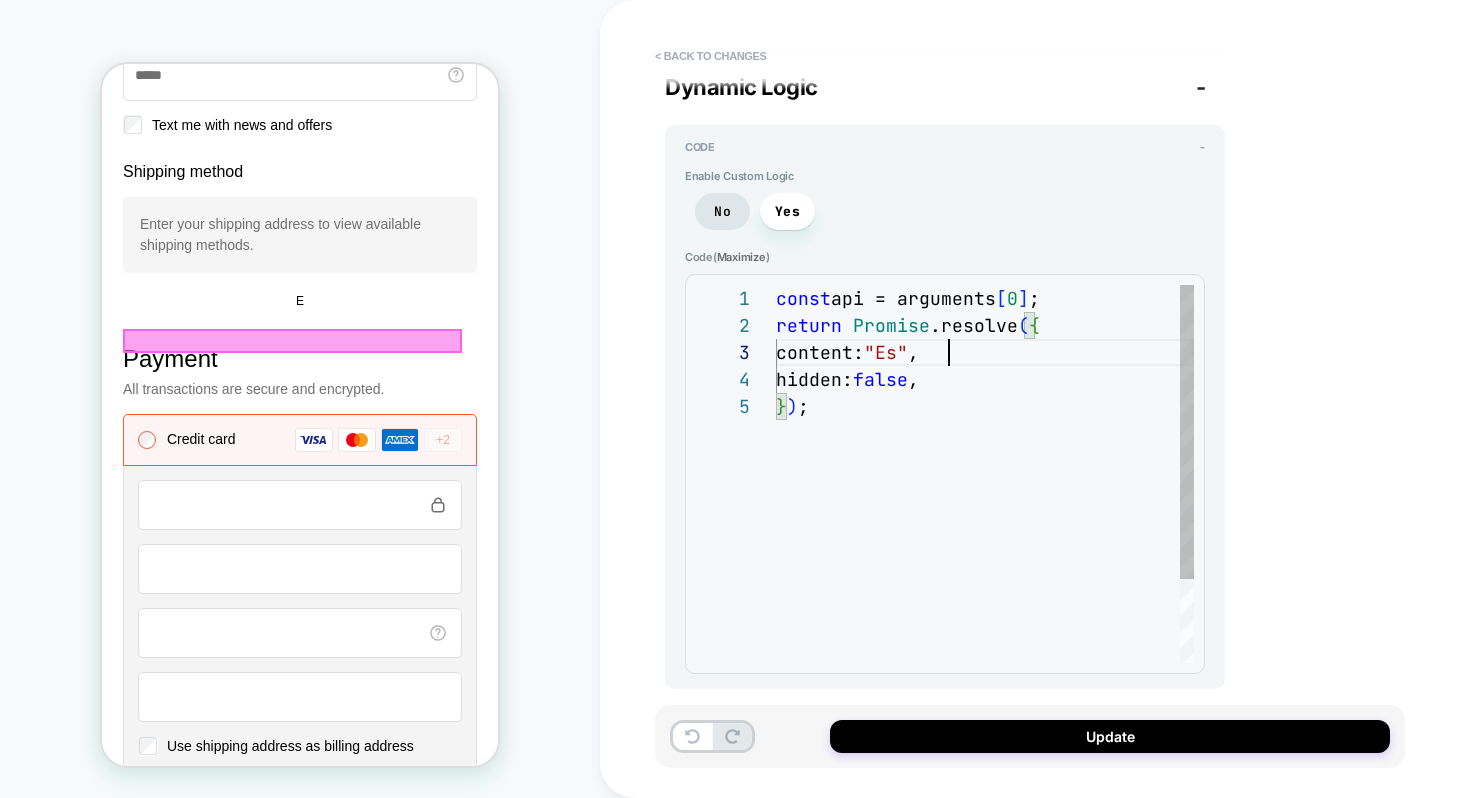 type on "*" 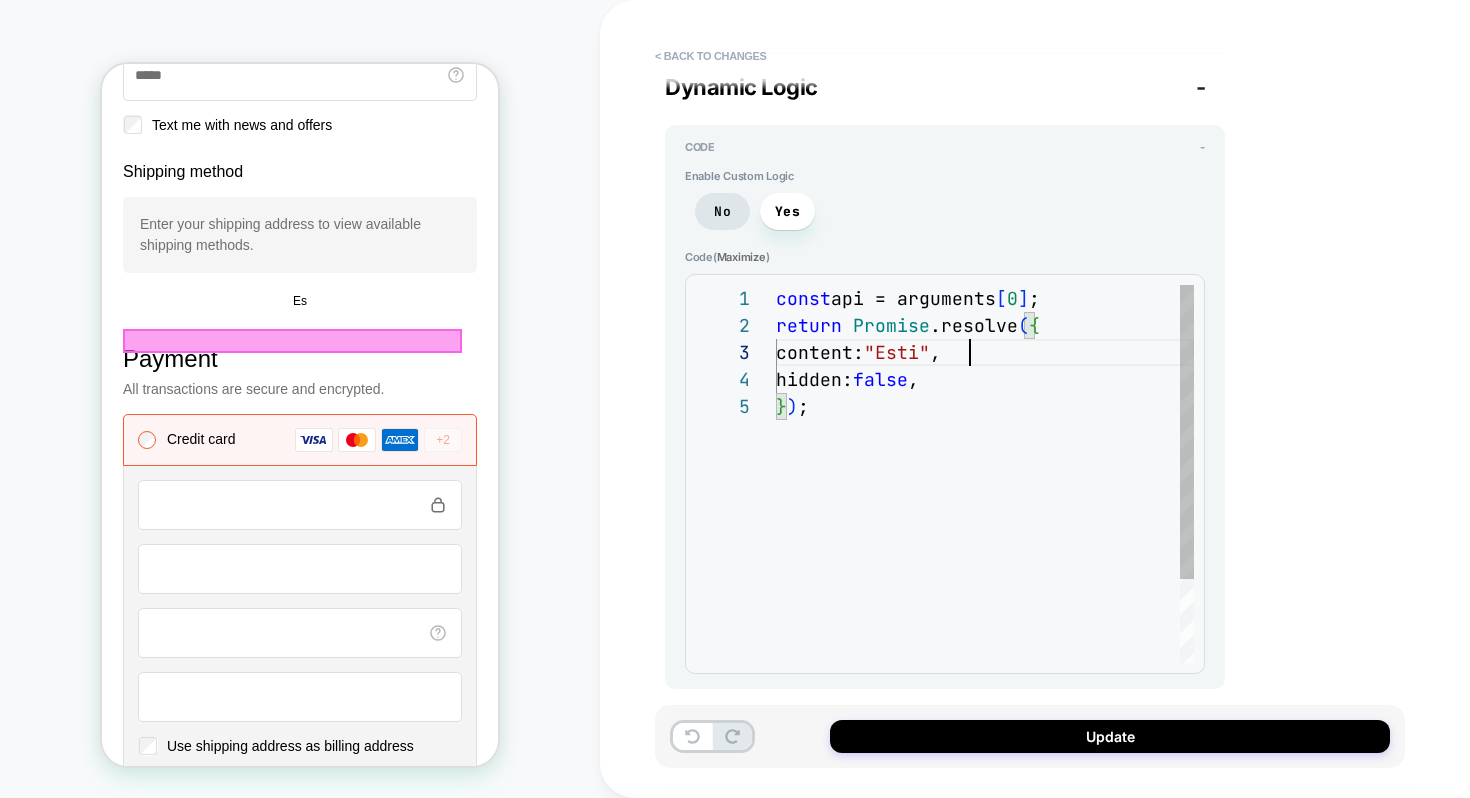 type on "*" 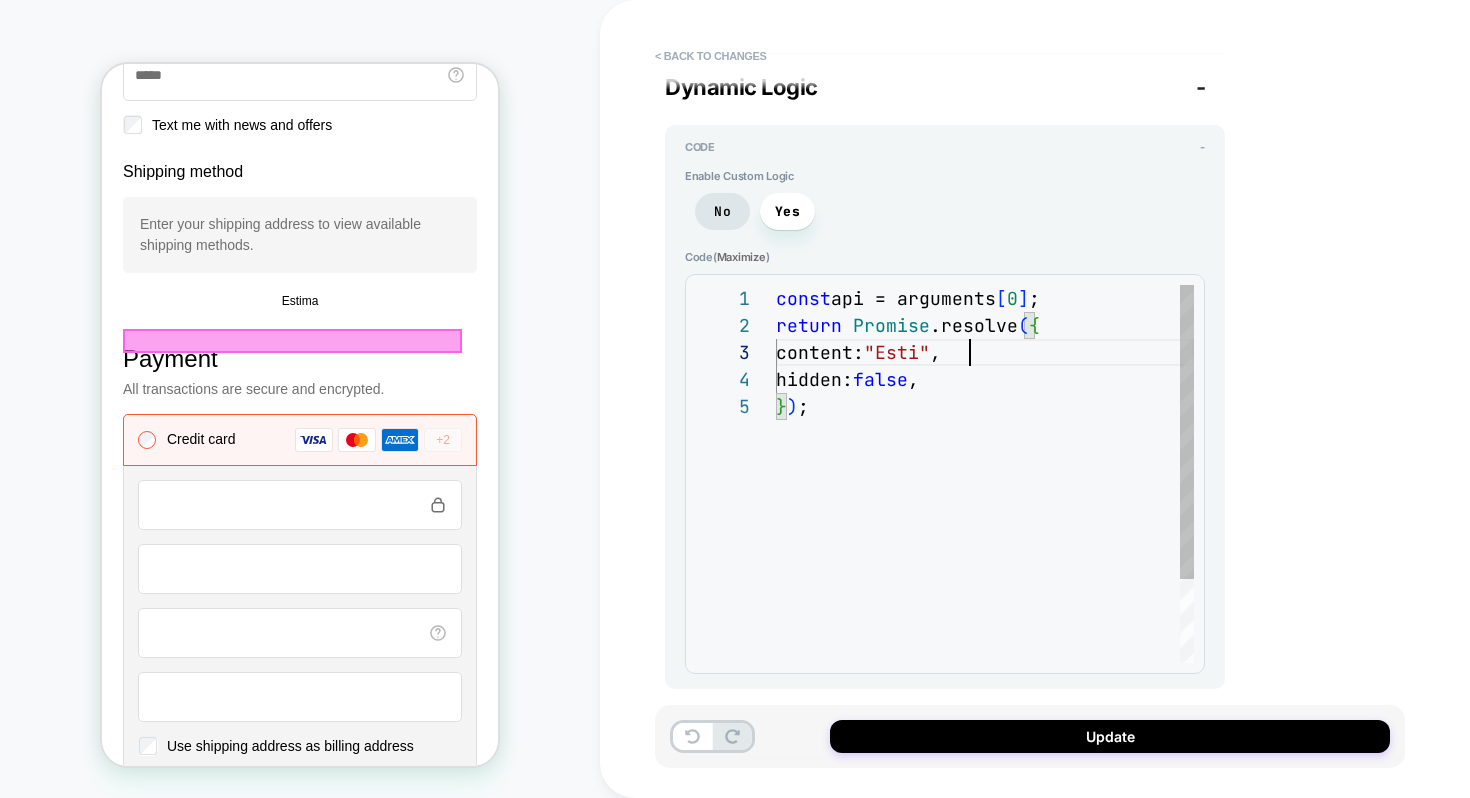 type on "*" 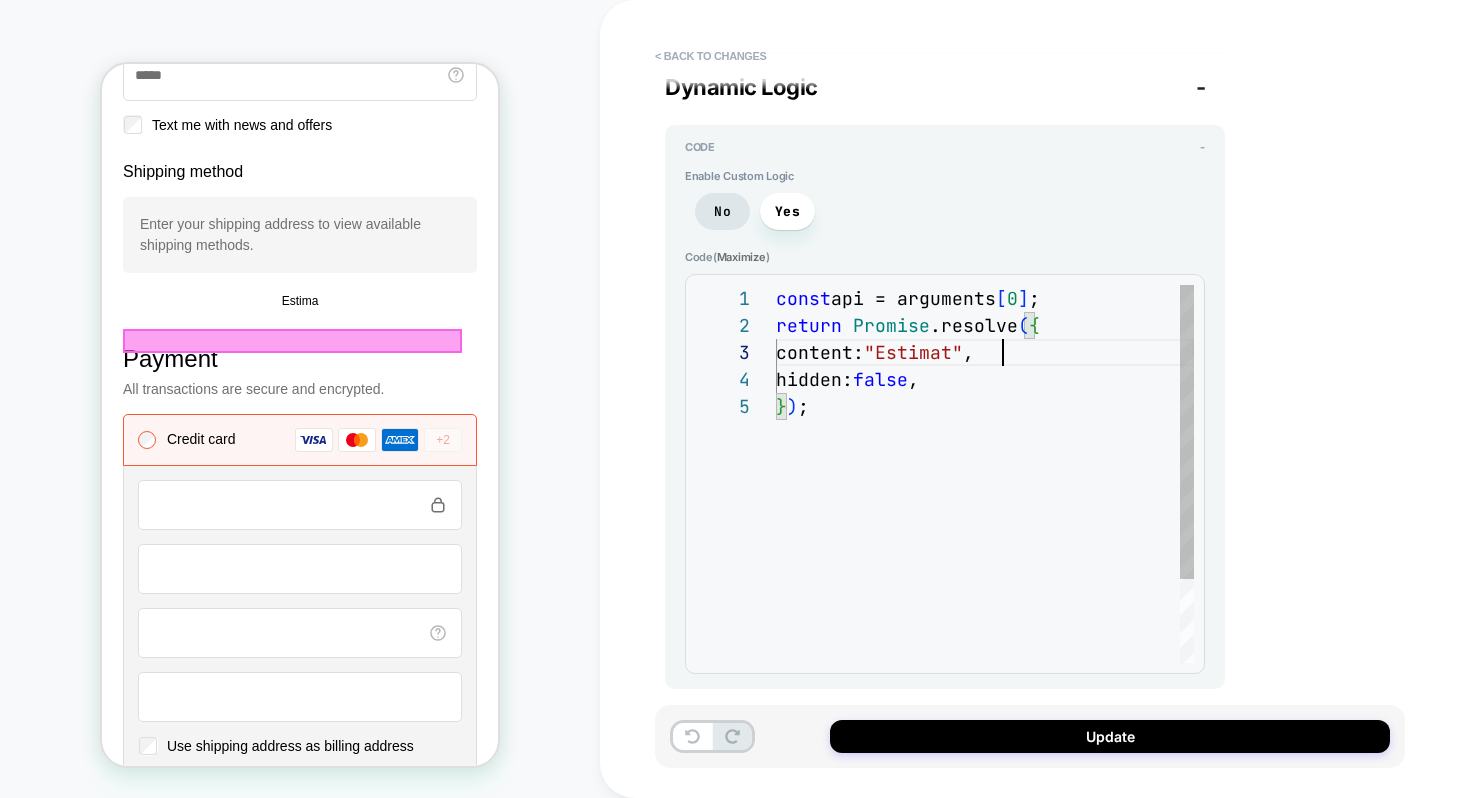 type on "**********" 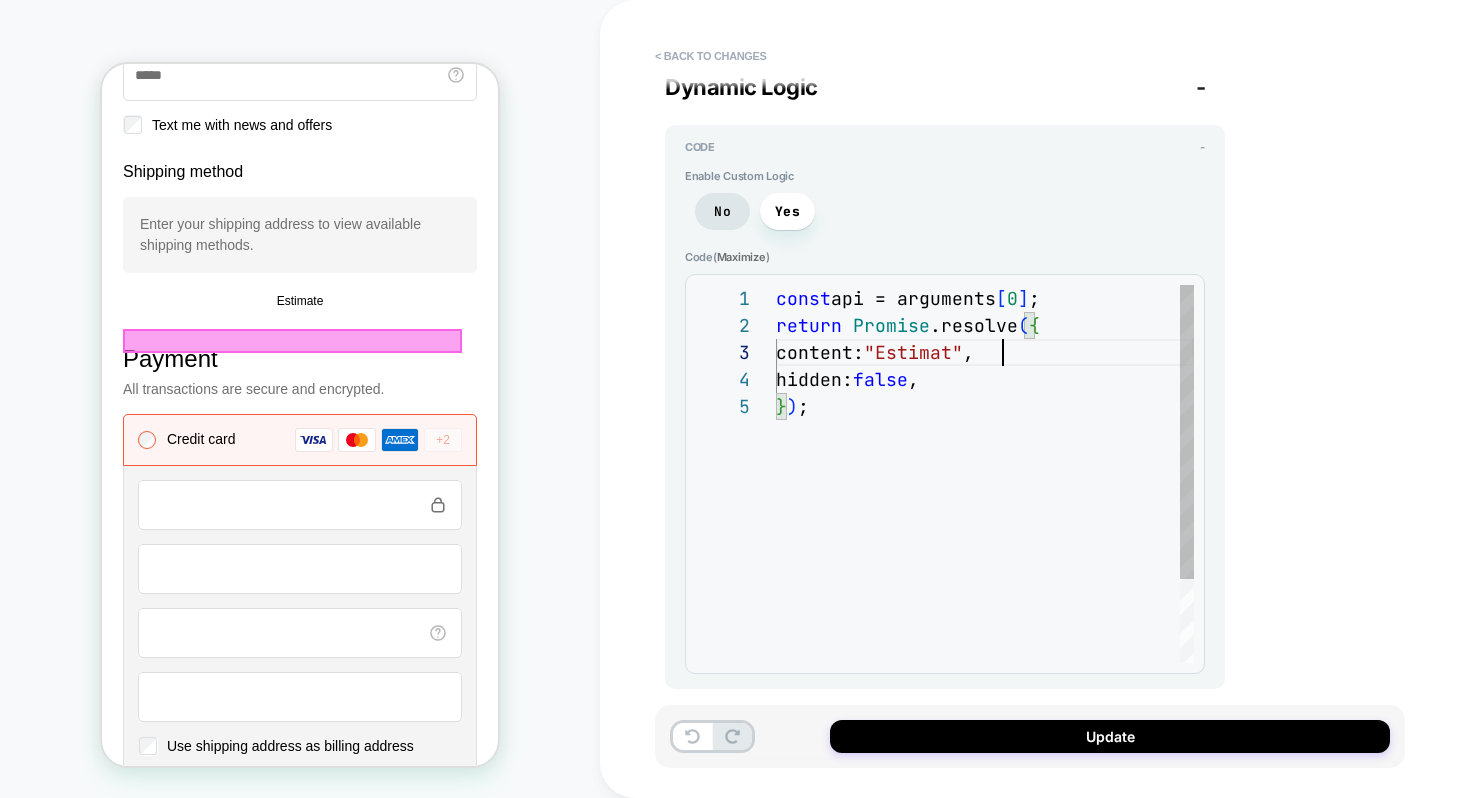type on "*" 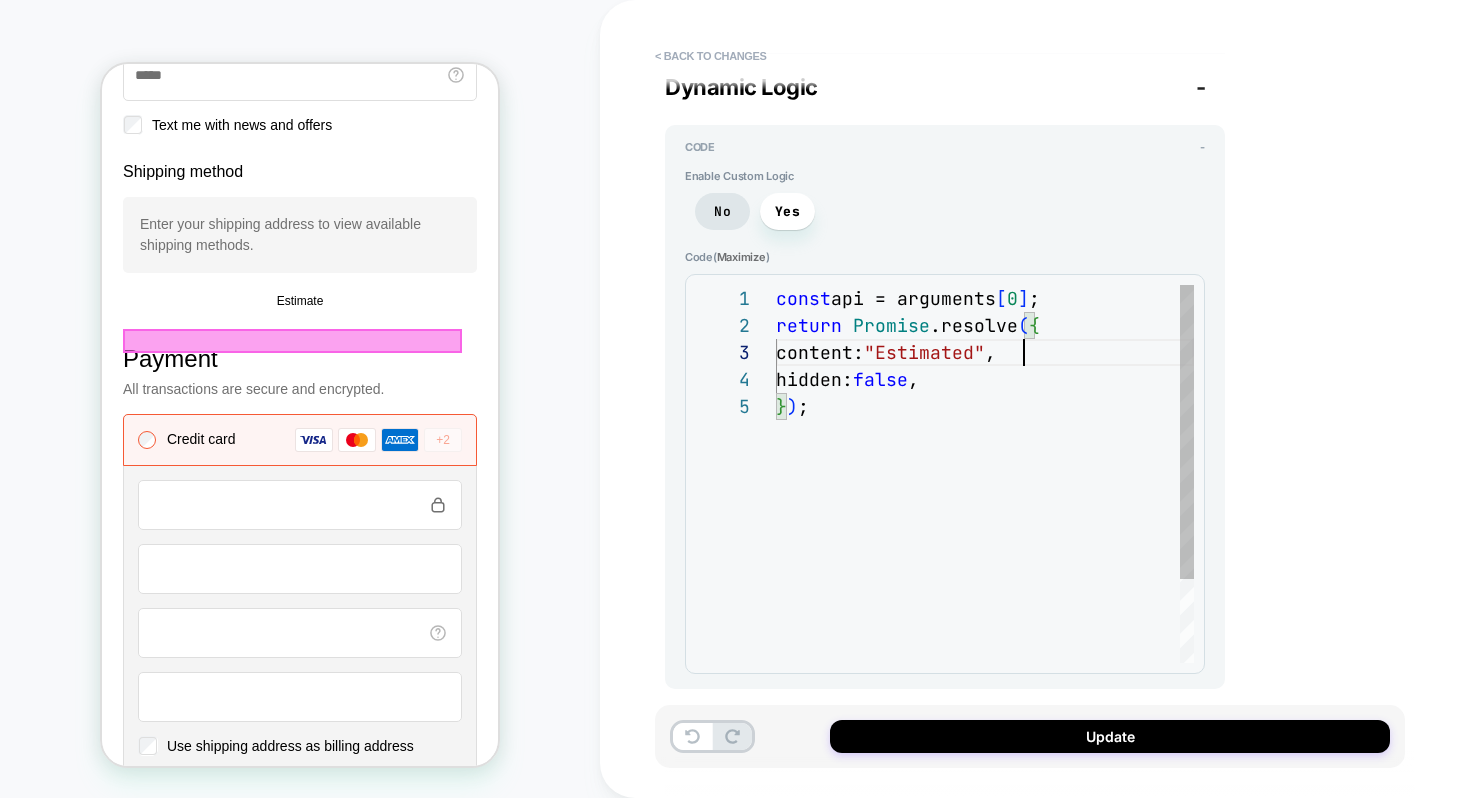 type on "*" 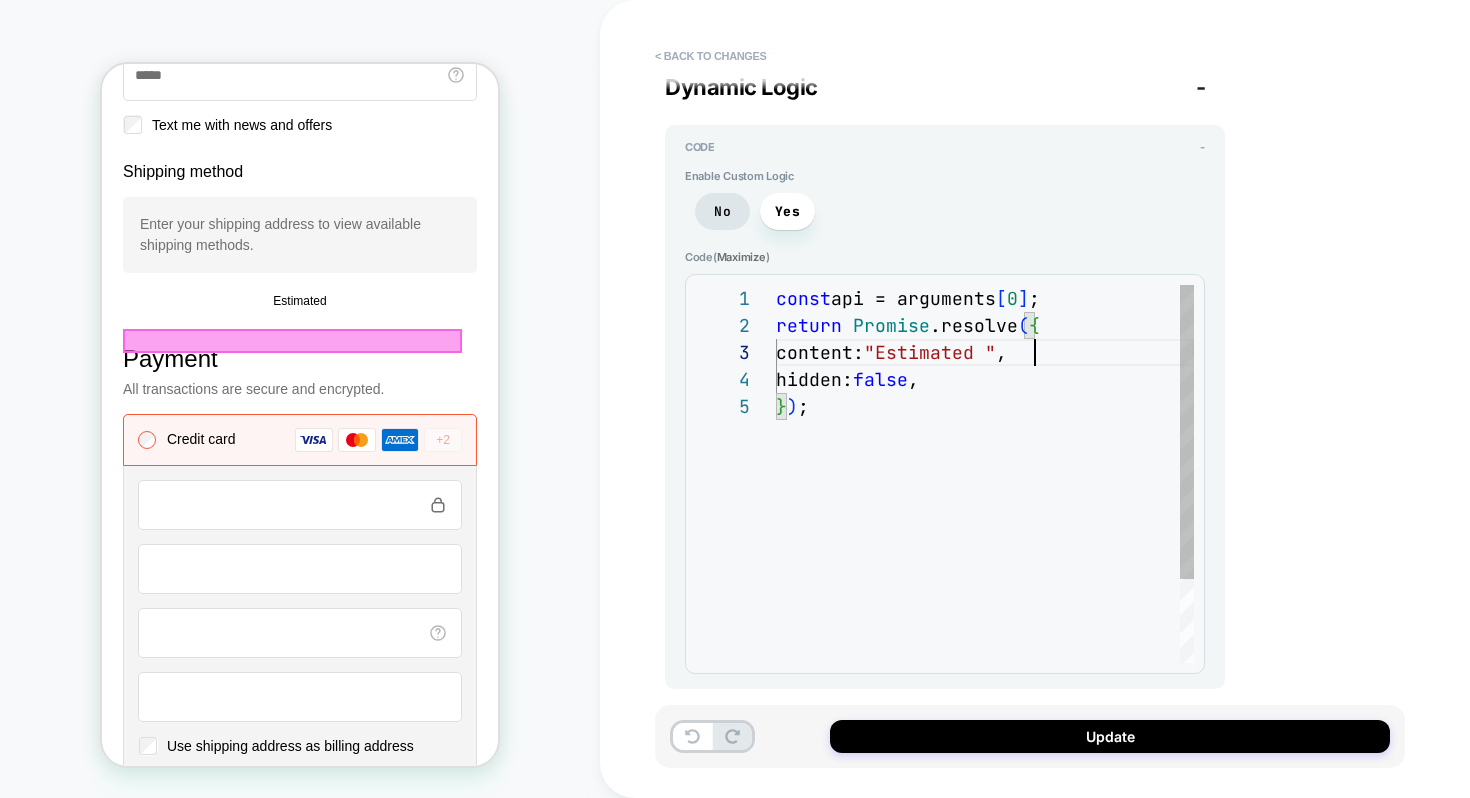 type on "*" 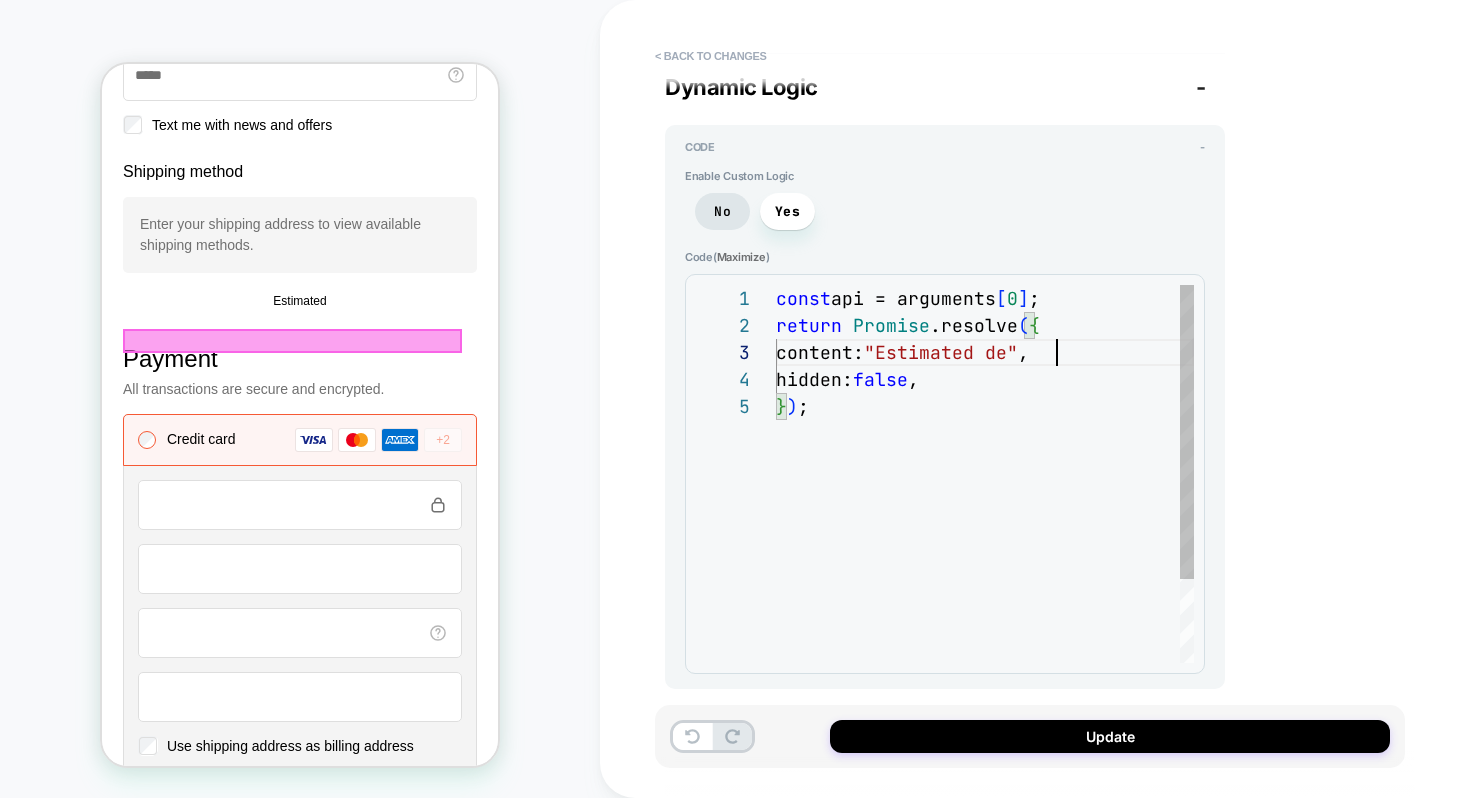 type on "*" 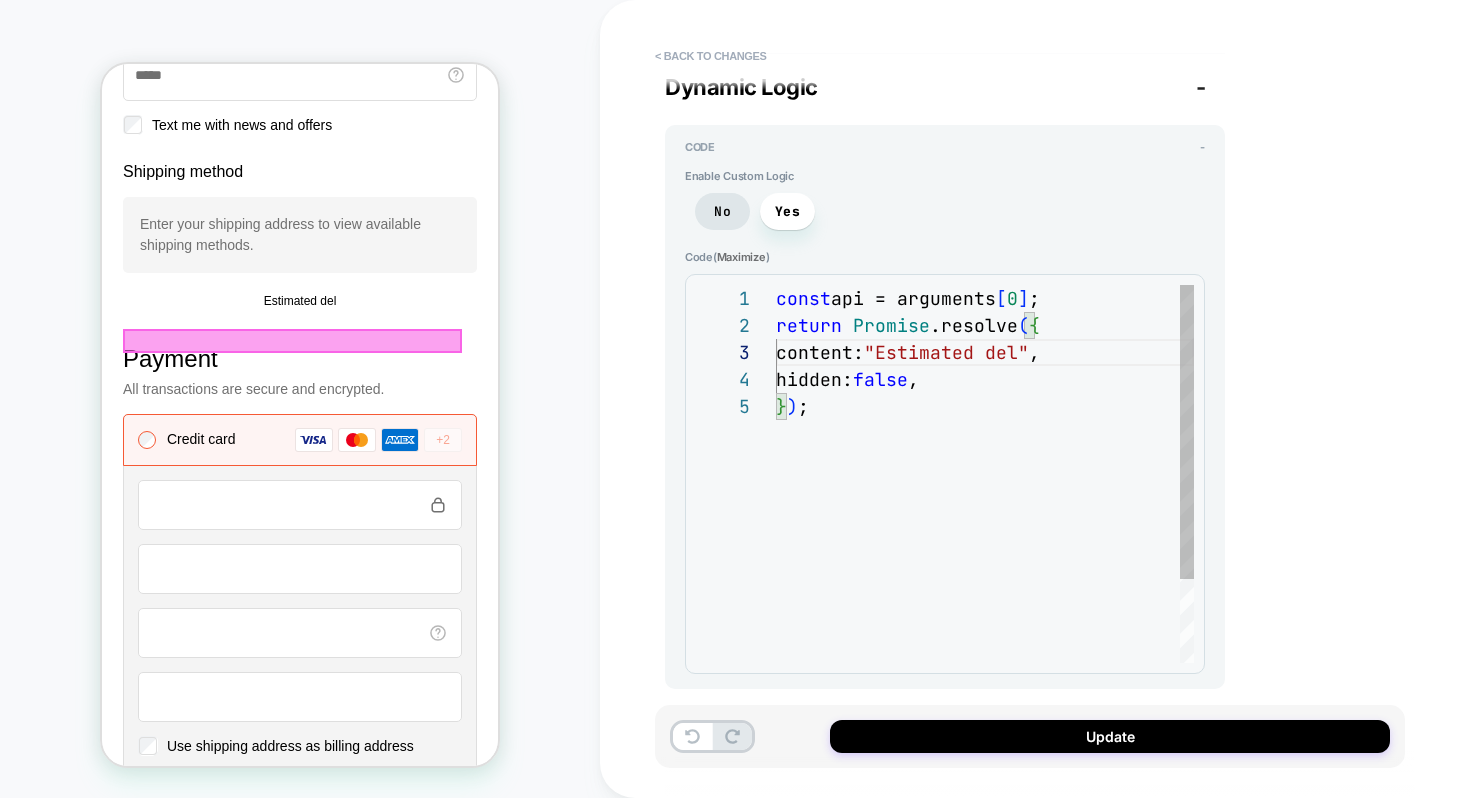 type on "*" 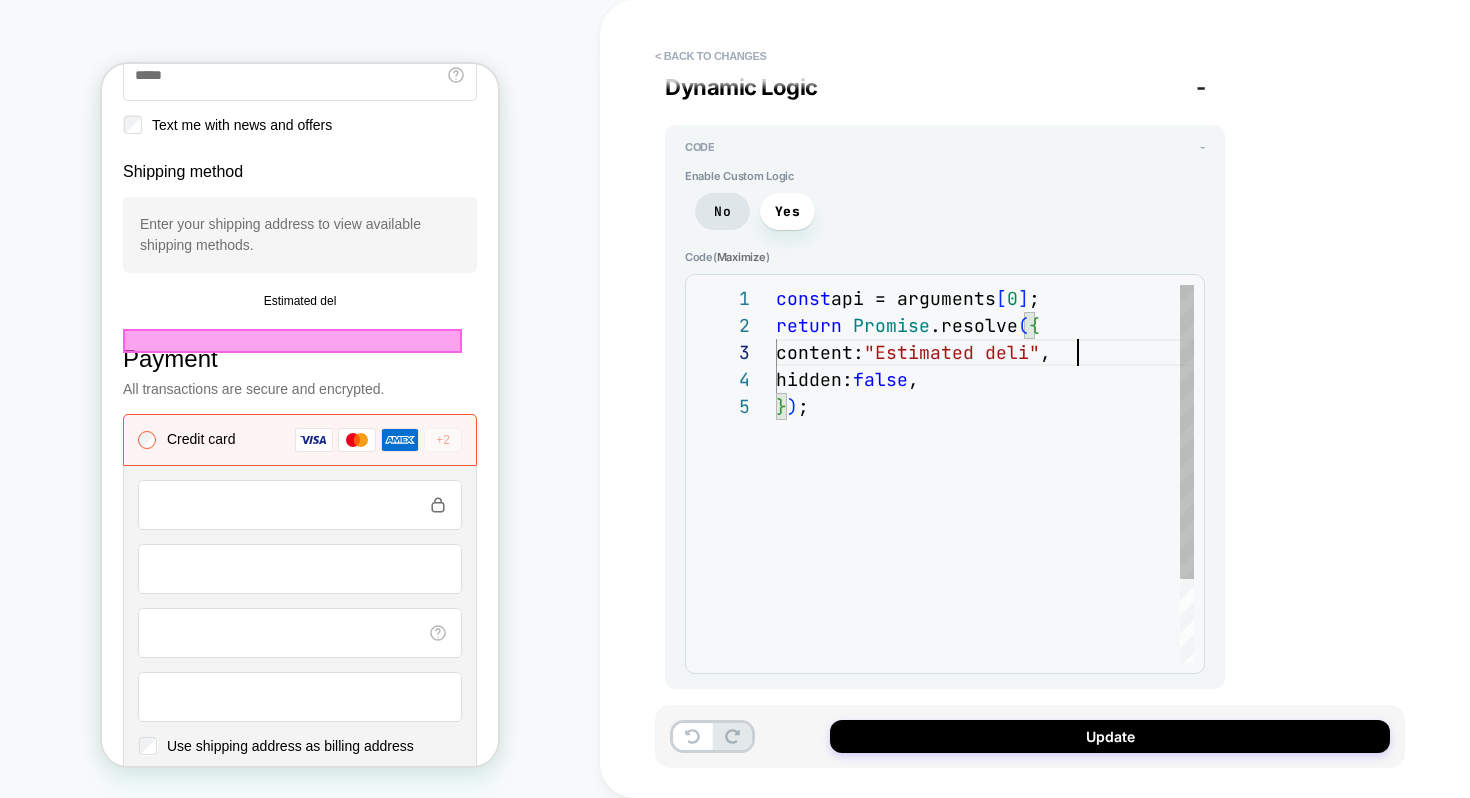 type on "*" 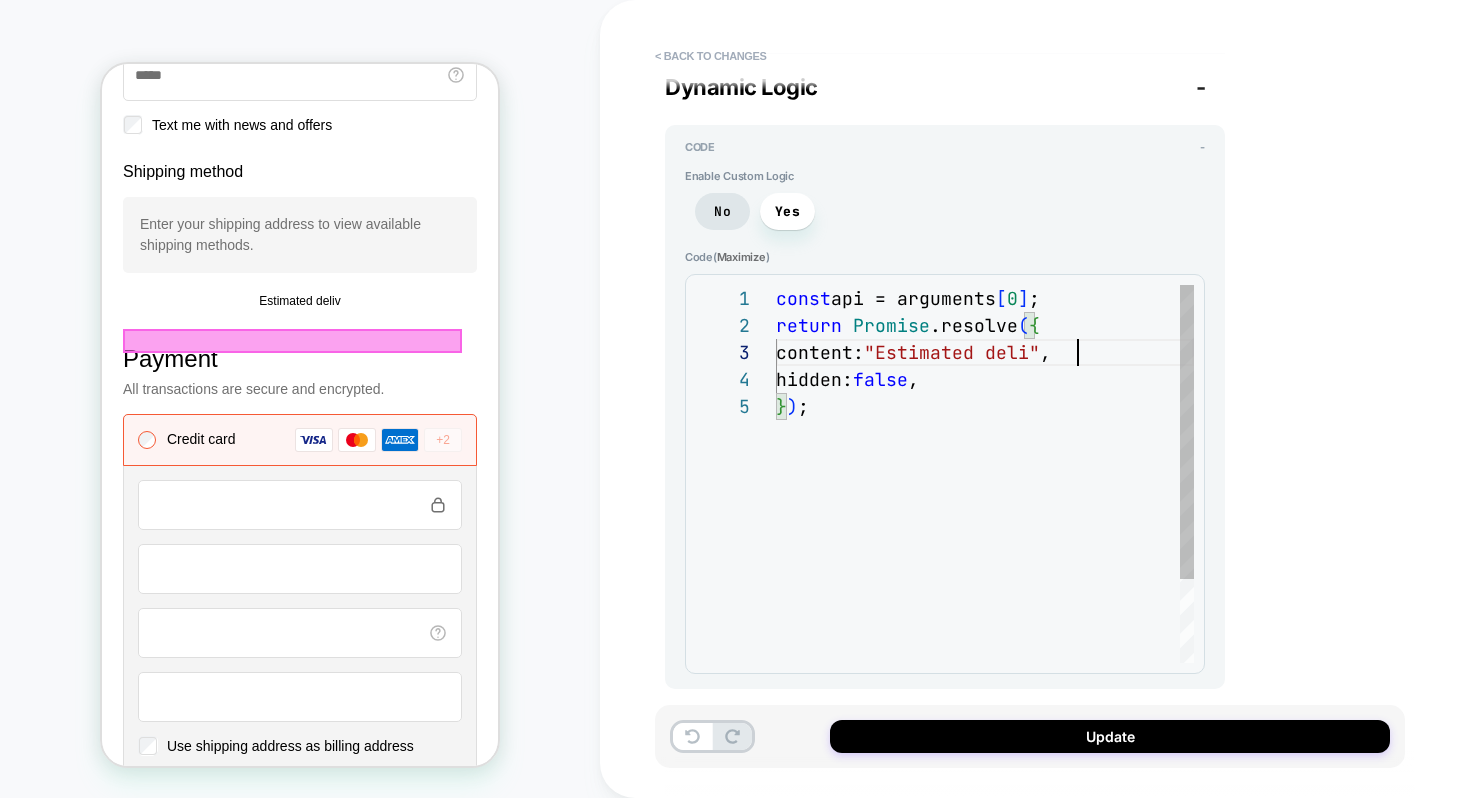 type on "*" 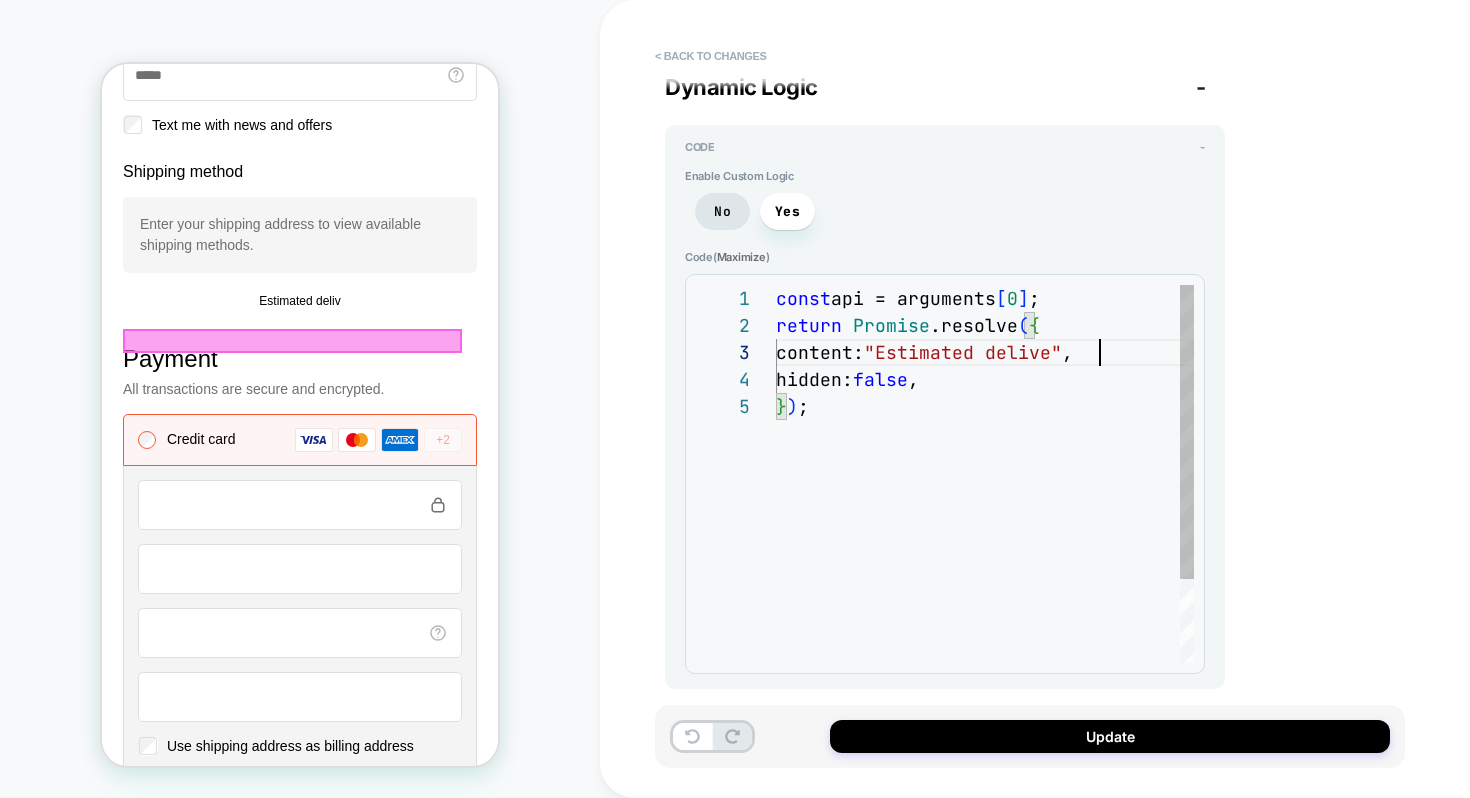 type on "*" 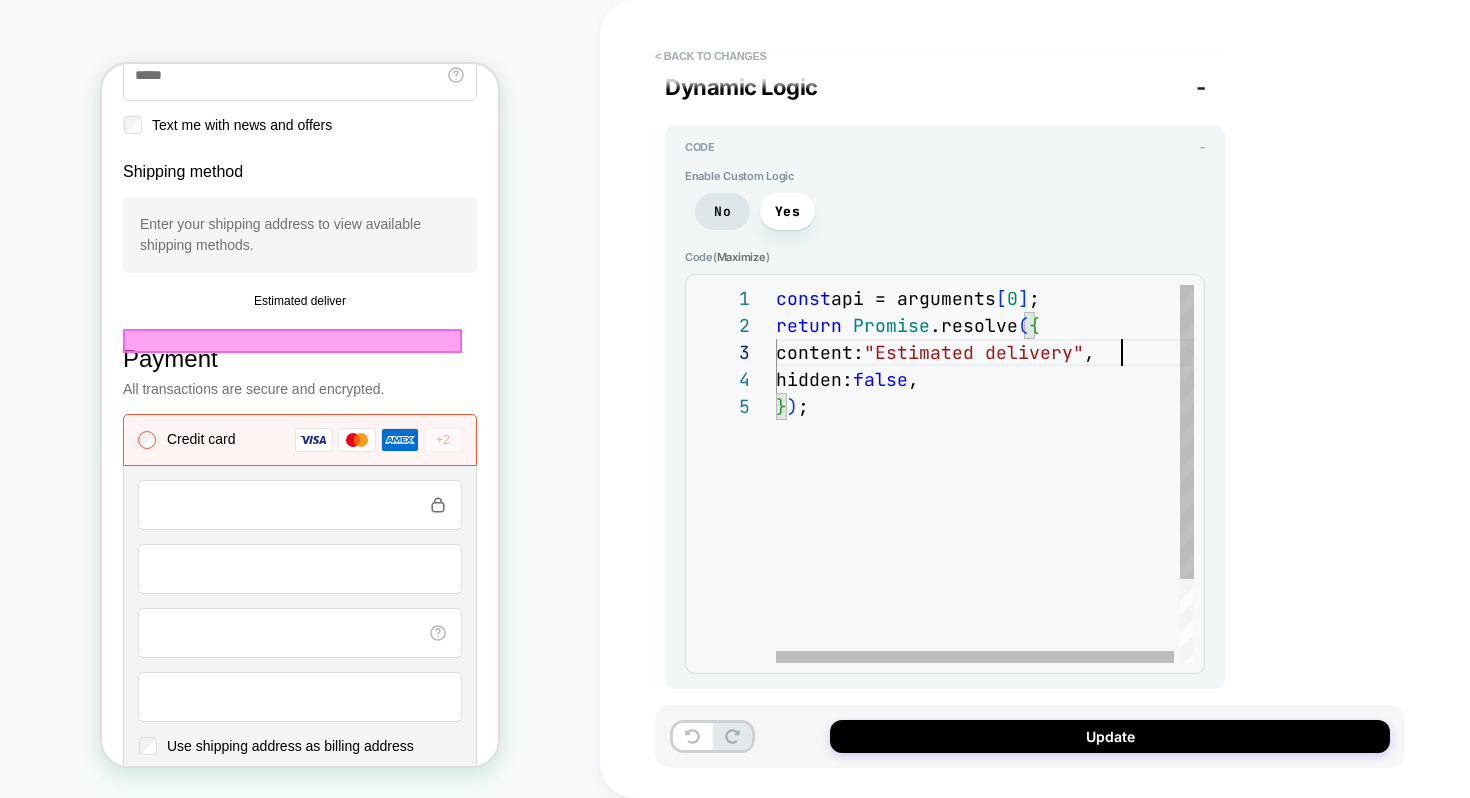 type on "*" 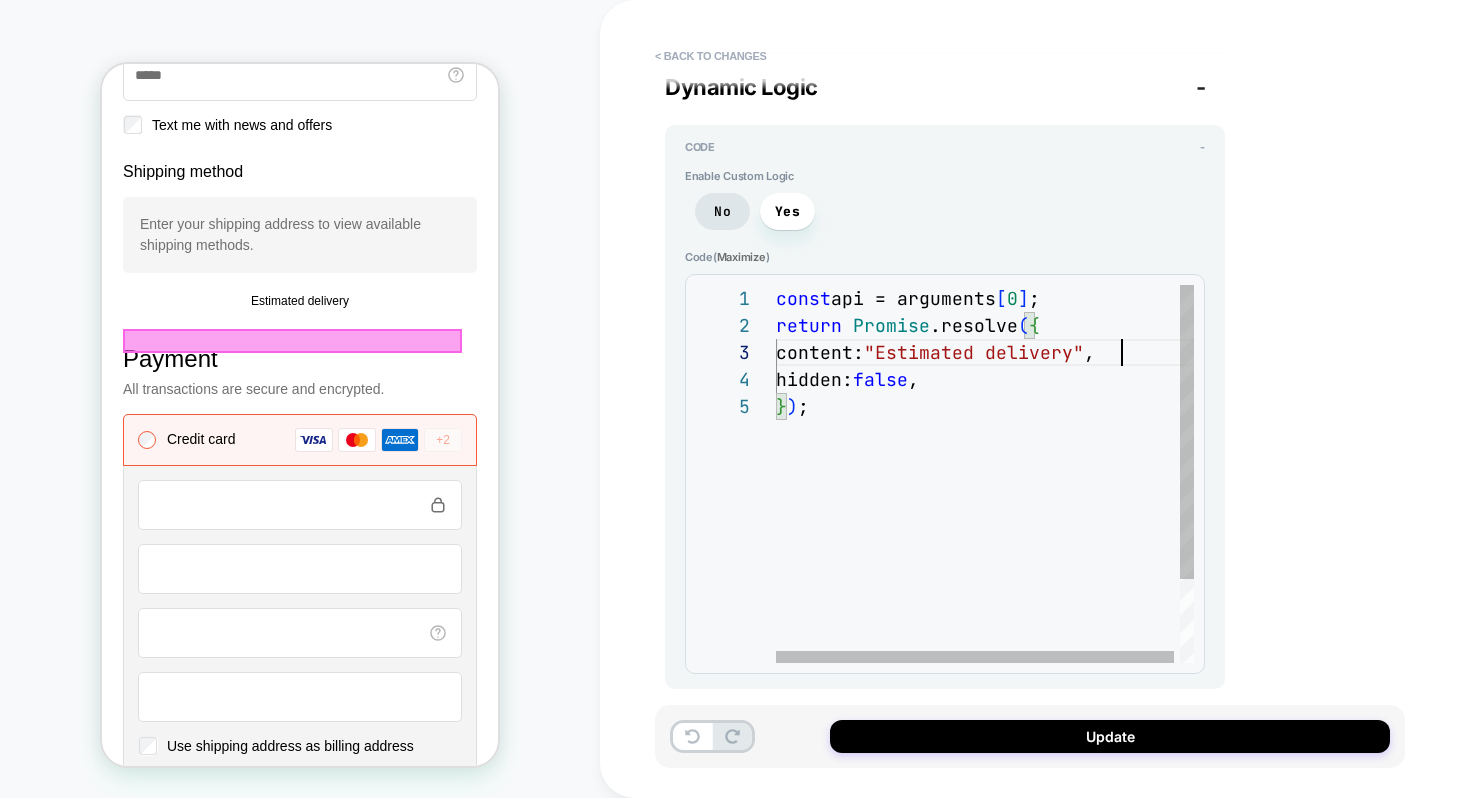 type on "*" 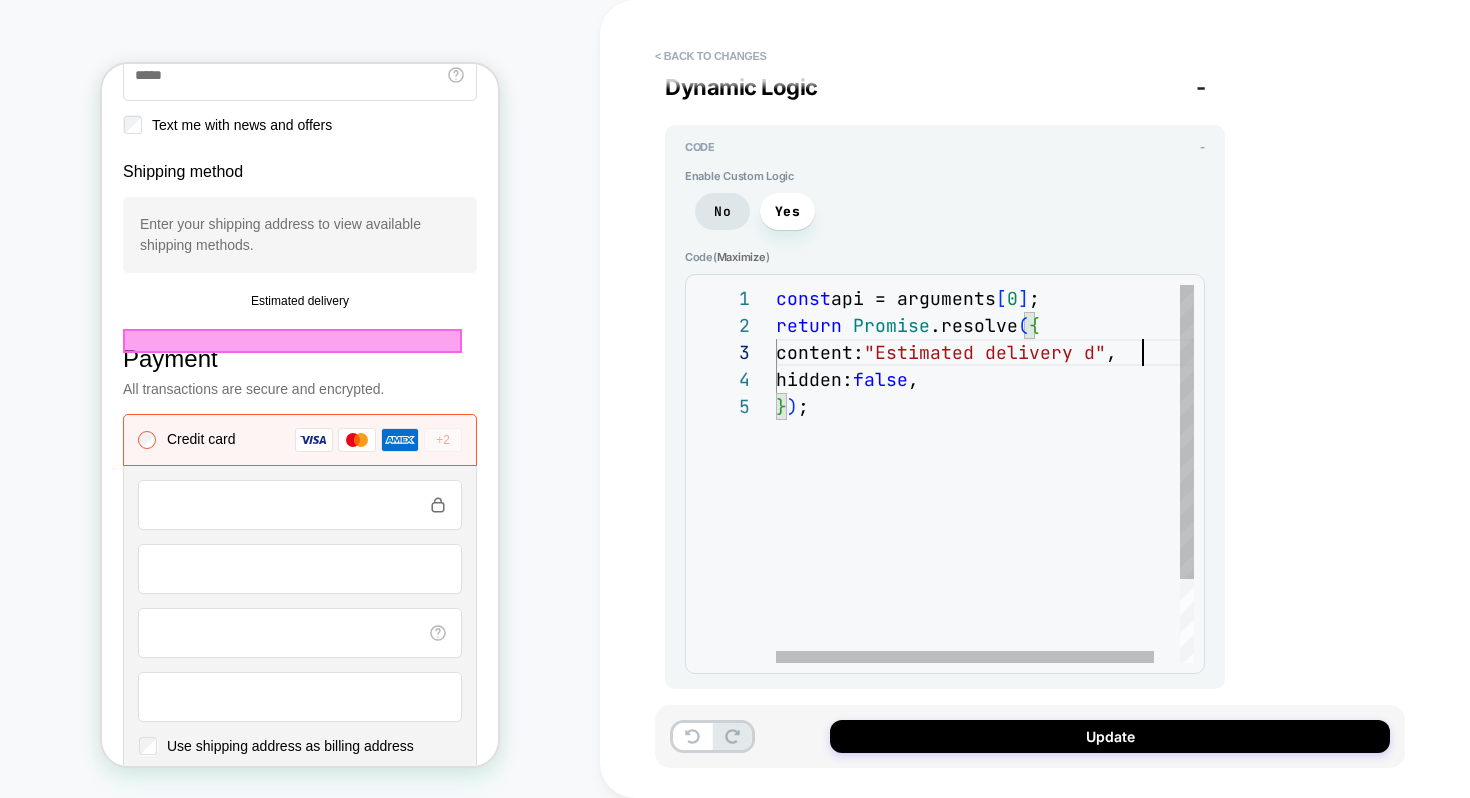 type on "*" 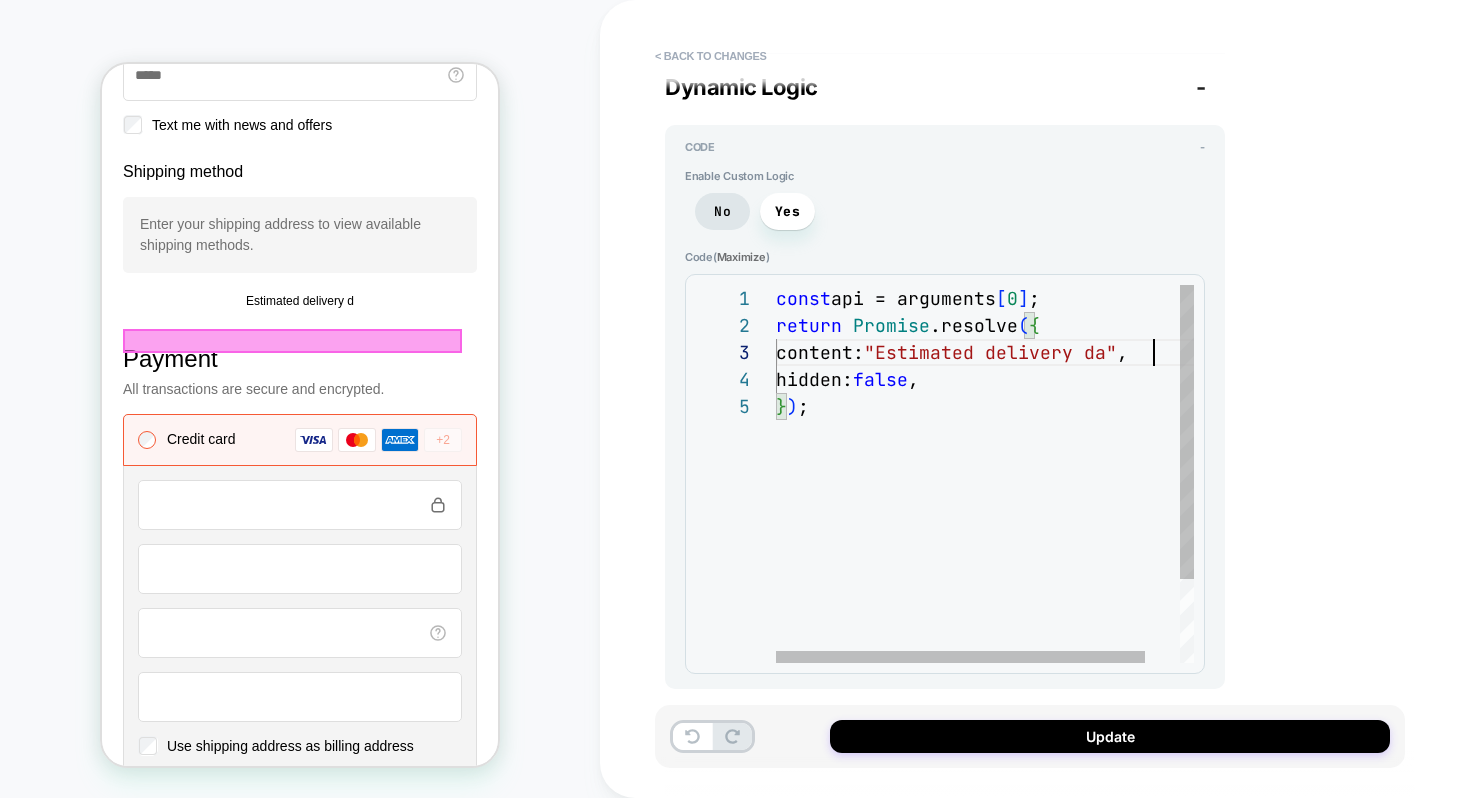 type on "*" 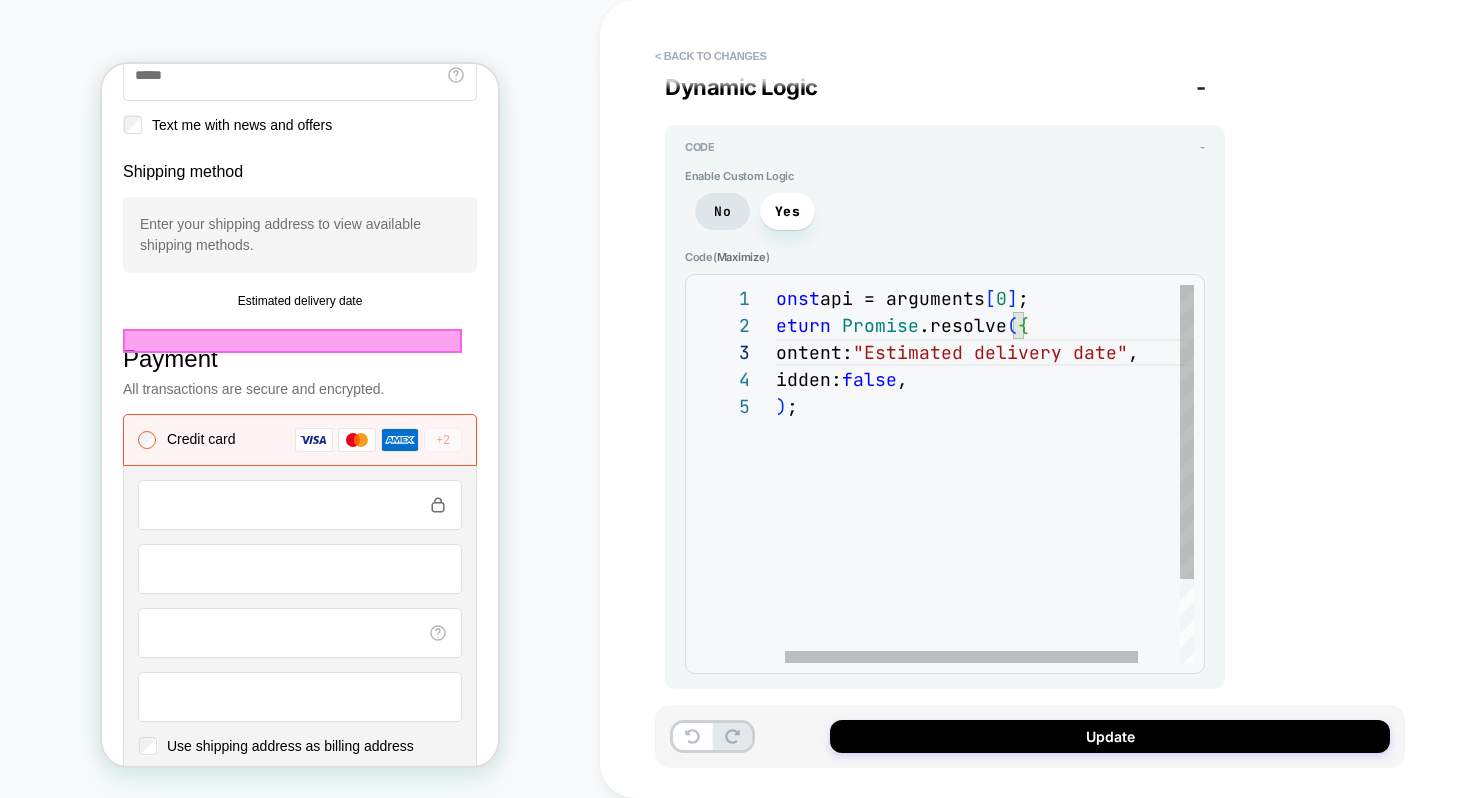 type on "*" 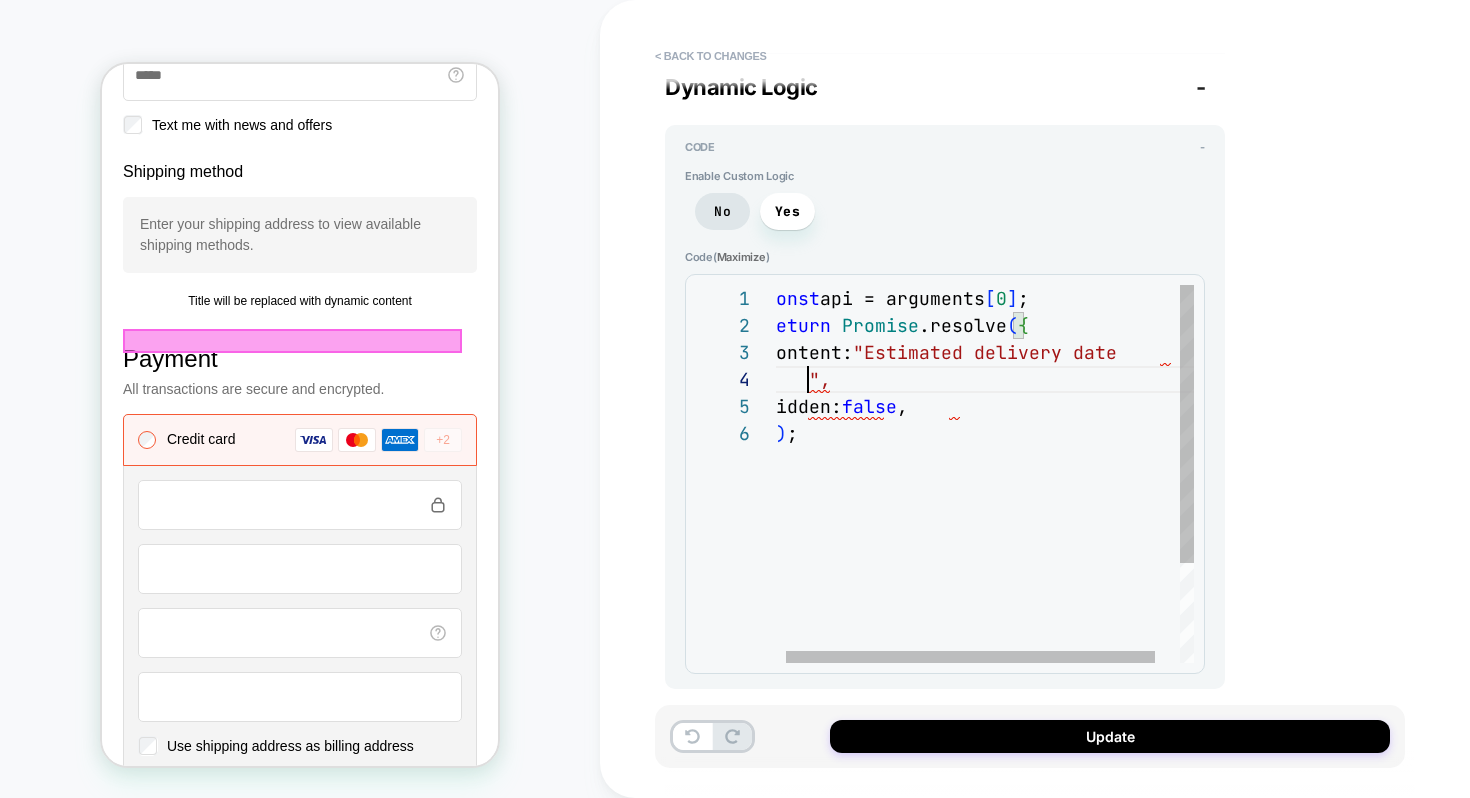 type on "*" 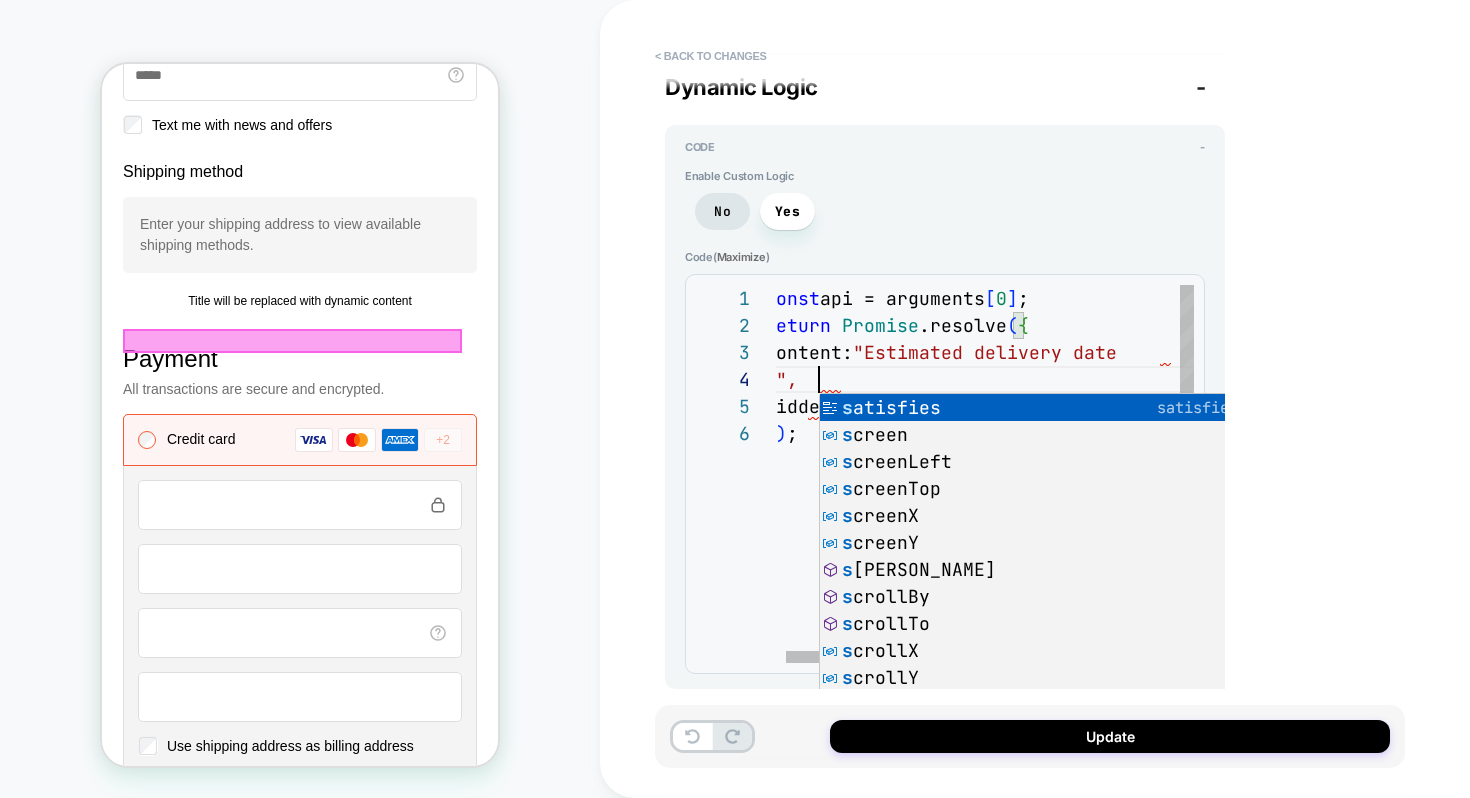 type on "*" 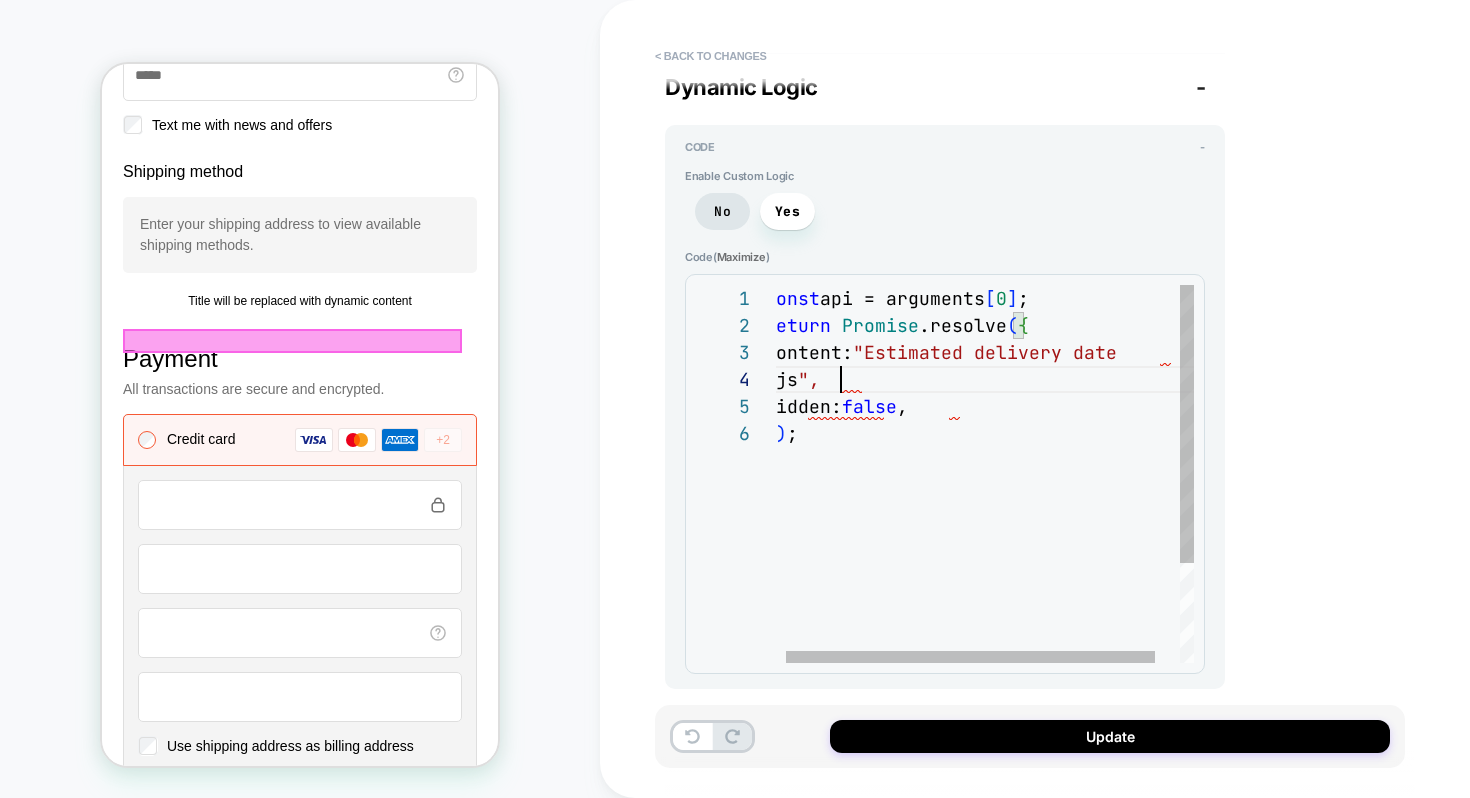 type on "*" 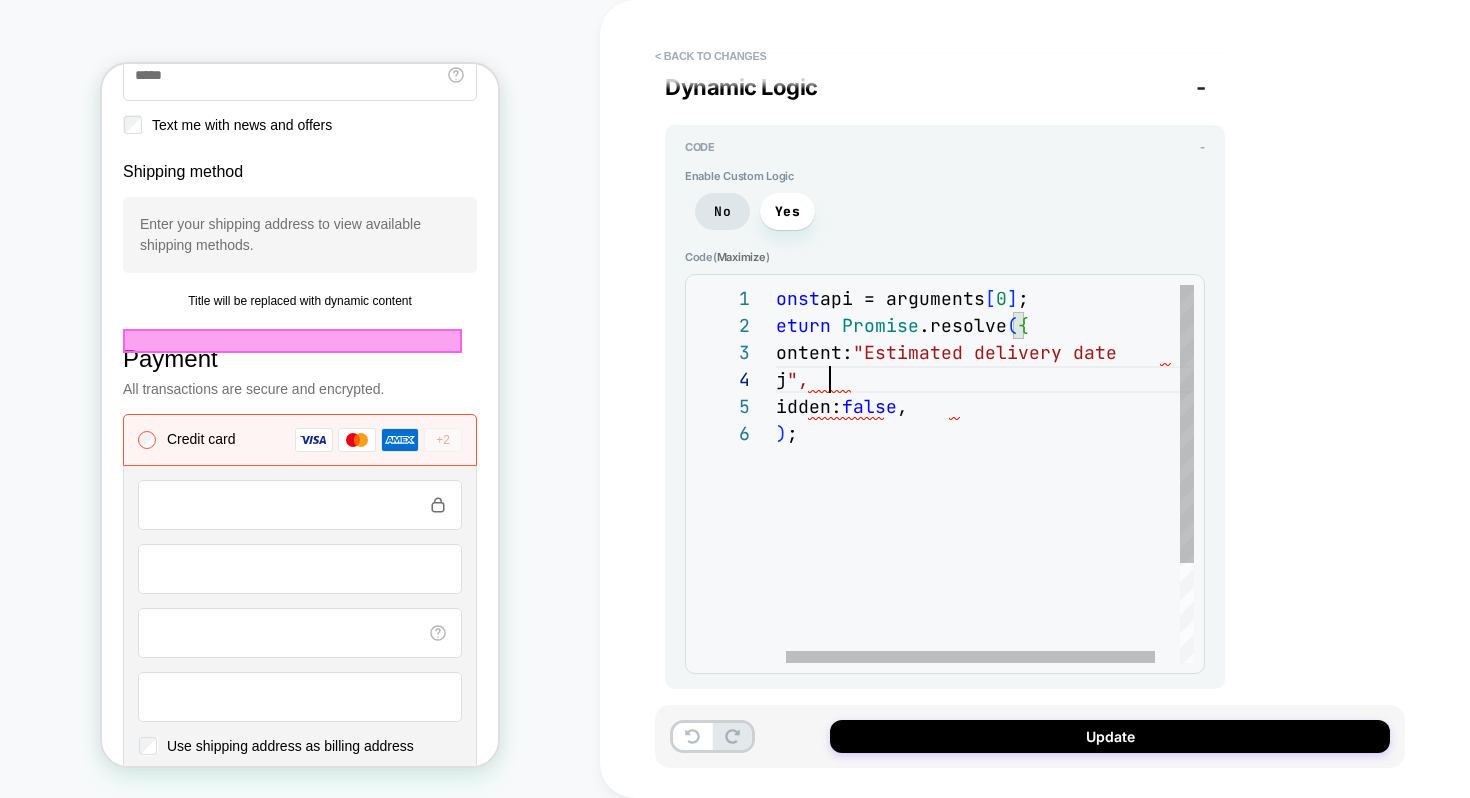 type on "*" 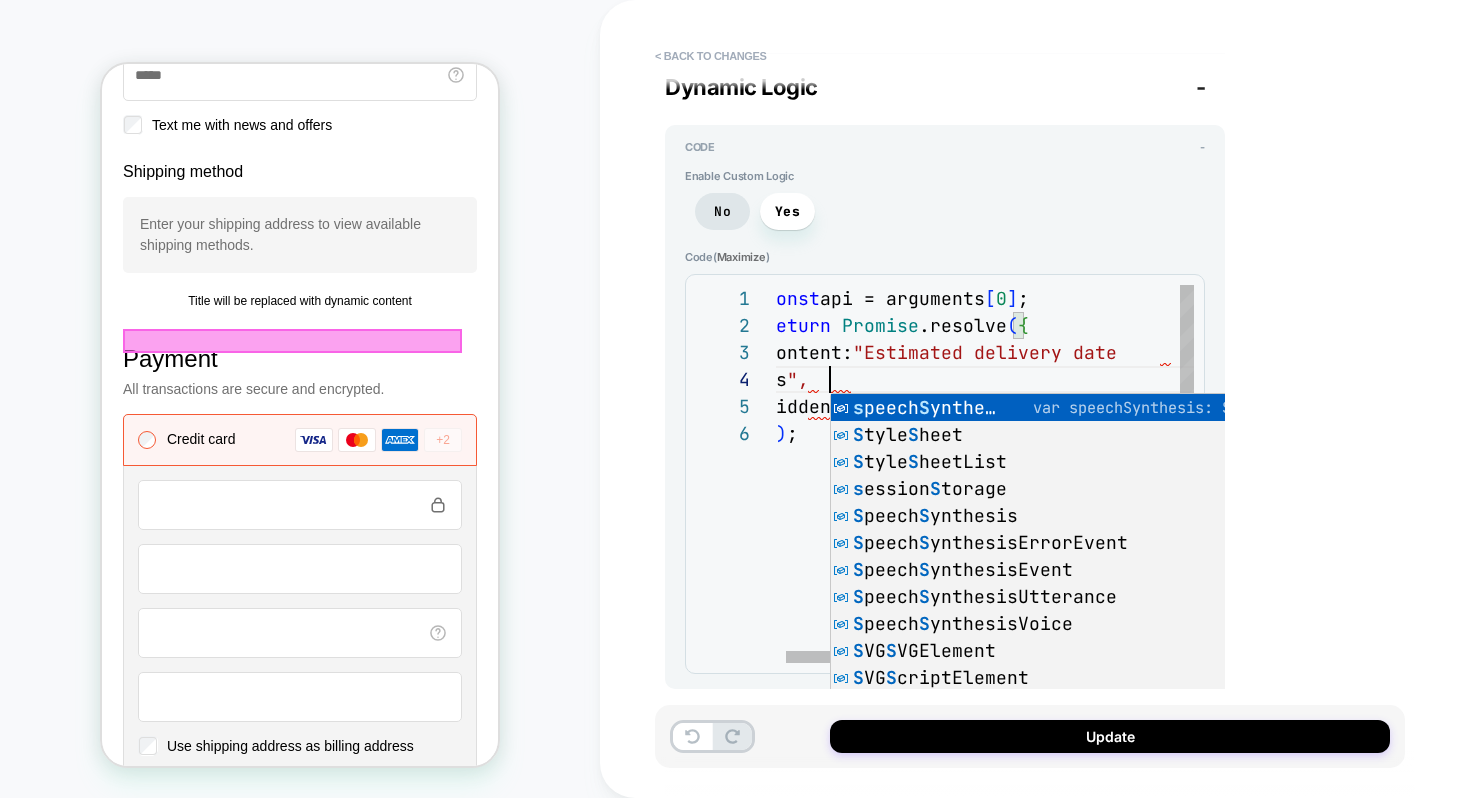 type on "*" 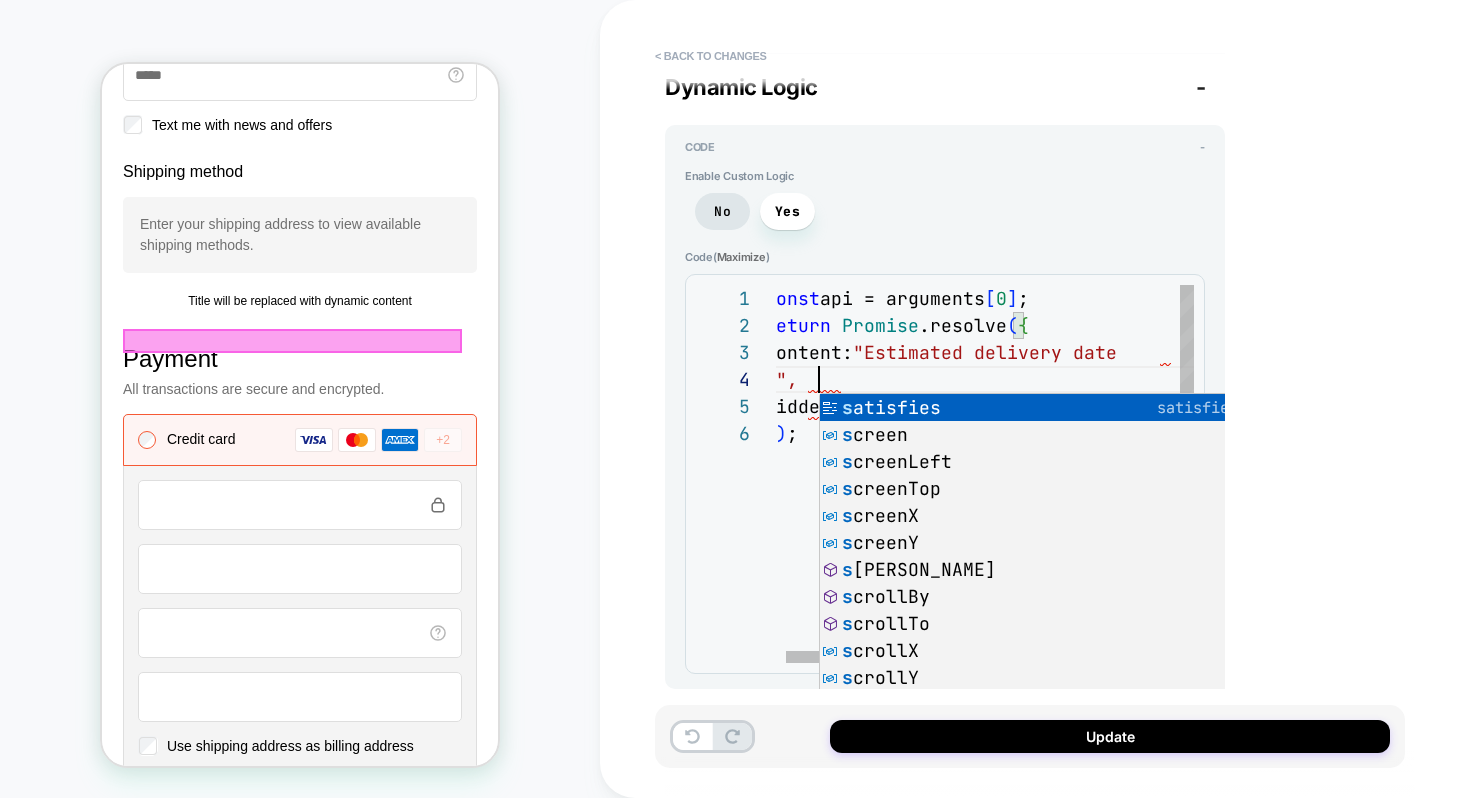 type on "*" 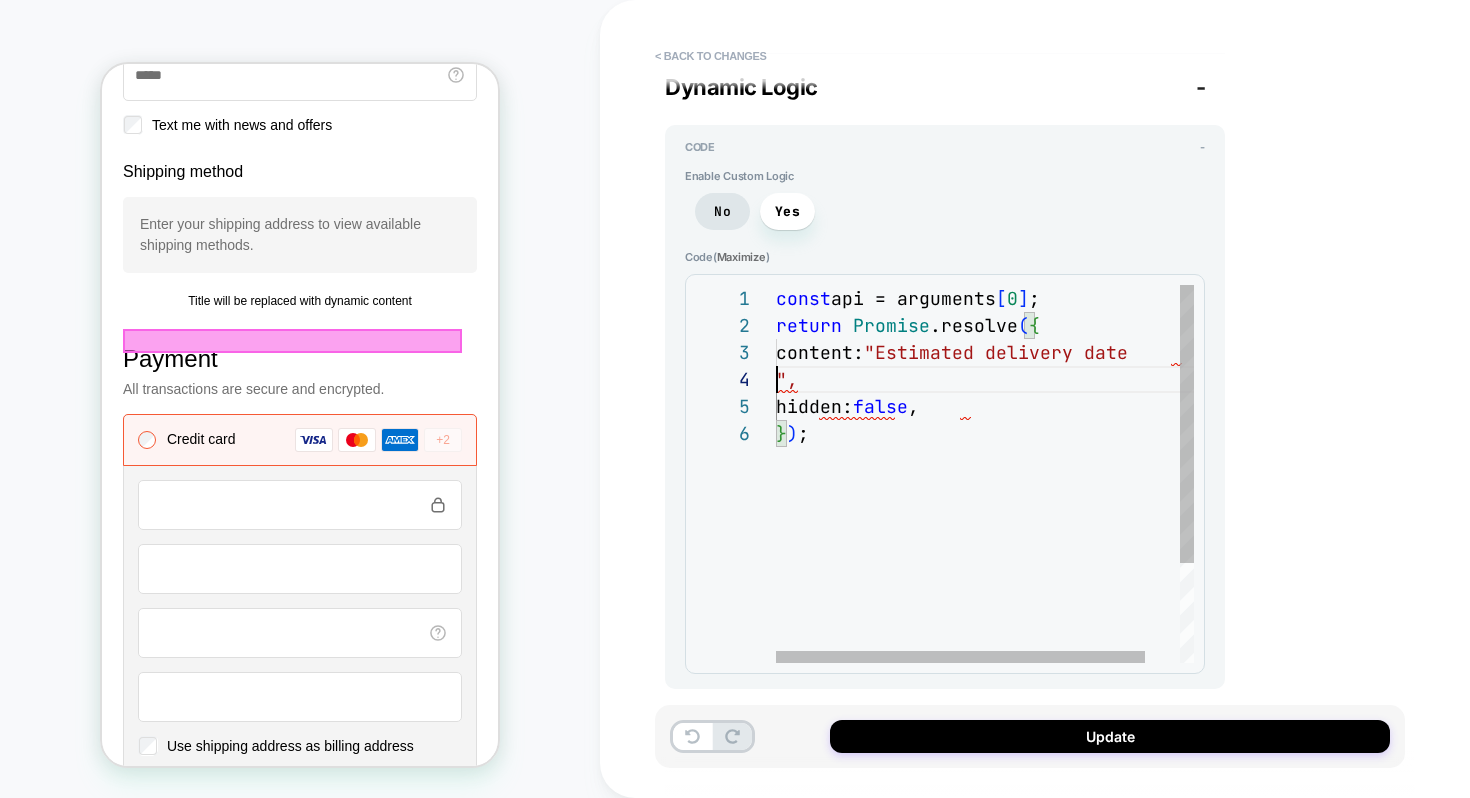 scroll, scrollTop: 81, scrollLeft: 0, axis: vertical 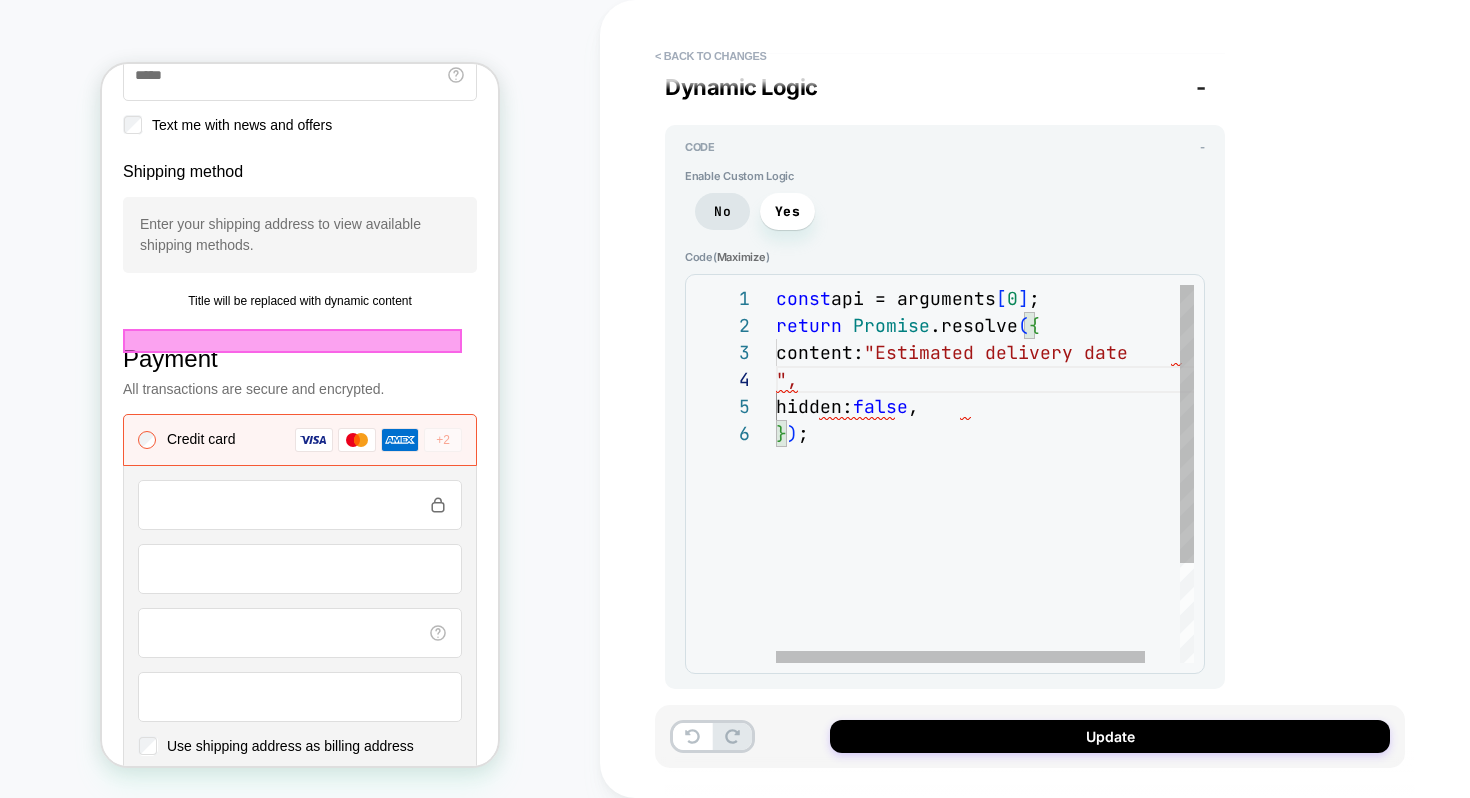 type on "*" 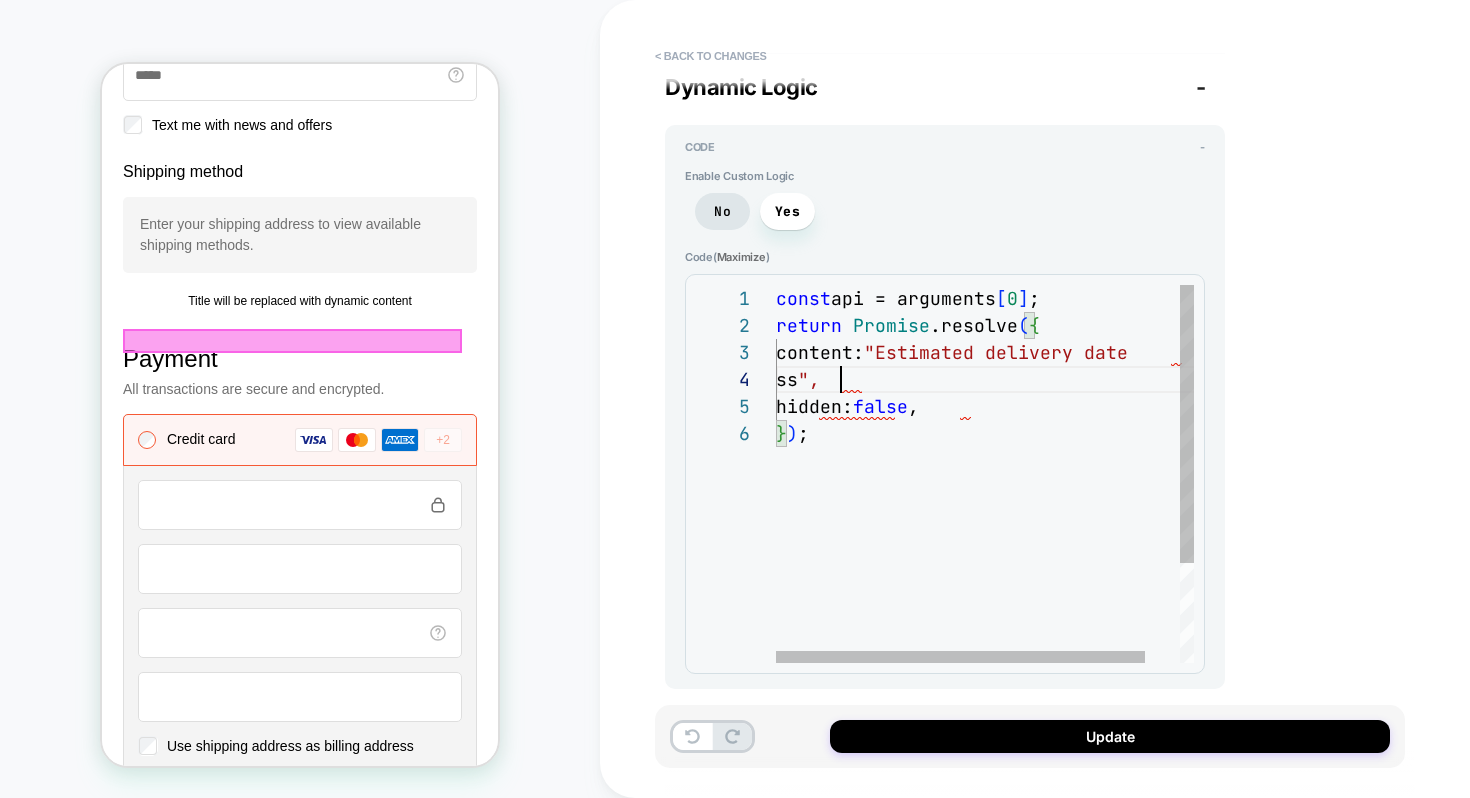 type on "*" 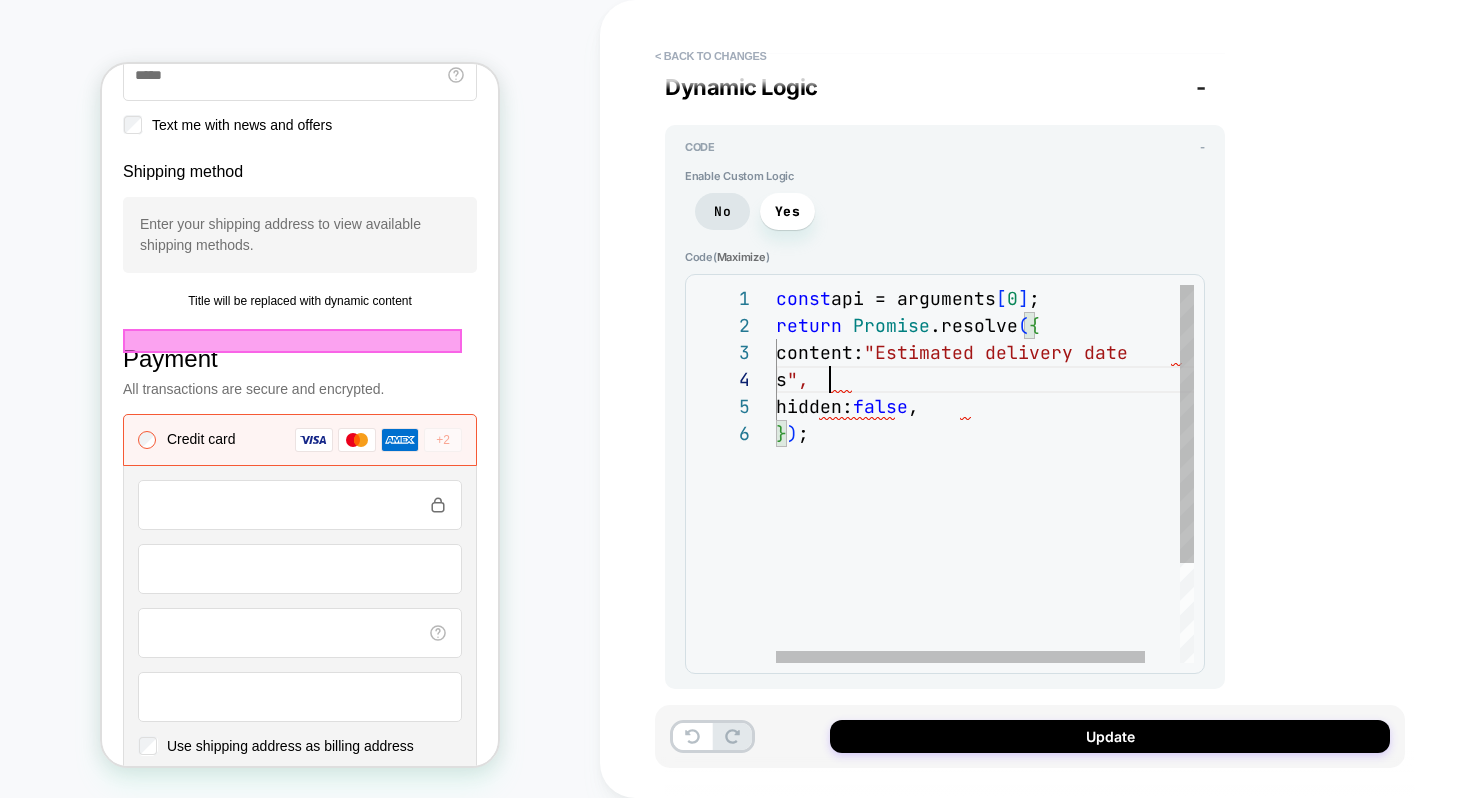type on "*" 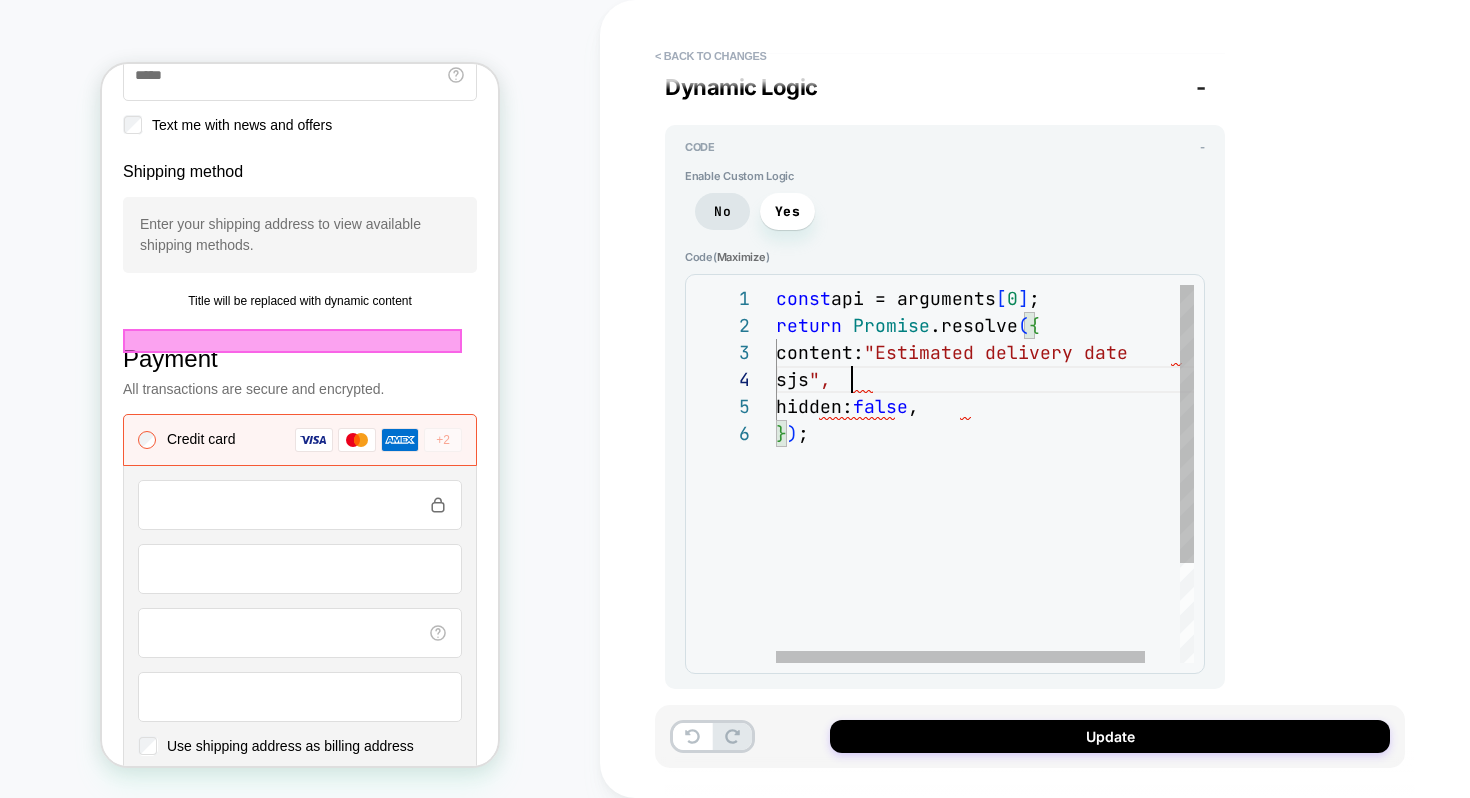 type on "*" 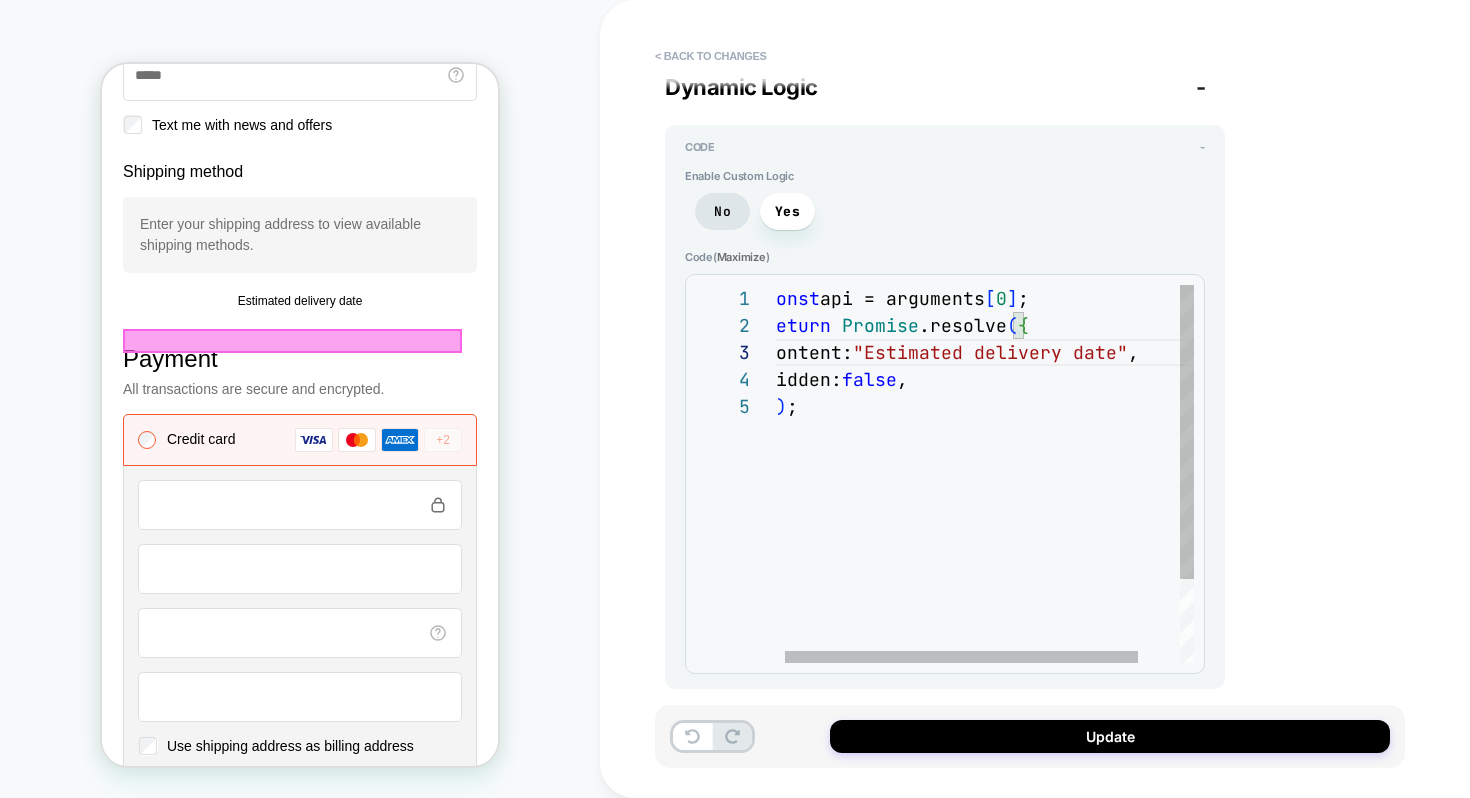 type on "*" 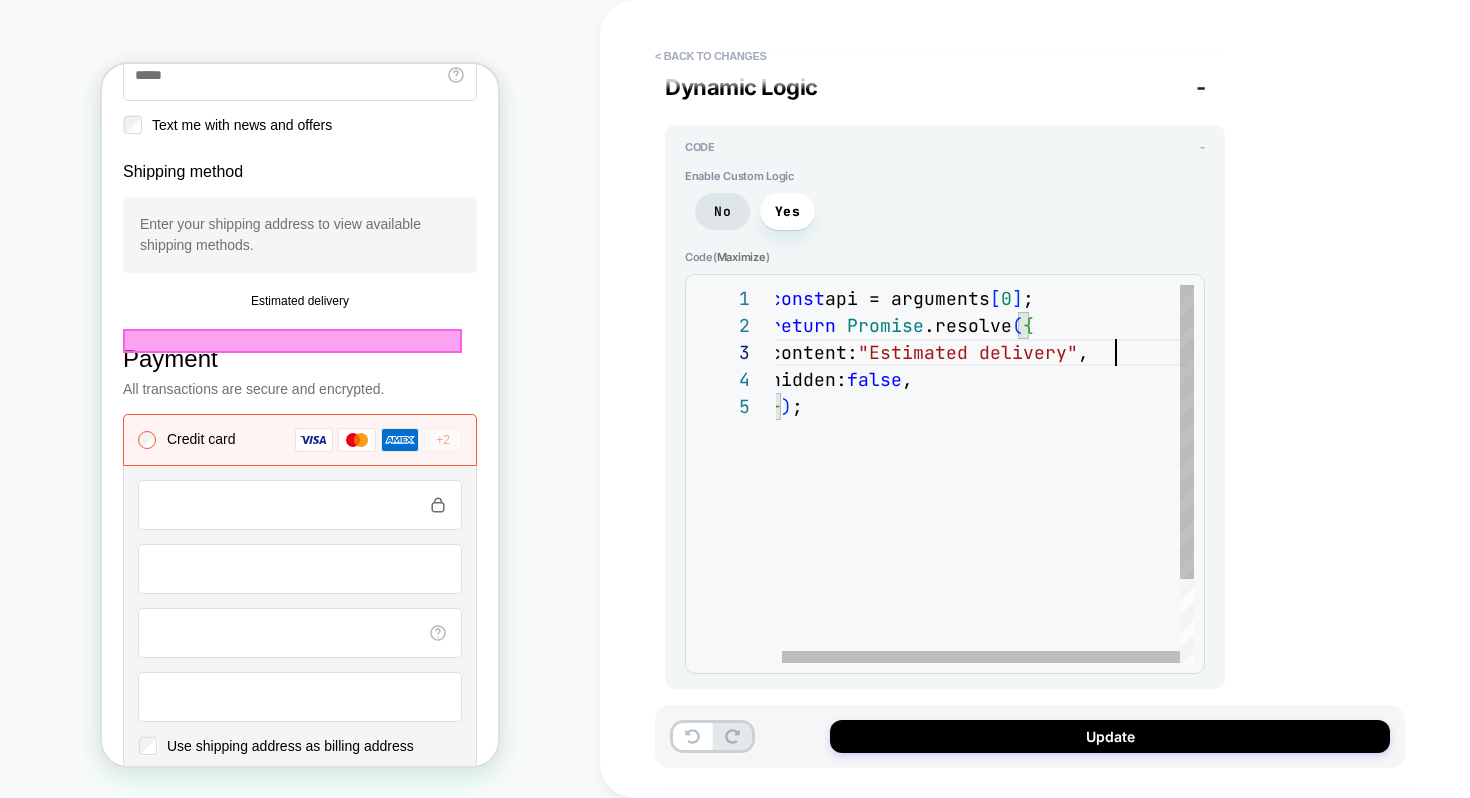 type on "*" 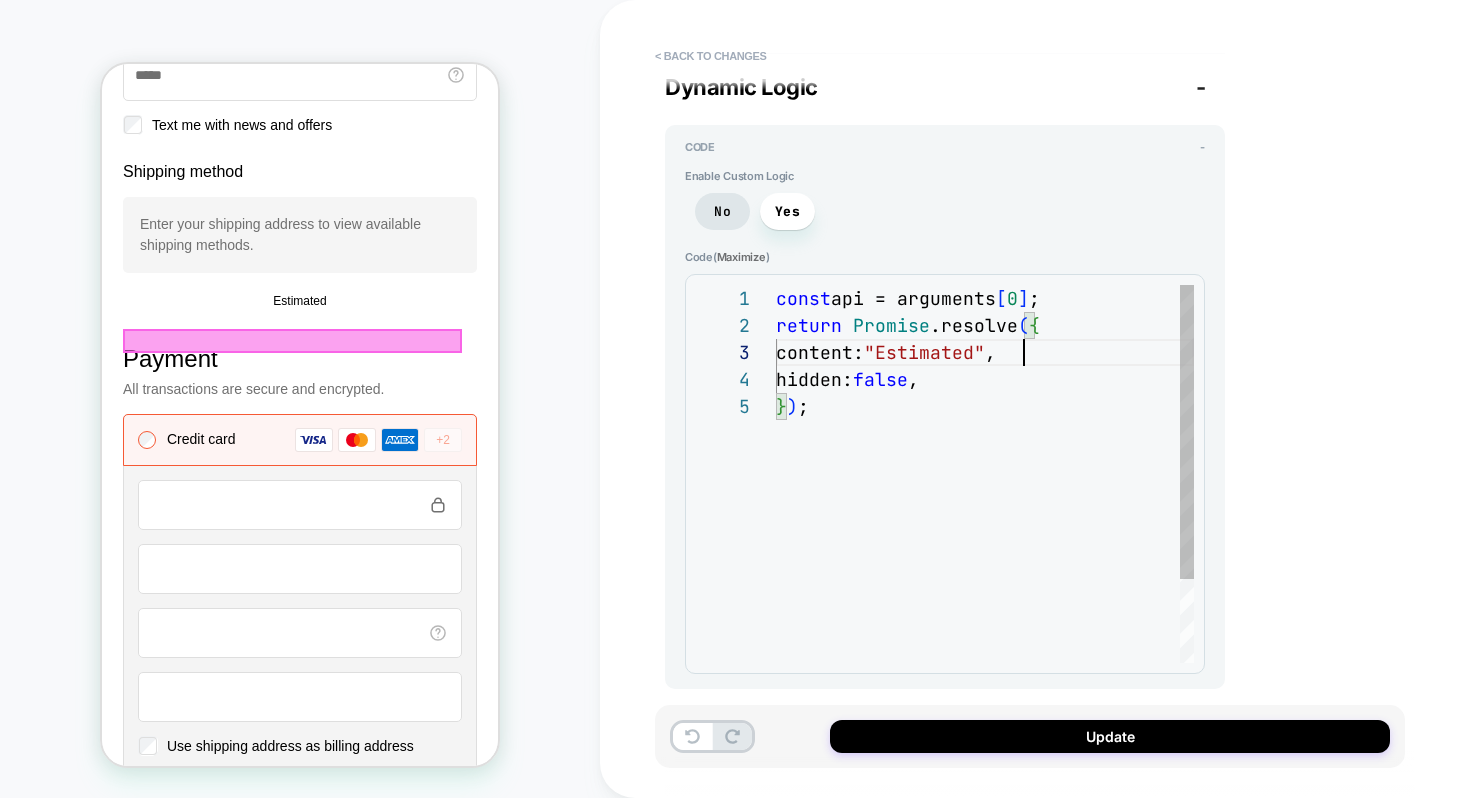 type on "*" 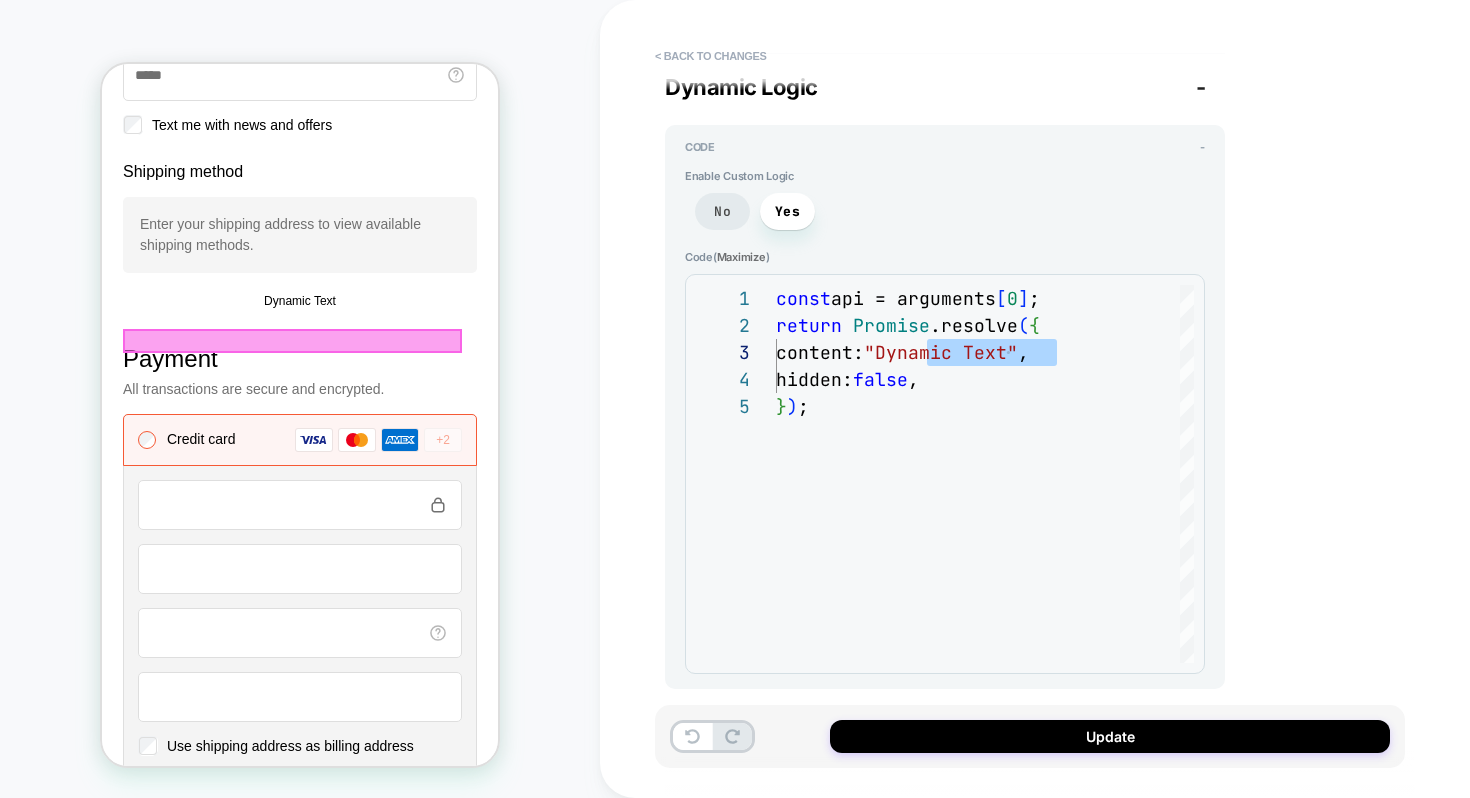 click on "No" at bounding box center [722, 211] 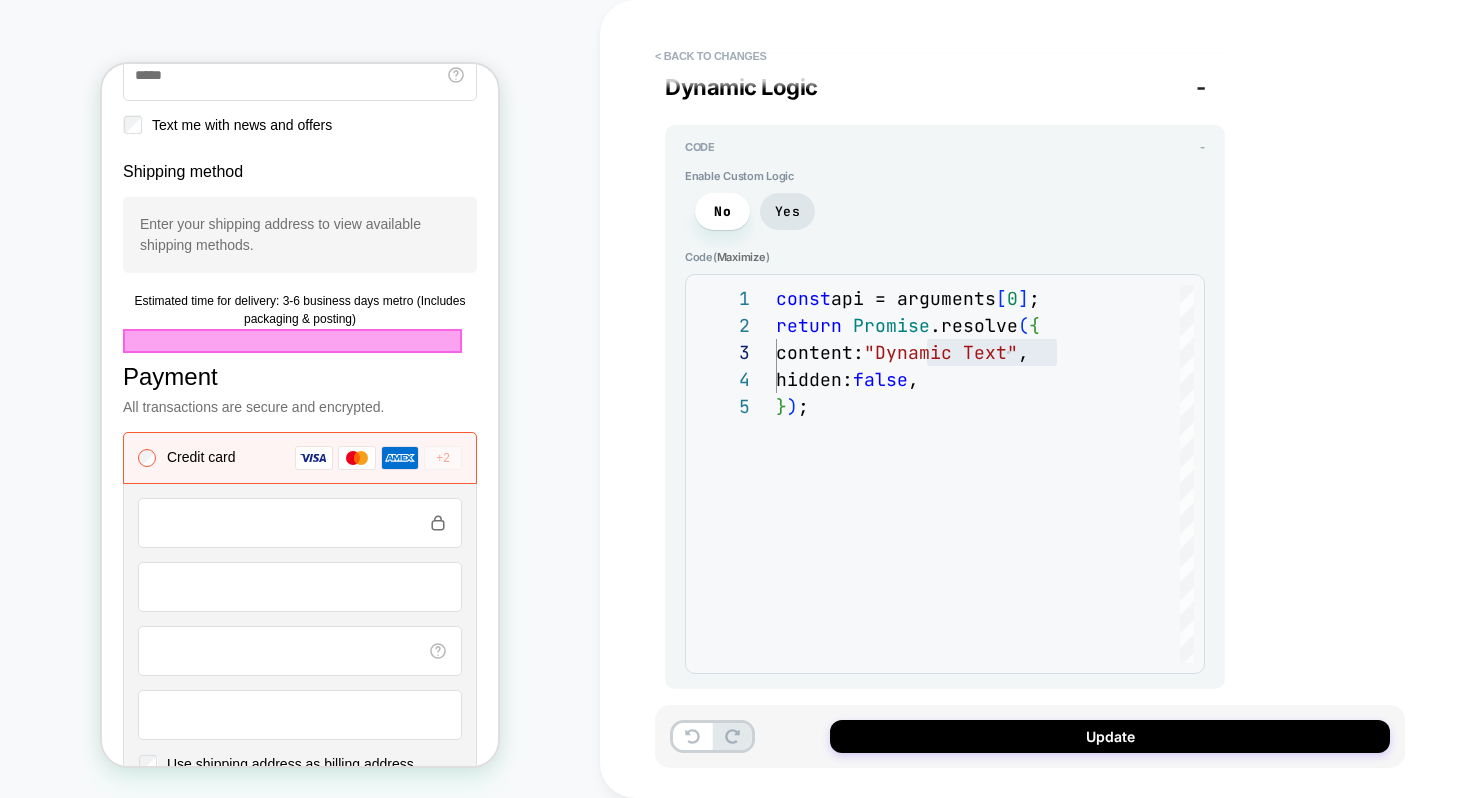 click on "**********" at bounding box center [945, 407] 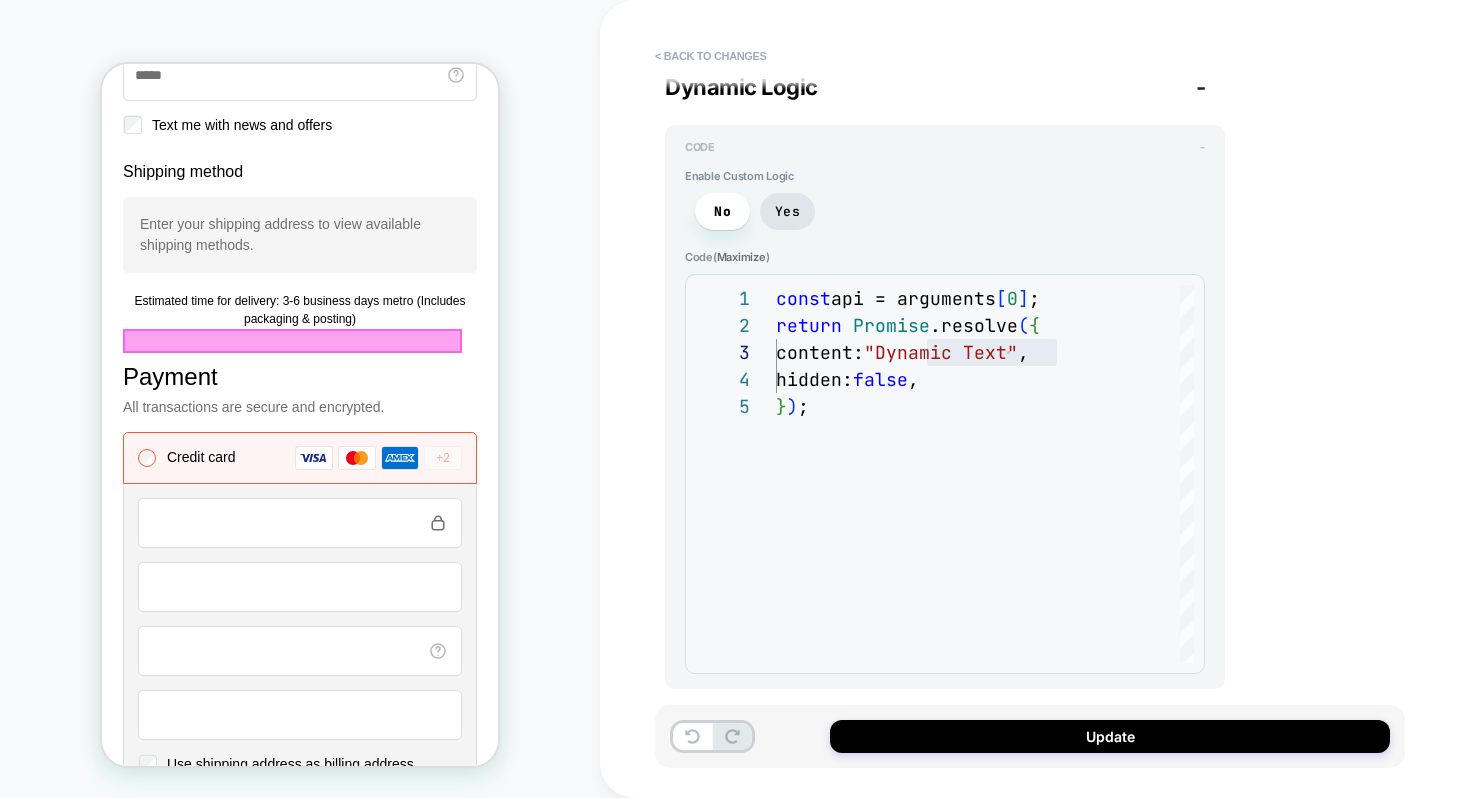 click on "-" at bounding box center (1202, 147) 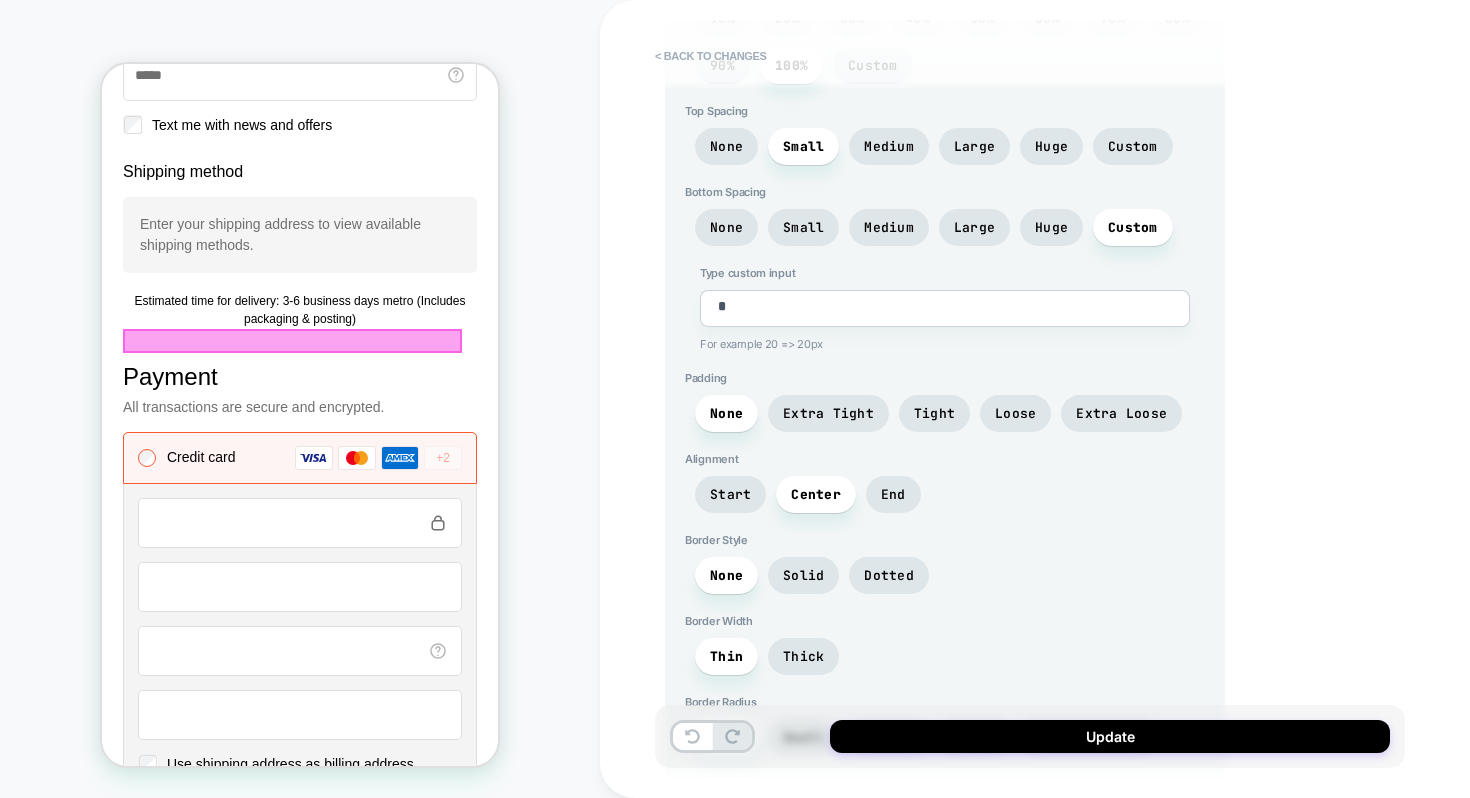 scroll, scrollTop: 1037, scrollLeft: 0, axis: vertical 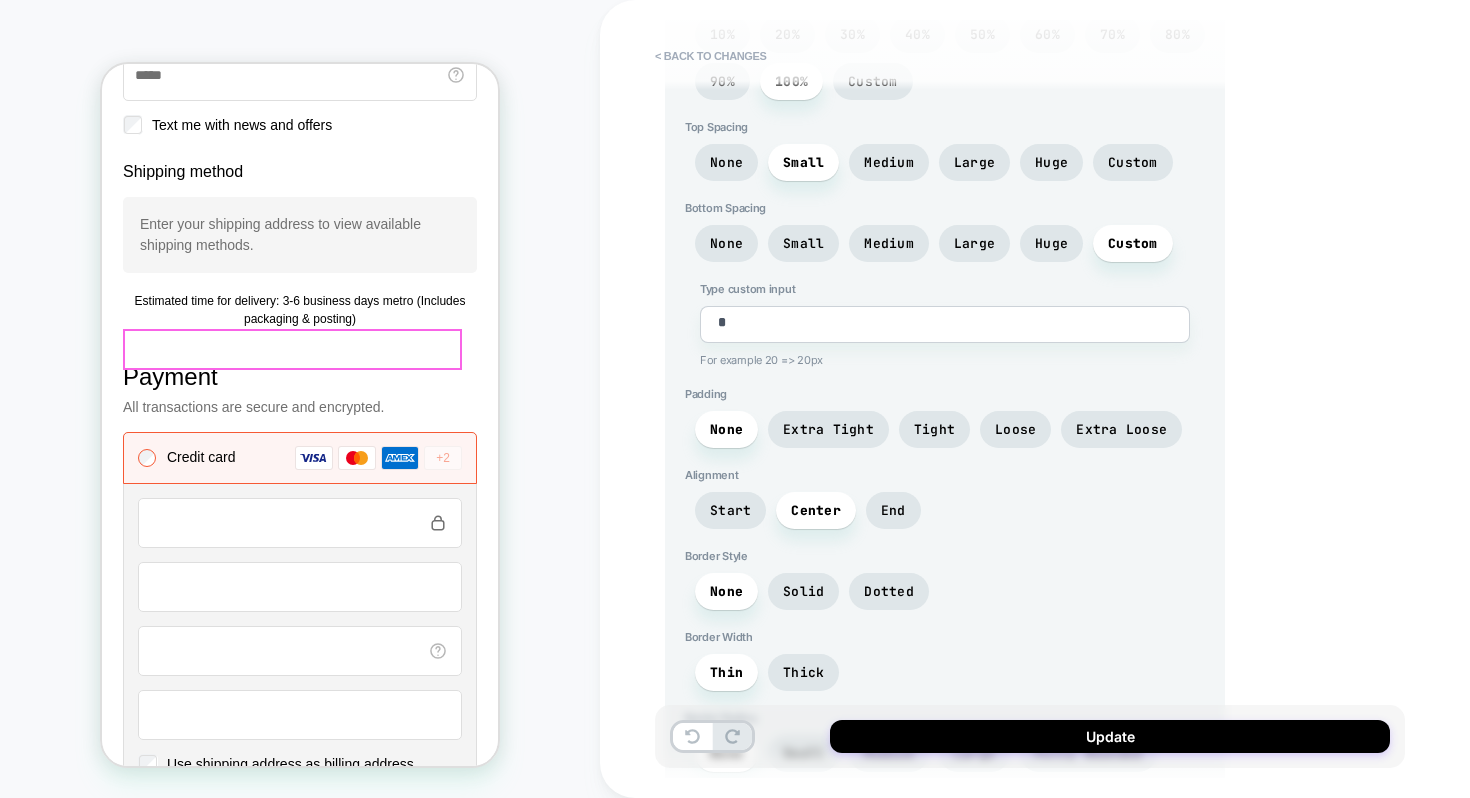 click on "Estimated time for delivery: 3-6 business days metro (Includes packaging & posting)" at bounding box center (300, 310) 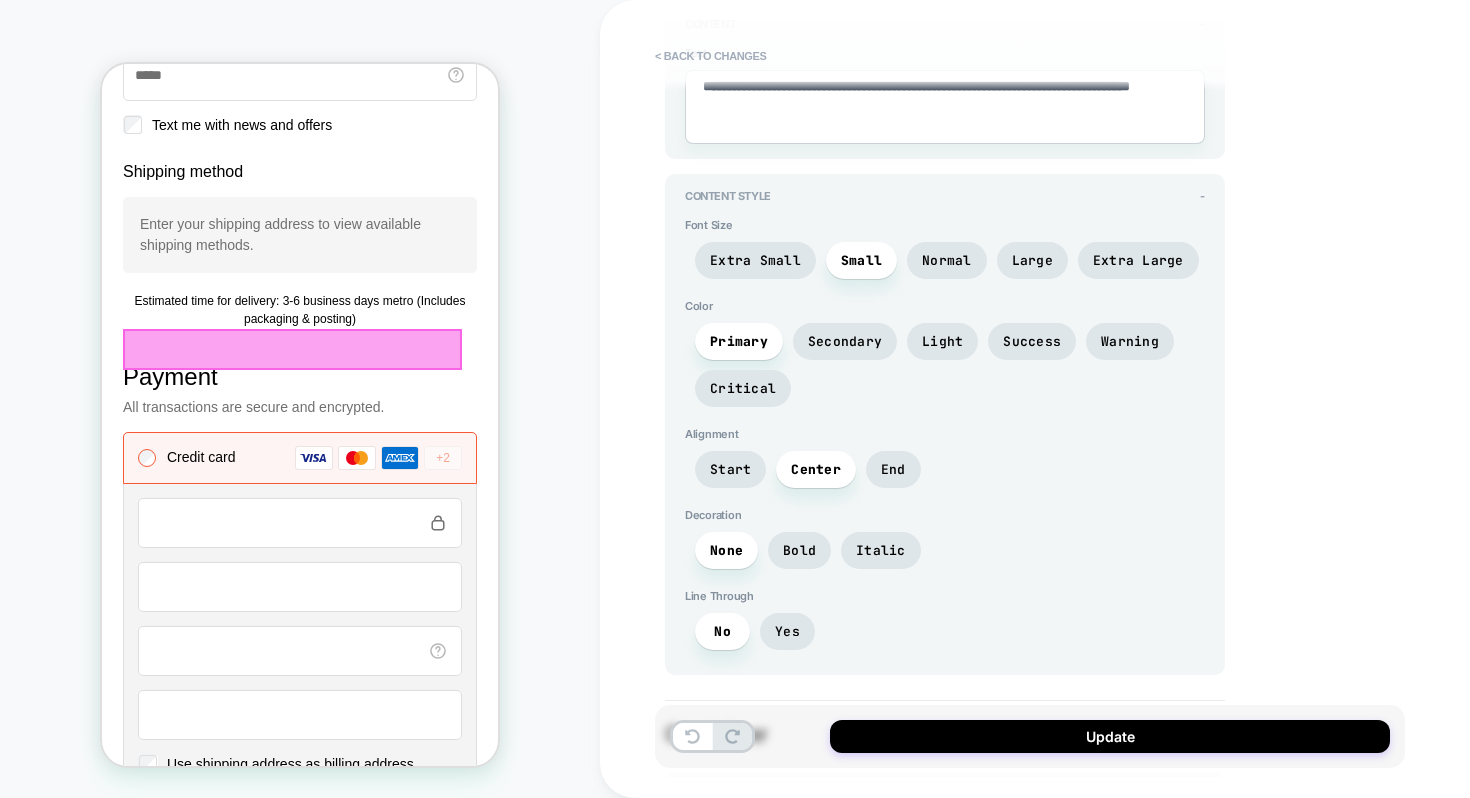 scroll, scrollTop: 0, scrollLeft: 0, axis: both 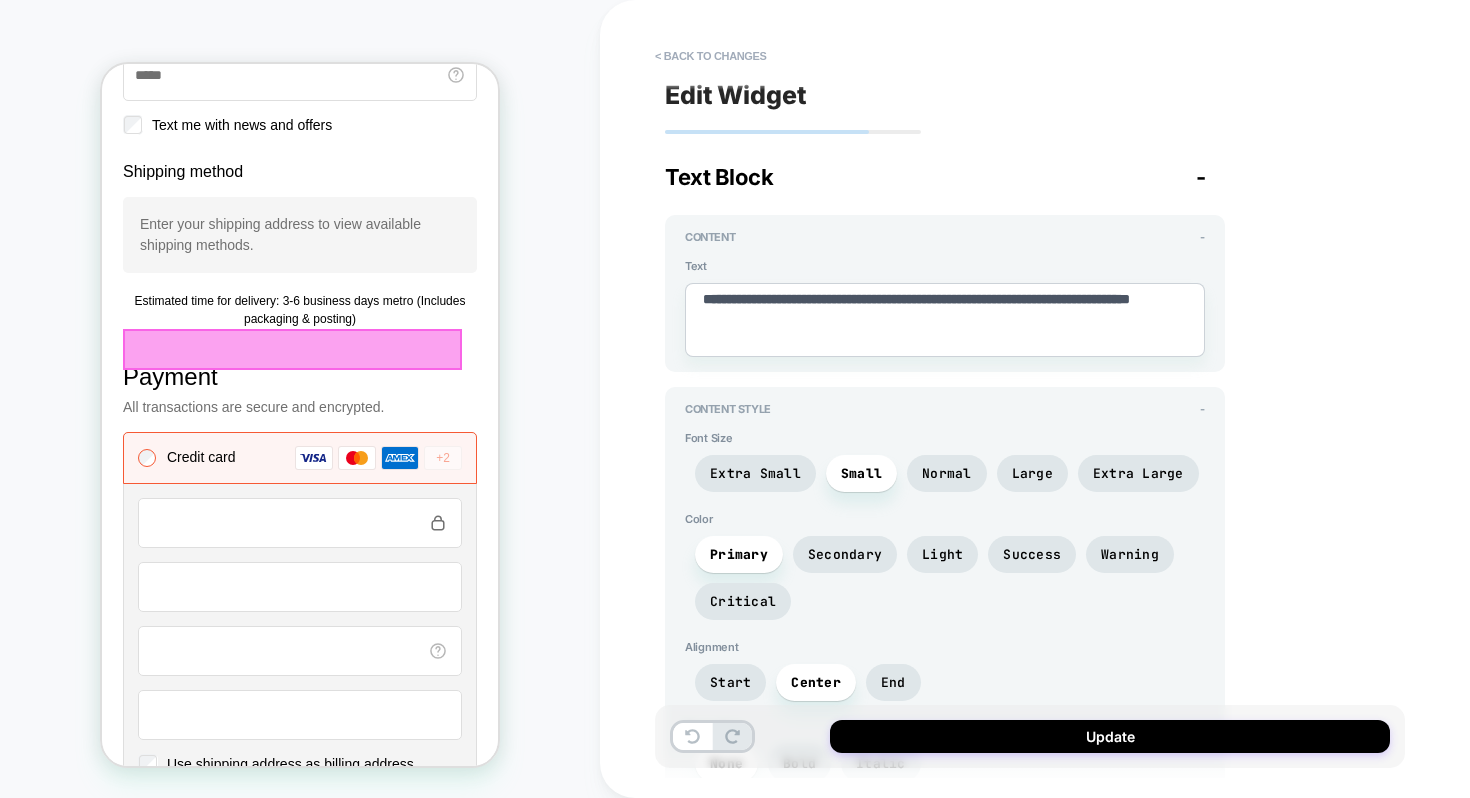 click on "**********" at bounding box center (945, 320) 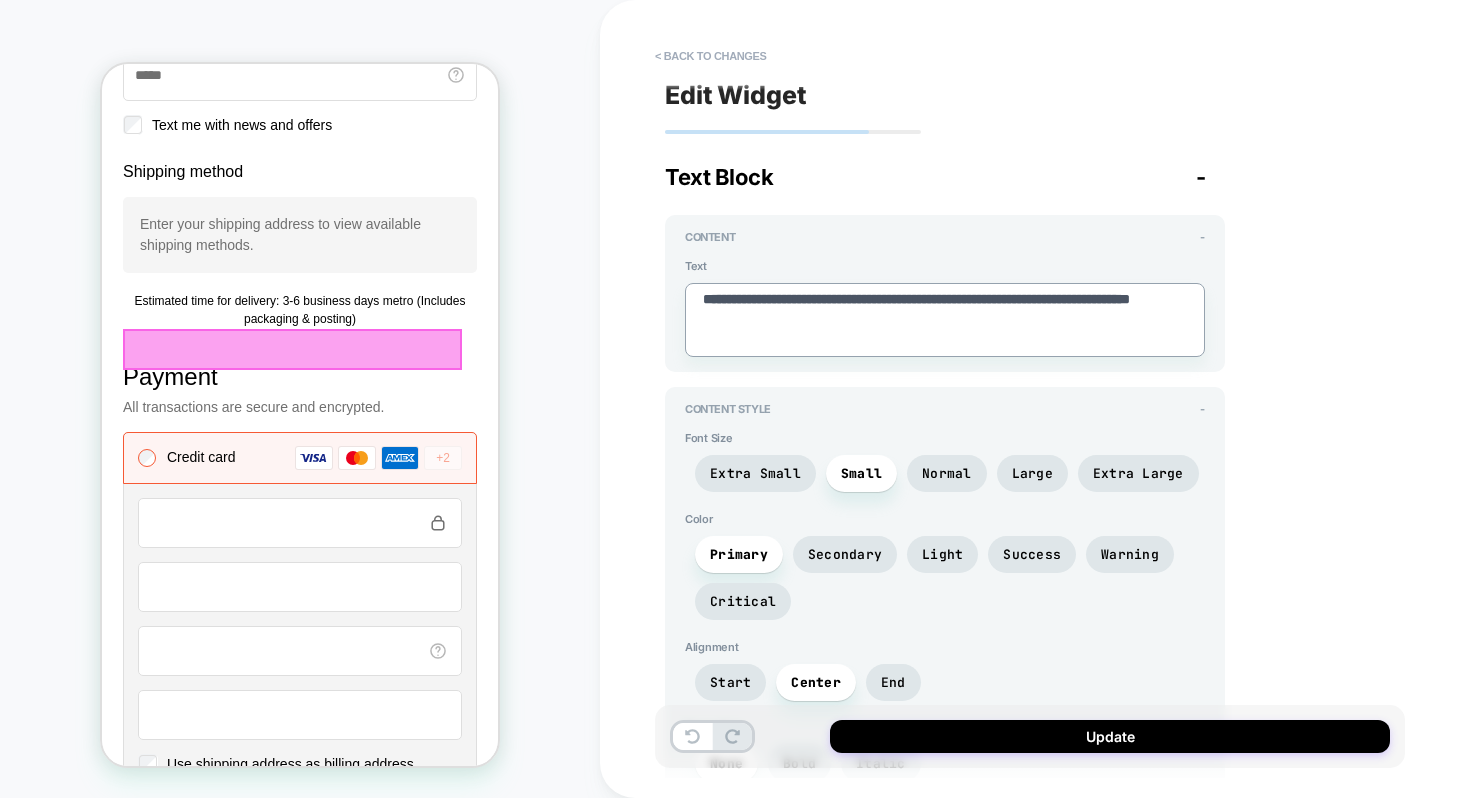 type on "*" 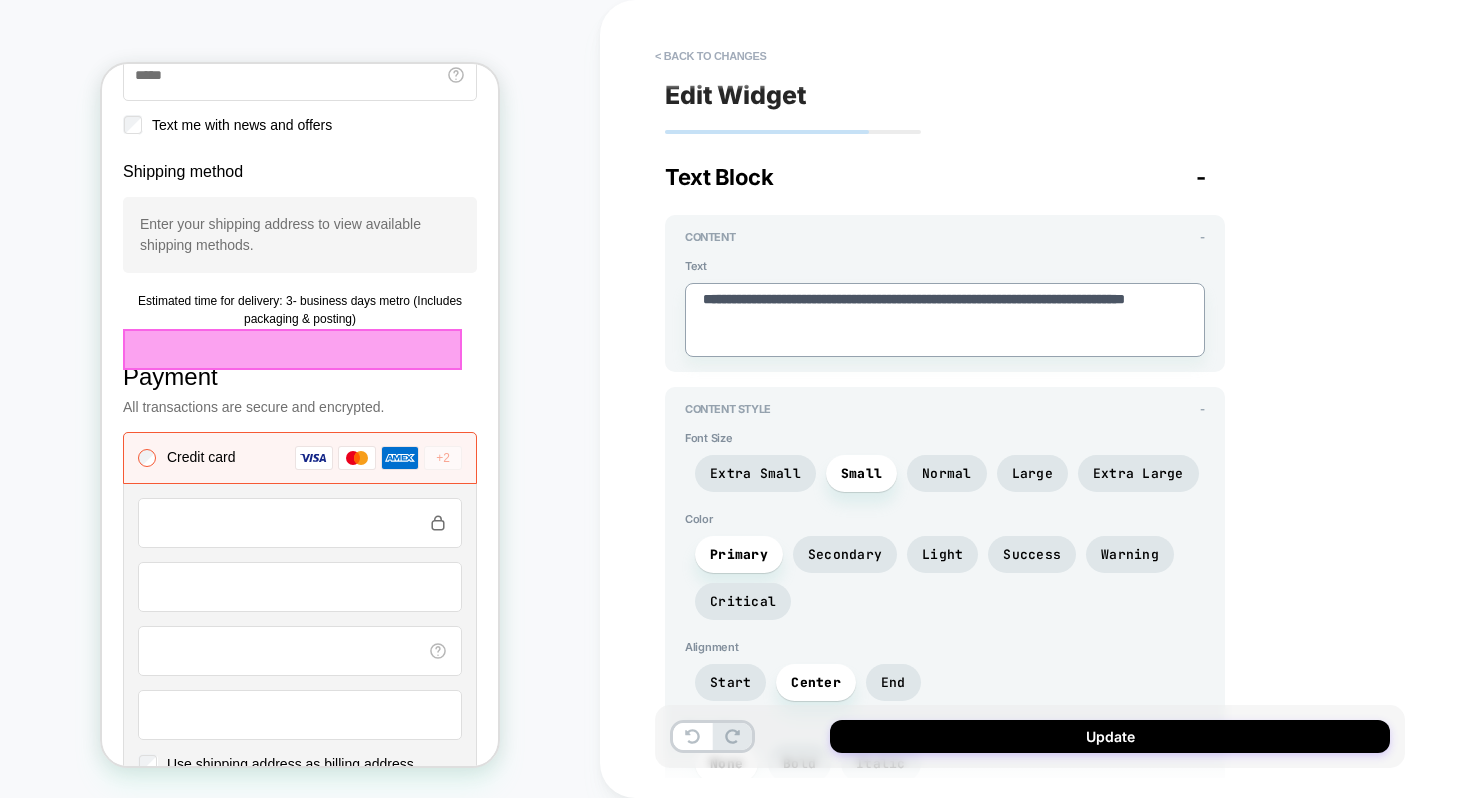 type on "*" 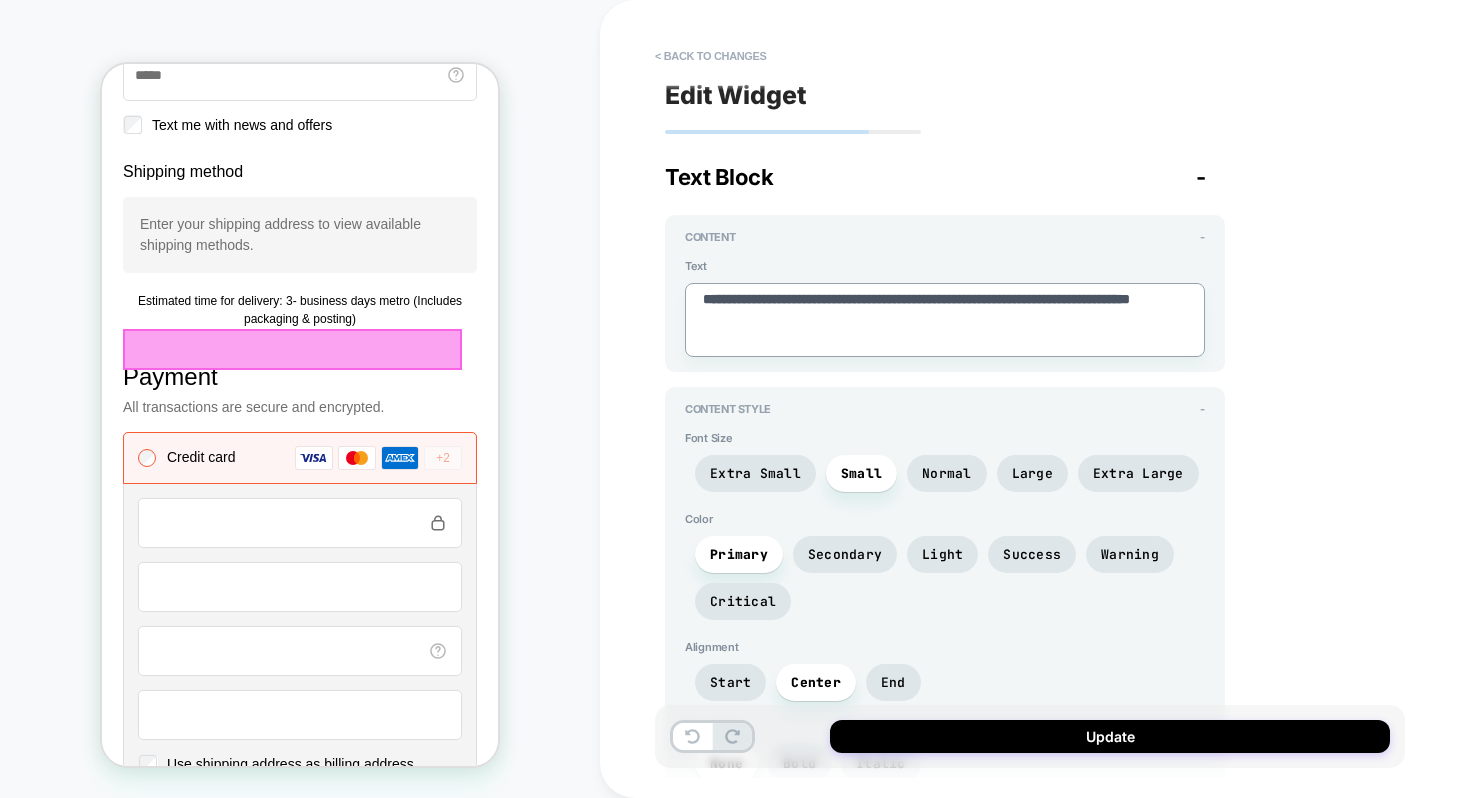 type on "*" 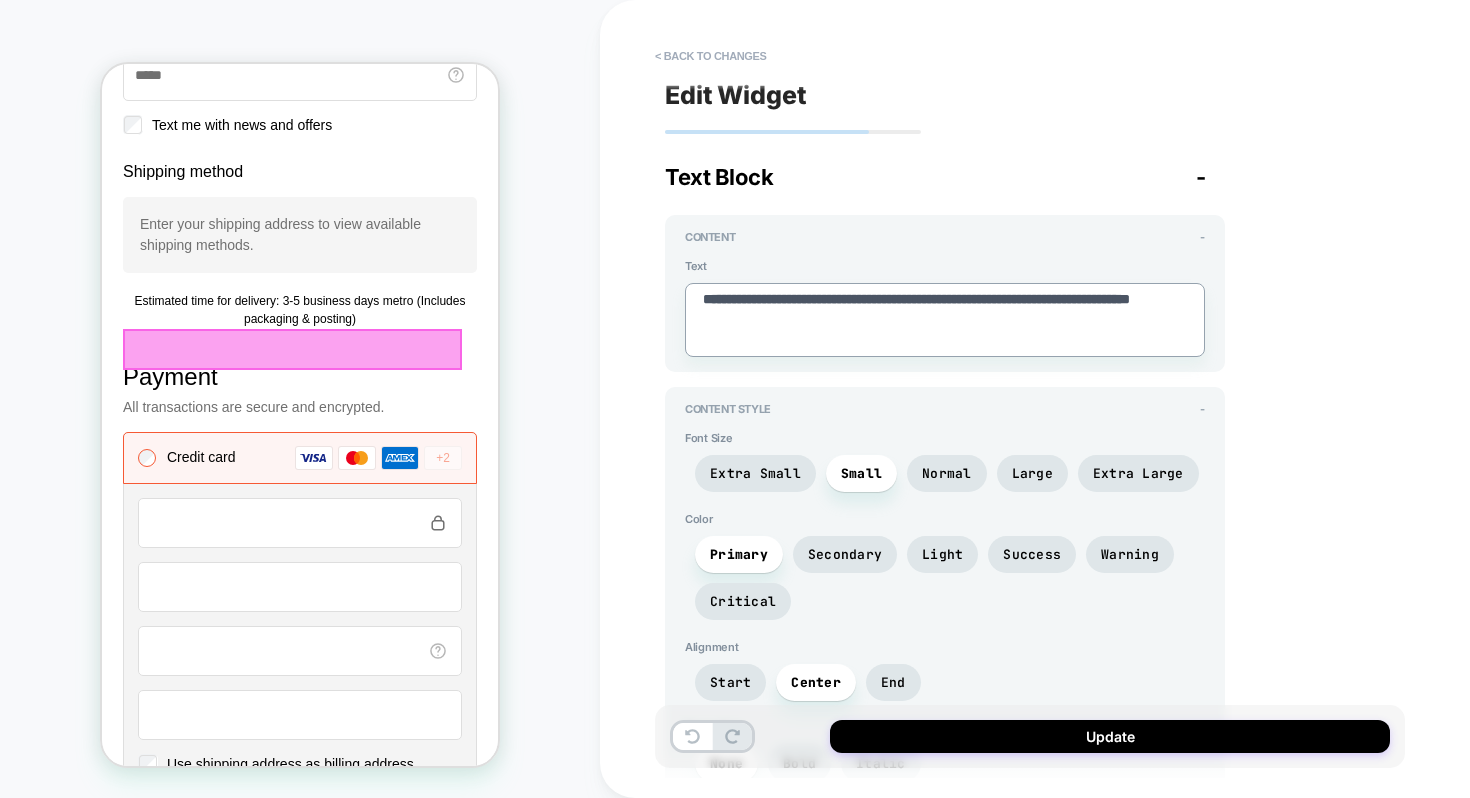 type on "**********" 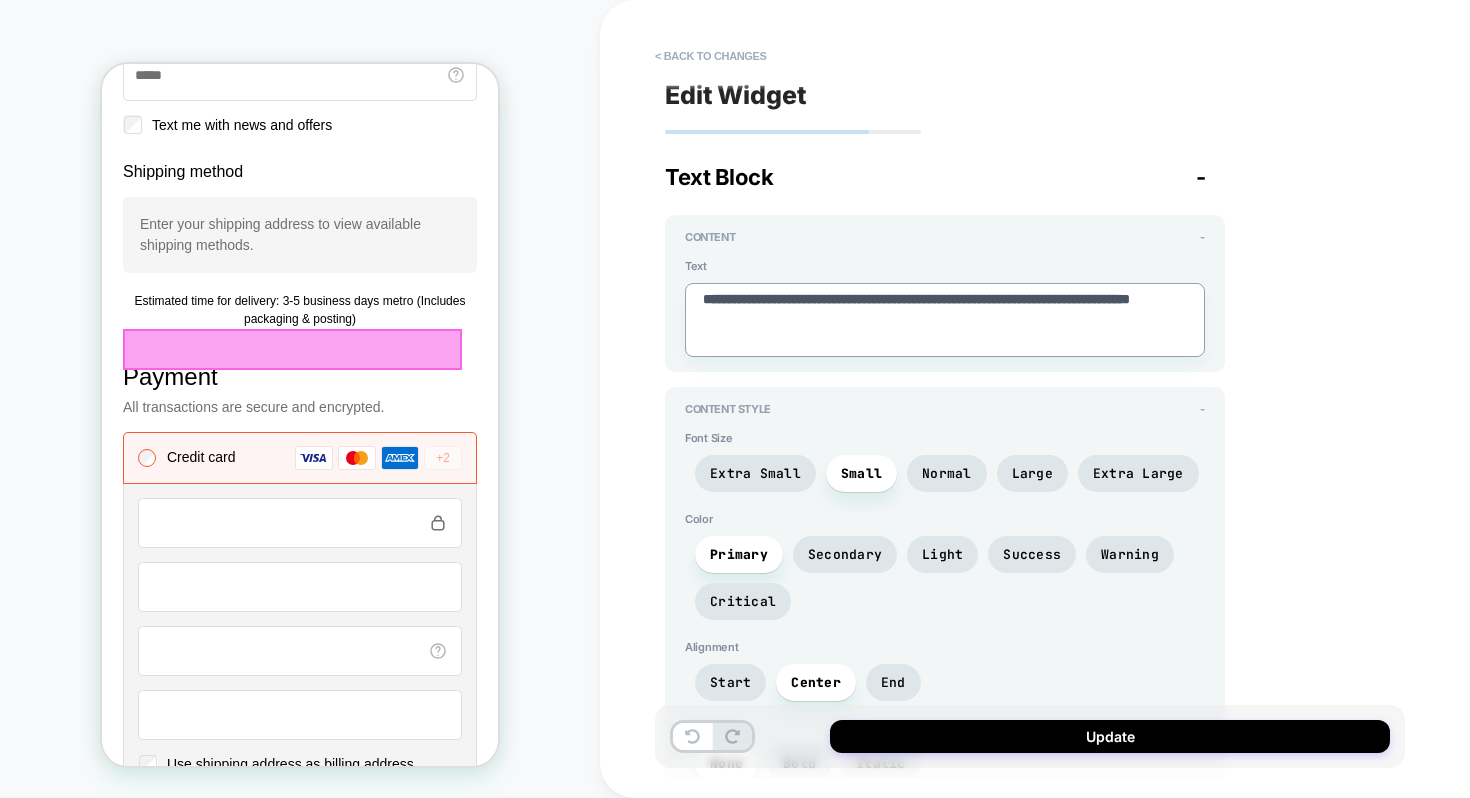 click on "**********" at bounding box center (945, 320) 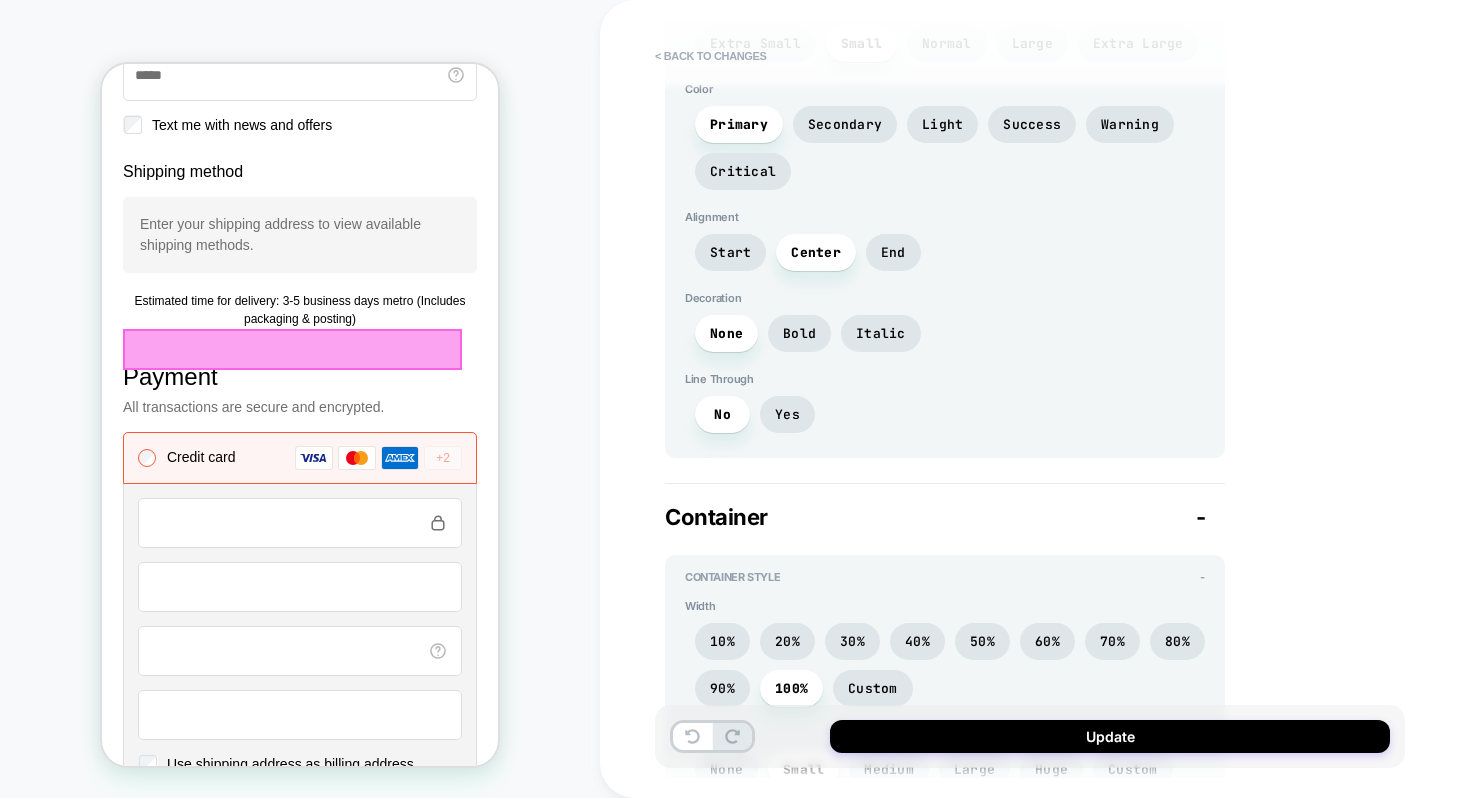 scroll, scrollTop: 423, scrollLeft: 0, axis: vertical 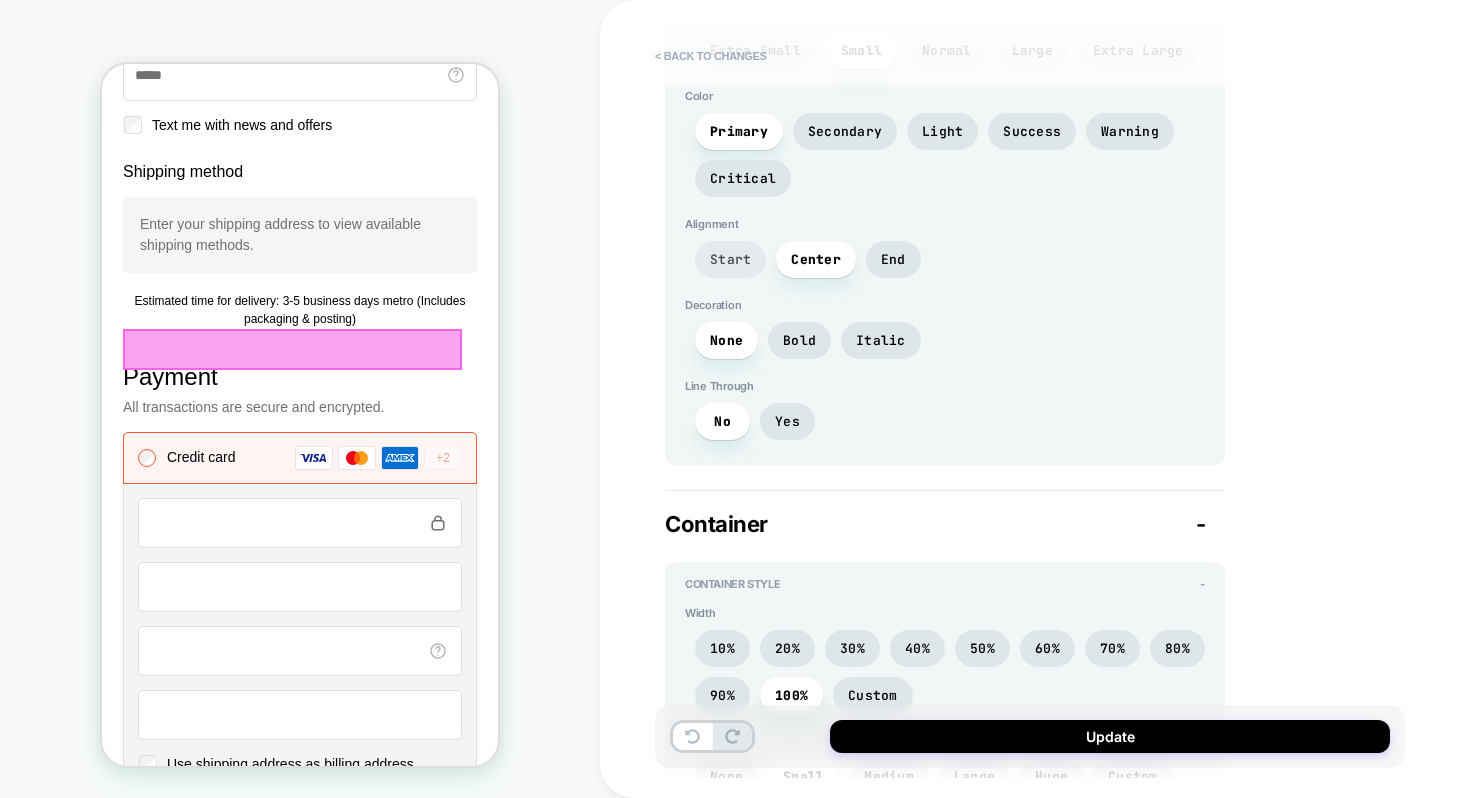 click on "Start" at bounding box center (730, 259) 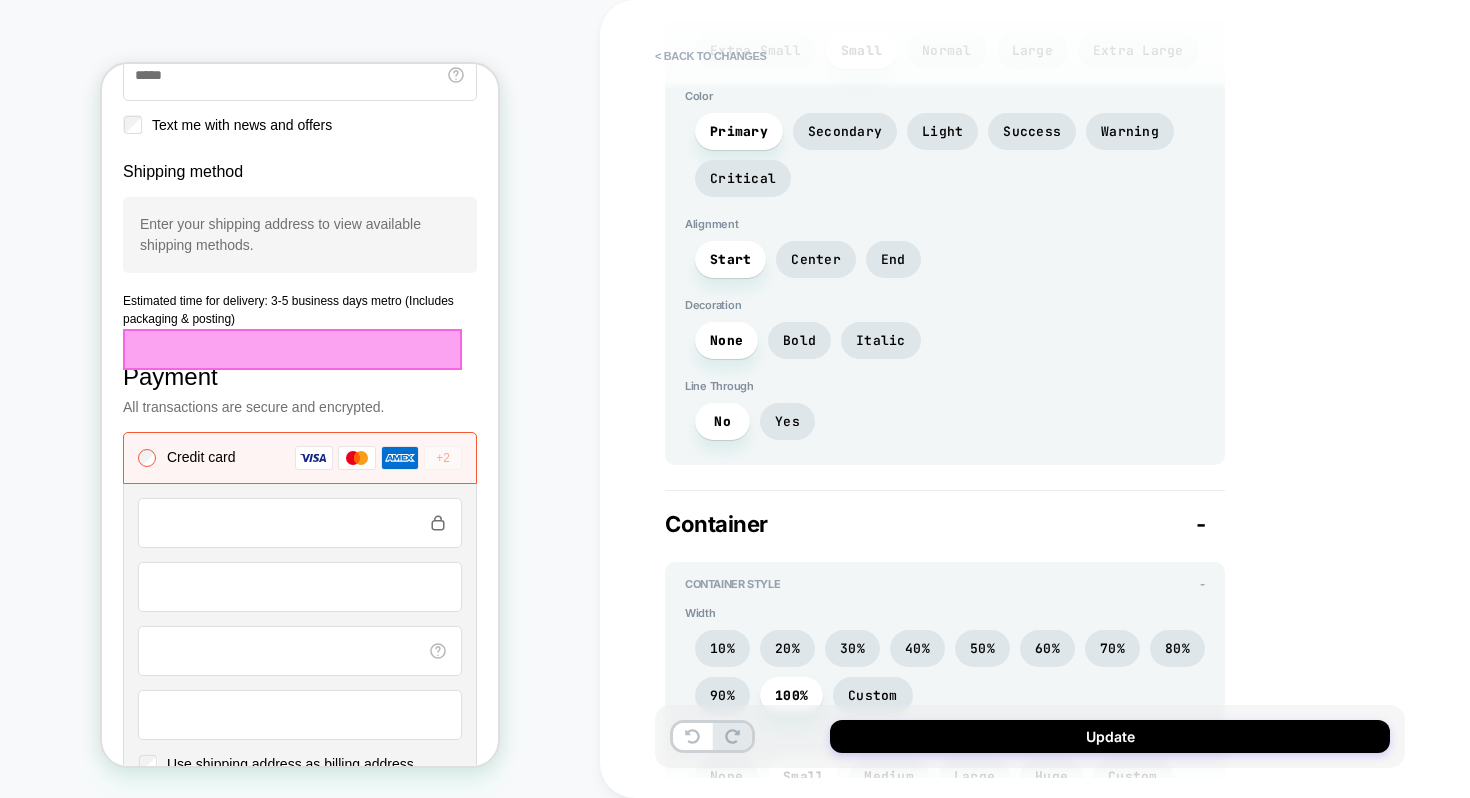 click on "Font Size Extra Small Small Normal Large Extra Large Color Primary Secondary Light Success Warning Critical Alignment Start Center End Decoration None Bold Italic Line Through No Yes" at bounding box center (945, 229) 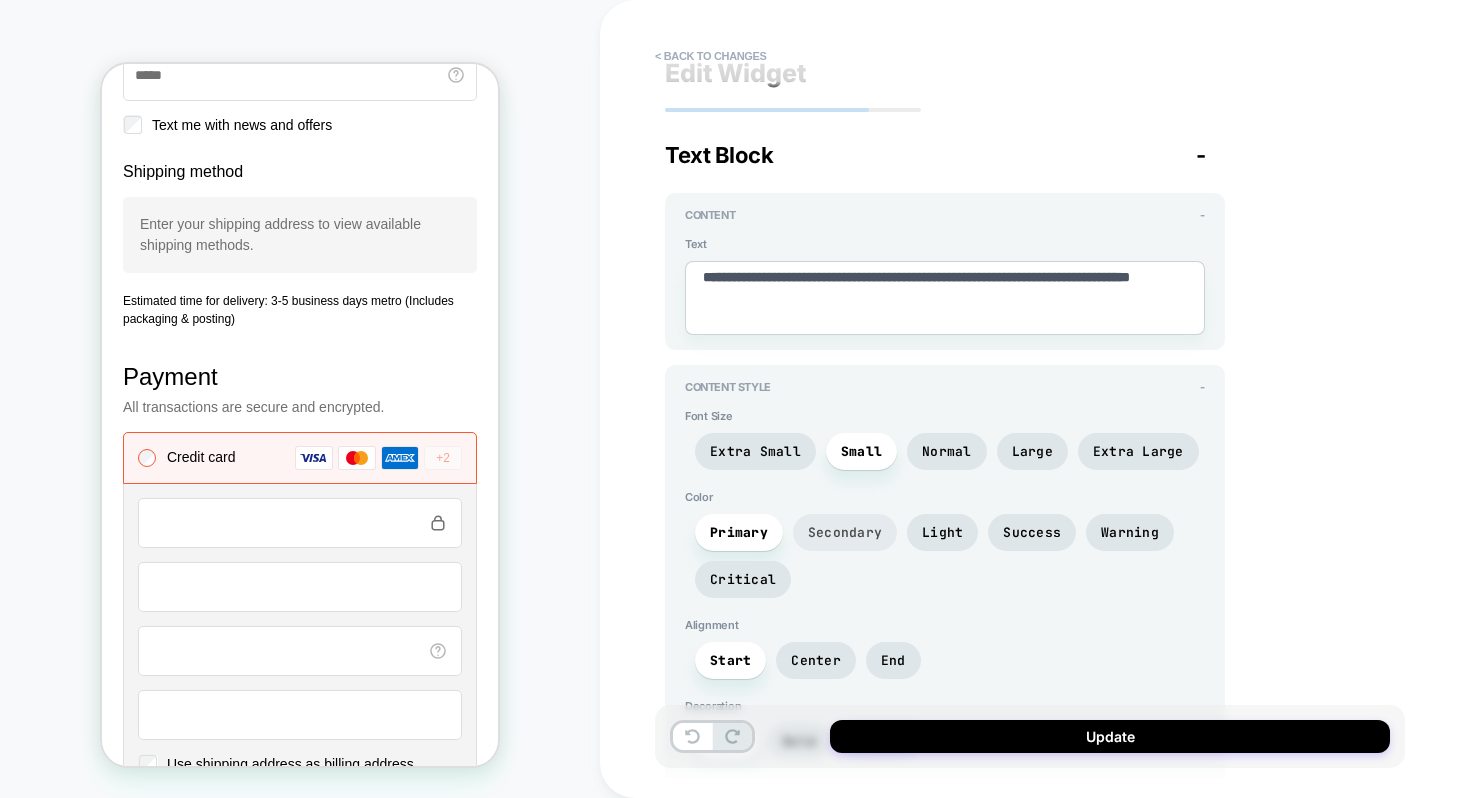scroll, scrollTop: 0, scrollLeft: 0, axis: both 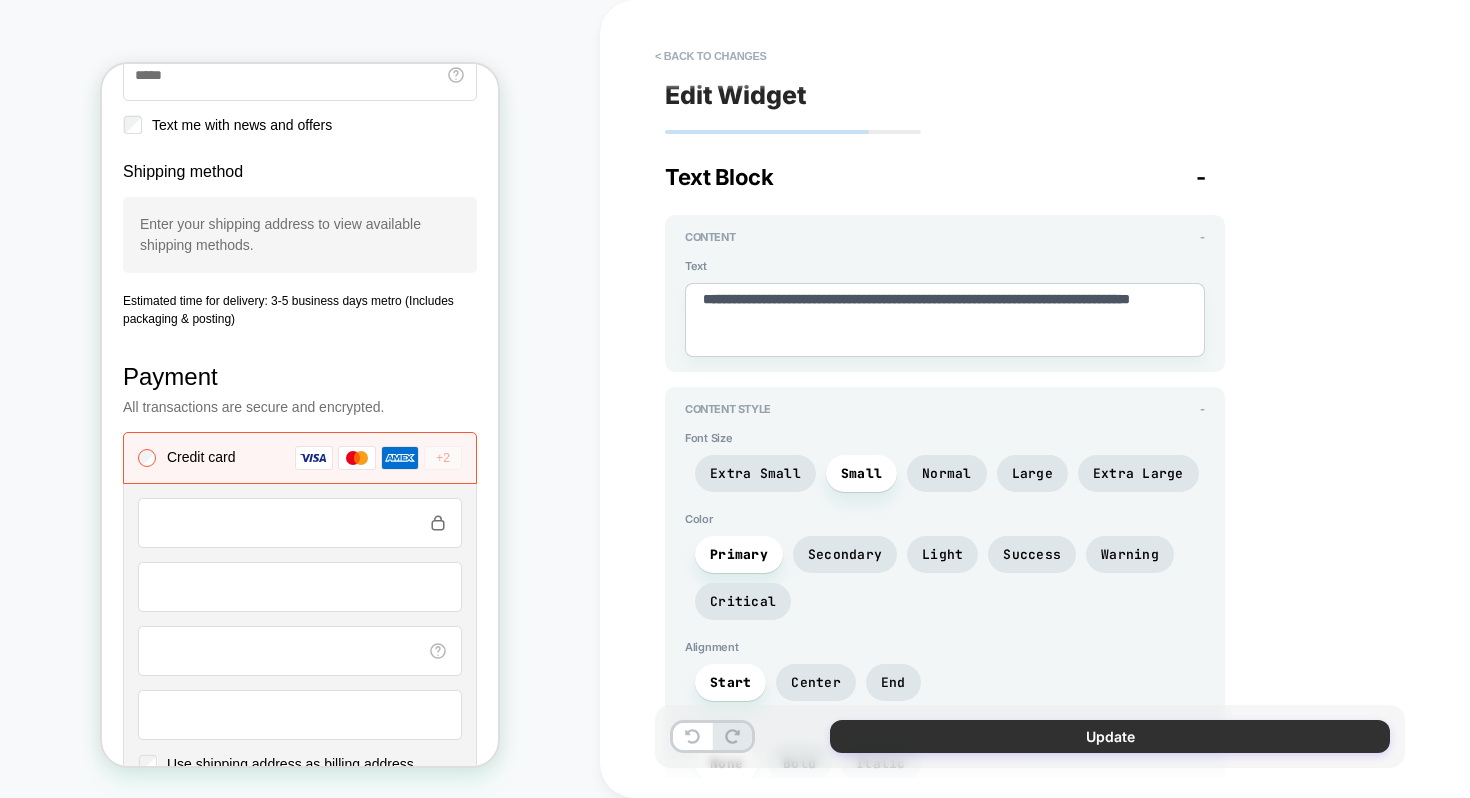 click on "Update" at bounding box center (1110, 736) 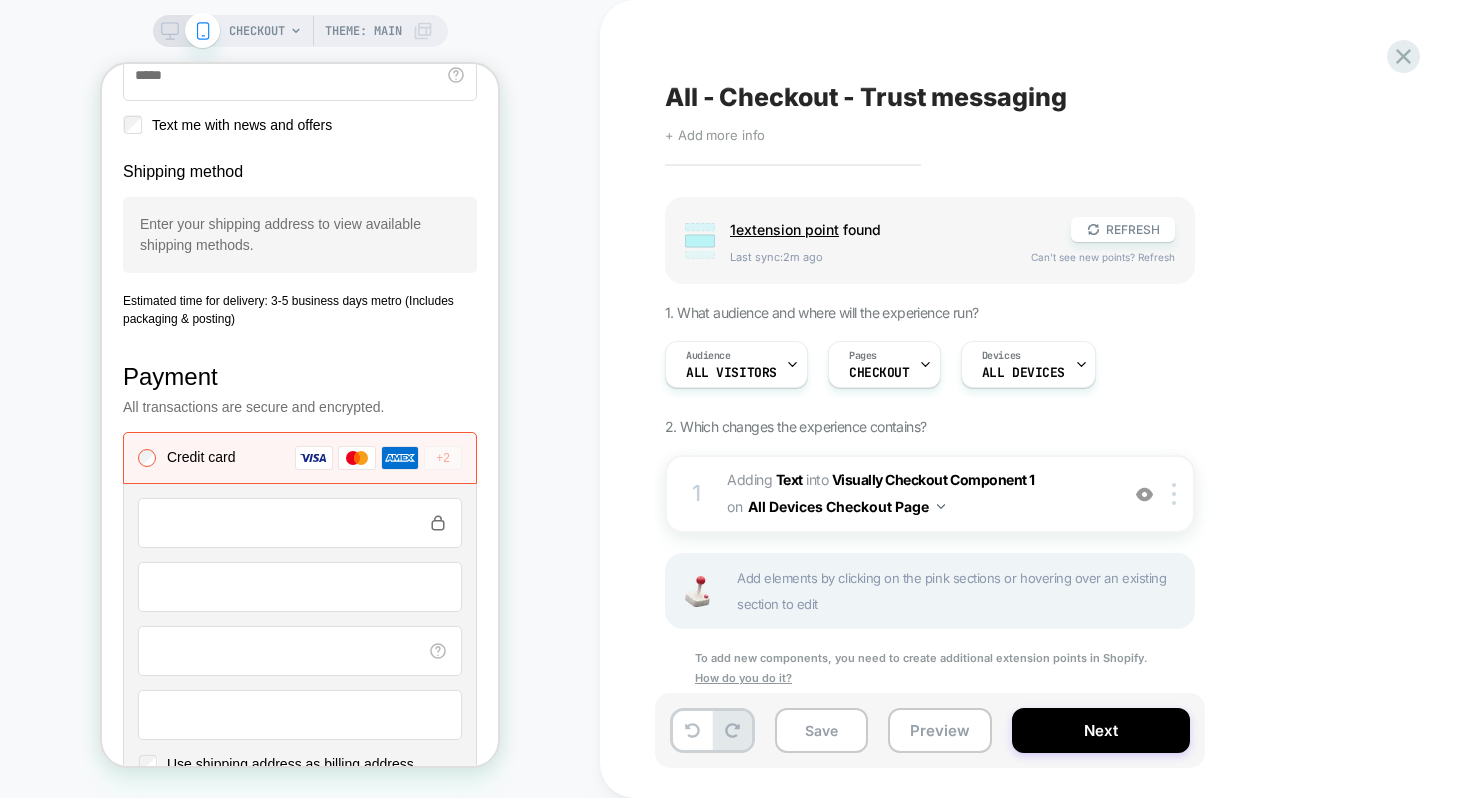 click 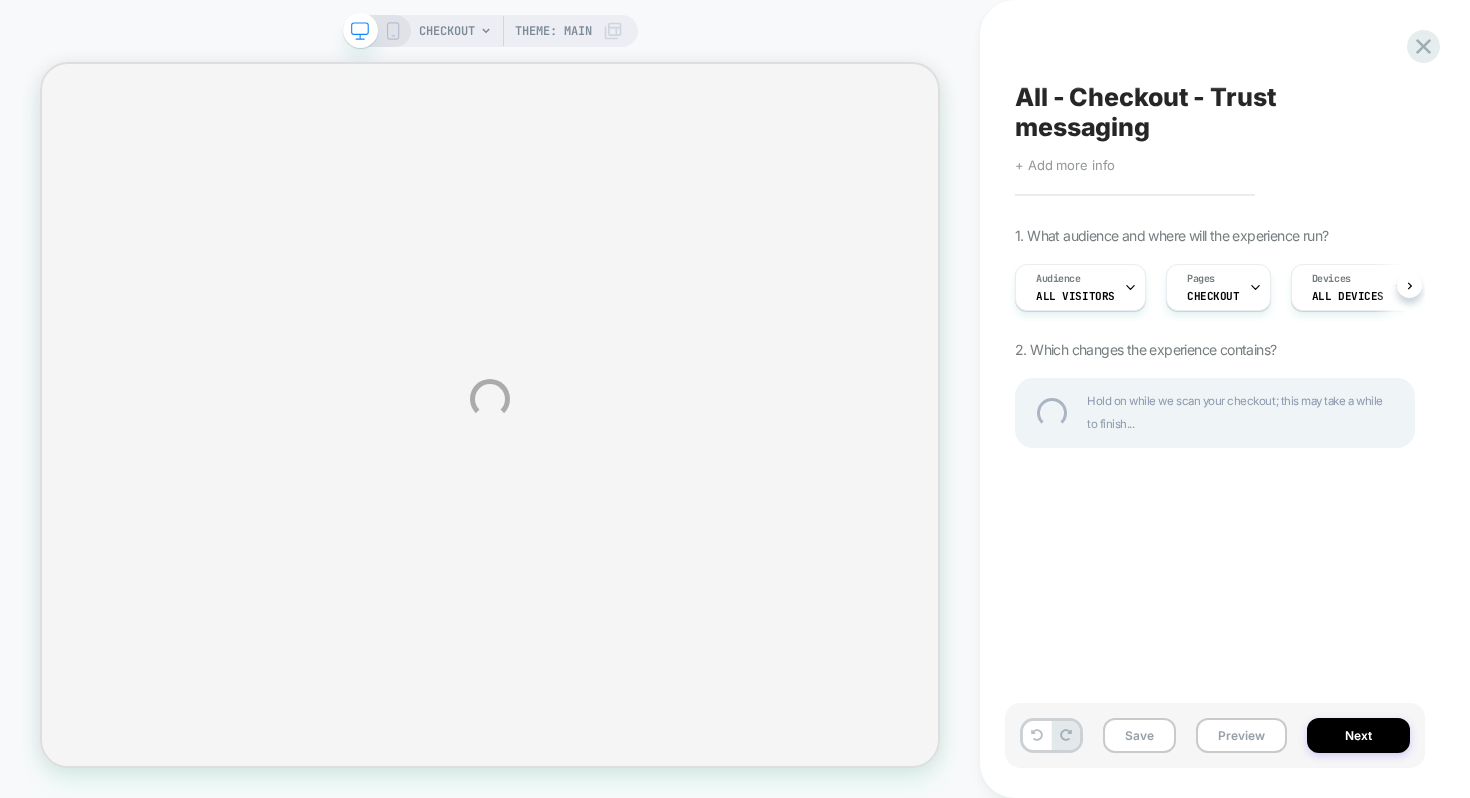 select on "***" 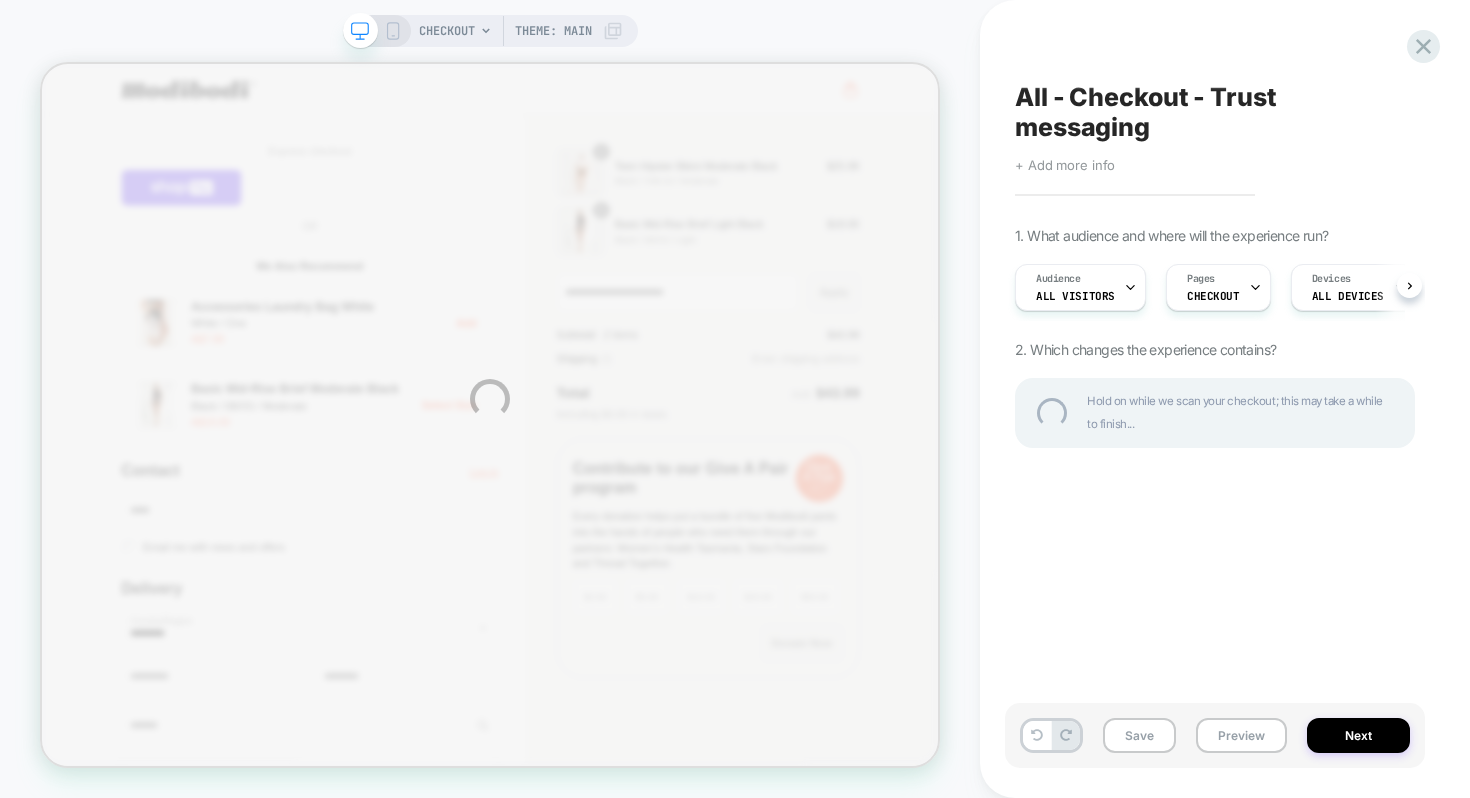 scroll, scrollTop: 0, scrollLeft: 0, axis: both 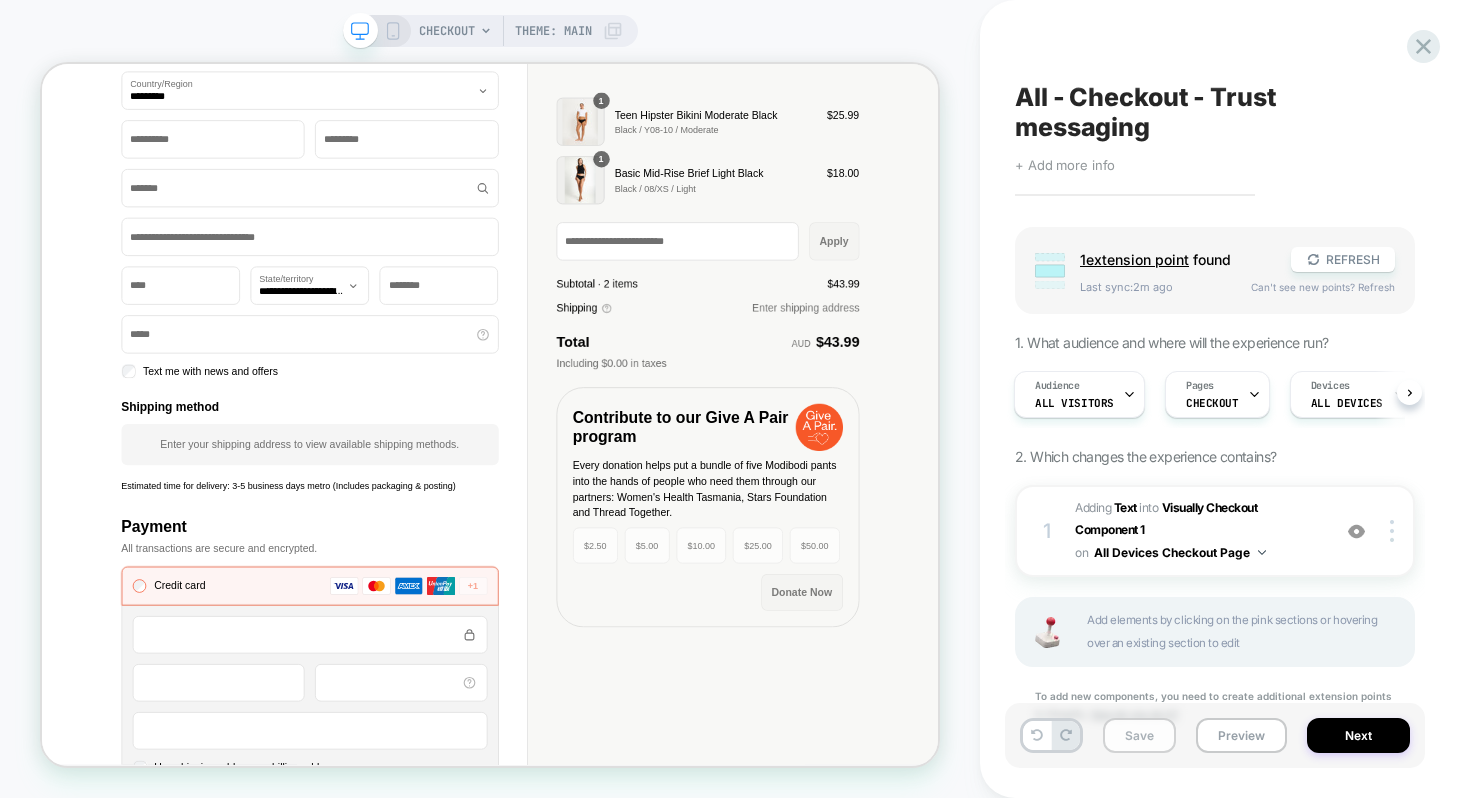 click on "Save" at bounding box center [1139, 735] 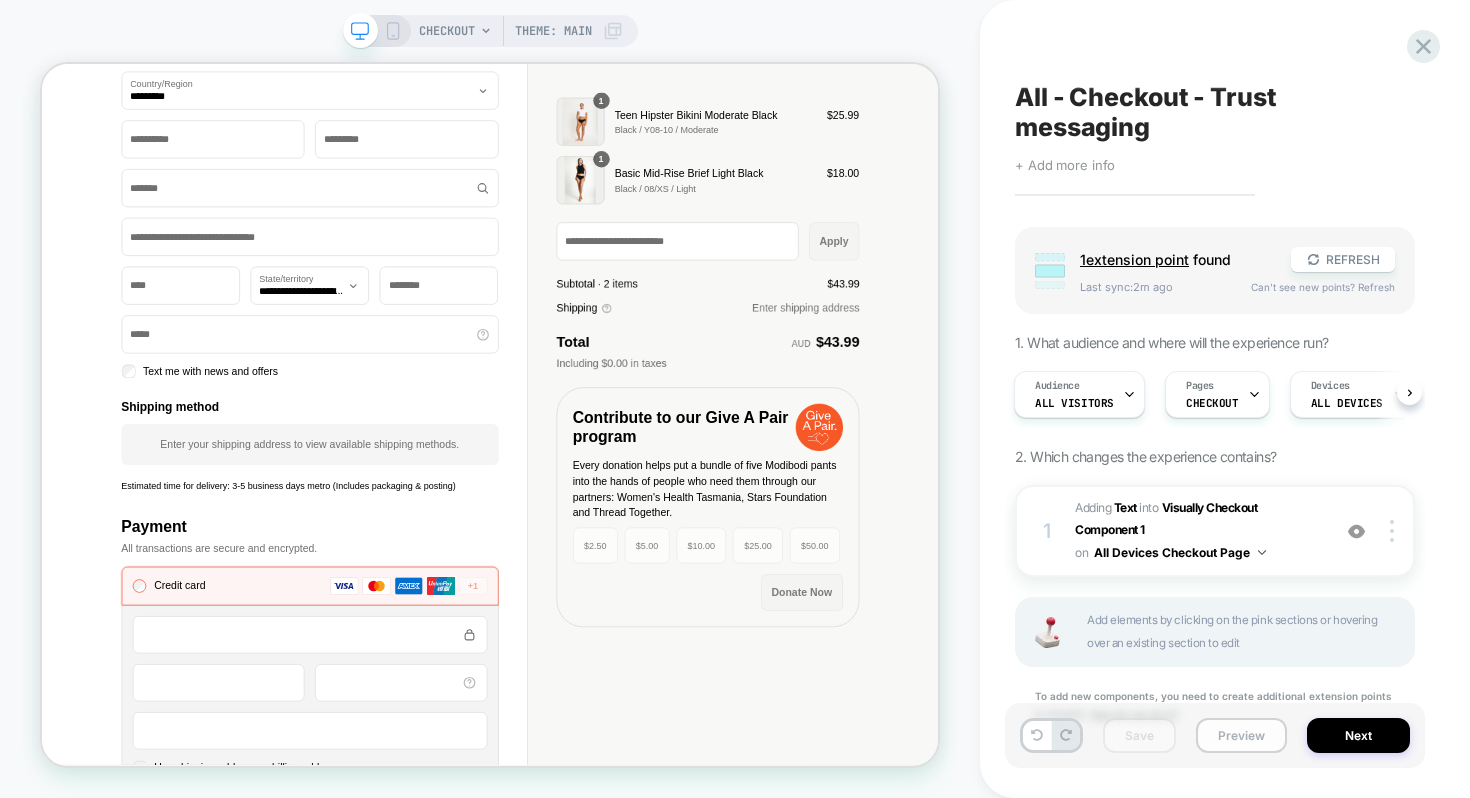 click on "Preview" at bounding box center (1241, 735) 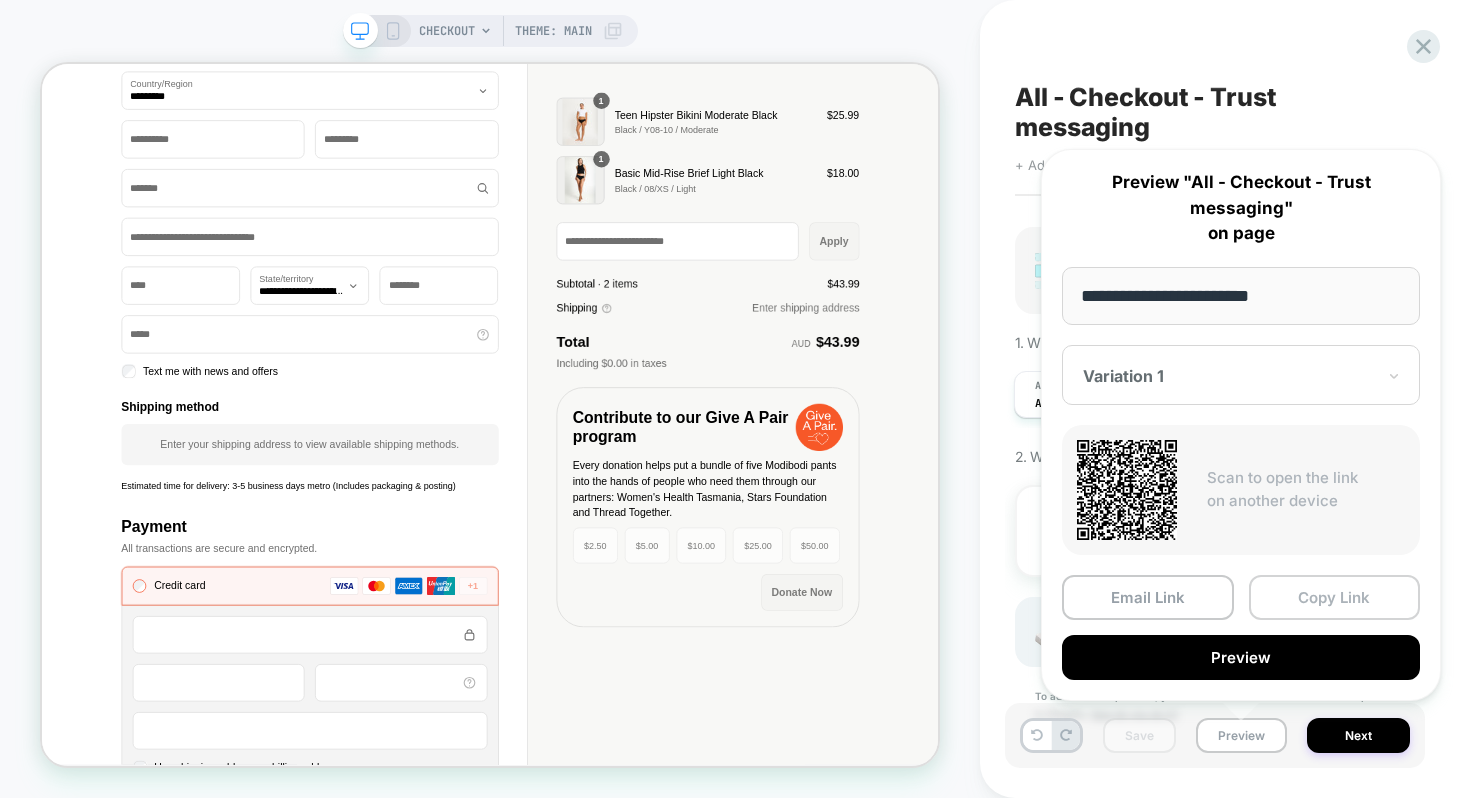 click on "Copy Link" at bounding box center (1335, 597) 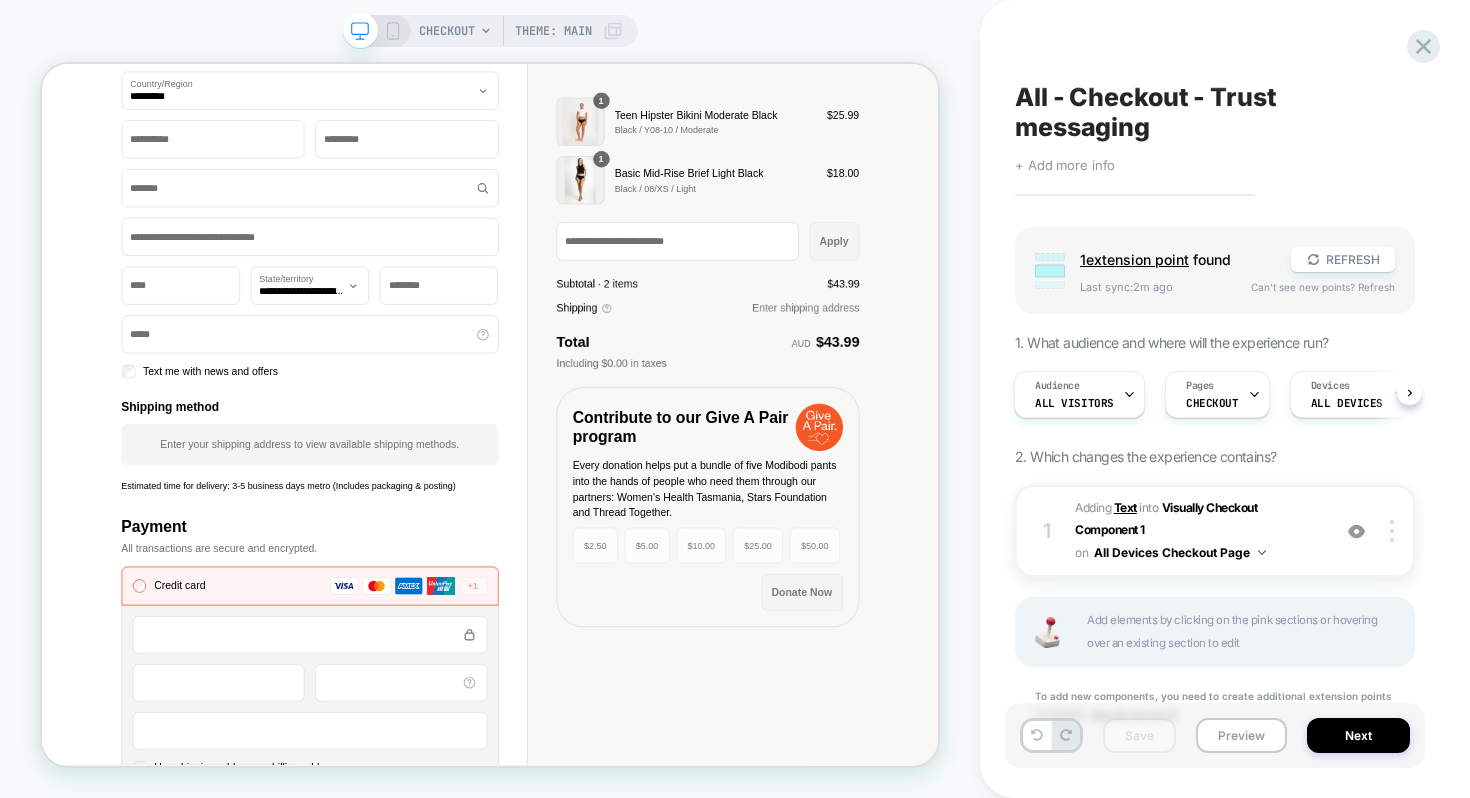 click on "#_loomi_addon_1751417265373 Adding   Text   INTO Visually Checkout Component 1 Visually Checkout Component 1   on All Devices Checkout Page" at bounding box center (1197, 531) 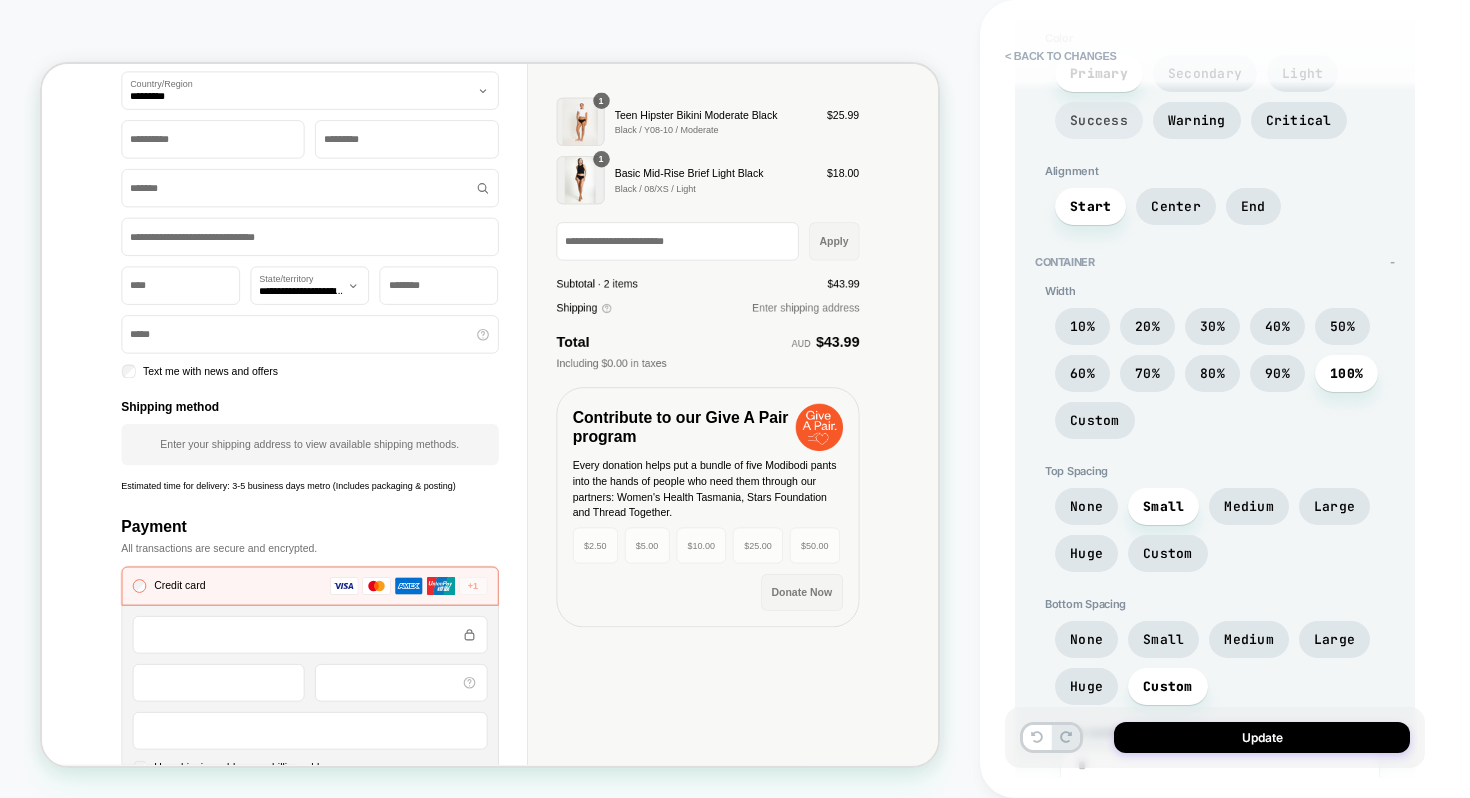 scroll, scrollTop: 481, scrollLeft: 0, axis: vertical 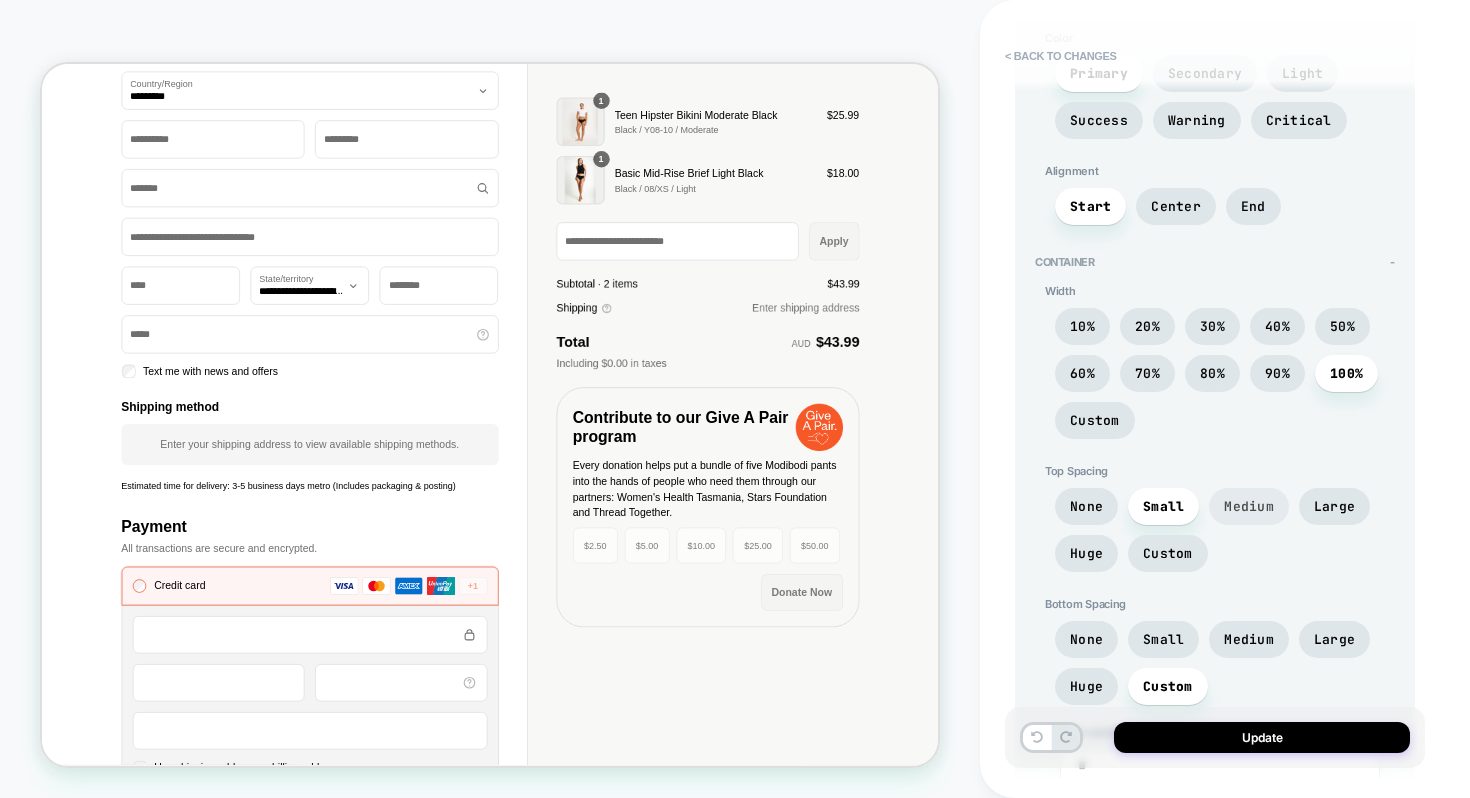 click on "Medium" at bounding box center [1249, 506] 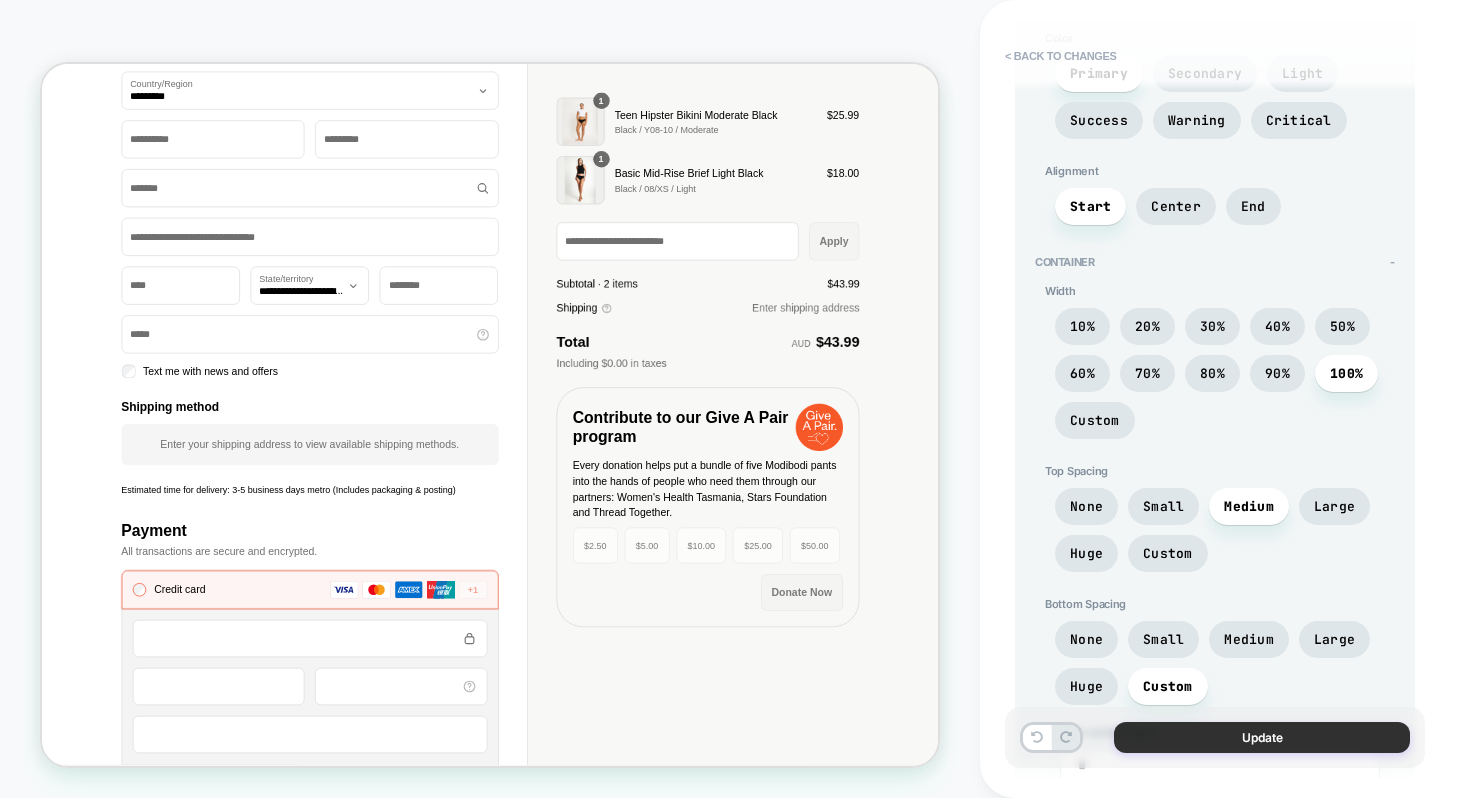 click on "Update" at bounding box center (1262, 737) 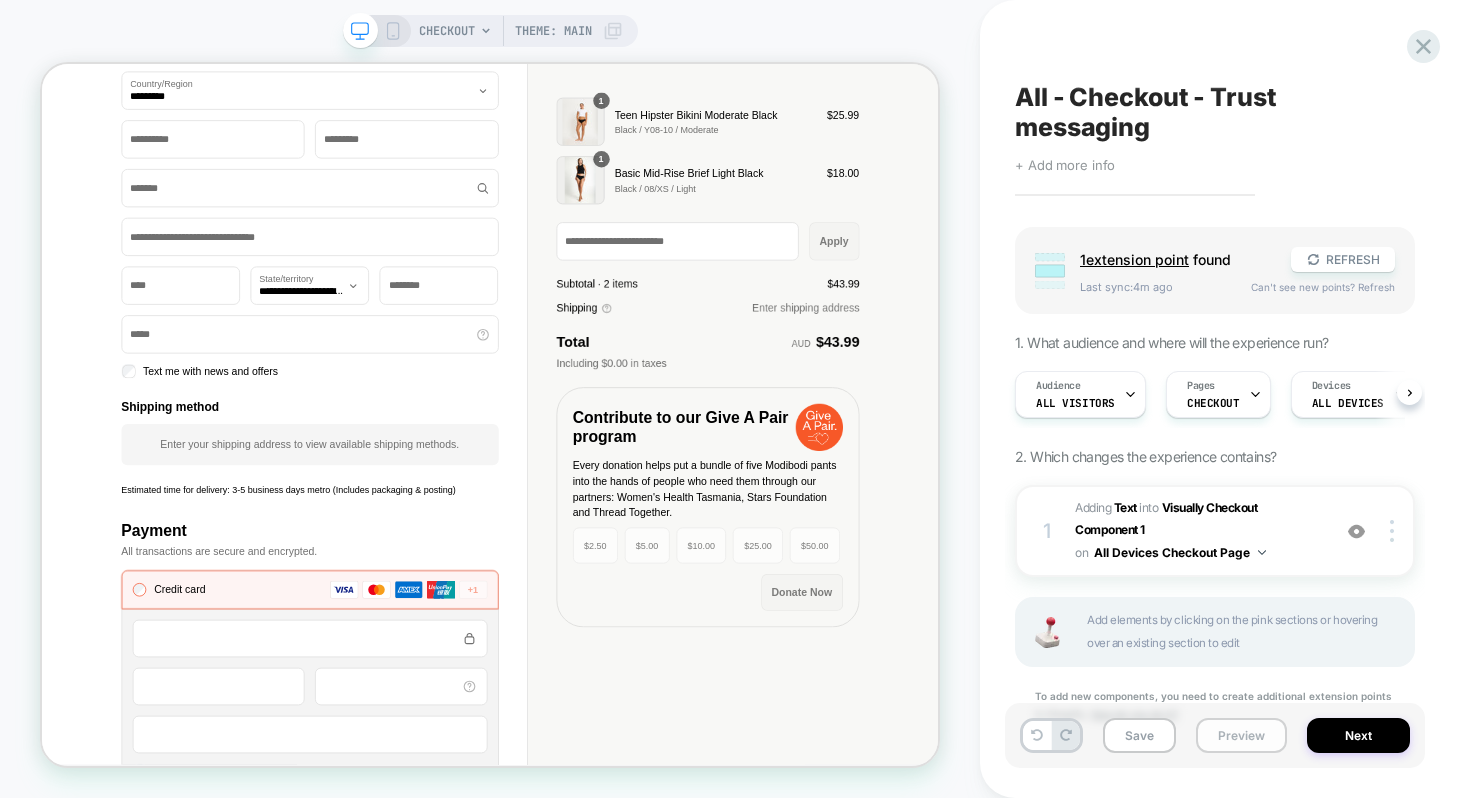scroll, scrollTop: 0, scrollLeft: 1, axis: horizontal 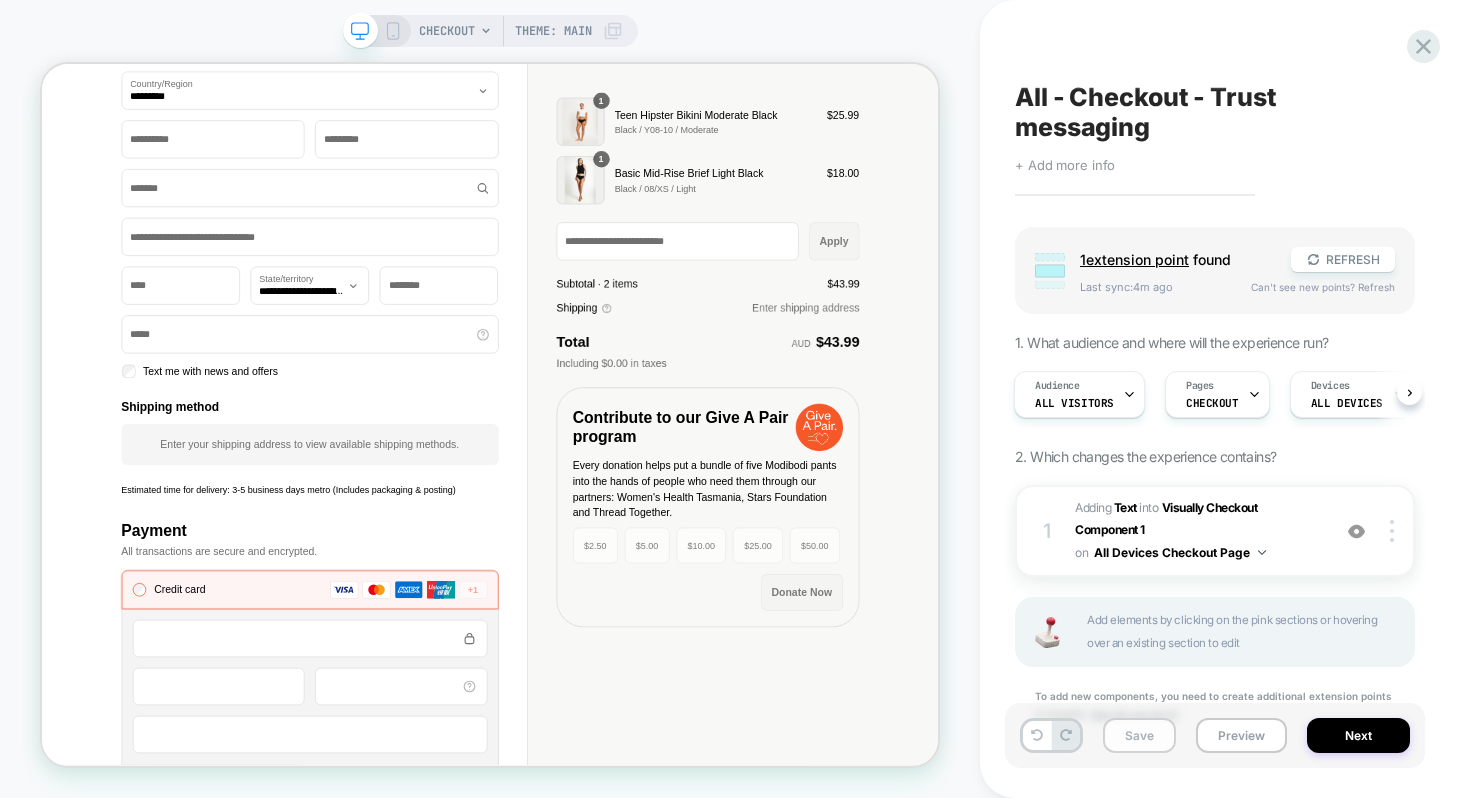 click on "Save" at bounding box center (1139, 735) 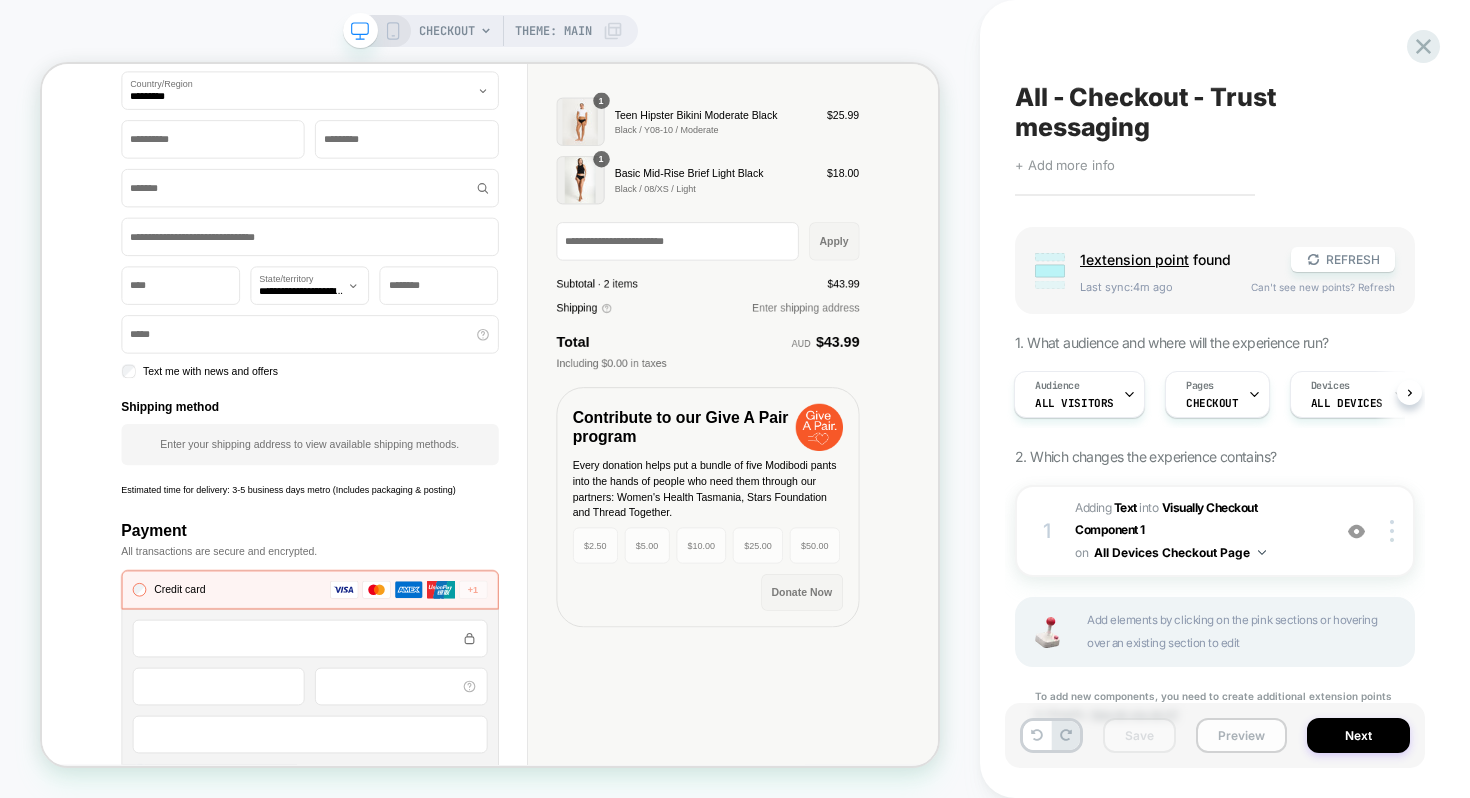 click on "Preview" at bounding box center (1241, 735) 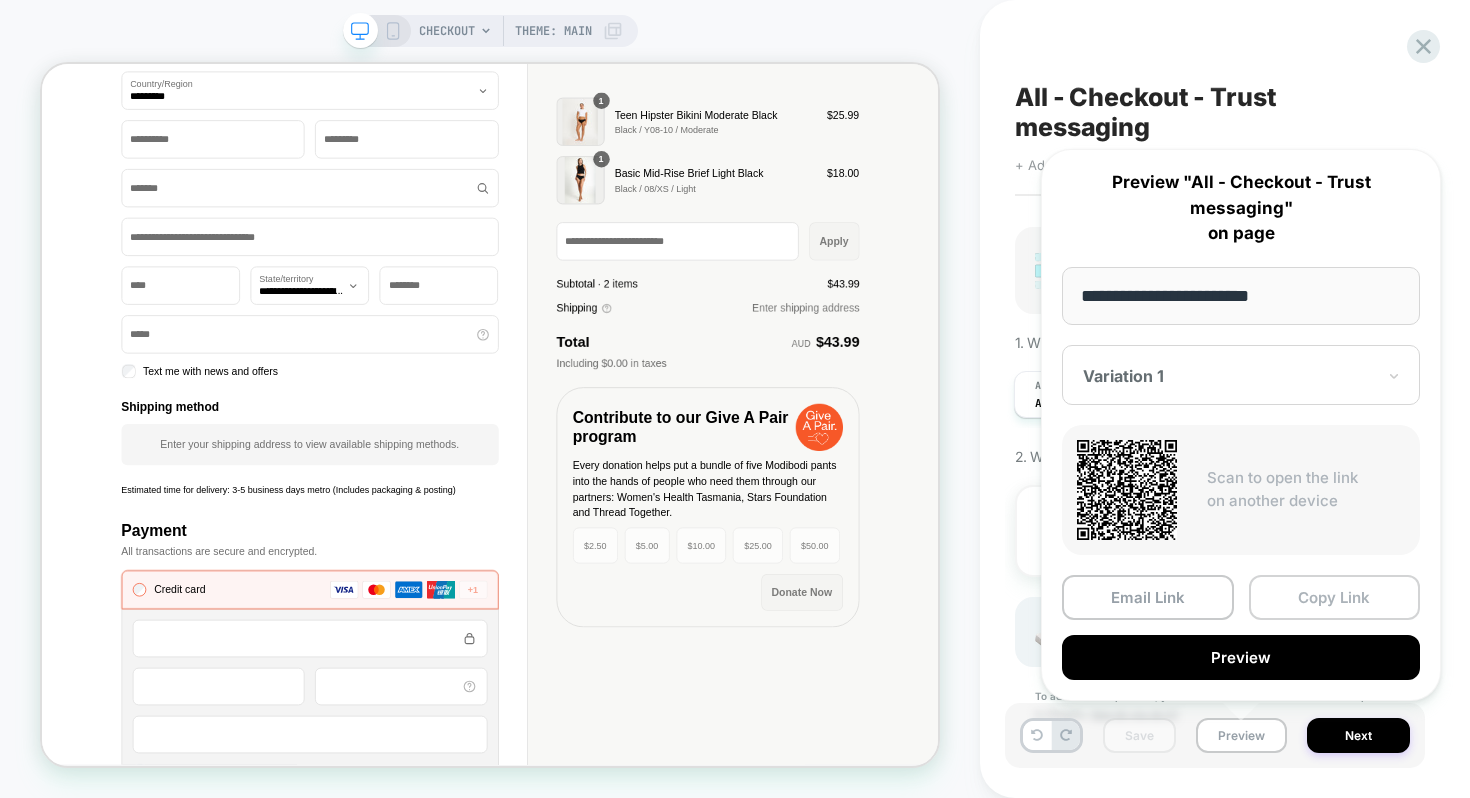 click on "Copy Link" at bounding box center [1335, 597] 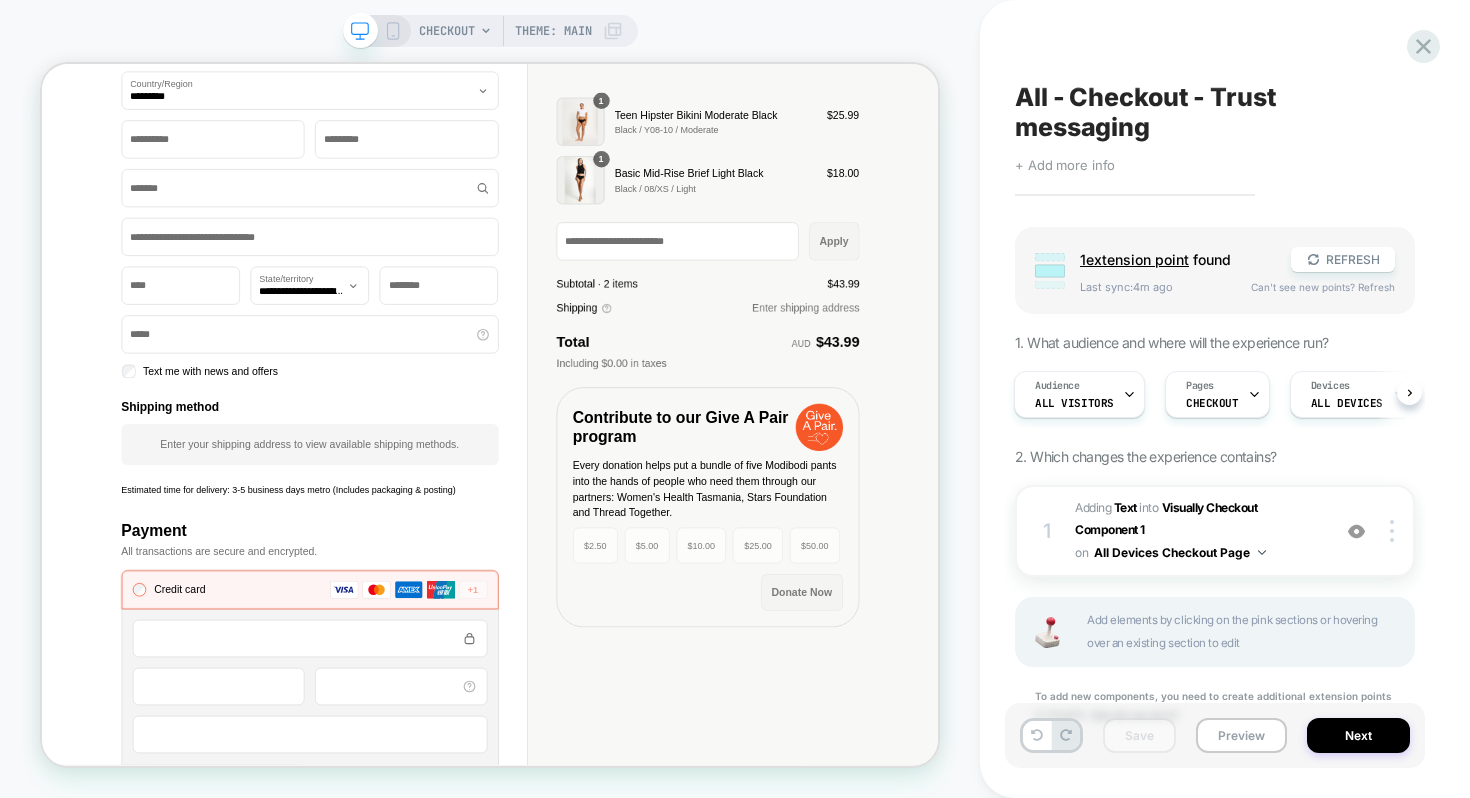 click on "**********" at bounding box center [399, 336] 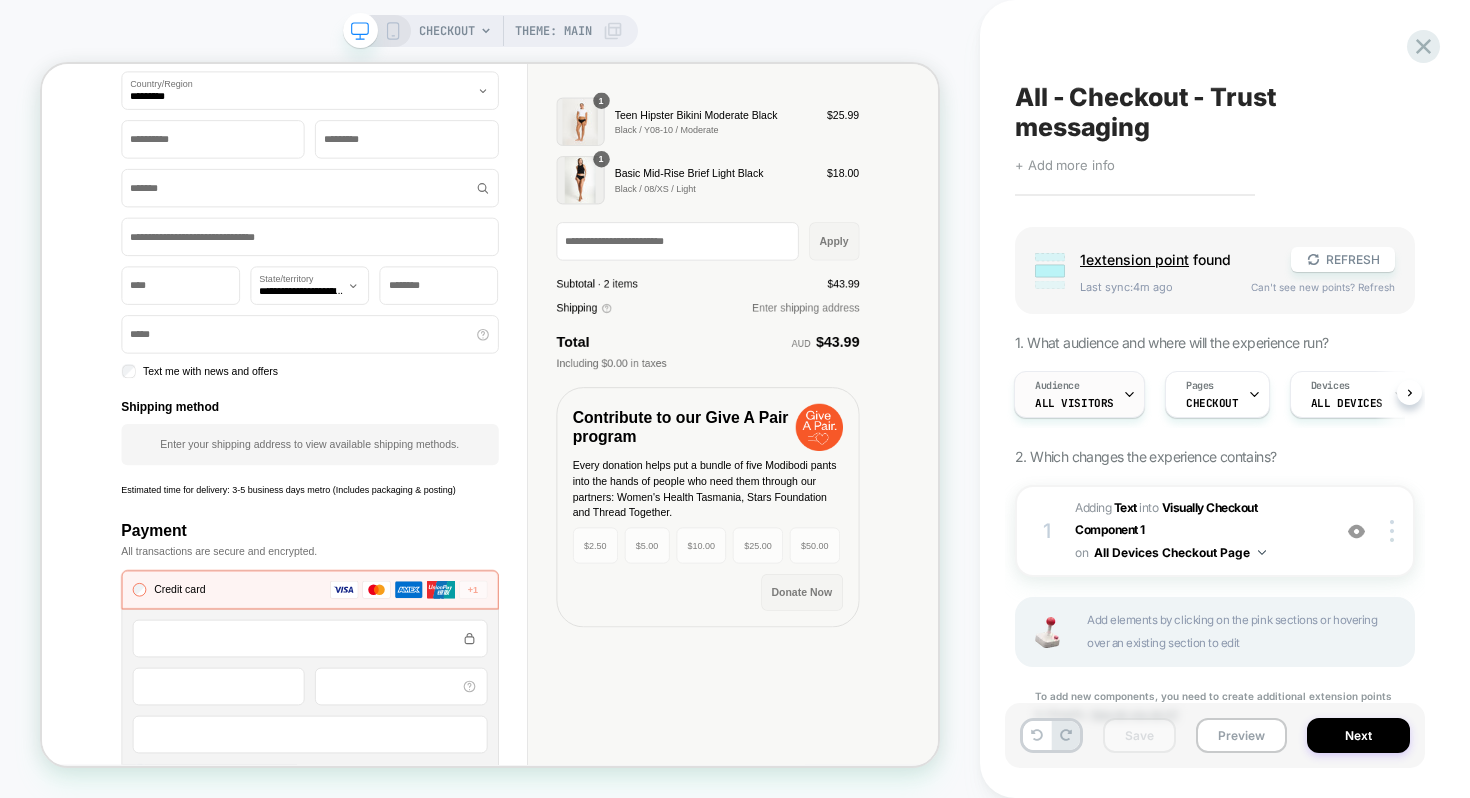 click on "Audience" at bounding box center [1057, 386] 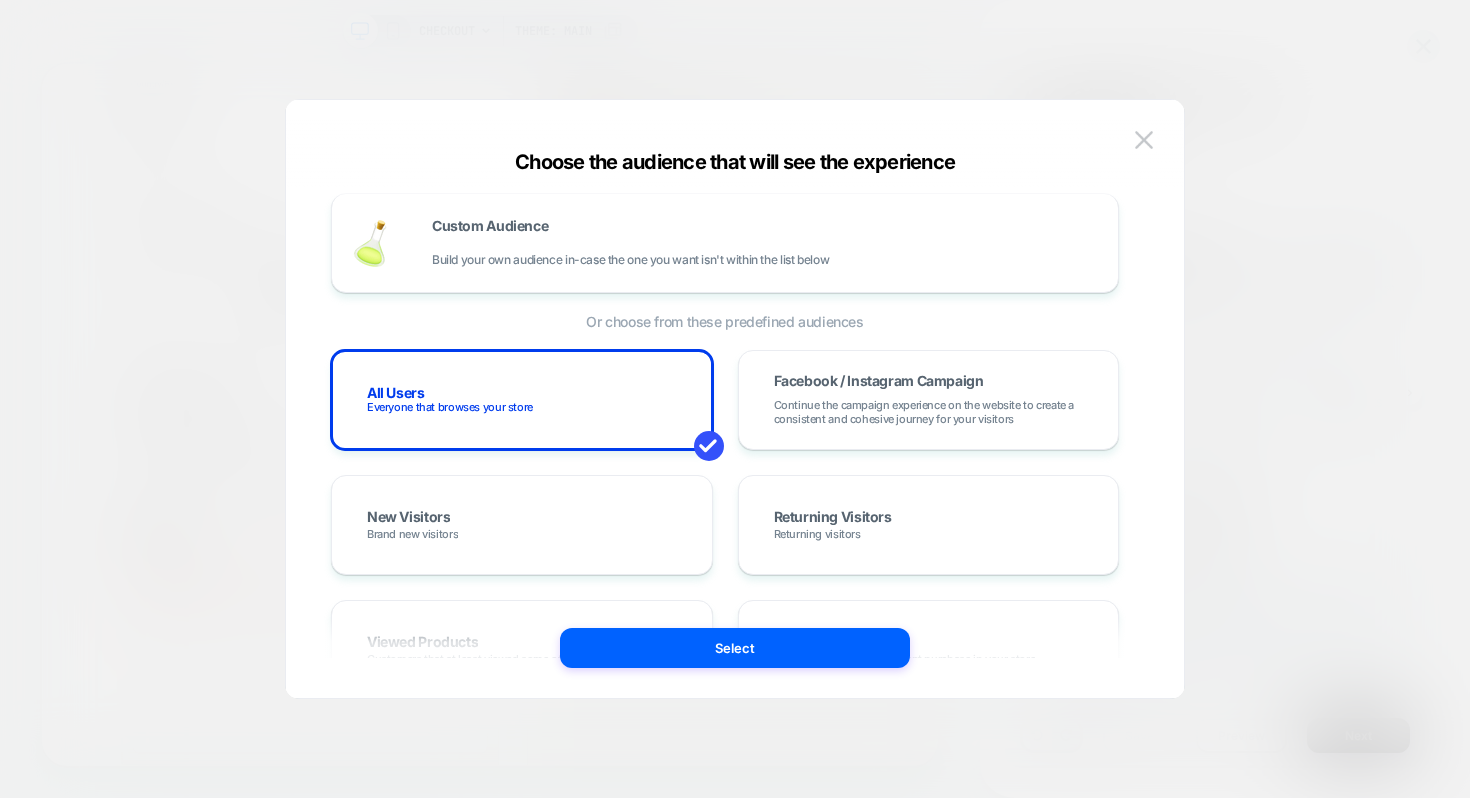 scroll, scrollTop: 0, scrollLeft: 0, axis: both 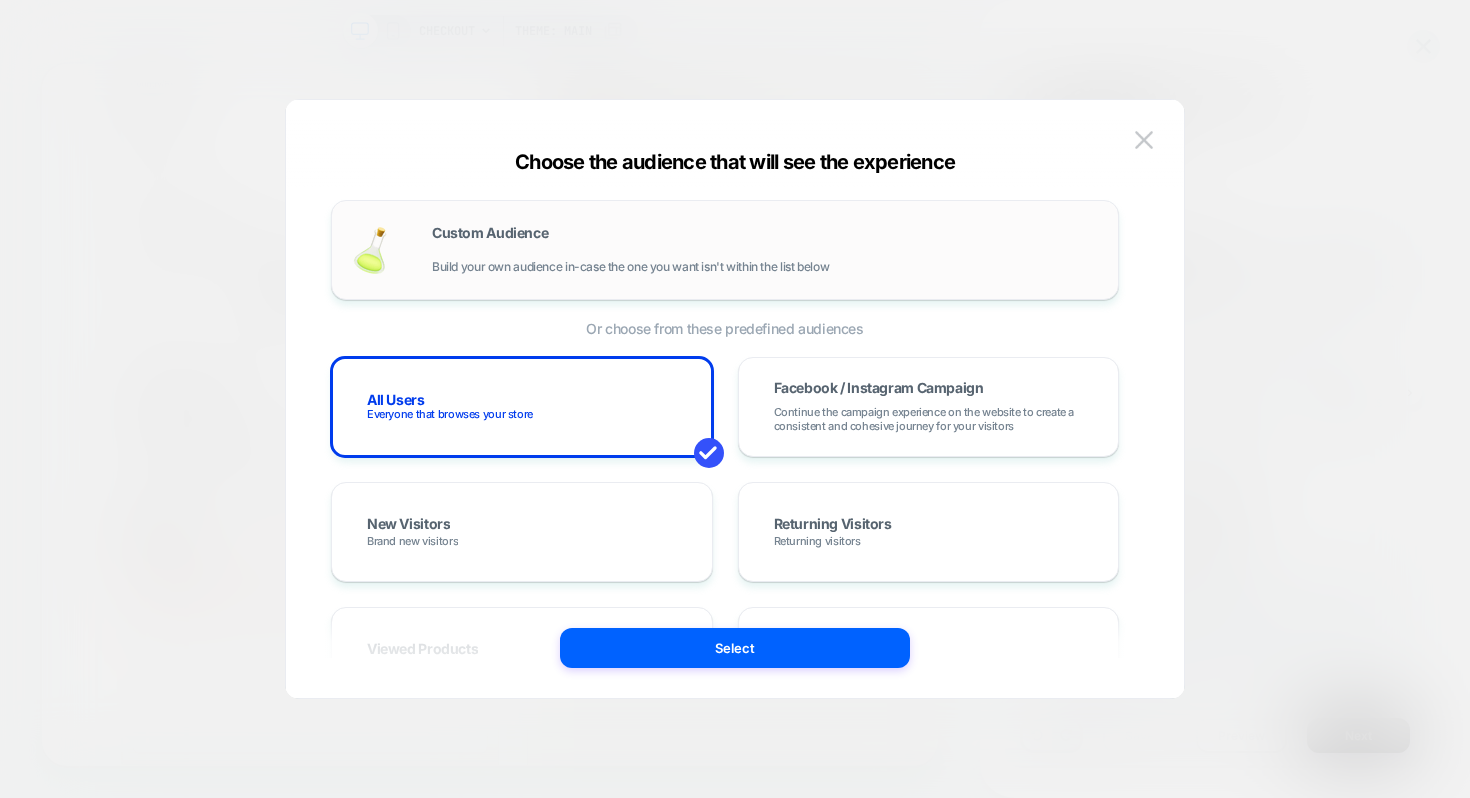 click on "Custom Audience Build your own audience in-case the one you want isn't within the list below" at bounding box center [765, 250] 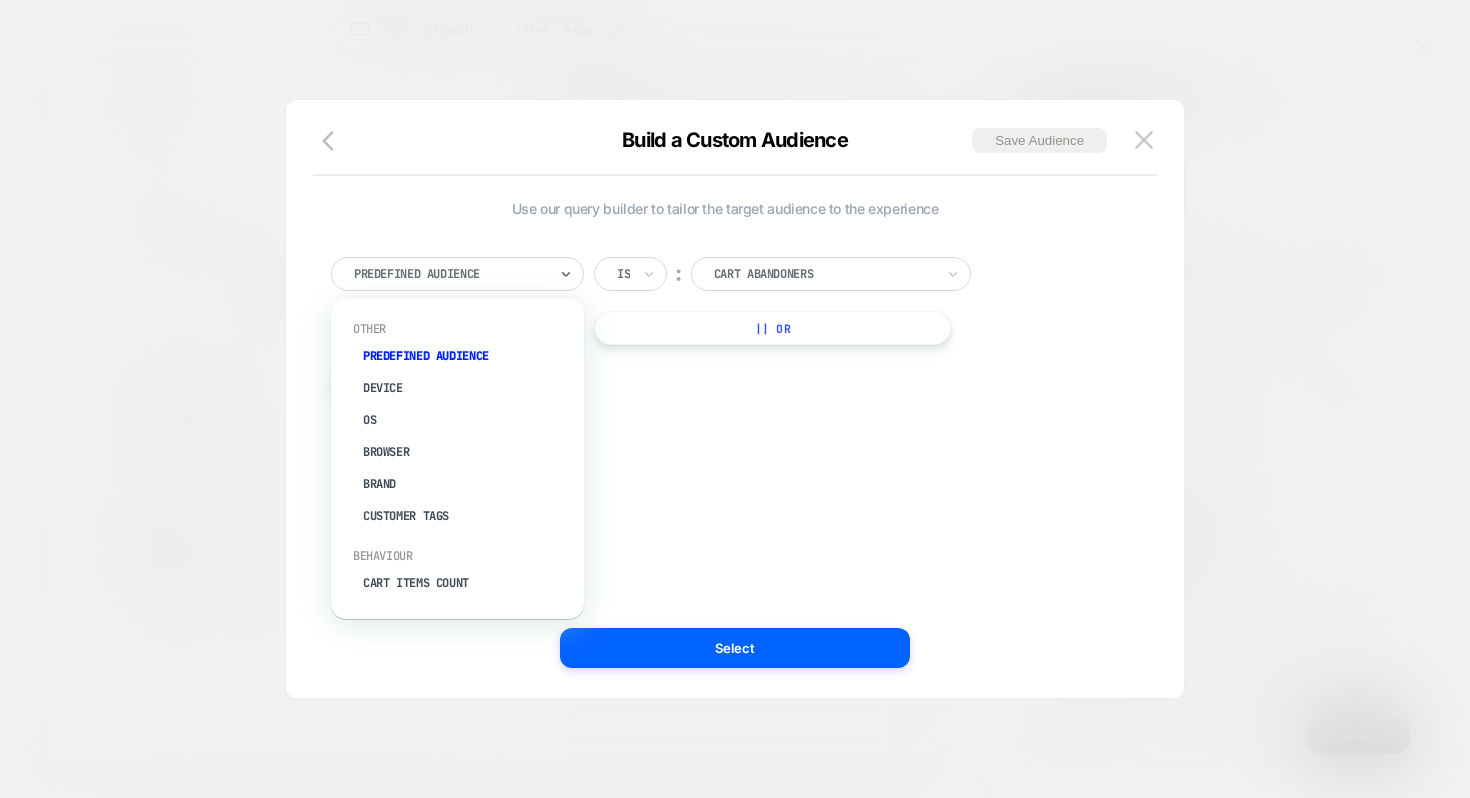 click at bounding box center [450, 274] 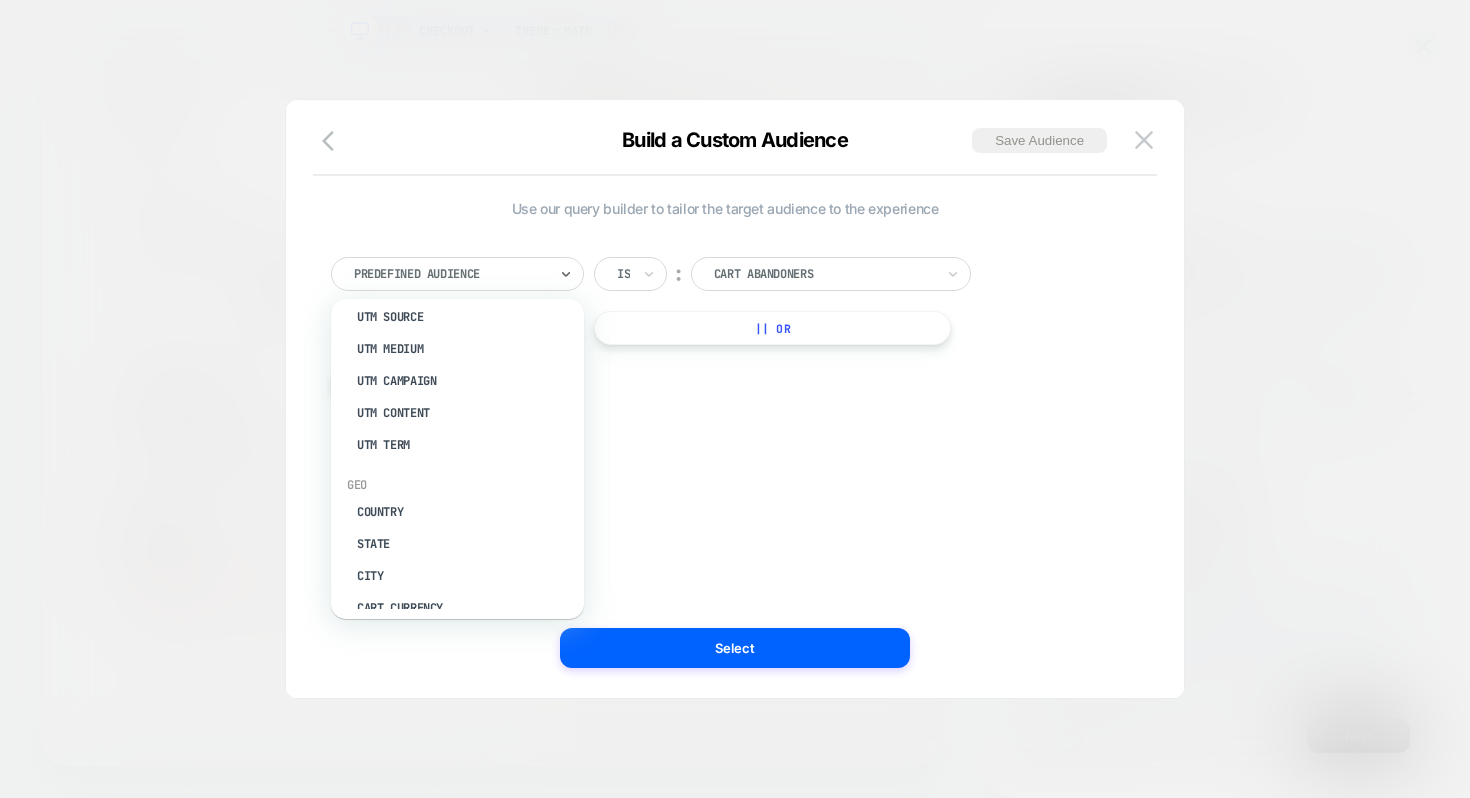 scroll, scrollTop: 759, scrollLeft: 6, axis: both 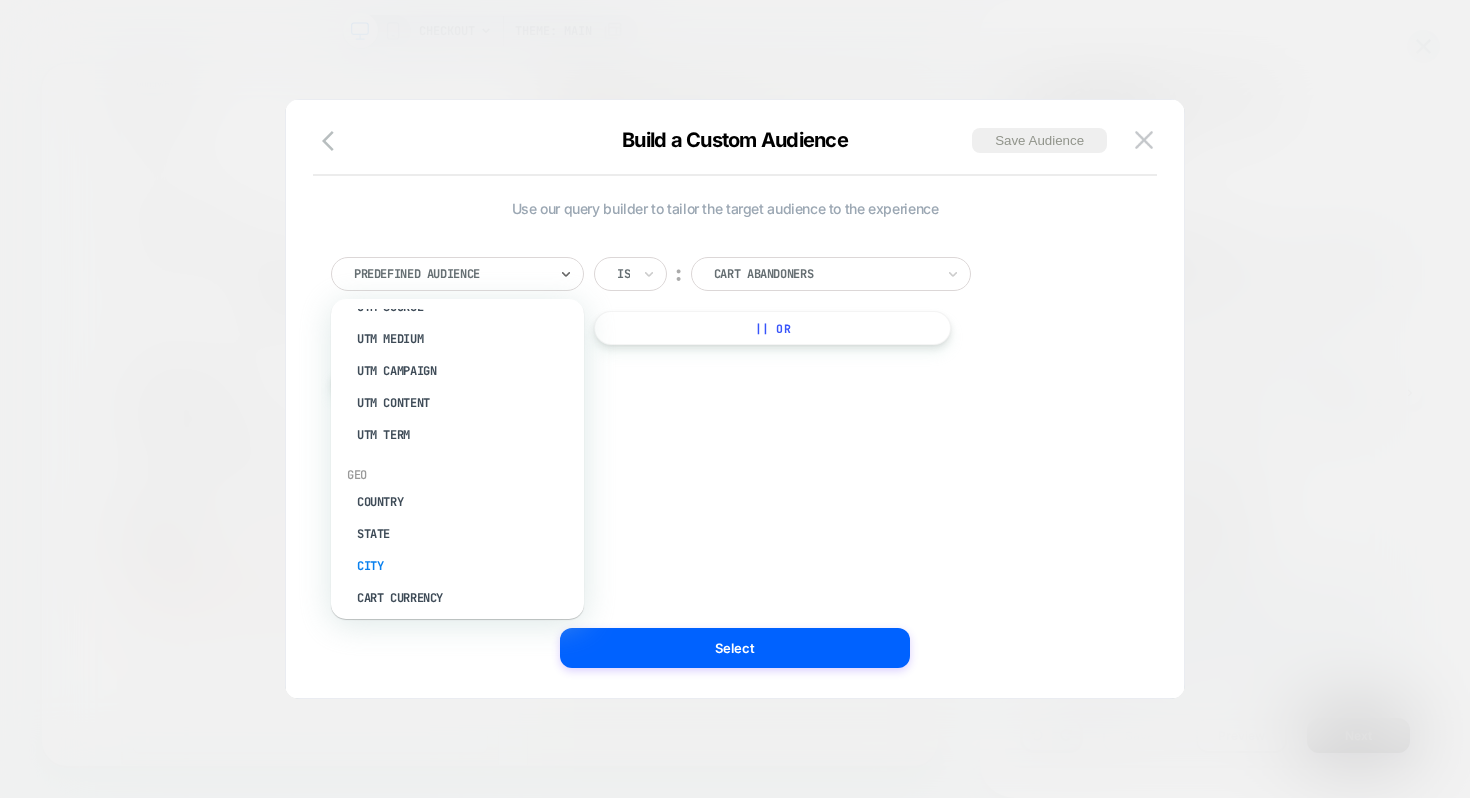 click on "City" at bounding box center [461, 566] 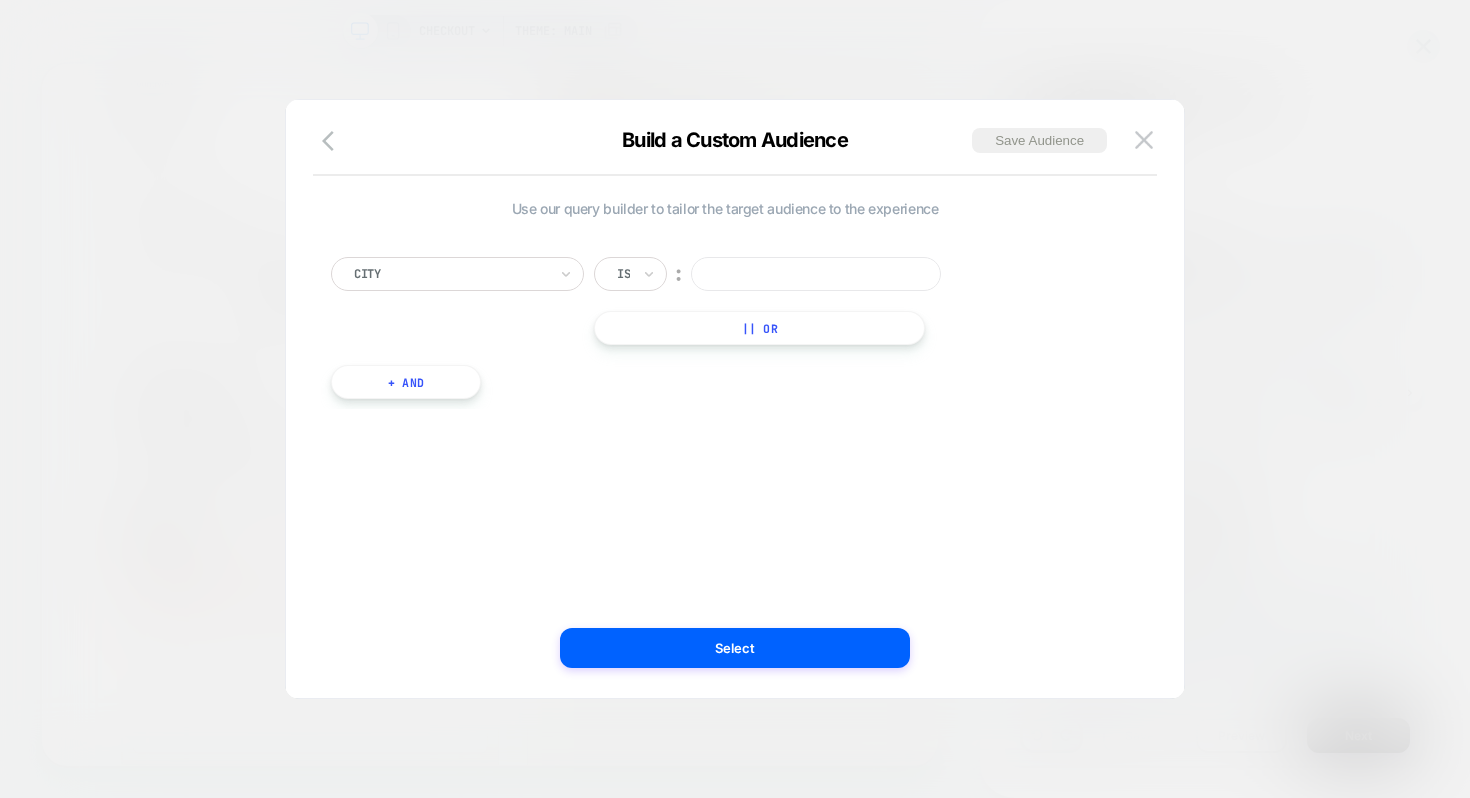 click at bounding box center [816, 274] 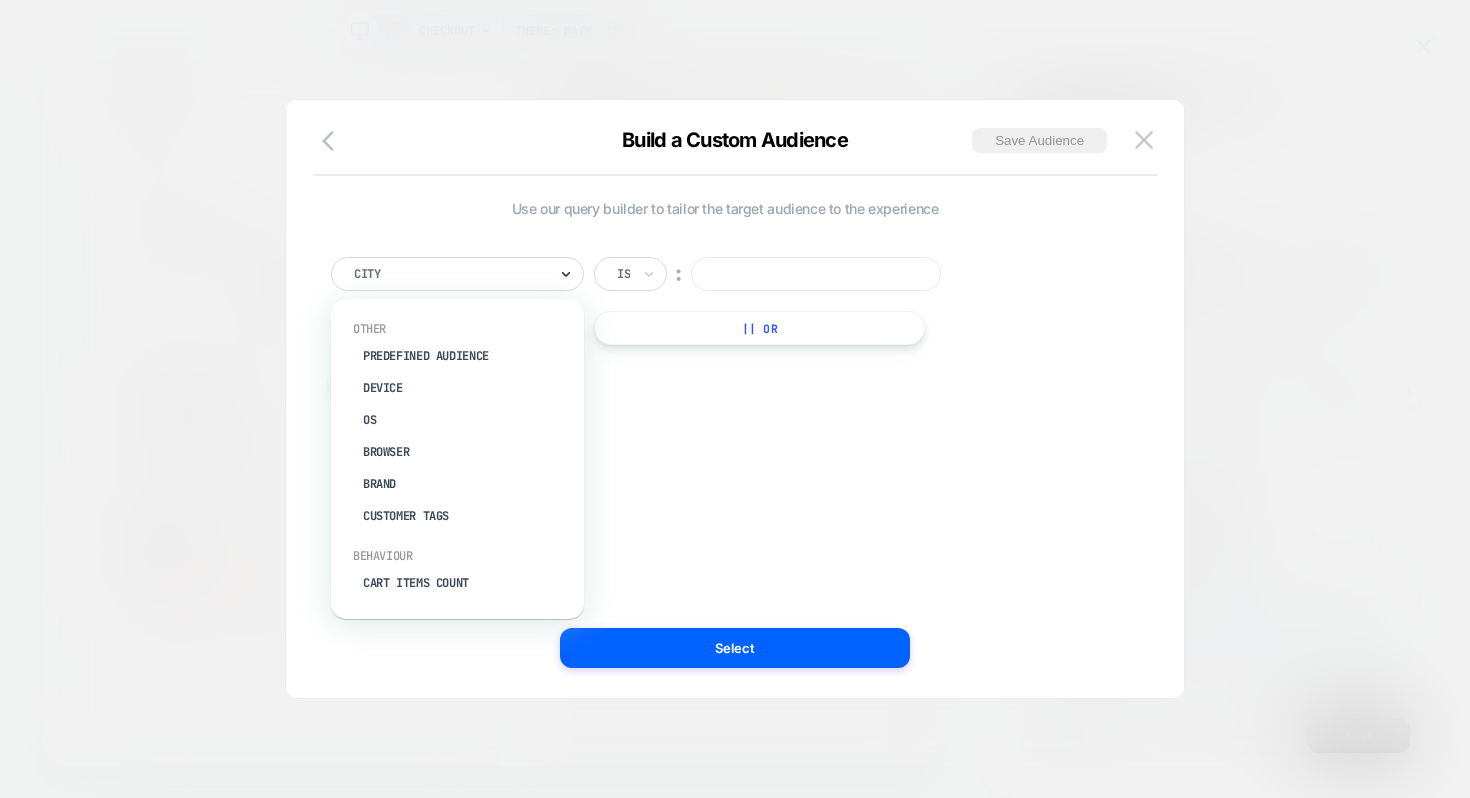 click 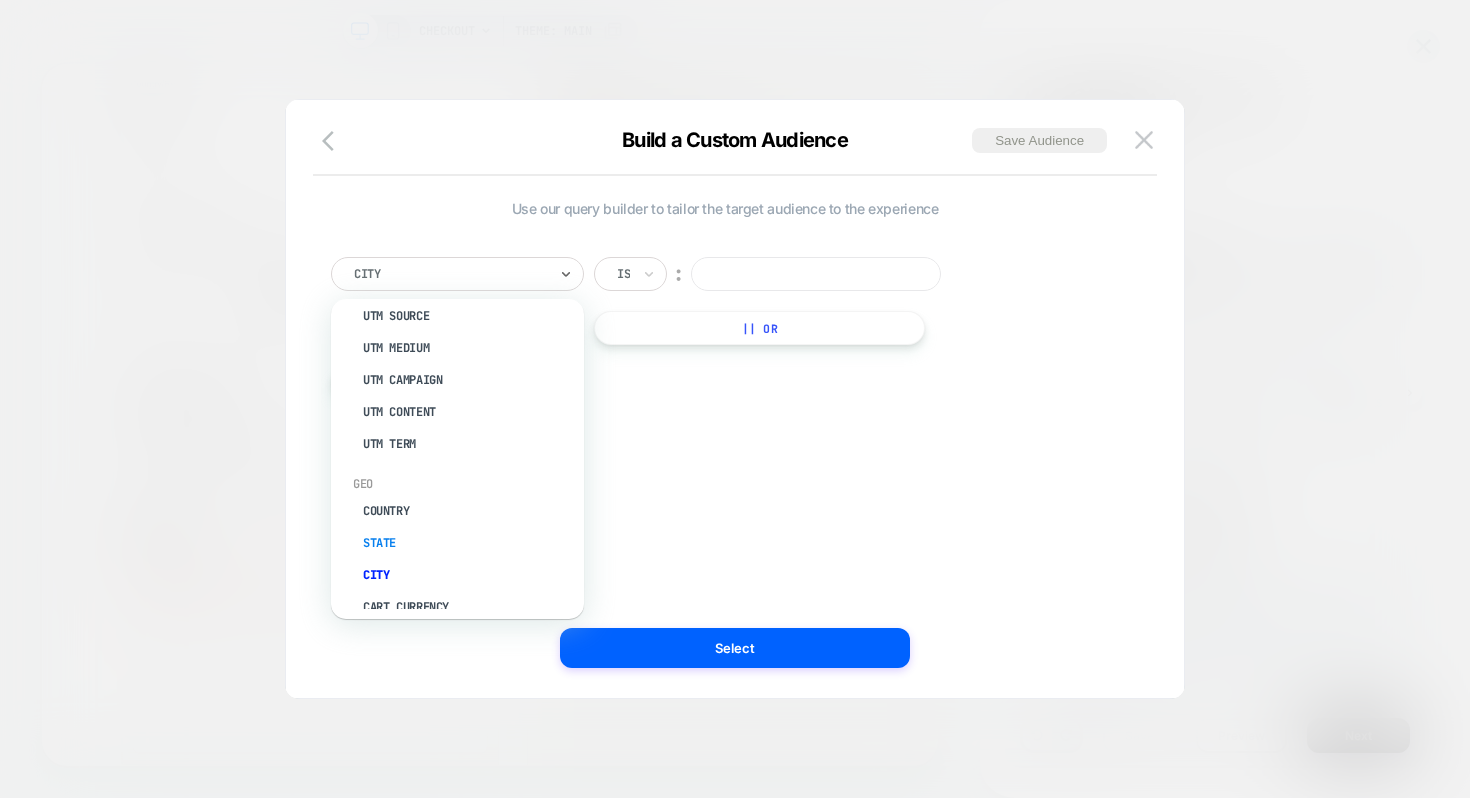 scroll, scrollTop: 749, scrollLeft: 0, axis: vertical 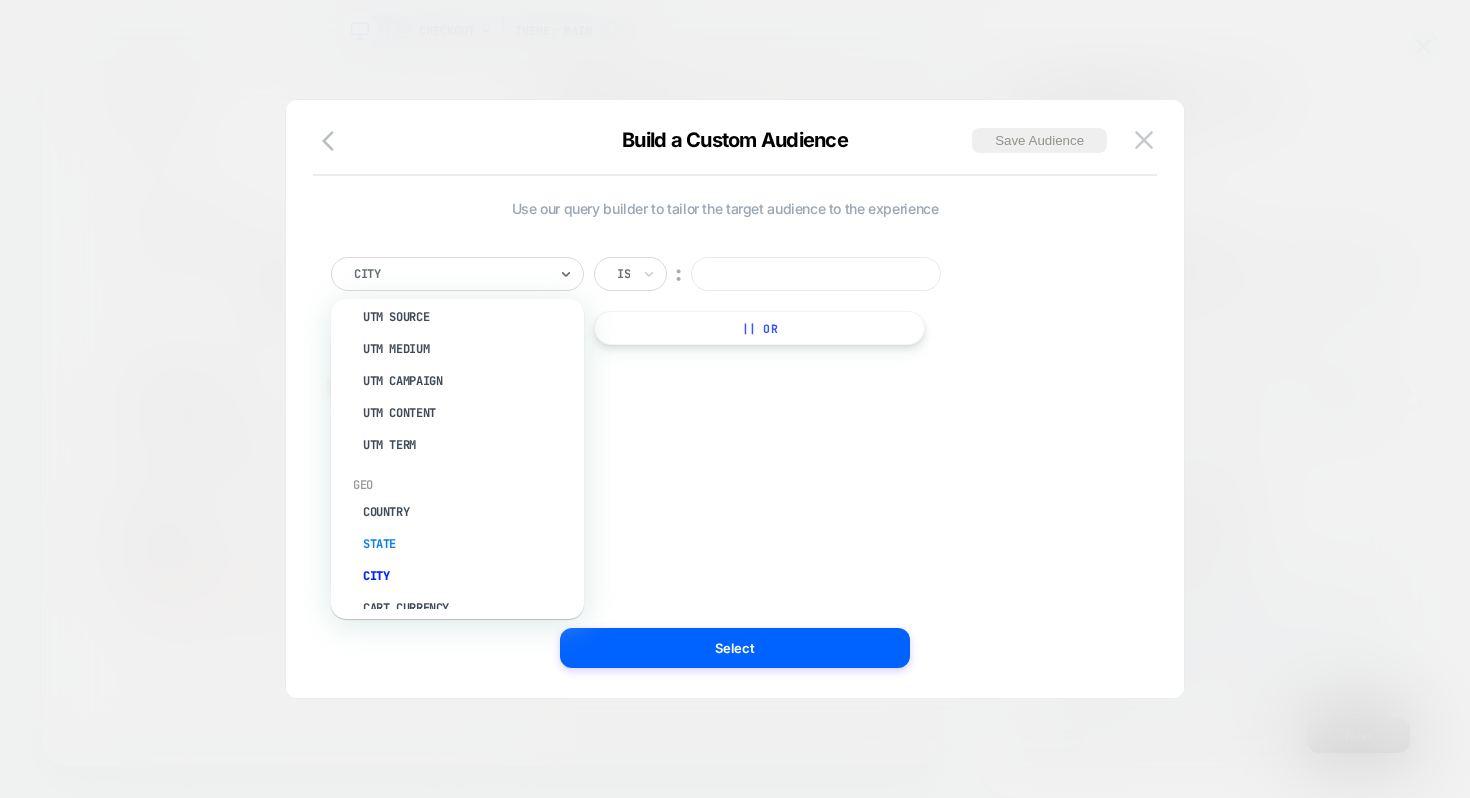 click on "State" at bounding box center [467, 544] 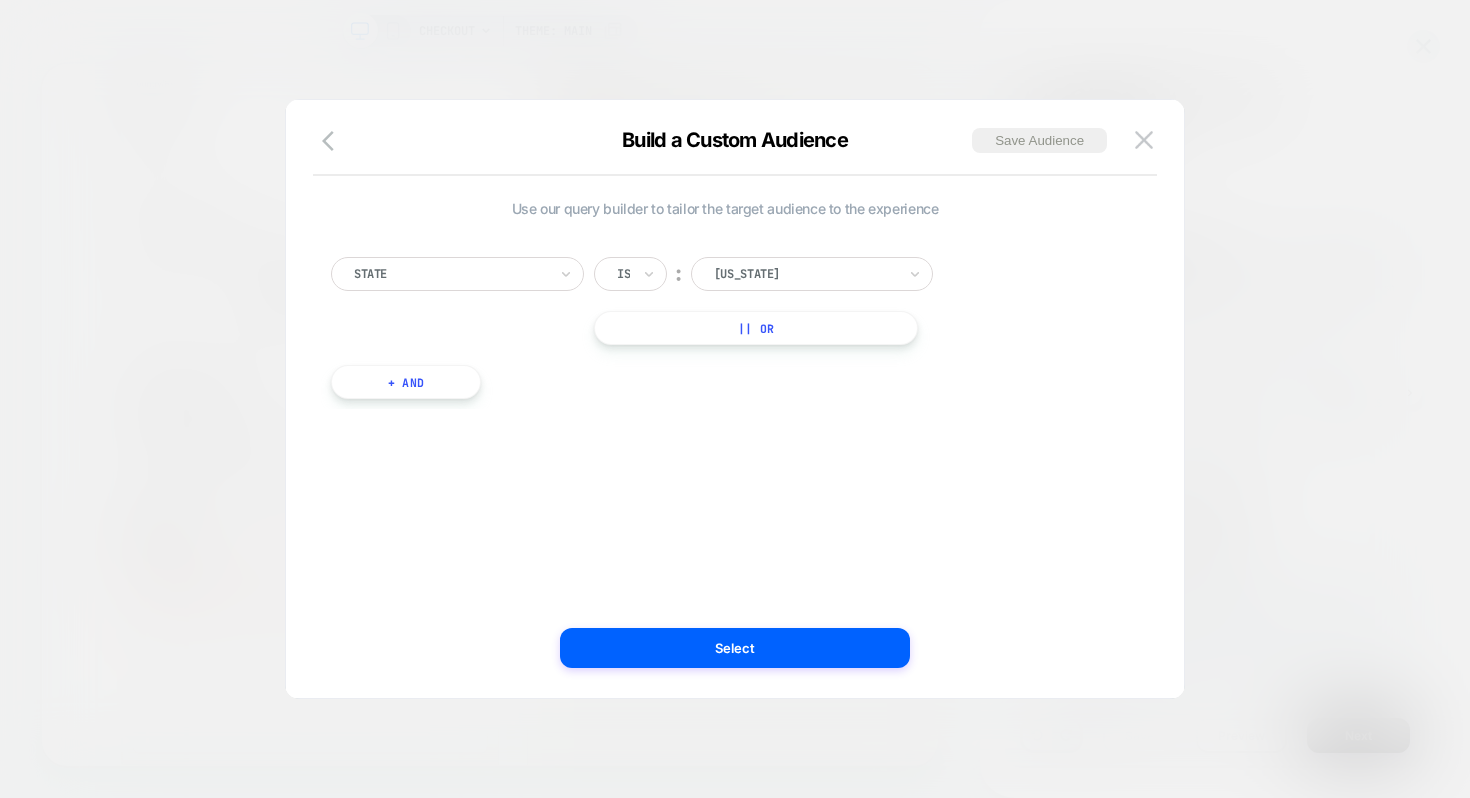 click at bounding box center [805, 274] 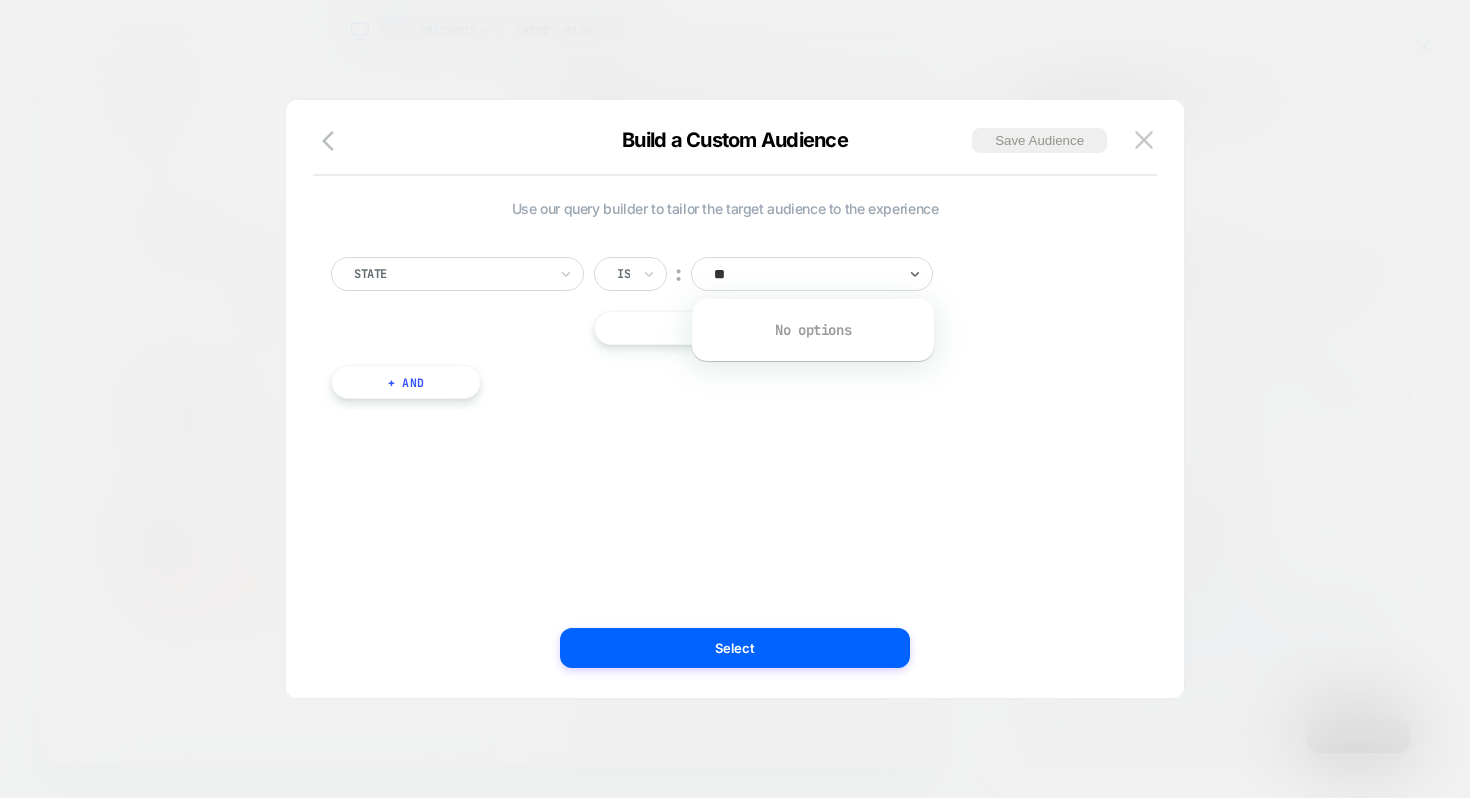 type on "*" 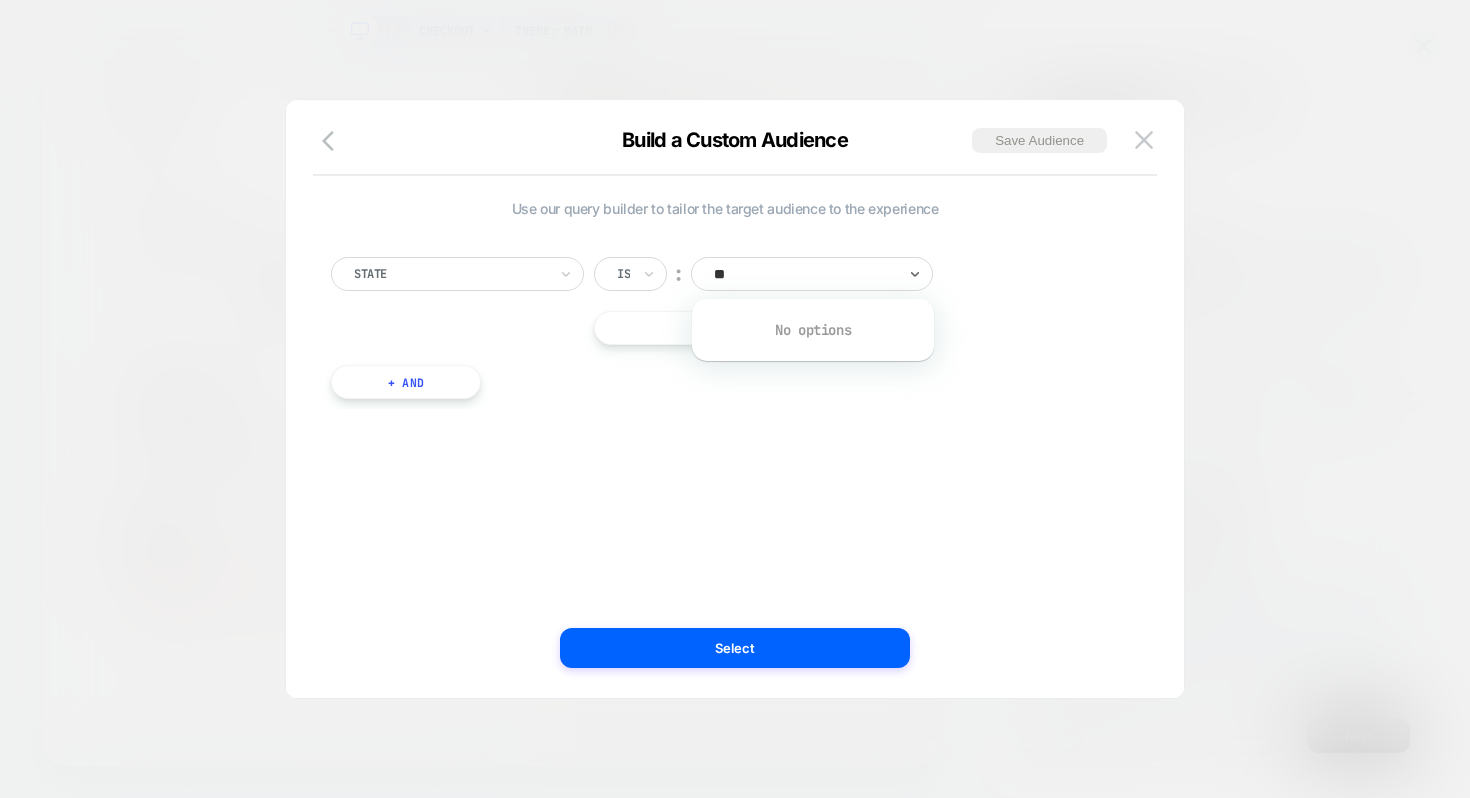 type on "*" 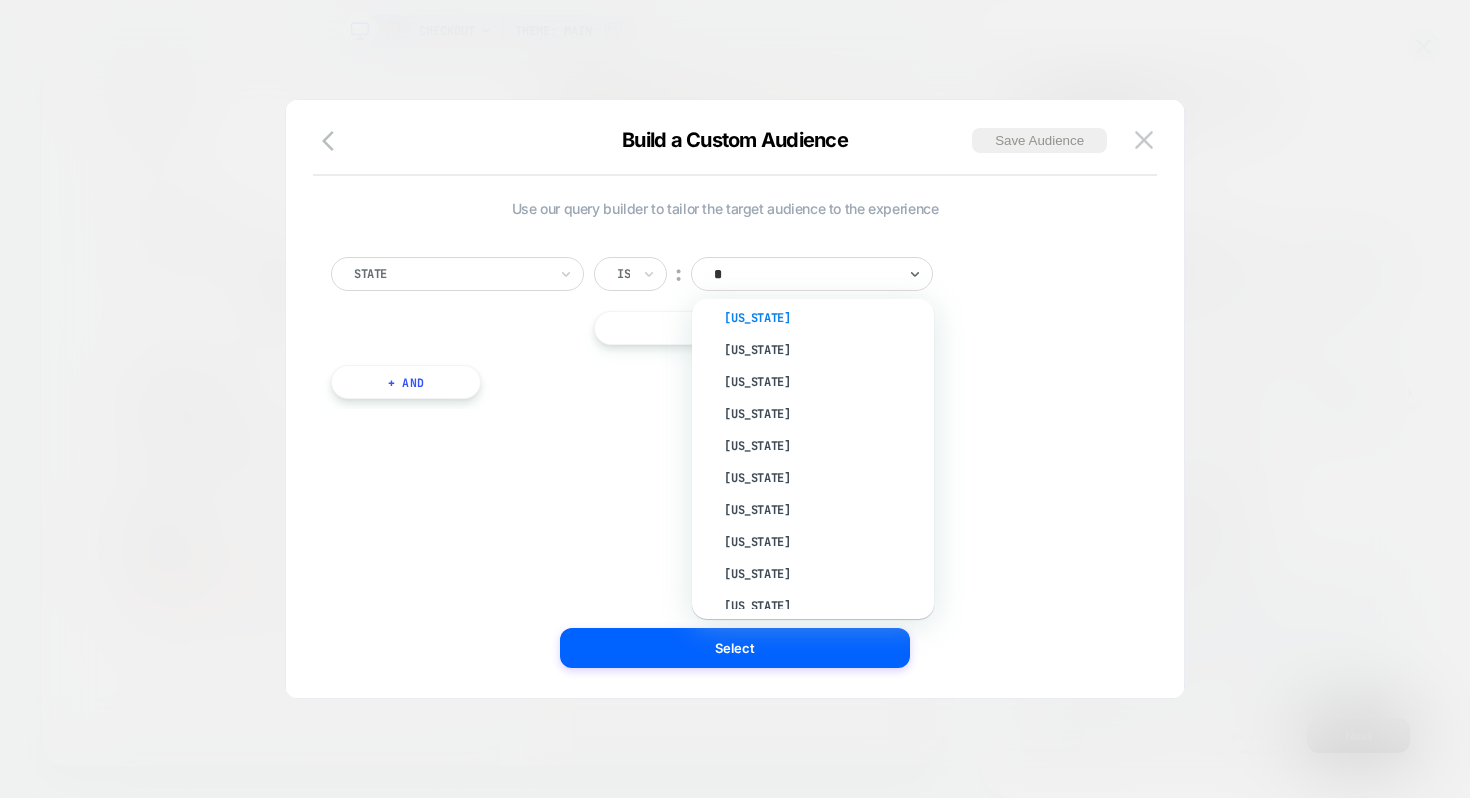 scroll, scrollTop: 43, scrollLeft: 0, axis: vertical 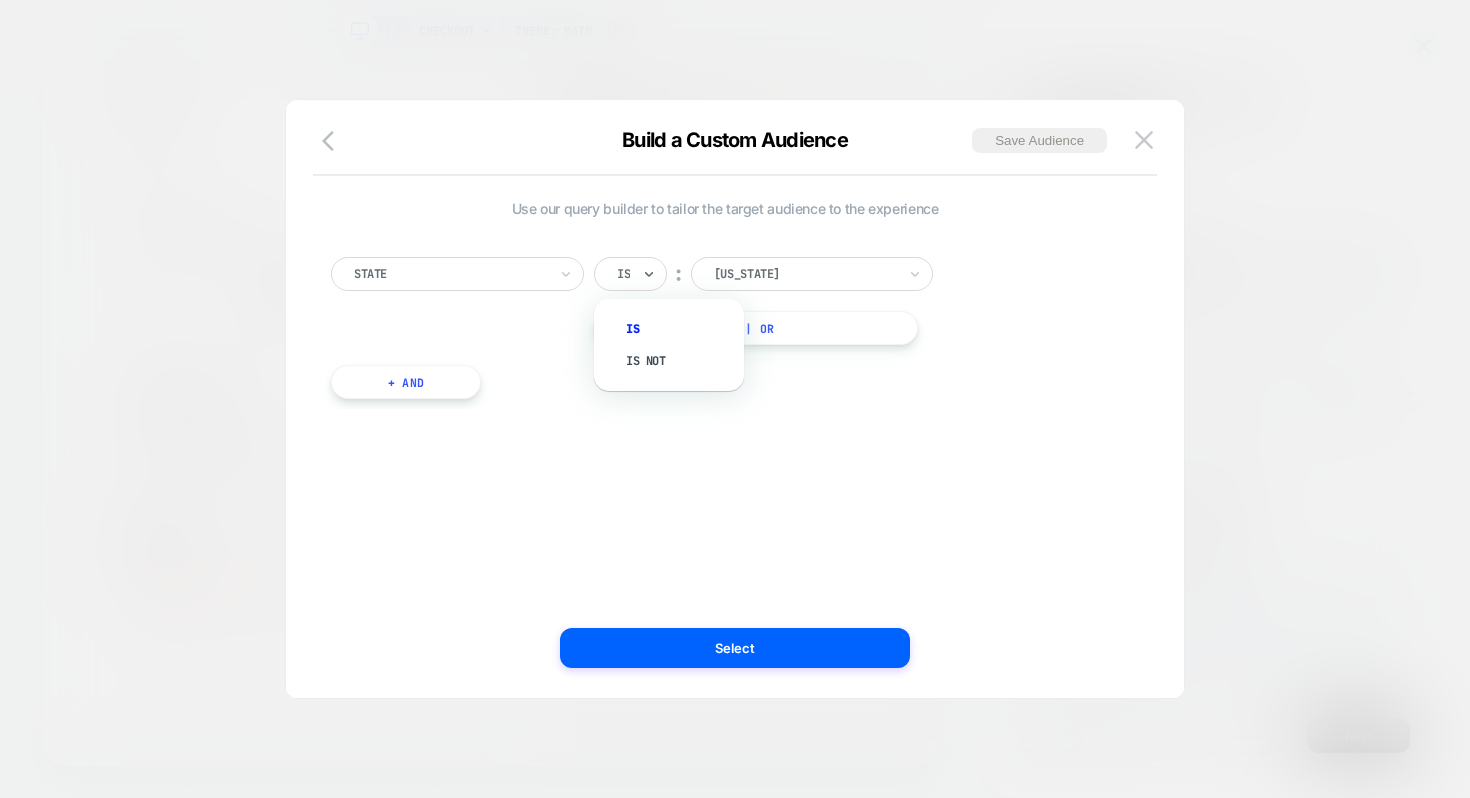 click on "Is" at bounding box center [623, 274] 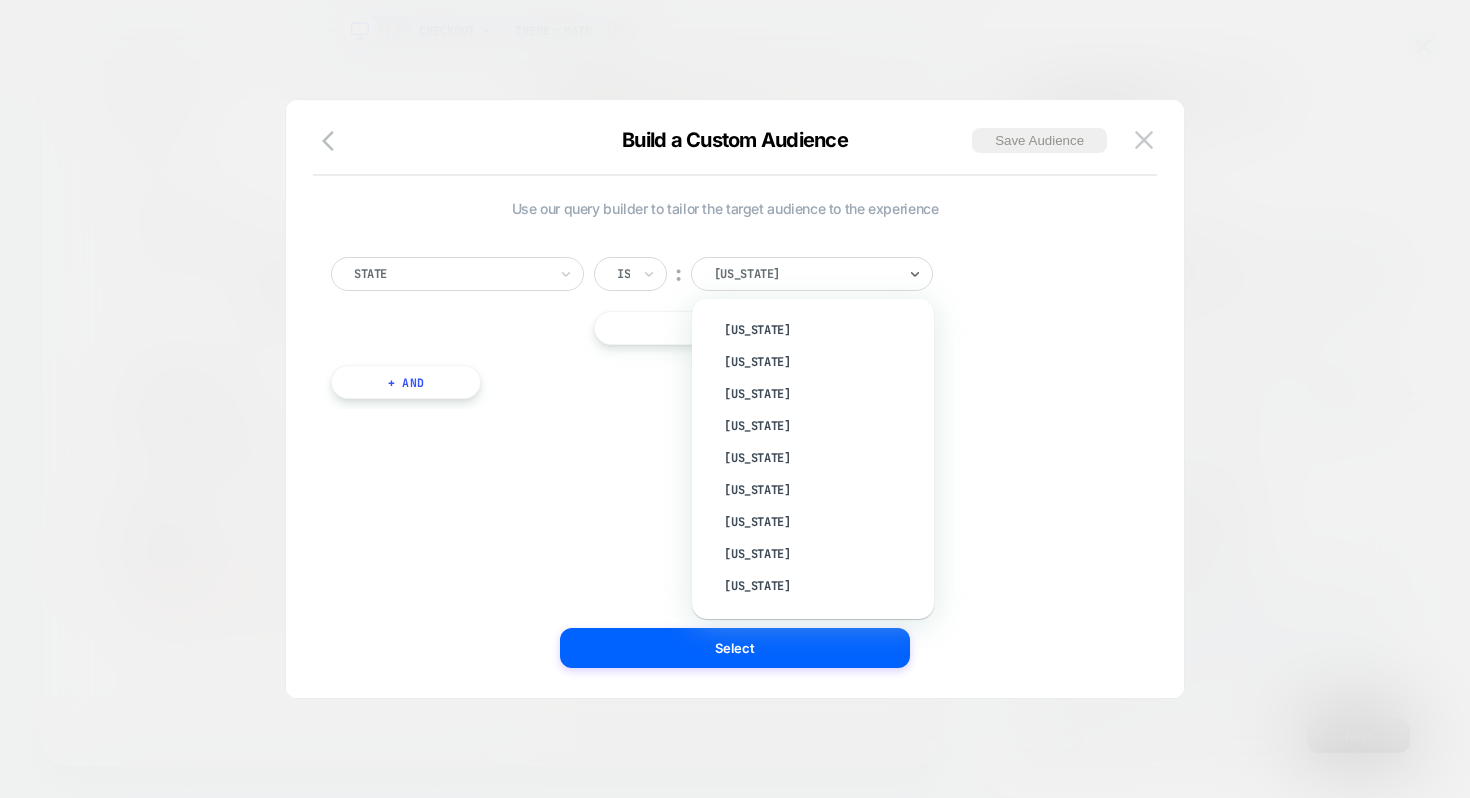 scroll, scrollTop: 0, scrollLeft: 0, axis: both 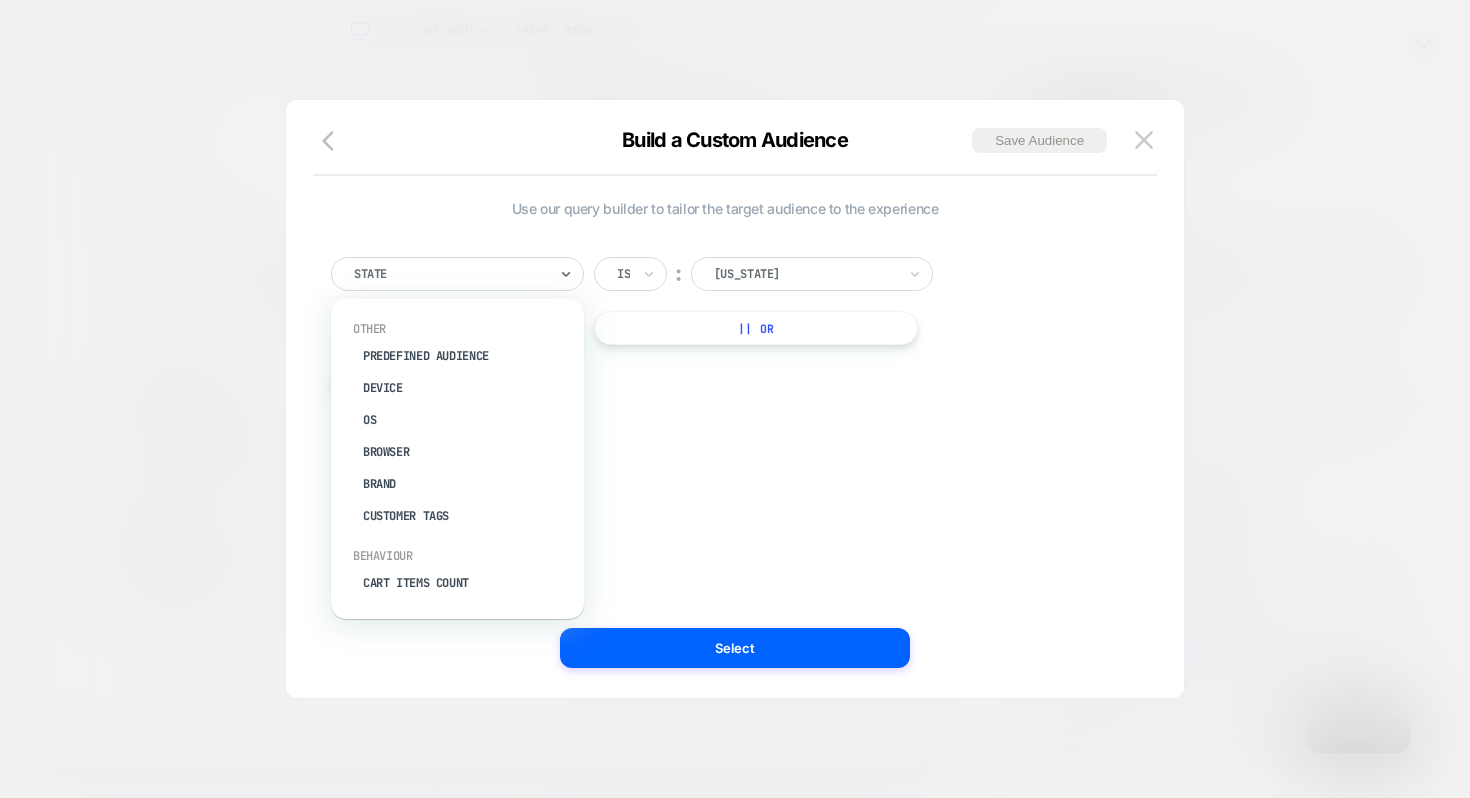 click on "State" at bounding box center (457, 274) 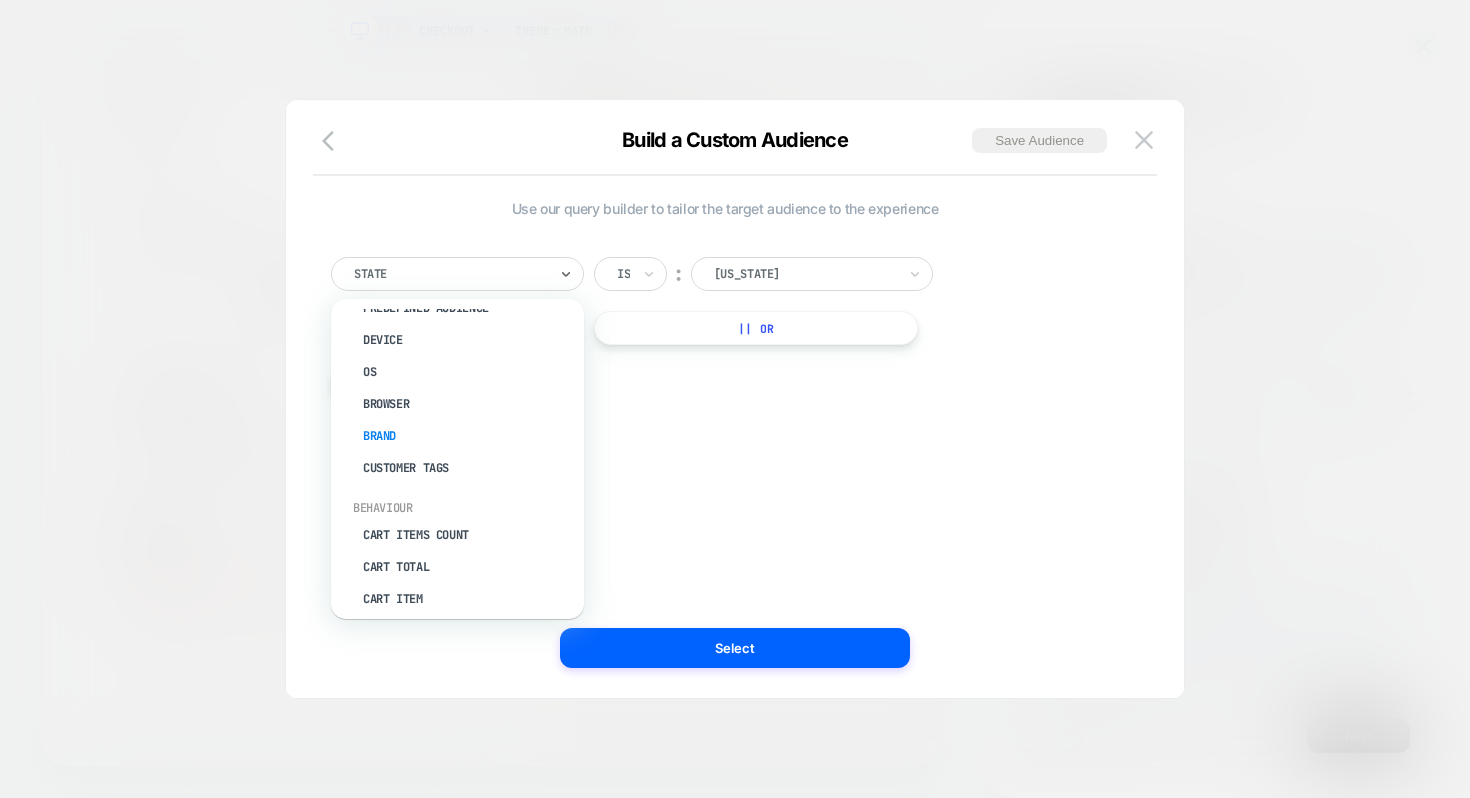 scroll, scrollTop: 99, scrollLeft: 0, axis: vertical 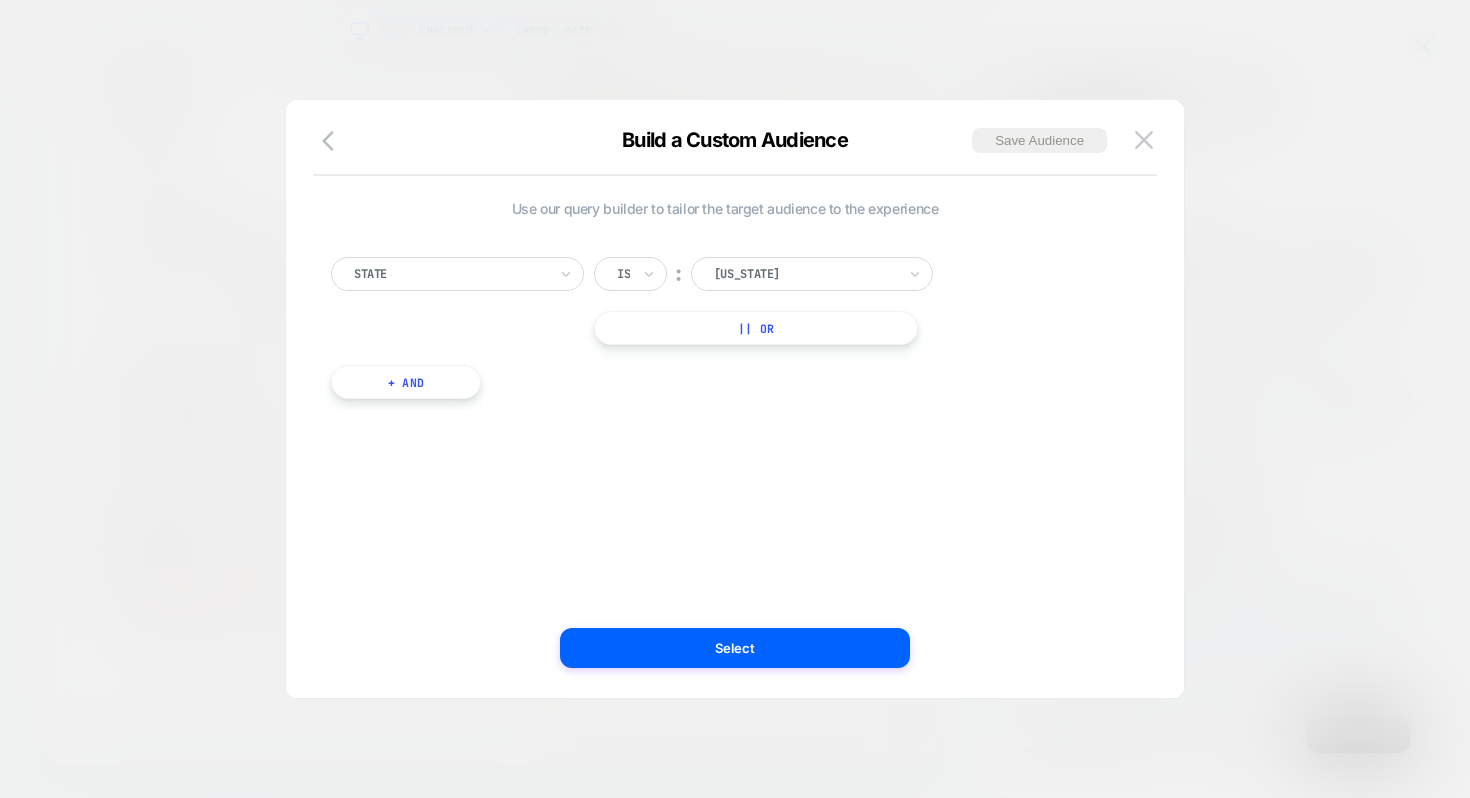 click on "Build a Custom Audience Save Audience Use our query builder to tailor the target audience to the experience State Is ︰ Alabama || Or + And Select" at bounding box center (735, 409) 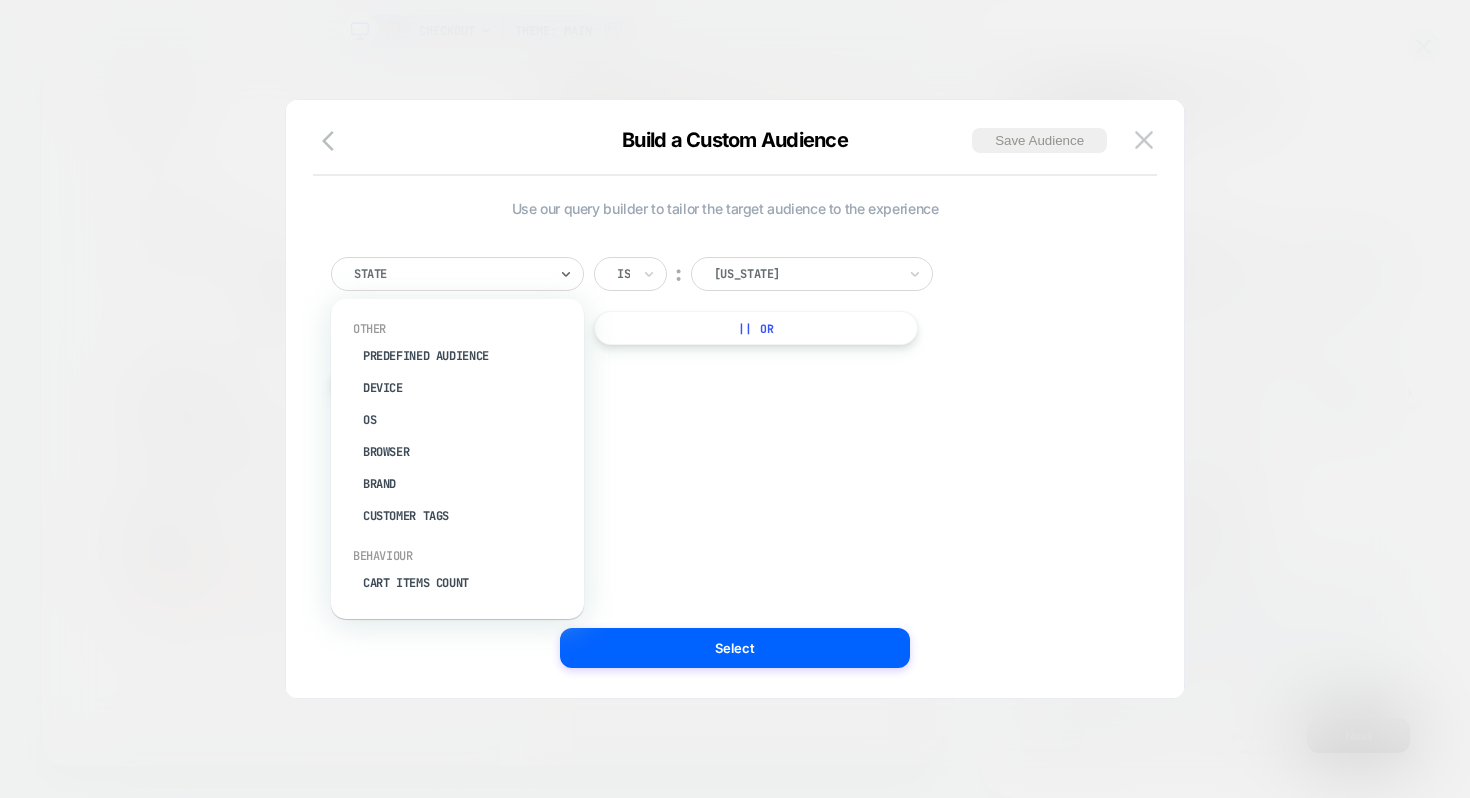 click on "State" at bounding box center [450, 274] 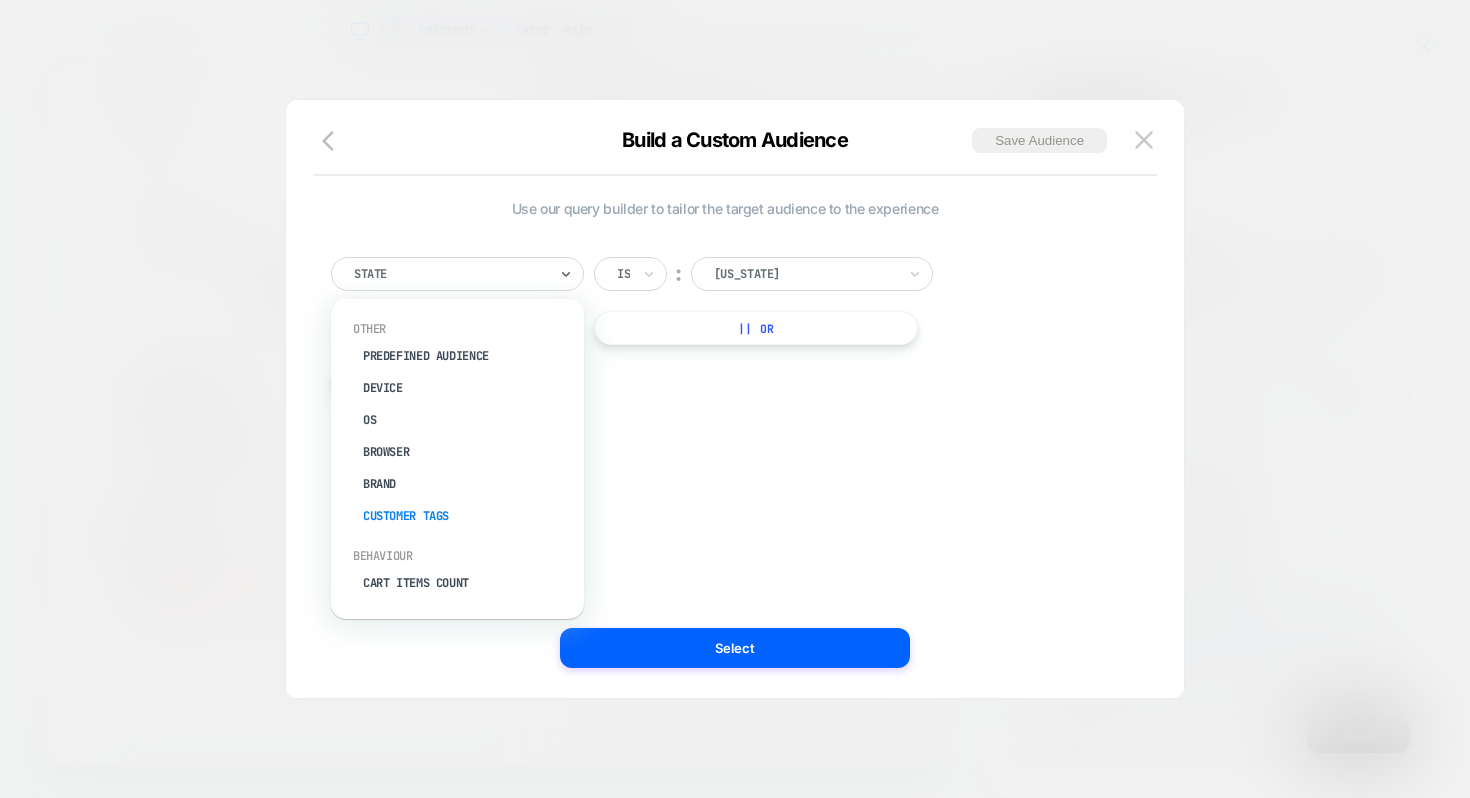 scroll, scrollTop: 759, scrollLeft: 0, axis: vertical 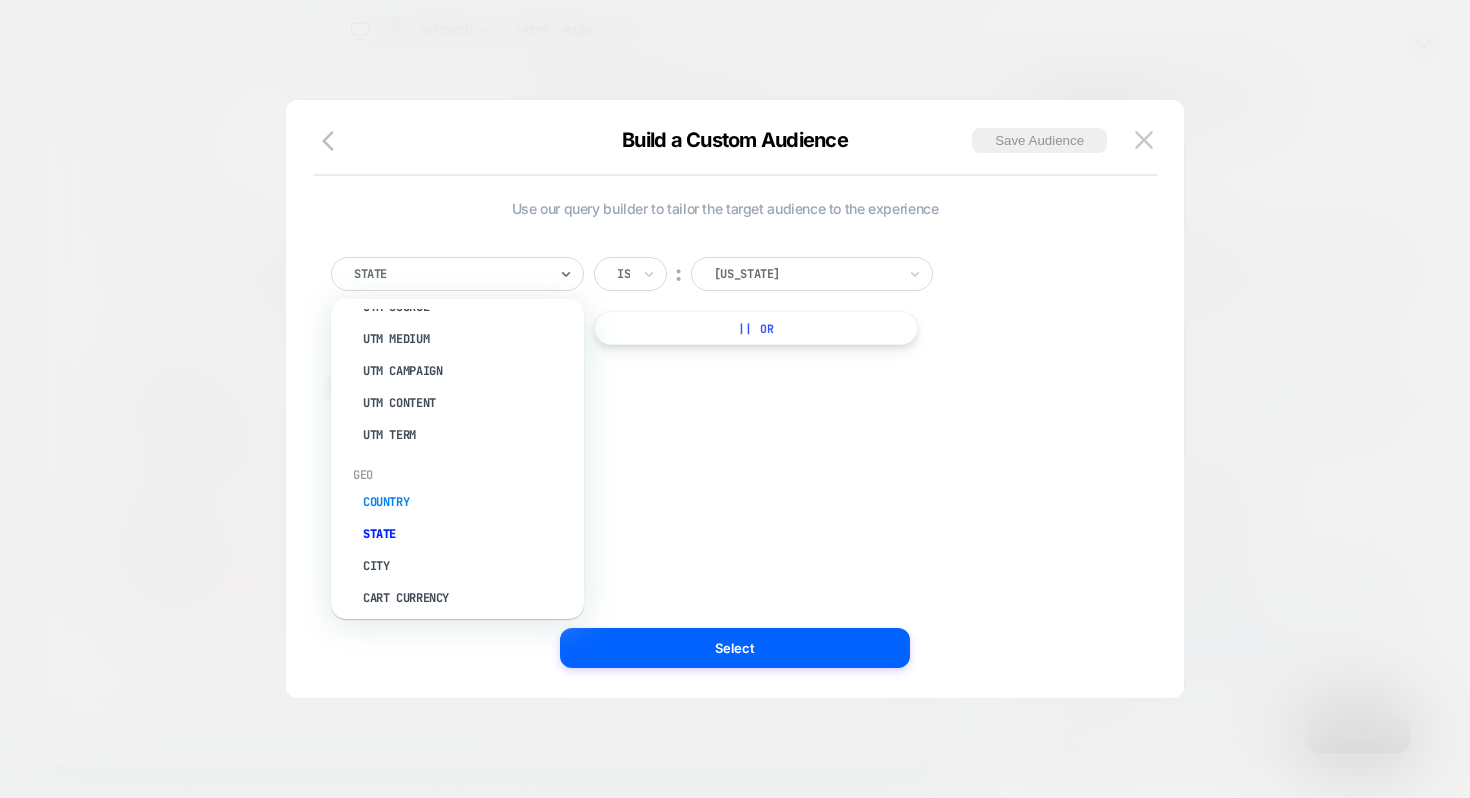 click on "Country" at bounding box center [467, 502] 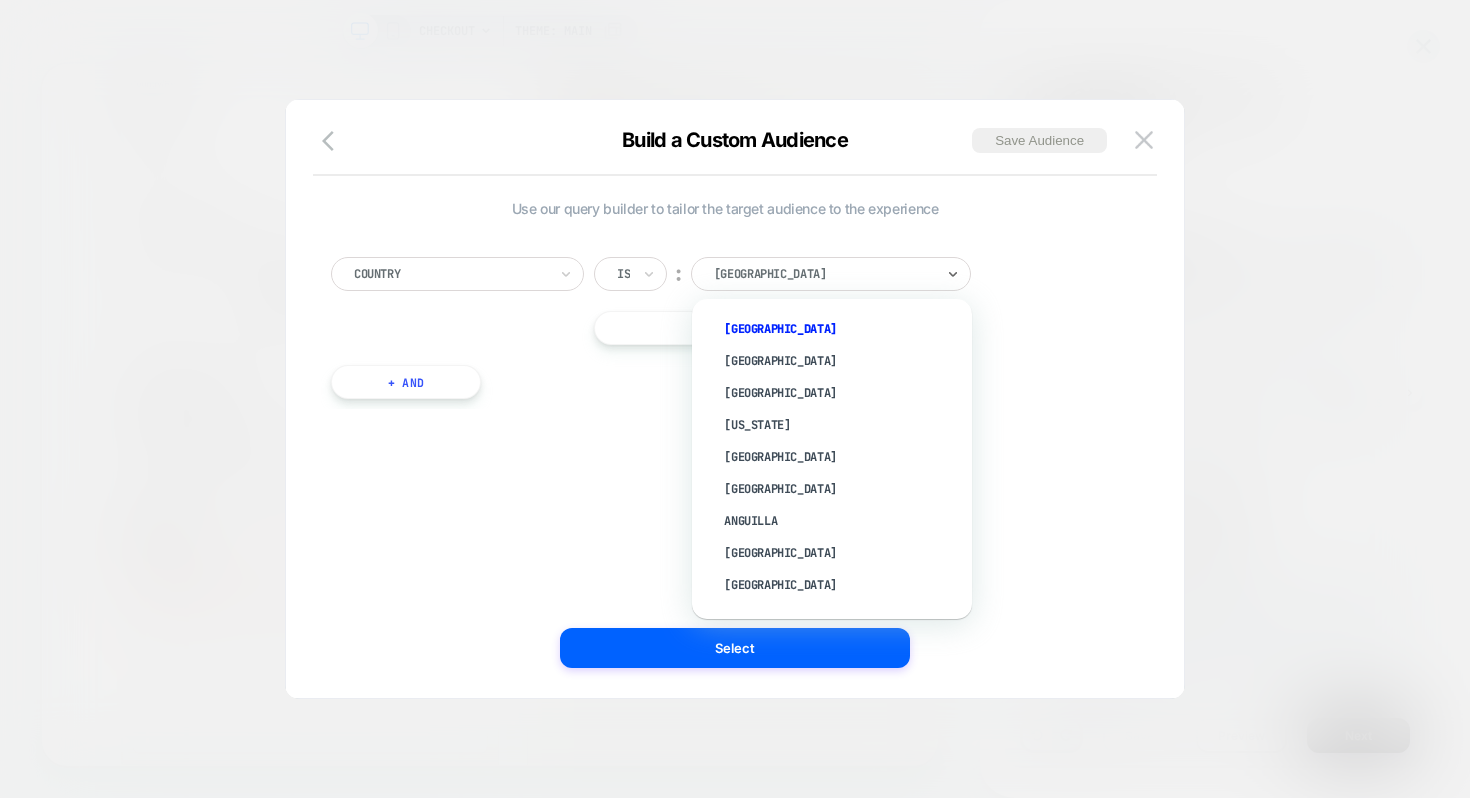 click at bounding box center (824, 274) 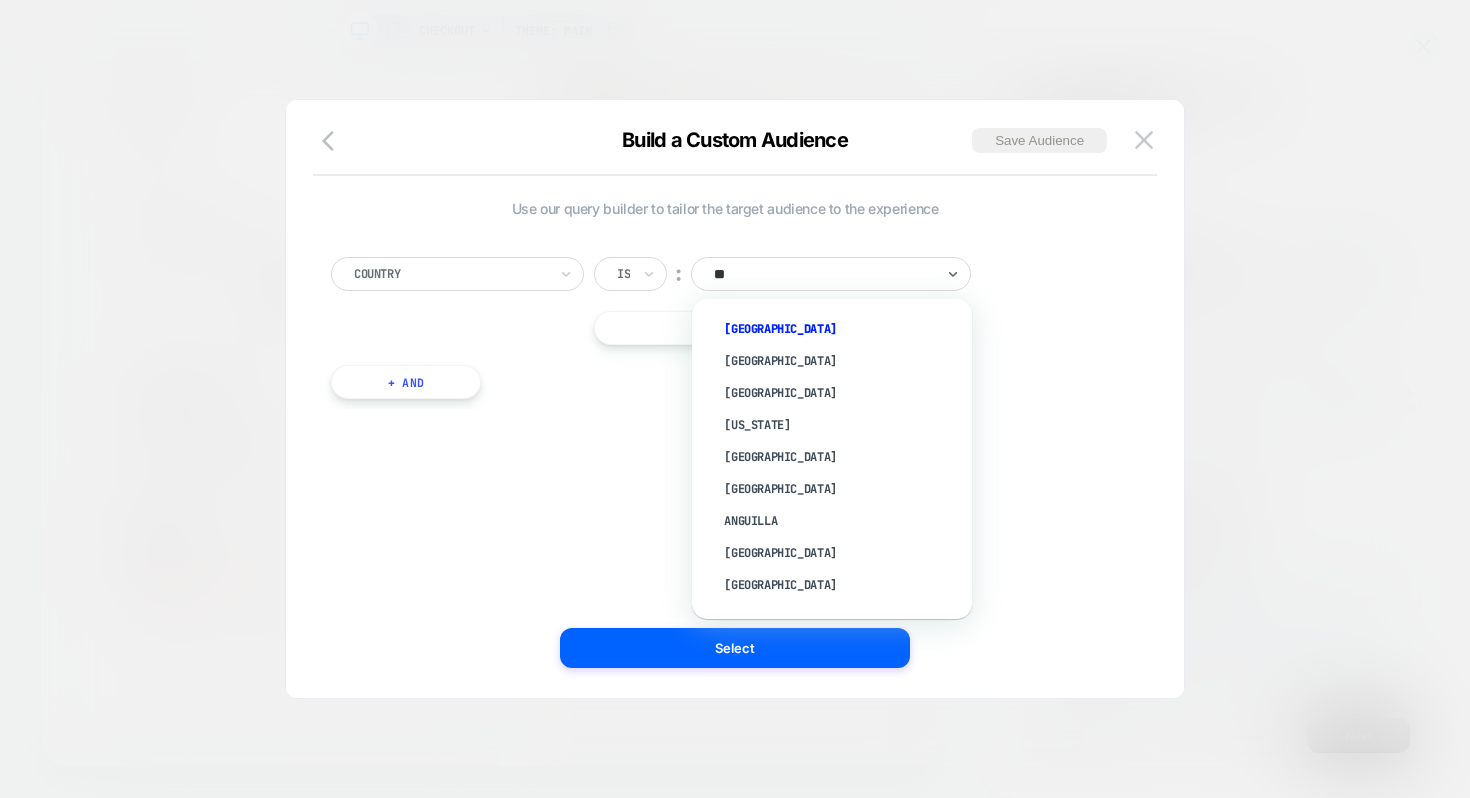 type on "***" 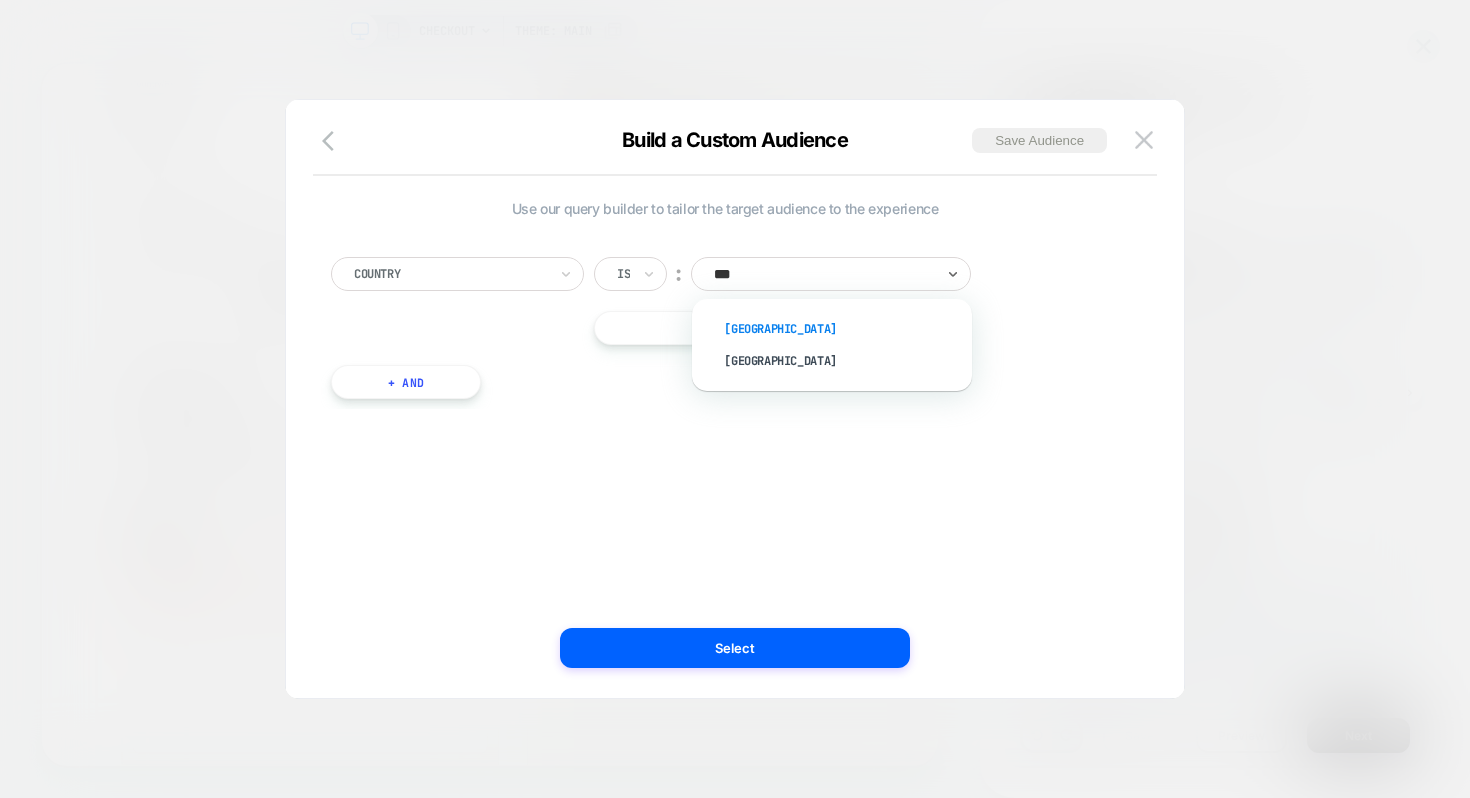 click on "[GEOGRAPHIC_DATA]" at bounding box center (842, 329) 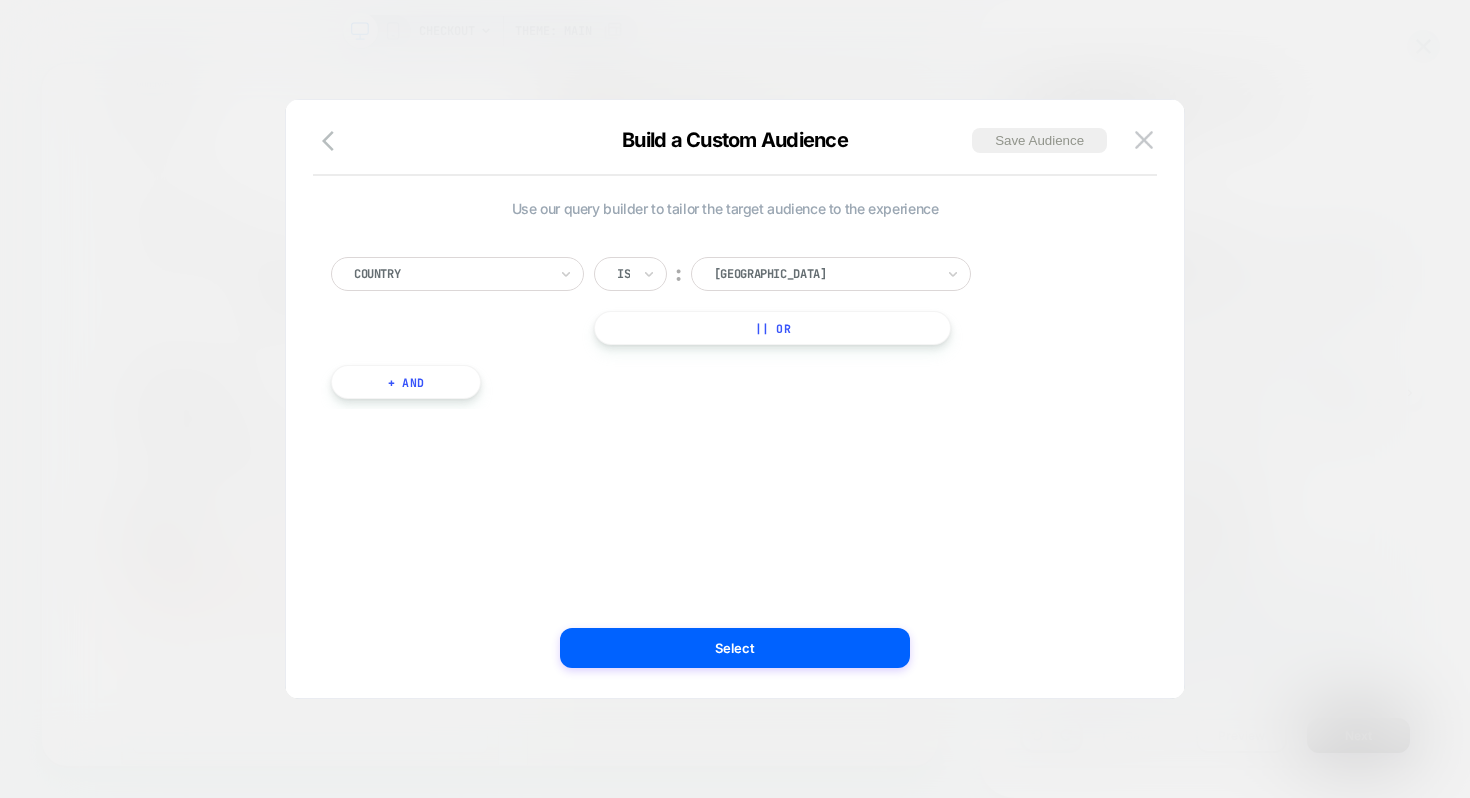 click on "+ And" at bounding box center [406, 382] 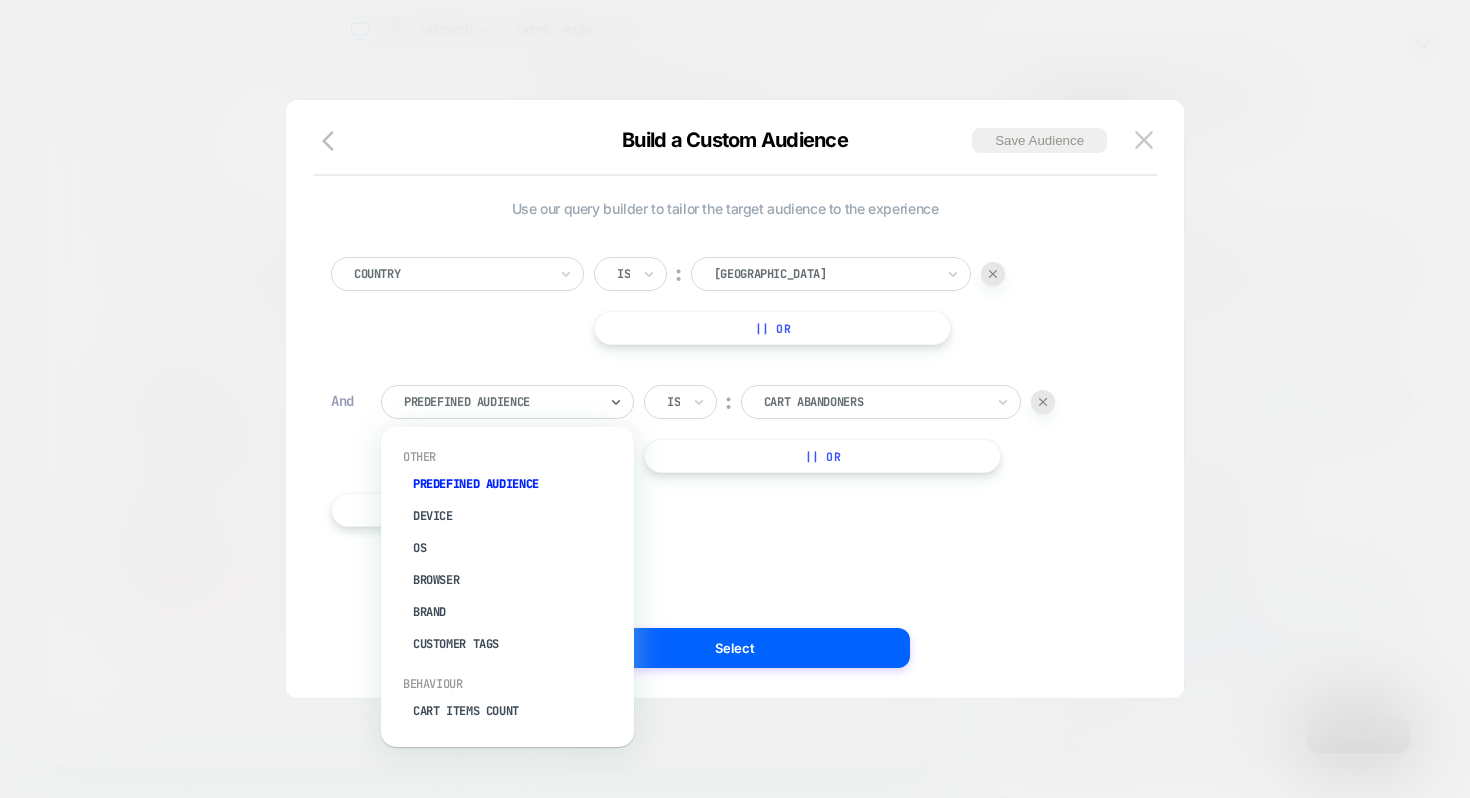 click at bounding box center [500, 402] 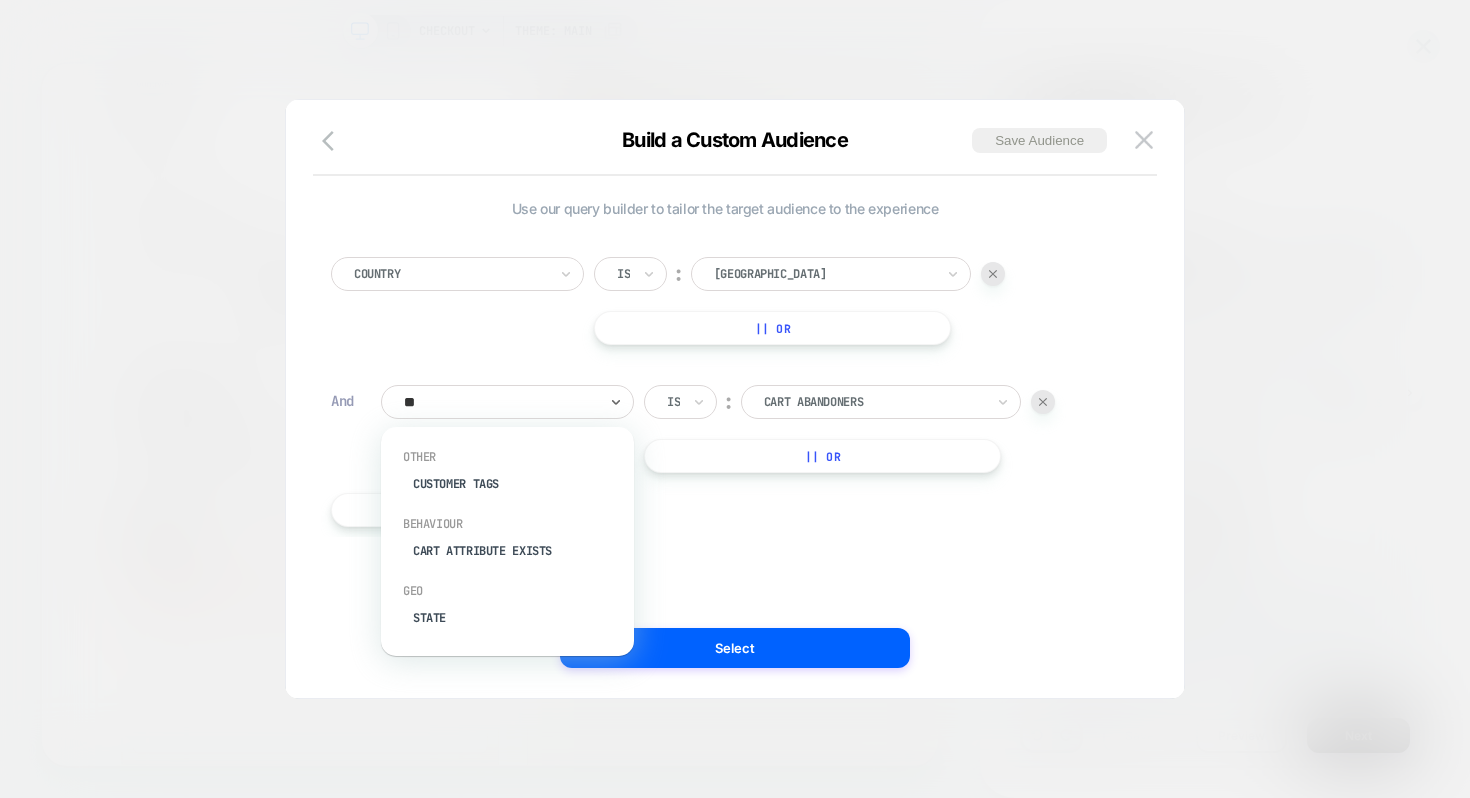 type on "***" 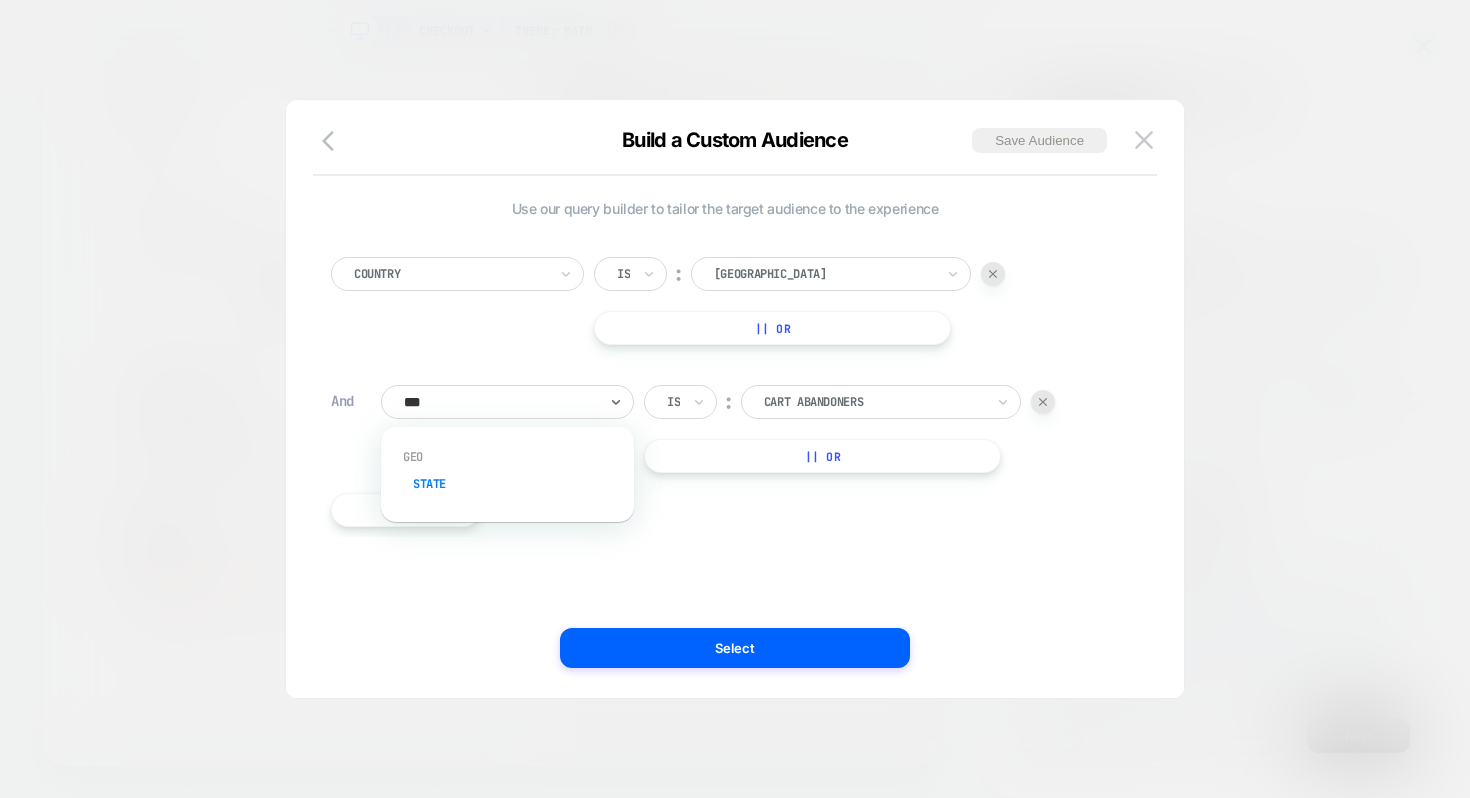 click on "State" at bounding box center (517, 484) 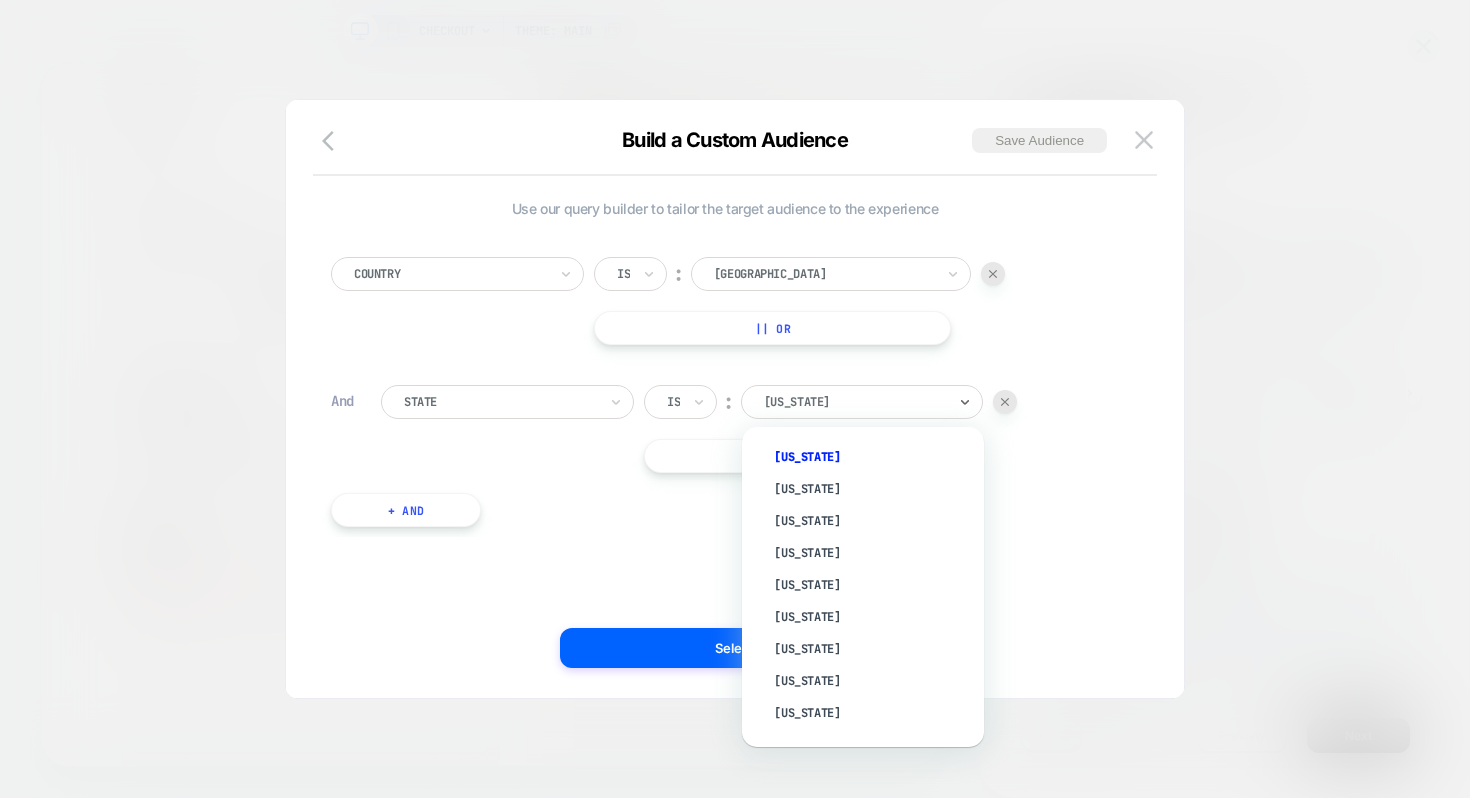 click on "Alabama" at bounding box center [855, 402] 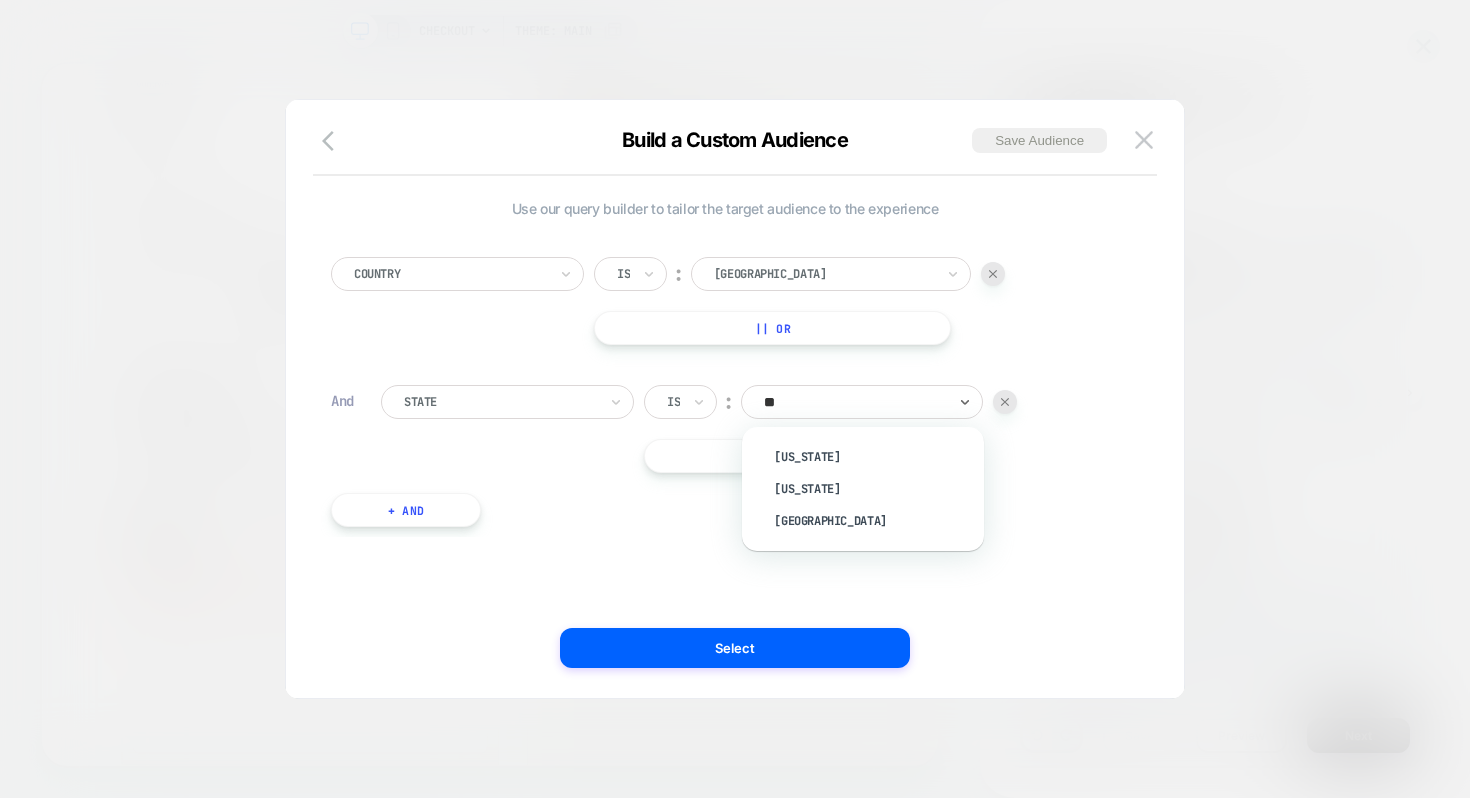 type on "*" 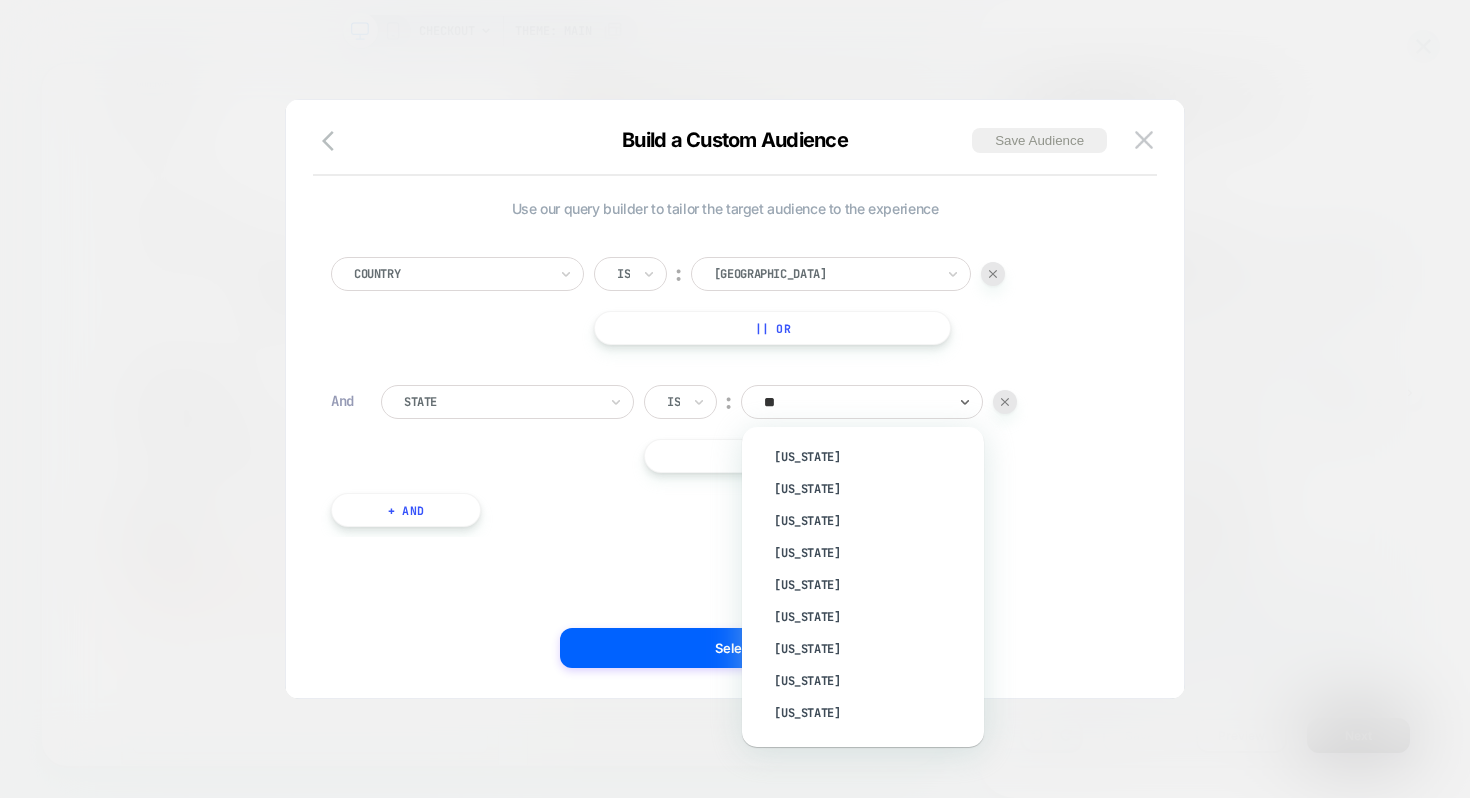 type on "*" 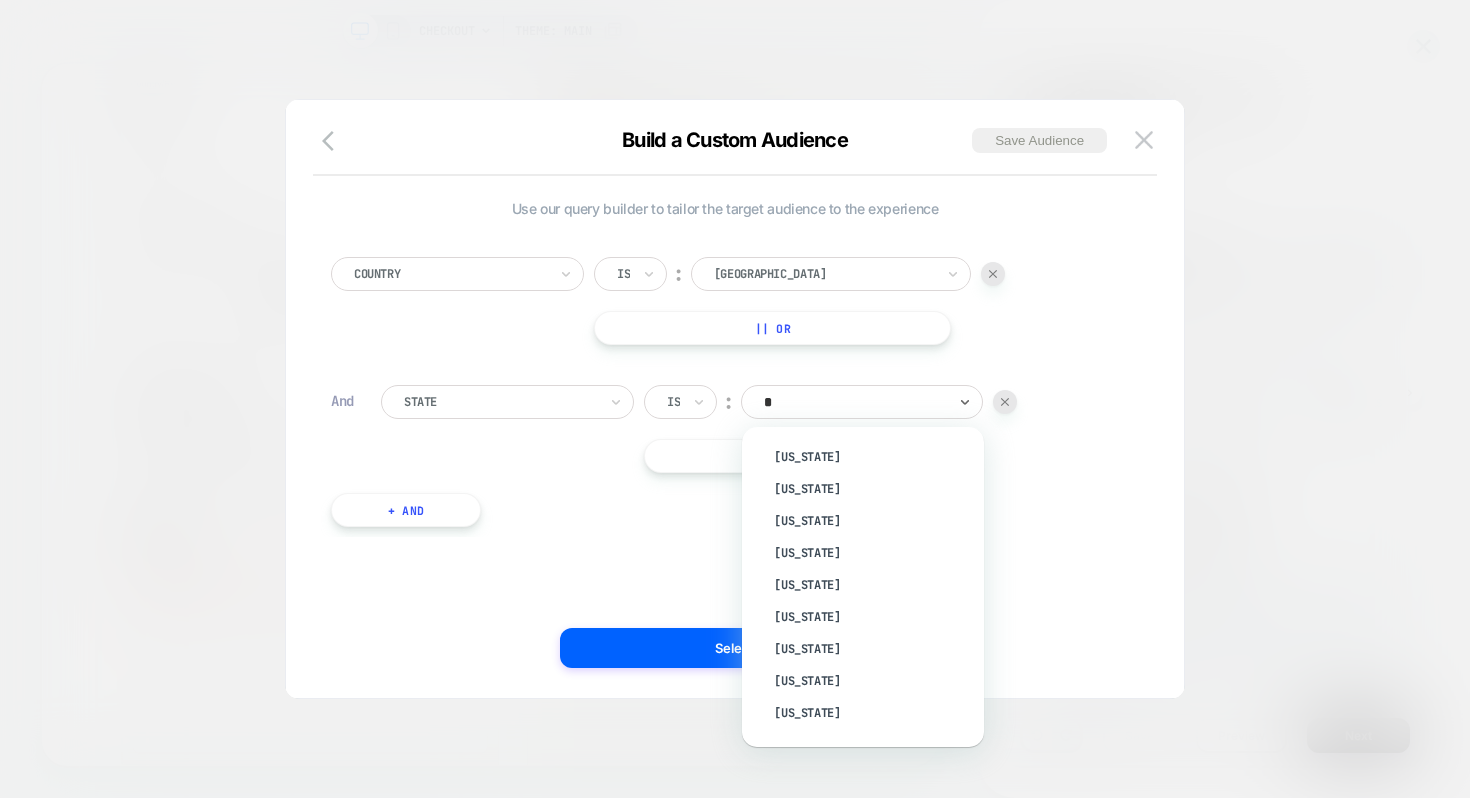 type 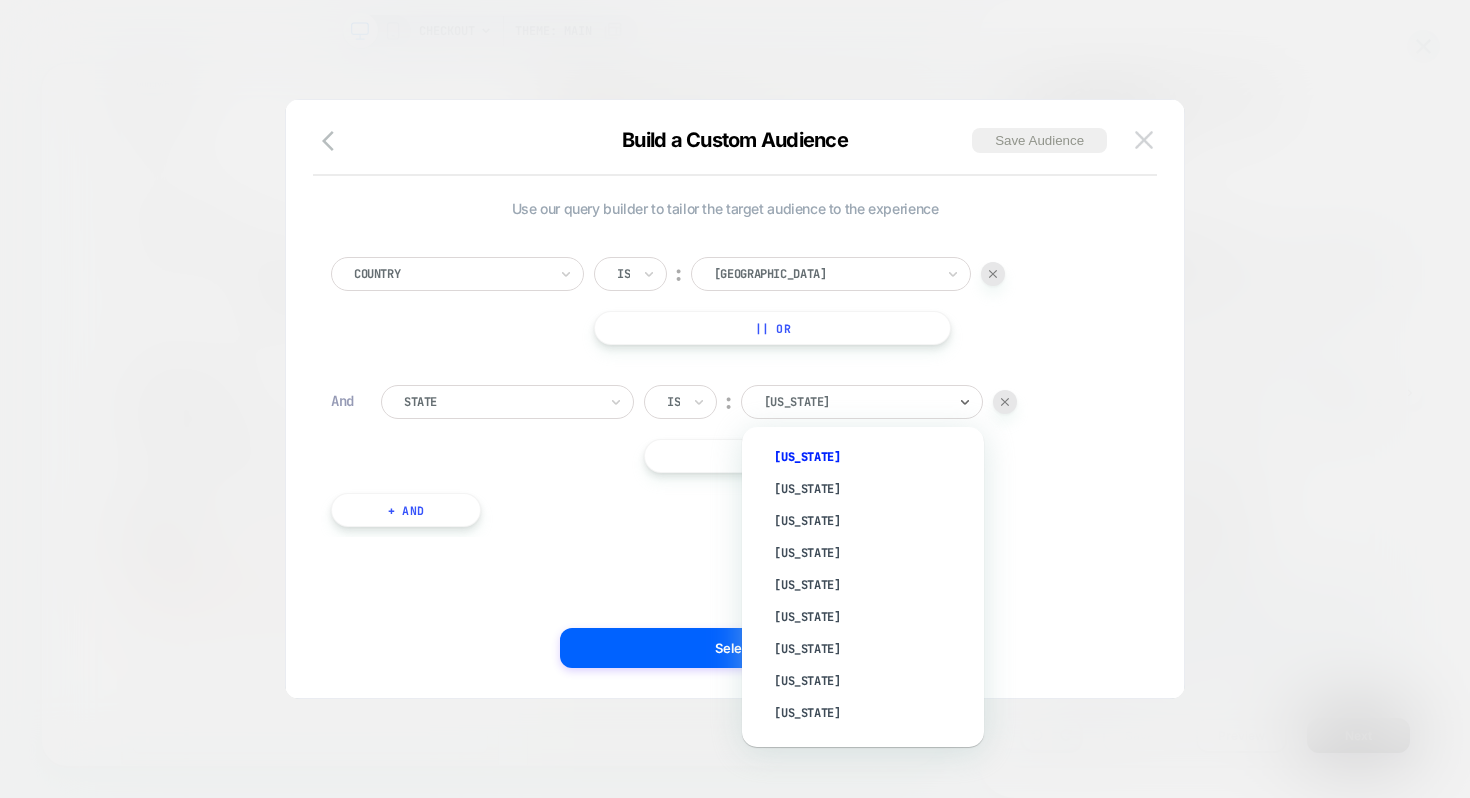 click at bounding box center (1144, 139) 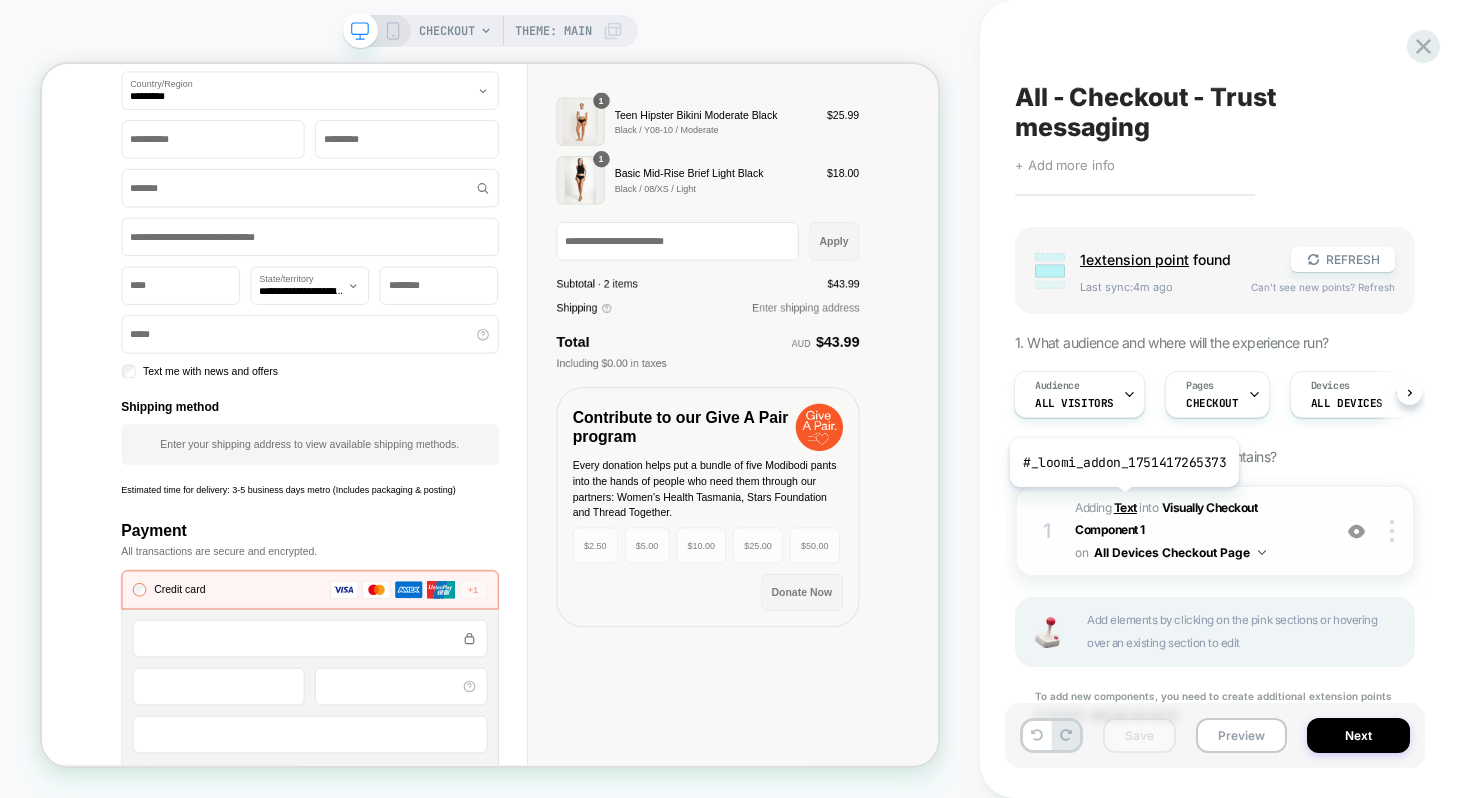 click on "Text" at bounding box center (1125, 507) 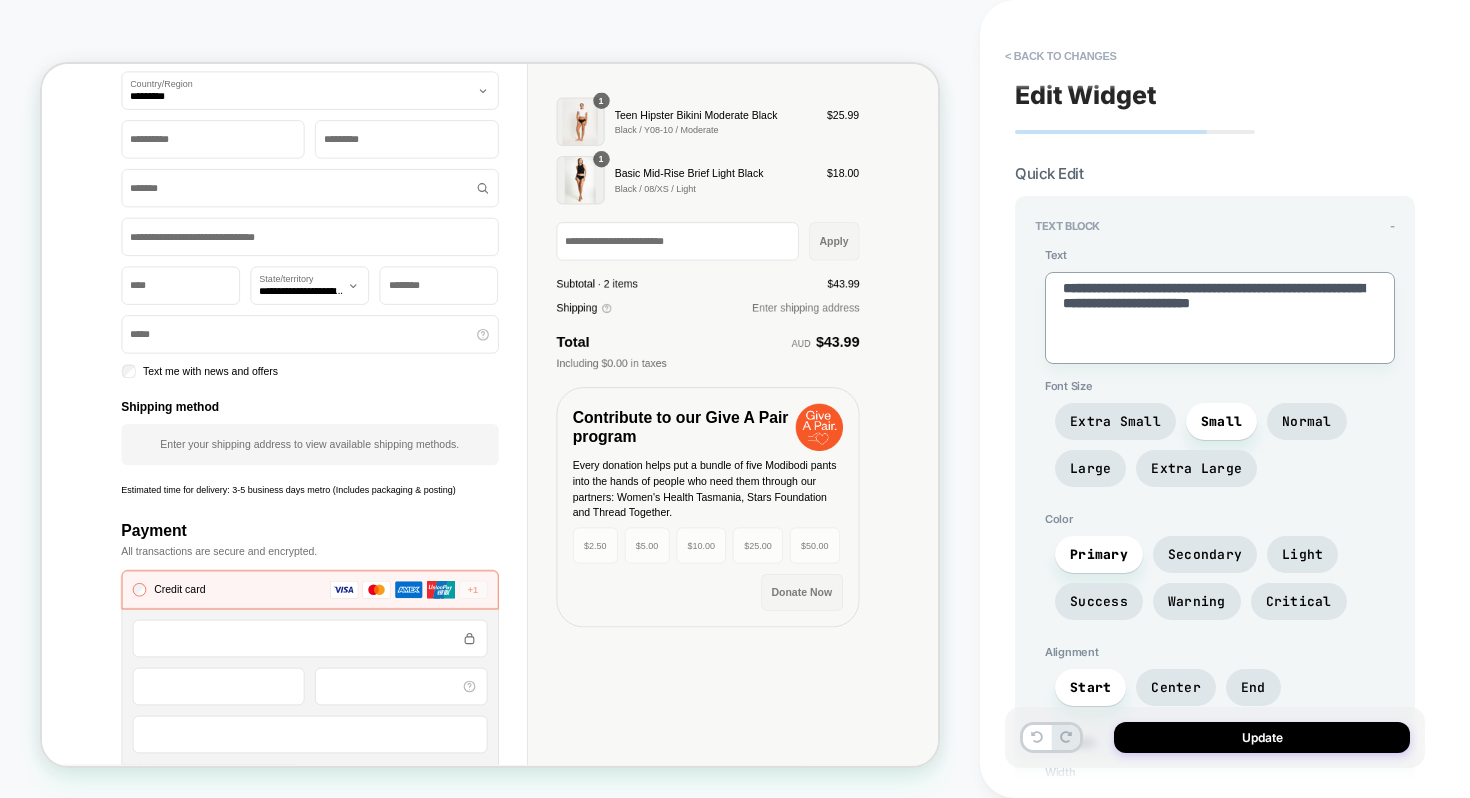 click on "**********" at bounding box center (1220, 318) 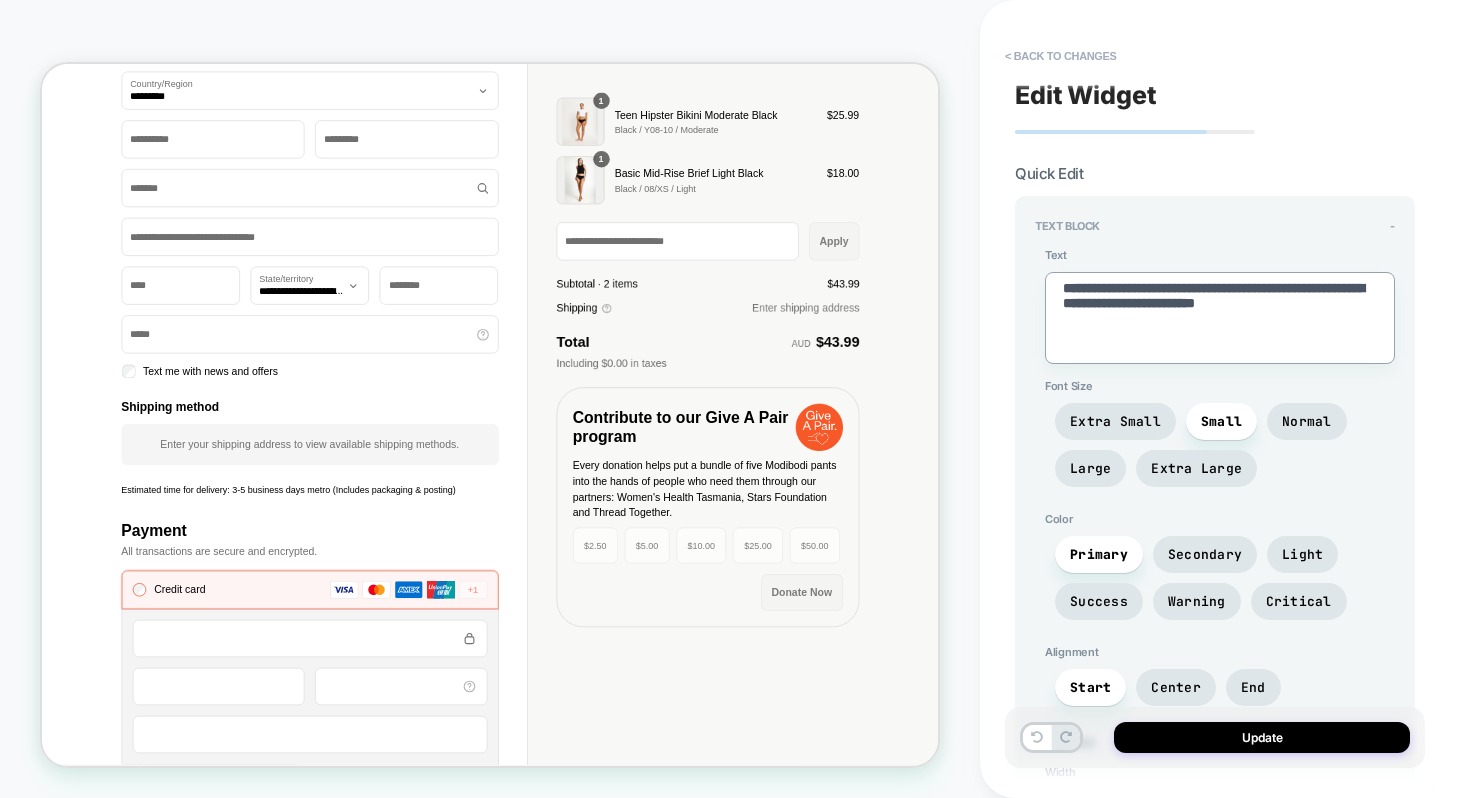 type on "*" 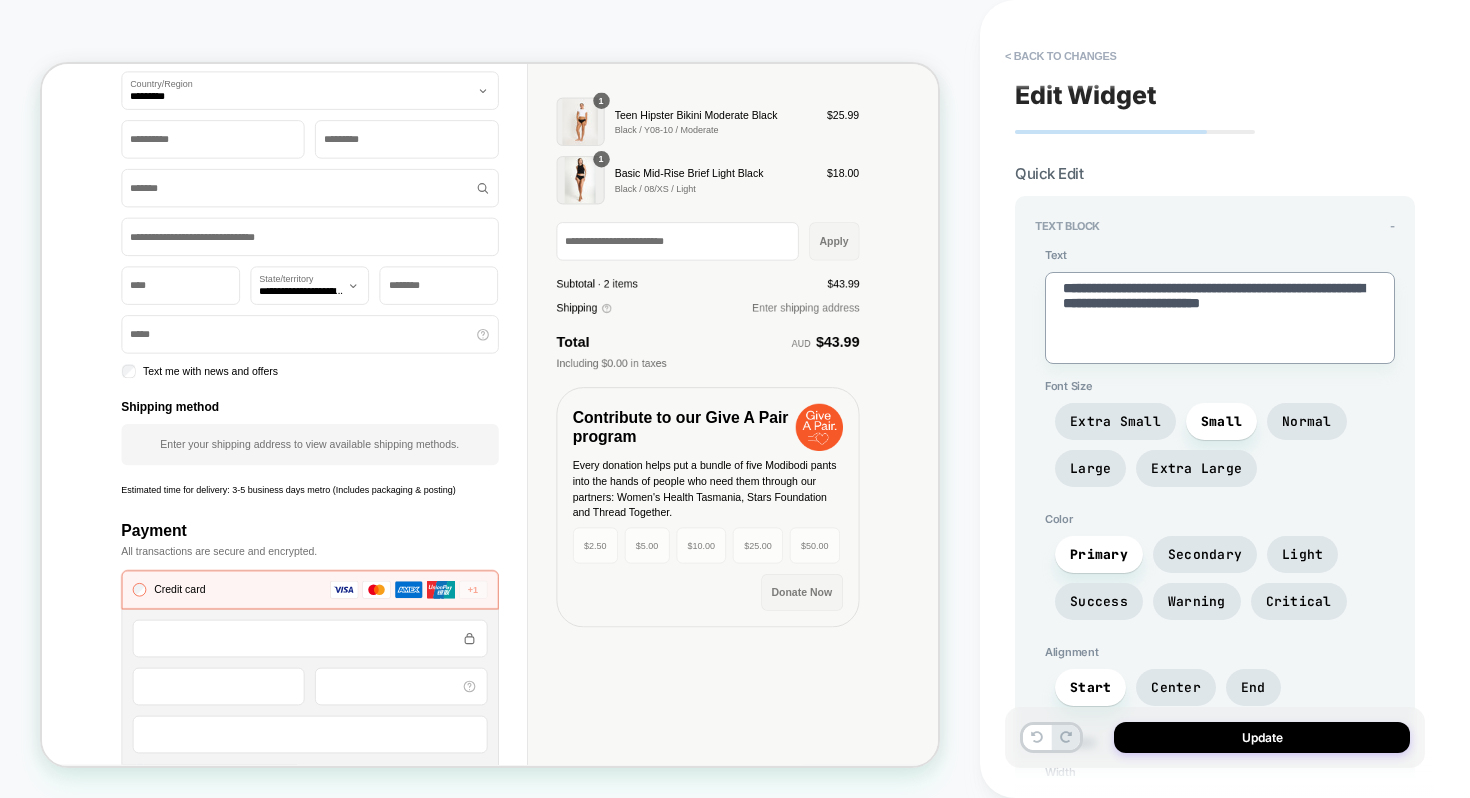 type on "*" 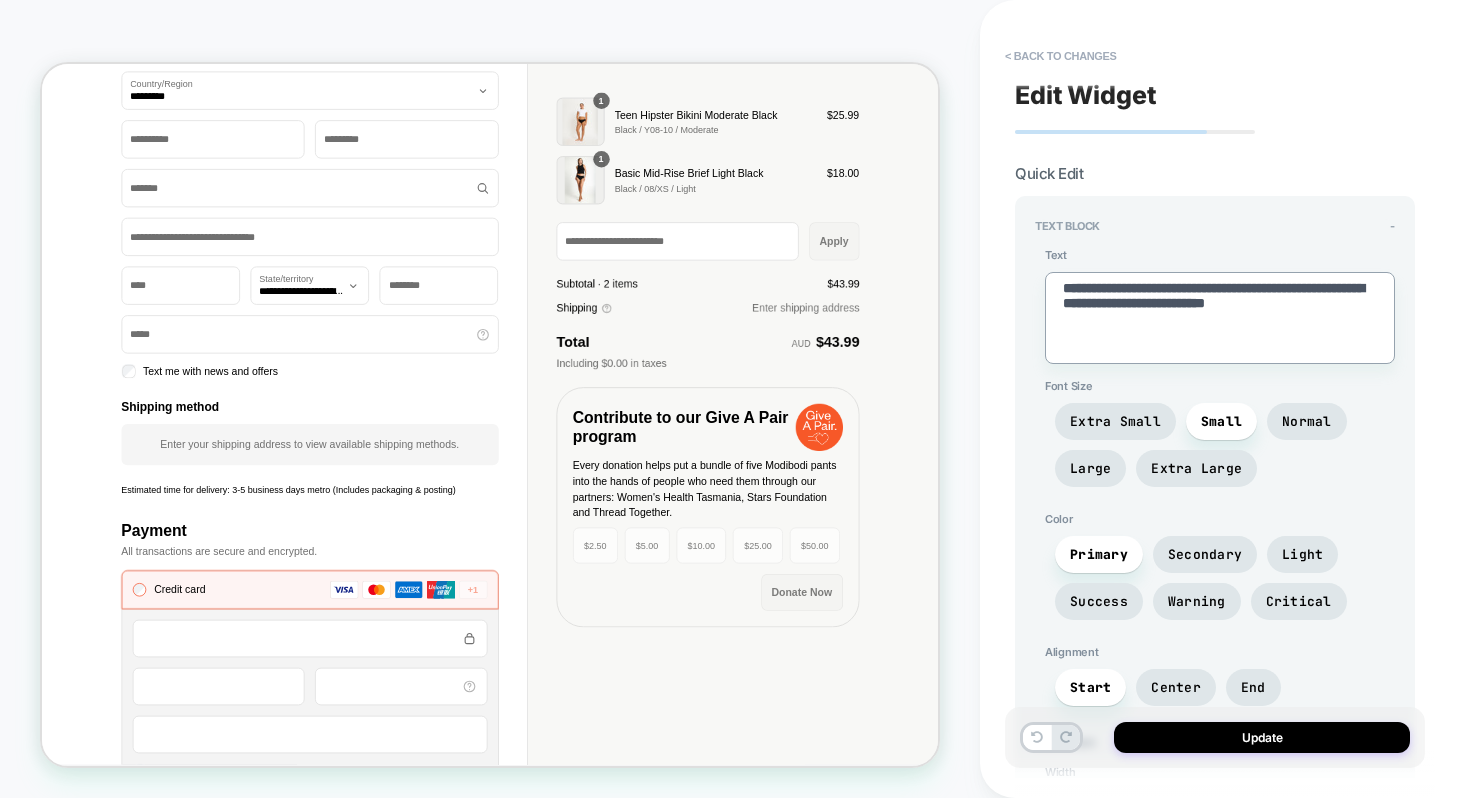 type on "*" 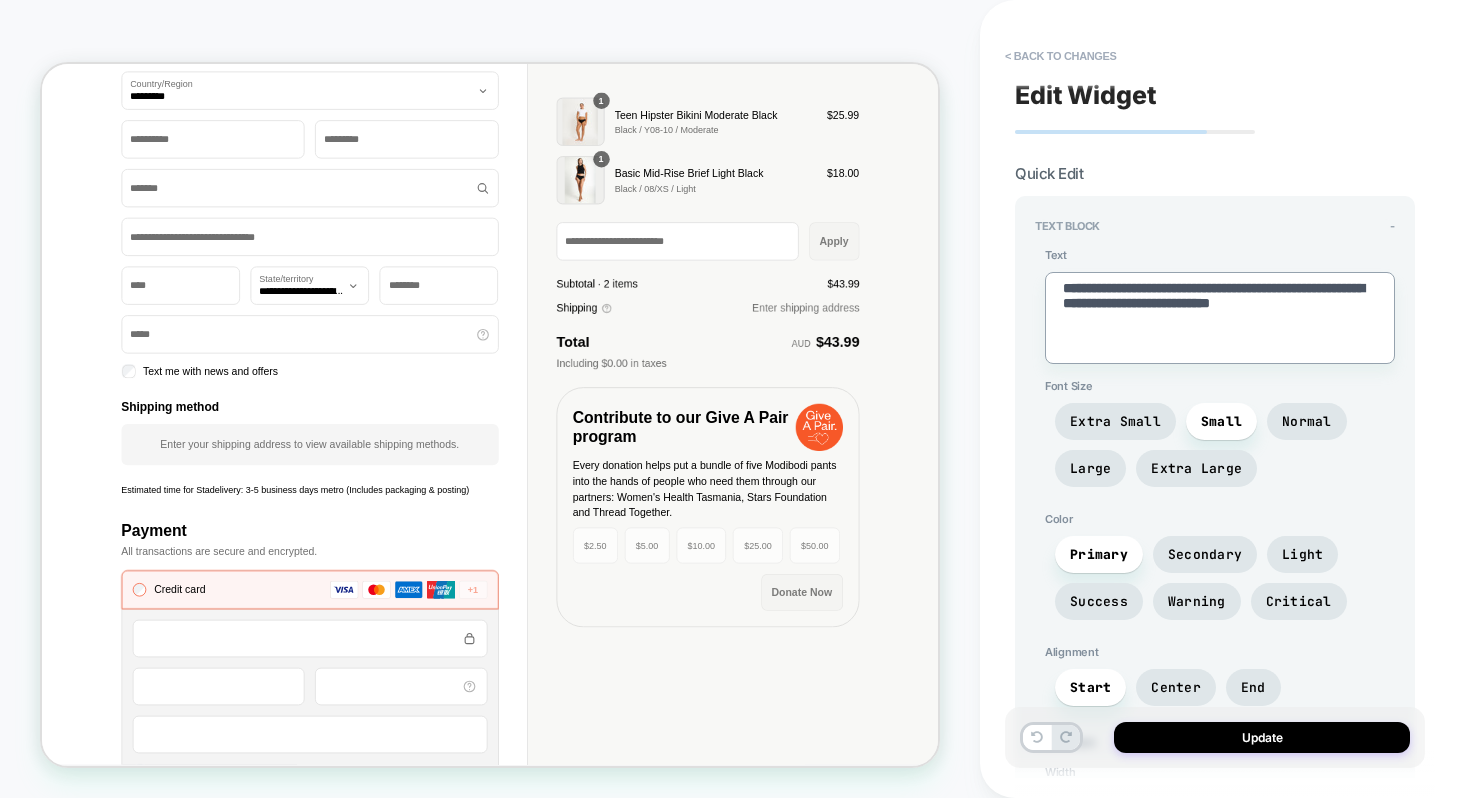 type on "*" 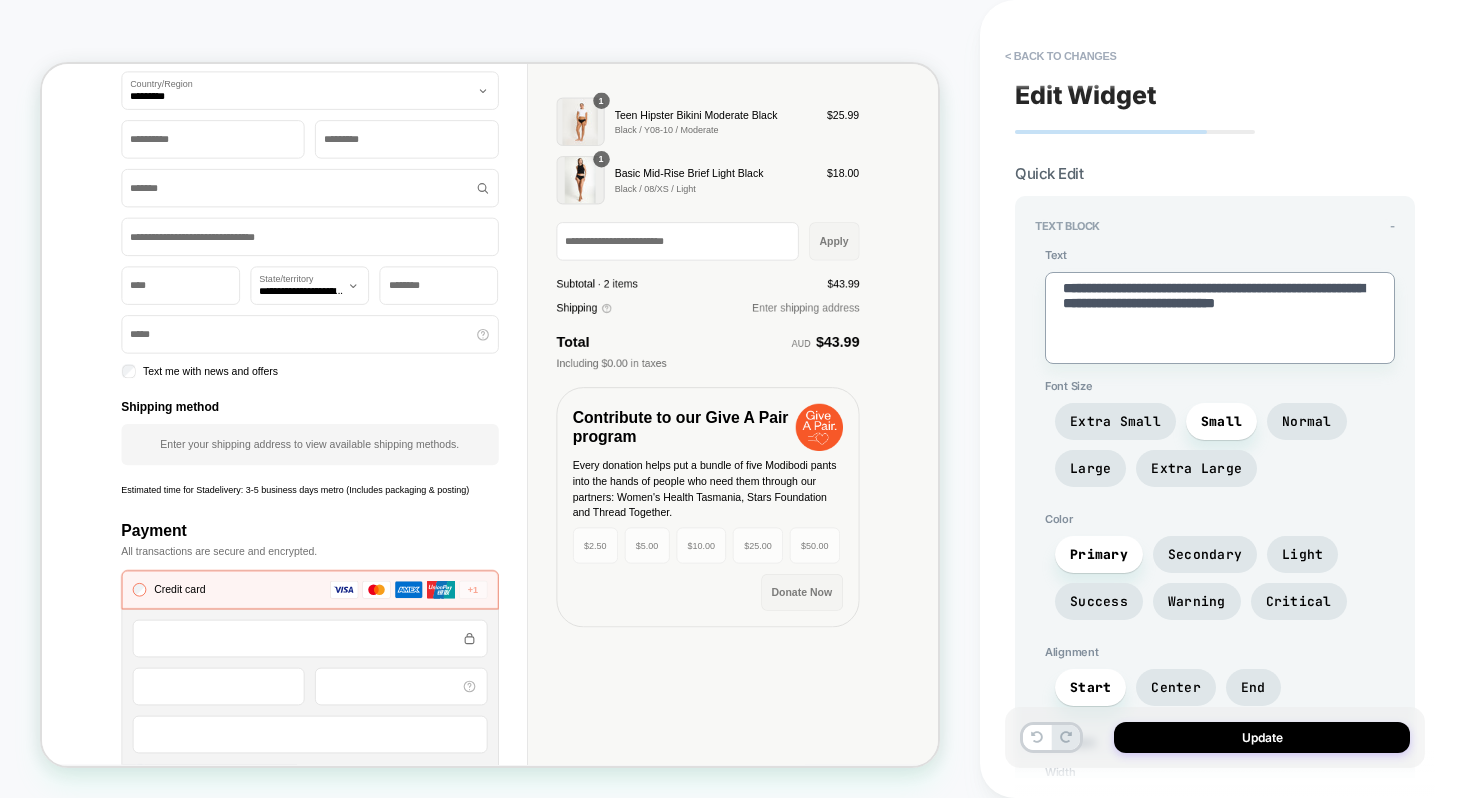 type on "*" 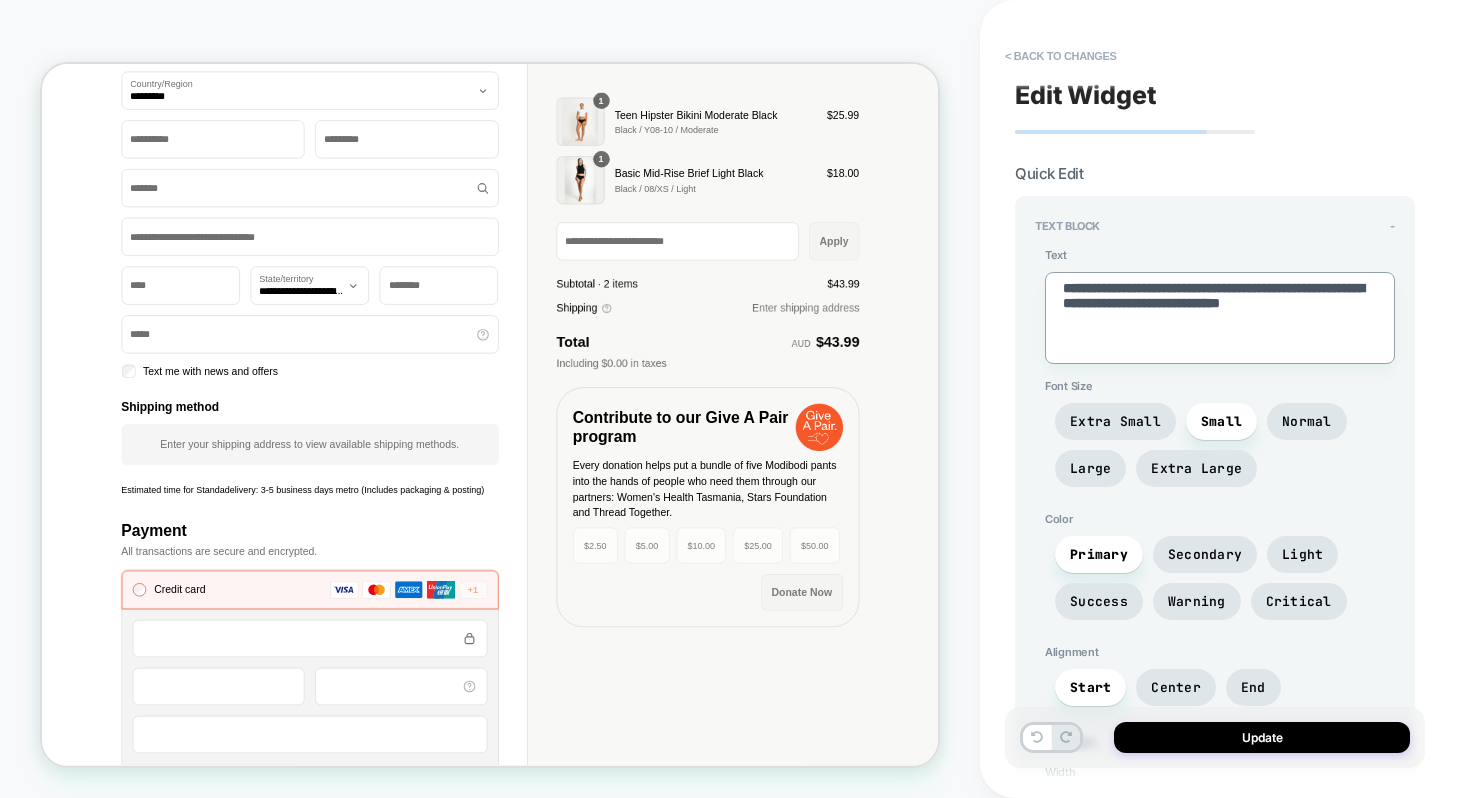 type on "*" 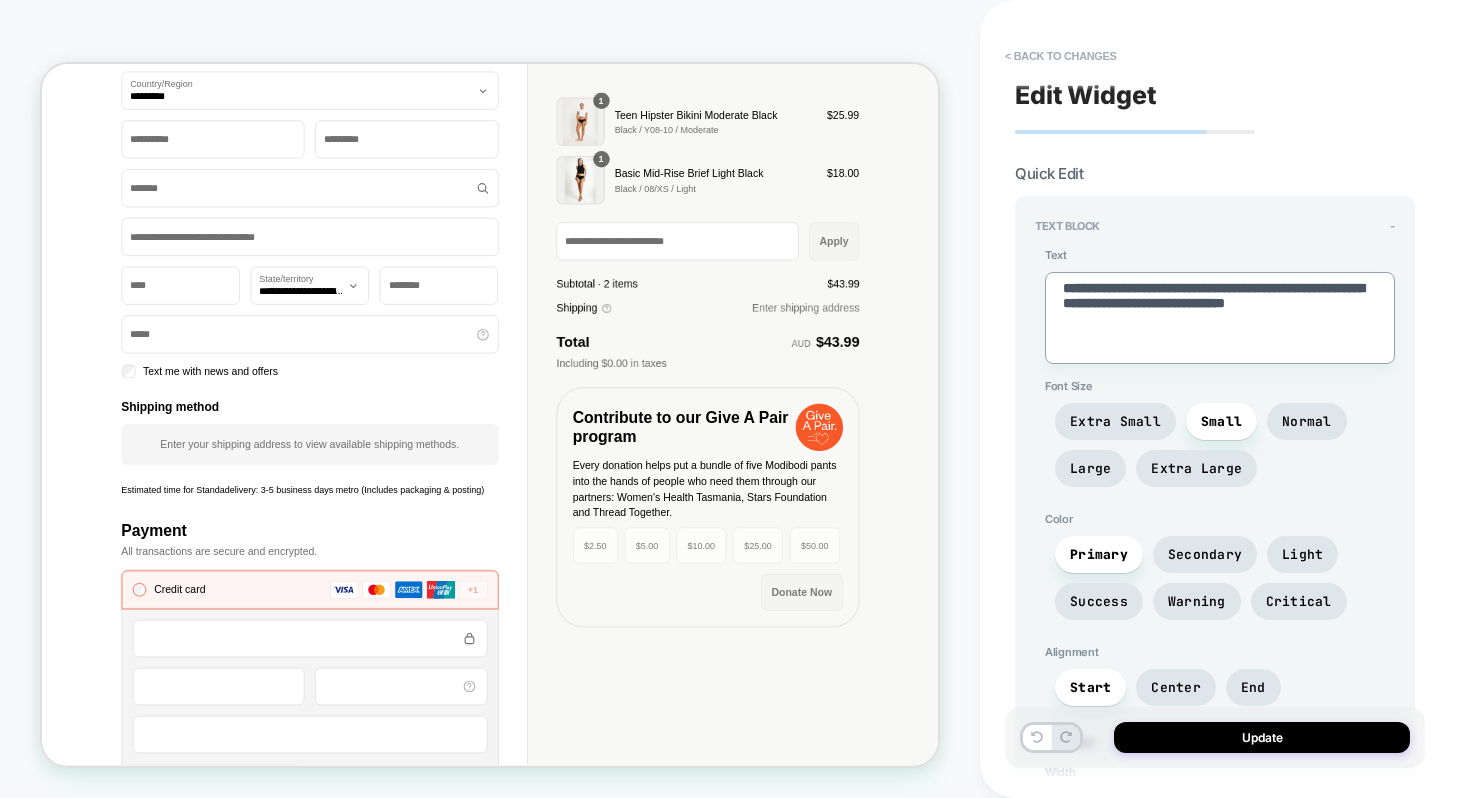 type on "*" 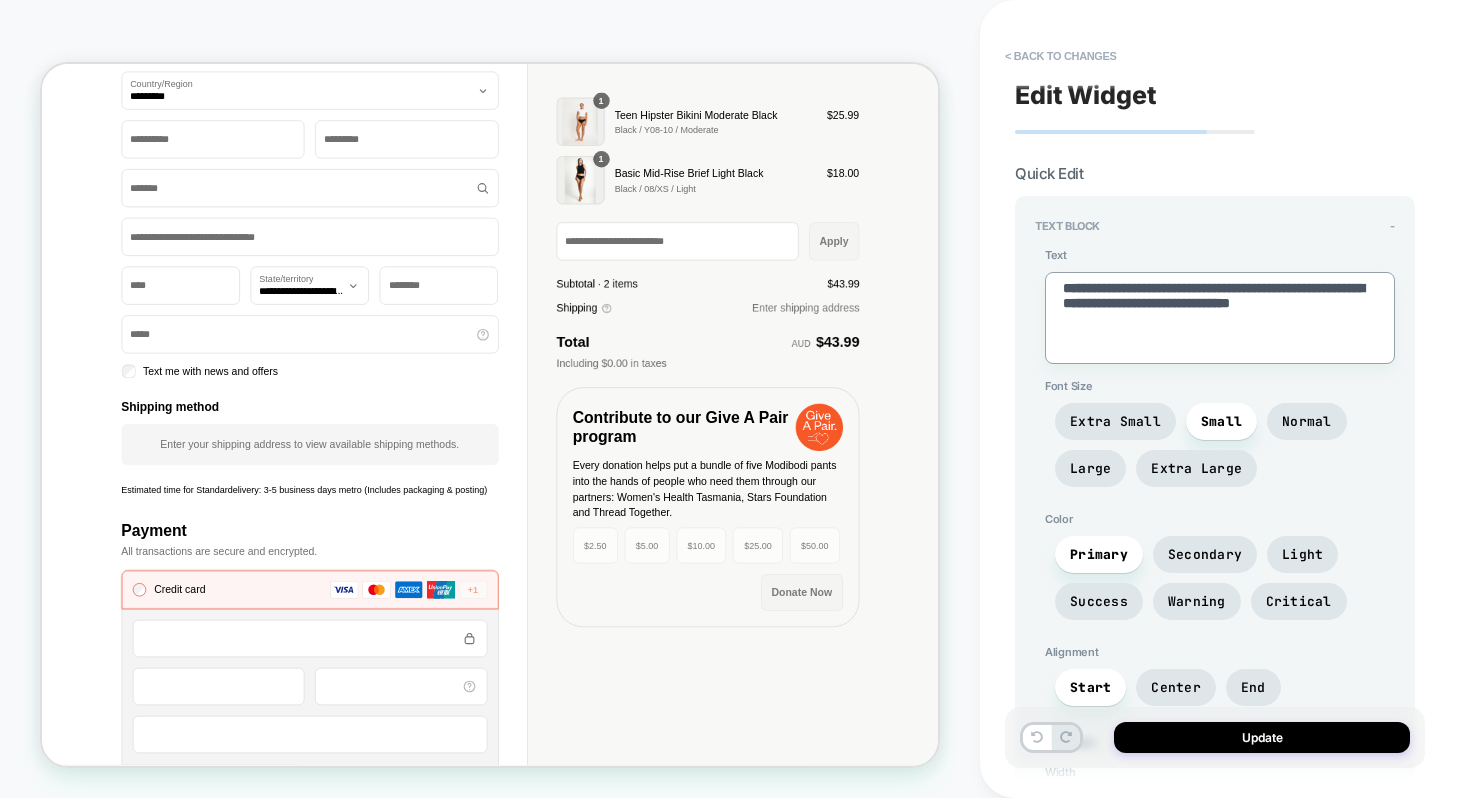 type on "*" 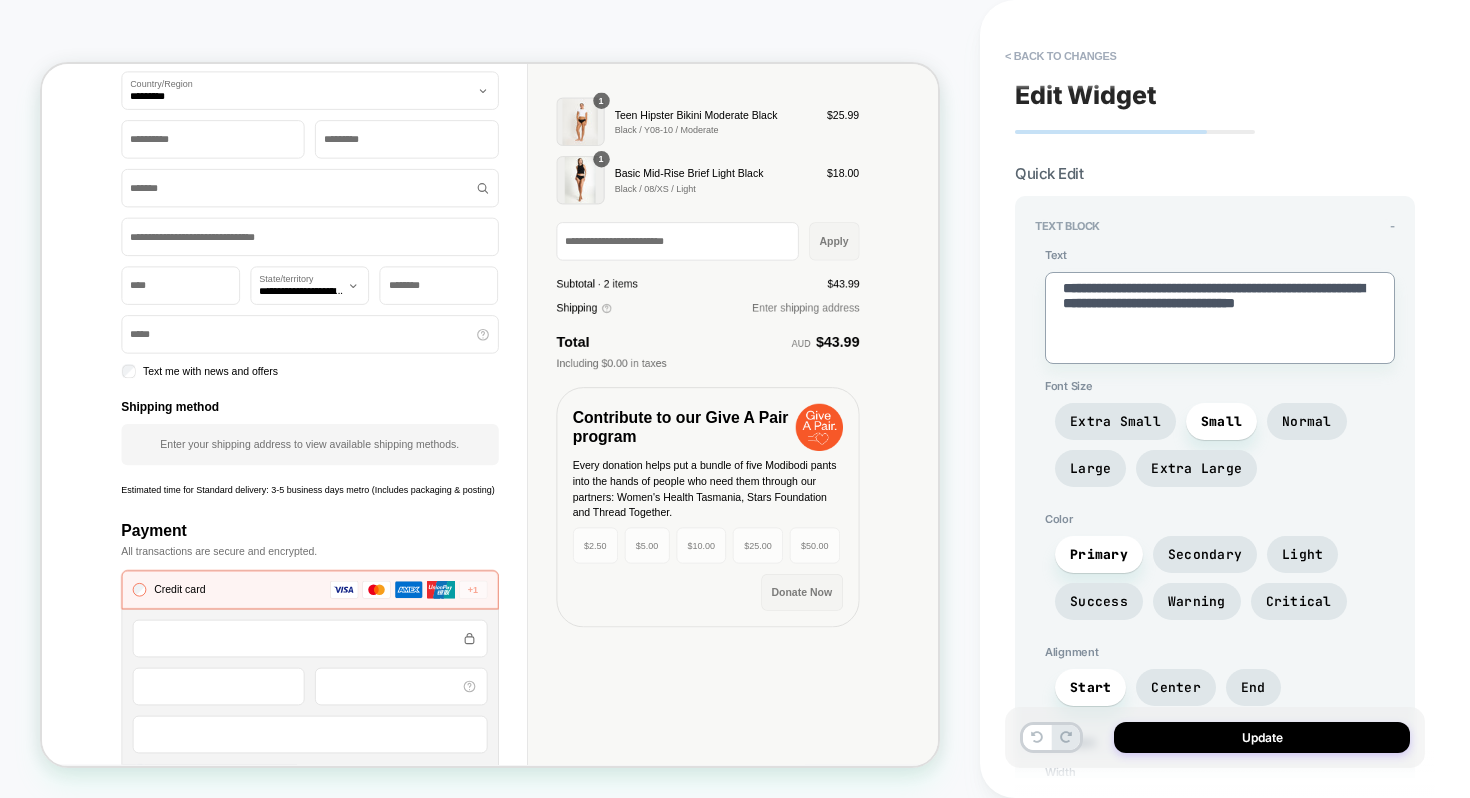 click on "**********" at bounding box center (1220, 318) 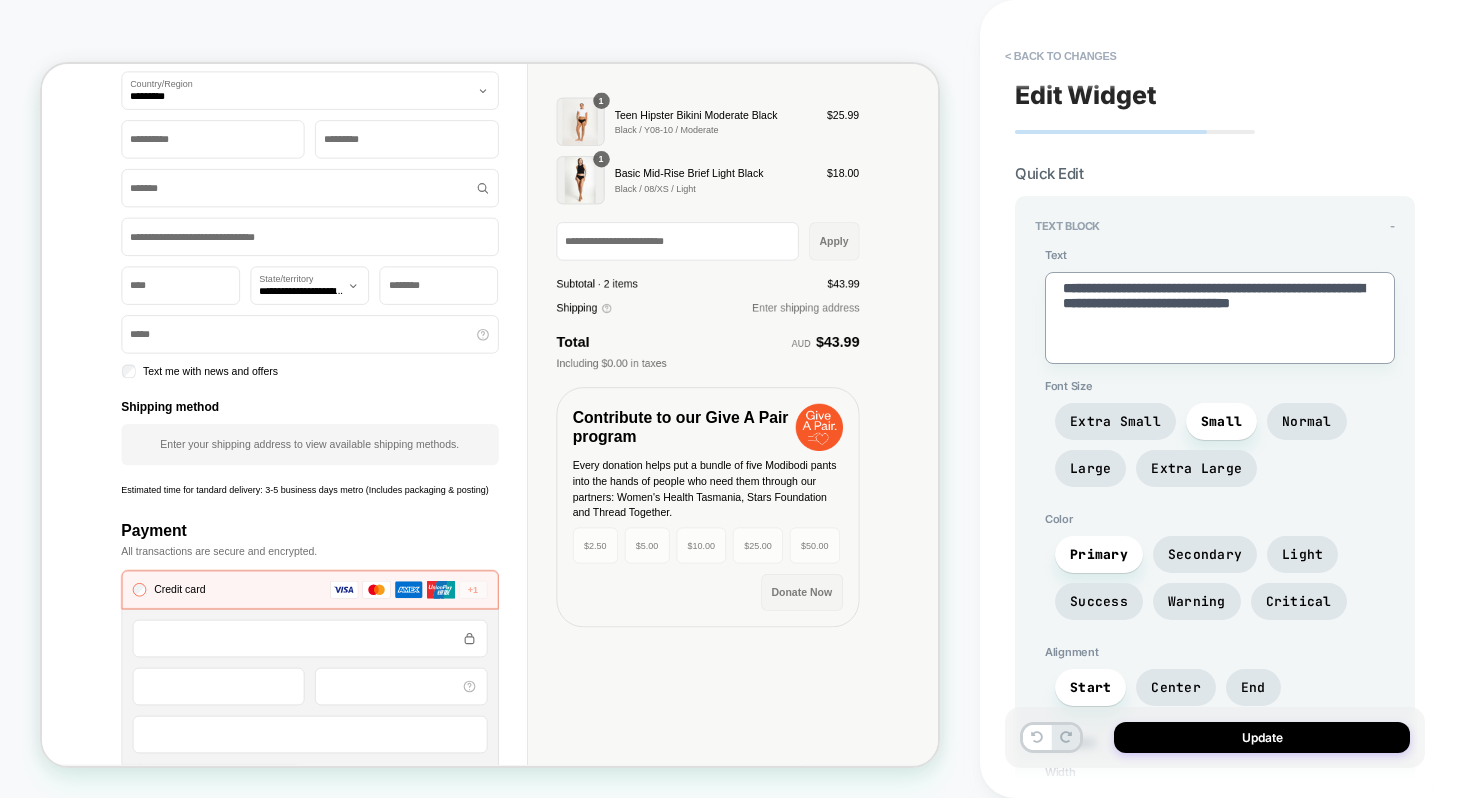 type on "*" 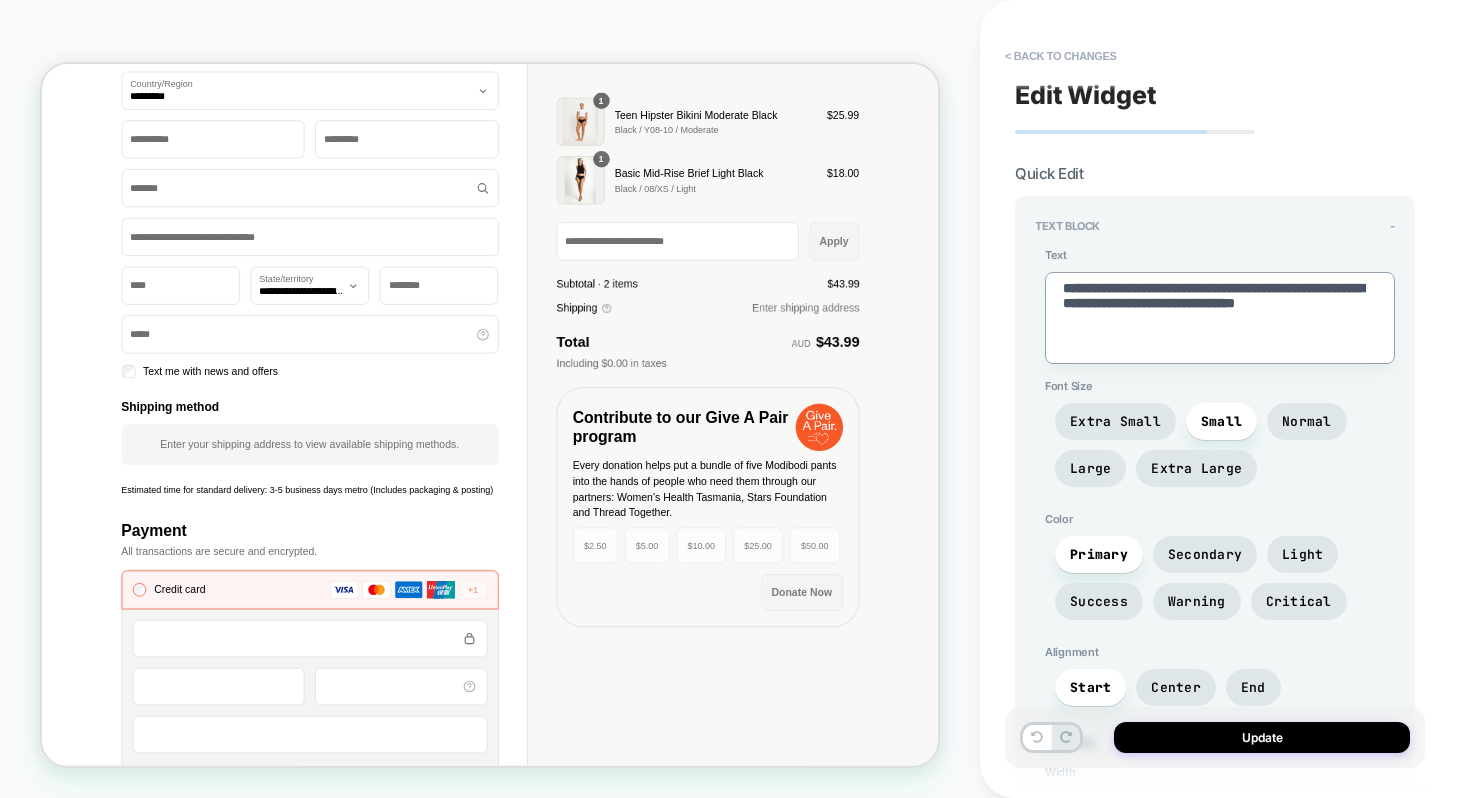 click on "**********" at bounding box center [1220, 318] 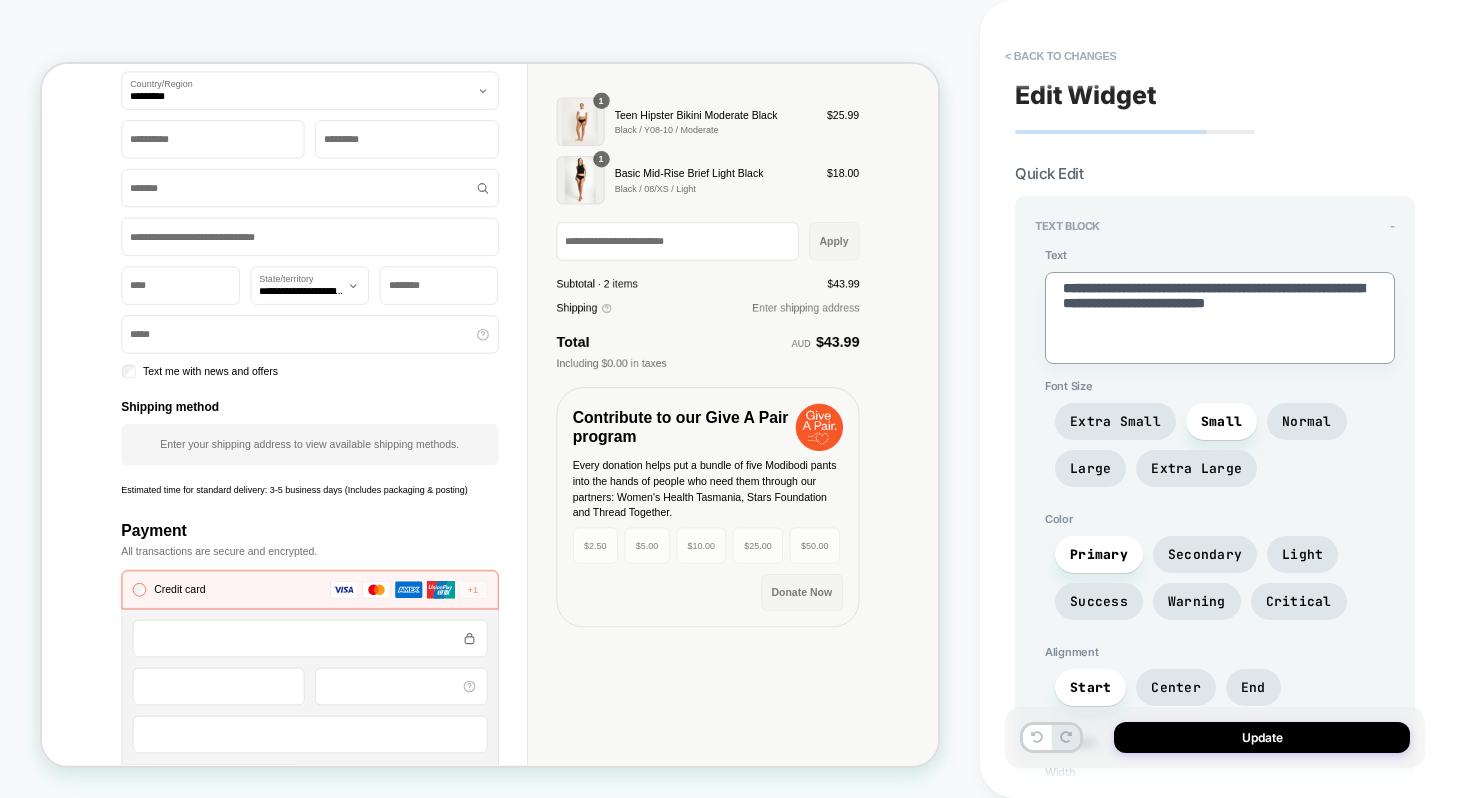type on "*" 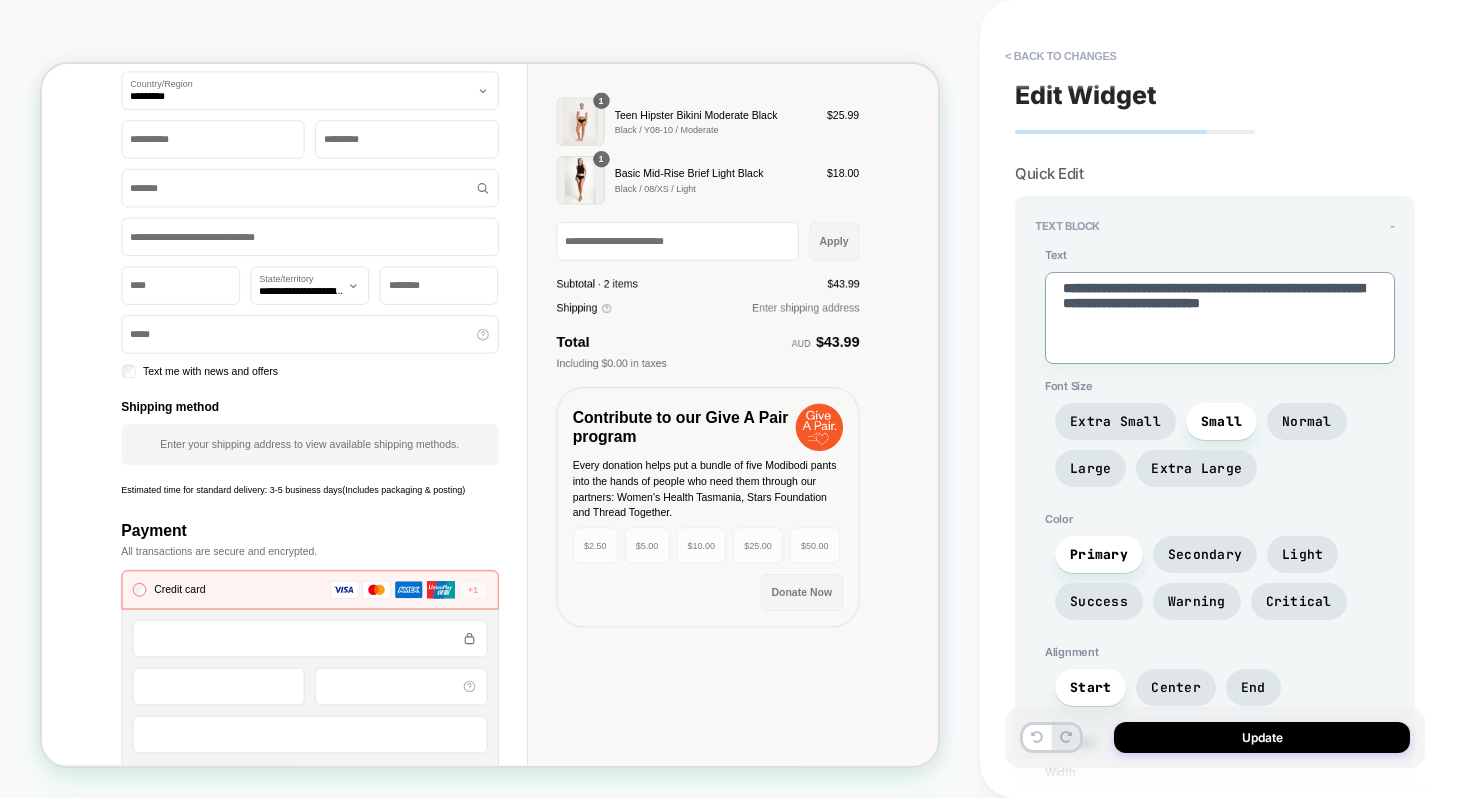 type on "*" 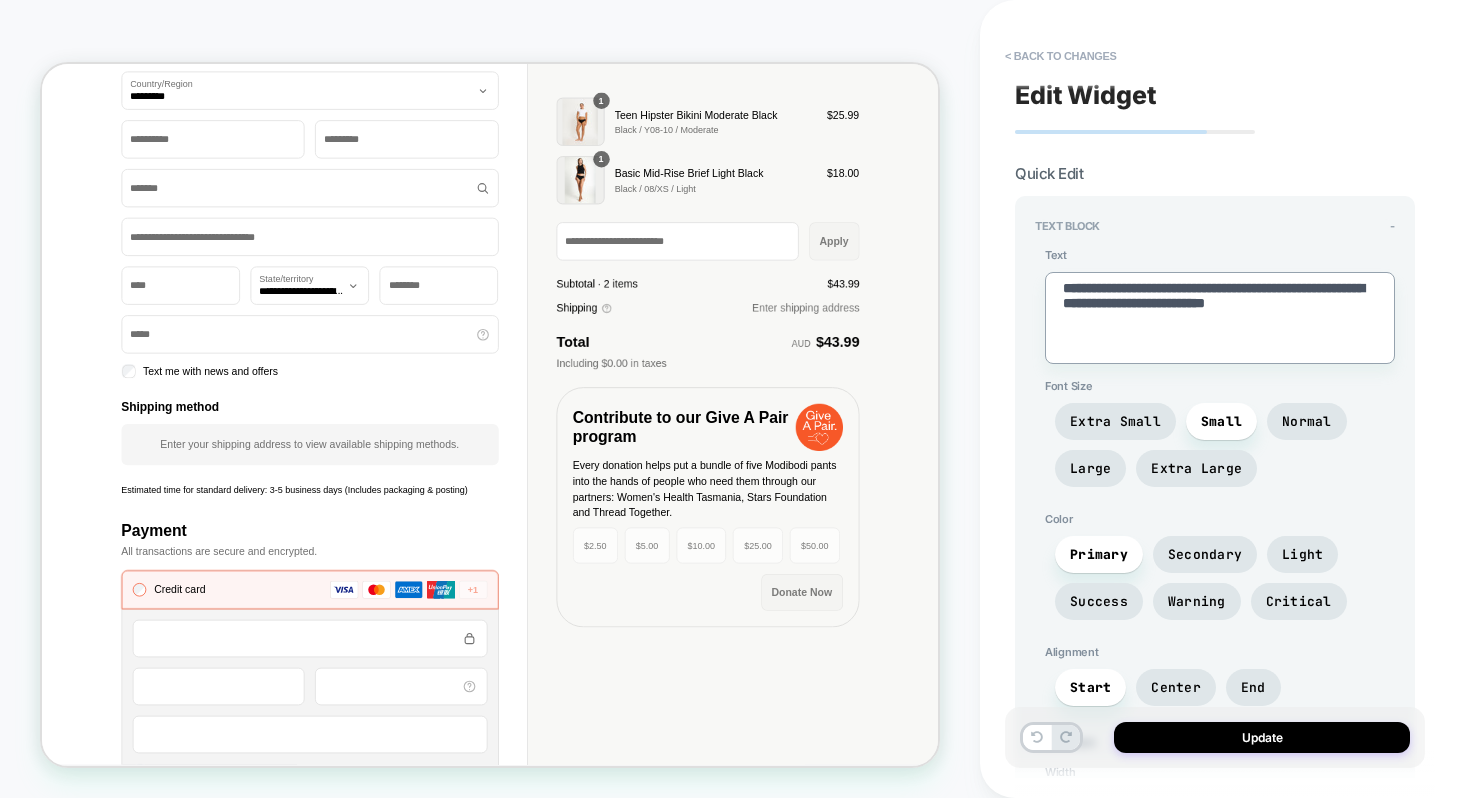 click on "**********" at bounding box center (1220, 318) 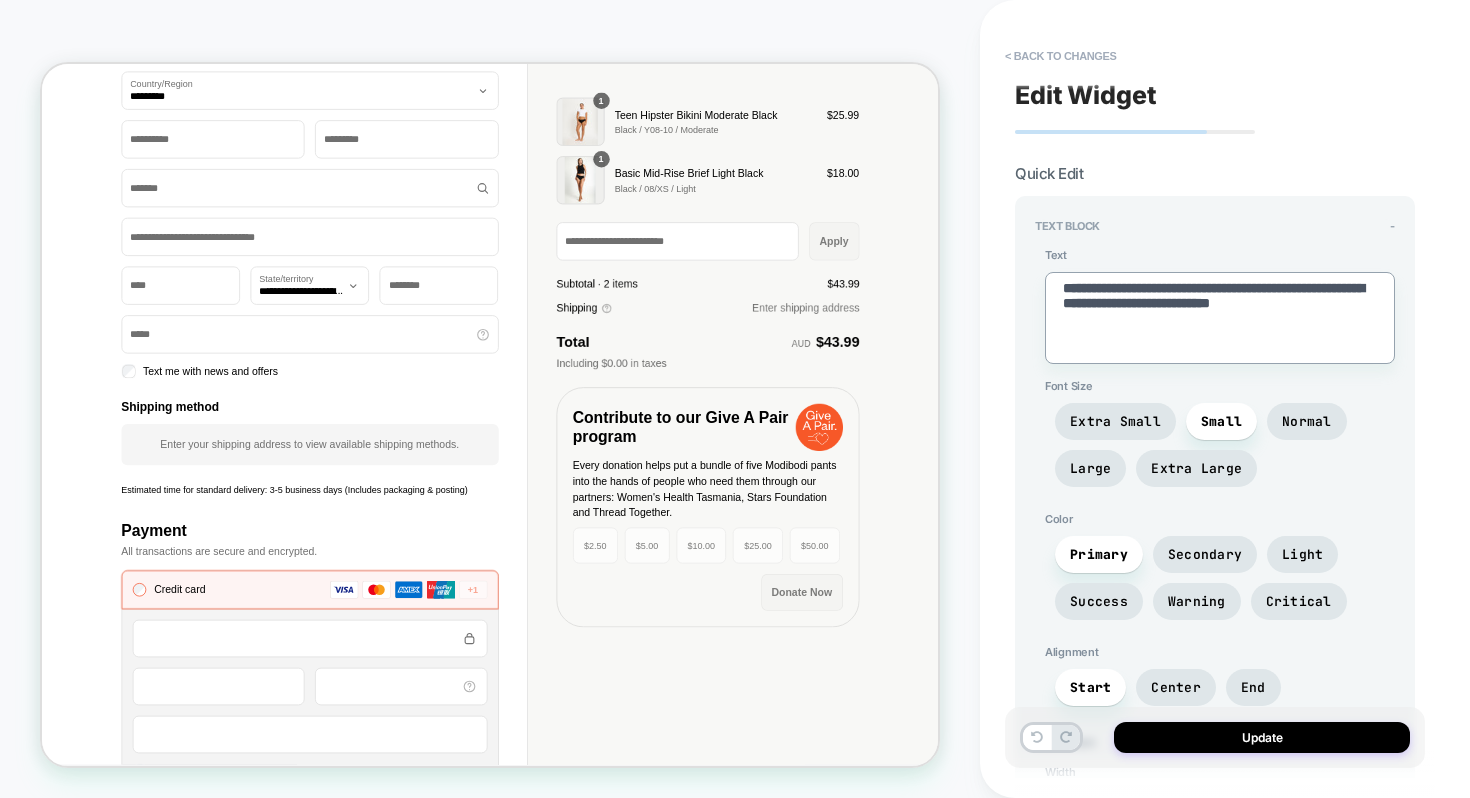 type on "*" 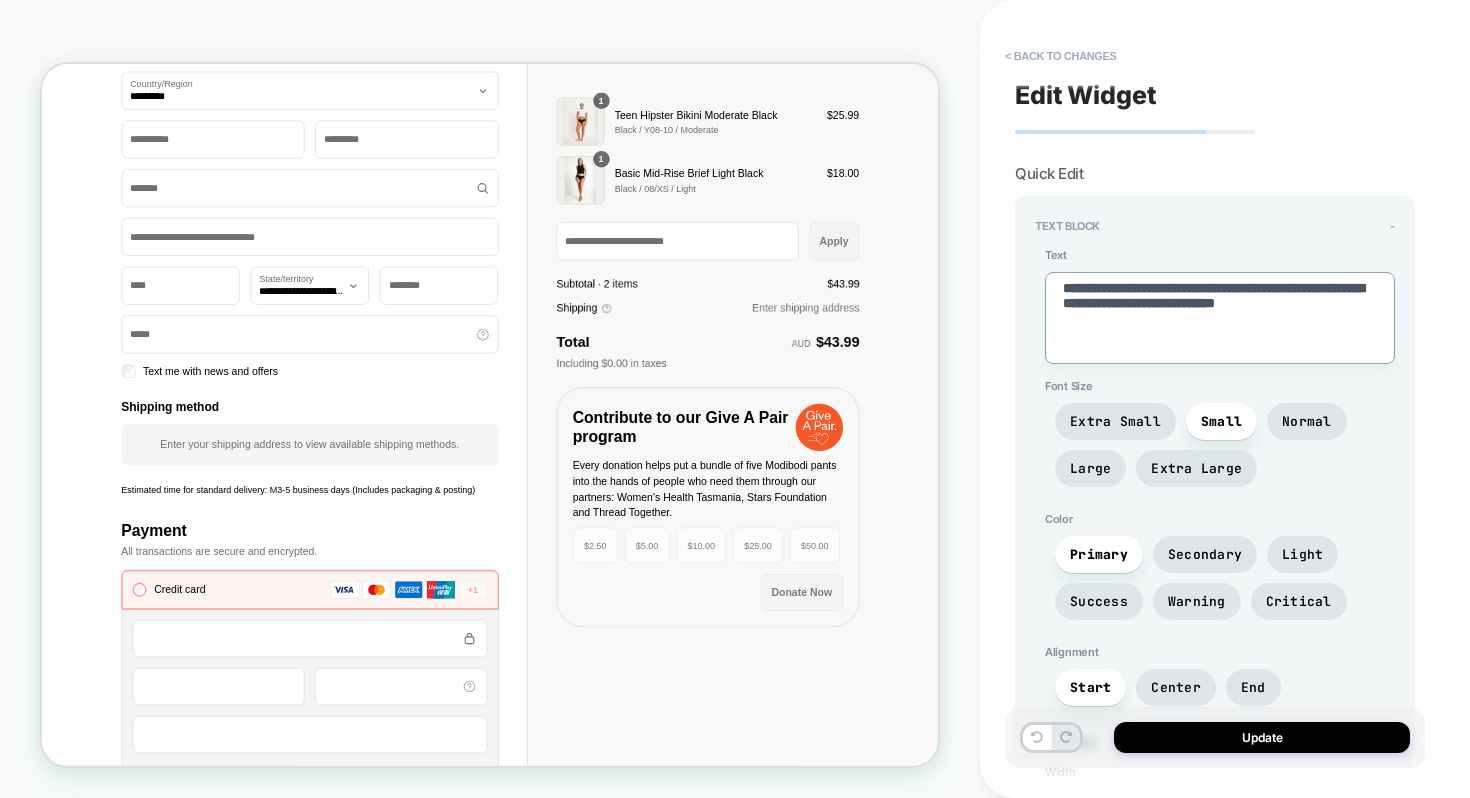 type on "*" 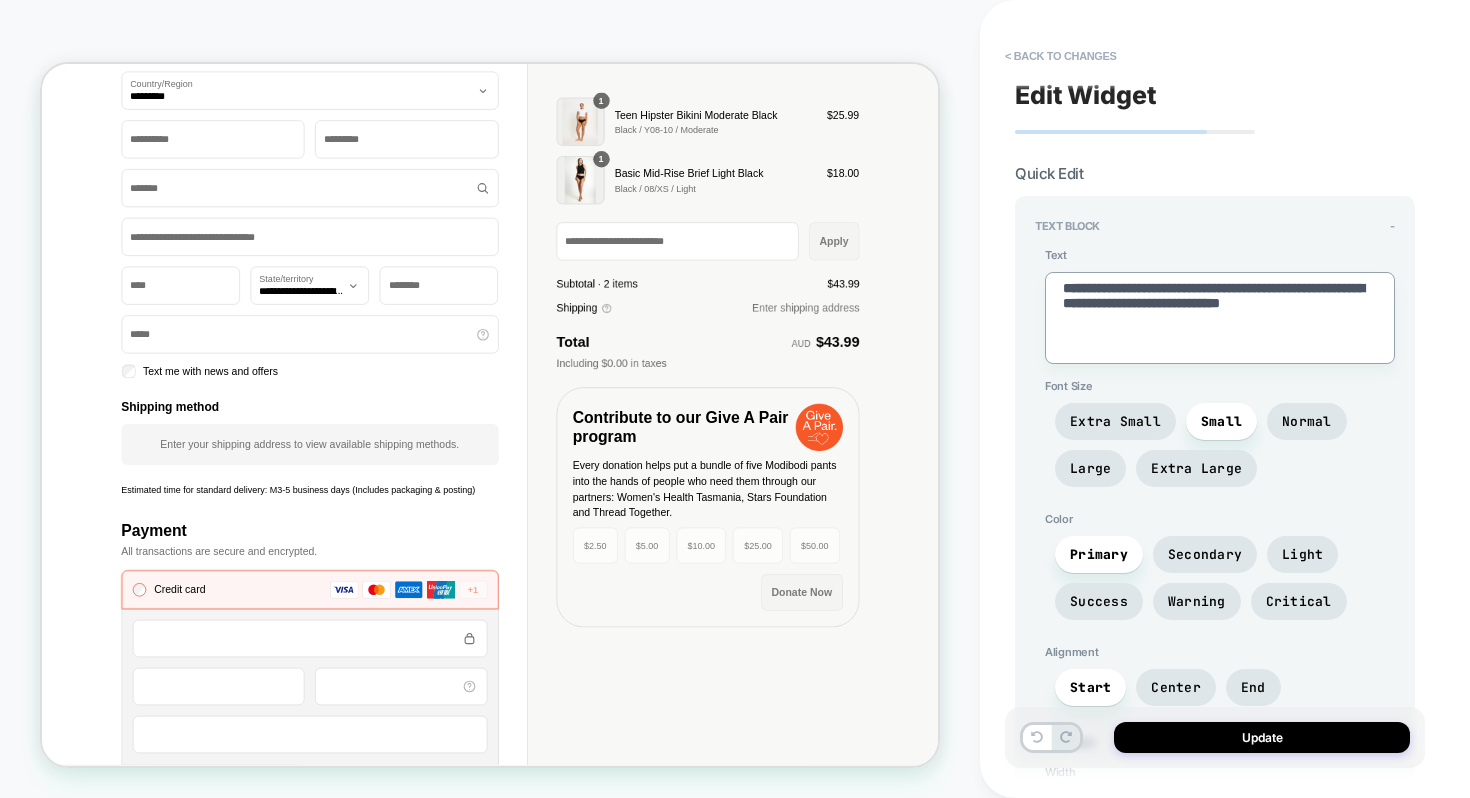 type on "*" 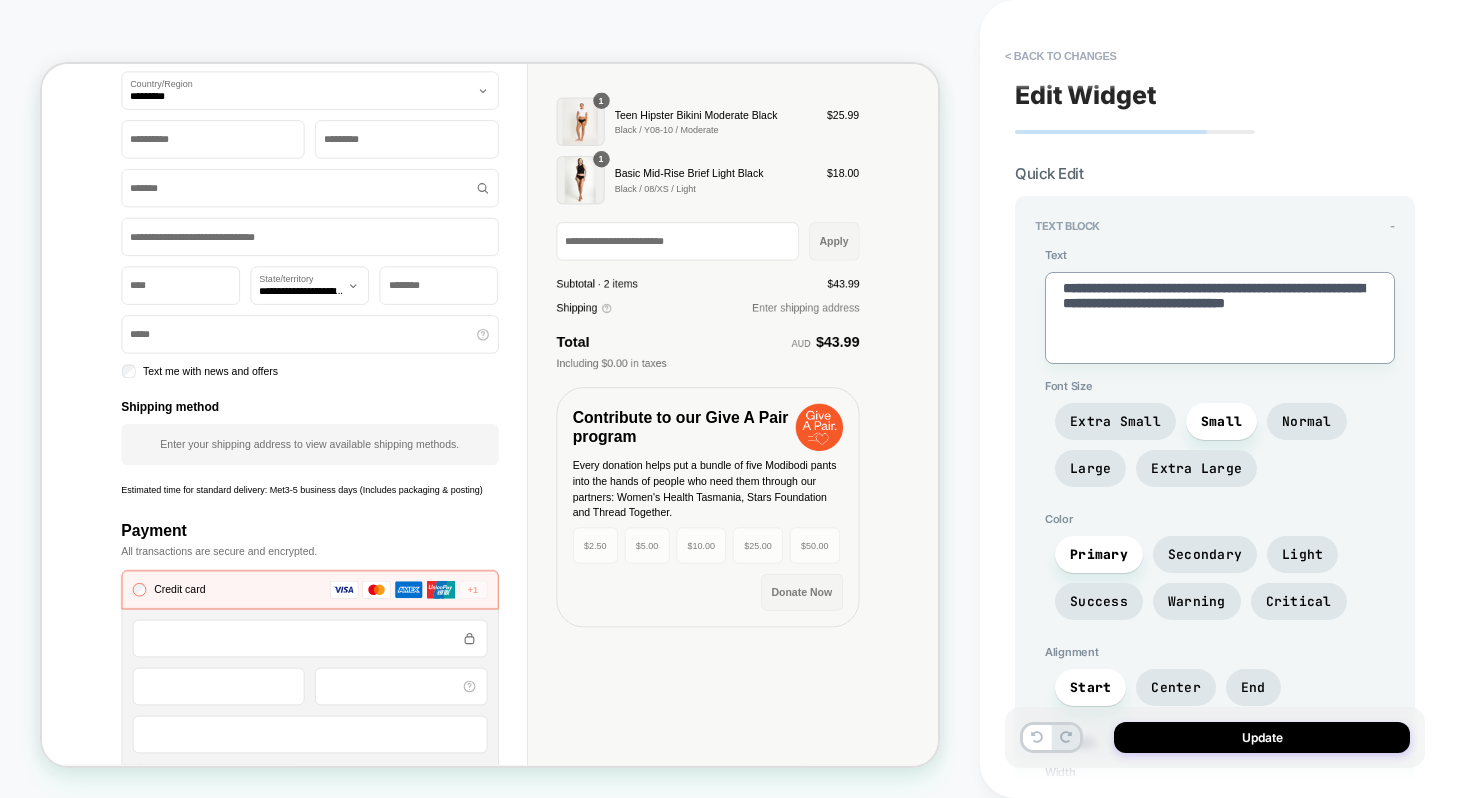 type on "*" 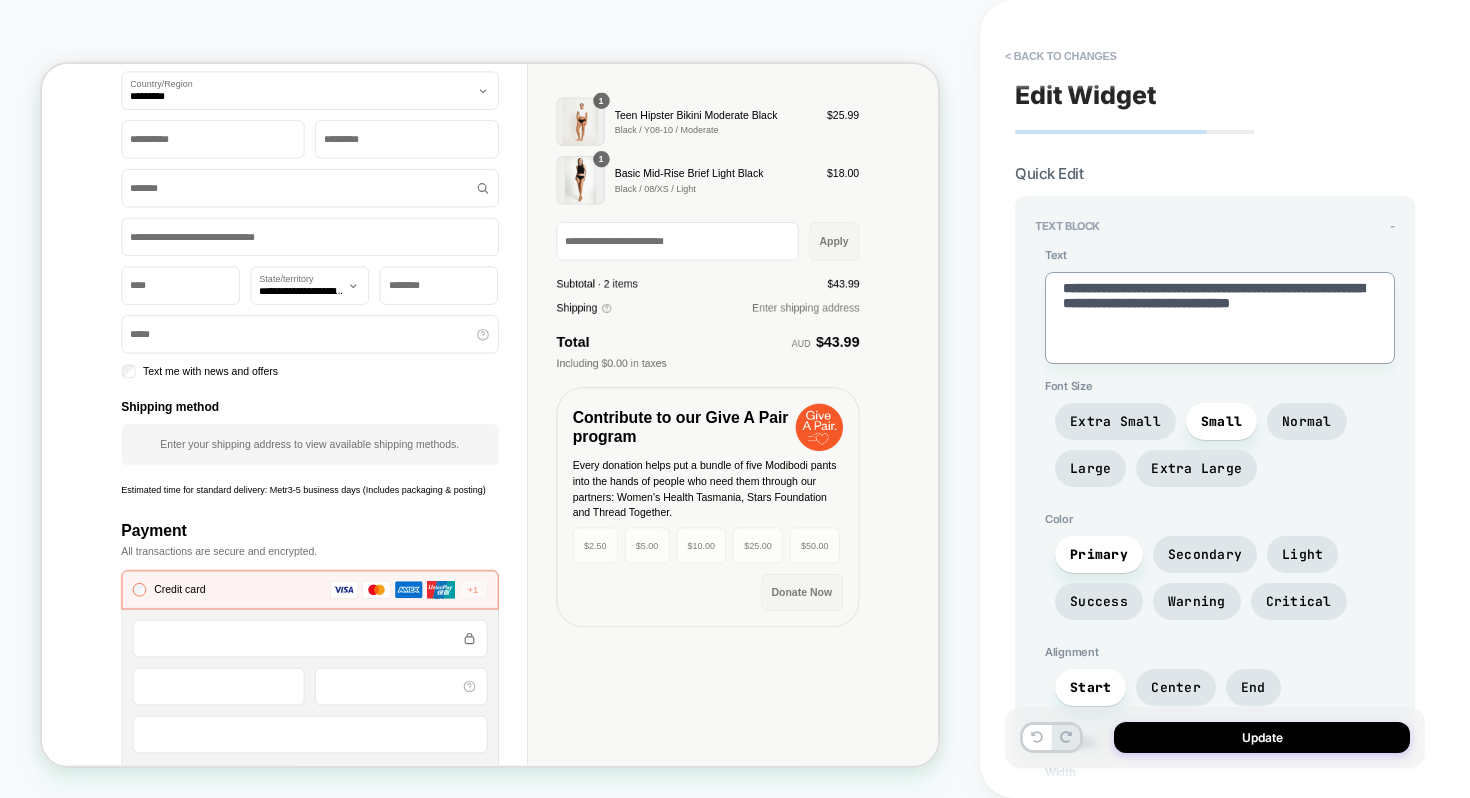 type on "*" 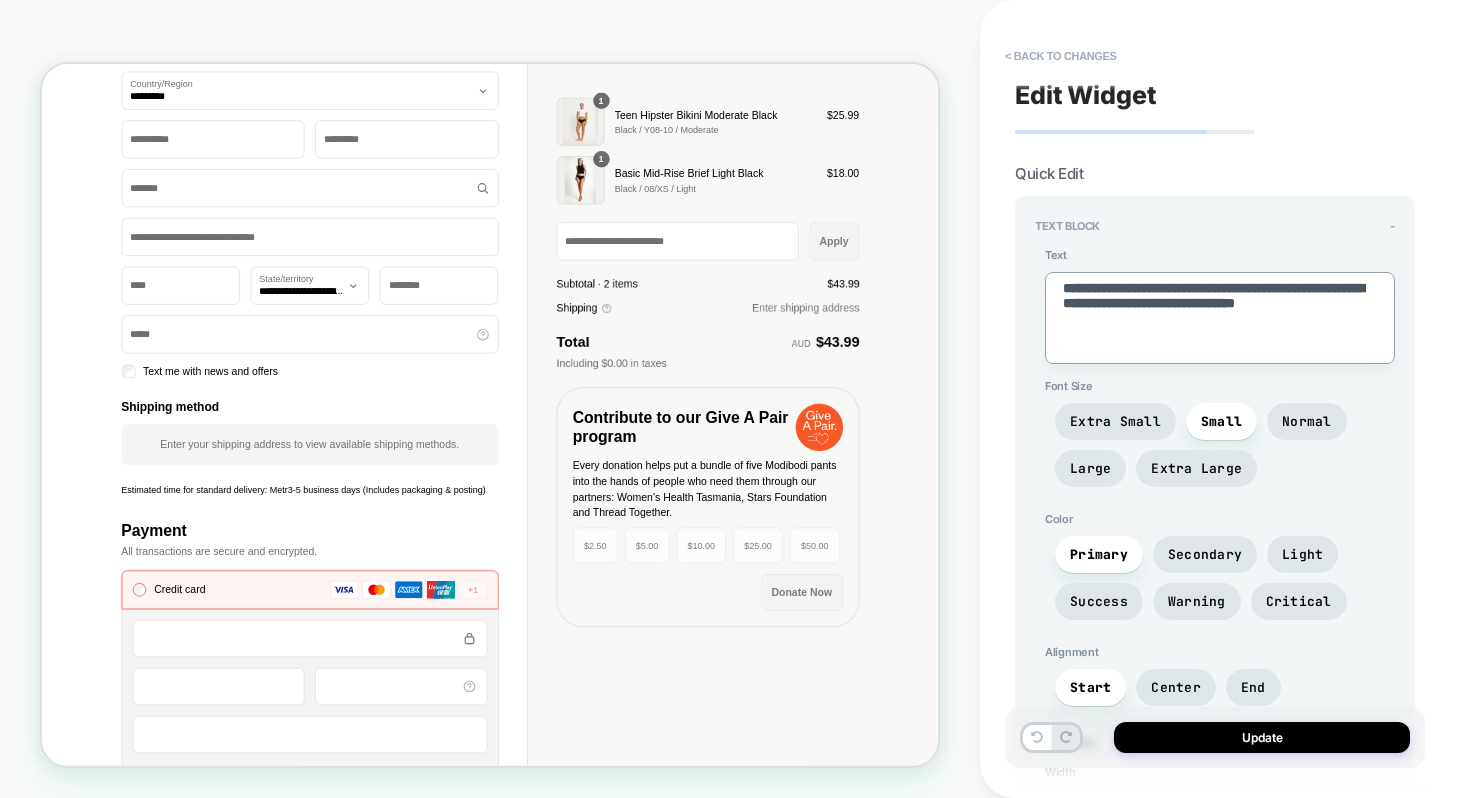 type on "*" 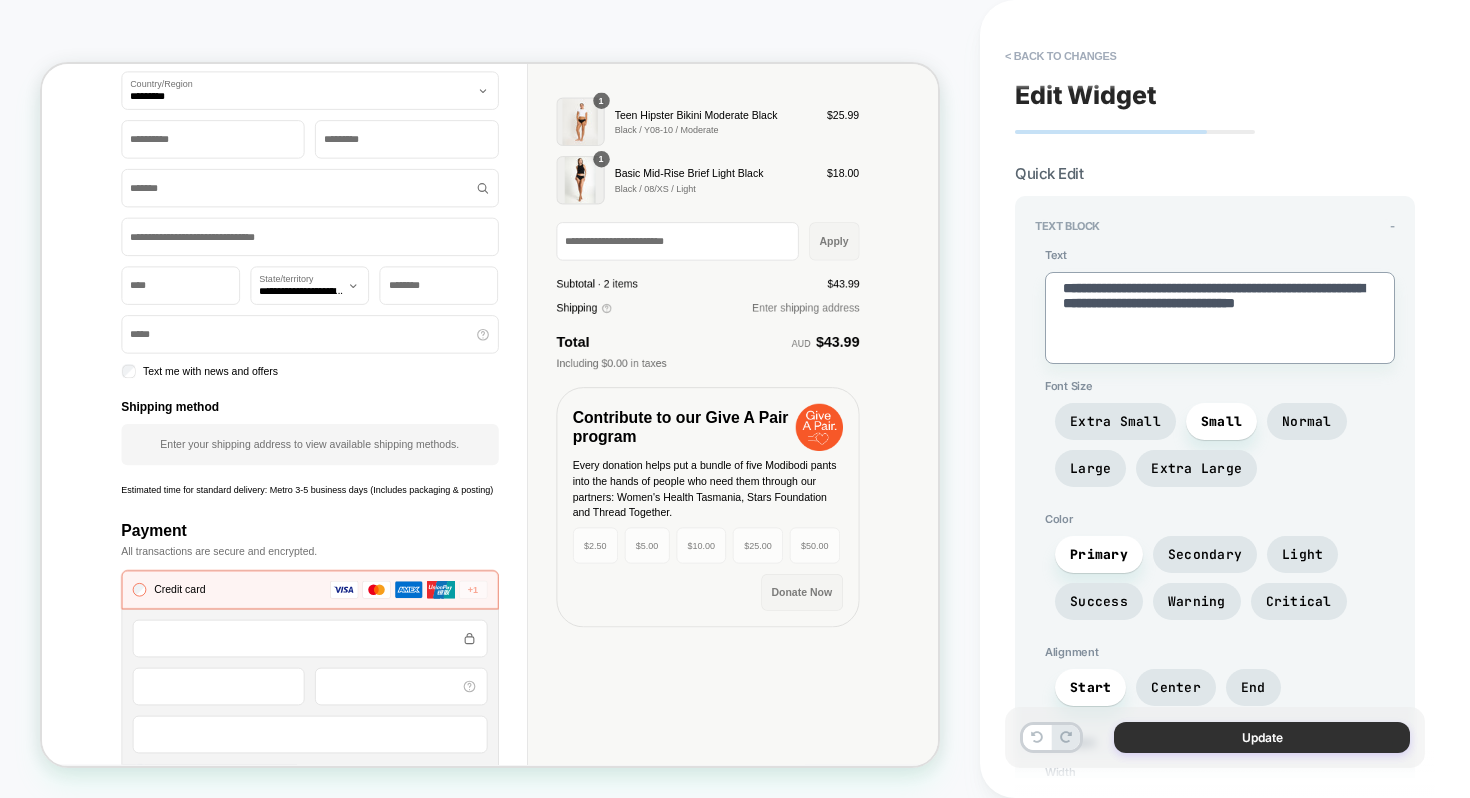 type on "**********" 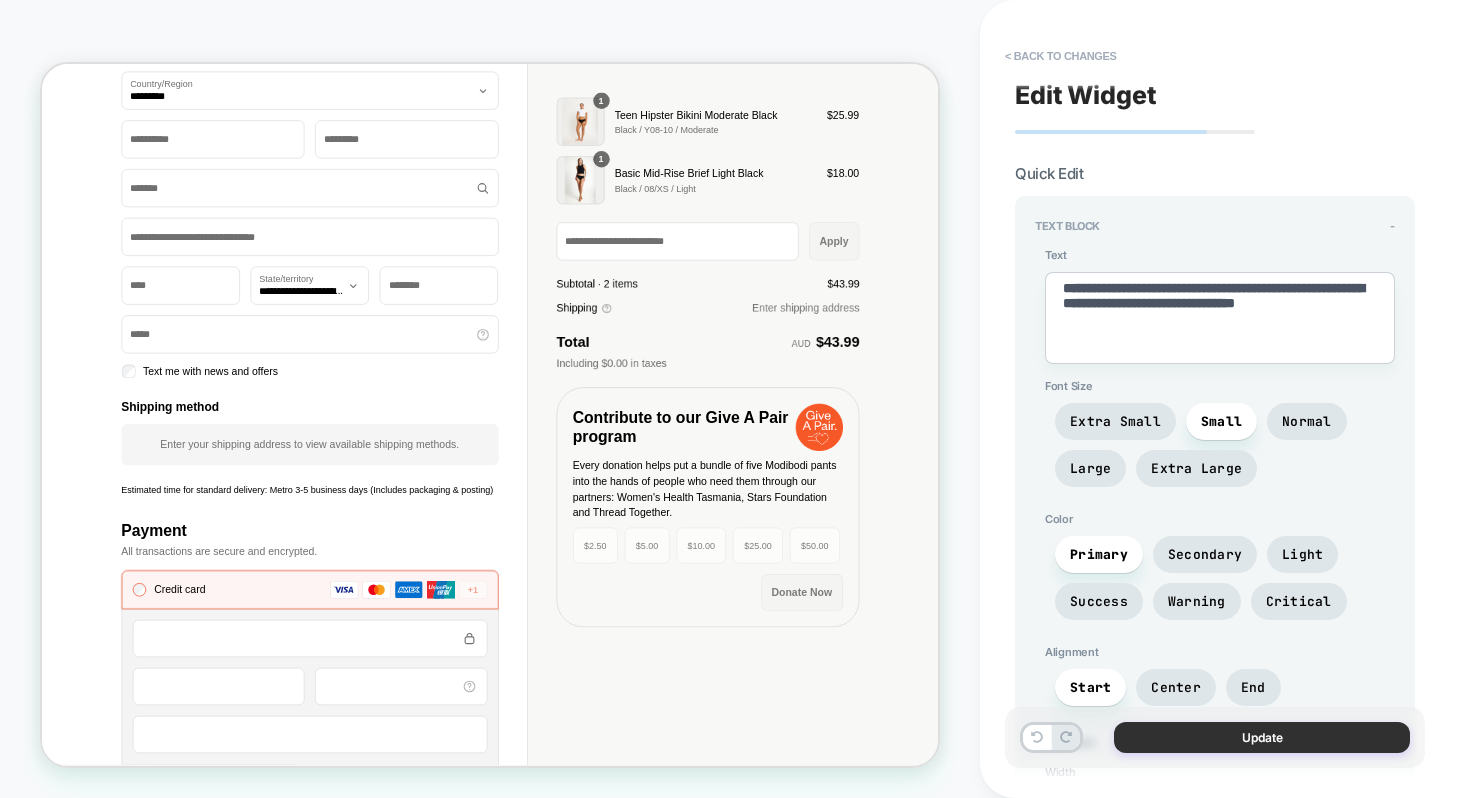click on "Update" at bounding box center [1262, 737] 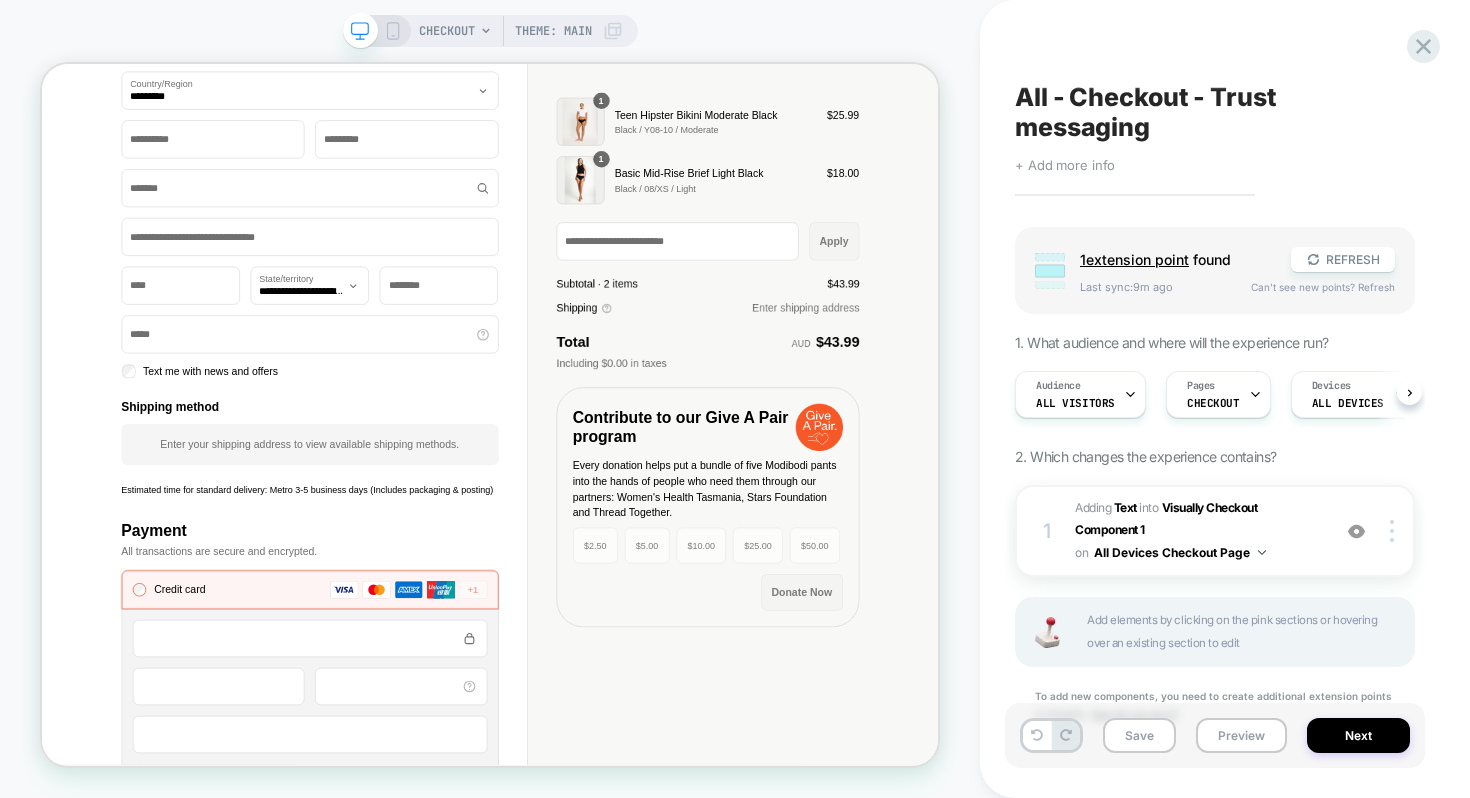 scroll, scrollTop: 0, scrollLeft: 1, axis: horizontal 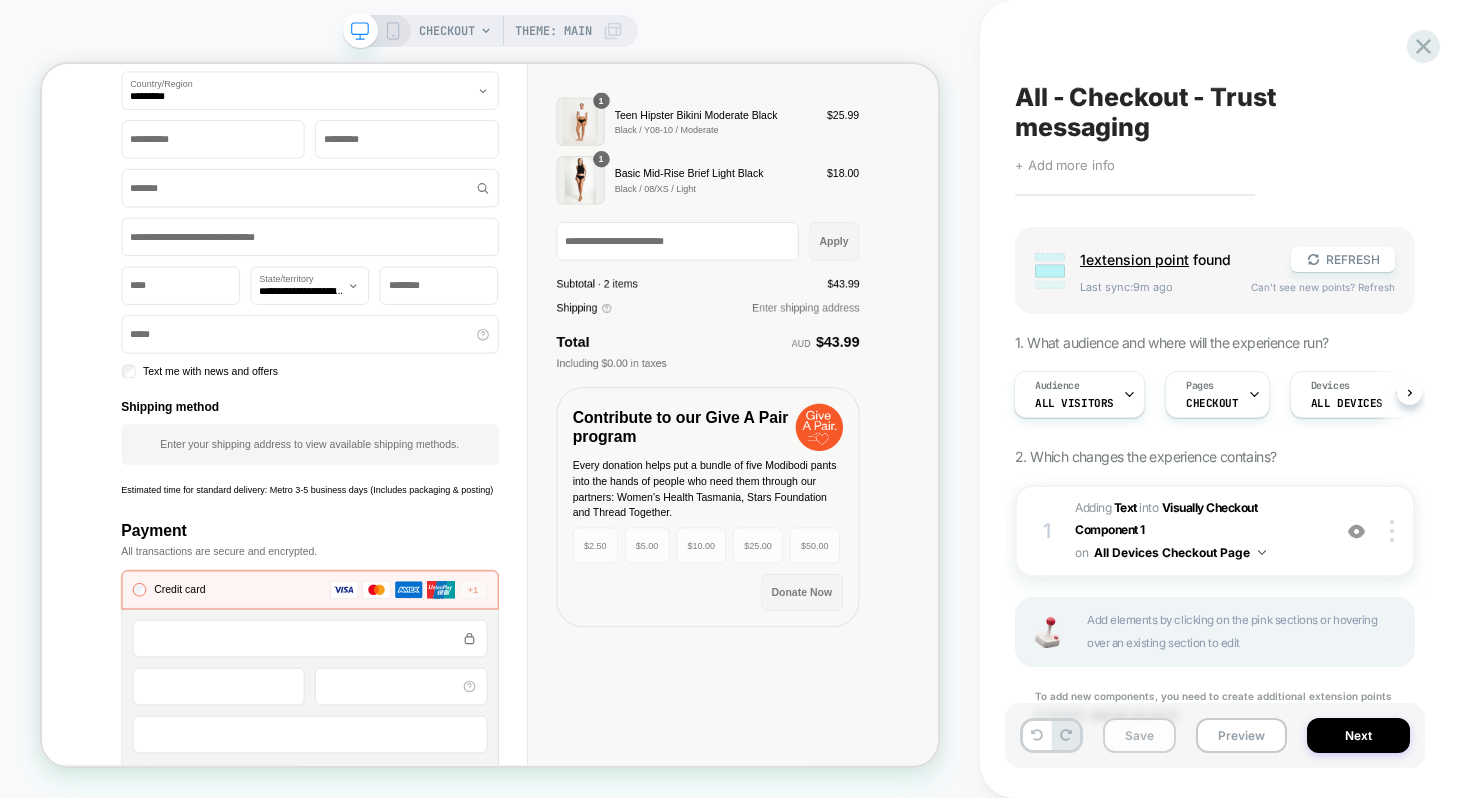 click on "Save" at bounding box center (1139, 735) 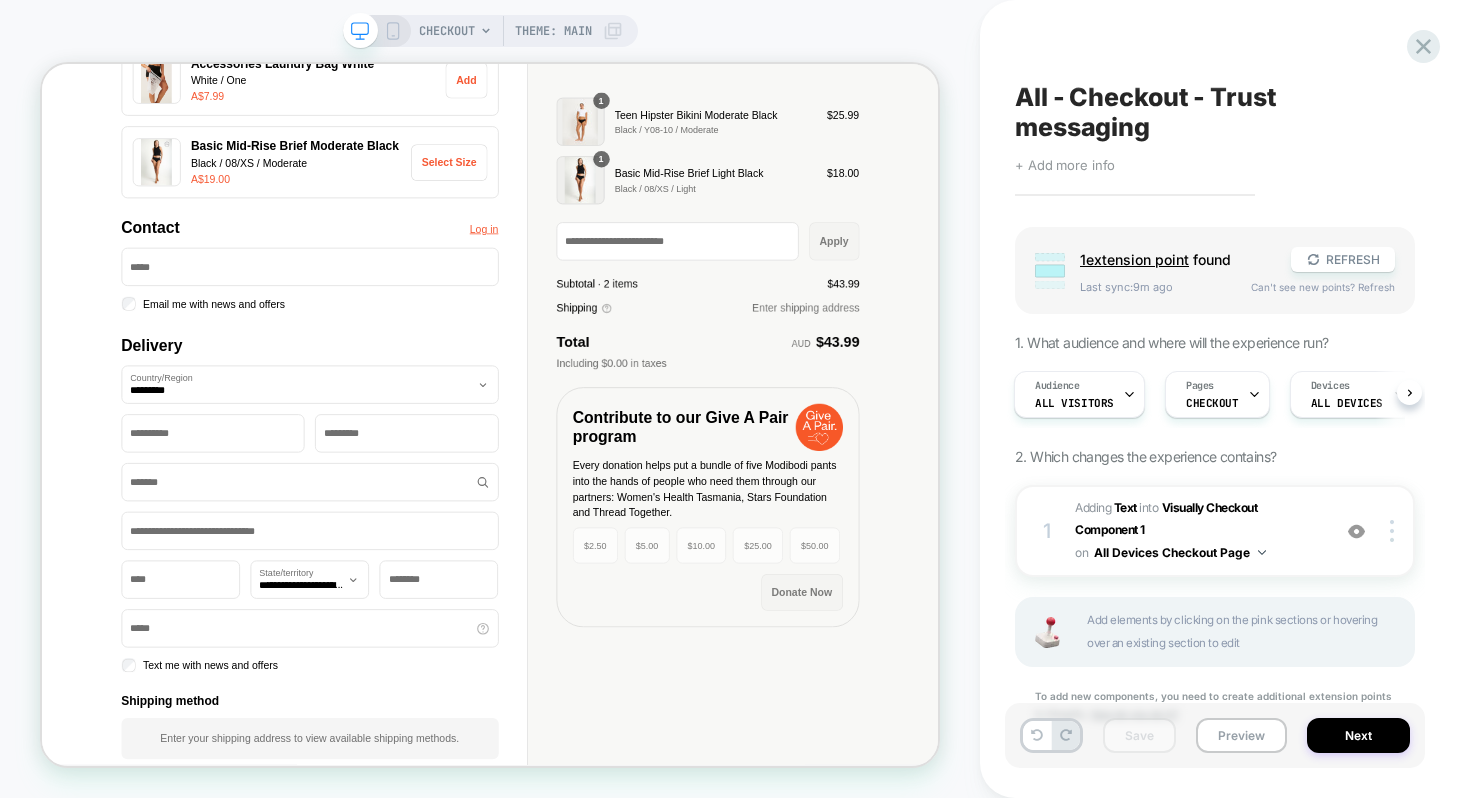 scroll, scrollTop: 337, scrollLeft: 0, axis: vertical 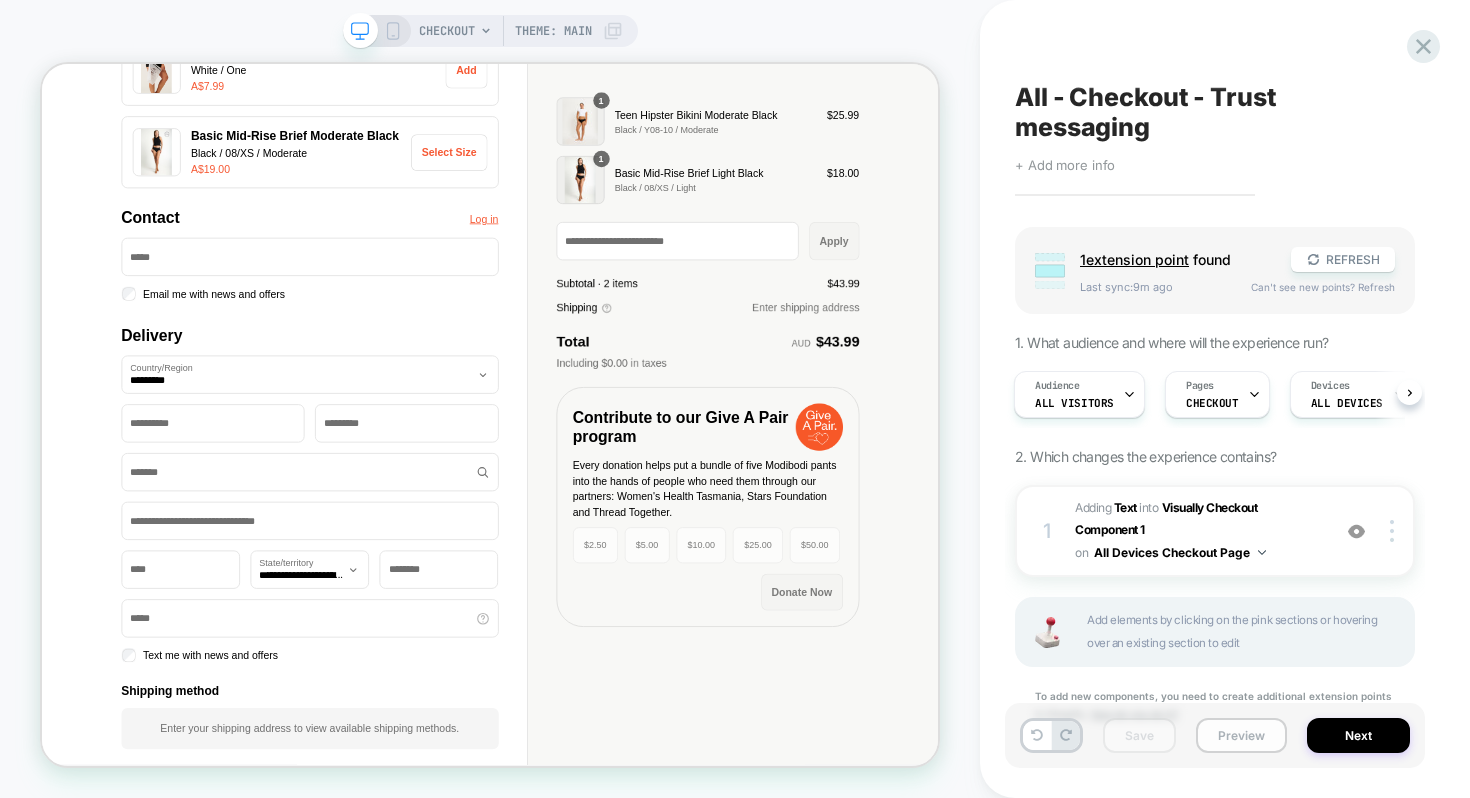 click on "Preview" at bounding box center (1241, 735) 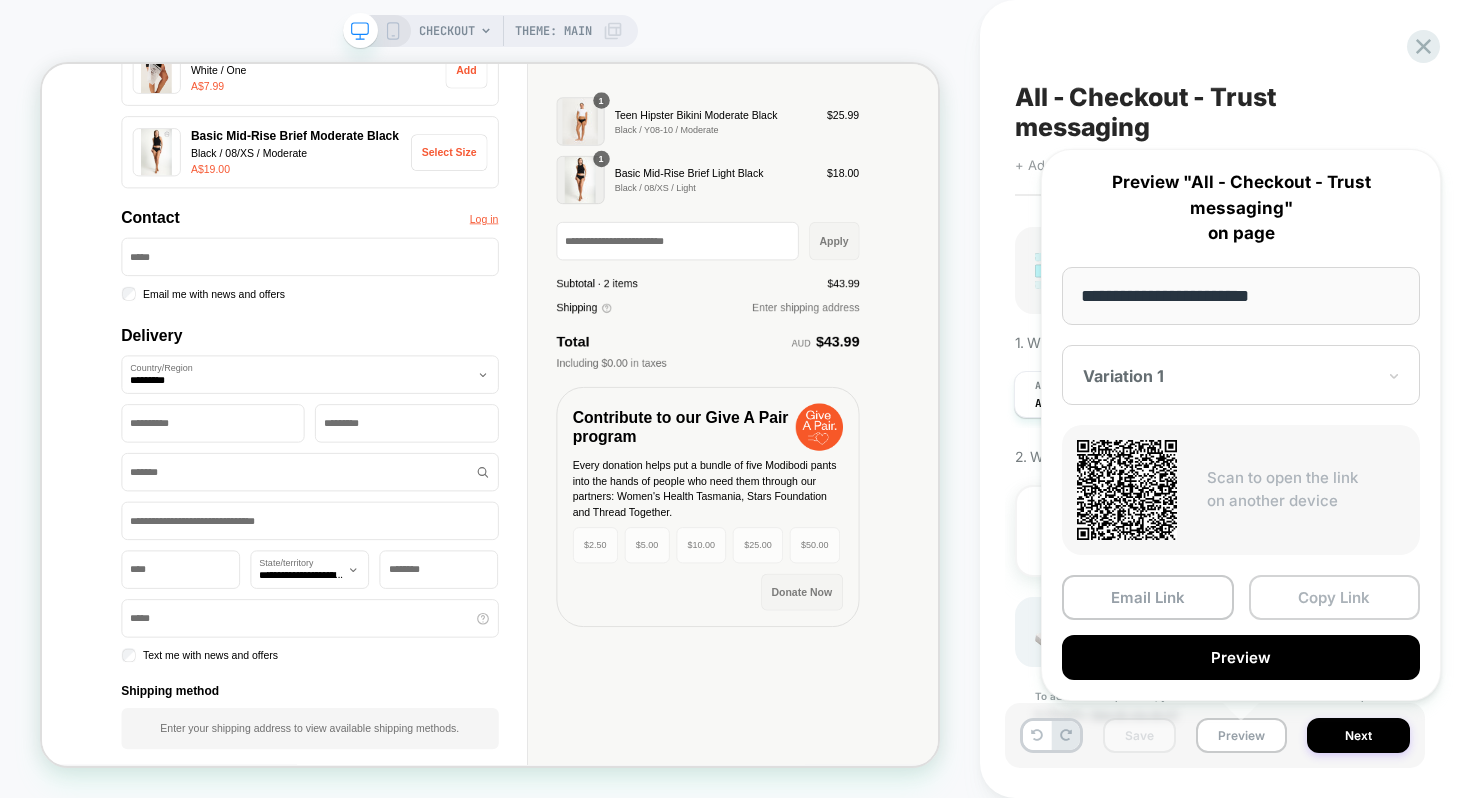 click on "Copy Link" at bounding box center [1335, 597] 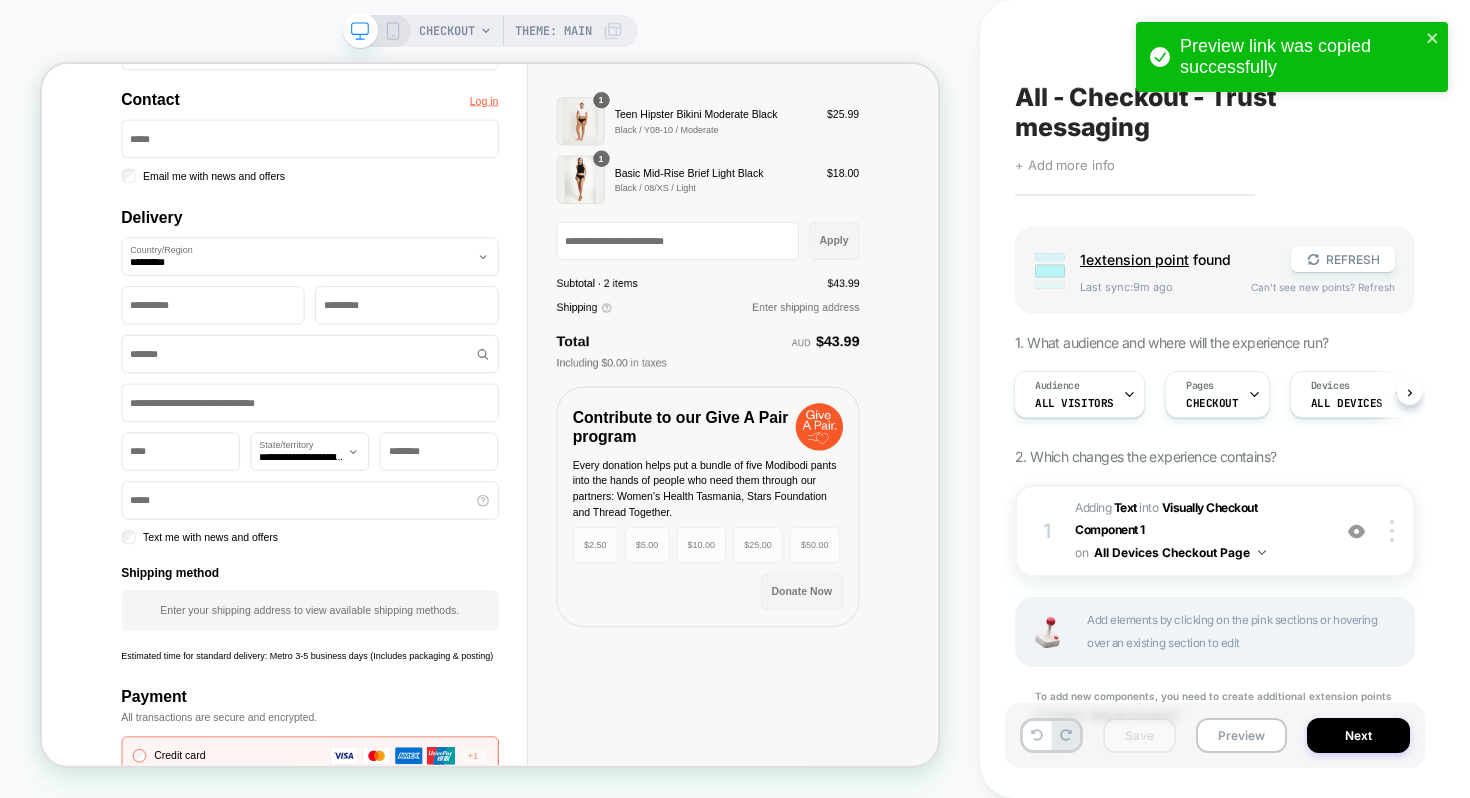scroll, scrollTop: 489, scrollLeft: 0, axis: vertical 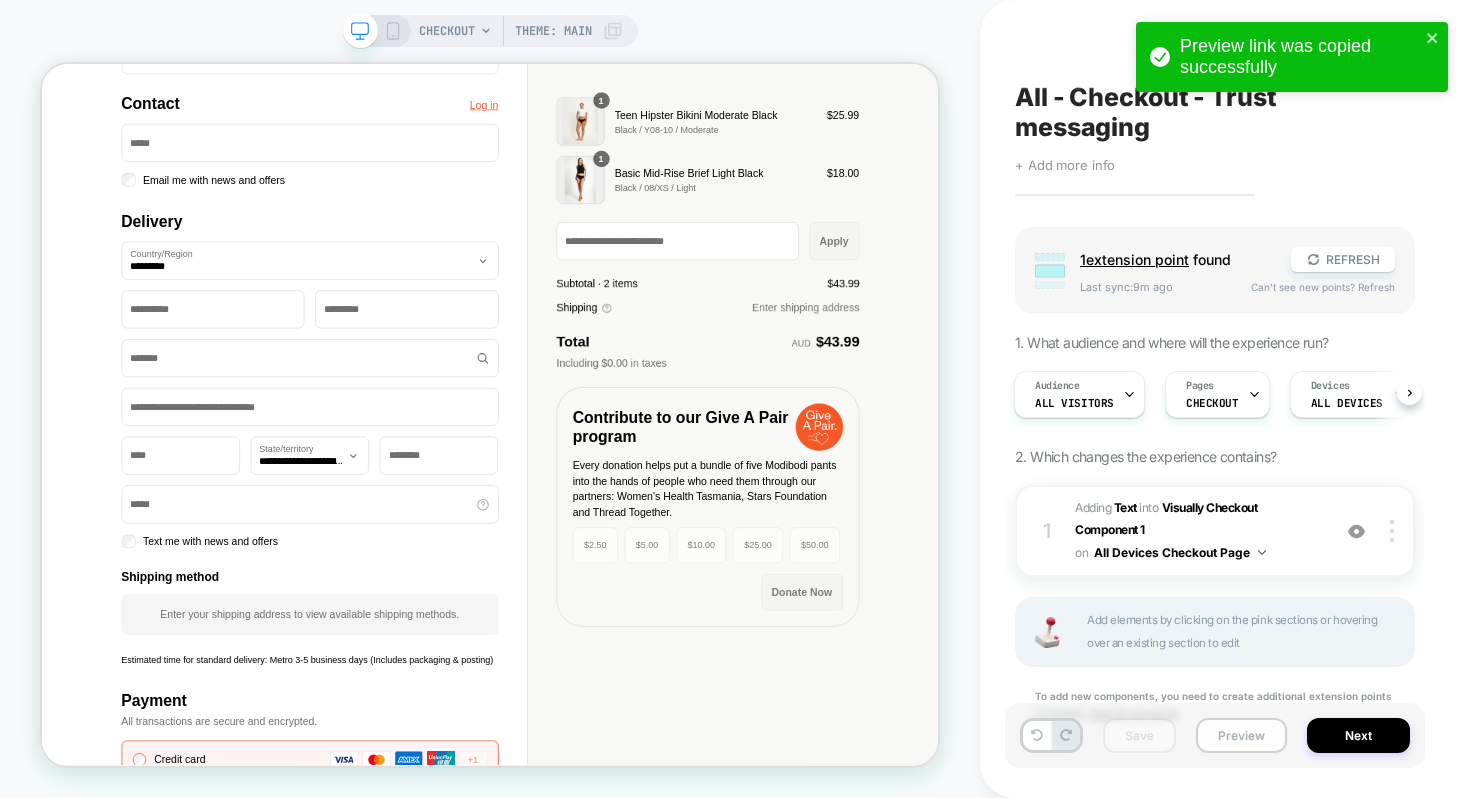 click on "Preview" at bounding box center (1241, 735) 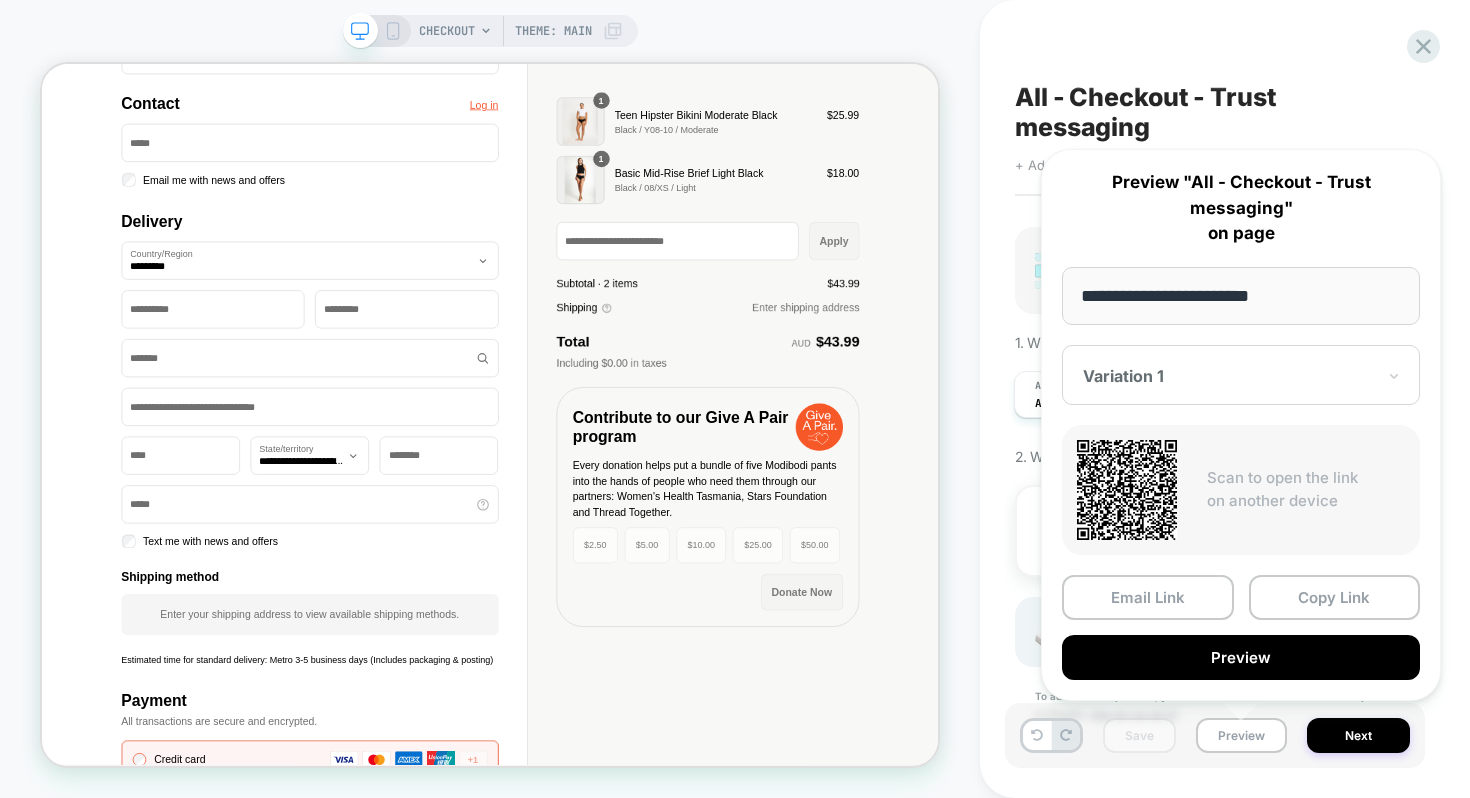 click on "All - Checkout - Trust messaging" at bounding box center (1215, 112) 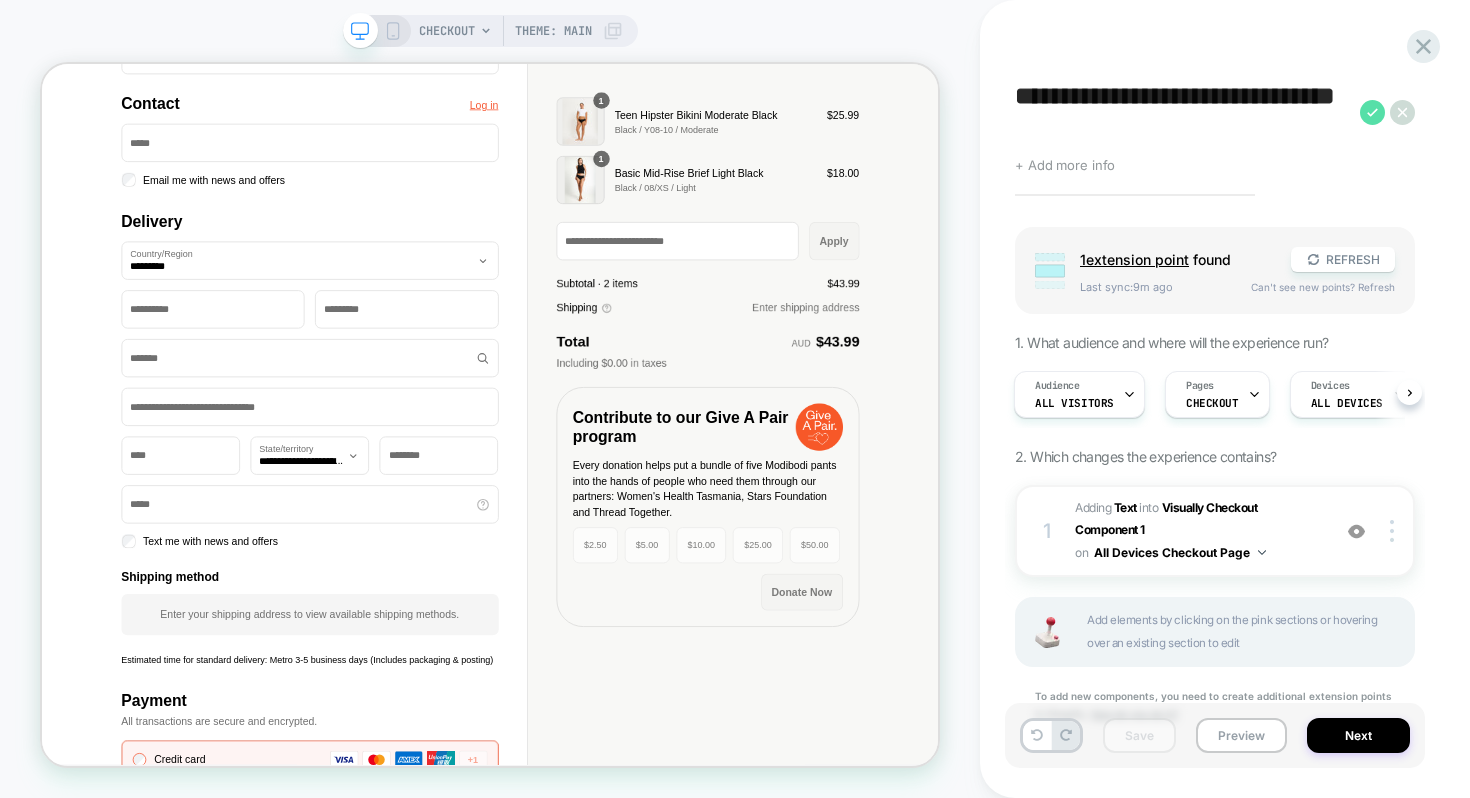 click 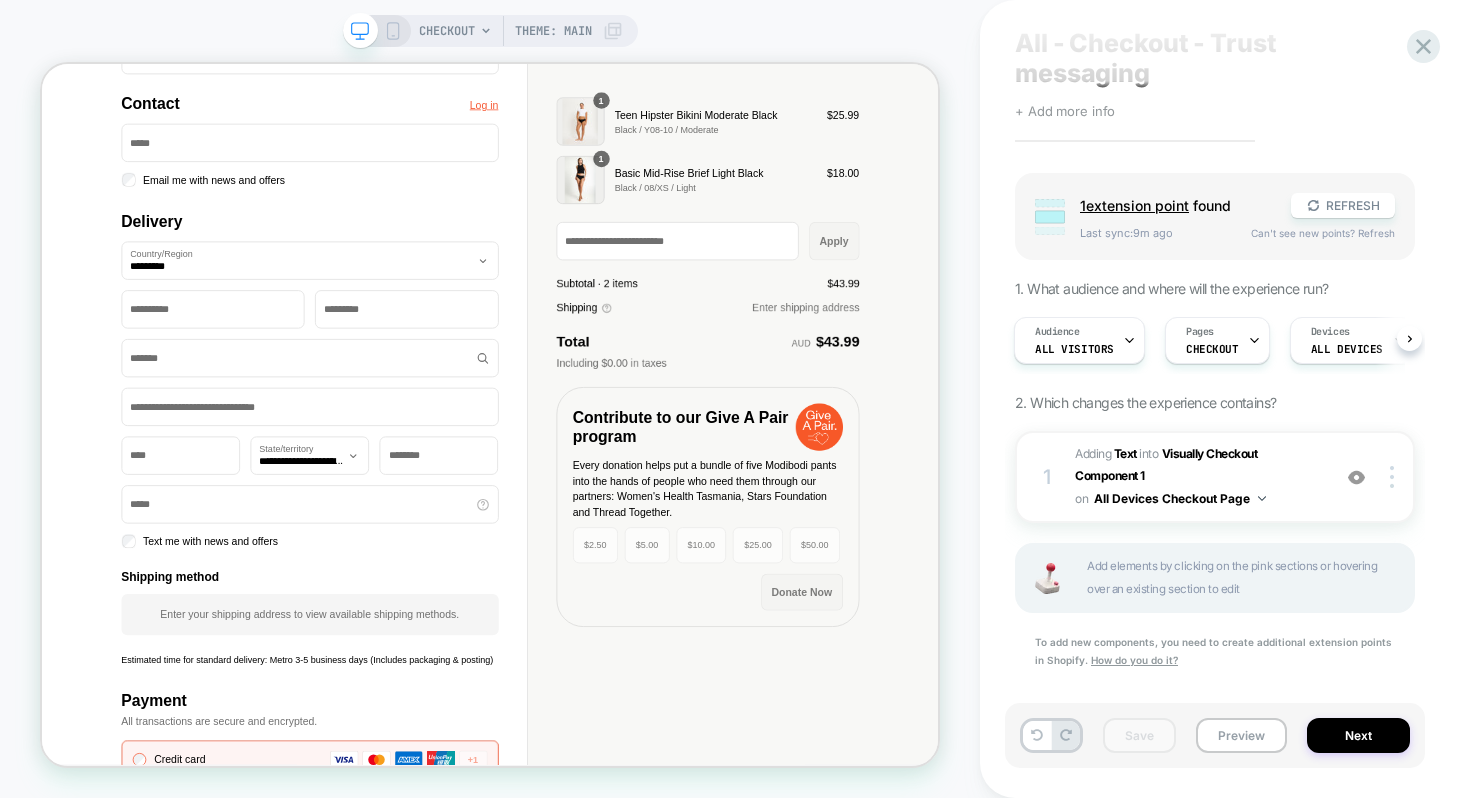 scroll, scrollTop: 53, scrollLeft: 0, axis: vertical 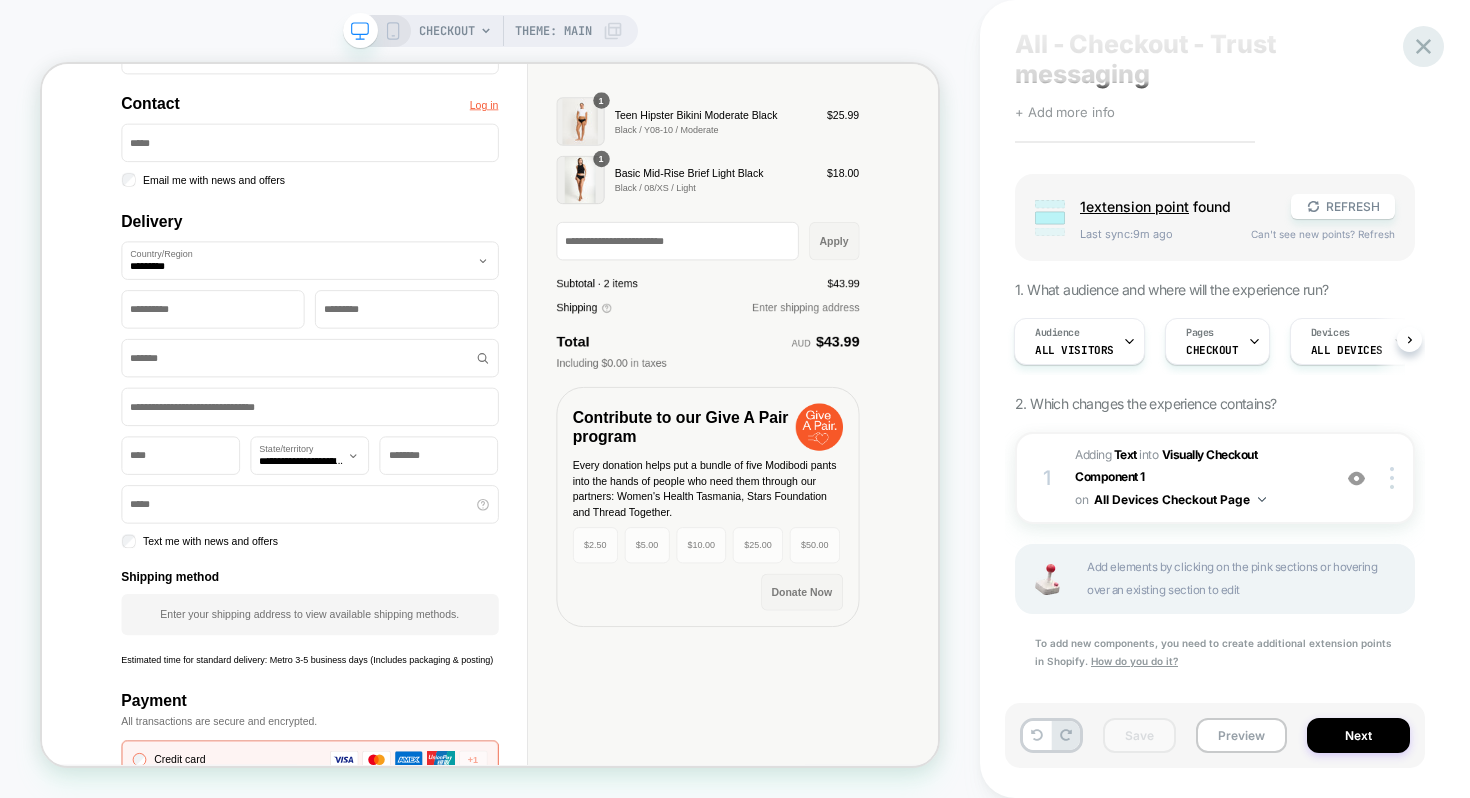 click 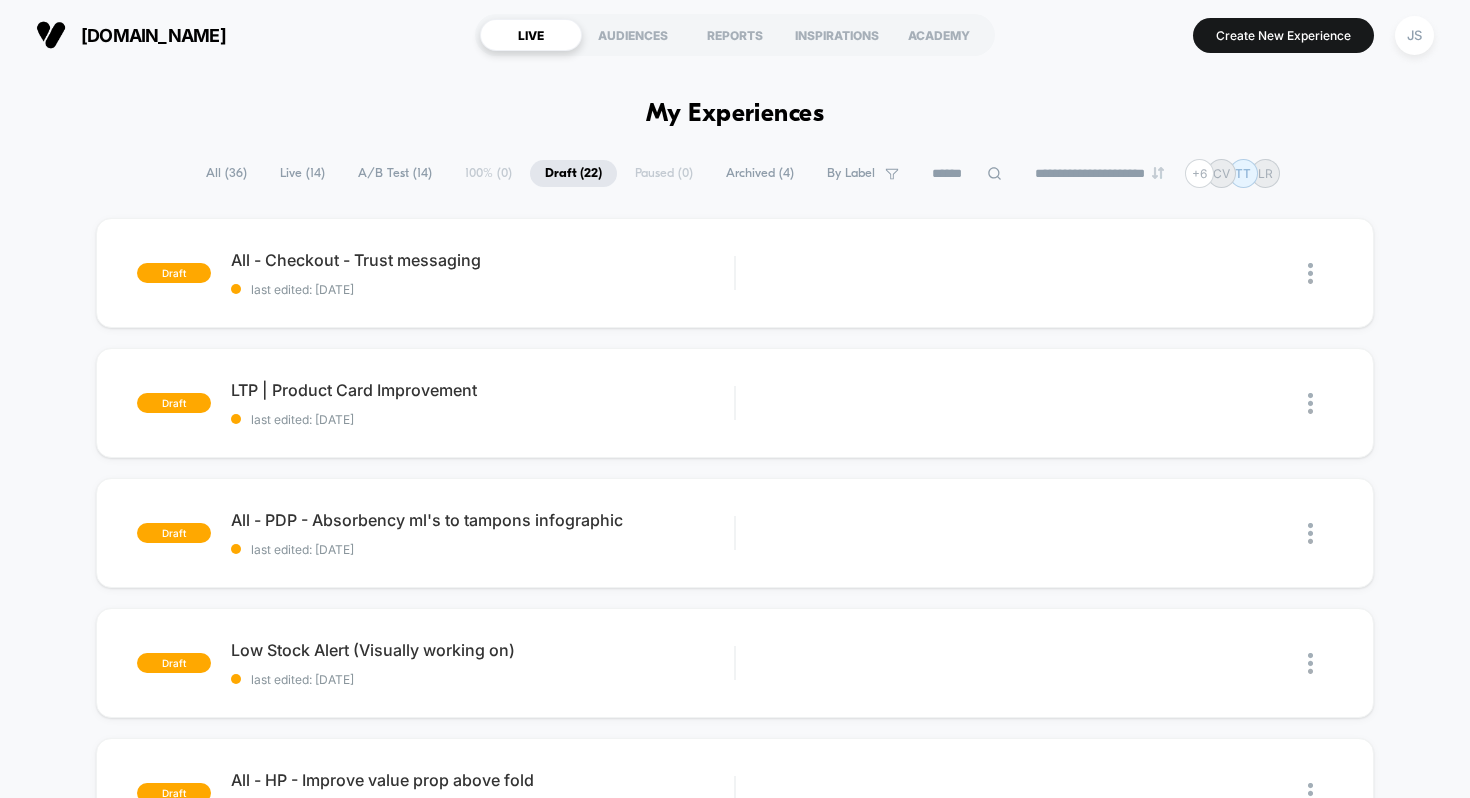 click on "**********" at bounding box center (735, 1862) 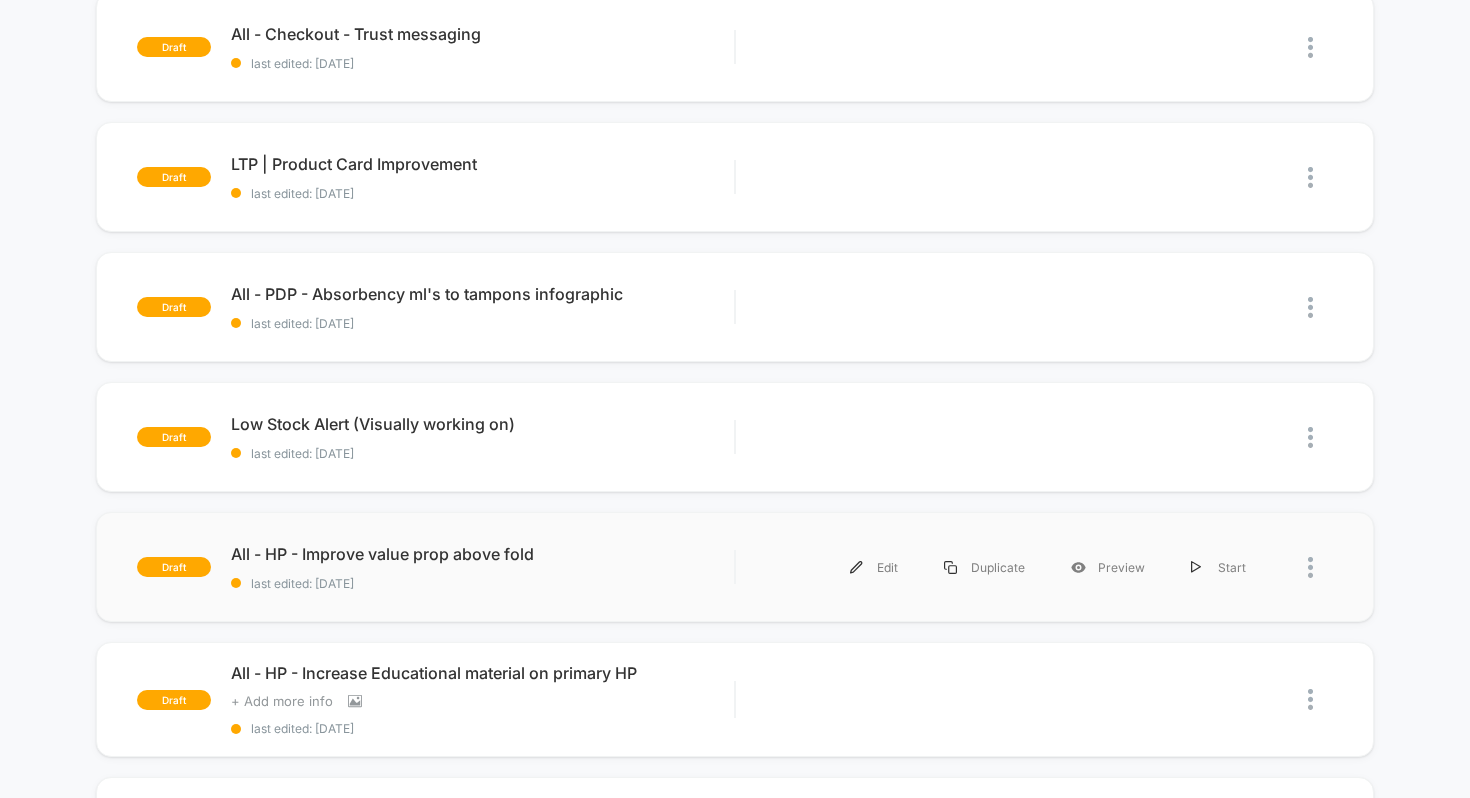 scroll, scrollTop: 227, scrollLeft: 0, axis: vertical 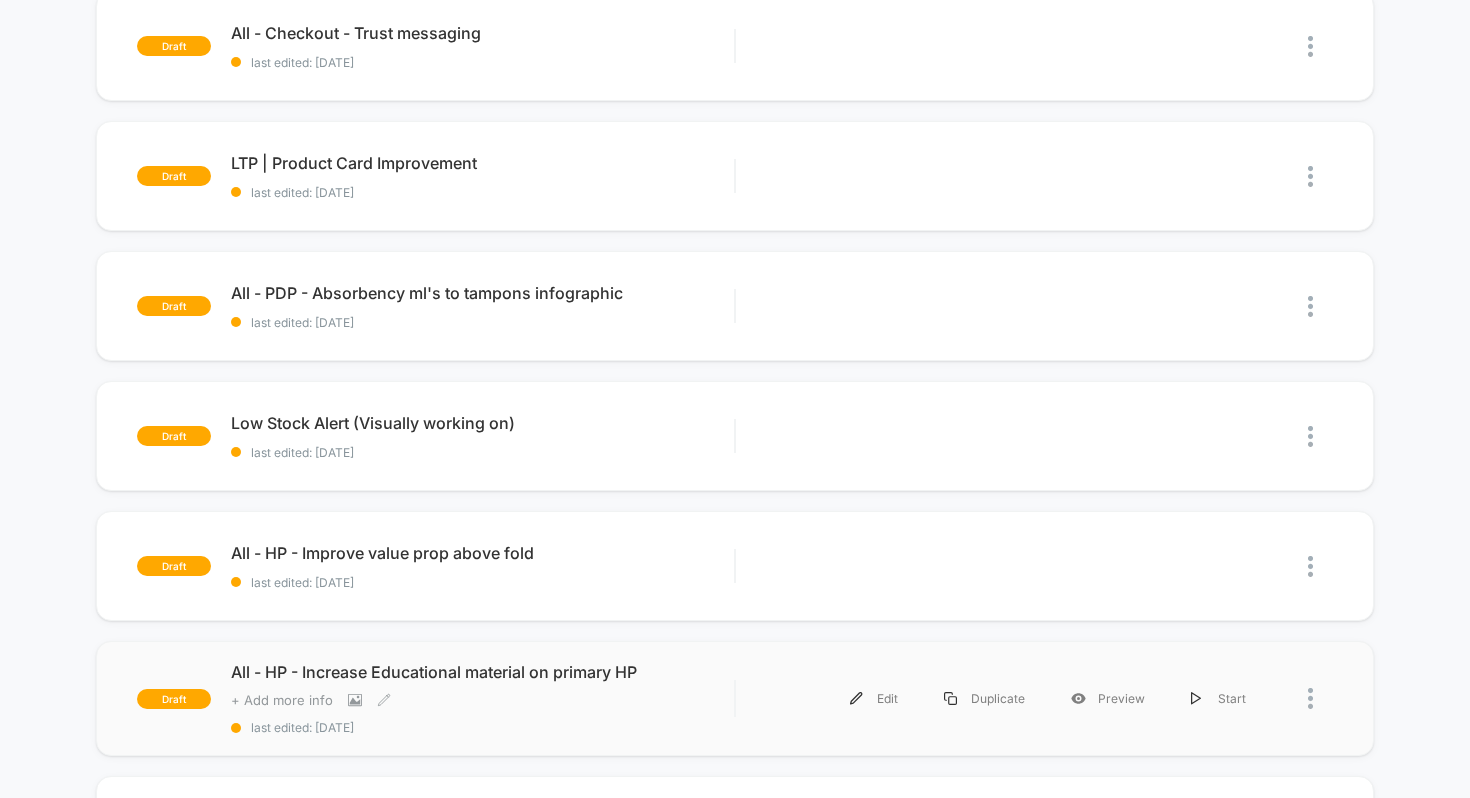 click on "All - HP - Increase Educational material on primary HP" at bounding box center (483, 672) 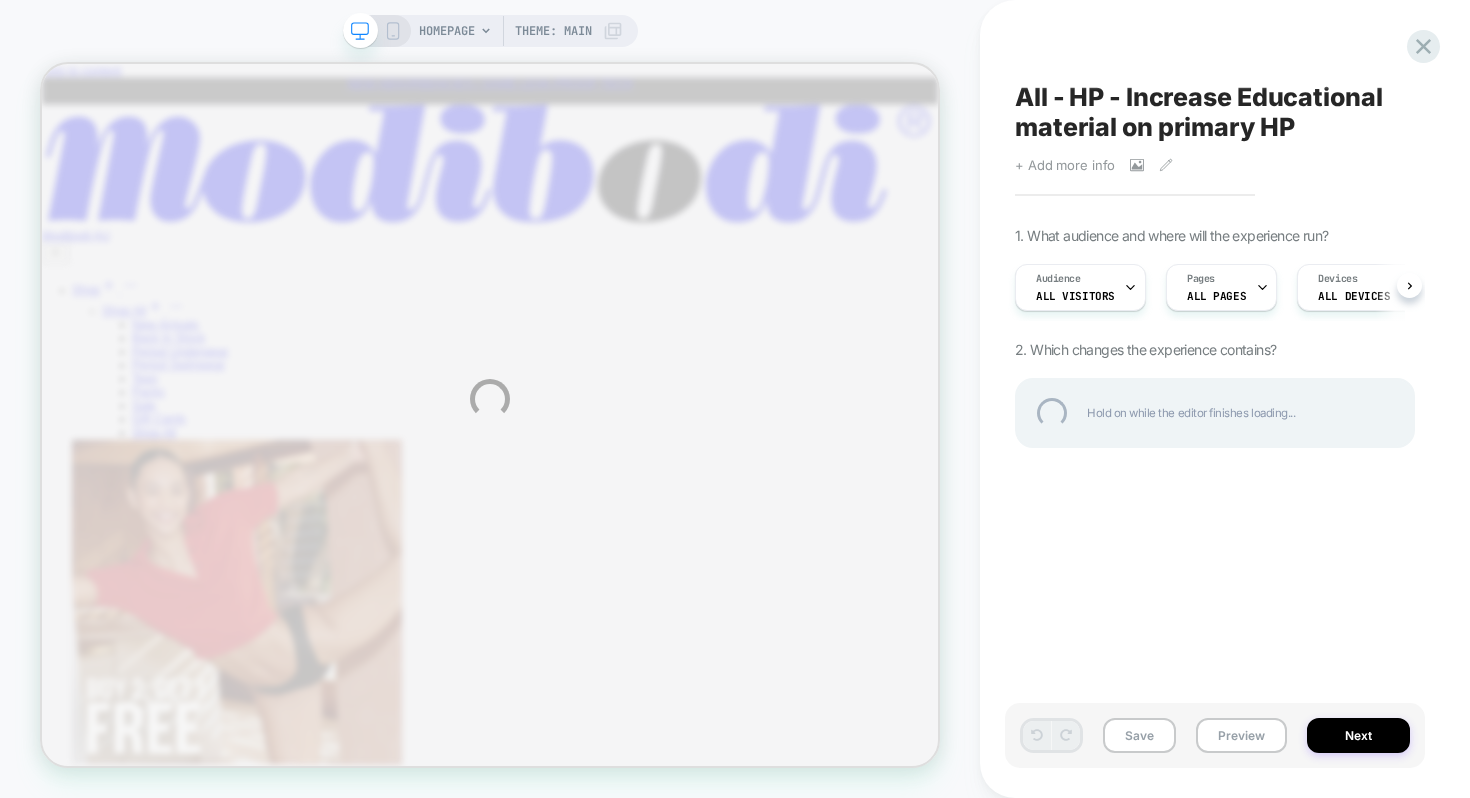 scroll, scrollTop: 0, scrollLeft: 0, axis: both 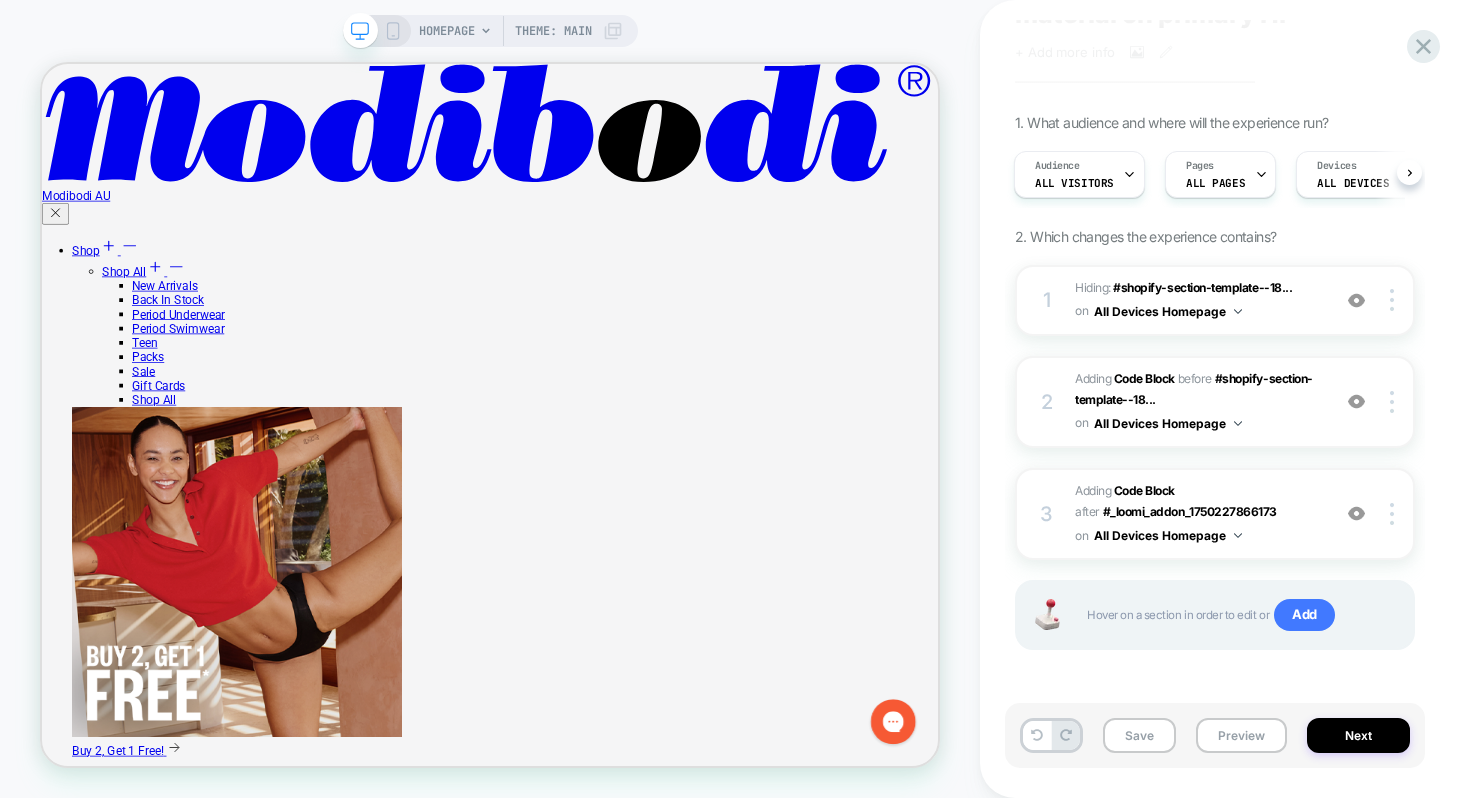 click on "Hover on a section in order to edit or  Add" at bounding box center (1215, 615) 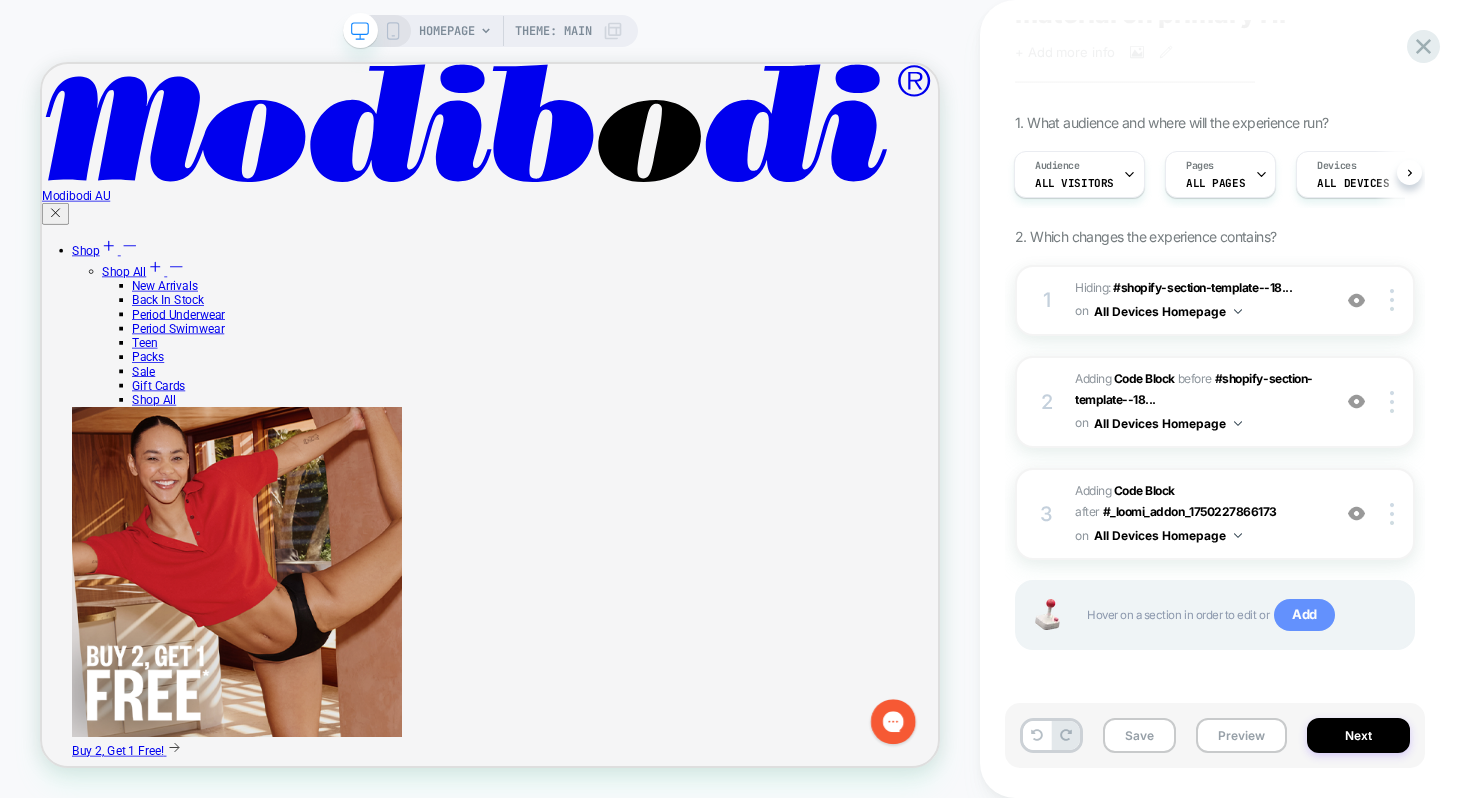 click on "Add" at bounding box center (1304, 615) 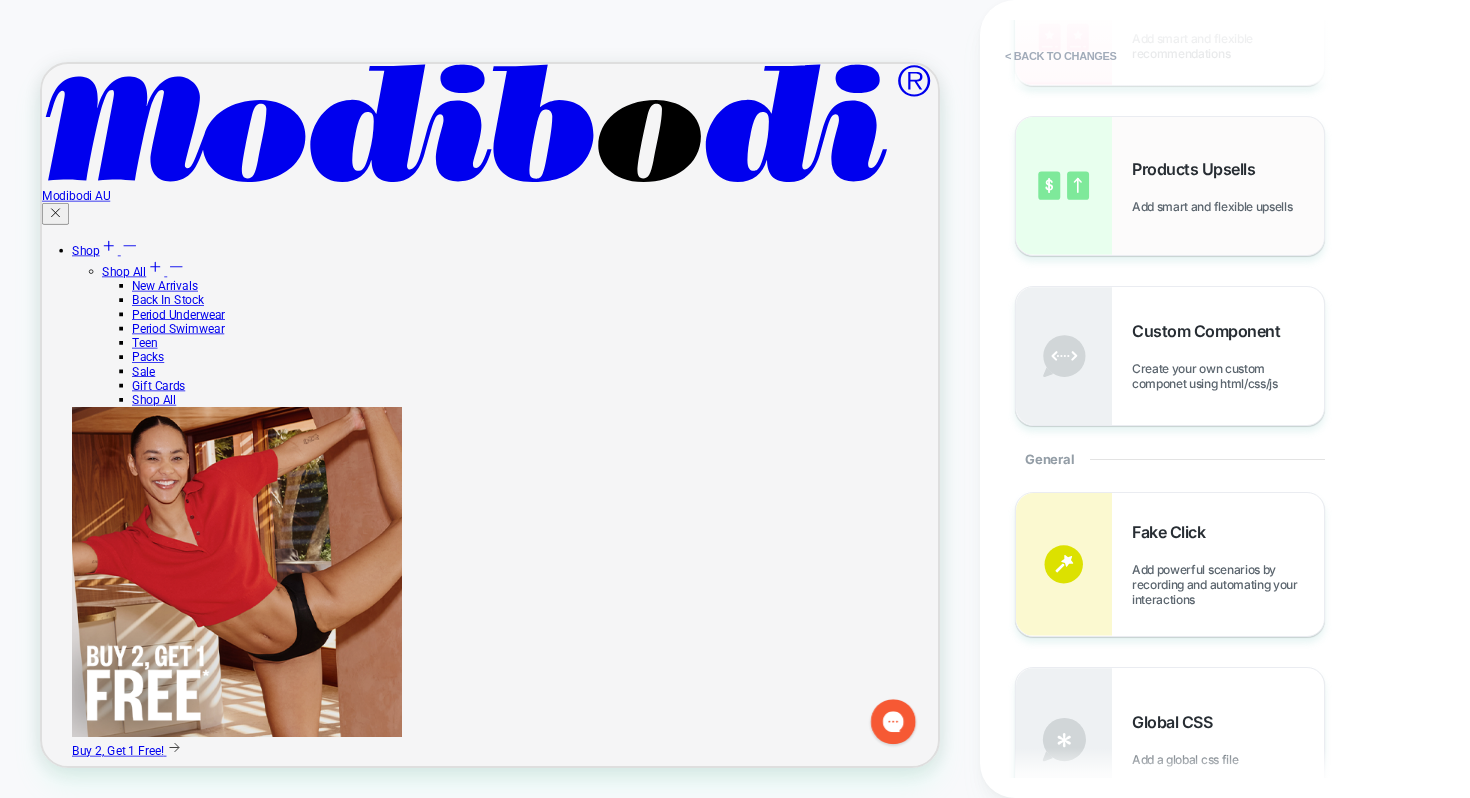 scroll, scrollTop: 0, scrollLeft: 0, axis: both 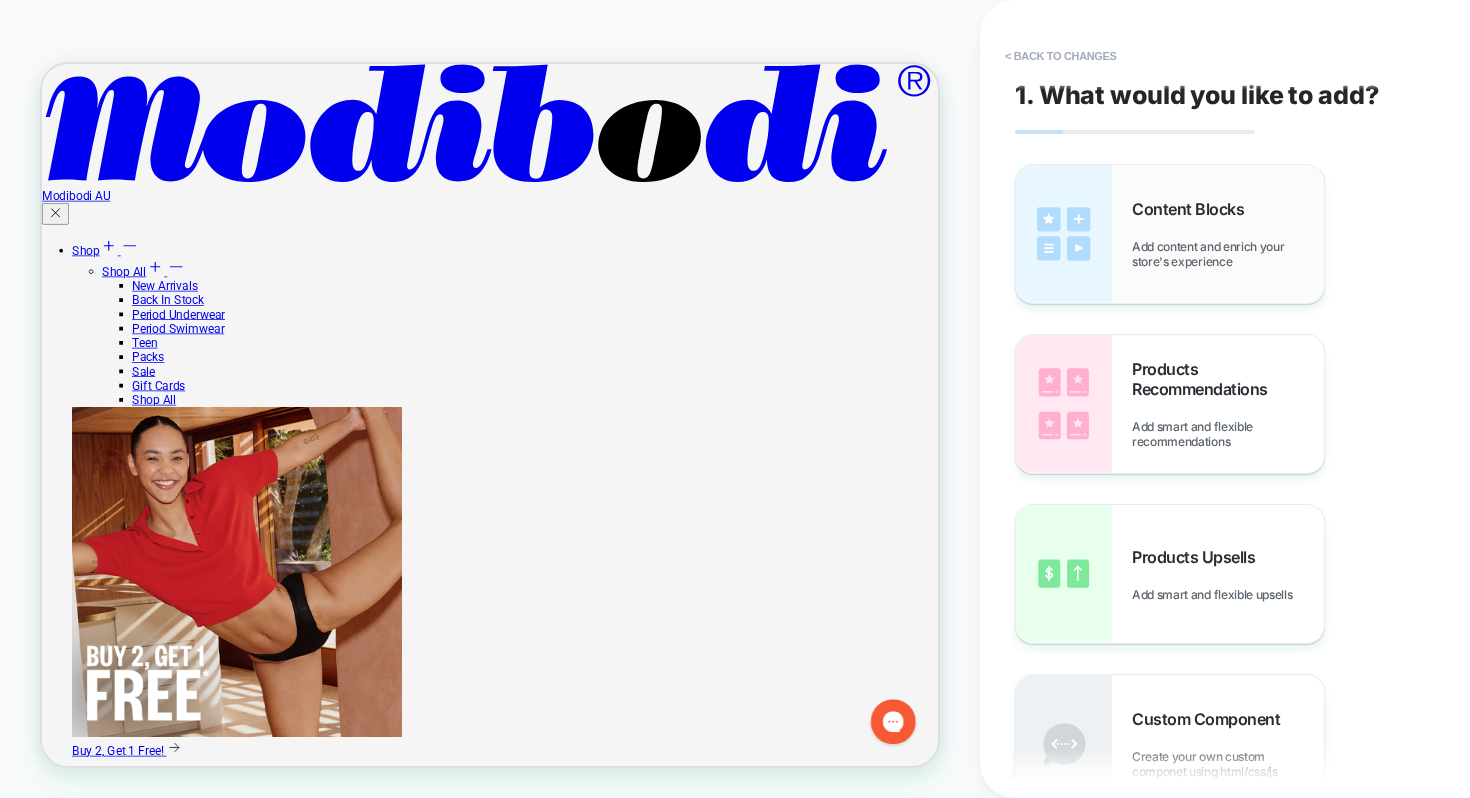 click on "Content Blocks Add content and enrich your store's experience" at bounding box center (1170, 234) 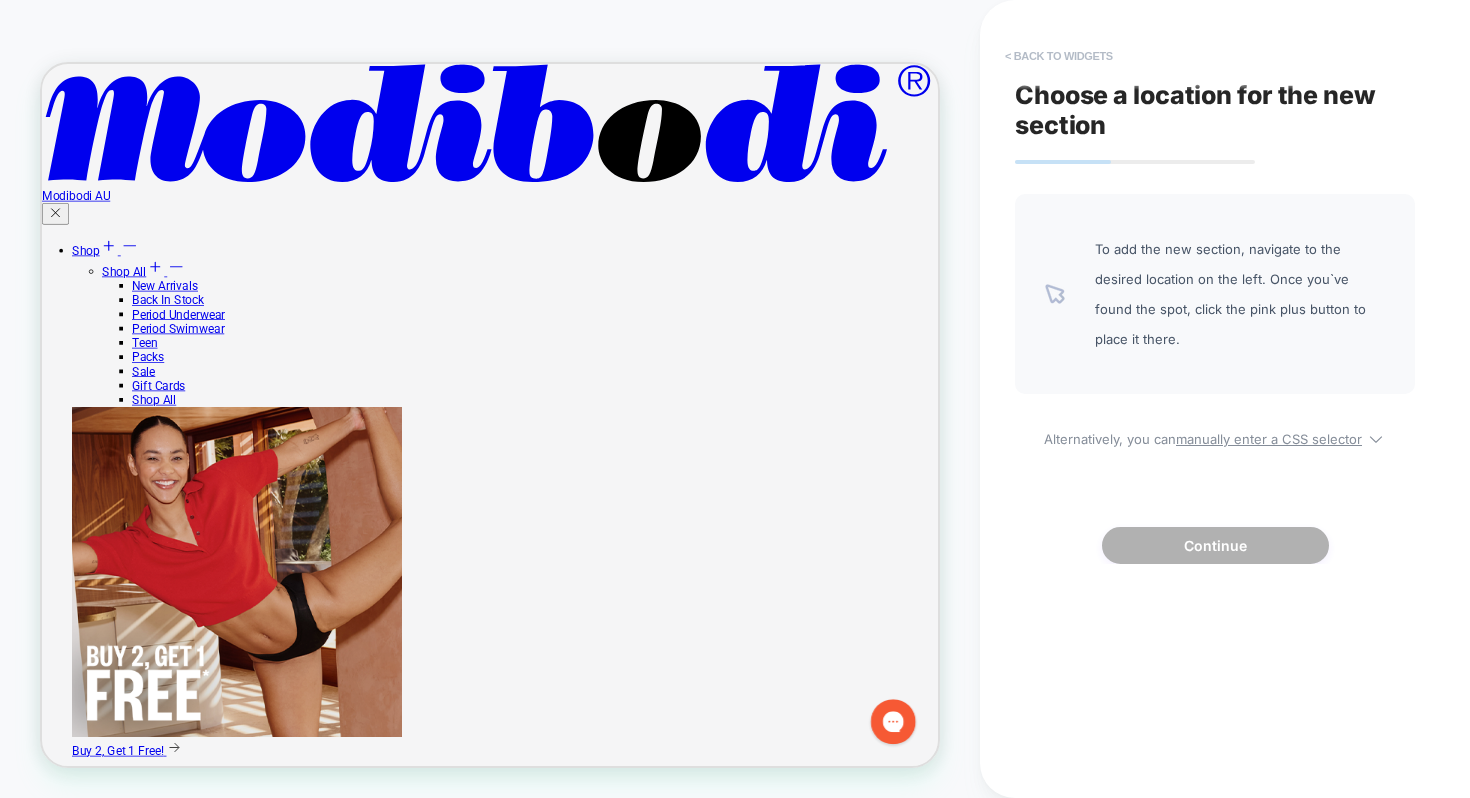 click on "< Back to widgets" at bounding box center (1059, 56) 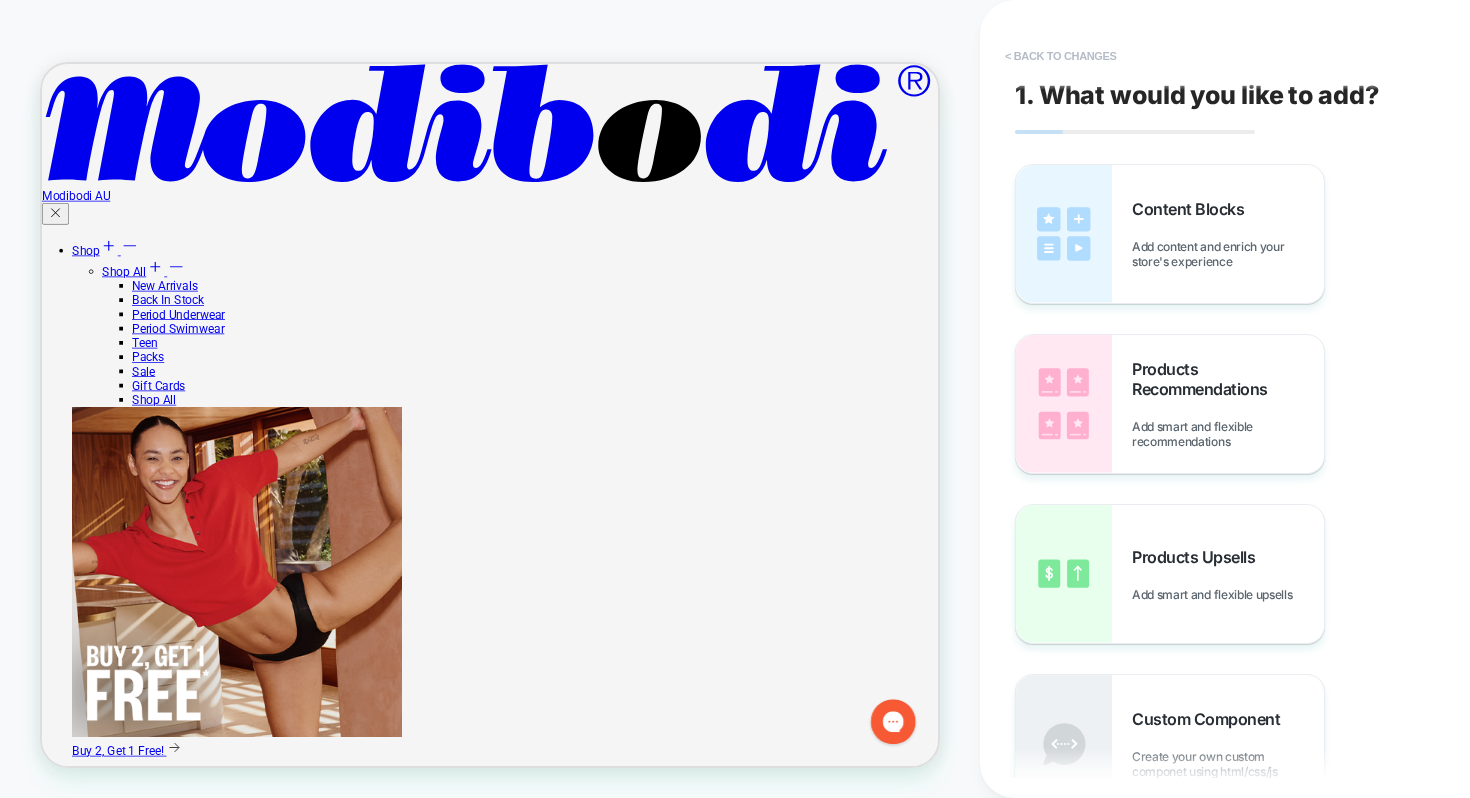 click on "< Back to changes" at bounding box center [1061, 56] 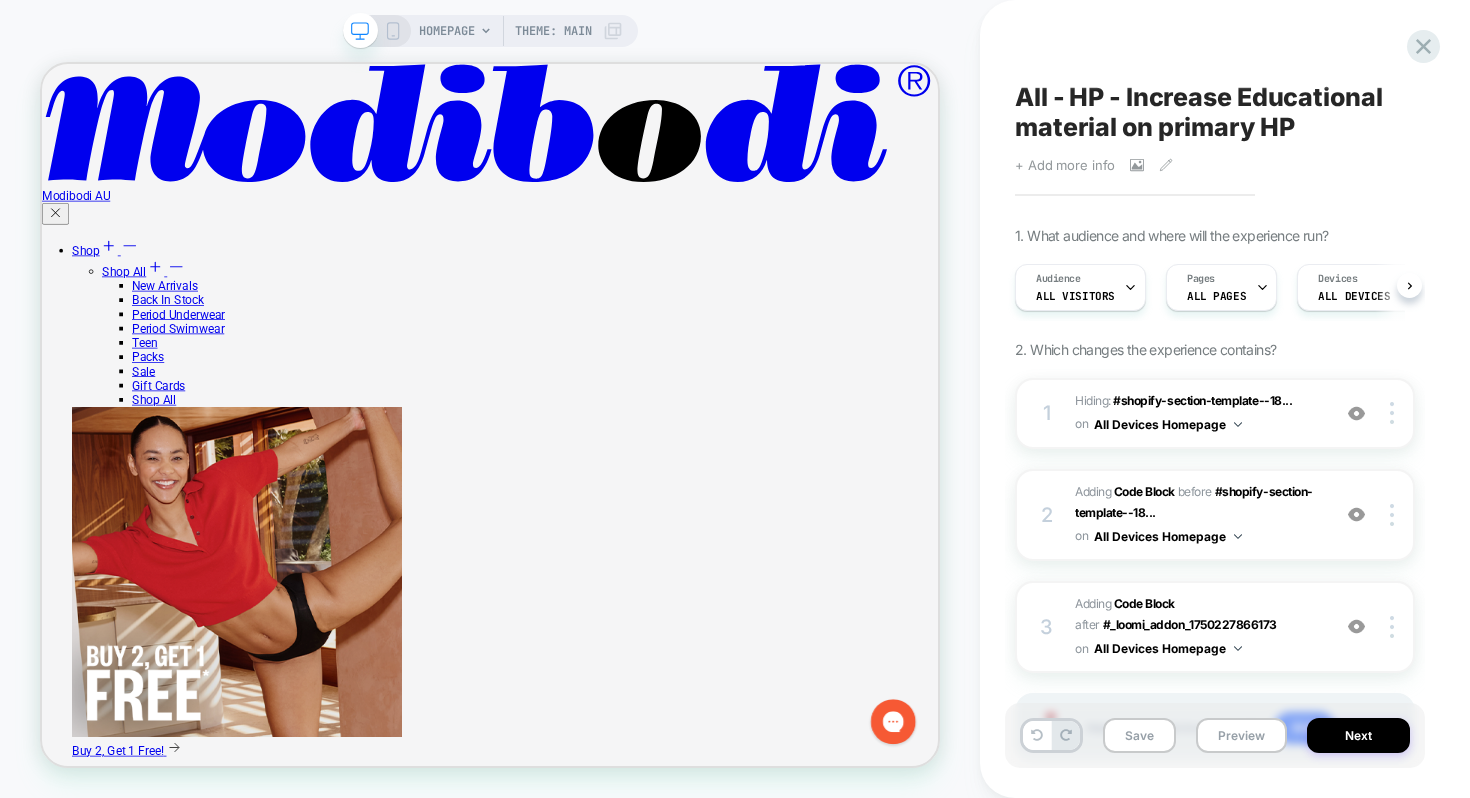scroll, scrollTop: 0, scrollLeft: 1, axis: horizontal 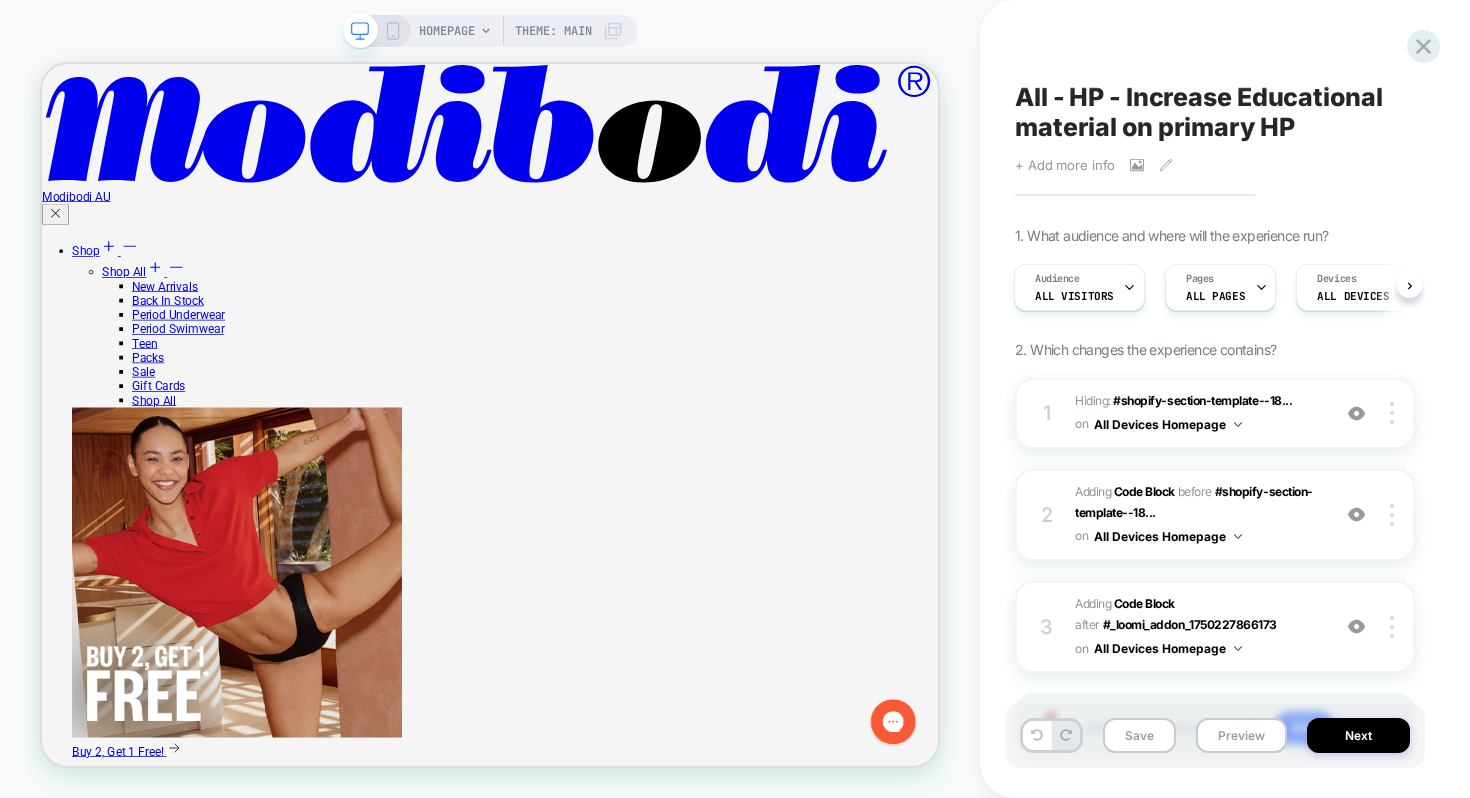 click 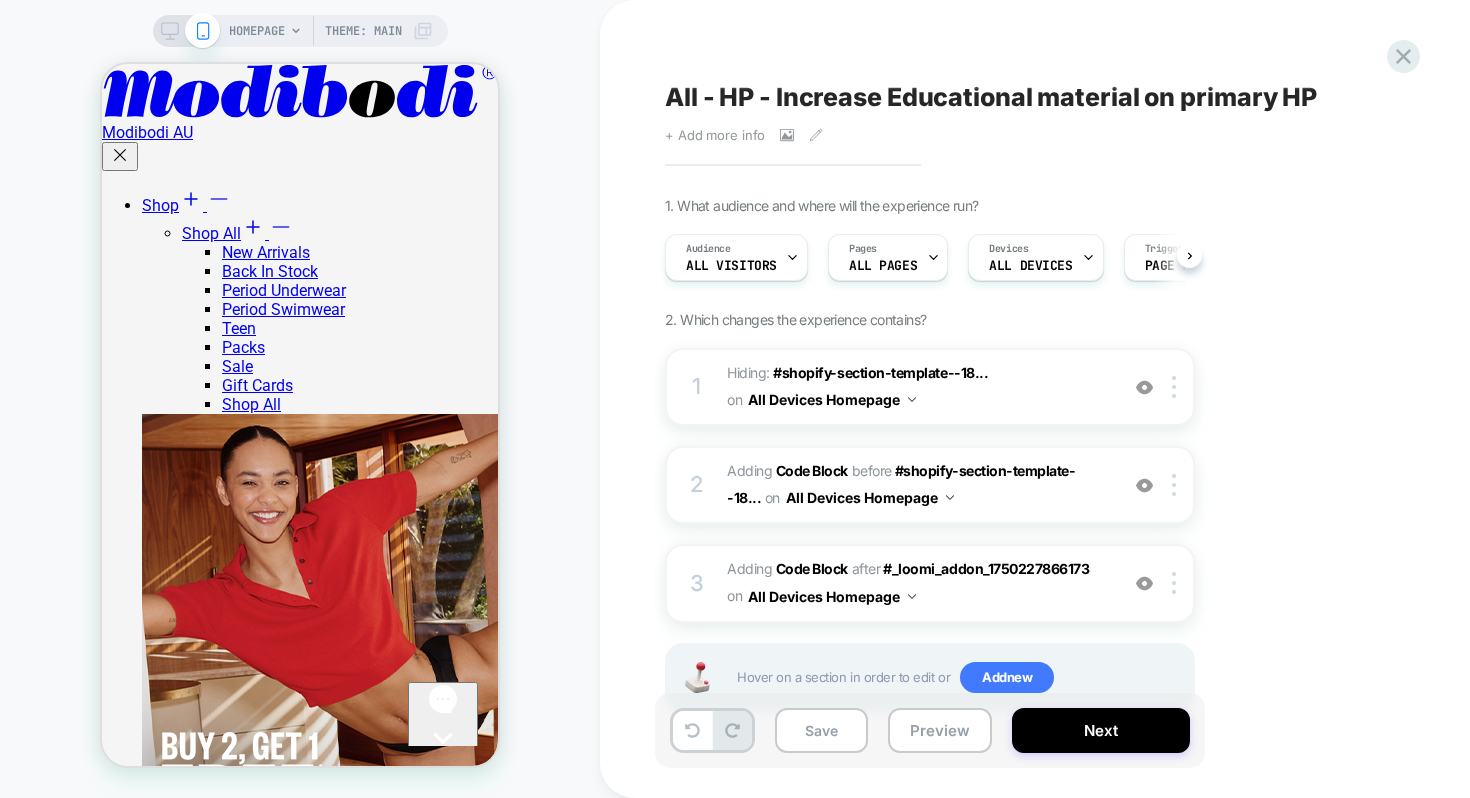 scroll, scrollTop: 0, scrollLeft: 1, axis: horizontal 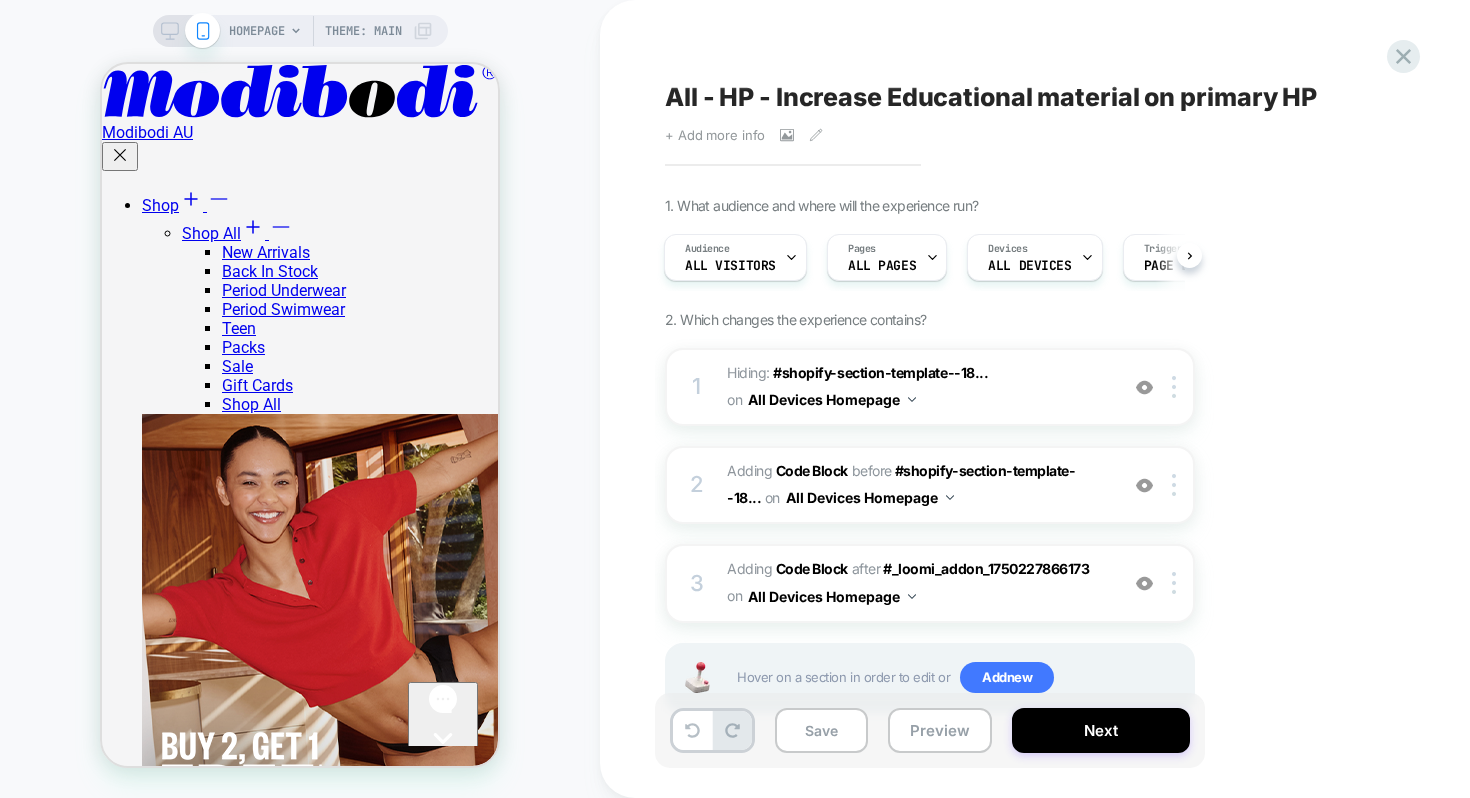 click on "HOMEPAGE Theme: MAIN" at bounding box center (300, 399) 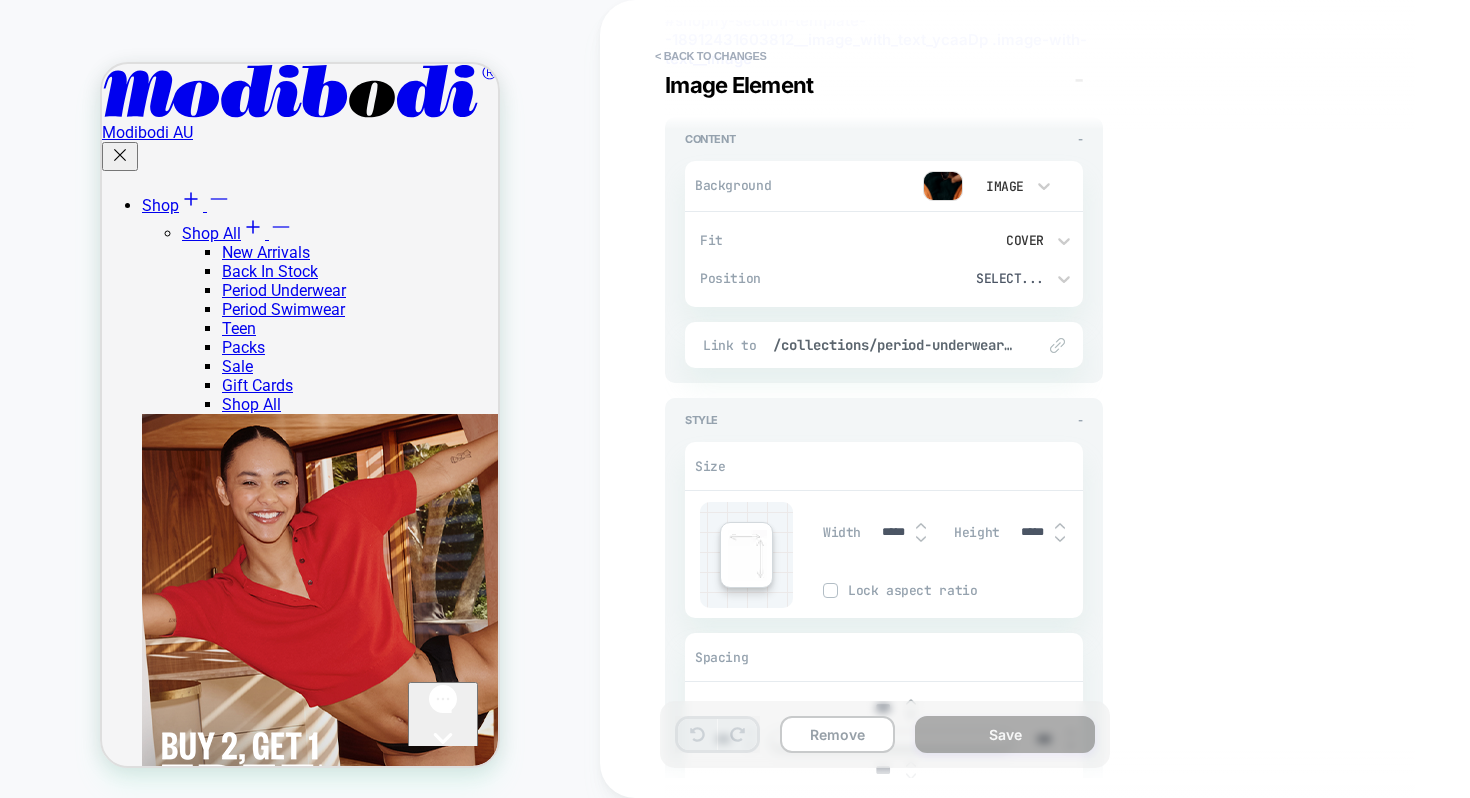 scroll, scrollTop: 158, scrollLeft: 0, axis: vertical 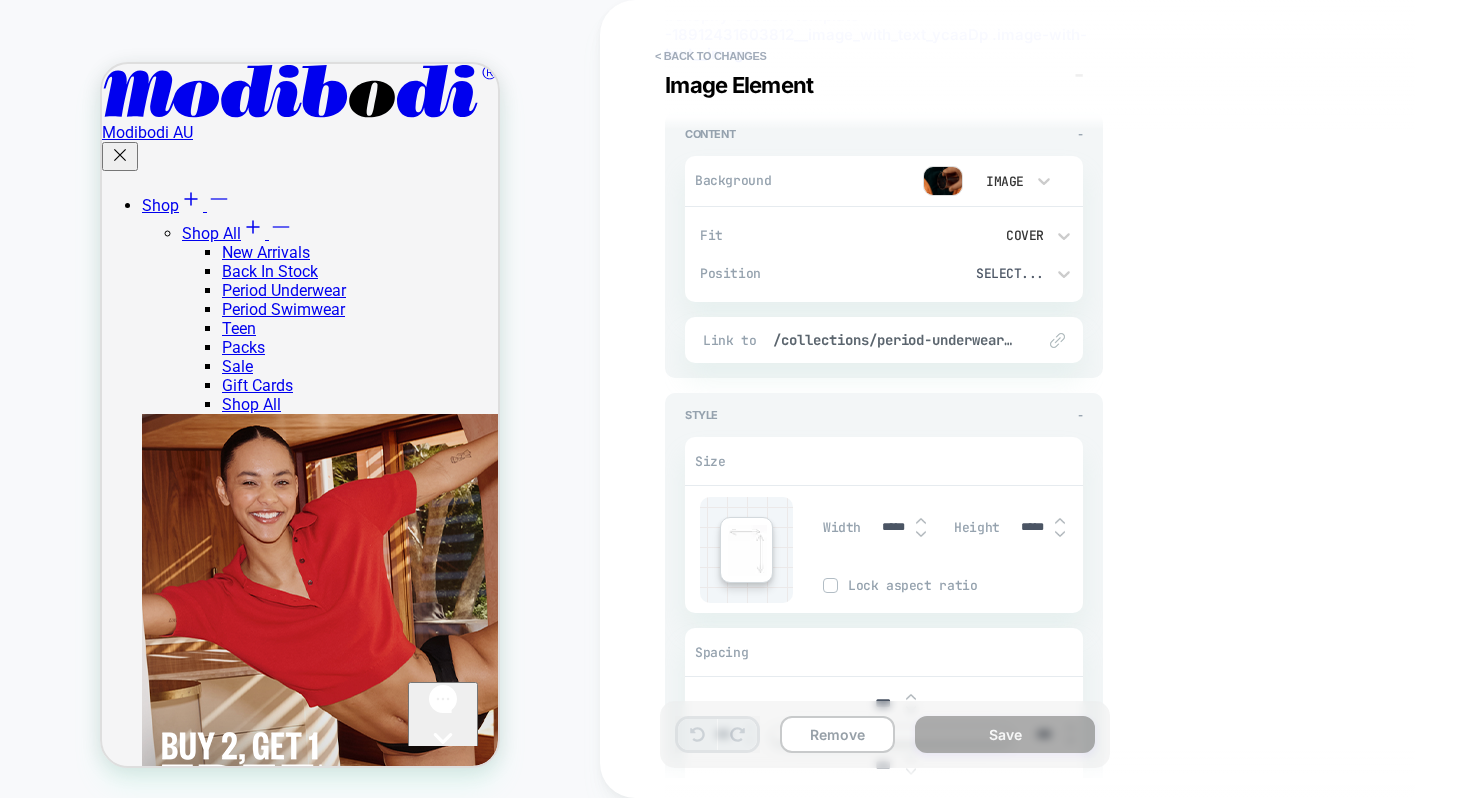 click at bounding box center [1060, 534] 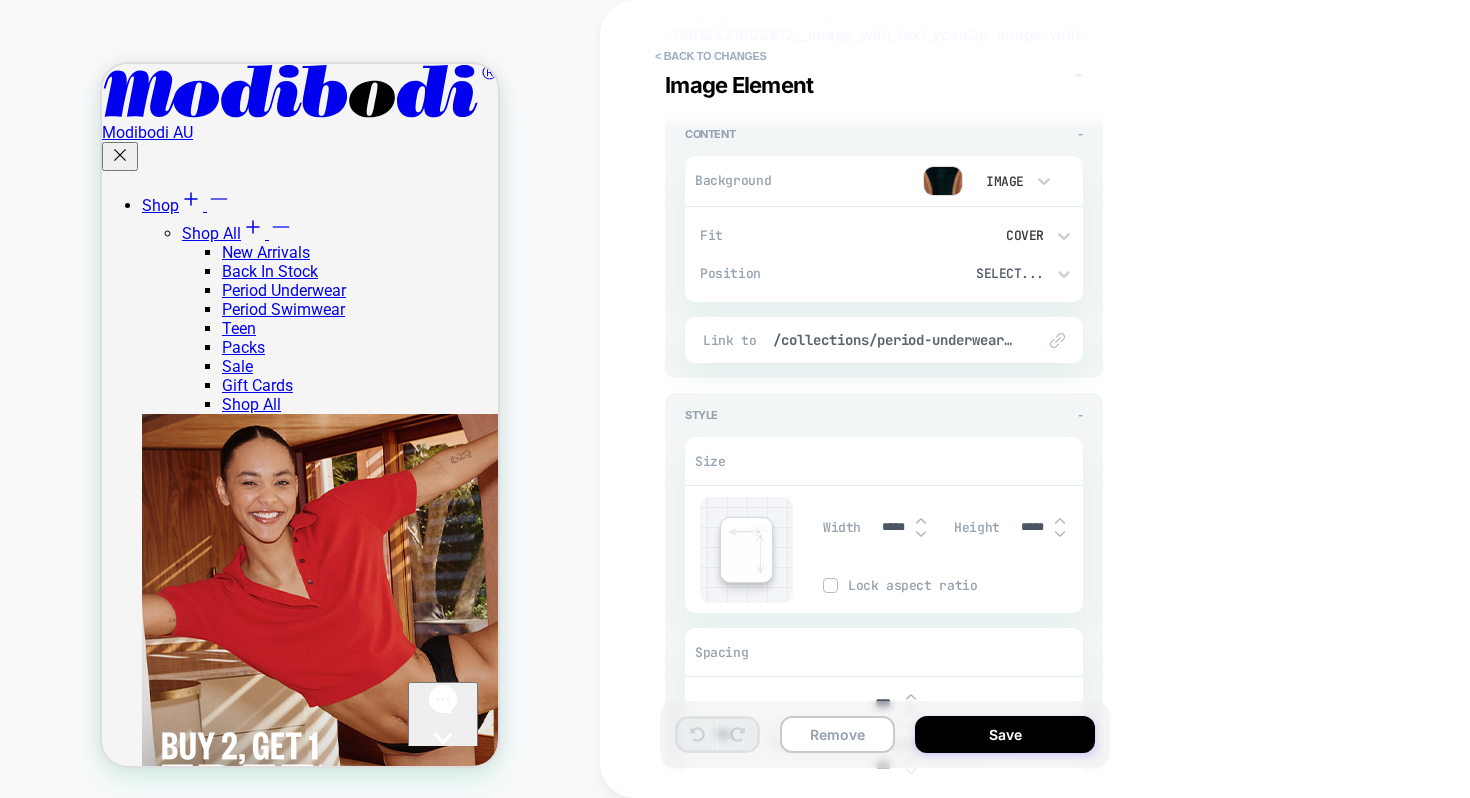 click at bounding box center [1060, 534] 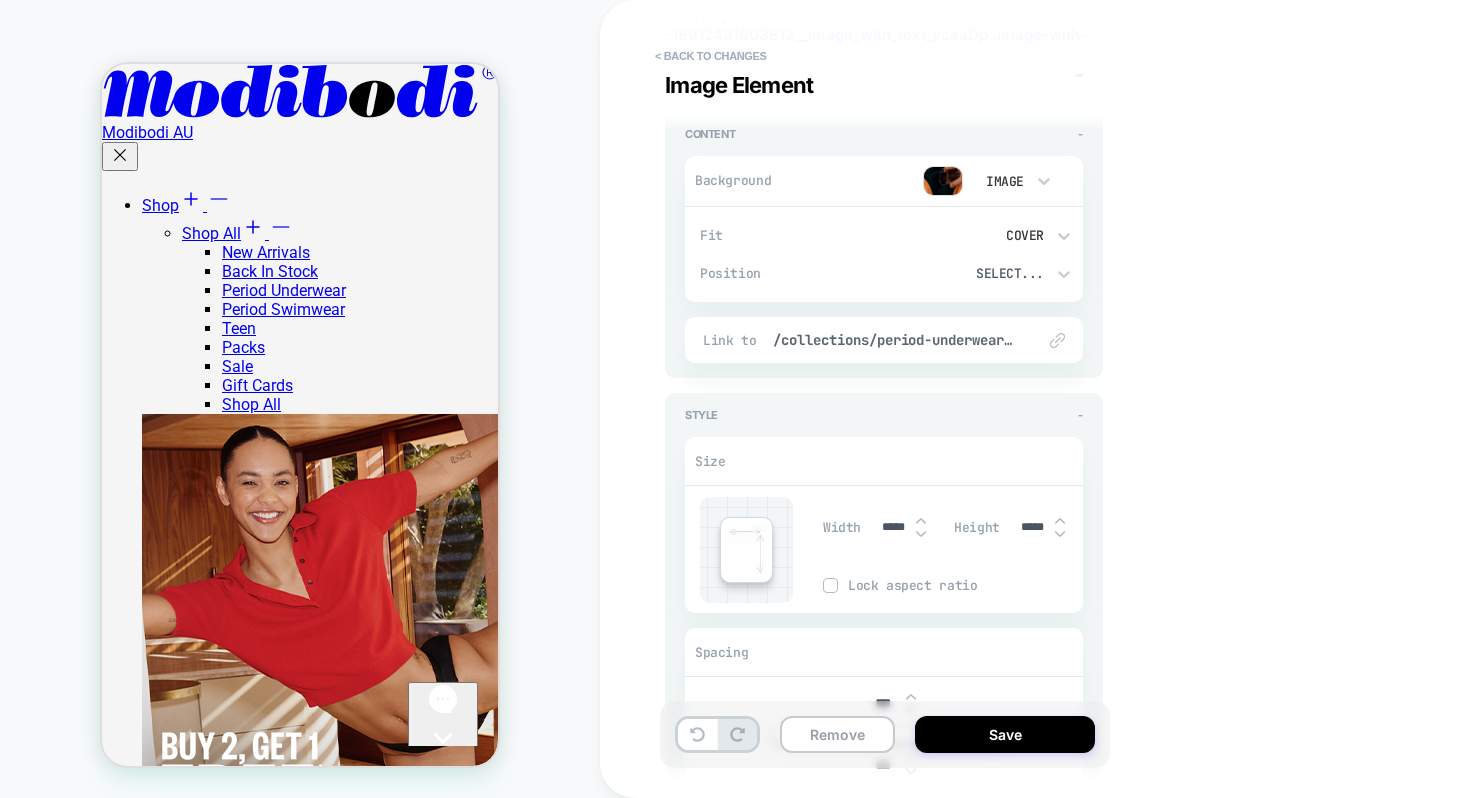 click at bounding box center [1060, 534] 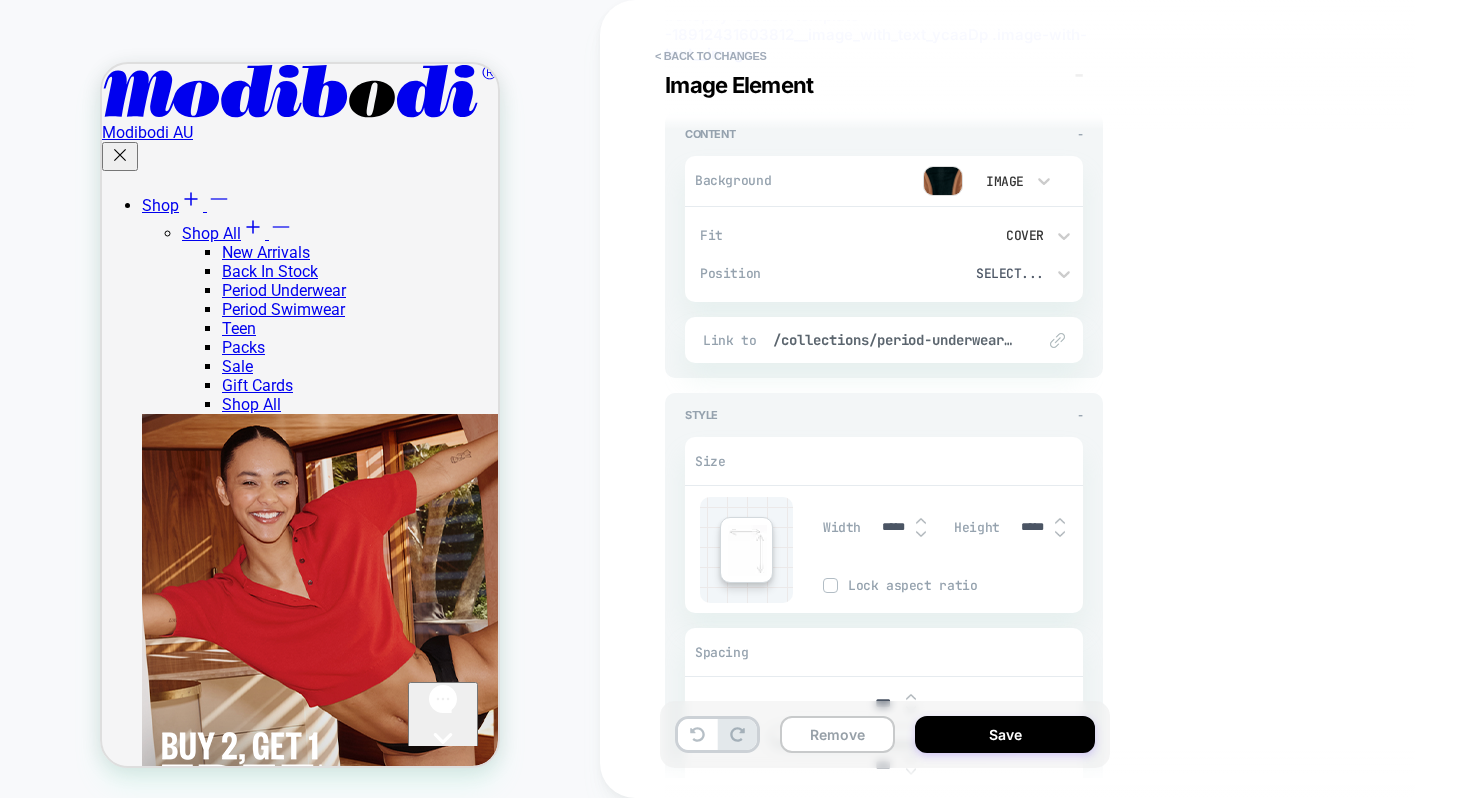 click at bounding box center [1060, 534] 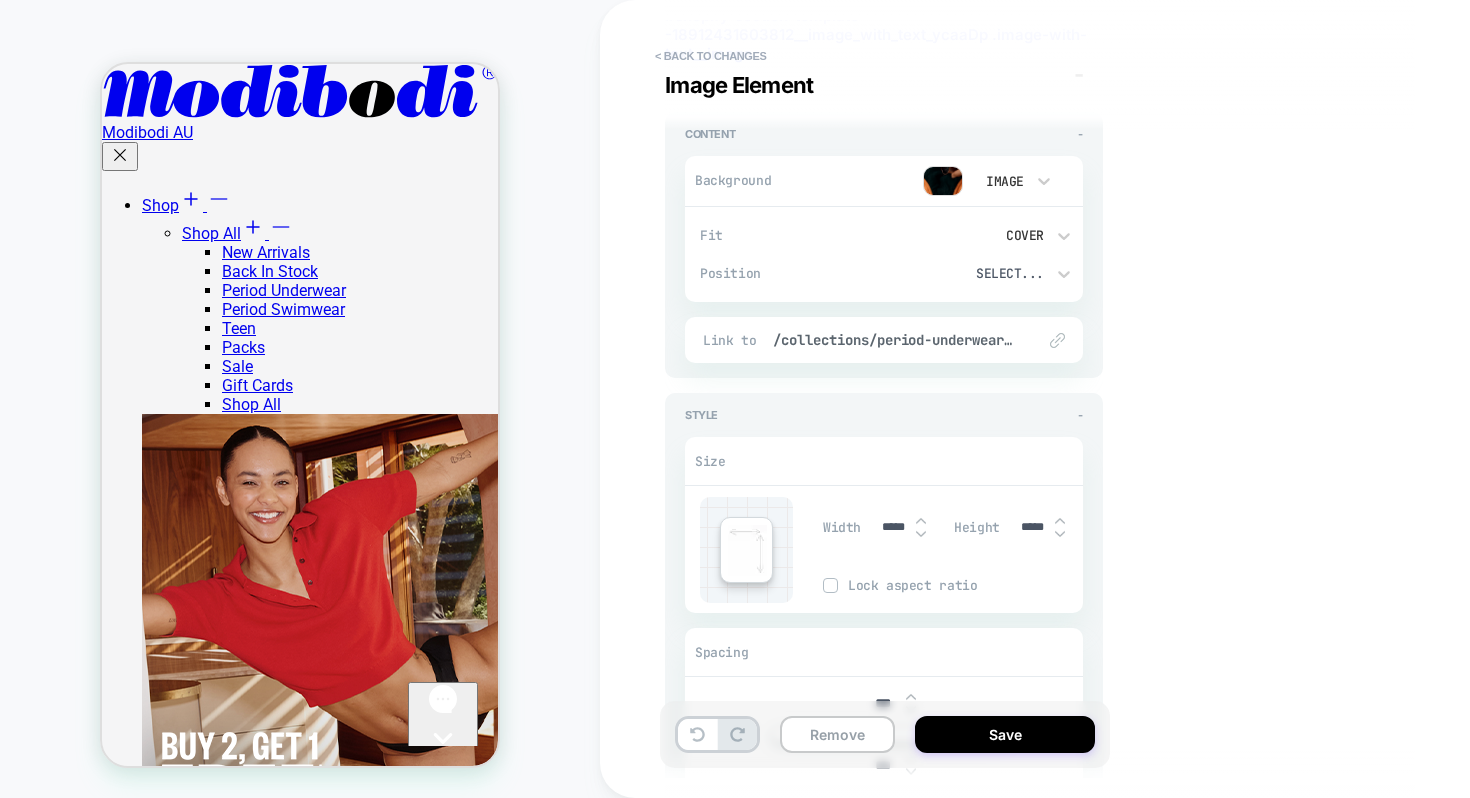 click at bounding box center (1060, 534) 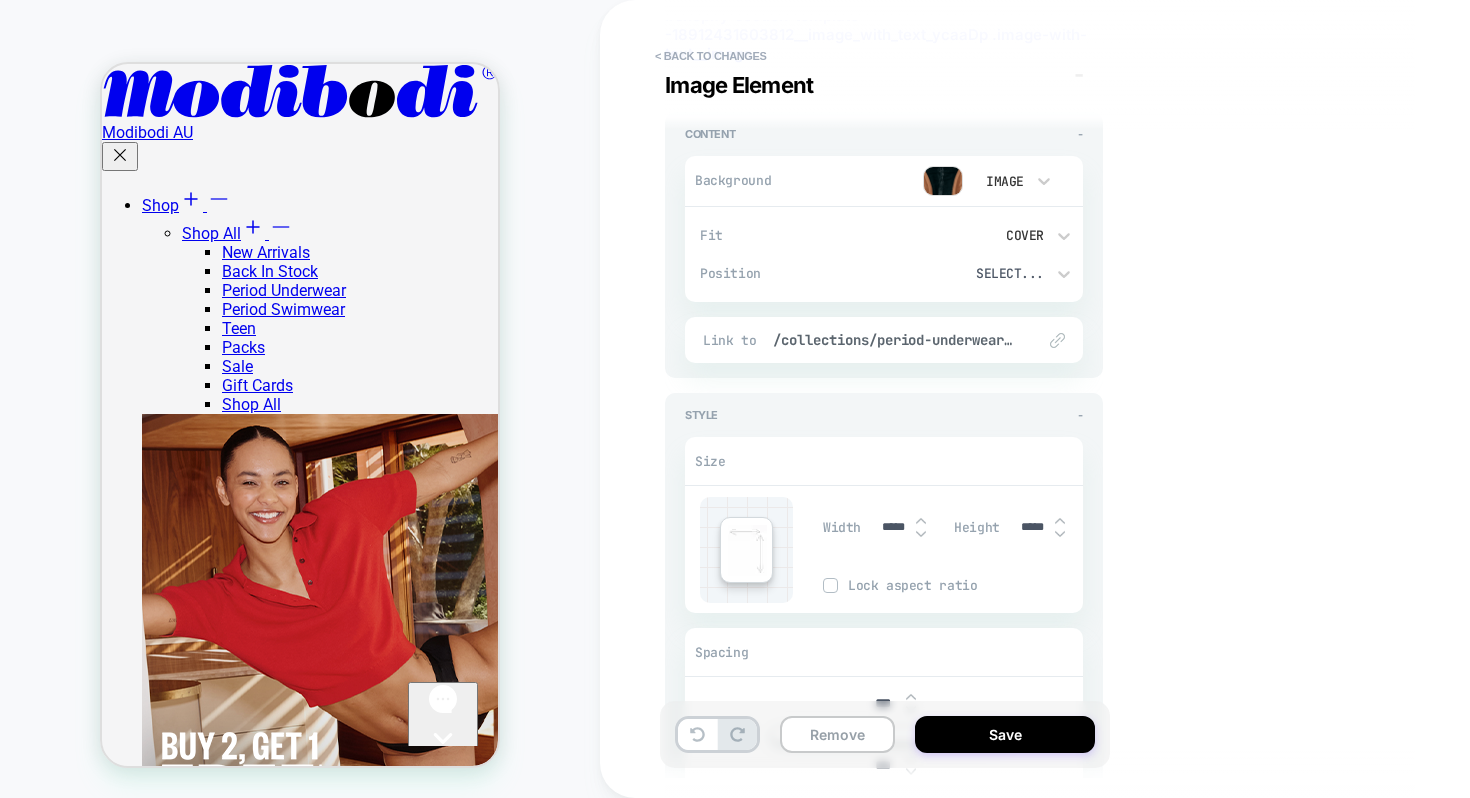 click at bounding box center [1060, 534] 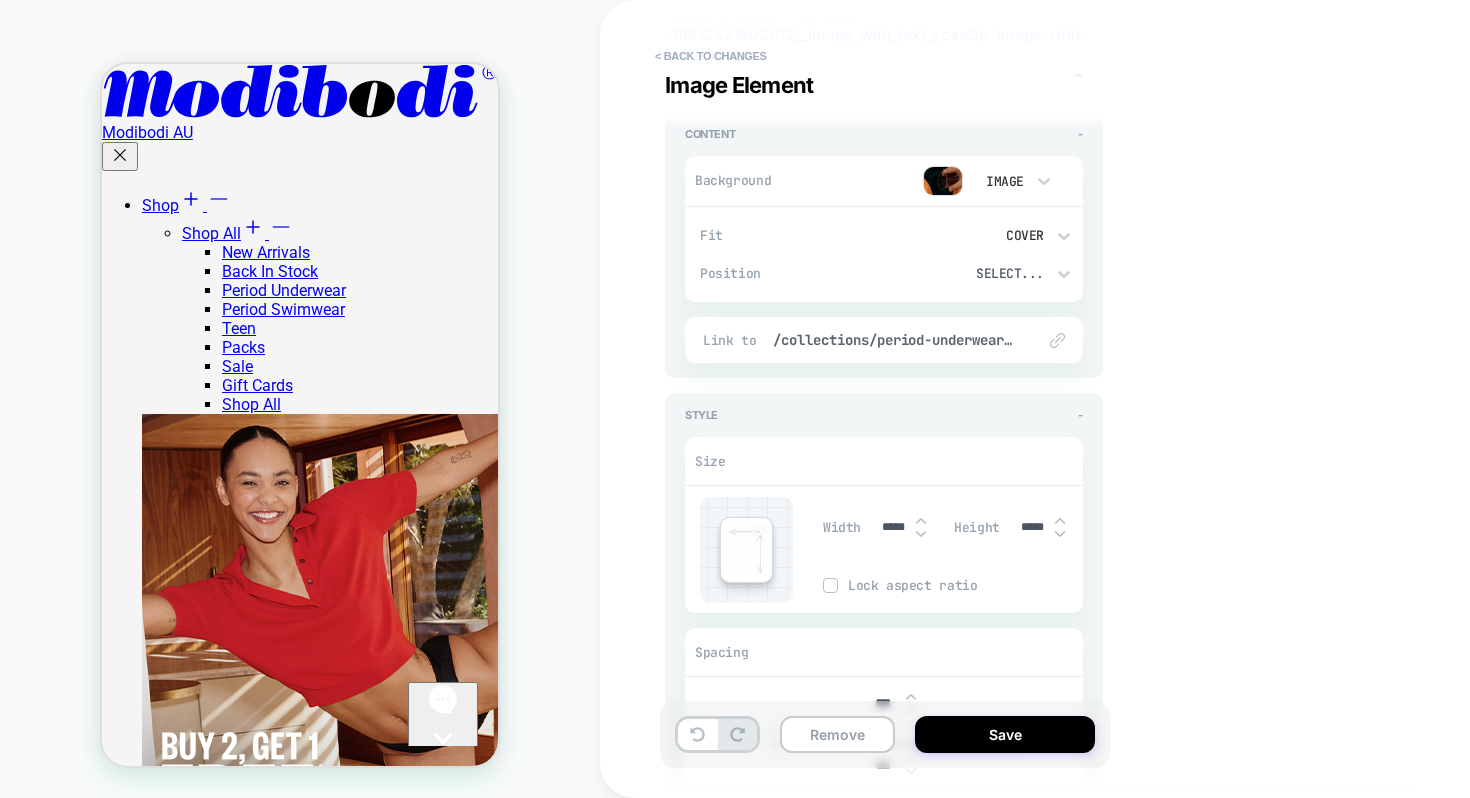 type on "*****" 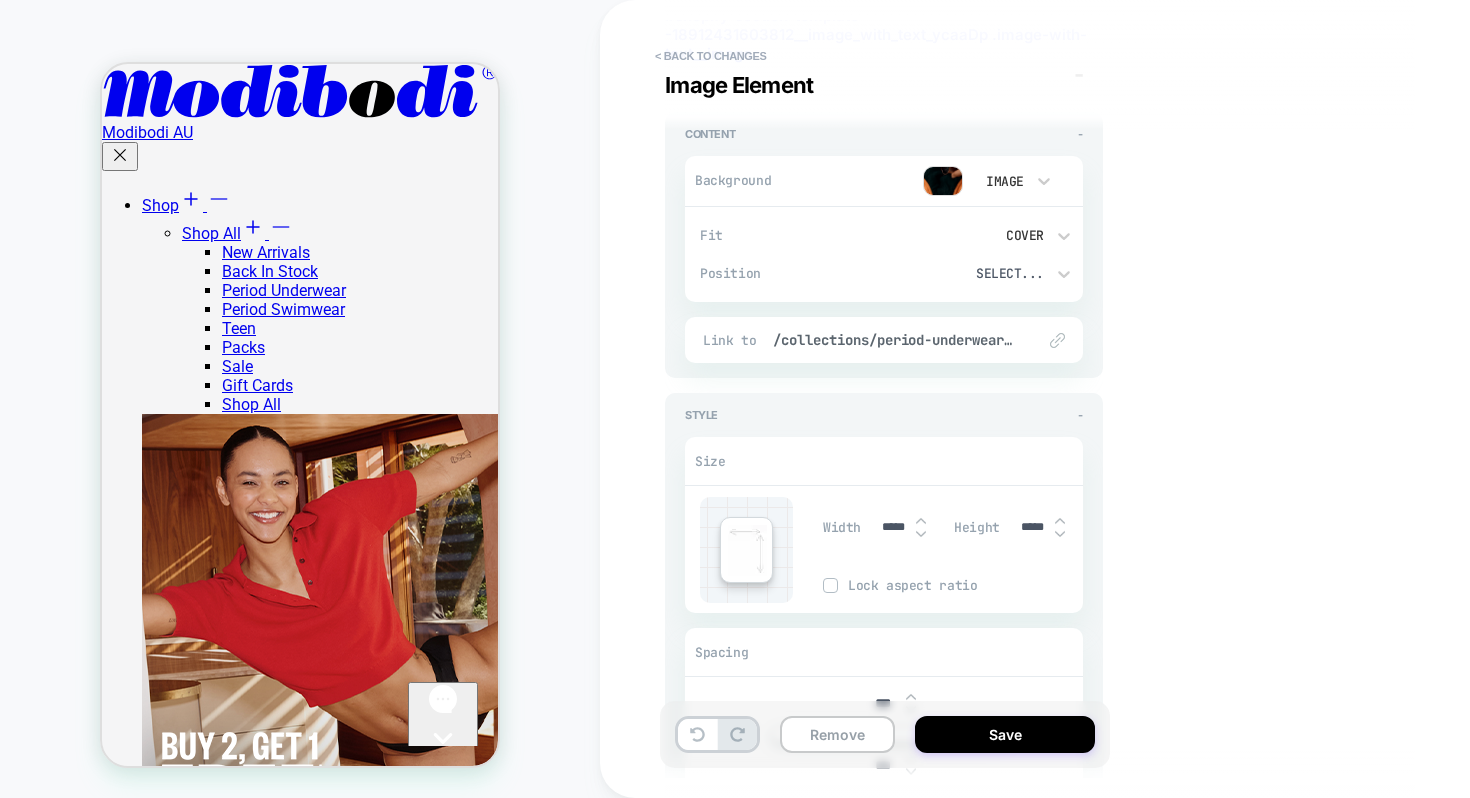 click on "*****" at bounding box center (1032, 527) 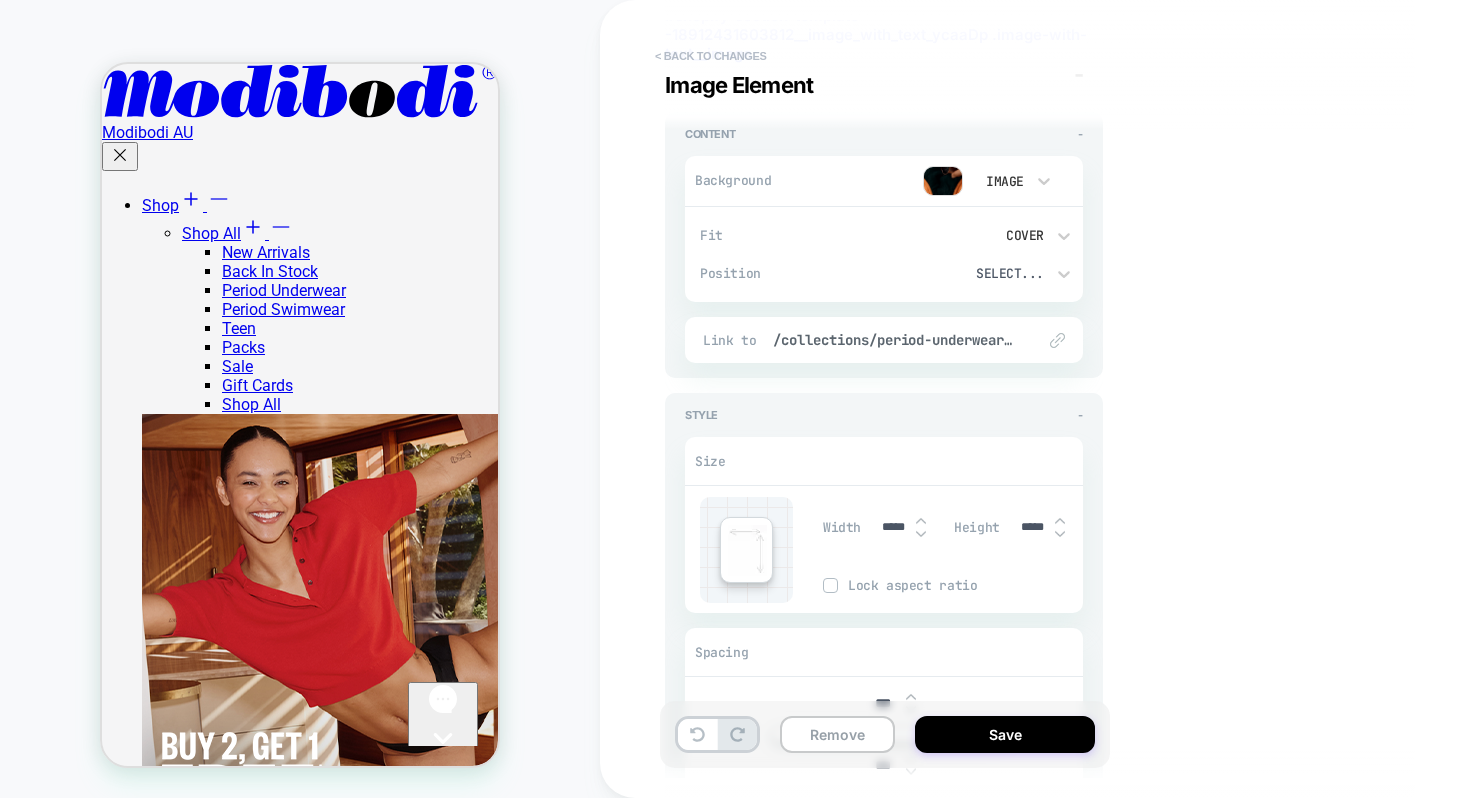 click on "< Back to changes" at bounding box center (711, 56) 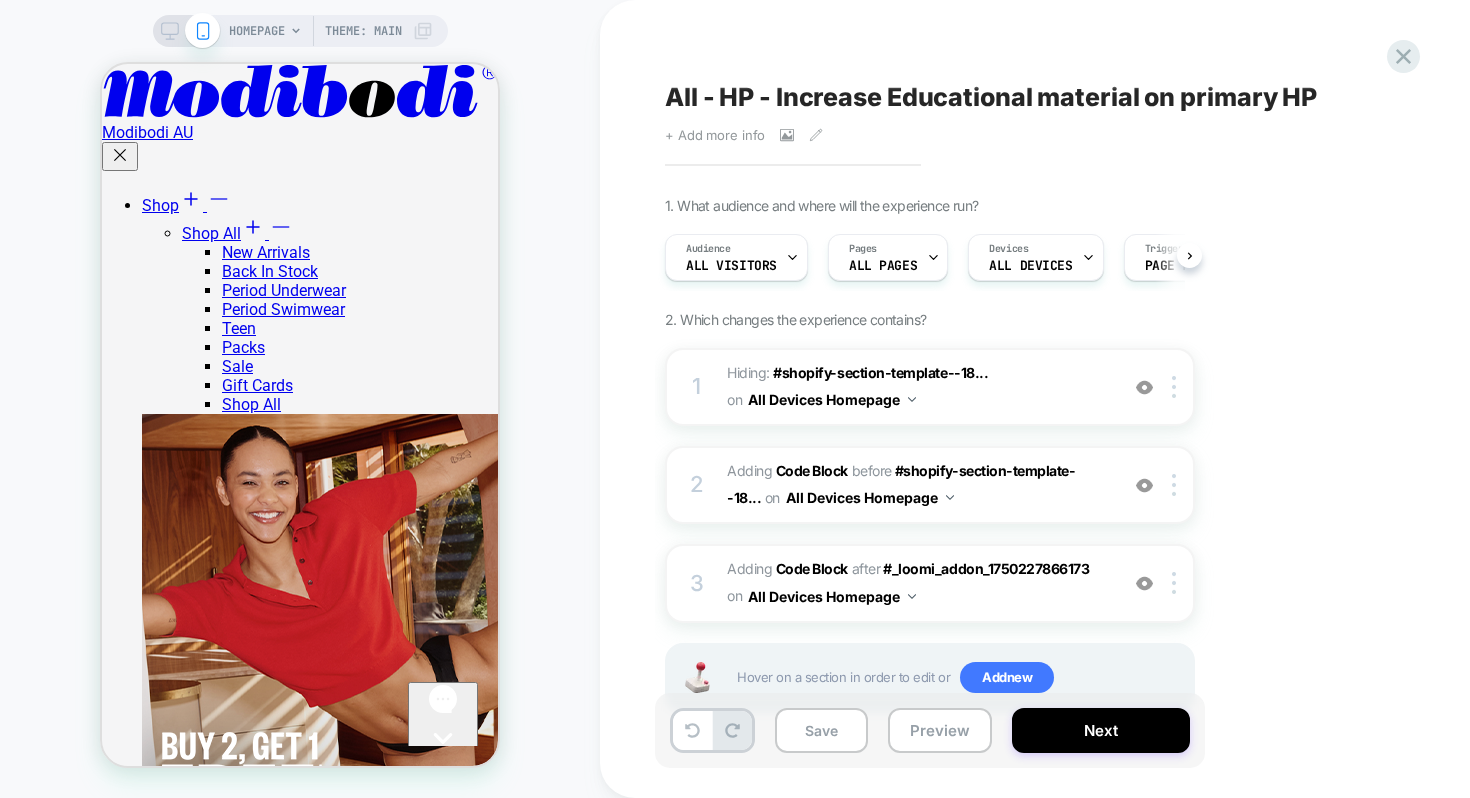 scroll, scrollTop: 0, scrollLeft: 1, axis: horizontal 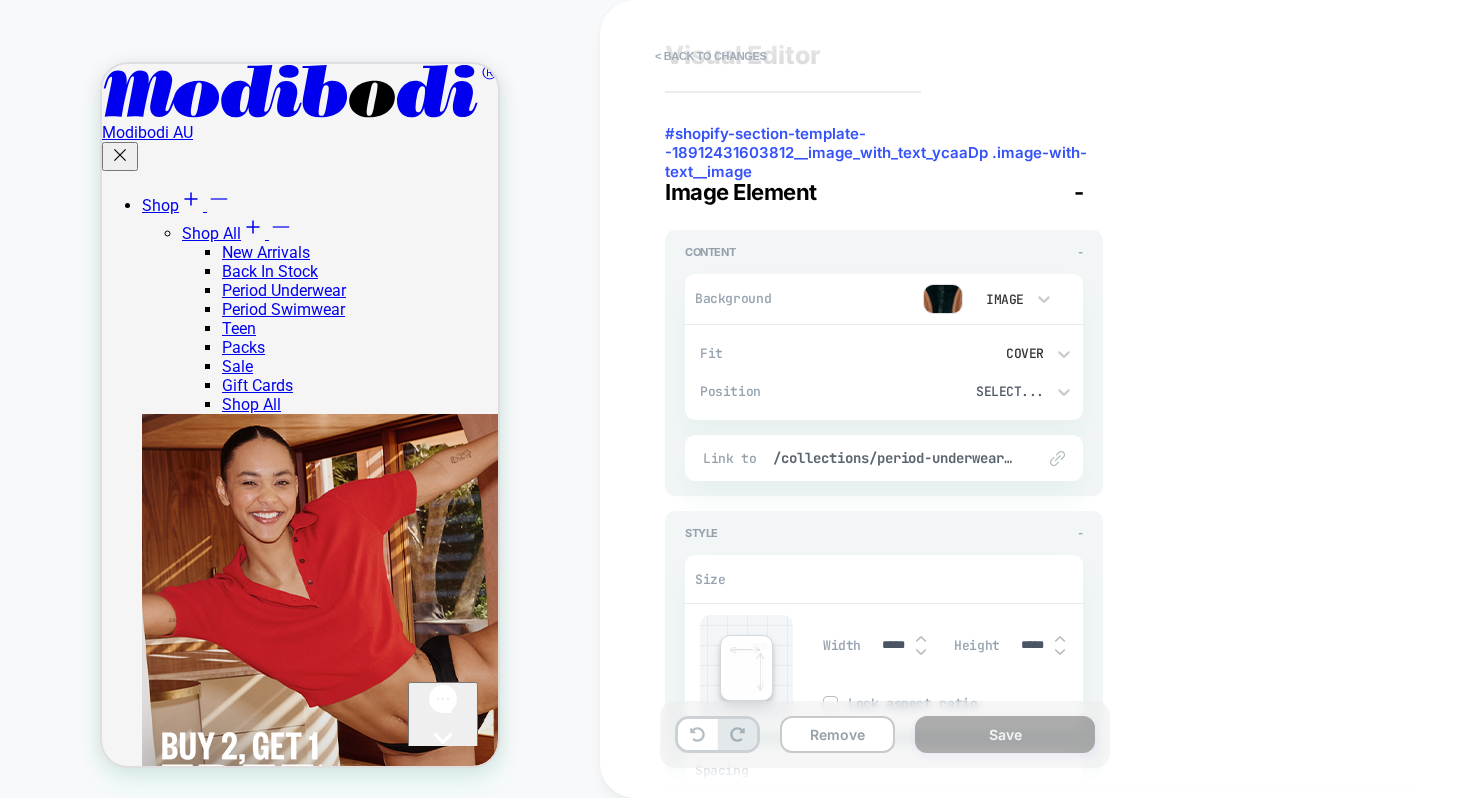 click on "*****" at bounding box center (1032, 645) 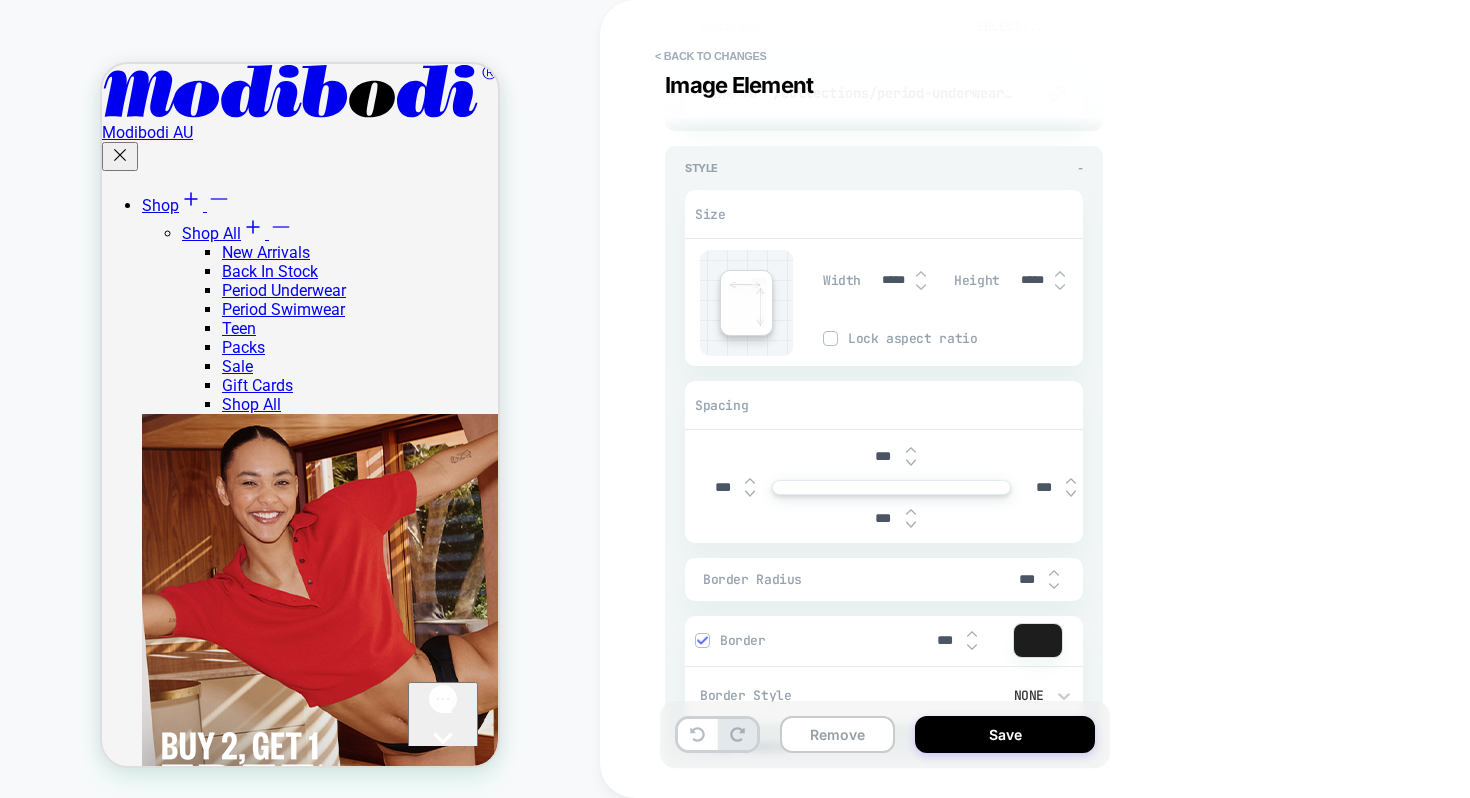 scroll, scrollTop: 408, scrollLeft: 0, axis: vertical 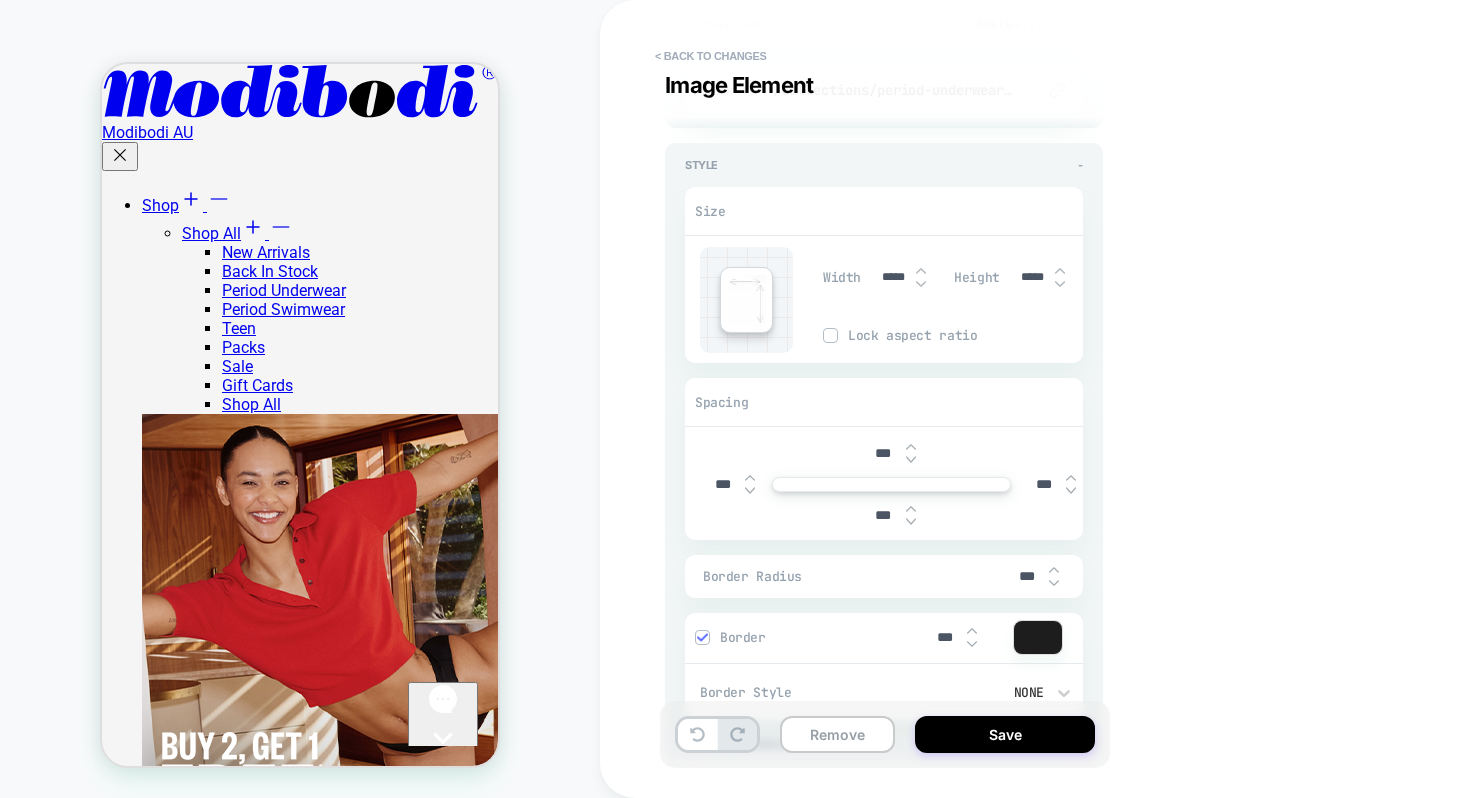 type on "*****" 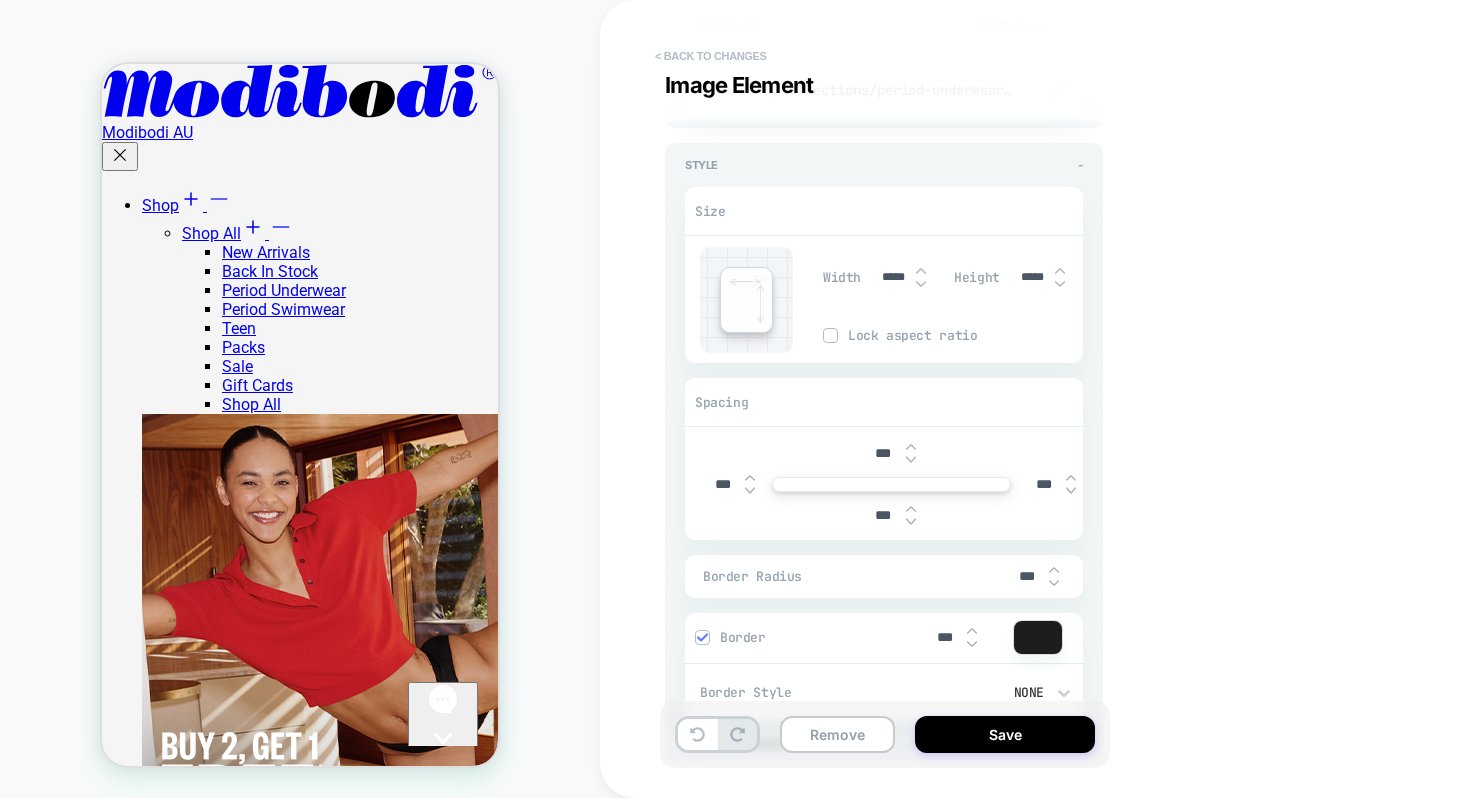 type on "*****" 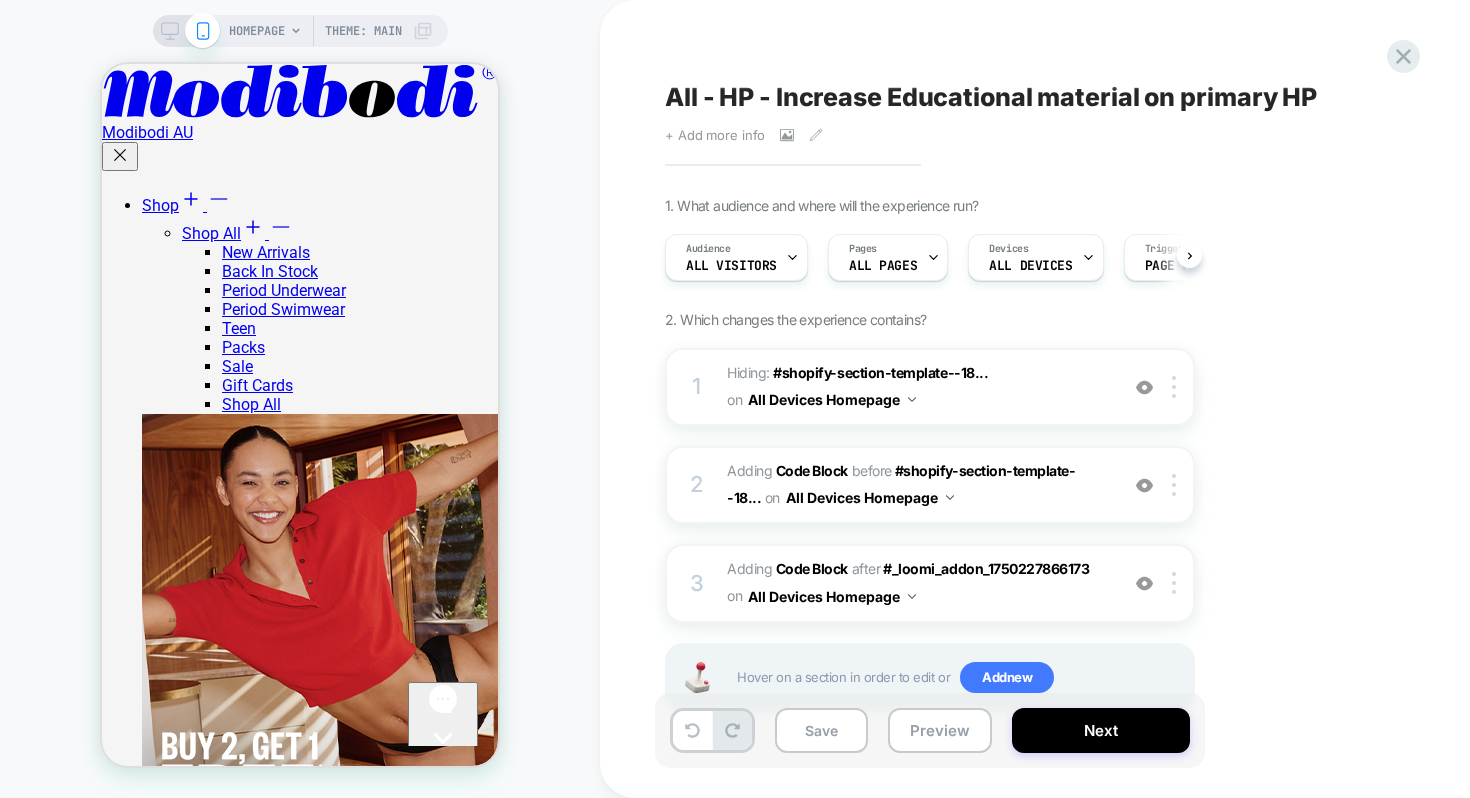 scroll, scrollTop: 0, scrollLeft: 1, axis: horizontal 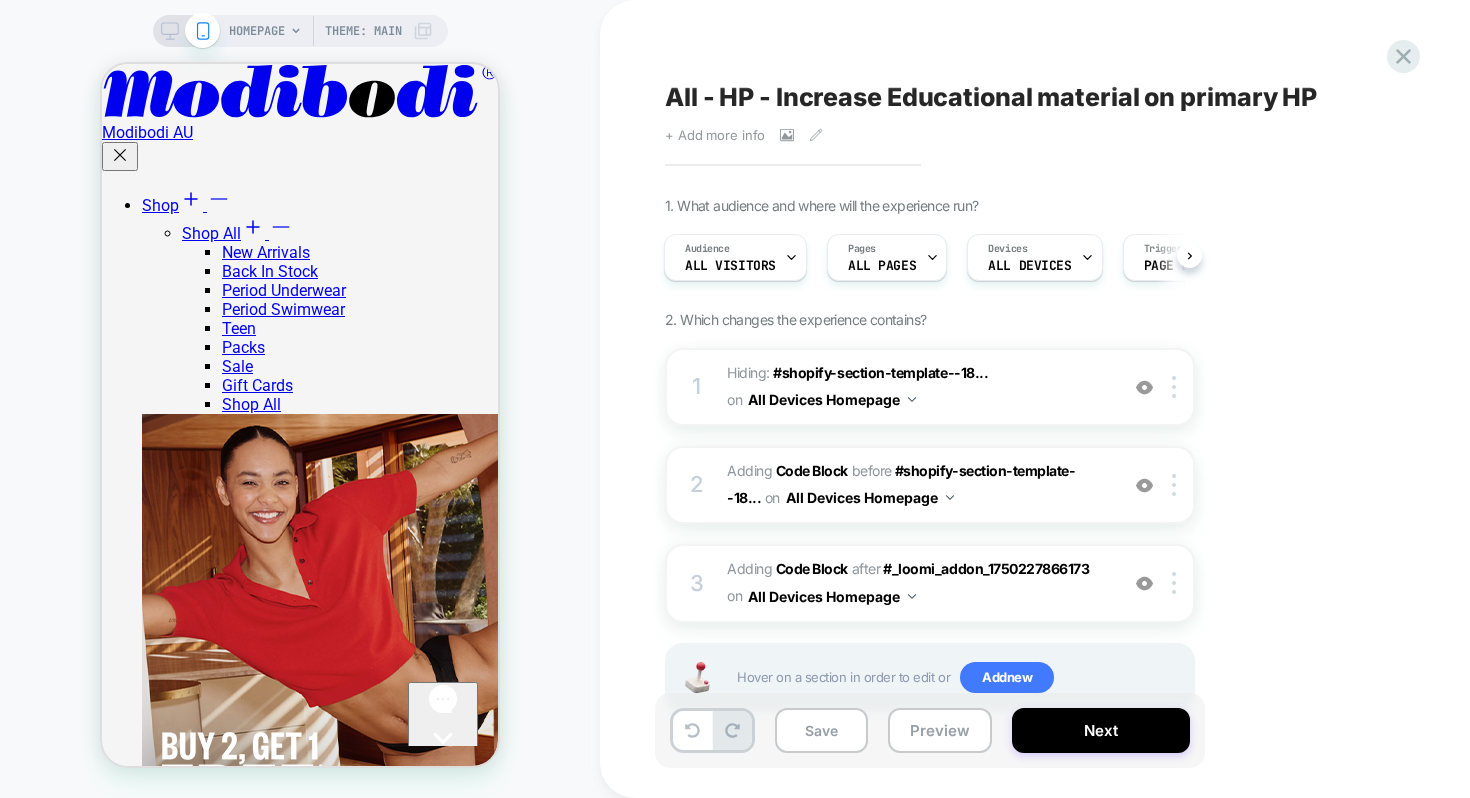click on "All - HP - Increase Educational material on primary HP Click to view images Click to edit experience details + Add more info 1. What audience and where will the experience run? Audience All Visitors Pages ALL PAGES Devices ALL DEVICES Trigger Page Load 2. Which changes the experience contains? 1 Hiding :   #shopify-section-template--18... #shopify-section-template--18912430456932__image_banner_skinny_h8Uj6b   on All Devices Homepage Add Before Add After Copy CSS Selector Rename Target   Mobile Delete 2 Adding   Code Block   BEFORE #shopify-section-template--18... #shopify-section-template--18912430456932__featured_collections_qneeiD   on All Devices Homepage Add Before Add After Duplicate Replace Position Copy CSS Selector Rename Target   Mobile Delete 3 Adding   Code Block   AFTER #_loomi_addon_1750227866173 #_loomi_addon_1750227866173   on All Devices Homepage Add Before Add After Duplicate Replace Position Copy CSS Selector Rename Target   Mobile Delete Hover on a section in order to edit or  Add  new Save" at bounding box center (1040, 399) 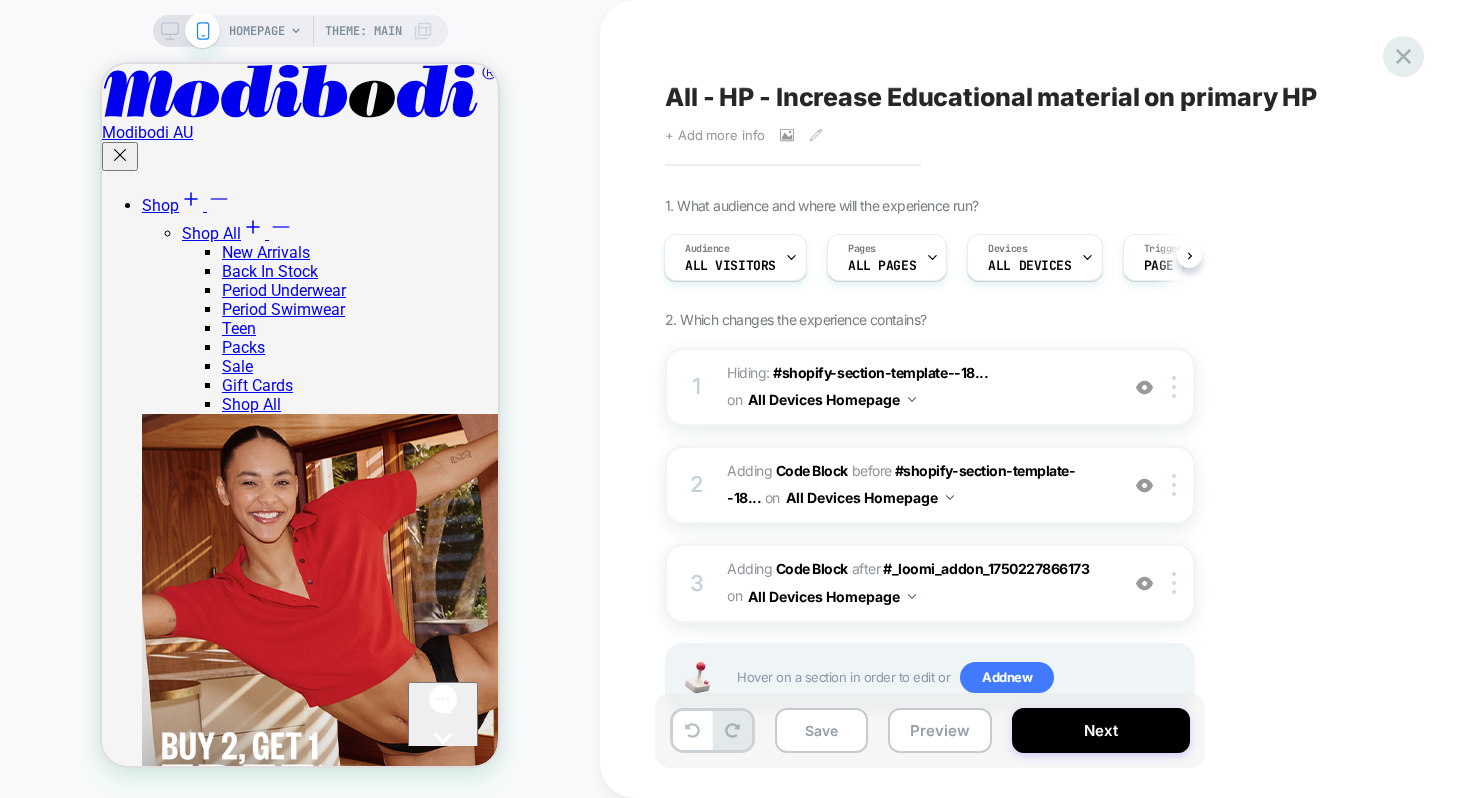 click 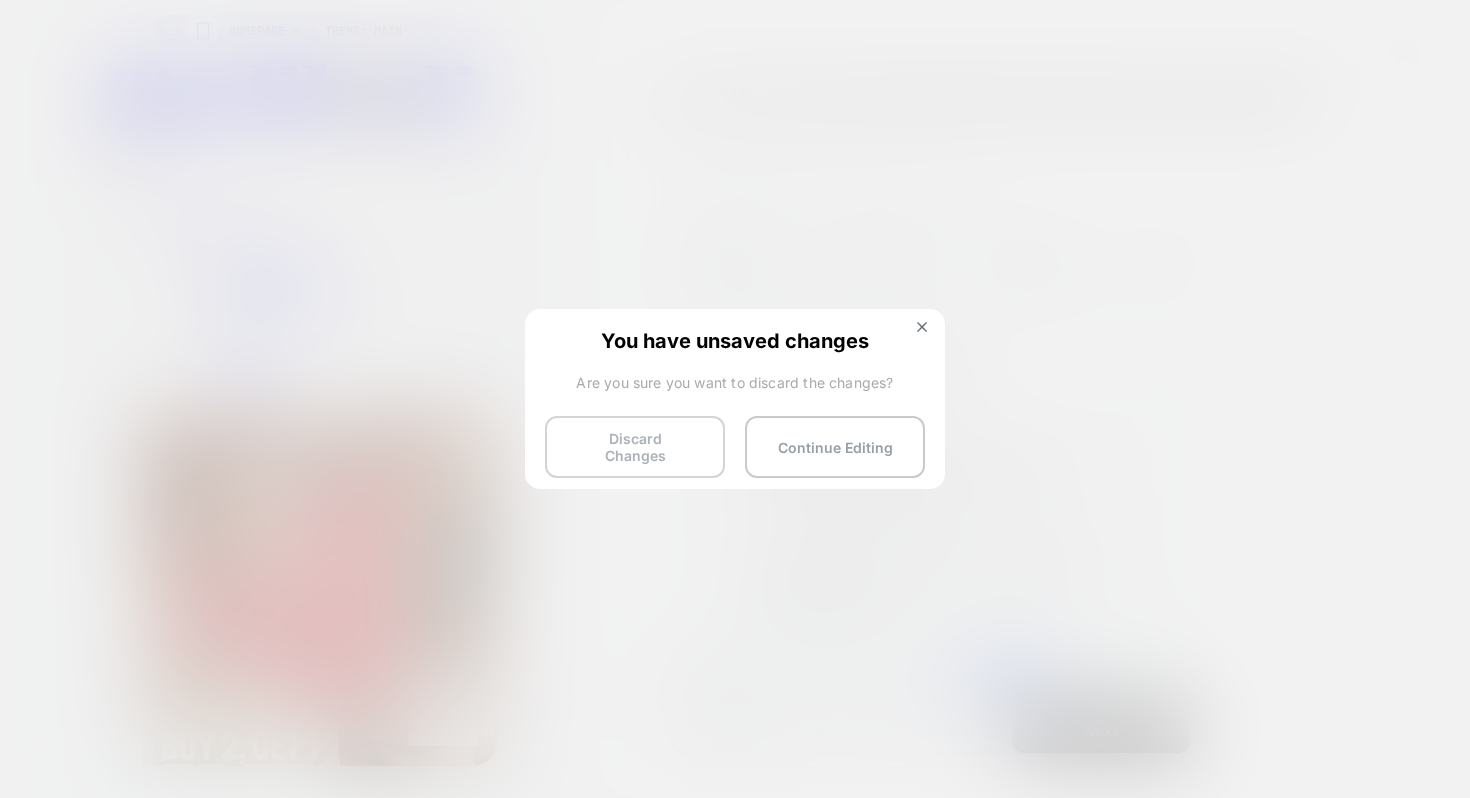 click on "Discard Changes" at bounding box center [635, 447] 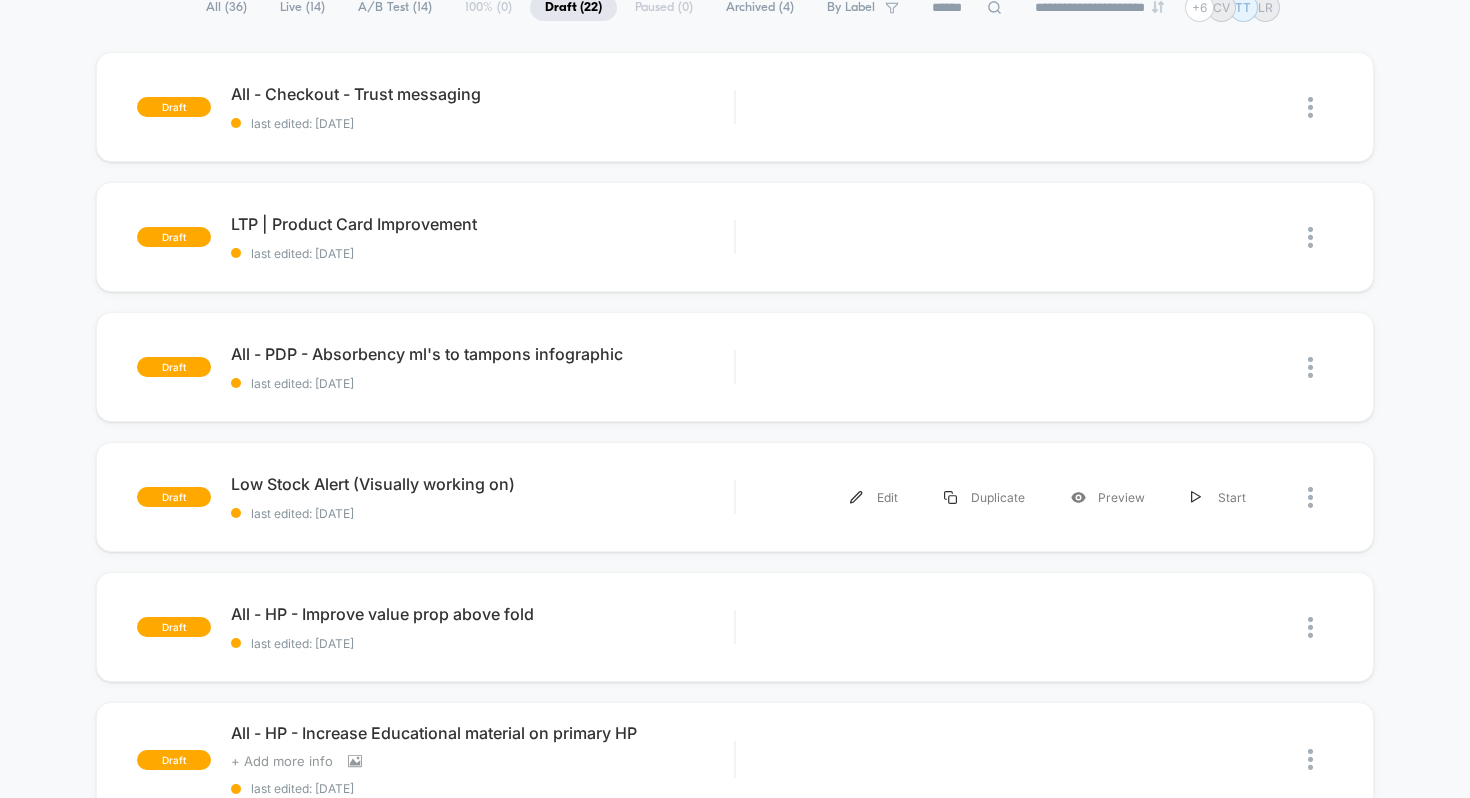 scroll, scrollTop: 206, scrollLeft: 0, axis: vertical 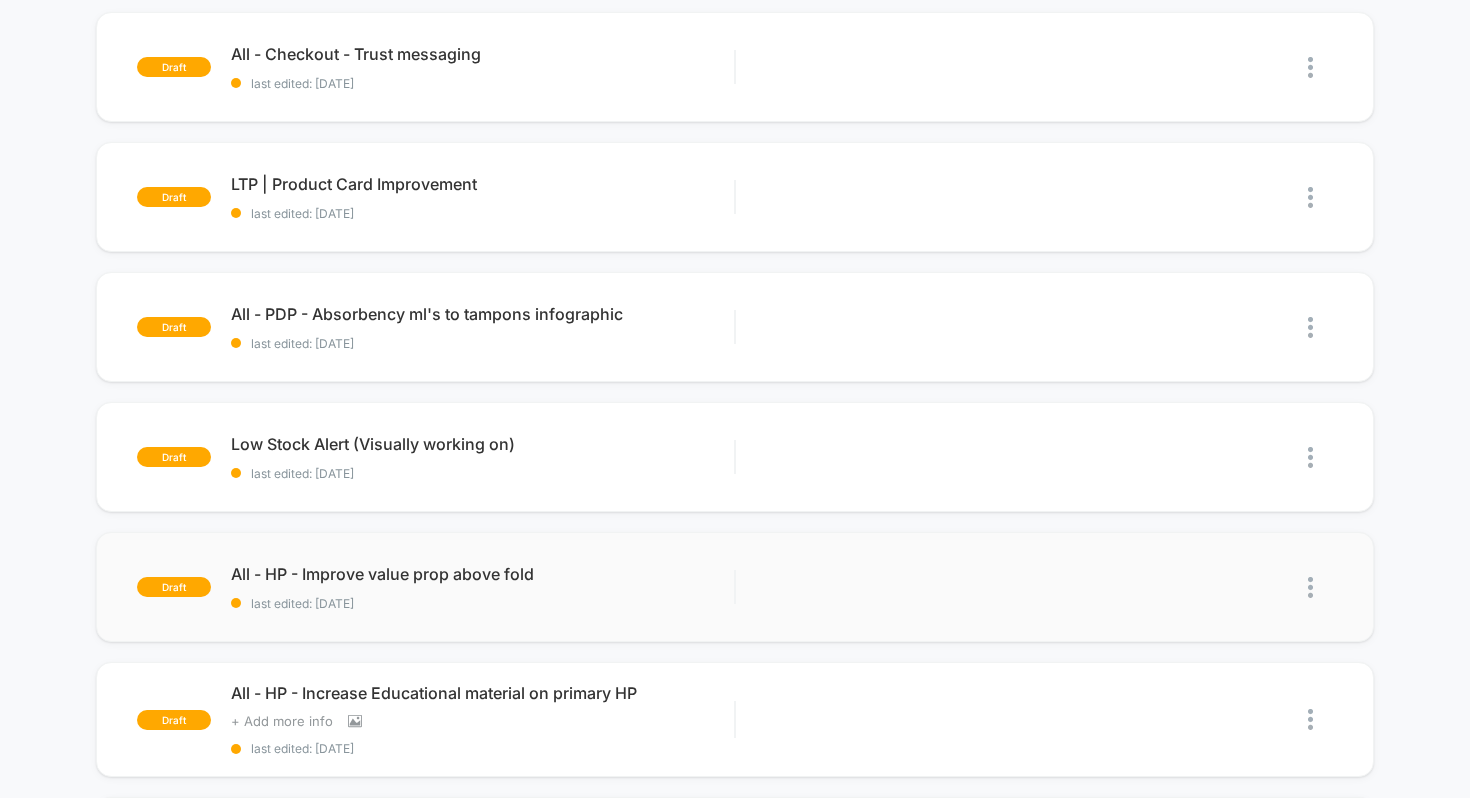 click at bounding box center (1310, 587) 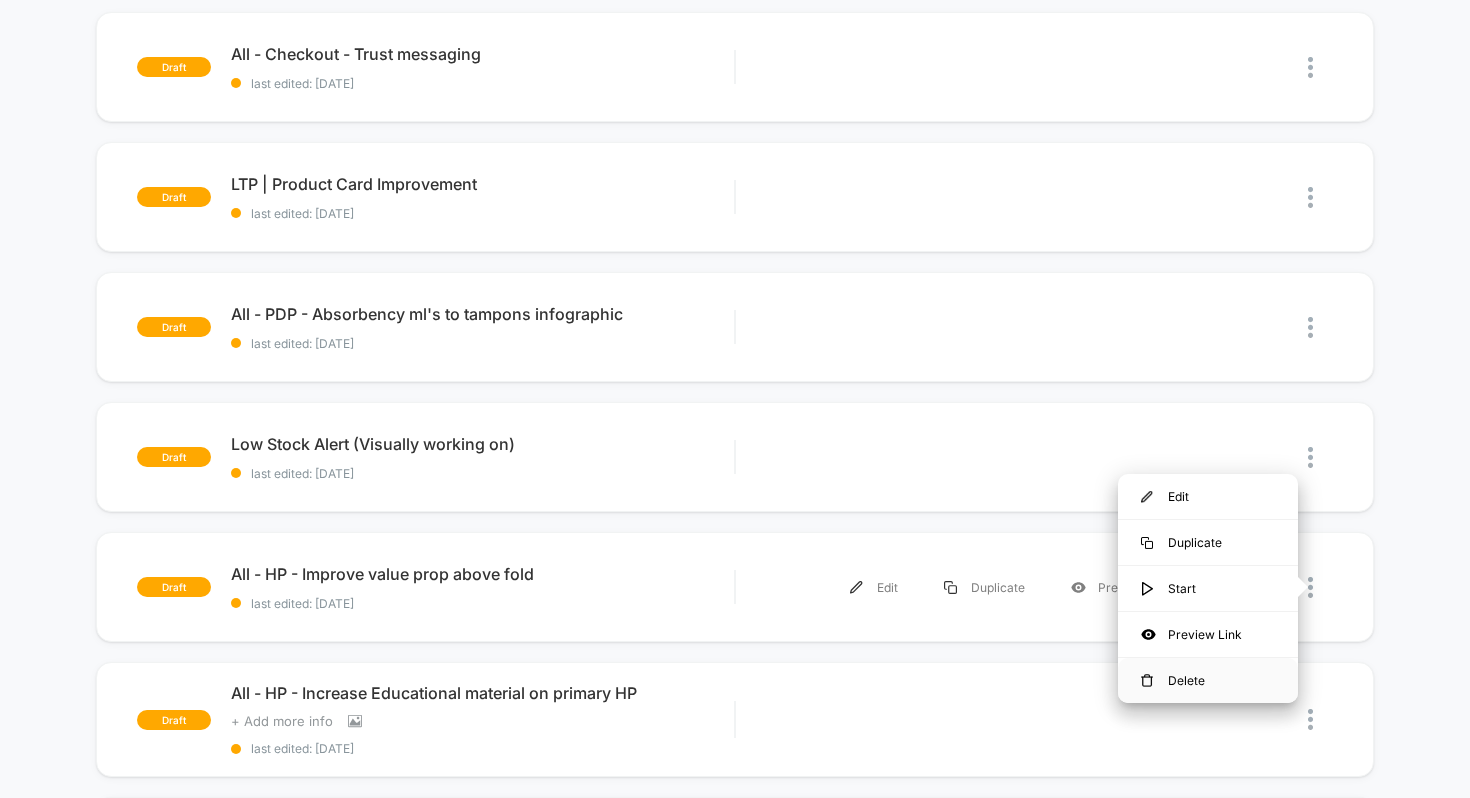 click on "Delete" at bounding box center [1208, 680] 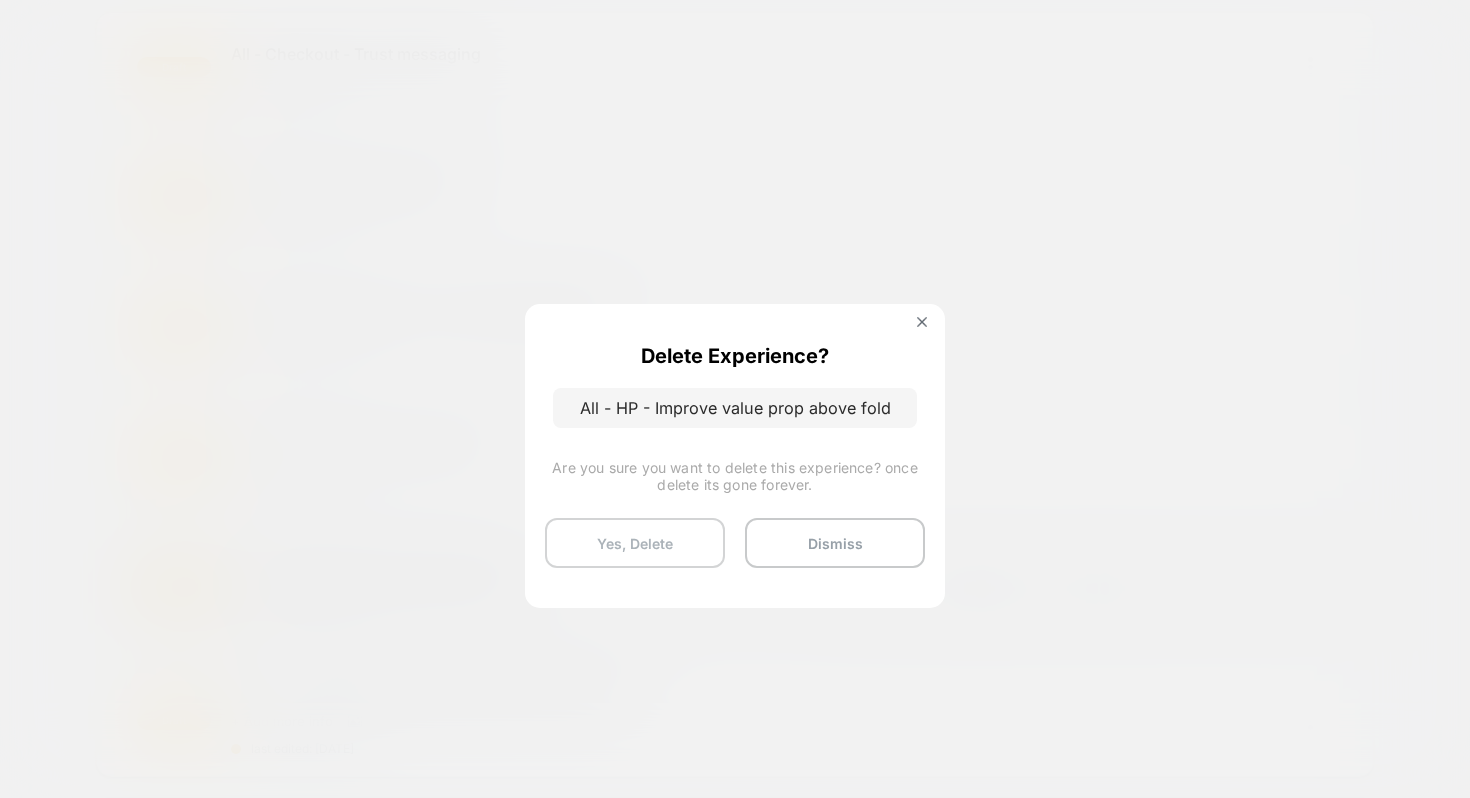 click on "Yes, Delete" at bounding box center [635, 543] 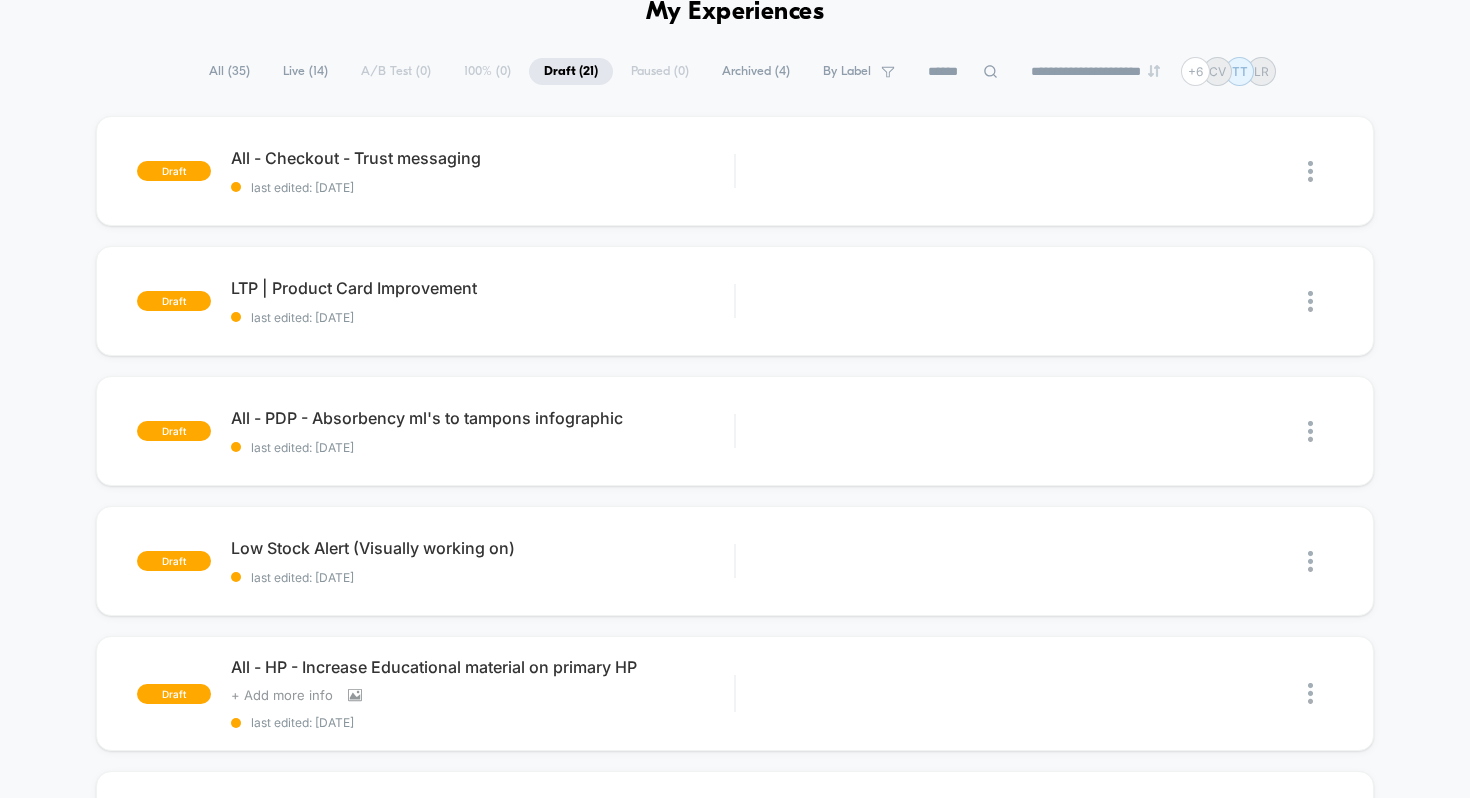 scroll, scrollTop: 0, scrollLeft: 0, axis: both 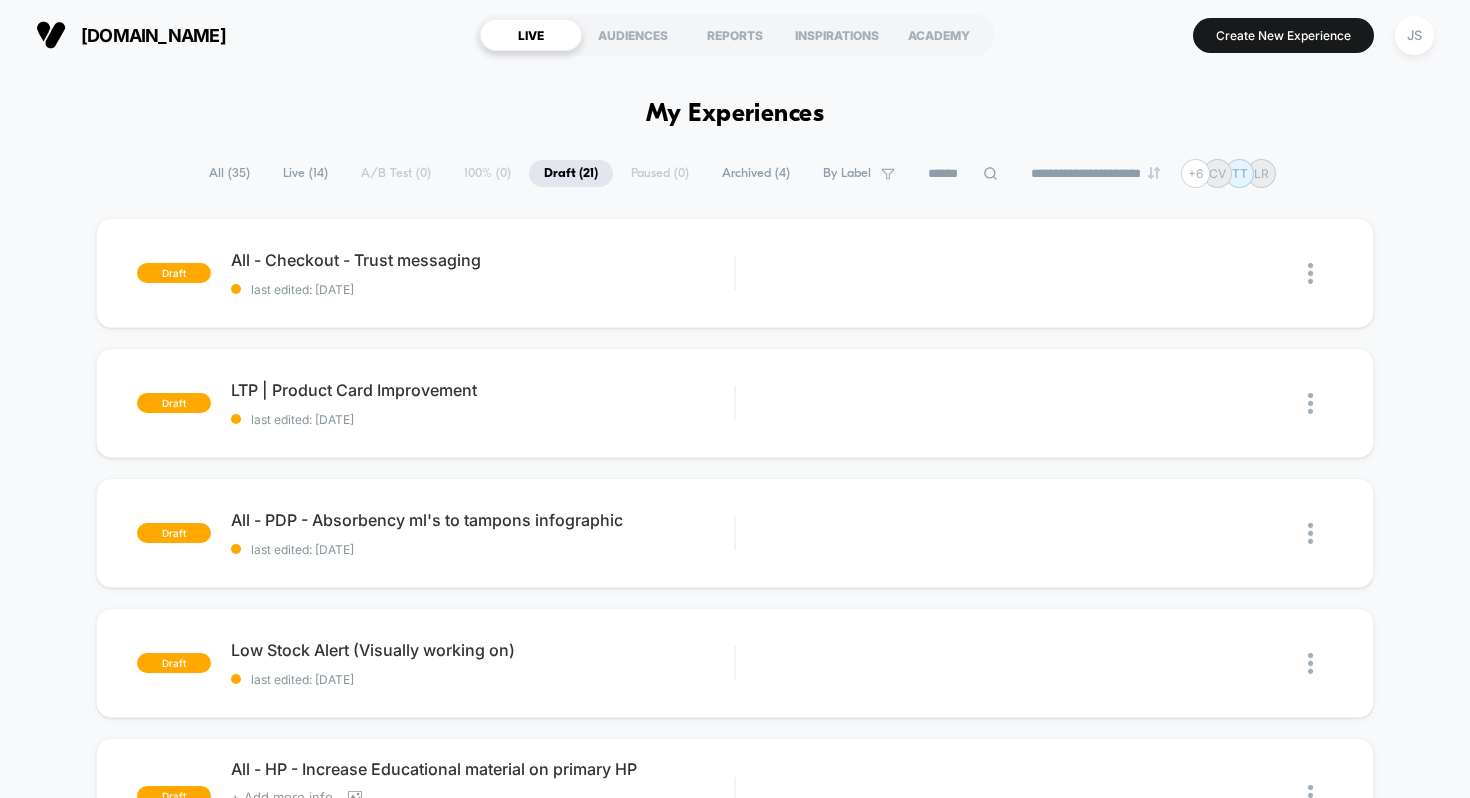 click on "Live ( 14 )" at bounding box center (305, 173) 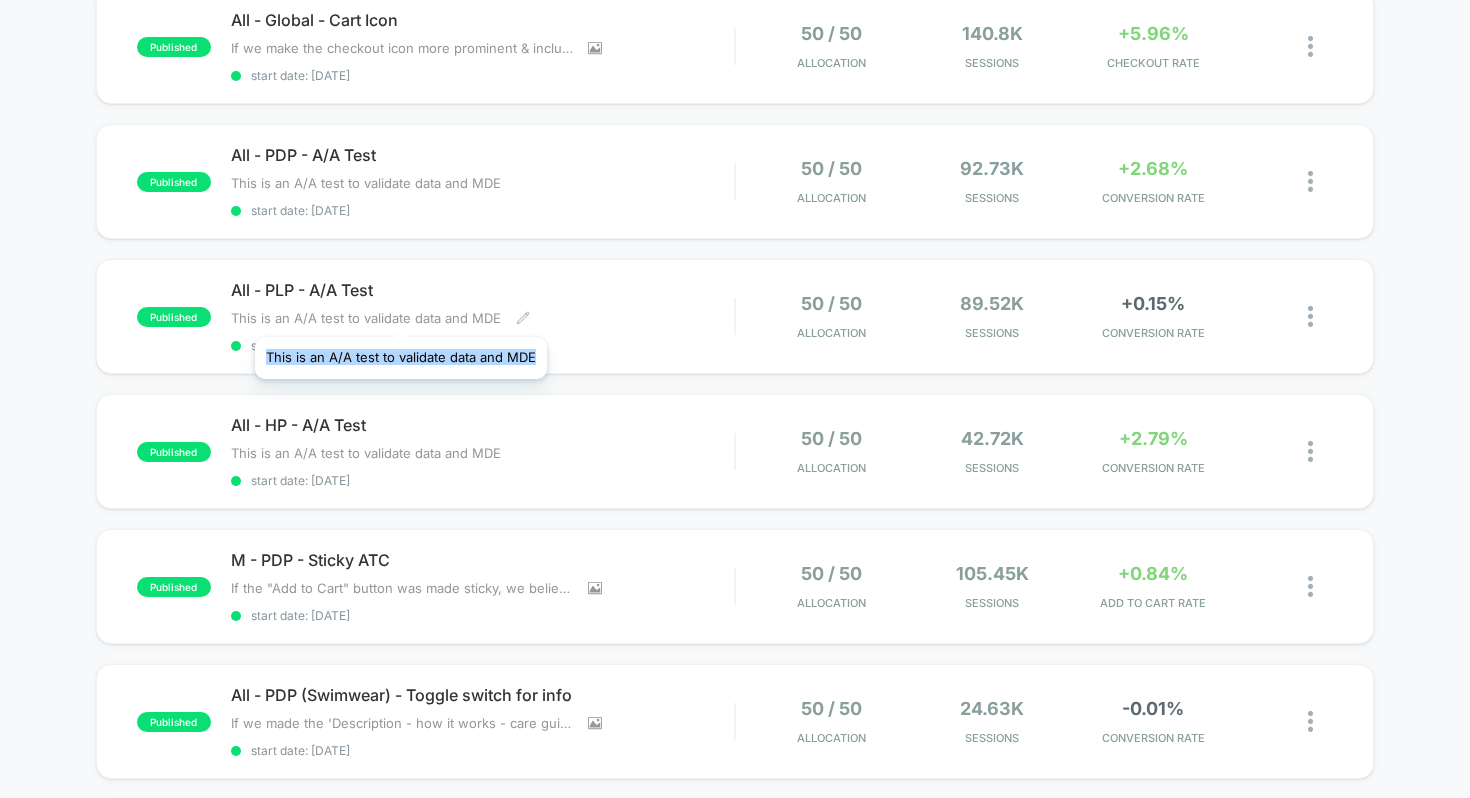 scroll, scrollTop: 1082, scrollLeft: 0, axis: vertical 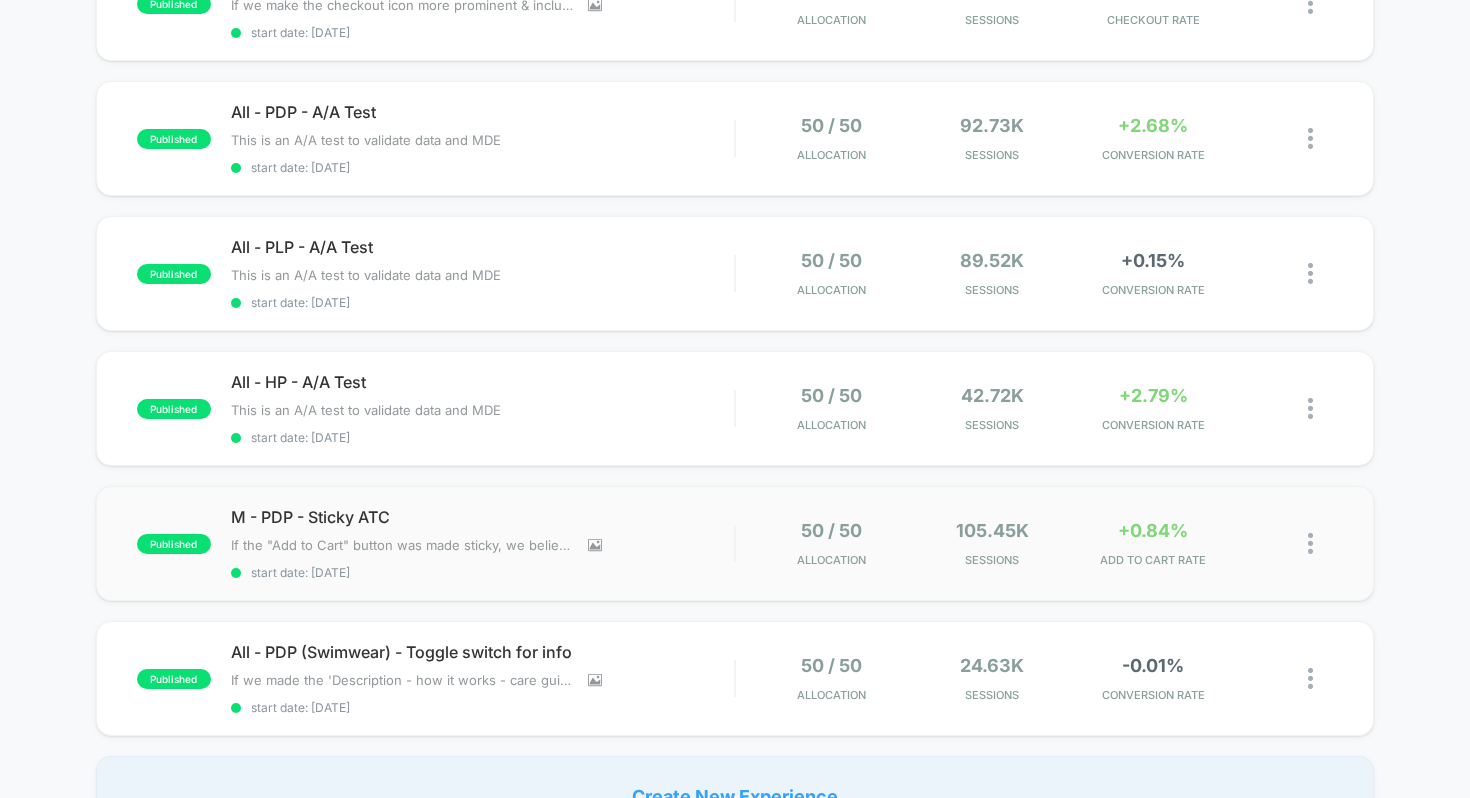 click on "published M - PDP - Sticky ATC If the "Add to Cart" button was made sticky, we believe it would increase its visibility and accessibility, leading to higher usage and ultimately boosting conversion rates. Paused 10/06/25 then restarted 11/06/25 since i had prematurely stopped this test. Click to view images Click to edit experience details If the "Add to Cart" button was made sticky, we believe it would increase its visibility and accessibility, leading to higher usage and ultimately boosting conversion rates.Paused 10/06/25 then restarted 11/06/25 since i had prematurely stopped this test. start date: 11/06/2025 50 / 50 Allocation 105.45k Sessions +0.84% ADD TO CART RATE" at bounding box center [735, 543] 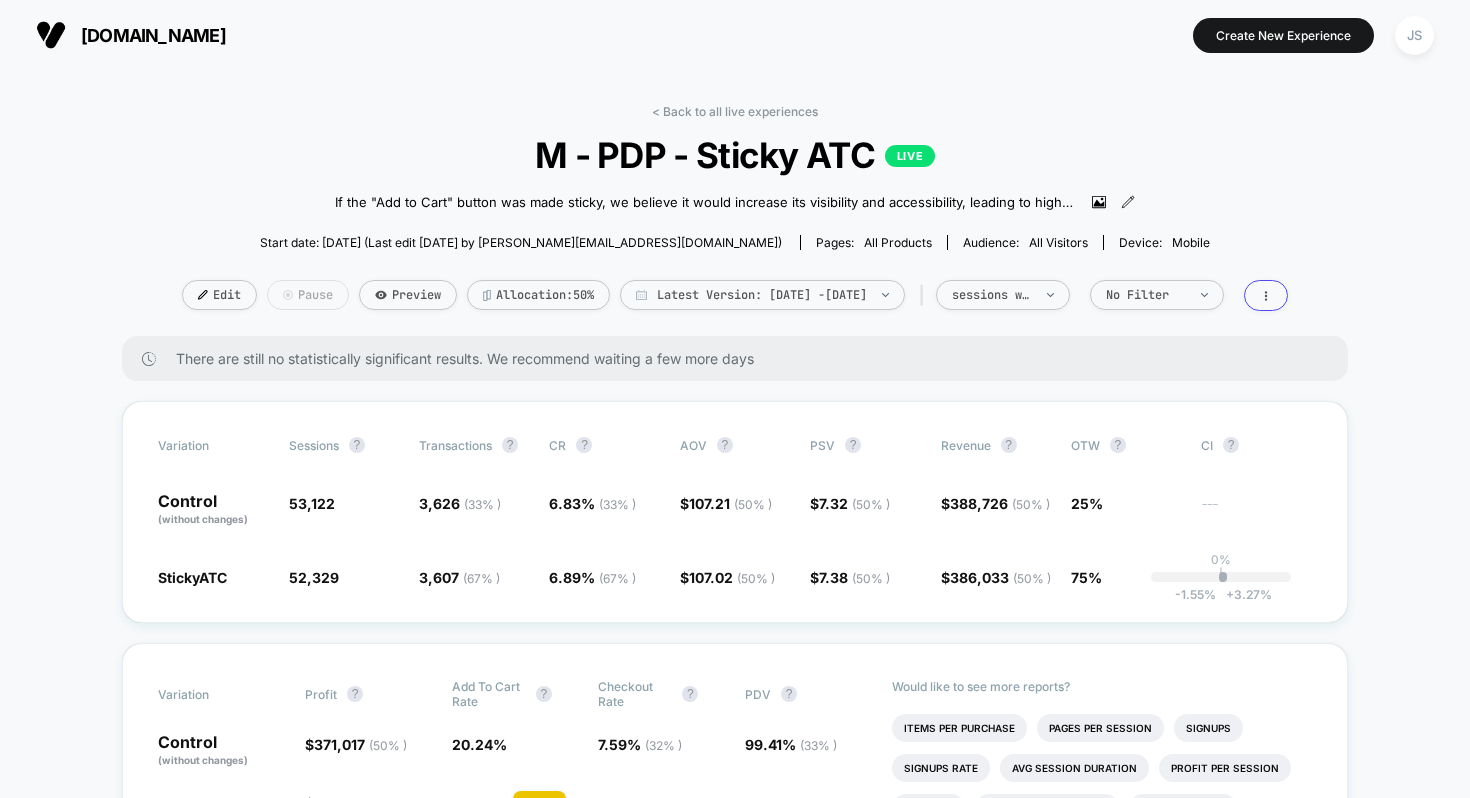 click on "Pause" at bounding box center (308, 295) 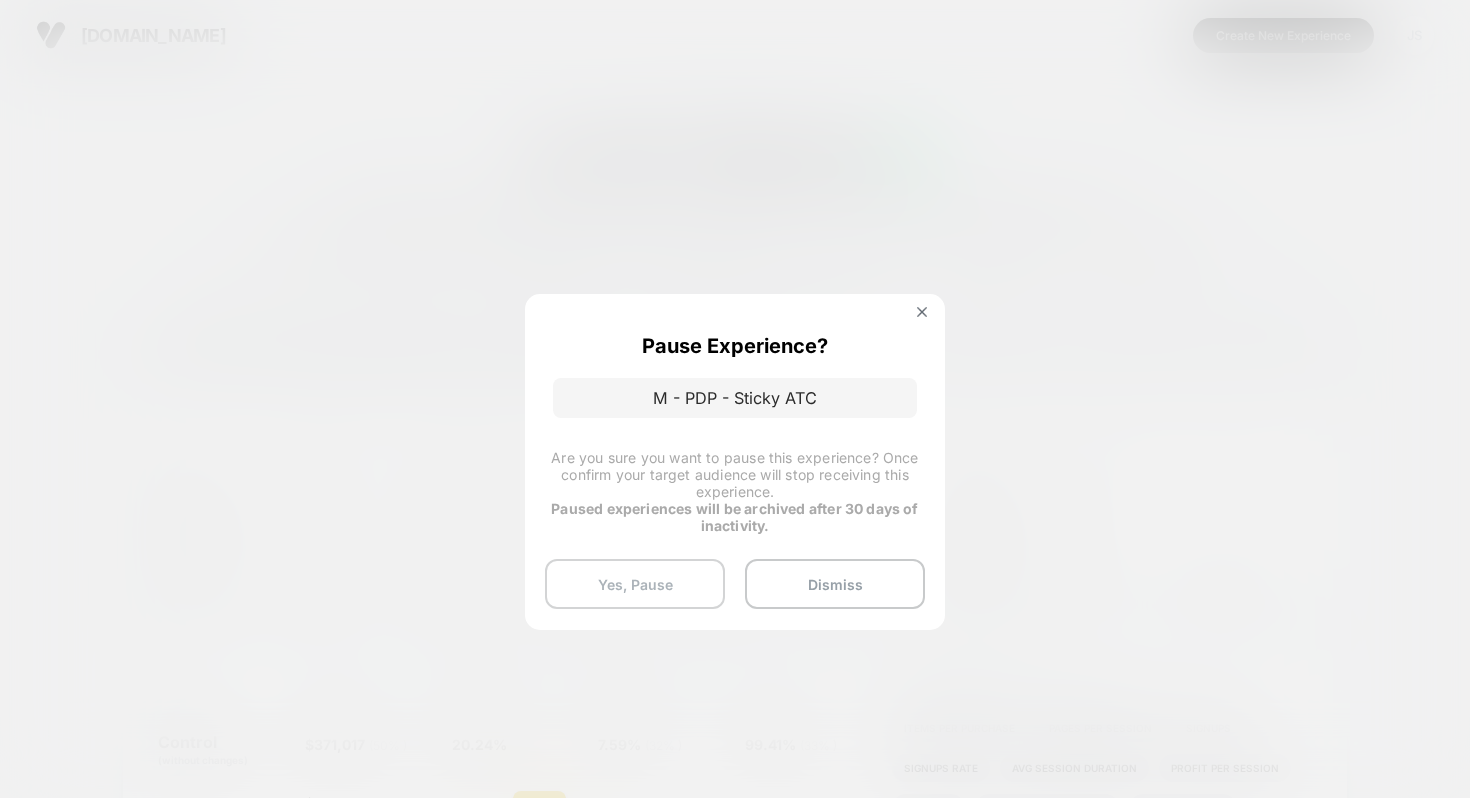 click on "Yes, Pause" at bounding box center [635, 584] 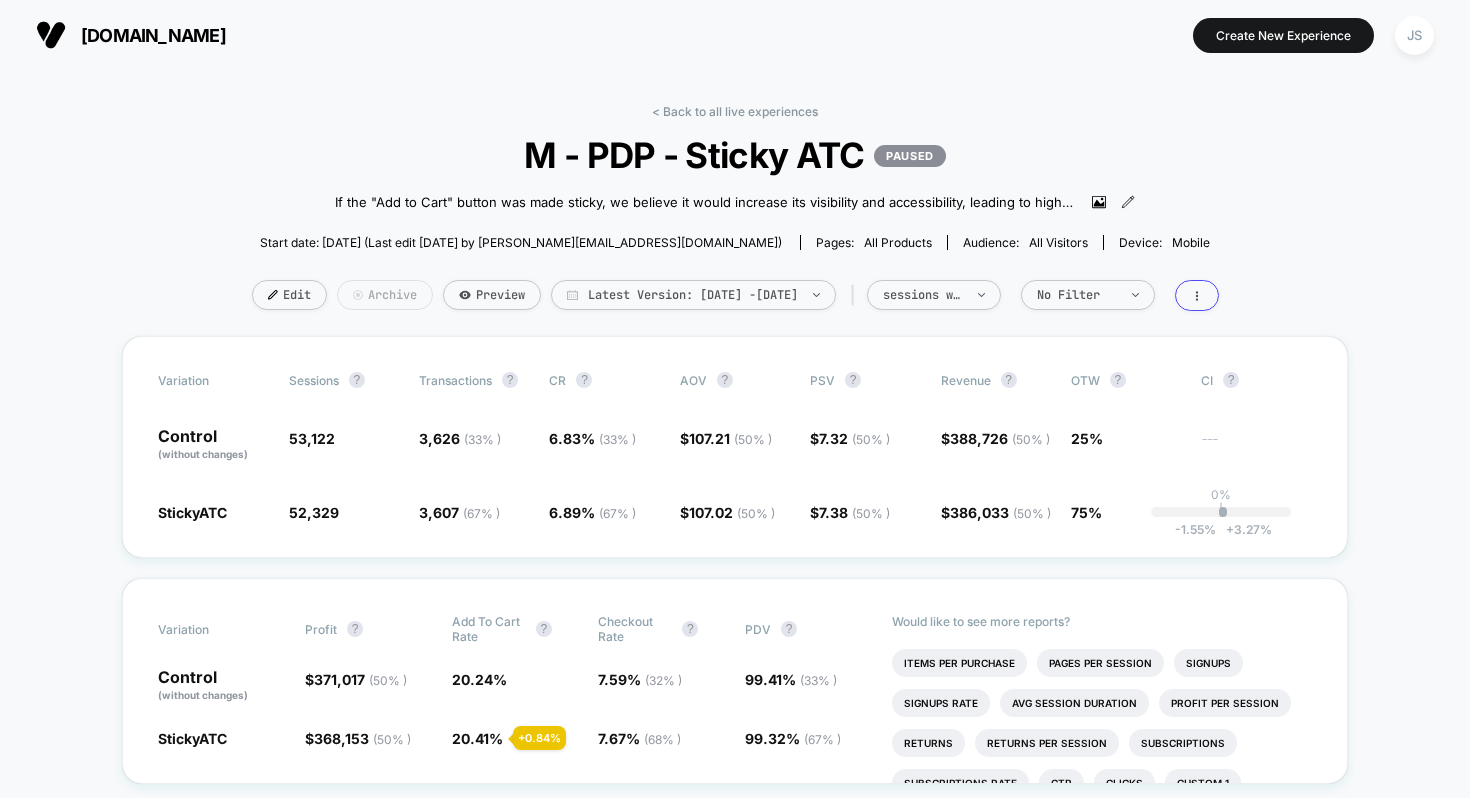 click on "Archive" at bounding box center (385, 295) 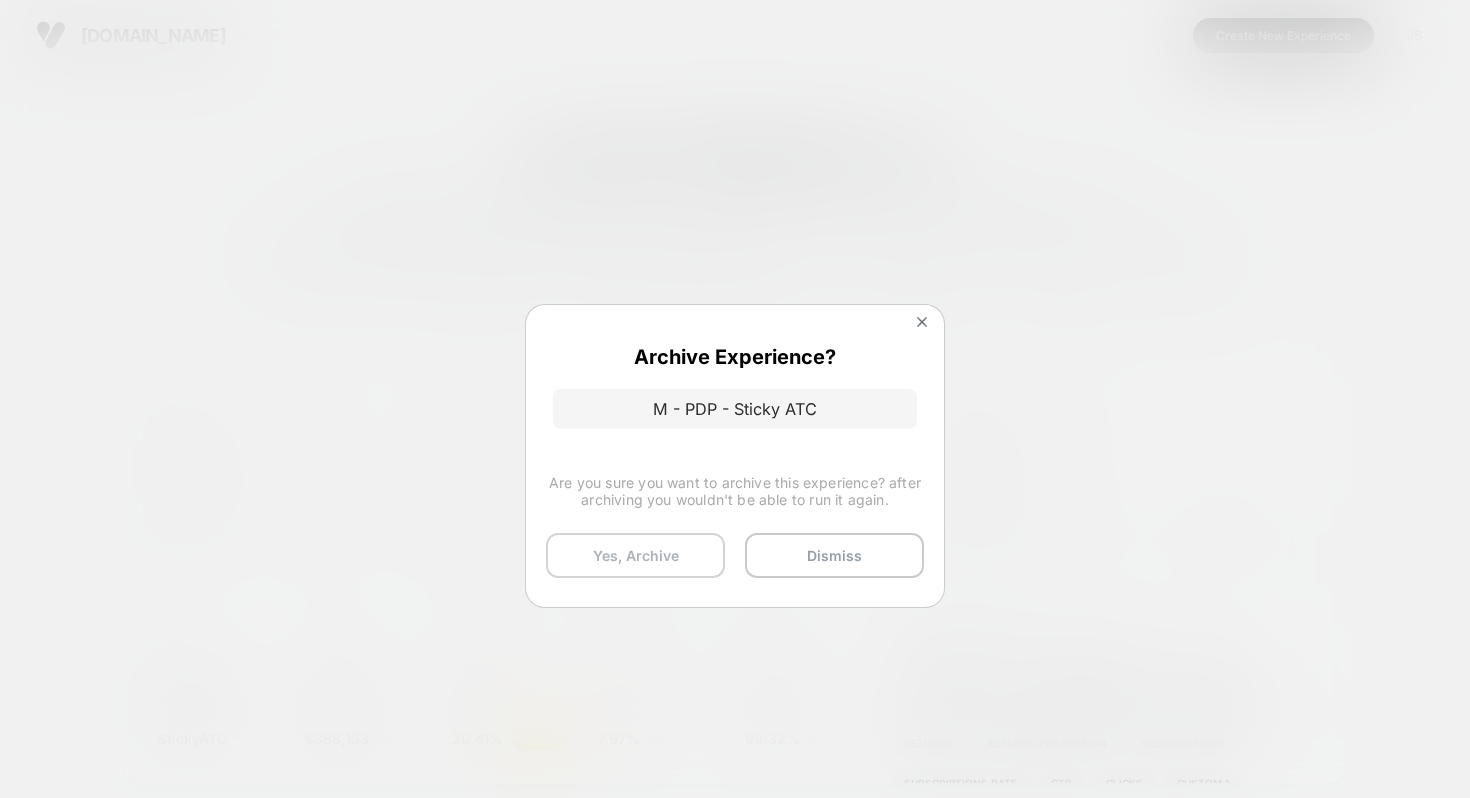 click on "Yes, Archive" at bounding box center (635, 555) 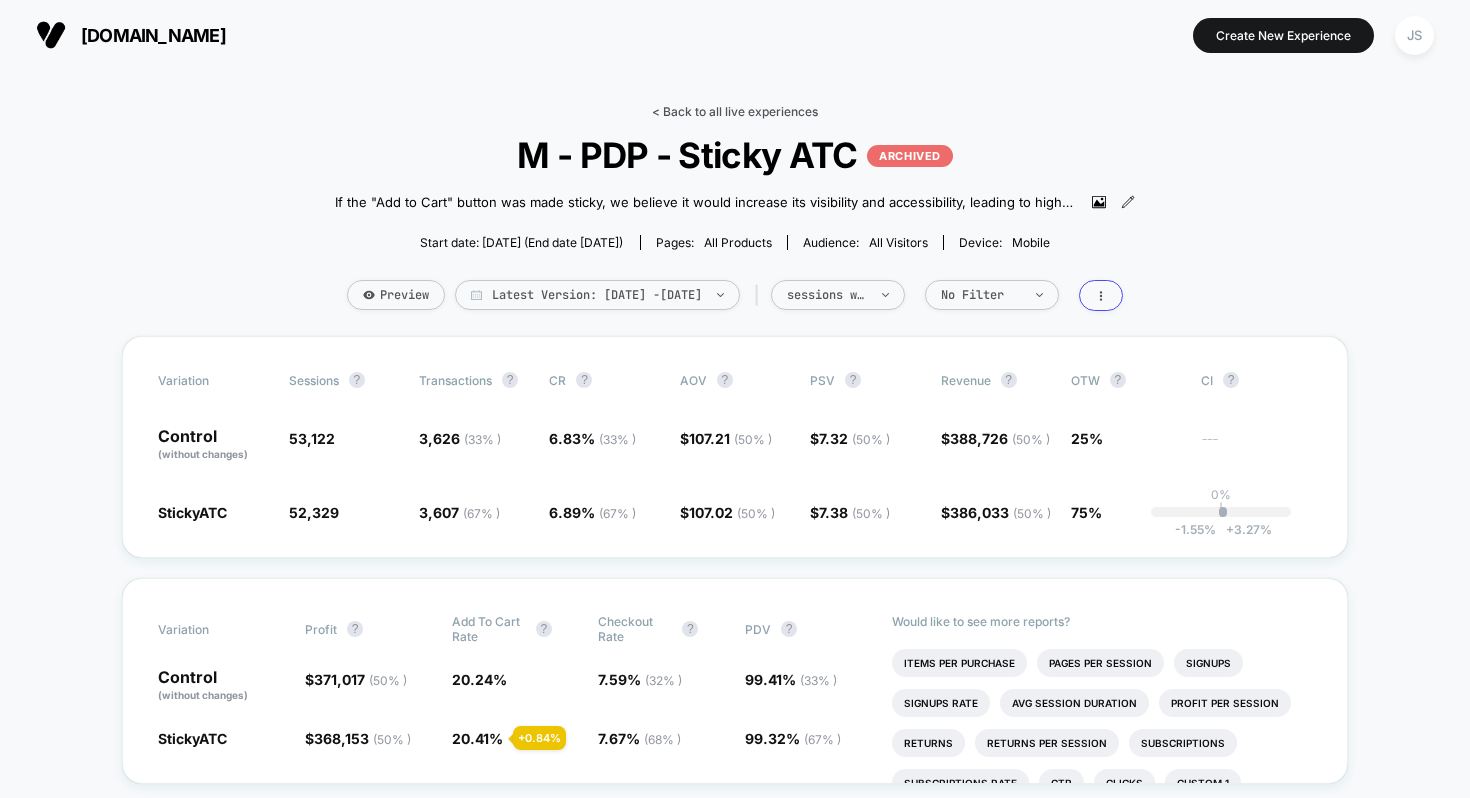 click on "< Back to all live experiences" at bounding box center (735, 111) 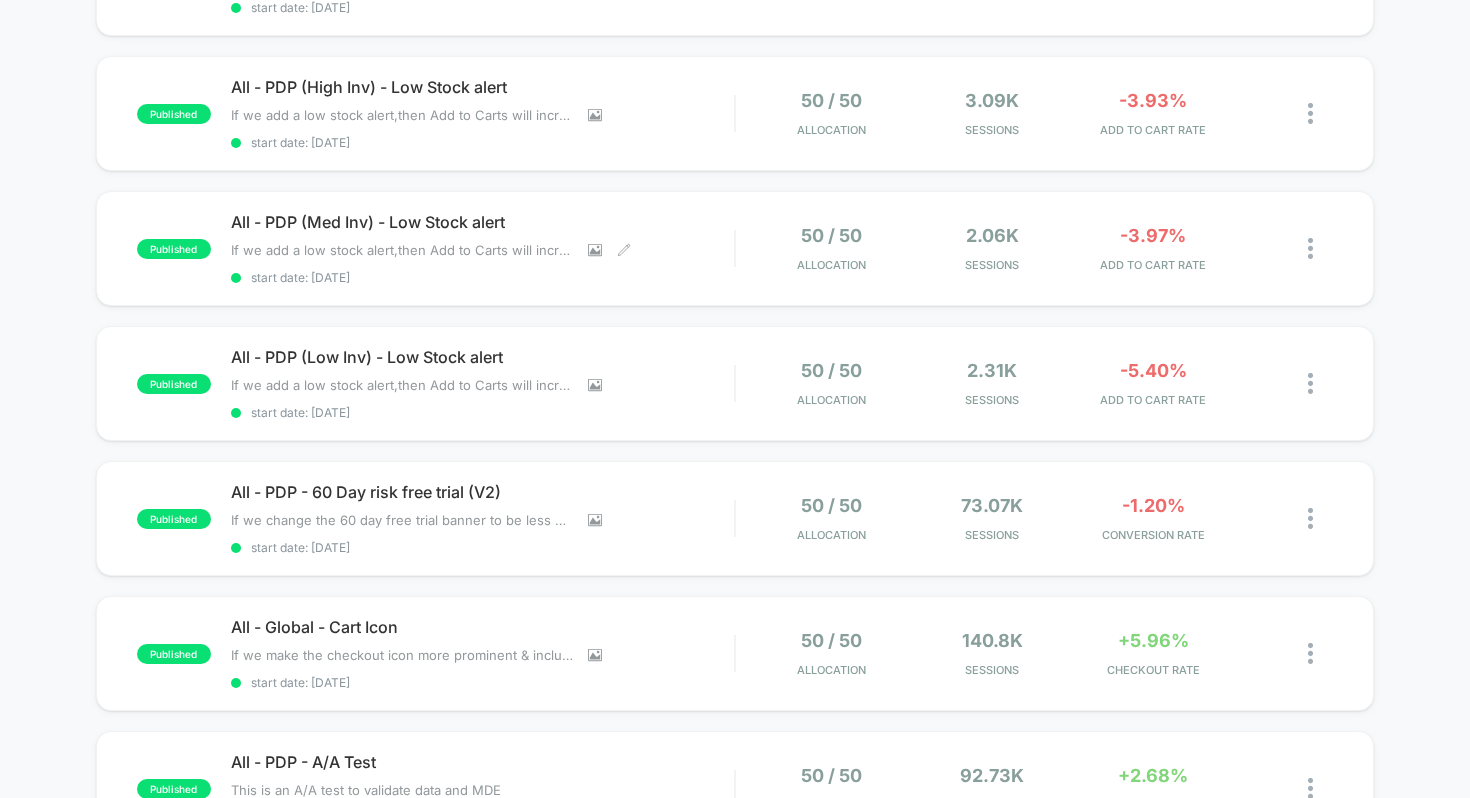 scroll, scrollTop: 453, scrollLeft: 0, axis: vertical 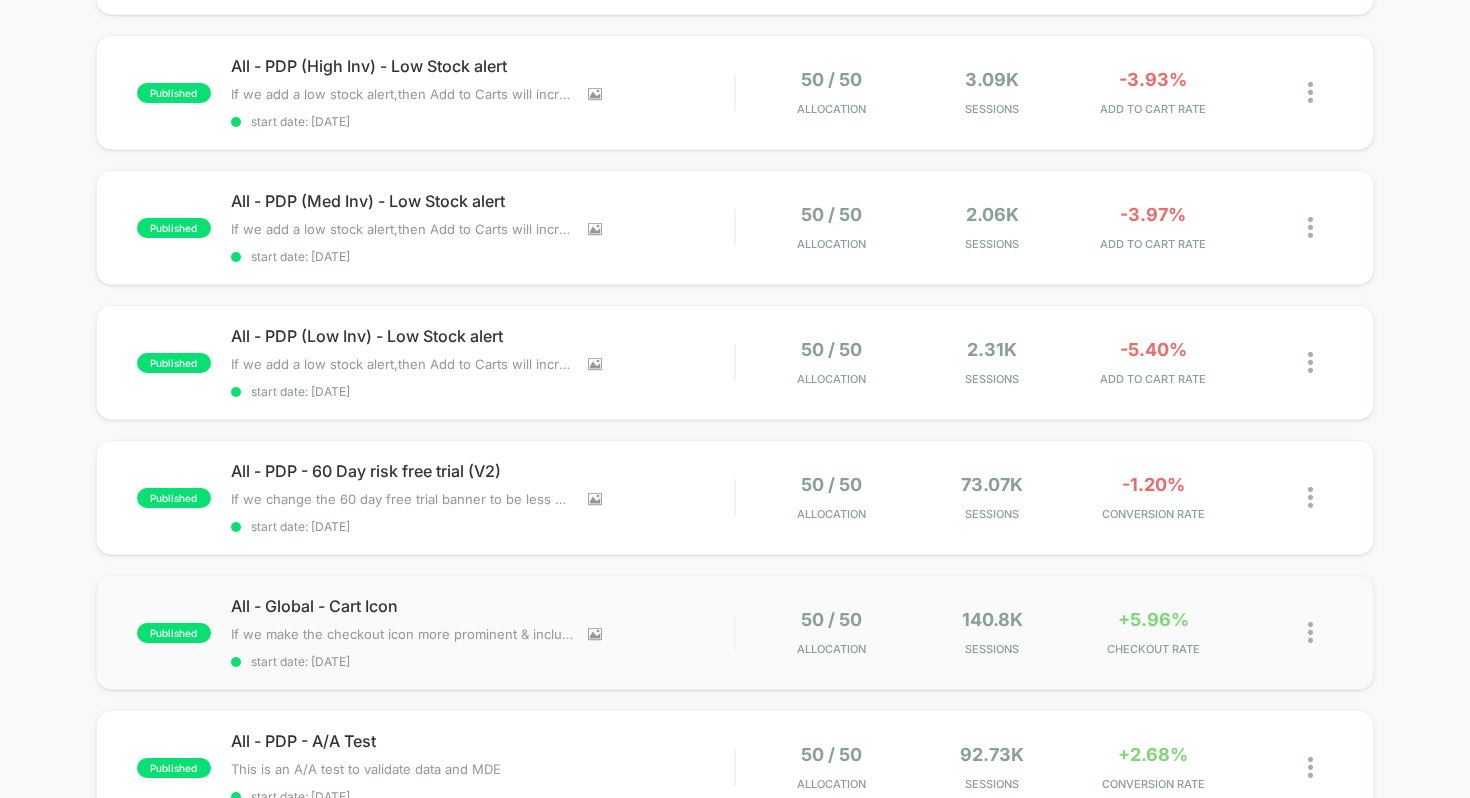 click on "published All - Global - Cart Icon If we make the checkout icon more prominent & include the number of items in the cart, it will attract users' attention leading to reduced cart abandonments and increased conversions.  Click to view images Click to edit experience details If we make the checkout icon more prominent & include the number of items in the cart, it will attract users' attention leading to reduced cart abandonments and increased conversions.  start date: 20/06/2025 50 / 50 Allocation 140.8k Sessions +5.96% CHECKOUT RATE" at bounding box center (735, 632) 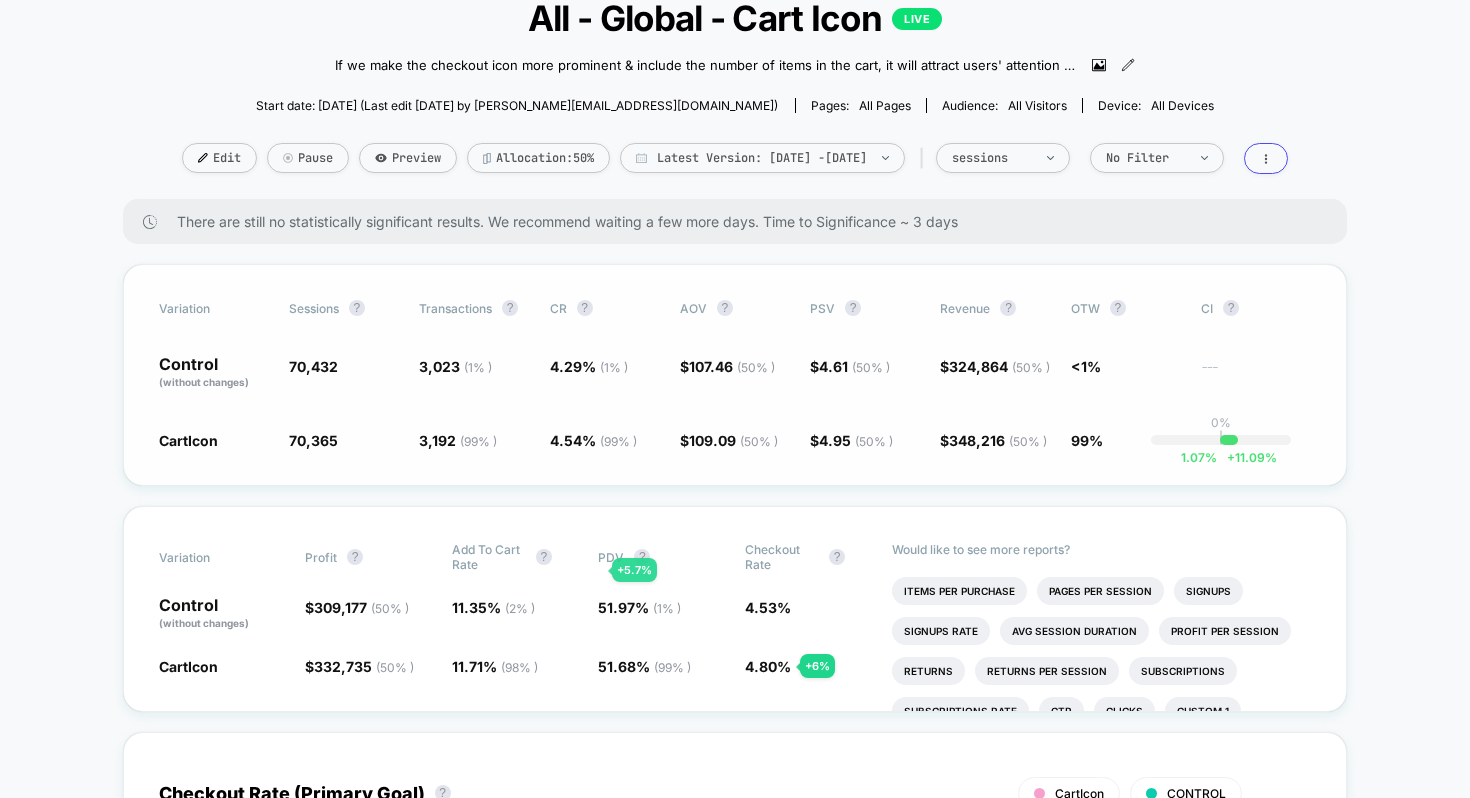 scroll, scrollTop: 135, scrollLeft: 0, axis: vertical 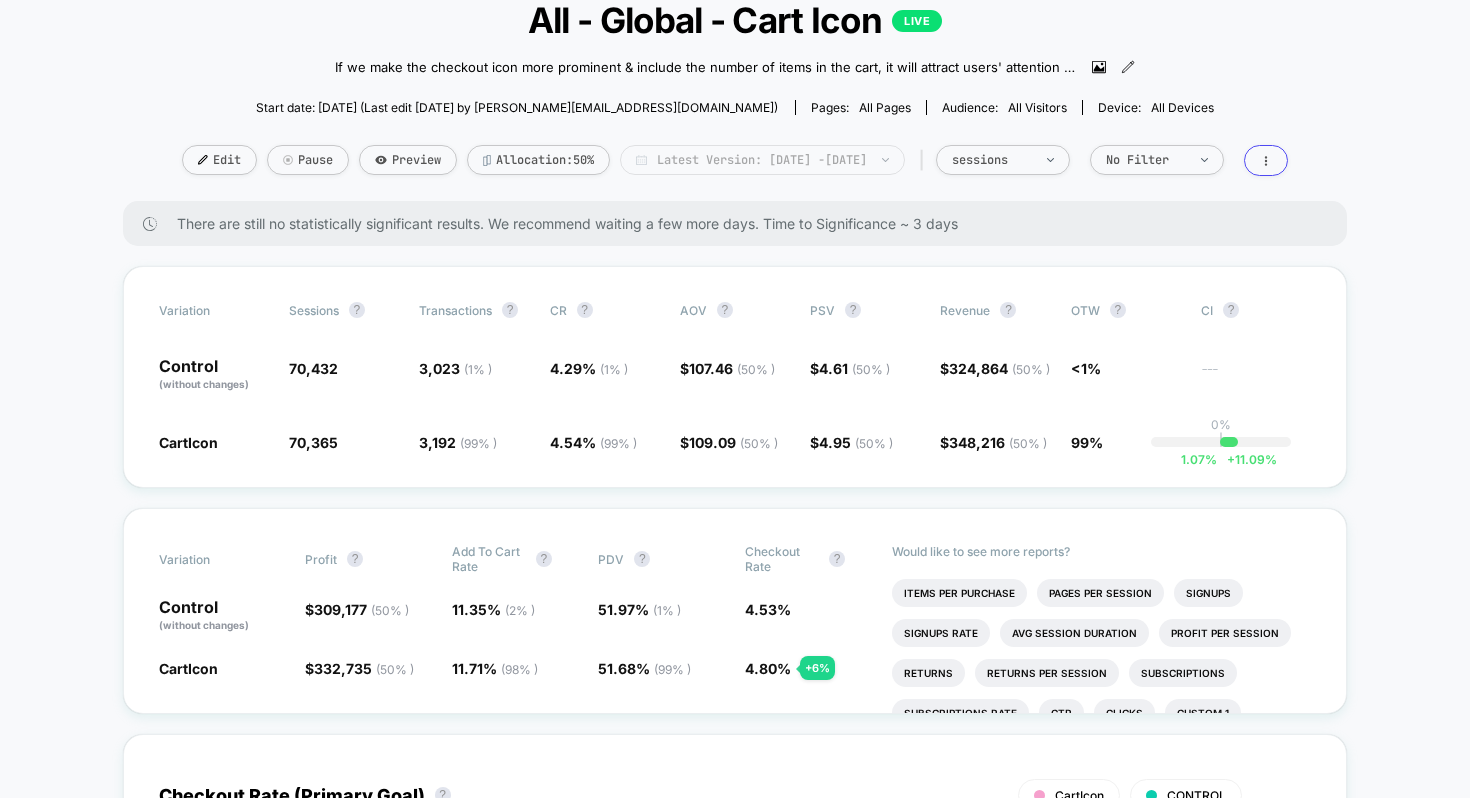 click on "Latest Version:     Jun 20, 2025    -    Jul 3, 2025" at bounding box center [762, 160] 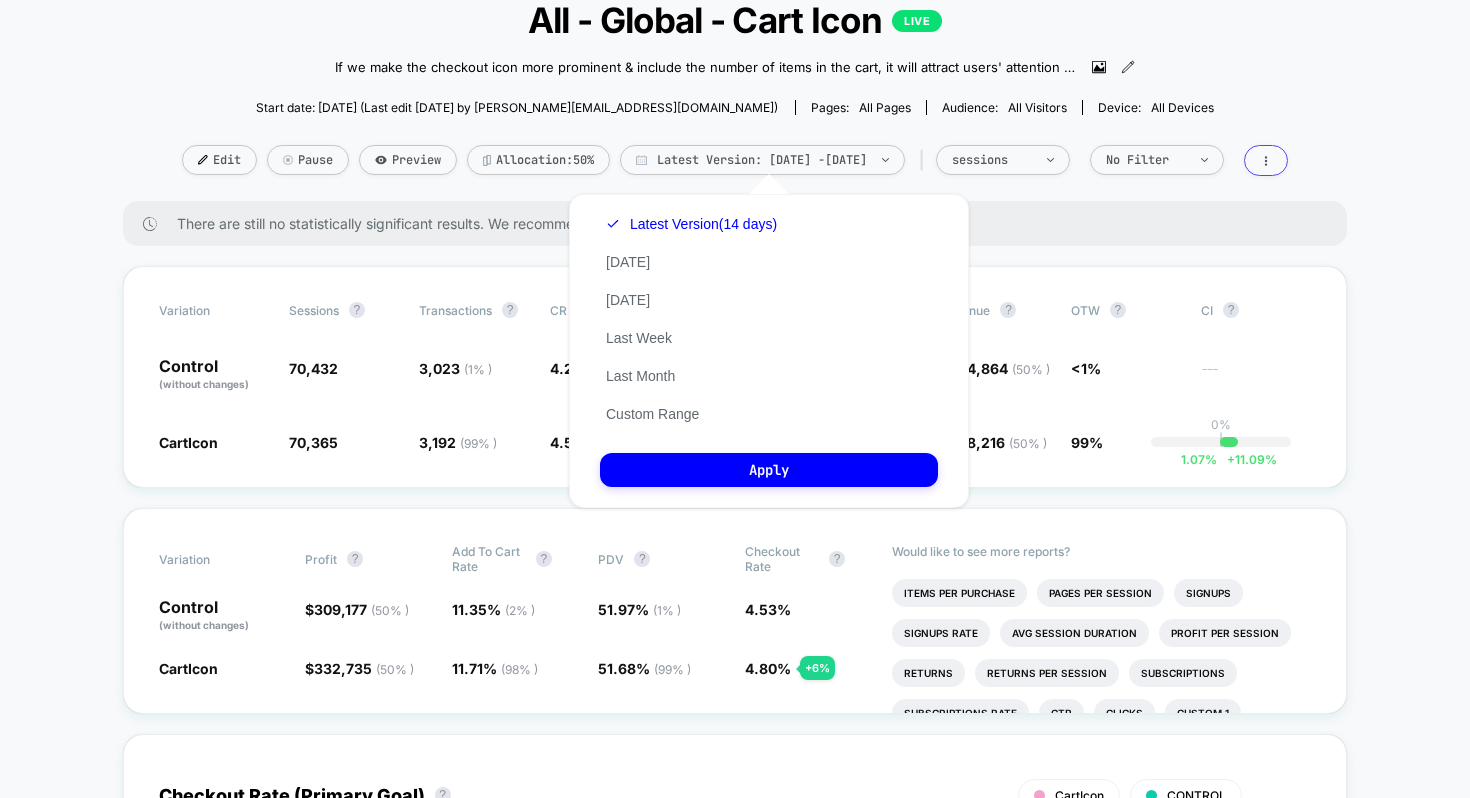 click on "< Back to all live experiences  All - Global - Cart Icon LIVE If we make the checkout icon more prominent & include the number of items in the cart, it will attract users' attention leading to reduced cart abandonments and increased conversions.  Click to view images Click to edit experience details If we make the checkout icon more prominent & include the number of items in the cart, it will attract users' attention leading to reduced cart abandonments and increased conversions.  Start date: 20/06/2025 (Last edit 26/06/2025 by ben@wearetag.co) Pages: all pages Audience: All Visitors Device: all devices Edit Pause  Preview Allocation:  50% Latest Version:     Jun 20, 2025    -    Jul 3, 2025 |   sessions   No Filter" at bounding box center (735, 85) 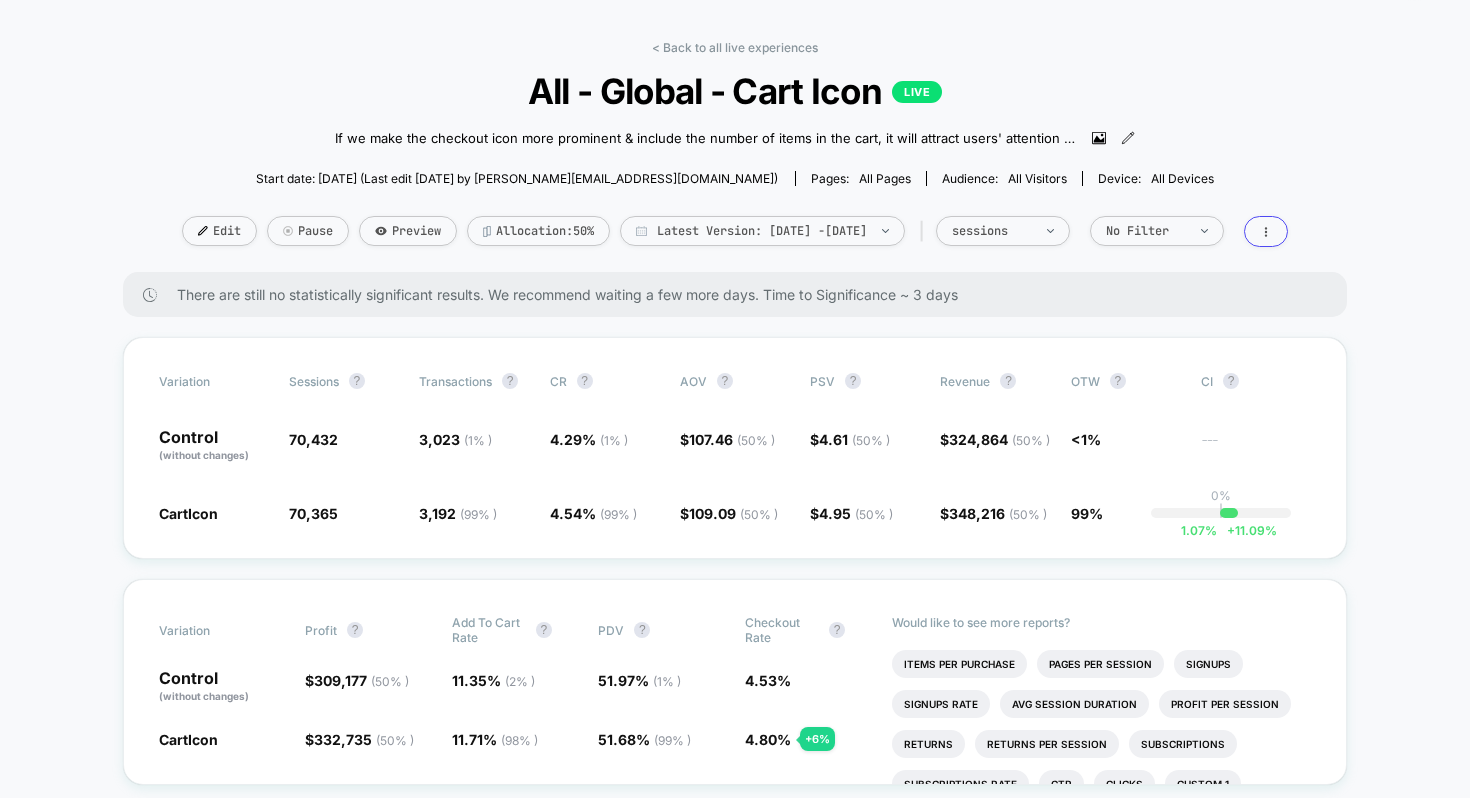 scroll, scrollTop: 73, scrollLeft: 0, axis: vertical 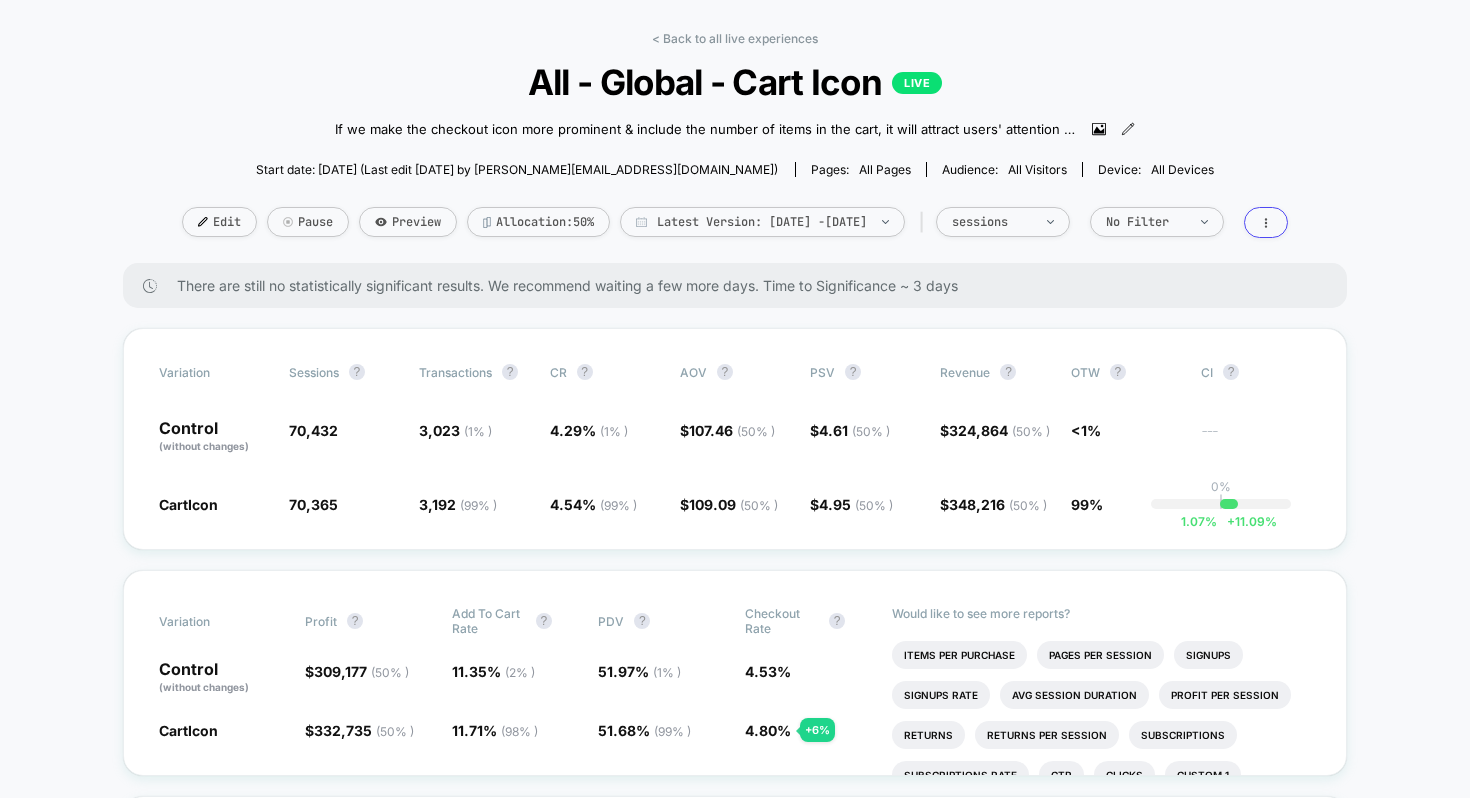 click on "All - Global - Cart Icon LIVE" at bounding box center [734, 82] 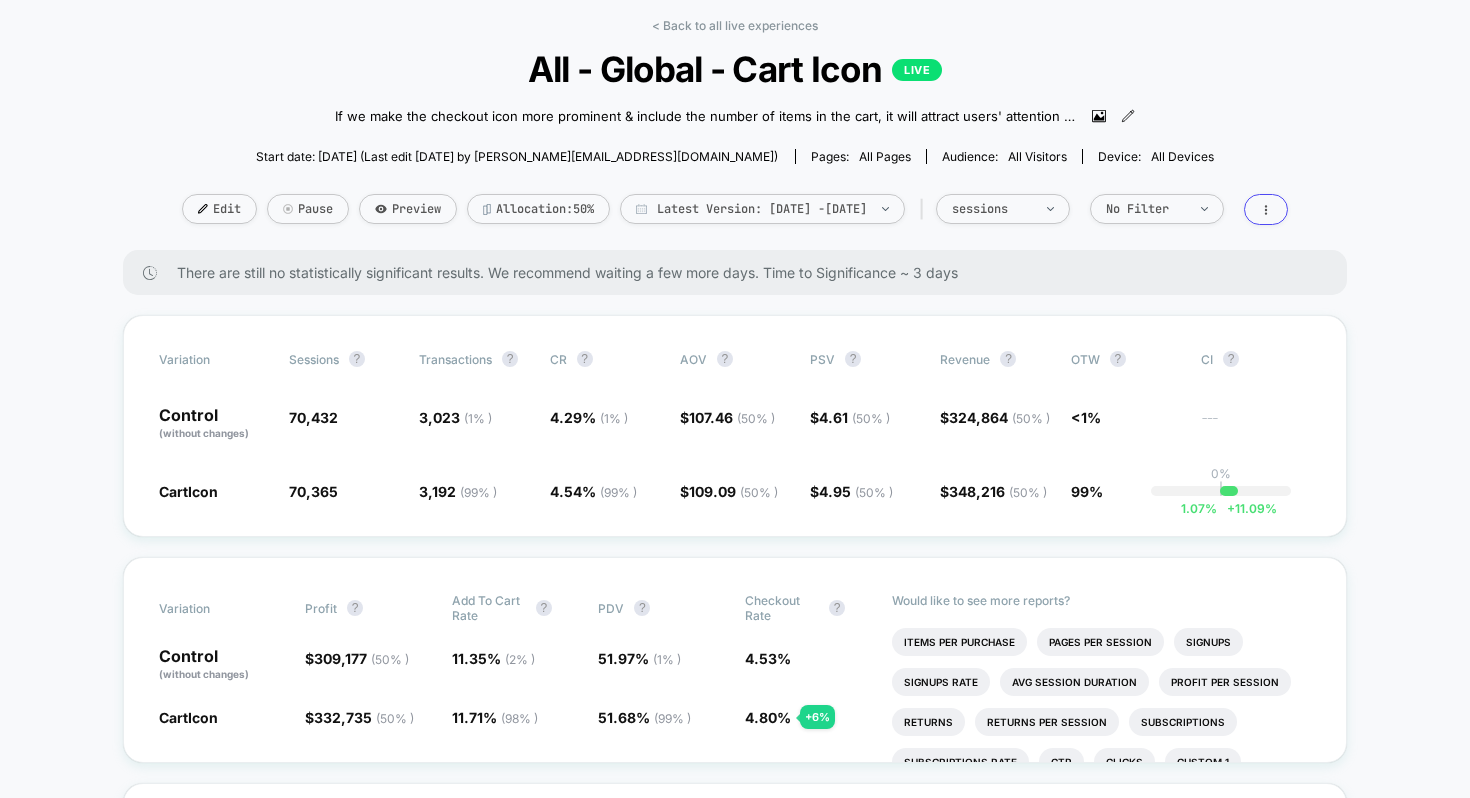 scroll, scrollTop: 88, scrollLeft: 0, axis: vertical 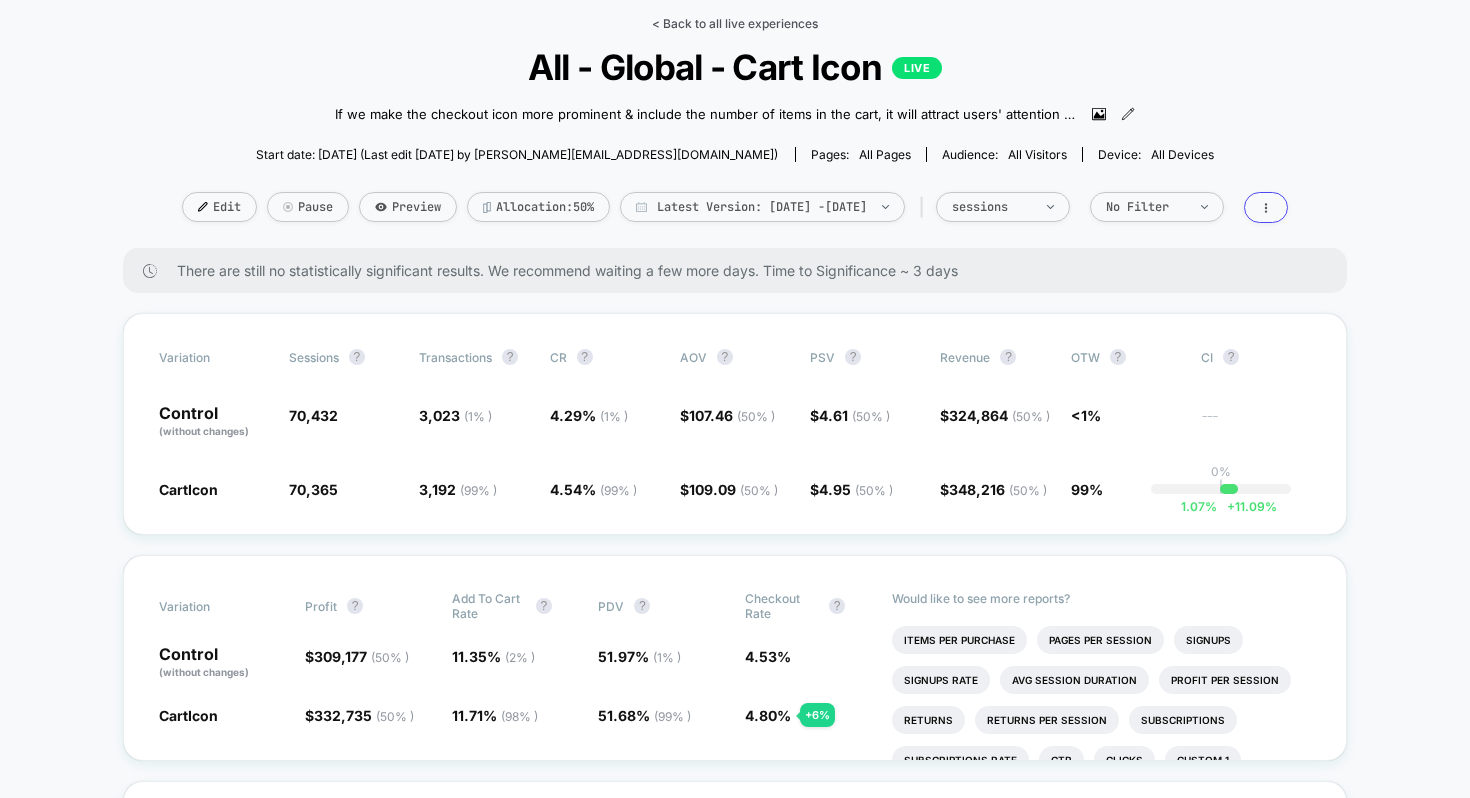 click on "< Back to all live experiences" at bounding box center [735, 23] 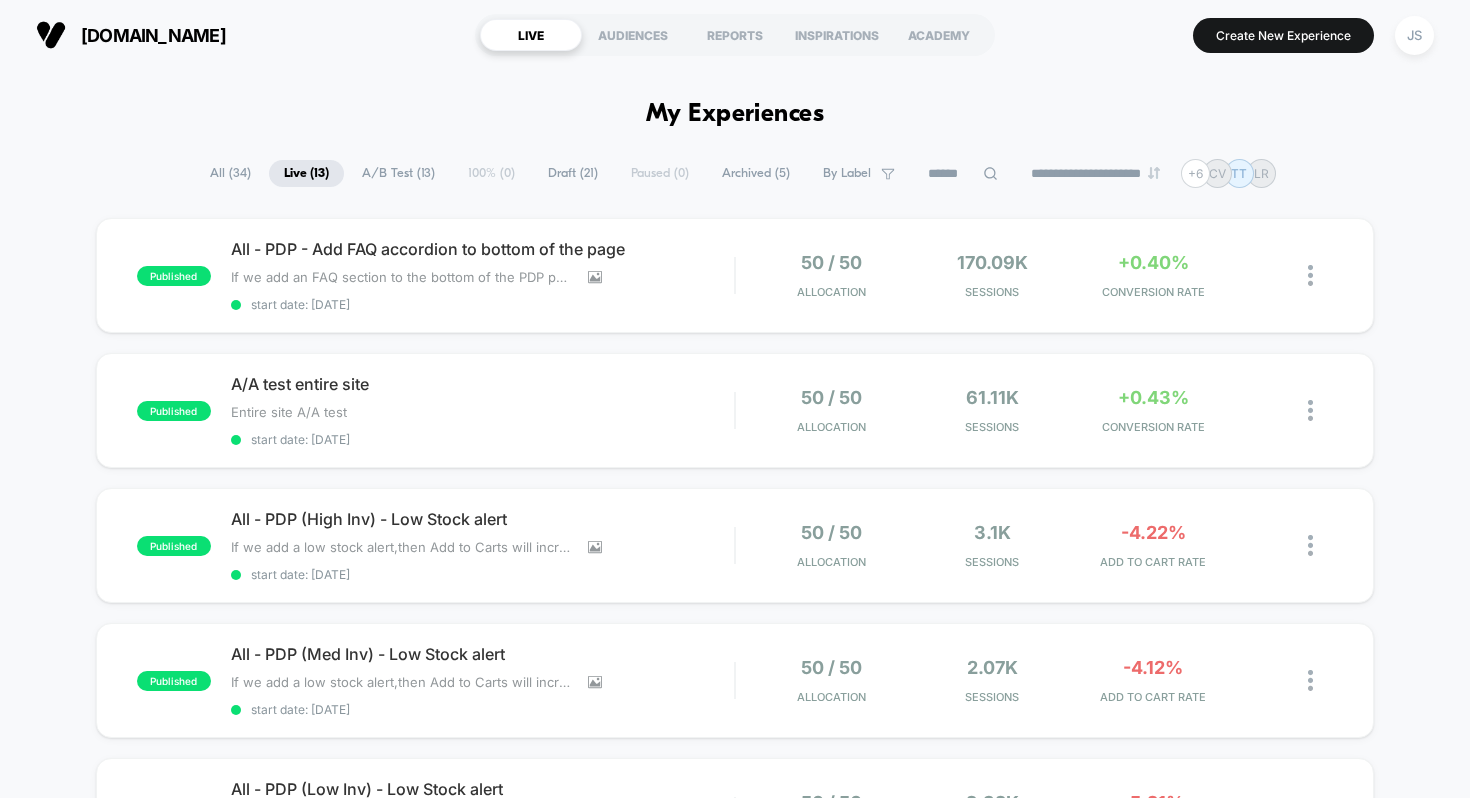 click on "Create New Experience JS" at bounding box center (1225, 35) 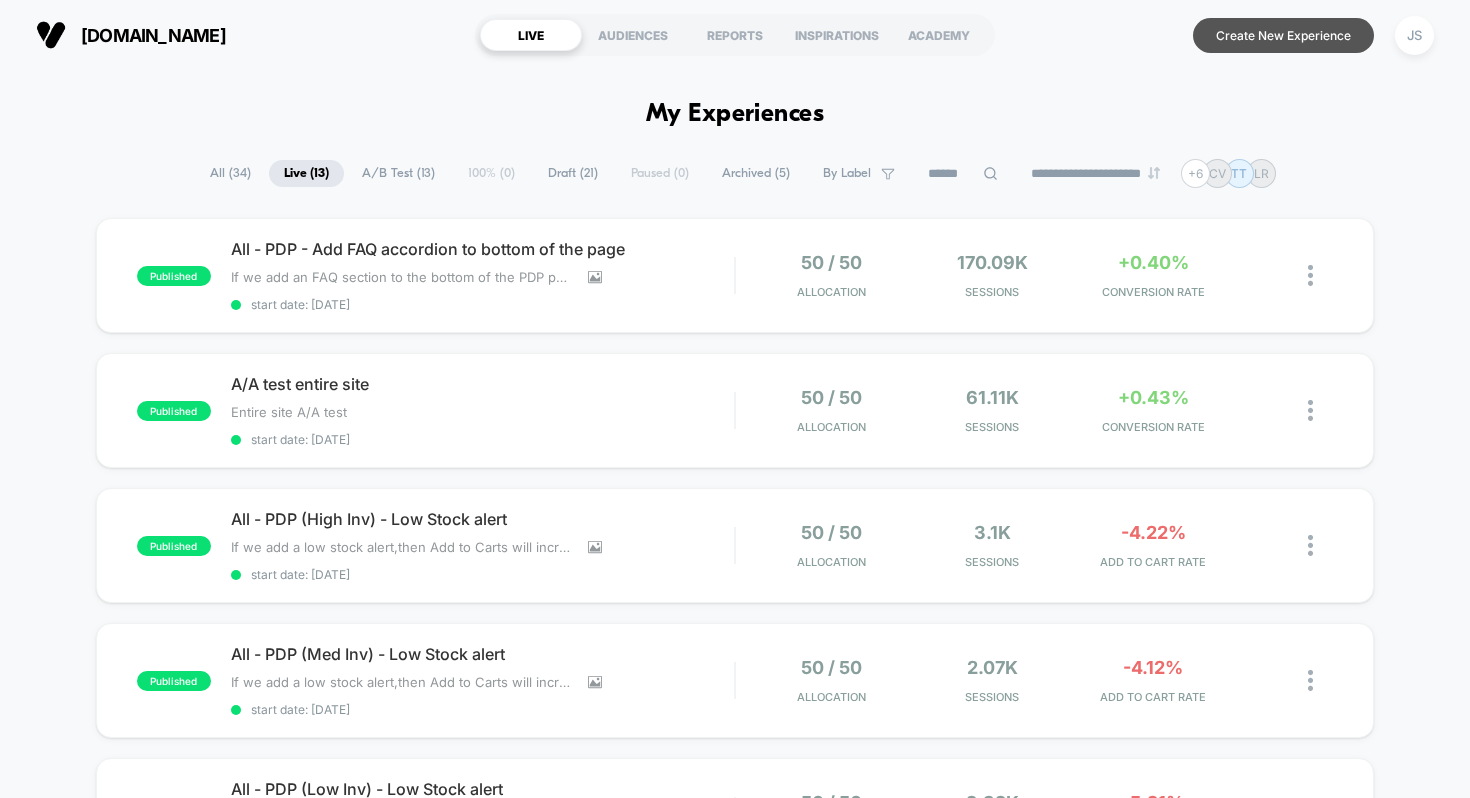 click on "Create New Experience" at bounding box center (1283, 35) 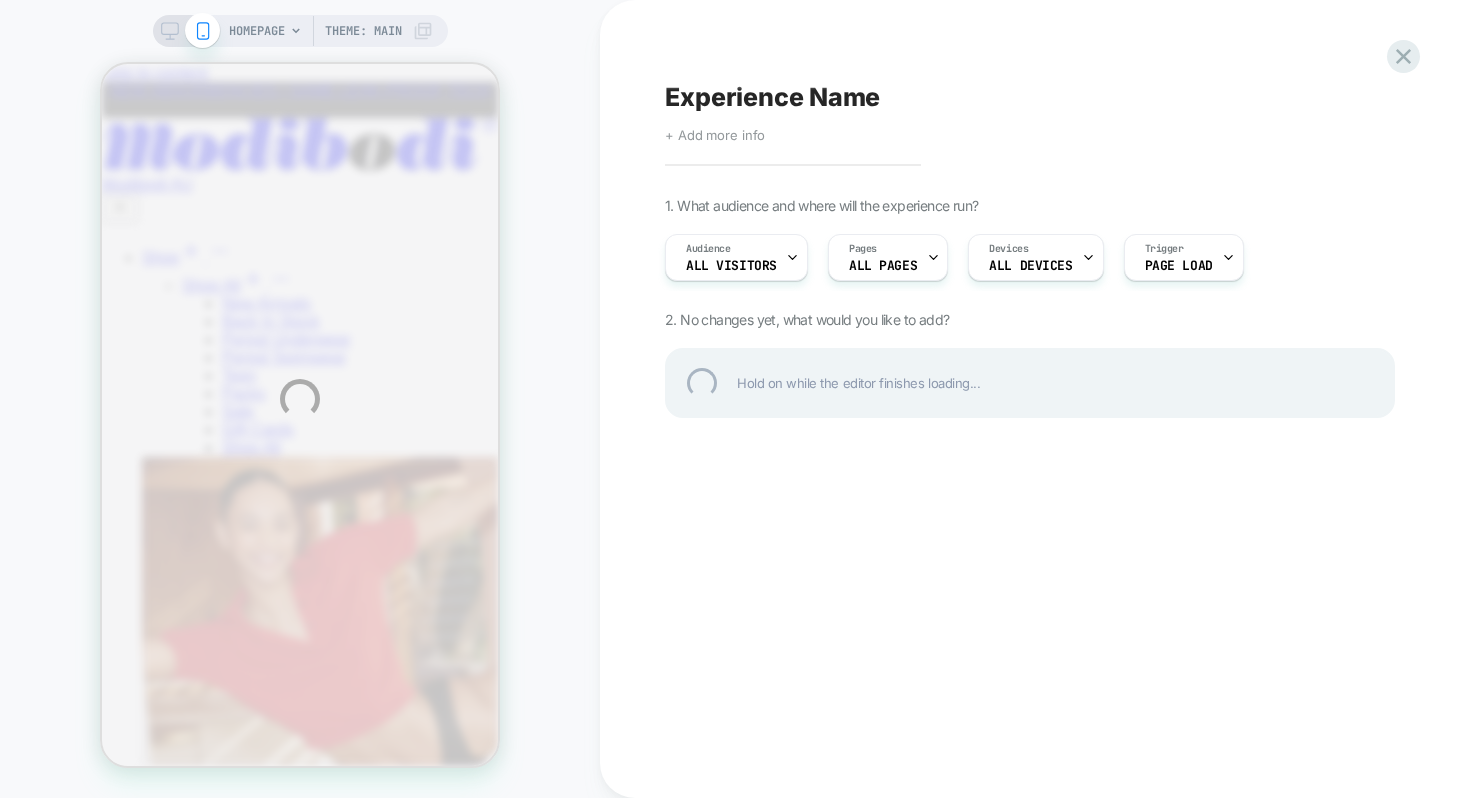 scroll, scrollTop: 0, scrollLeft: 0, axis: both 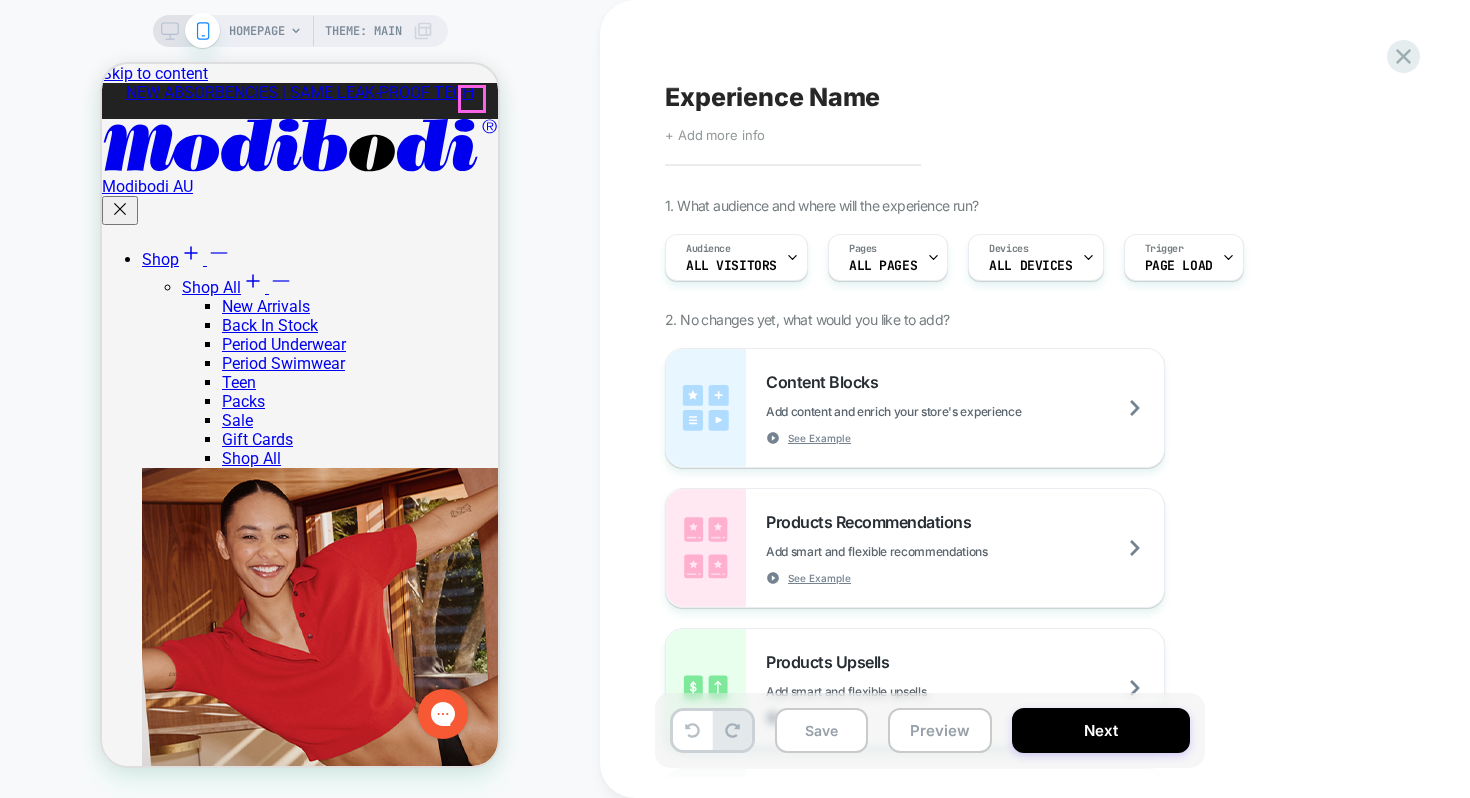 click on "Close Cart" at bounding box center (110, 28649) 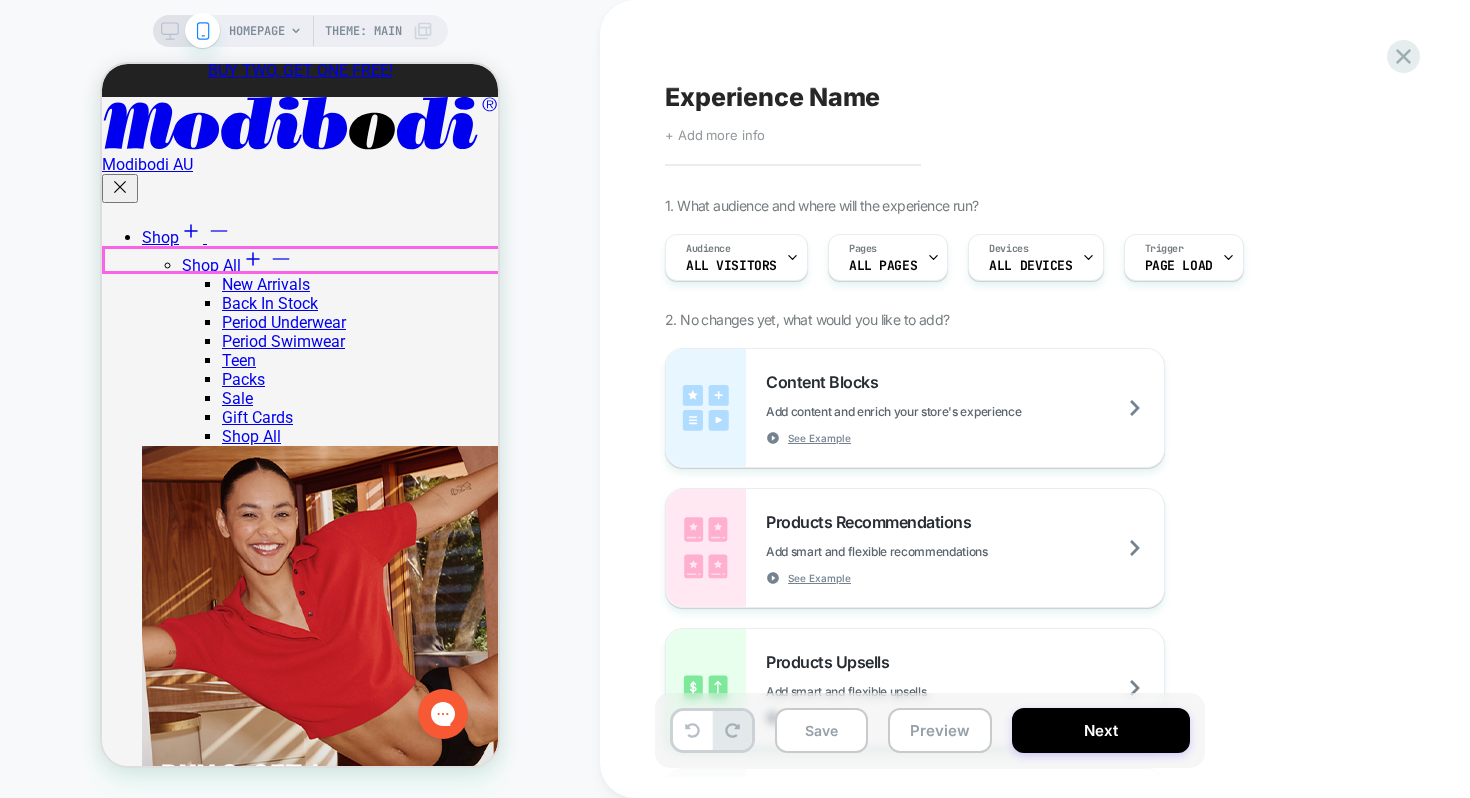 scroll, scrollTop: 0, scrollLeft: 0, axis: both 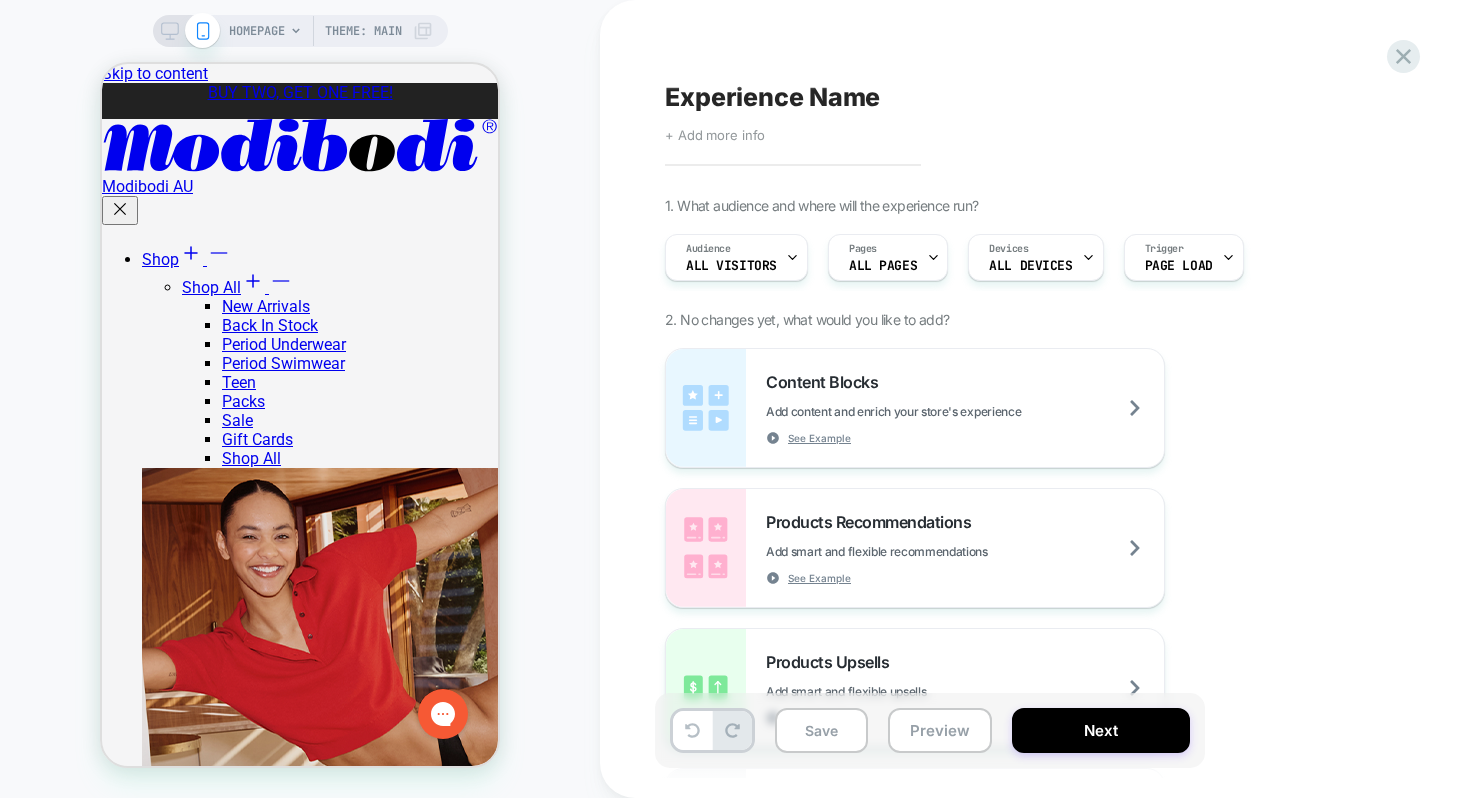 click on "HOMEPAGE Theme: MAIN" at bounding box center [331, 31] 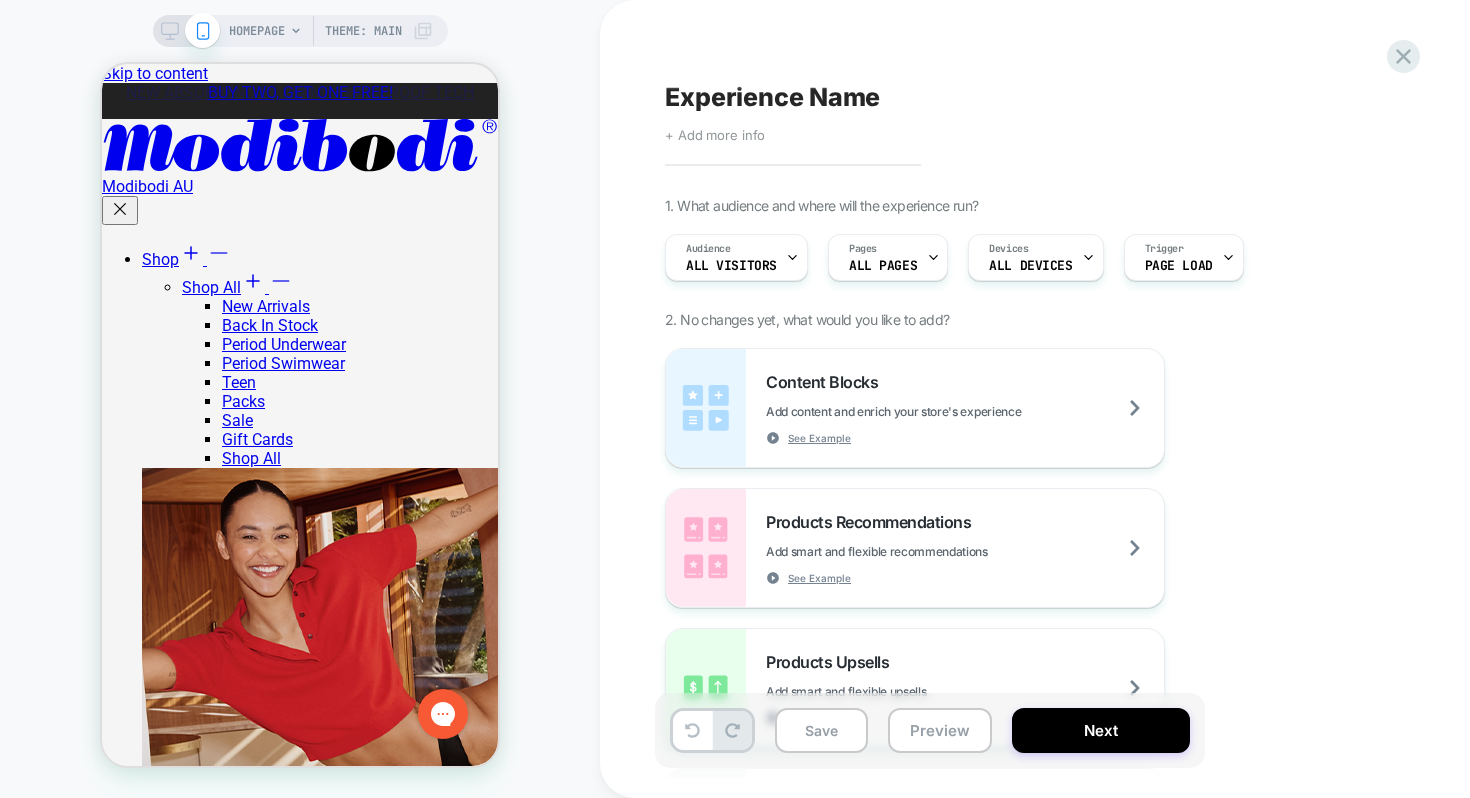 click on "HOMEPAGE Theme: MAIN" at bounding box center [331, 31] 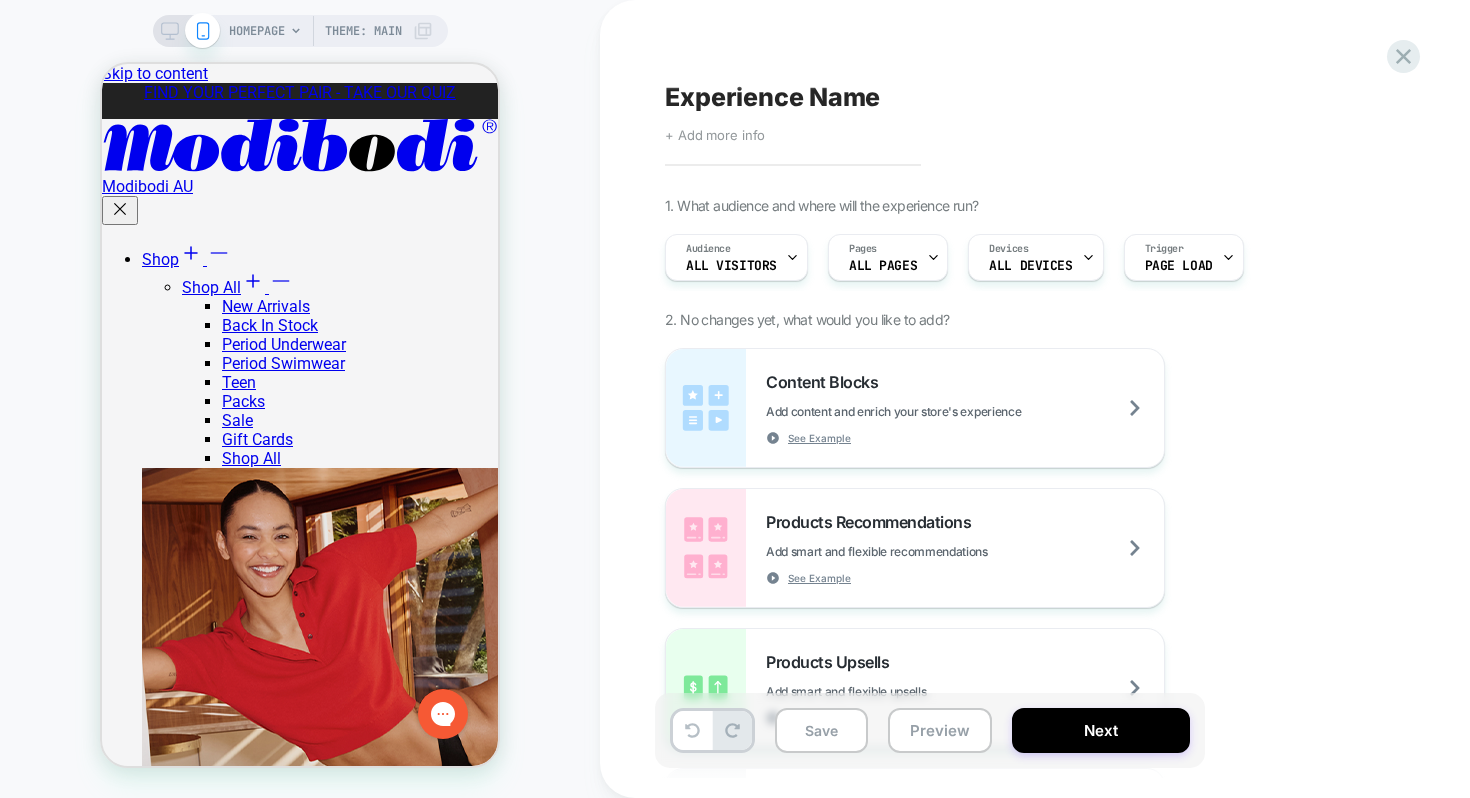 click 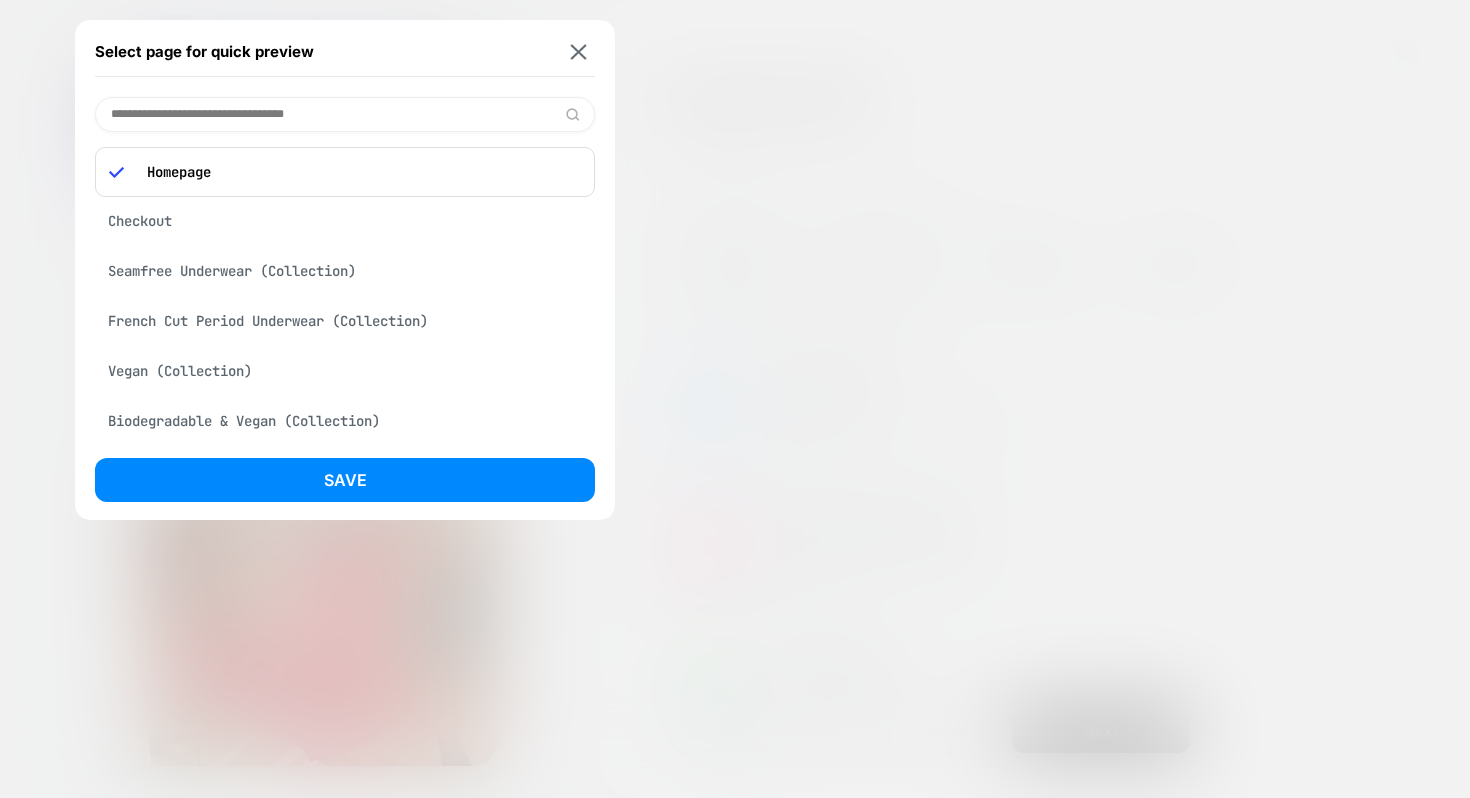 click at bounding box center (345, 114) 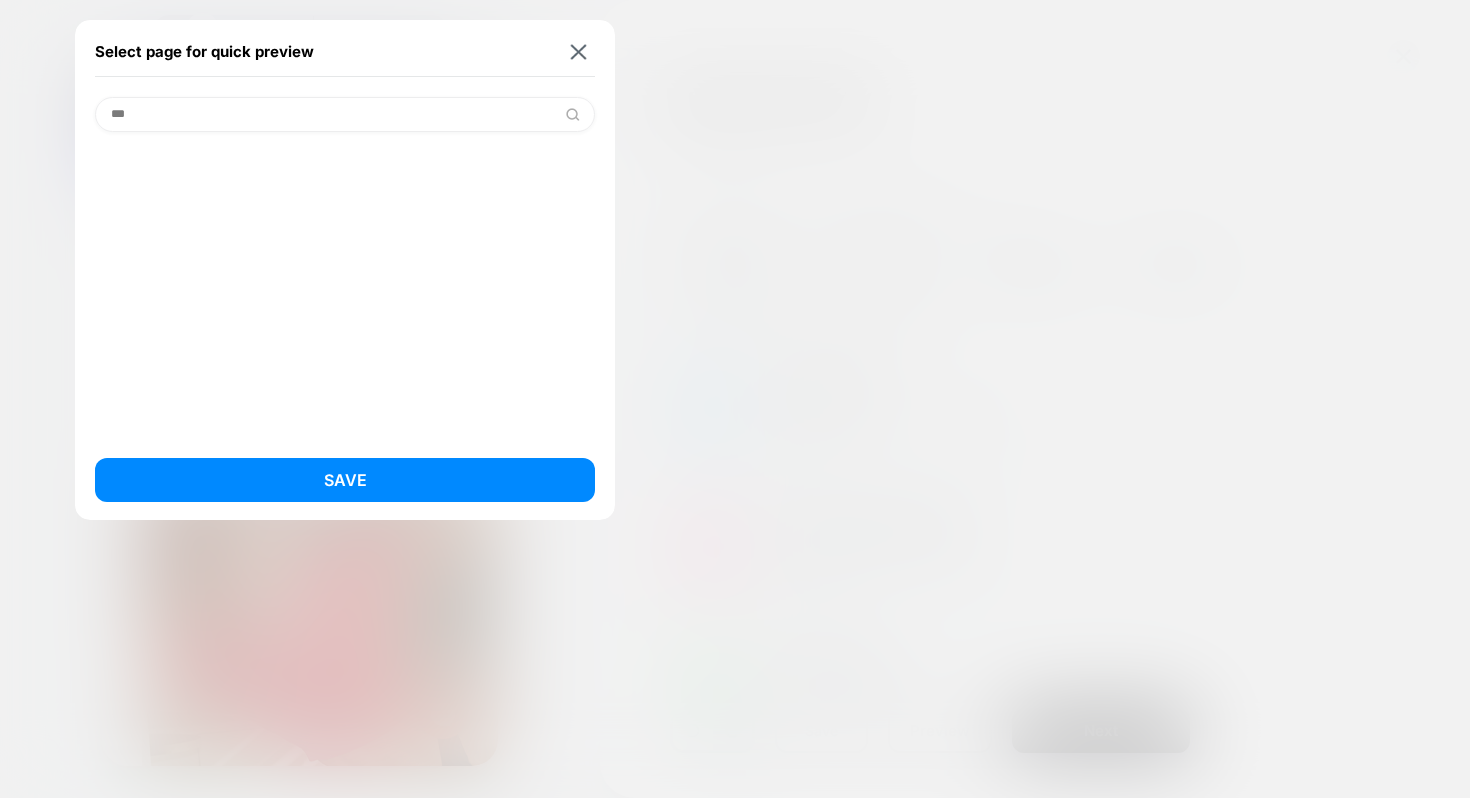 click on "***" at bounding box center (345, 114) 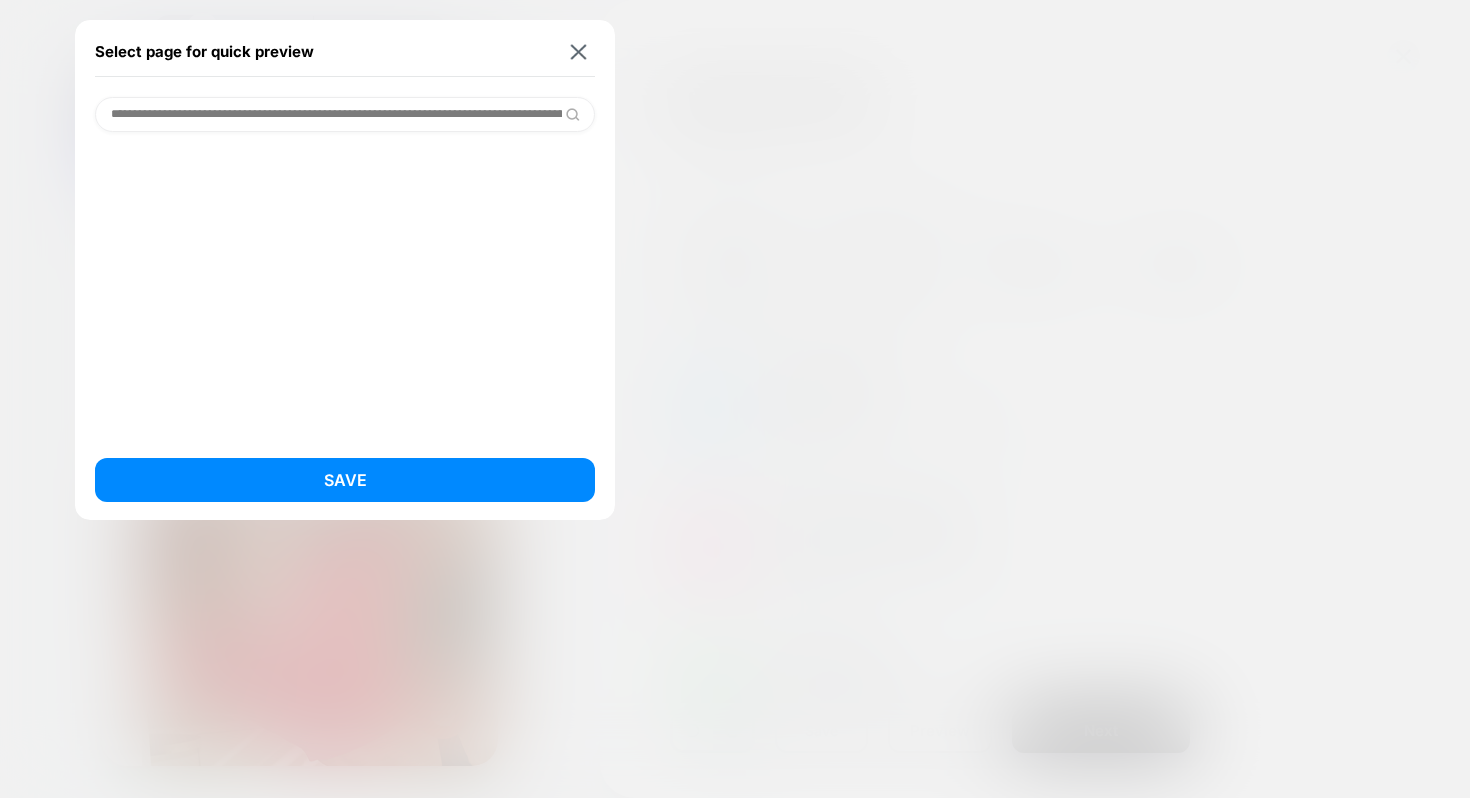 scroll, scrollTop: 0, scrollLeft: 1773, axis: horizontal 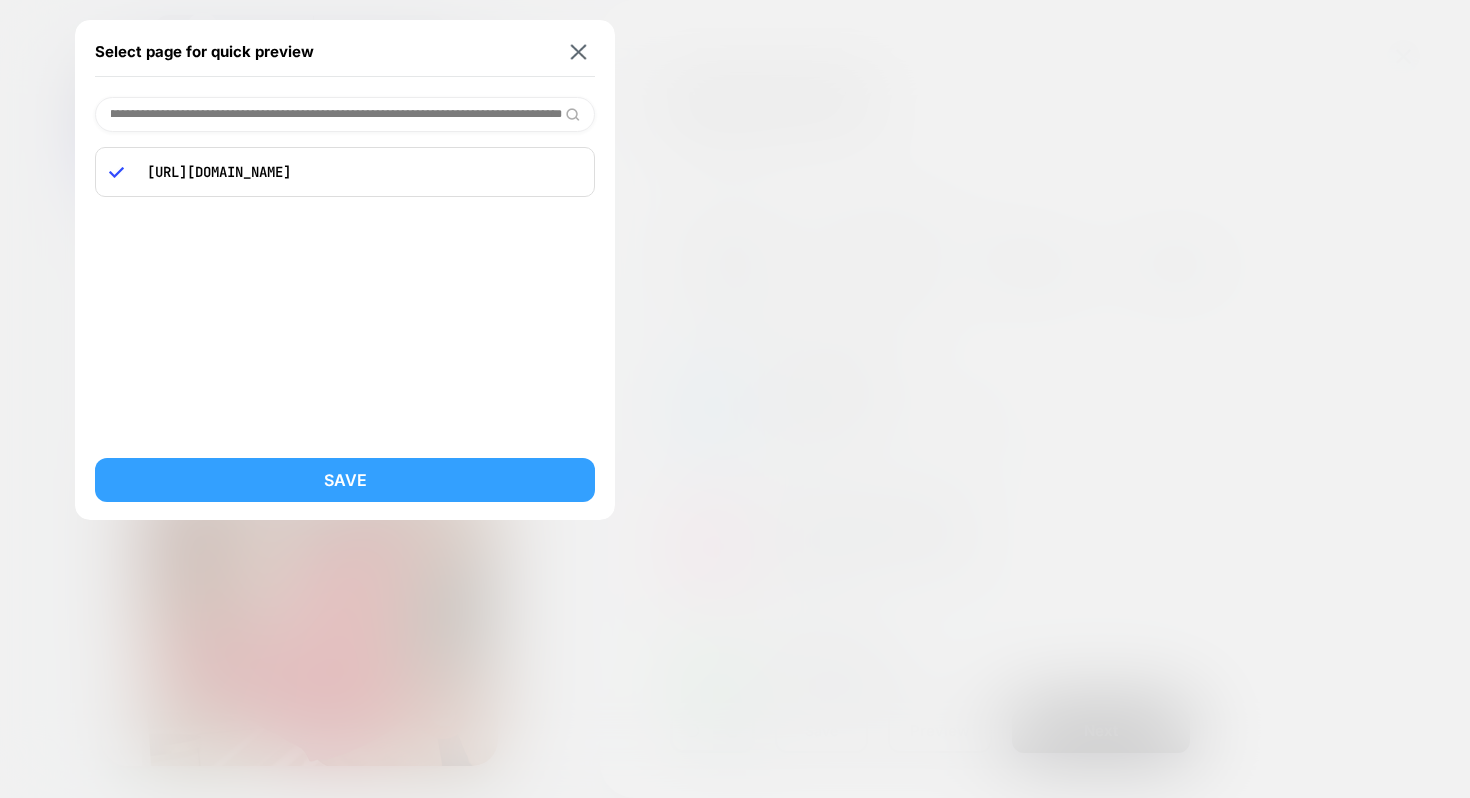 type on "**********" 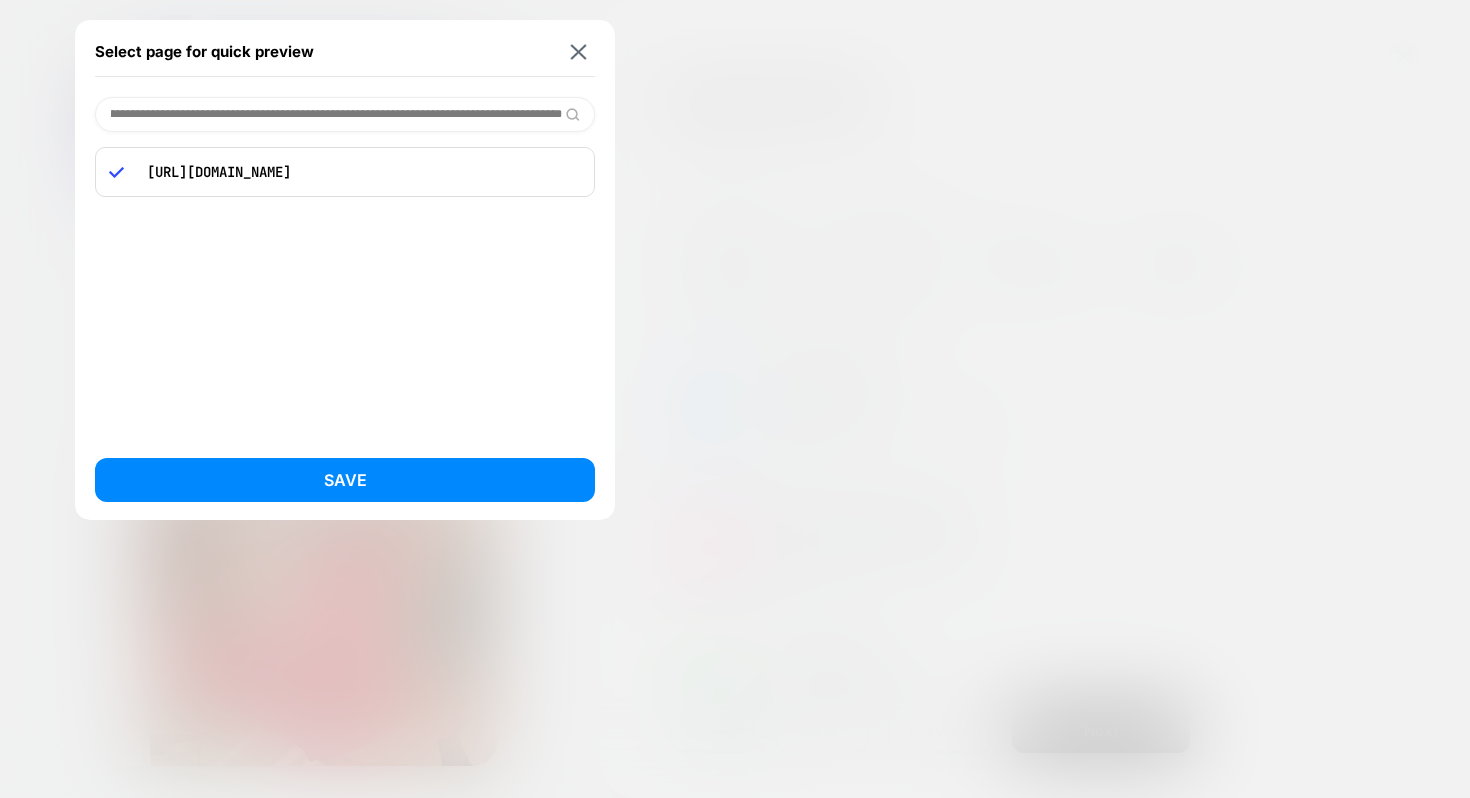 click on "Save" at bounding box center (345, 480) 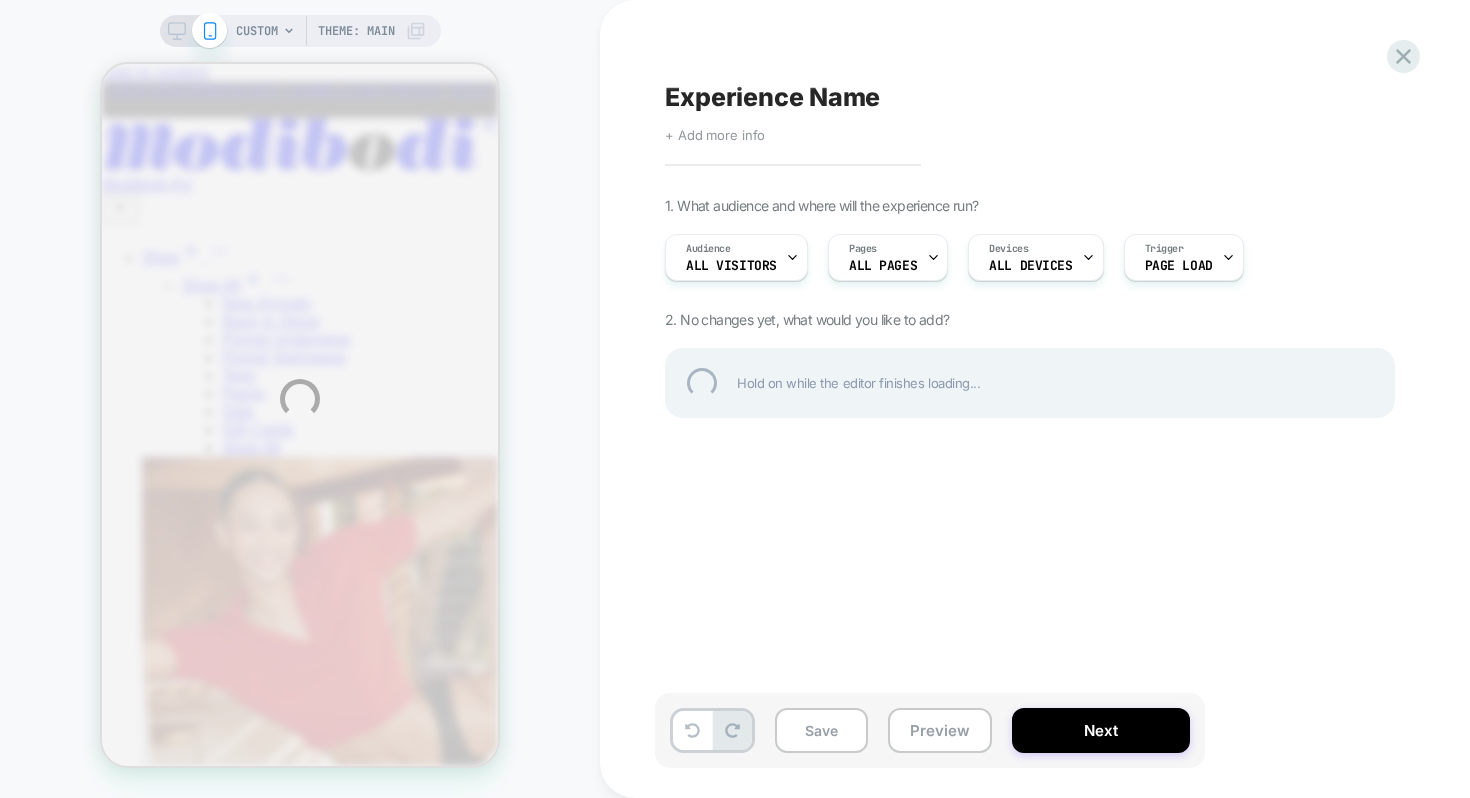 scroll, scrollTop: 0, scrollLeft: 0, axis: both 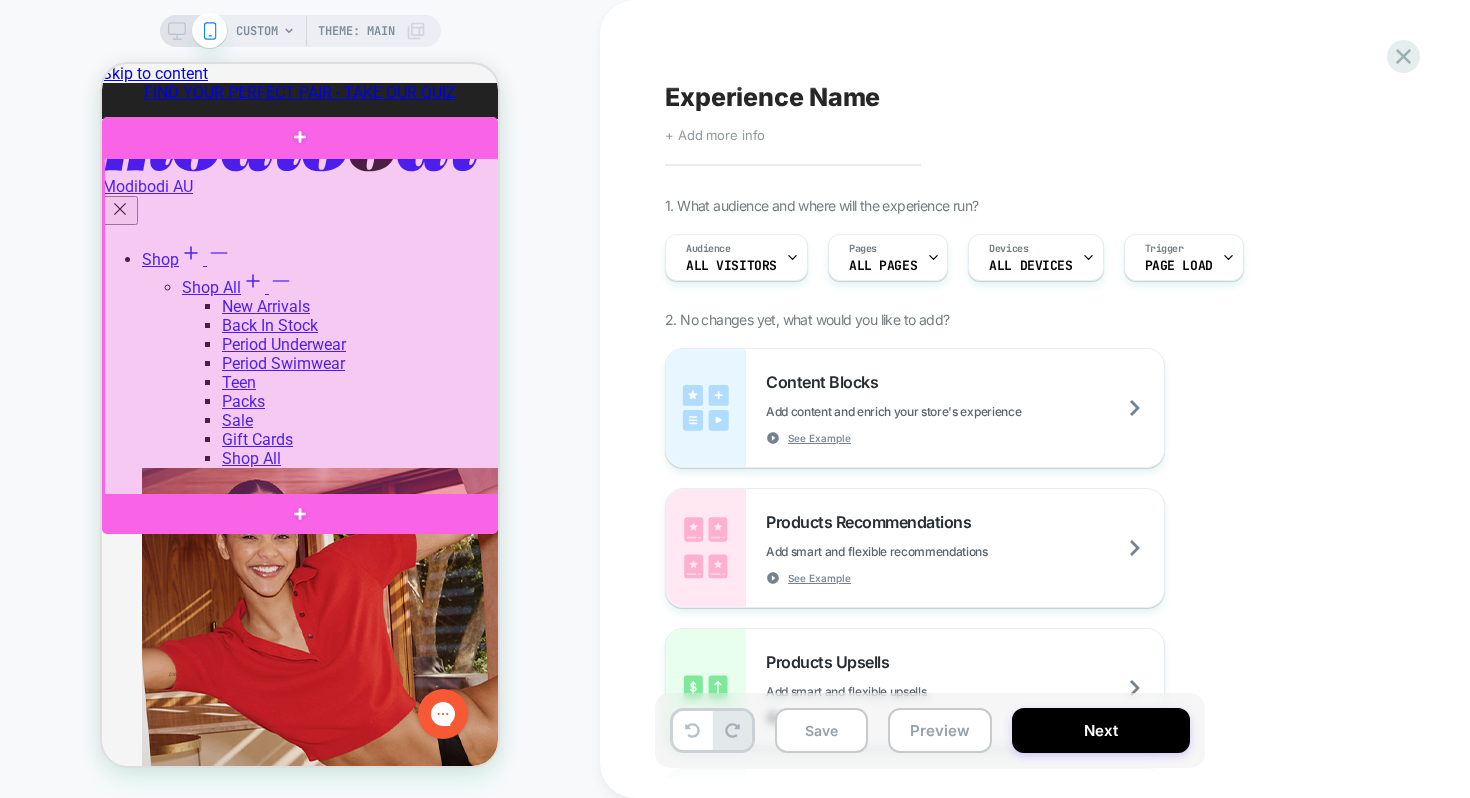 click at bounding box center (302, 327) 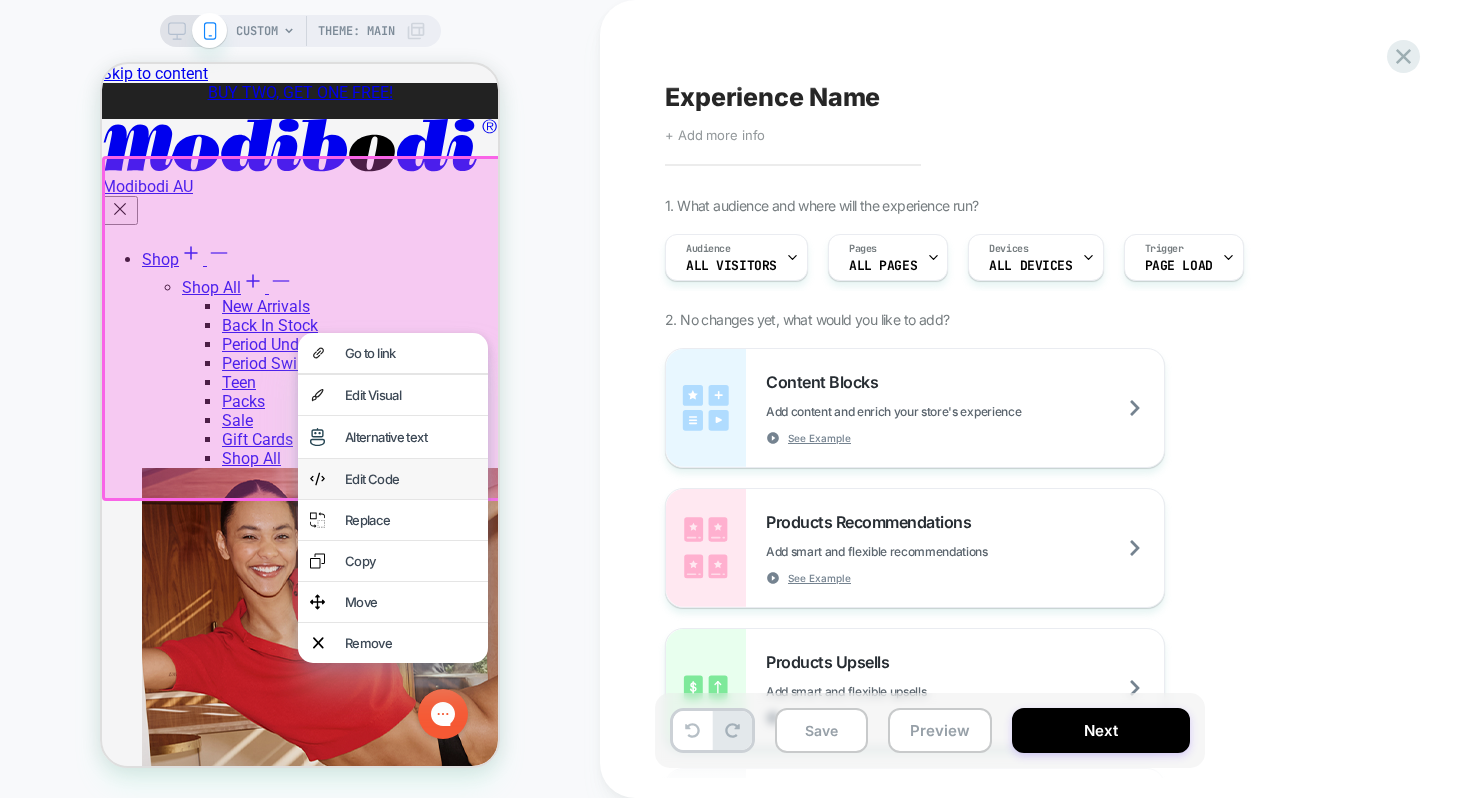 click on "Edit Code" at bounding box center [410, 479] 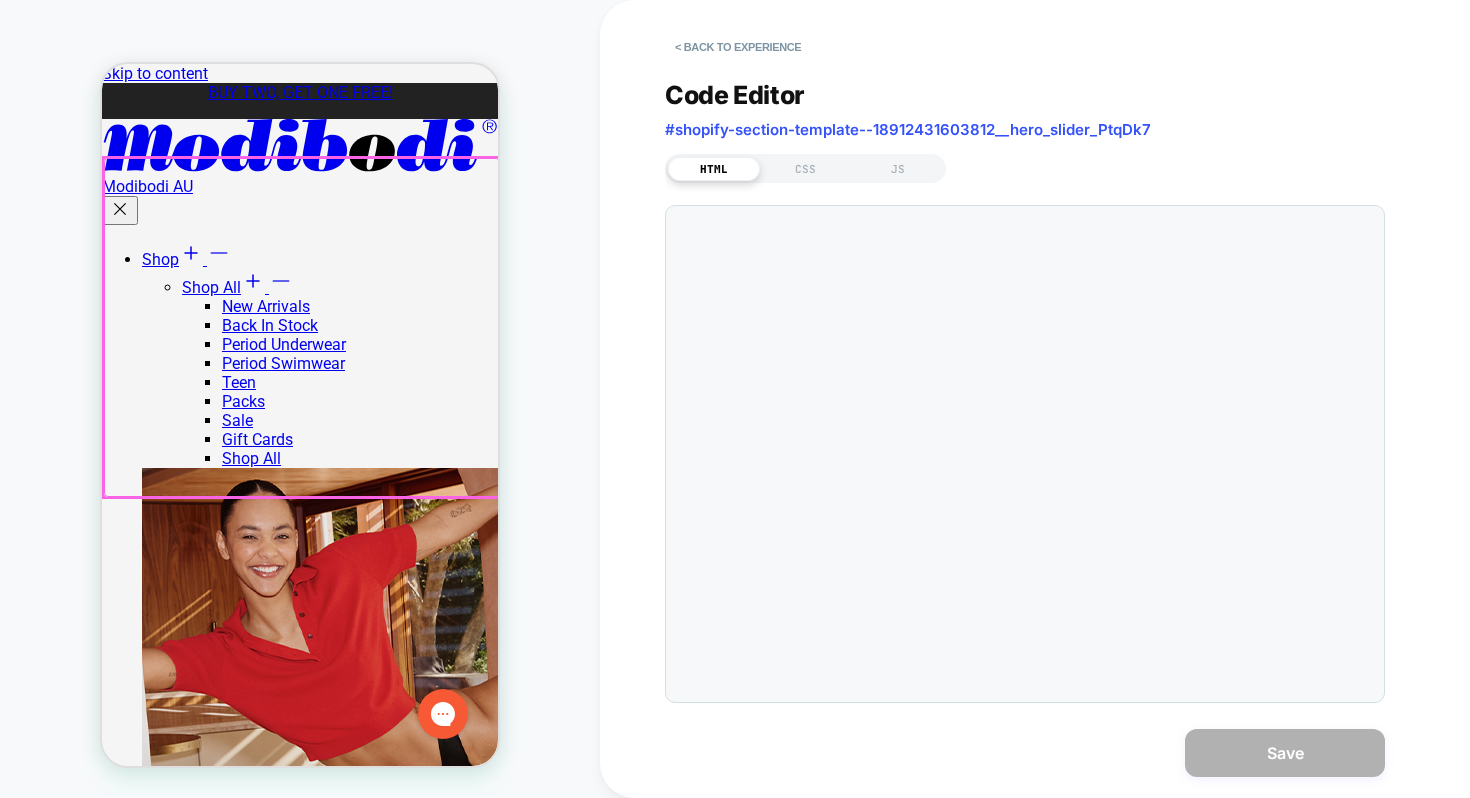 scroll, scrollTop: 270, scrollLeft: 0, axis: vertical 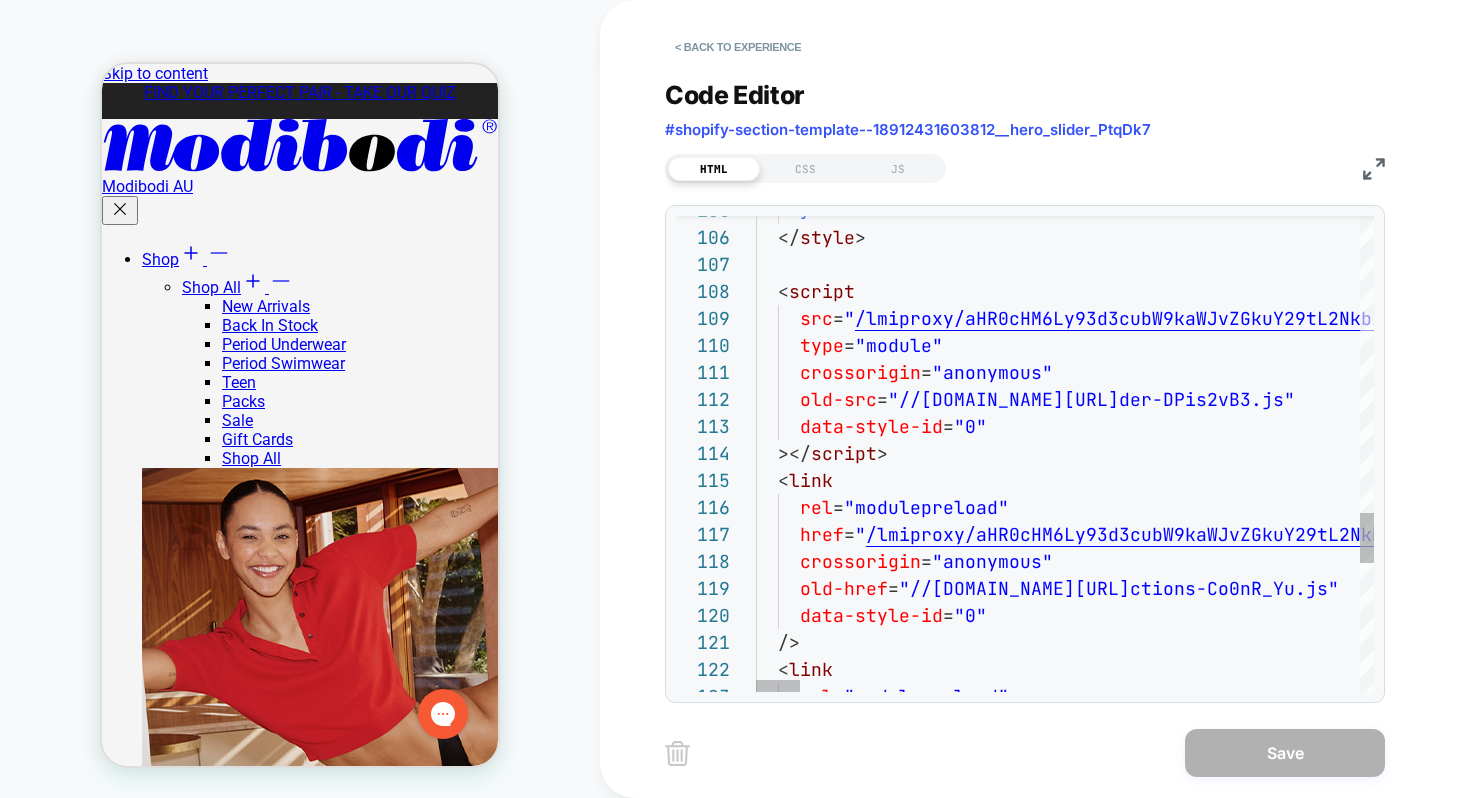 click on "}    </ style >    < script      src = " /lmiproxy/aHR0cHM6Ly93d3cubW9kaWJvZGkuY29tL2Nkbi9z aG9wL3QvODc2L2Fzc2V0cy9oZXJvLXNsaWRlci1EUGlzMnZCMy 5qcz92c2x5b3JpZ3BhZ2U9YUhSMGNITTZMeTkzZDNjdWJXOWth V0p2WkdrdVkyOXRMM0JoWjJWekwyMXZaR2xpYjJScExURXdNVD kwZDE5emIzVnlZMlU5WjI5dloyeGxKblIzWDJGa2FXUTlOek0z T1RVNU1qa3pPVGd6Sm5SM1gyTmhiWEJoYVdkdVBURTBNVGcxTn pFd05EUW1kSGRmYTNka2FXUTlhM2RrTFRNMU1EWXdOREEzTVRZ NE1TWm5ZV1JmYzI5MWNtTmxQVEVtWjJGa1gyTmhiWEJoYVdkdW FXUTlNVFF4T0RVM01UQTBOQ1puWW5KaGFXUTlNRUZCUVVGQlJF cEJhSEpuZG1aTmFYcG5TbkJhTjJSaE1UTkVVRXRYTlhCSE55Wm 5ZMnhwWkQxRGFuZExRMEZxZDNOYVVFUkNhRUpYUldsM1FVUjFU elo1TFhoRFNUQk5ZVmxxWkZGeFFVOUZSemhVWkVVNVRteGhkM0 5vVm5SemVtOTJZa0ZzZEVwV0xYRkNNazQwTUdwQ2JXUmtZa0p2 UTNsTlFWRkJka1JmUW5kRkpuQnlaWFpwWlhkZmRHaGxiV1ZmYV dROSZ2c2x5YWxpYXM9TU9ESUJPRElfQVU=?vslynocookie=1 "      type = "module"      crossorigin = "anonymous"      old-src = "//www.modibodi.com/cdn/shop/t/876/assets/hero-sli der-DPis2vB3.js"      data-style-id = "0"    ></ script >    <" at bounding box center (4910, -348) 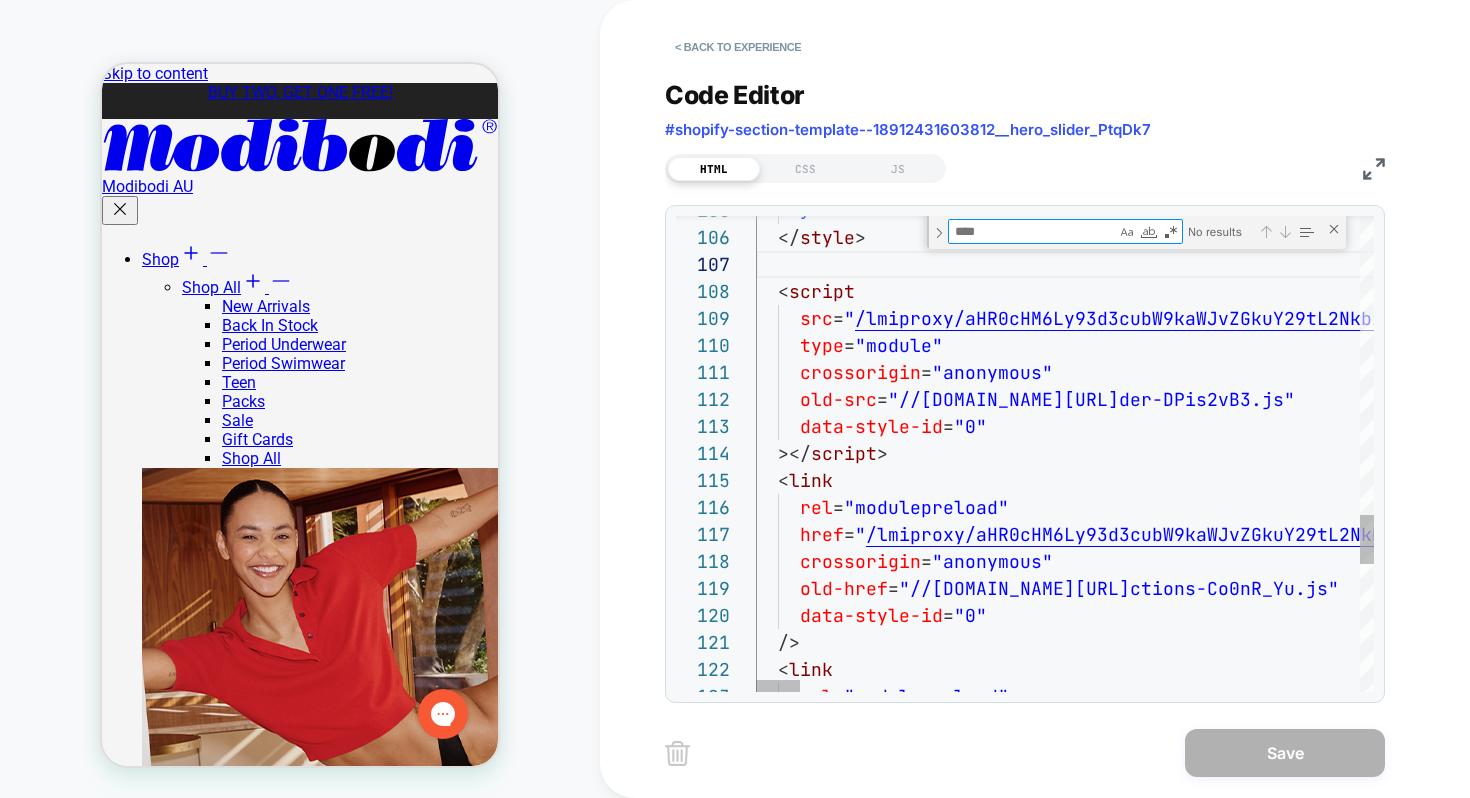 type on "**********" 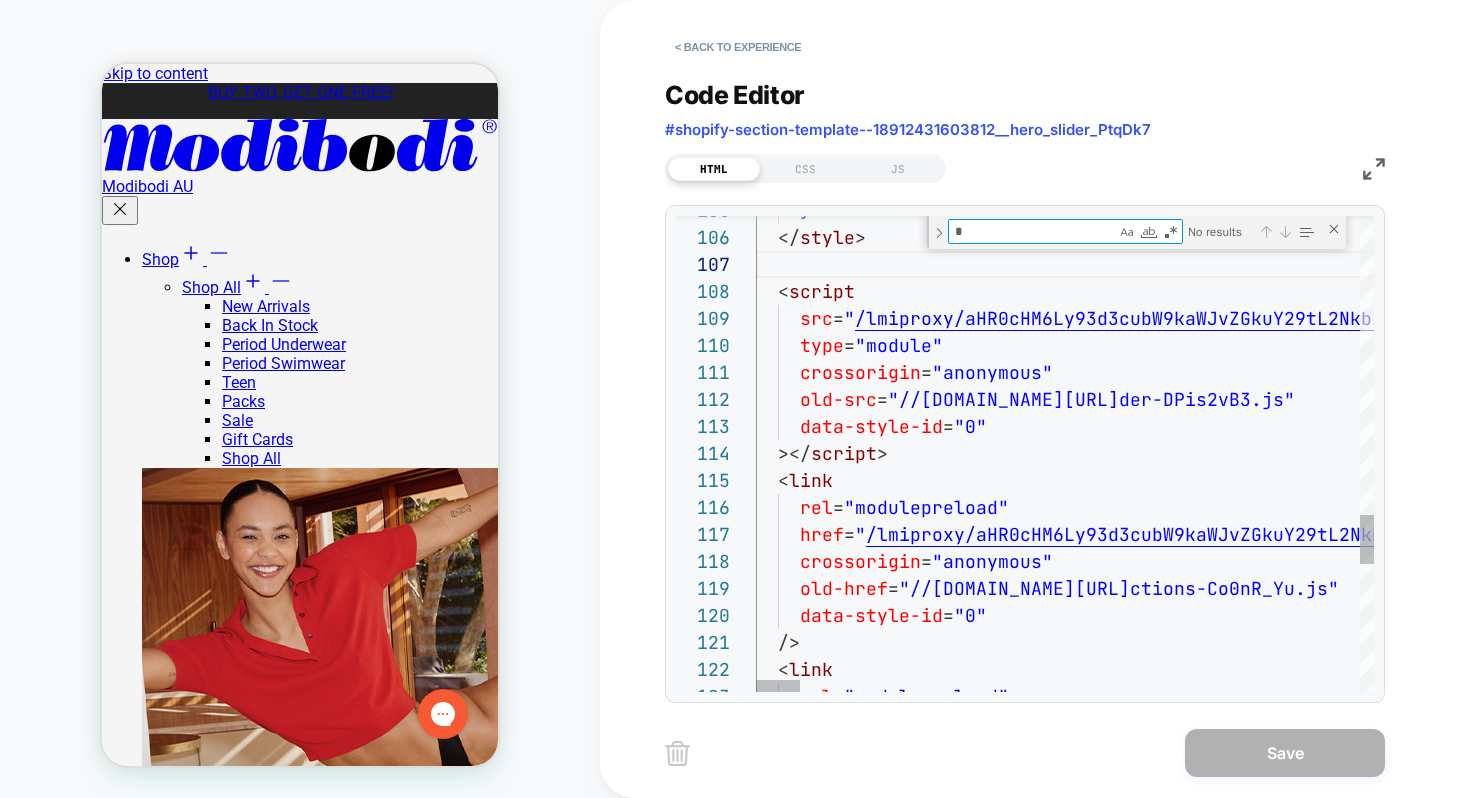 scroll, scrollTop: 216, scrollLeft: 400, axis: both 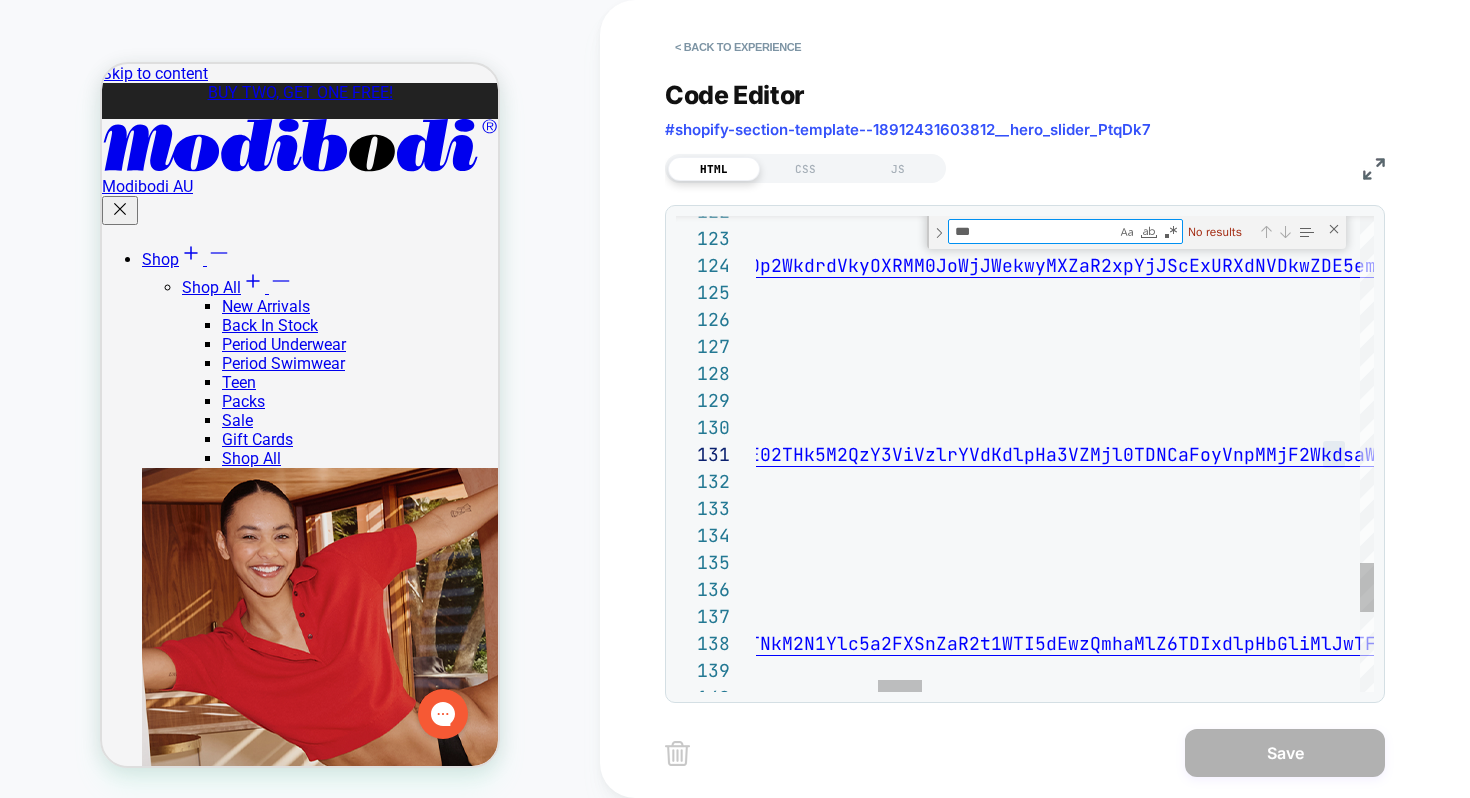 type on "**" 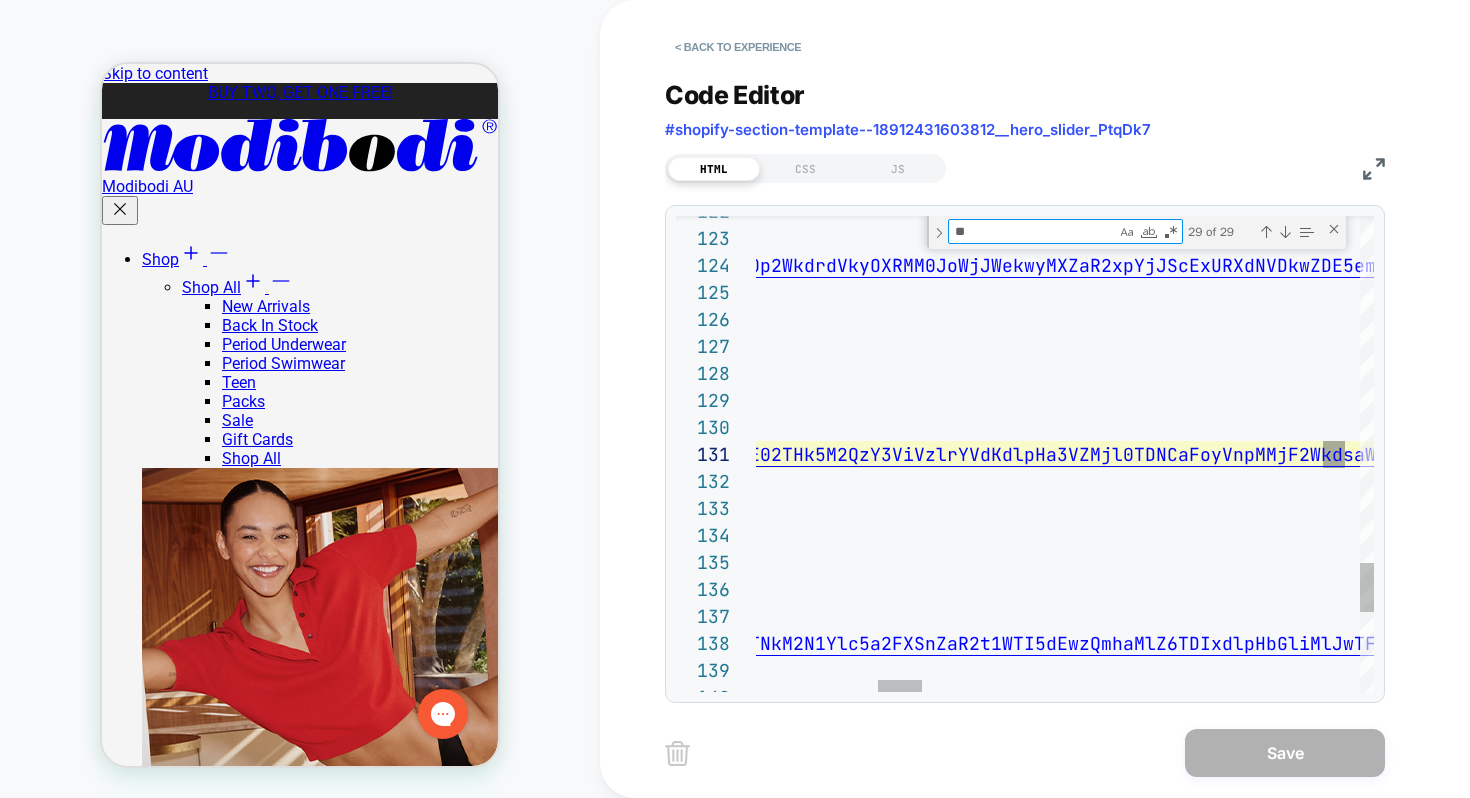 type on "**********" 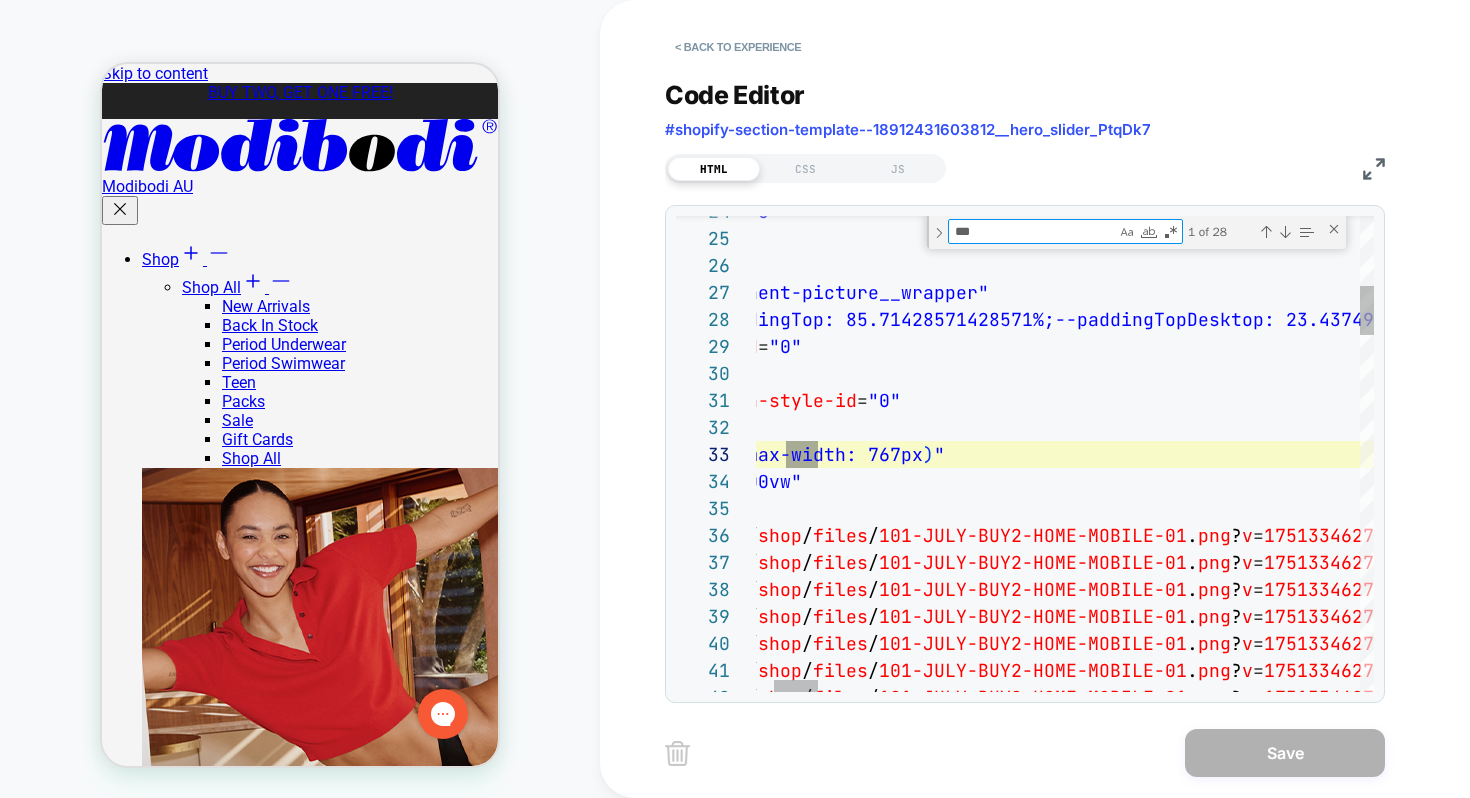 type on "**********" 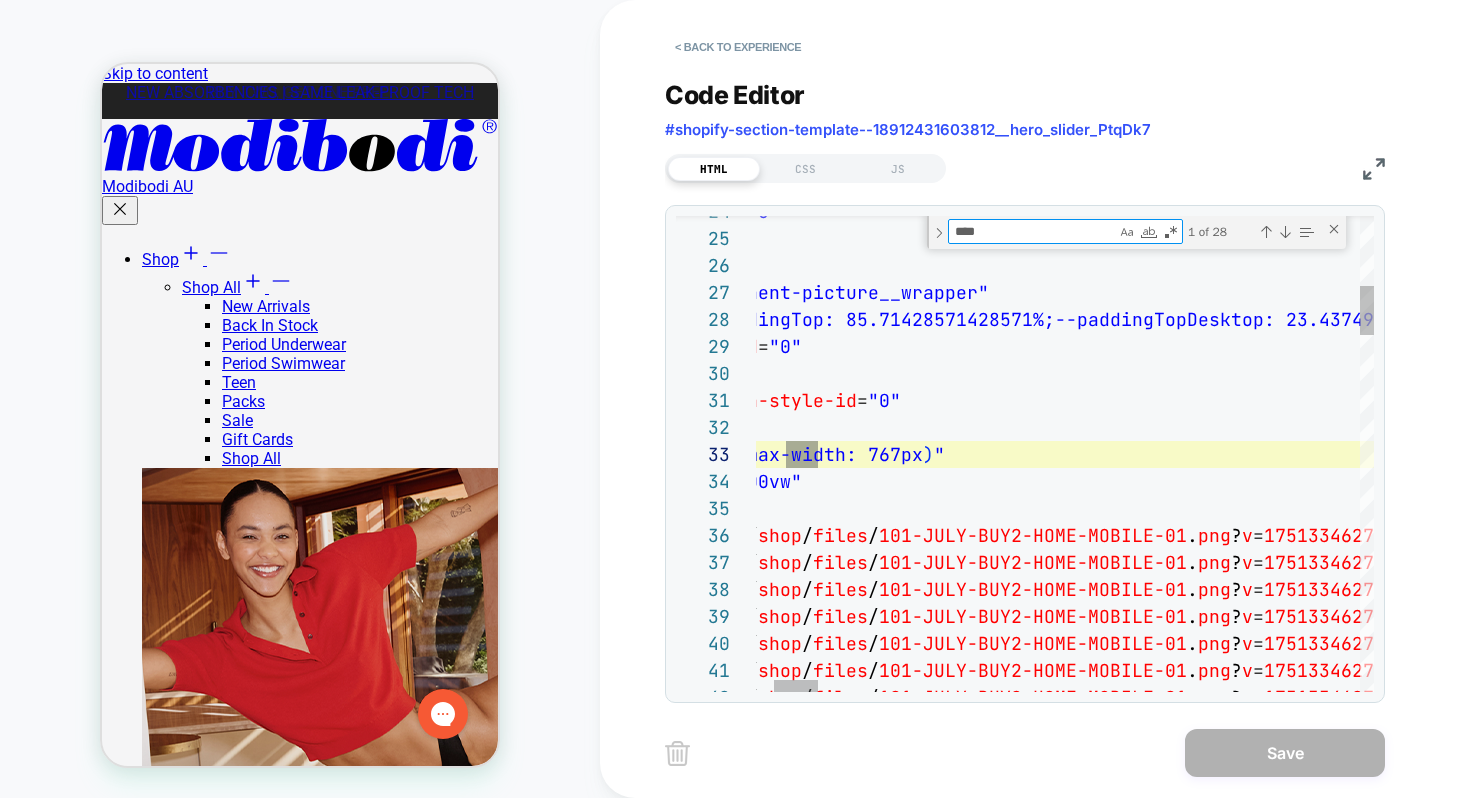 type on "**********" 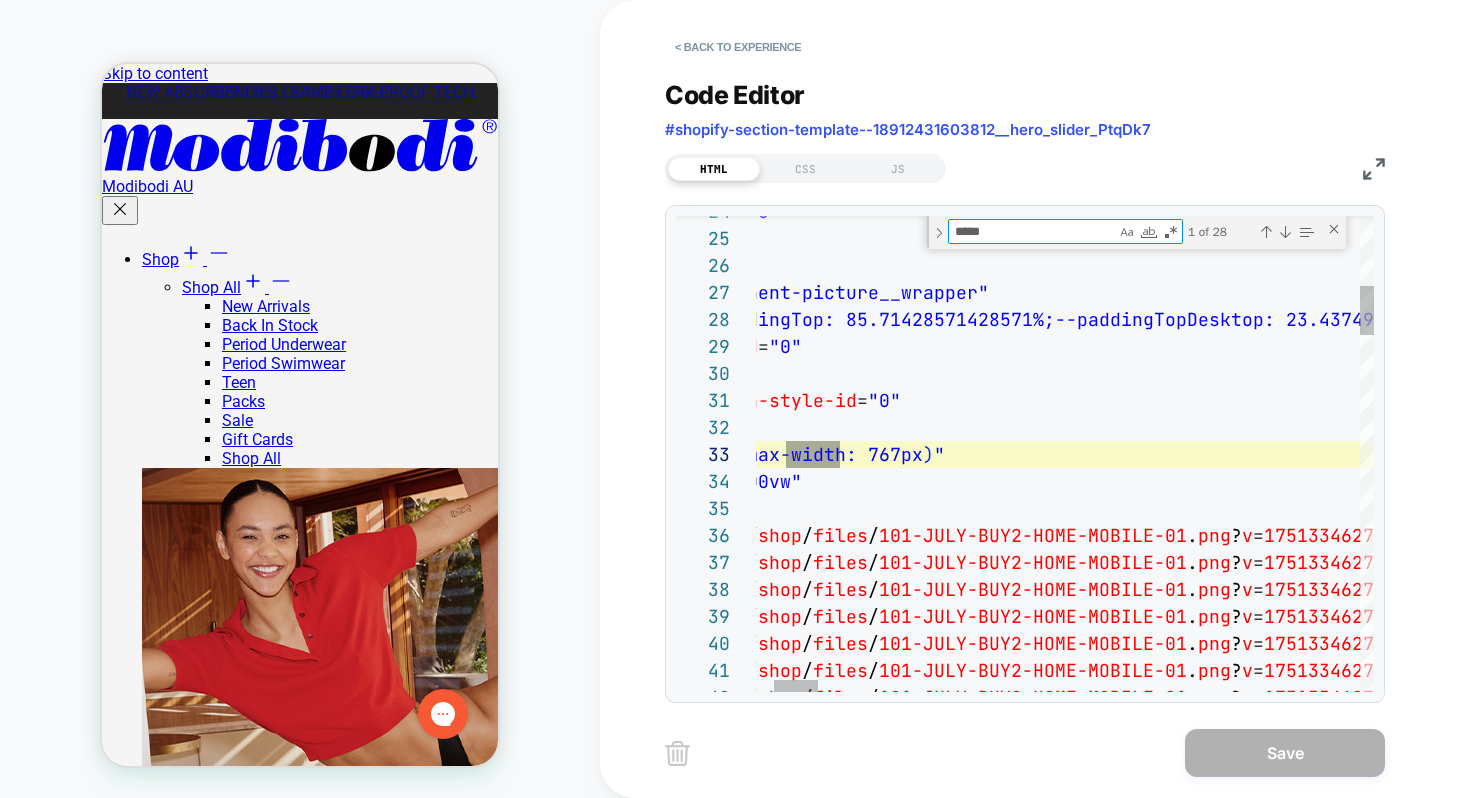 scroll, scrollTop: 216, scrollLeft: 335, axis: both 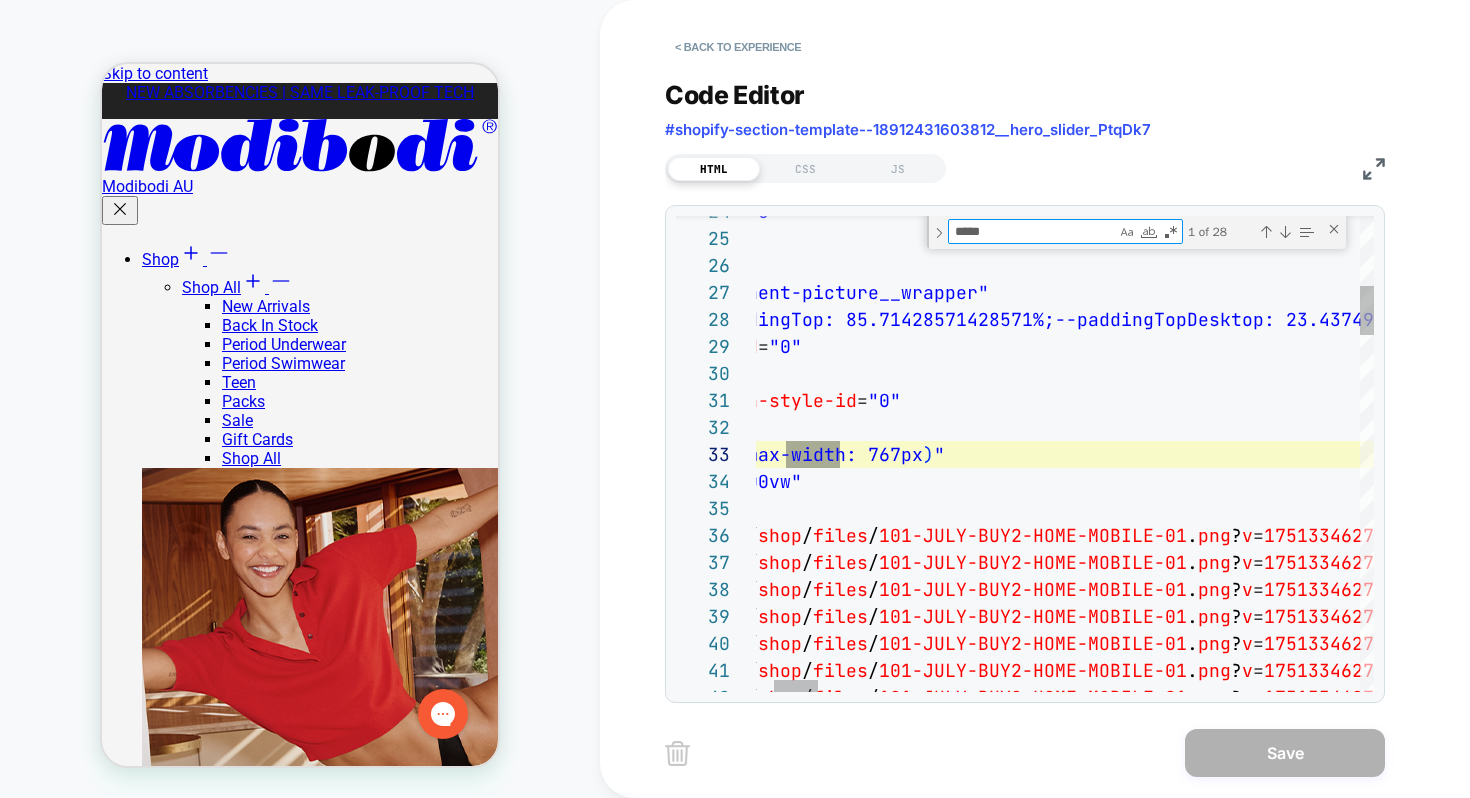 type on "**********" 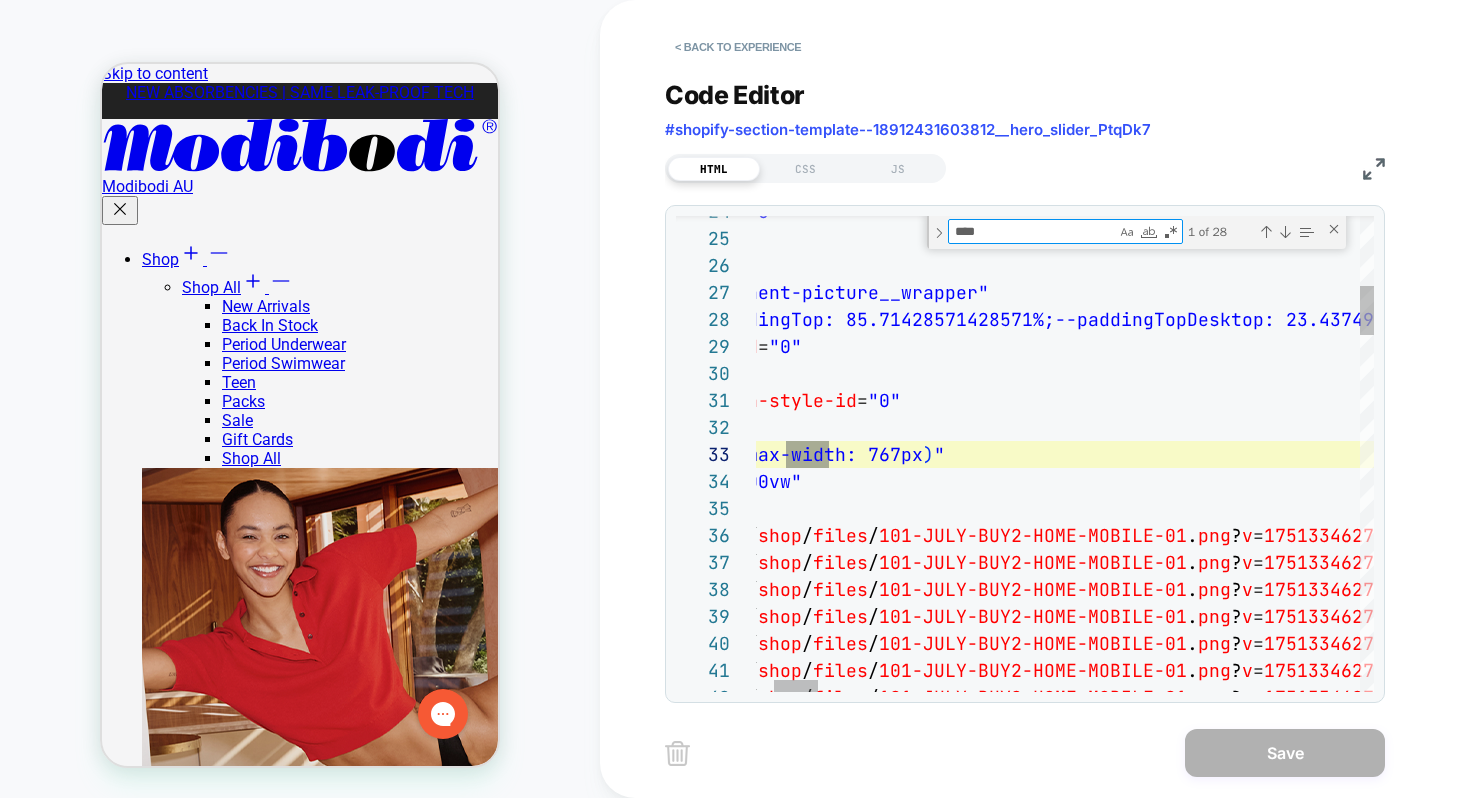 type on "**********" 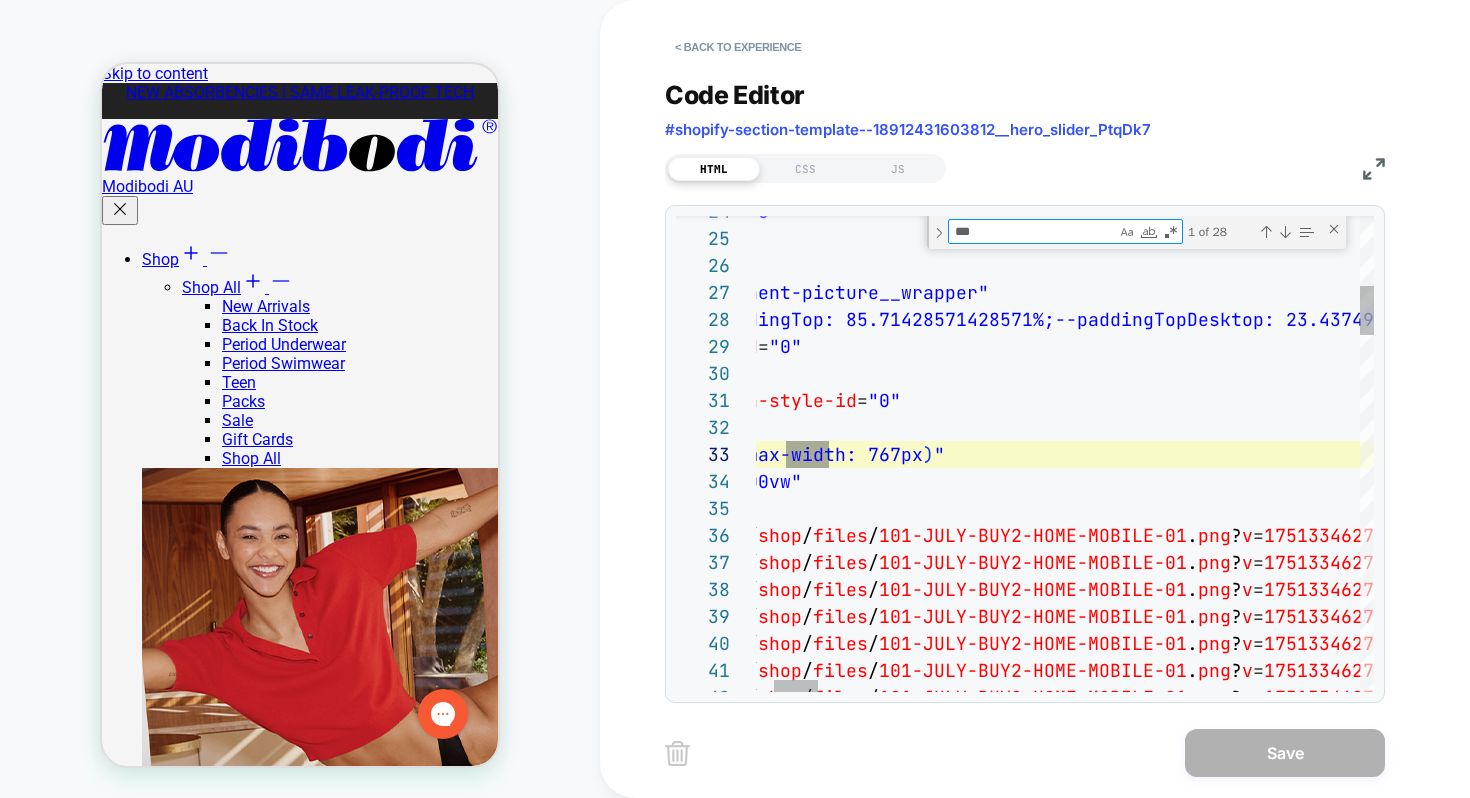 scroll, scrollTop: 216, scrollLeft: 313, axis: both 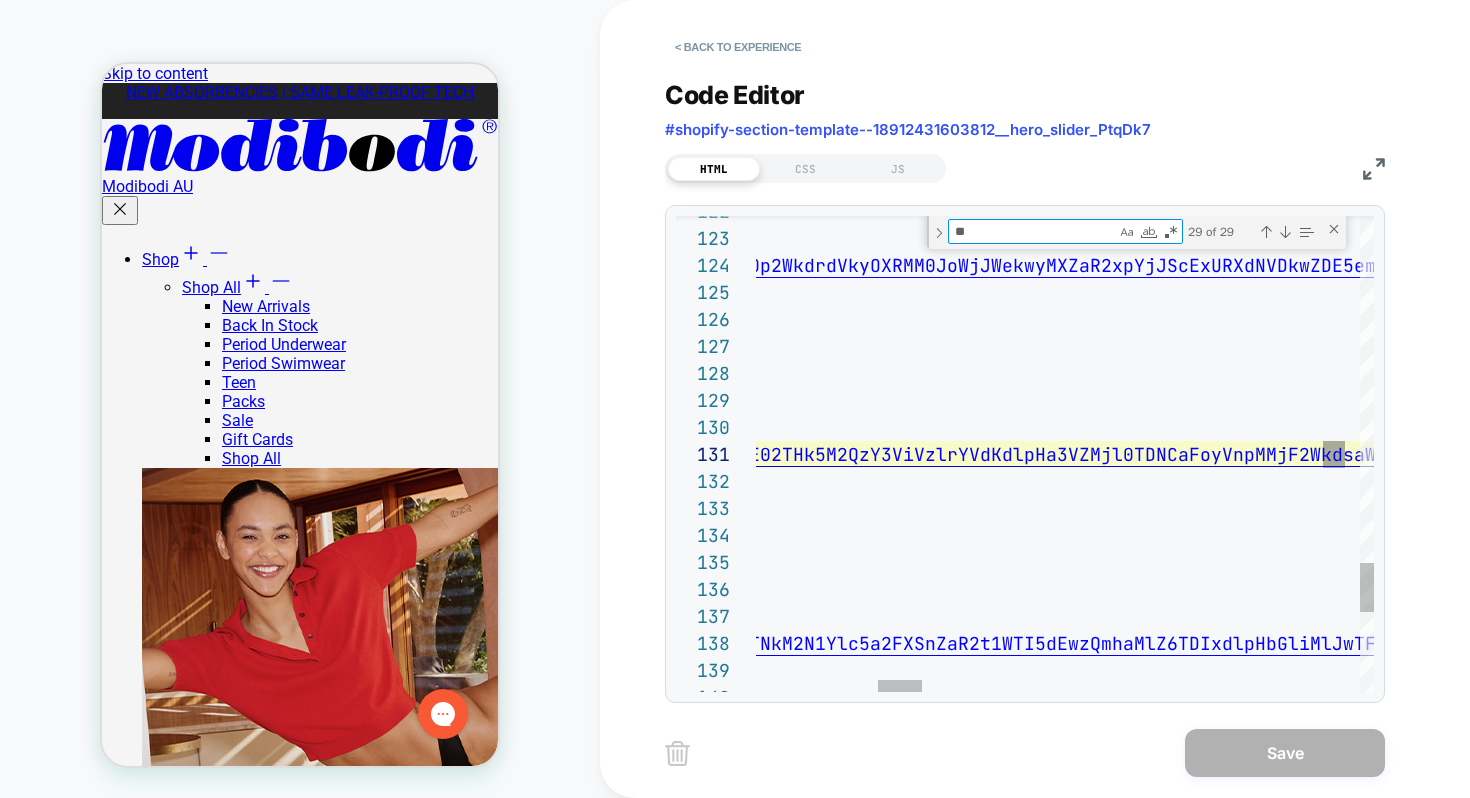 type on "**********" 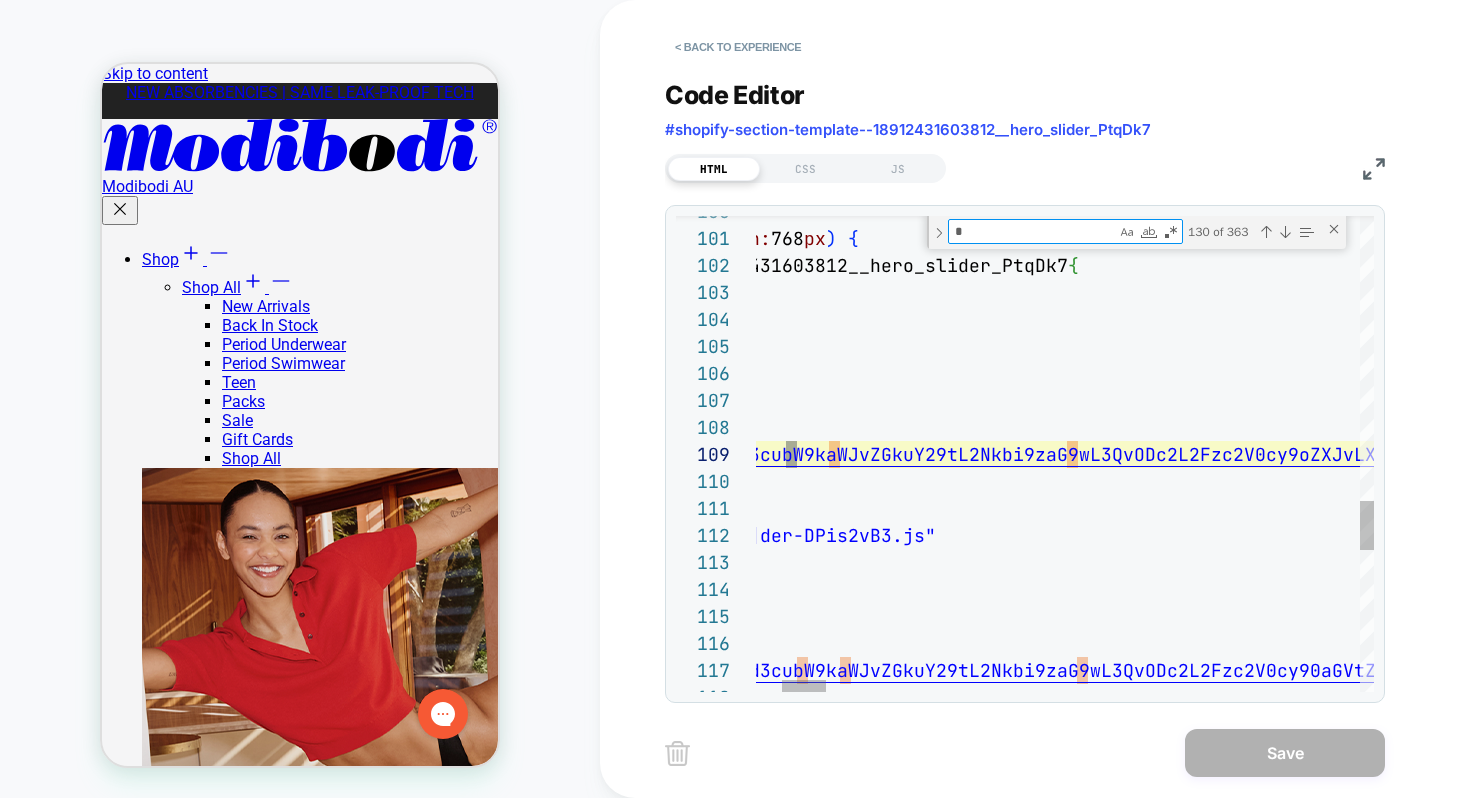 type 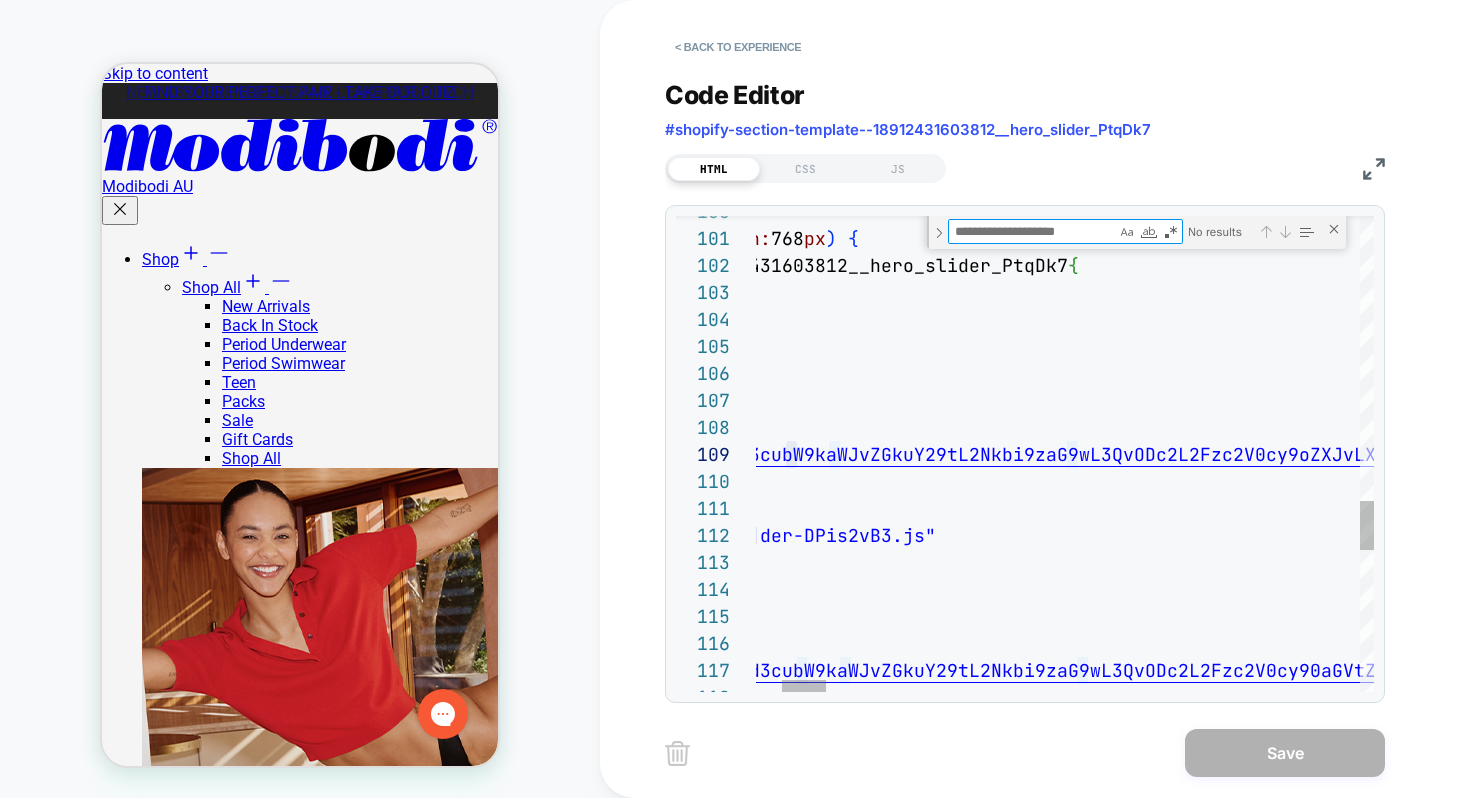 type on "**********" 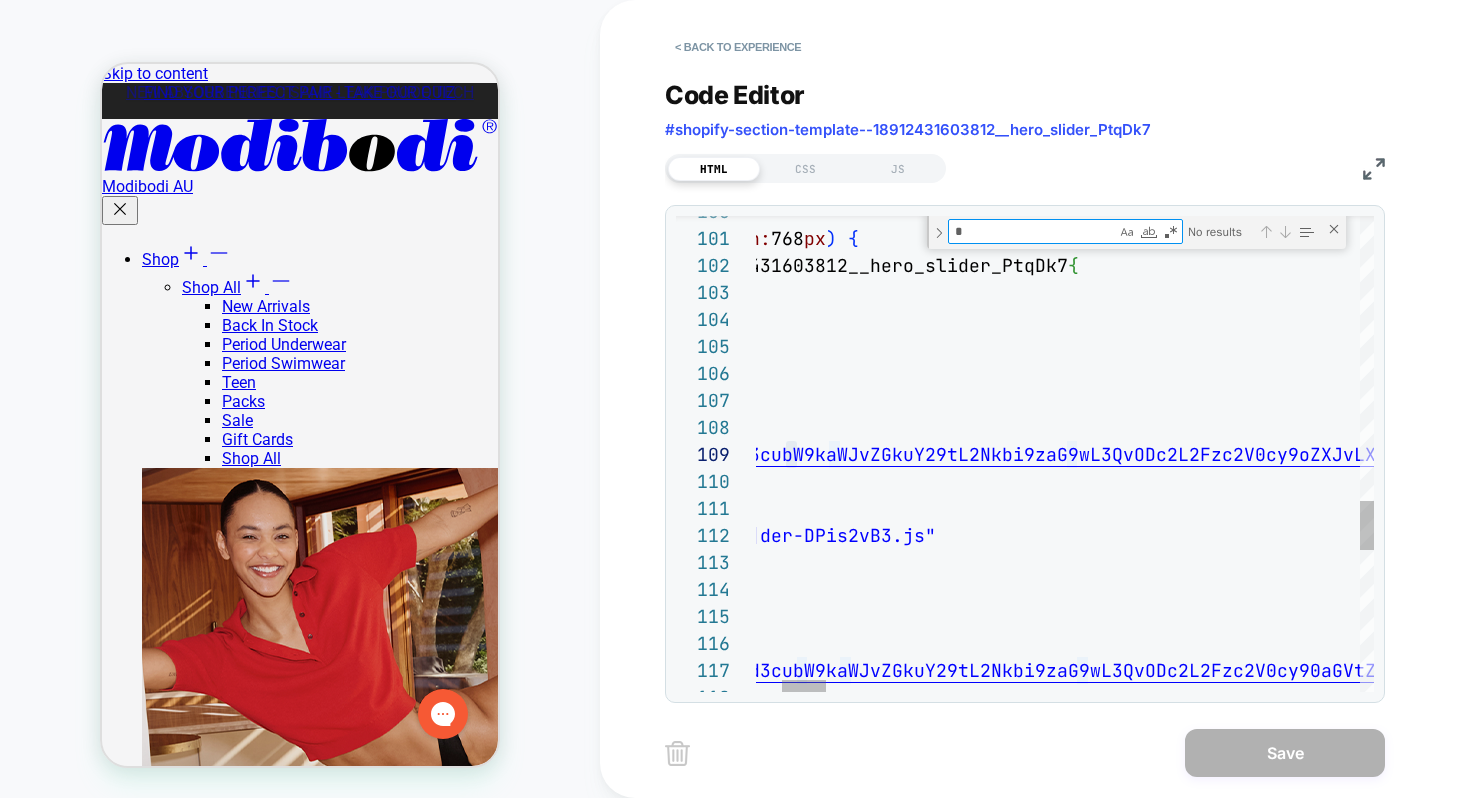 type on "**********" 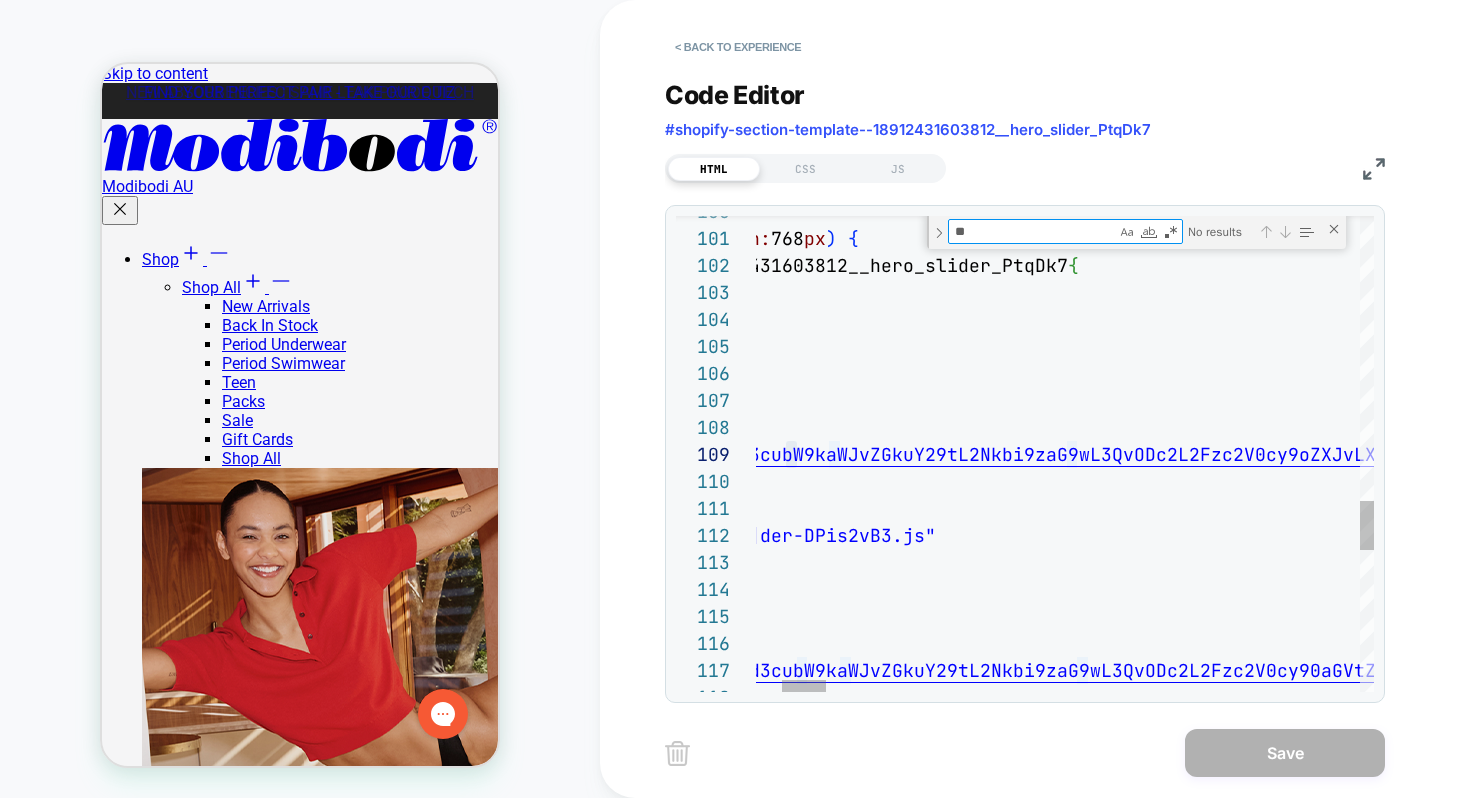 scroll, scrollTop: 162, scrollLeft: 605, axis: both 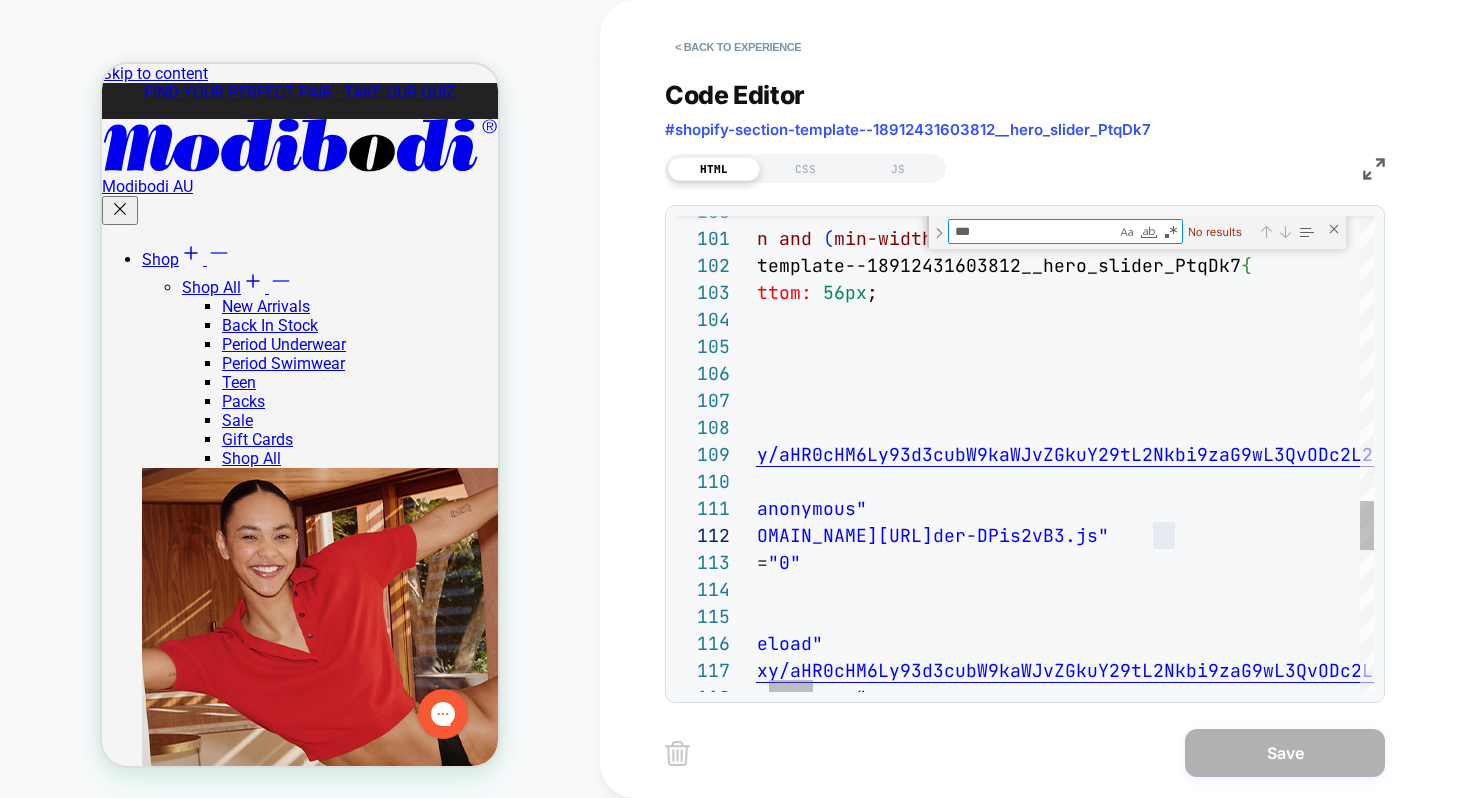 type on "**" 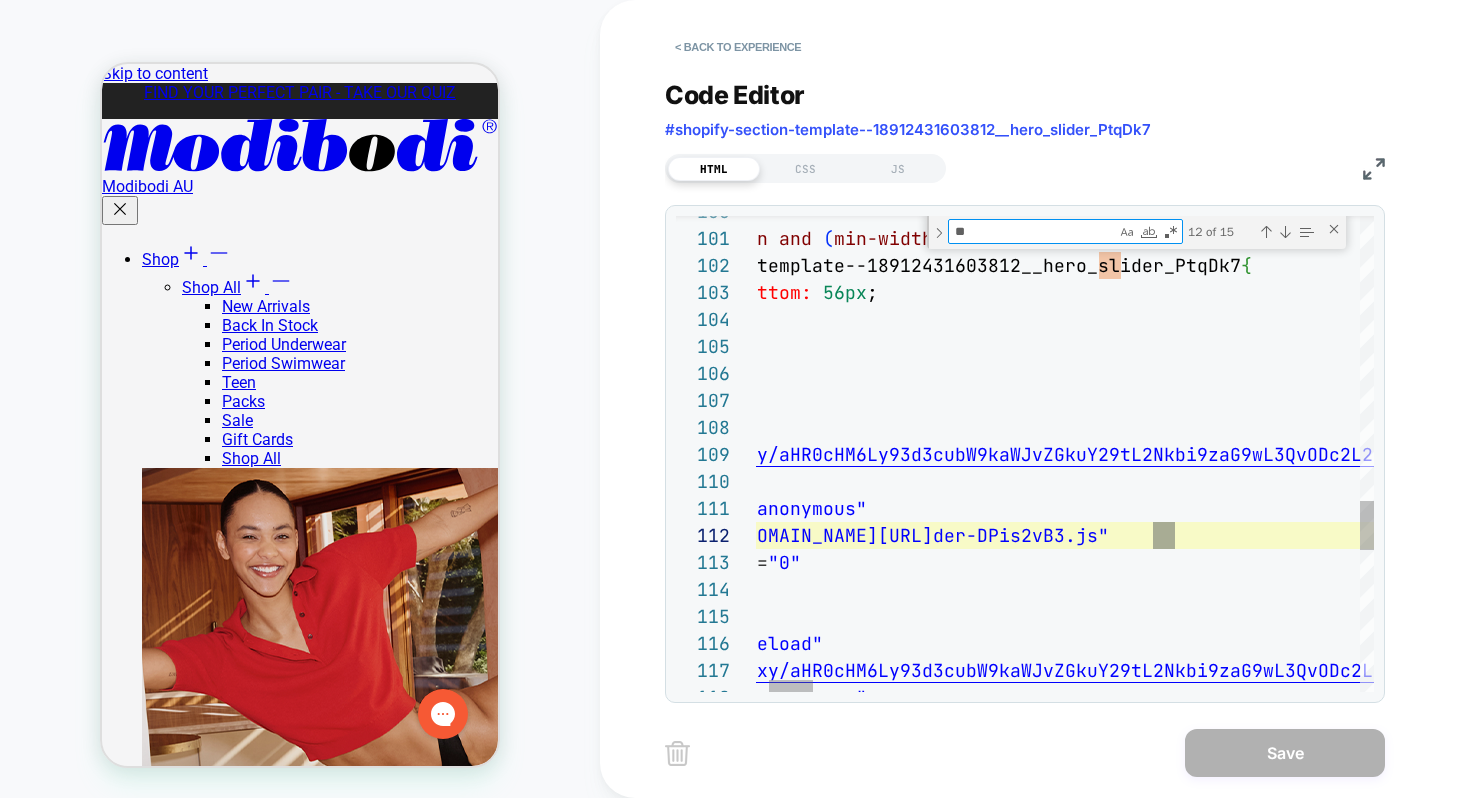 type on "**********" 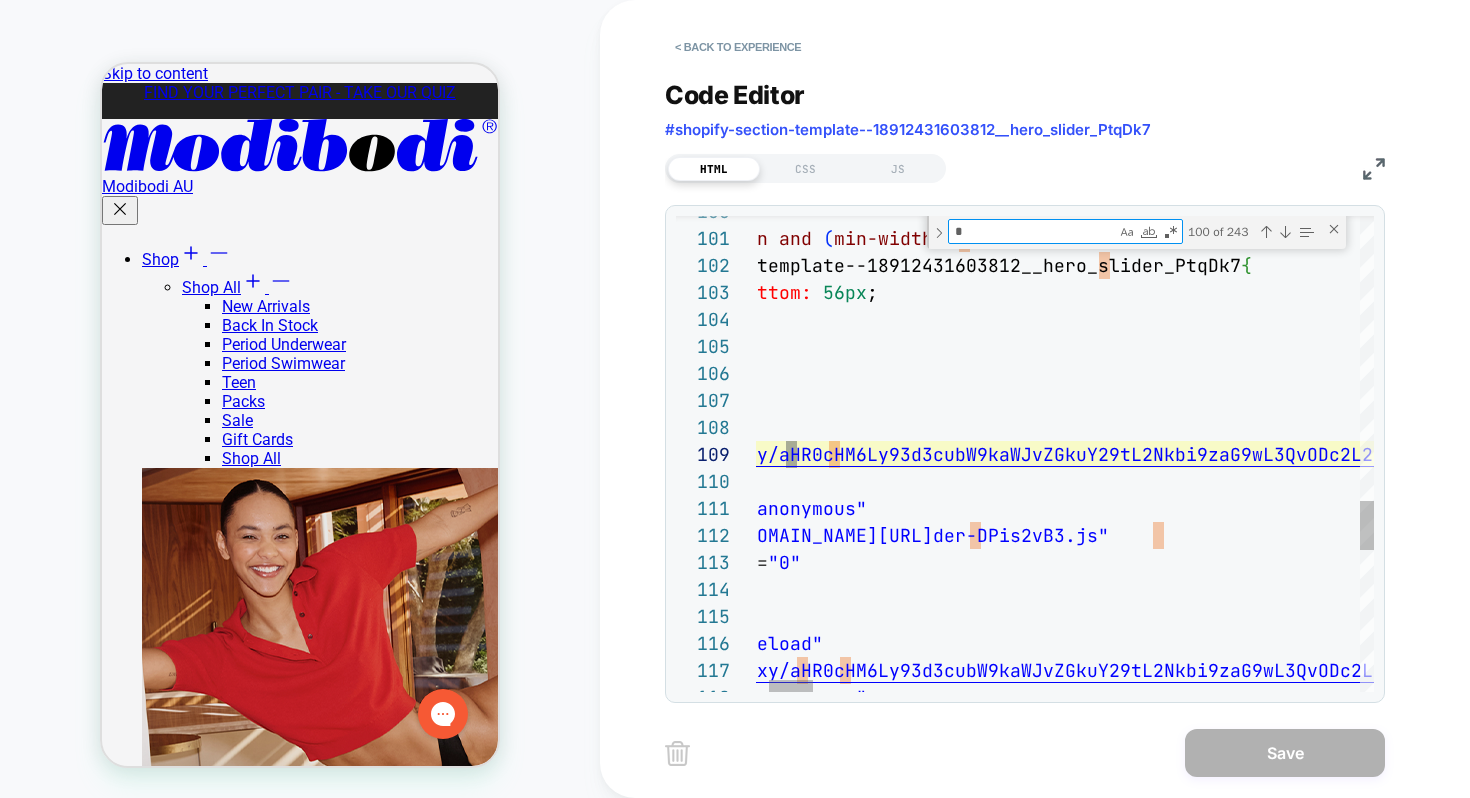 type on "**********" 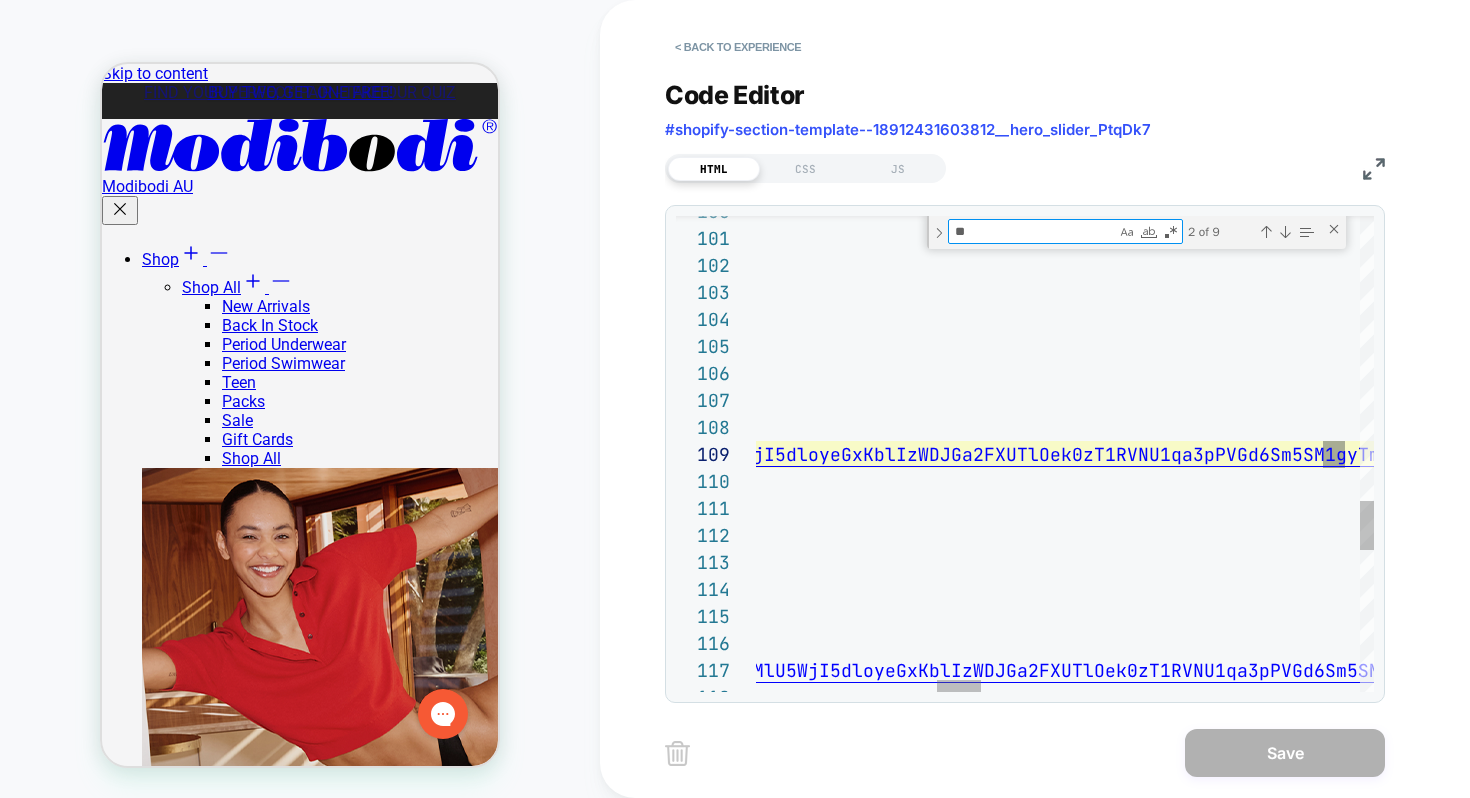 scroll, scrollTop: 270, scrollLeft: 3100, axis: both 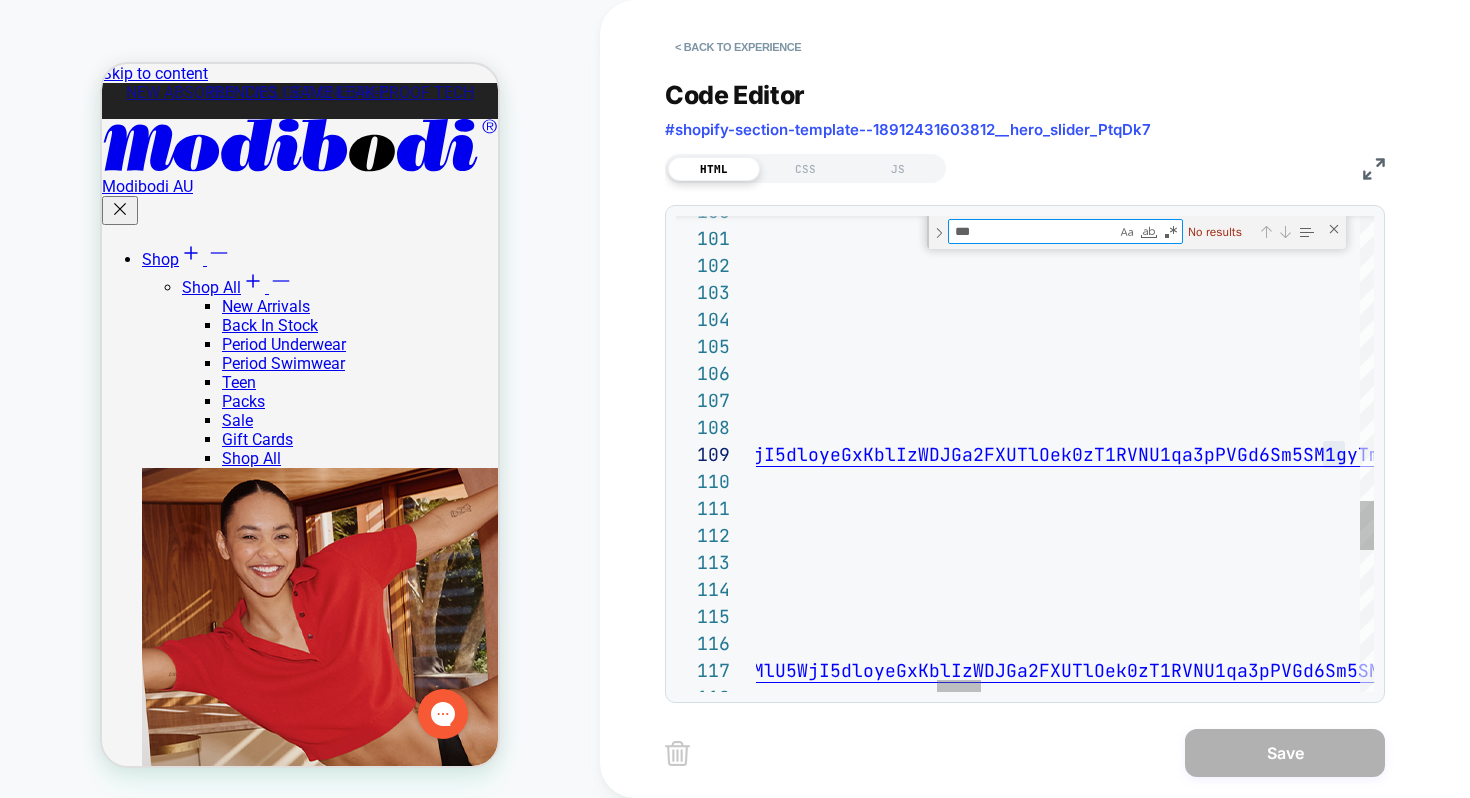 type on "**" 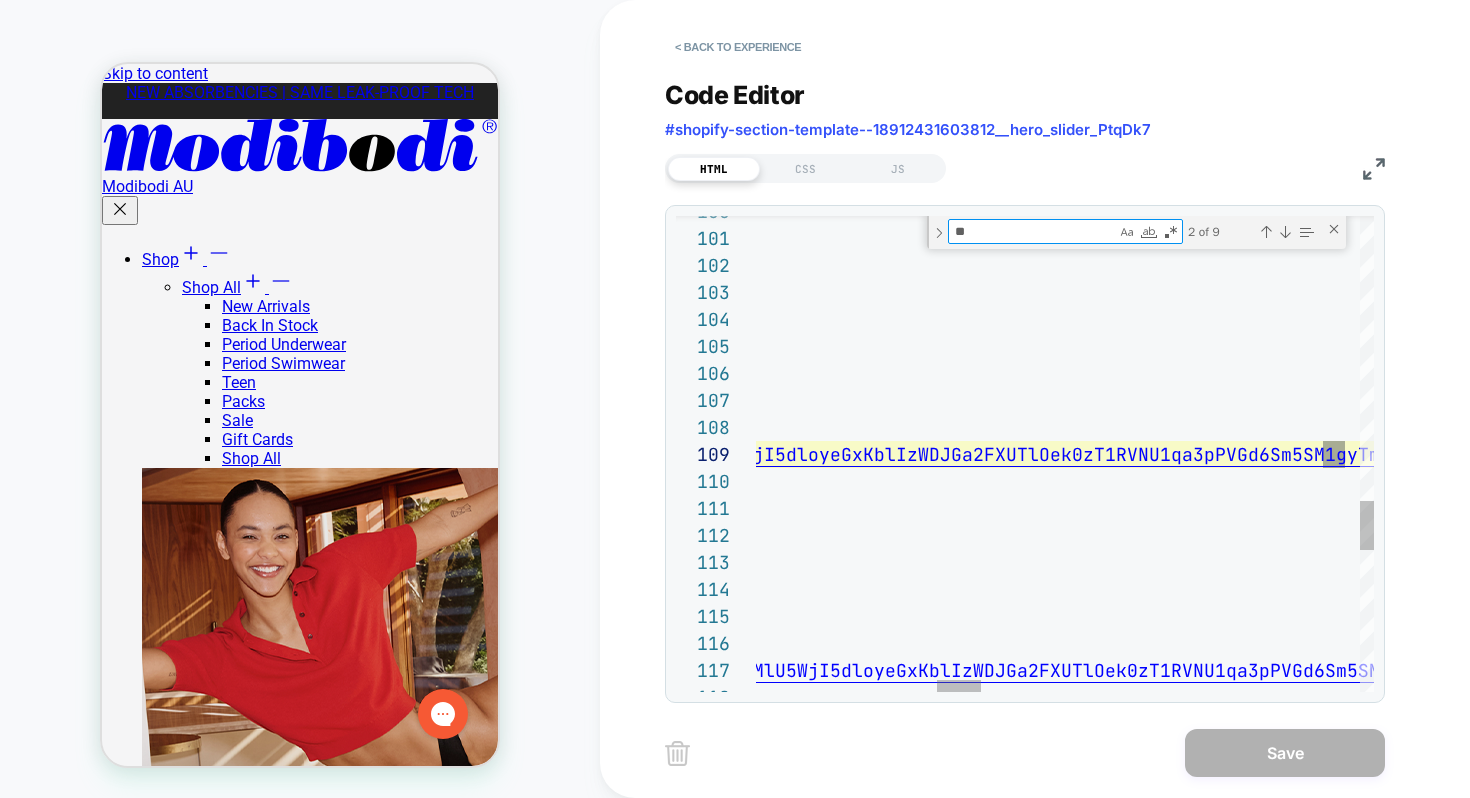 type on "**********" 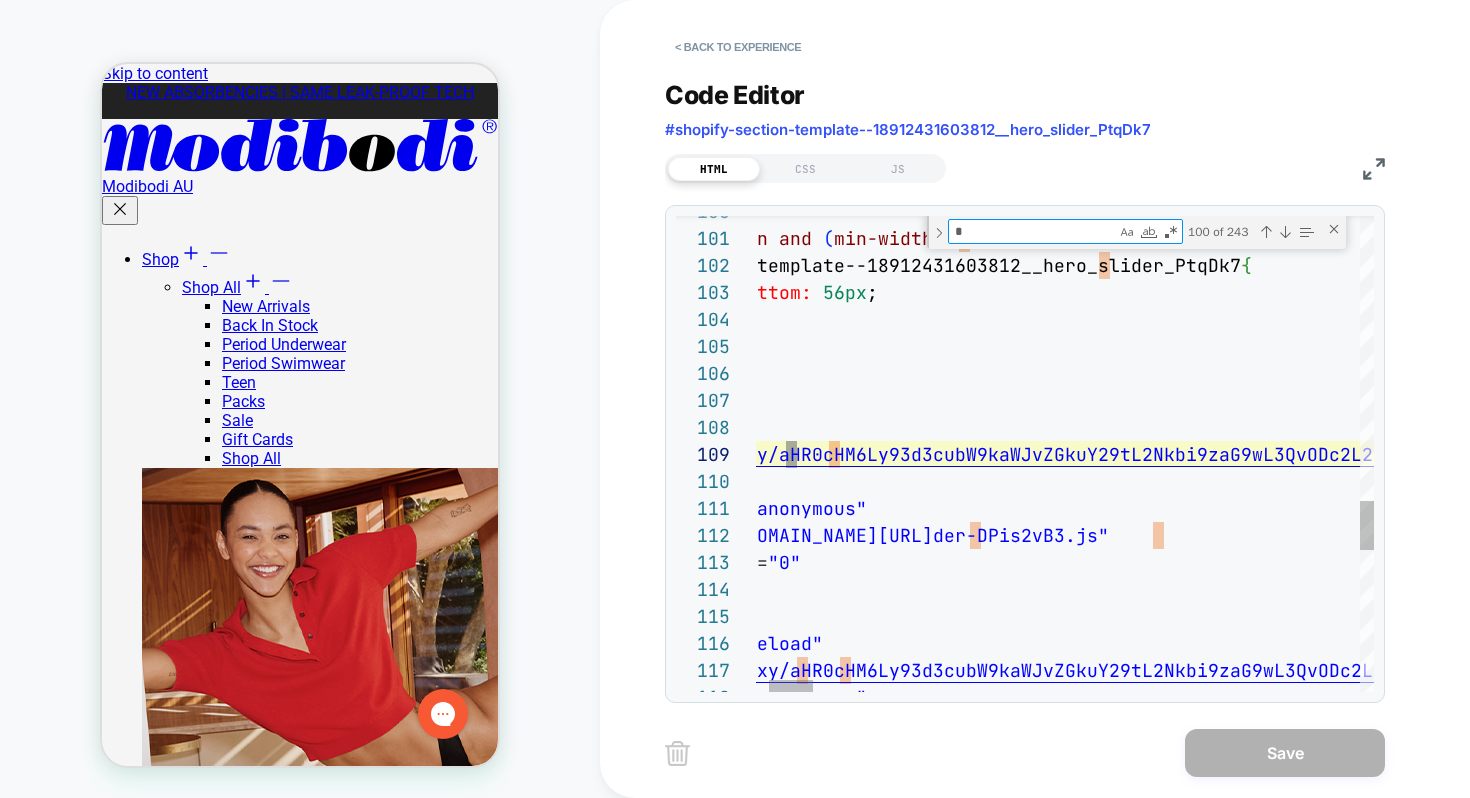type on "**********" 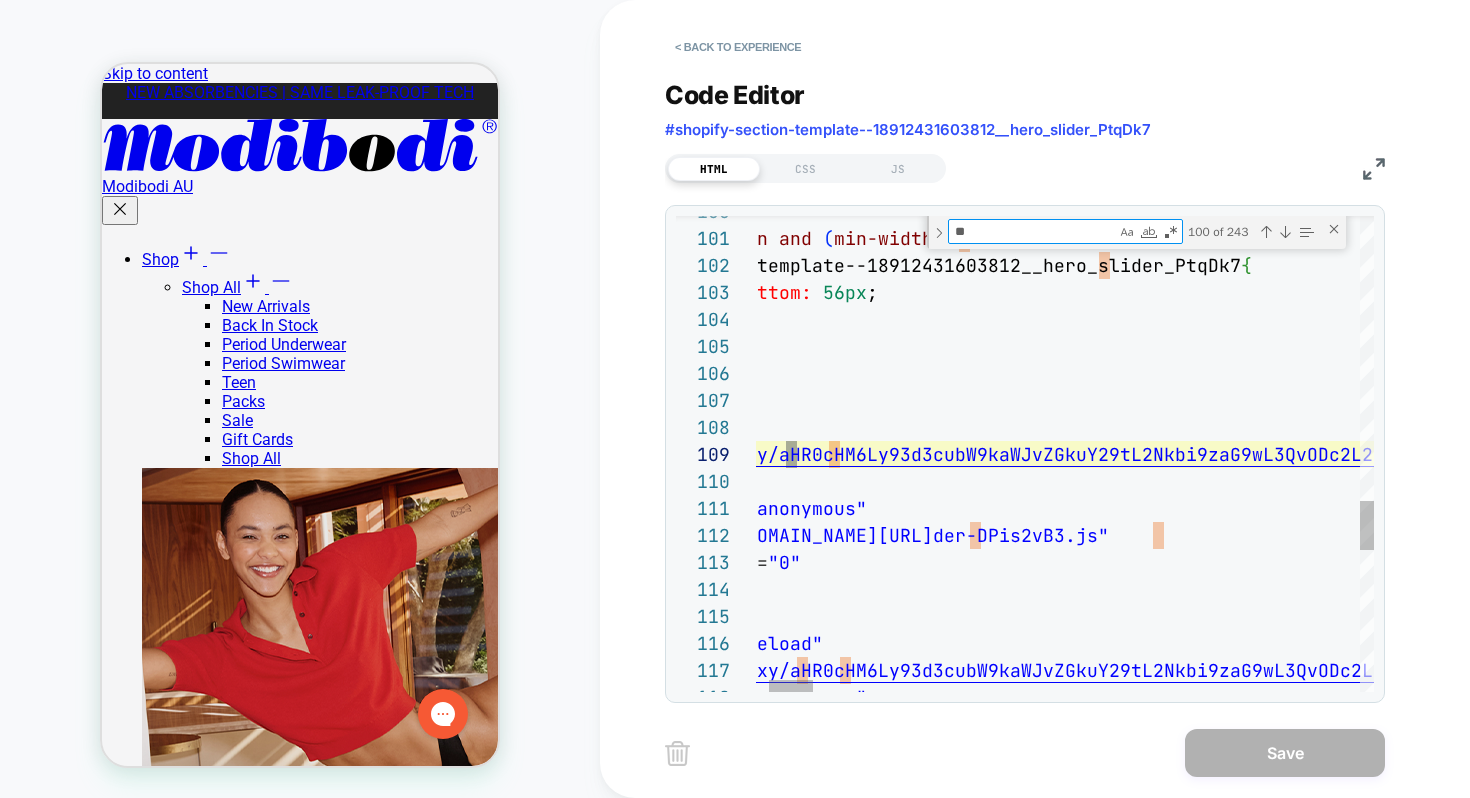 scroll, scrollTop: 162, scrollLeft: 605, axis: both 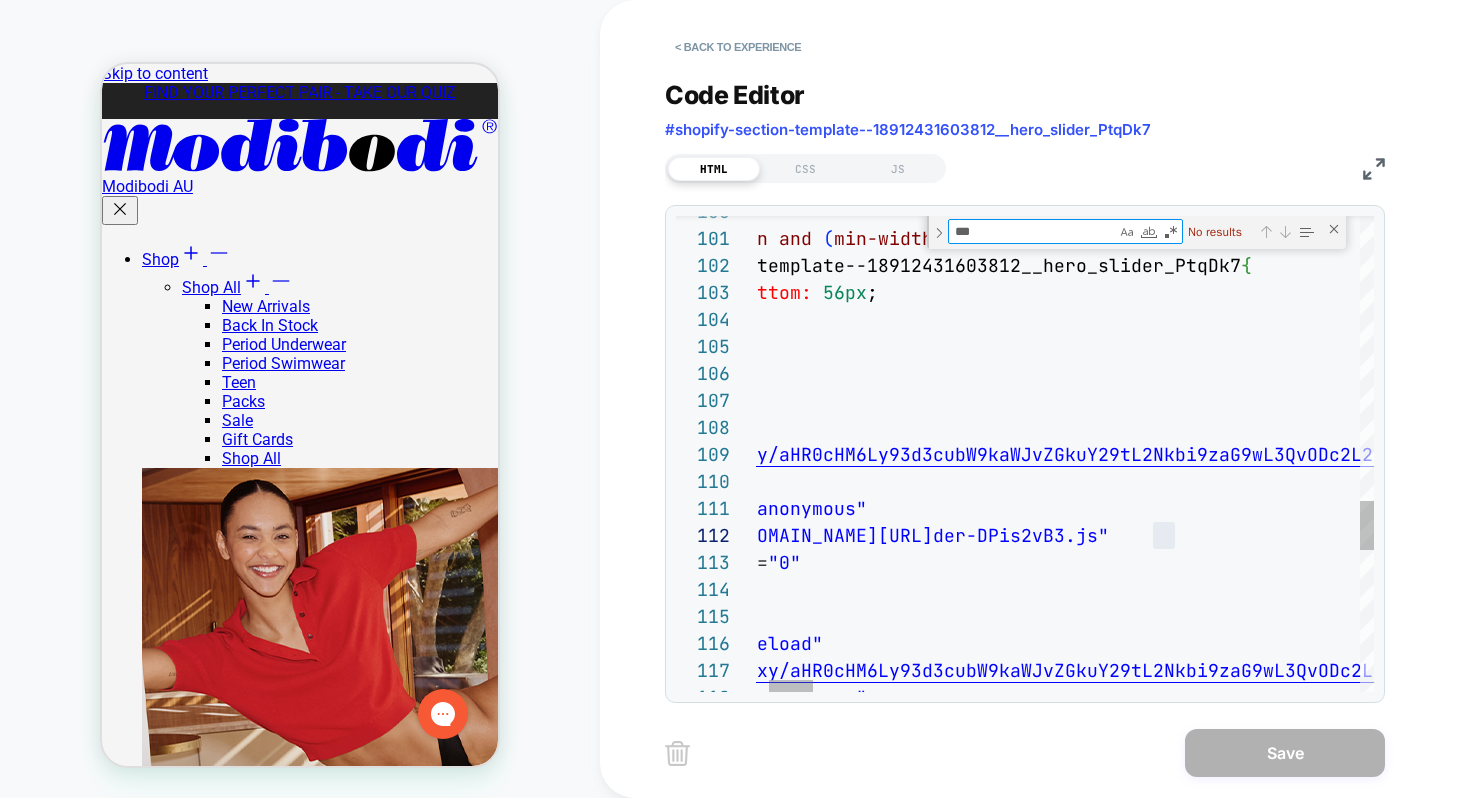 type on "**" 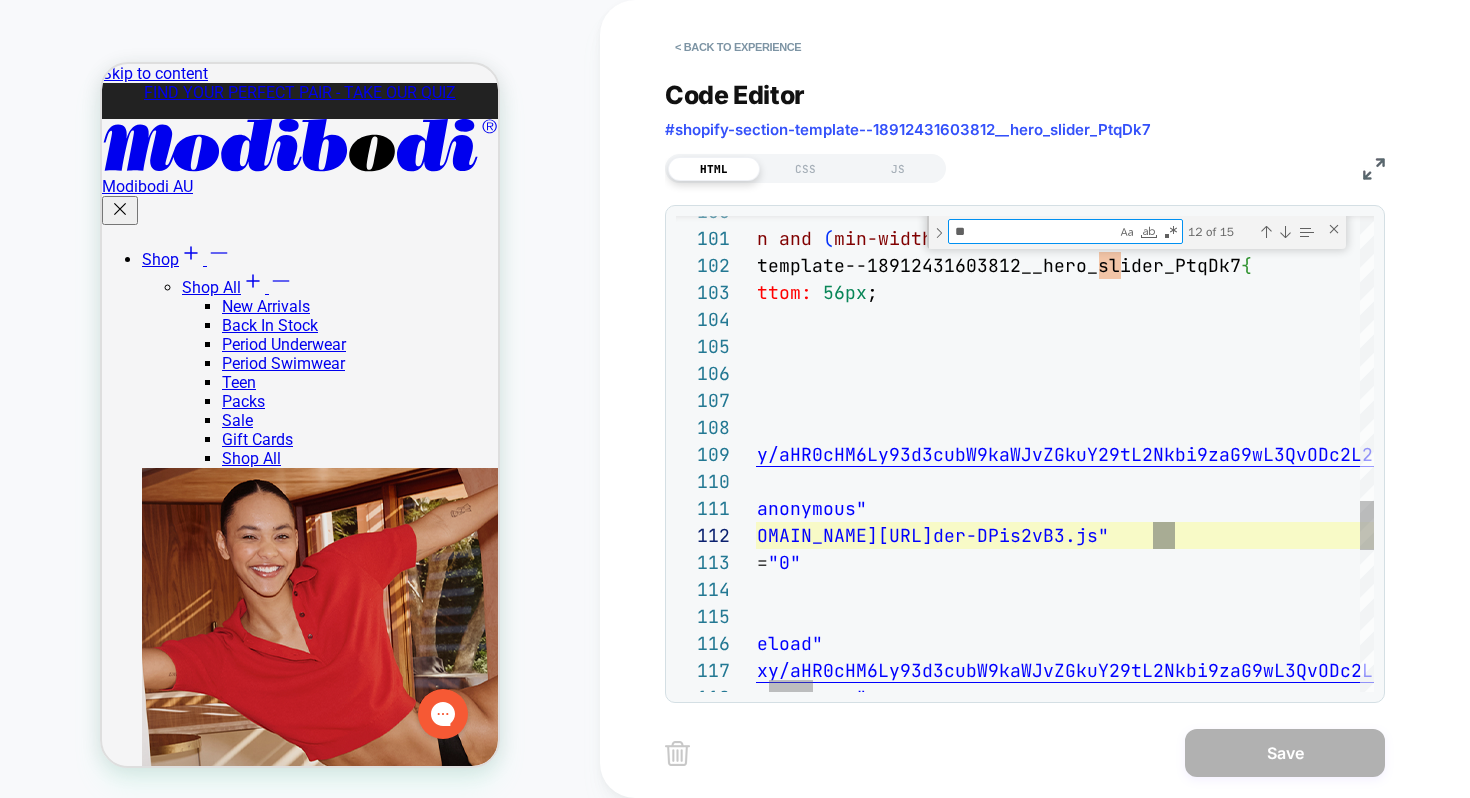 type on "**********" 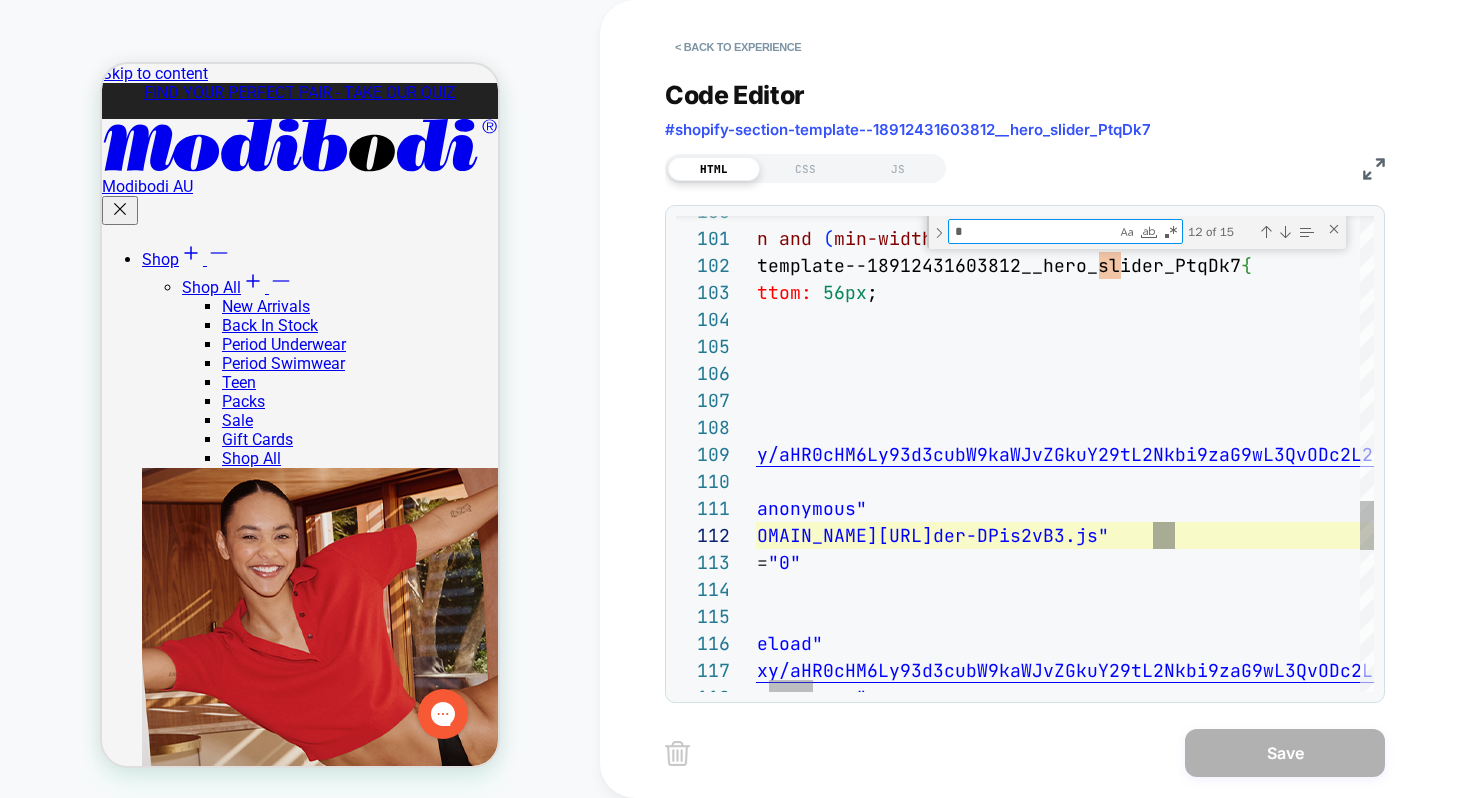 type 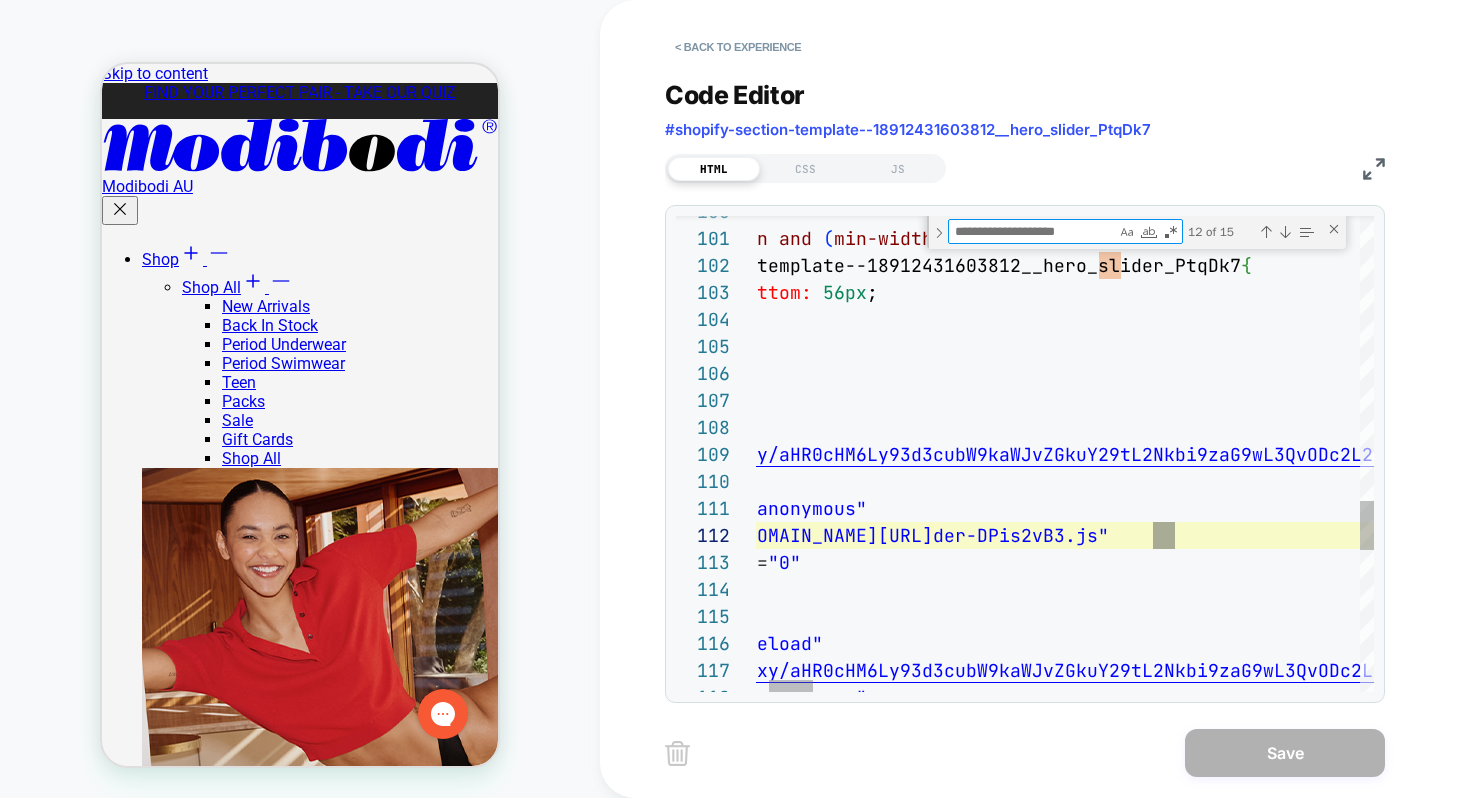 scroll, scrollTop: 216, scrollLeft: 227, axis: both 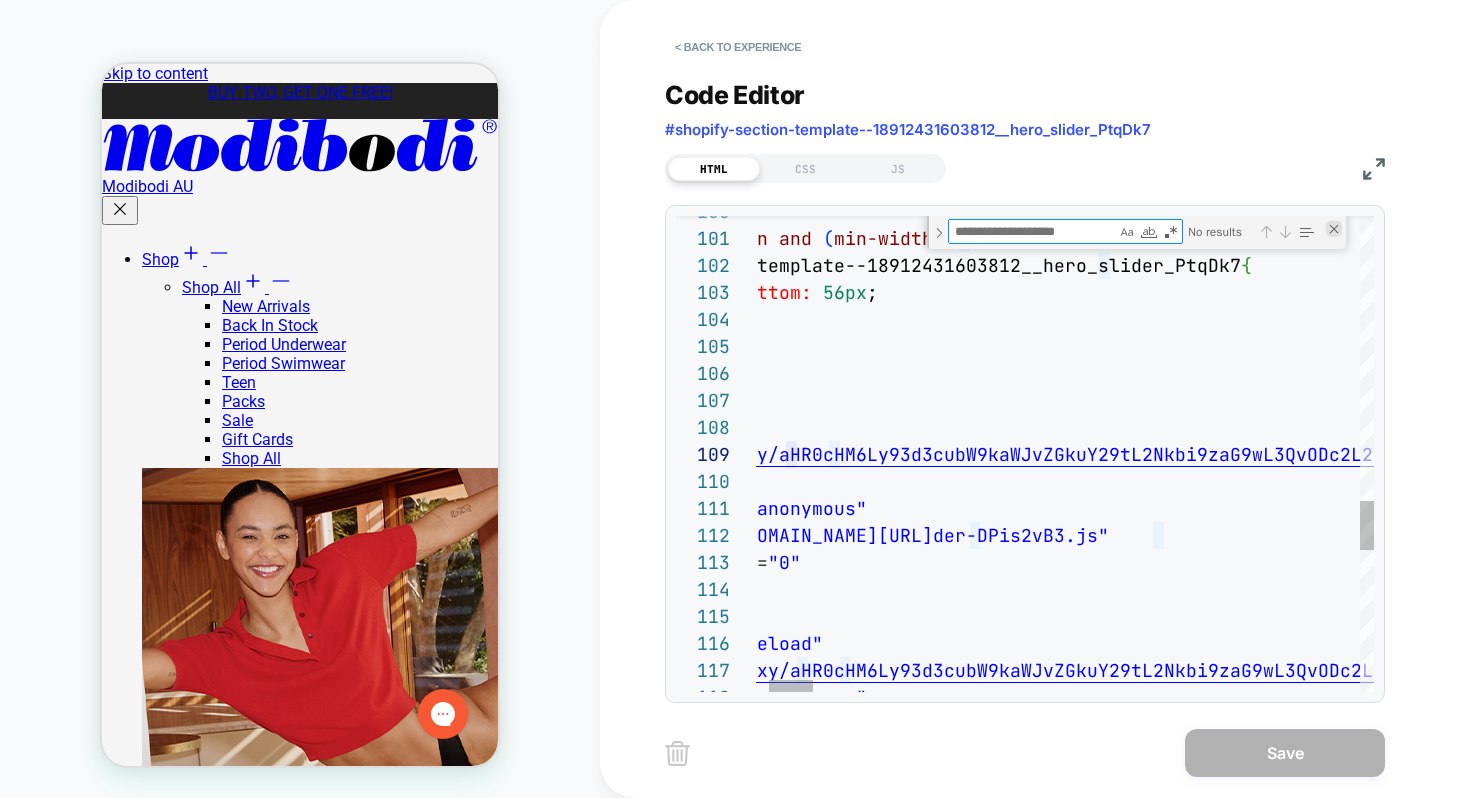 click at bounding box center (1334, 229) 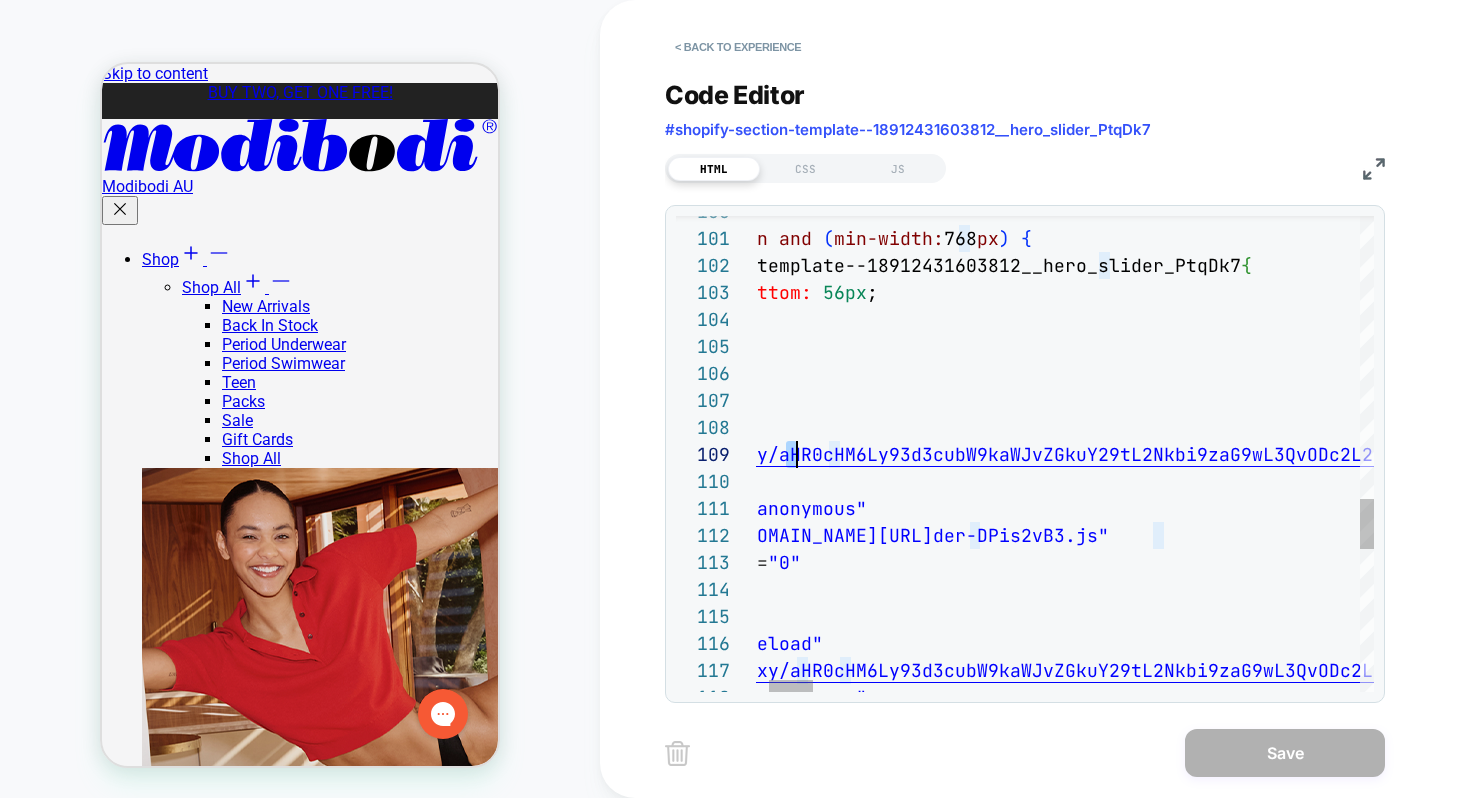 scroll, scrollTop: 216, scrollLeft: 227, axis: both 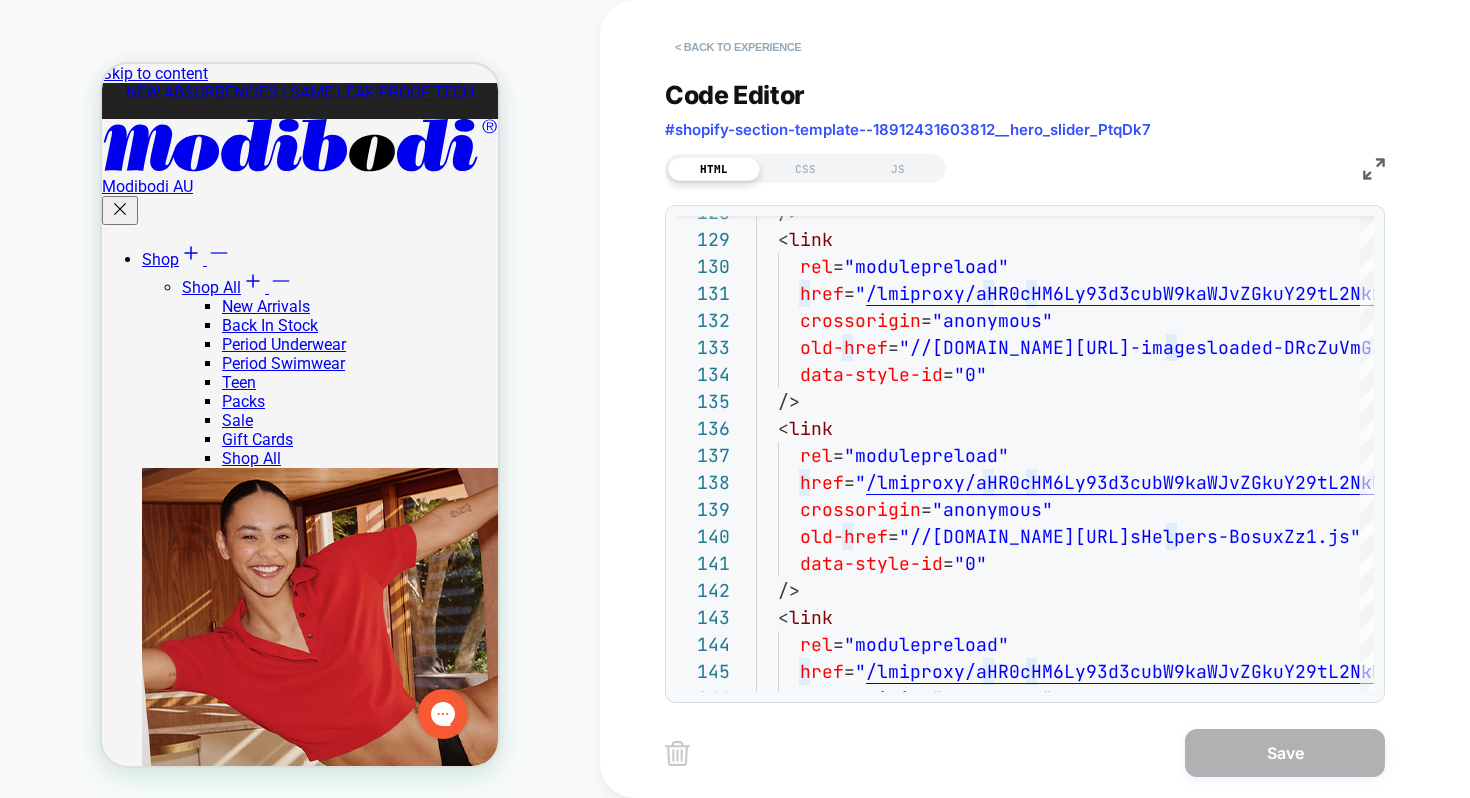 click on "< Back to experience" at bounding box center (738, 47) 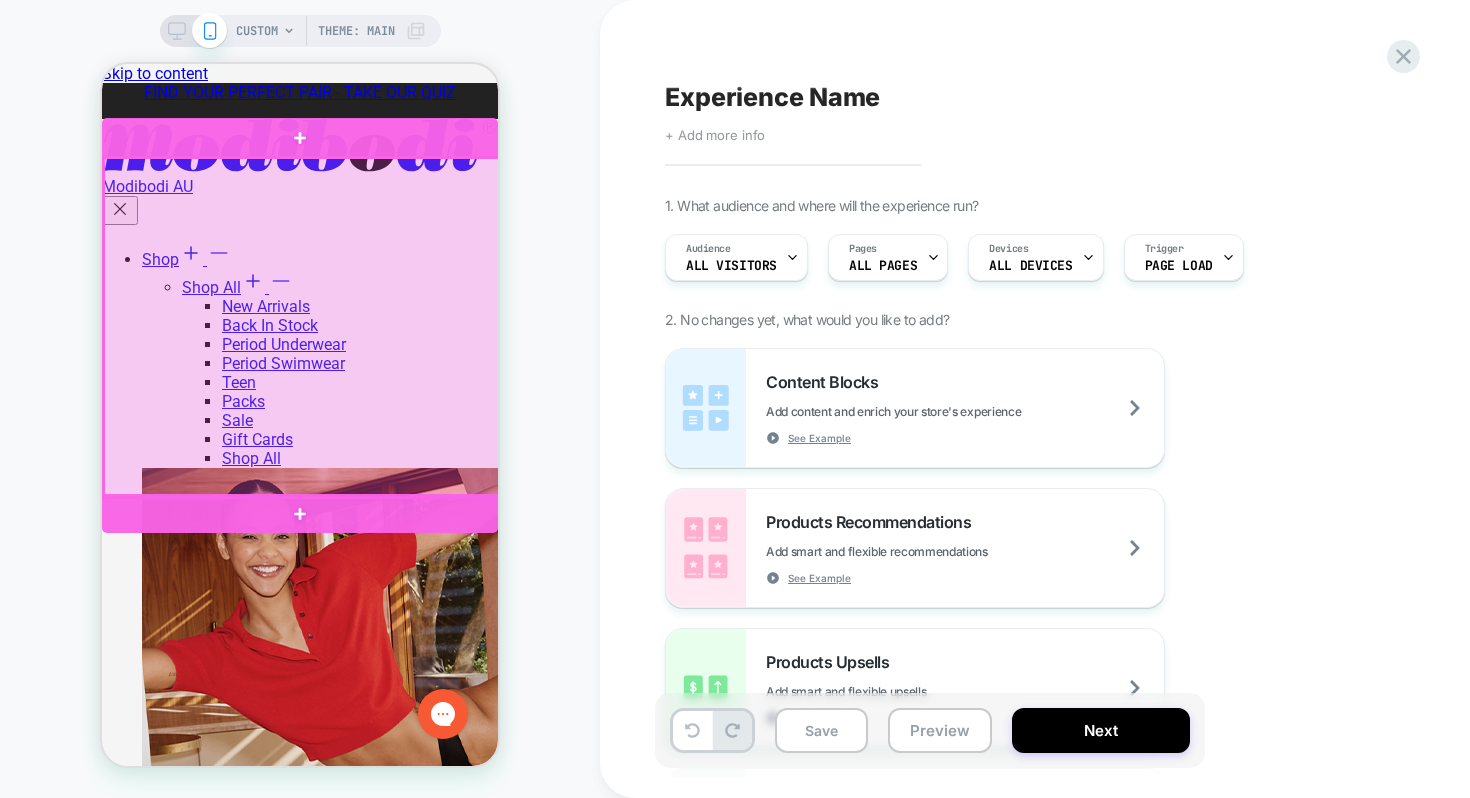 click at bounding box center (302, 327) 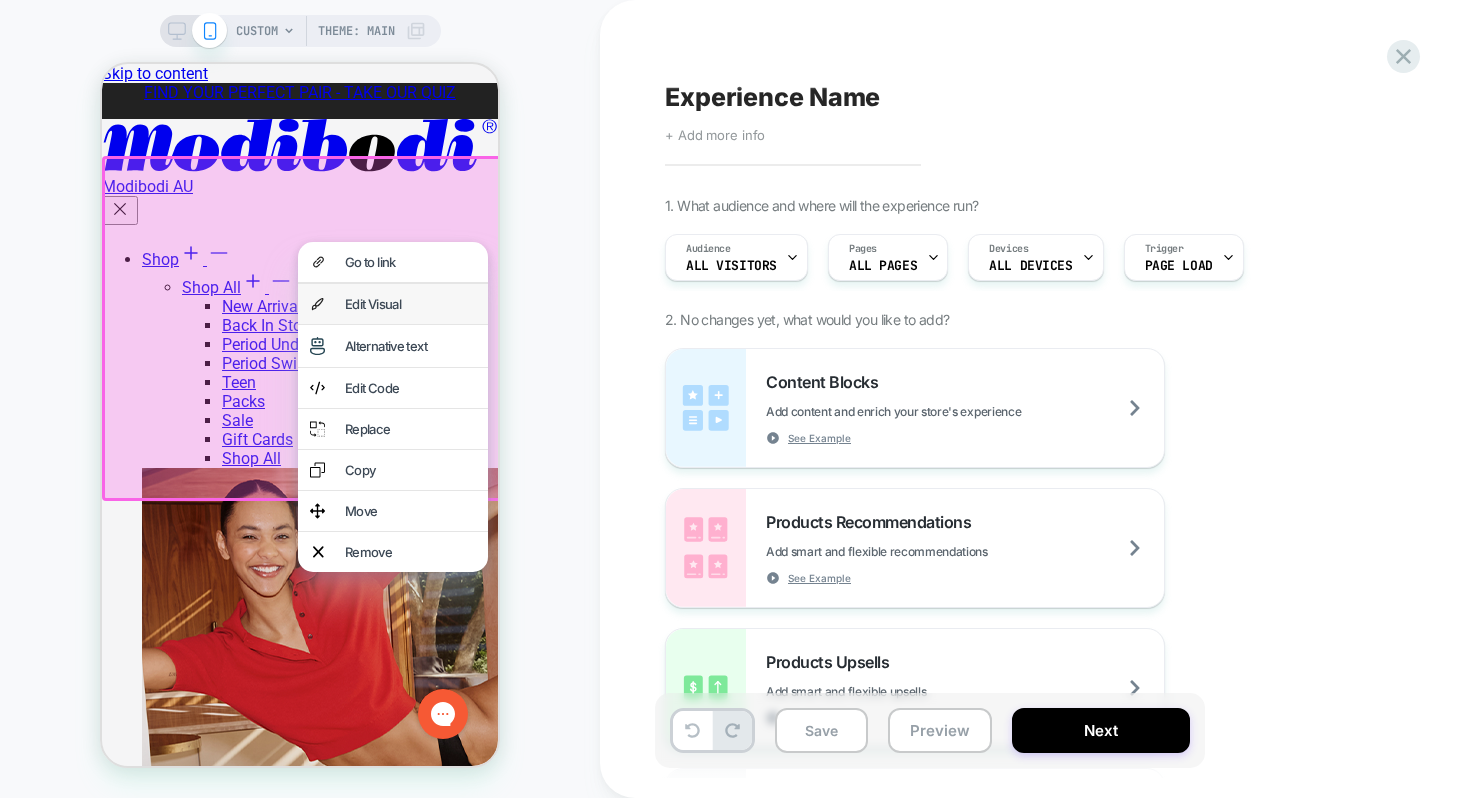 click on "Edit Visual" at bounding box center [410, 304] 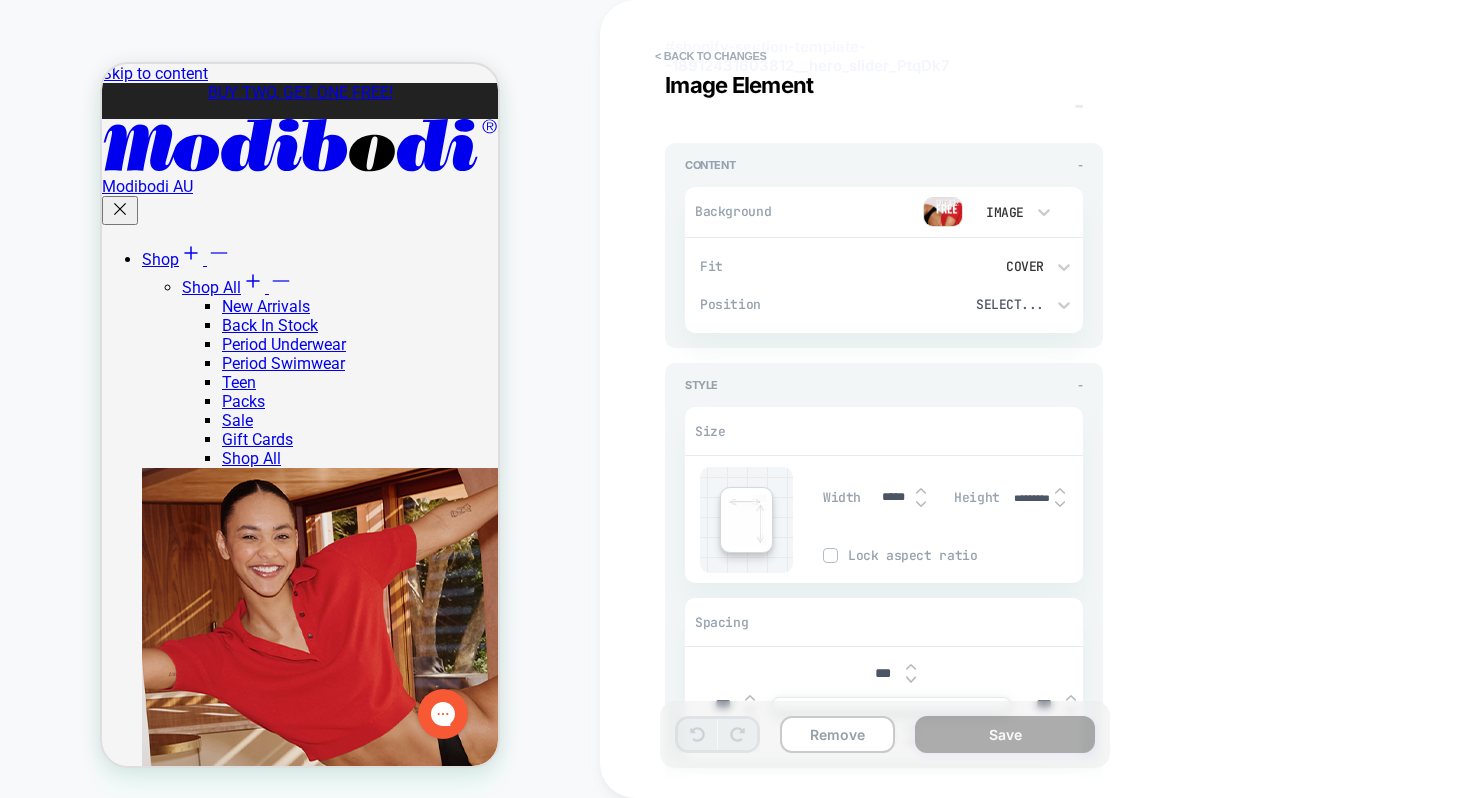 scroll, scrollTop: 149, scrollLeft: 0, axis: vertical 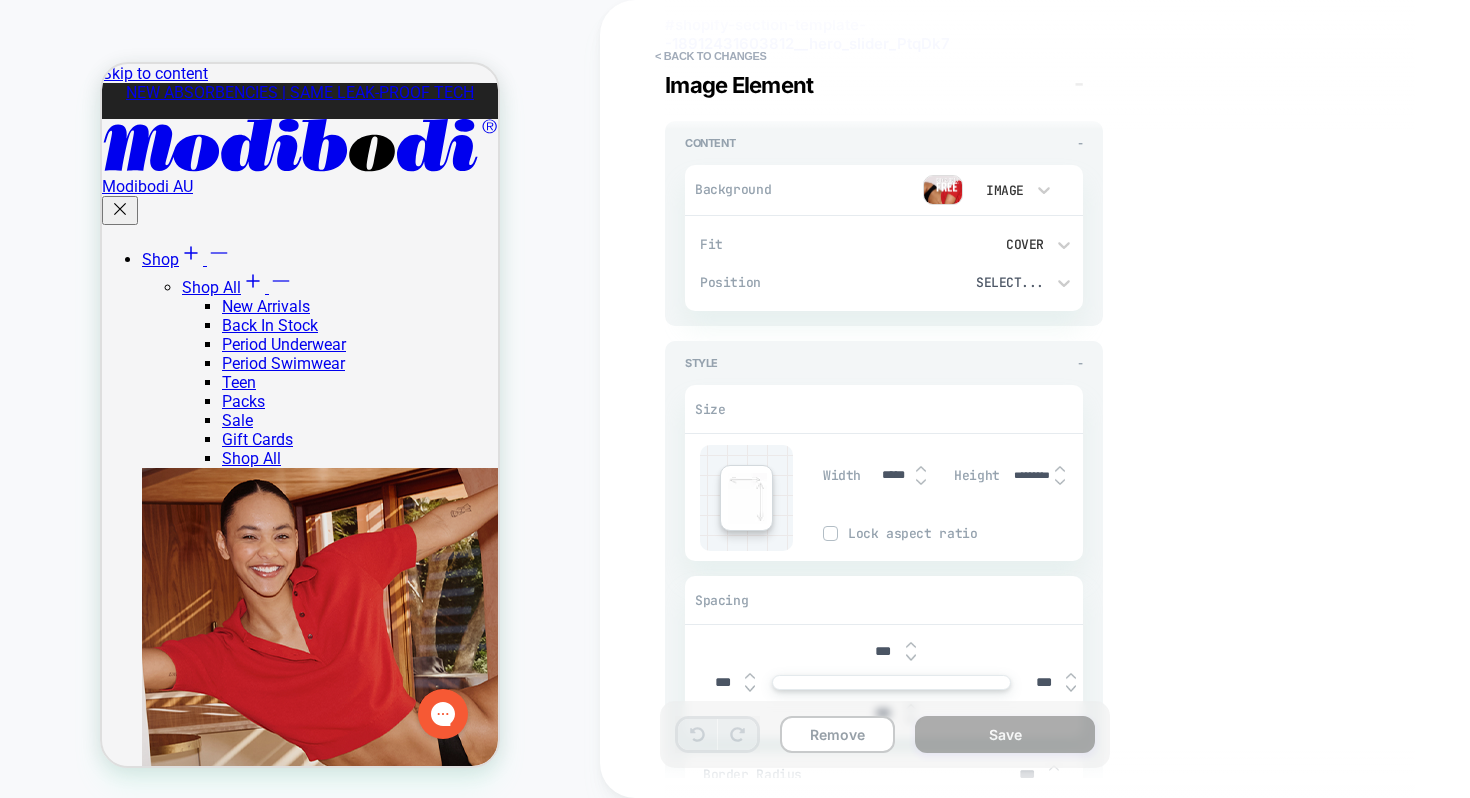 drag, startPoint x: 1009, startPoint y: 474, endPoint x: 1068, endPoint y: 478, distance: 59.135437 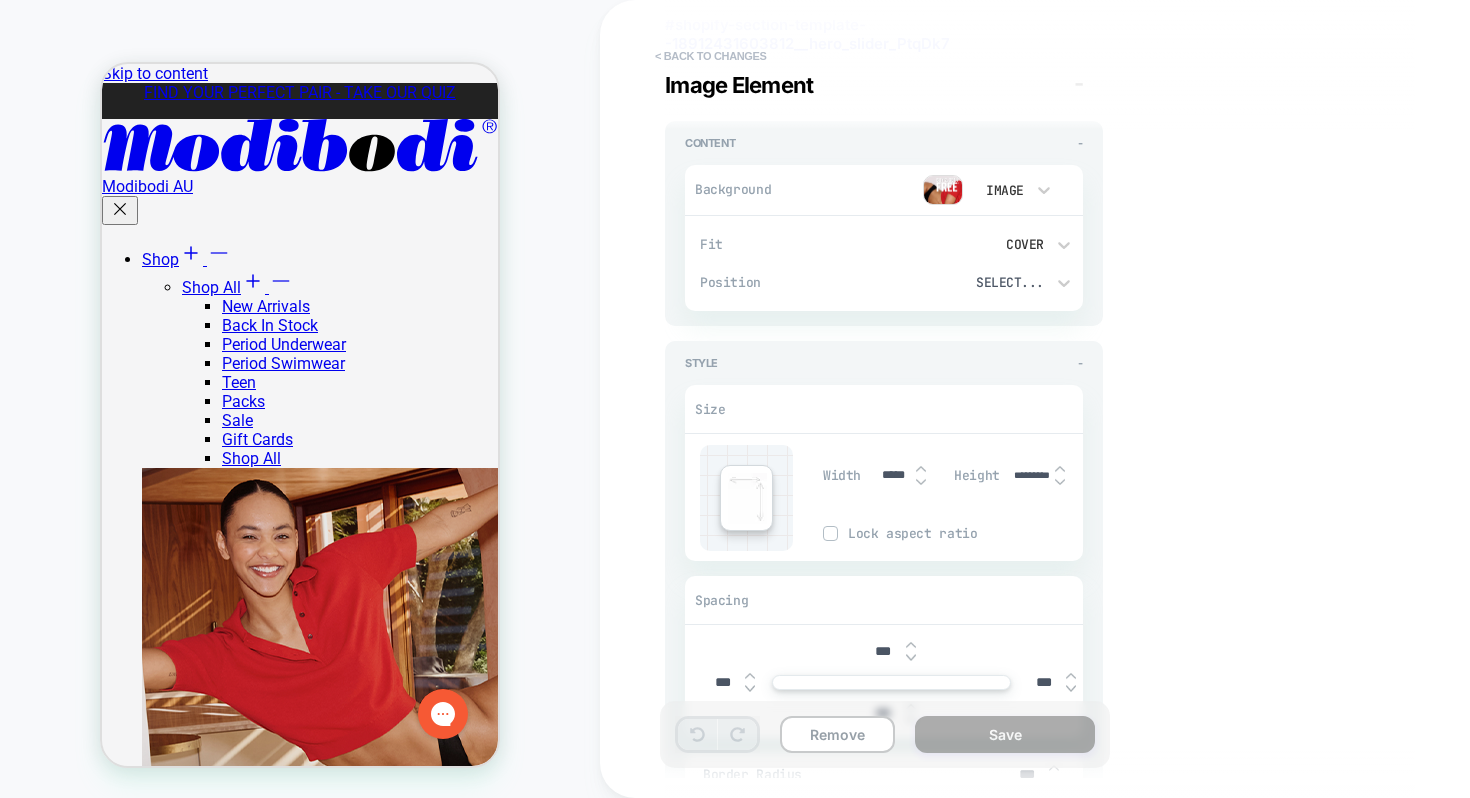 click on "< Back to changes" at bounding box center (711, 56) 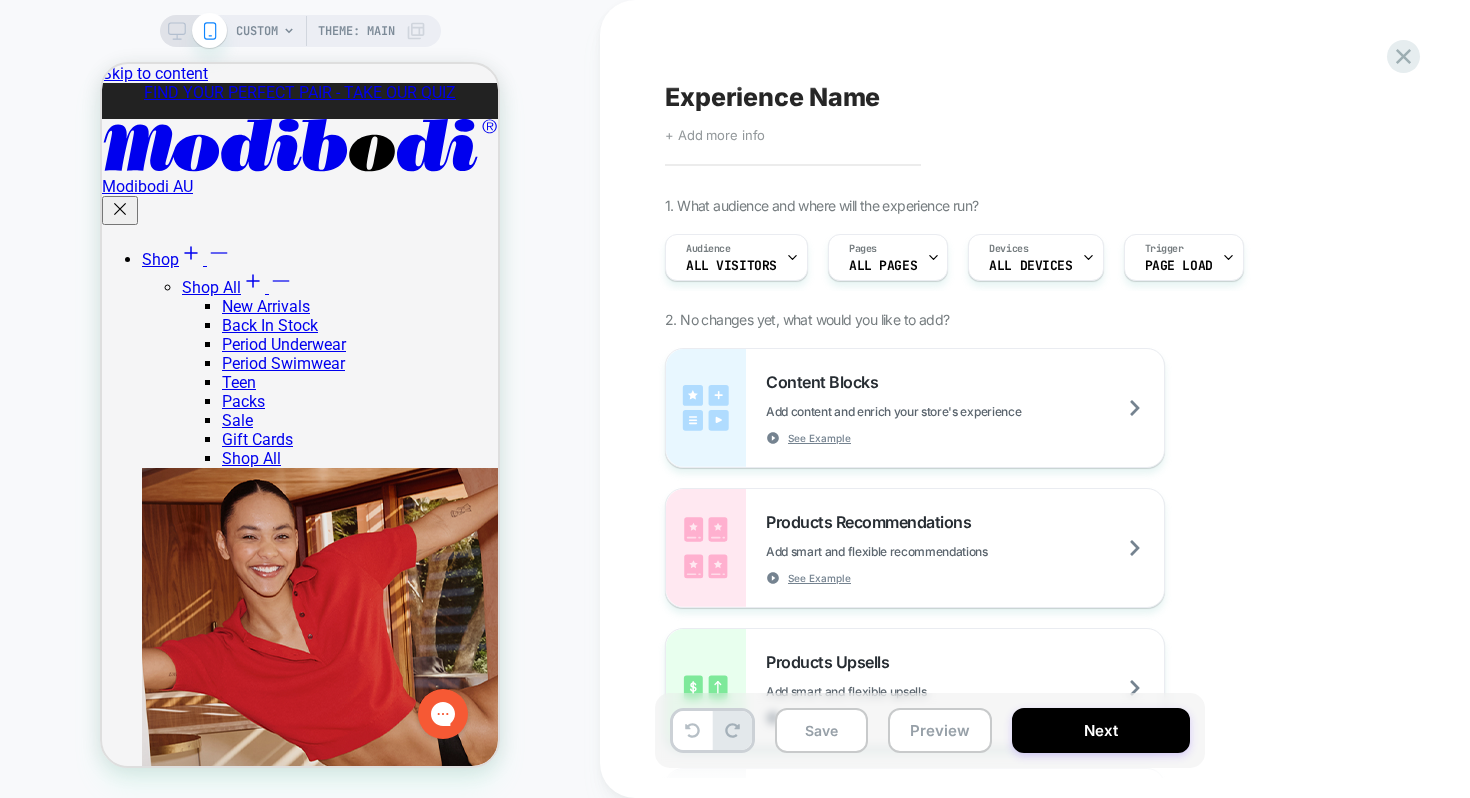 click on "CUSTOM" at bounding box center [257, 31] 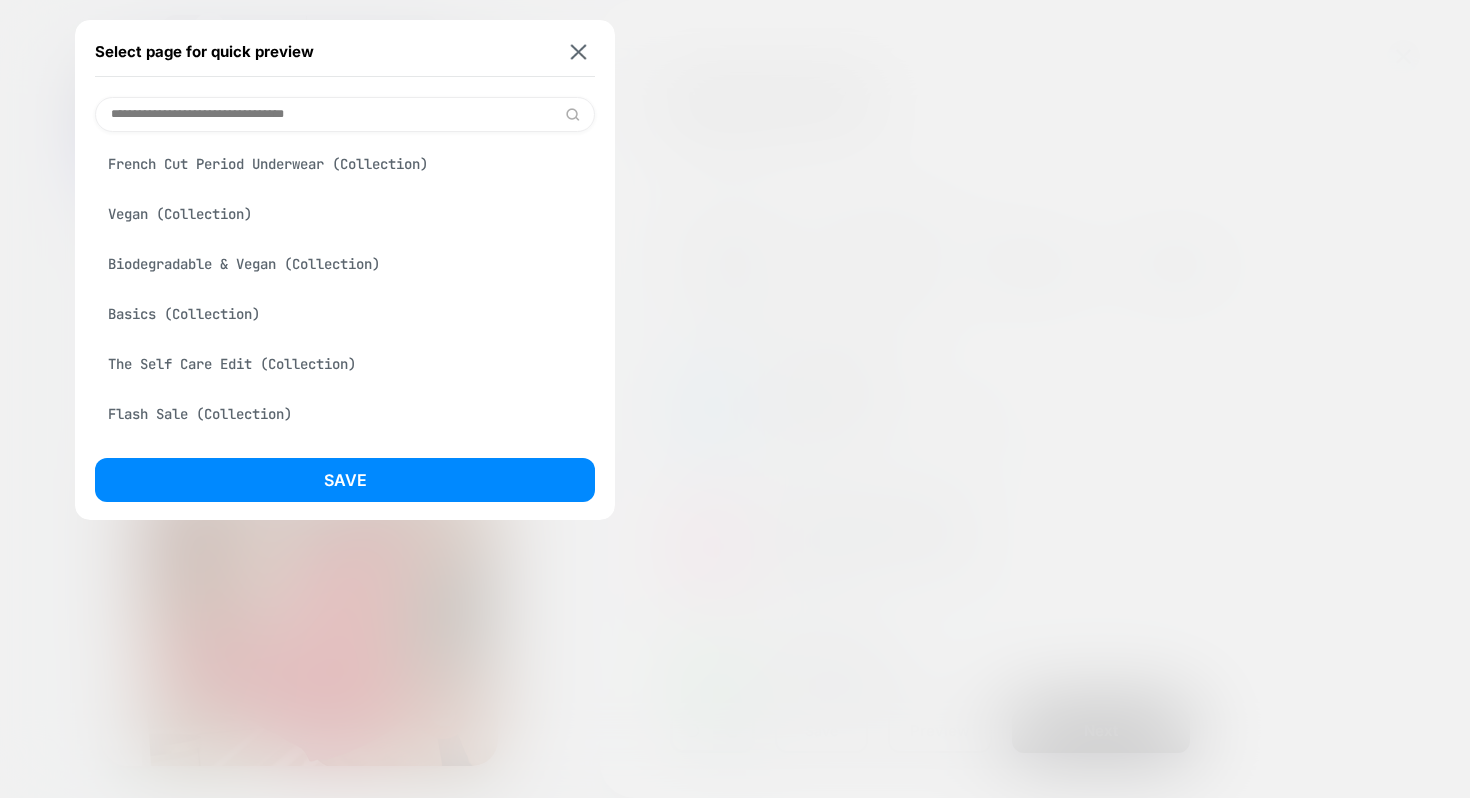 scroll, scrollTop: 0, scrollLeft: 0, axis: both 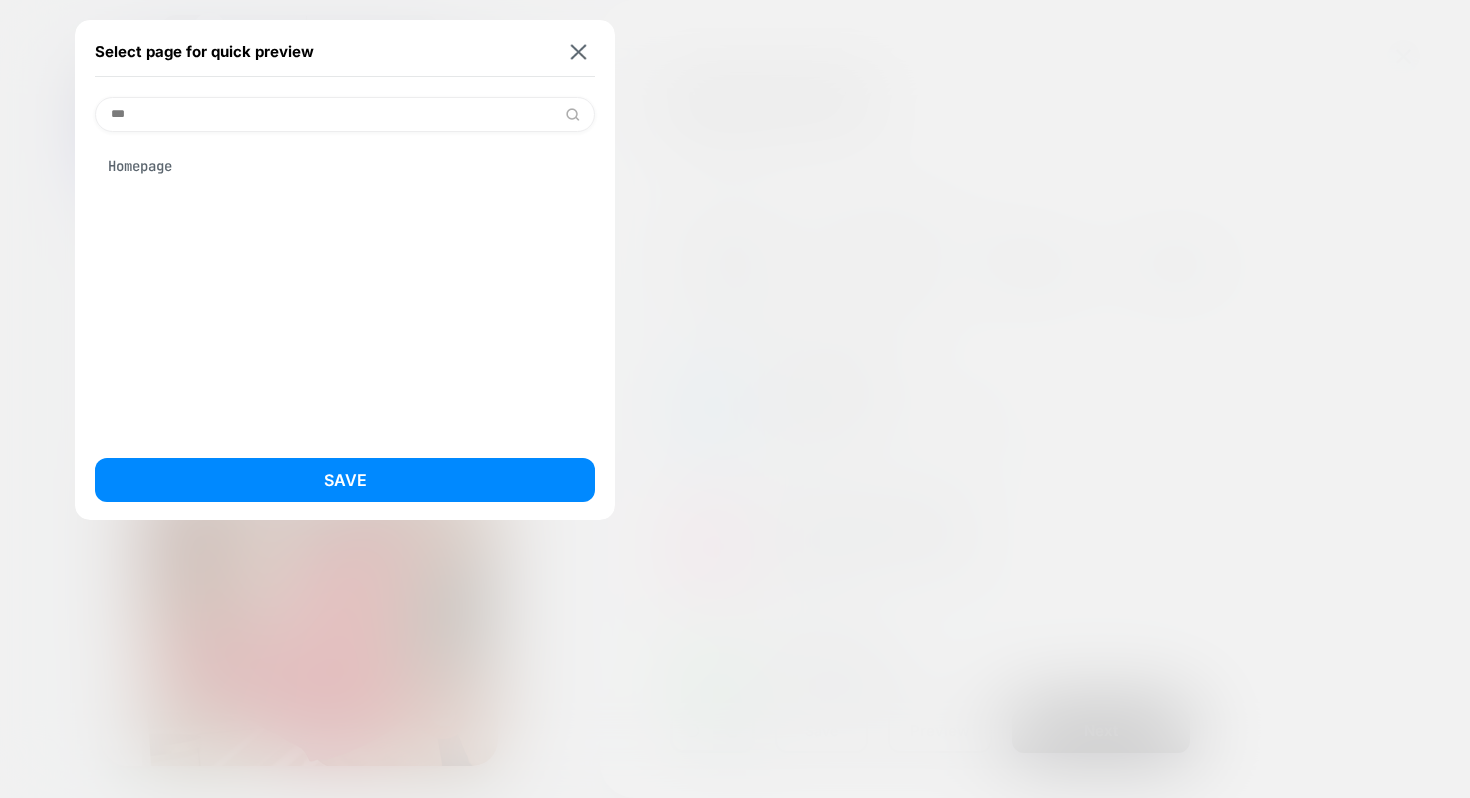 type on "***" 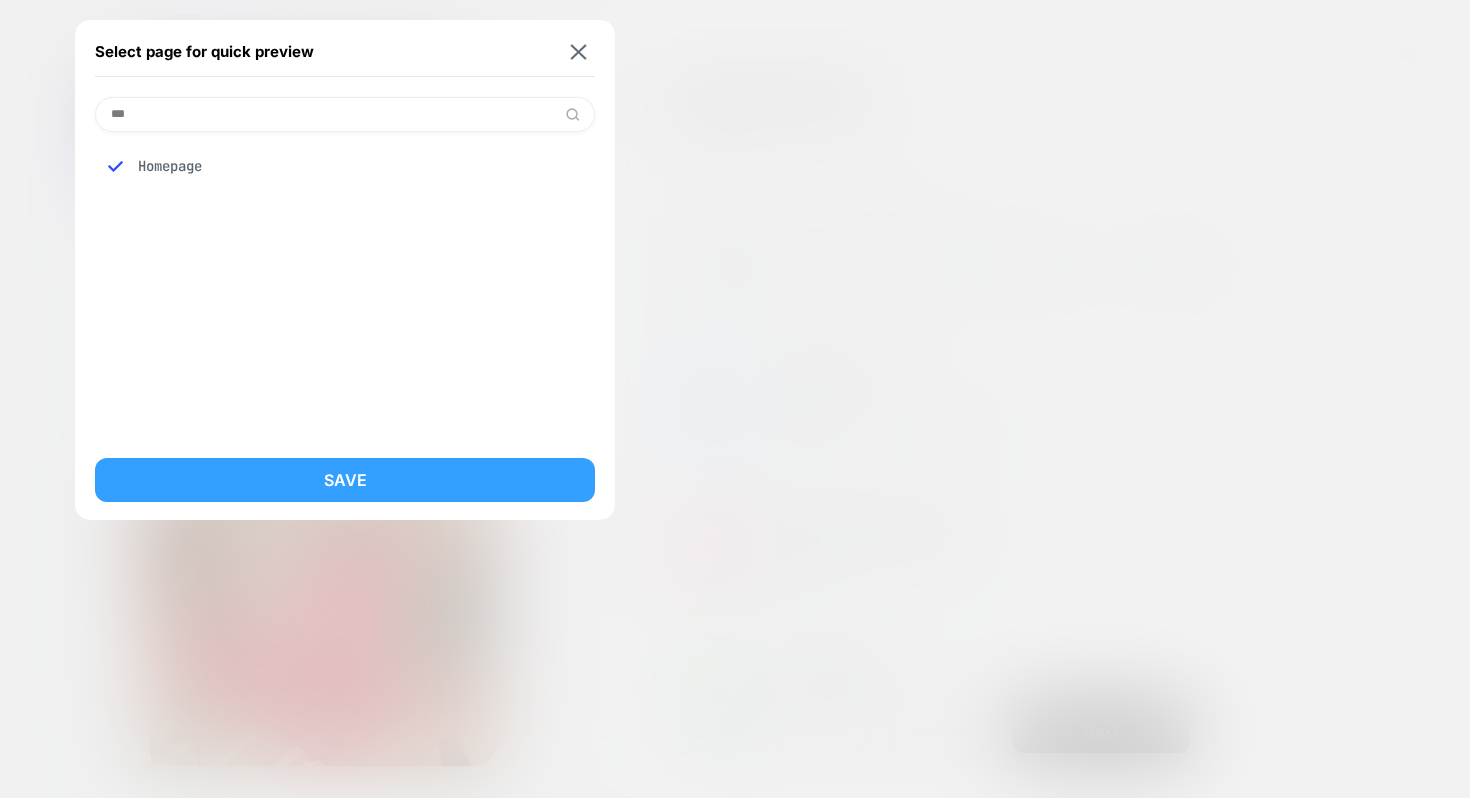 click on "Save" at bounding box center [345, 480] 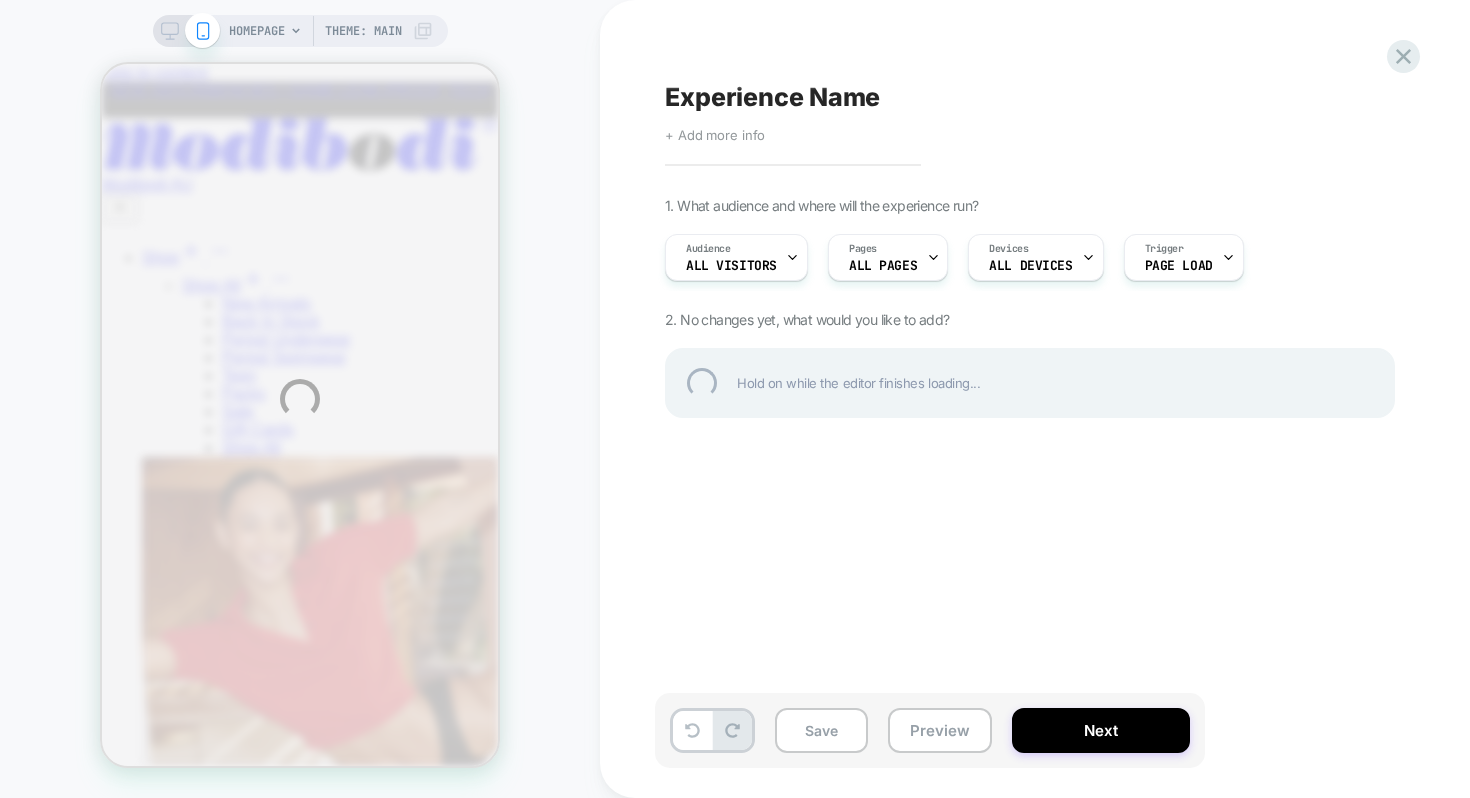 scroll, scrollTop: 0, scrollLeft: 0, axis: both 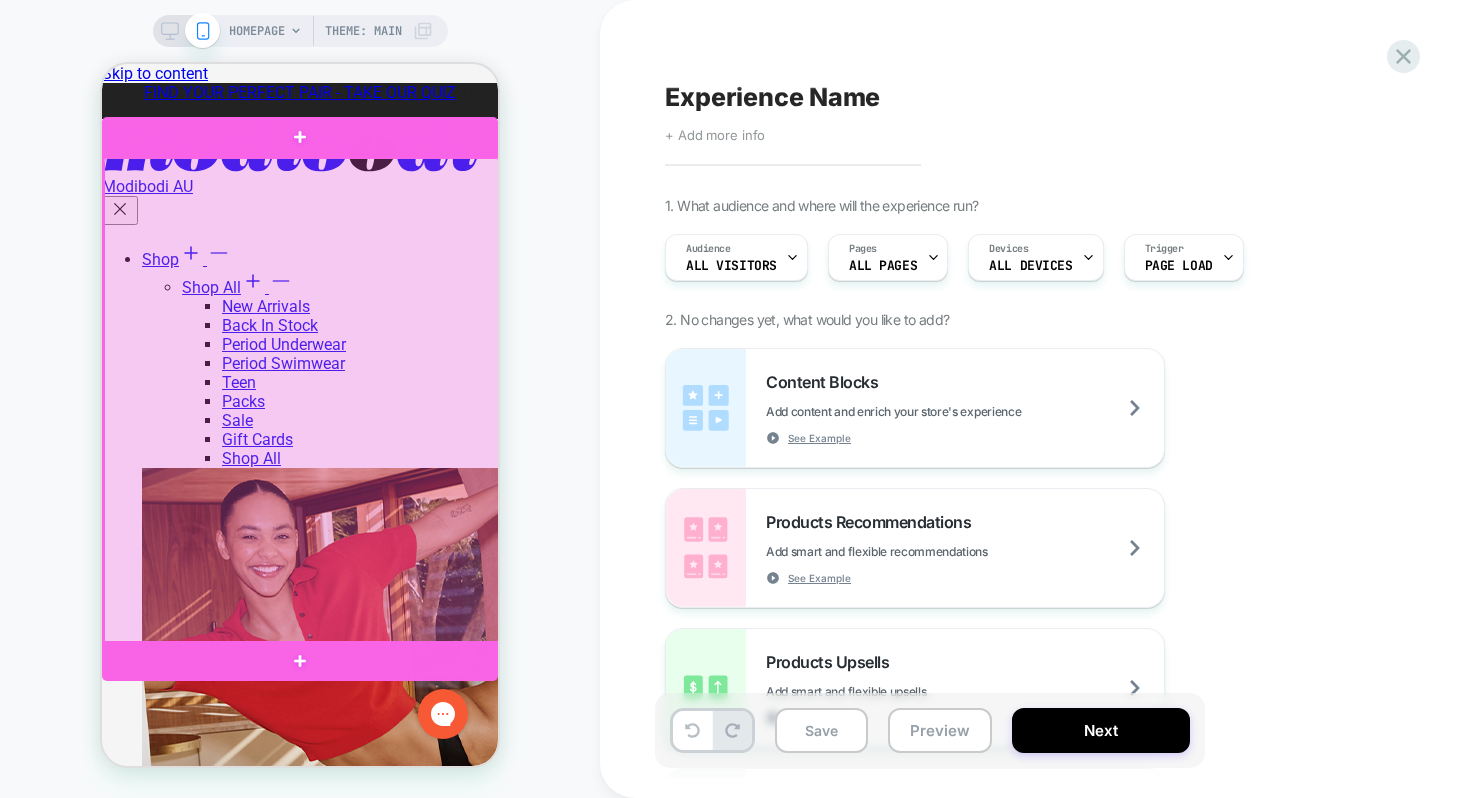 click at bounding box center [302, 401] 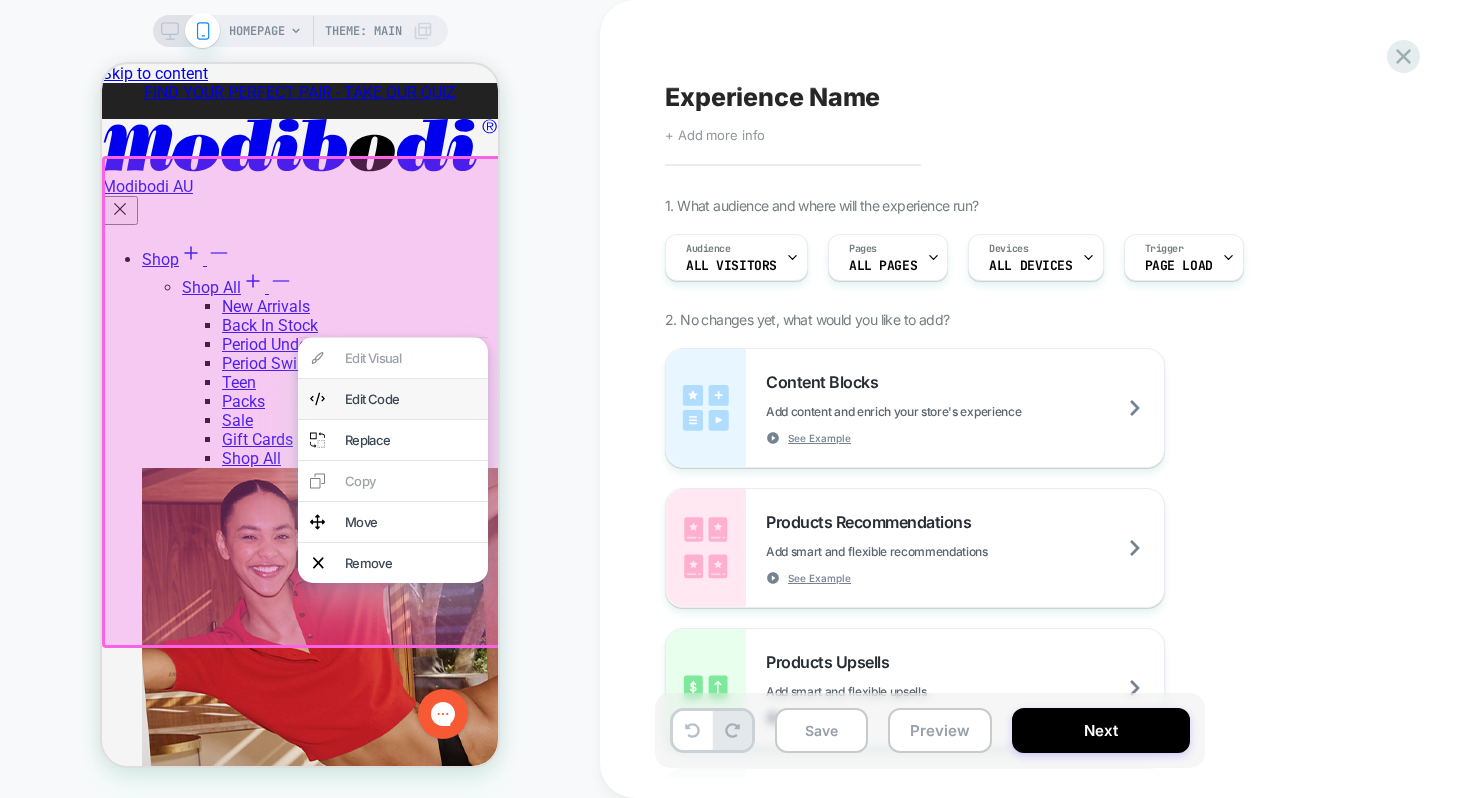 click on "Edit Code" at bounding box center [410, 399] 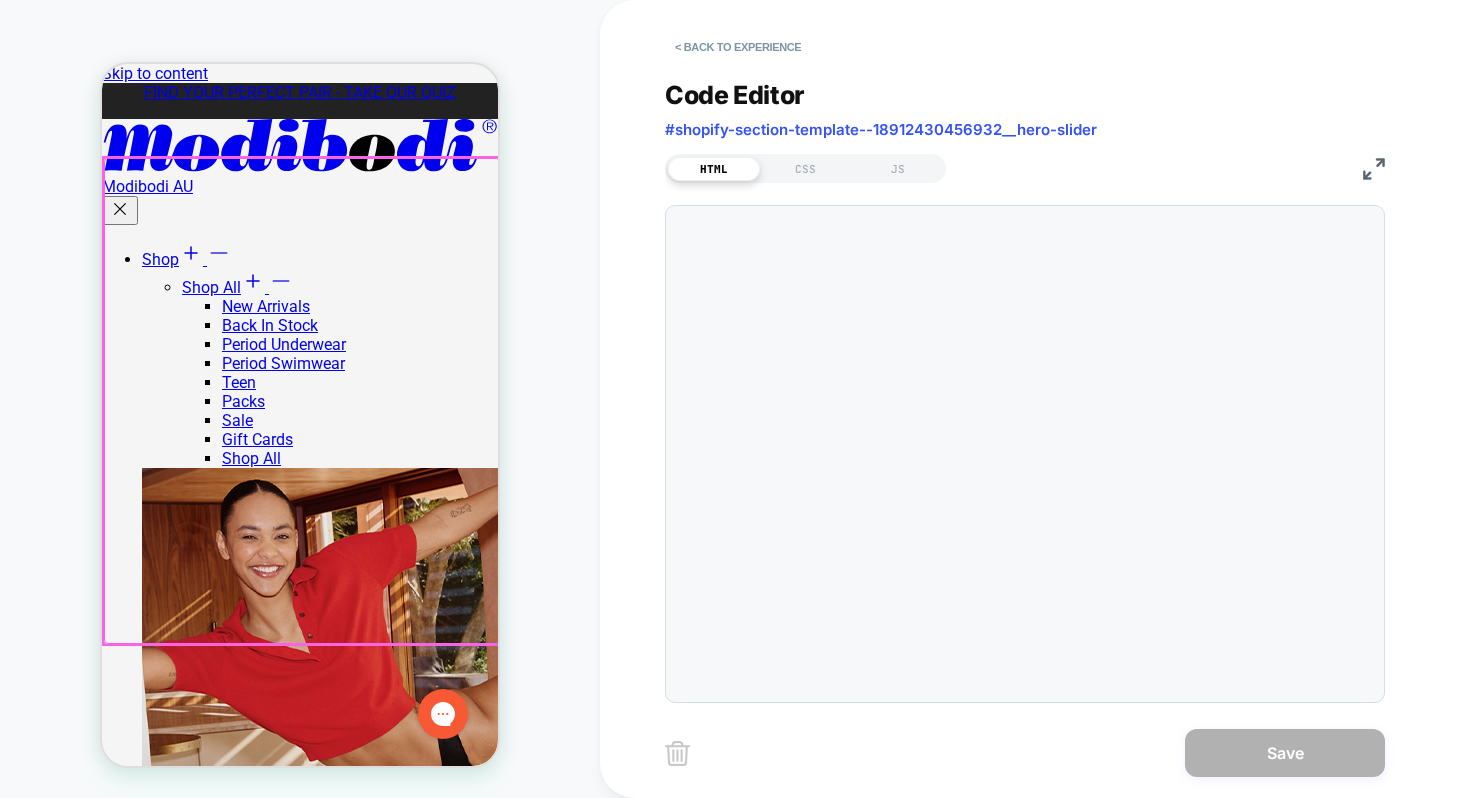 scroll, scrollTop: 270, scrollLeft: 0, axis: vertical 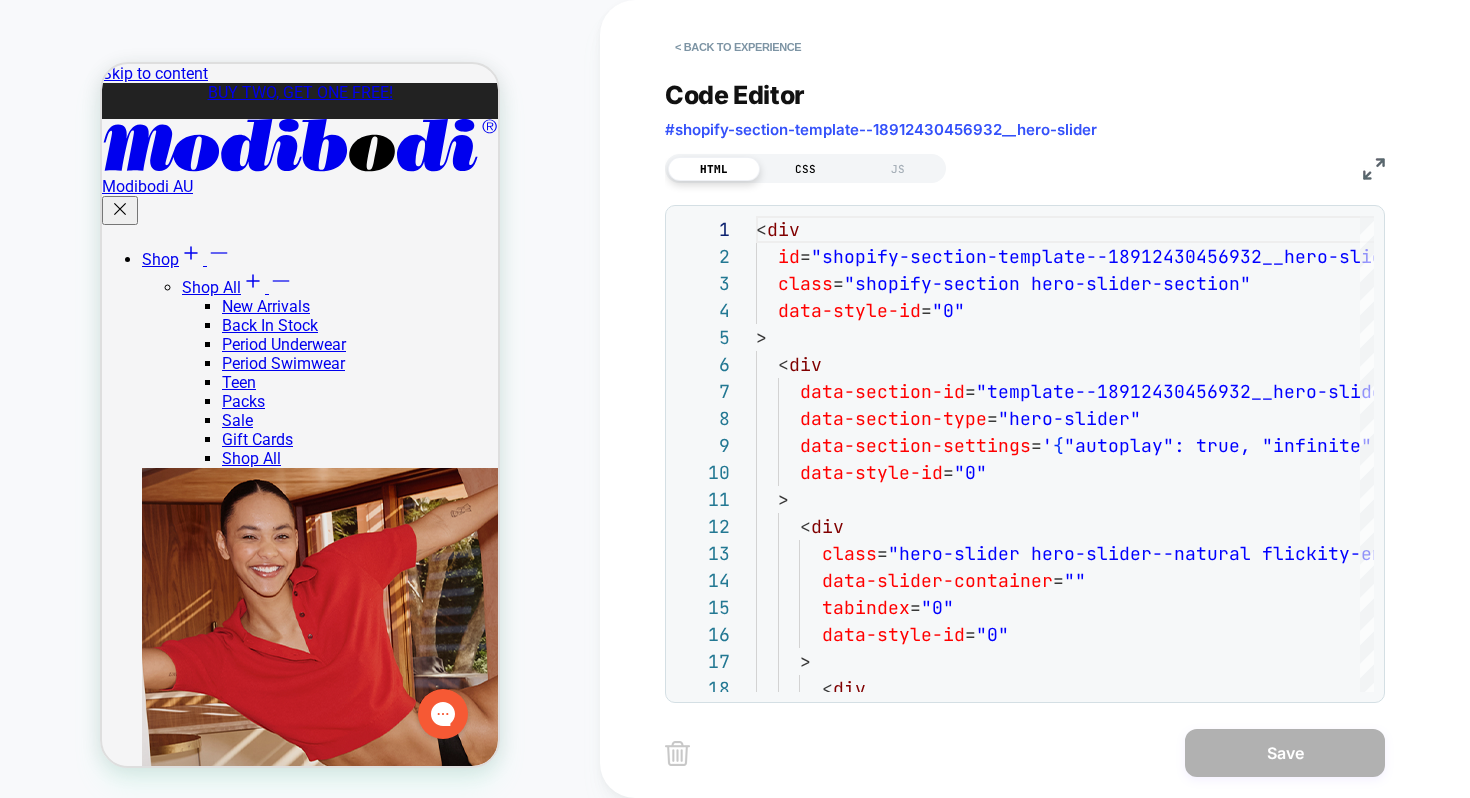 click on "CSS" at bounding box center [806, 169] 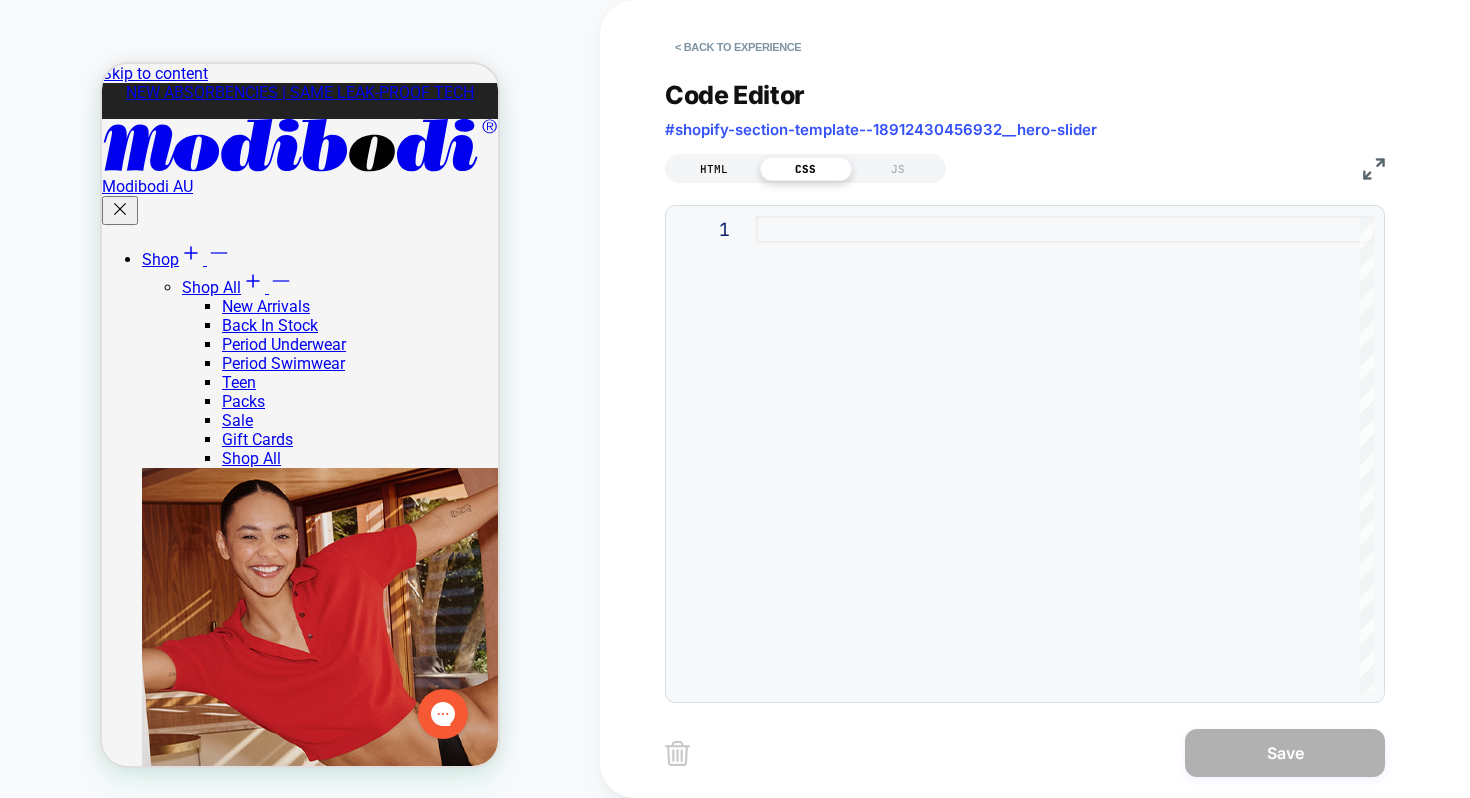 click on "HTML" at bounding box center (714, 169) 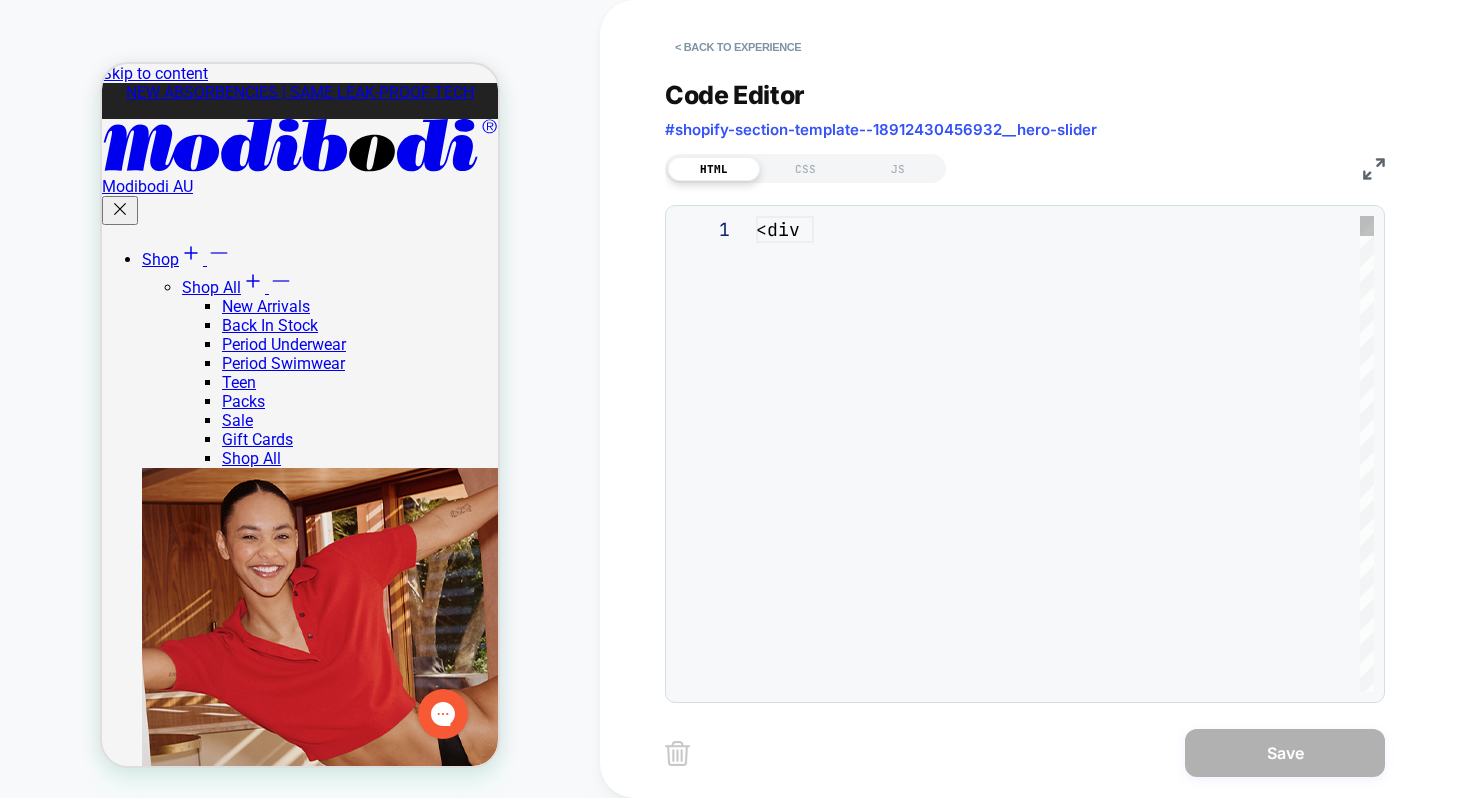 scroll, scrollTop: 270, scrollLeft: 0, axis: vertical 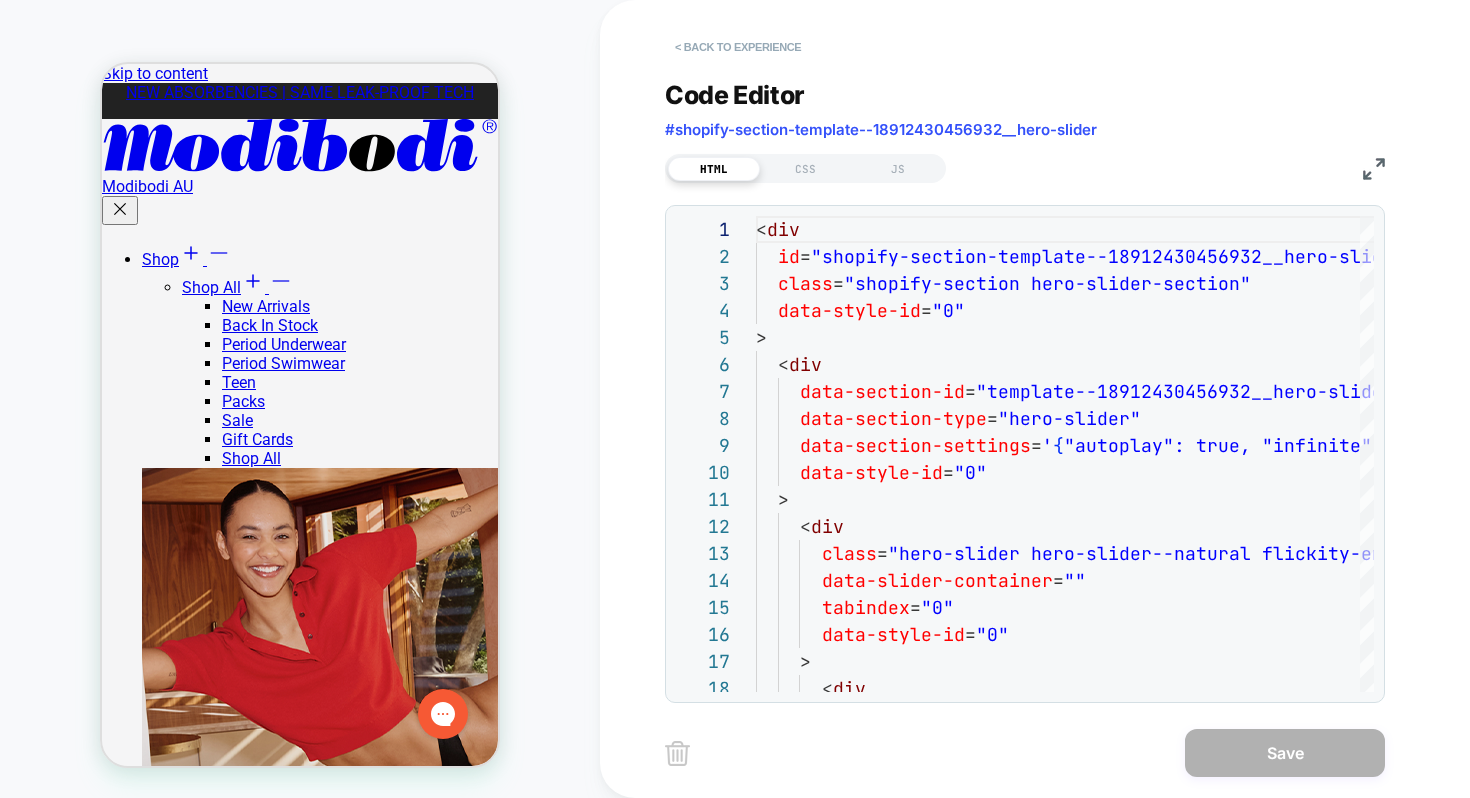 click on "< Back to experience" at bounding box center (738, 47) 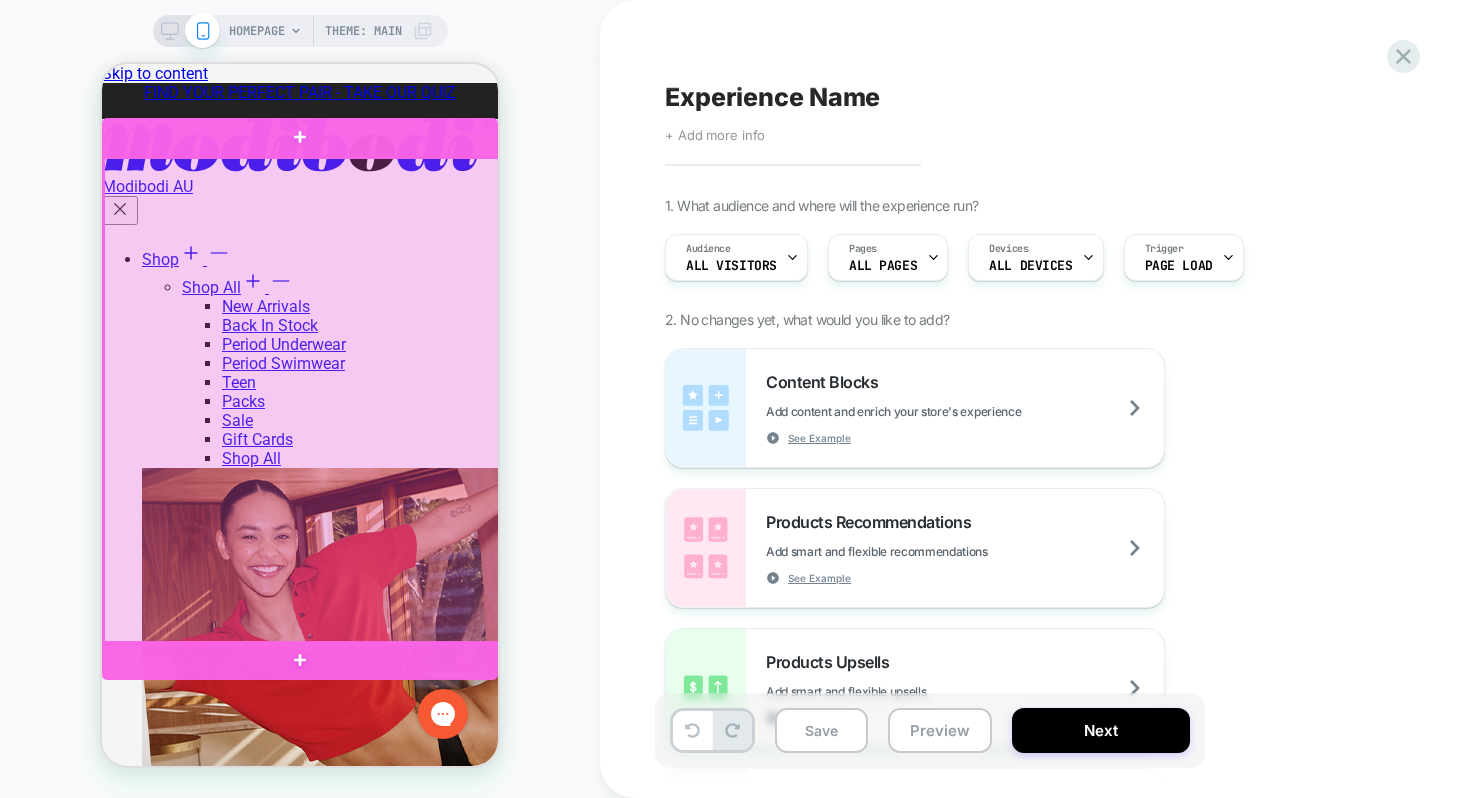 click at bounding box center [302, 401] 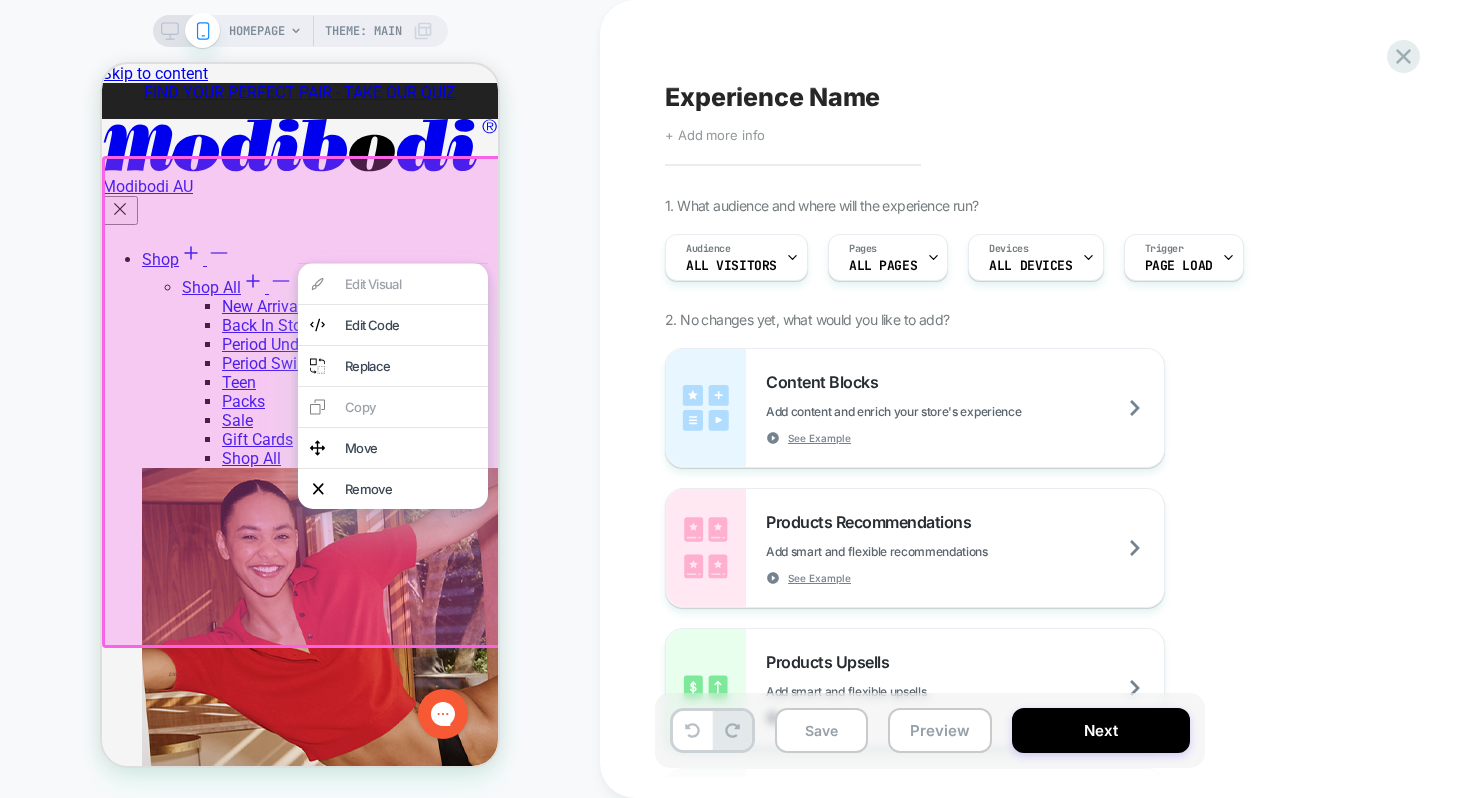 click on "Edit Visual Edit Code Replace Copy Move Remove" at bounding box center [393, 386] 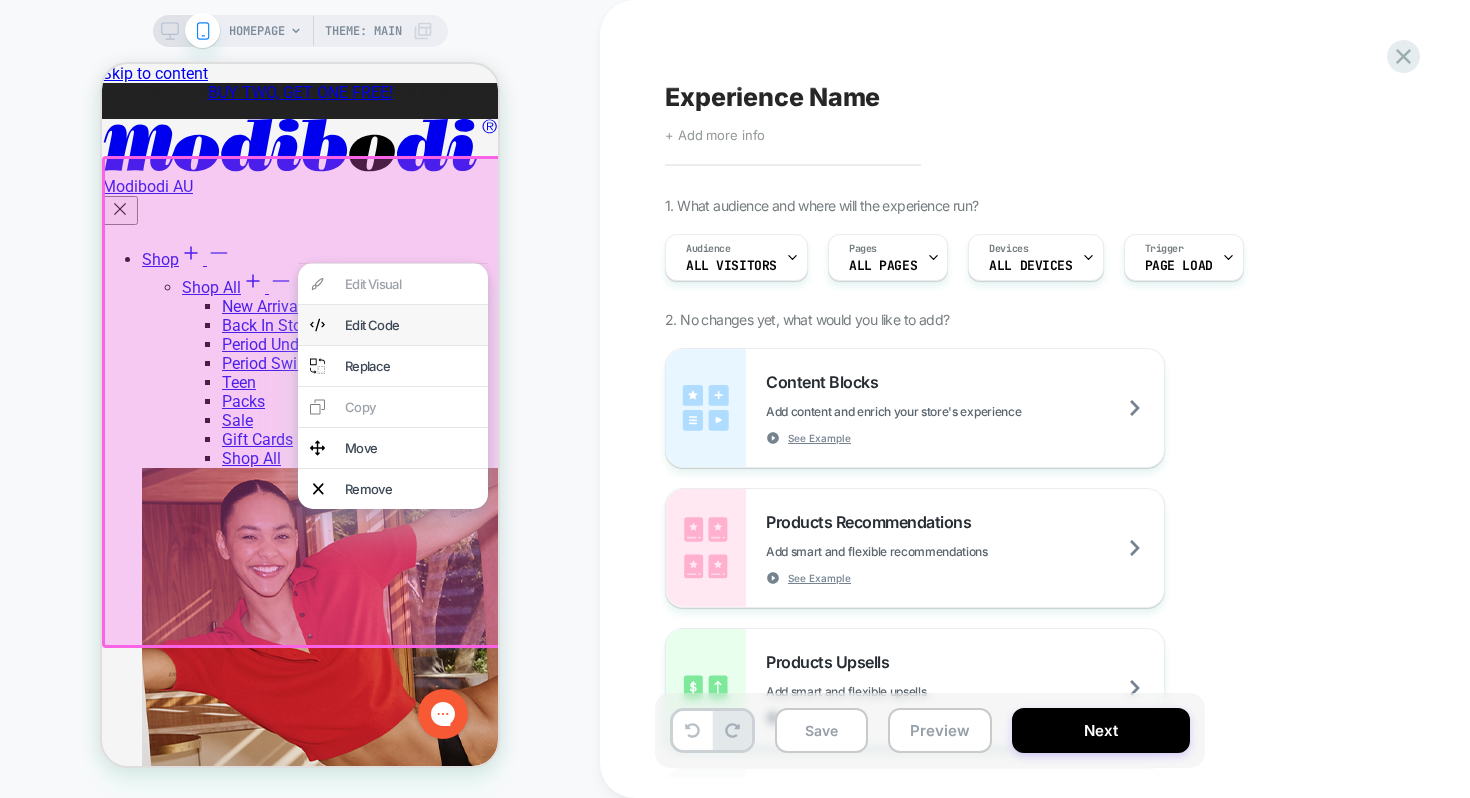 click on "Edit Code" at bounding box center (410, 325) 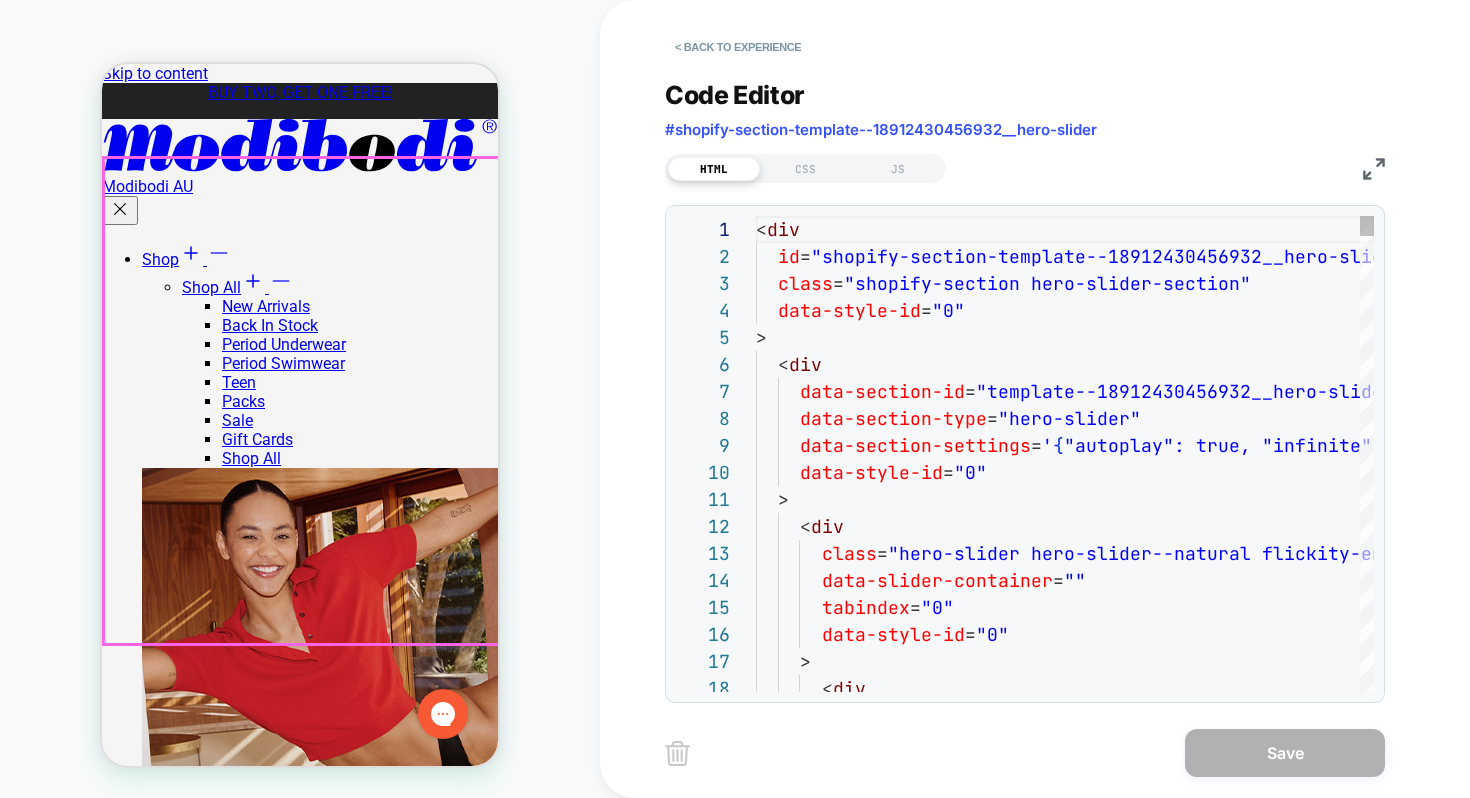 scroll, scrollTop: 270, scrollLeft: 0, axis: vertical 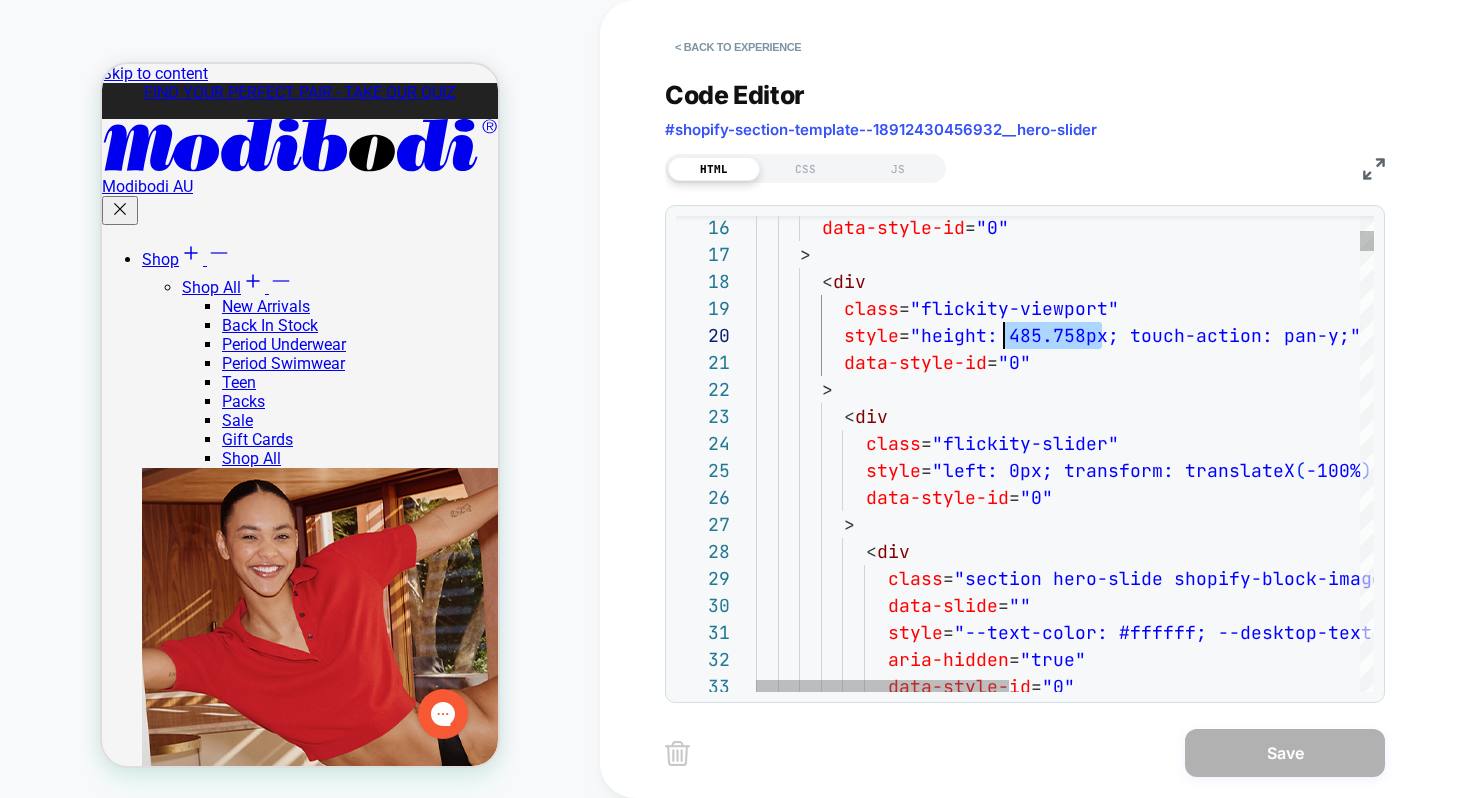 drag, startPoint x: 1098, startPoint y: 332, endPoint x: 1009, endPoint y: 325, distance: 89.27486 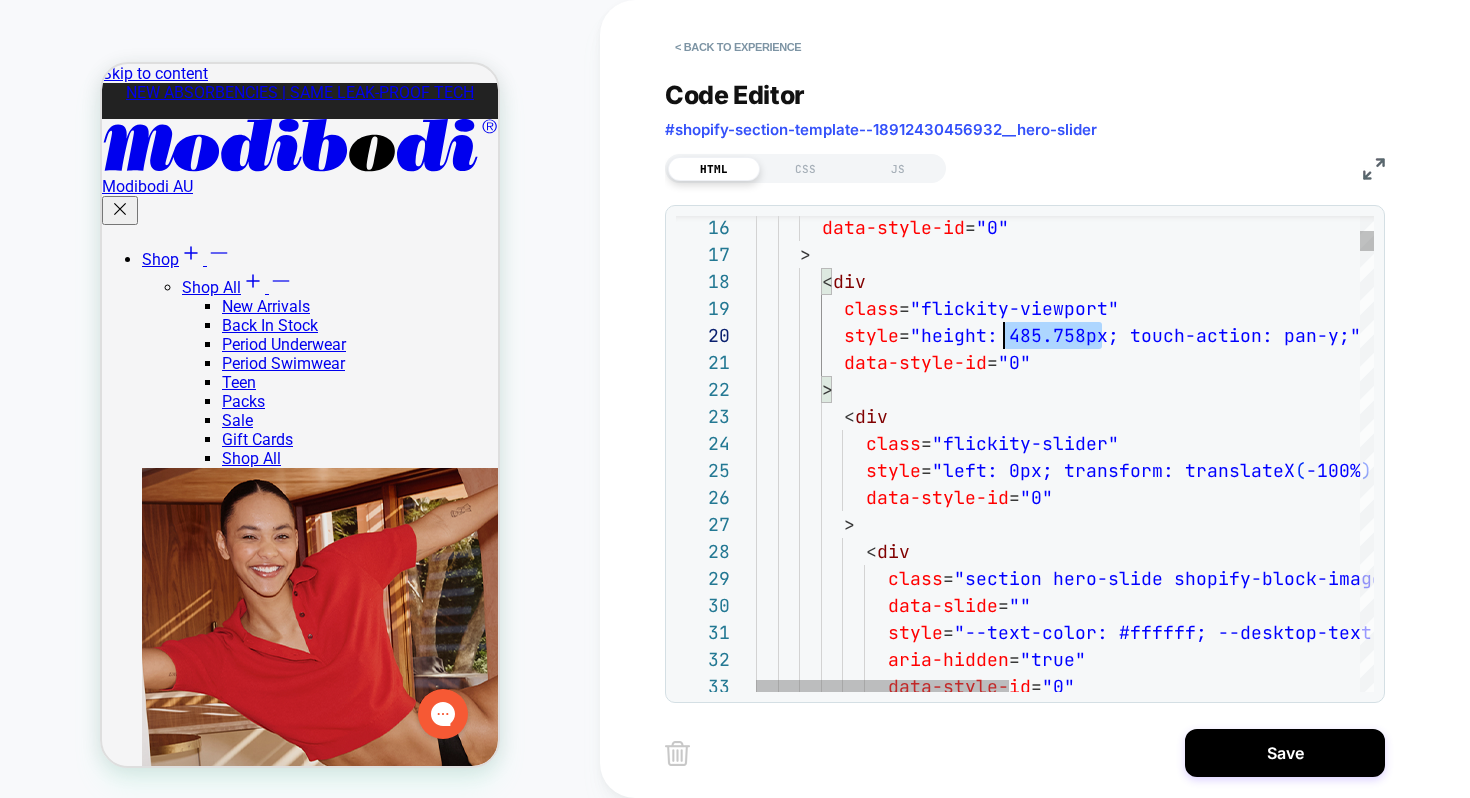 scroll, scrollTop: 243, scrollLeft: 248, axis: both 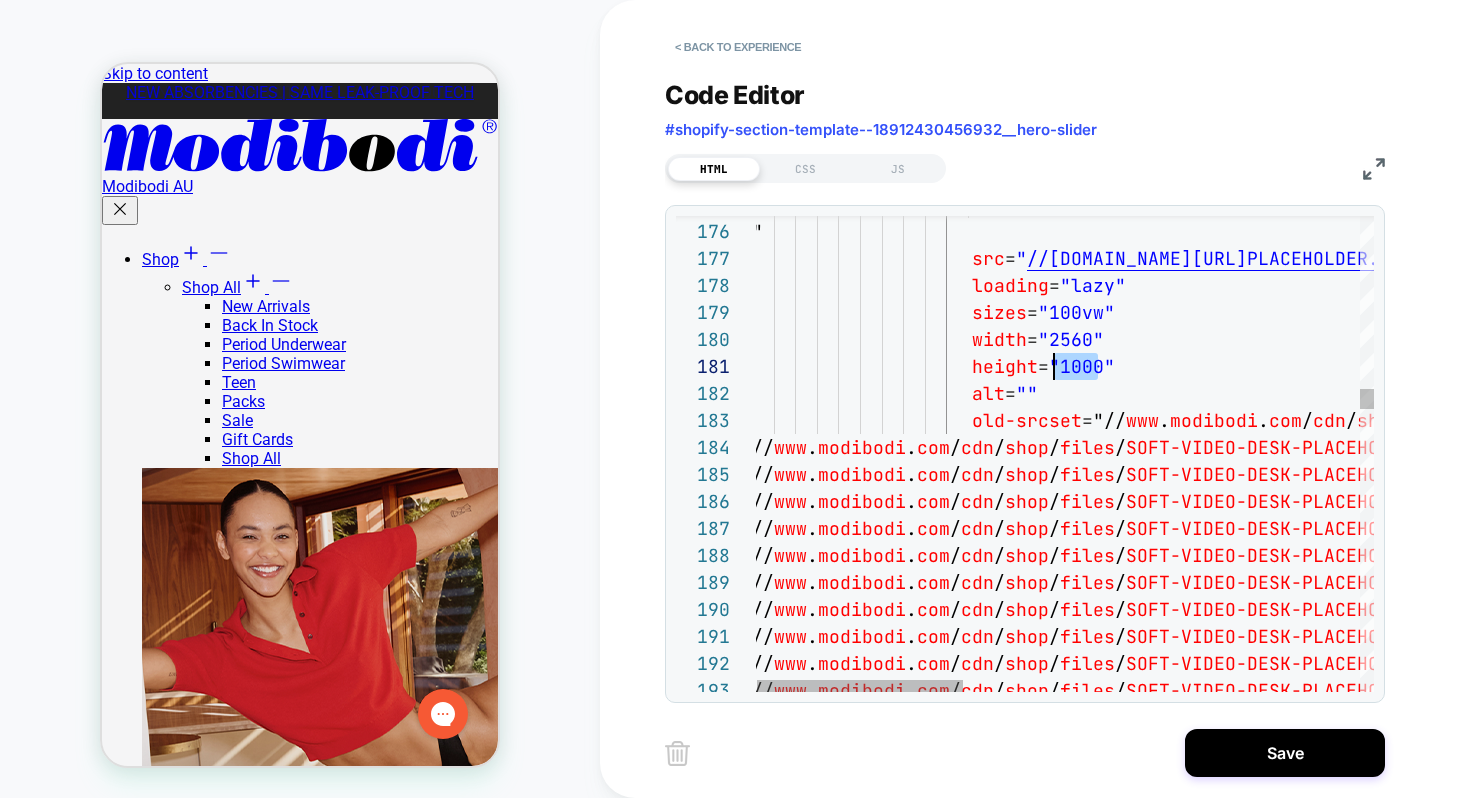 drag, startPoint x: 1096, startPoint y: 377, endPoint x: 1056, endPoint y: 373, distance: 40.1995 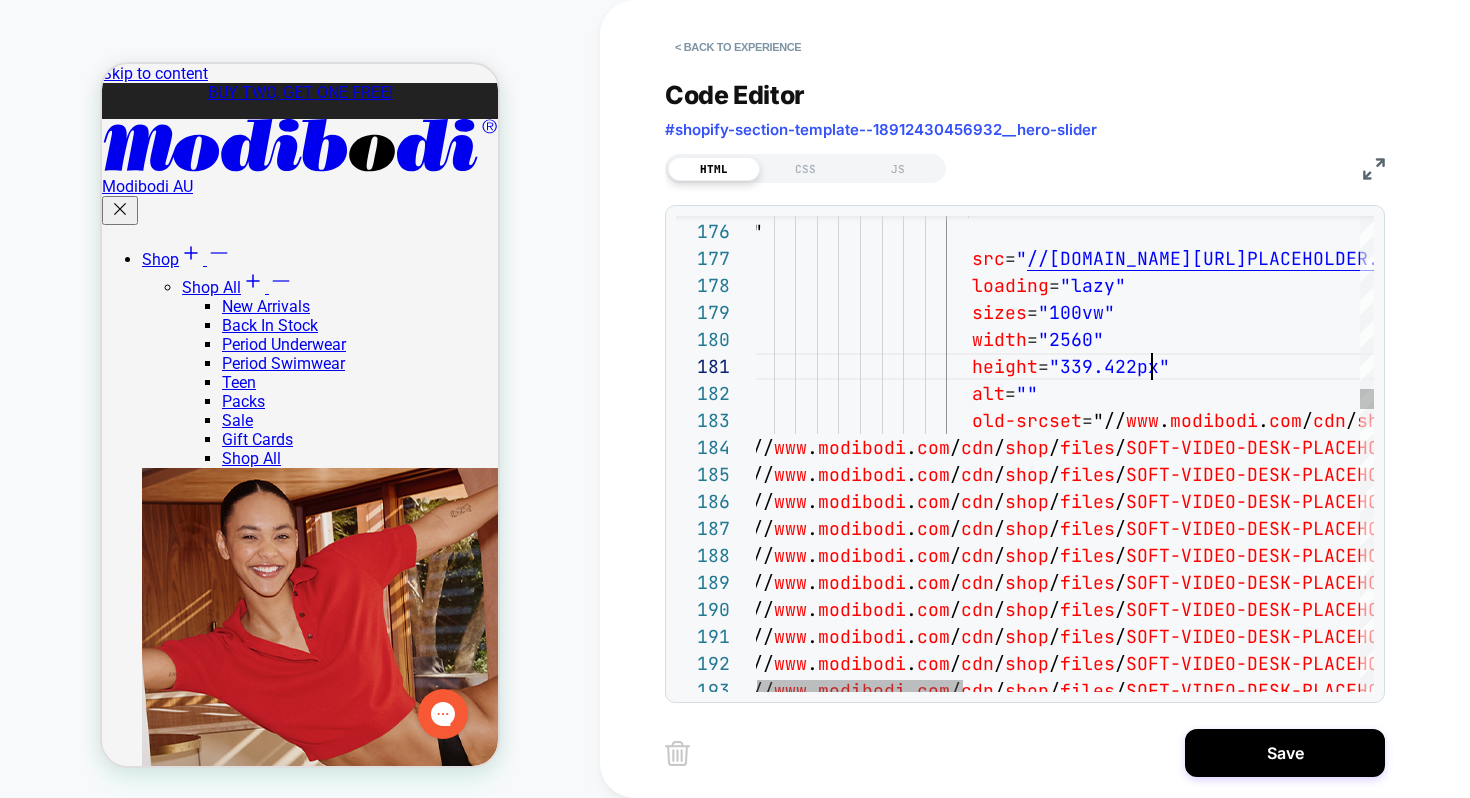 scroll, scrollTop: 0, scrollLeft: 302, axis: horizontal 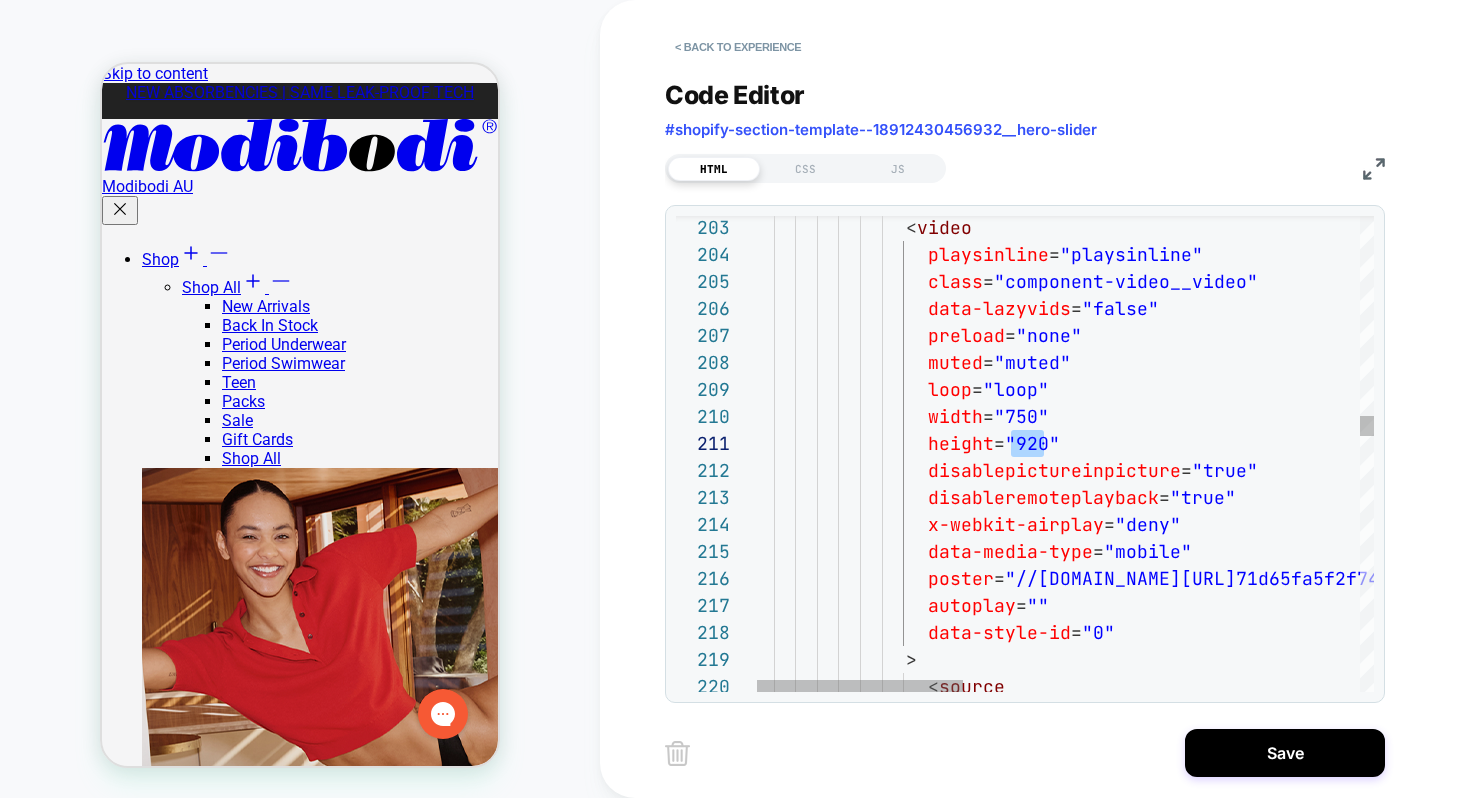 drag, startPoint x: 1043, startPoint y: 444, endPoint x: 1013, endPoint y: 446, distance: 30.066593 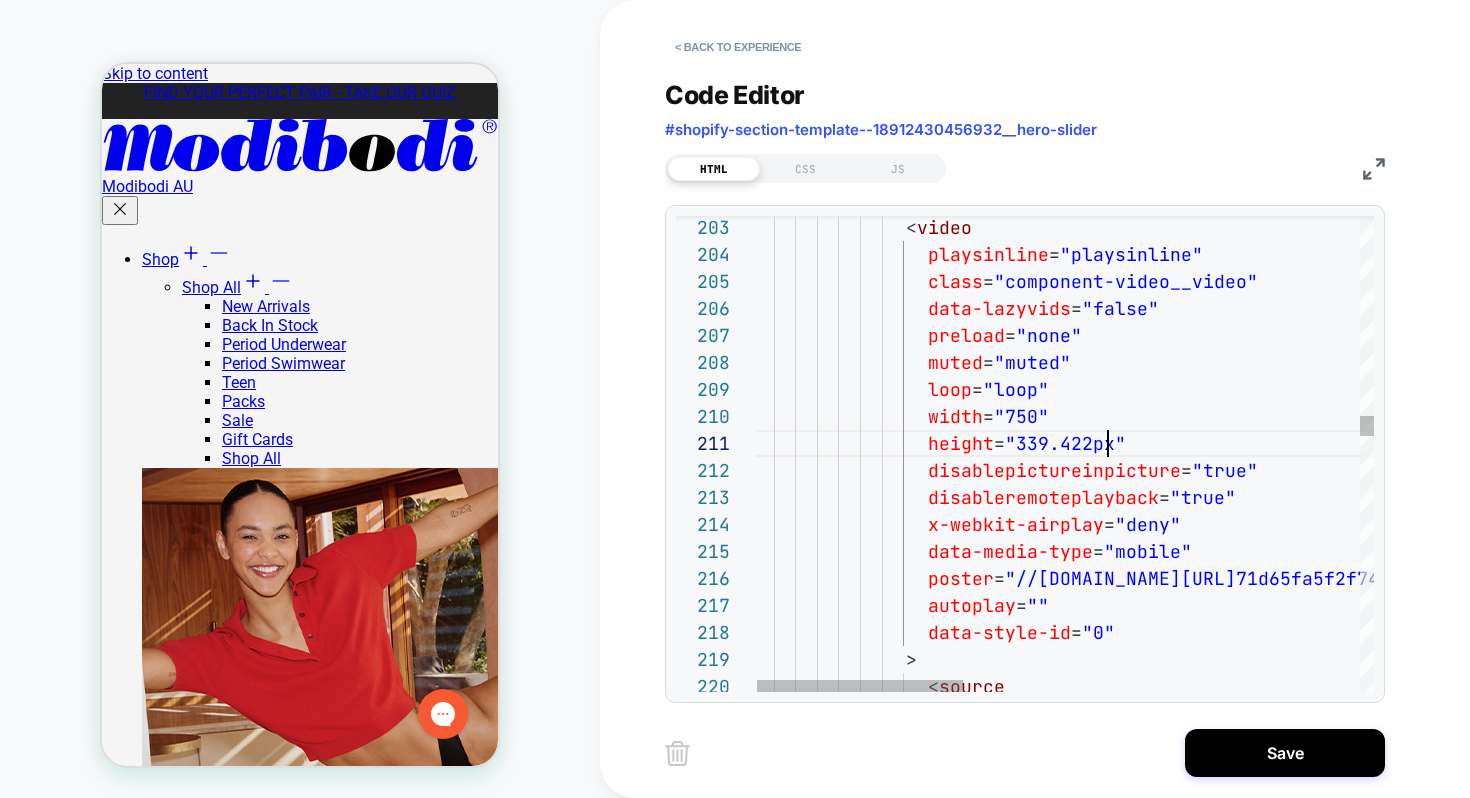 scroll, scrollTop: 0, scrollLeft: 356, axis: horizontal 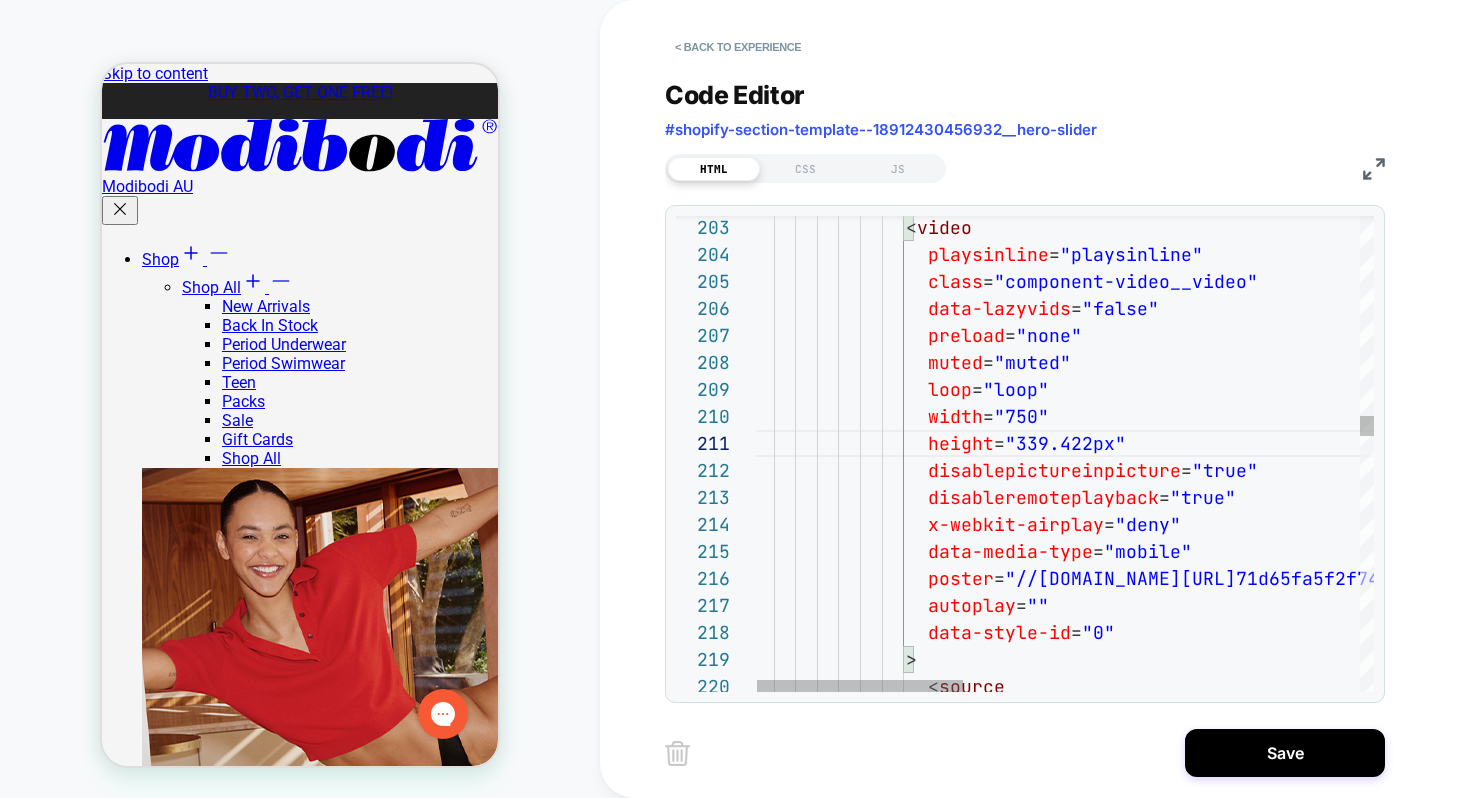 type on "**********" 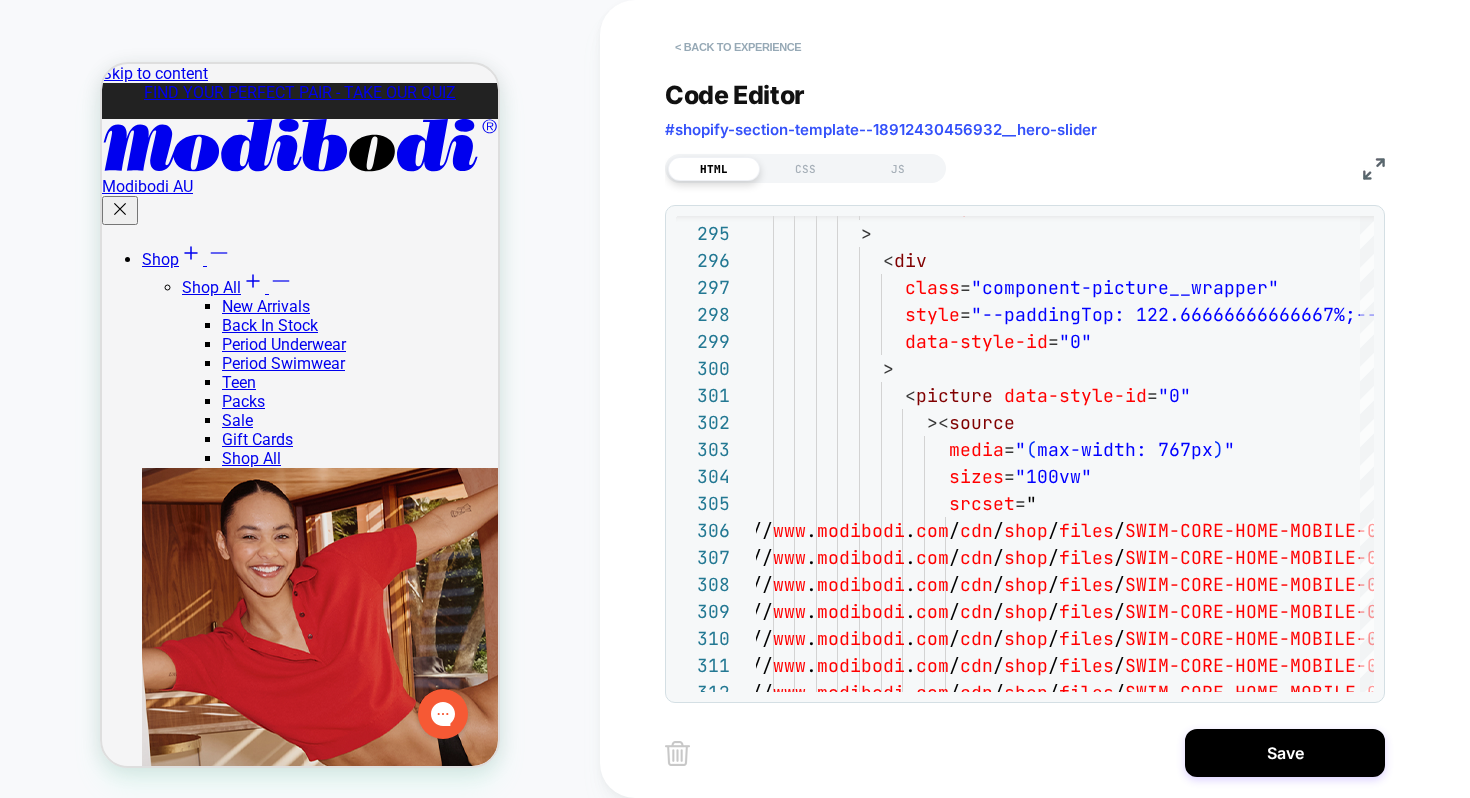 click on "< Back to experience" at bounding box center (738, 47) 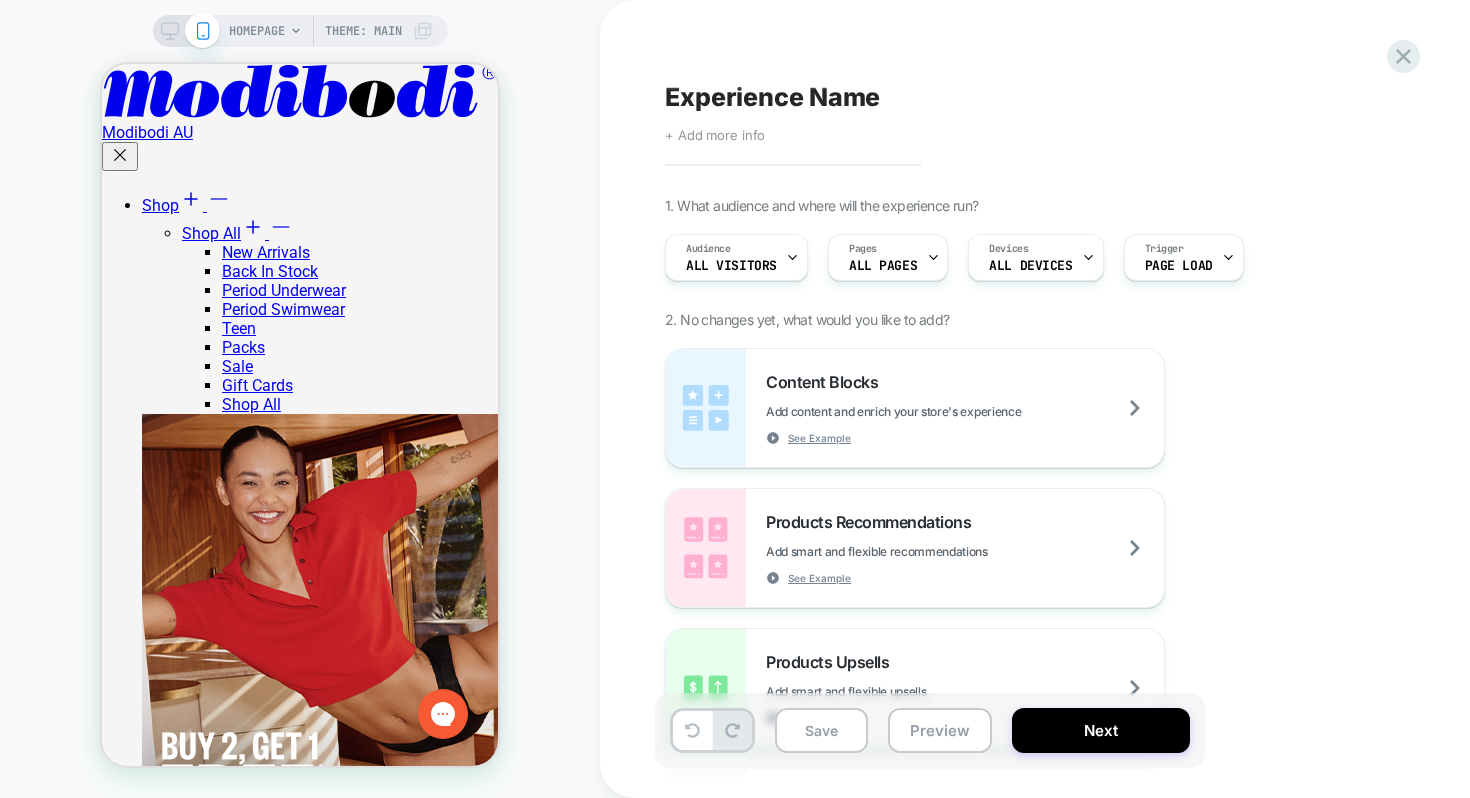 scroll, scrollTop: 412, scrollLeft: 0, axis: vertical 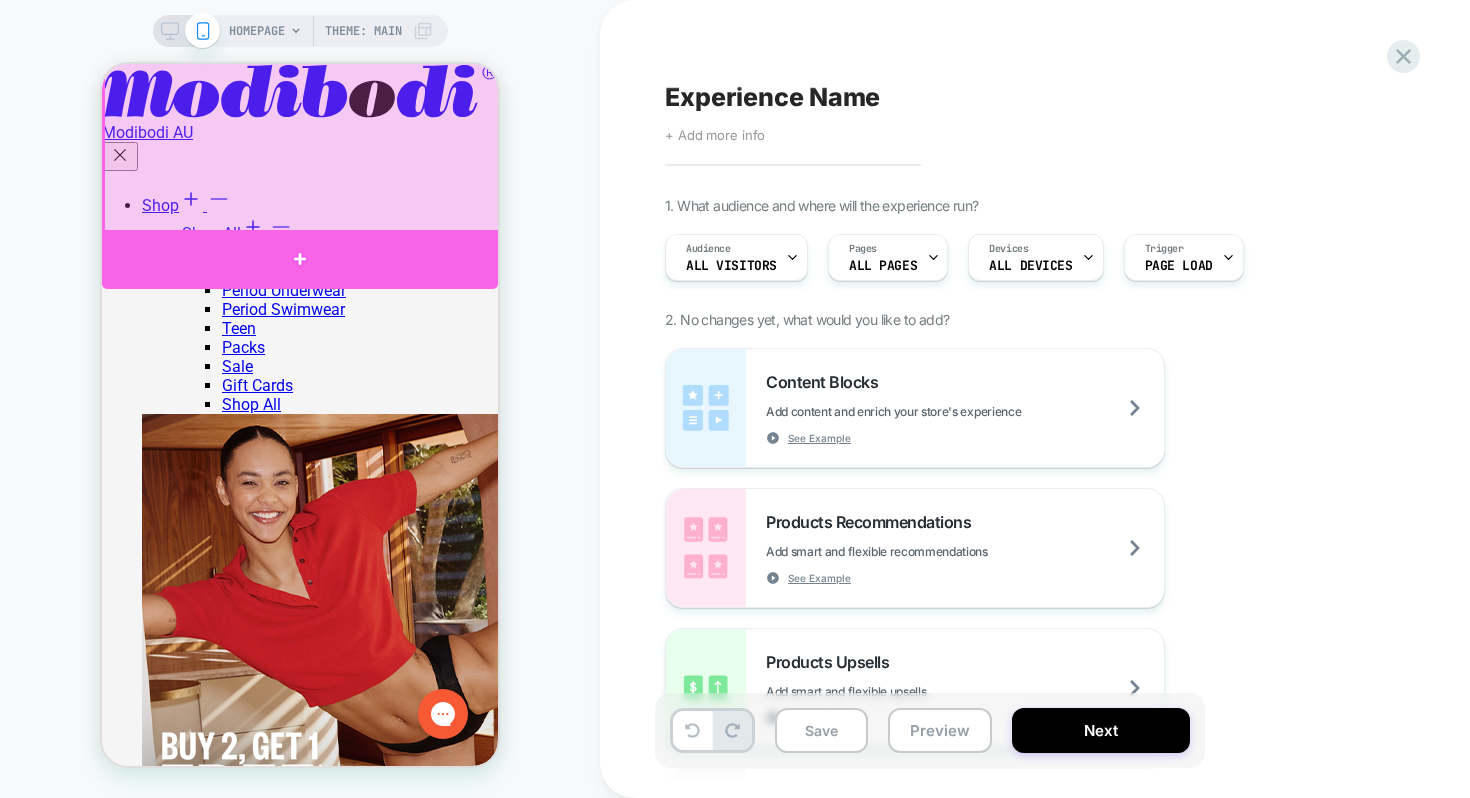 click at bounding box center [300, 259] 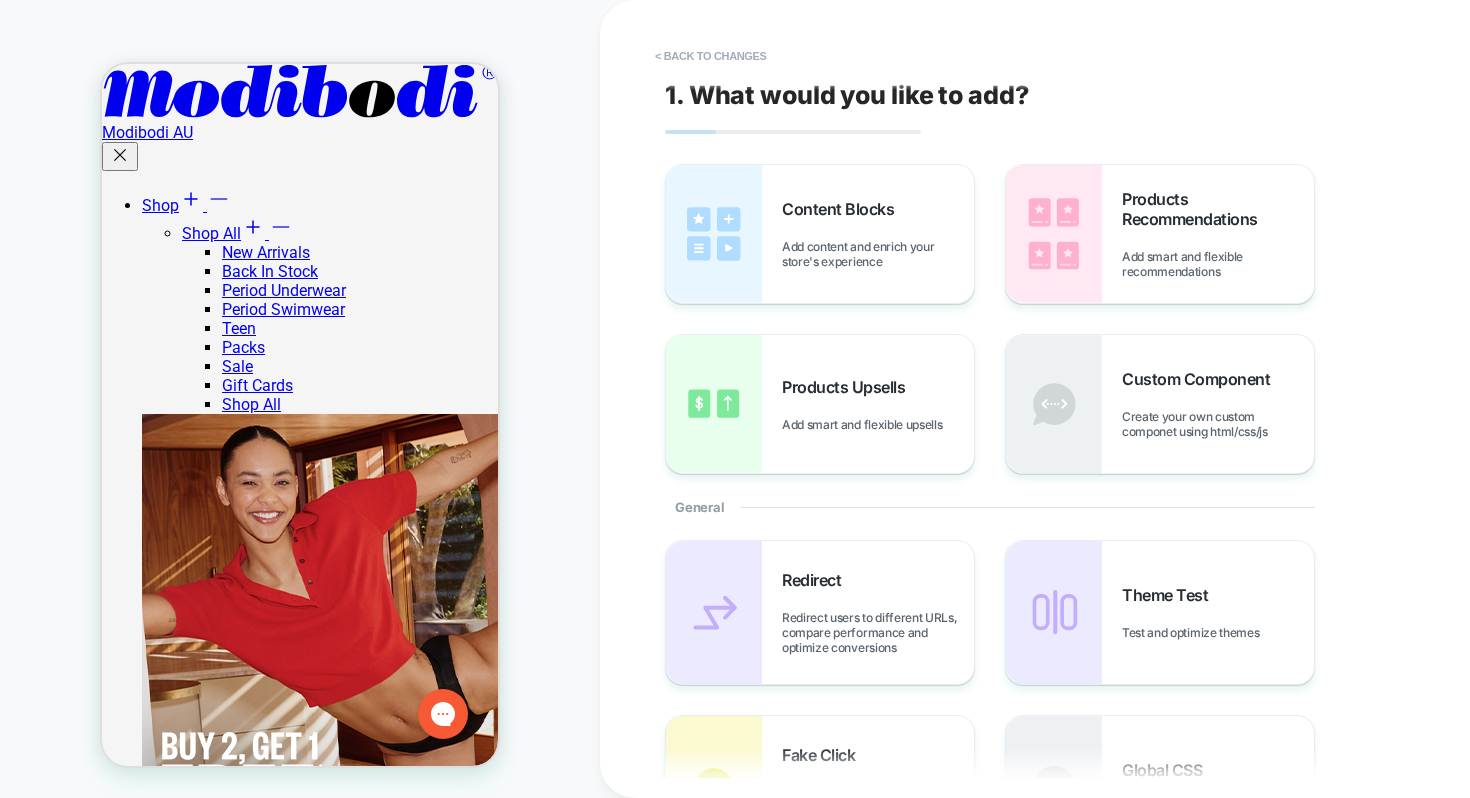 scroll, scrollTop: 291, scrollLeft: 0, axis: vertical 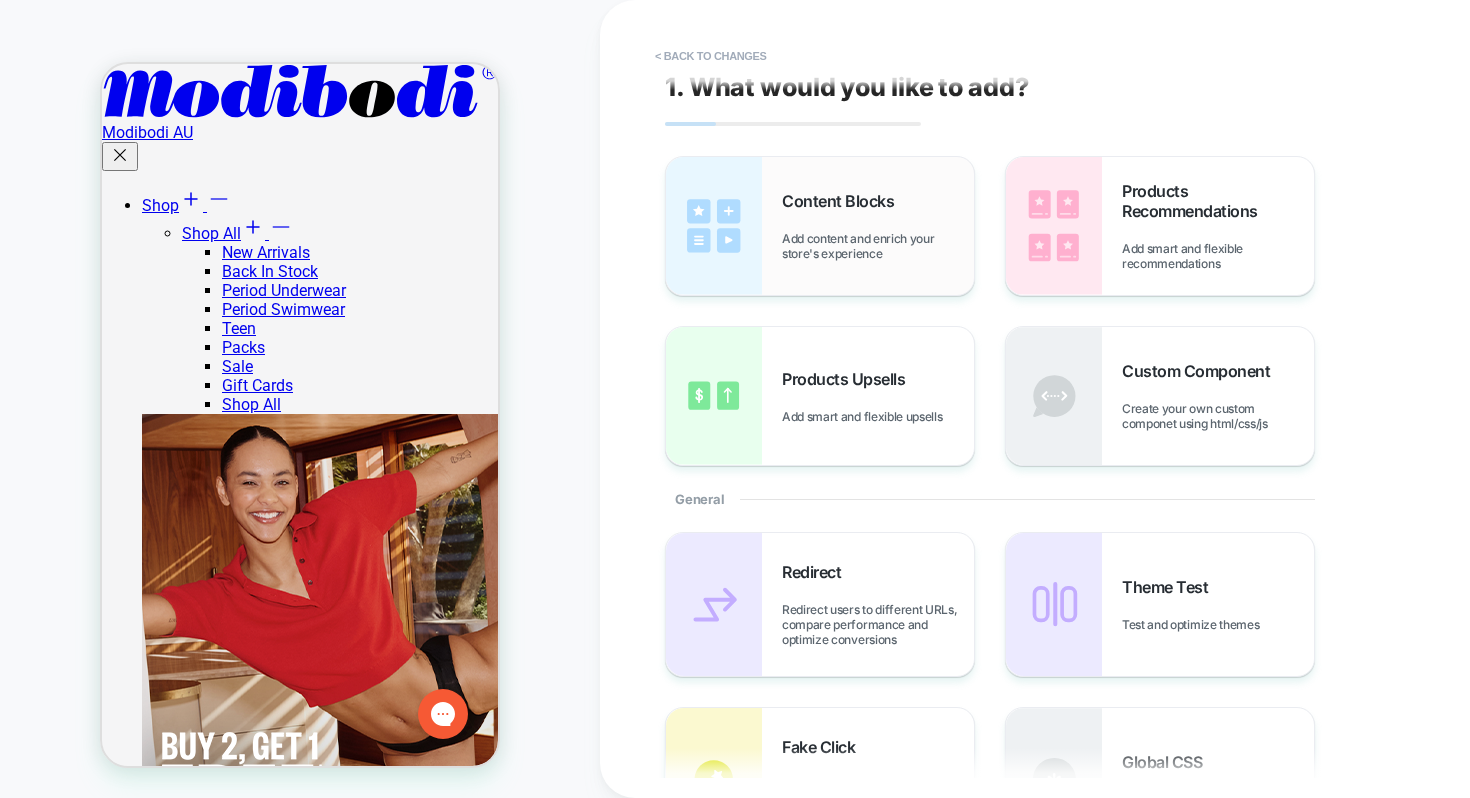 click on "Add content and enrich your store's experience" at bounding box center [878, 246] 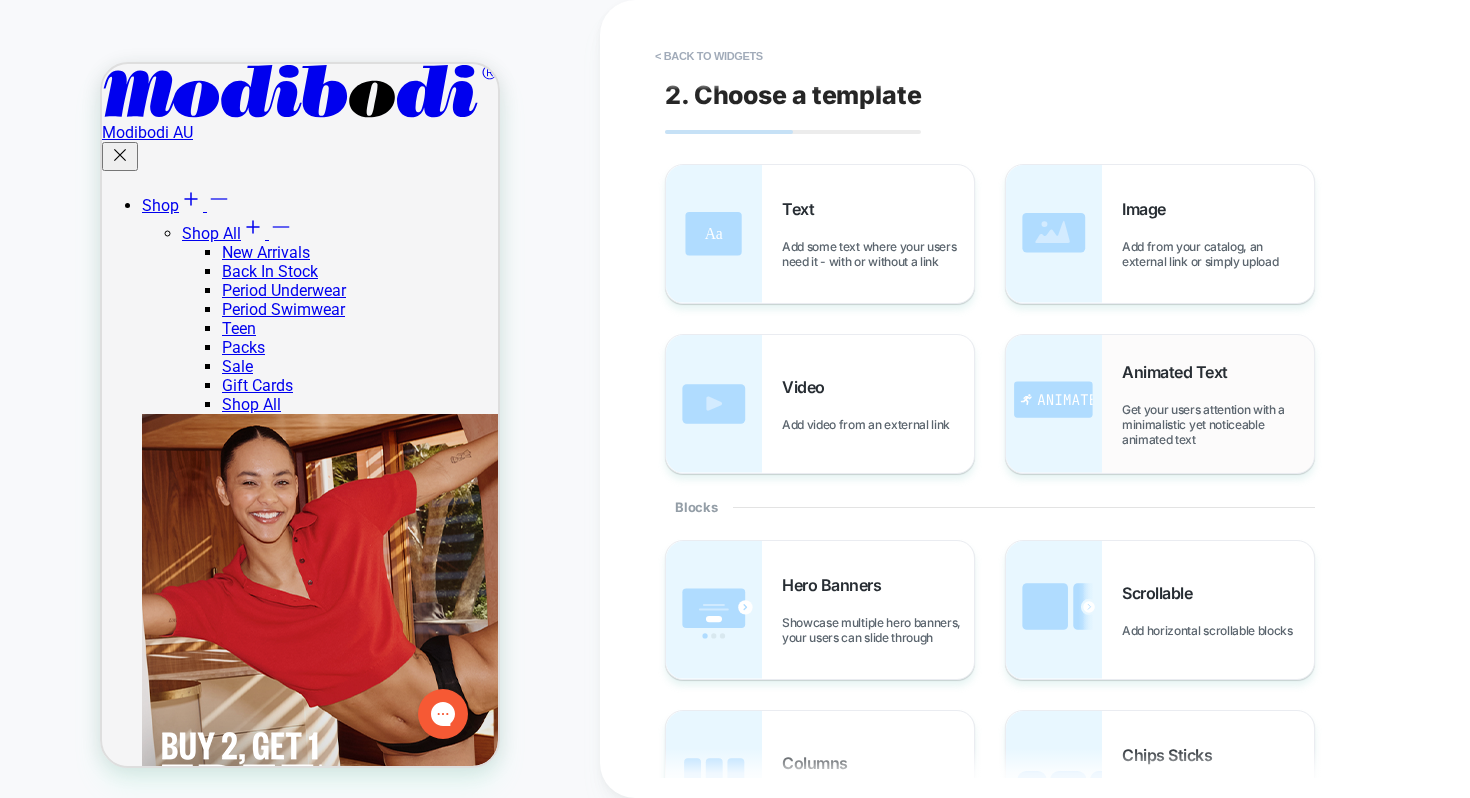scroll, scrollTop: 1, scrollLeft: 0, axis: vertical 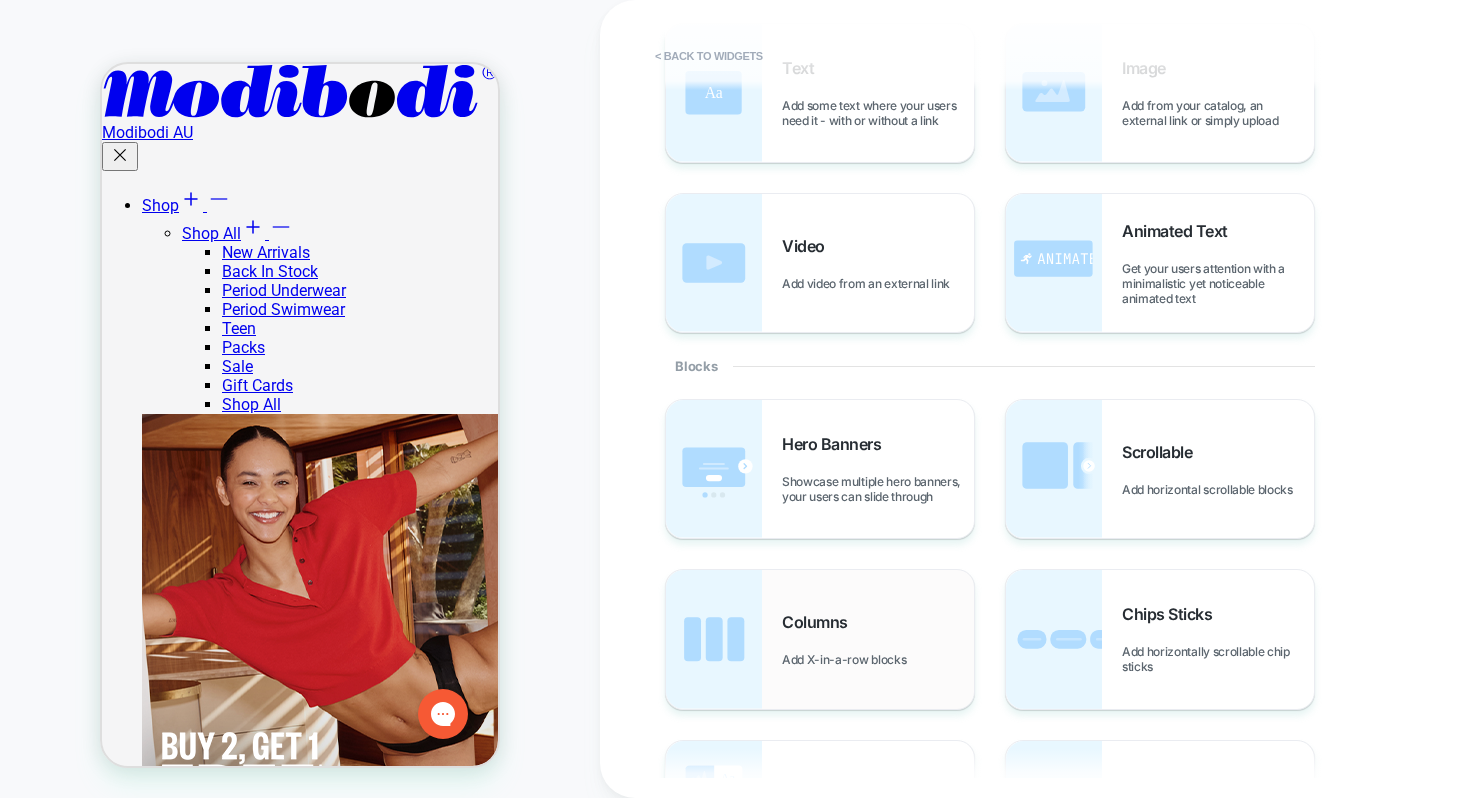 click on "Columns" at bounding box center [820, 622] 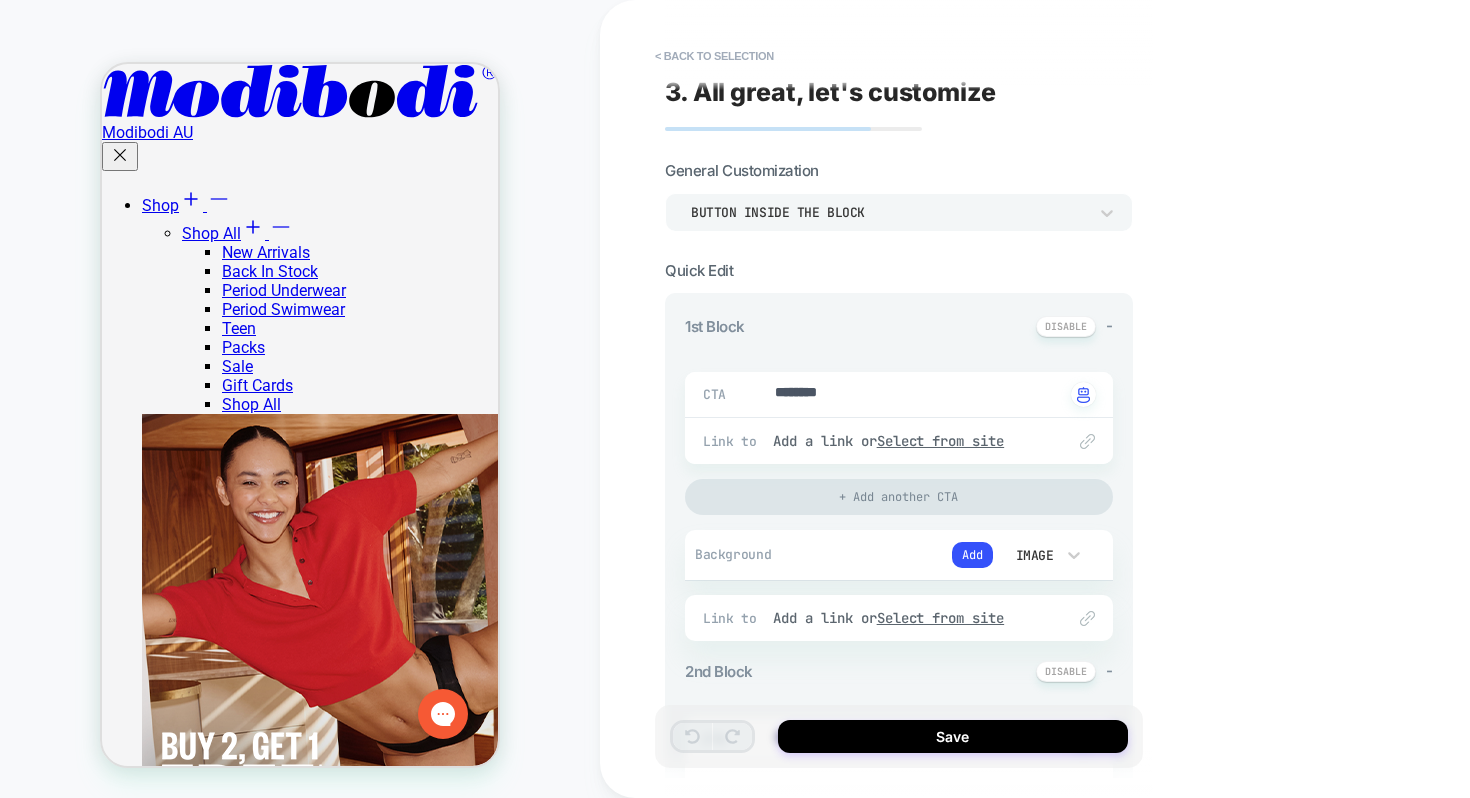 scroll, scrollTop: 5, scrollLeft: 0, axis: vertical 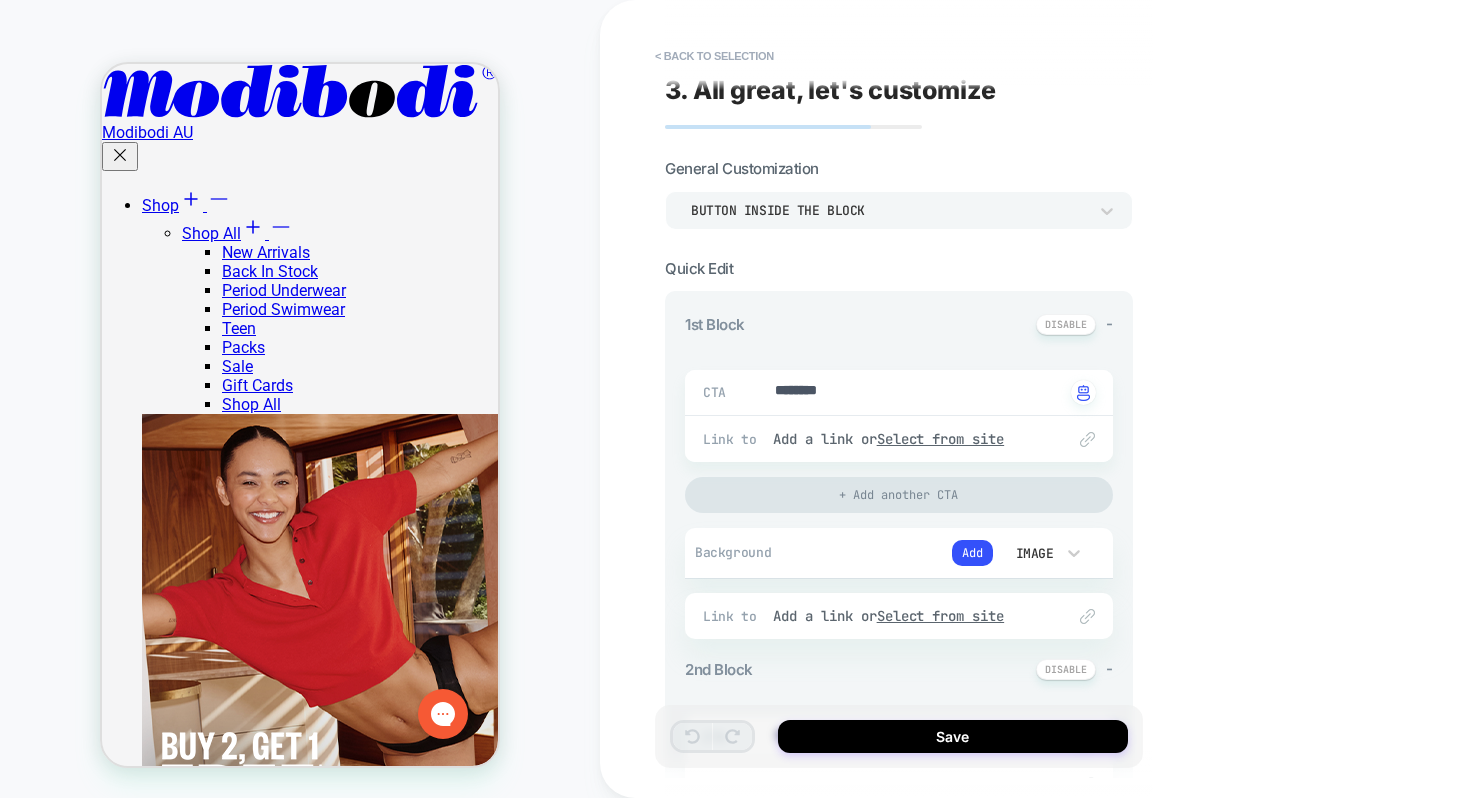 type on "*" 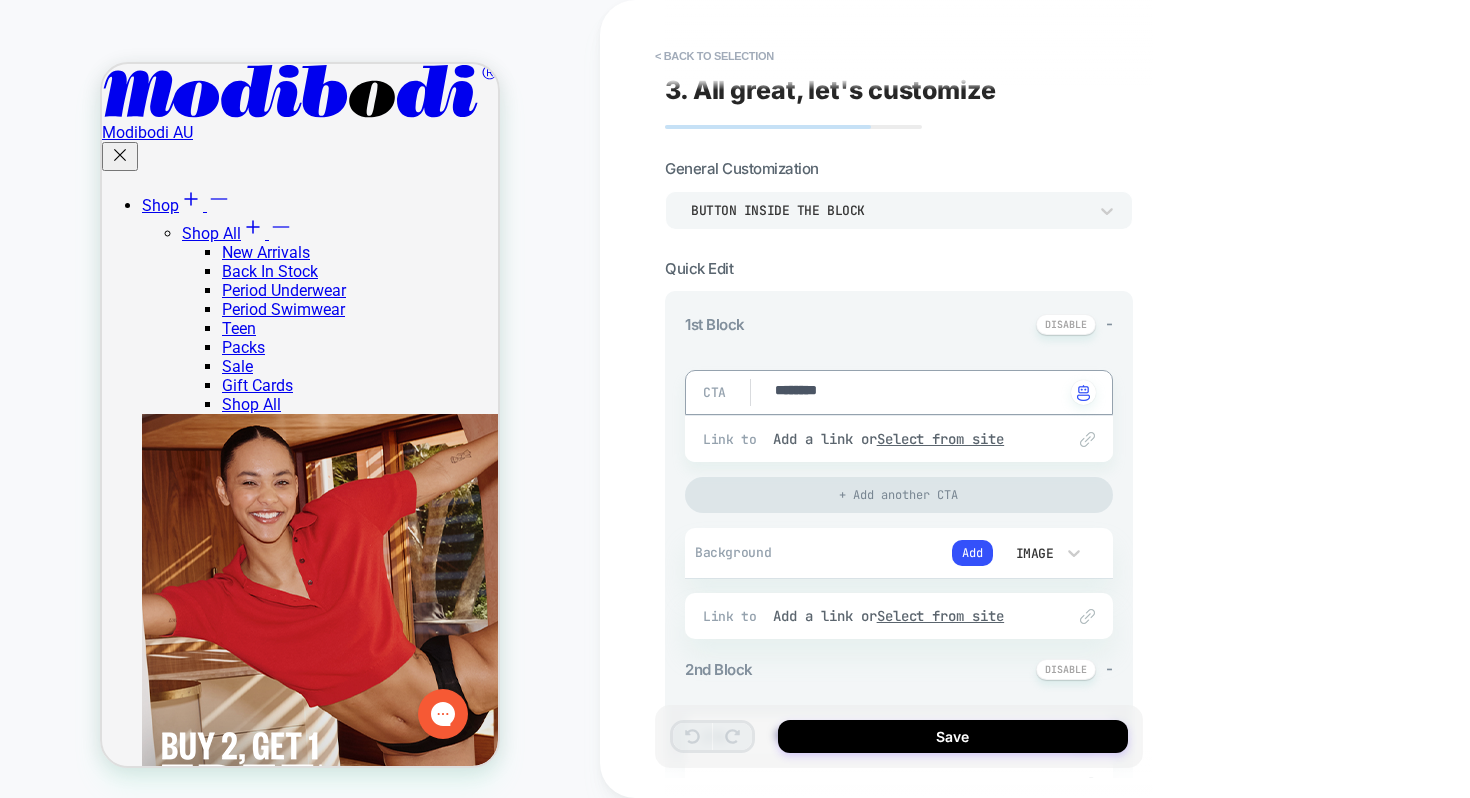 click on "********" at bounding box center [918, 392] 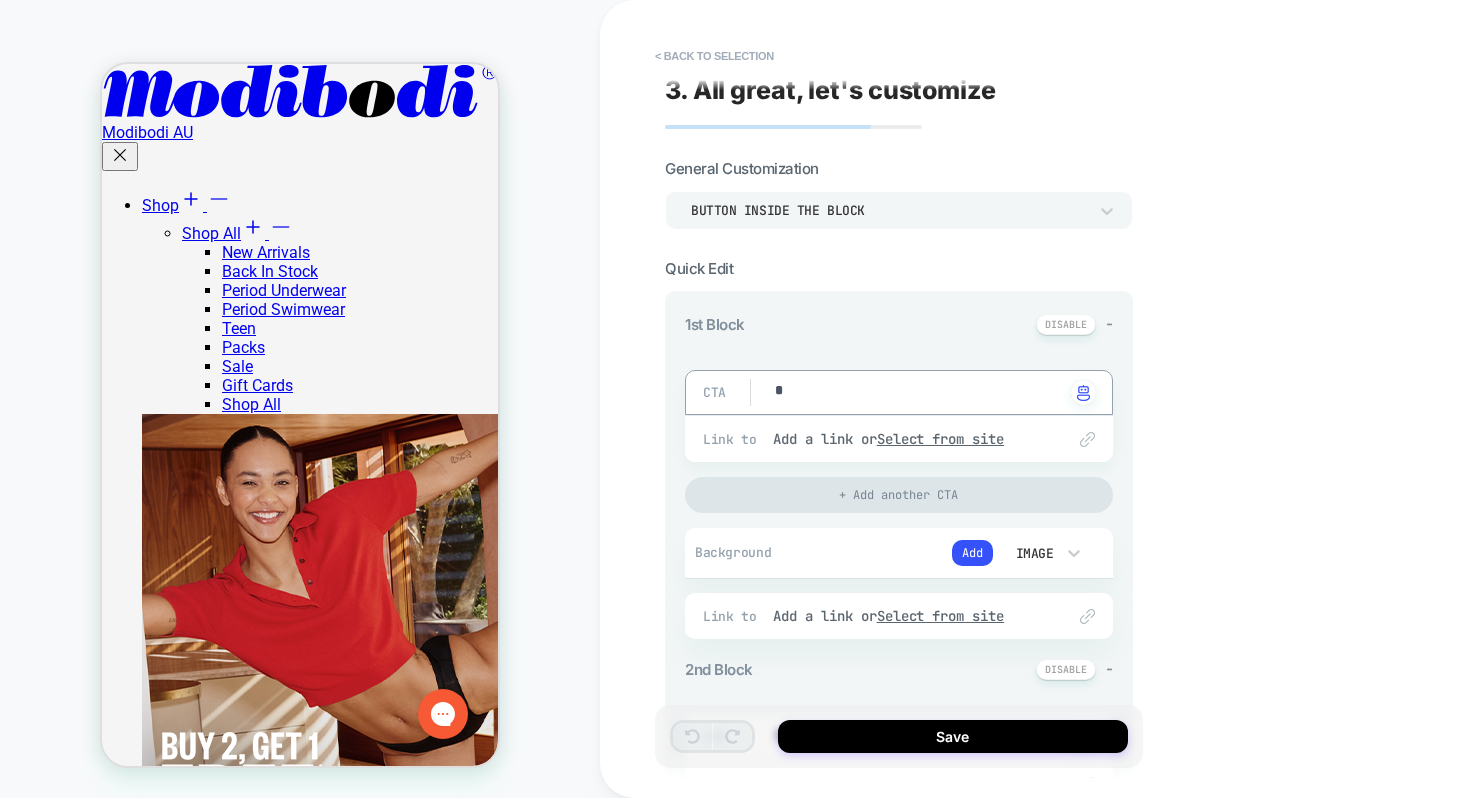 type on "*" 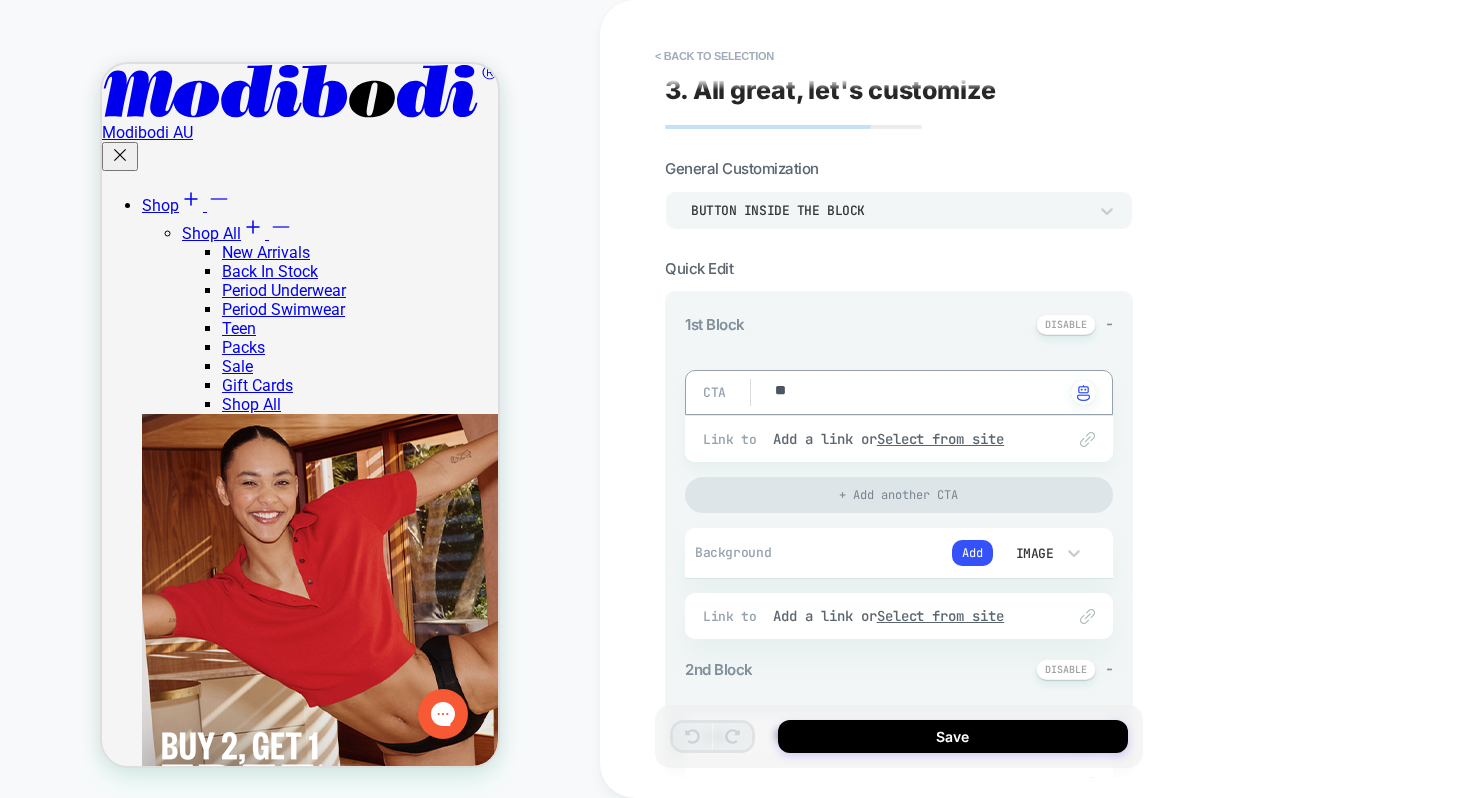 type on "*" 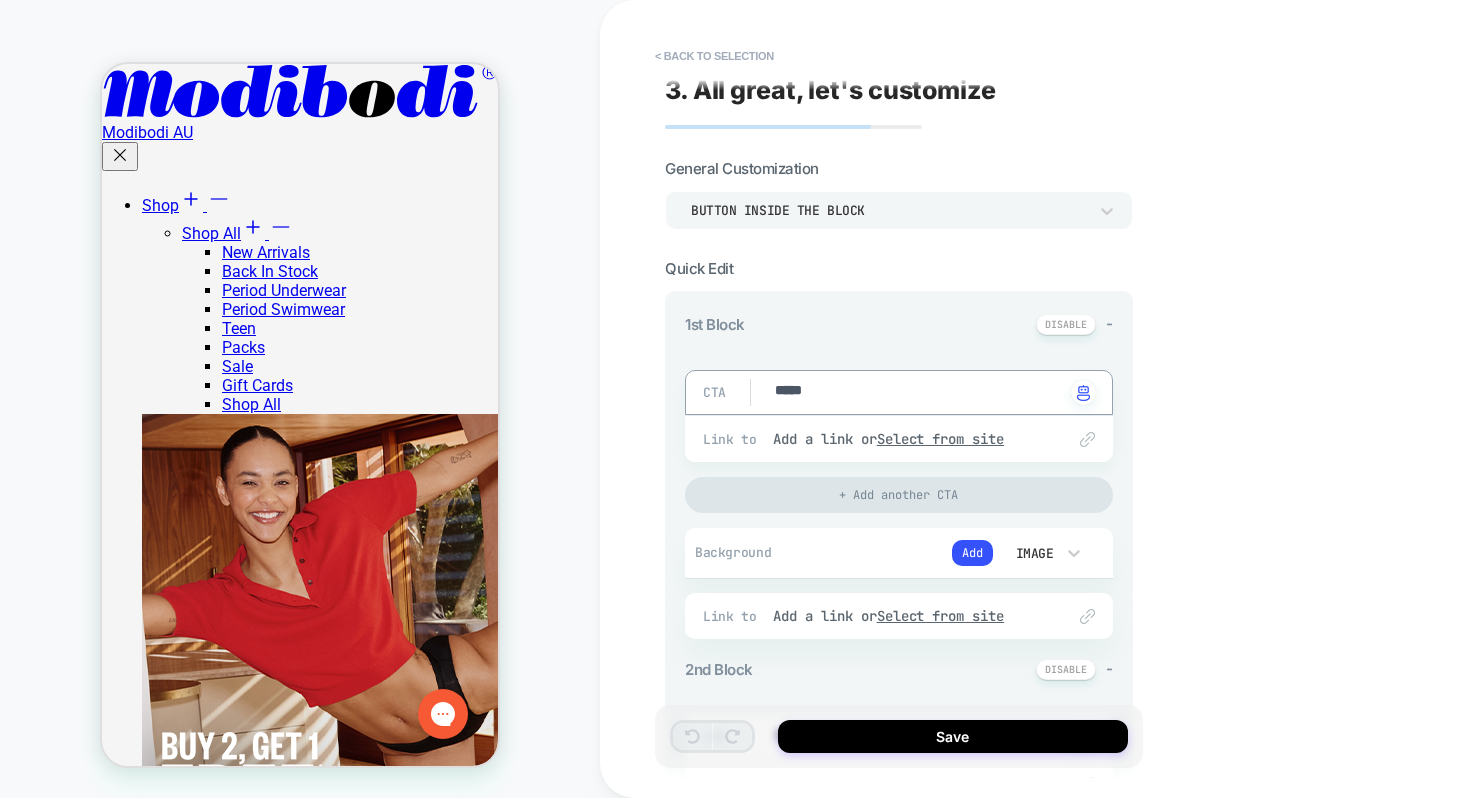 type on "******" 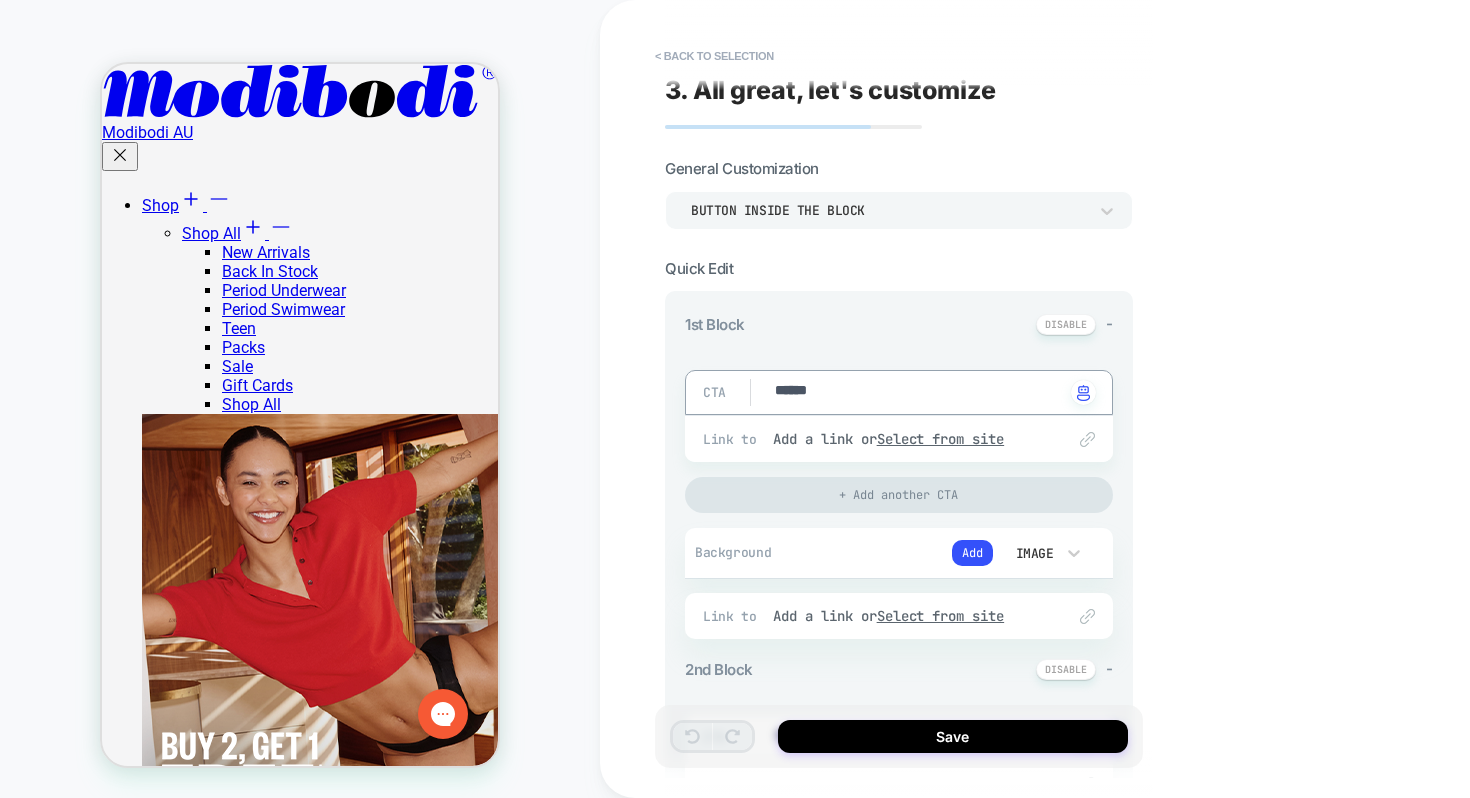 type on "*" 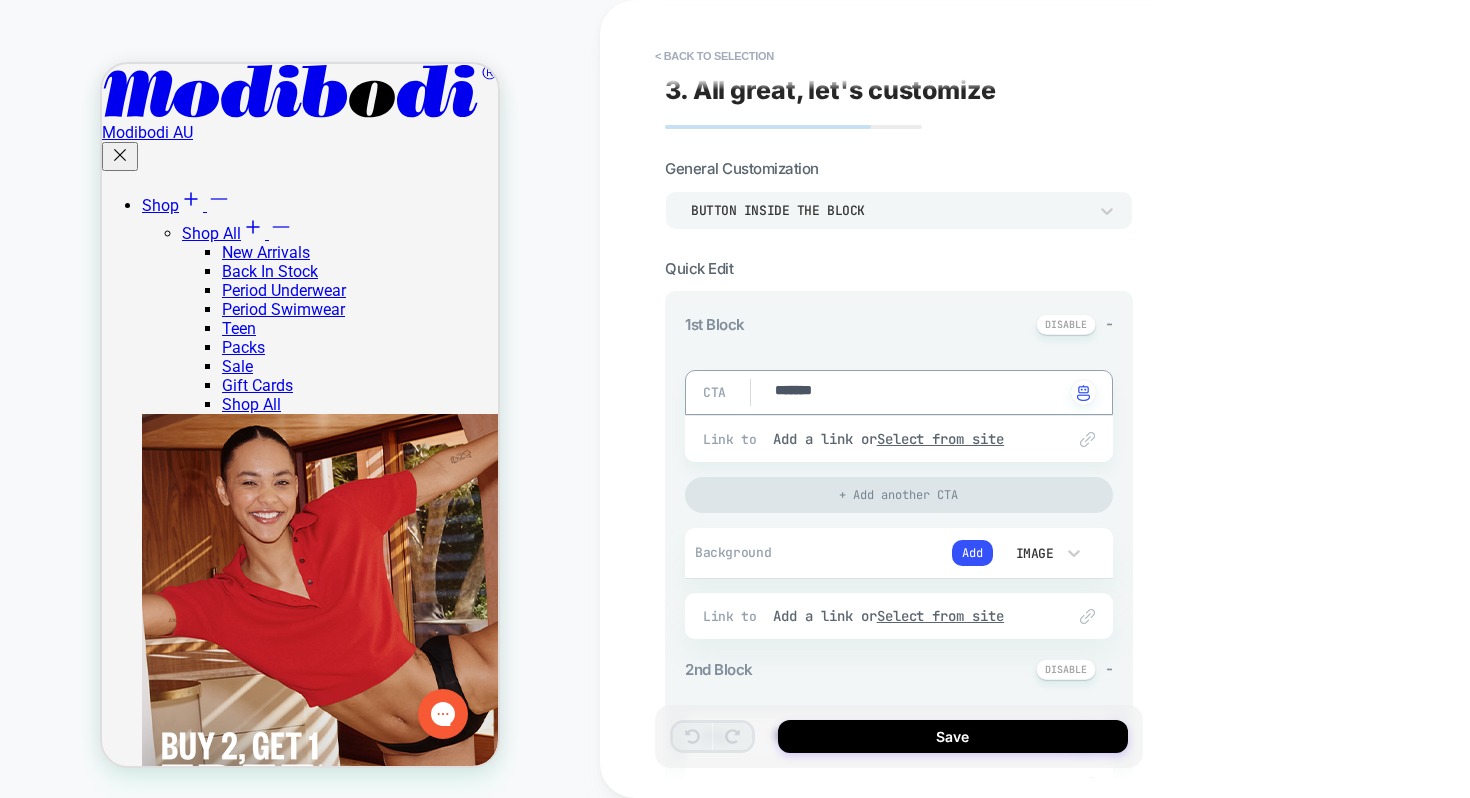 type on "*" 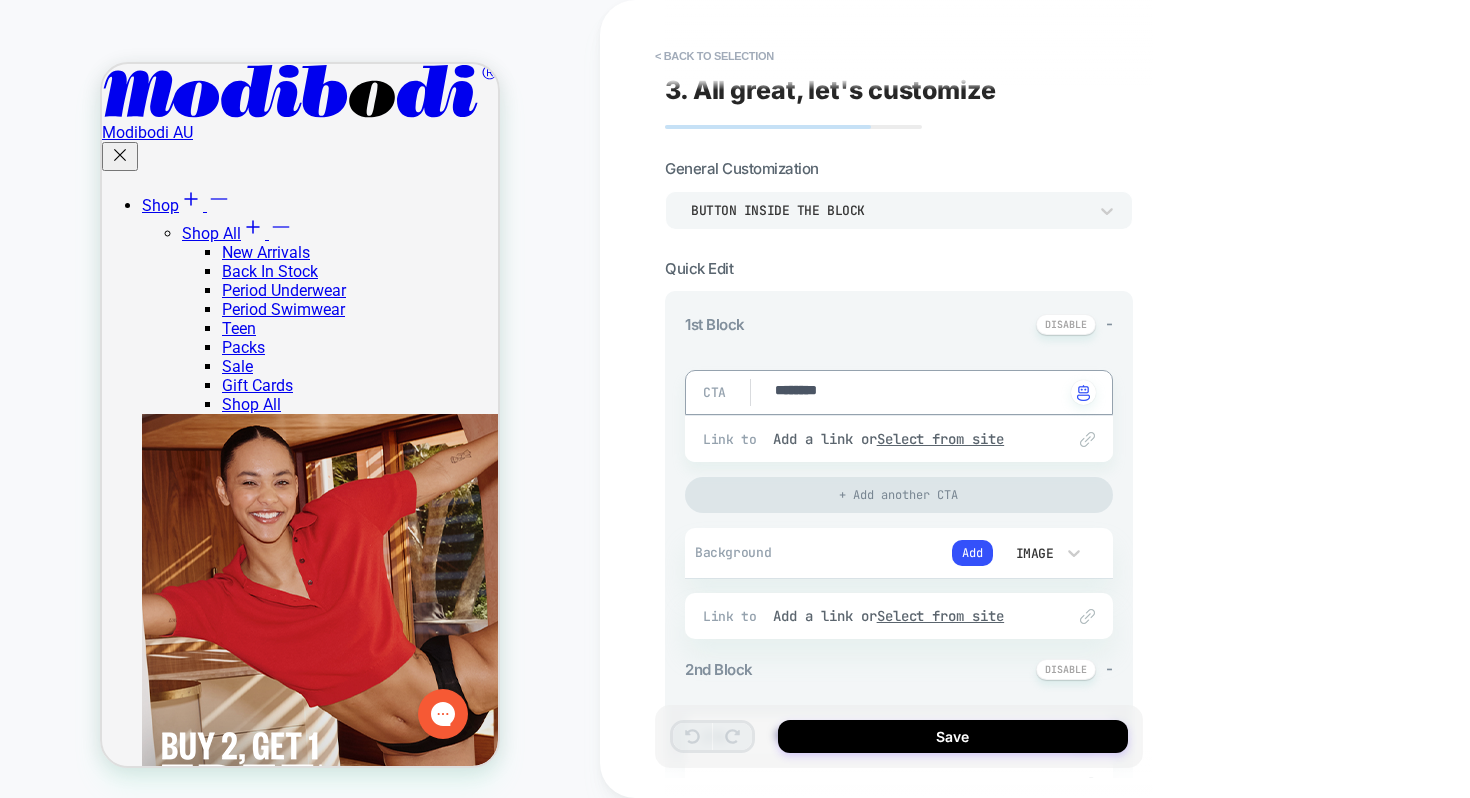 type on "*" 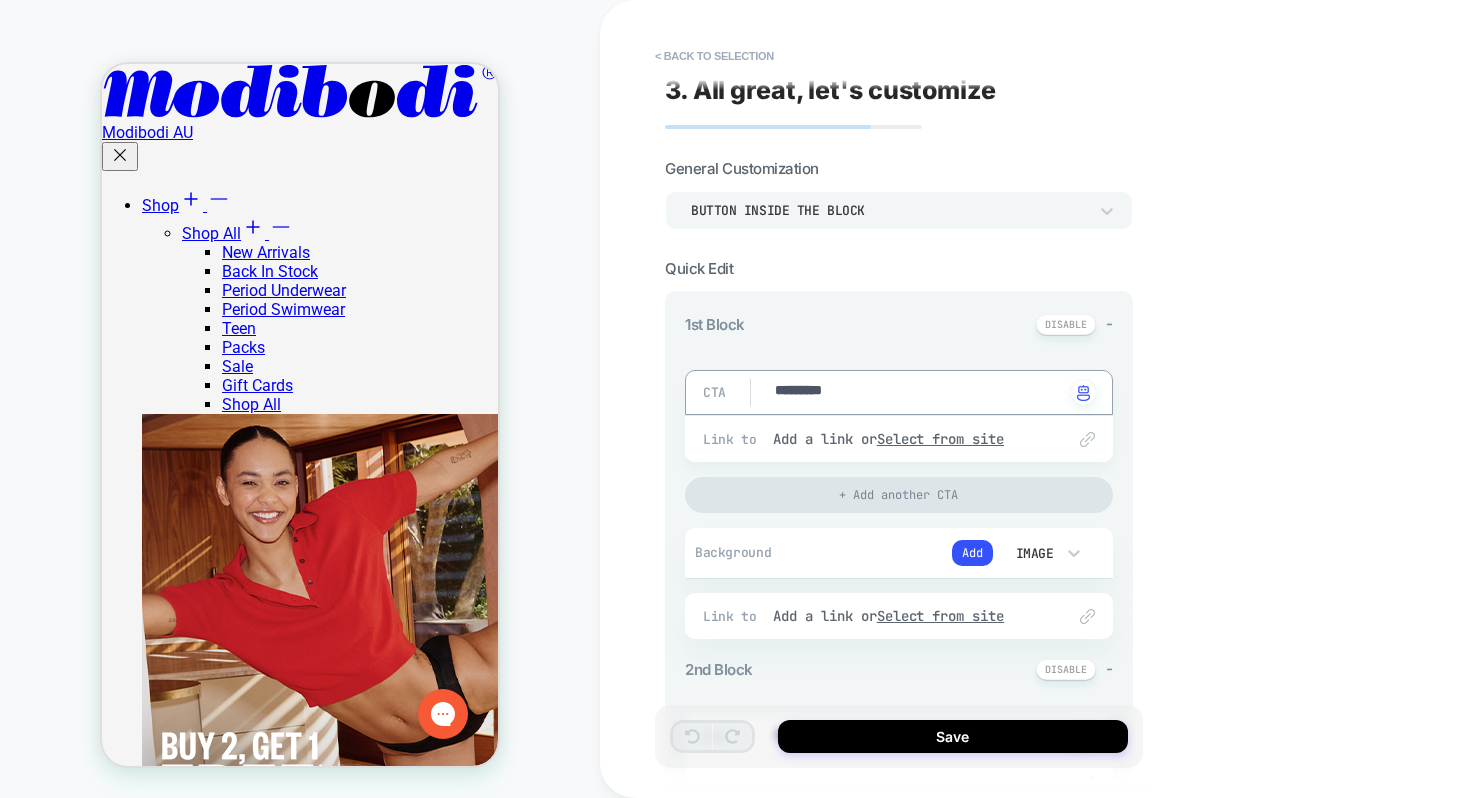 type on "*" 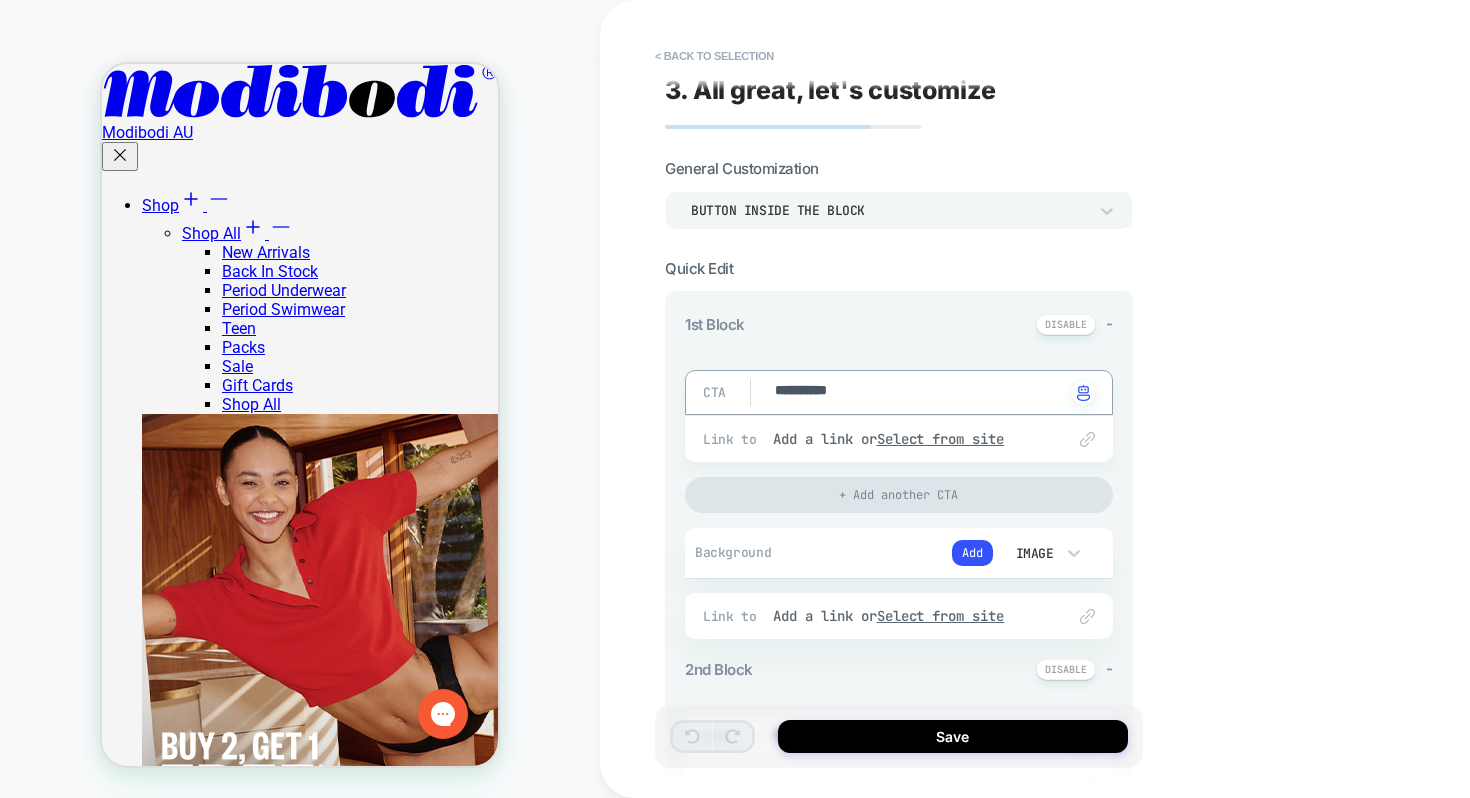 type on "*" 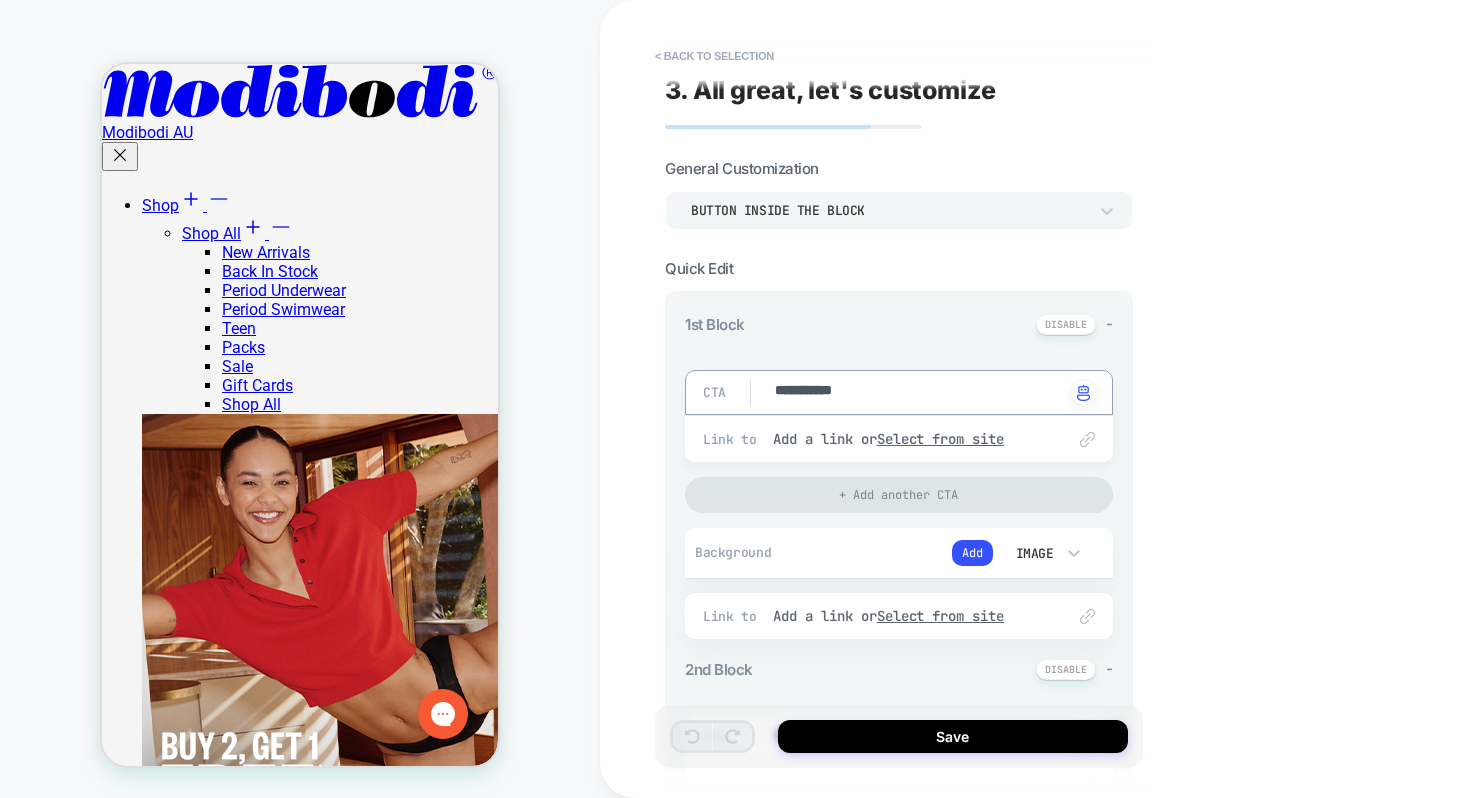type on "*" 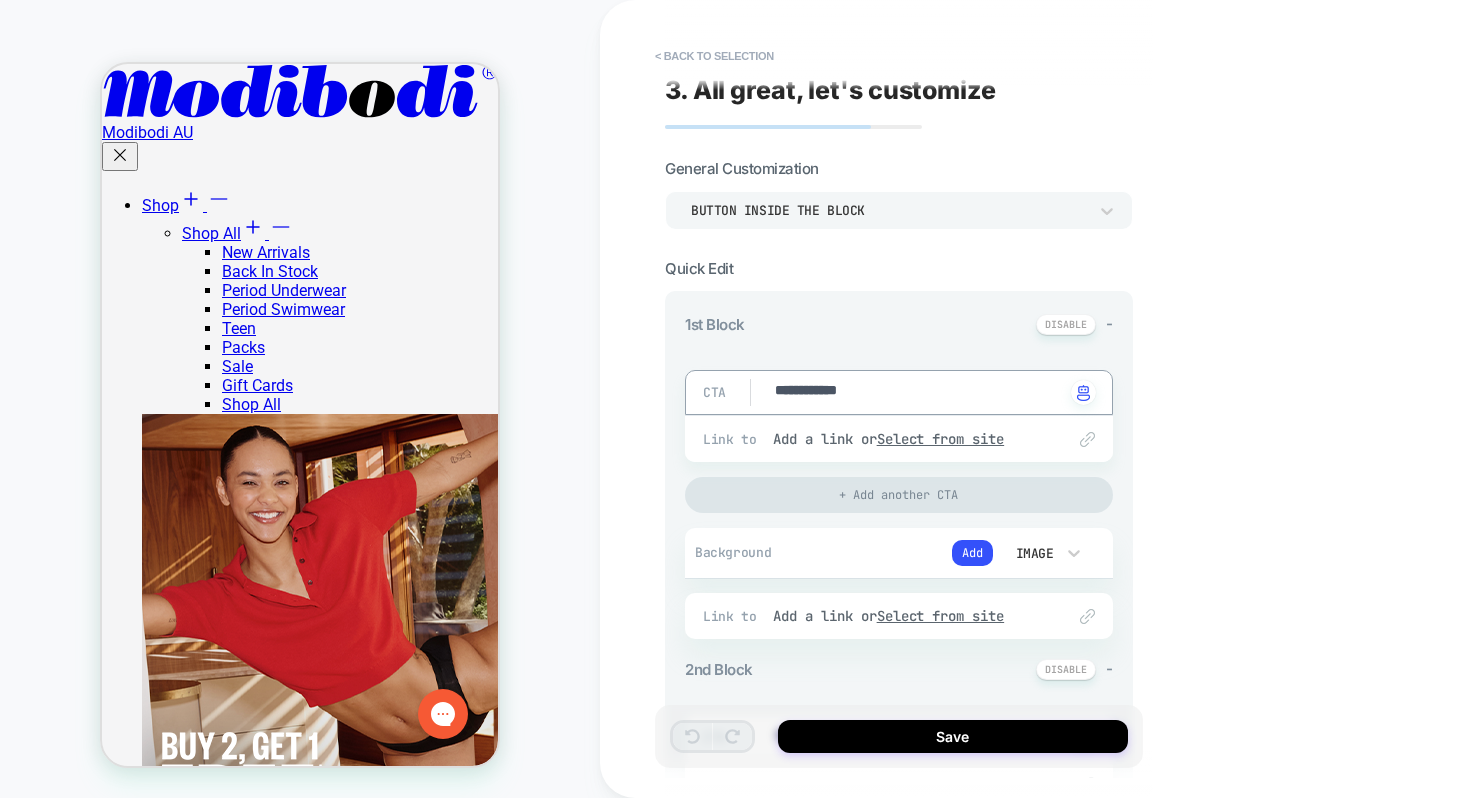 type on "*" 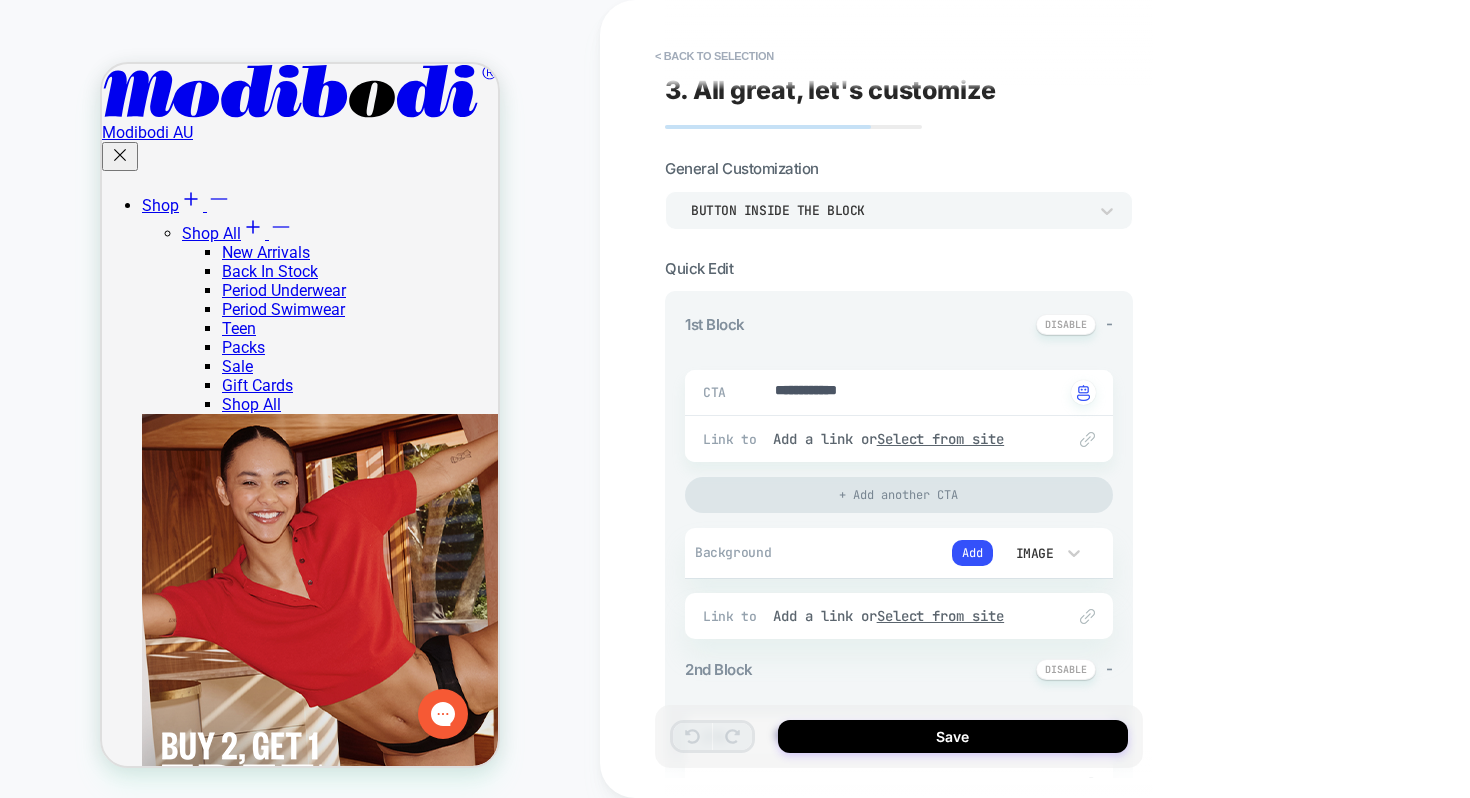 click on "**********" at bounding box center [899, 489] 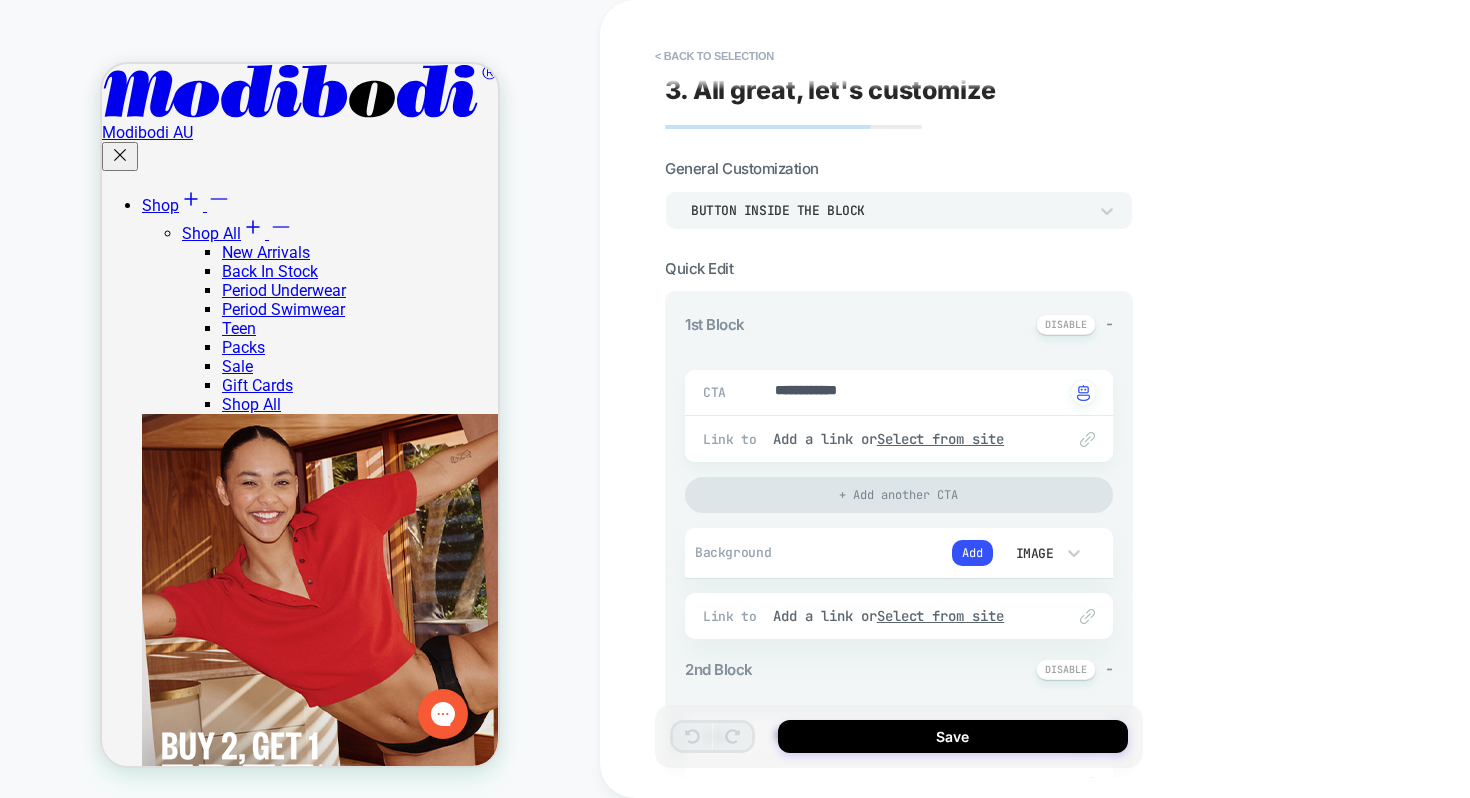 scroll, scrollTop: 1130, scrollLeft: 0, axis: vertical 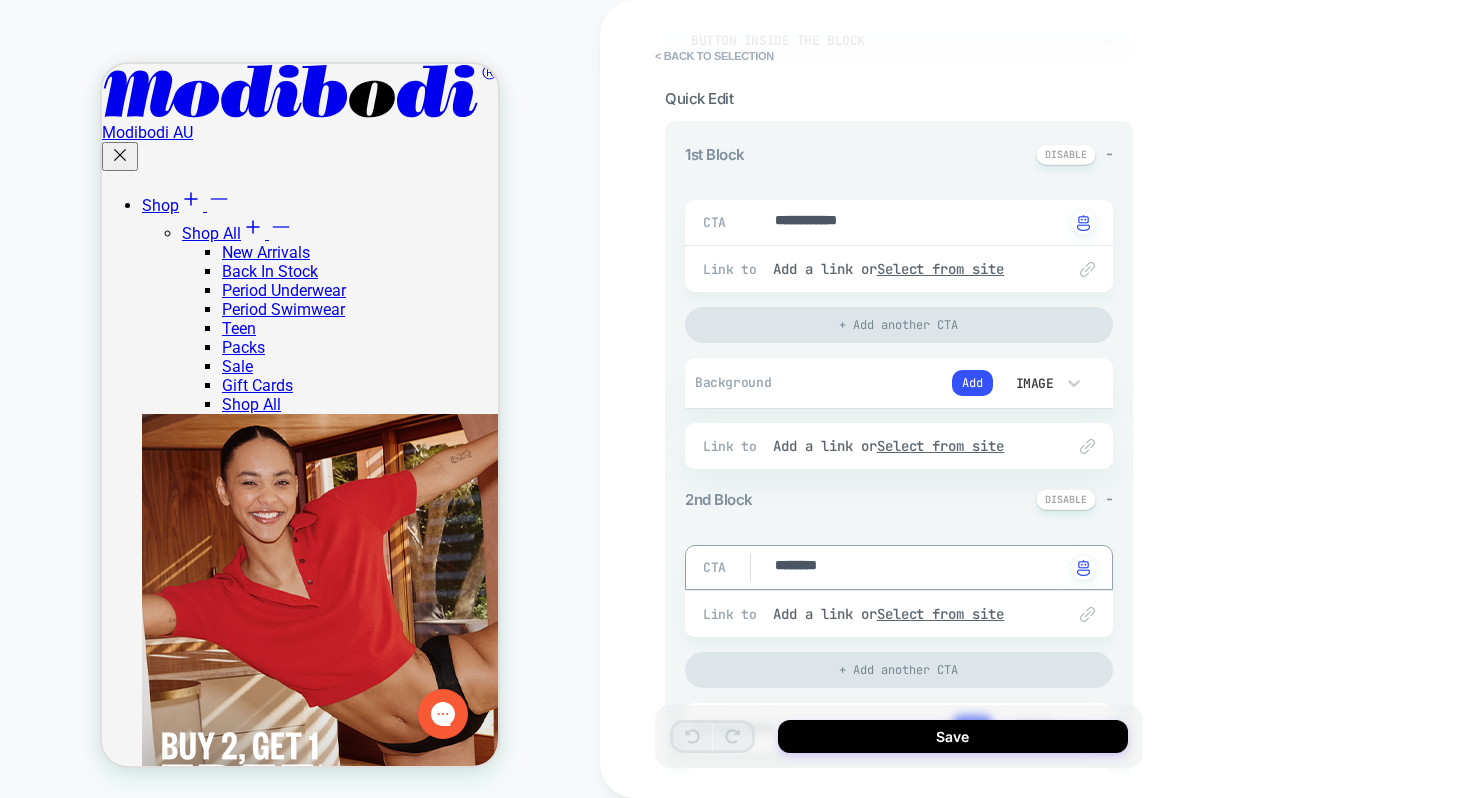 type on "*" 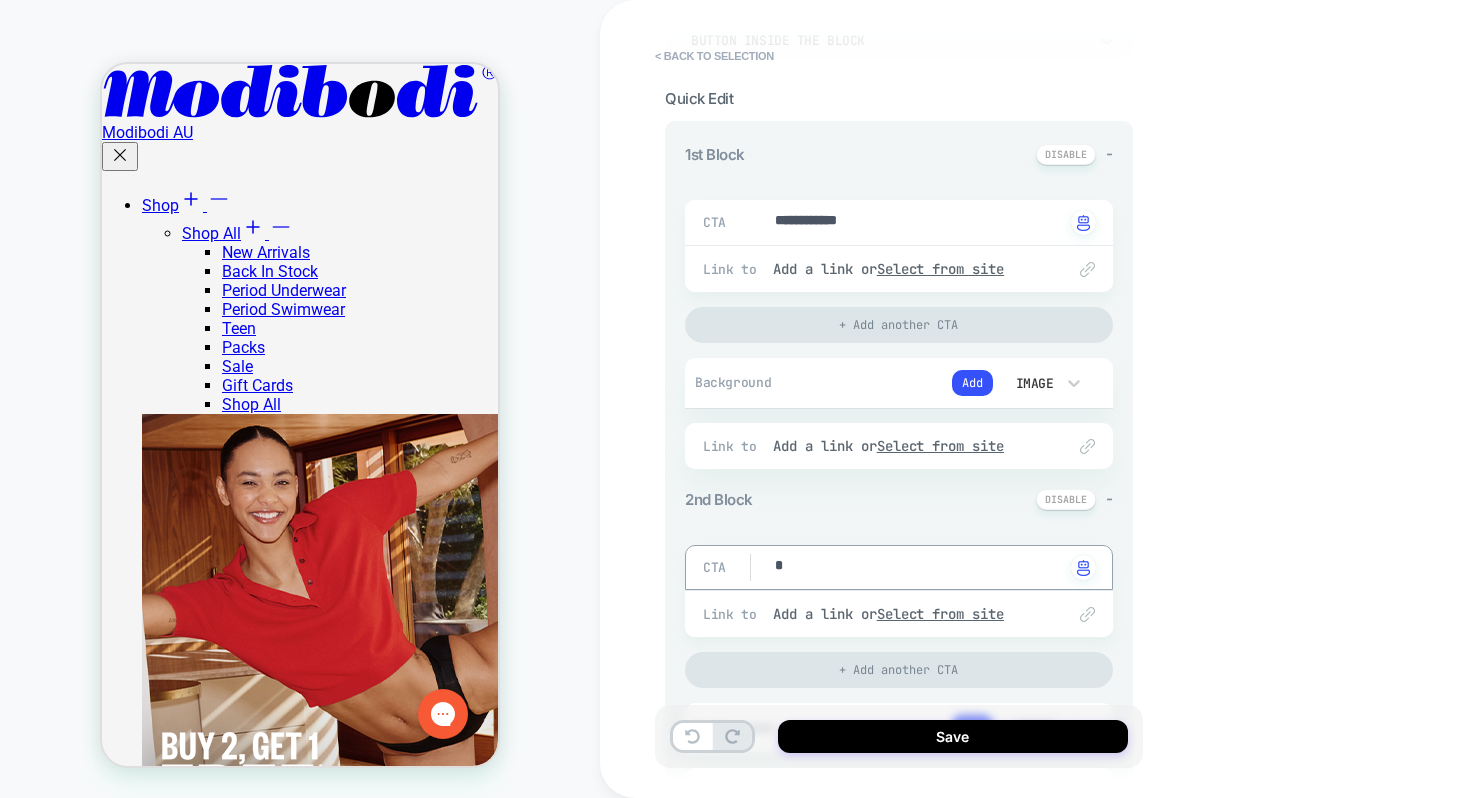 type on "*" 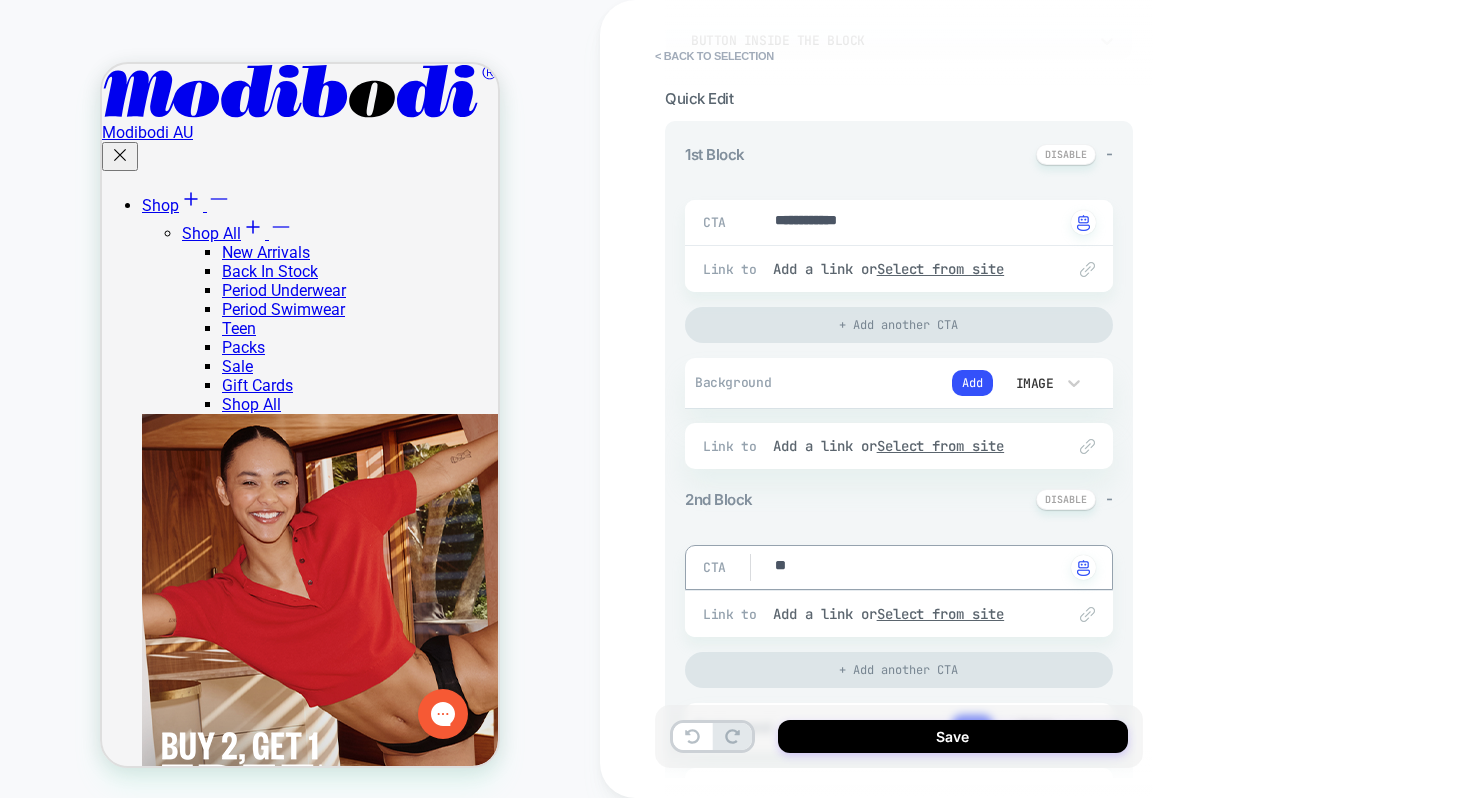 type on "*" 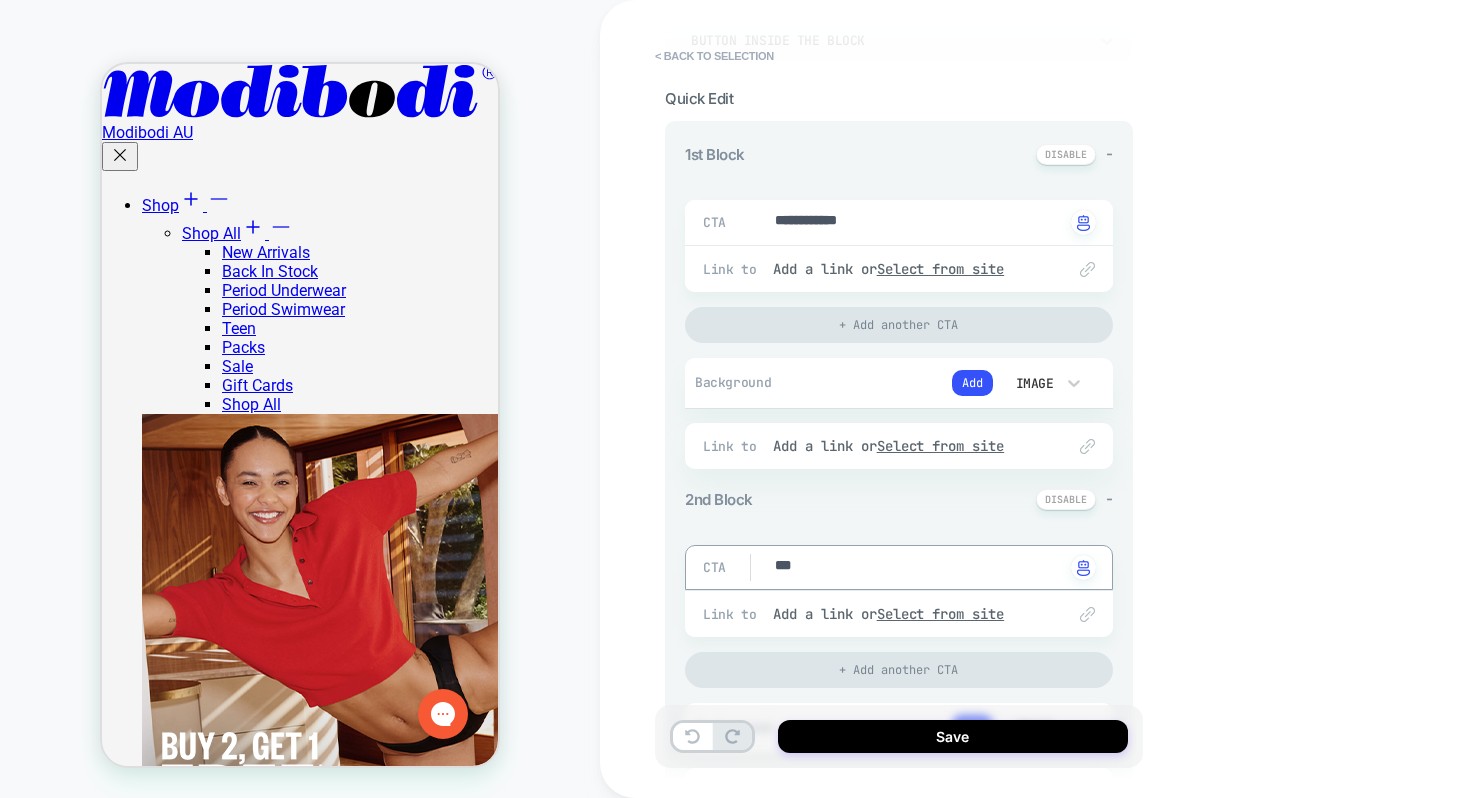 type on "*" 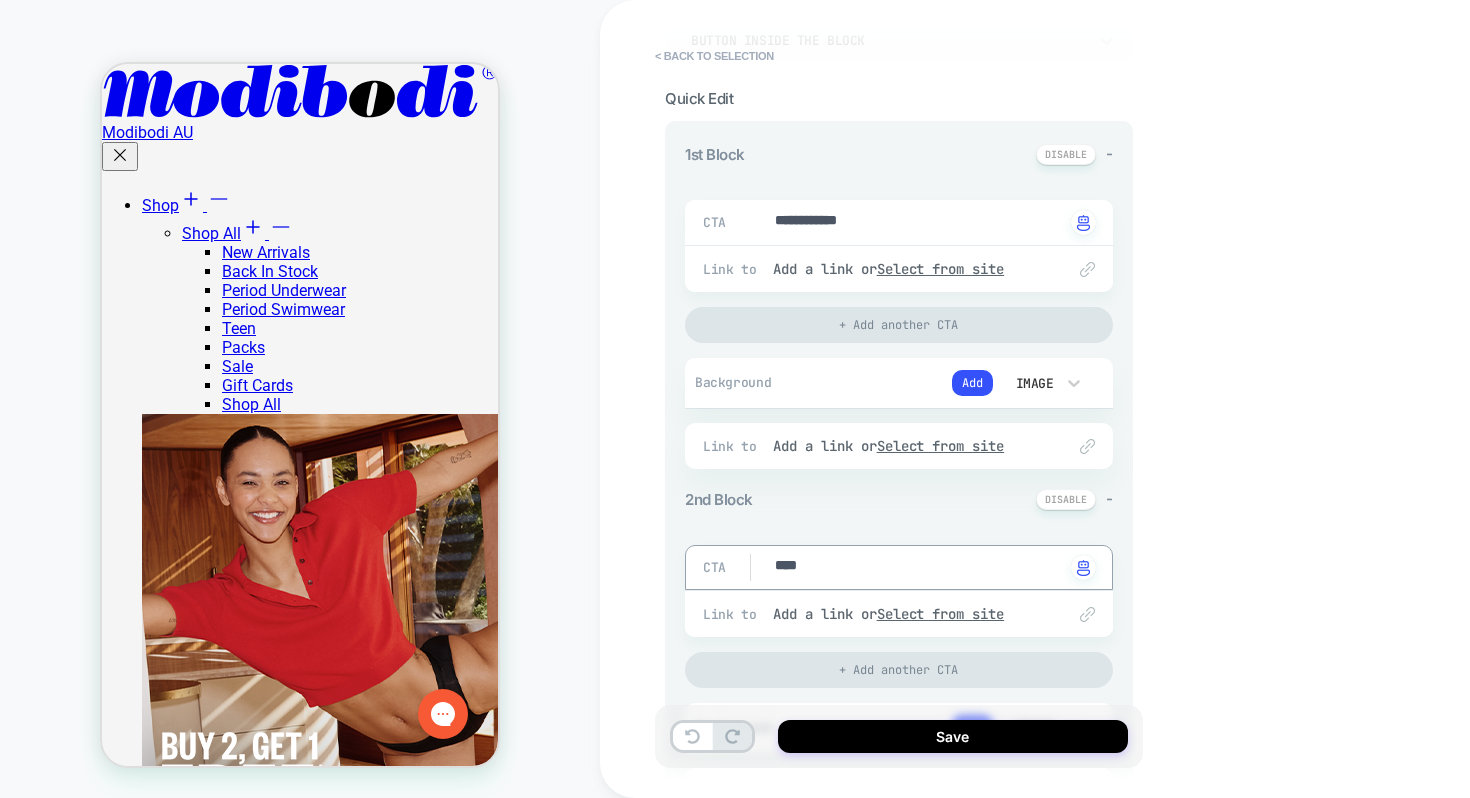 type on "*" 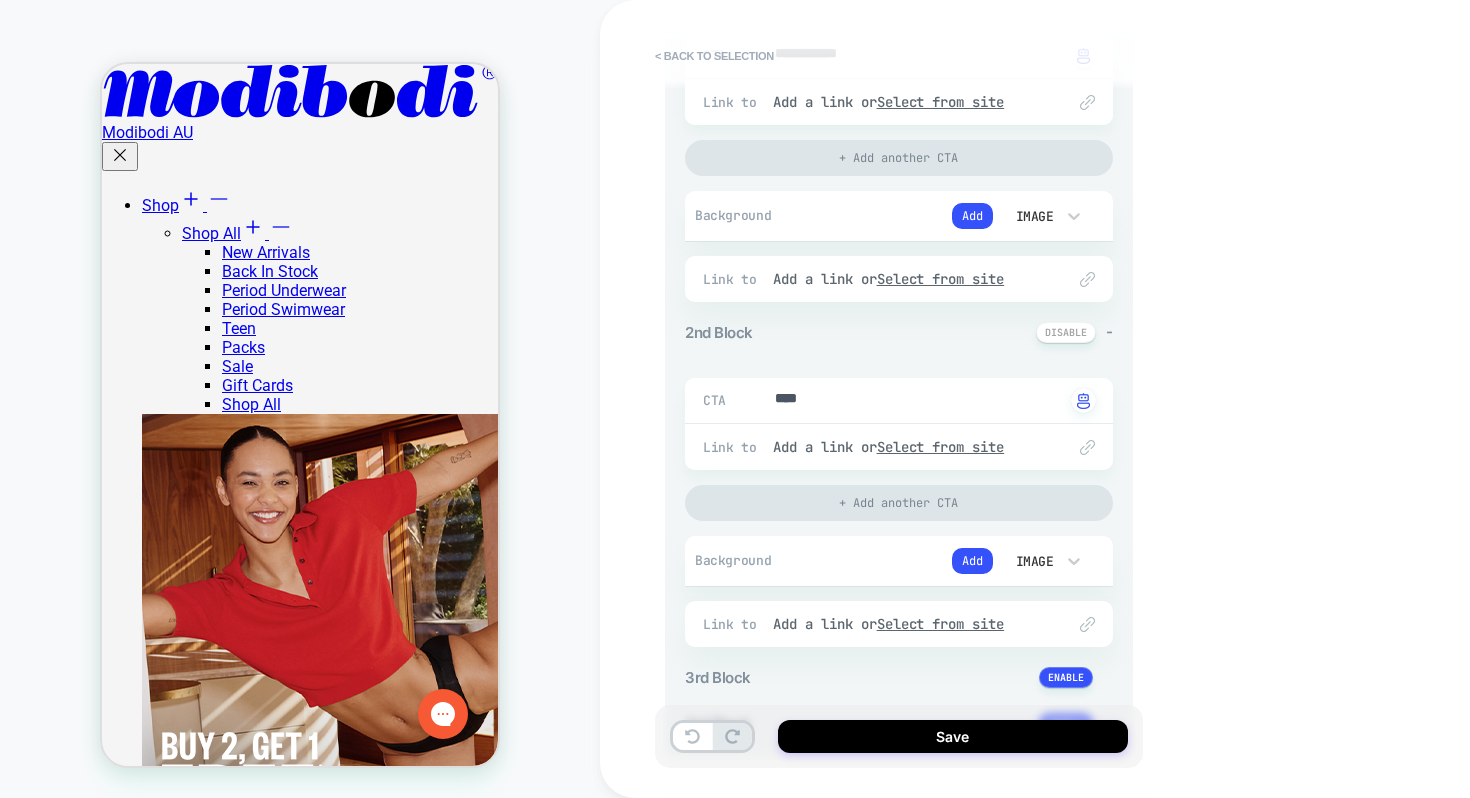 scroll, scrollTop: 496, scrollLeft: 0, axis: vertical 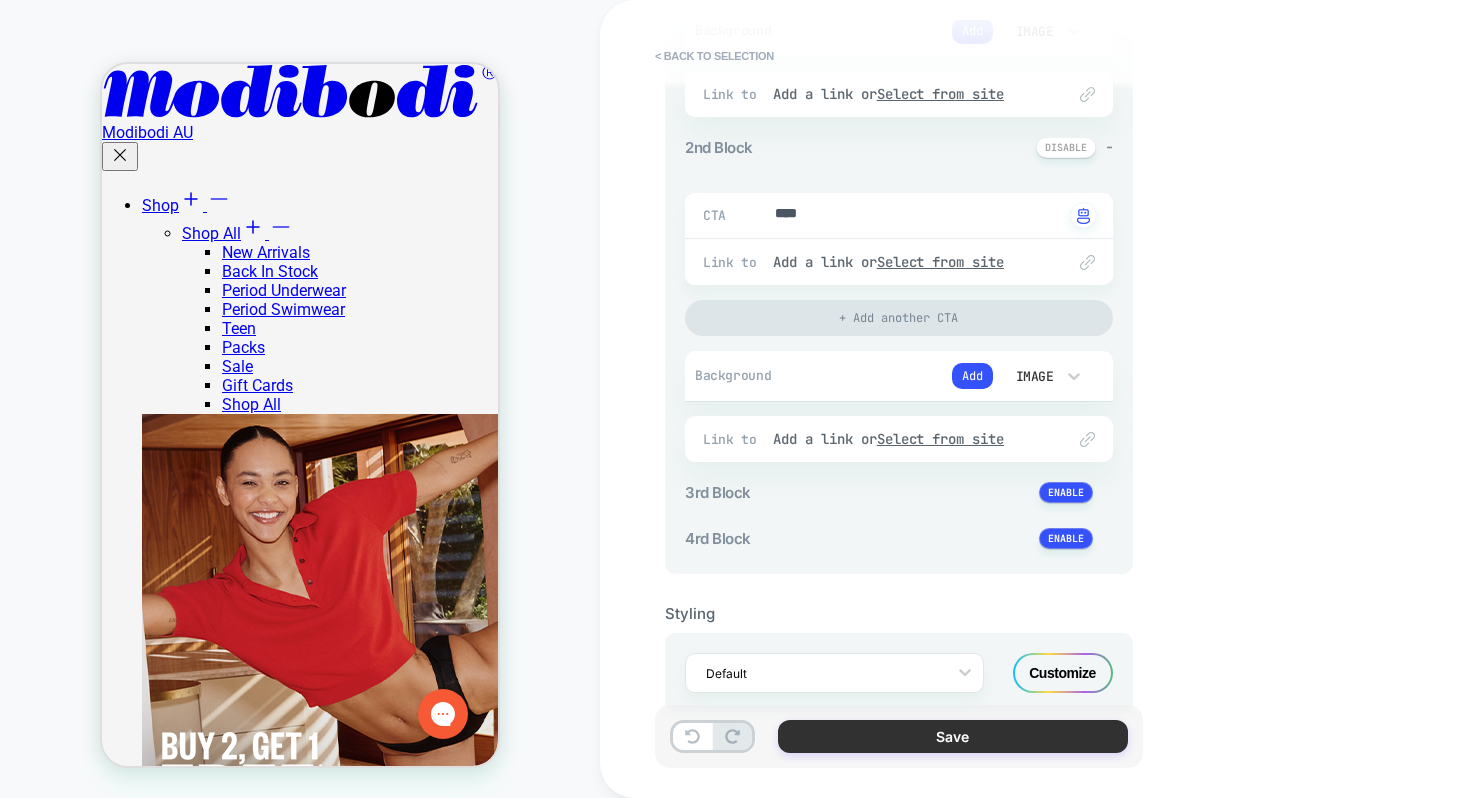 click on "Save" at bounding box center (953, 736) 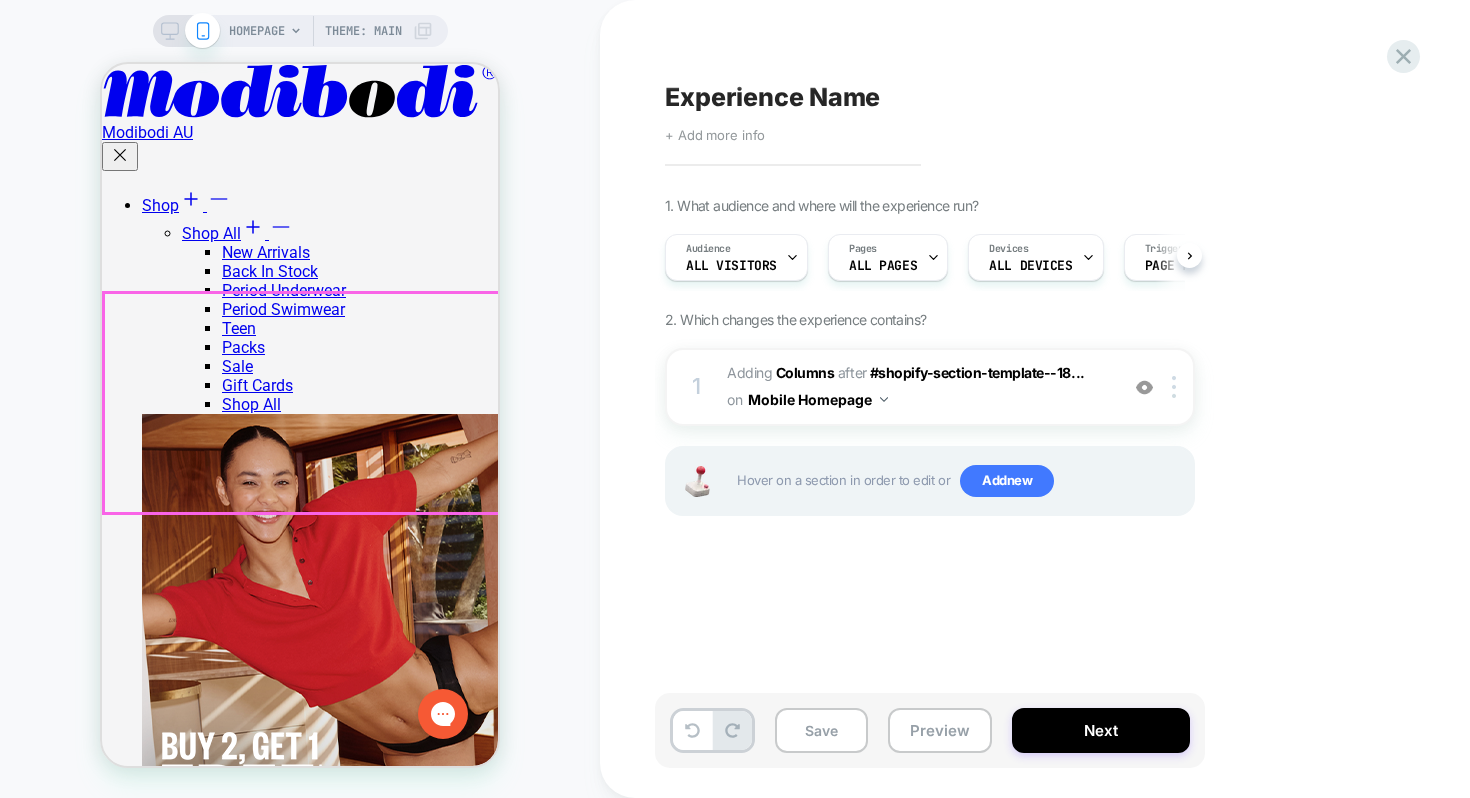 scroll, scrollTop: 0, scrollLeft: 1, axis: horizontal 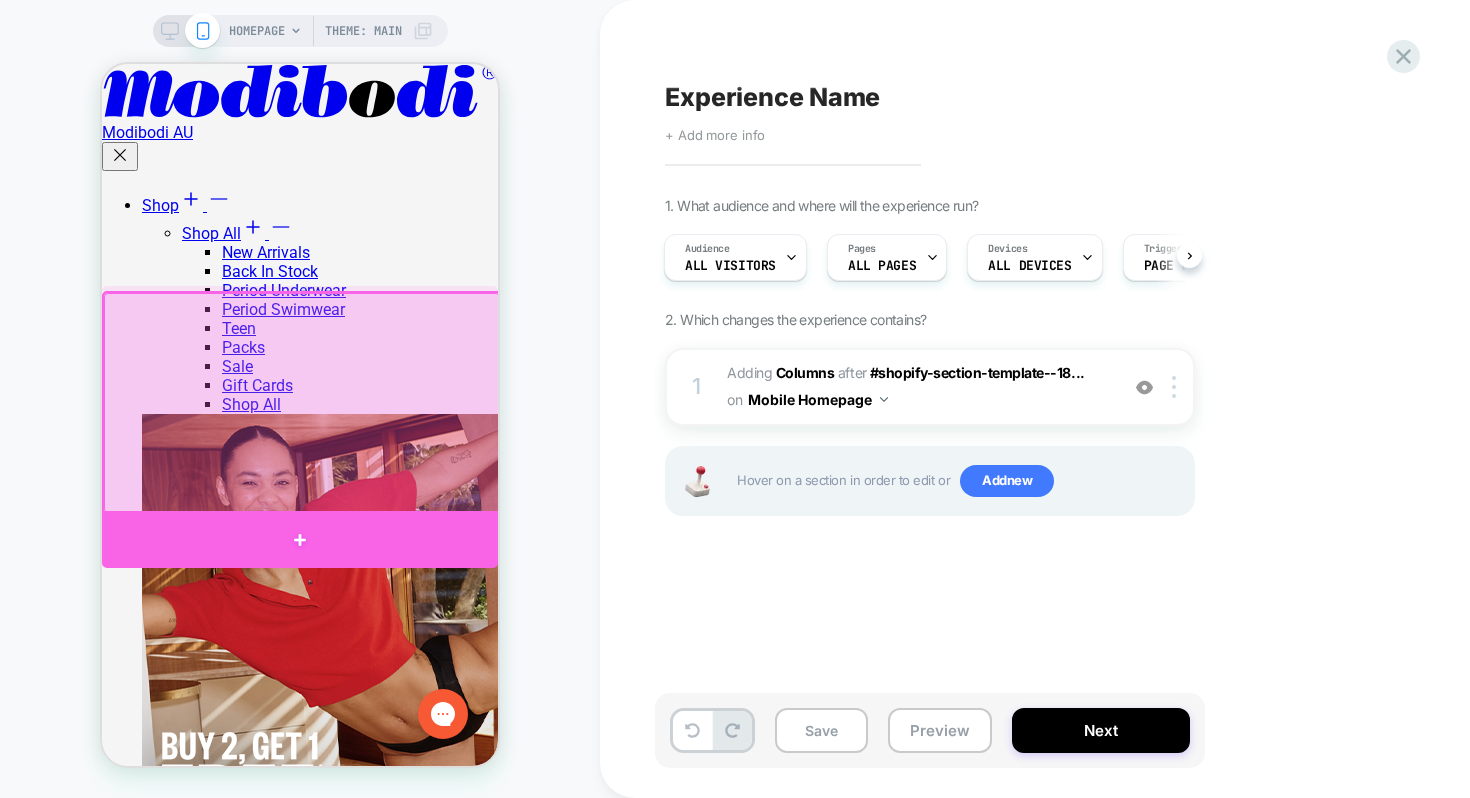 click at bounding box center (300, 539) 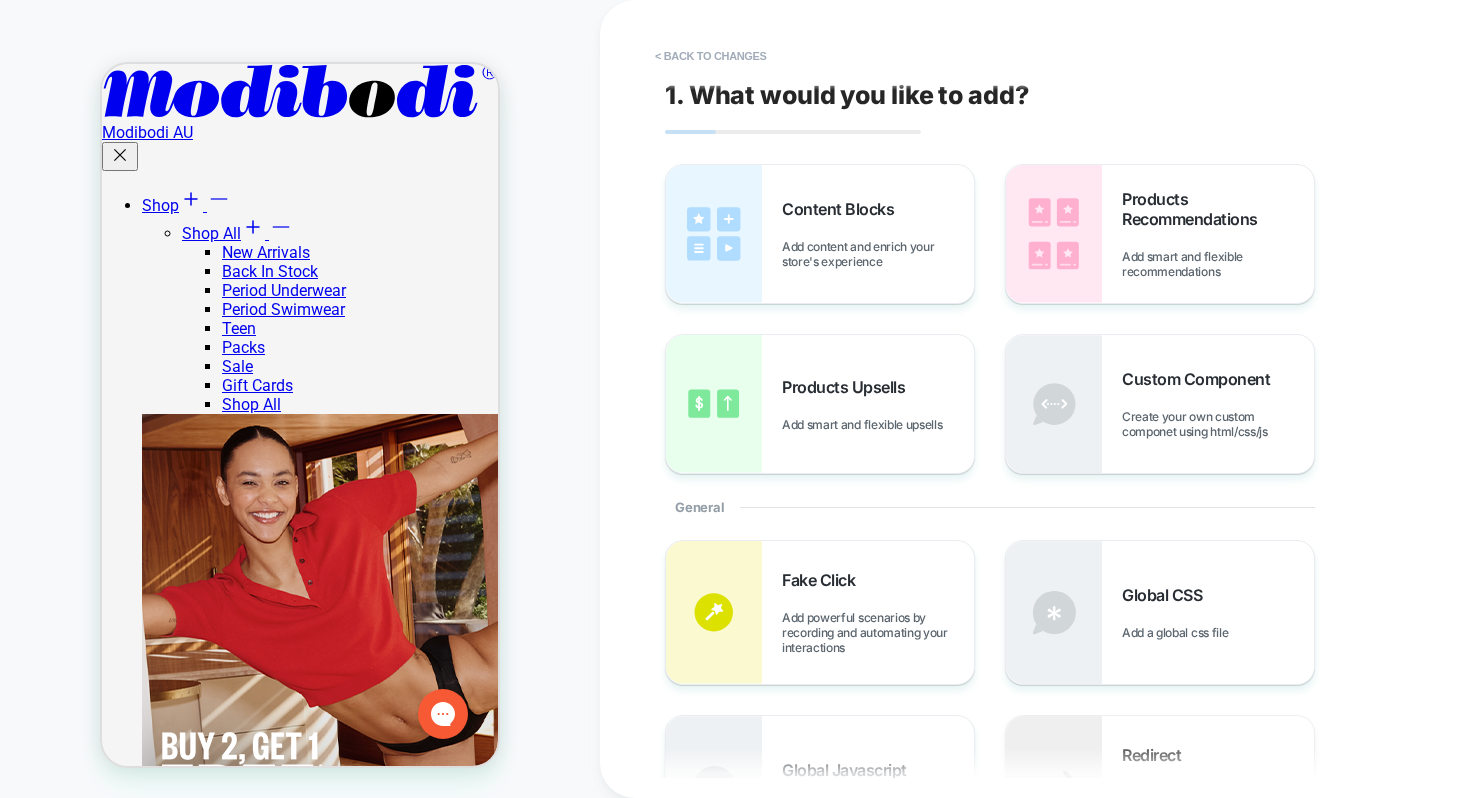scroll, scrollTop: 524, scrollLeft: 0, axis: vertical 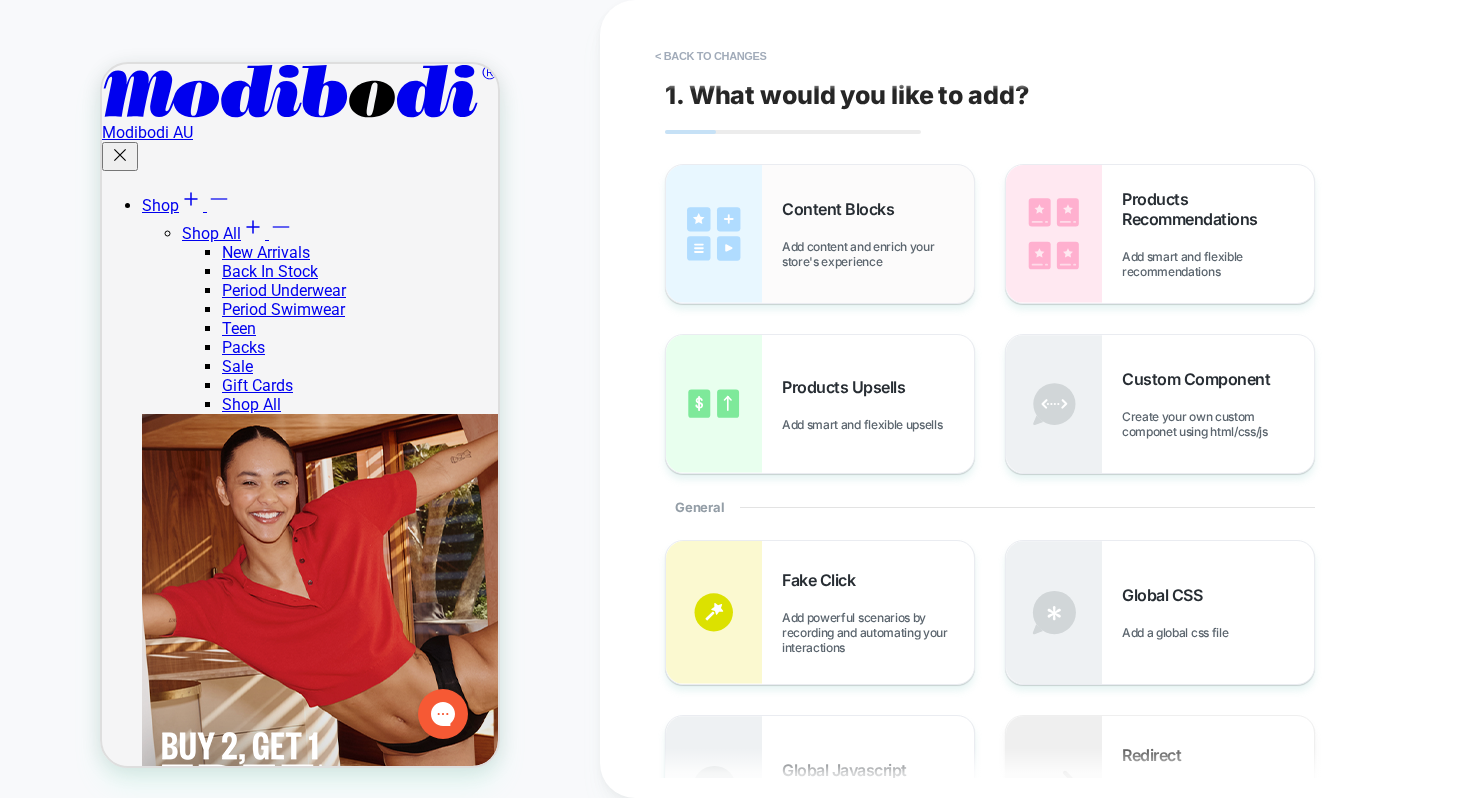 click on "Content Blocks Add content and enrich your store's experience" at bounding box center [820, 234] 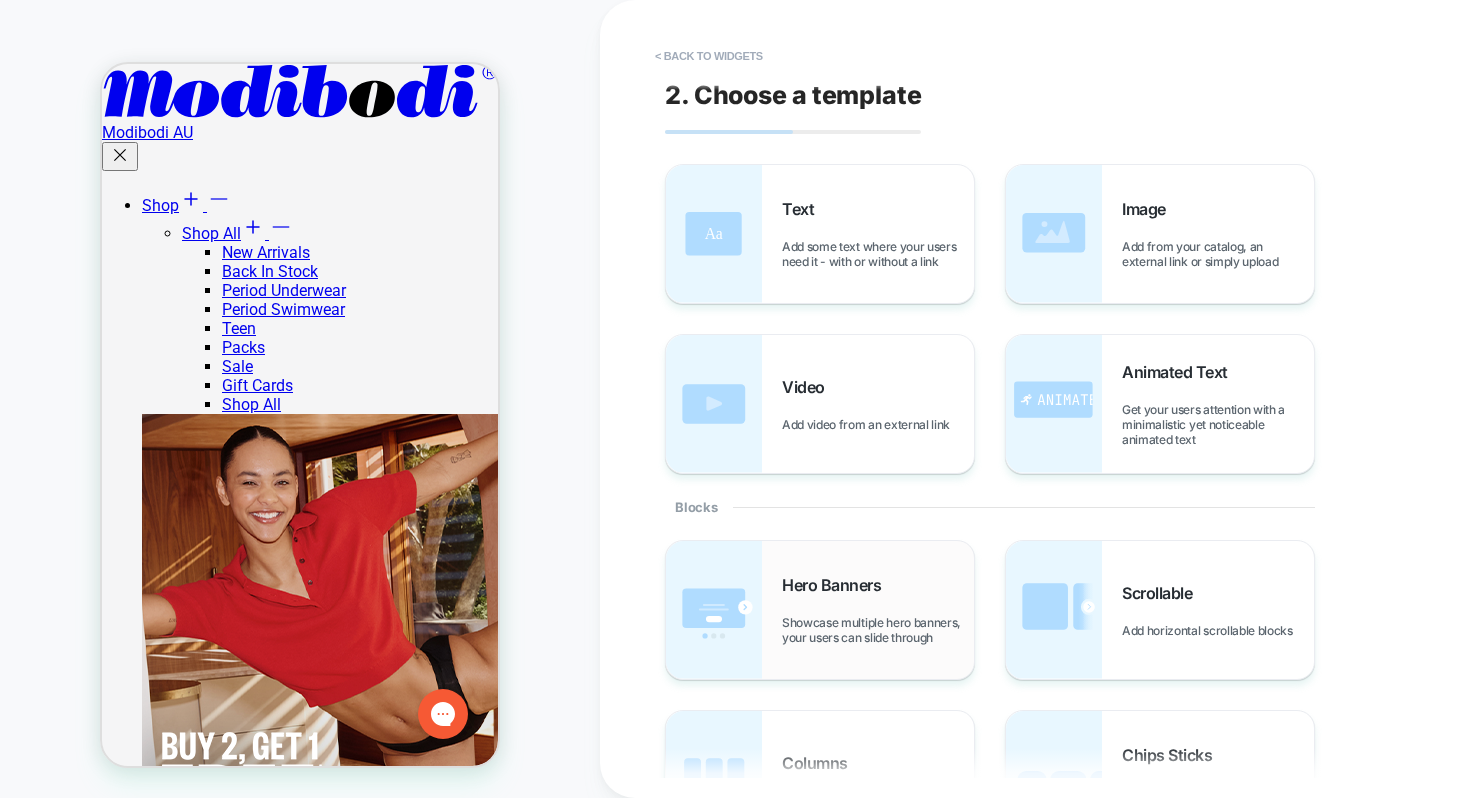 scroll, scrollTop: 657, scrollLeft: 0, axis: vertical 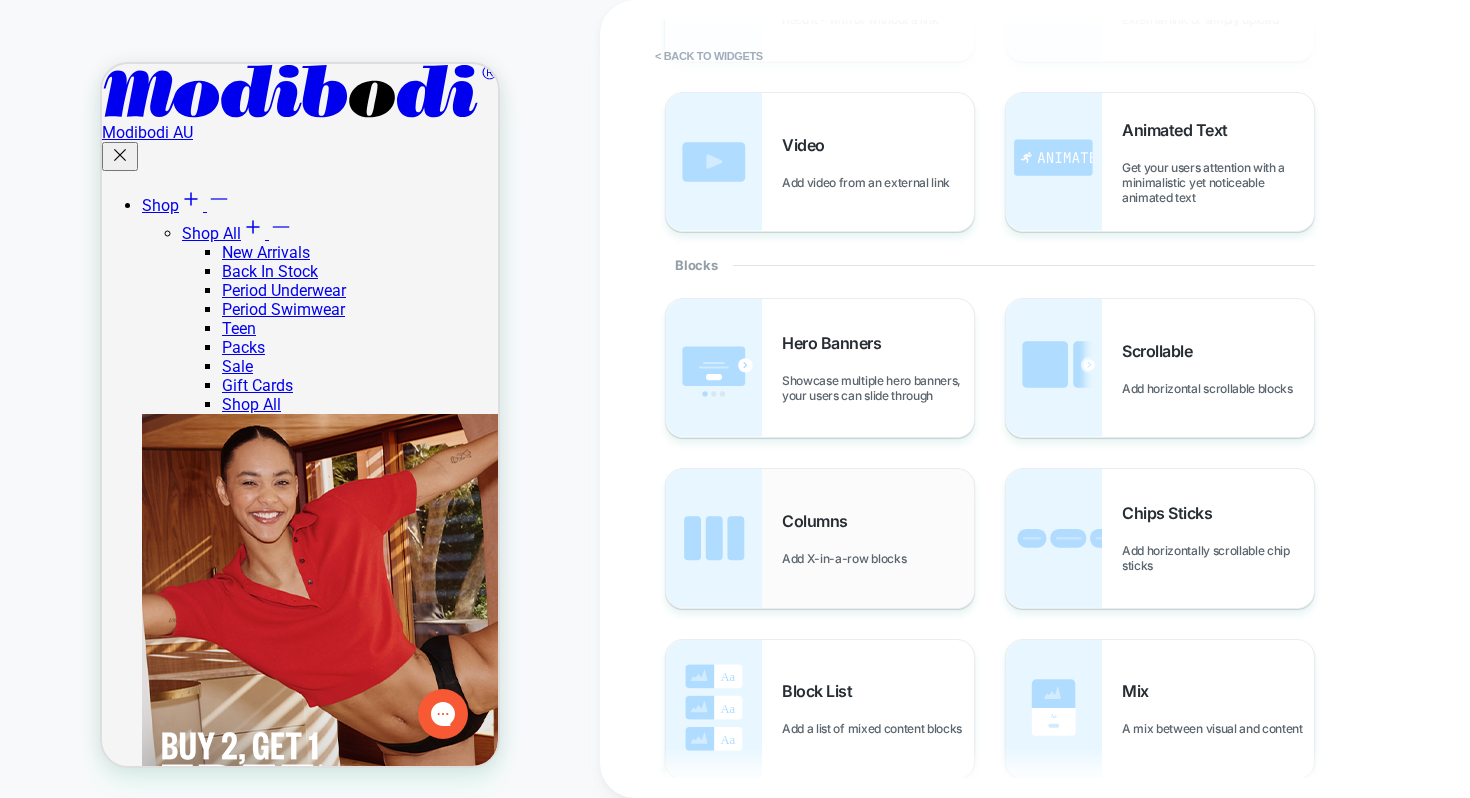 click on "Add X-in-a-row blocks" at bounding box center [849, 558] 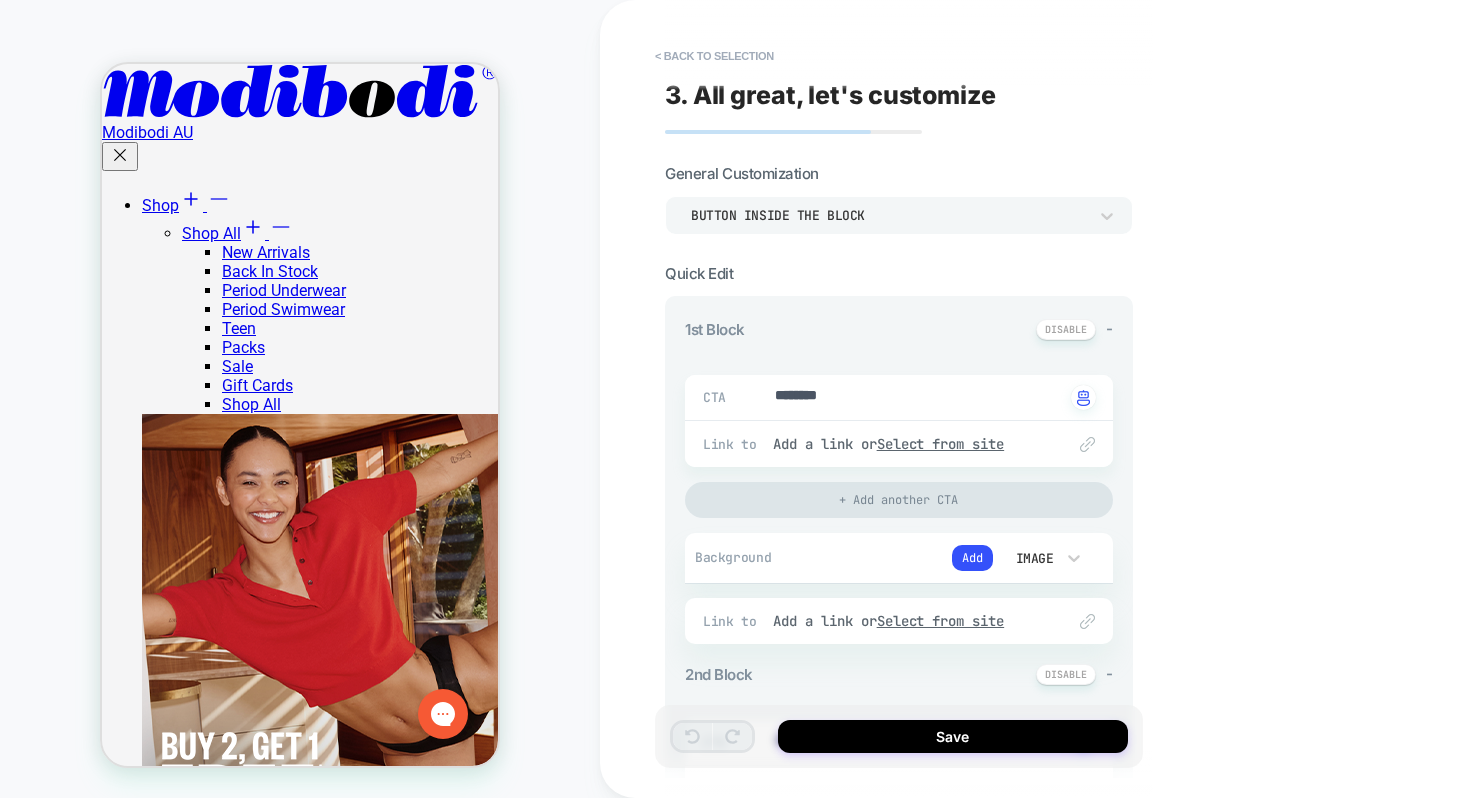 type on "*" 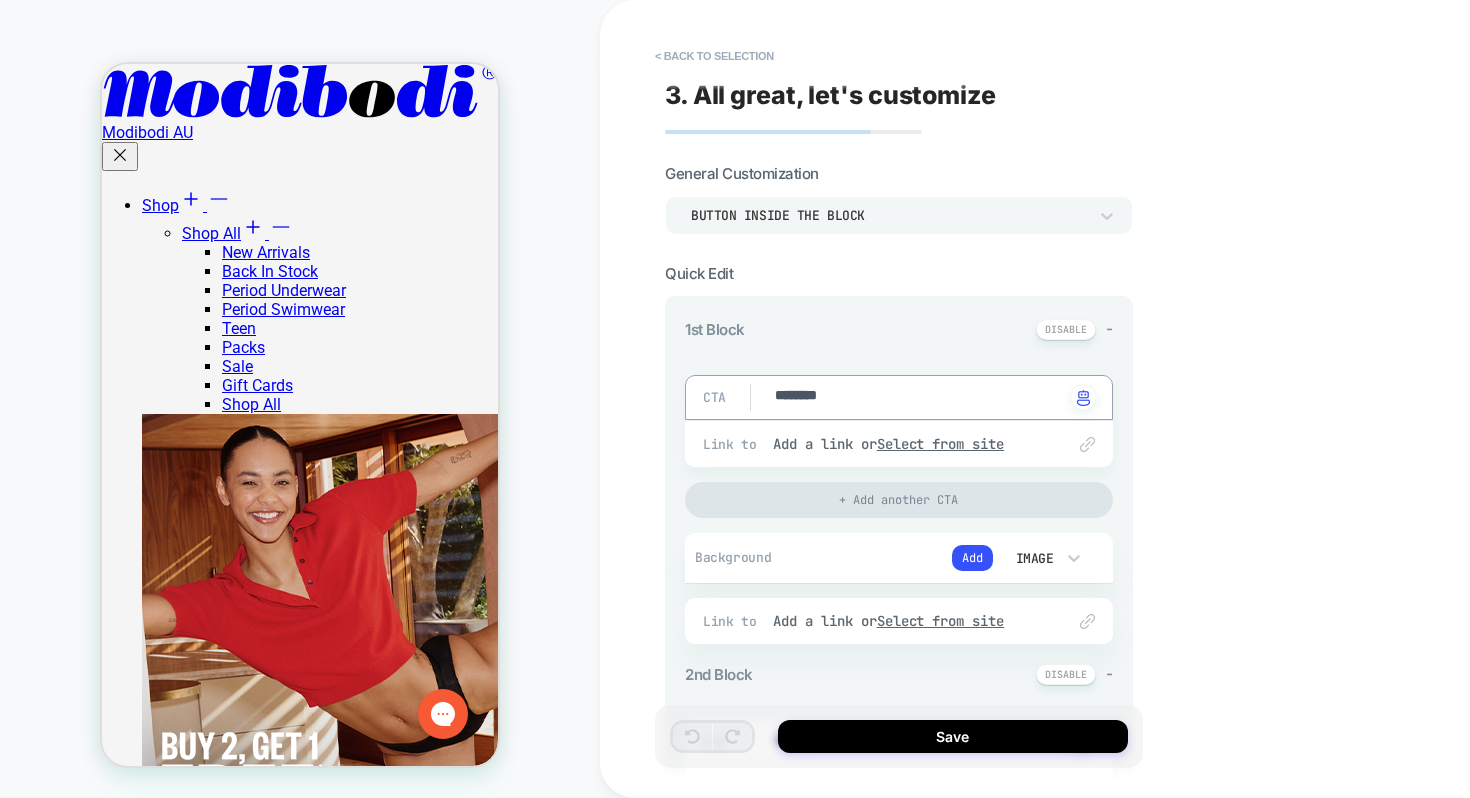 click on "********" at bounding box center (918, 397) 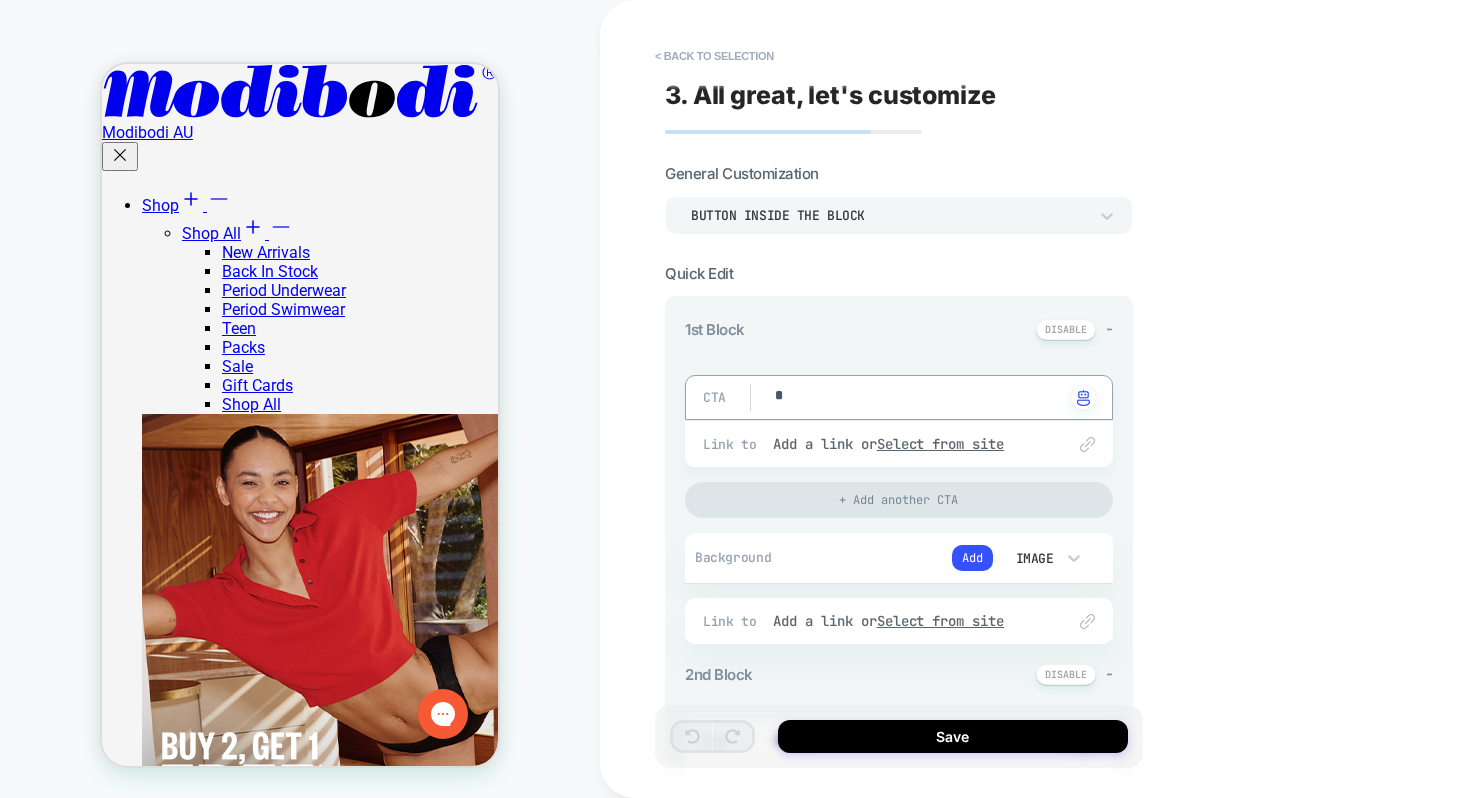 type on "*" 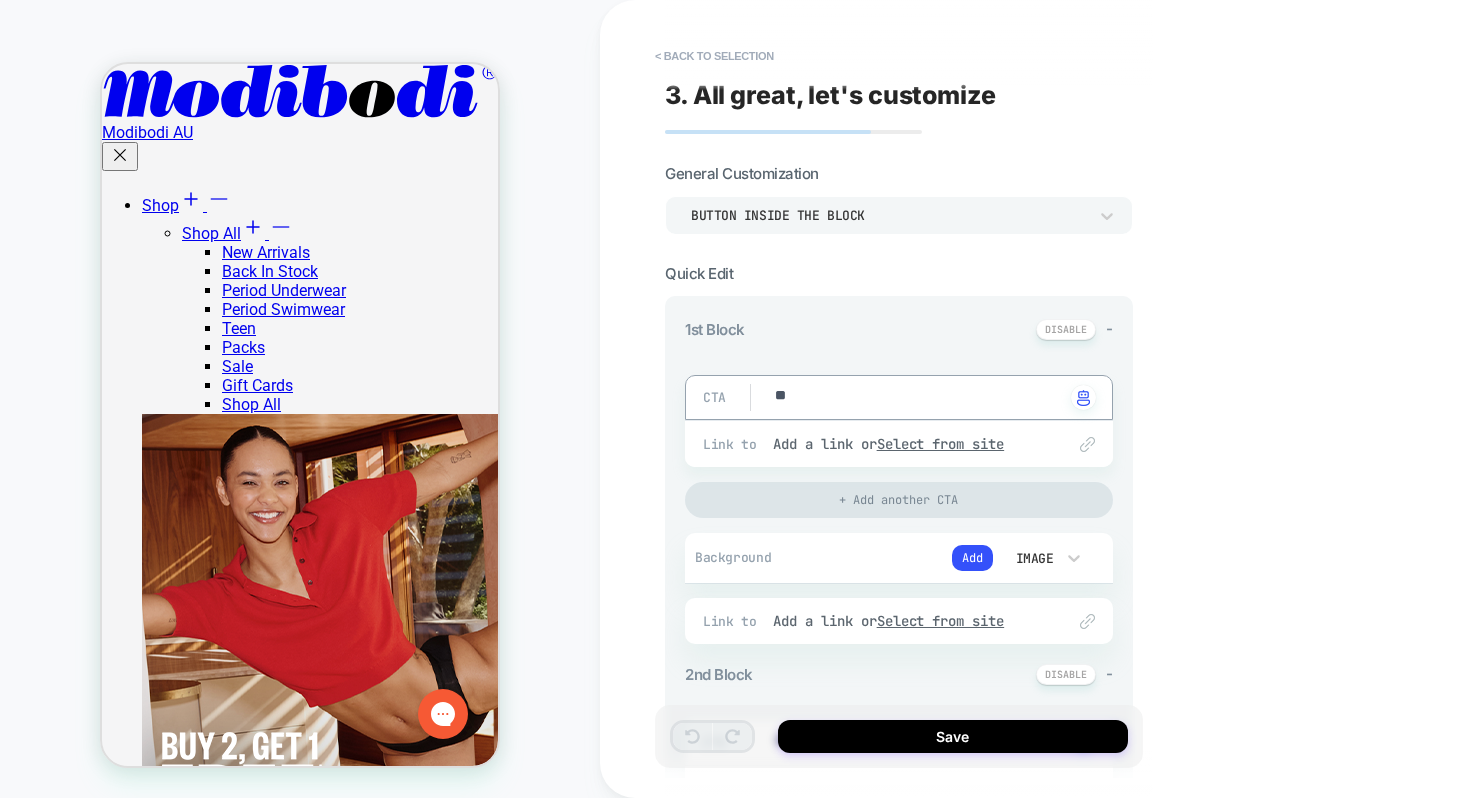 type on "*" 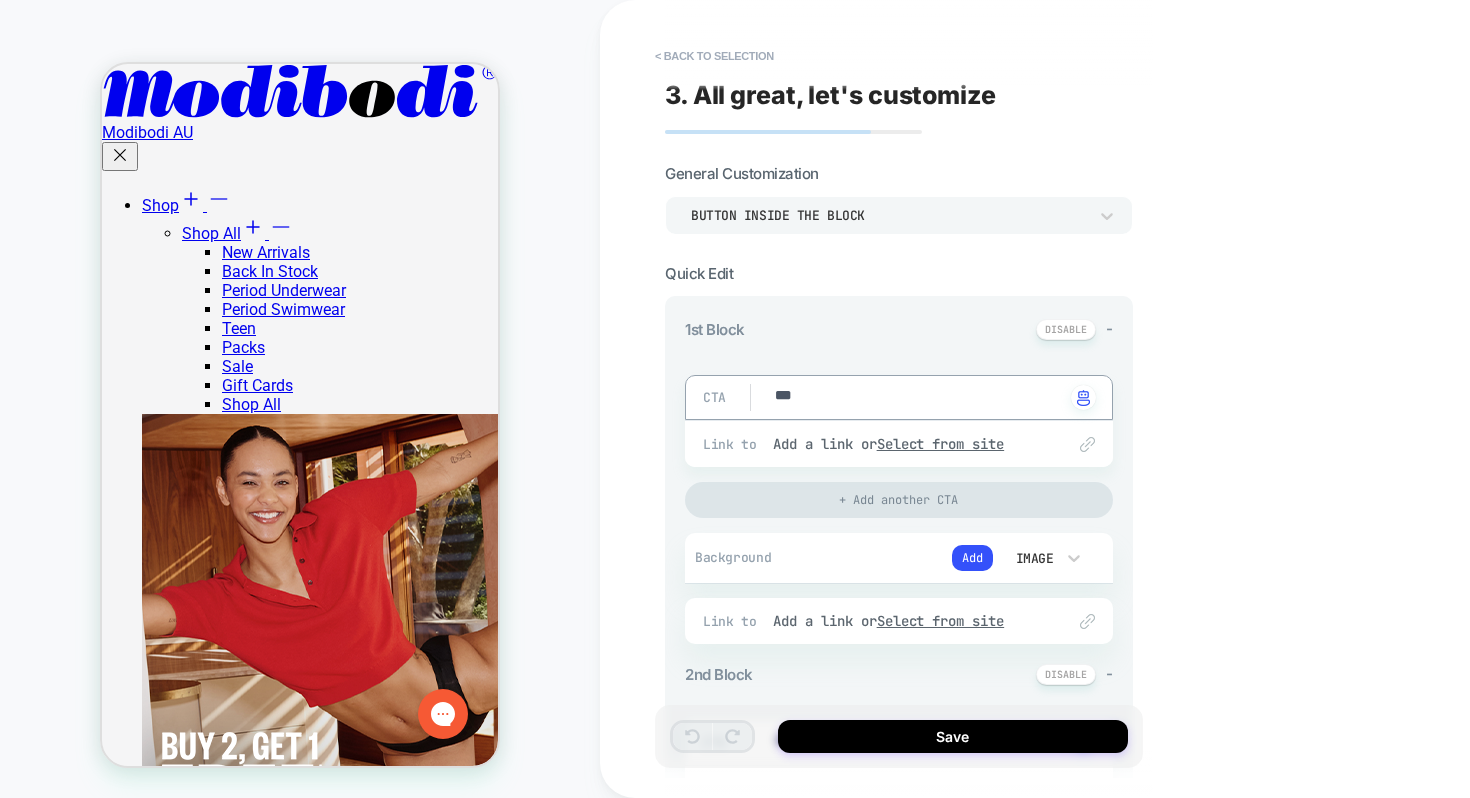 type on "*" 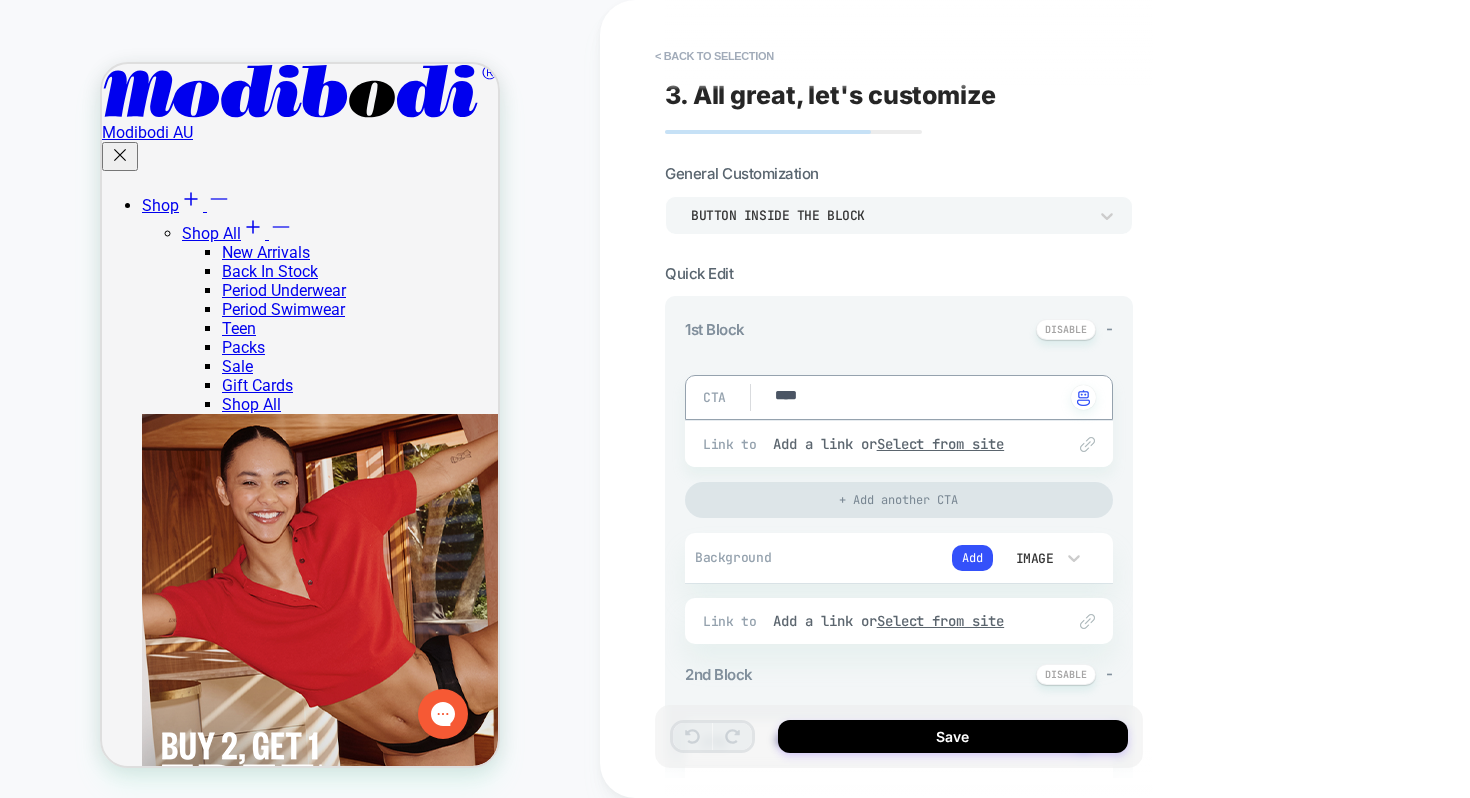 type on "*" 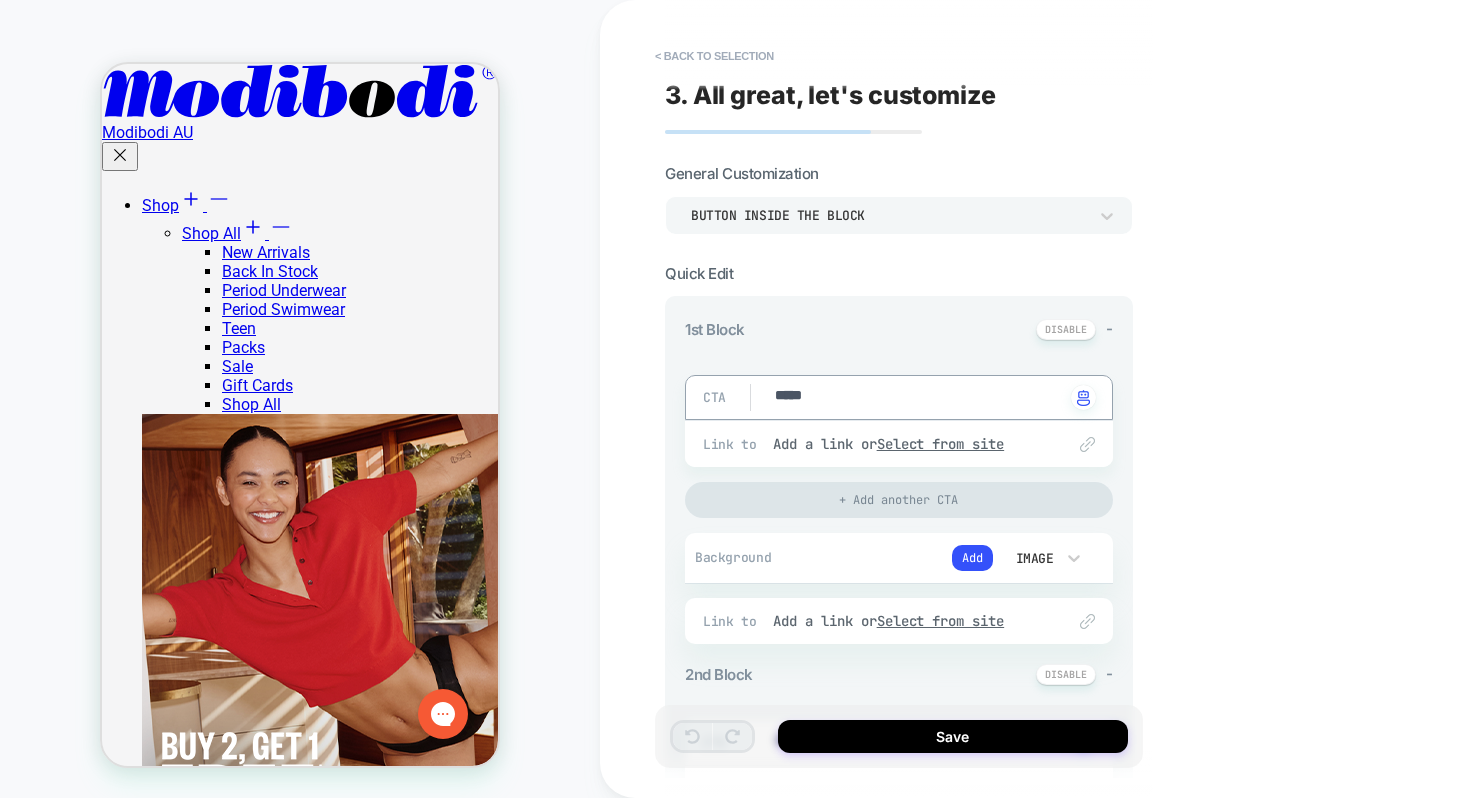 type on "*" 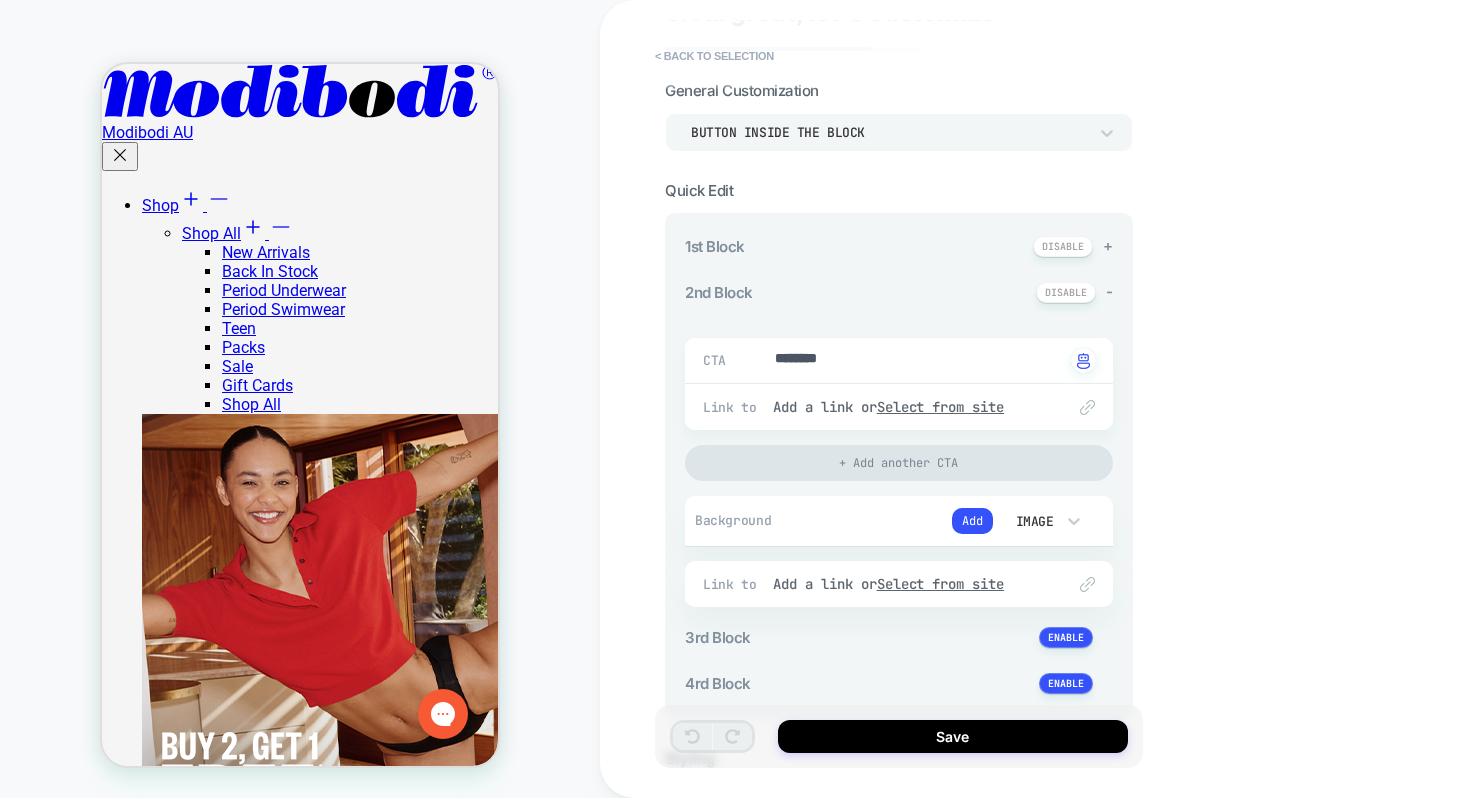 scroll, scrollTop: 81, scrollLeft: 0, axis: vertical 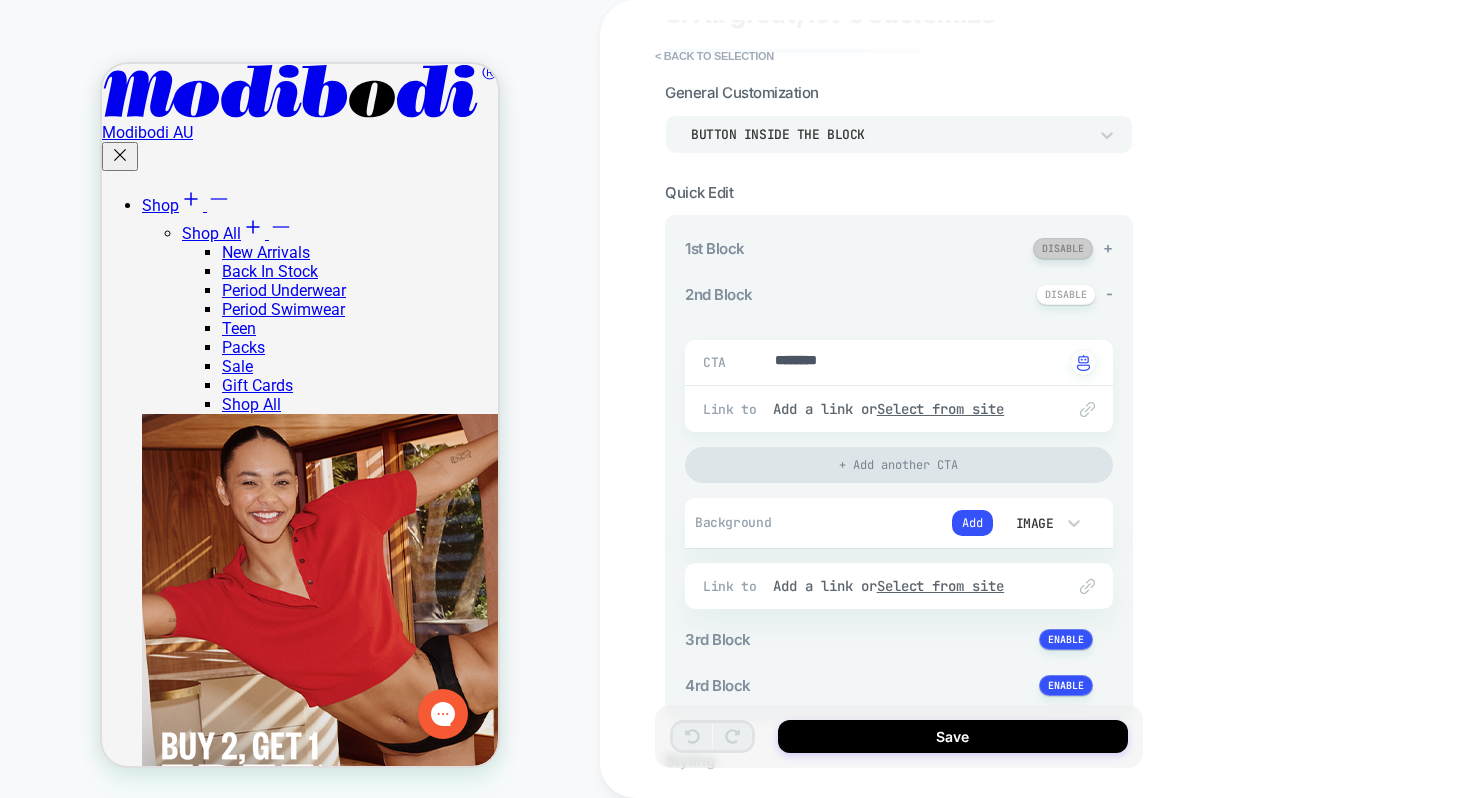 click 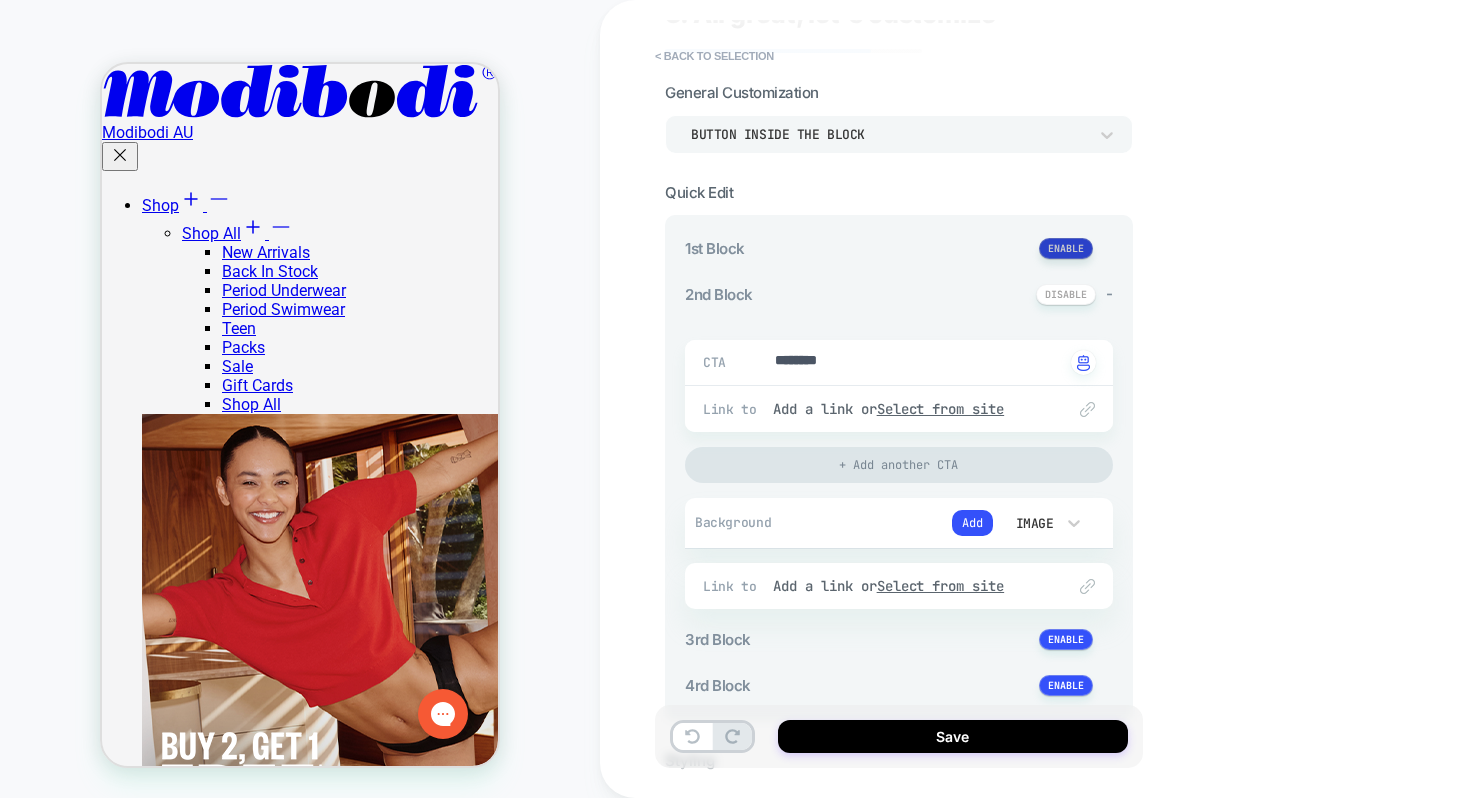 click on "+" 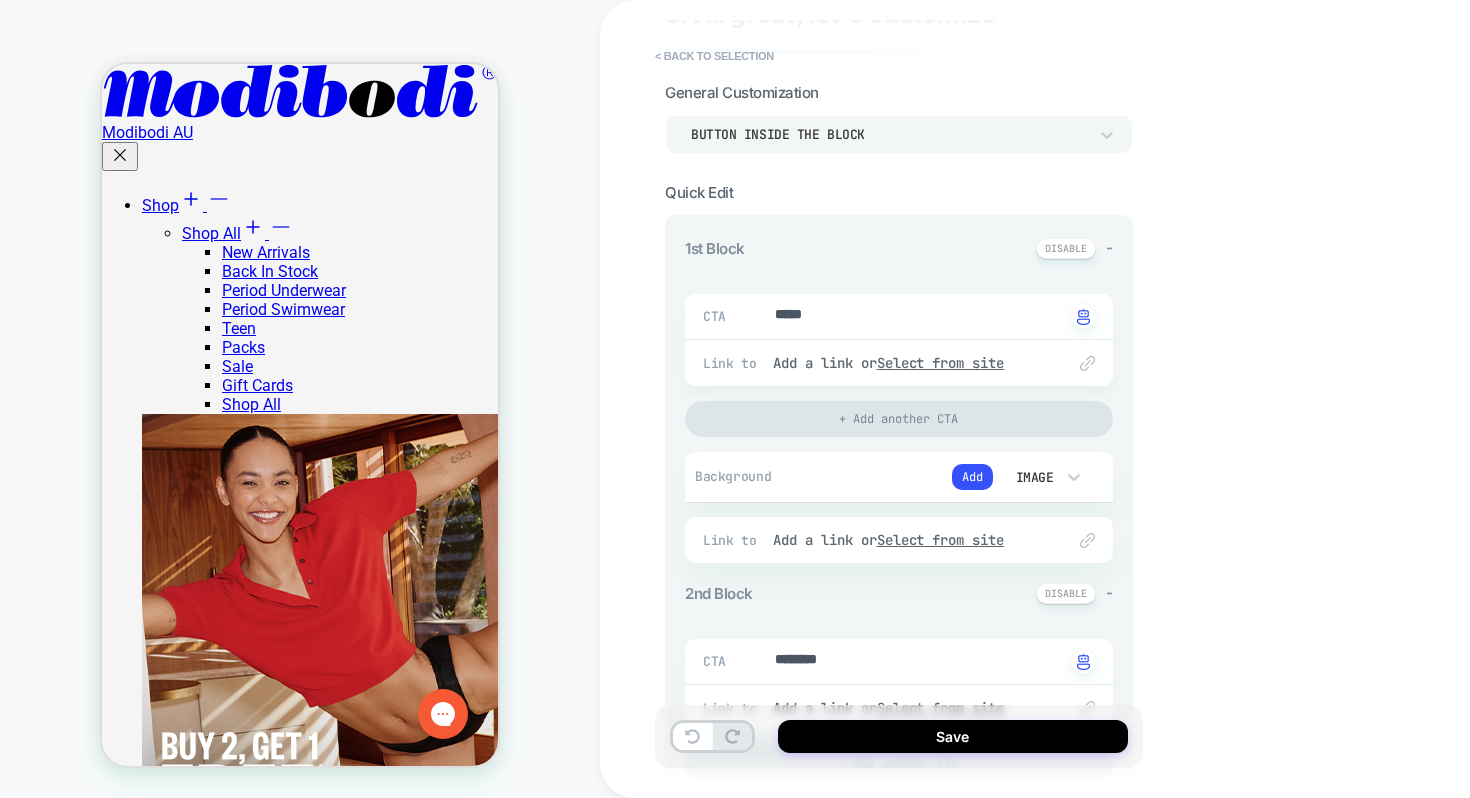 scroll, scrollTop: 191, scrollLeft: 0, axis: vertical 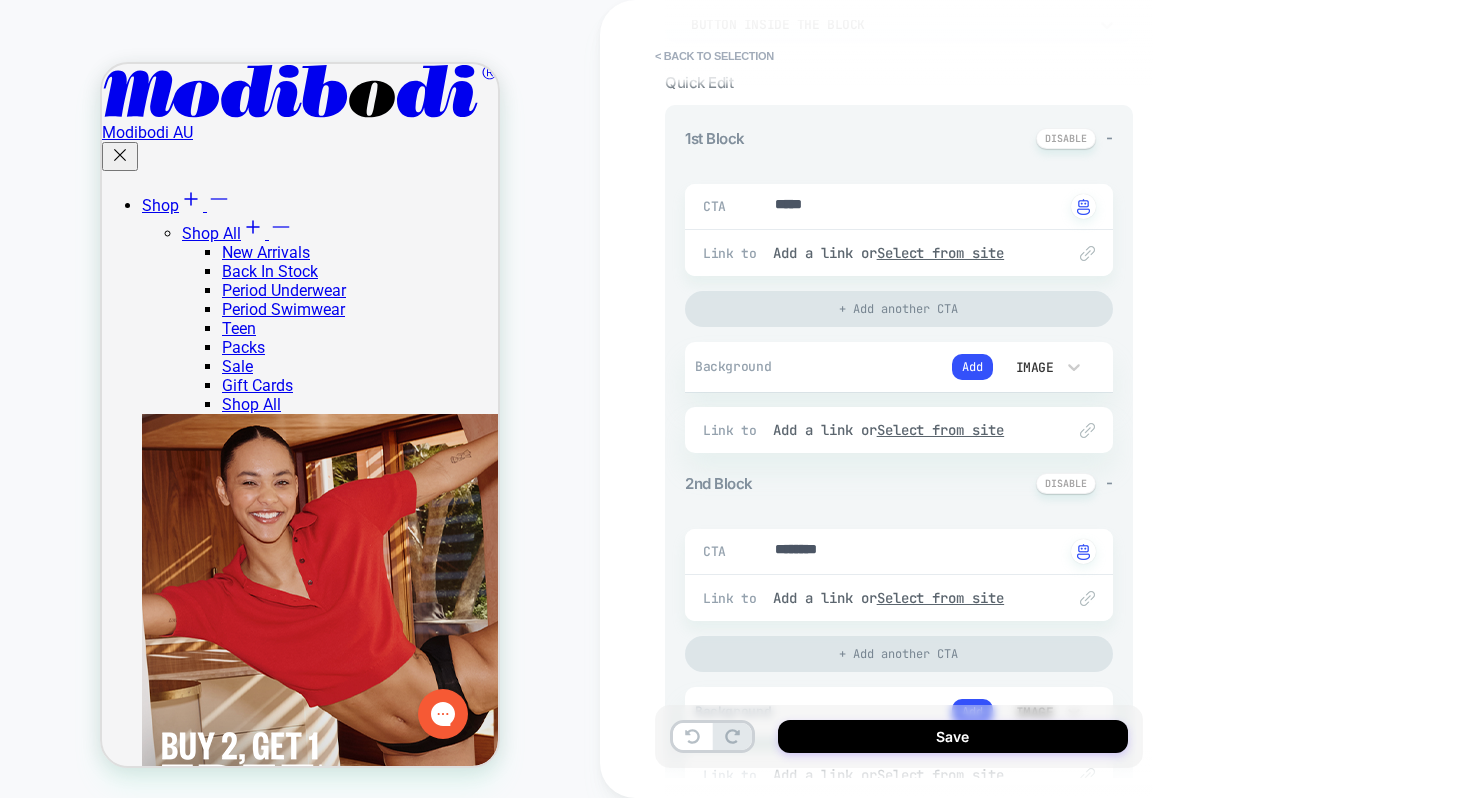 type on "*" 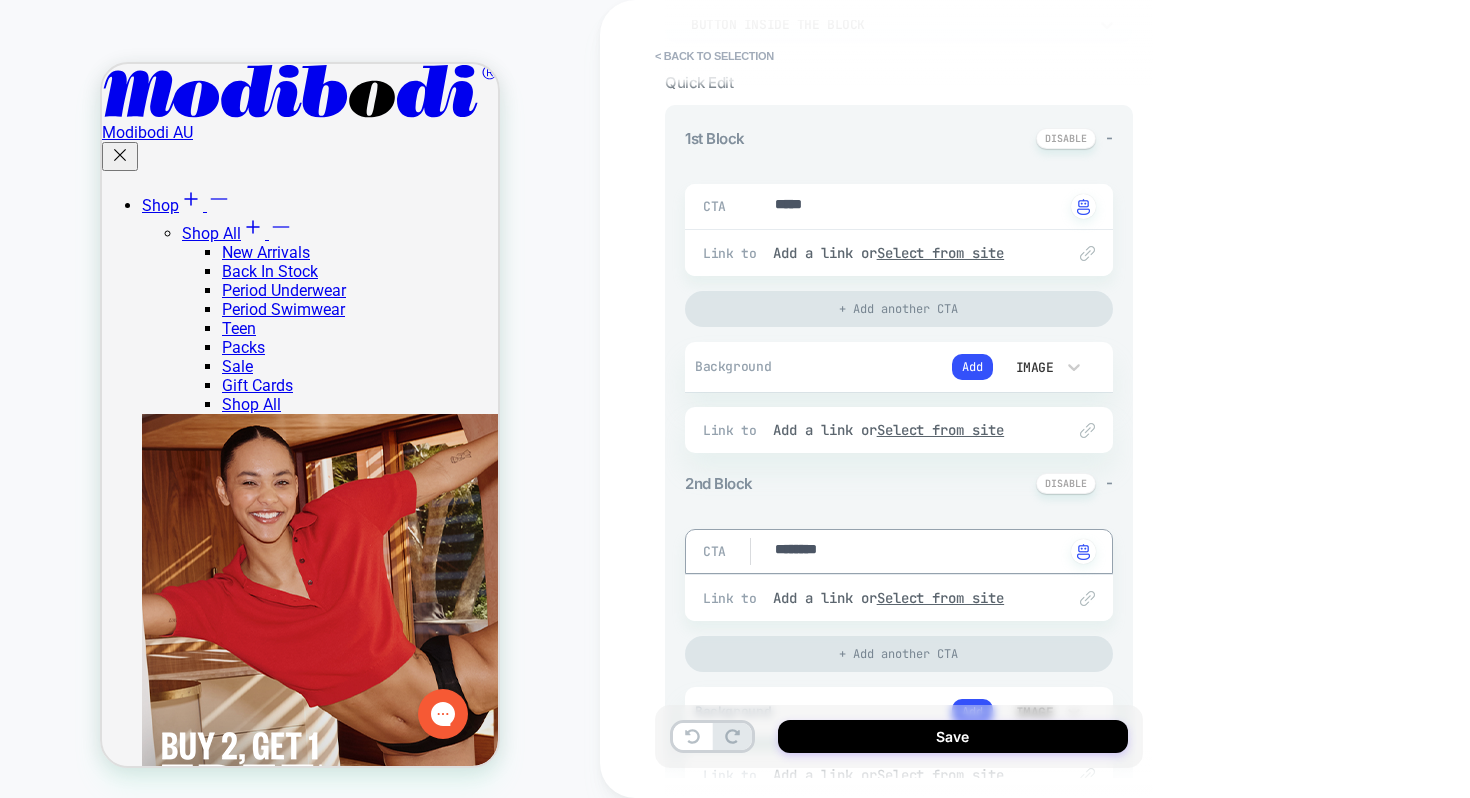 click on "********" 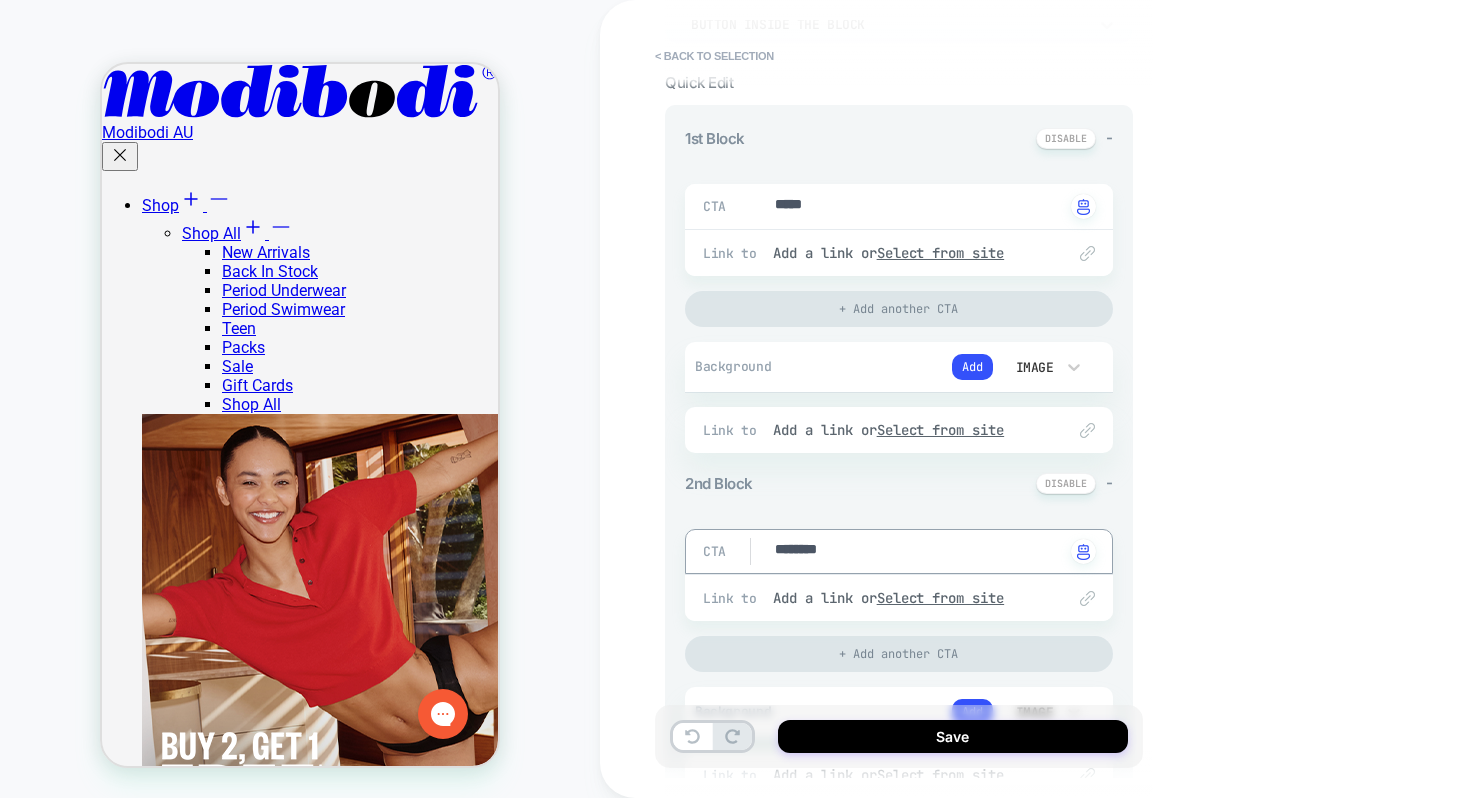 type on "*" 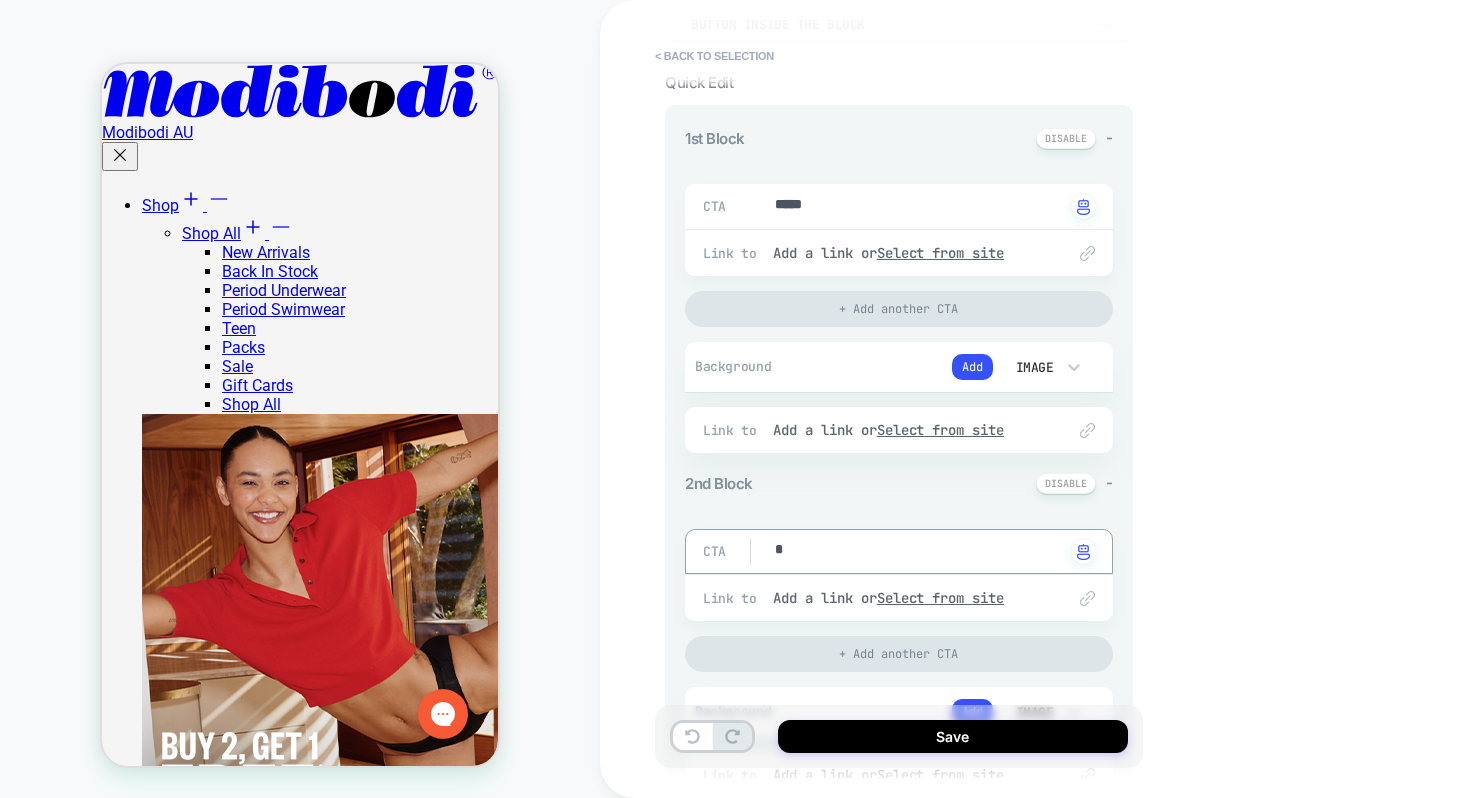 type on "*" 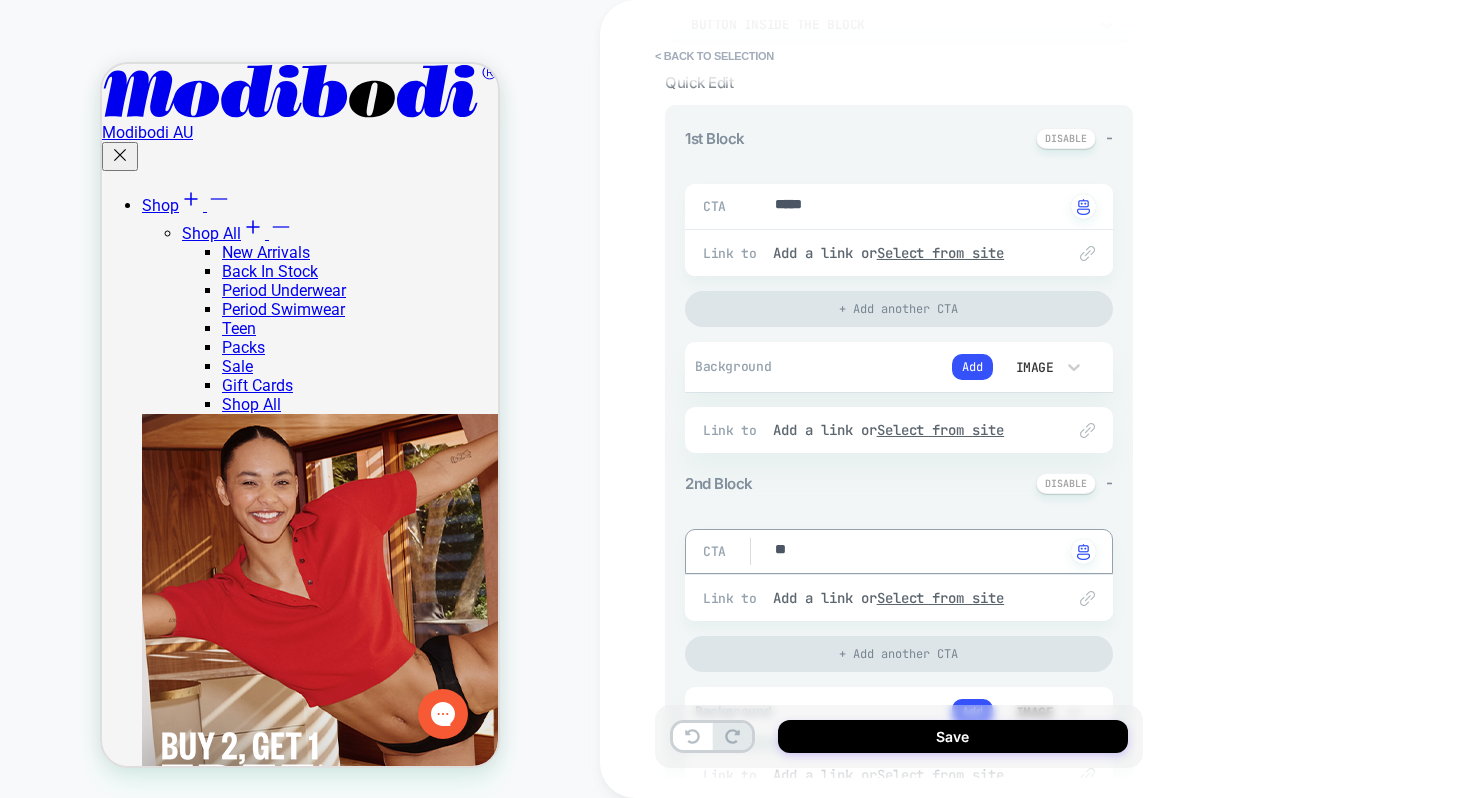 type on "*" 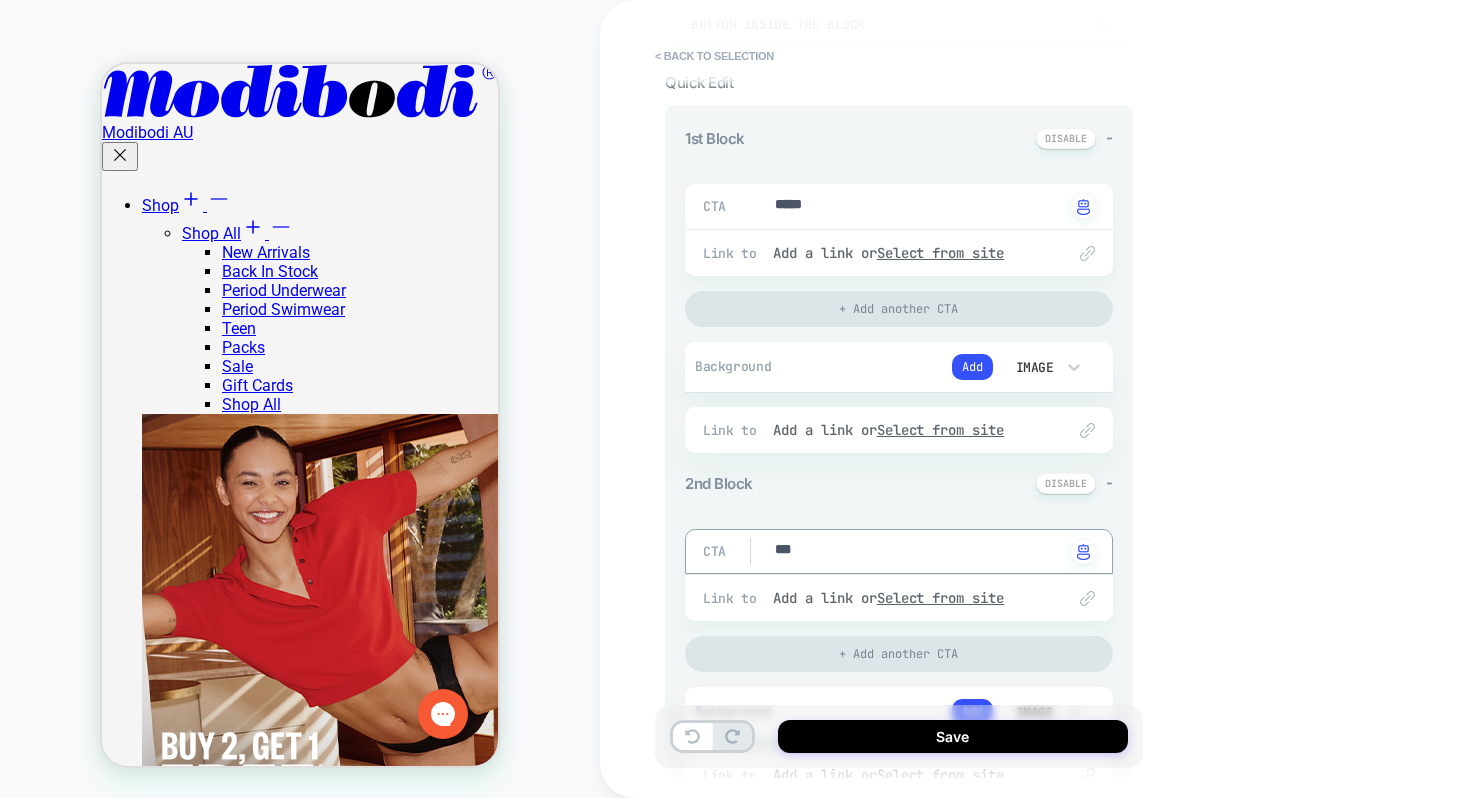 type on "*" 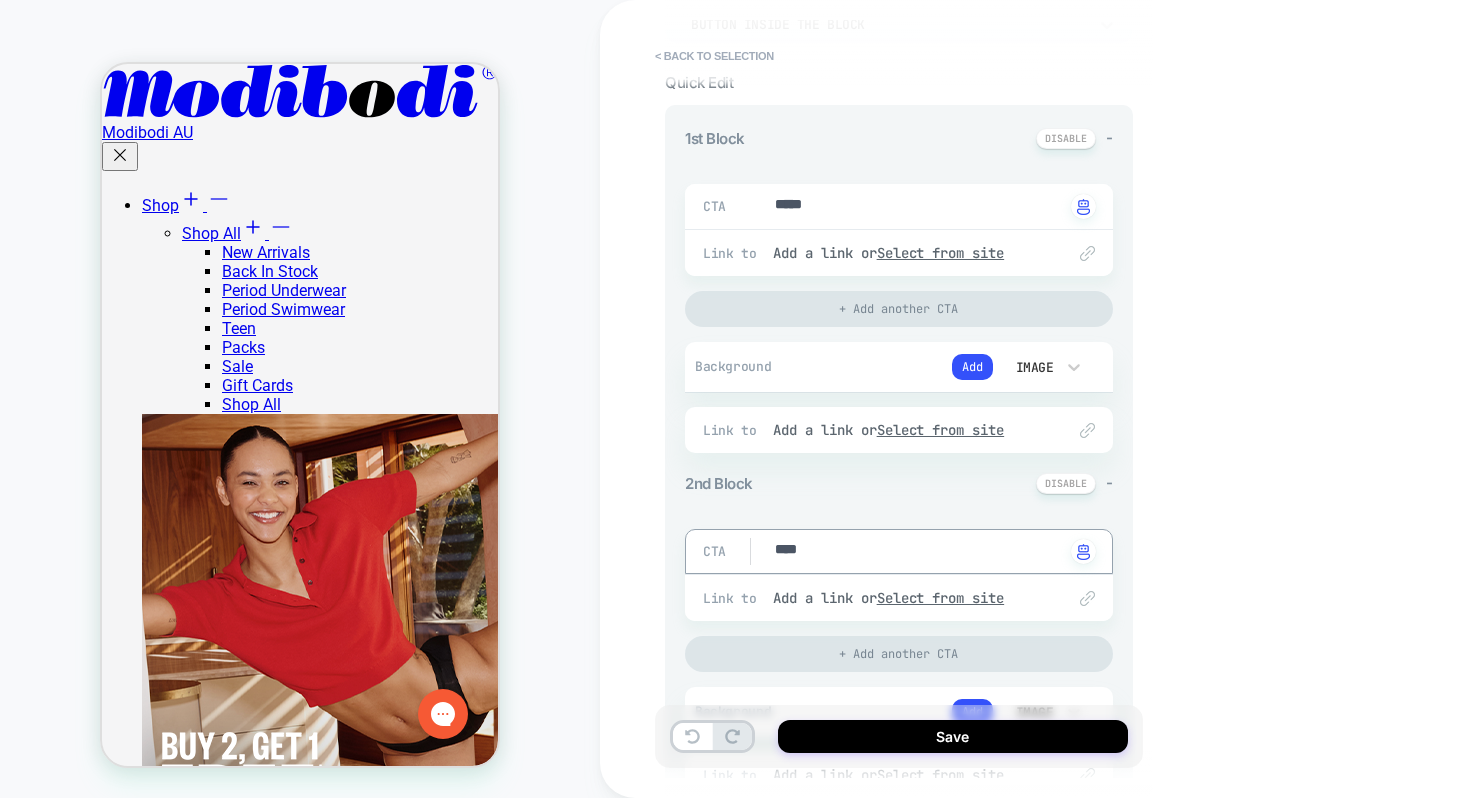 type on "*" 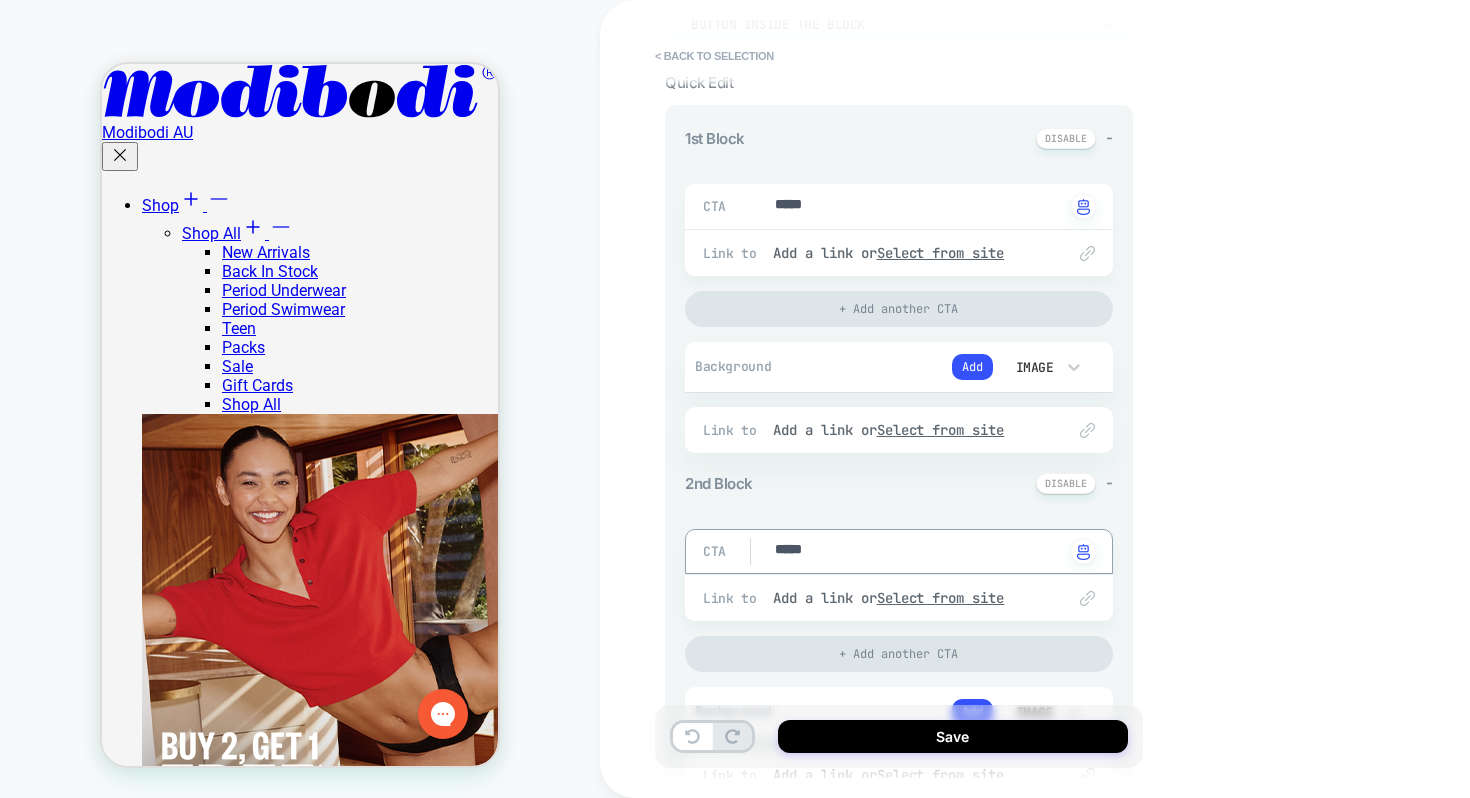 type on "*" 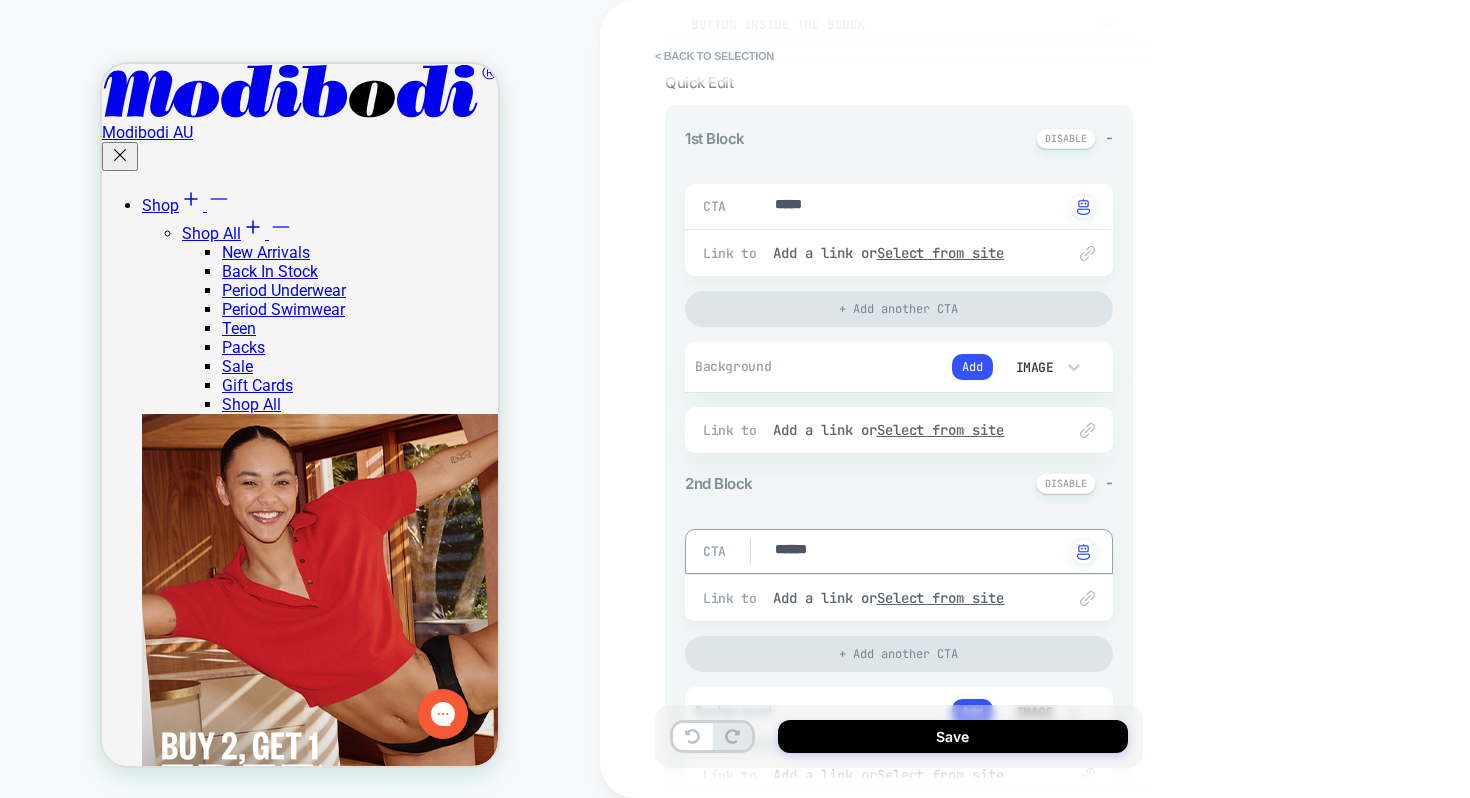 type on "*" 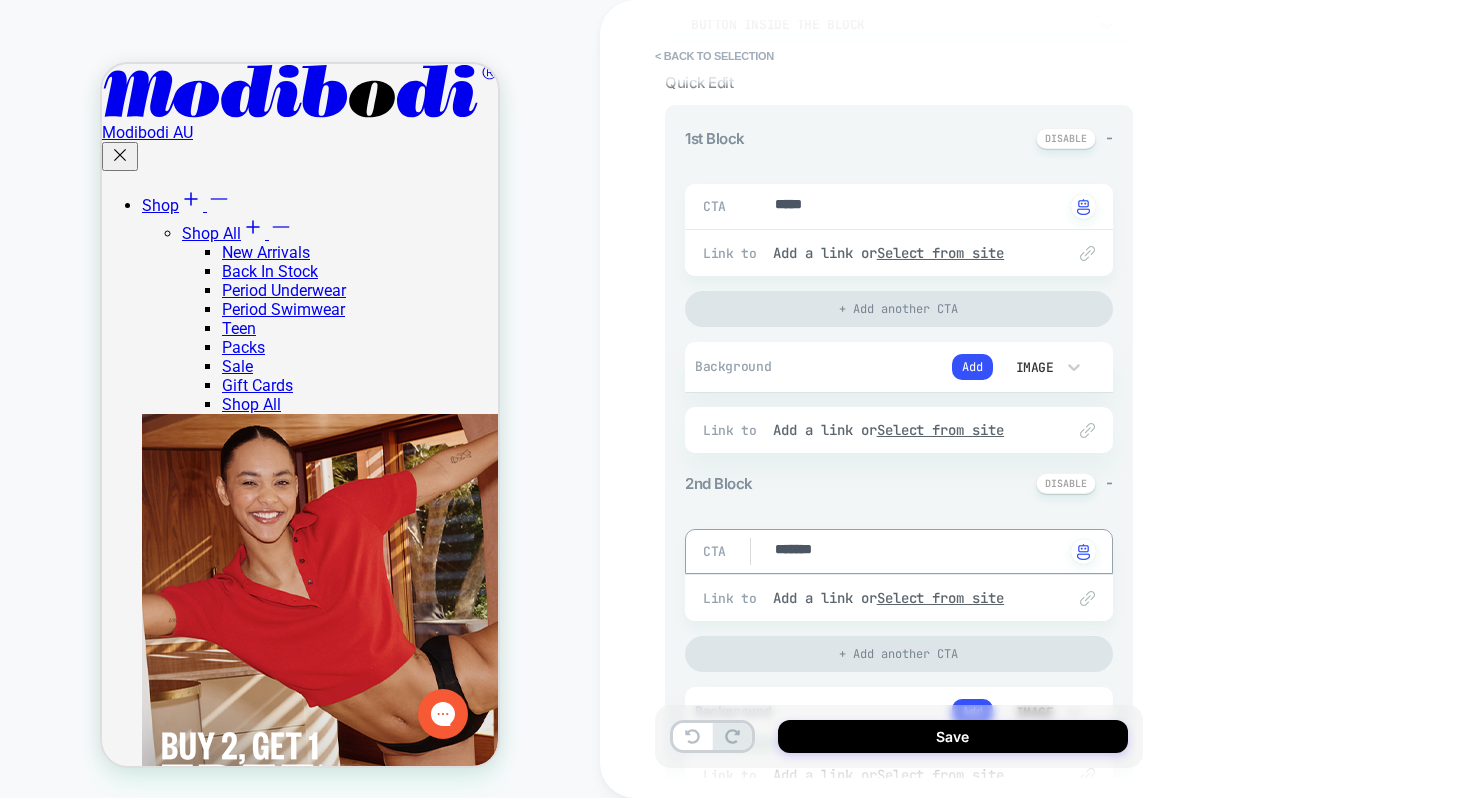 type on "*" 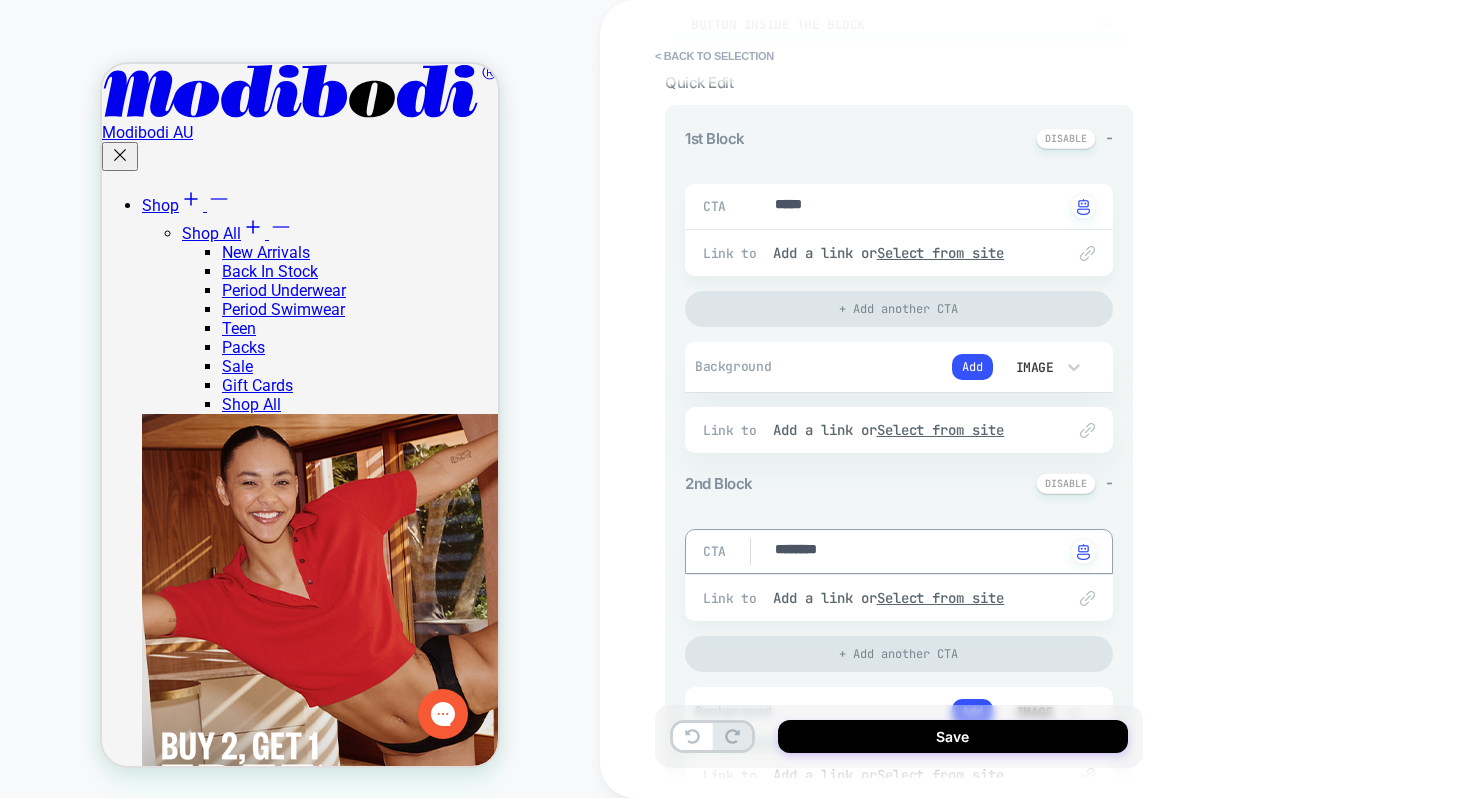type on "*" 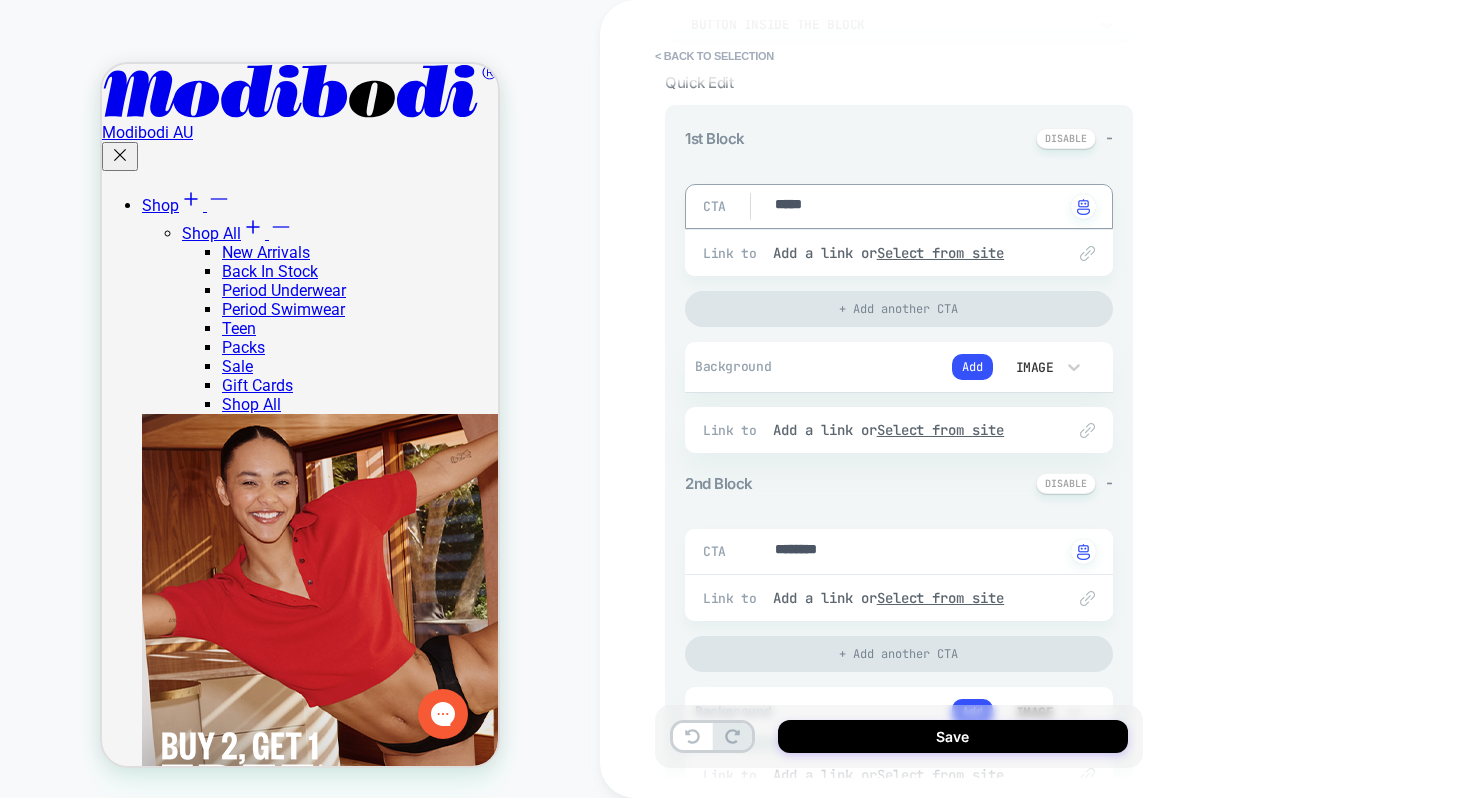 click on "*****" 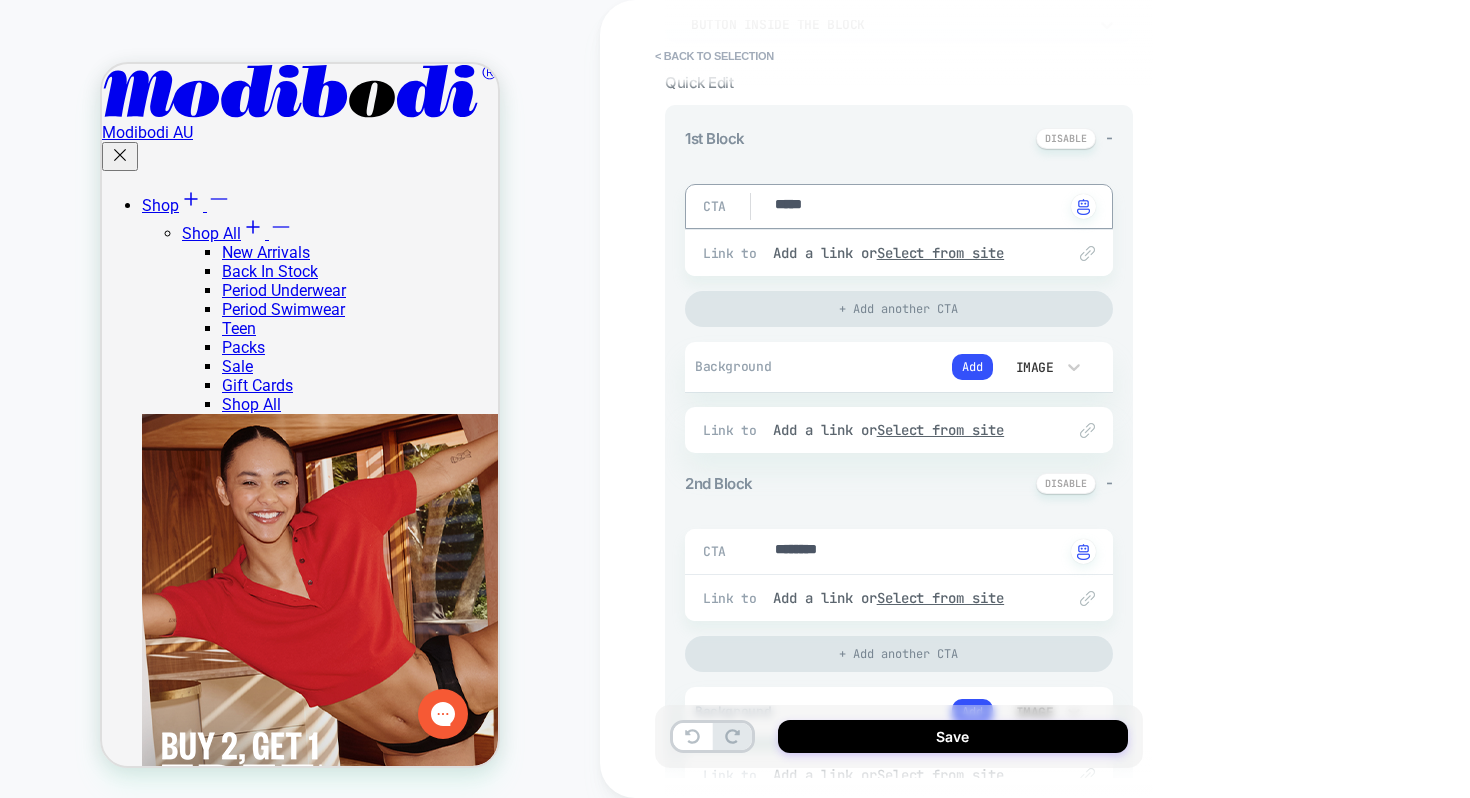 type on "*" 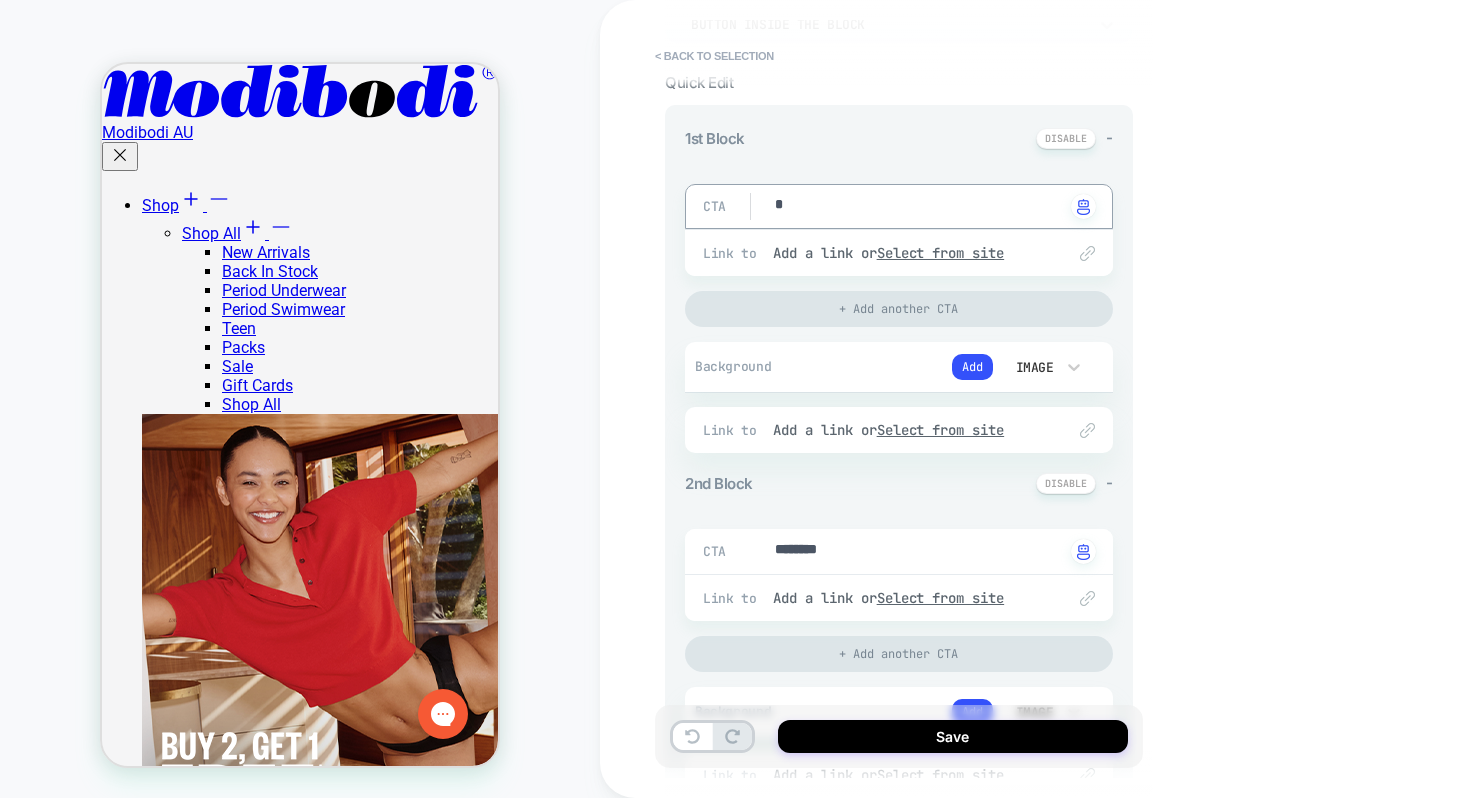 type on "*" 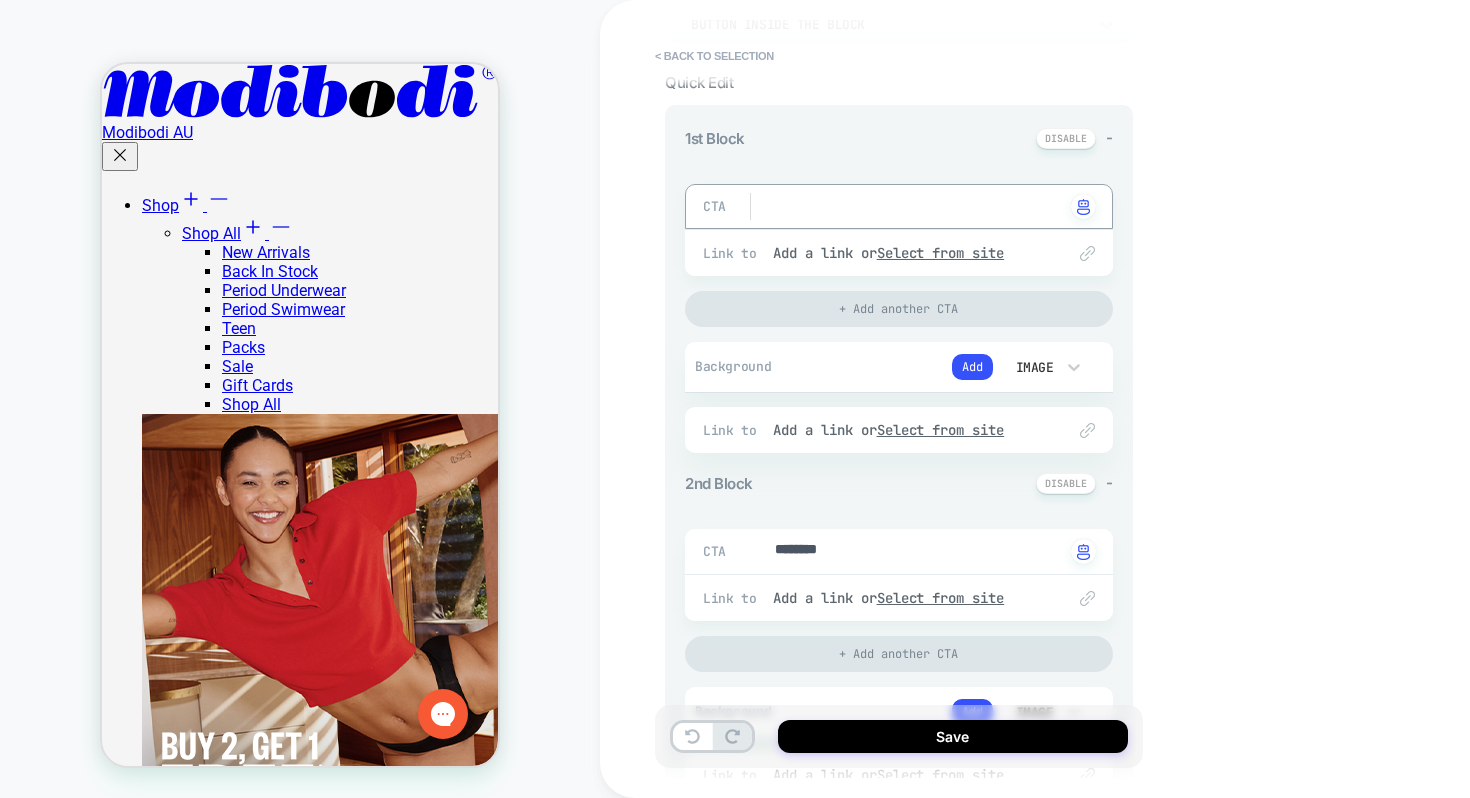 type on "*" 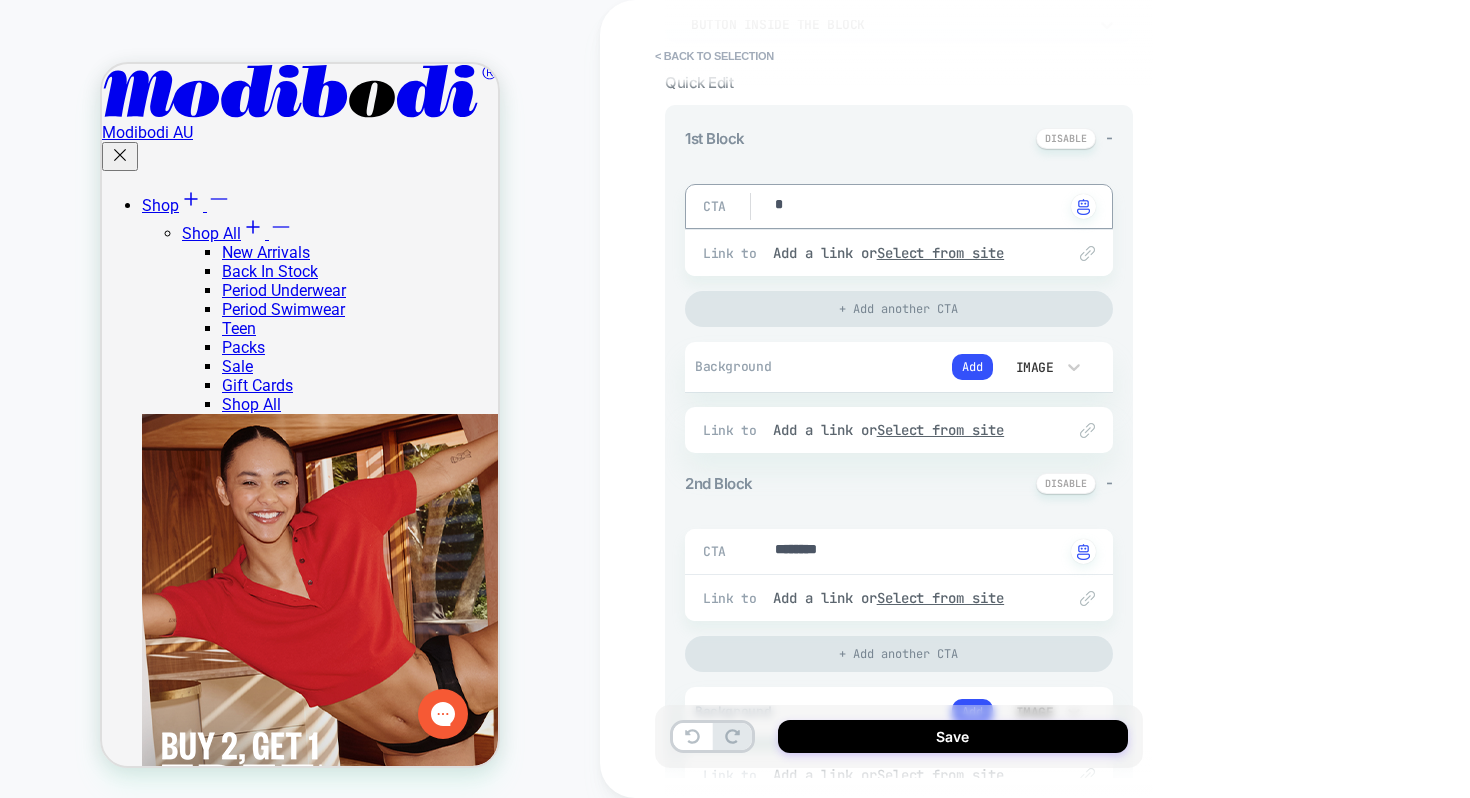 type on "*" 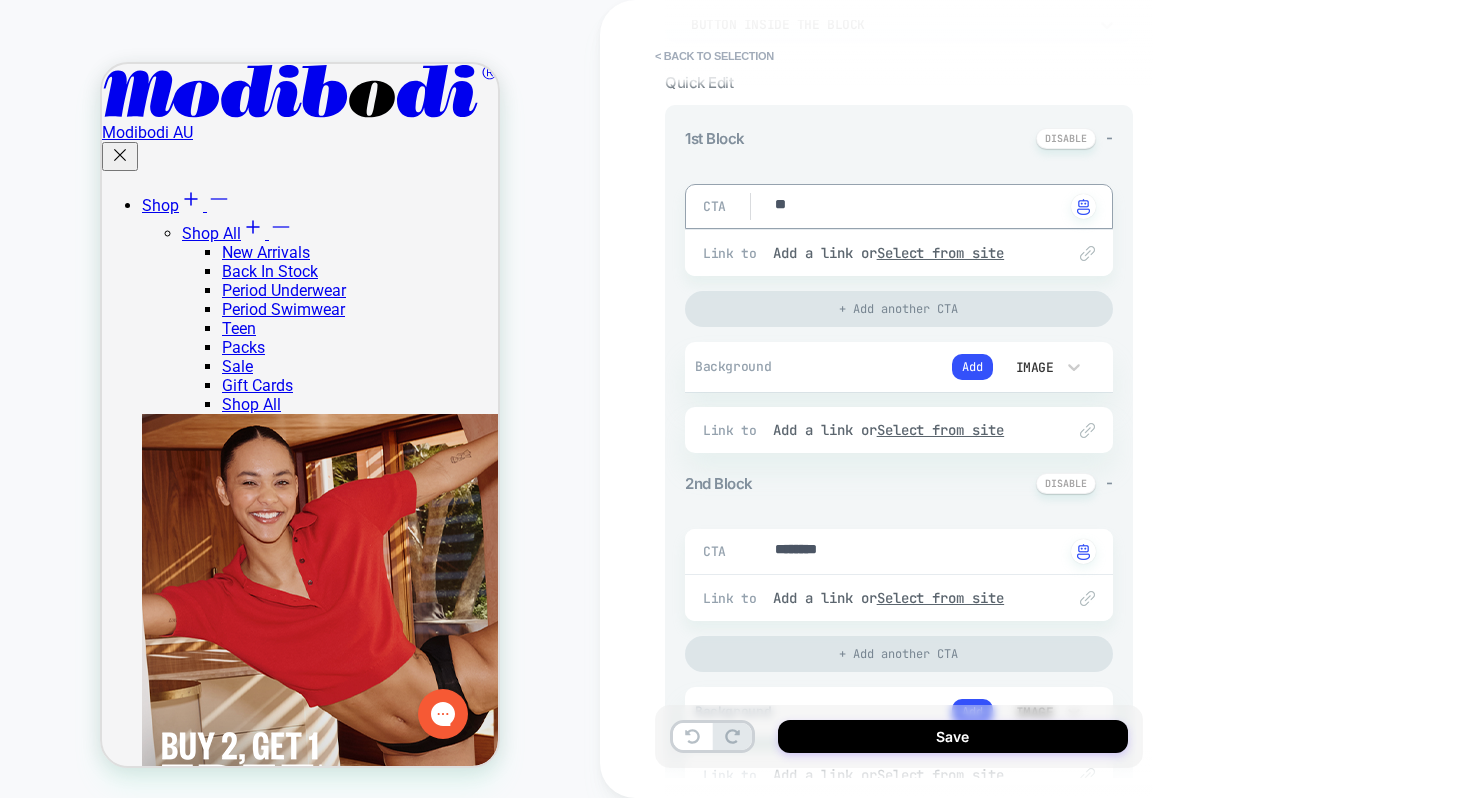 type on "*" 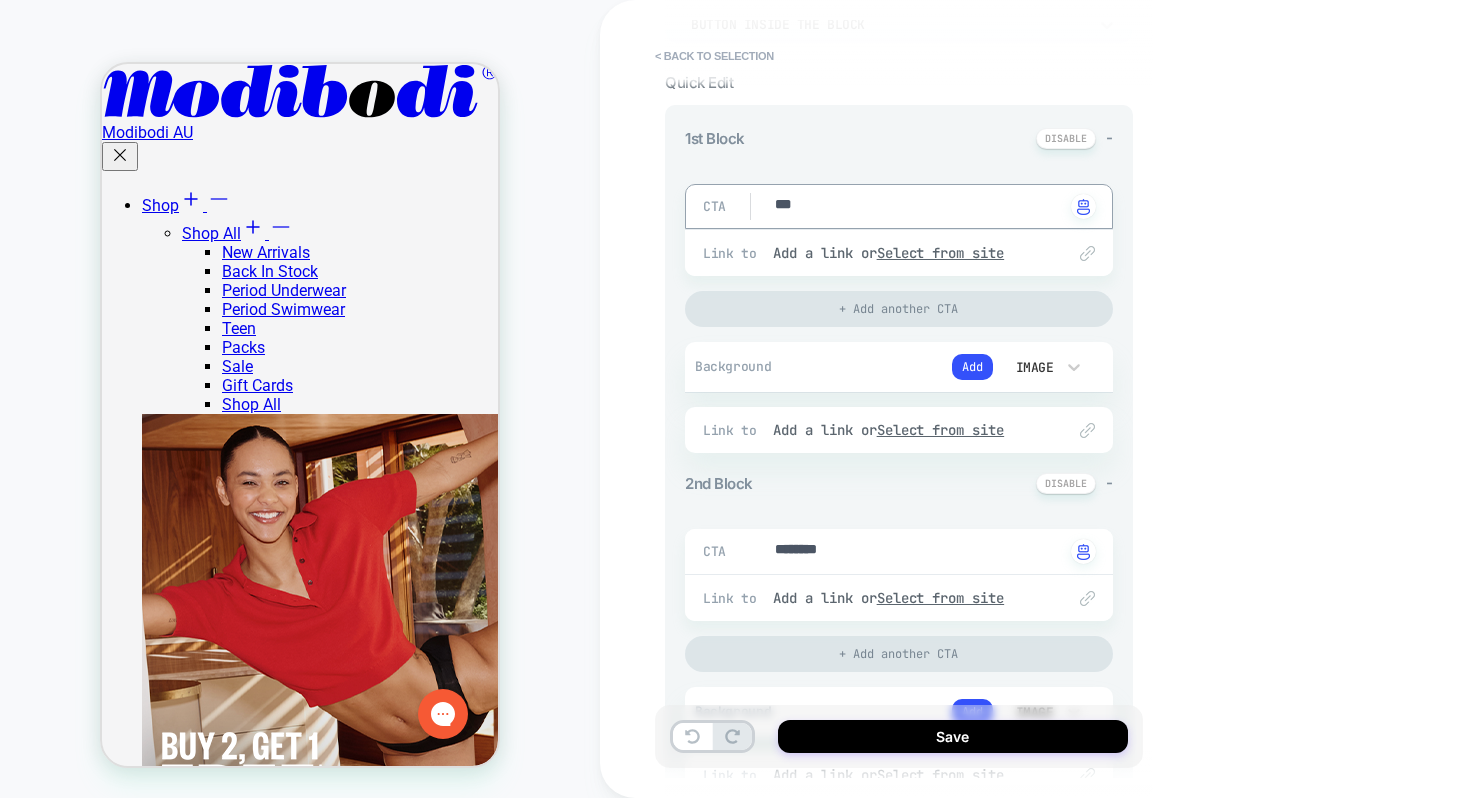 type on "*" 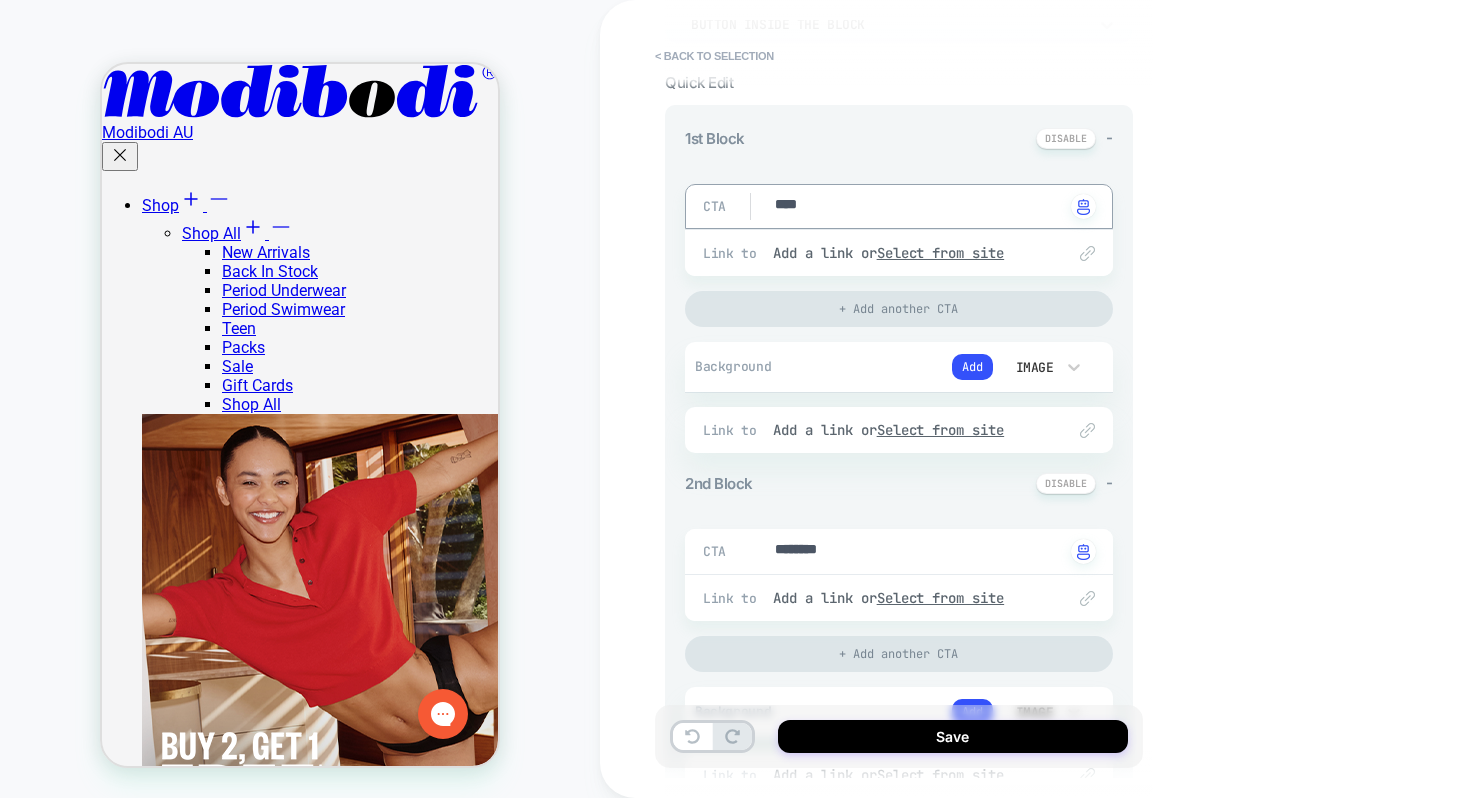 type on "*" 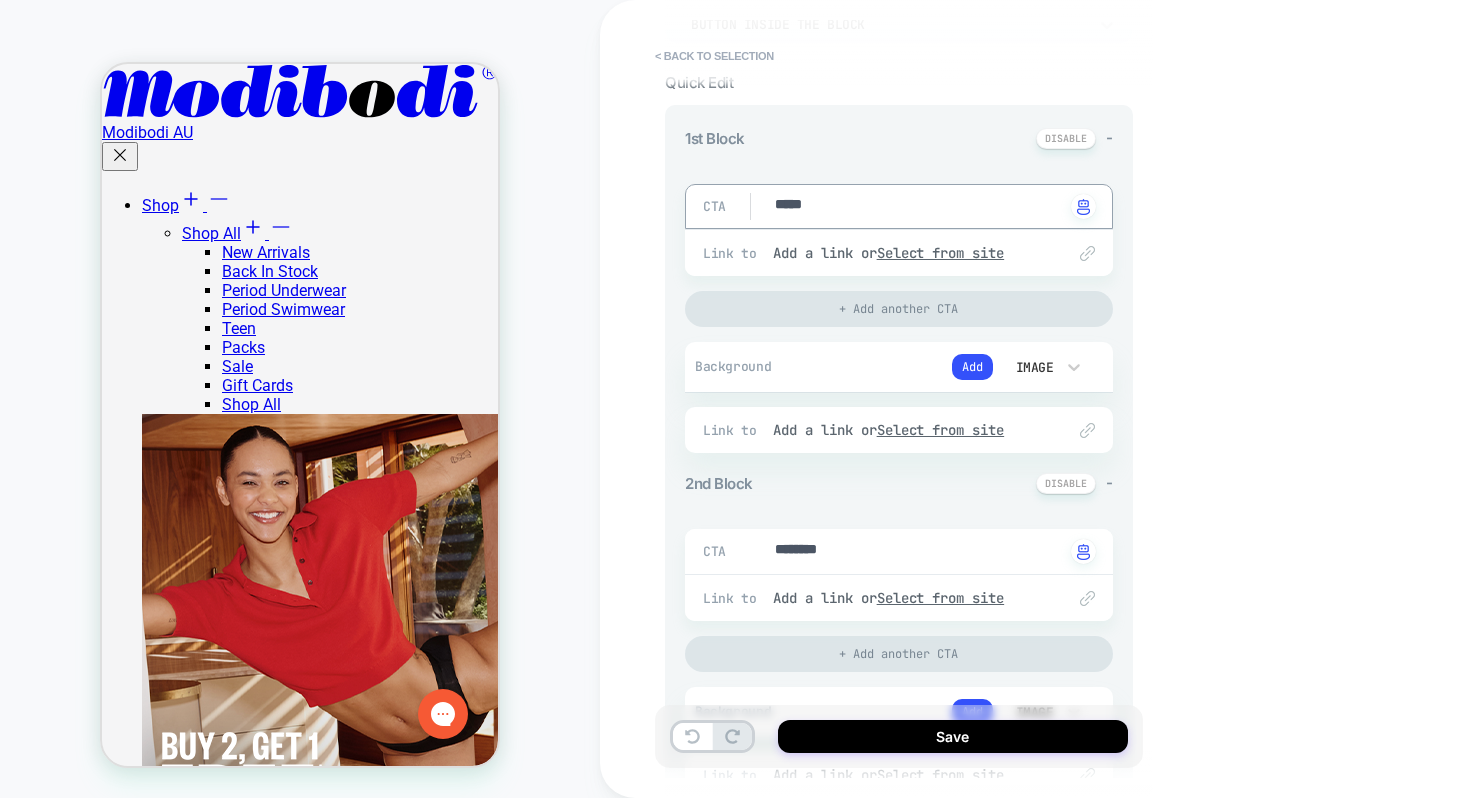 type on "*" 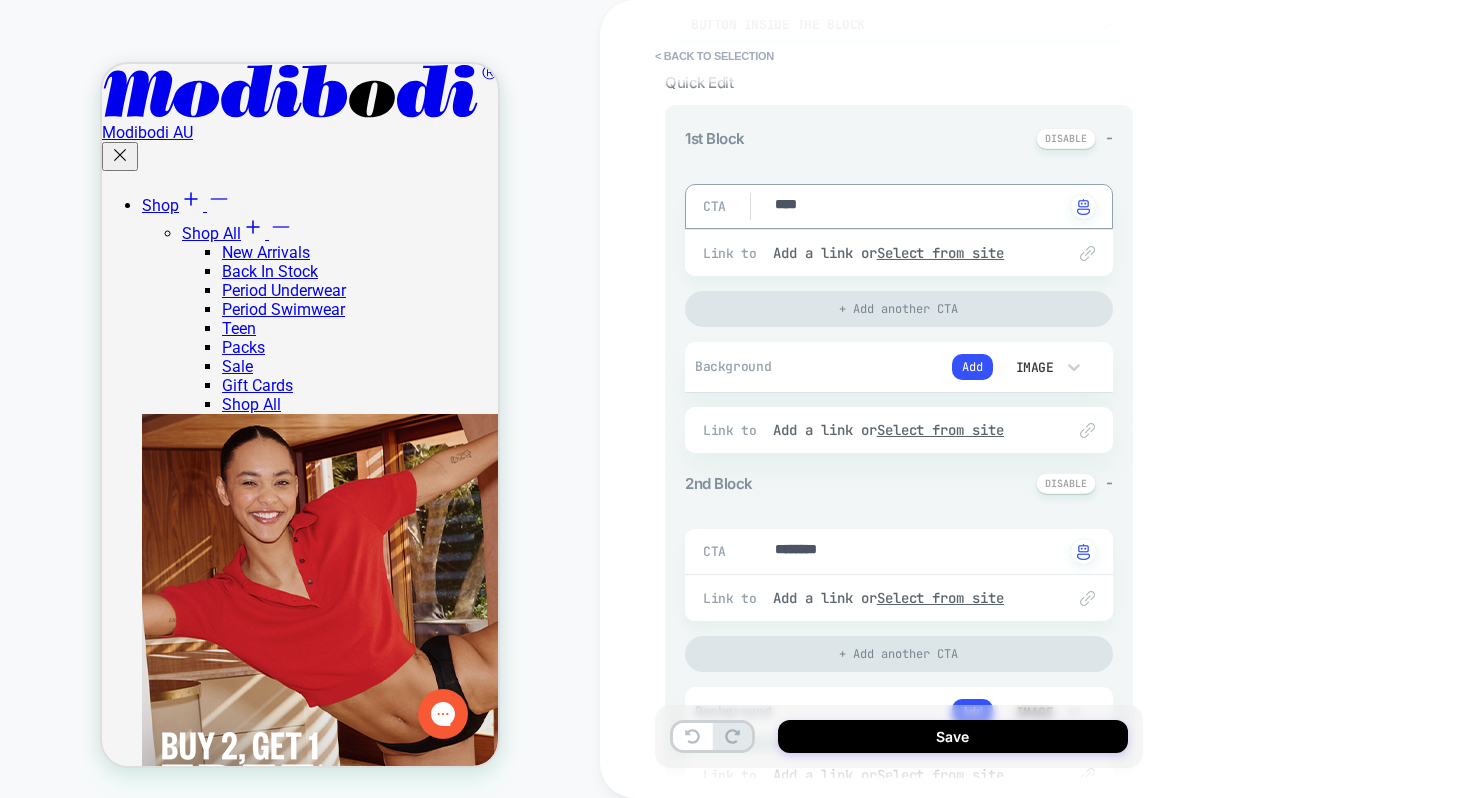 type on "*" 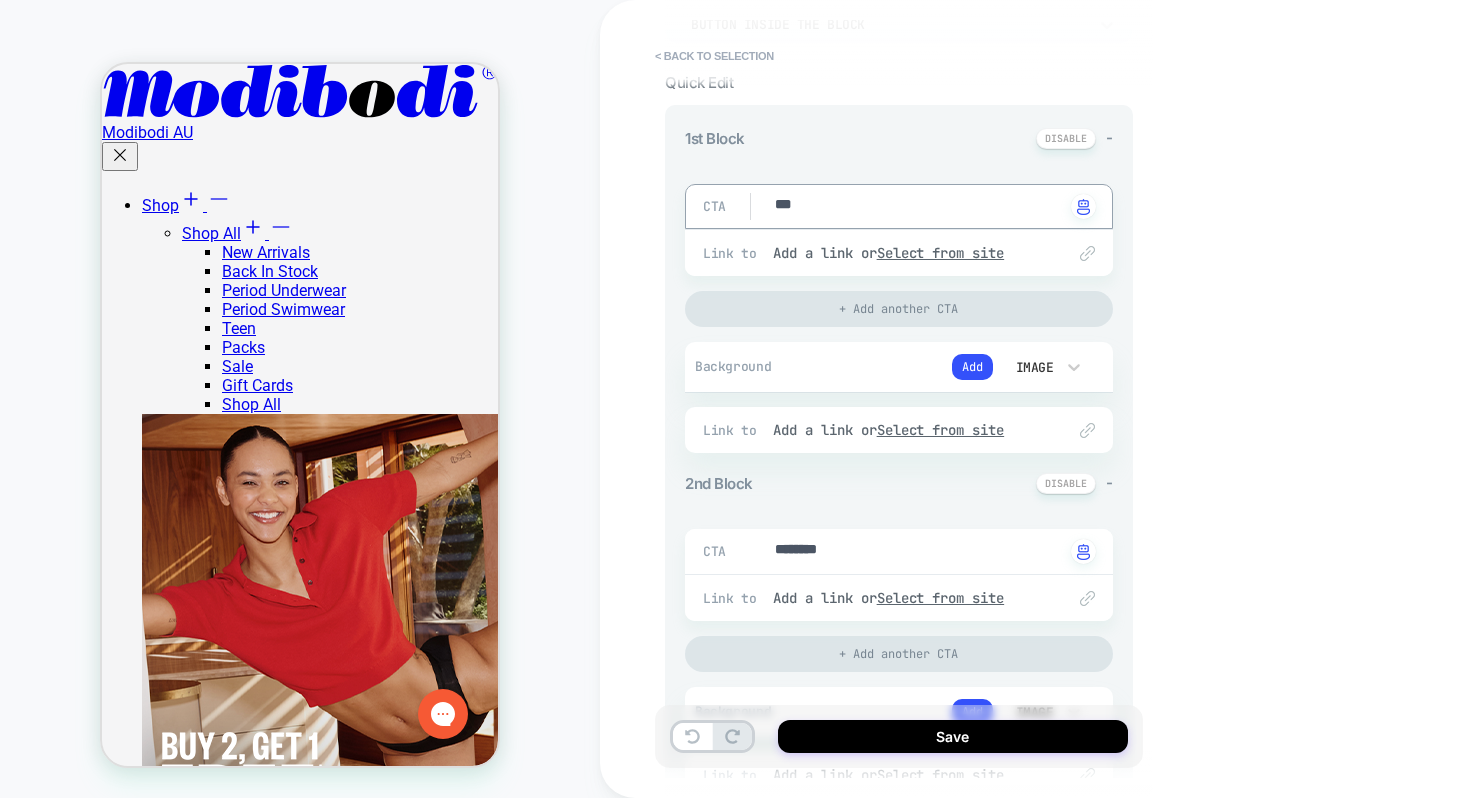 type on "*" 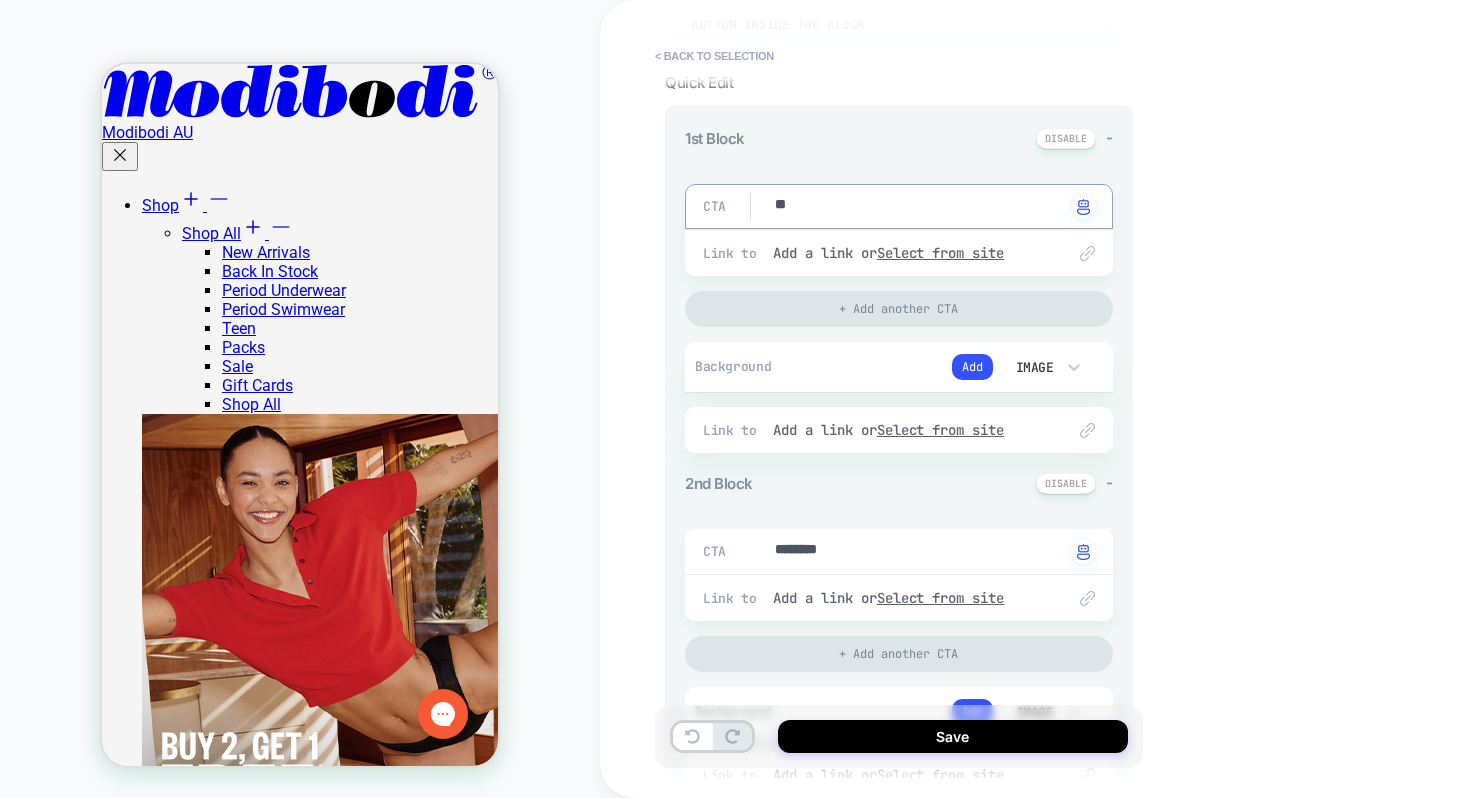 type on "*" 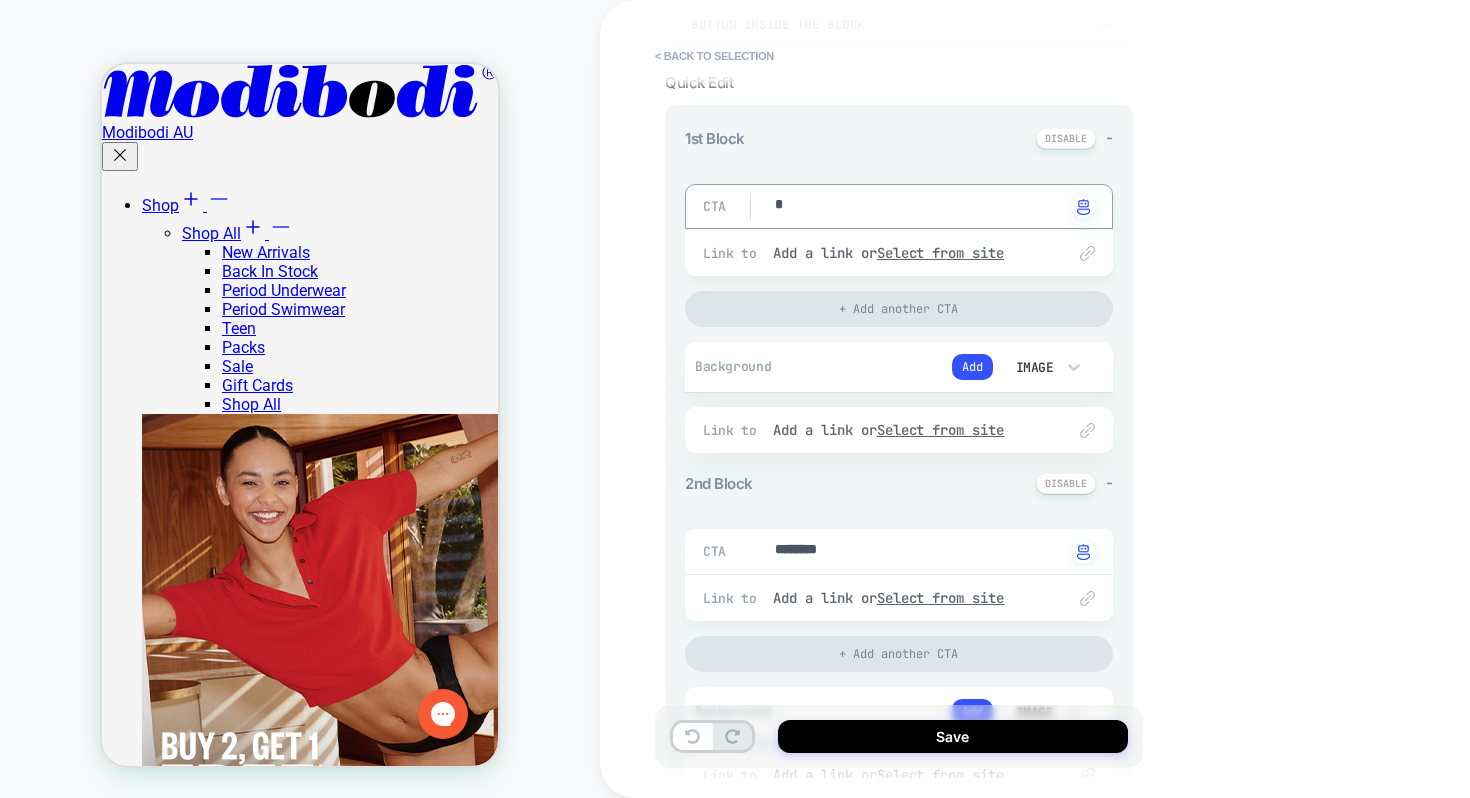 type on "*" 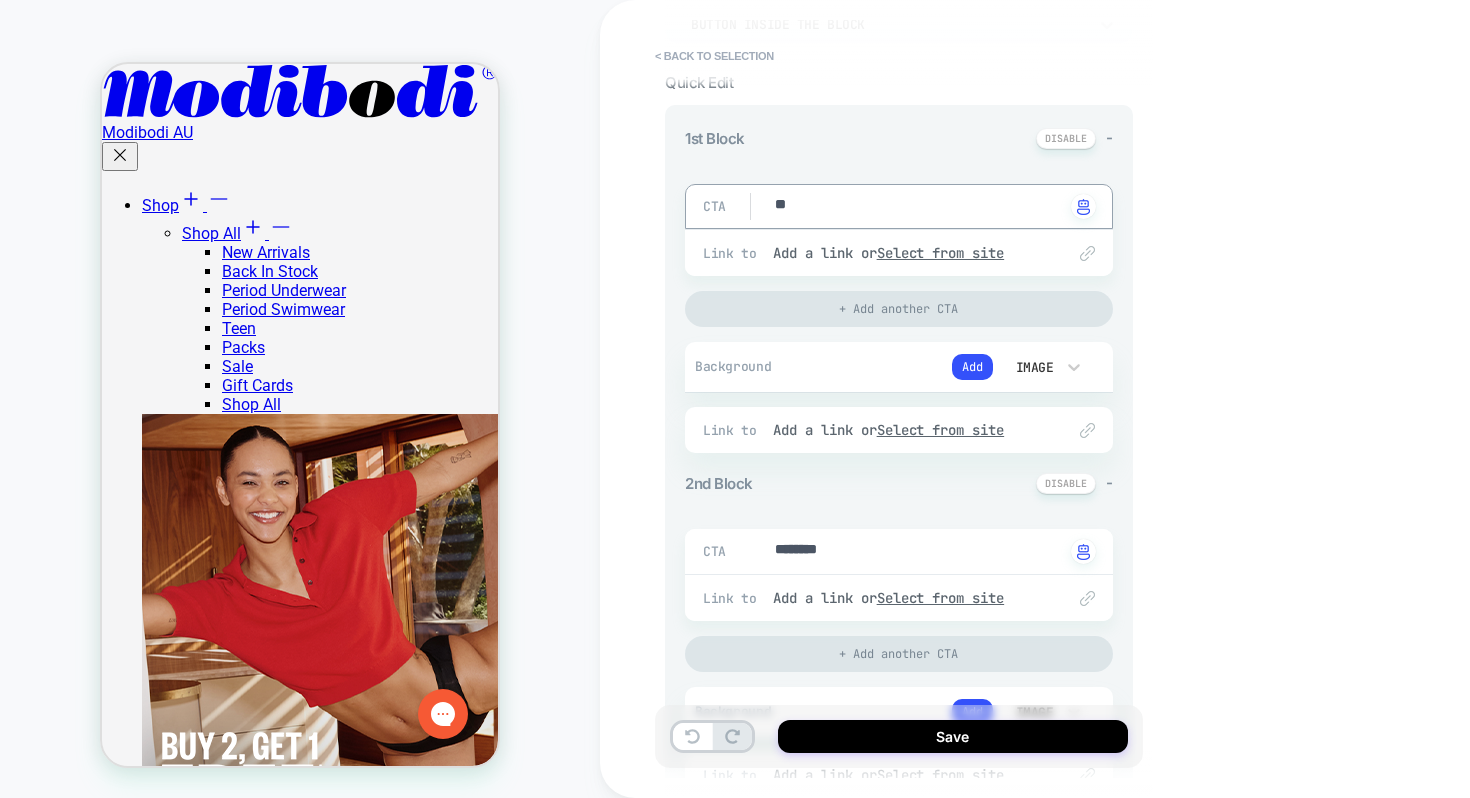 type on "*" 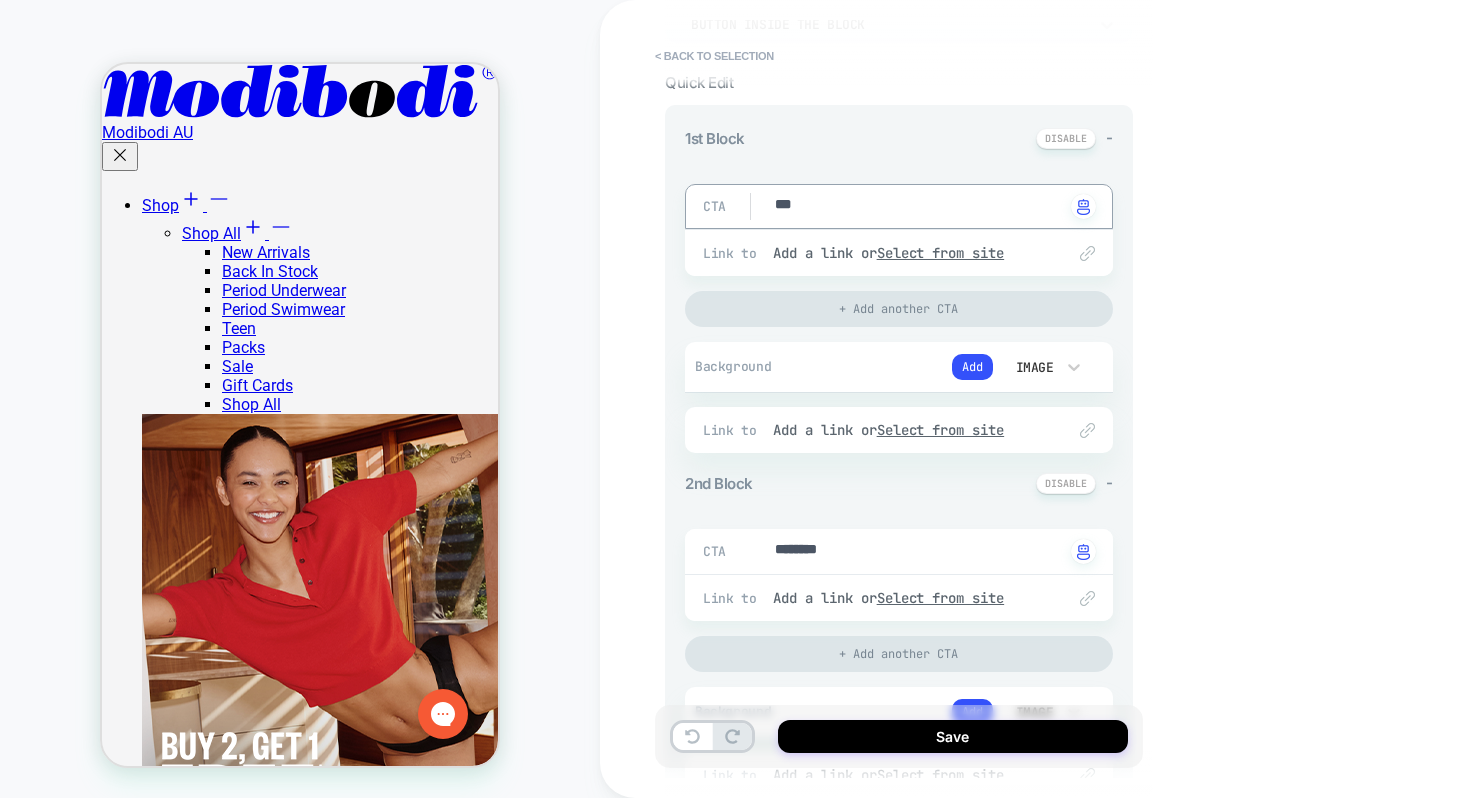 type on "*" 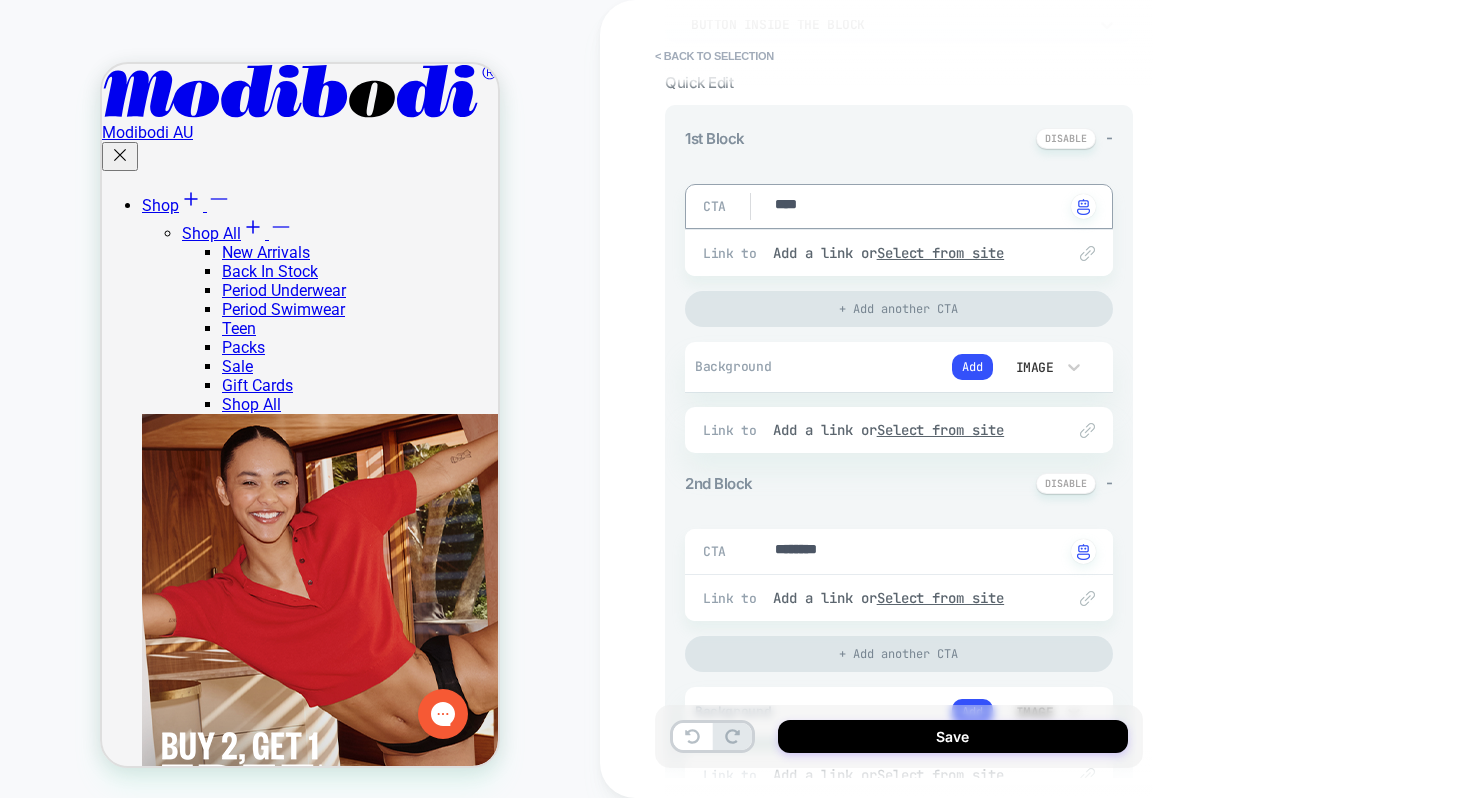 type on "*" 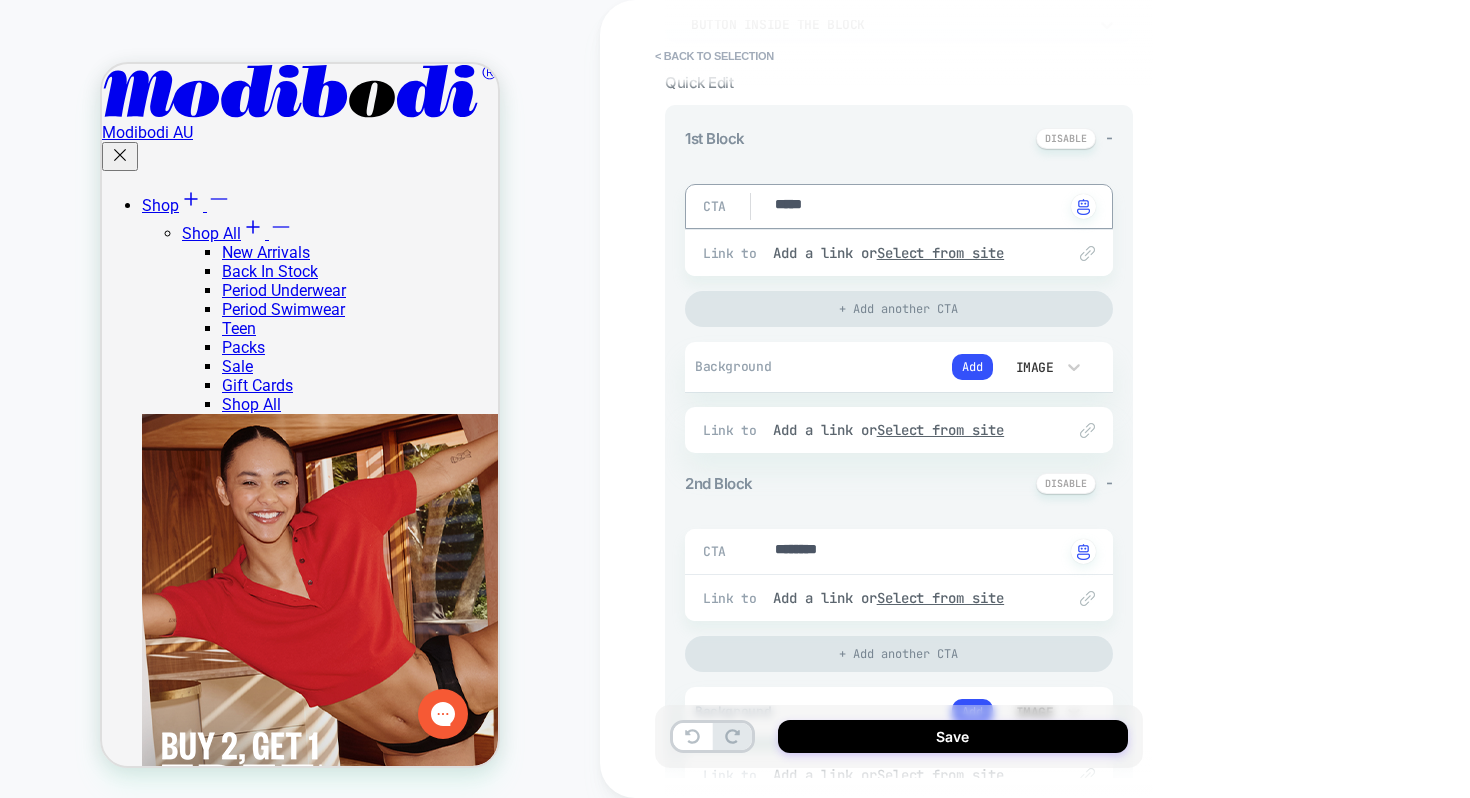 click on "1st Block - CTA ***** Click to change to  alternative text Link to Add a link or  Select from site + Add another CTA Background Add Image Fit Cover Position Center Fit Cover Position Center Opening Image Add Auto Play Media Controls Mute Audio Loop Link to Add a link or  Select from site" 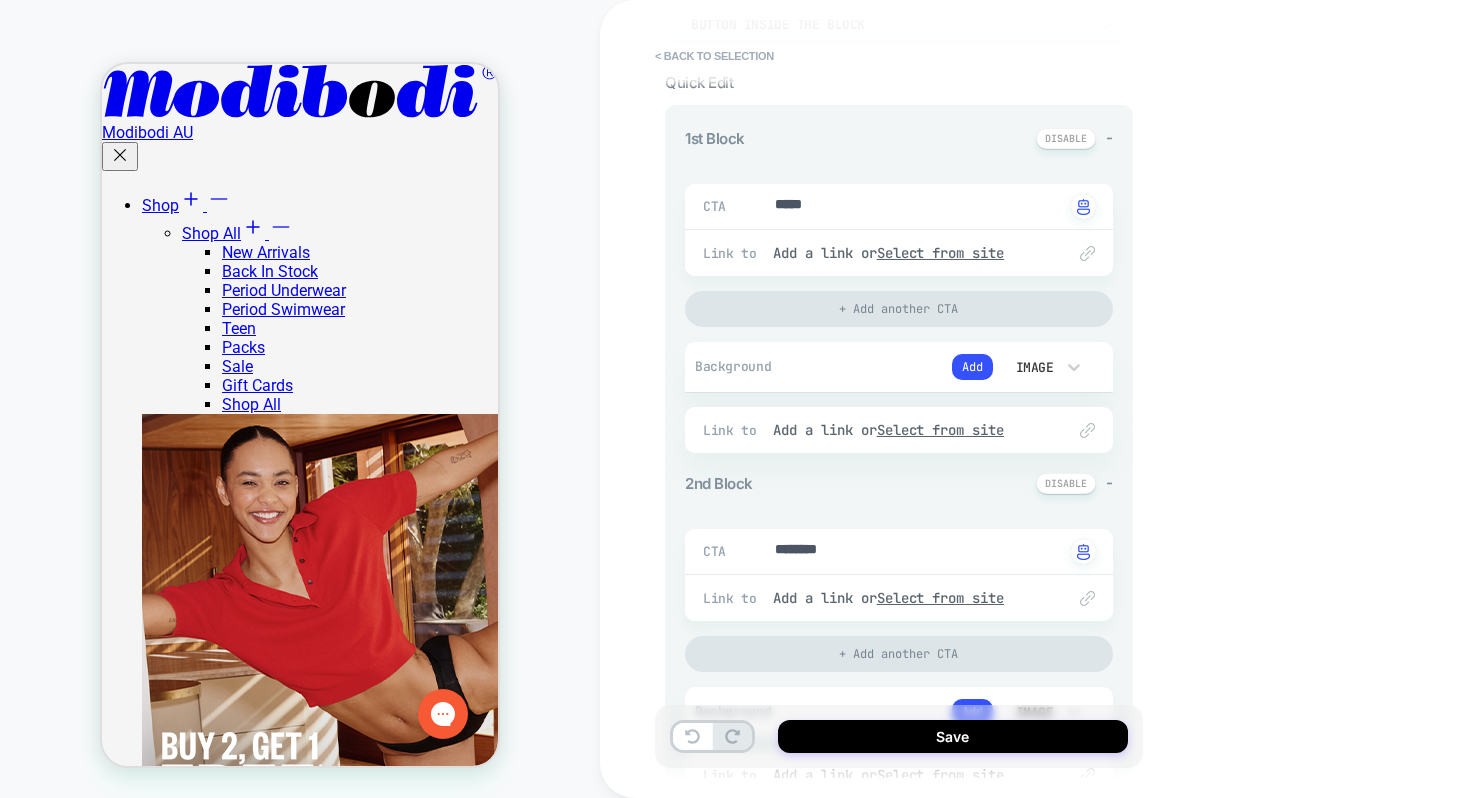 scroll, scrollTop: 556, scrollLeft: 0, axis: vertical 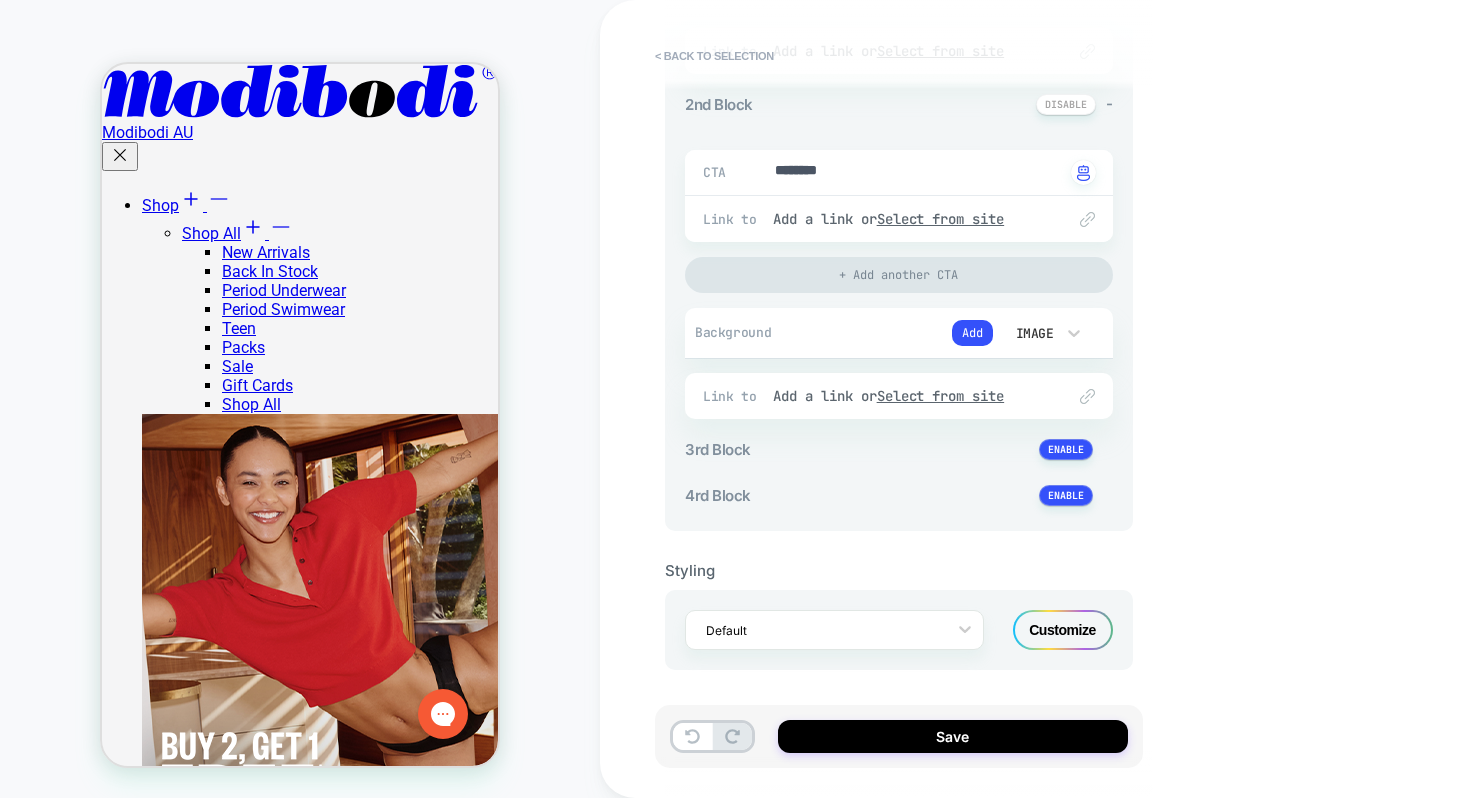 click on "Customize" 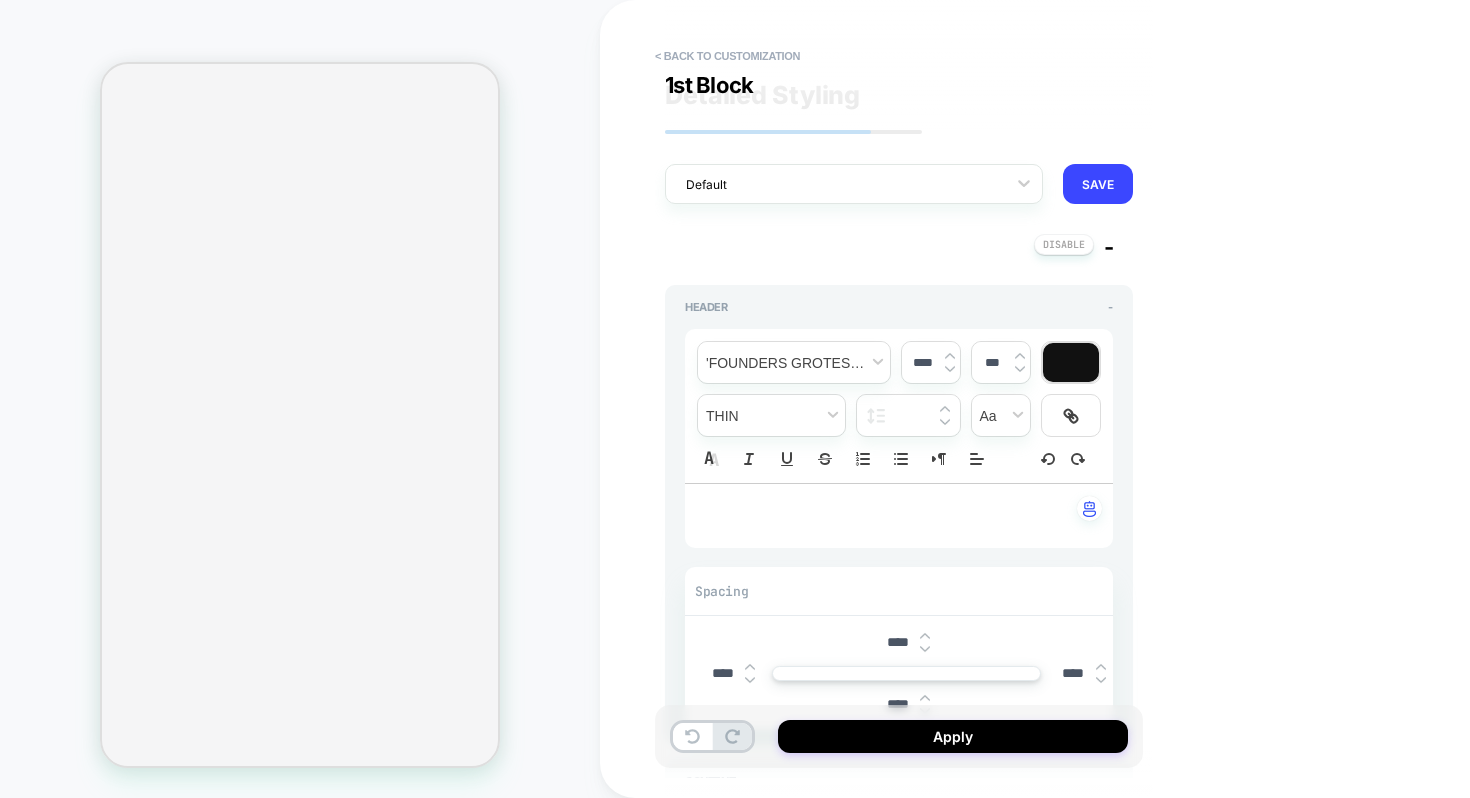scroll, scrollTop: 0, scrollLeft: 0, axis: both 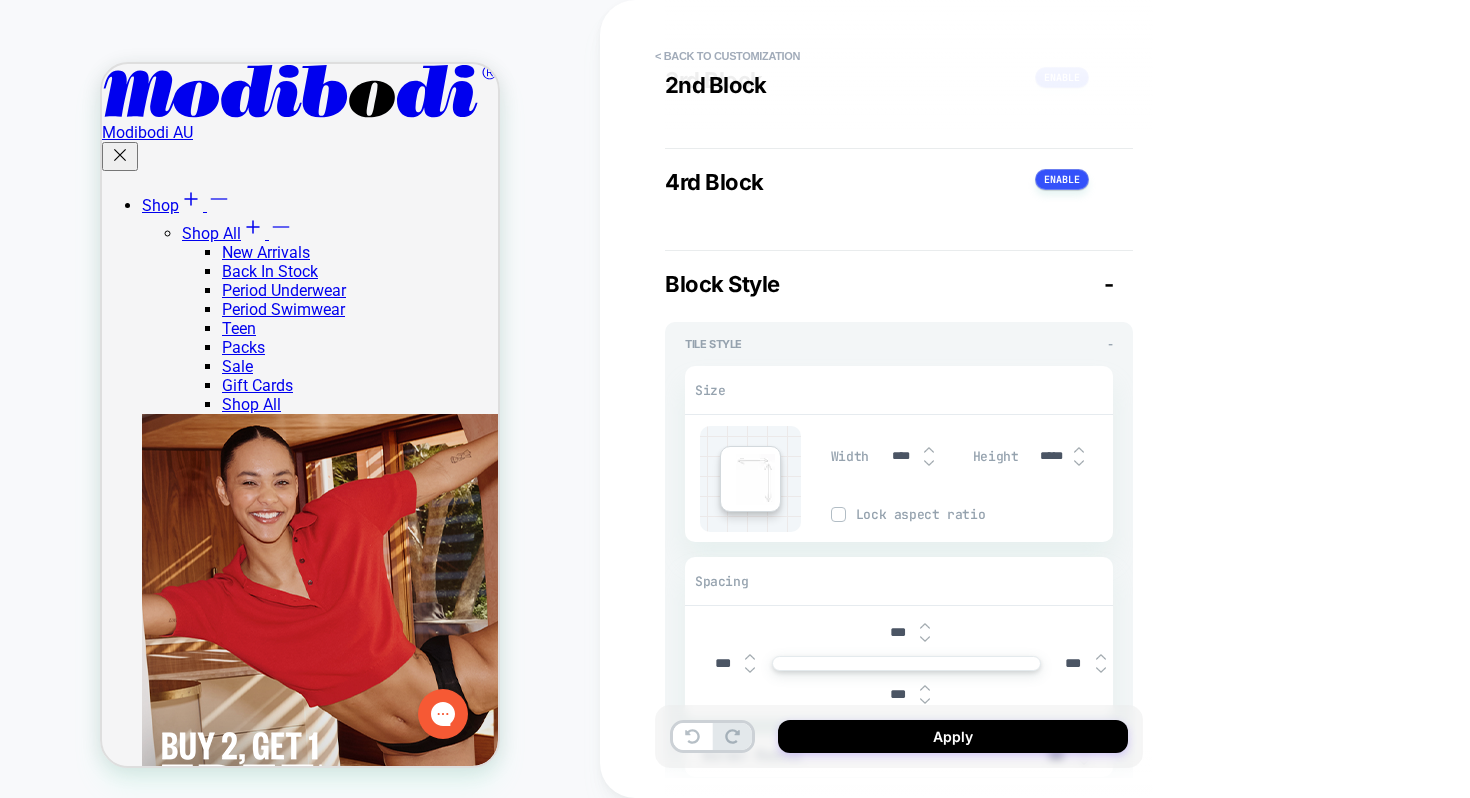 type on "*" 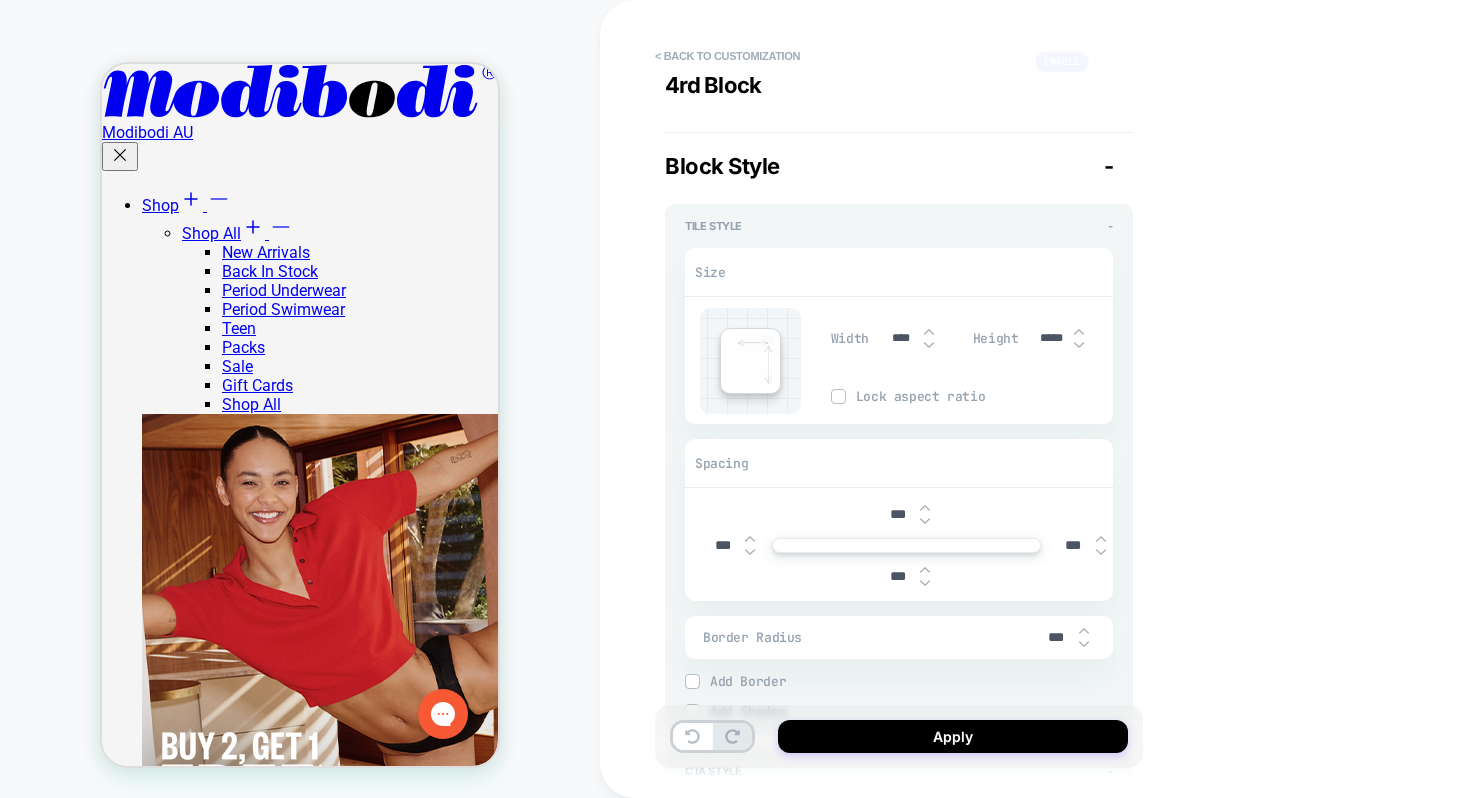 scroll, scrollTop: 2342, scrollLeft: 0, axis: vertical 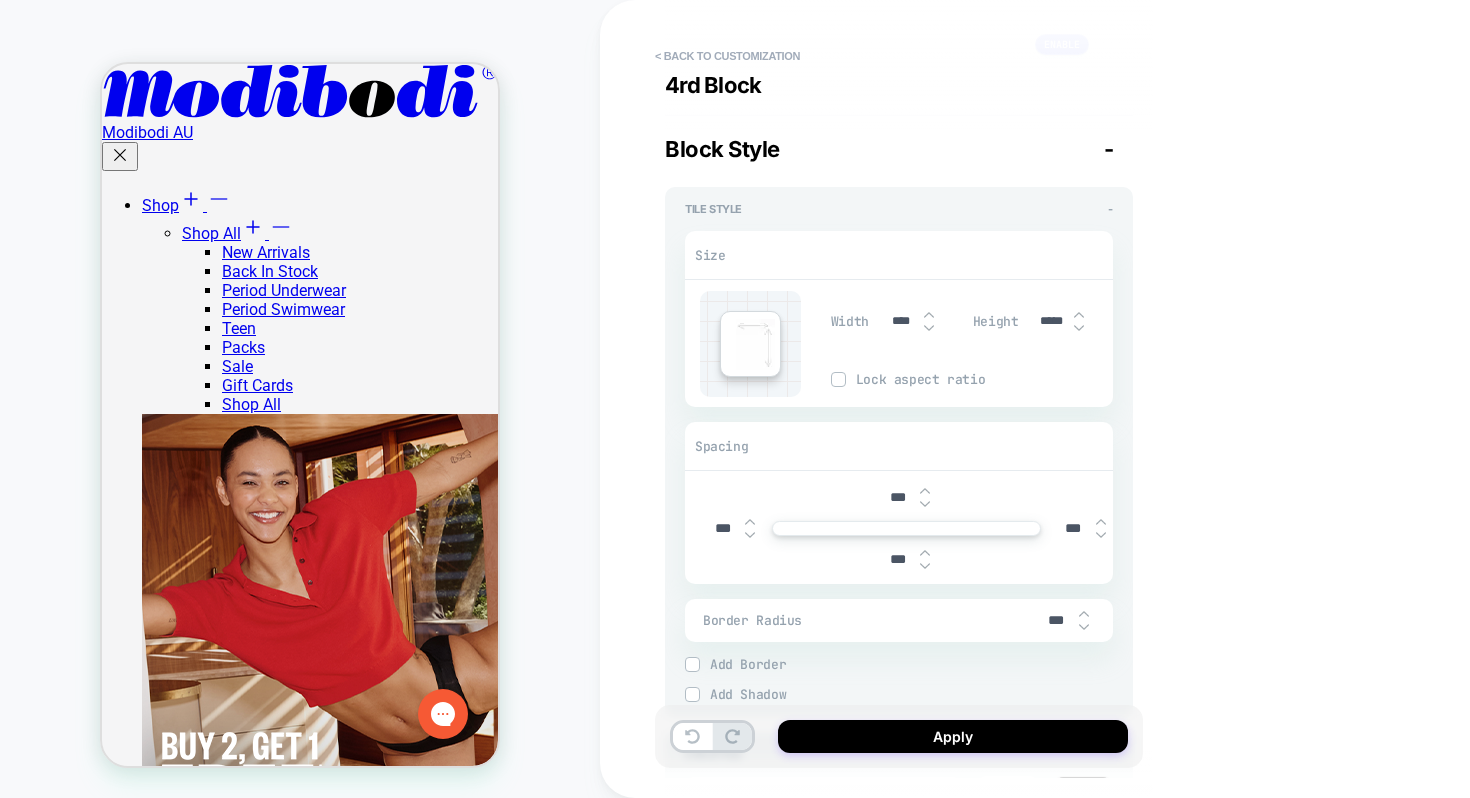click on "***" at bounding box center (722, 528) 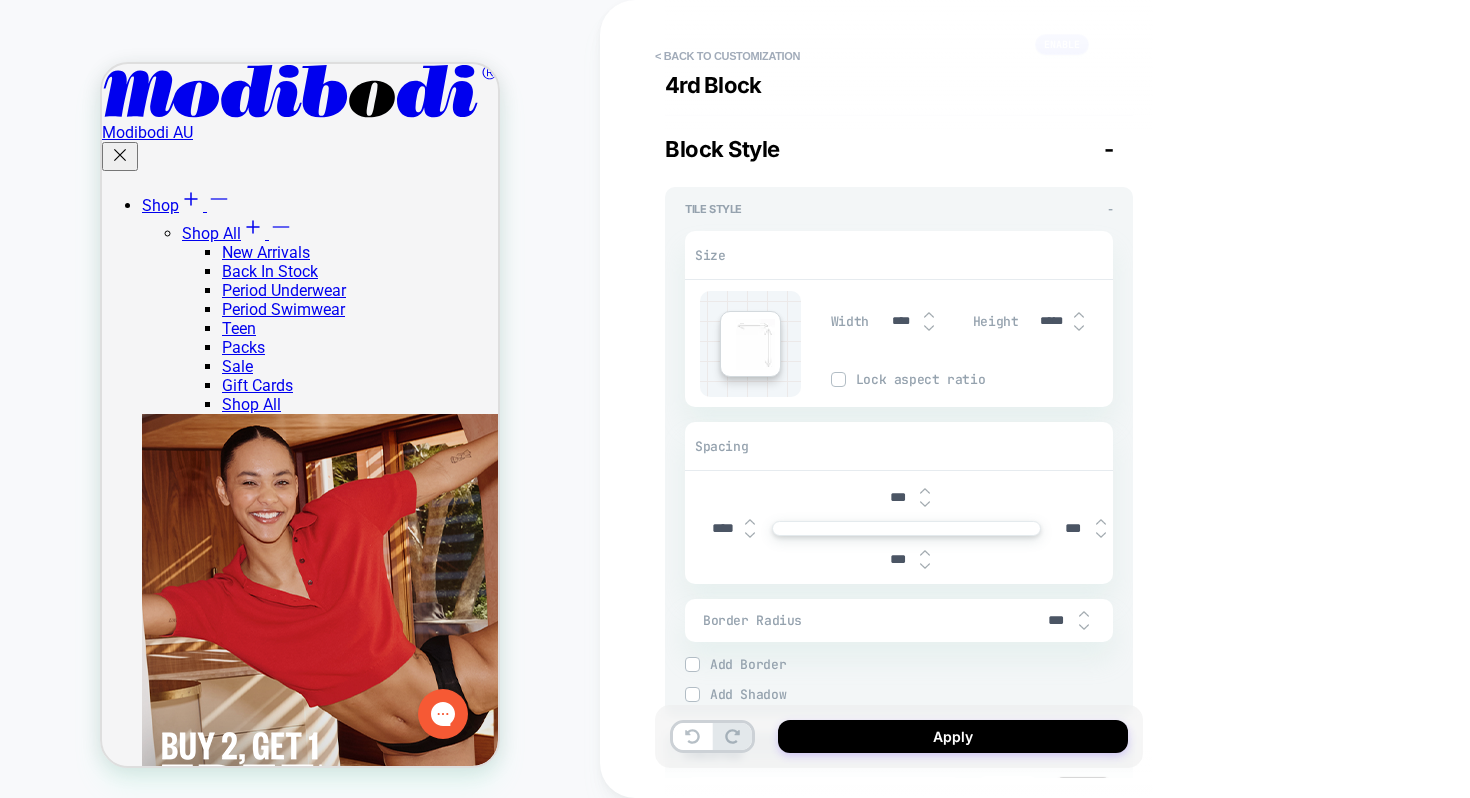 type on "*" 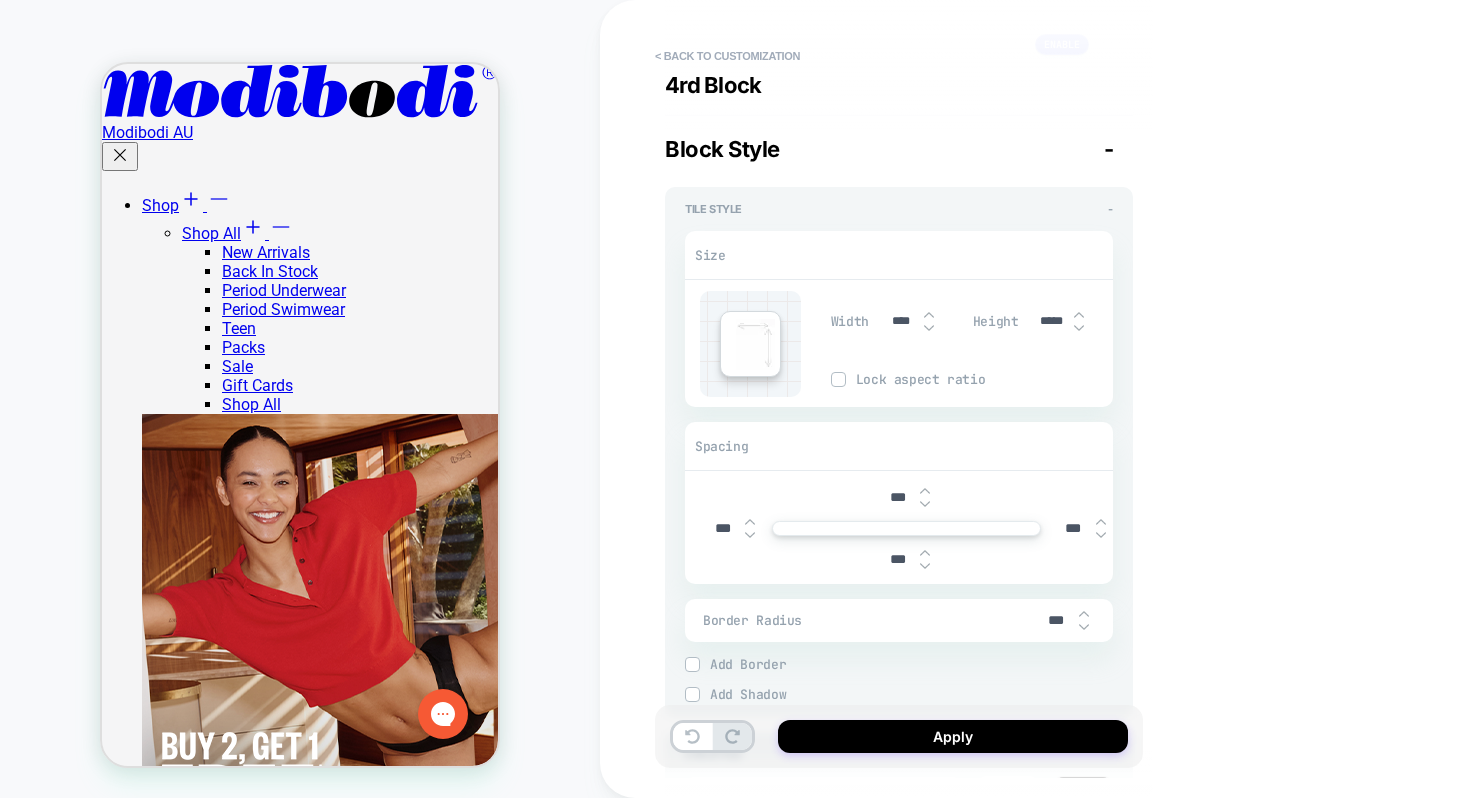 type on "*" 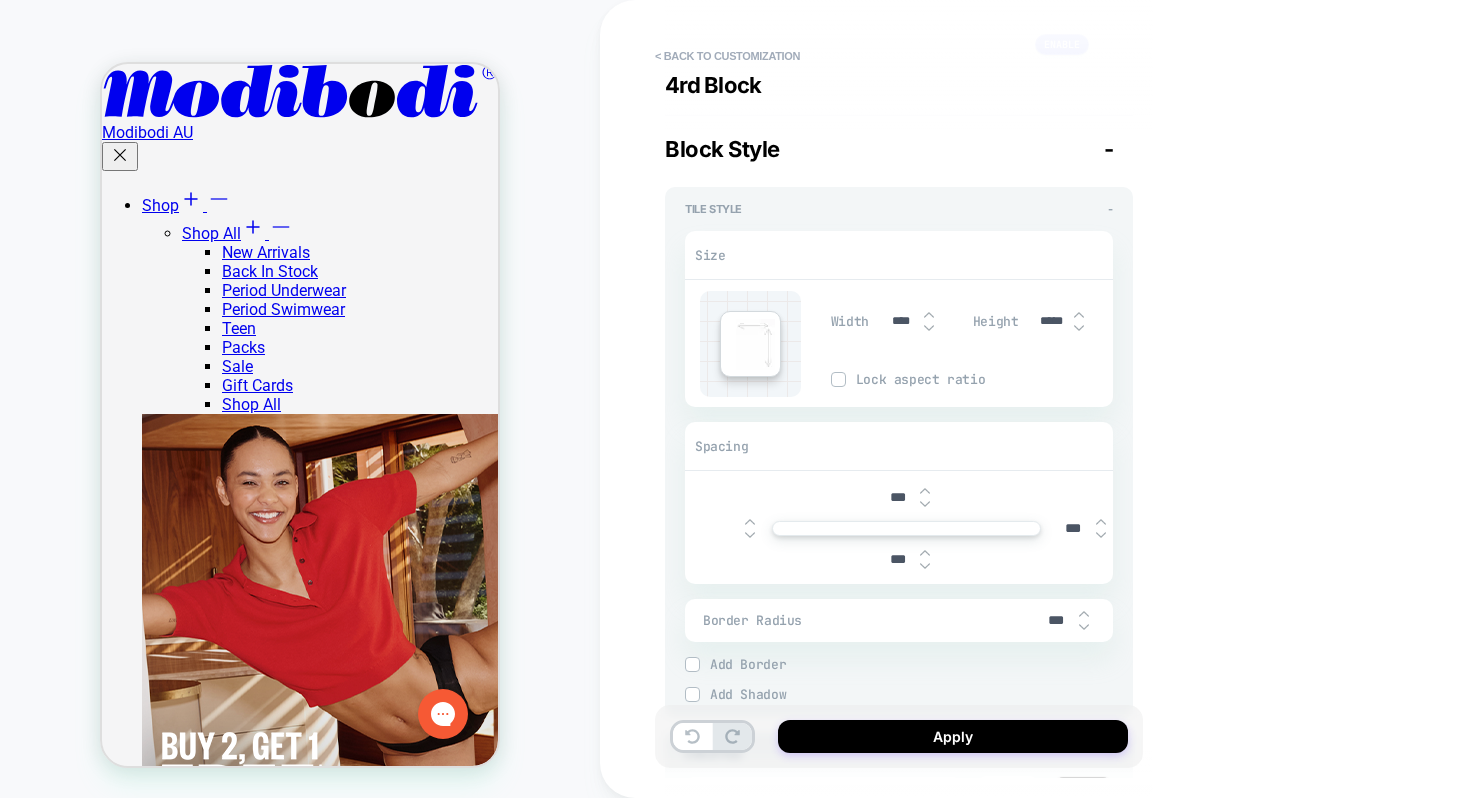 type on "*" 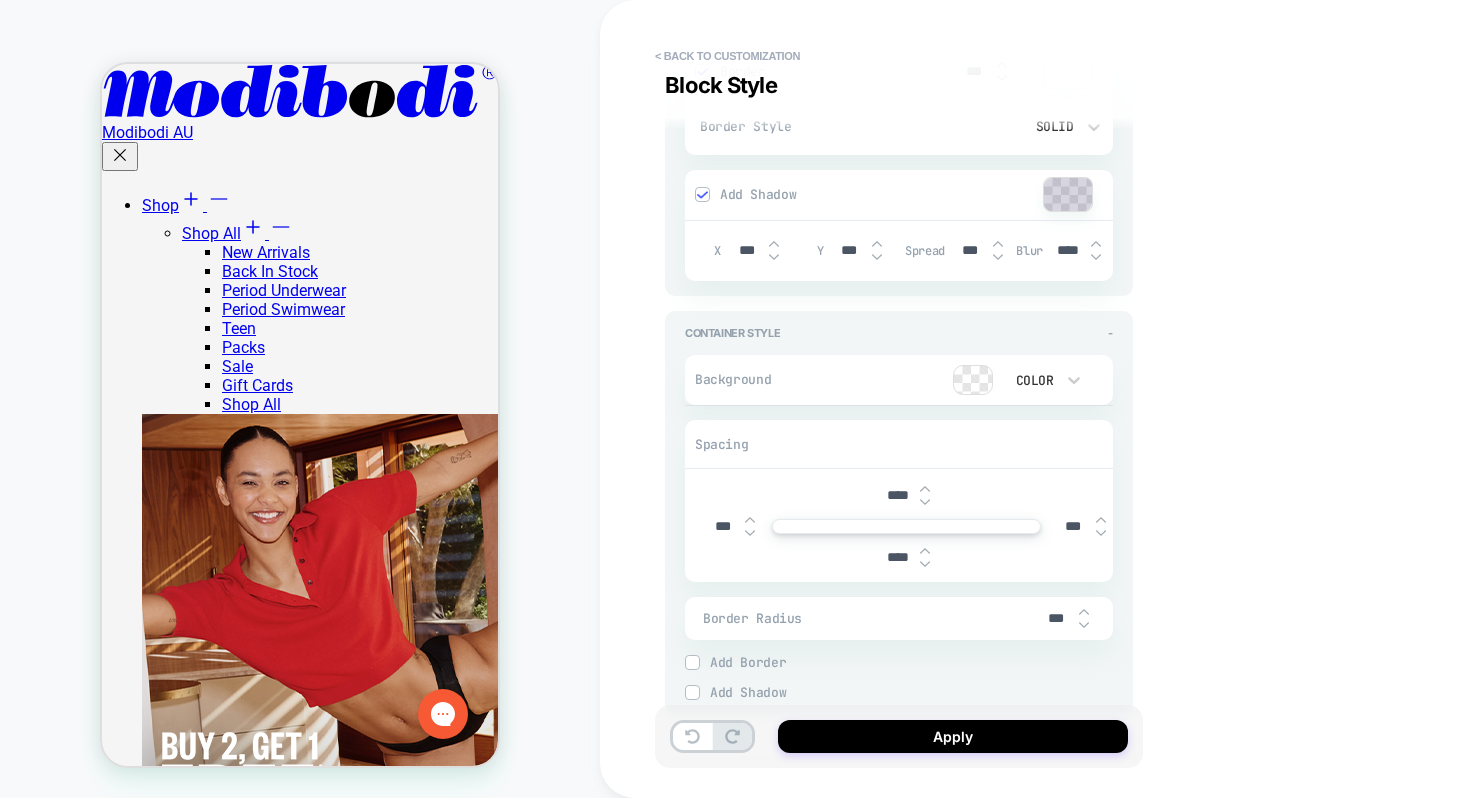 scroll, scrollTop: 3731, scrollLeft: 0, axis: vertical 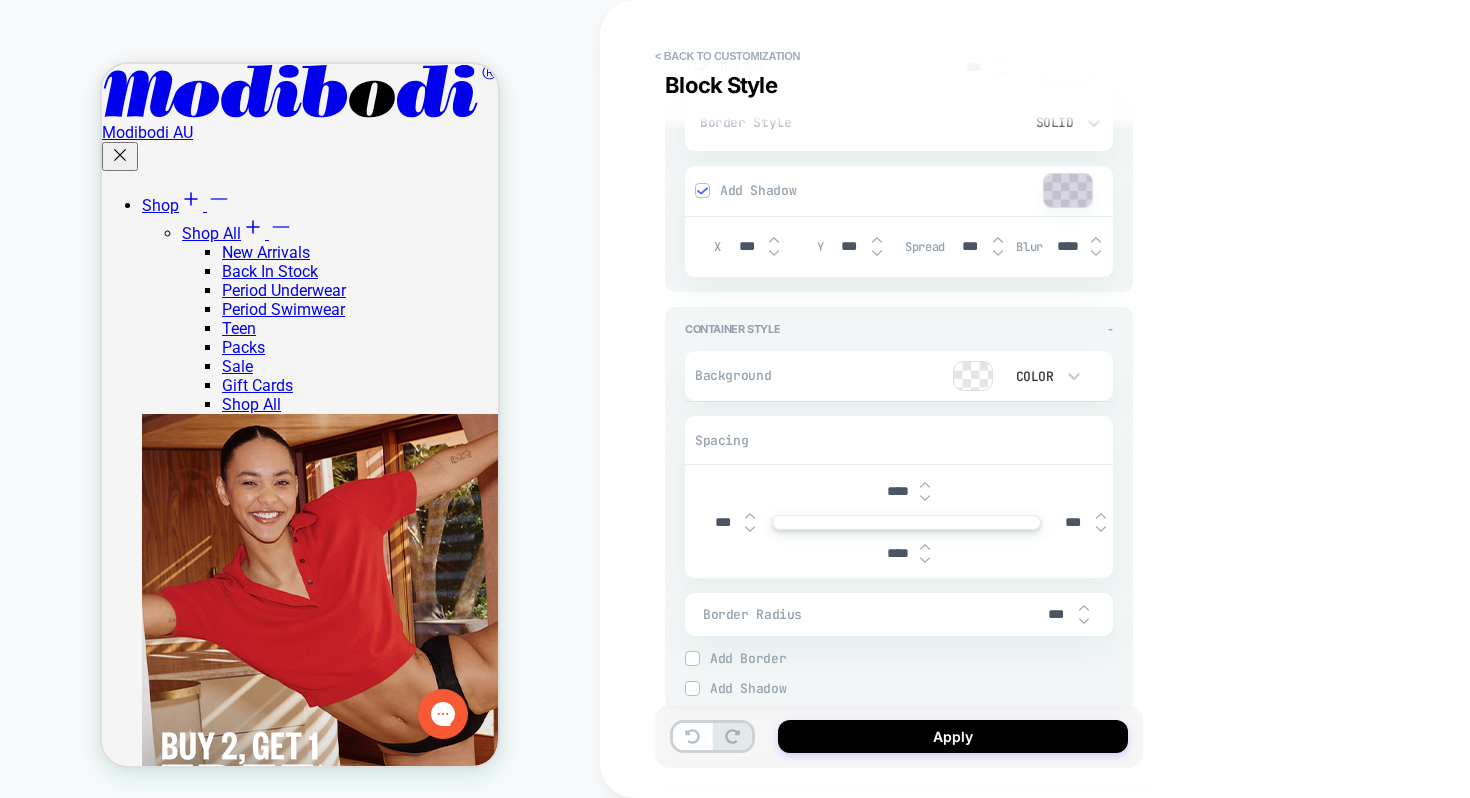 type 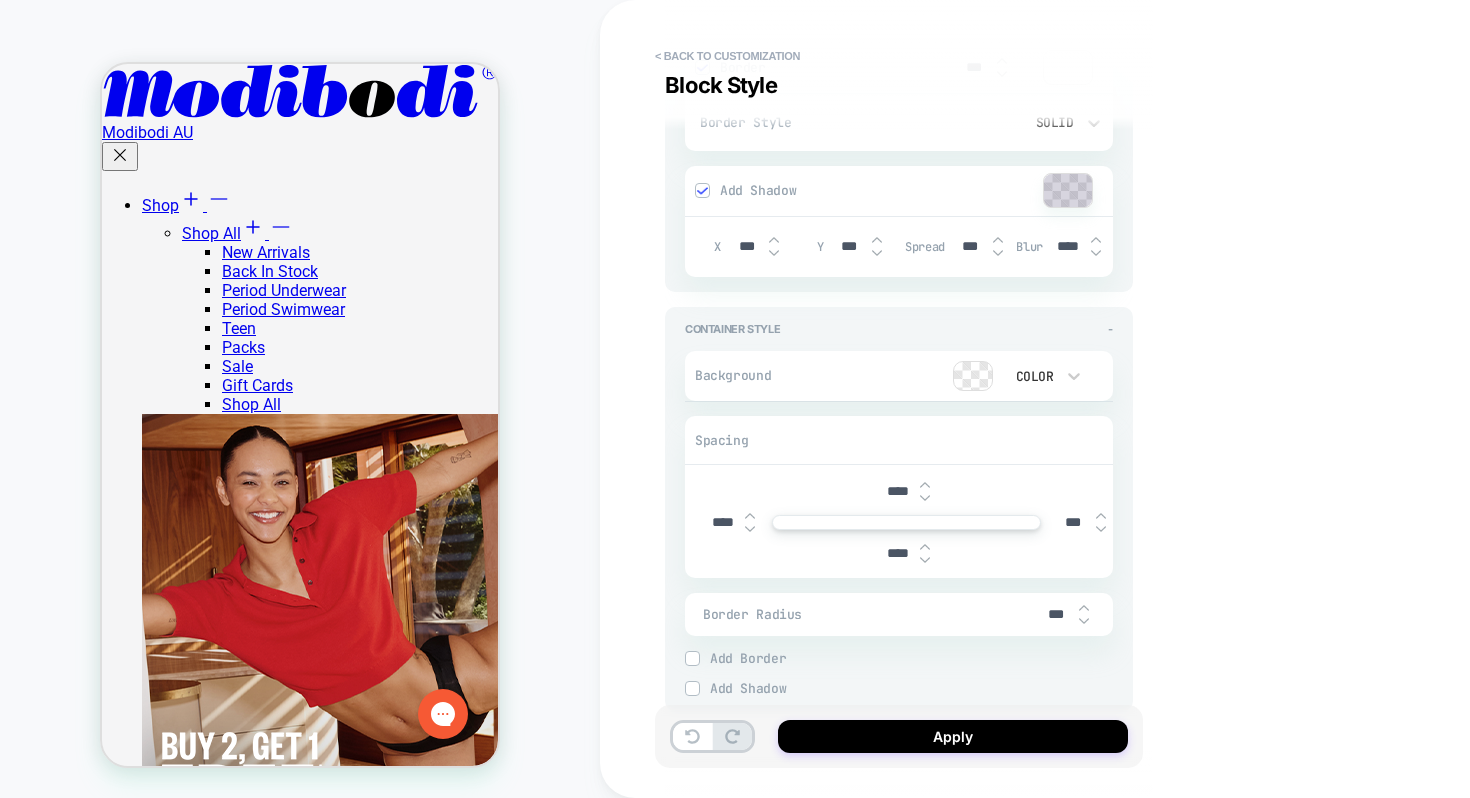 type on "*" 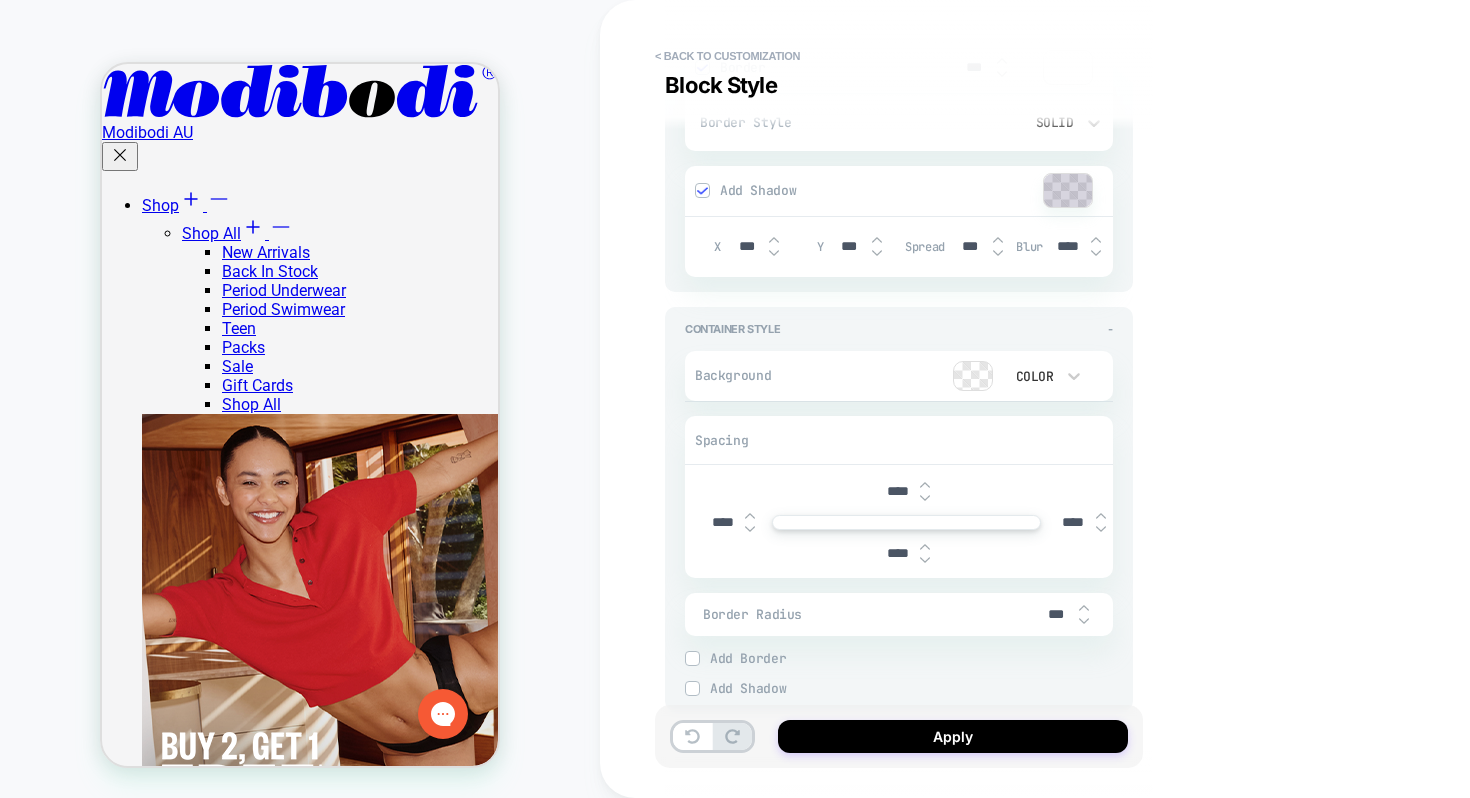 type on "*" 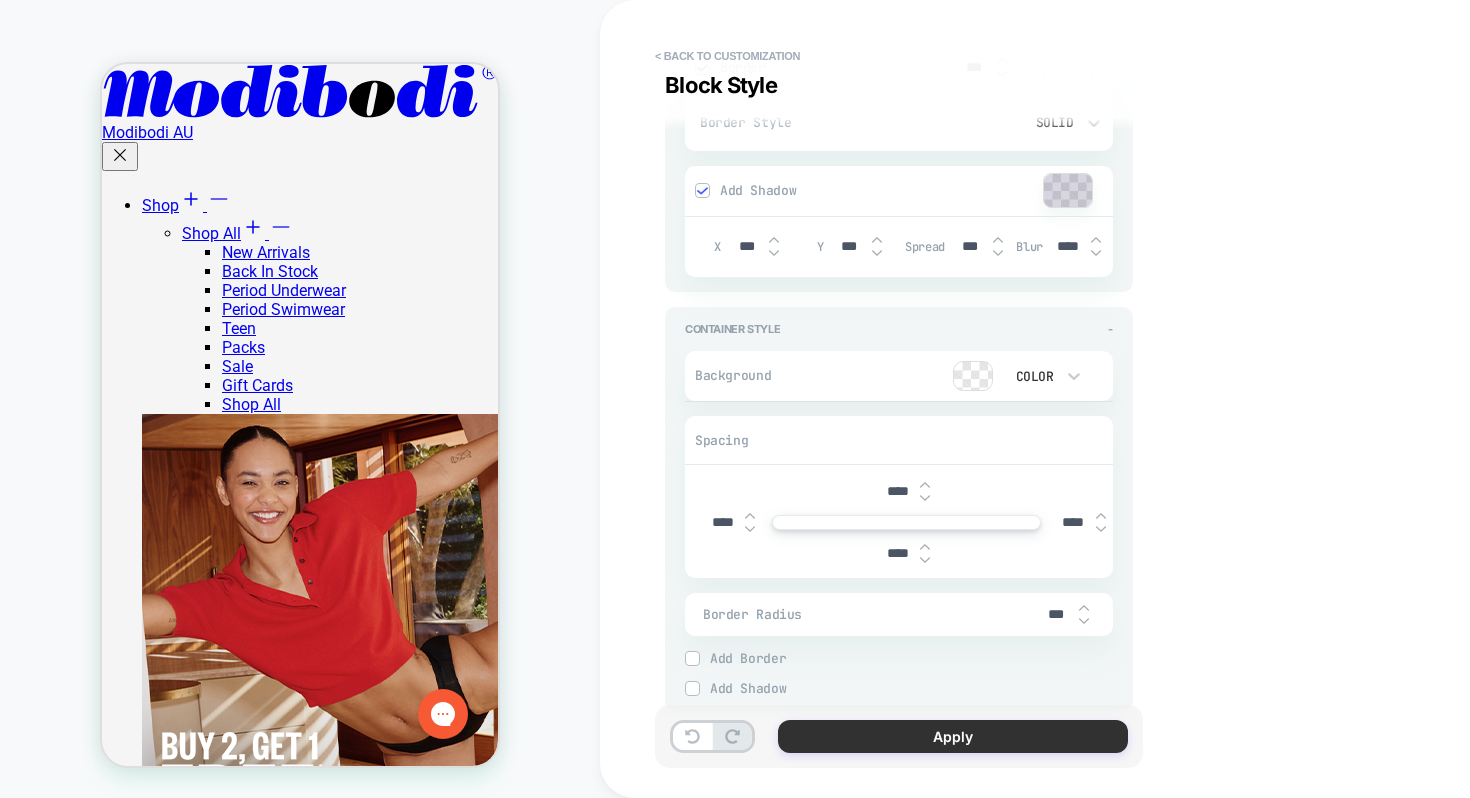 type on "****" 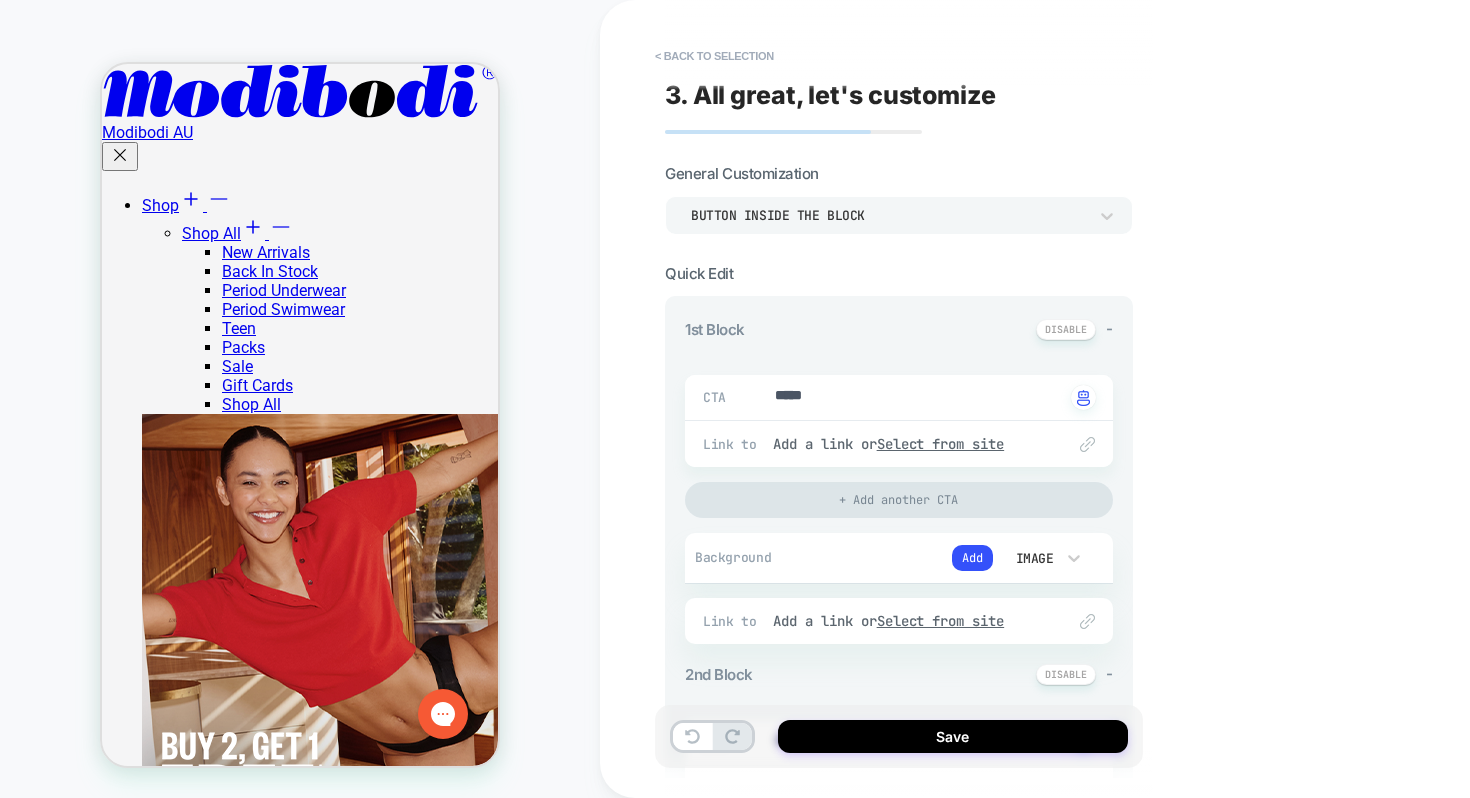 scroll, scrollTop: 249, scrollLeft: 0, axis: vertical 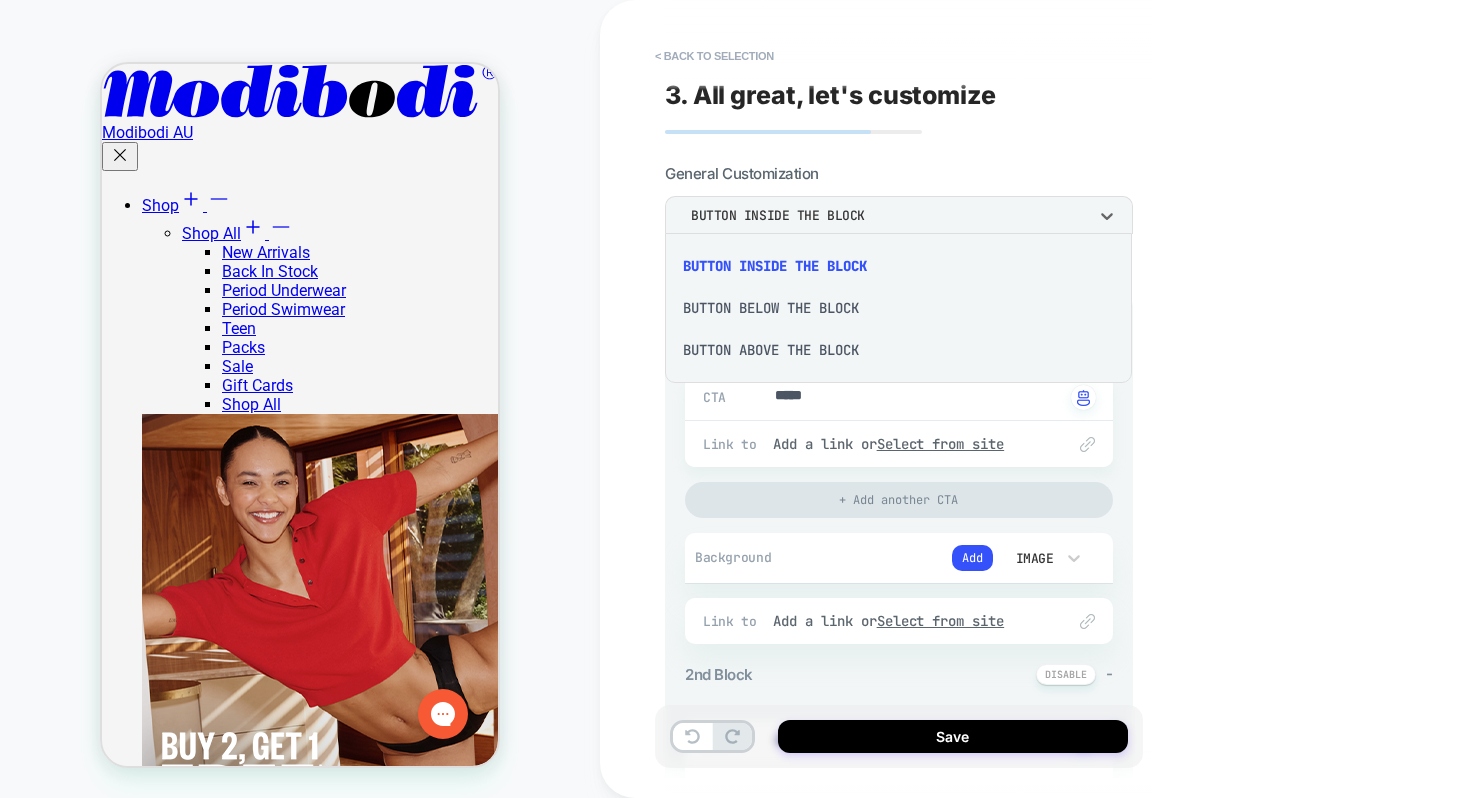click on "Button below the block" at bounding box center [898, 308] 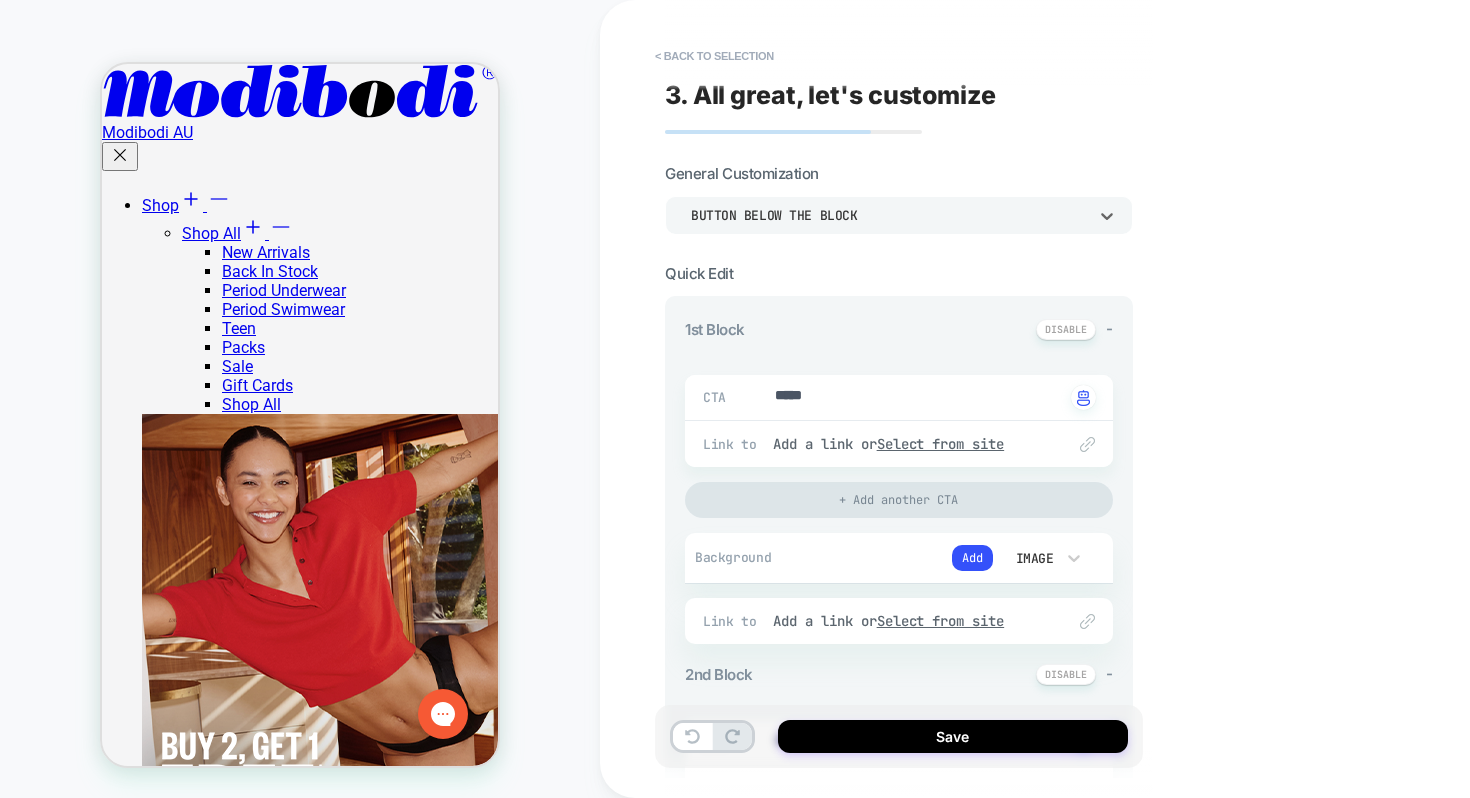 scroll, scrollTop: 690, scrollLeft: 0, axis: vertical 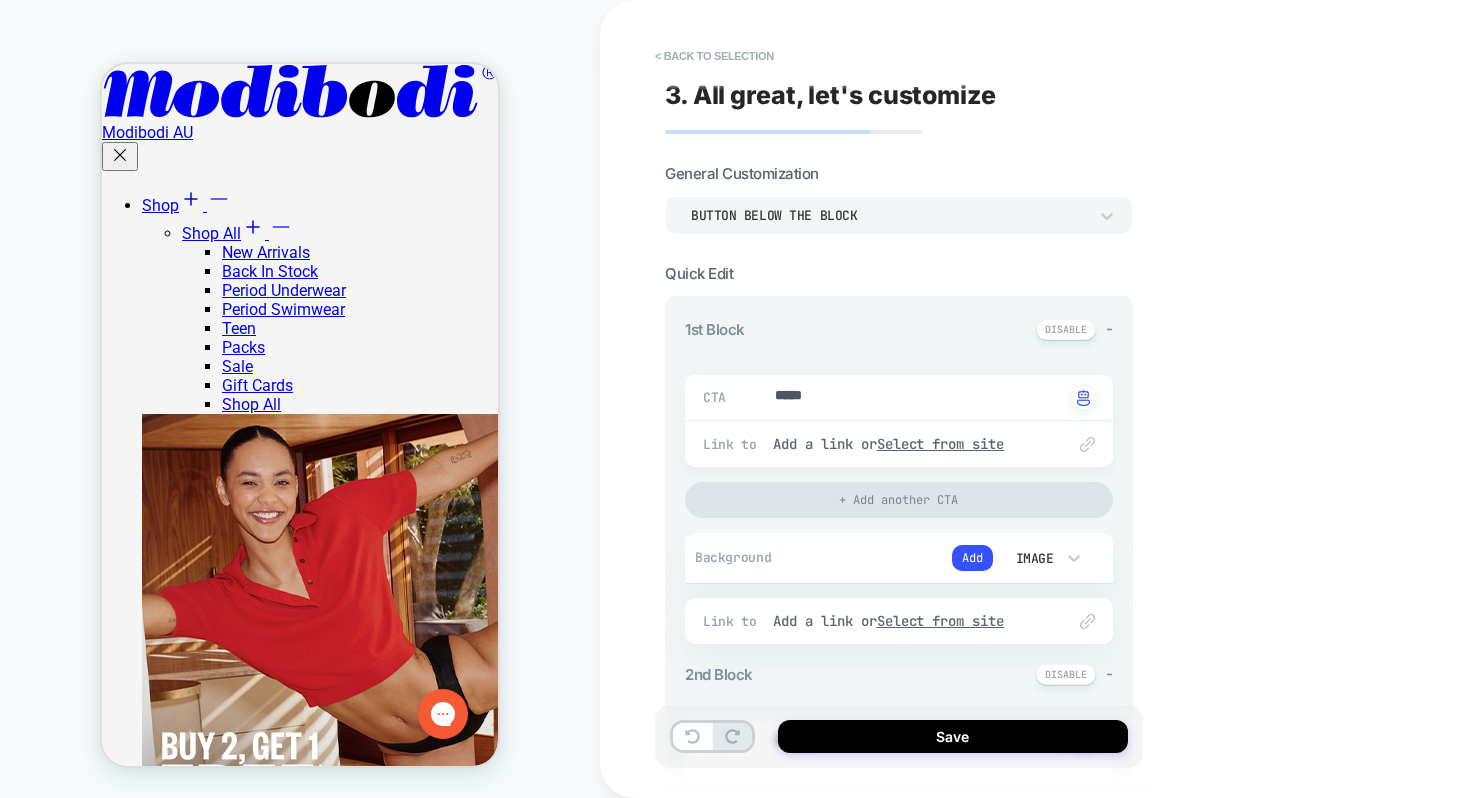 click on "General Customization Button below the block Quick Edit 1st Block - CTA ***** Click to change to  alternative text Link to Add a link or  Select from site + Add another CTA Background Add Image Fit Cover Position Center Fit Cover Position Center Opening Image Add Auto Play Media Controls Mute Audio Loop Link to Add a link or  Select from site 2nd Block - CTA ******** Click to change to  alternative text Link to Add a link or  Select from site + Add another CTA Background Add Image Fit Cover Position Center Fit Cover Position Center Opening Image Add Auto Play Media Controls Mute Audio Loop Link to Add a link or  Select from site 3rd Block + CTA ******** Click to change to  alternative text Link to Add a link or  Select from site + Add another CTA Background Add Image Fit Cover Position Center Fit Cover Position Center Opening Image Add Auto Play Media Controls Mute Audio Loop Link to Add a link or  Select from site 4rd Block + CTA ******** Click to change to  alternative text Link to Add a link or  Background" at bounding box center [899, 717] 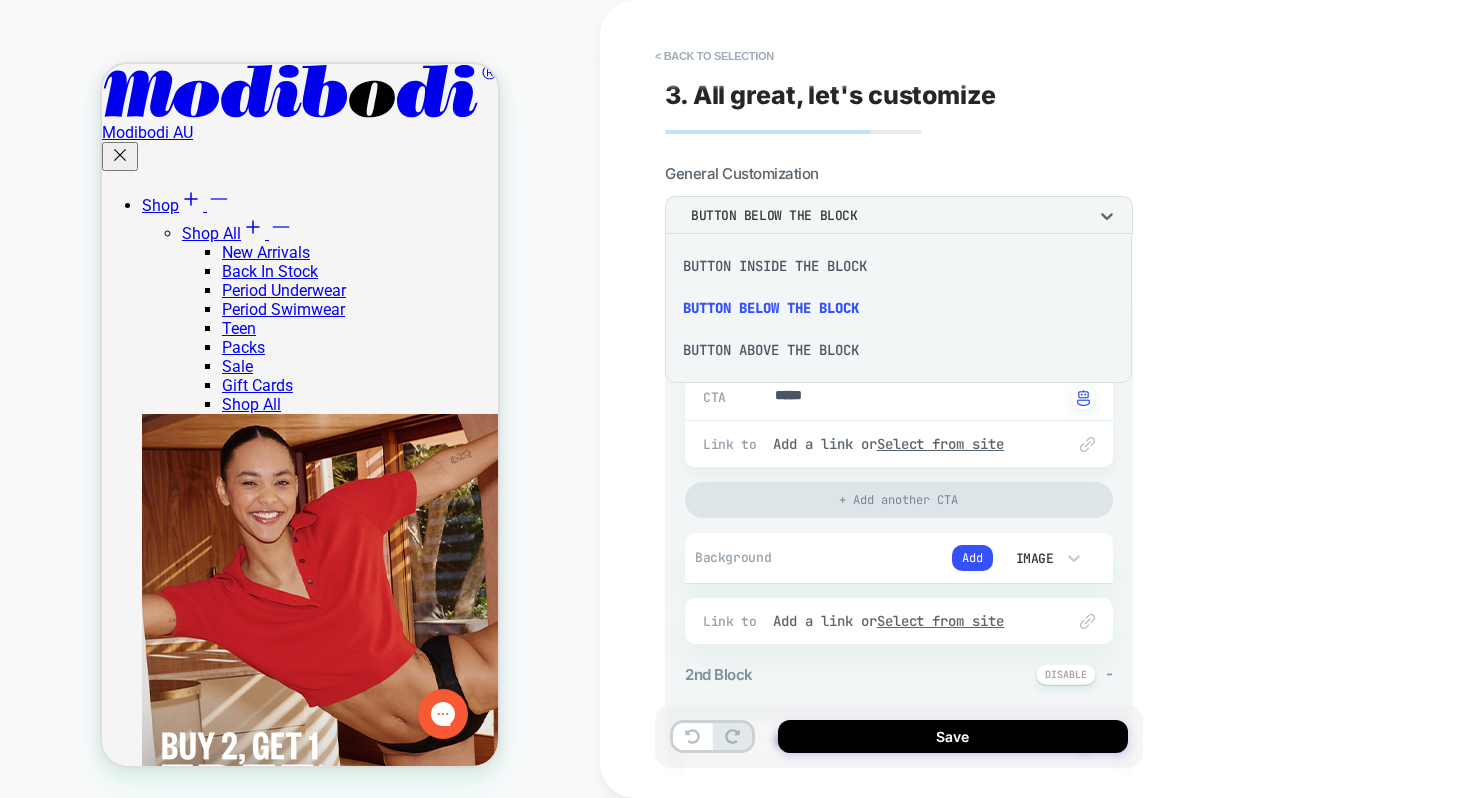 click on "Button below the block" at bounding box center (898, 308) 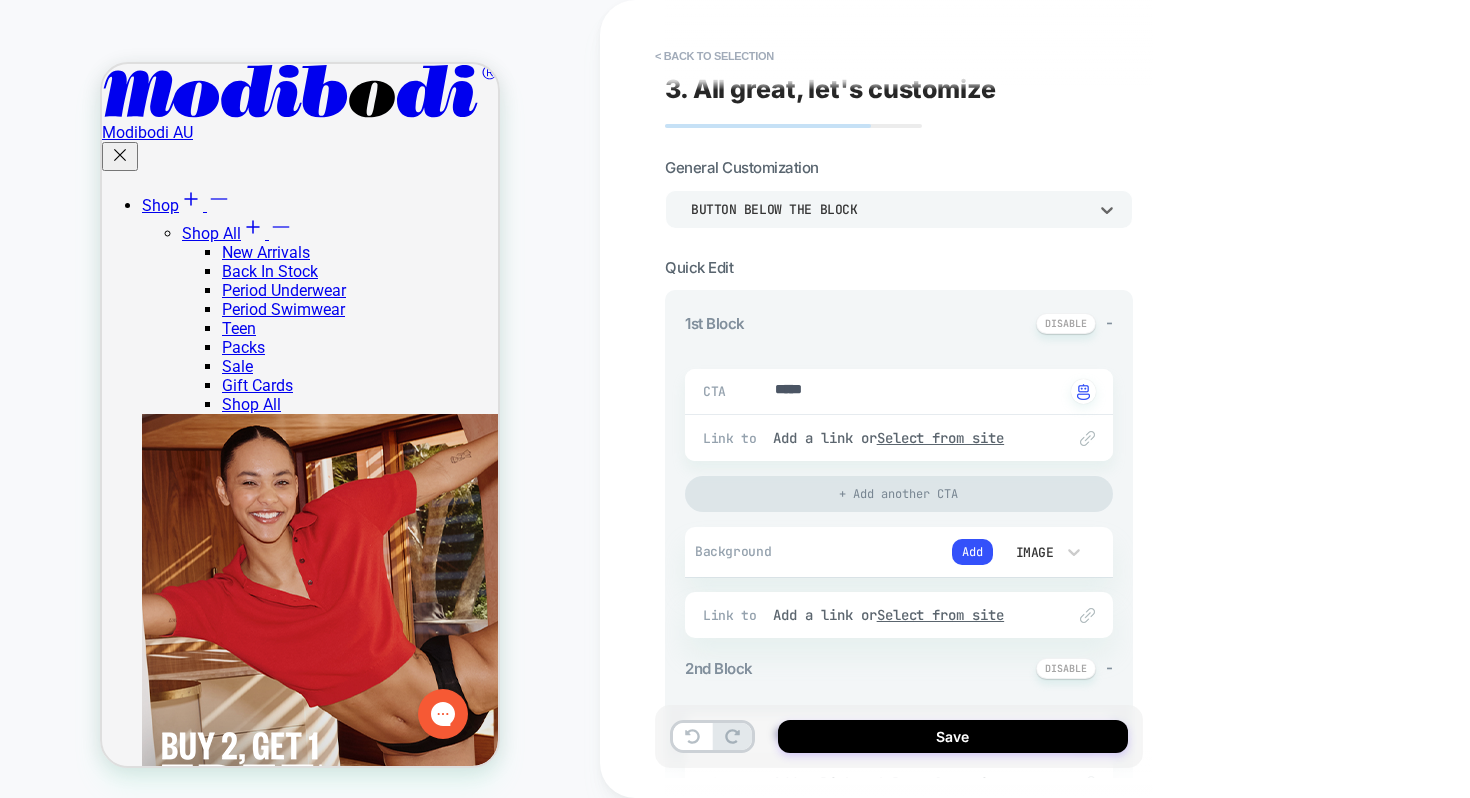 scroll, scrollTop: 0, scrollLeft: 0, axis: both 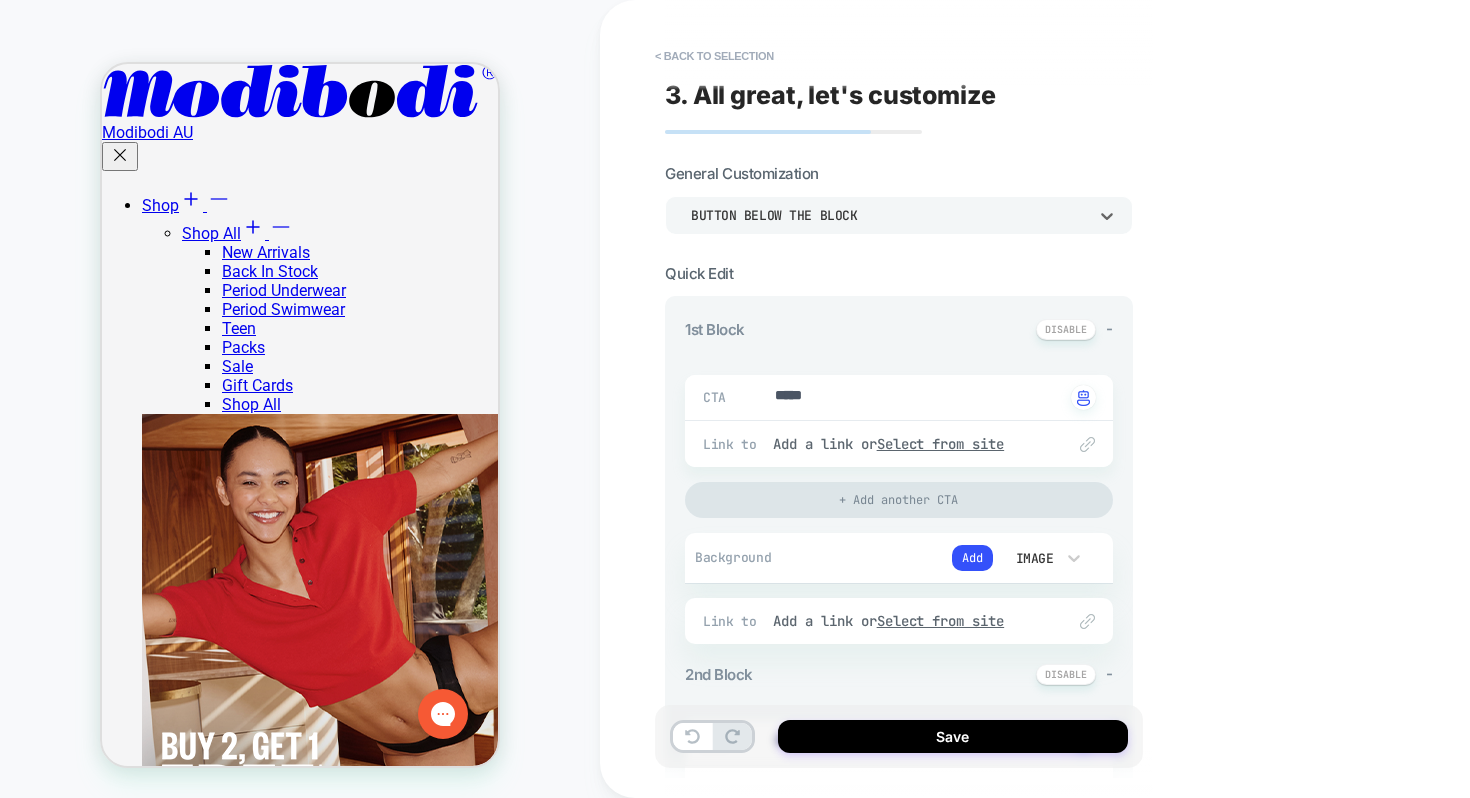 click on "Button below the block" at bounding box center [889, 215] 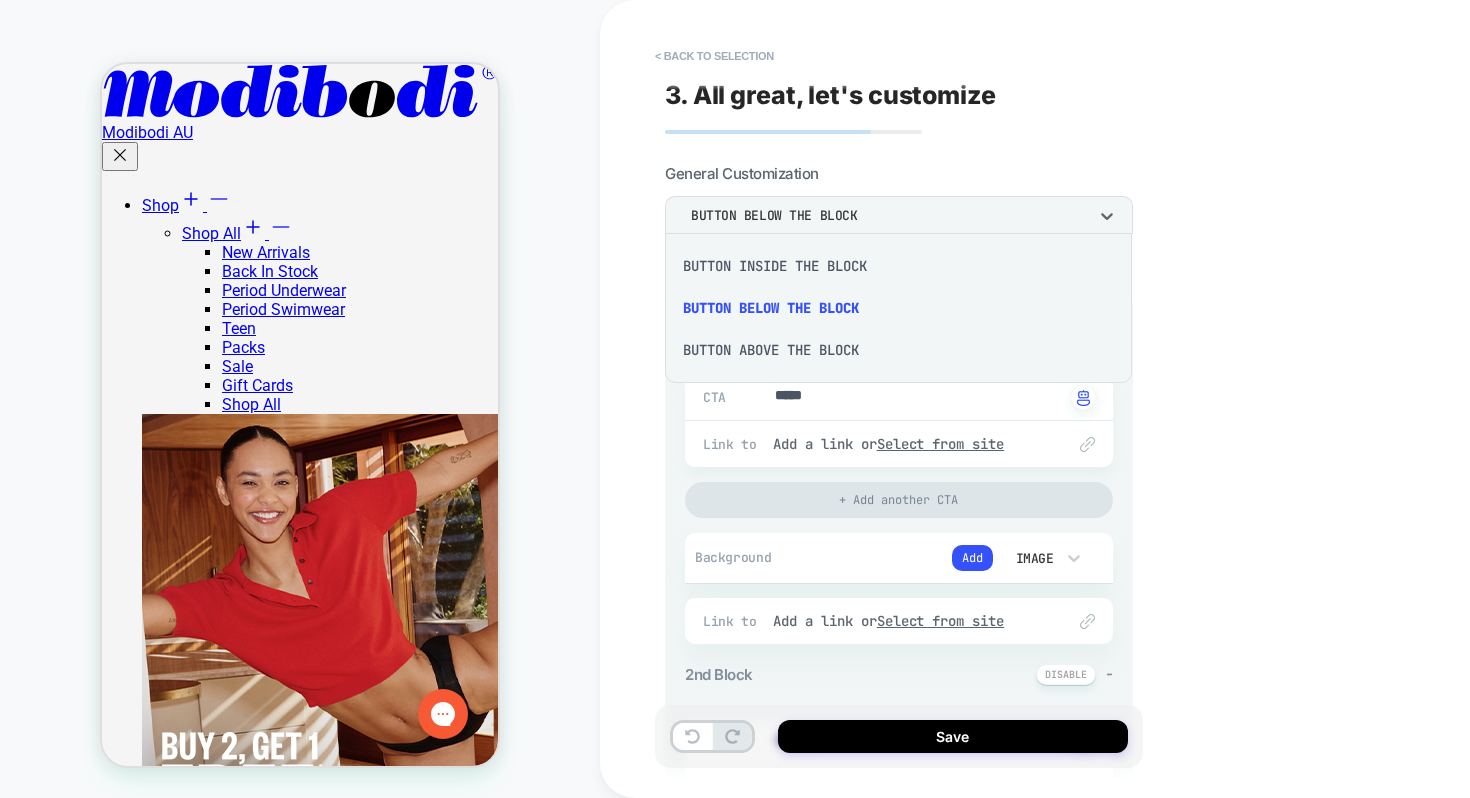 click on "Button inside the block" at bounding box center [898, 266] 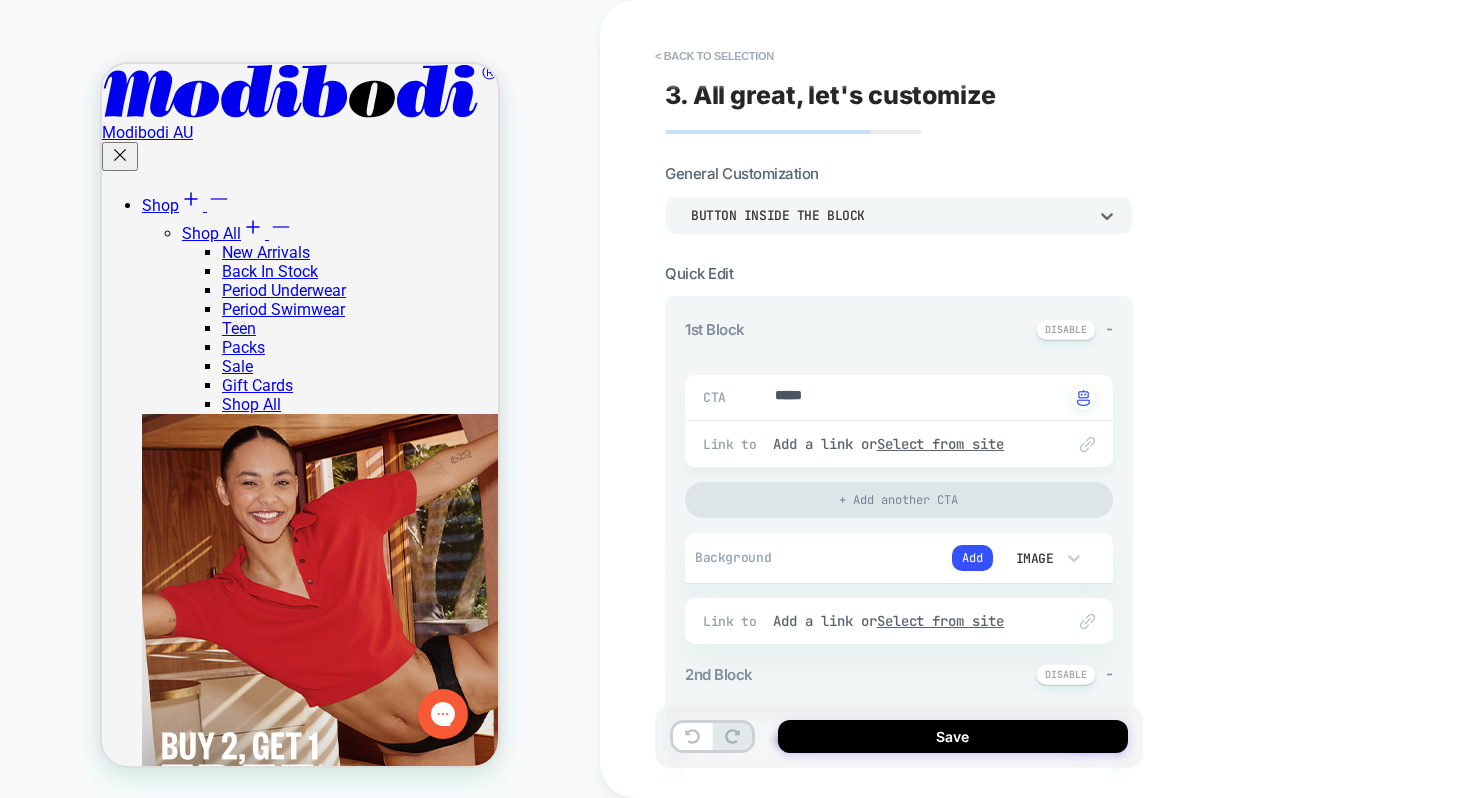 scroll, scrollTop: 1214, scrollLeft: 0, axis: vertical 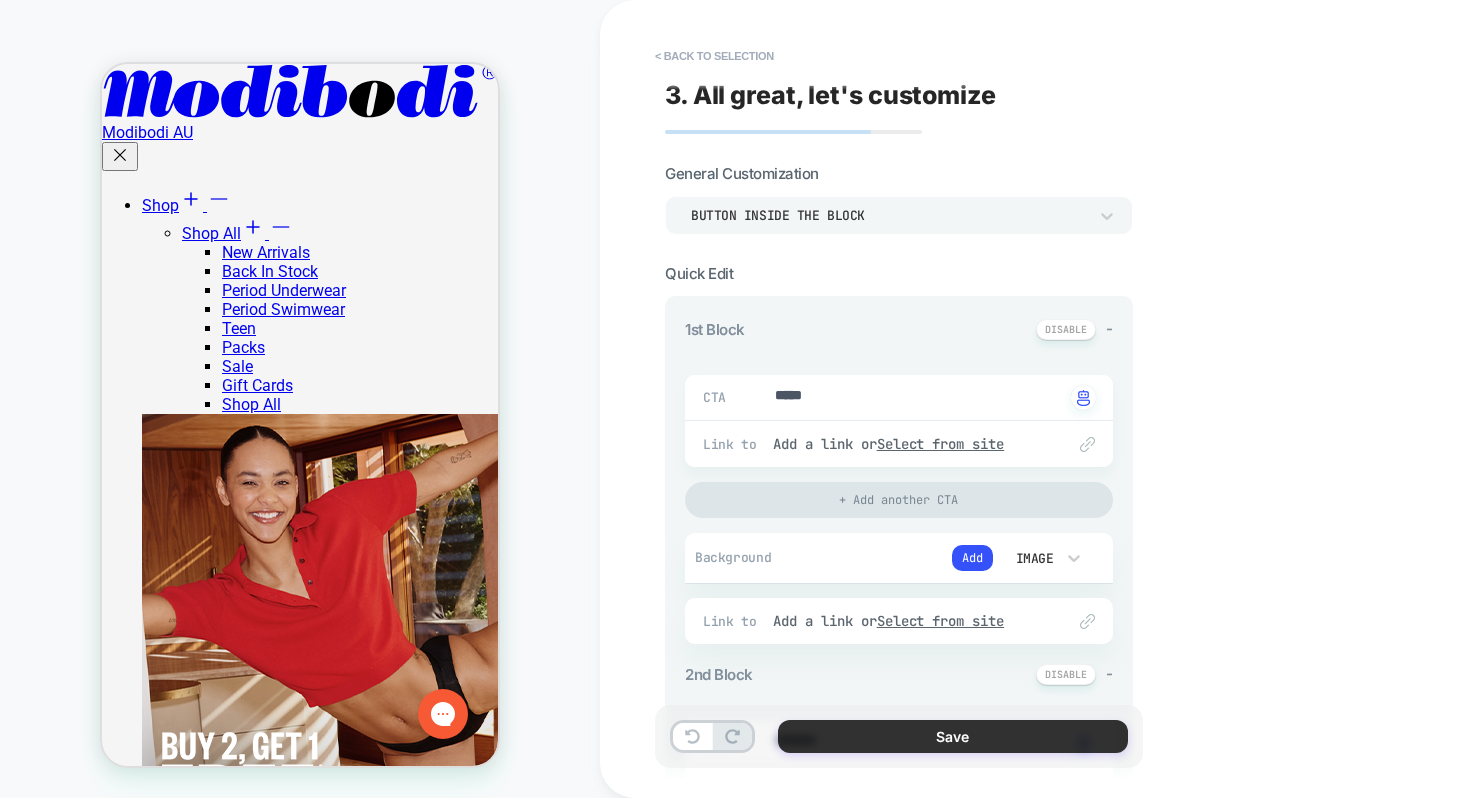 click on "Save" at bounding box center (953, 736) 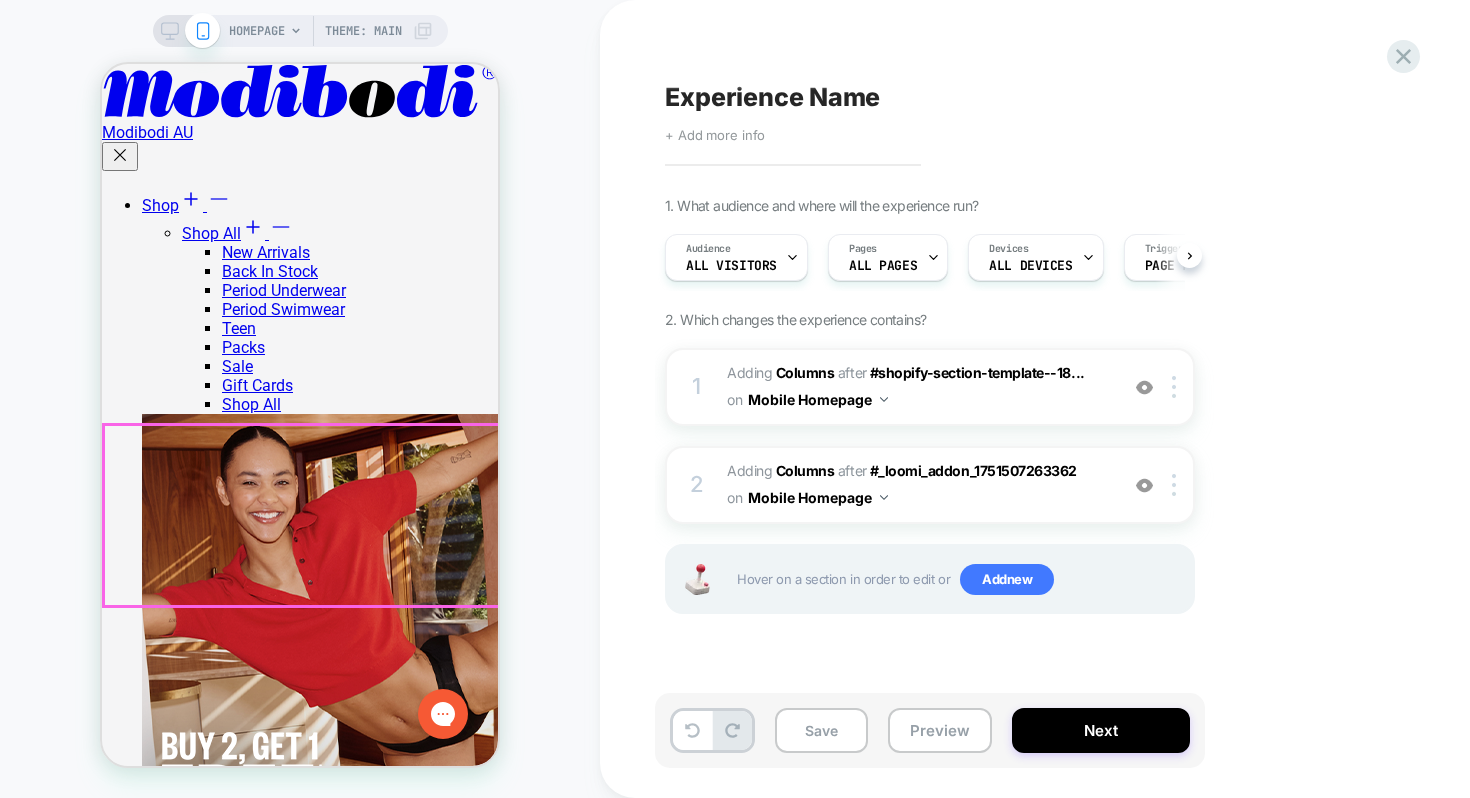 scroll, scrollTop: 0, scrollLeft: 1, axis: horizontal 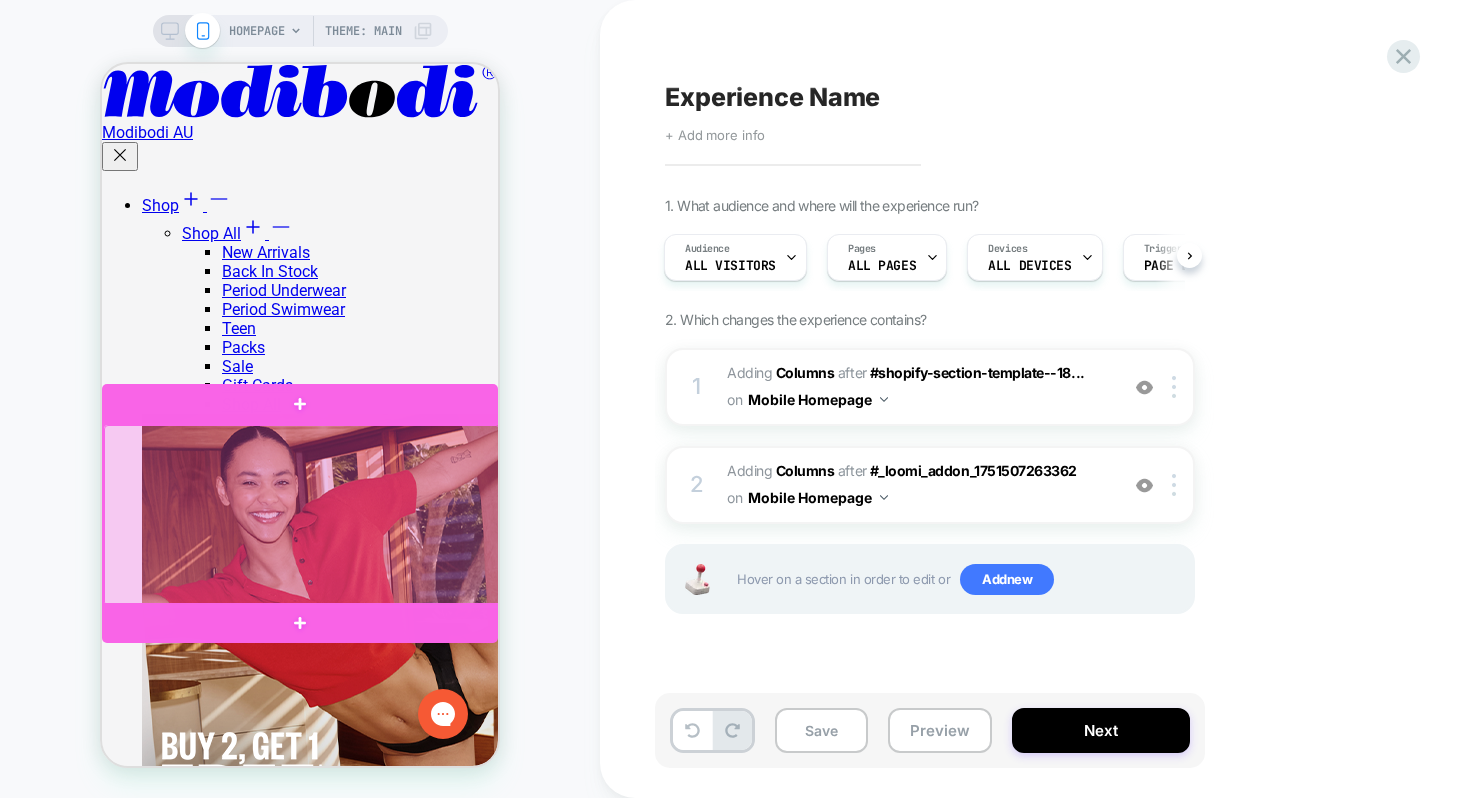 click at bounding box center (302, 516) 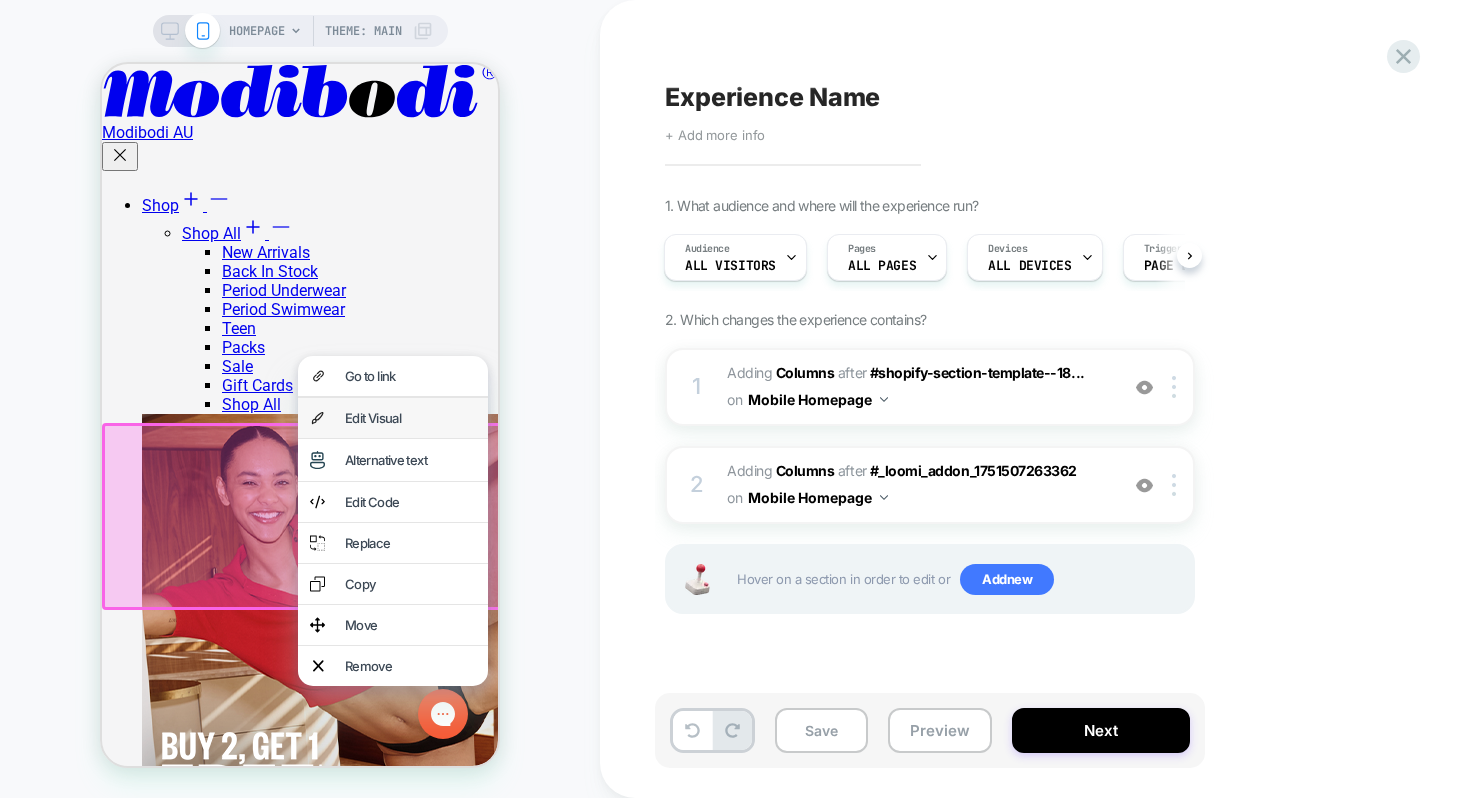 click on "Edit Visual" at bounding box center (393, 418) 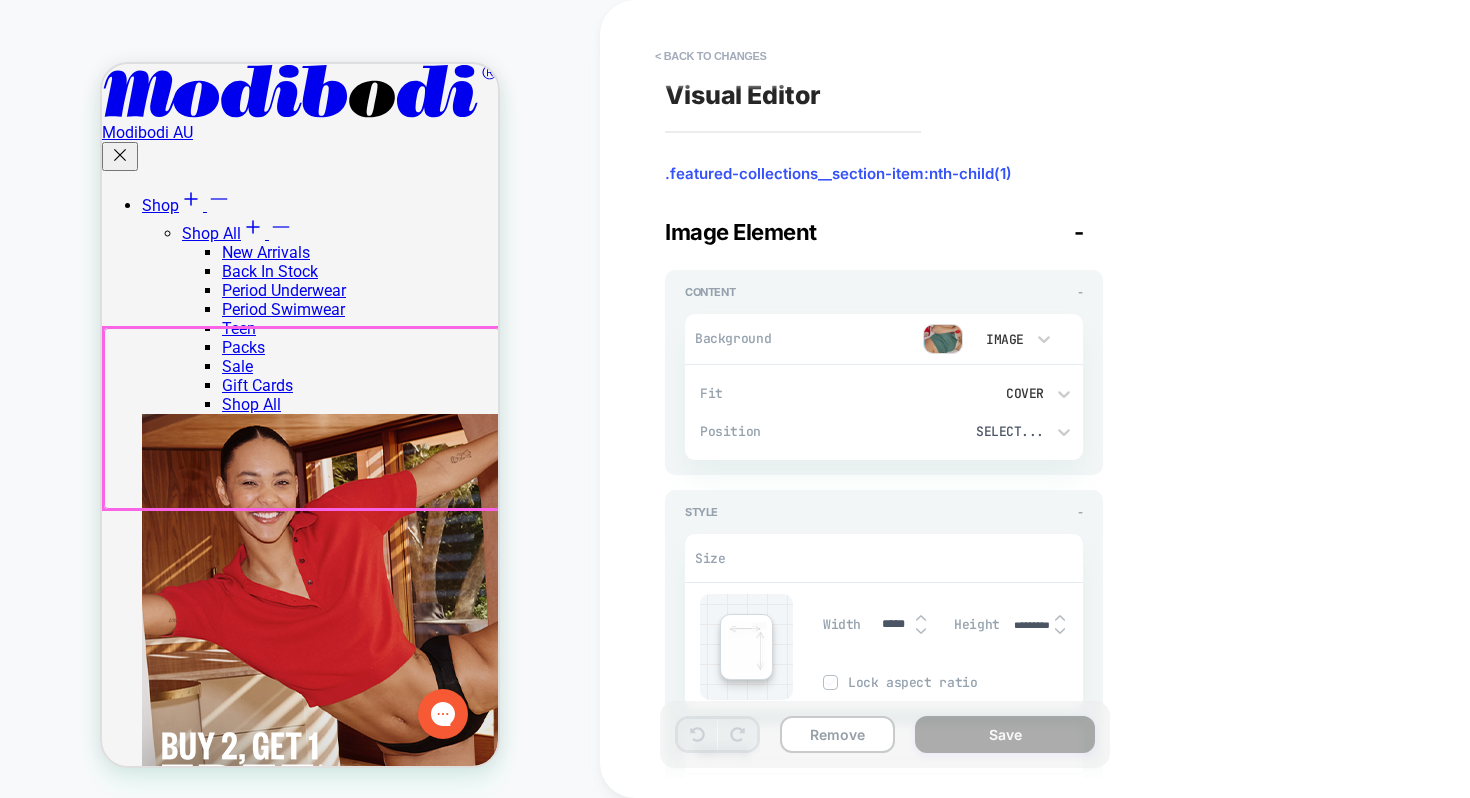 scroll, scrollTop: 1312, scrollLeft: 0, axis: vertical 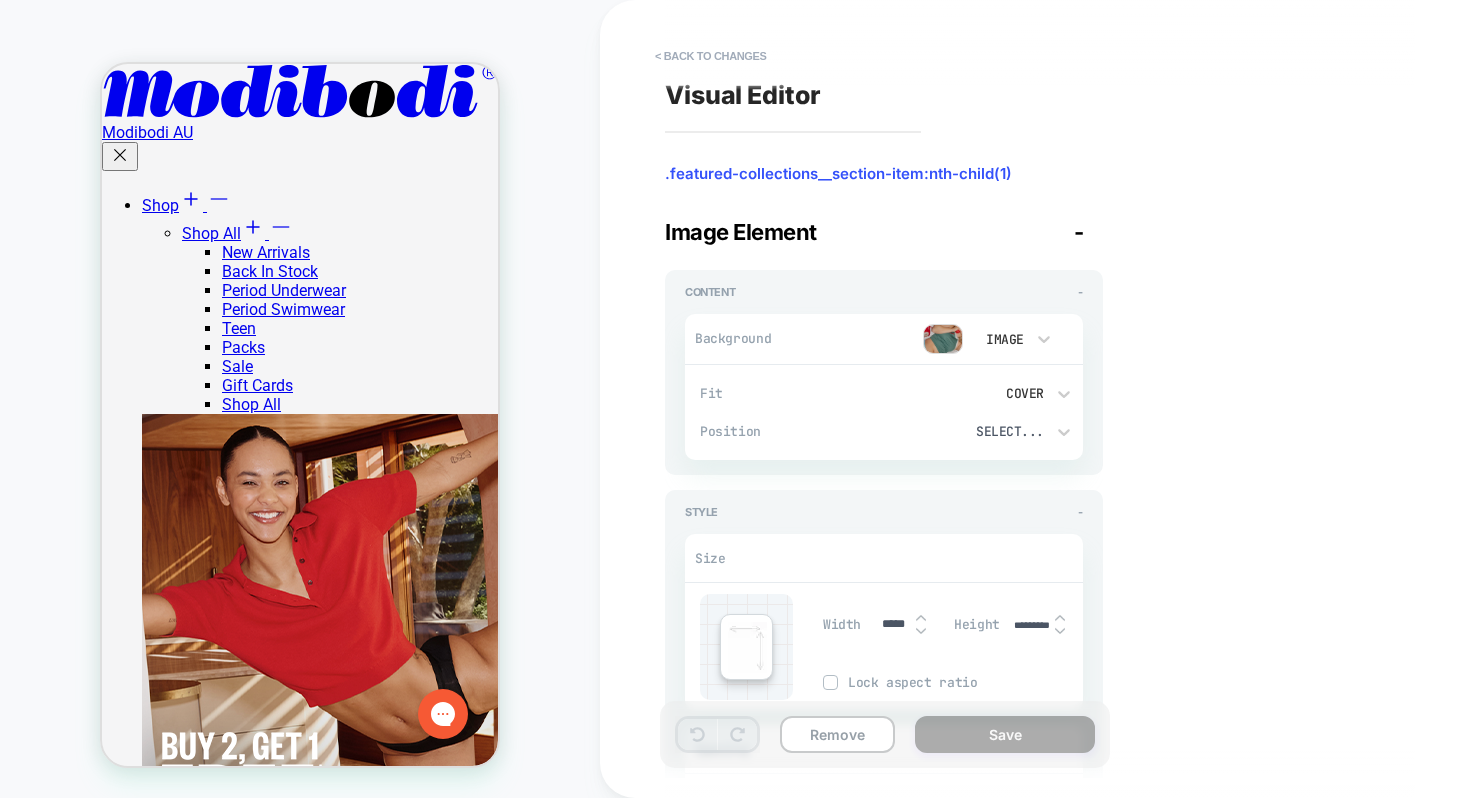 click at bounding box center (943, 339) 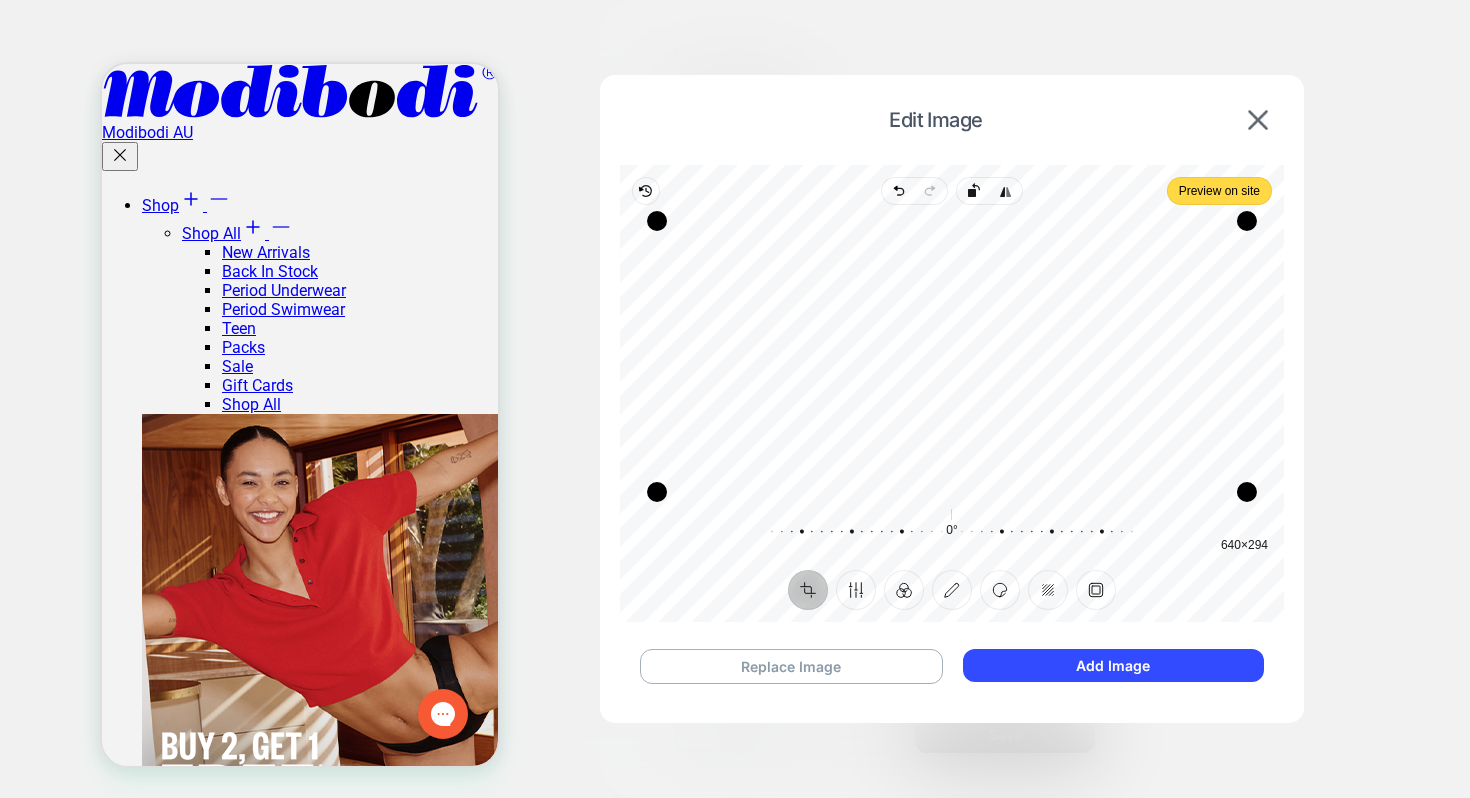 click on "Recenter" at bounding box center [952, 356] 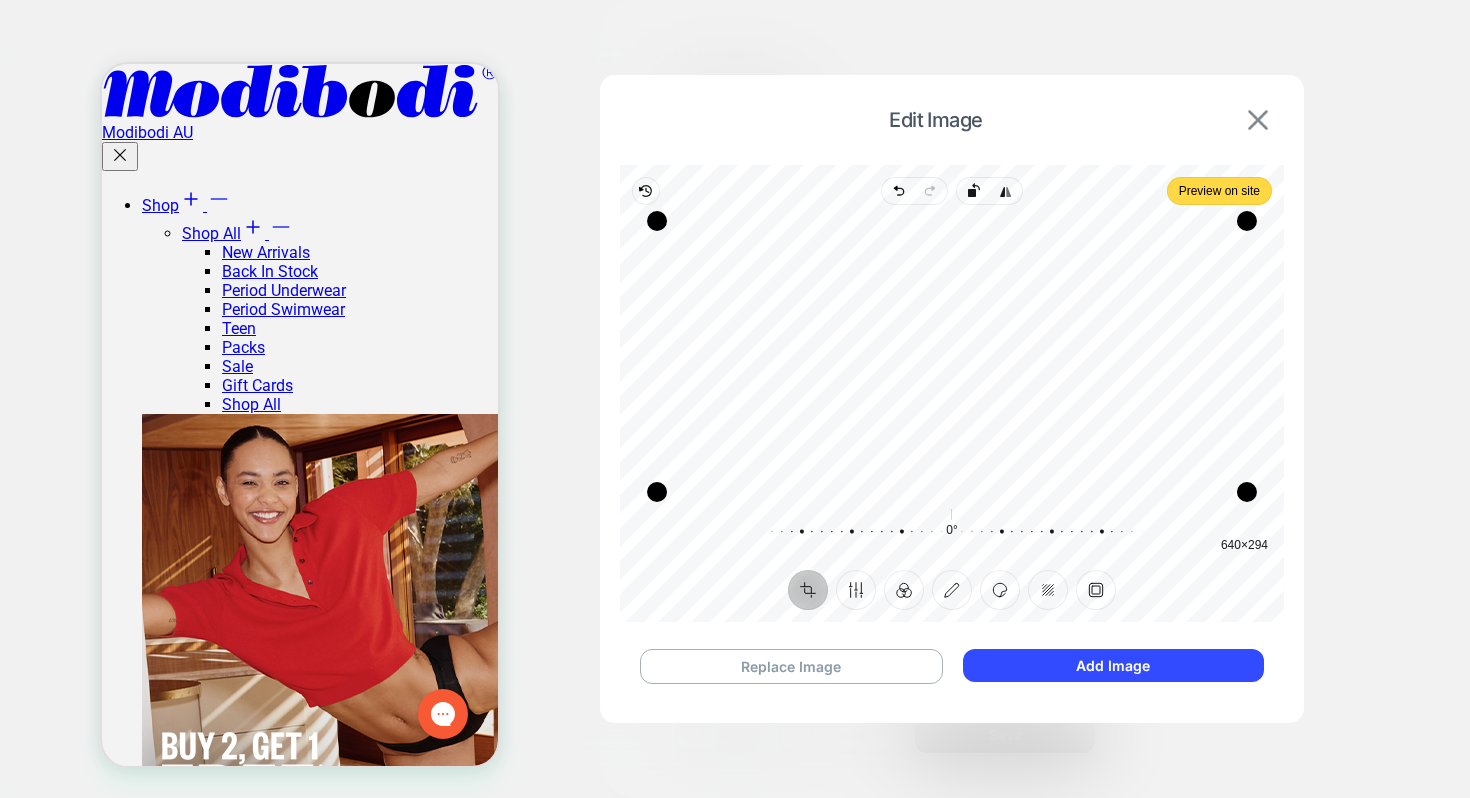 click at bounding box center [1258, 120] 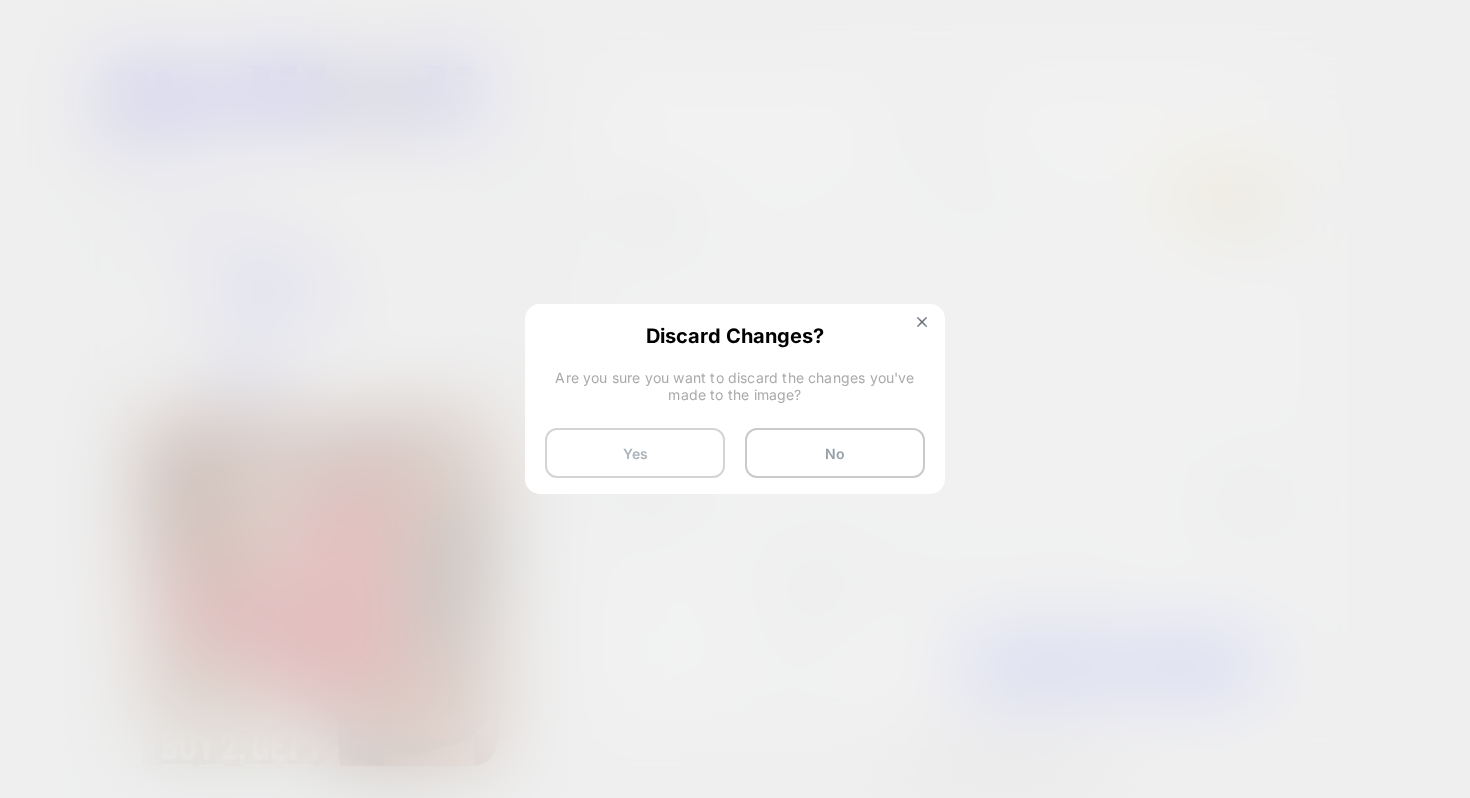 click on "Yes" at bounding box center (635, 453) 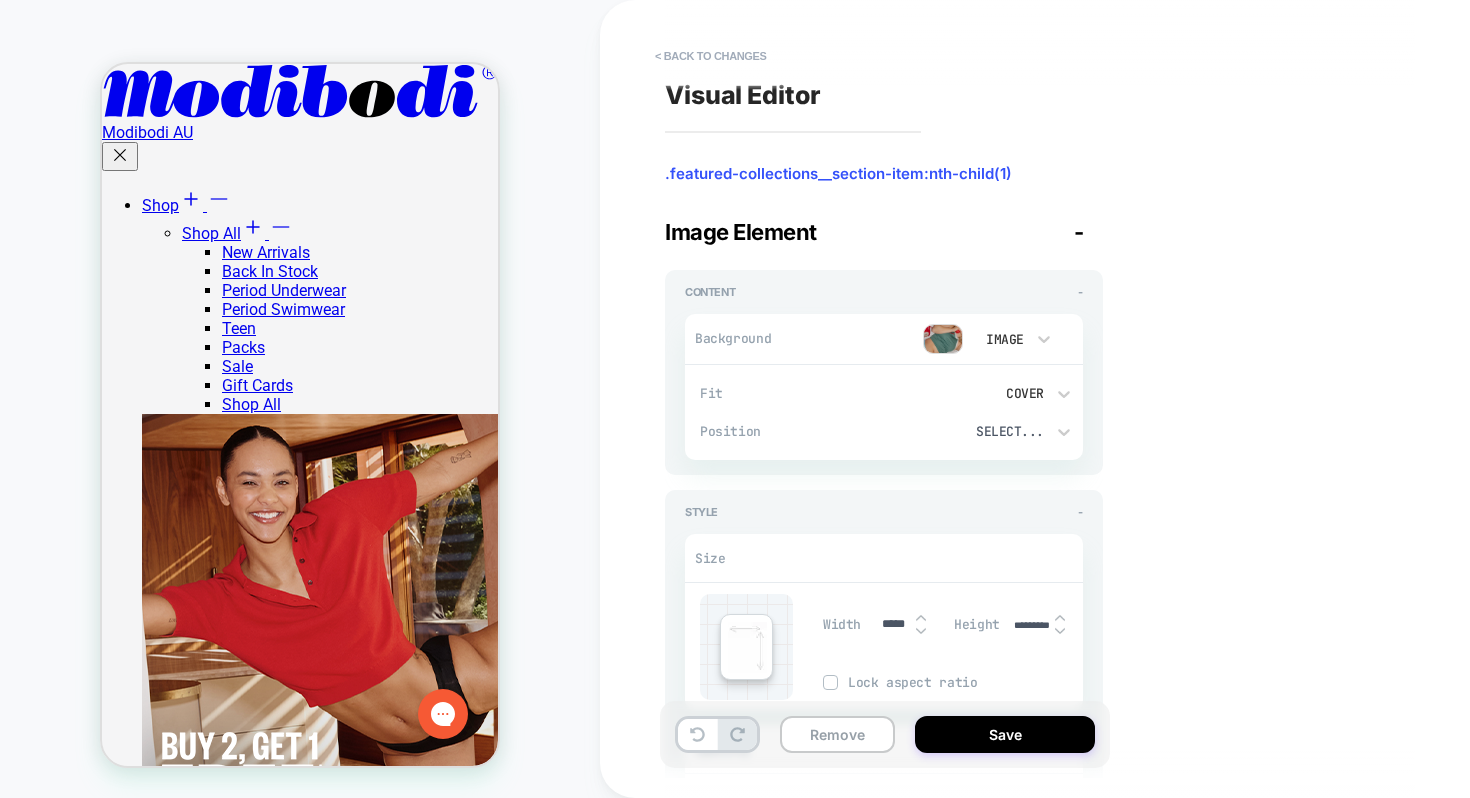 scroll, scrollTop: 960, scrollLeft: 0, axis: vertical 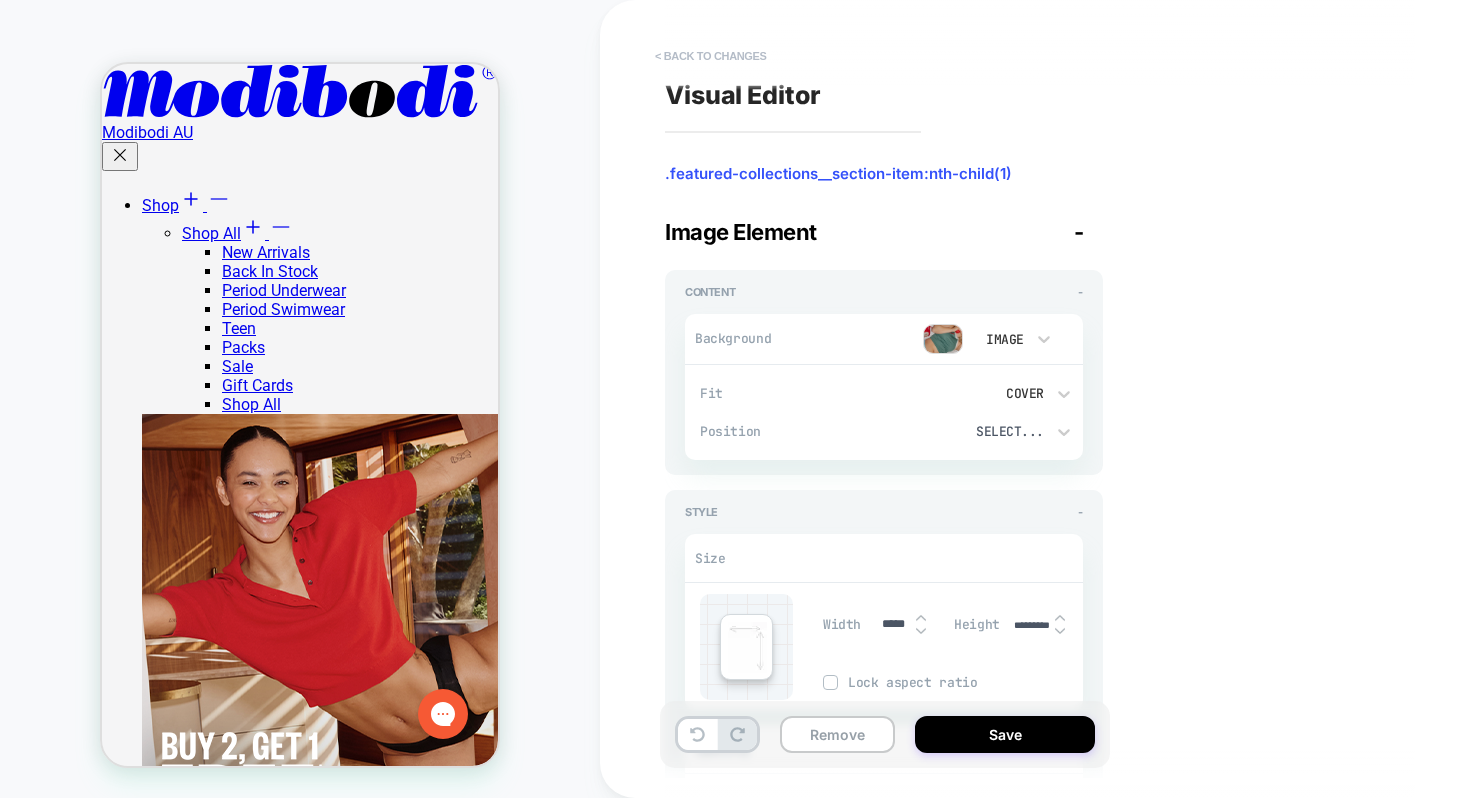 click on "< Back to changes" at bounding box center (711, 56) 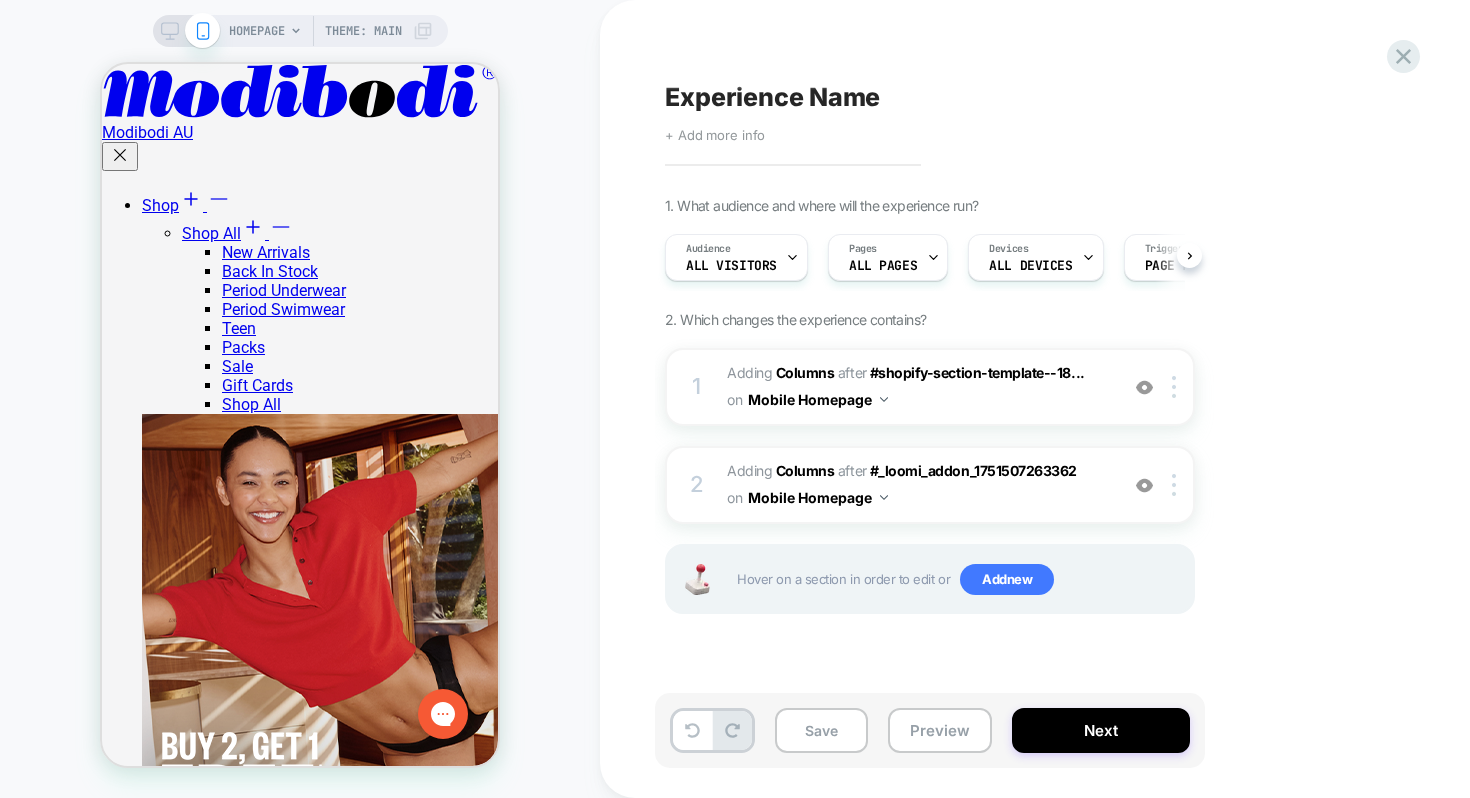 scroll, scrollTop: 0, scrollLeft: 1, axis: horizontal 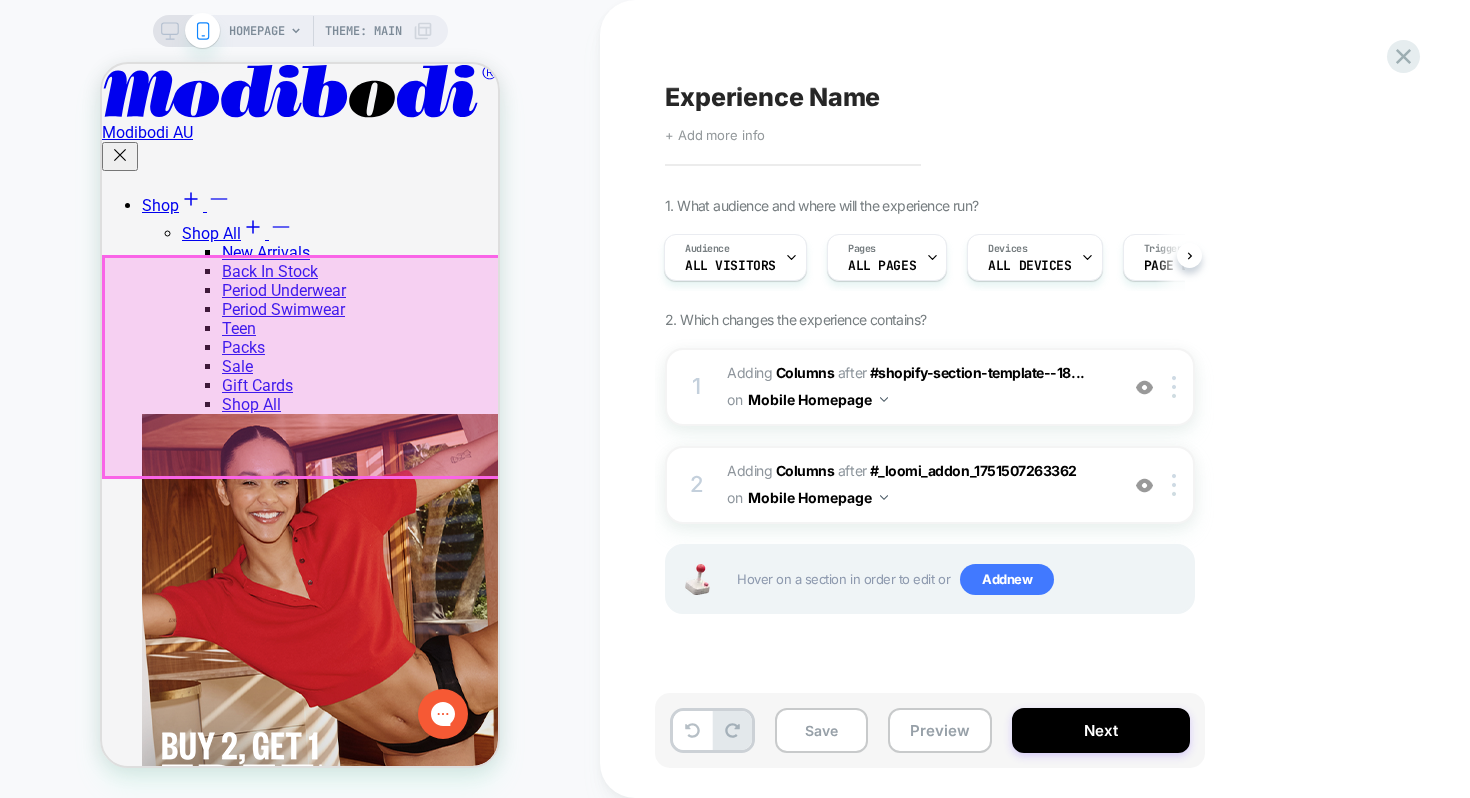 click on "Skip to content
BUY TWO, GET ONE FREE! NEW ABSORBENCIES | SAME LEAK-PROOF TECH FIND YOUR PERFECT PAIR - TAKE OUR QUIZ
Modibodi AU
Modibodi AU
Shop
Shop All
New Arrivals" at bounding box center [300, 14120] 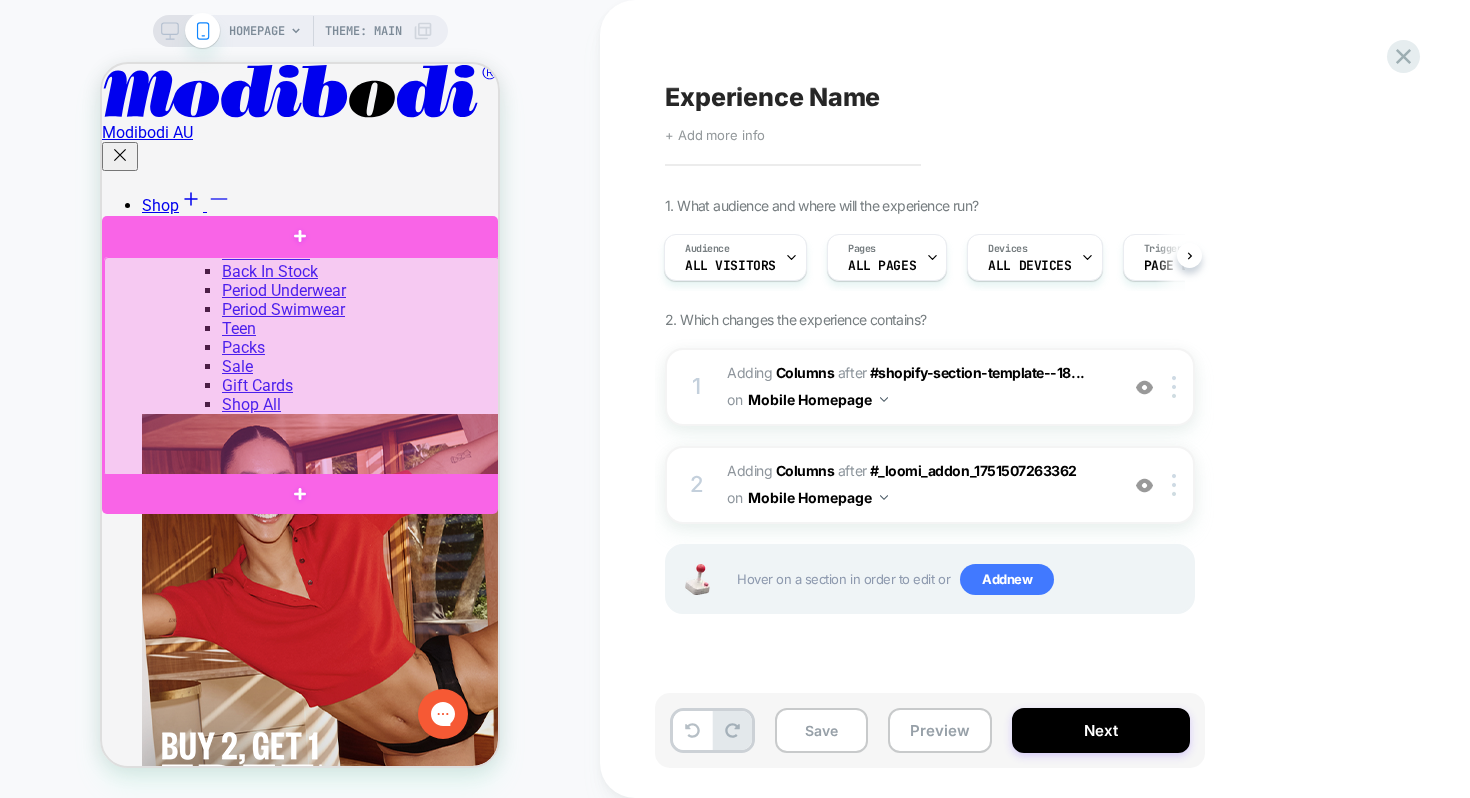 click at bounding box center [302, 367] 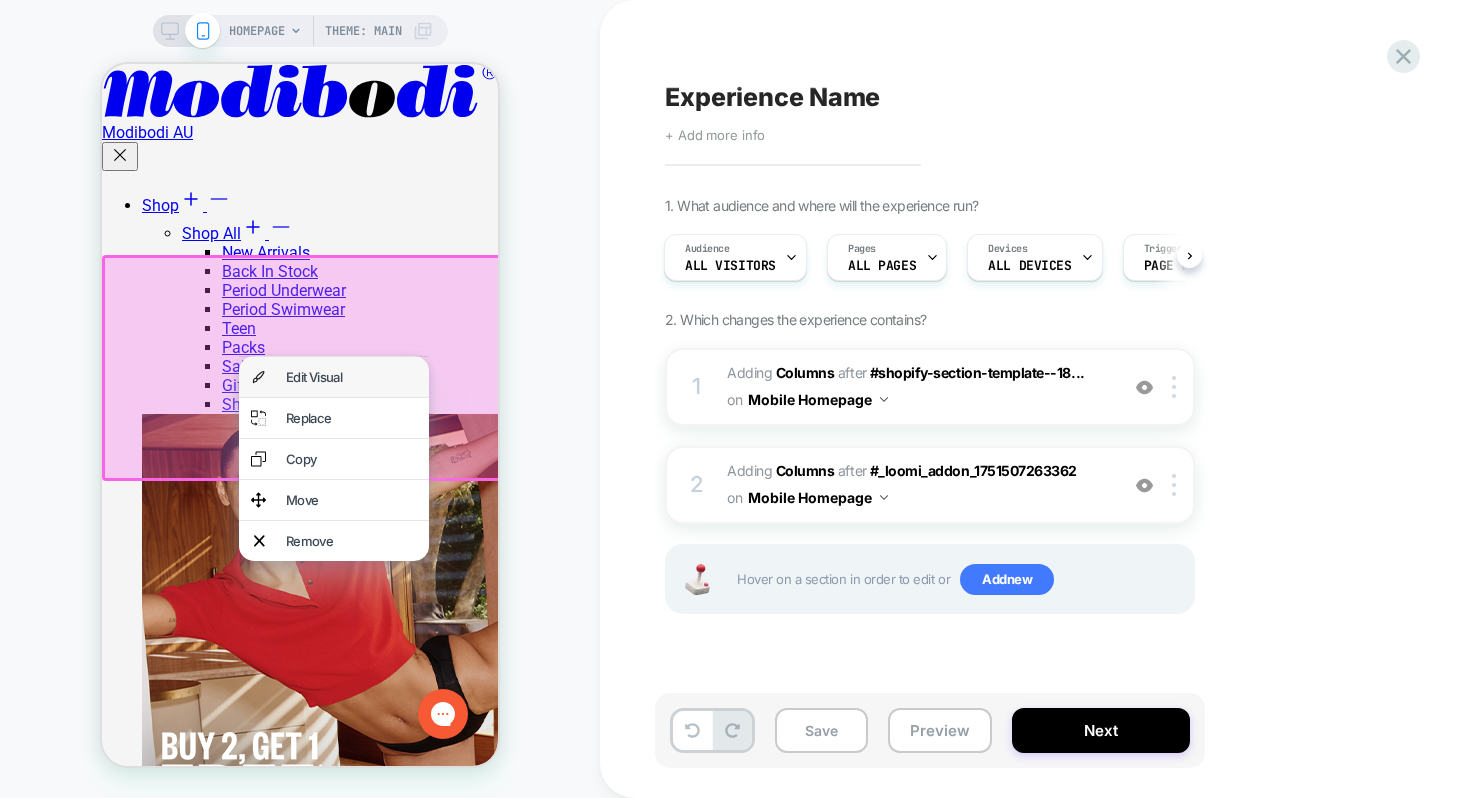 click on "Edit Visual" at bounding box center [334, 377] 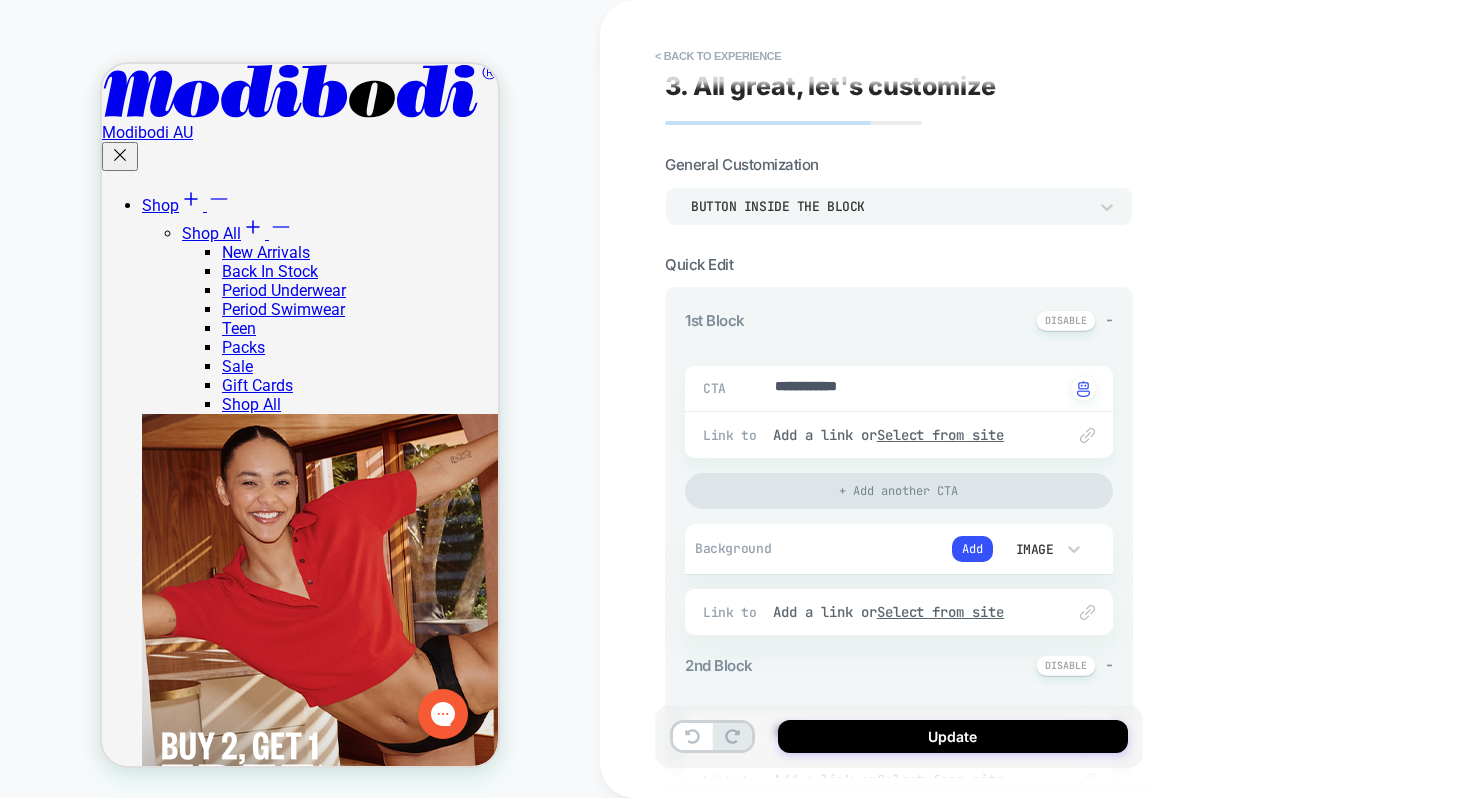 scroll, scrollTop: 41, scrollLeft: 0, axis: vertical 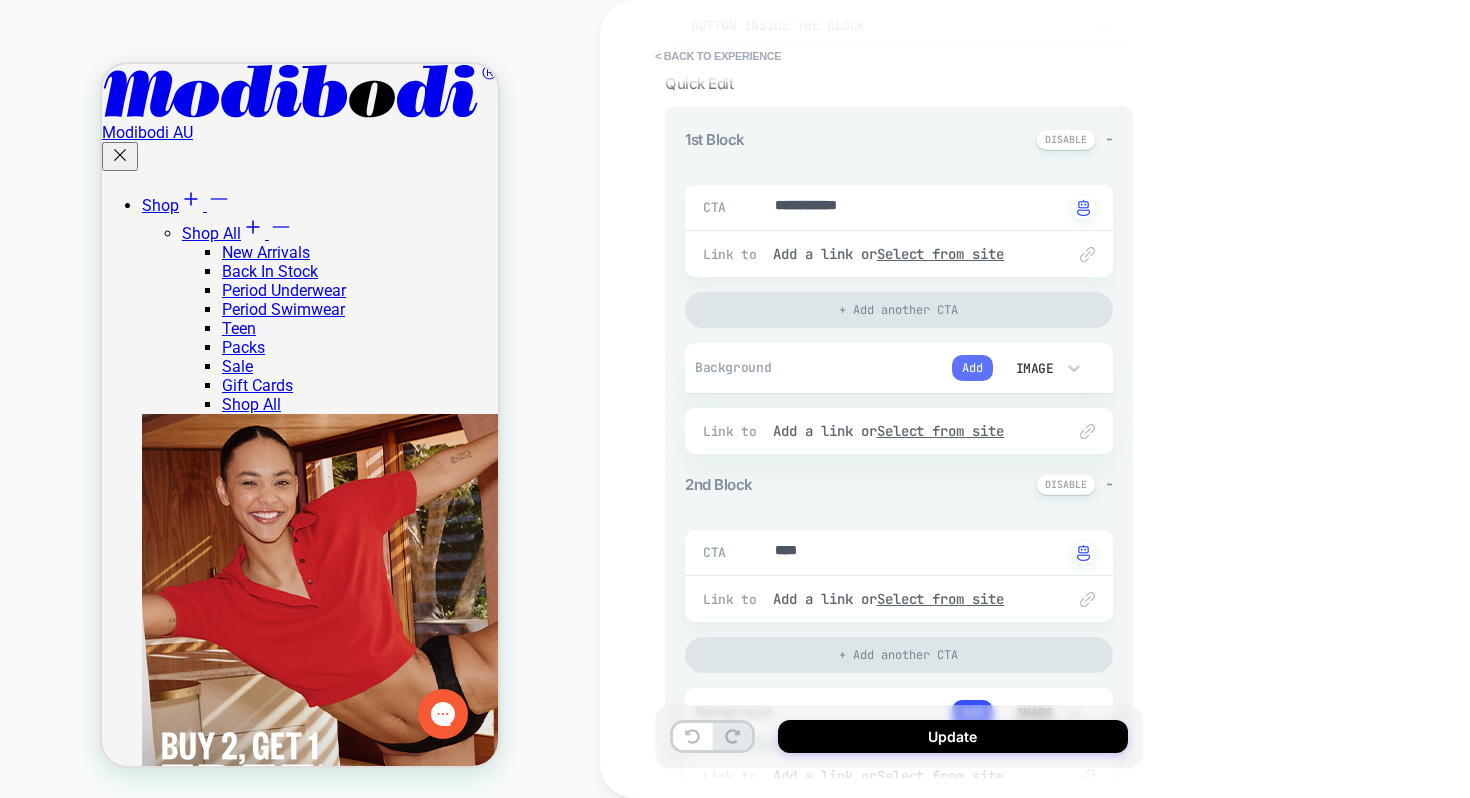 click on "Add" at bounding box center (972, 368) 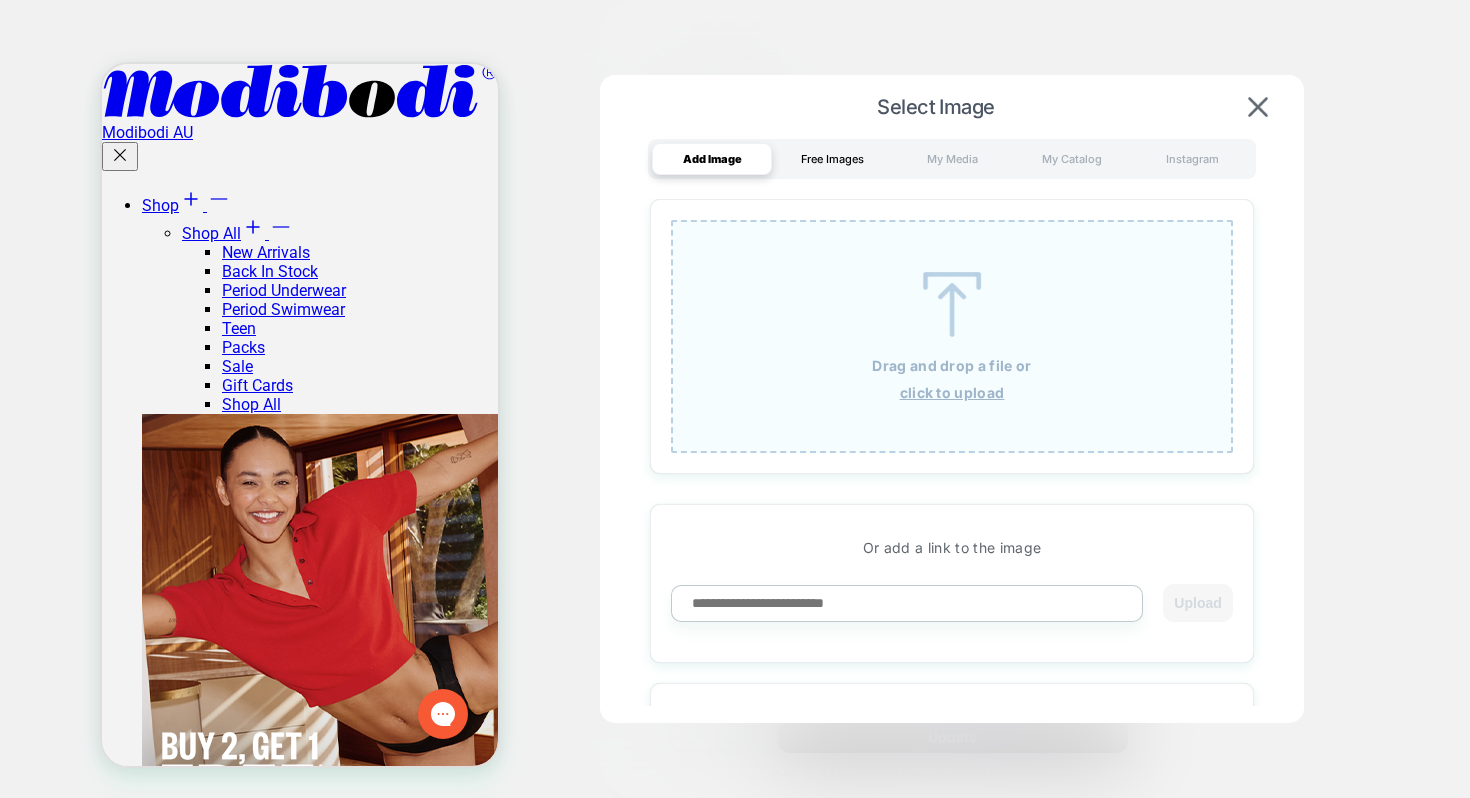 click on "Free Images" at bounding box center [832, 159] 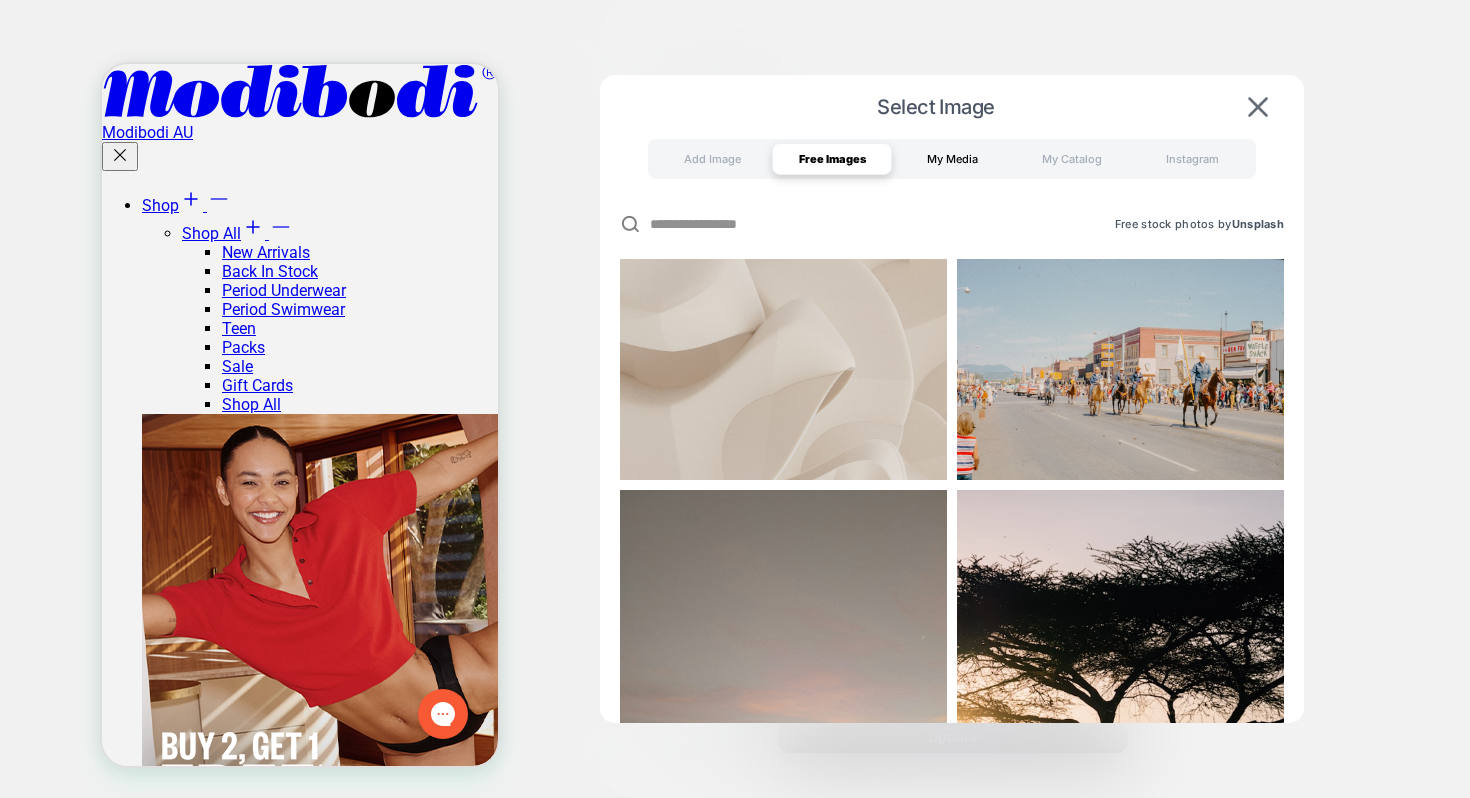 click on "My Media" at bounding box center [952, 159] 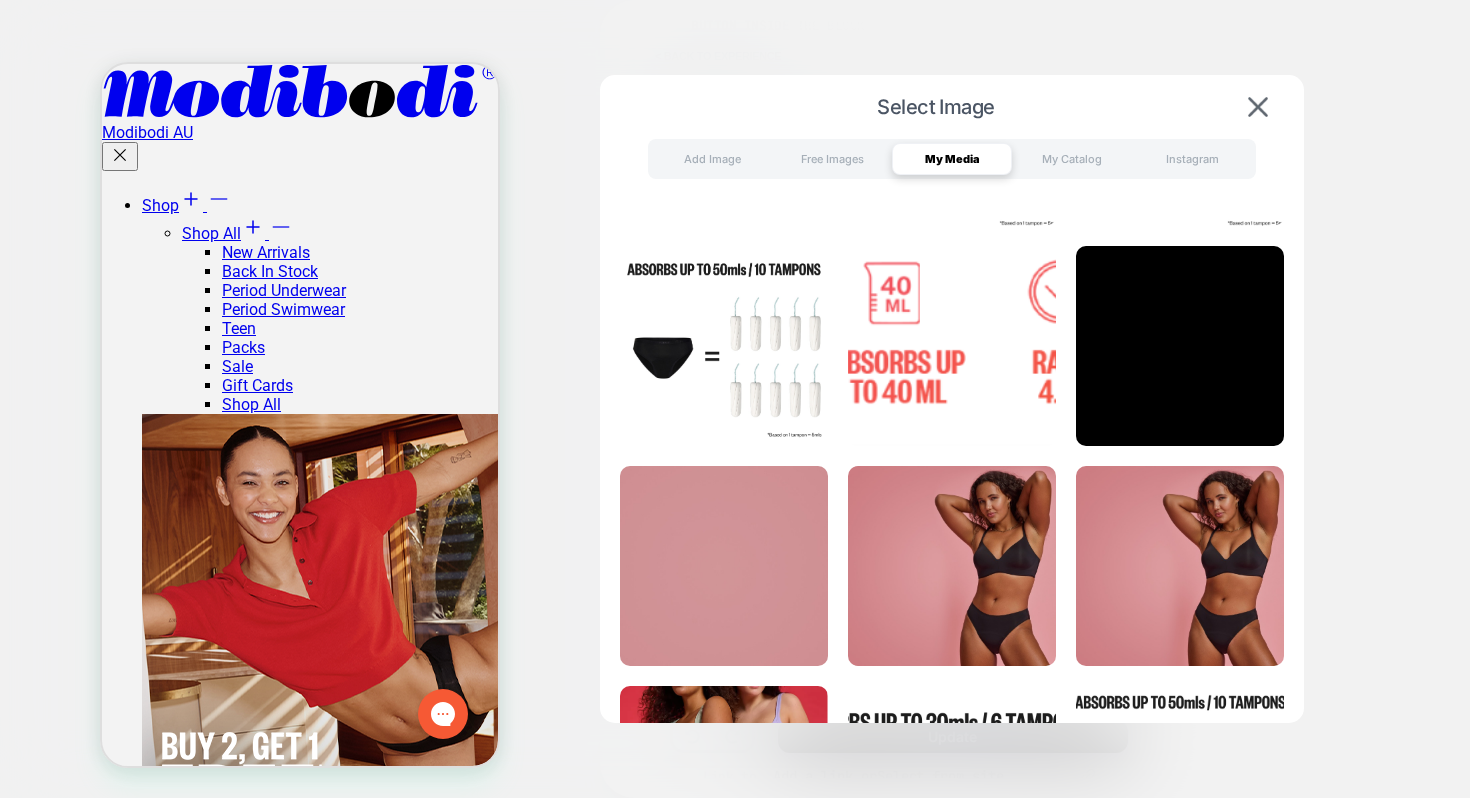 scroll, scrollTop: 0, scrollLeft: 0, axis: both 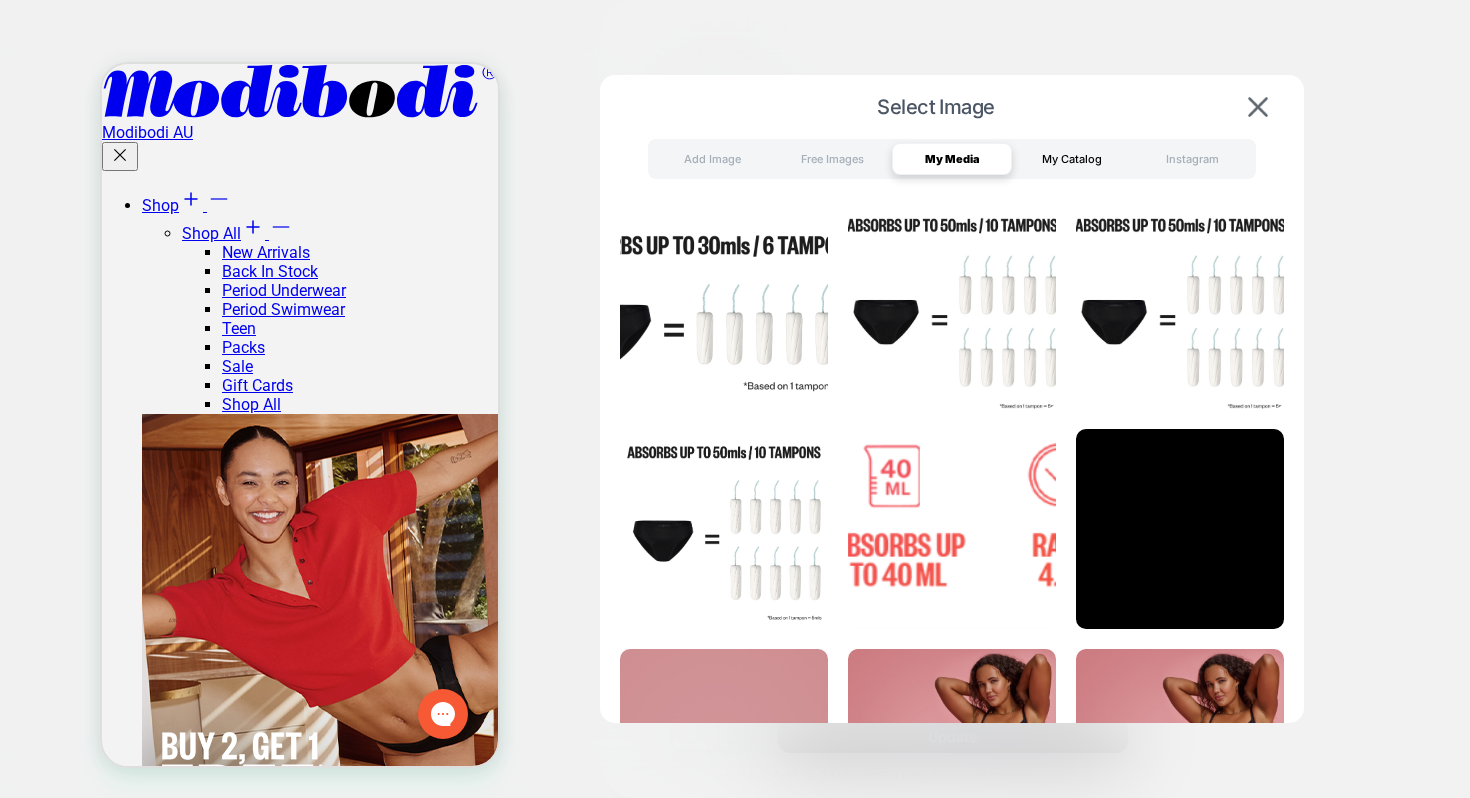 click on "My Catalog" at bounding box center (1072, 159) 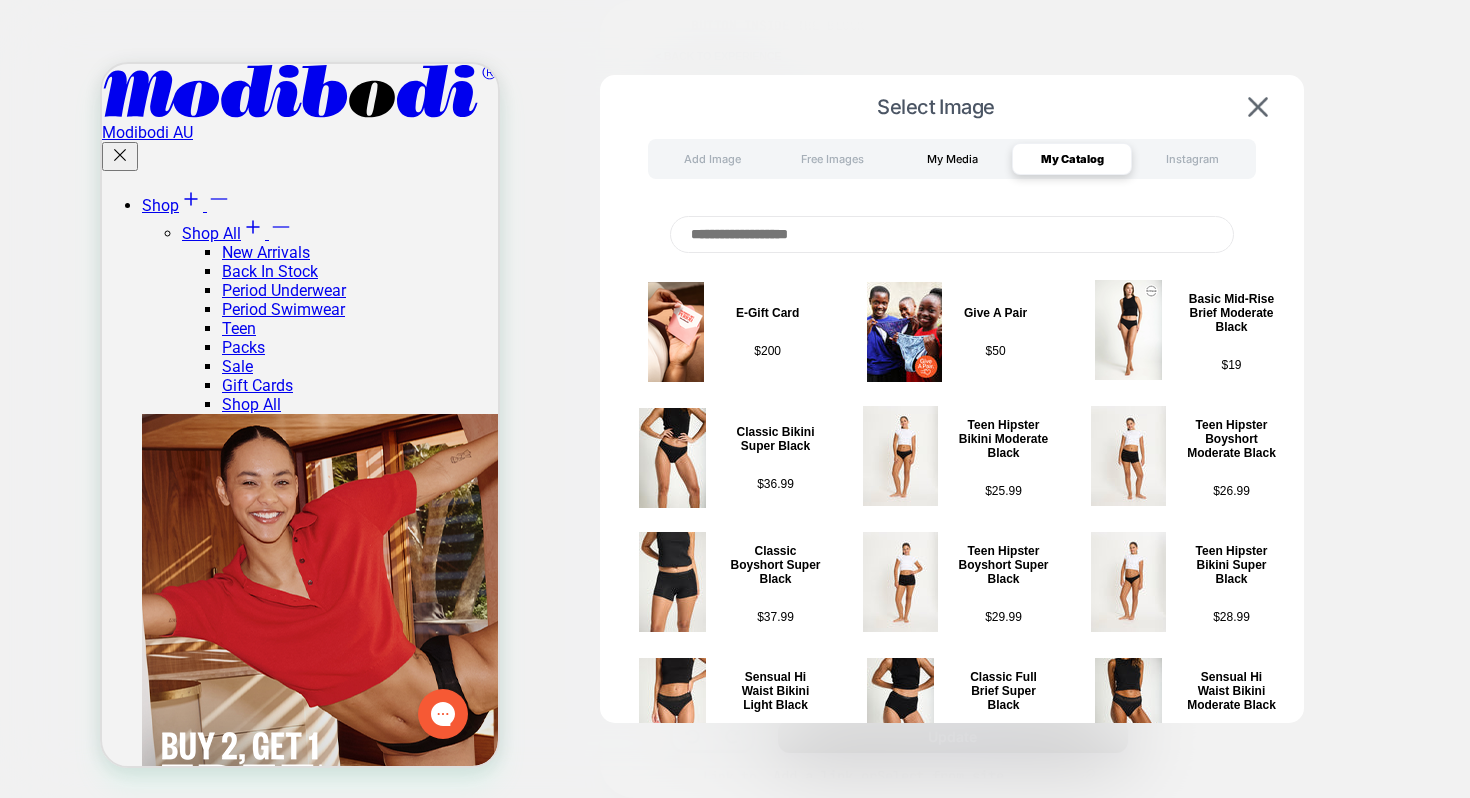 click on "My Media" at bounding box center (952, 159) 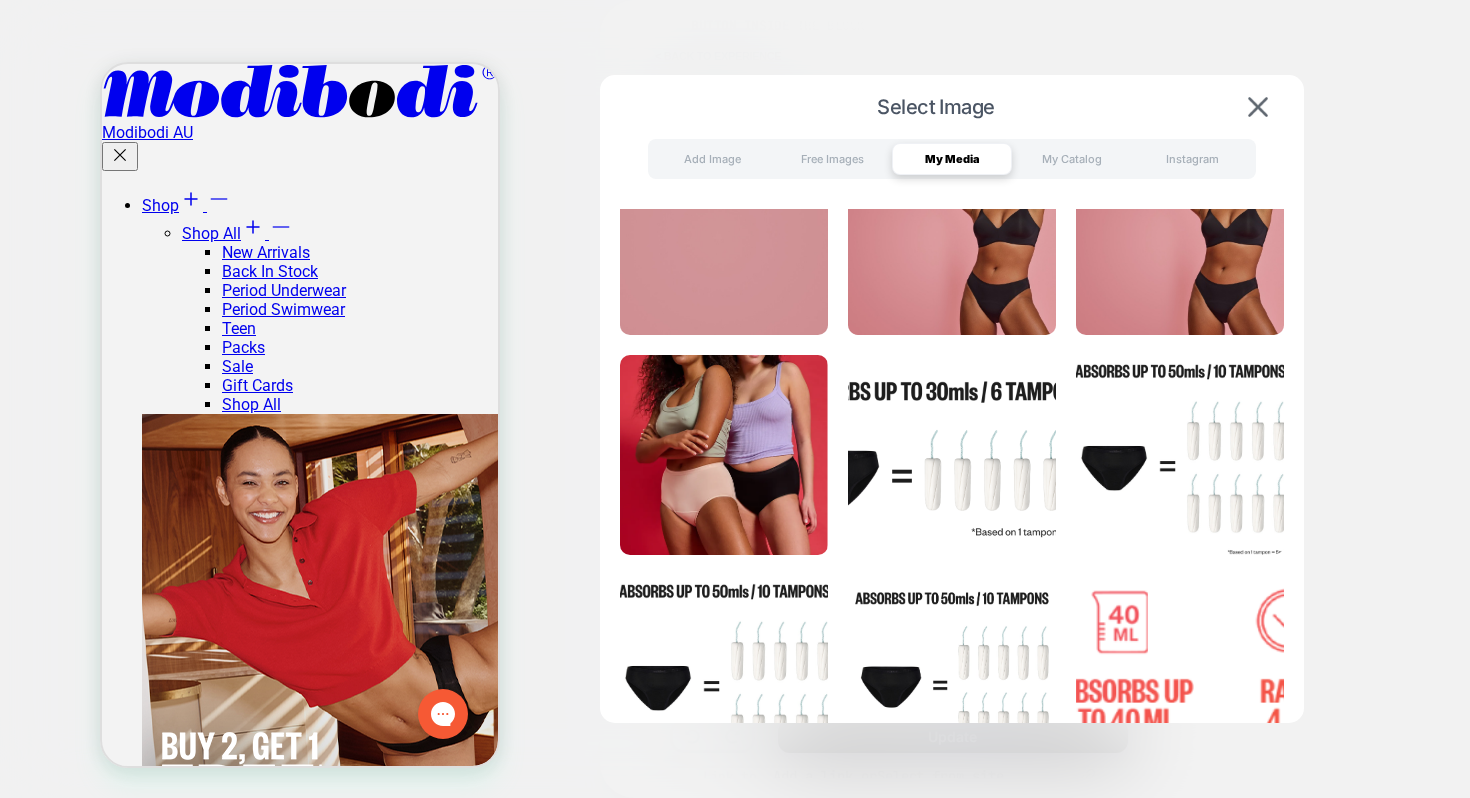 scroll, scrollTop: 517, scrollLeft: 0, axis: vertical 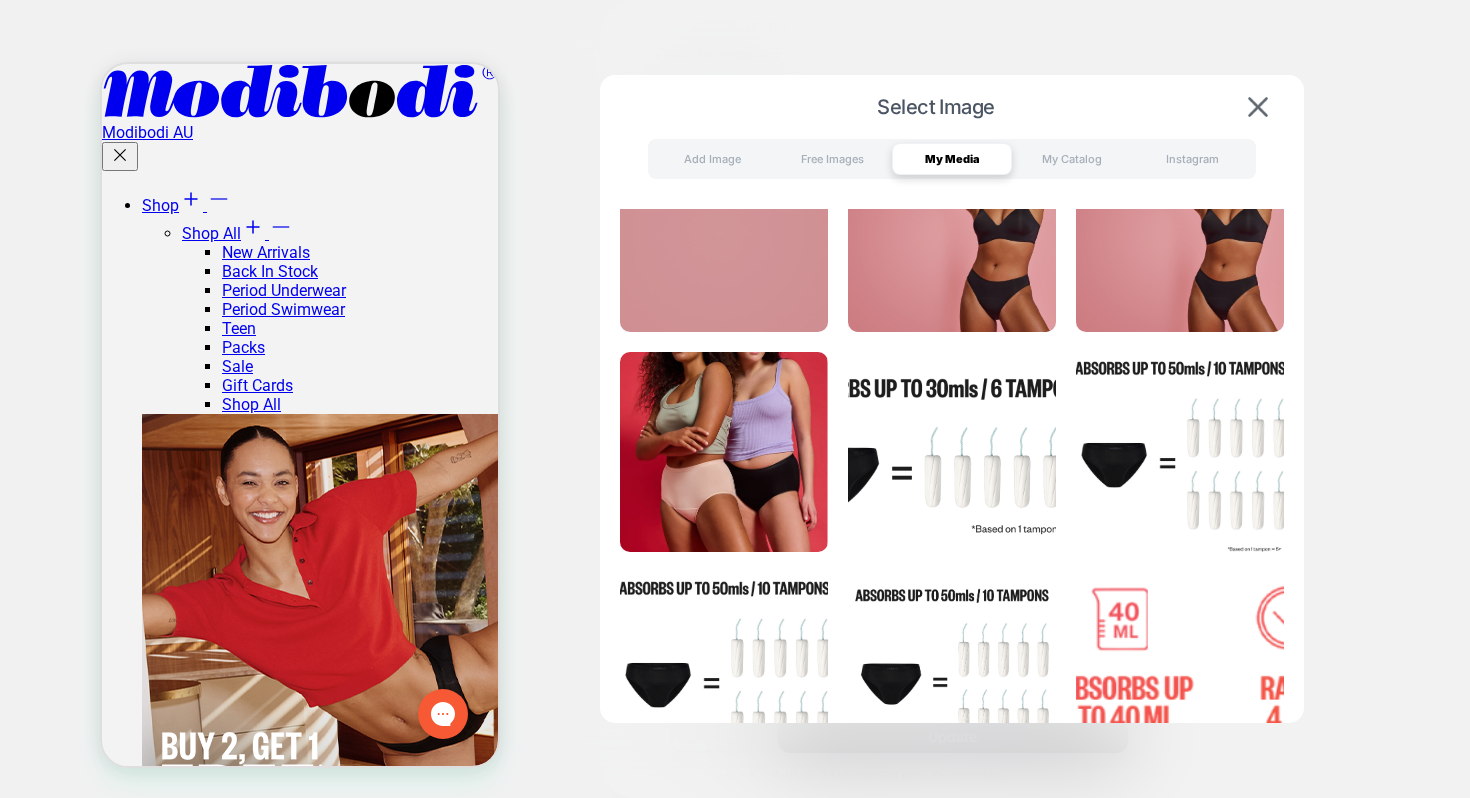 click at bounding box center (724, 452) 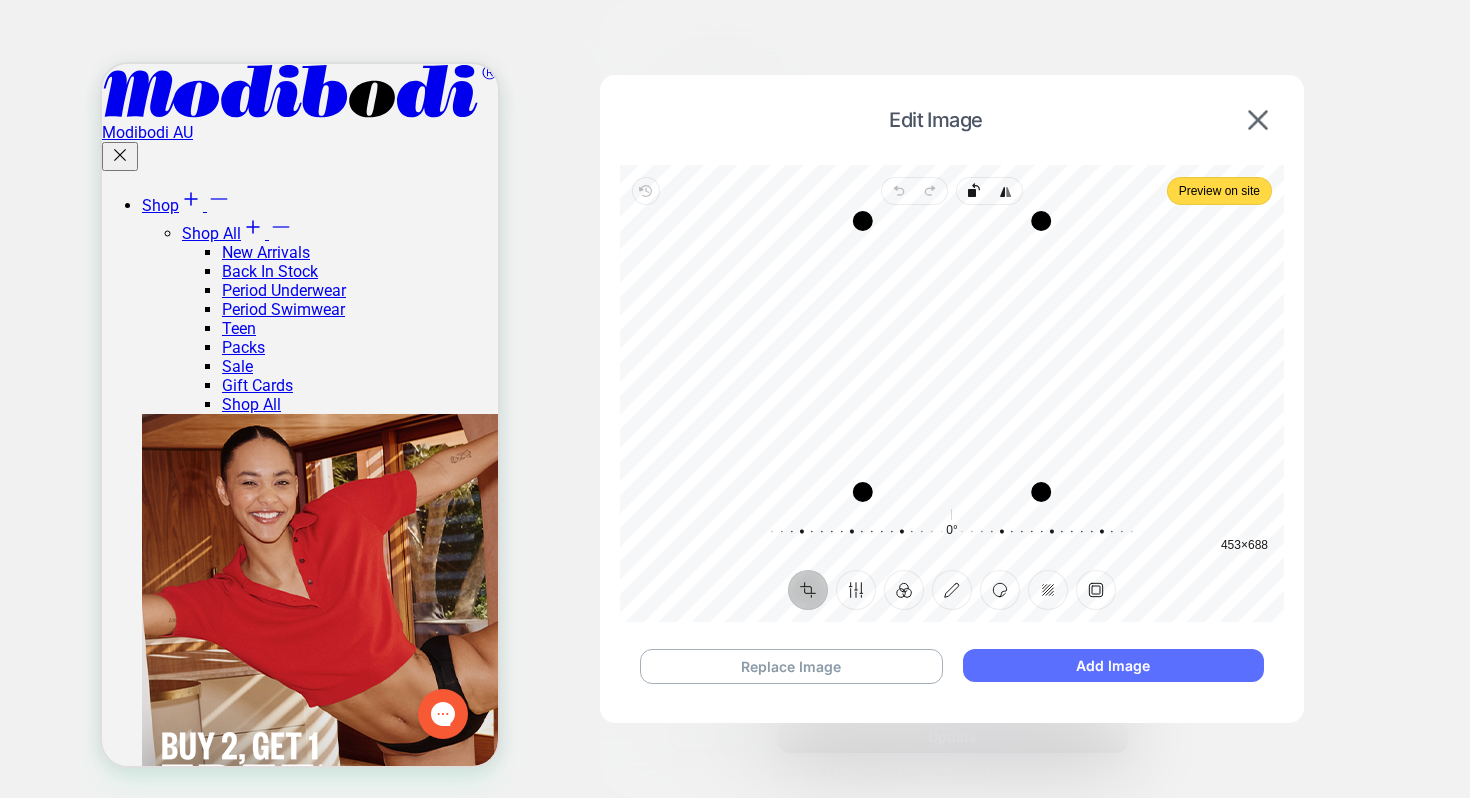 click on "Add Image" at bounding box center [1113, 665] 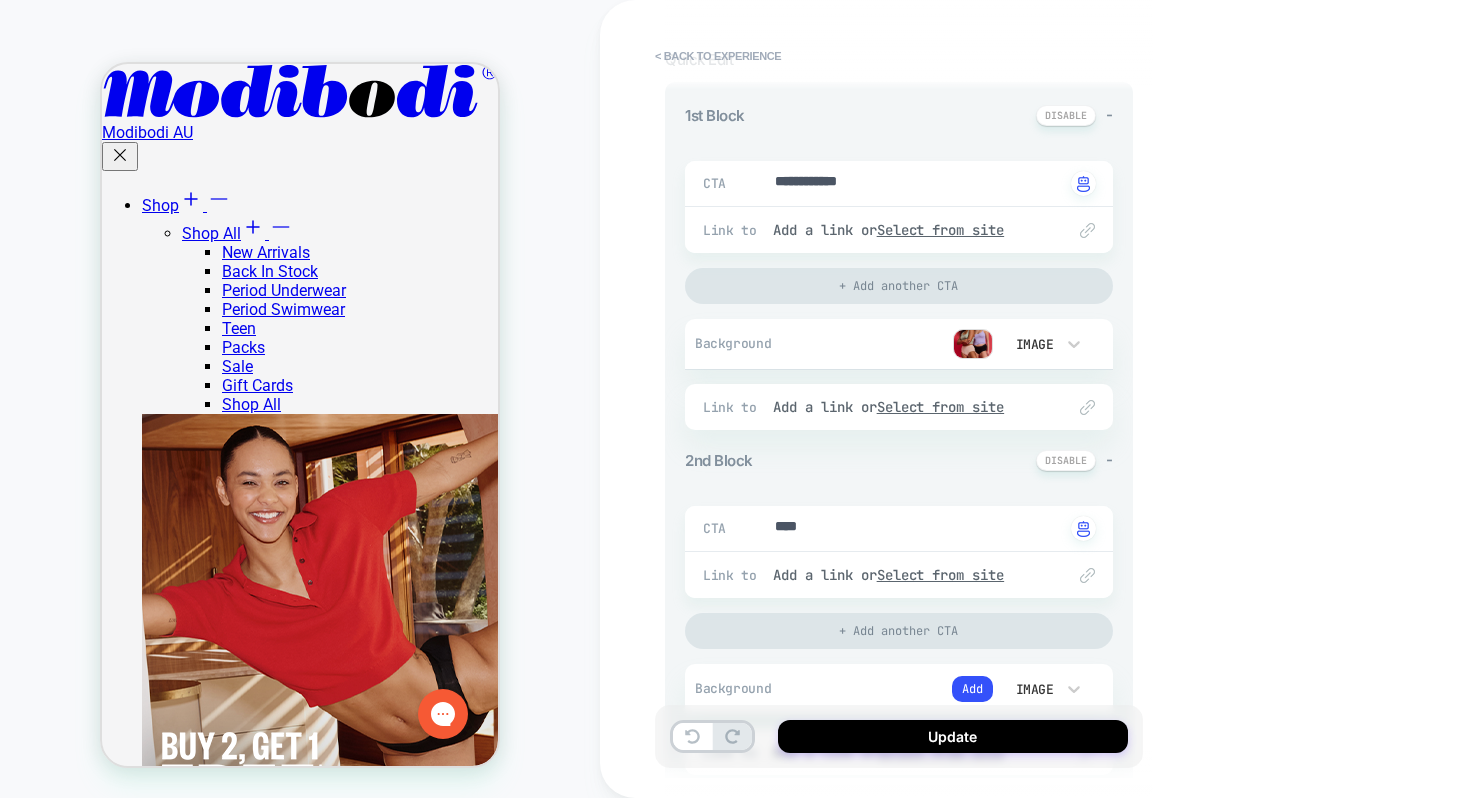 scroll, scrollTop: 417, scrollLeft: 0, axis: vertical 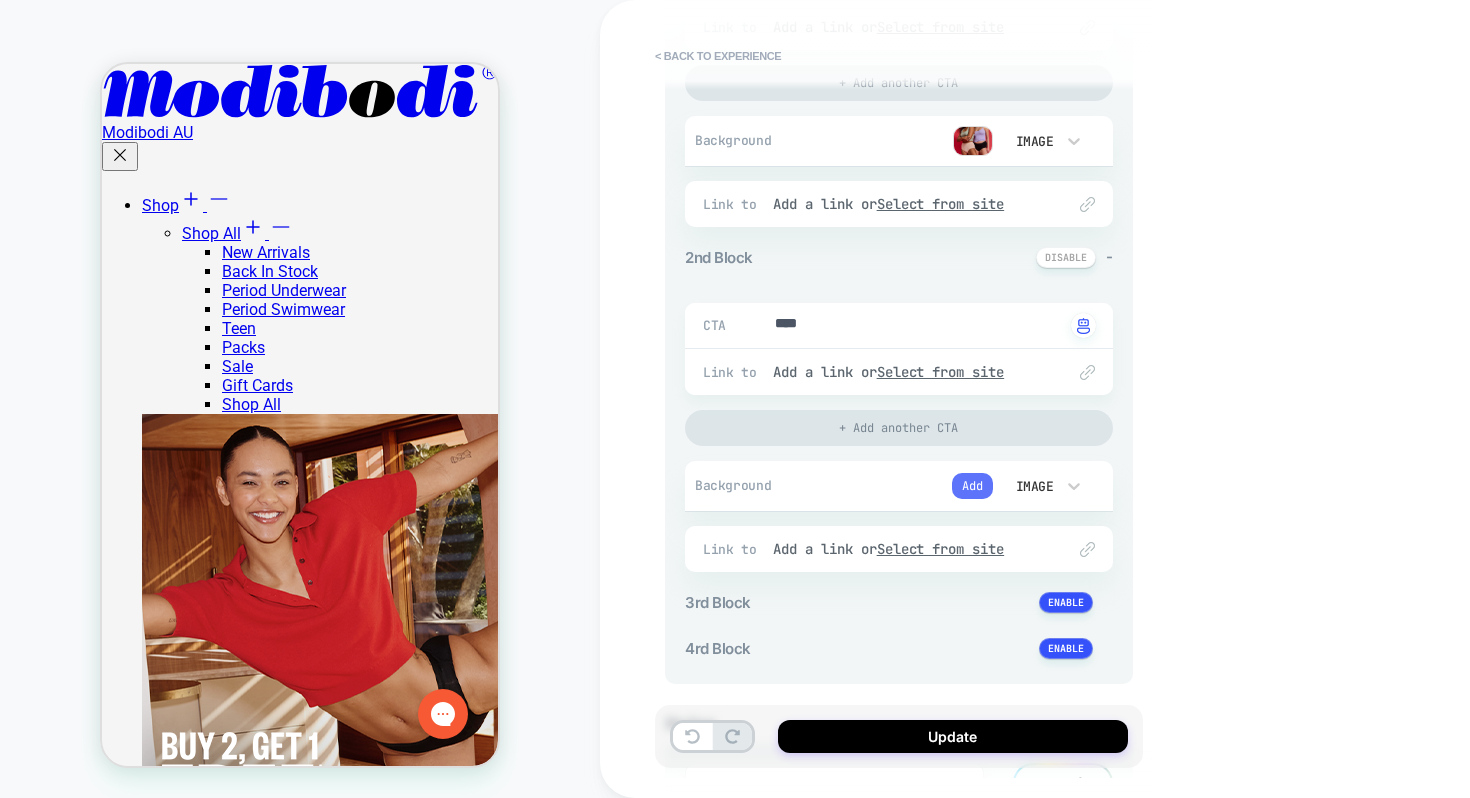 click on "Add" at bounding box center (972, 486) 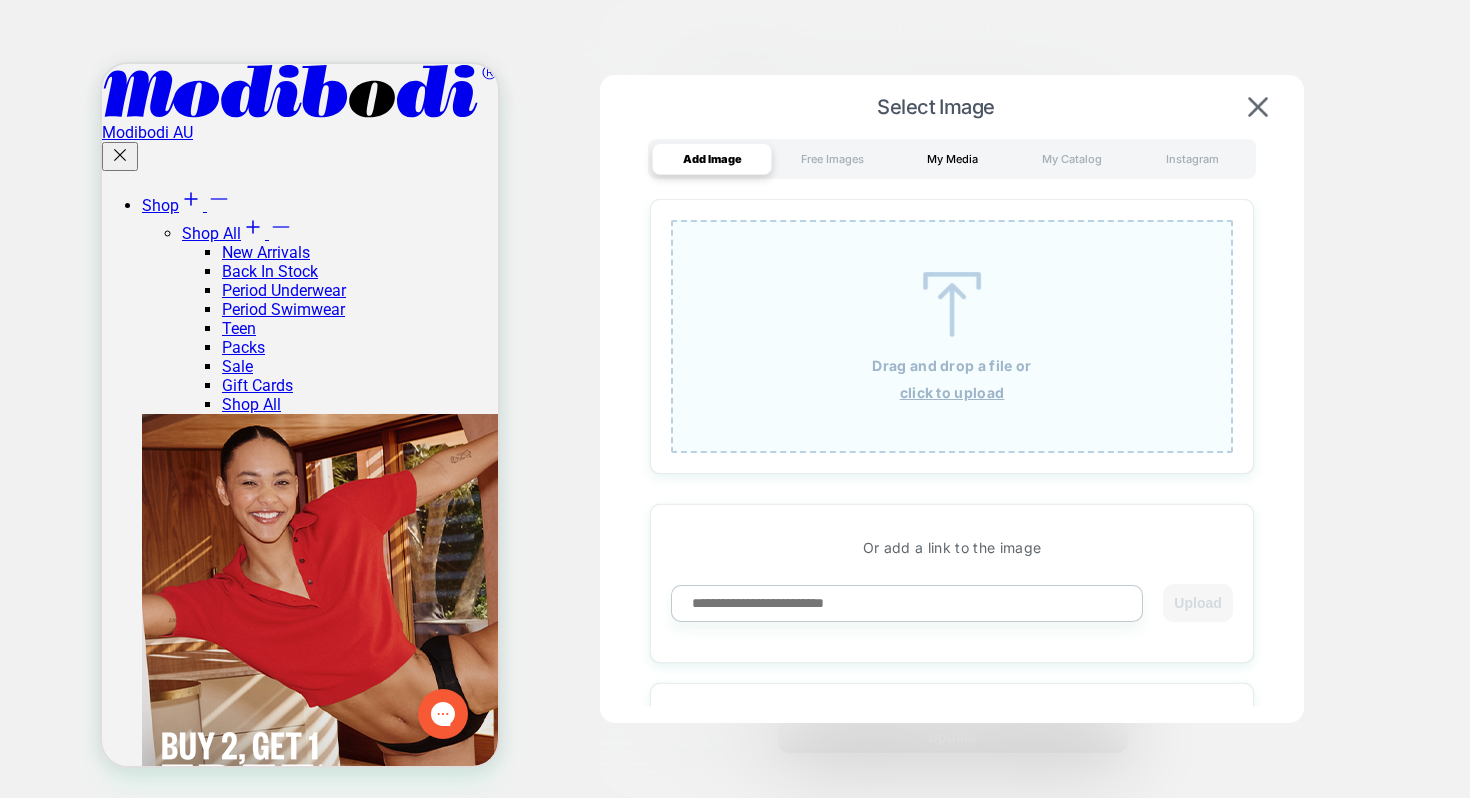 click on "My Media" at bounding box center (952, 159) 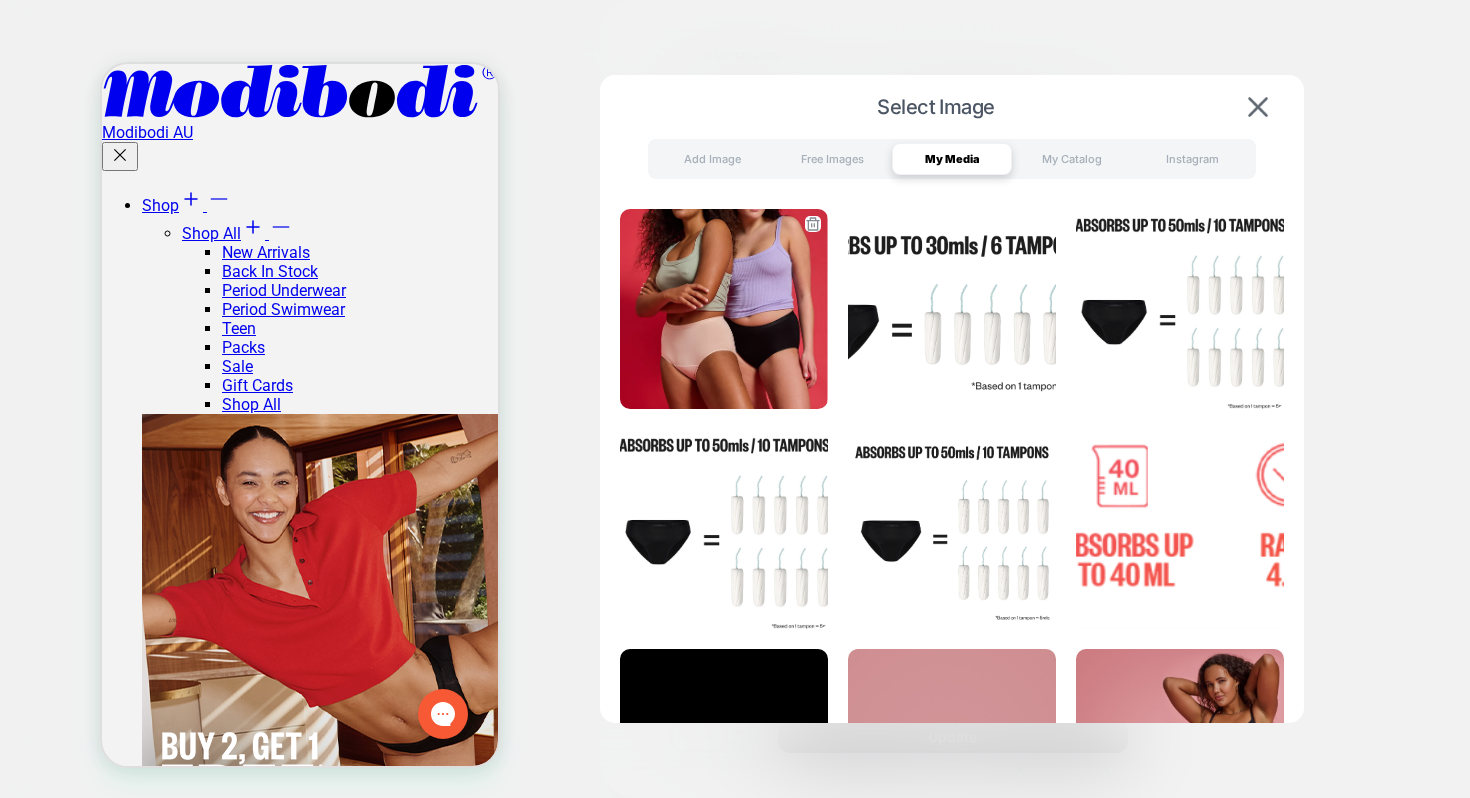 click at bounding box center [724, 309] 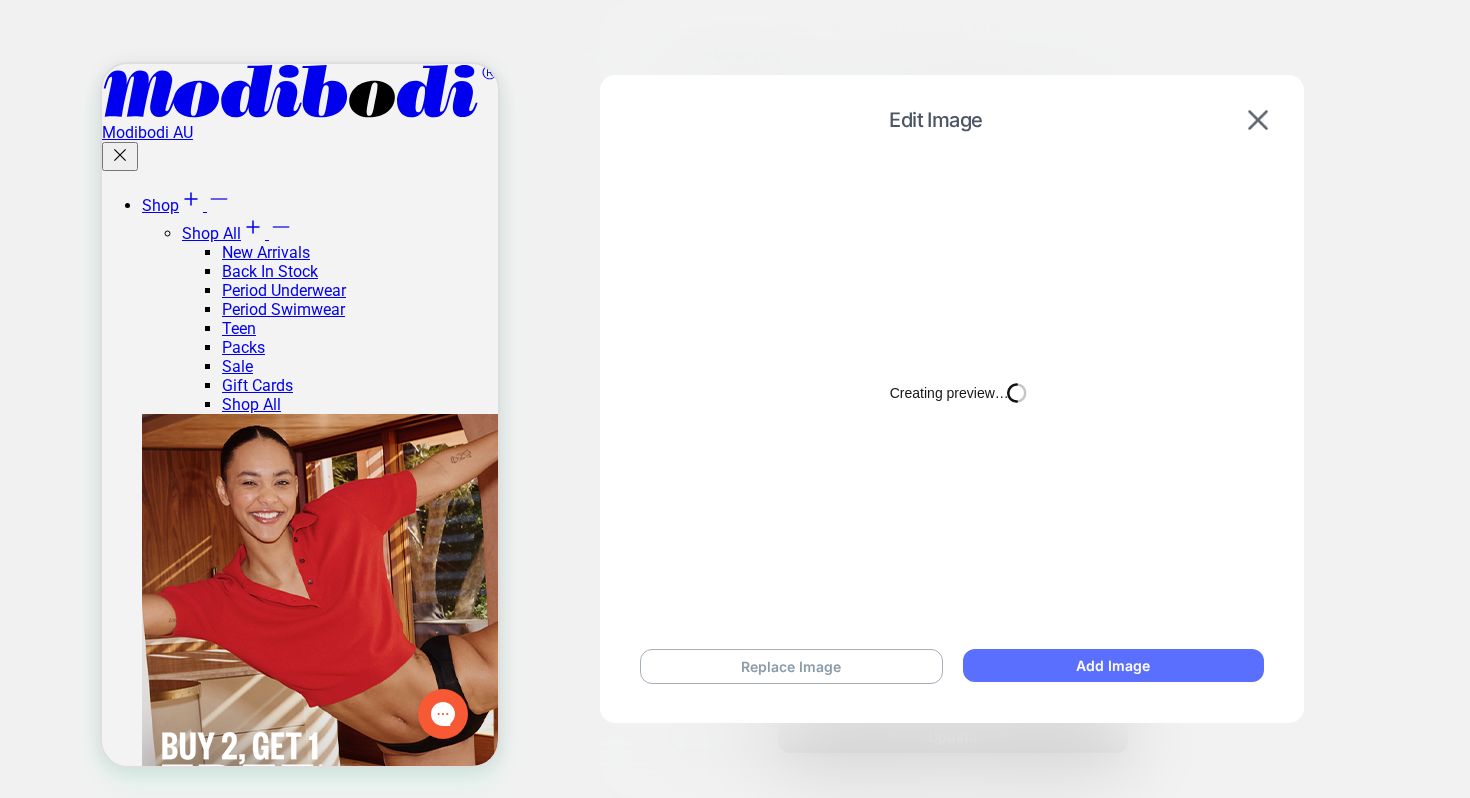 click on "Add Image" at bounding box center [1113, 665] 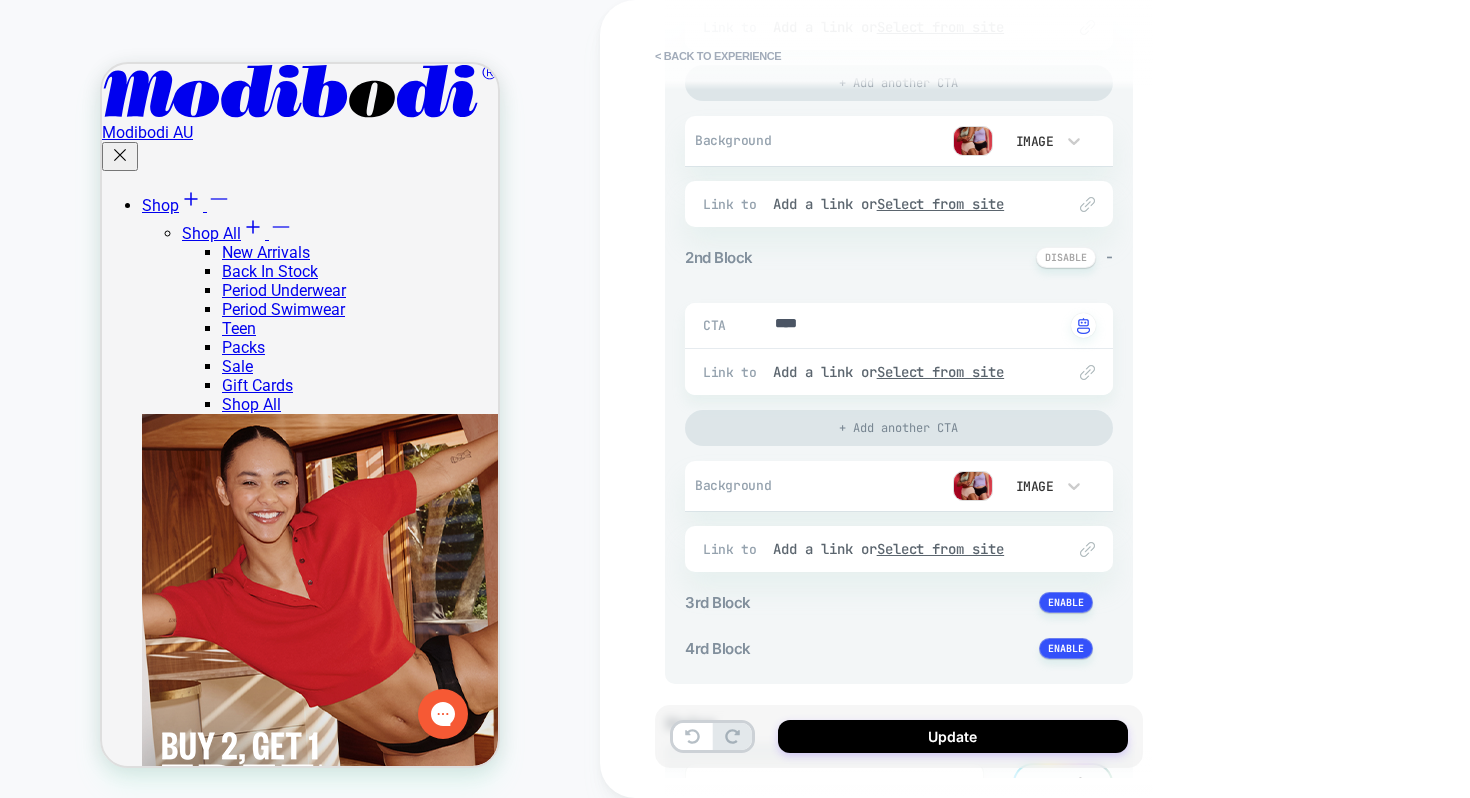 scroll, scrollTop: 619, scrollLeft: 0, axis: vertical 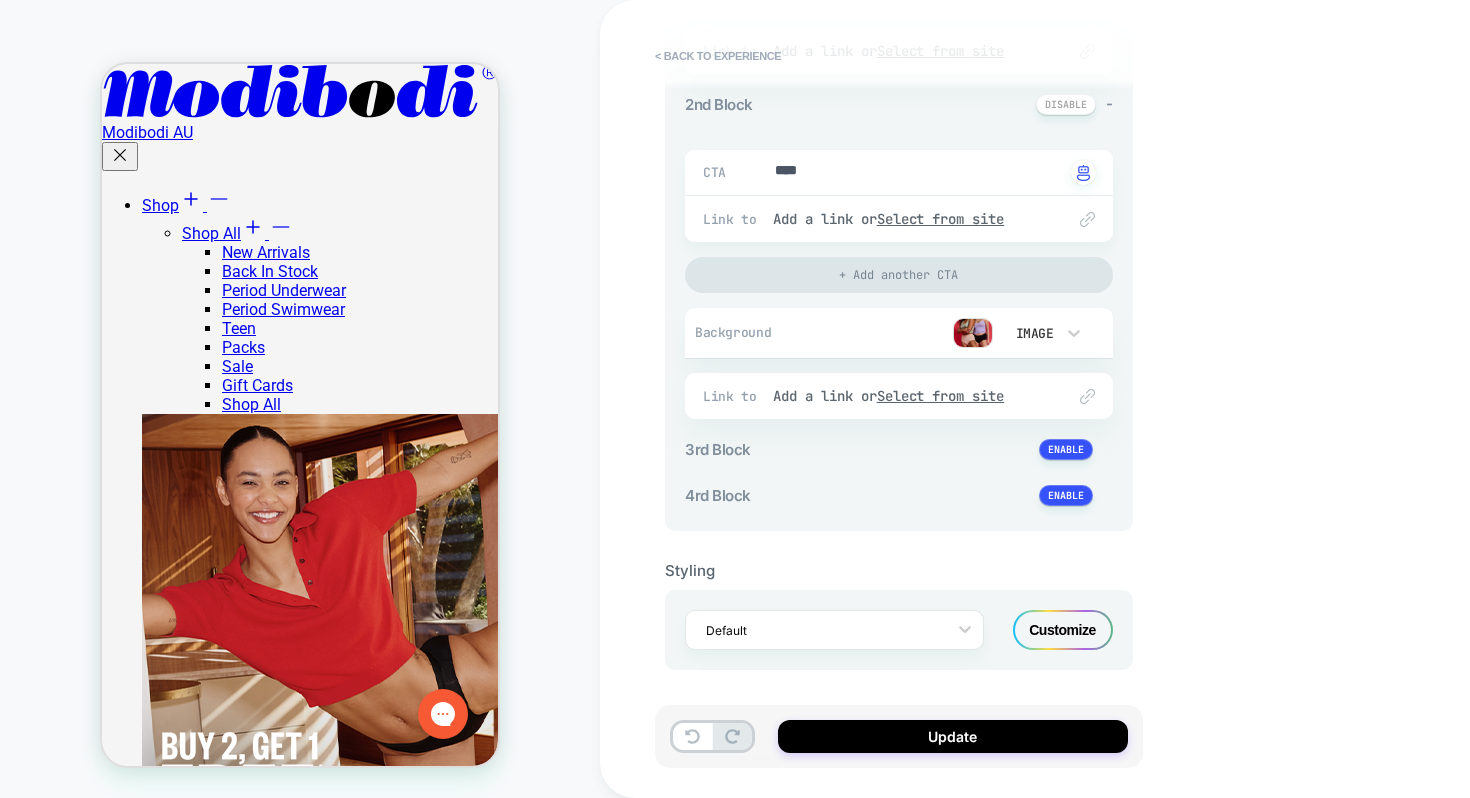 click on "Customize" at bounding box center (1063, 630) 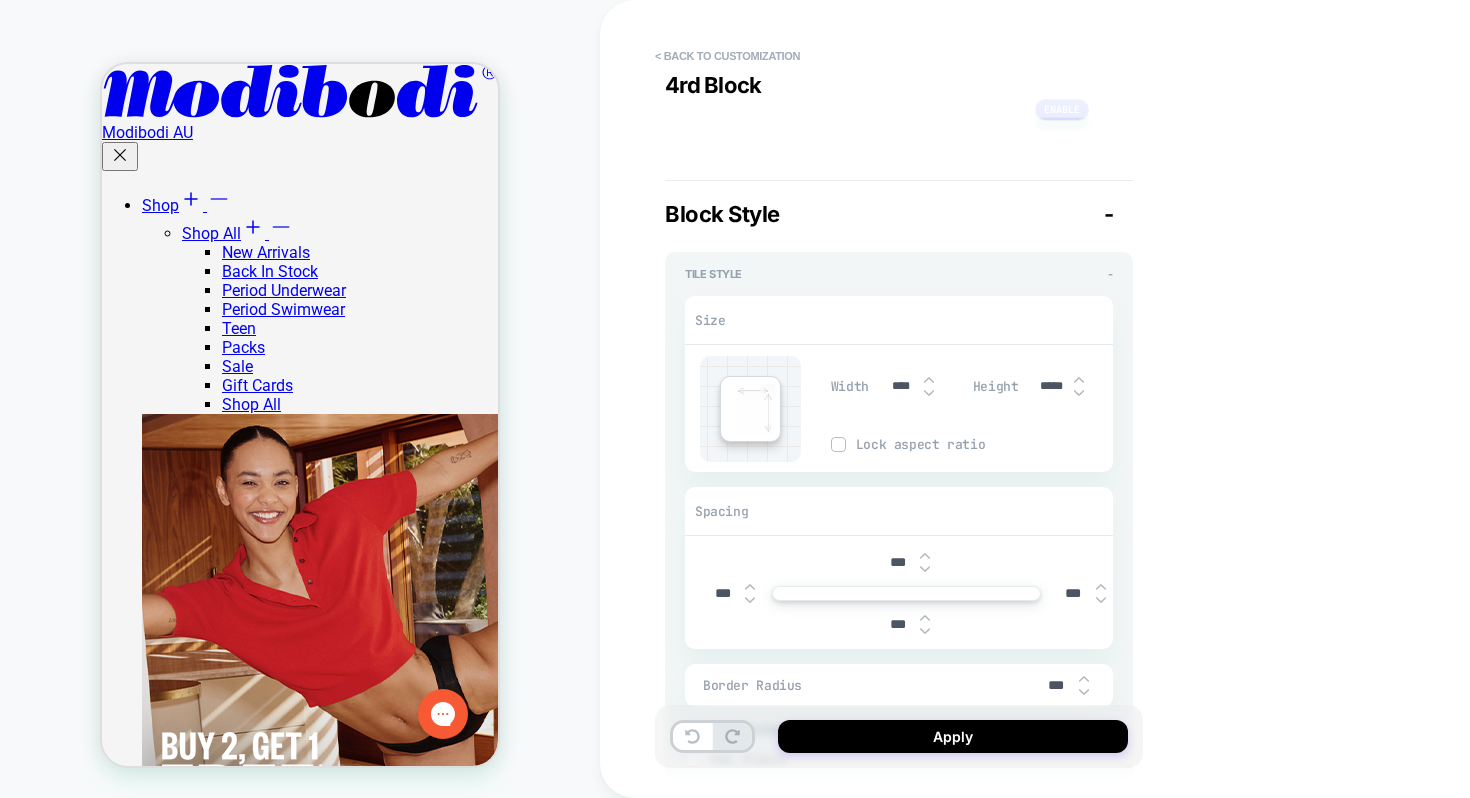 type on "*" 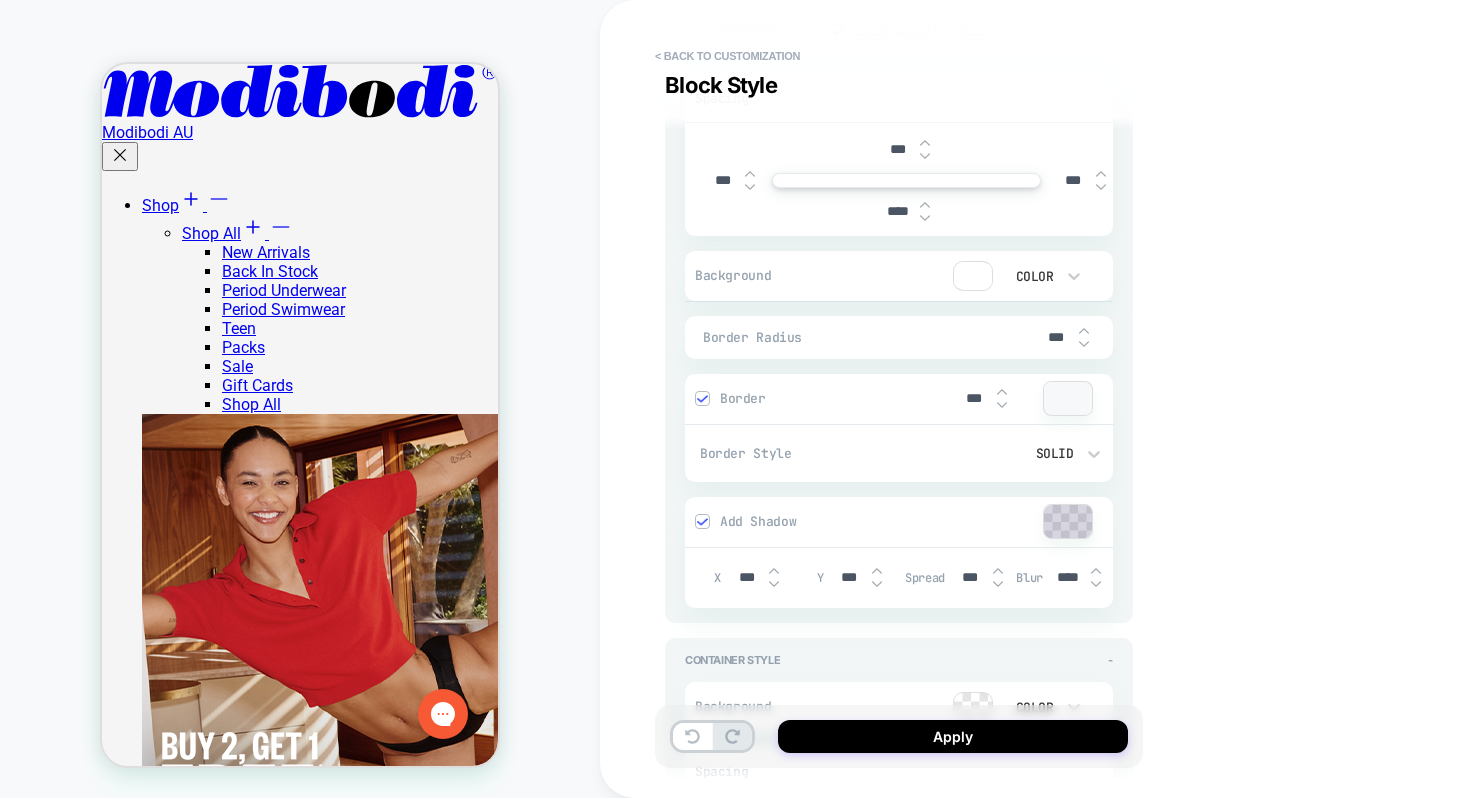 scroll, scrollTop: 3793, scrollLeft: 0, axis: vertical 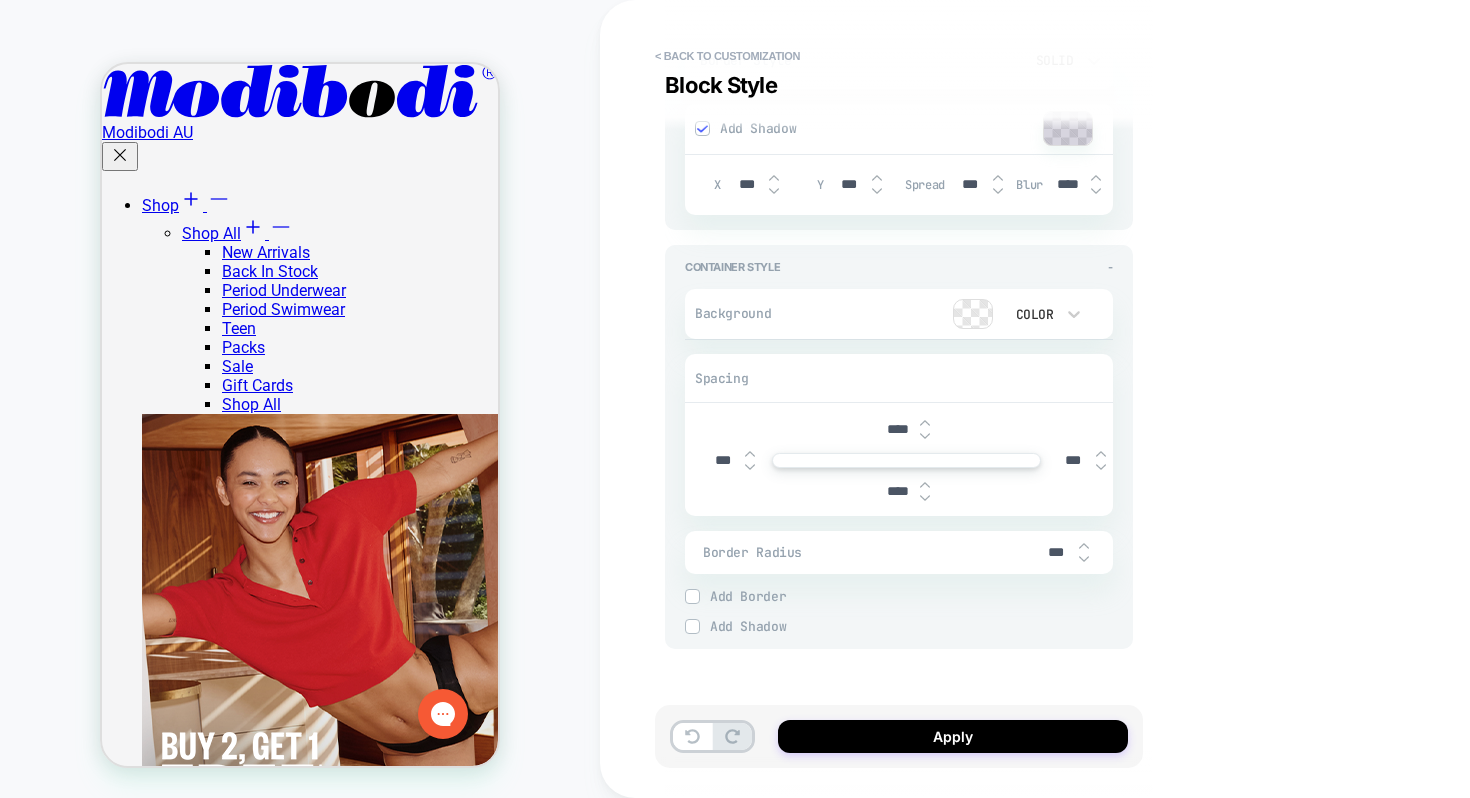 click on "***" at bounding box center (722, 460) 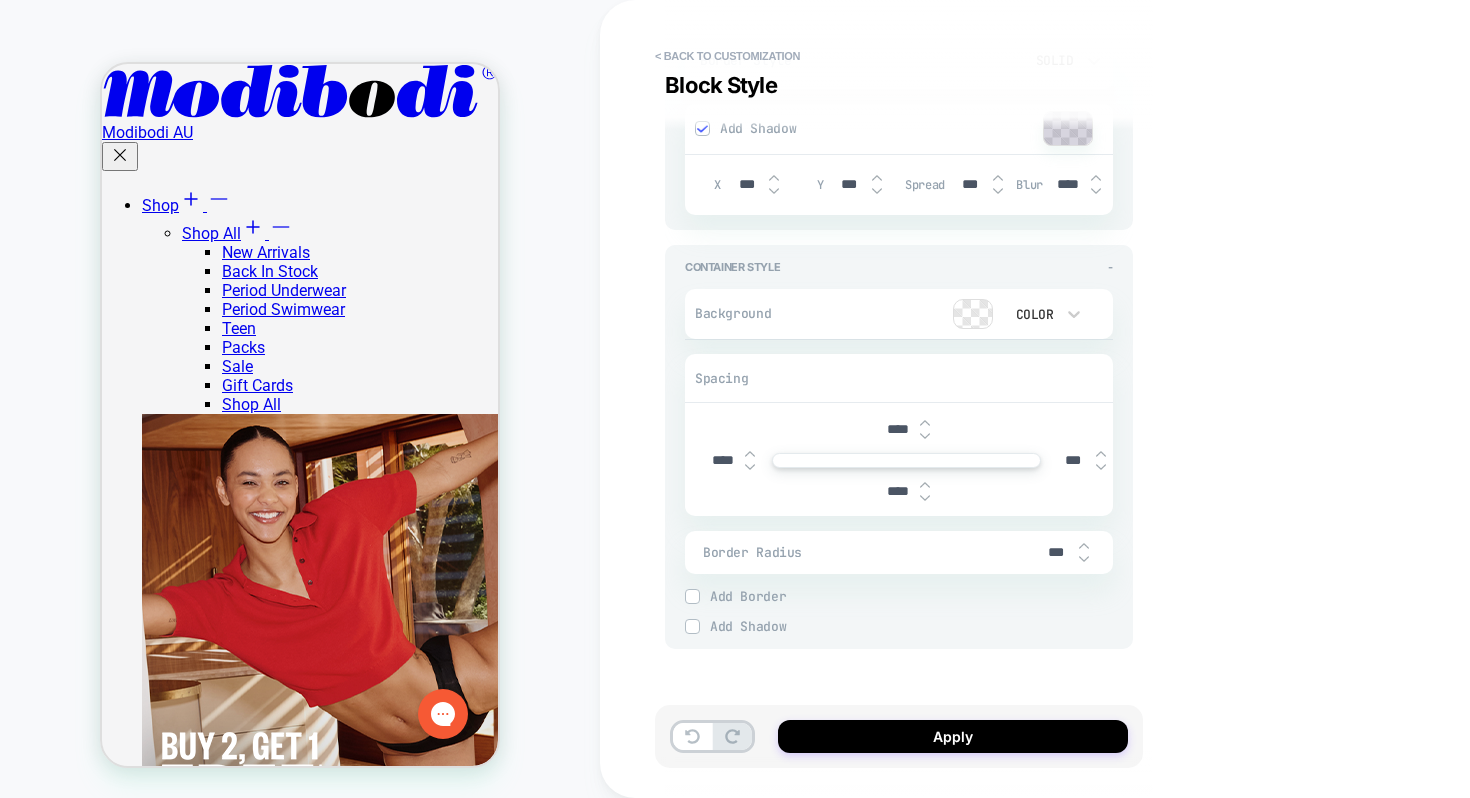 type on "*" 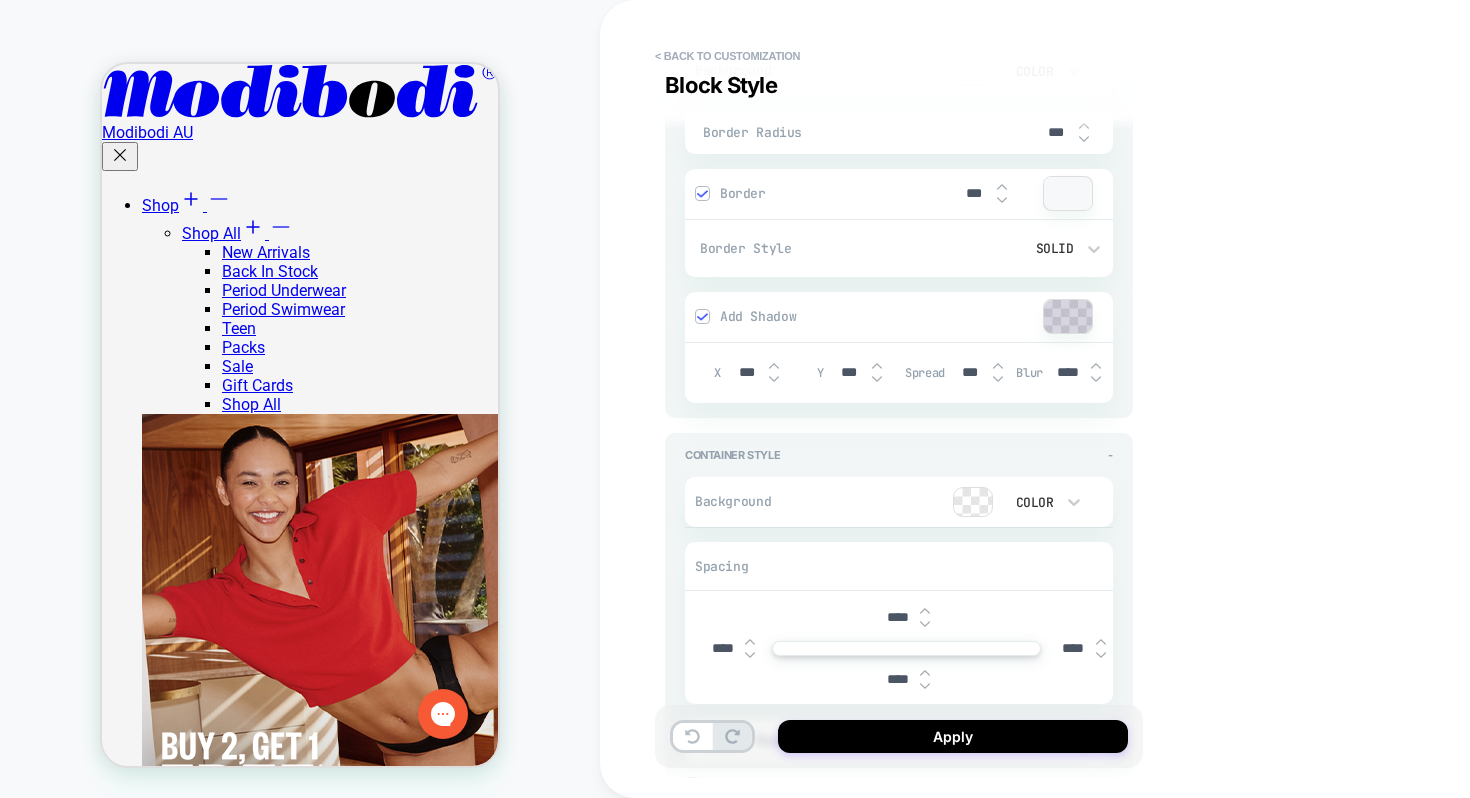 scroll, scrollTop: 3586, scrollLeft: 0, axis: vertical 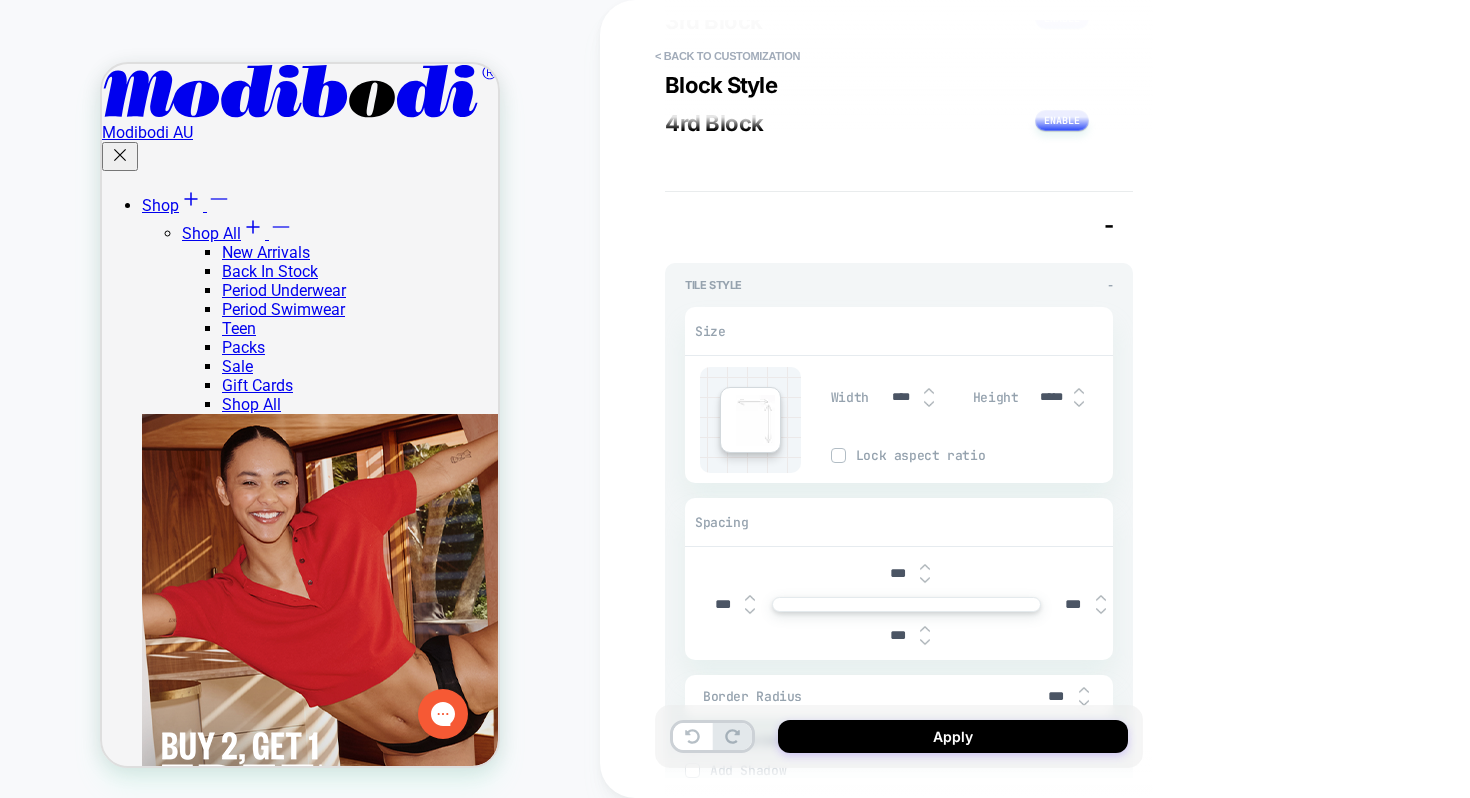 type on "*" 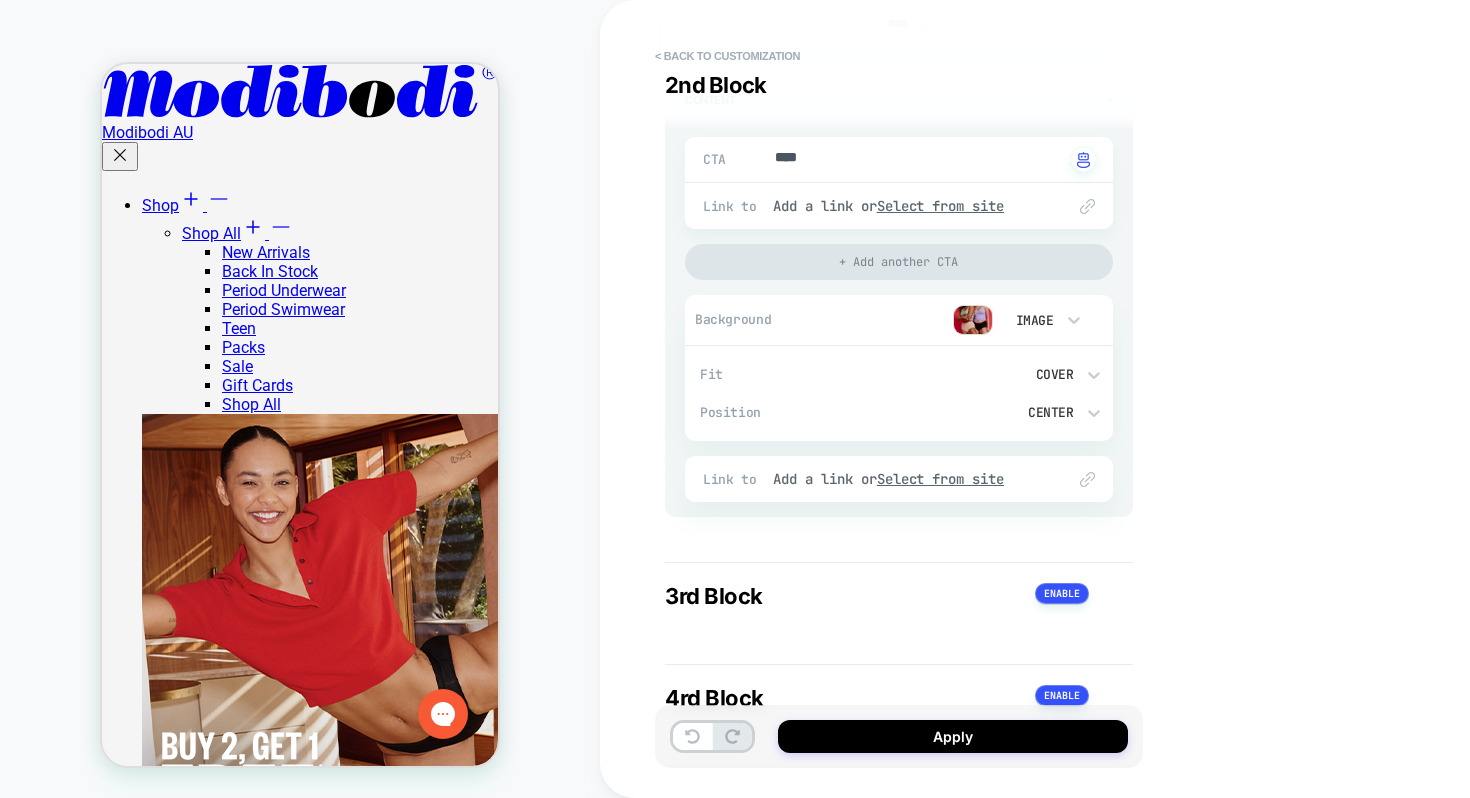 scroll, scrollTop: 1686, scrollLeft: 0, axis: vertical 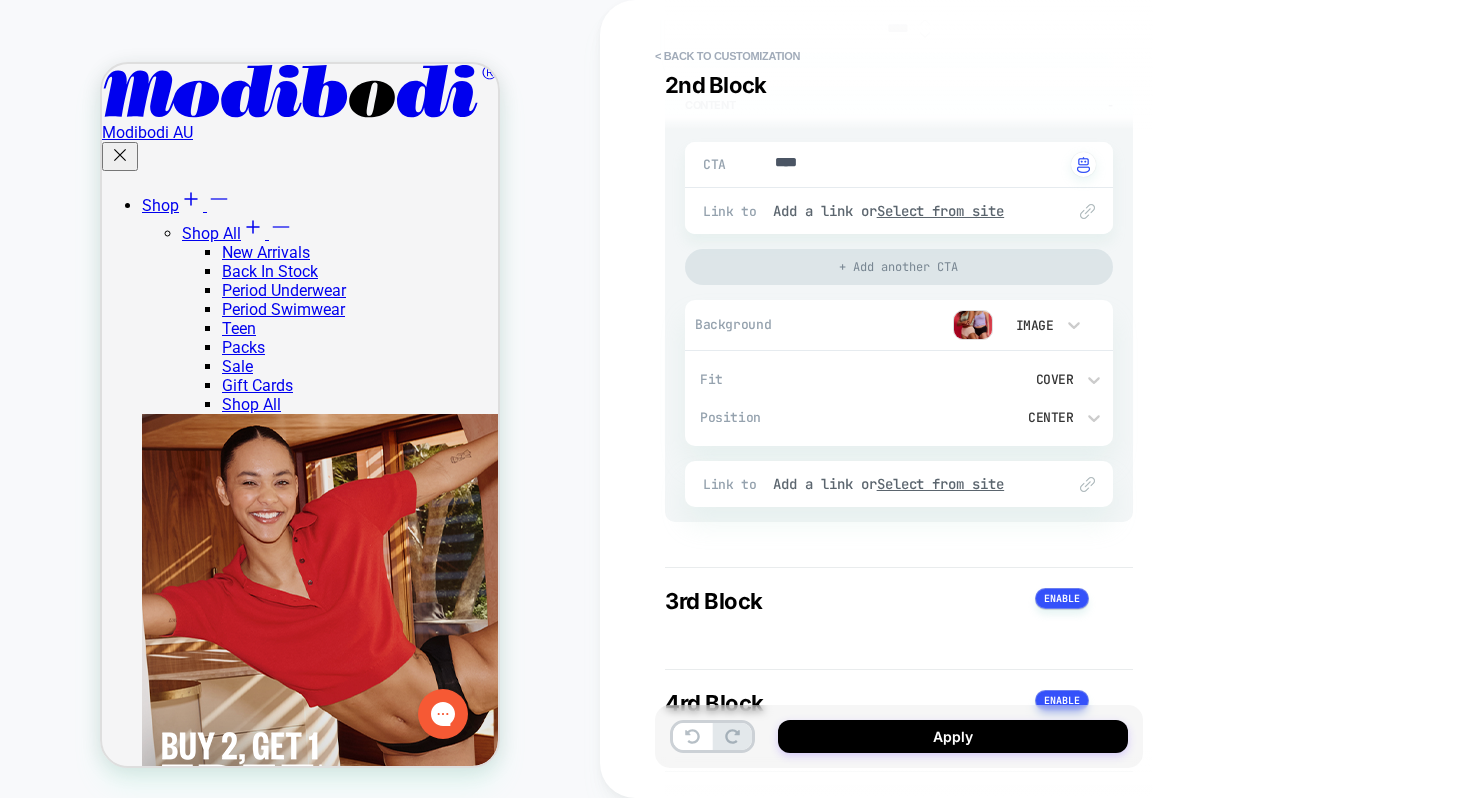 type on "****" 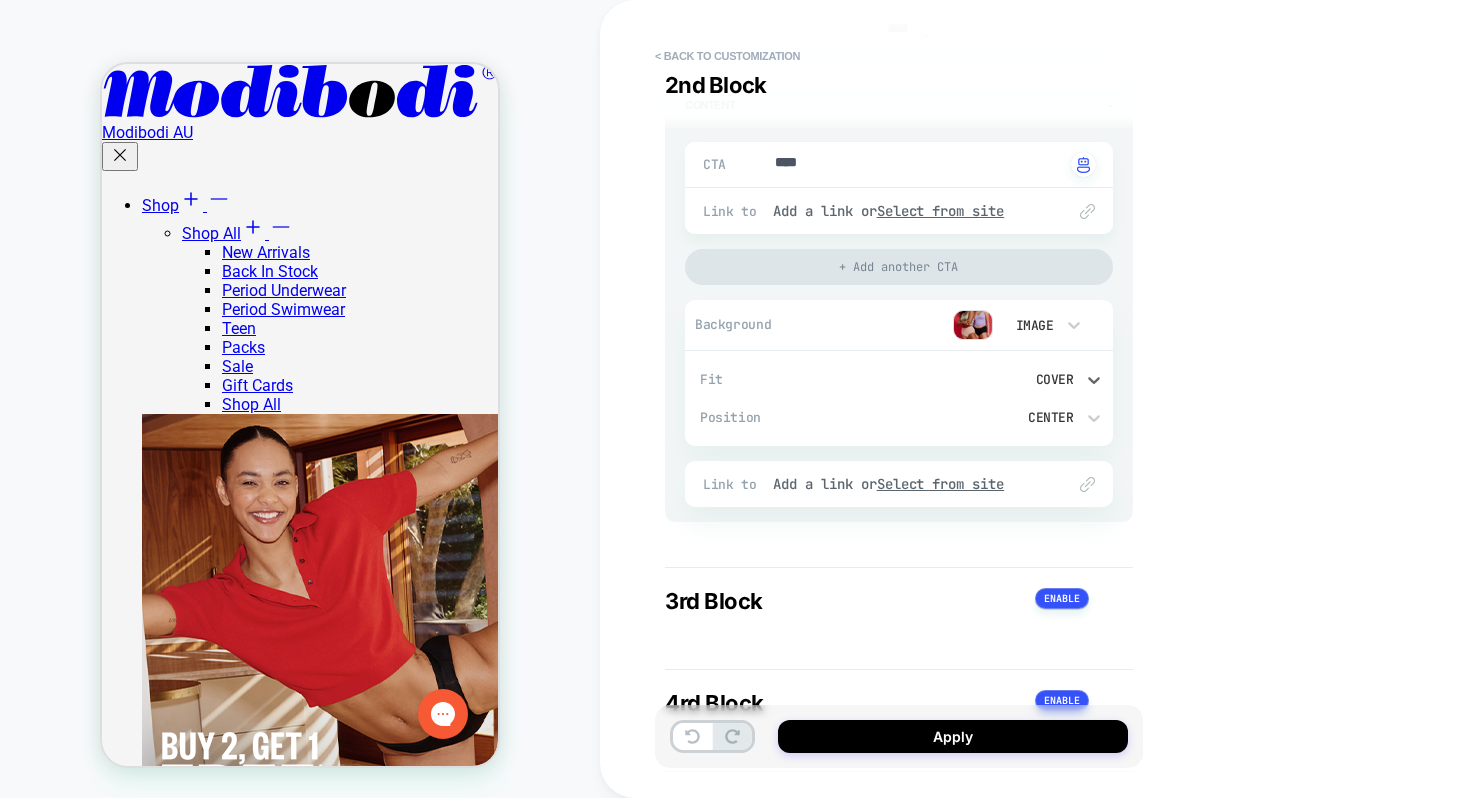 click on "Cover" at bounding box center [999, 379] 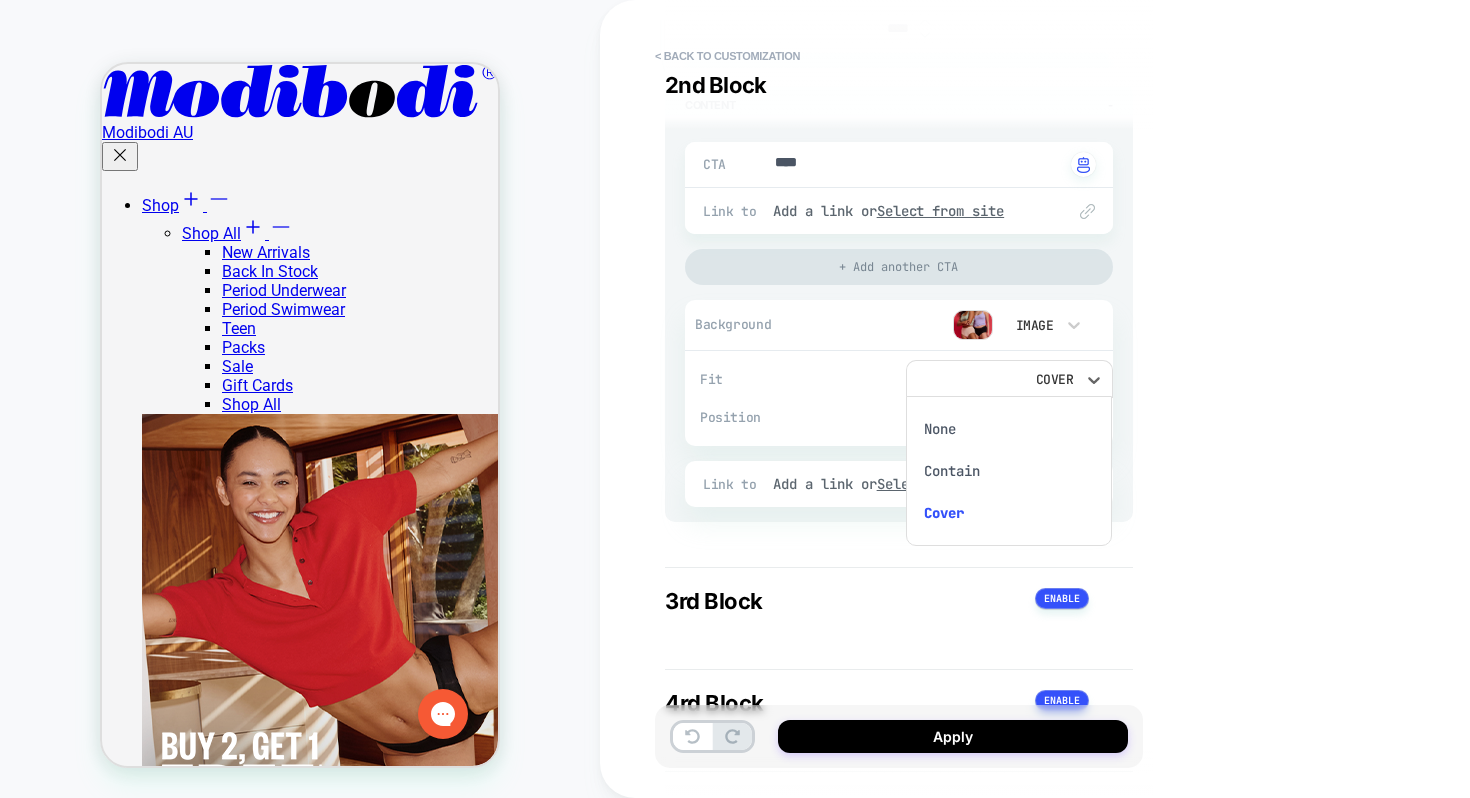 click on "Contain" at bounding box center [1009, 471] 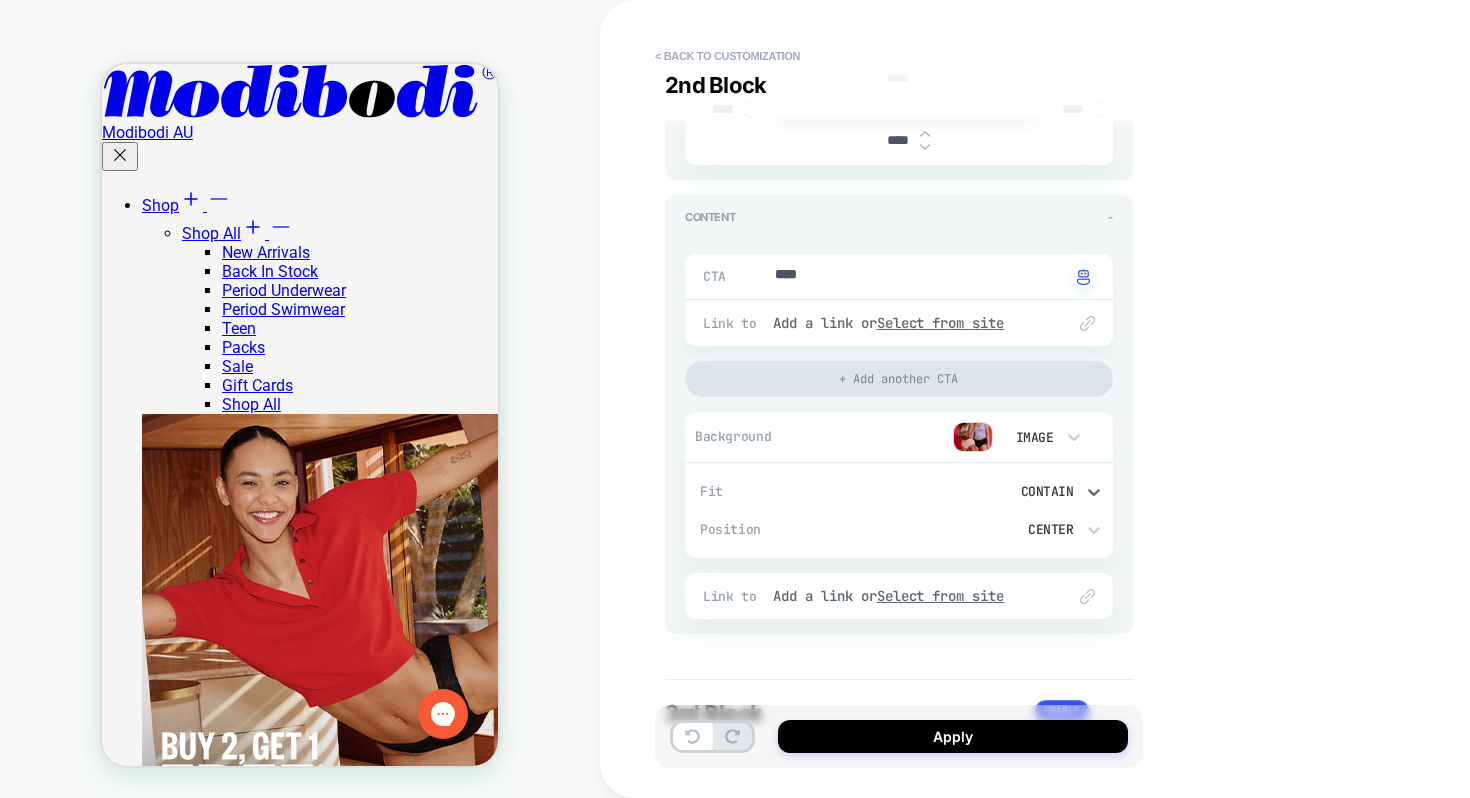 scroll, scrollTop: 1599, scrollLeft: 0, axis: vertical 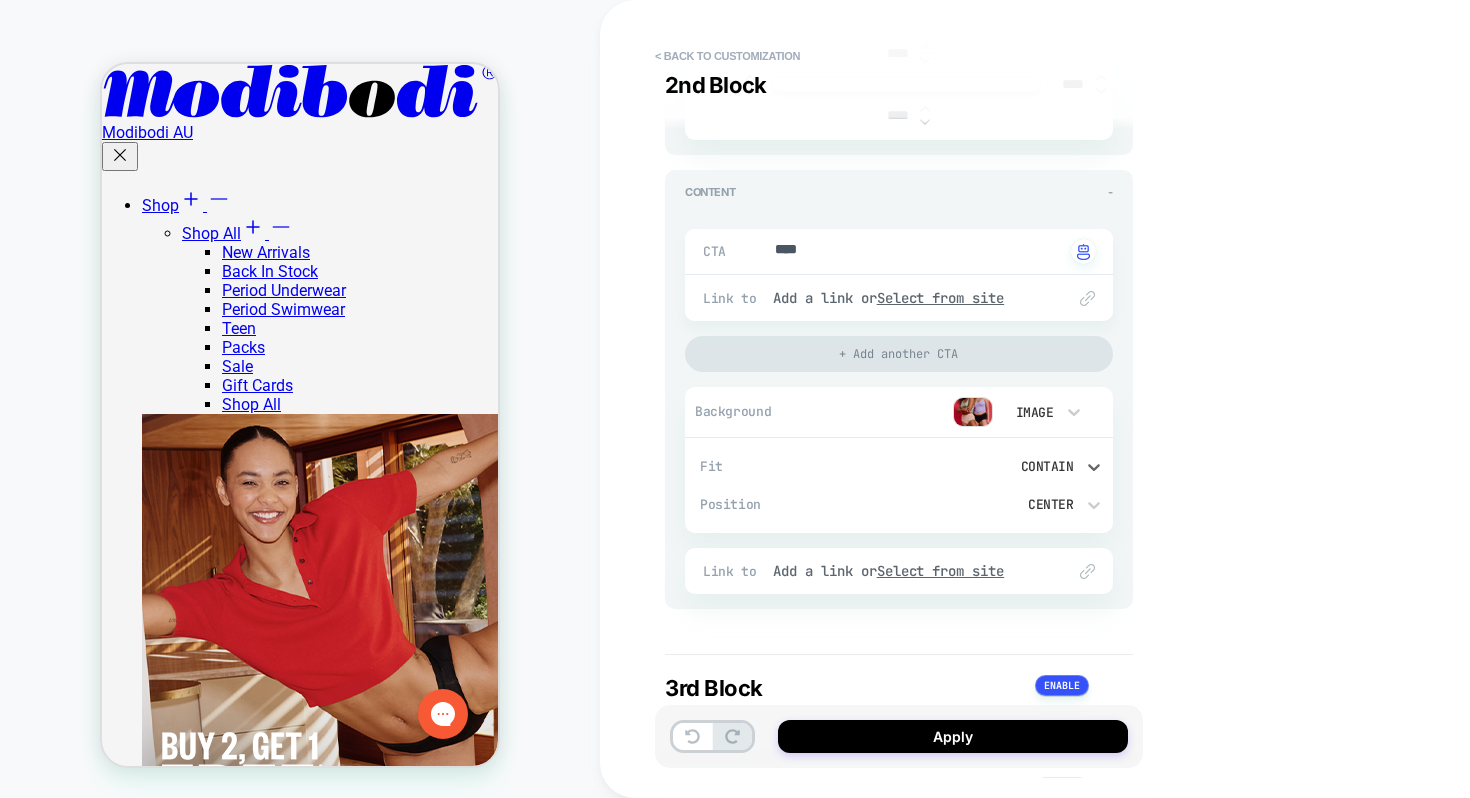 click on "Contain" at bounding box center (999, 466) 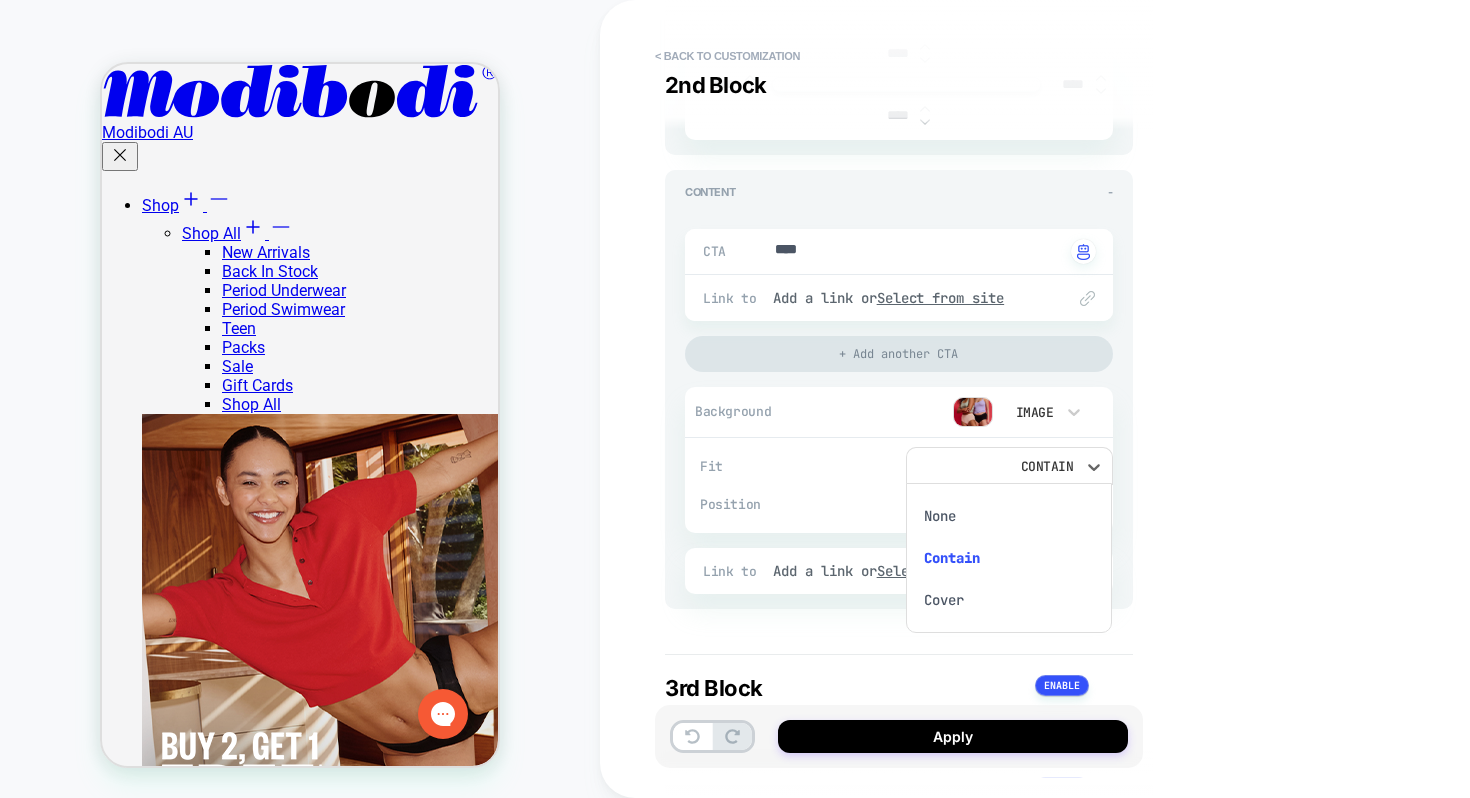 click at bounding box center [735, 399] 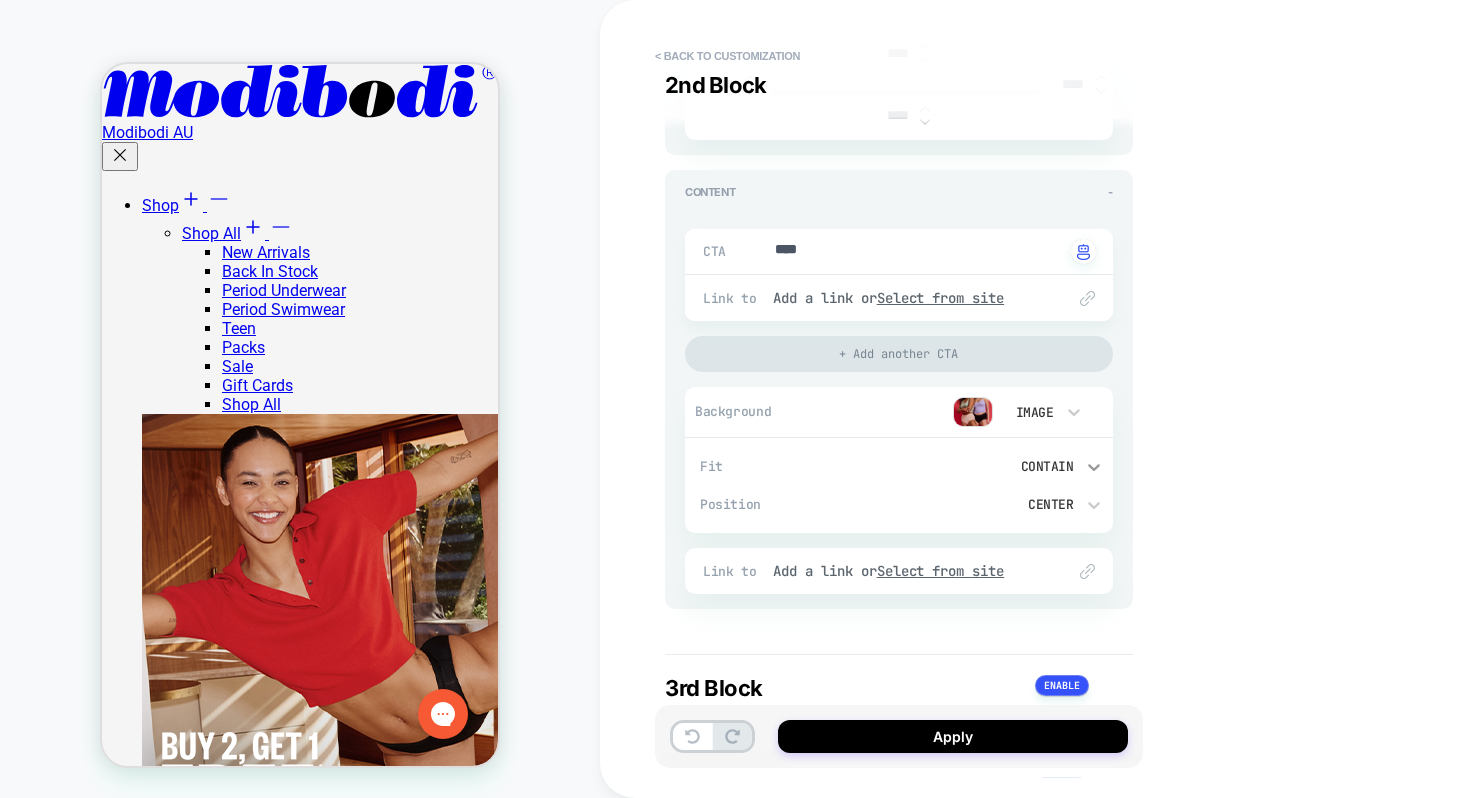 click 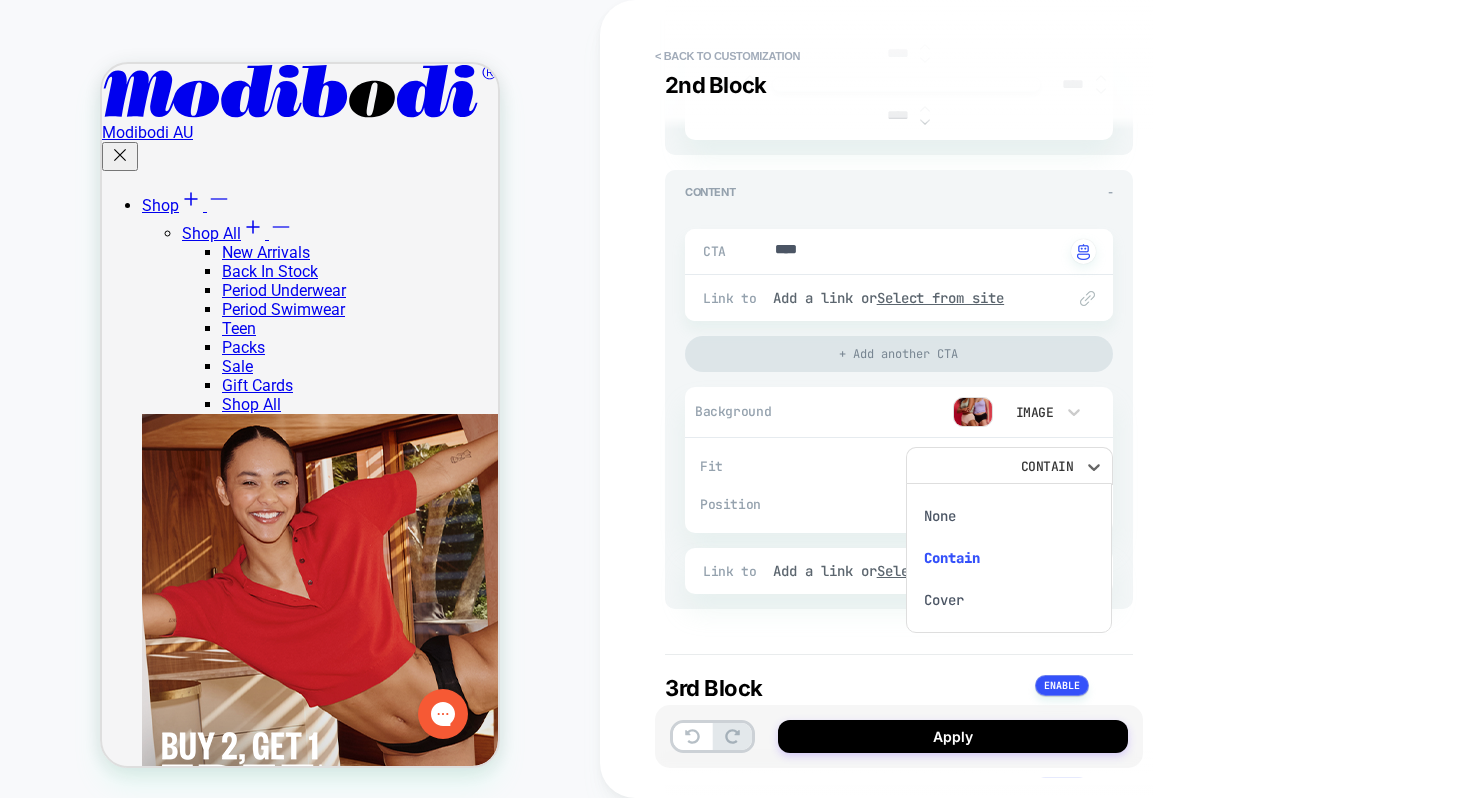 click on "Cover" at bounding box center [1009, 600] 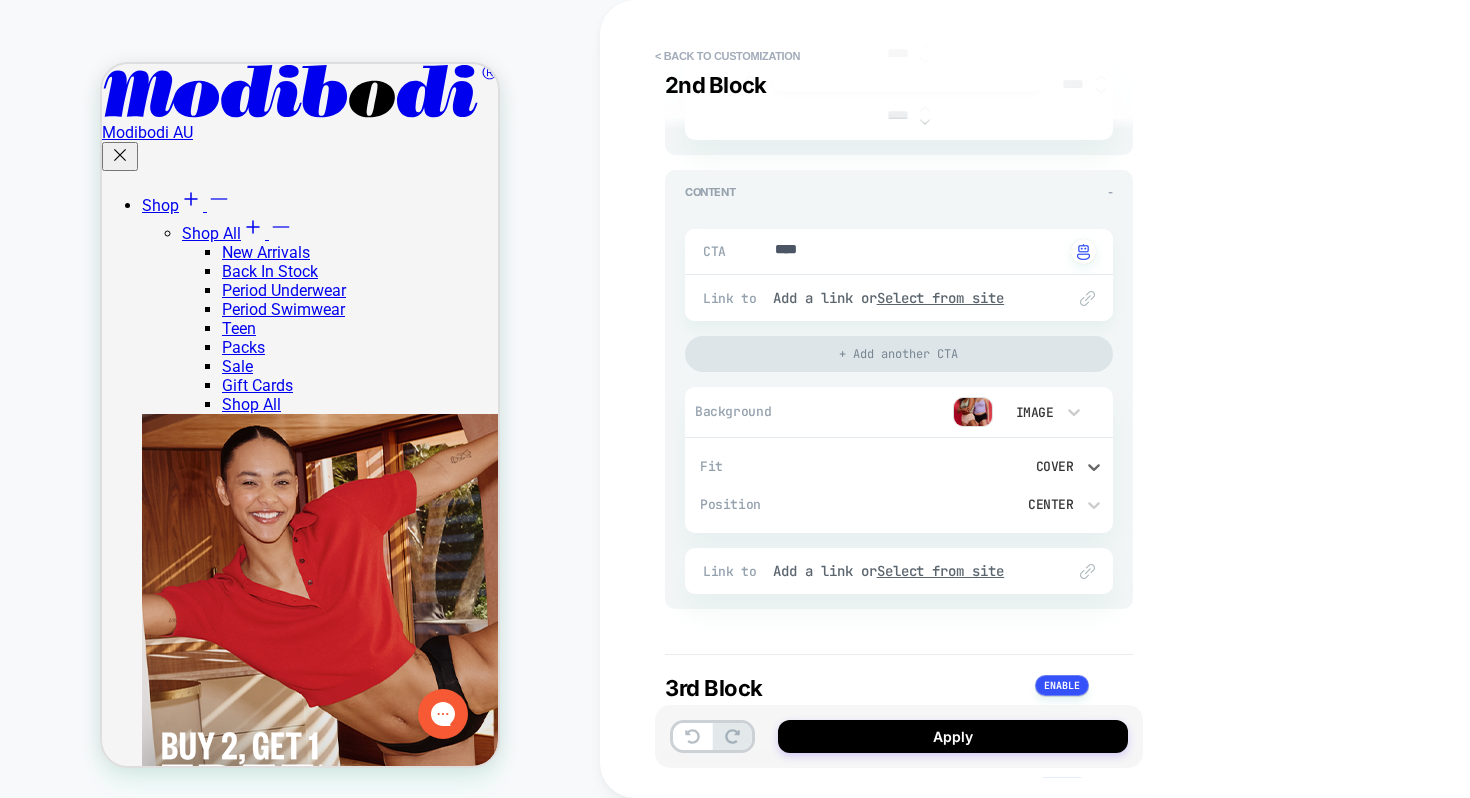 click on "Center" at bounding box center (999, 504) 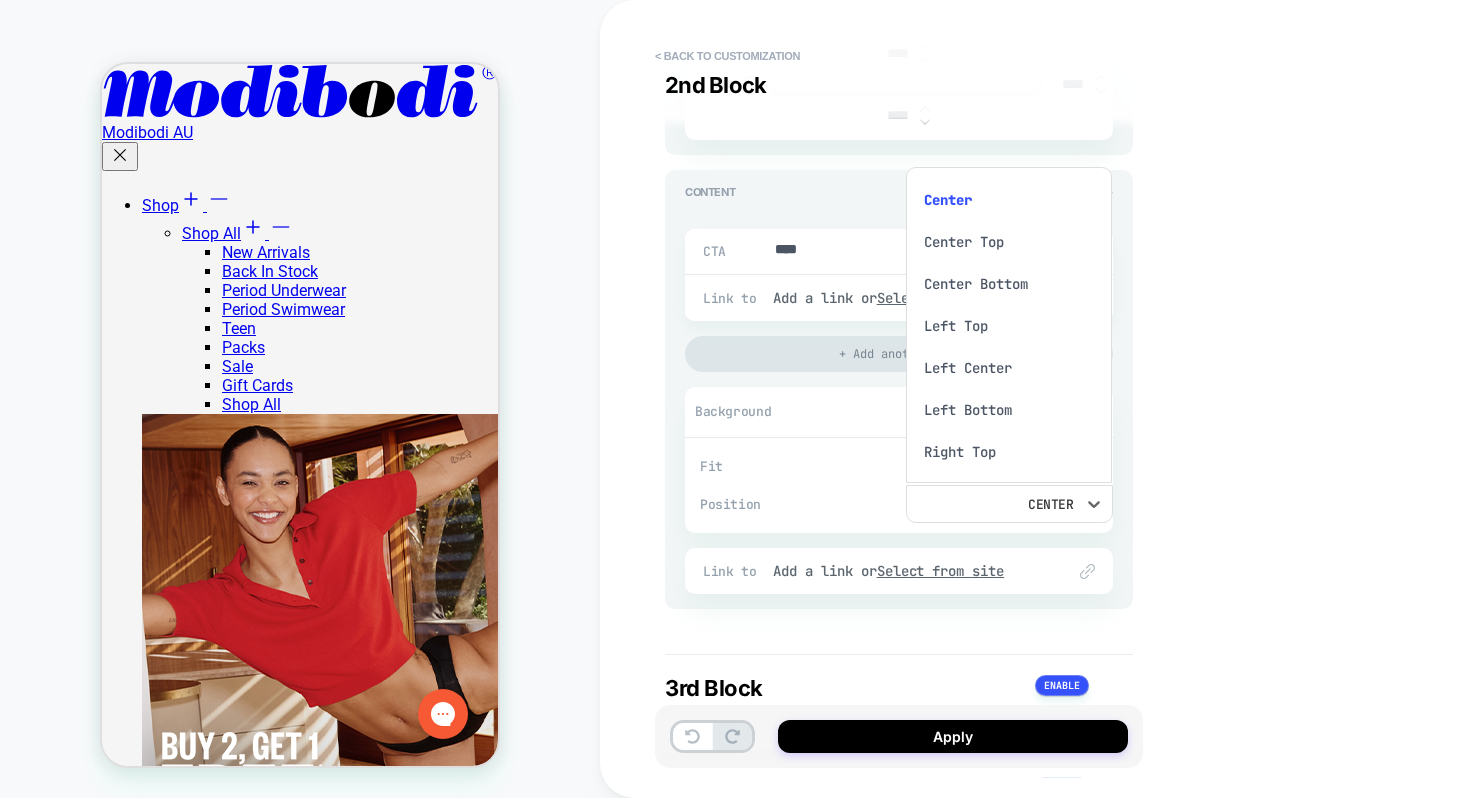 scroll, scrollTop: 16, scrollLeft: 0, axis: vertical 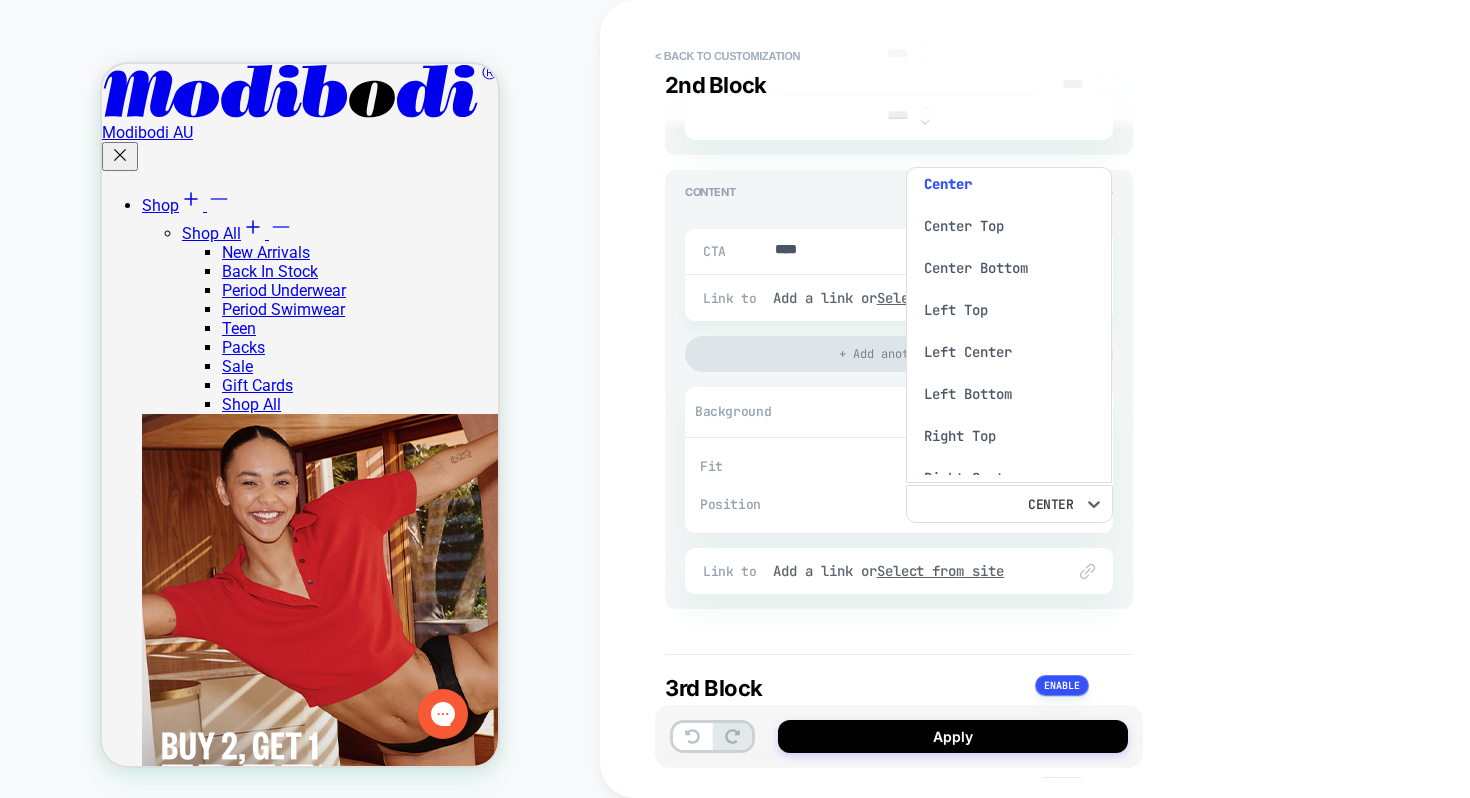 click on "Left Top" at bounding box center [1009, 310] 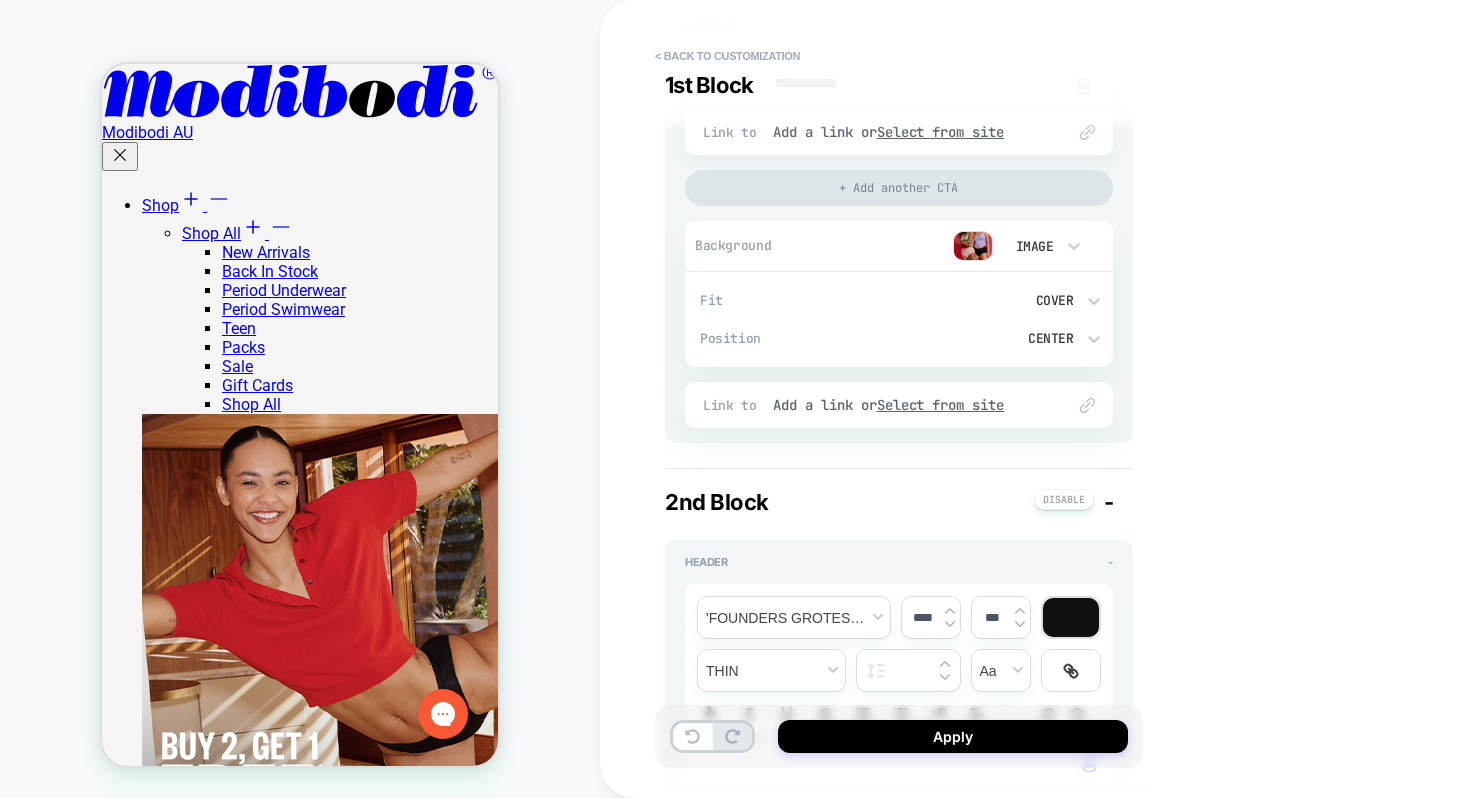 scroll, scrollTop: 740, scrollLeft: 0, axis: vertical 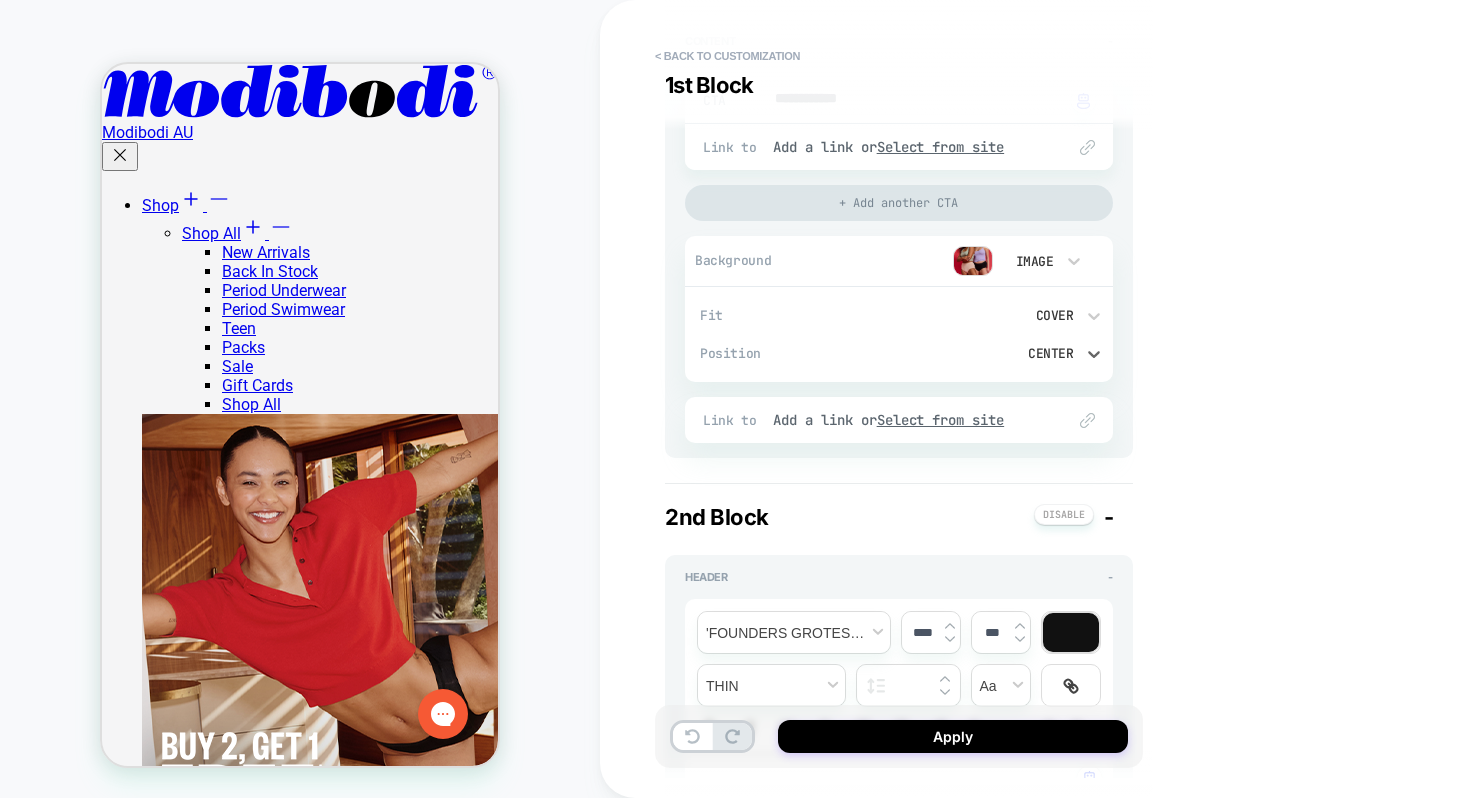 click on "Center" at bounding box center [999, 353] 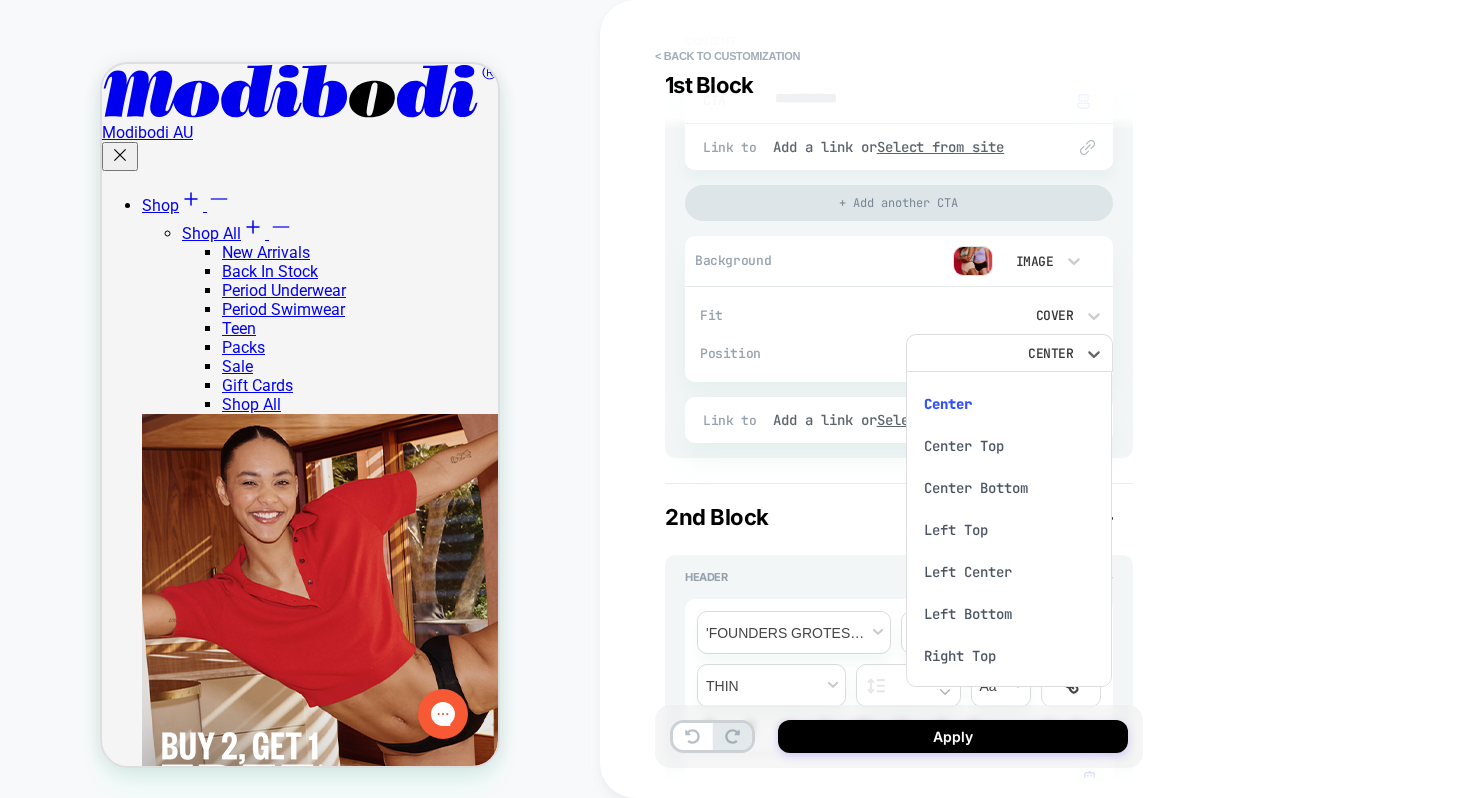 click on "Center Top" at bounding box center (1009, 446) 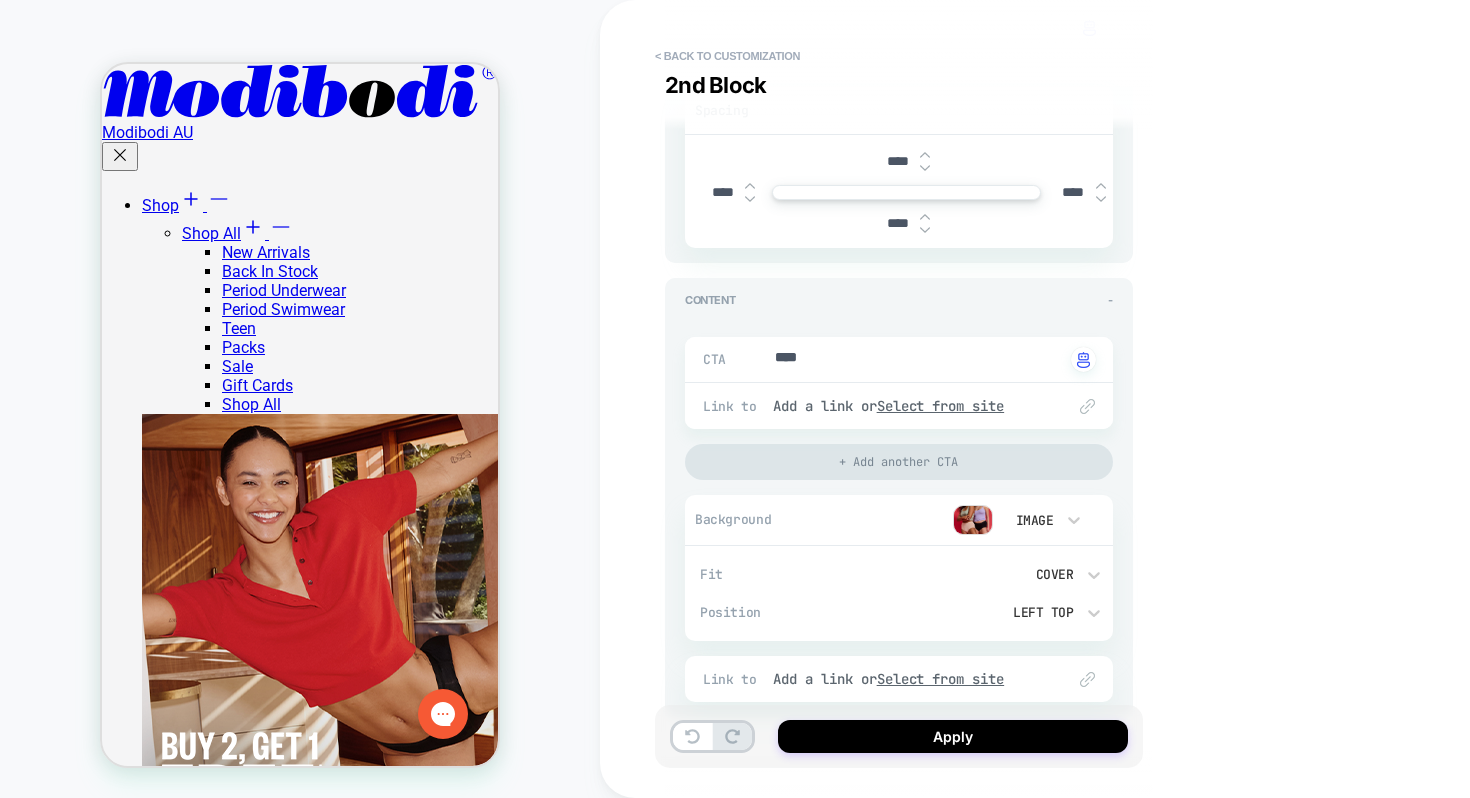 scroll, scrollTop: 1489, scrollLeft: 0, axis: vertical 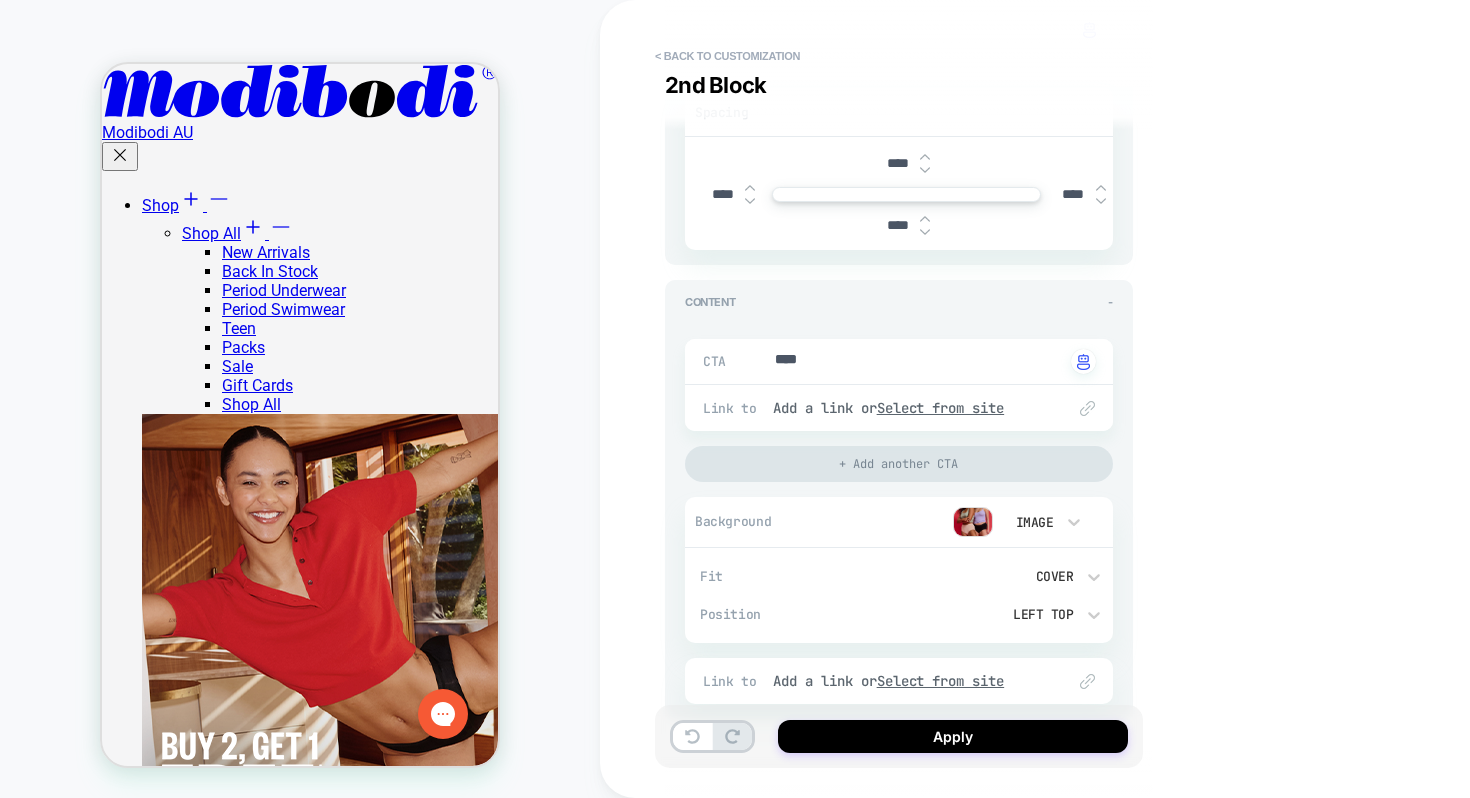 click on "Left Top" at bounding box center (999, 614) 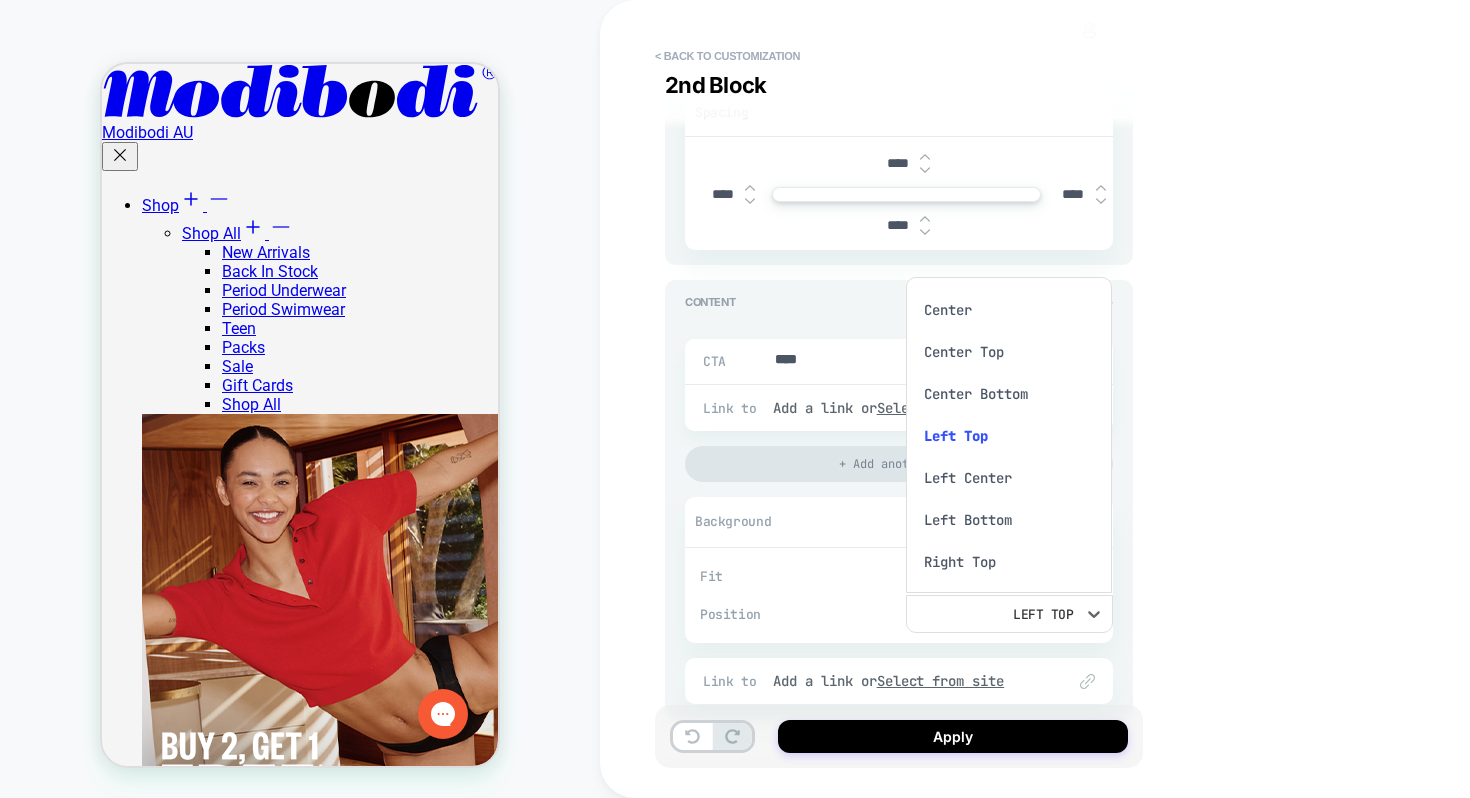 scroll, scrollTop: 16, scrollLeft: 0, axis: vertical 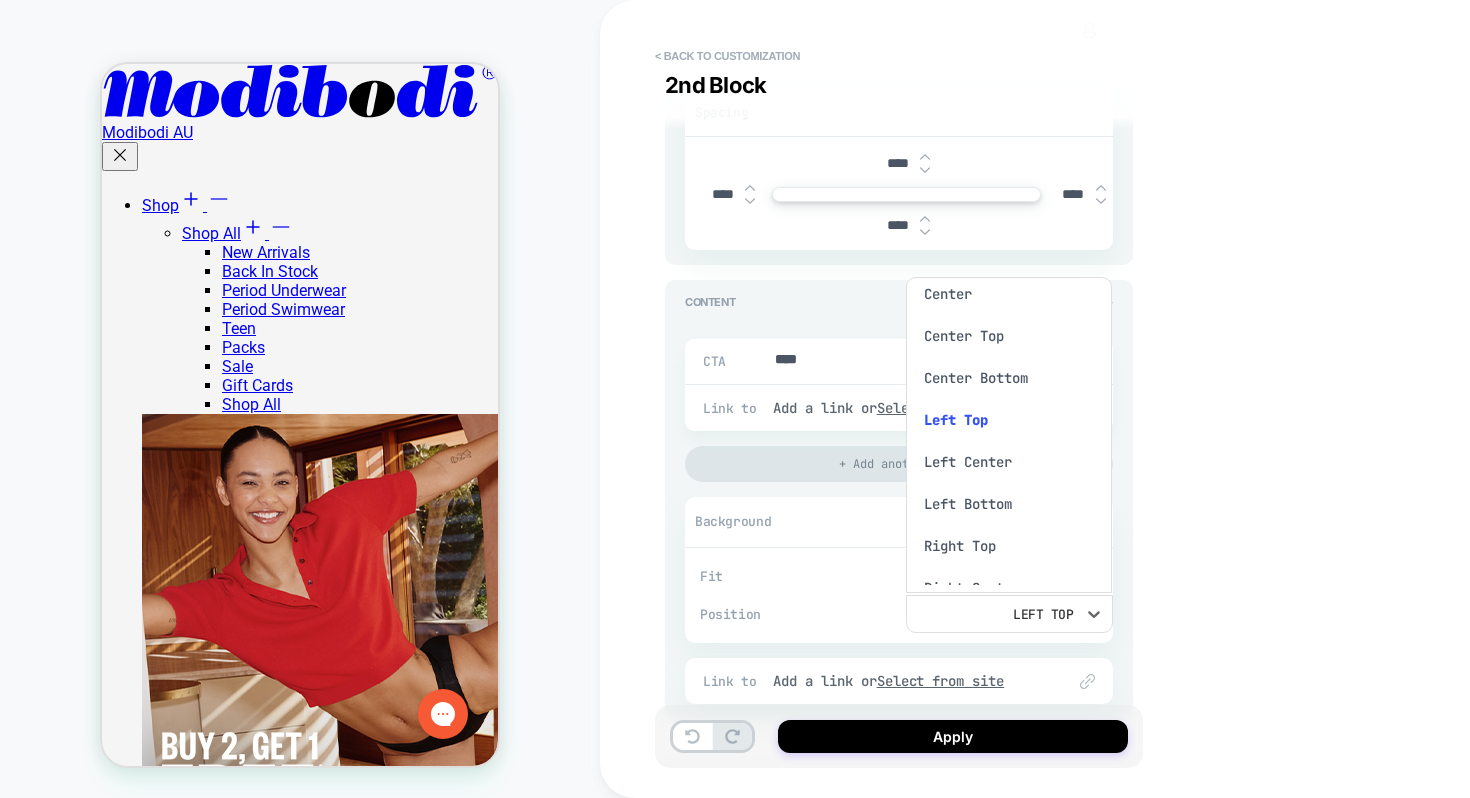 click on "Center Top" at bounding box center [1009, 336] 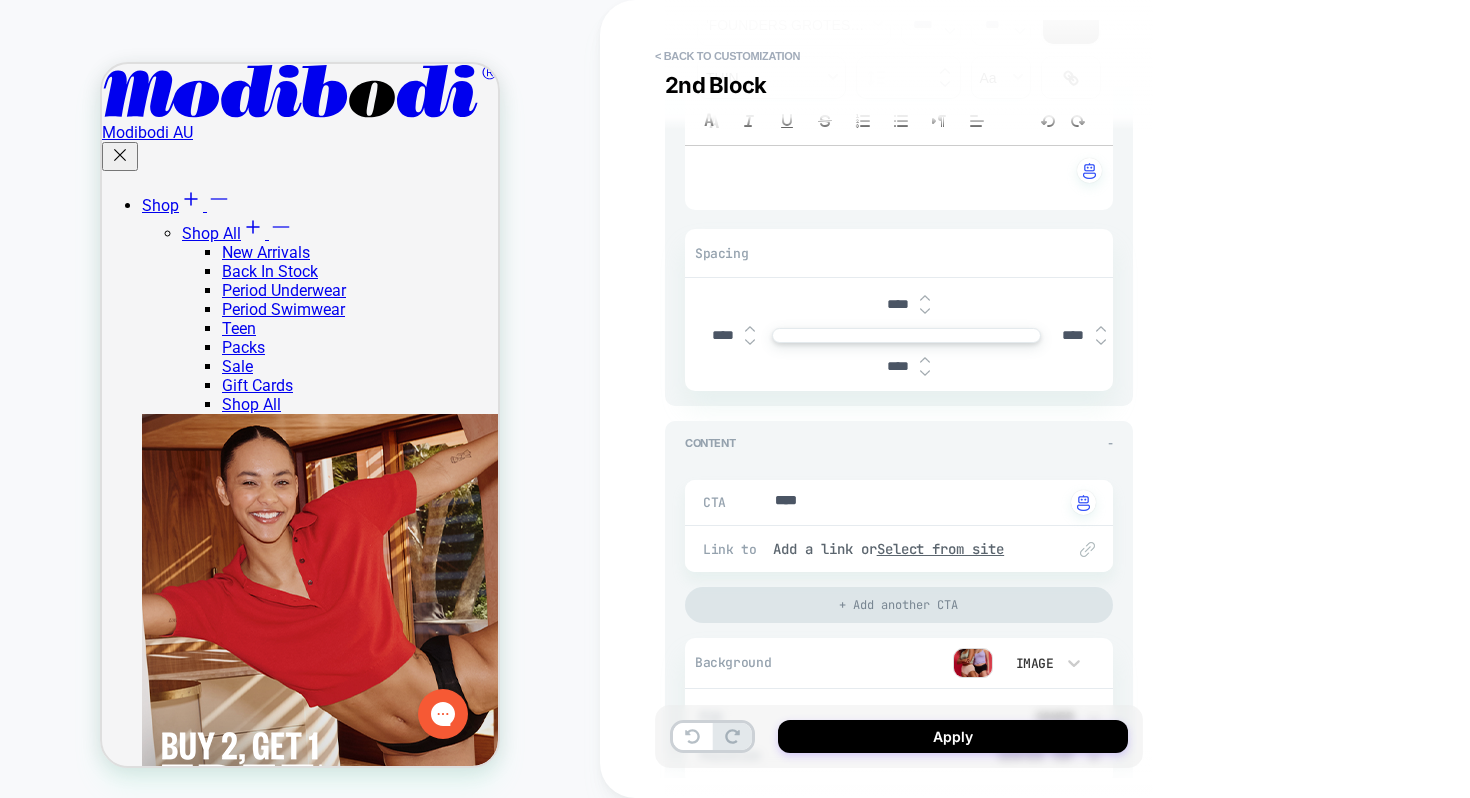 scroll, scrollTop: 1333, scrollLeft: 0, axis: vertical 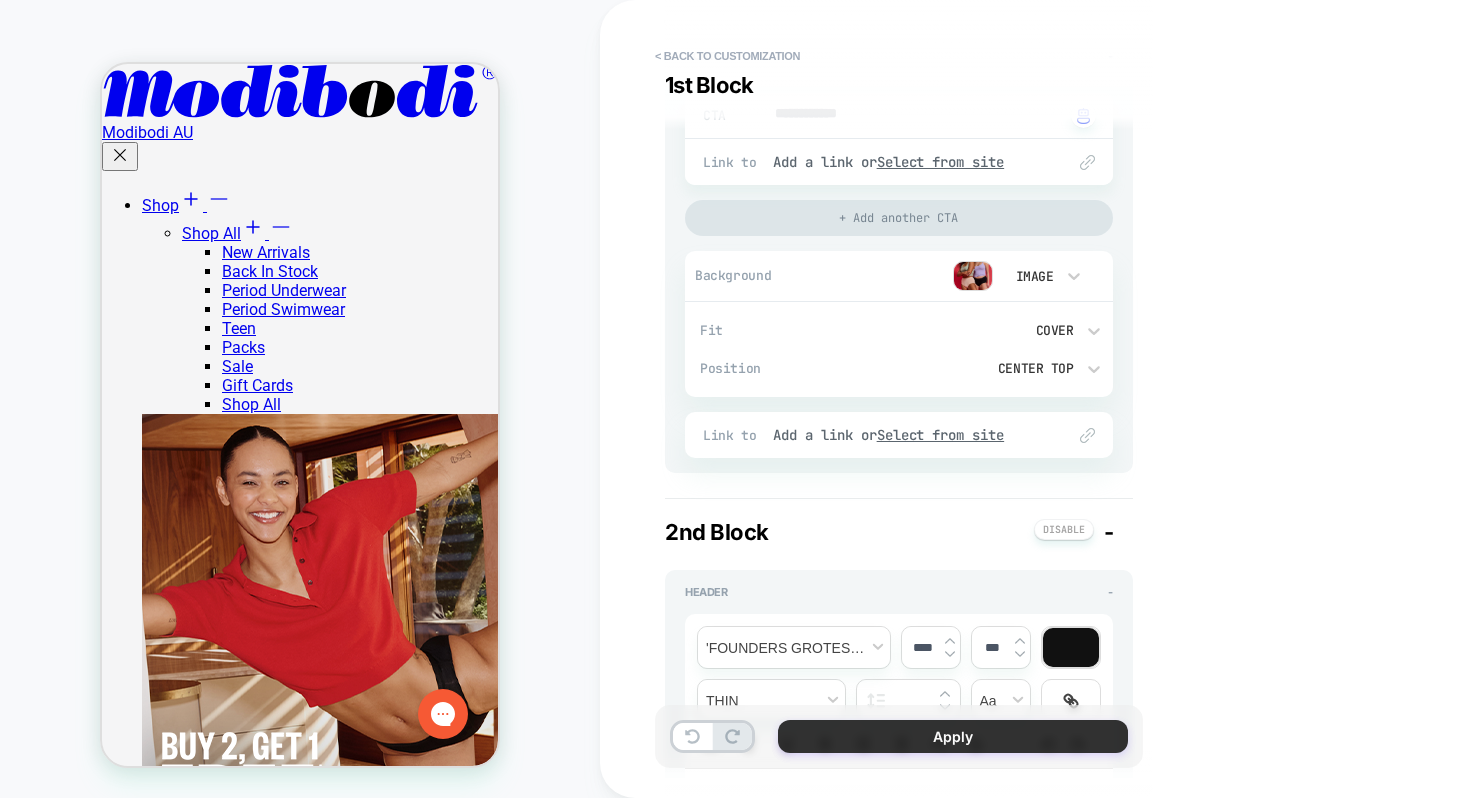 click on "Apply" at bounding box center [953, 736] 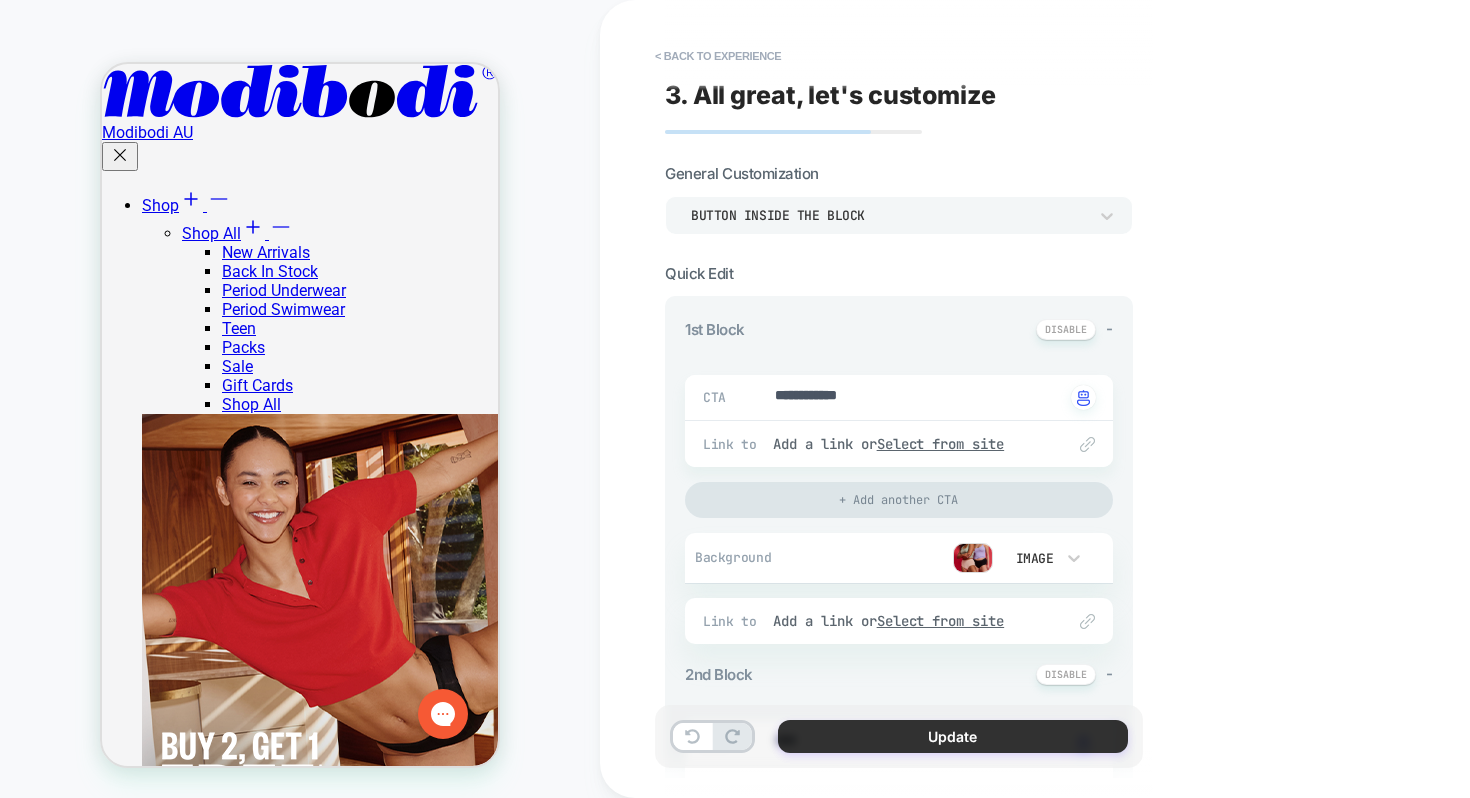 click on "Update" at bounding box center (953, 736) 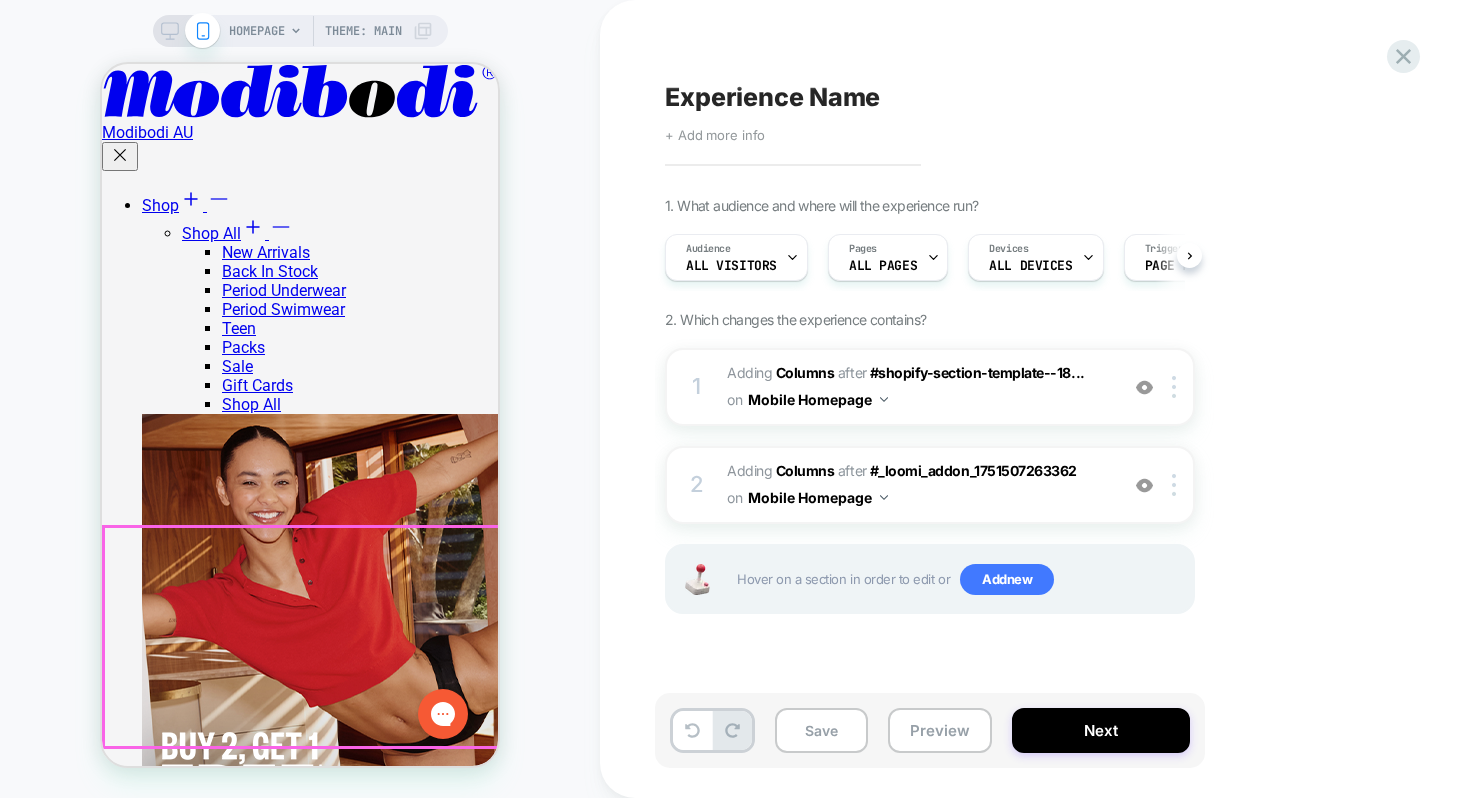 scroll, scrollTop: 0, scrollLeft: 1, axis: horizontal 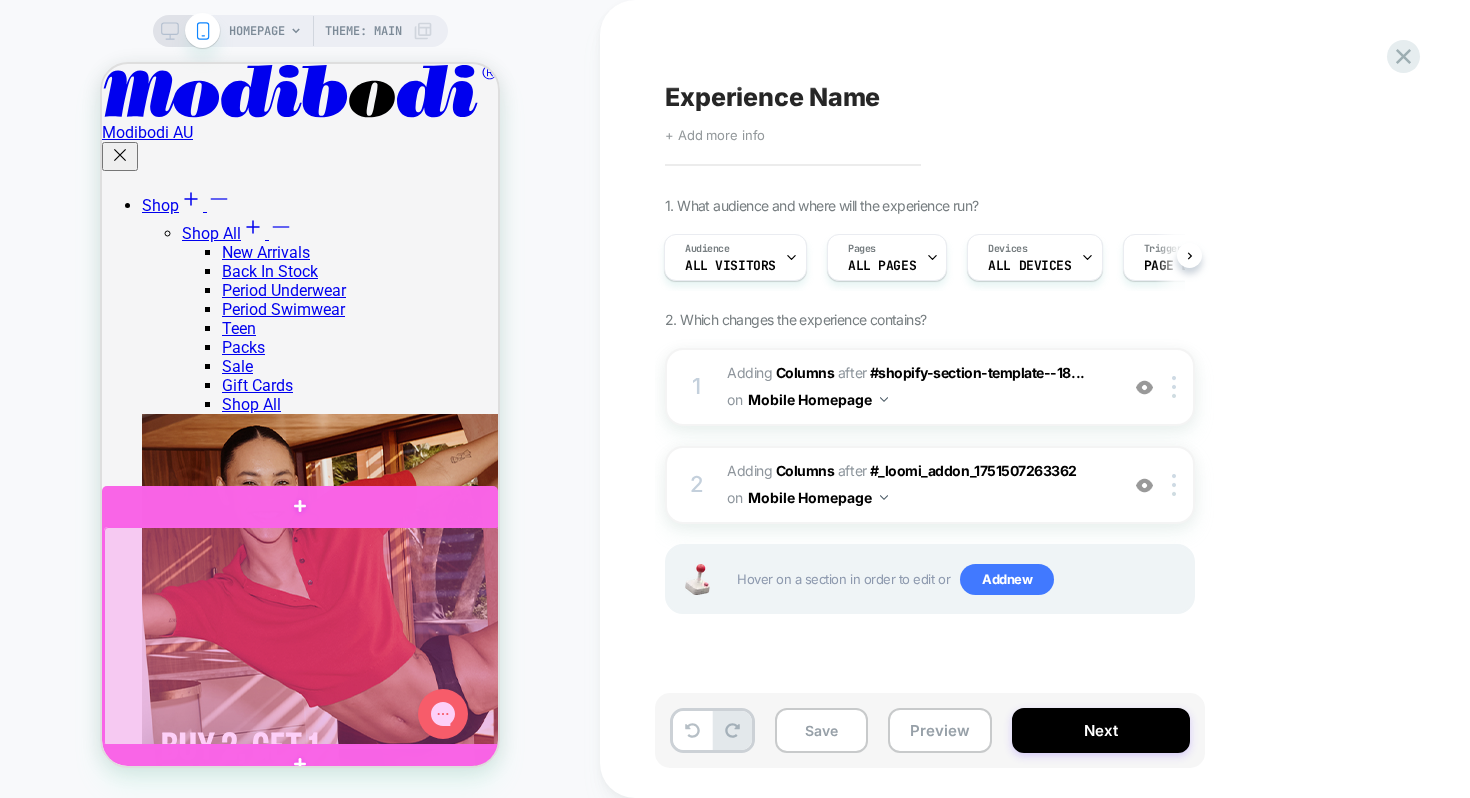 click at bounding box center [302, 637] 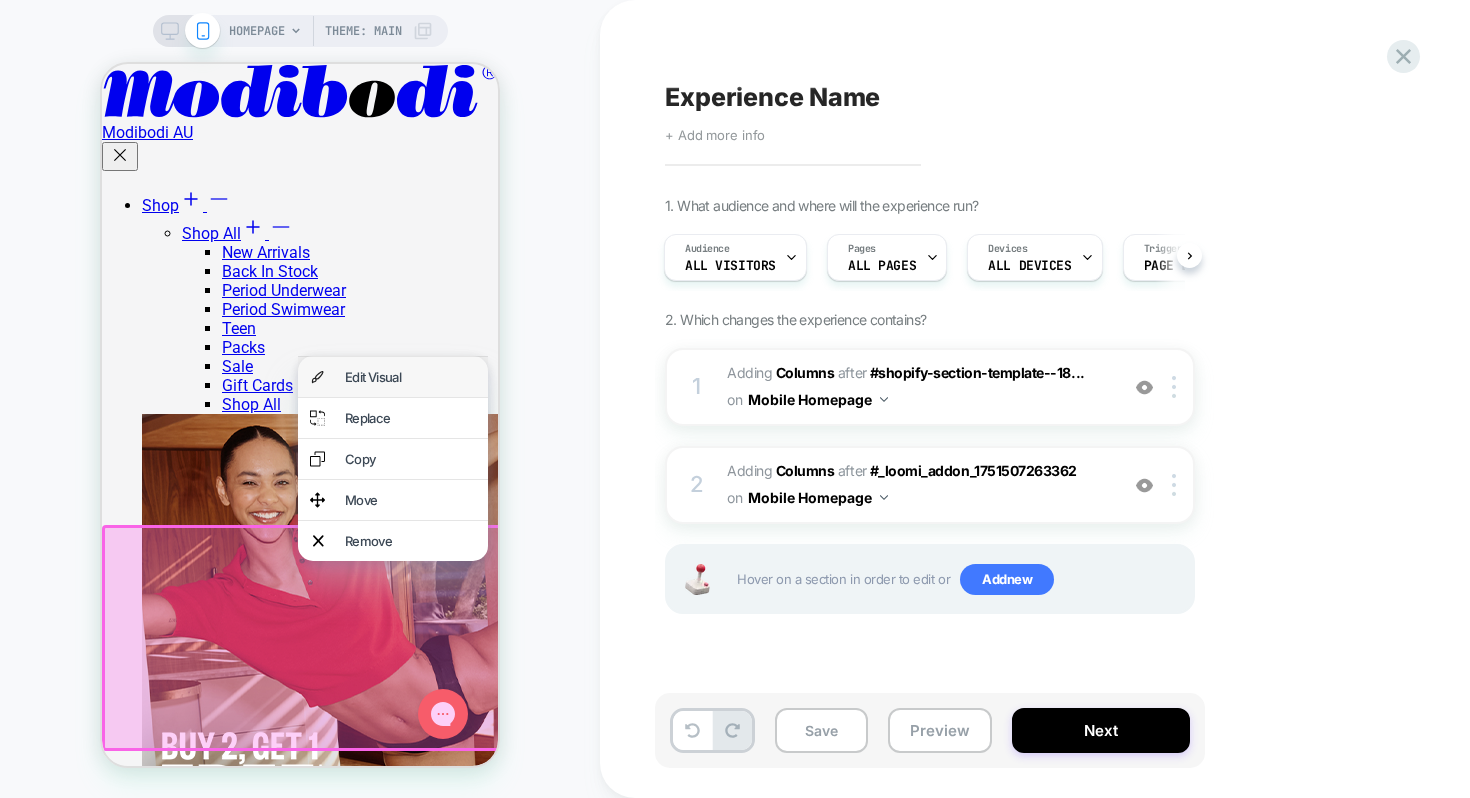 click on "Edit Visual" at bounding box center (393, 377) 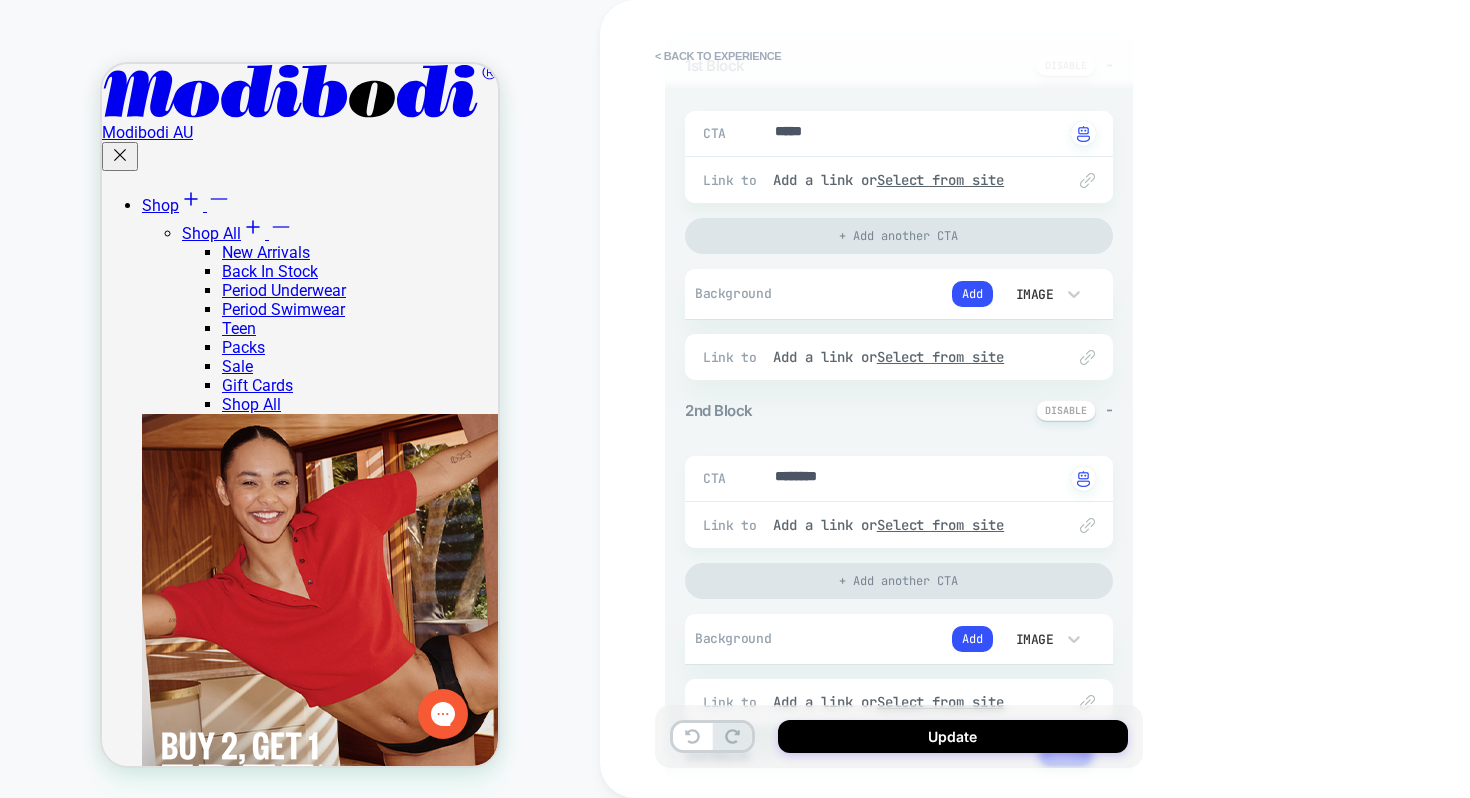 scroll, scrollTop: 343, scrollLeft: 0, axis: vertical 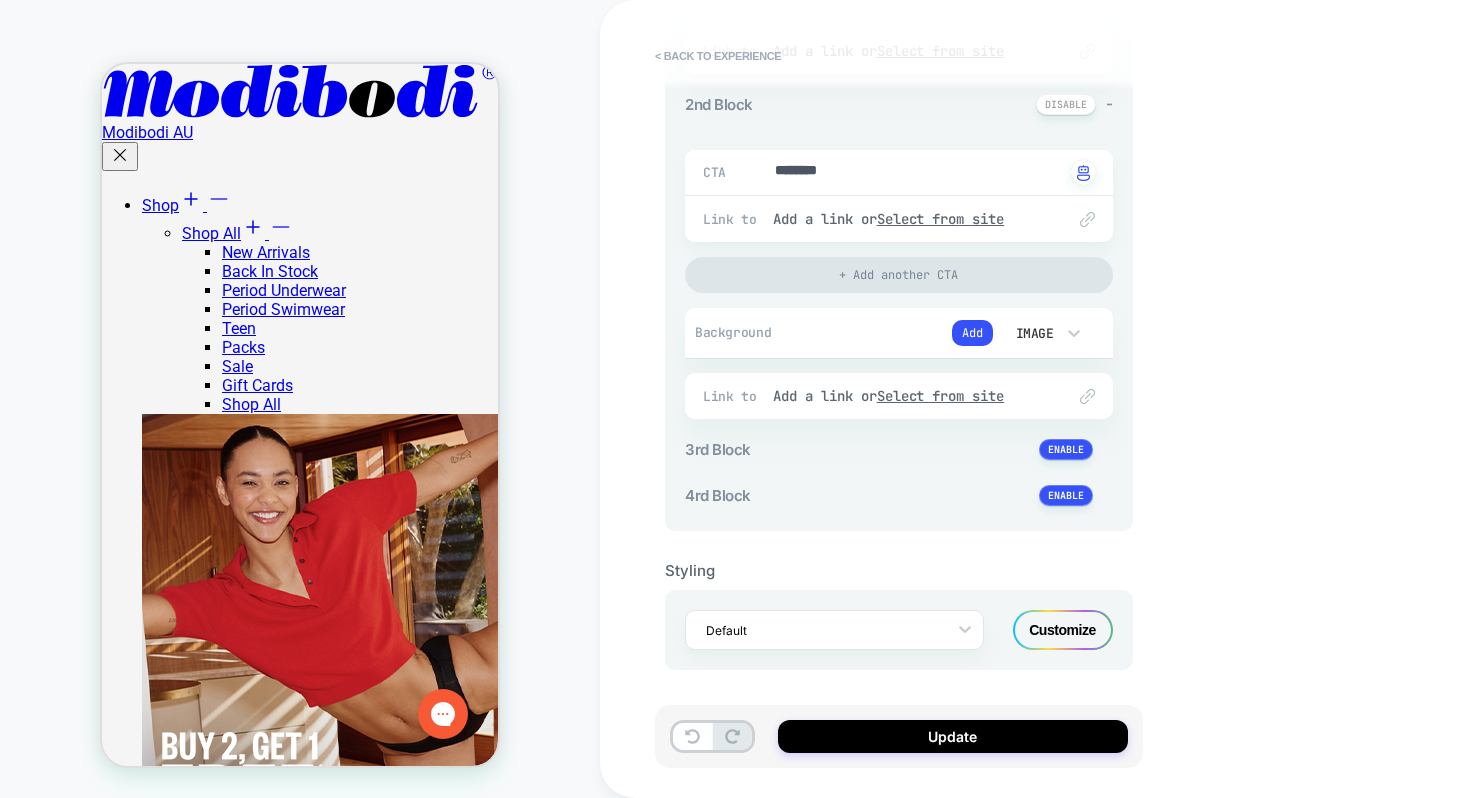click on "Customize" at bounding box center [1063, 630] 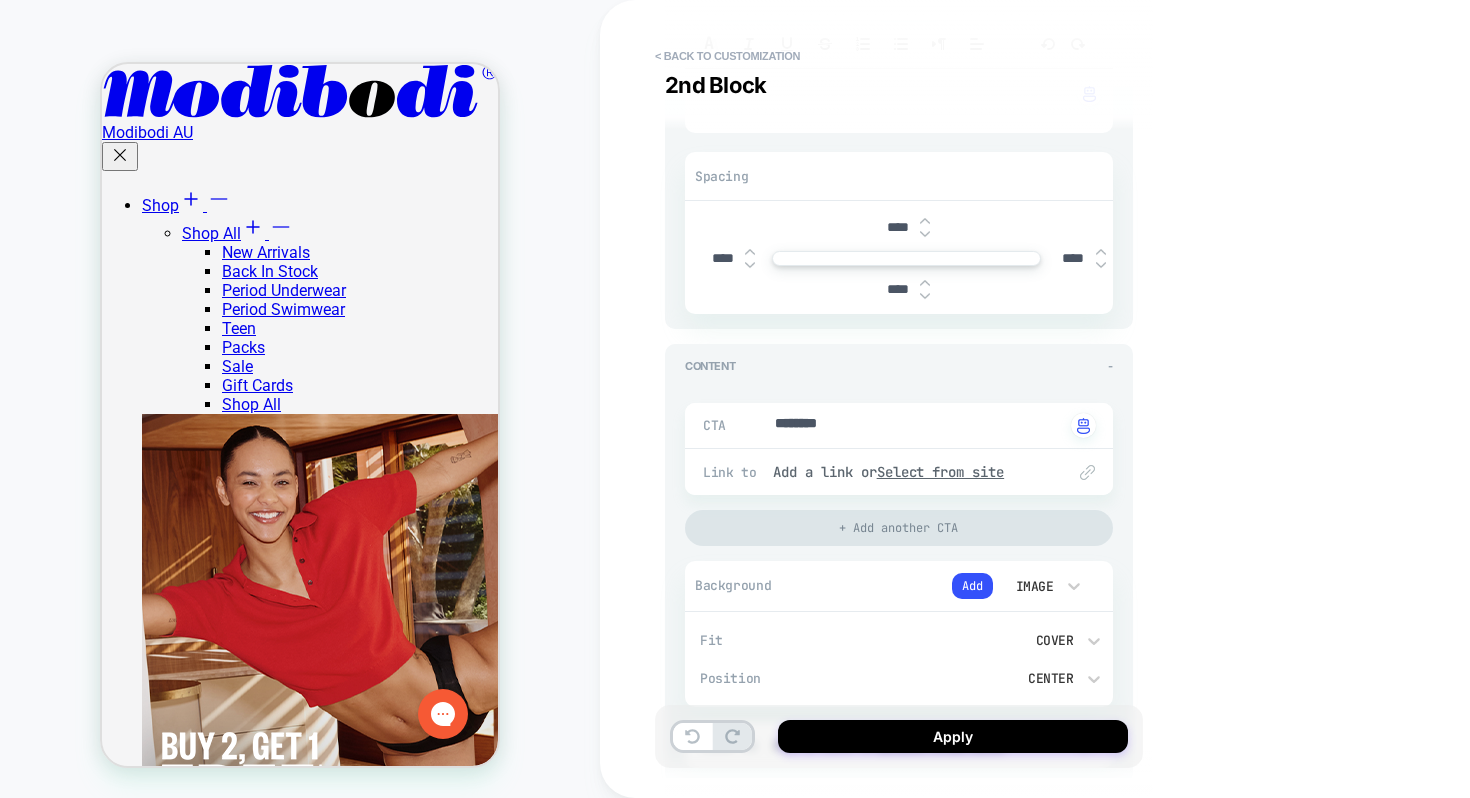 scroll, scrollTop: 1464, scrollLeft: 0, axis: vertical 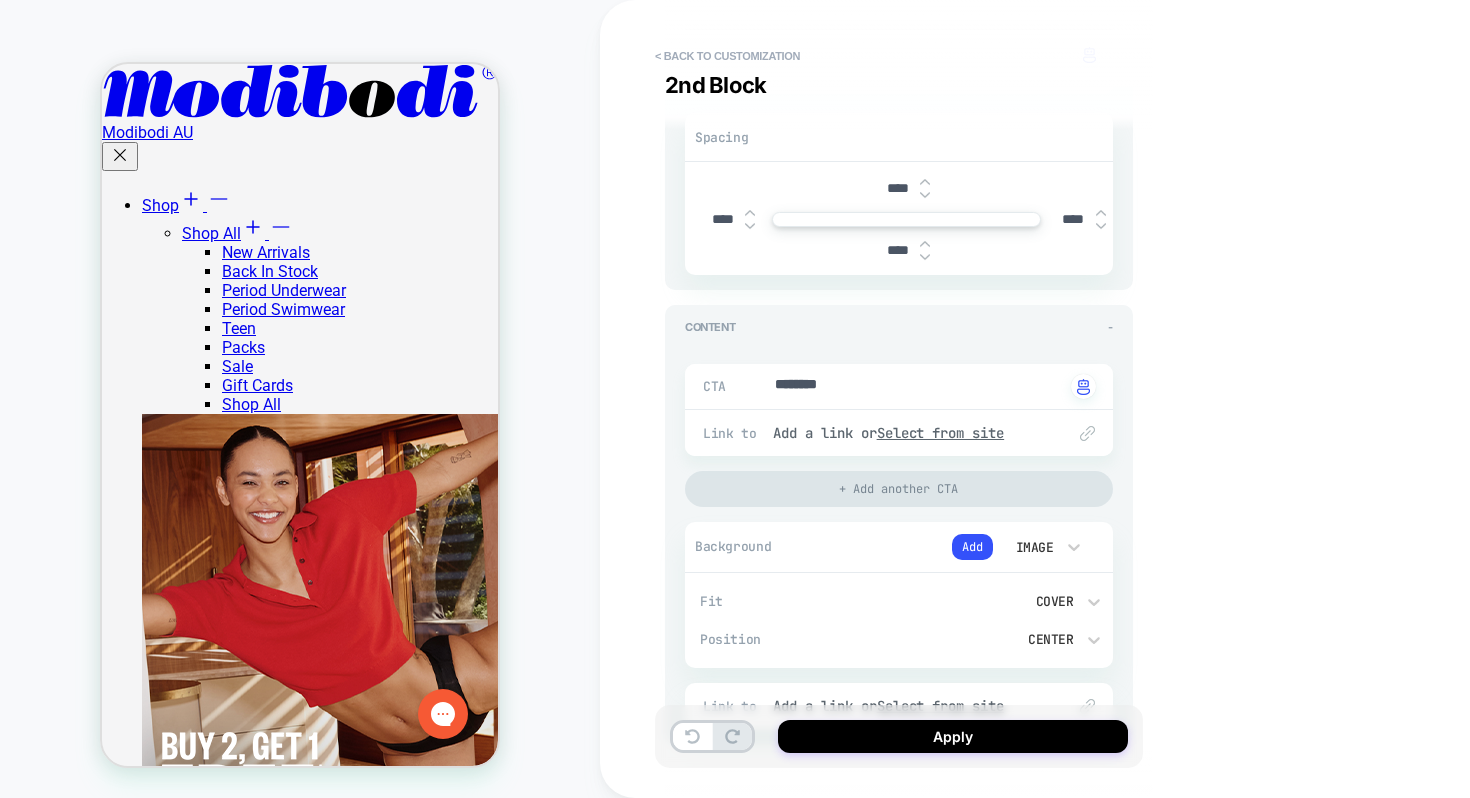 click on "Add" at bounding box center [973, 547] 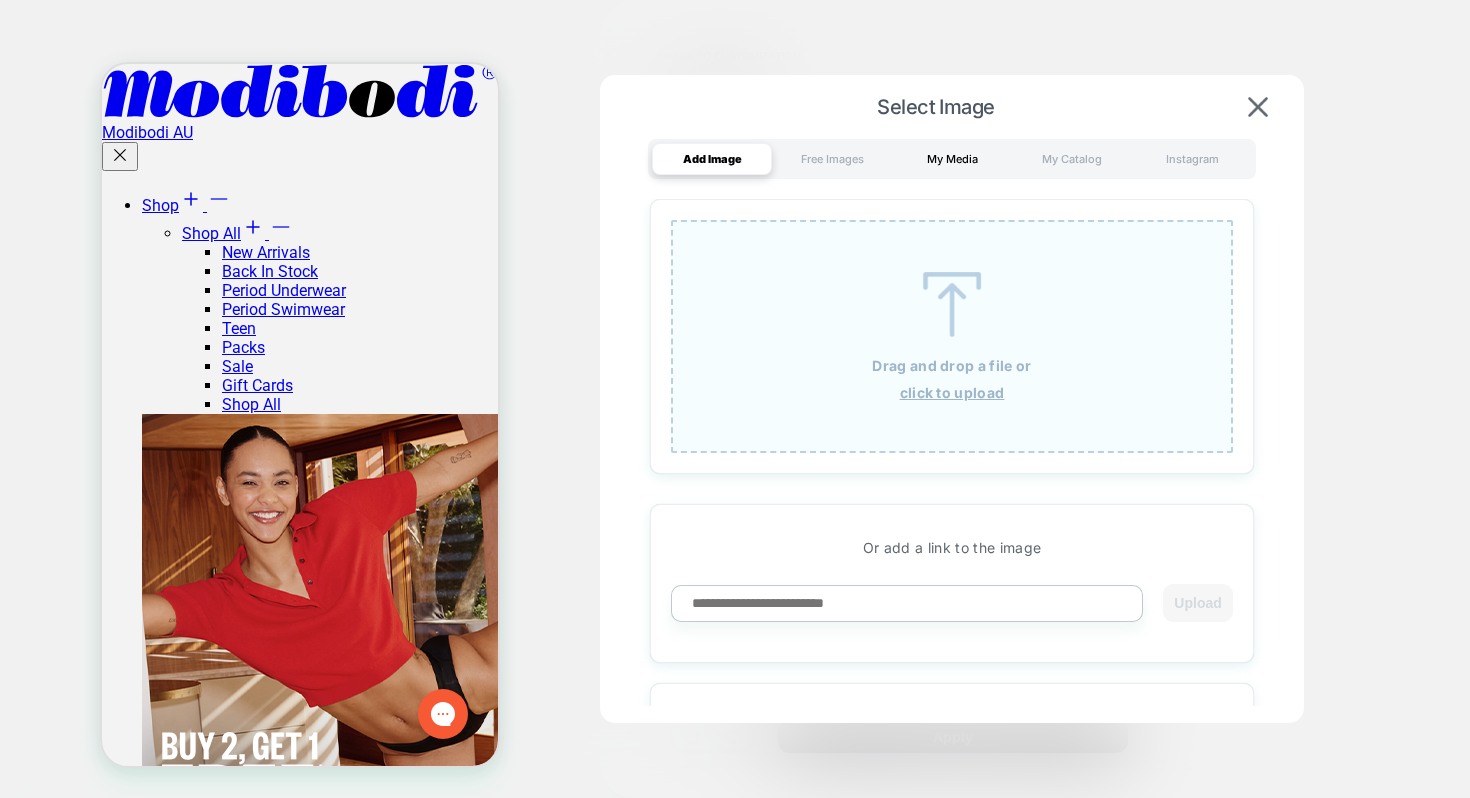 click on "My Media" at bounding box center [952, 159] 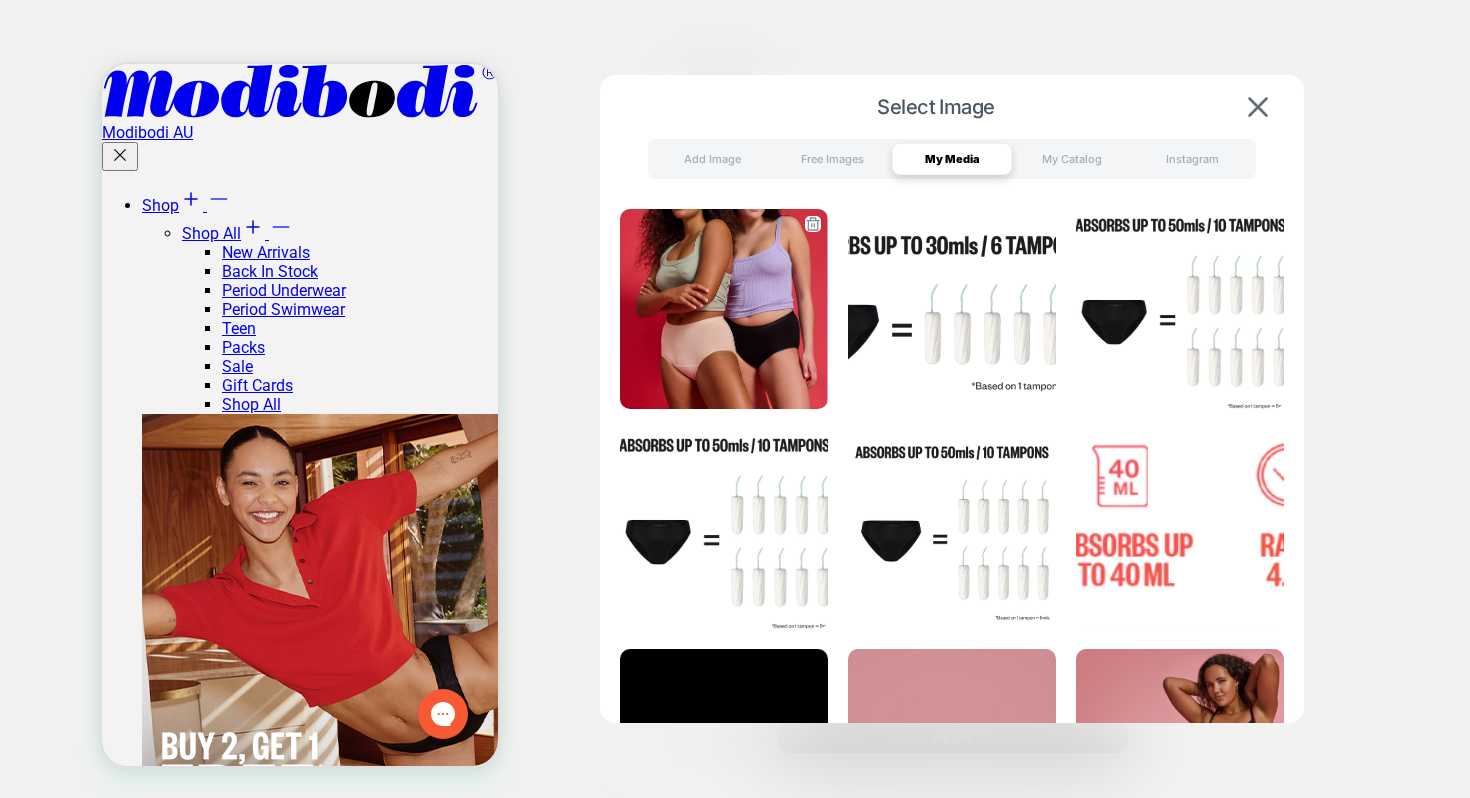 click at bounding box center (724, 309) 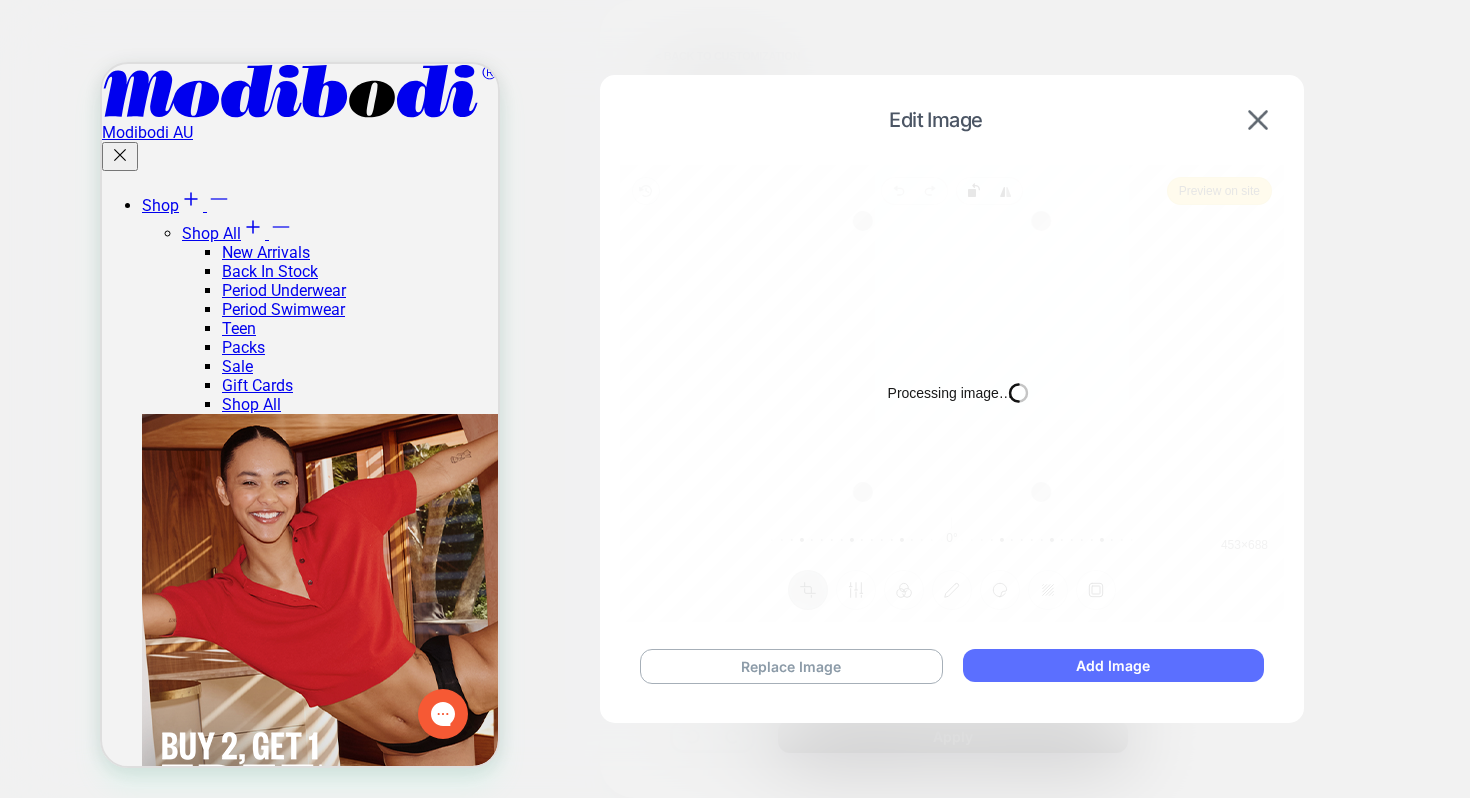 click on "Add Image" at bounding box center [1113, 665] 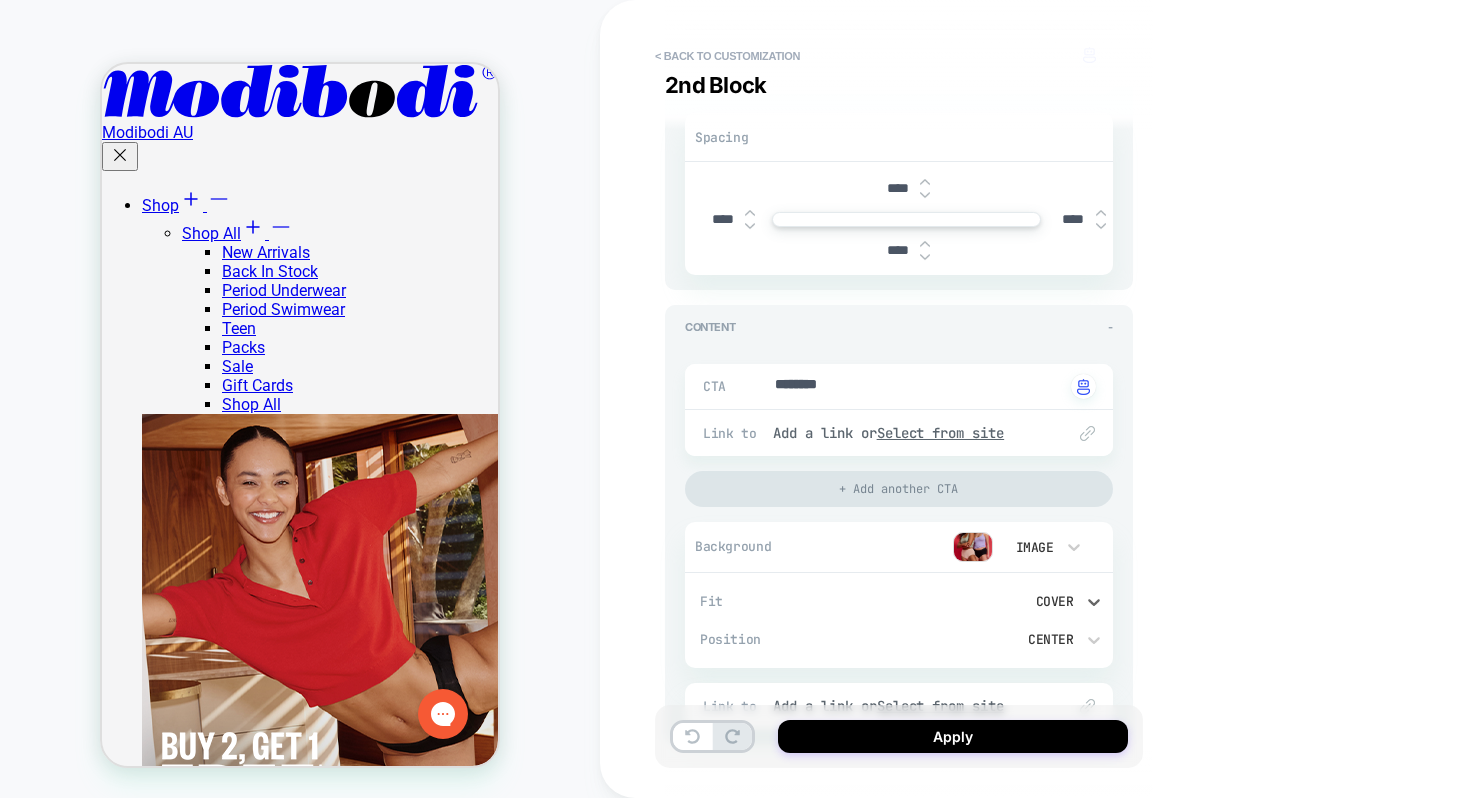 click on "Cover" at bounding box center [999, 601] 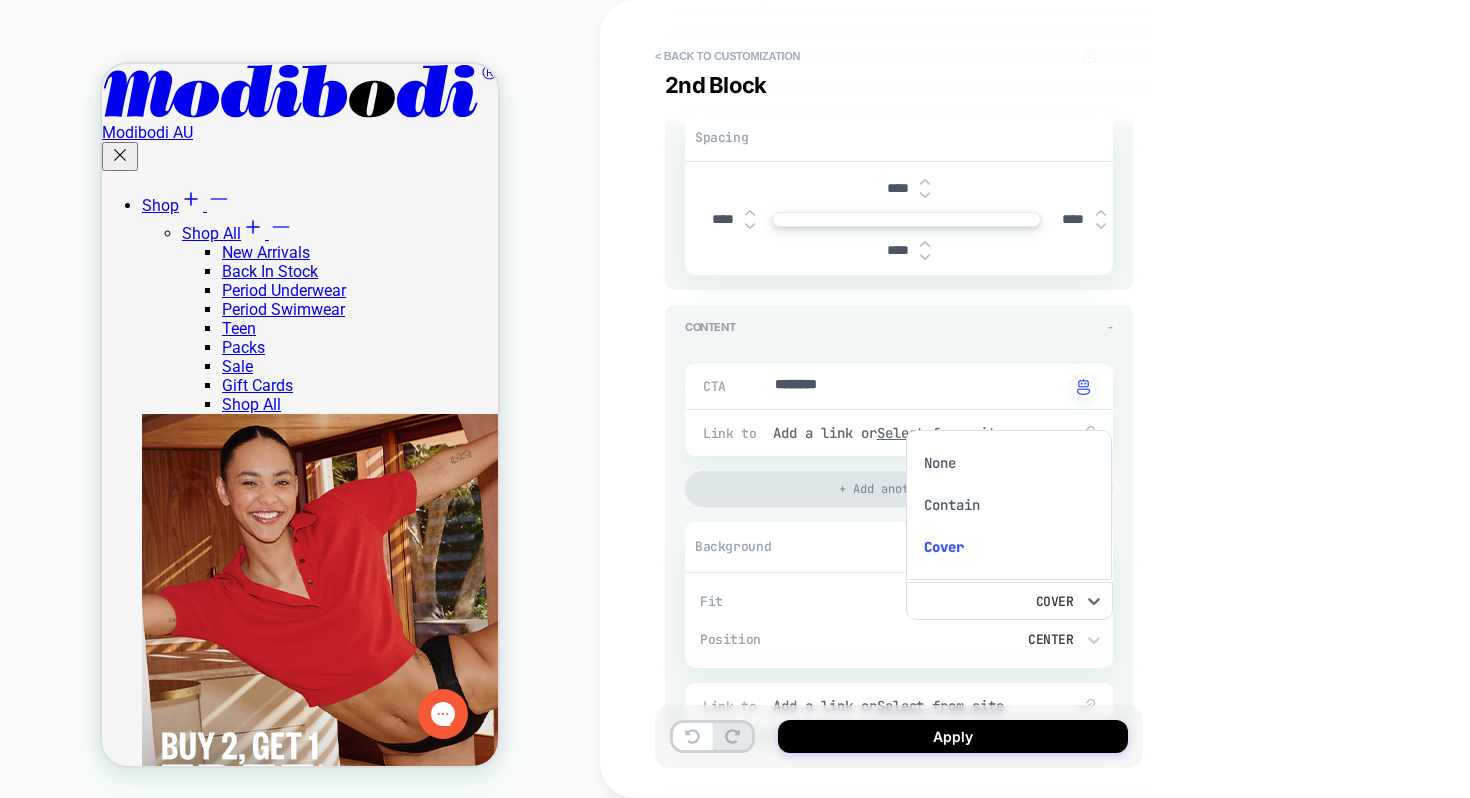 click at bounding box center (735, 399) 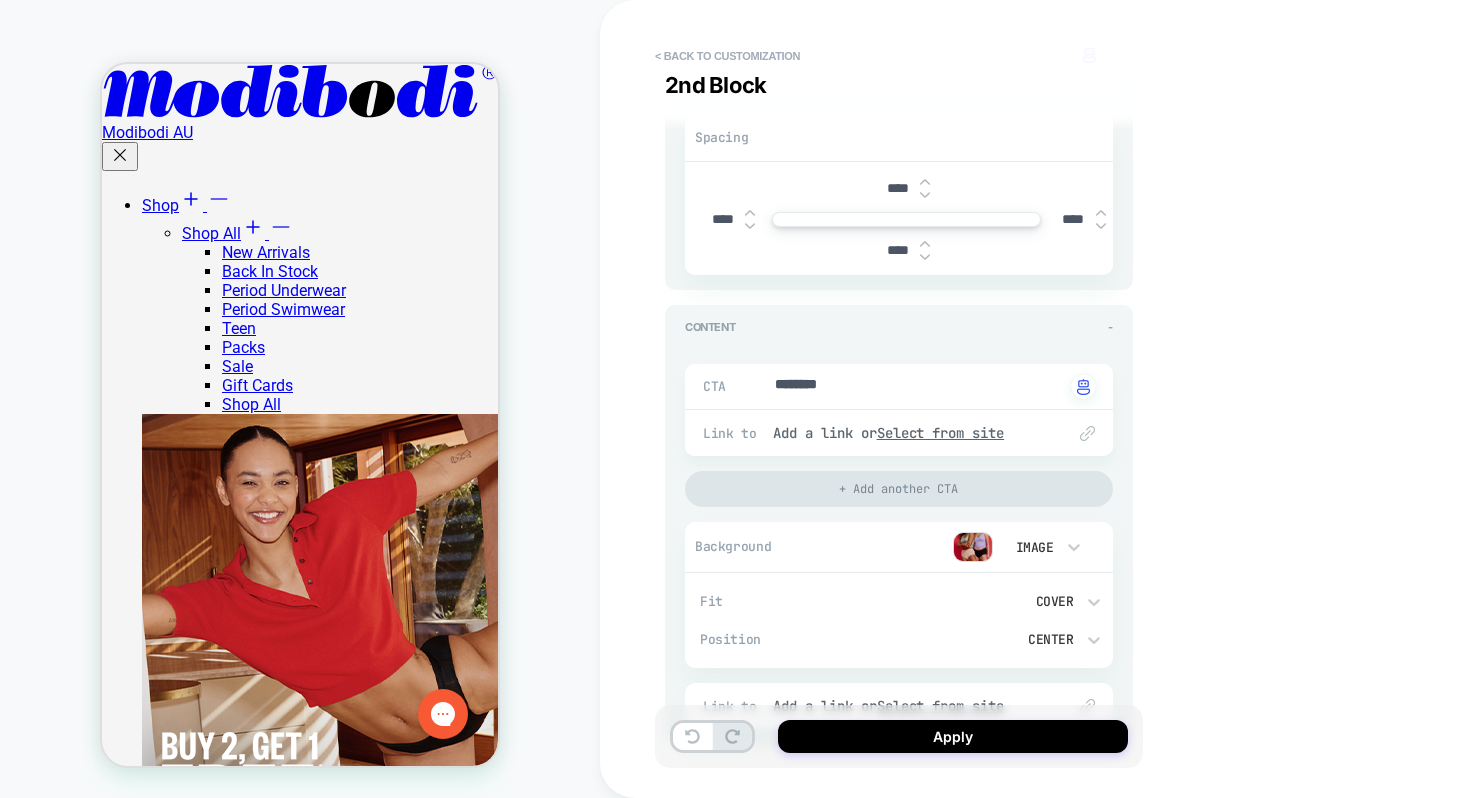 click on "Center" at bounding box center [999, 639] 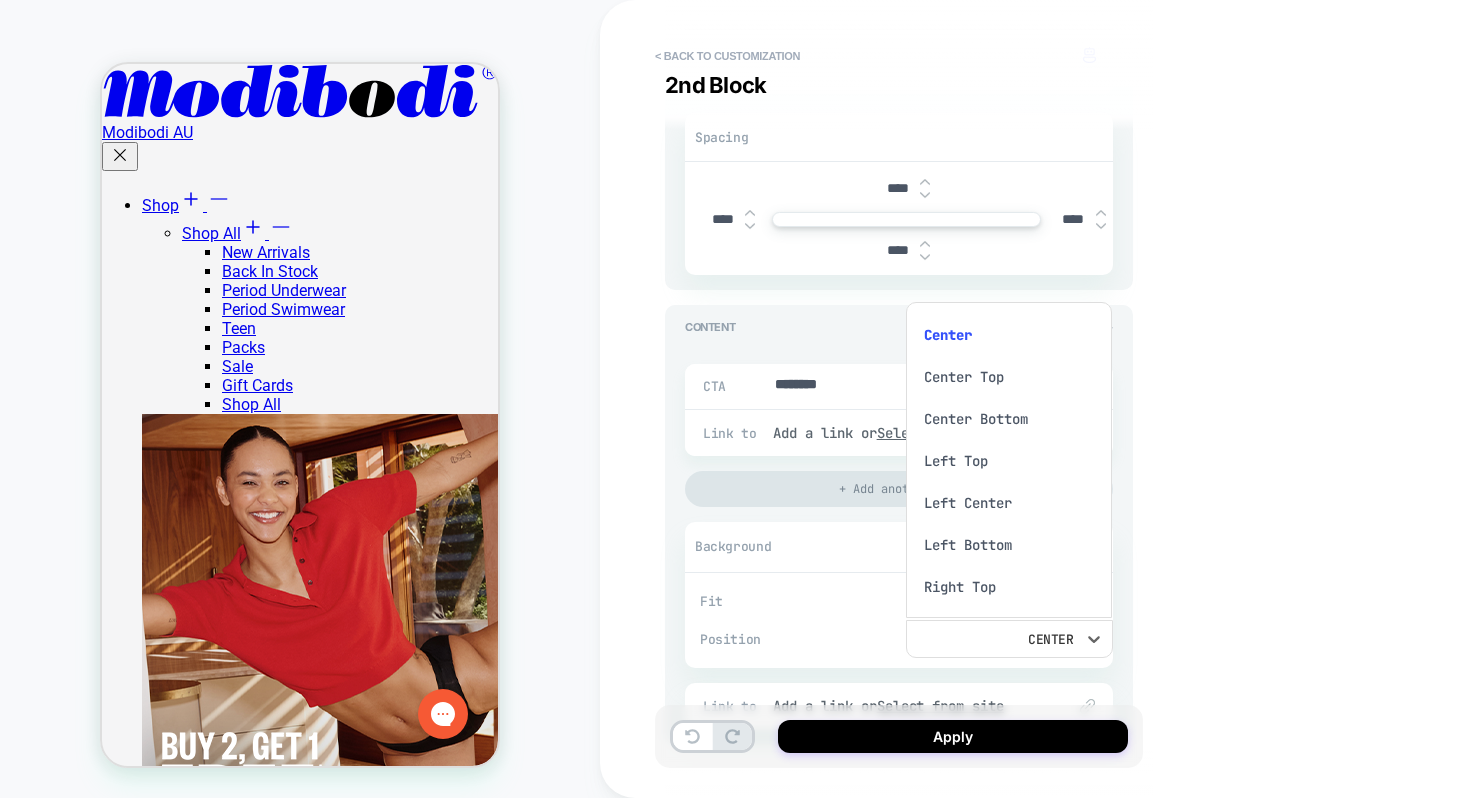 scroll, scrollTop: 16, scrollLeft: 0, axis: vertical 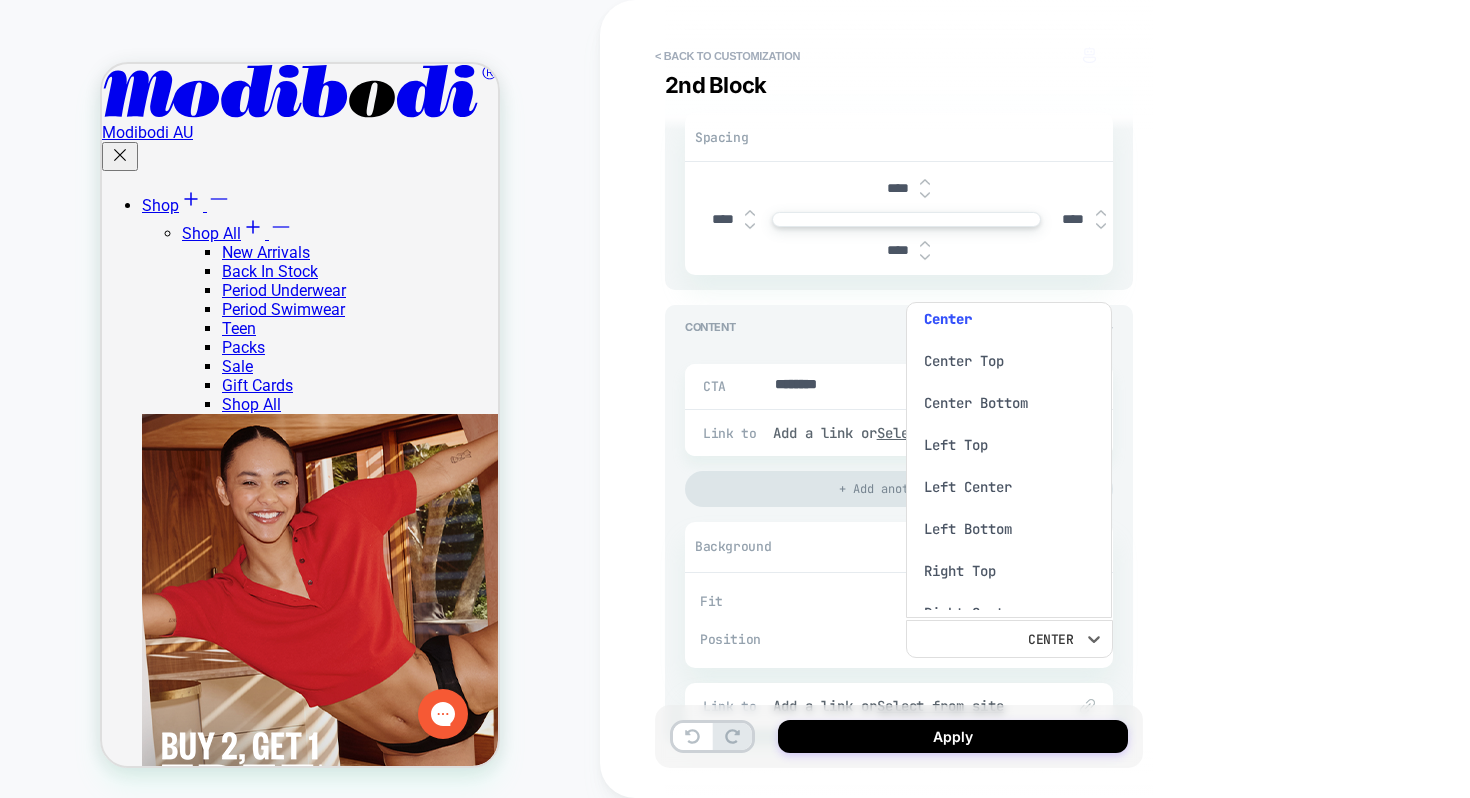 click on "Center Top" at bounding box center (1009, 361) 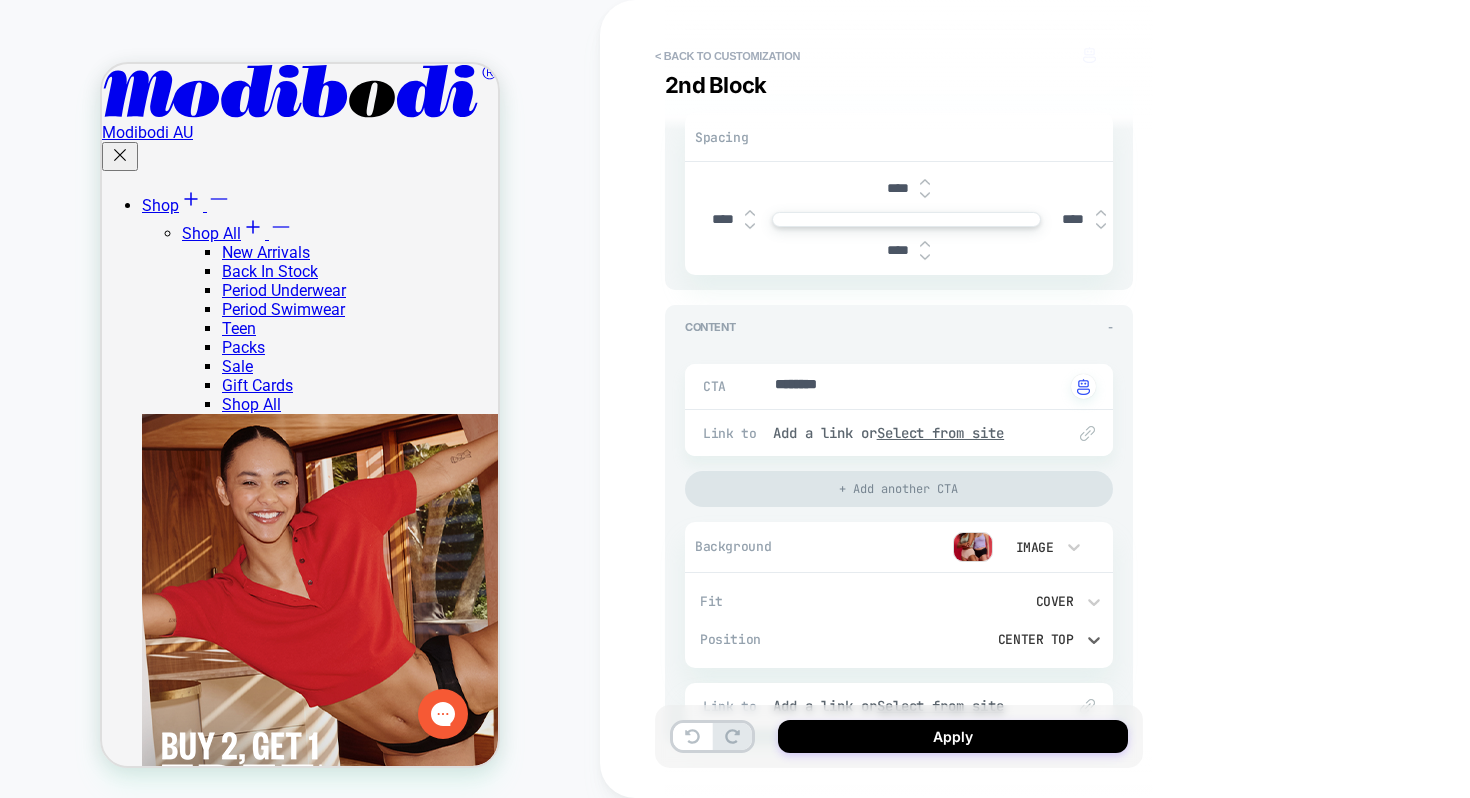 scroll, scrollTop: 539, scrollLeft: 0, axis: vertical 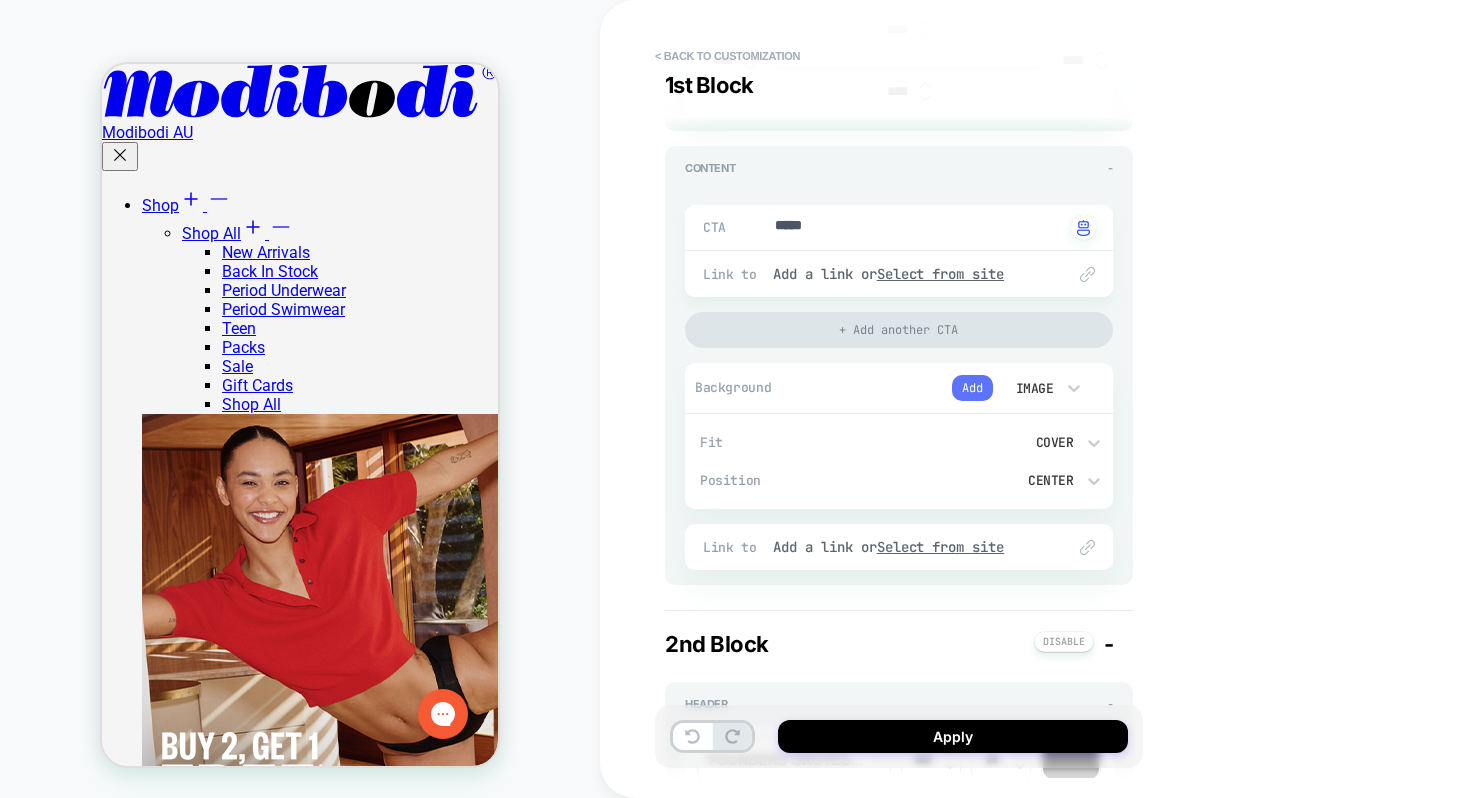 click on "Add" at bounding box center (972, 388) 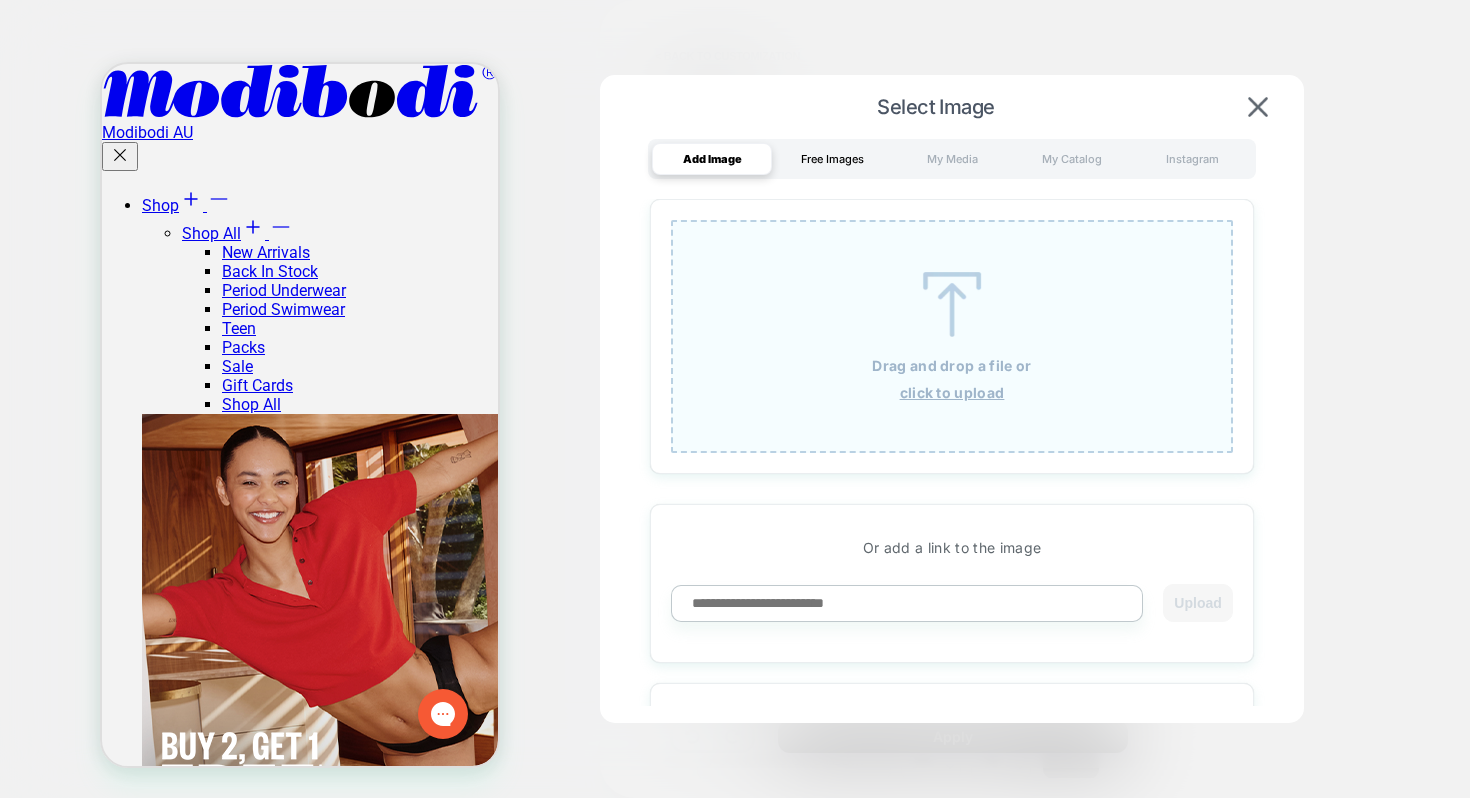 click on "Free Images" at bounding box center [832, 159] 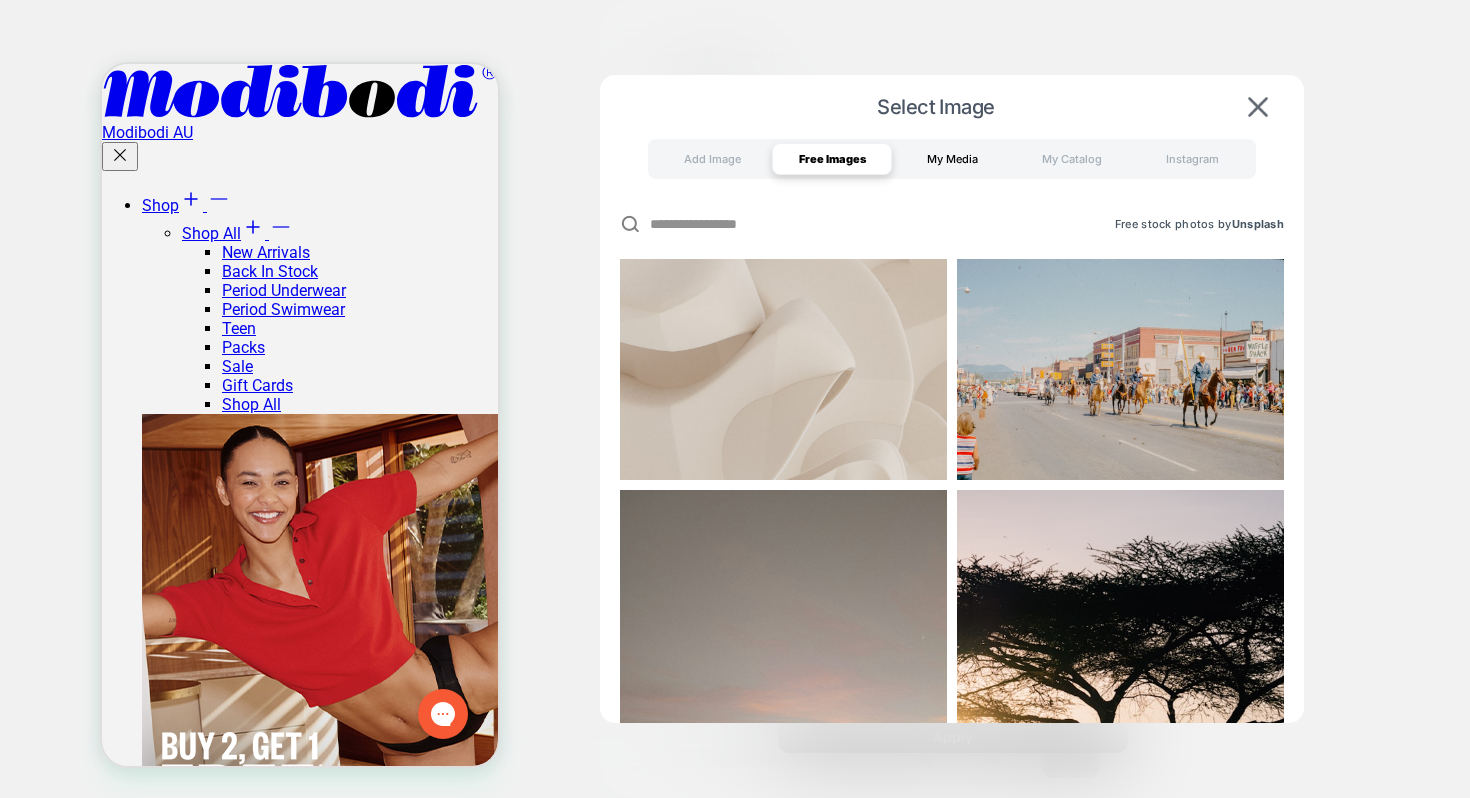 click on "My Media" at bounding box center (952, 159) 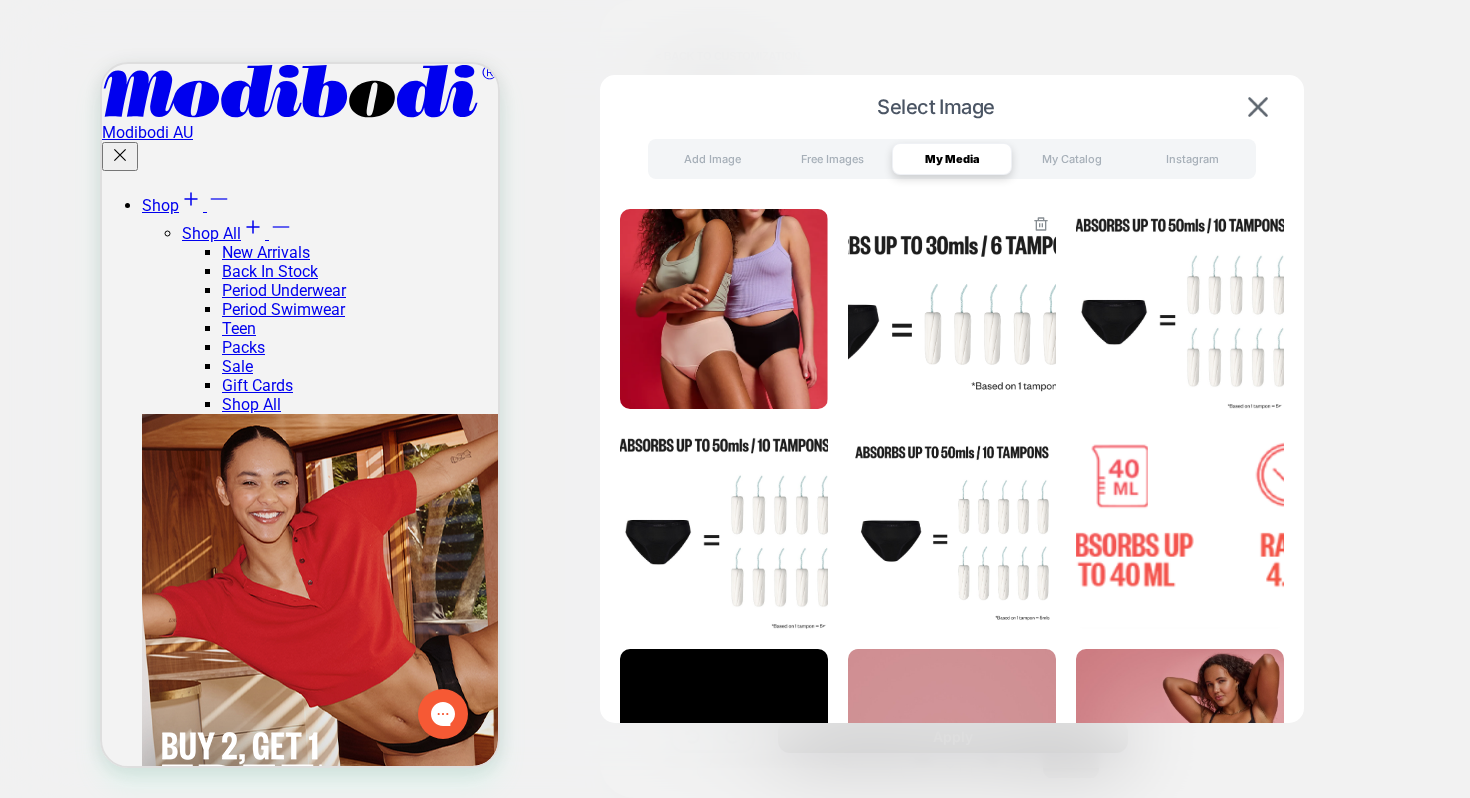 scroll, scrollTop: 55, scrollLeft: 0, axis: vertical 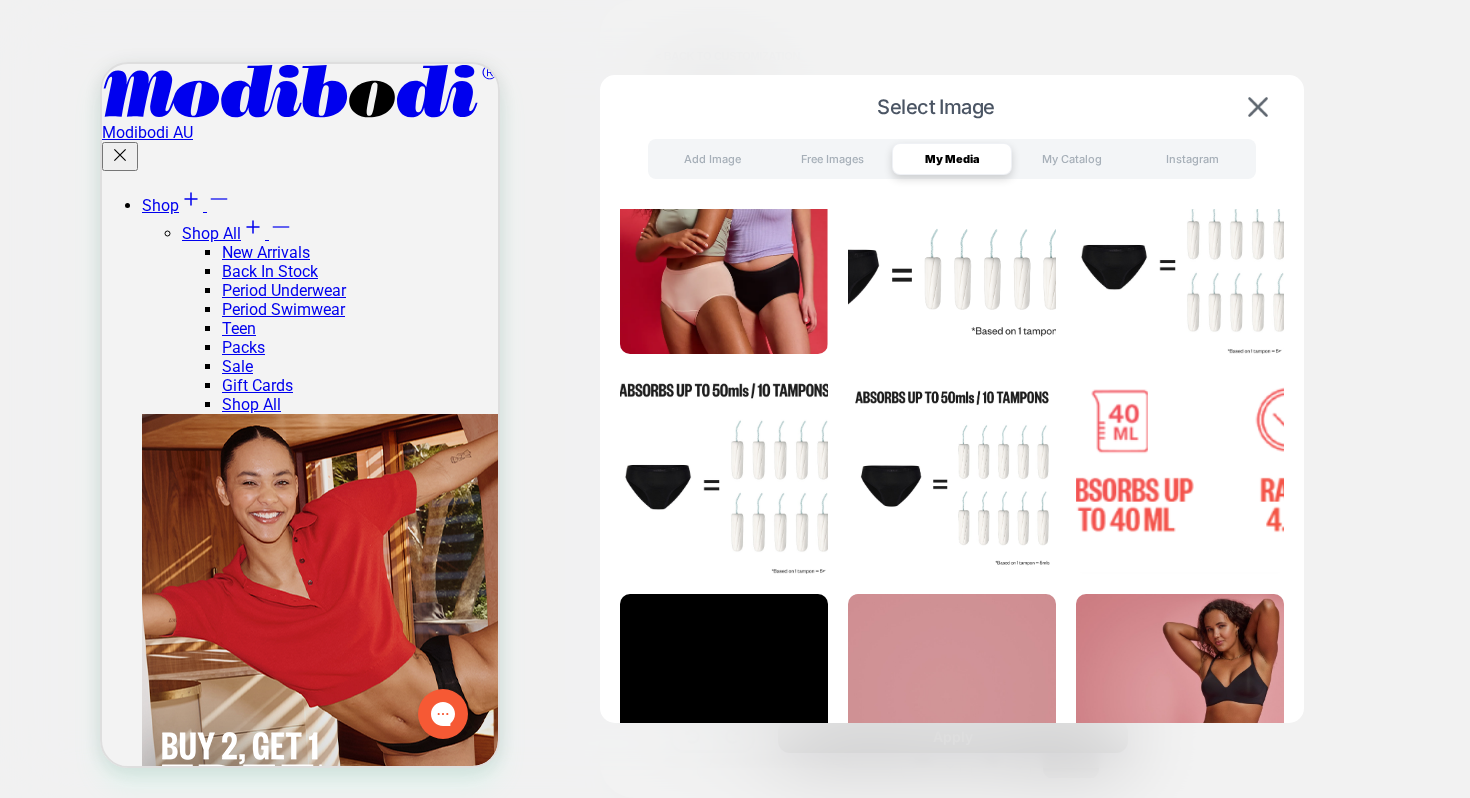 click at bounding box center (724, 254) 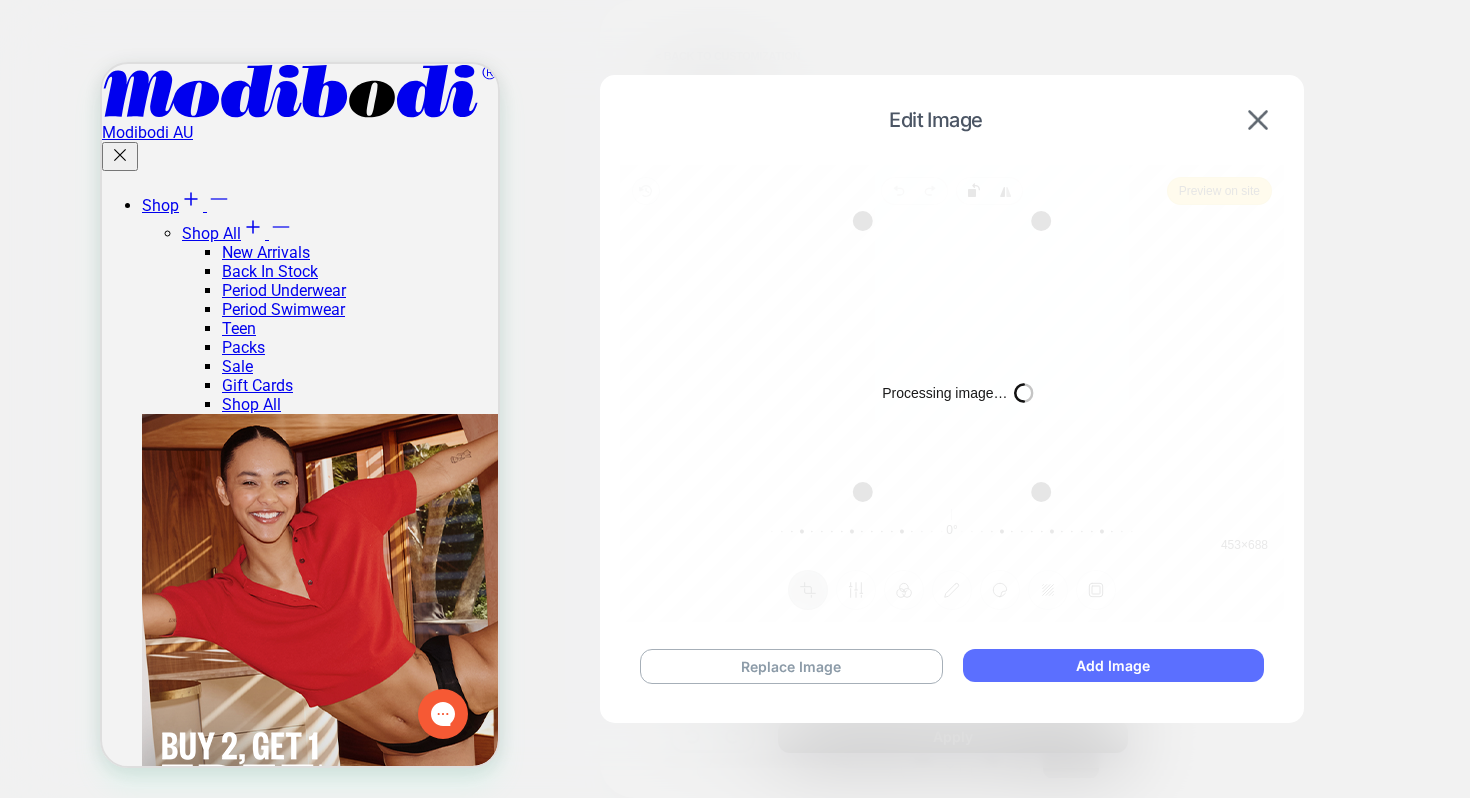 click on "Add Image" at bounding box center [1113, 665] 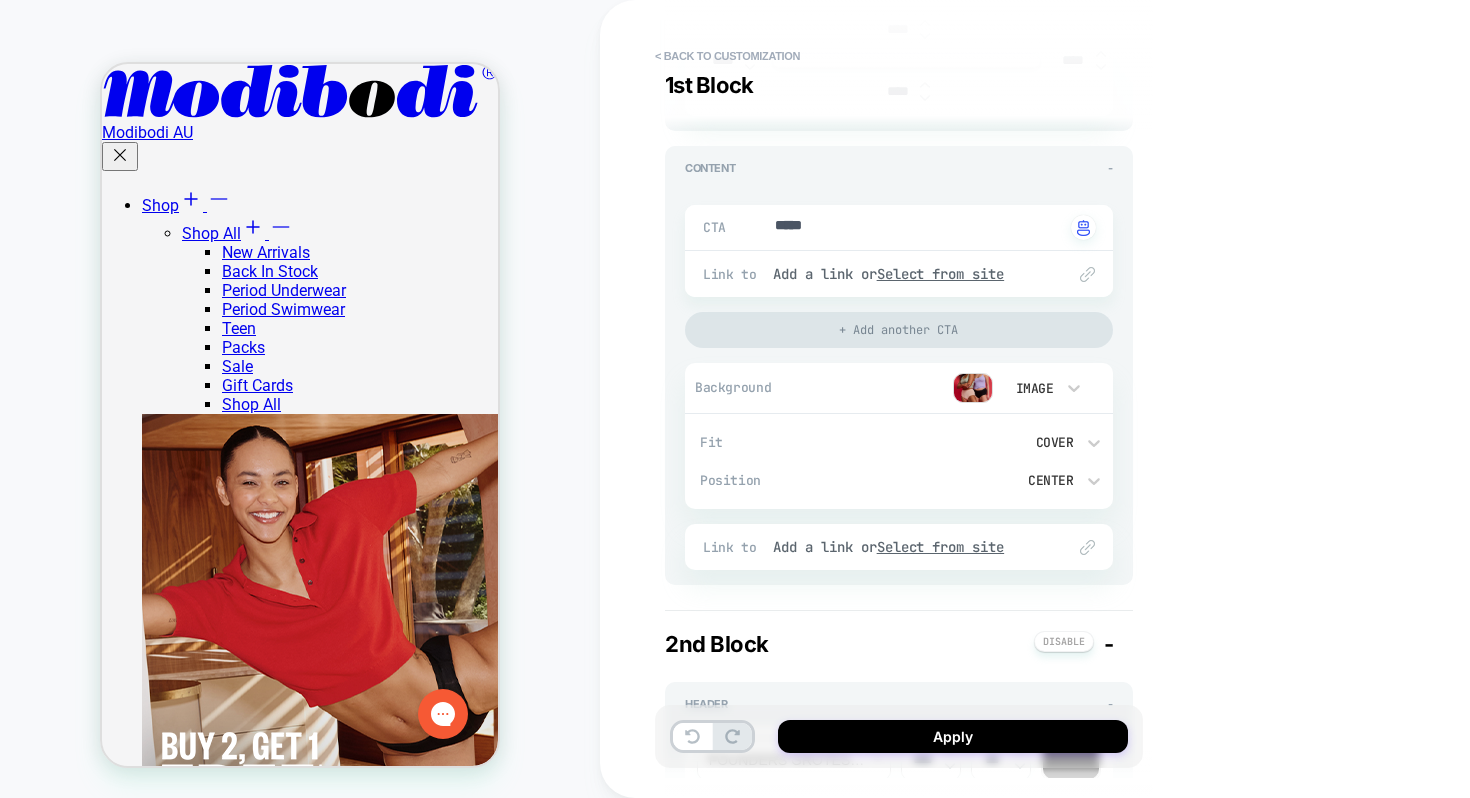 click on "Center" at bounding box center [999, 480] 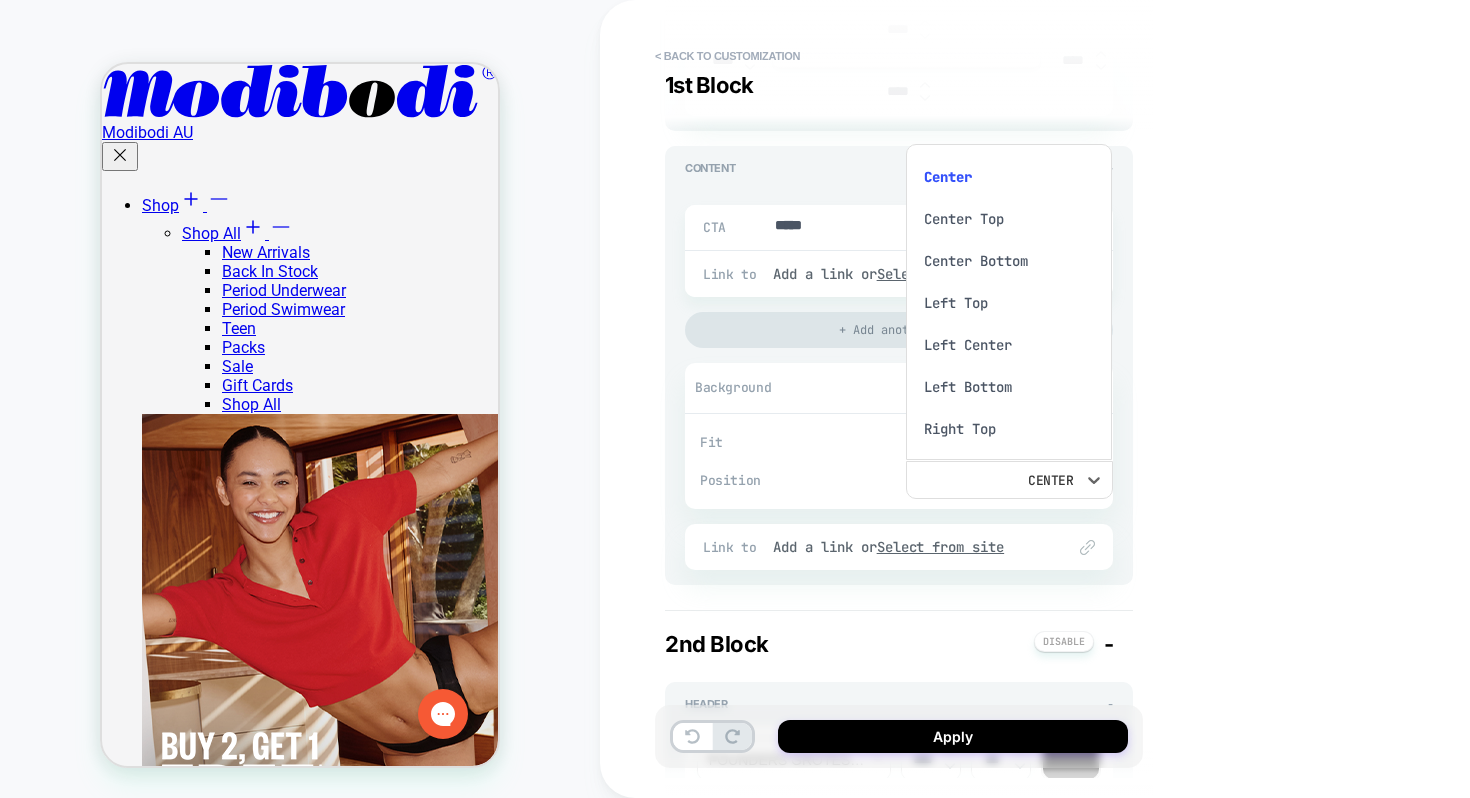 scroll, scrollTop: 16, scrollLeft: 0, axis: vertical 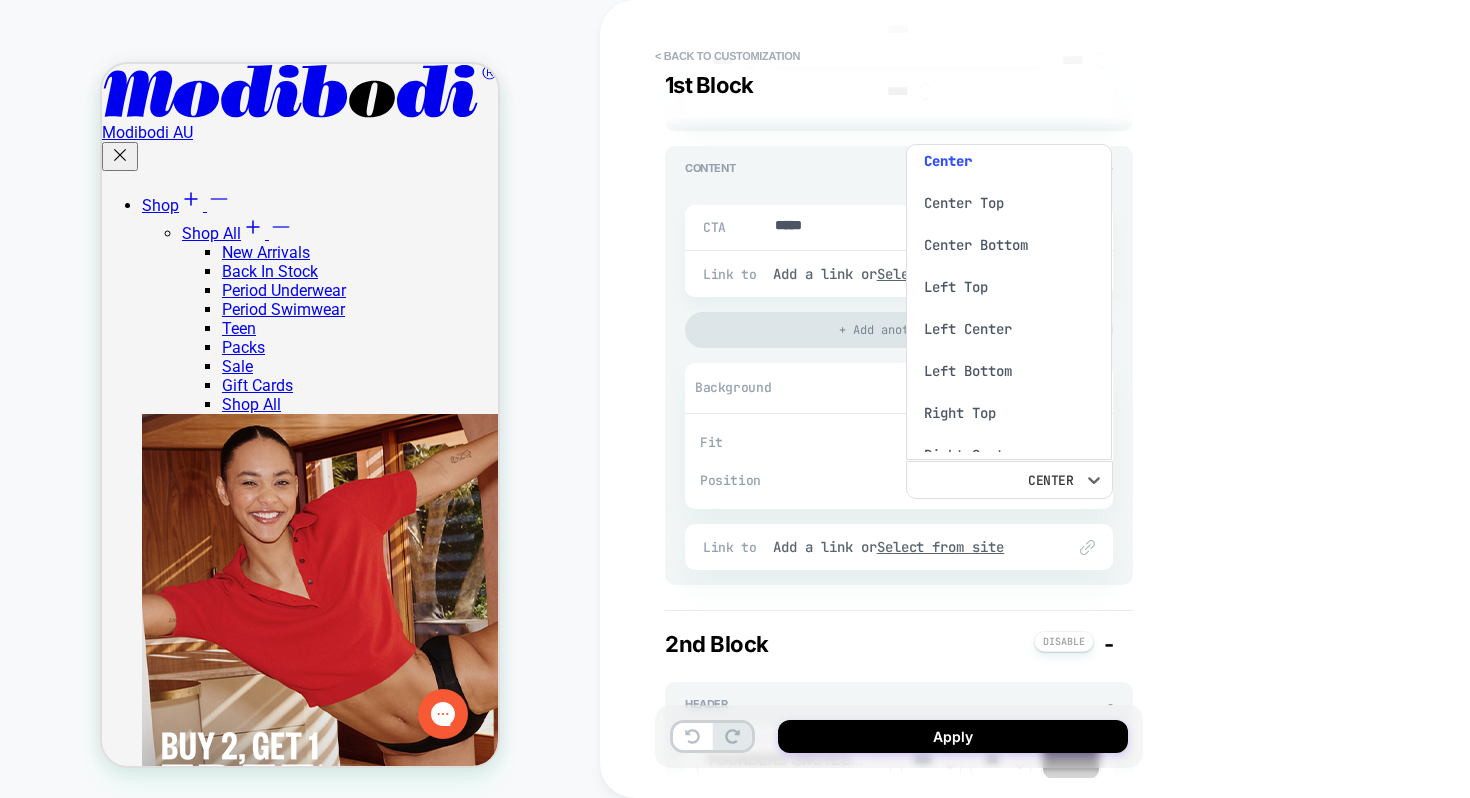 click on "Center Top" at bounding box center [1009, 203] 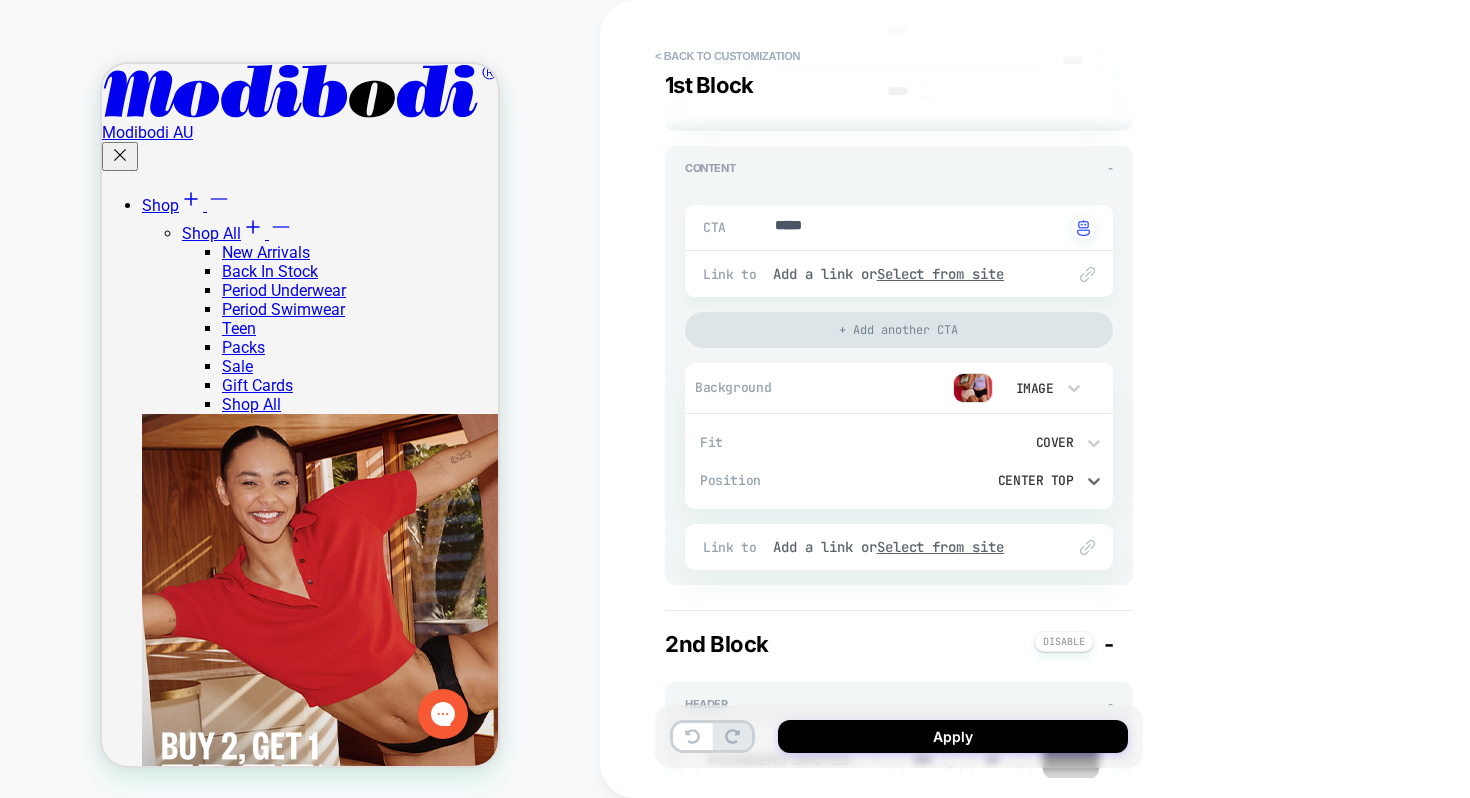 scroll, scrollTop: 464, scrollLeft: 0, axis: vertical 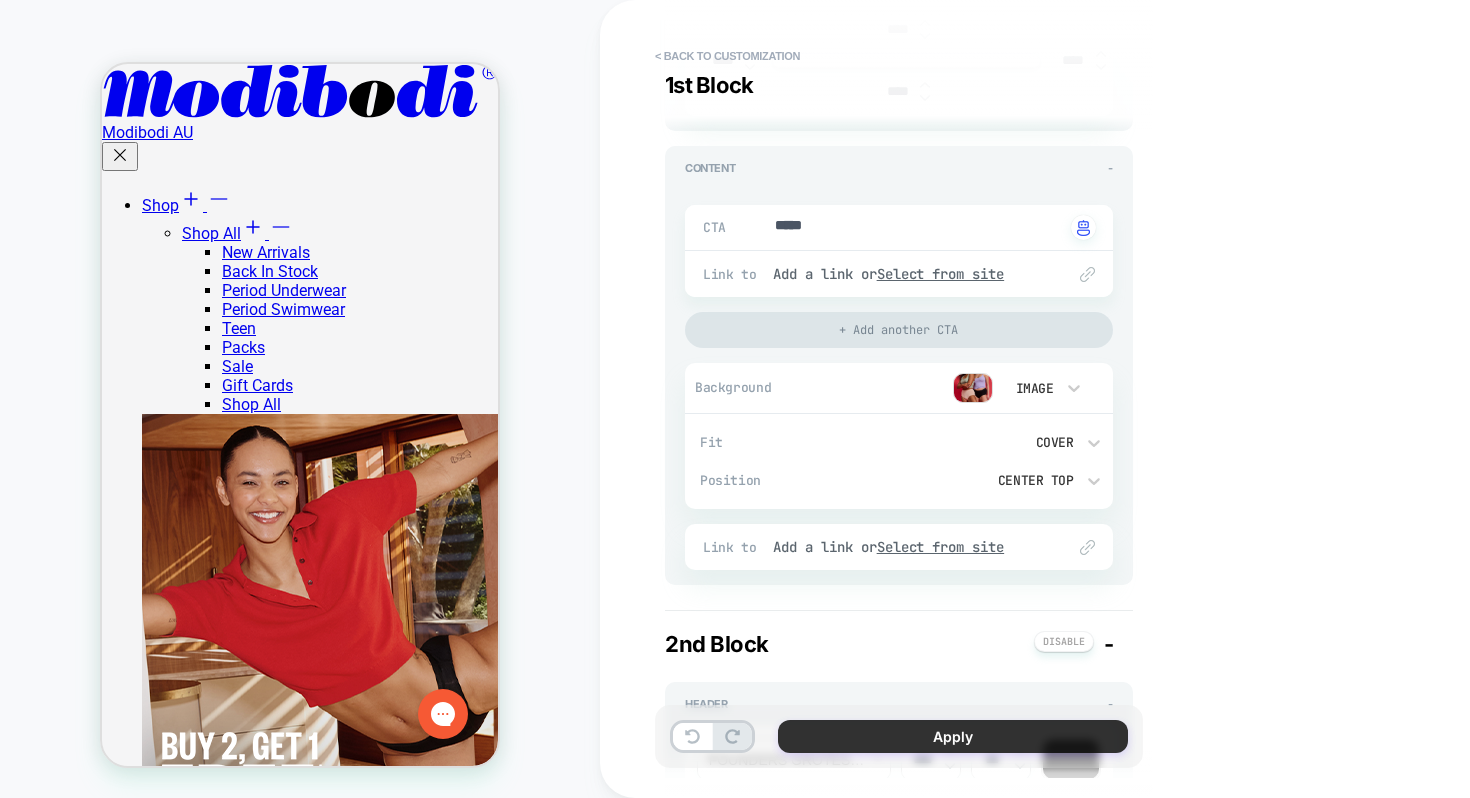 click on "Apply" at bounding box center [953, 736] 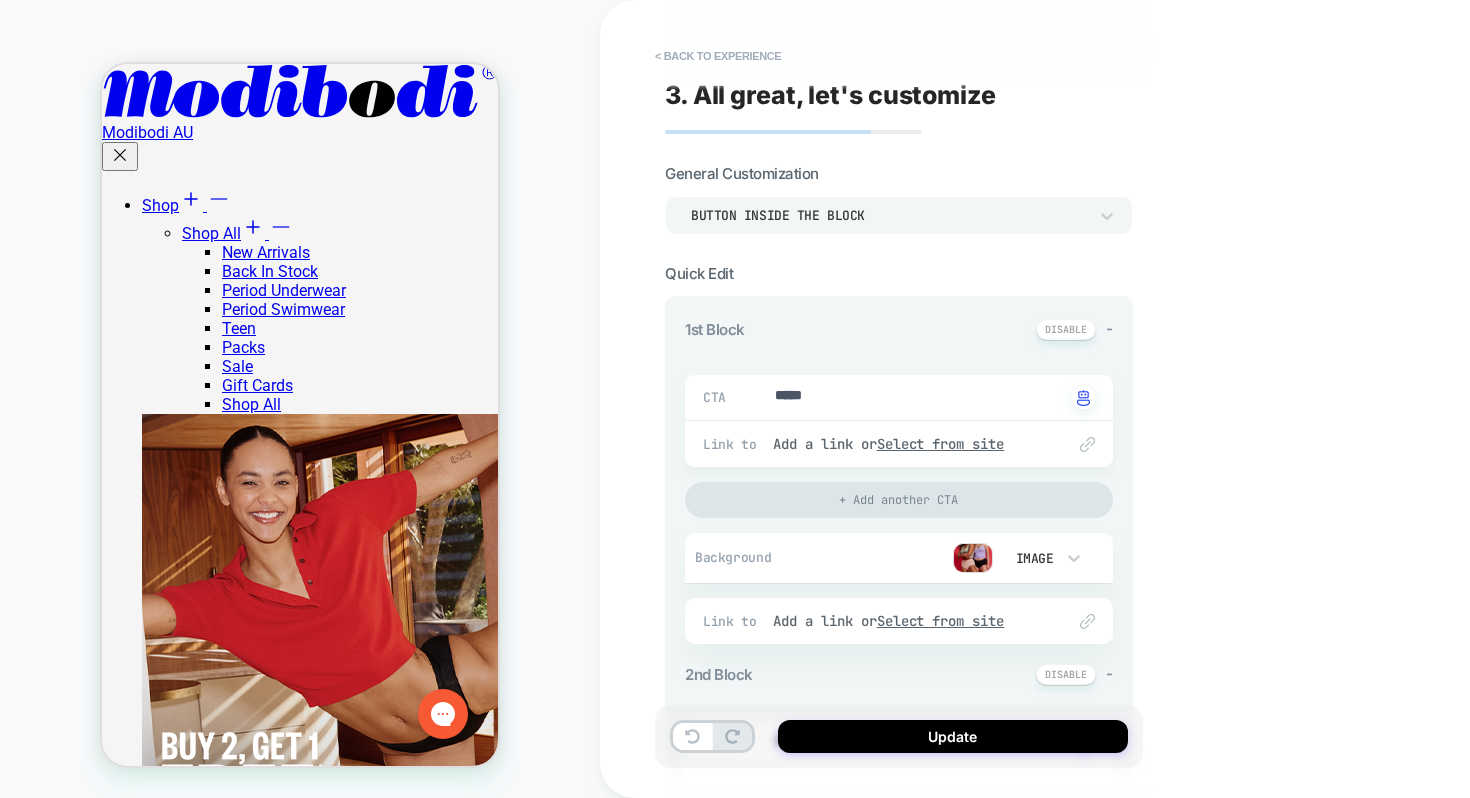 click on "Update" at bounding box center [953, 736] 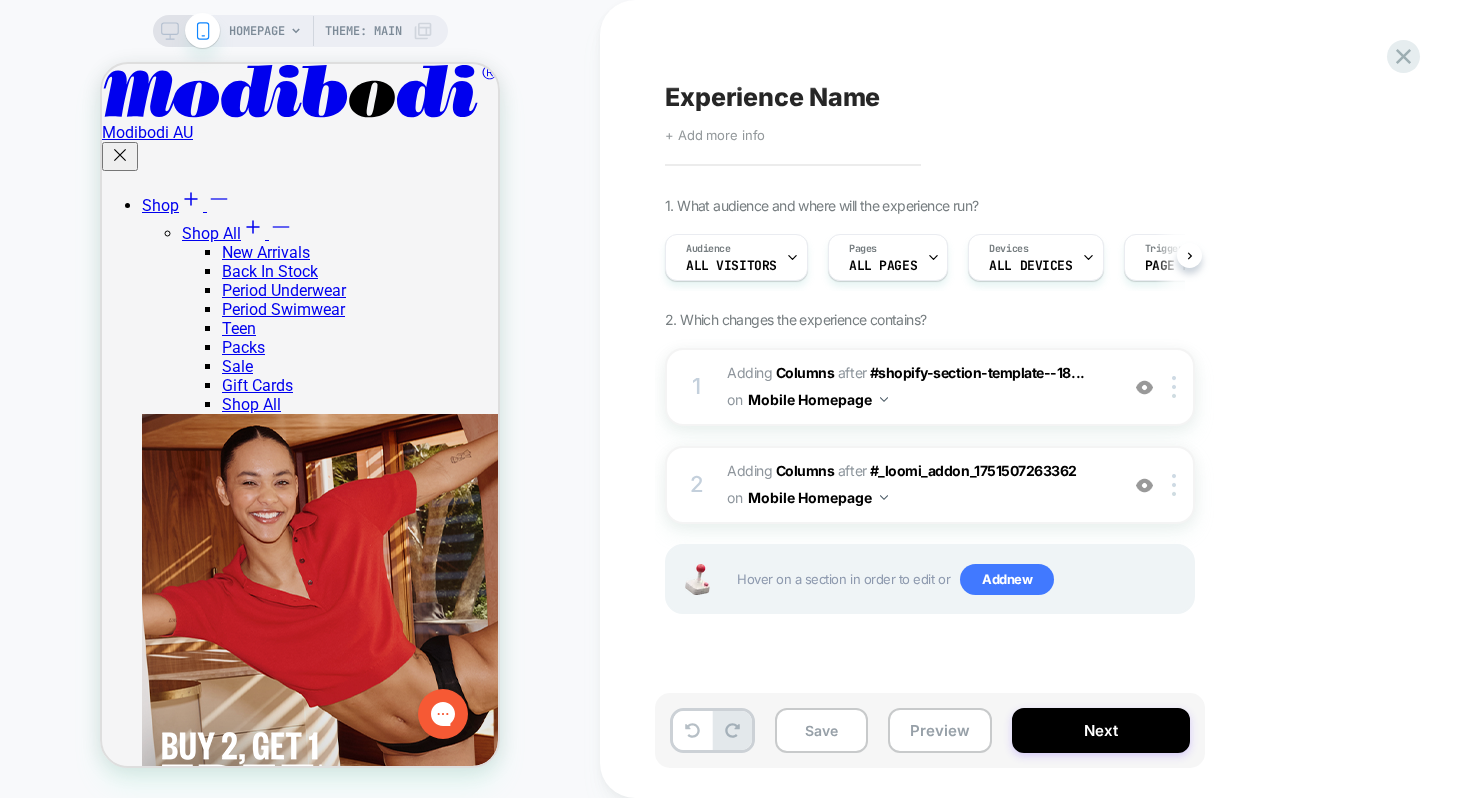 scroll, scrollTop: 0, scrollLeft: 1, axis: horizontal 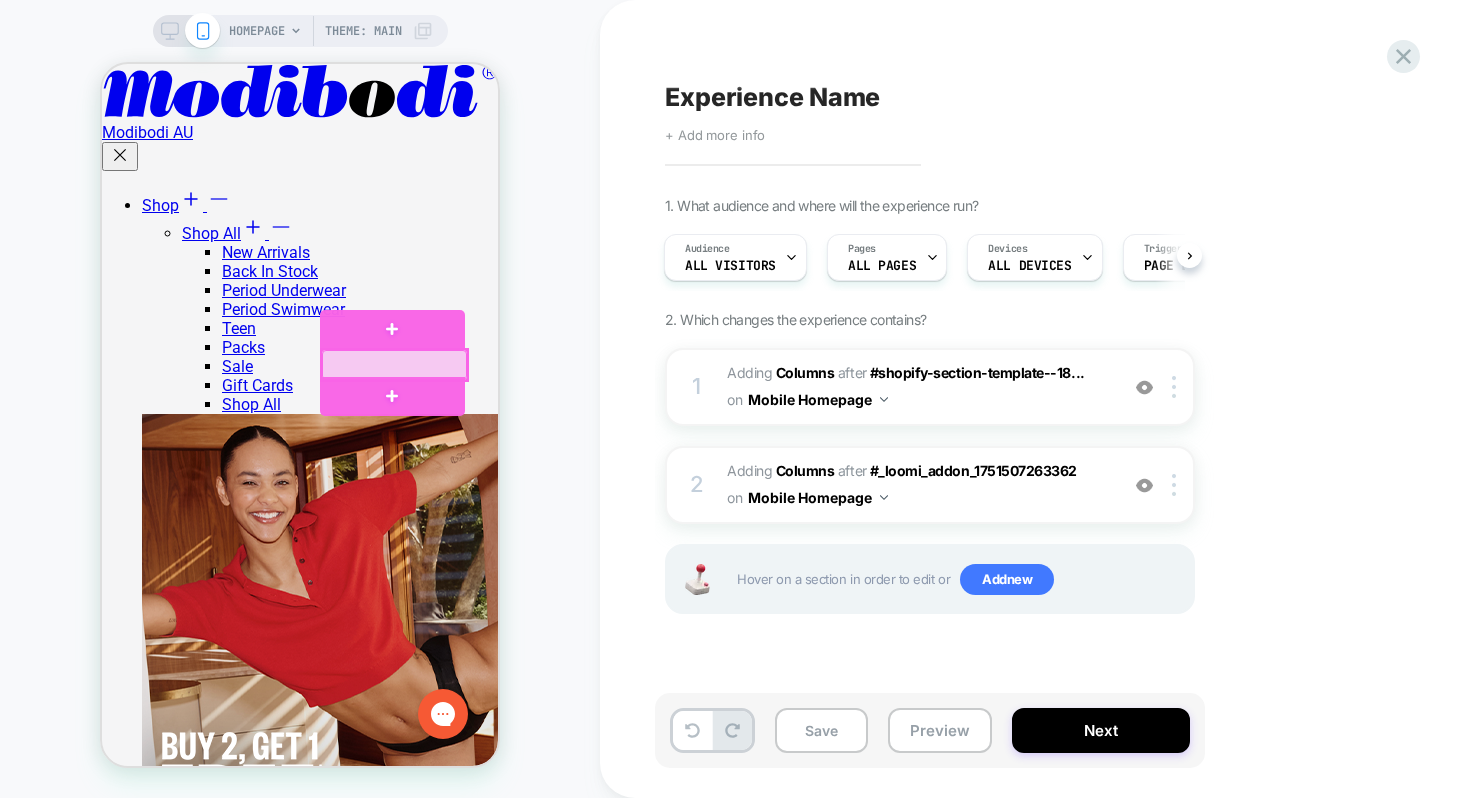 click at bounding box center (394, 365) 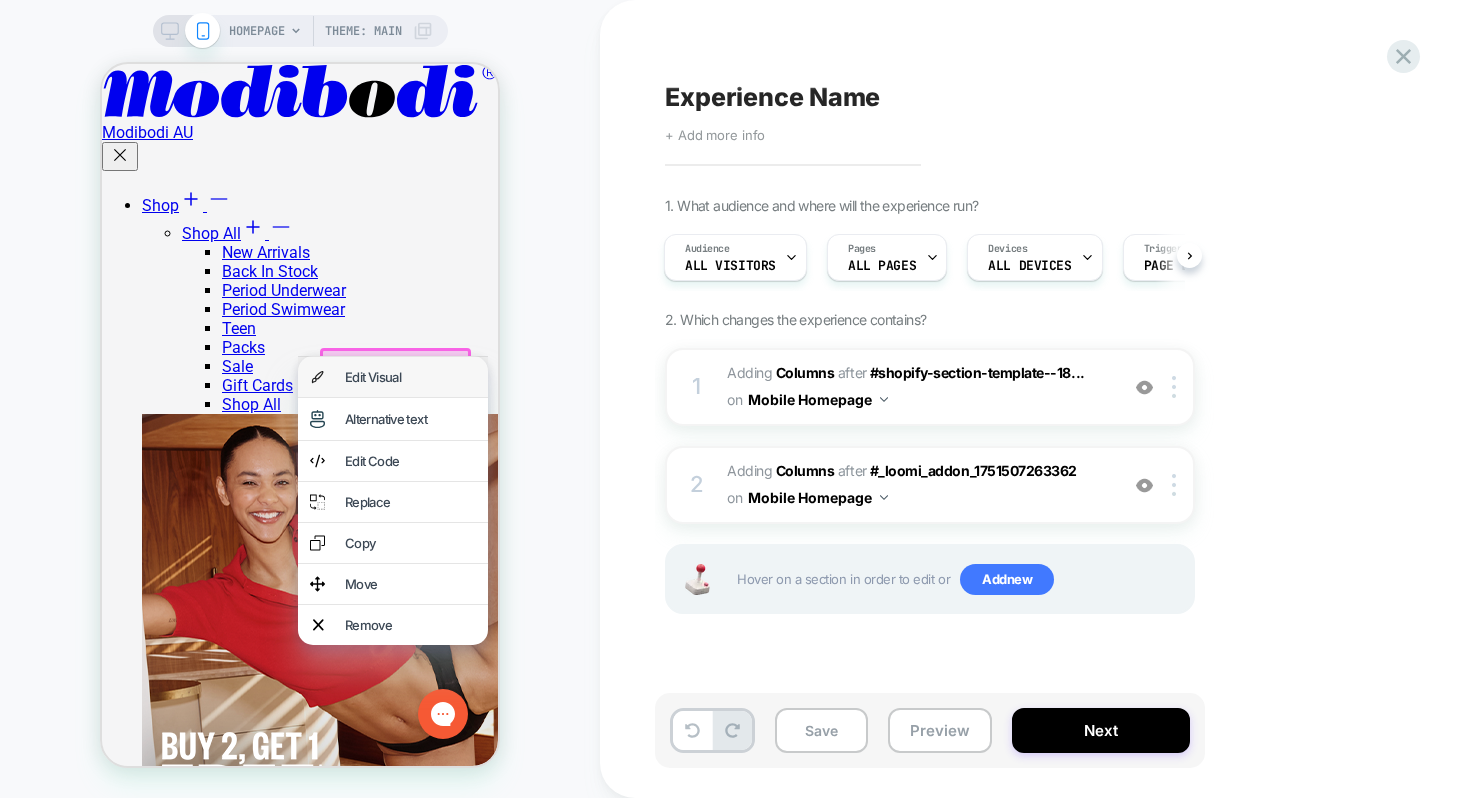 click on "Edit Visual" at bounding box center [410, 377] 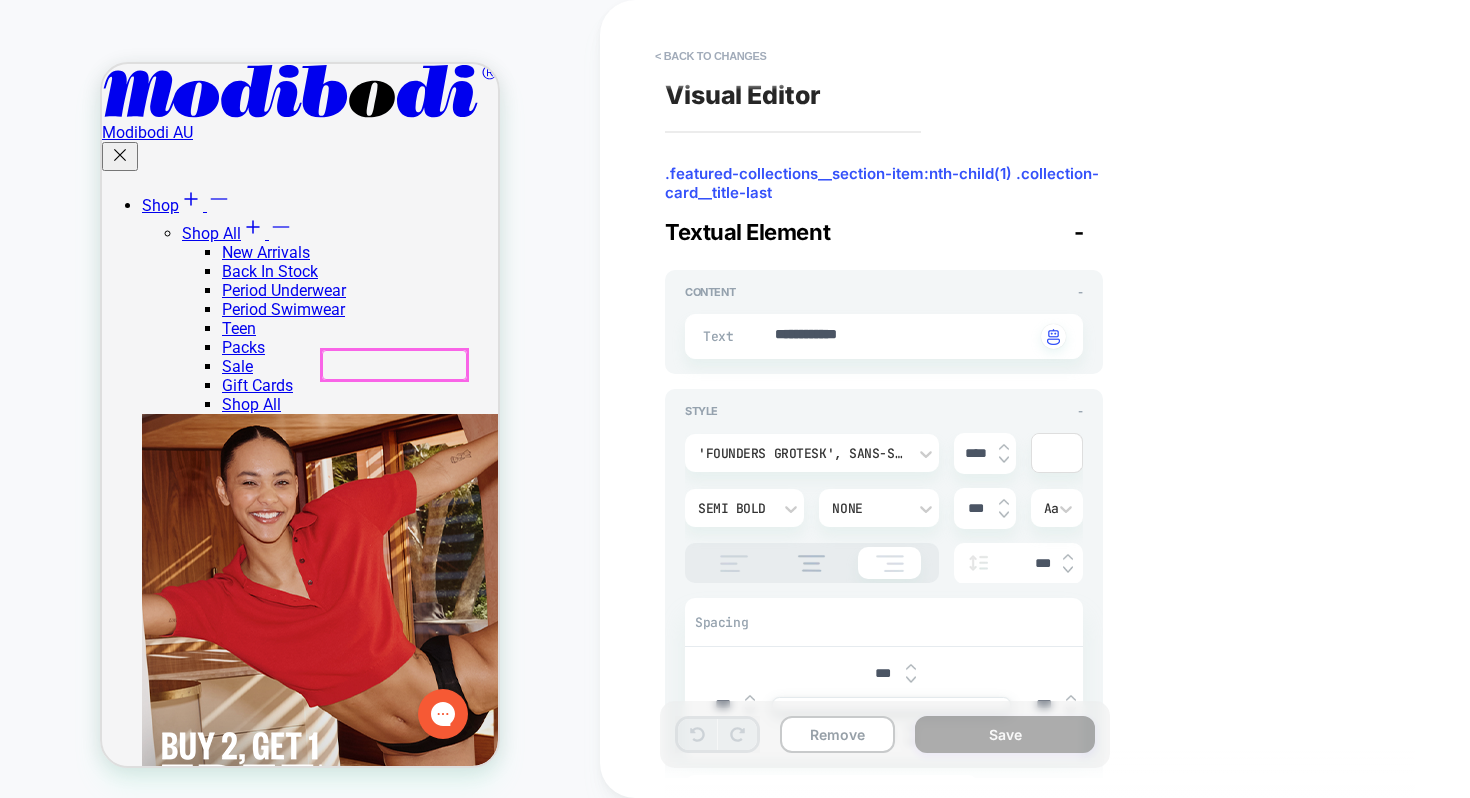 scroll, scrollTop: 1308, scrollLeft: 0, axis: vertical 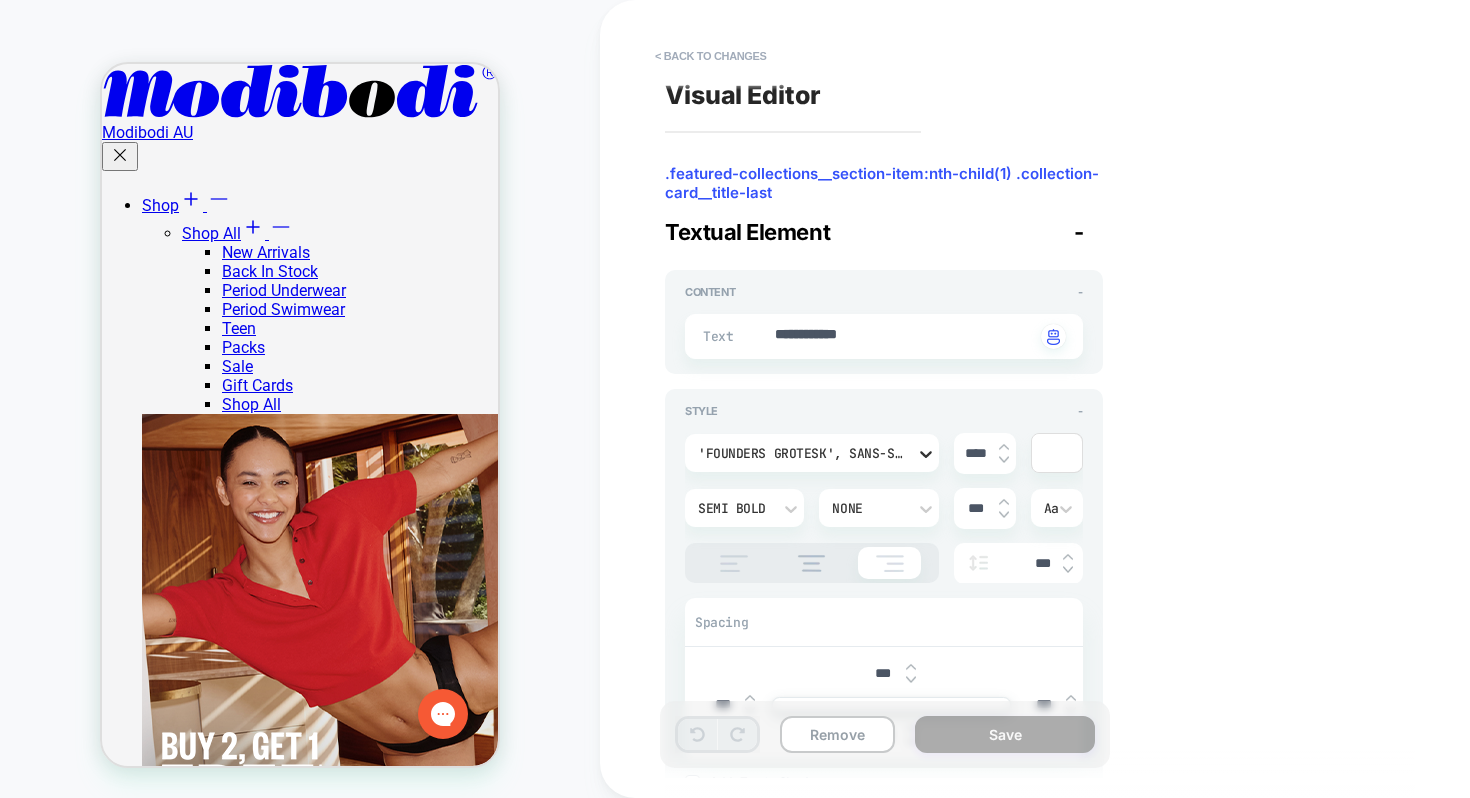 click 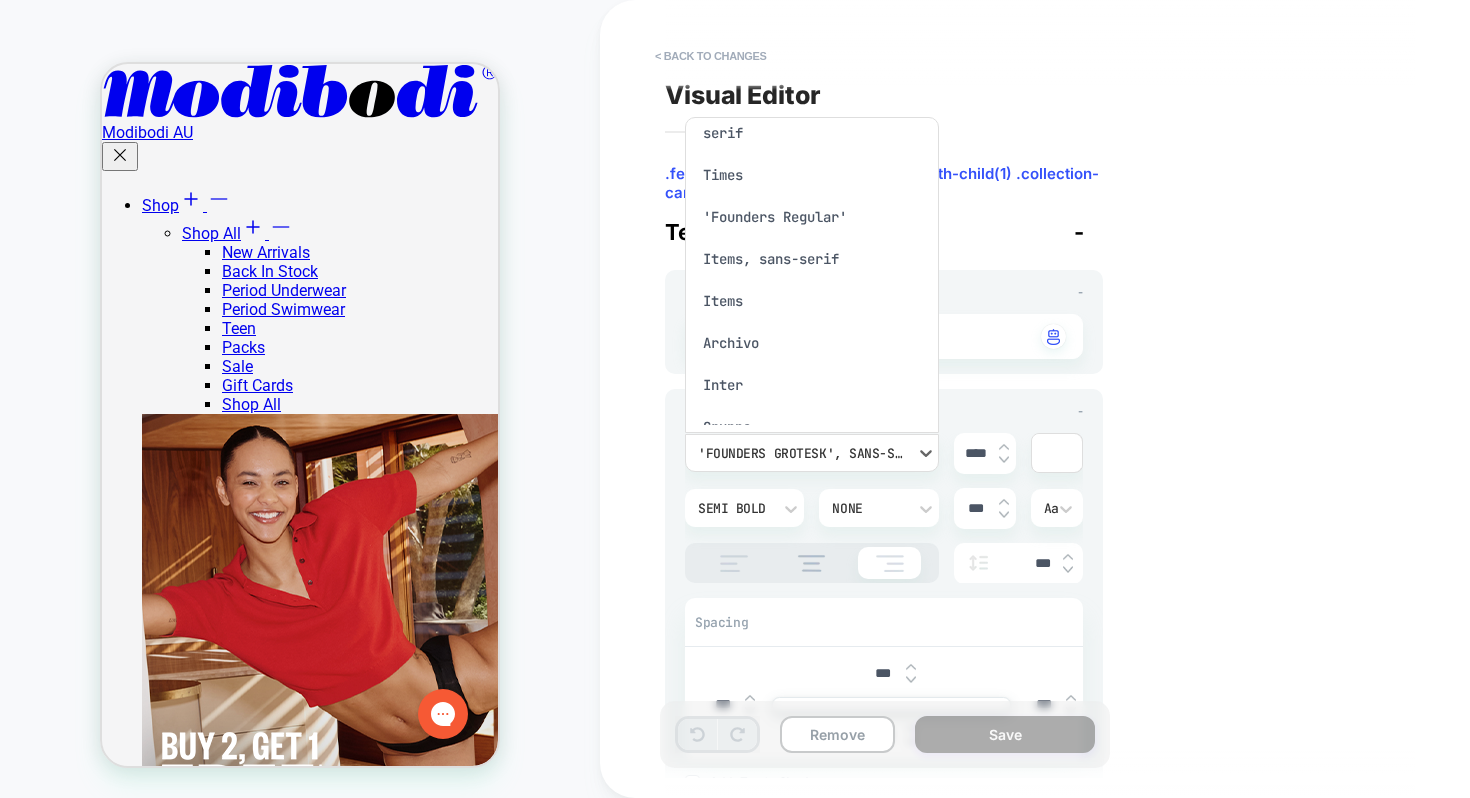 scroll, scrollTop: 0, scrollLeft: 0, axis: both 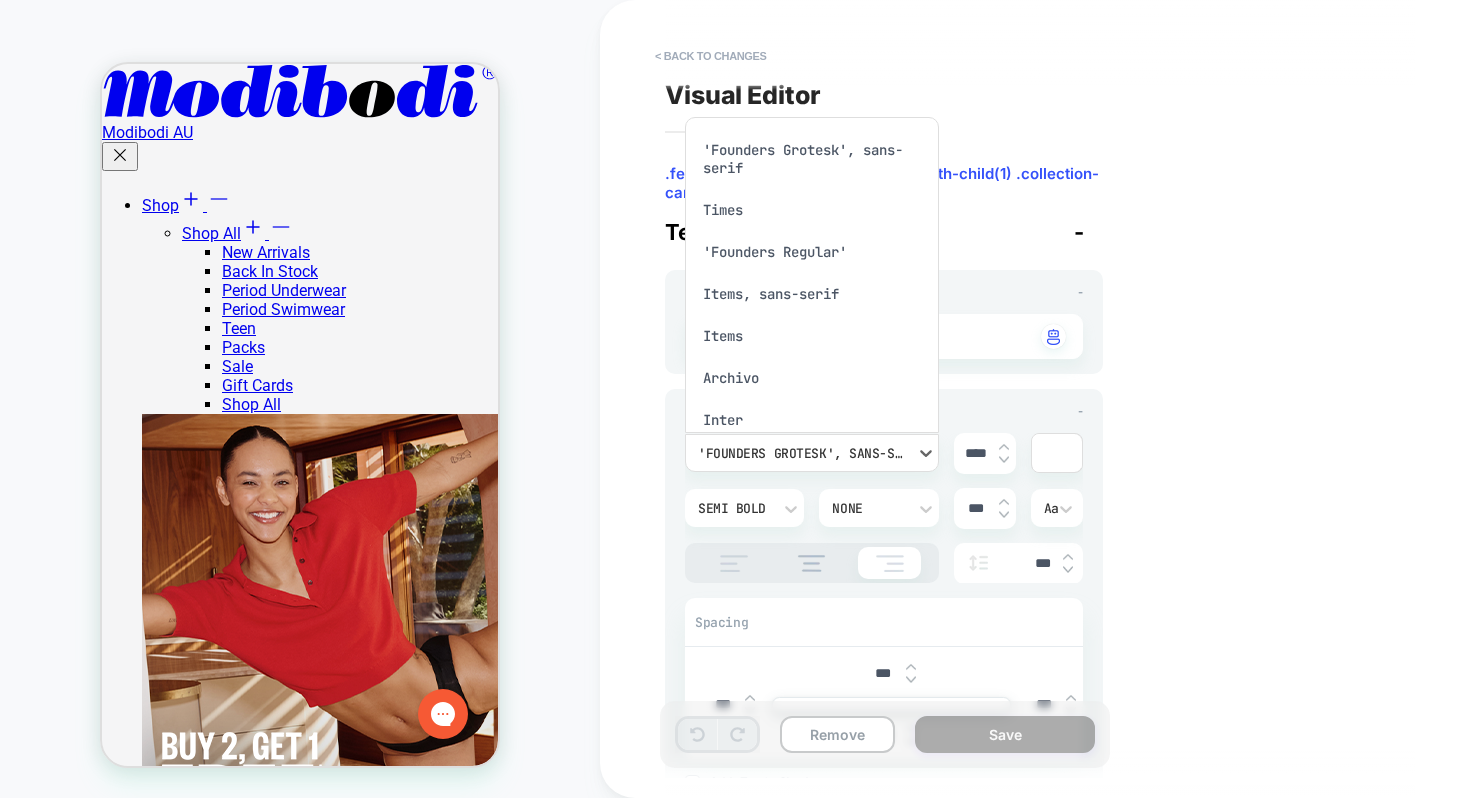 click at bounding box center [735, 399] 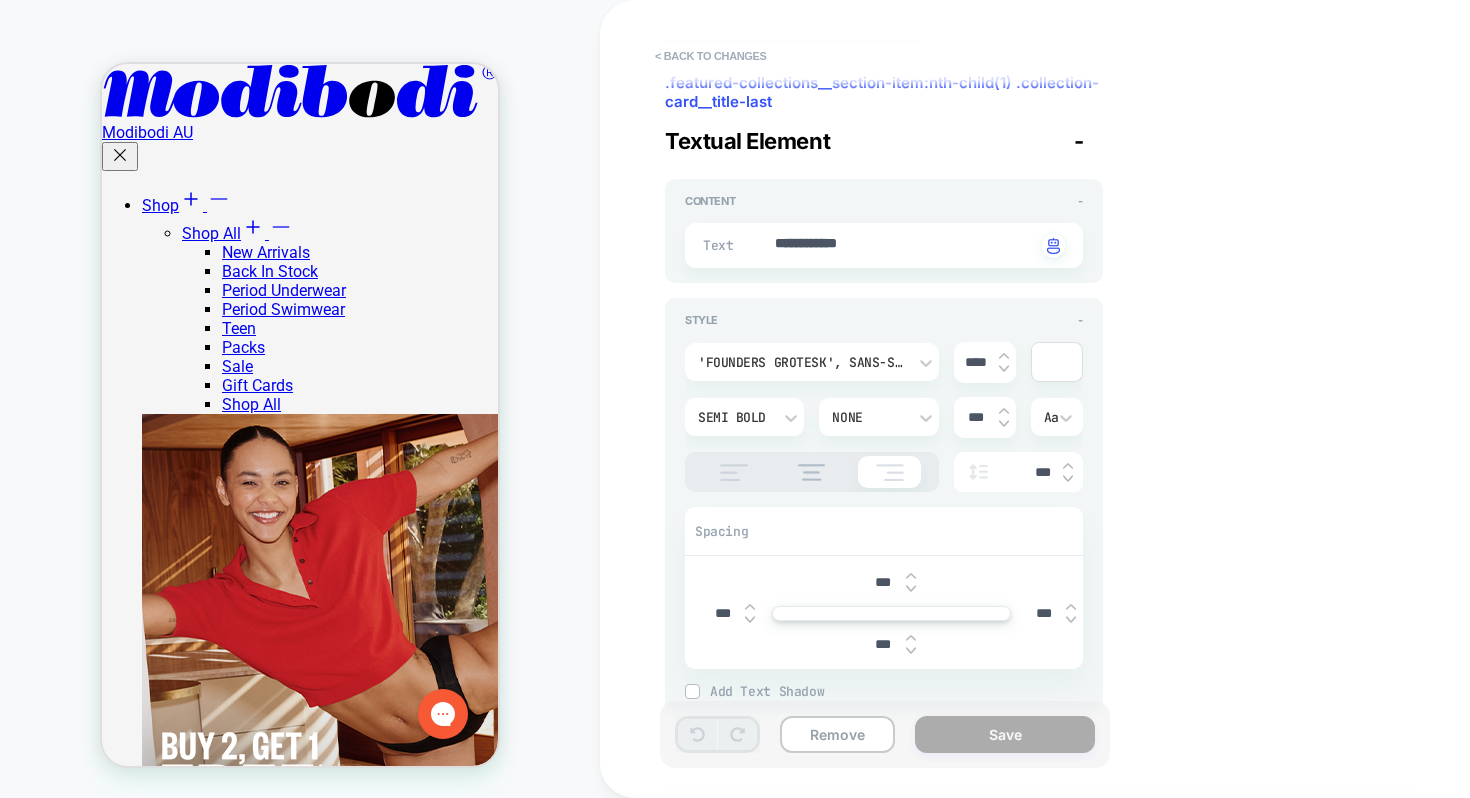 scroll, scrollTop: 136, scrollLeft: 0, axis: vertical 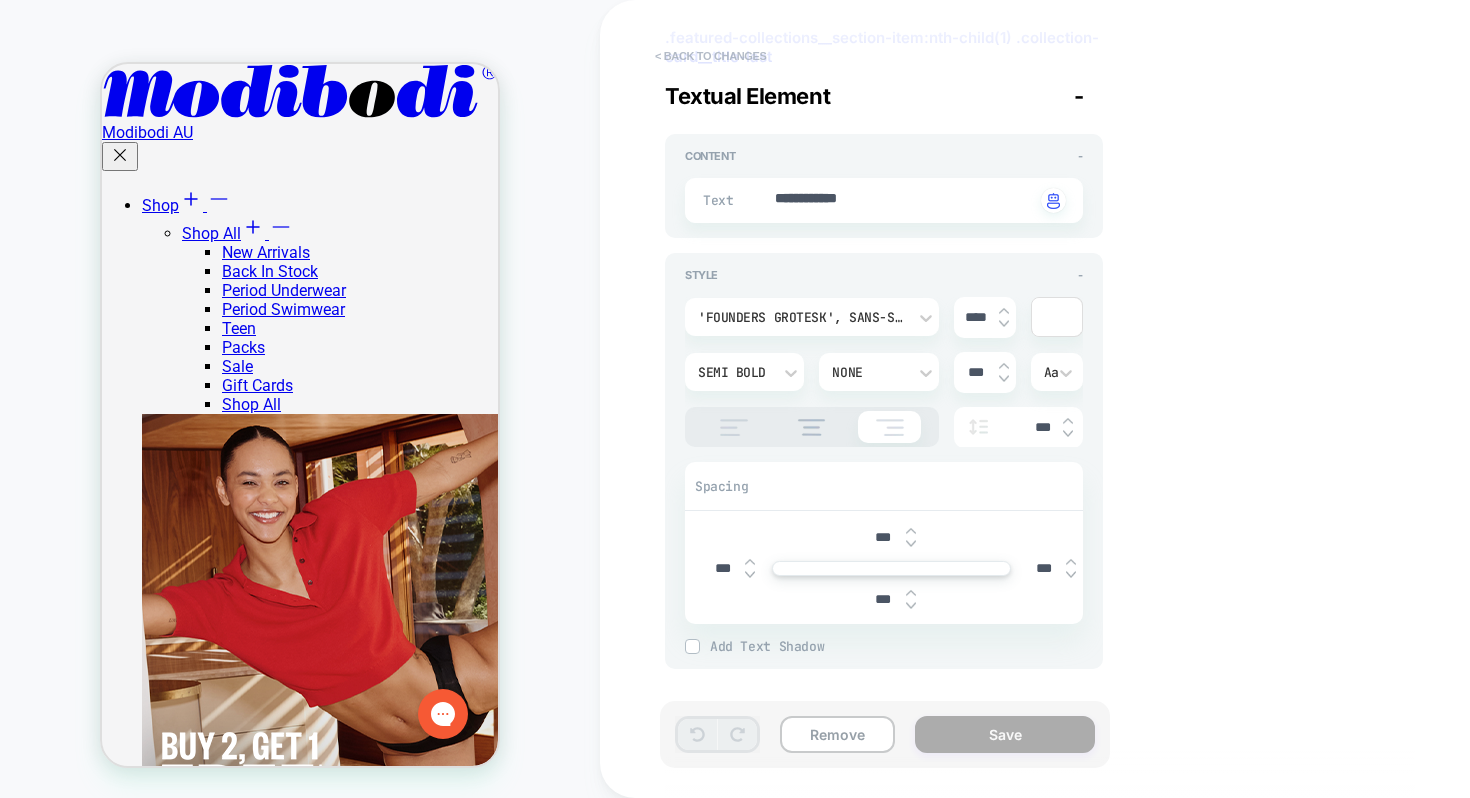 click on "< Back to changes" at bounding box center (711, 56) 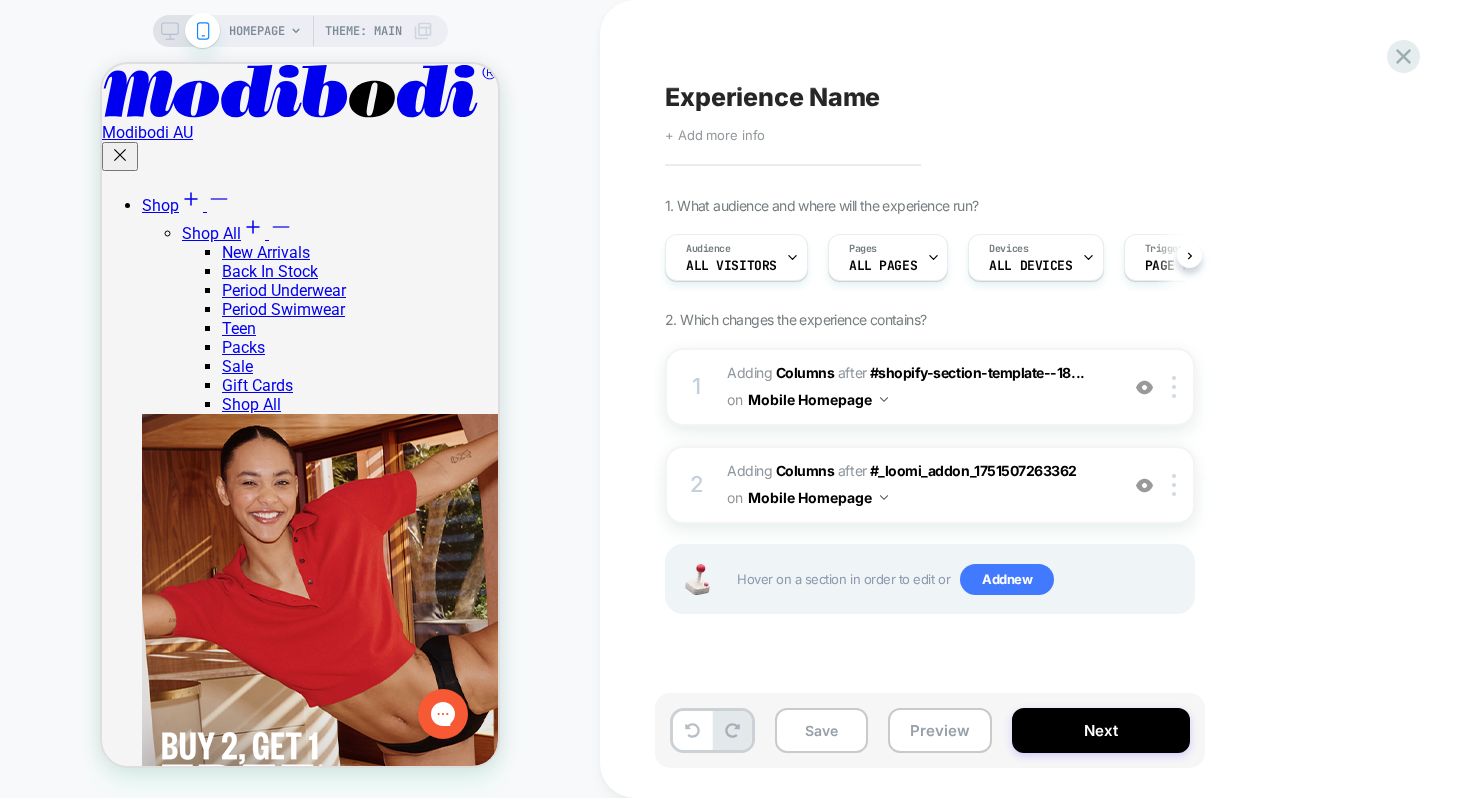 scroll, scrollTop: 0, scrollLeft: 1, axis: horizontal 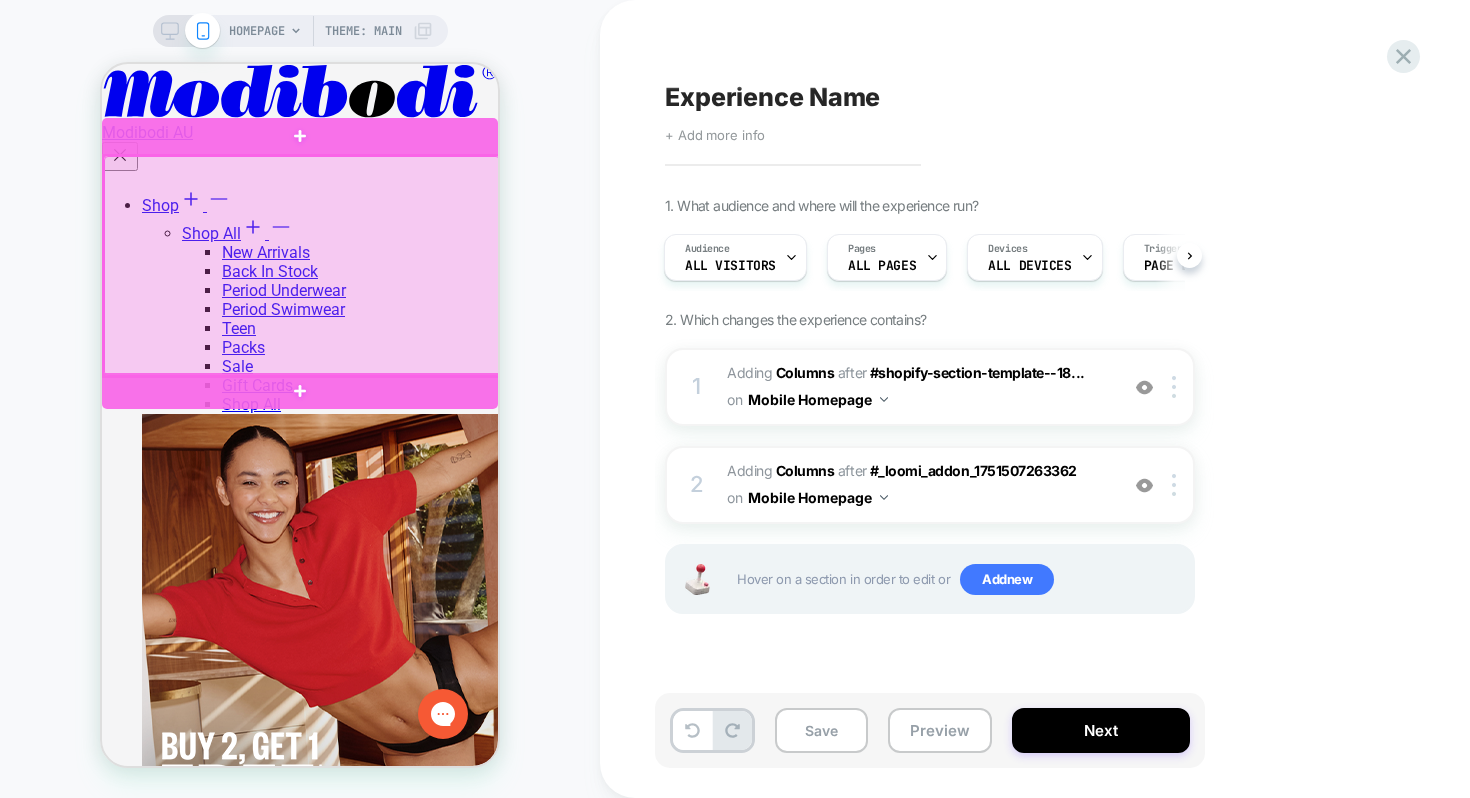 click at bounding box center [302, 266] 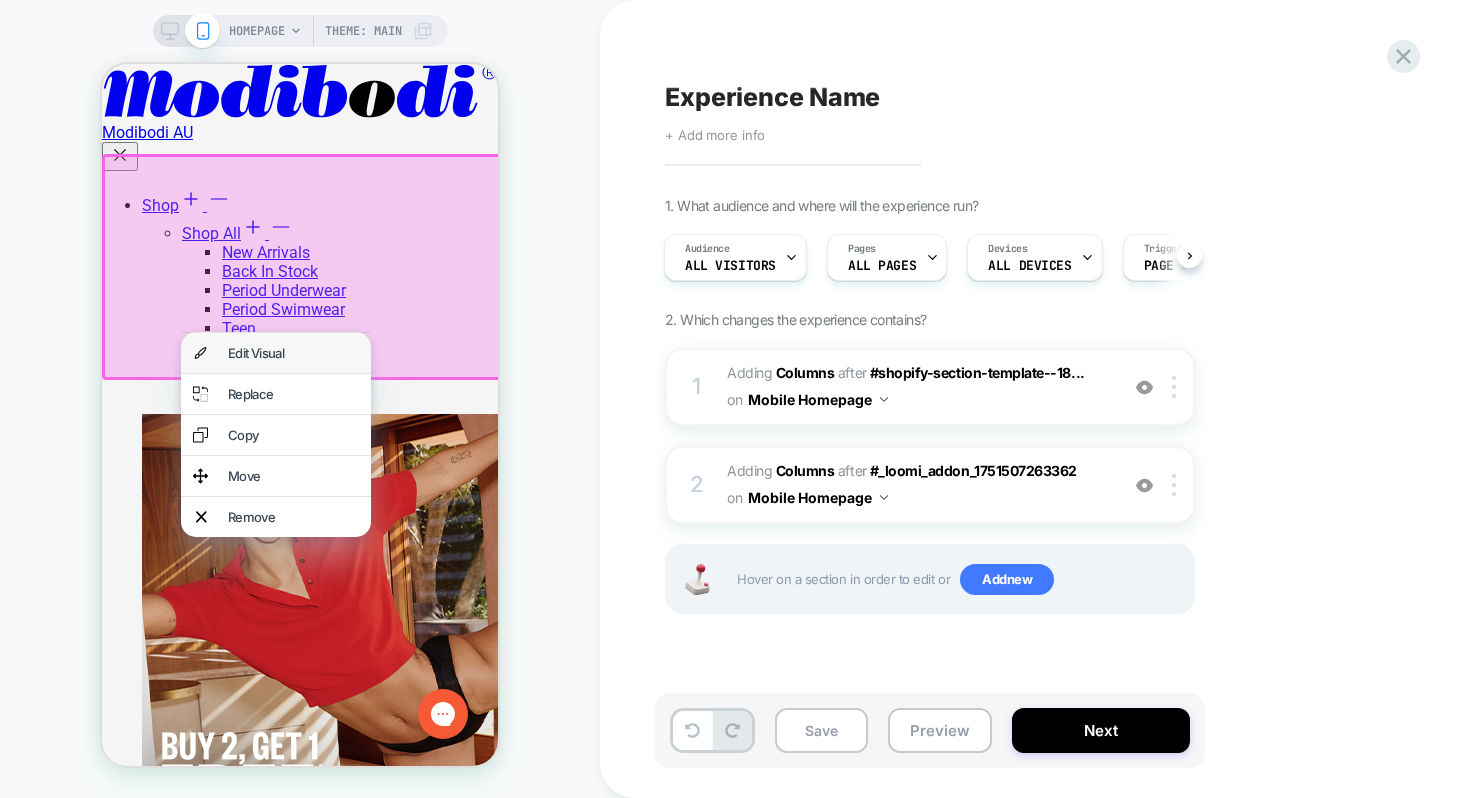 click on "Edit Visual" at bounding box center [293, 353] 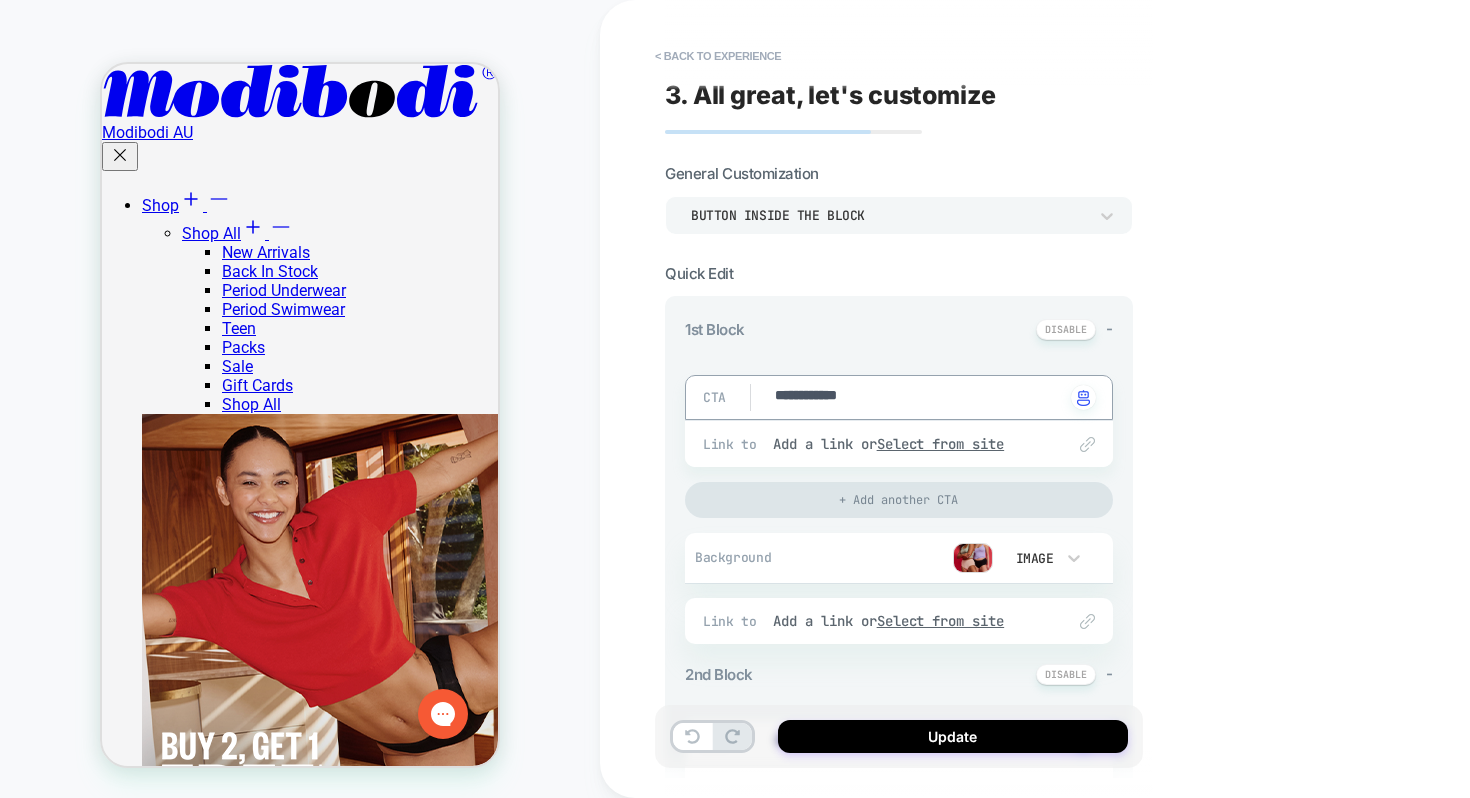 click on "**********" at bounding box center (918, 397) 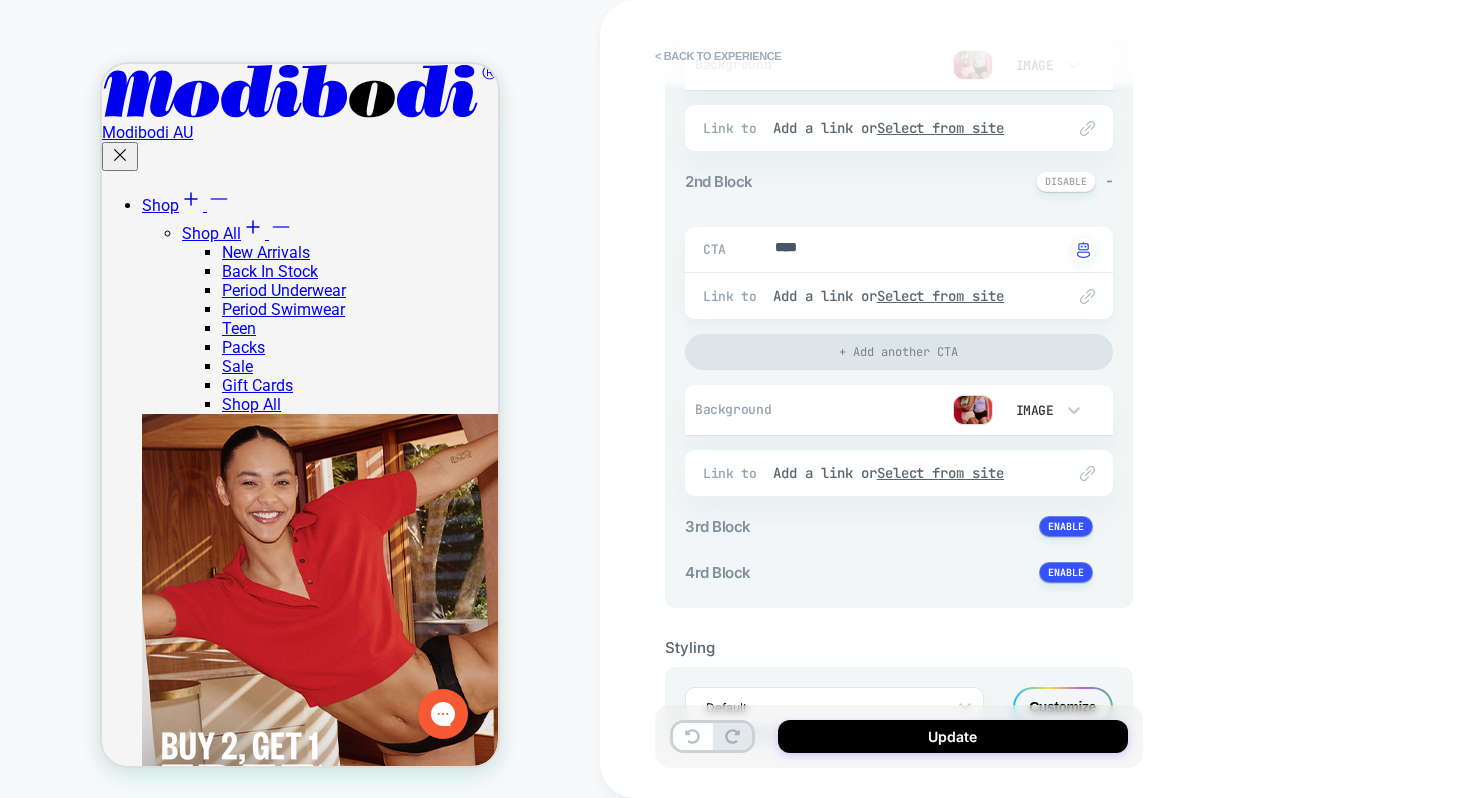 scroll, scrollTop: 570, scrollLeft: 0, axis: vertical 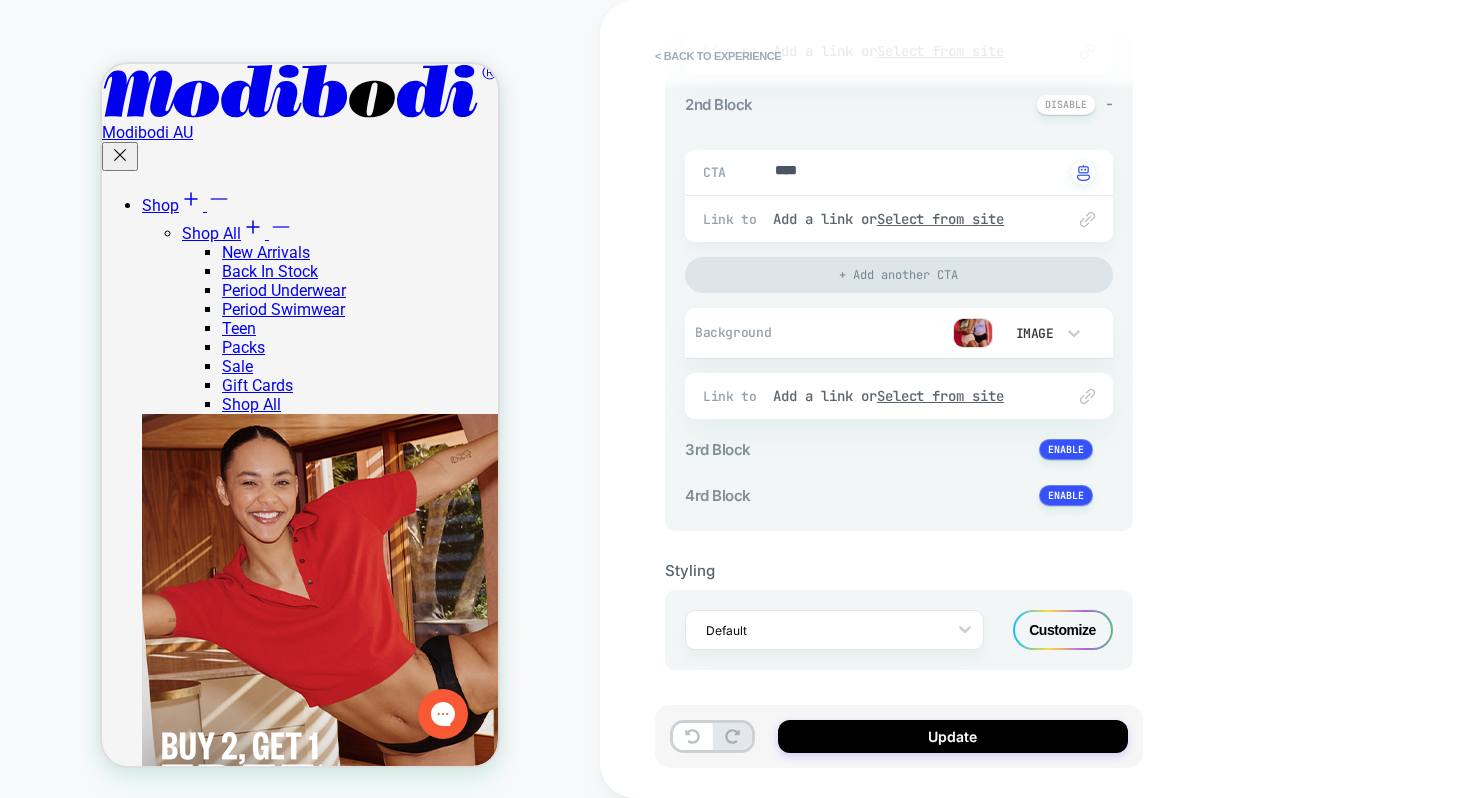 click on "Customize" at bounding box center [1063, 630] 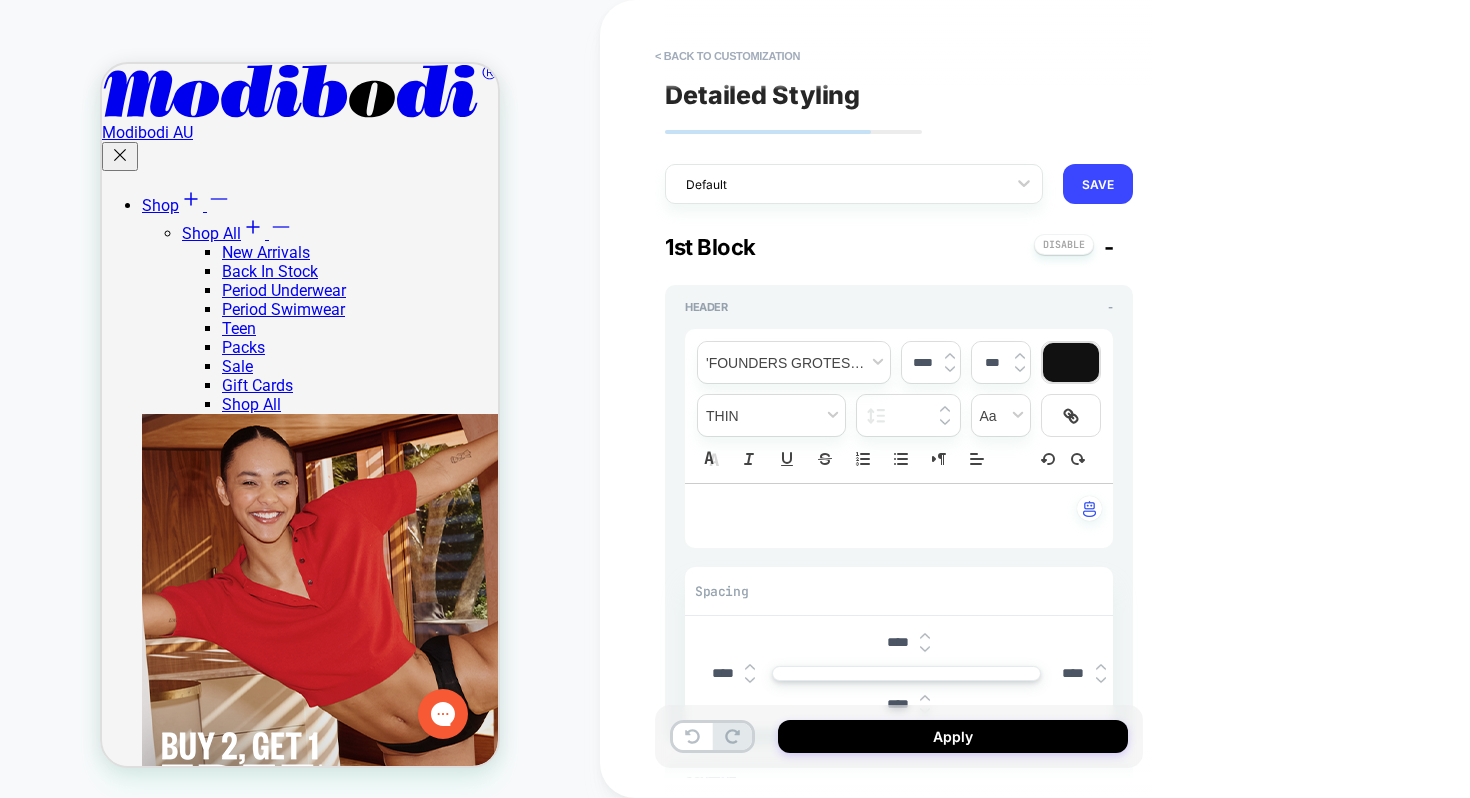 type on "*" 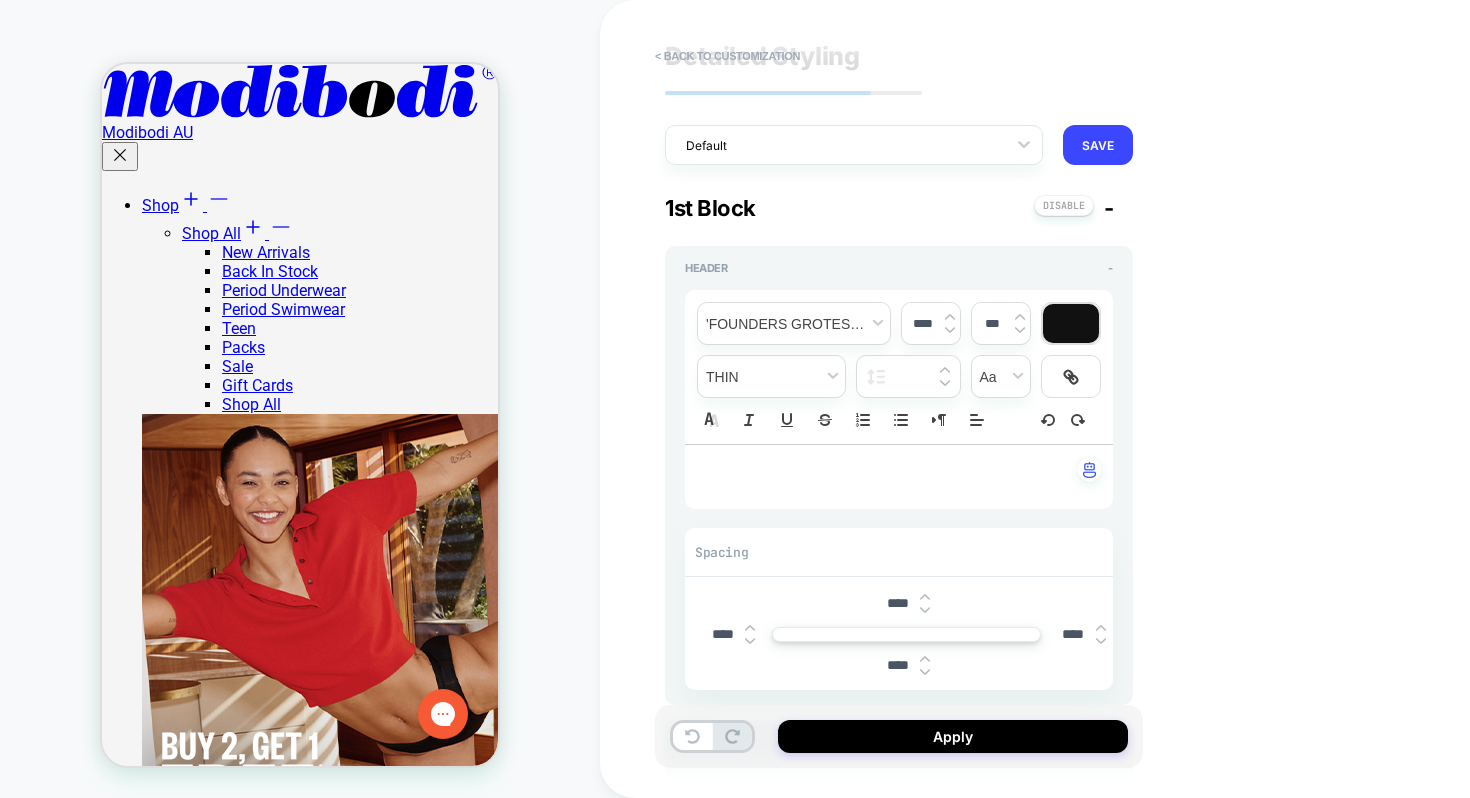 scroll, scrollTop: 40, scrollLeft: 0, axis: vertical 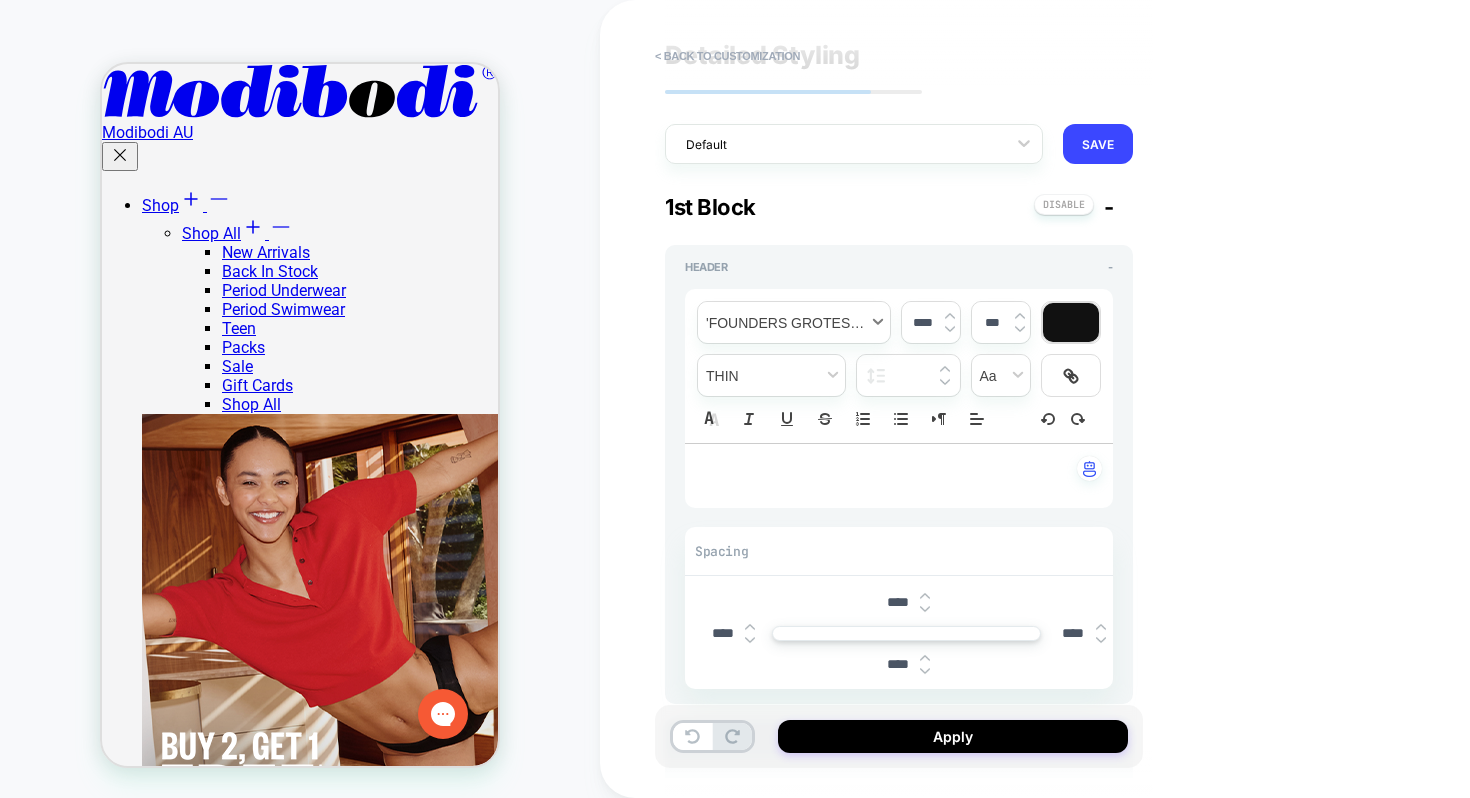 click at bounding box center (794, 322) 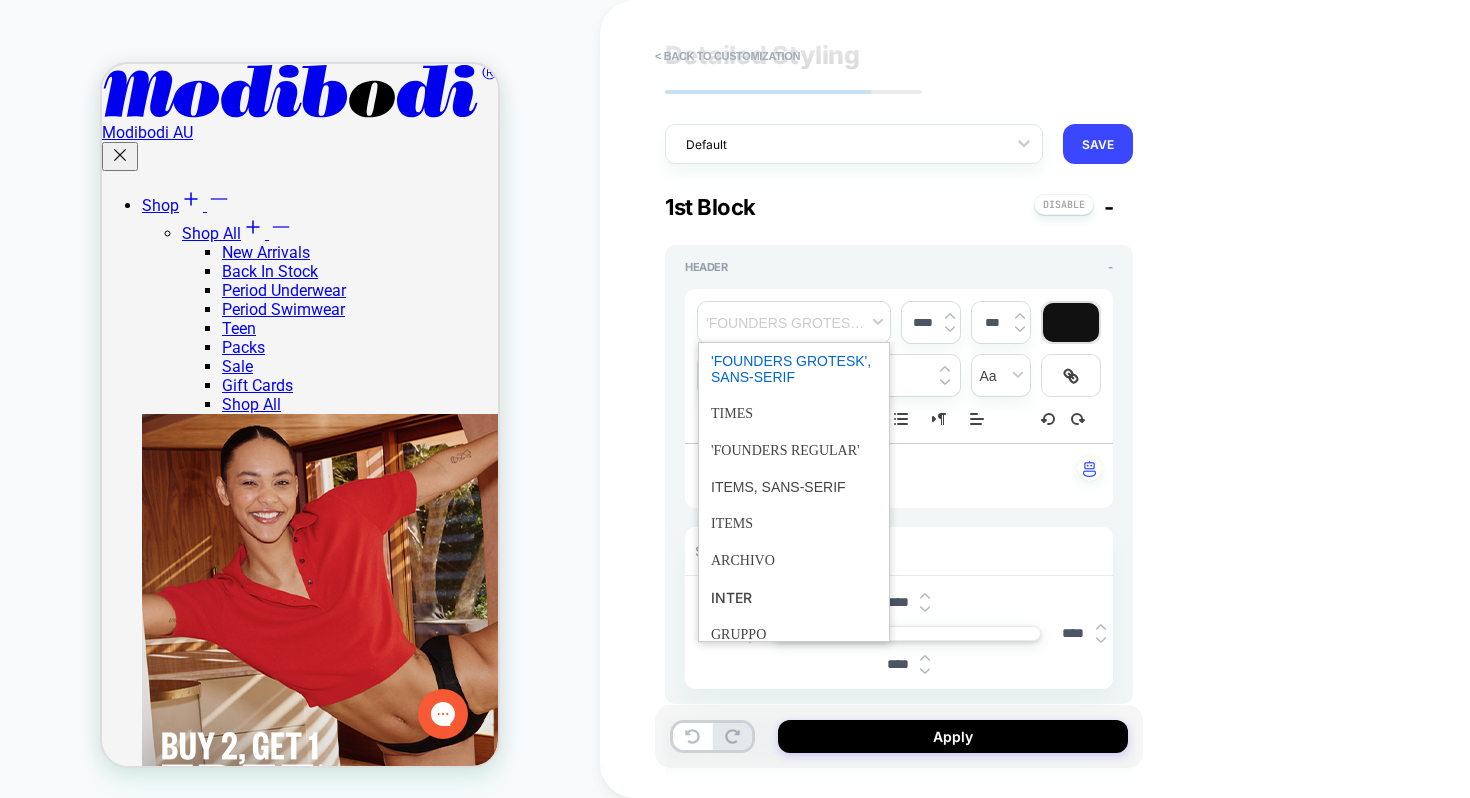 click at bounding box center [794, 369] 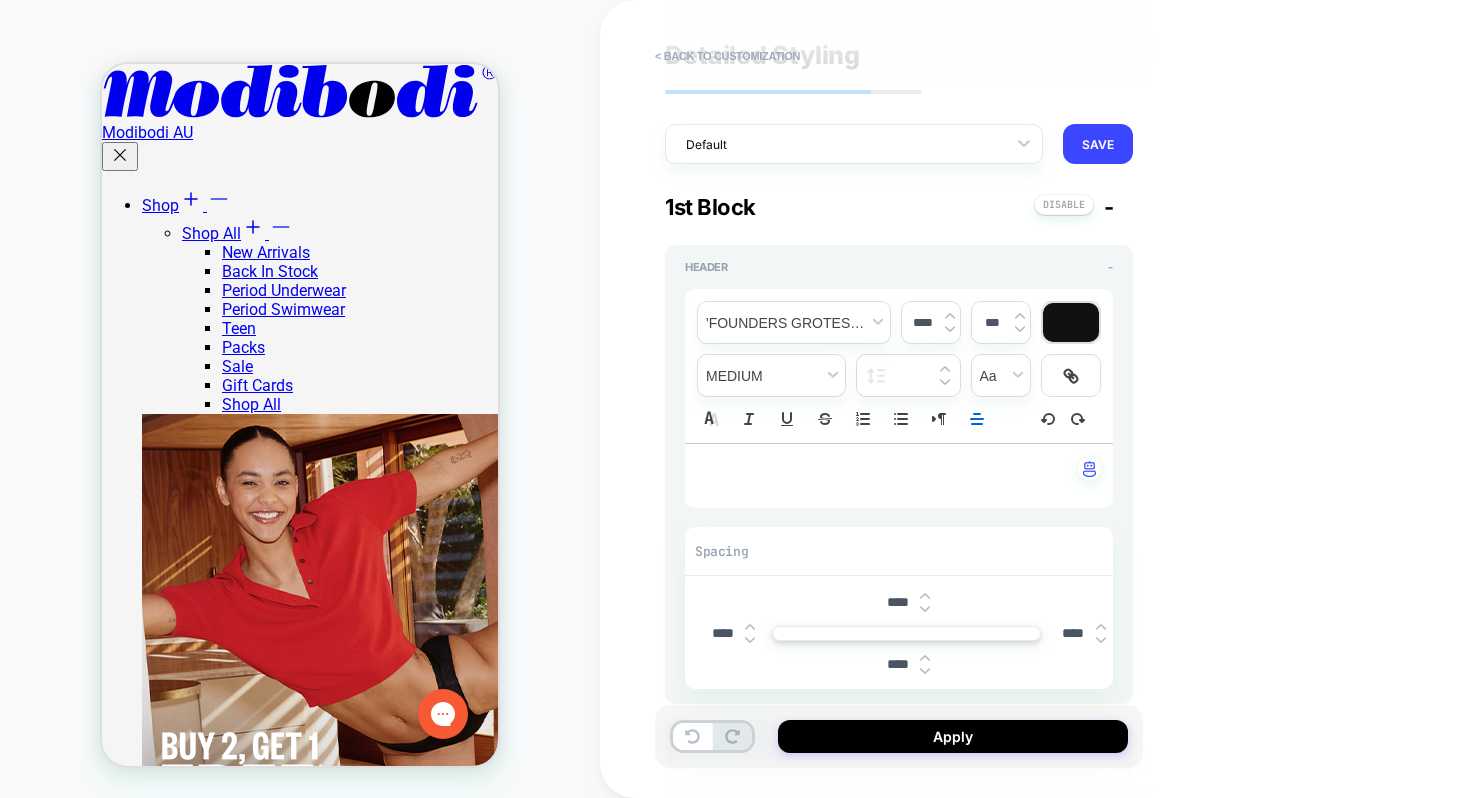 click on "****" at bounding box center [922, 322] 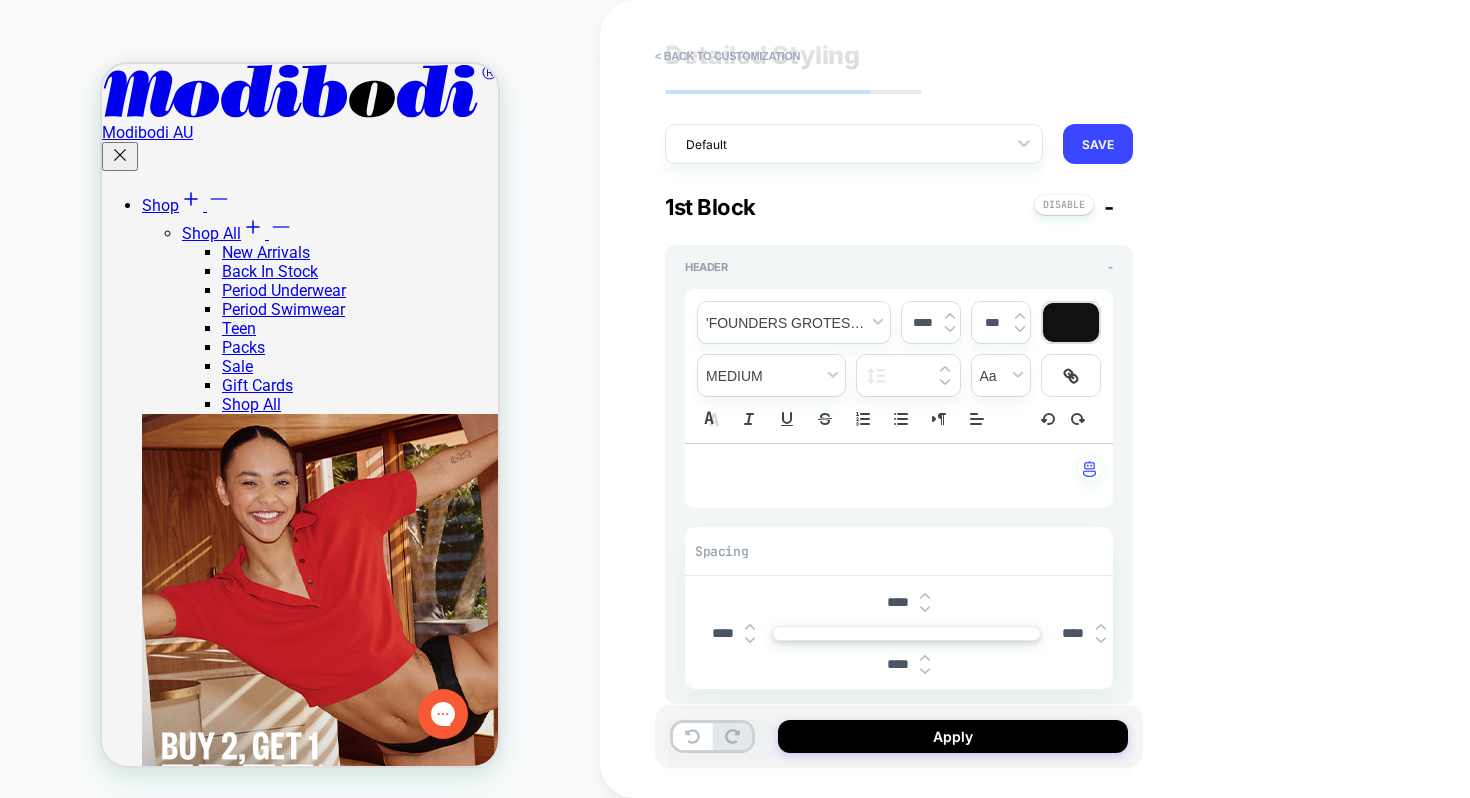click on "****" at bounding box center [922, 322] 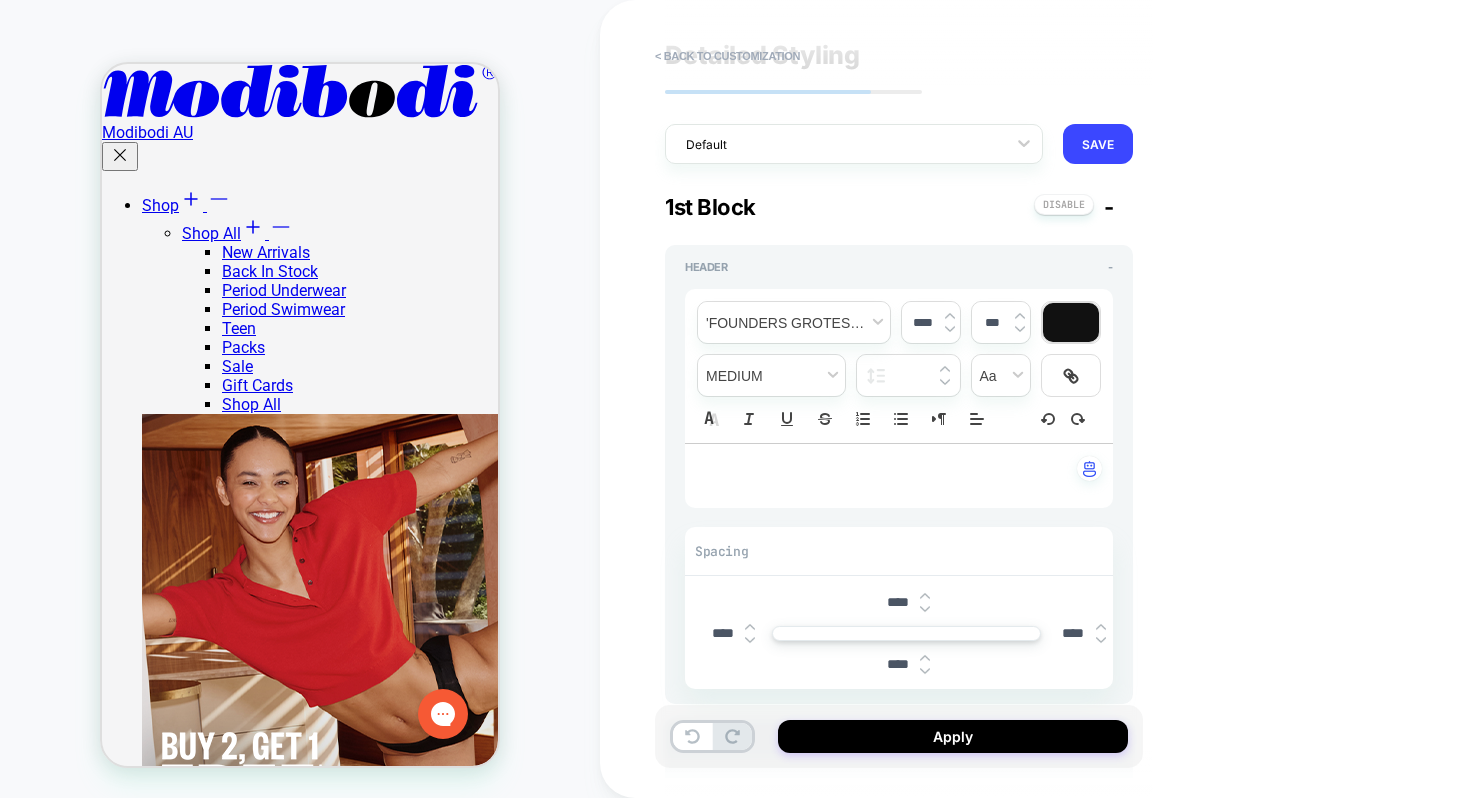 type on "****" 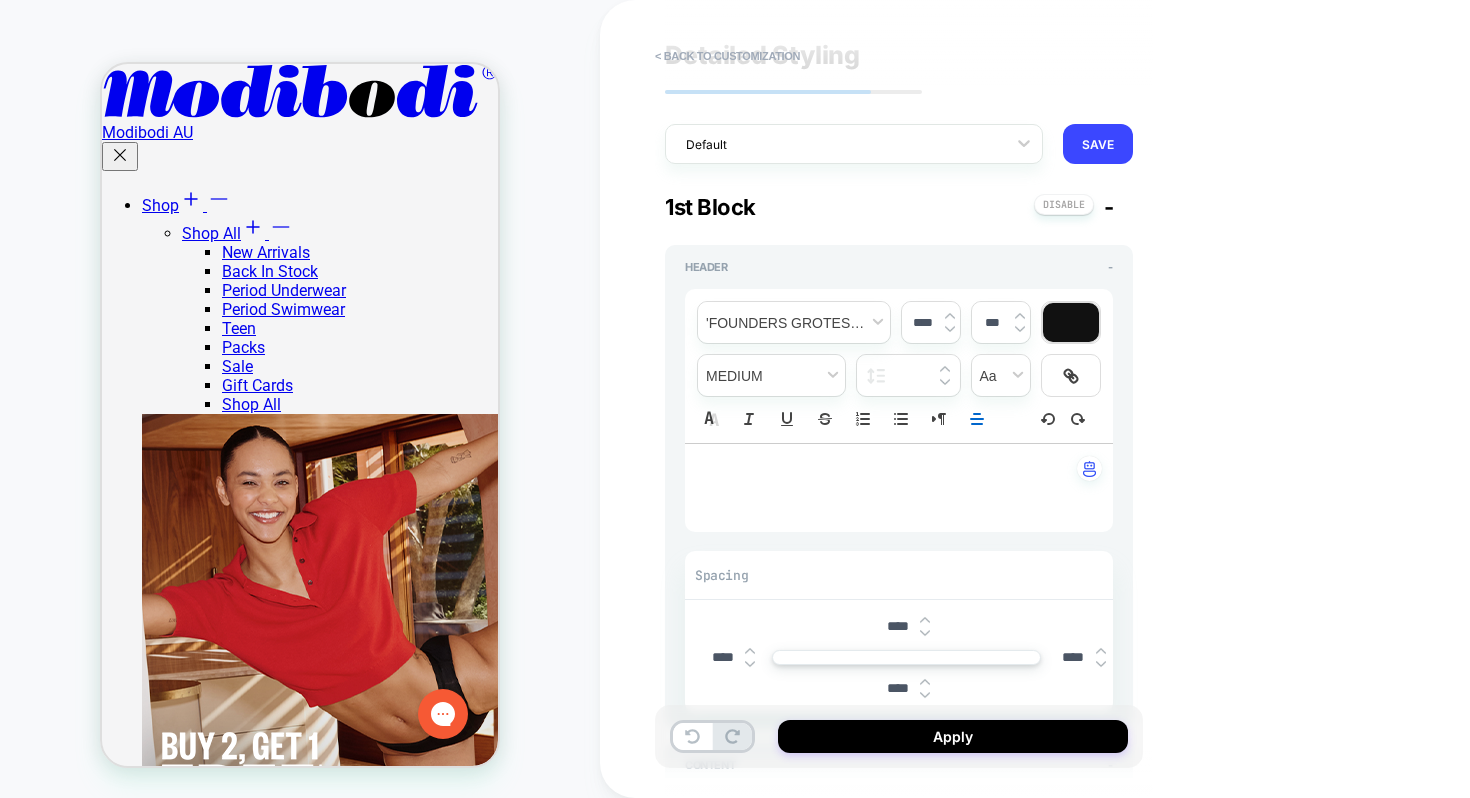 click on "﻿ ﻿" at bounding box center (899, 488) 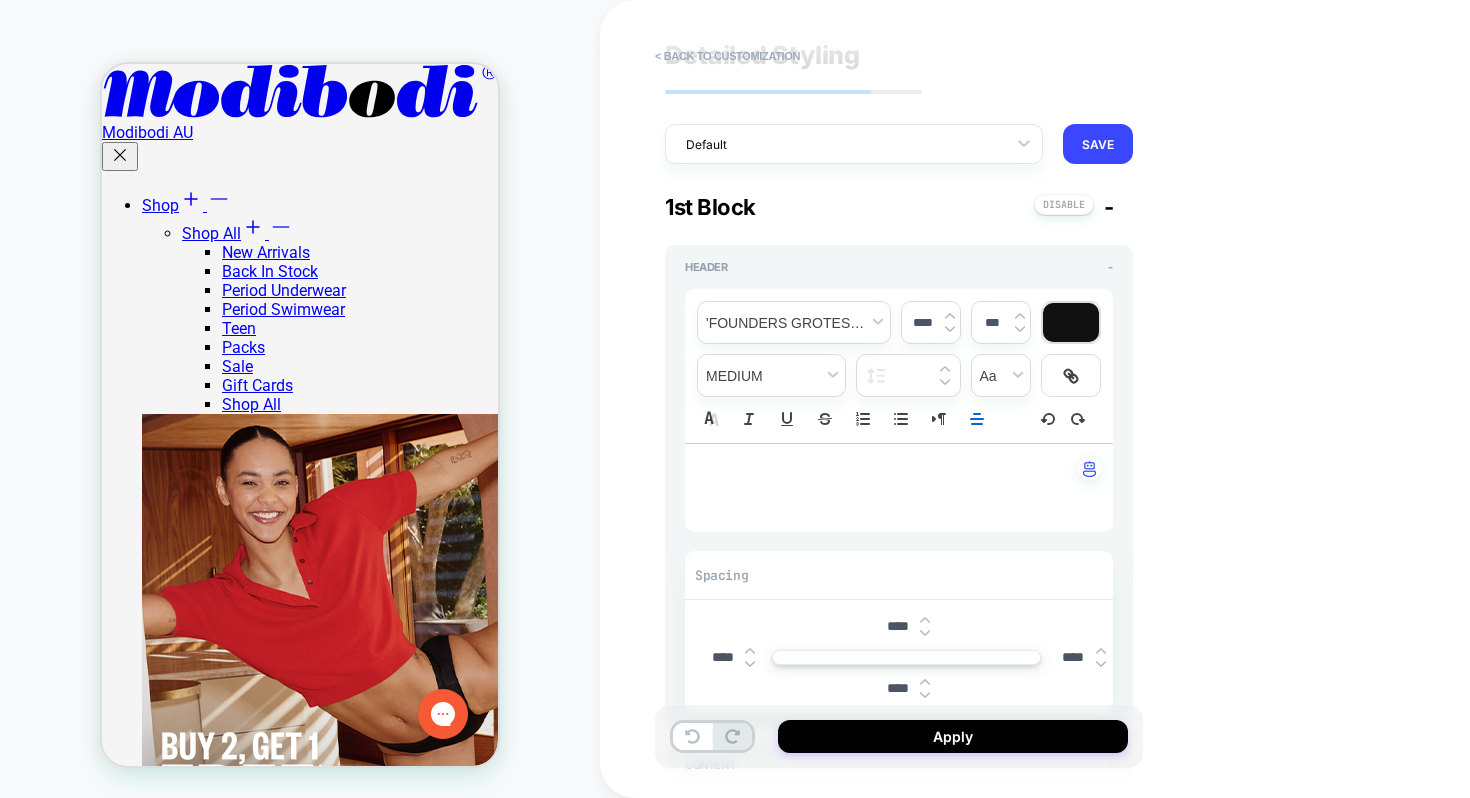 click on "﻿ ﻿" at bounding box center [891, 488] 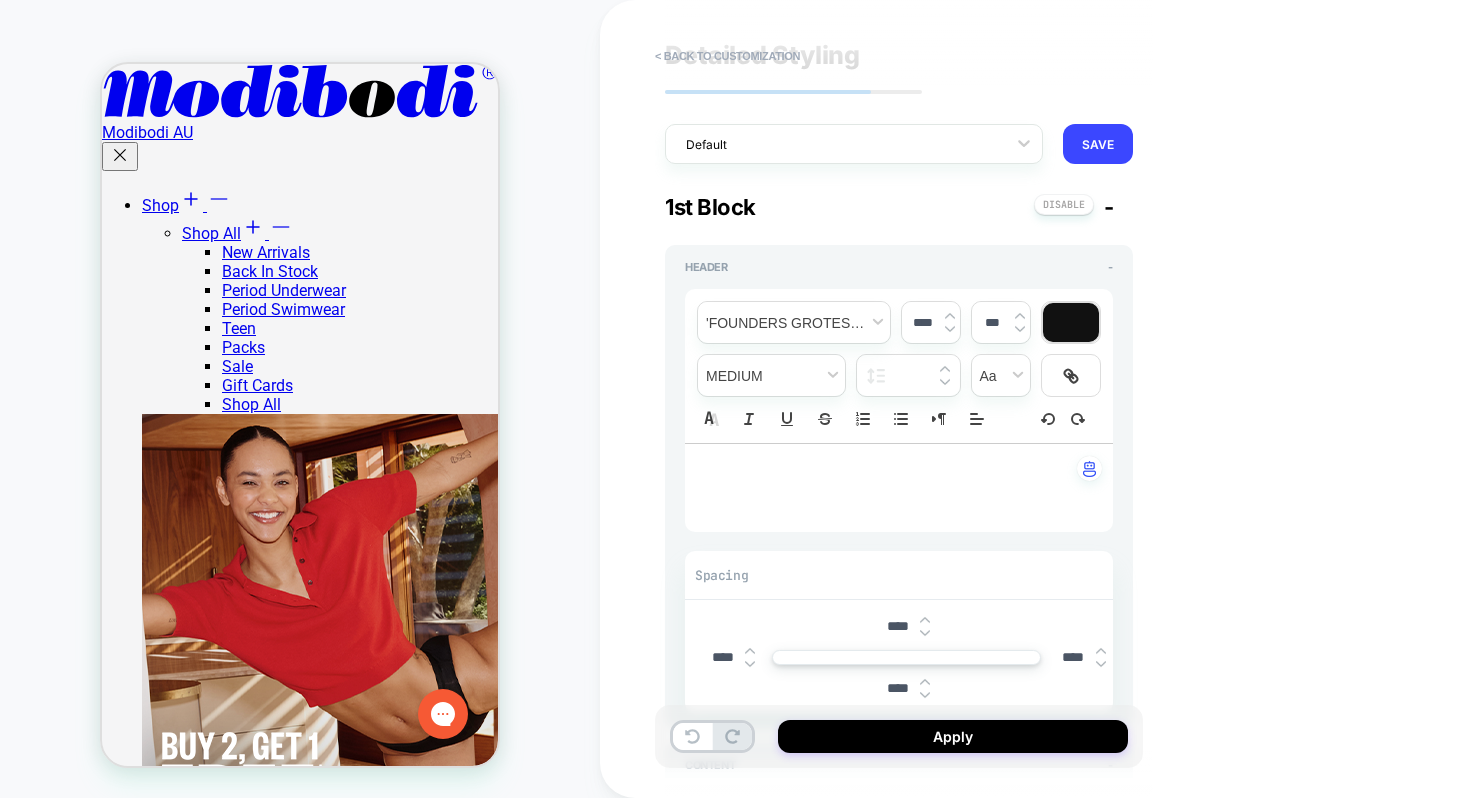 click on "****" at bounding box center [922, 322] 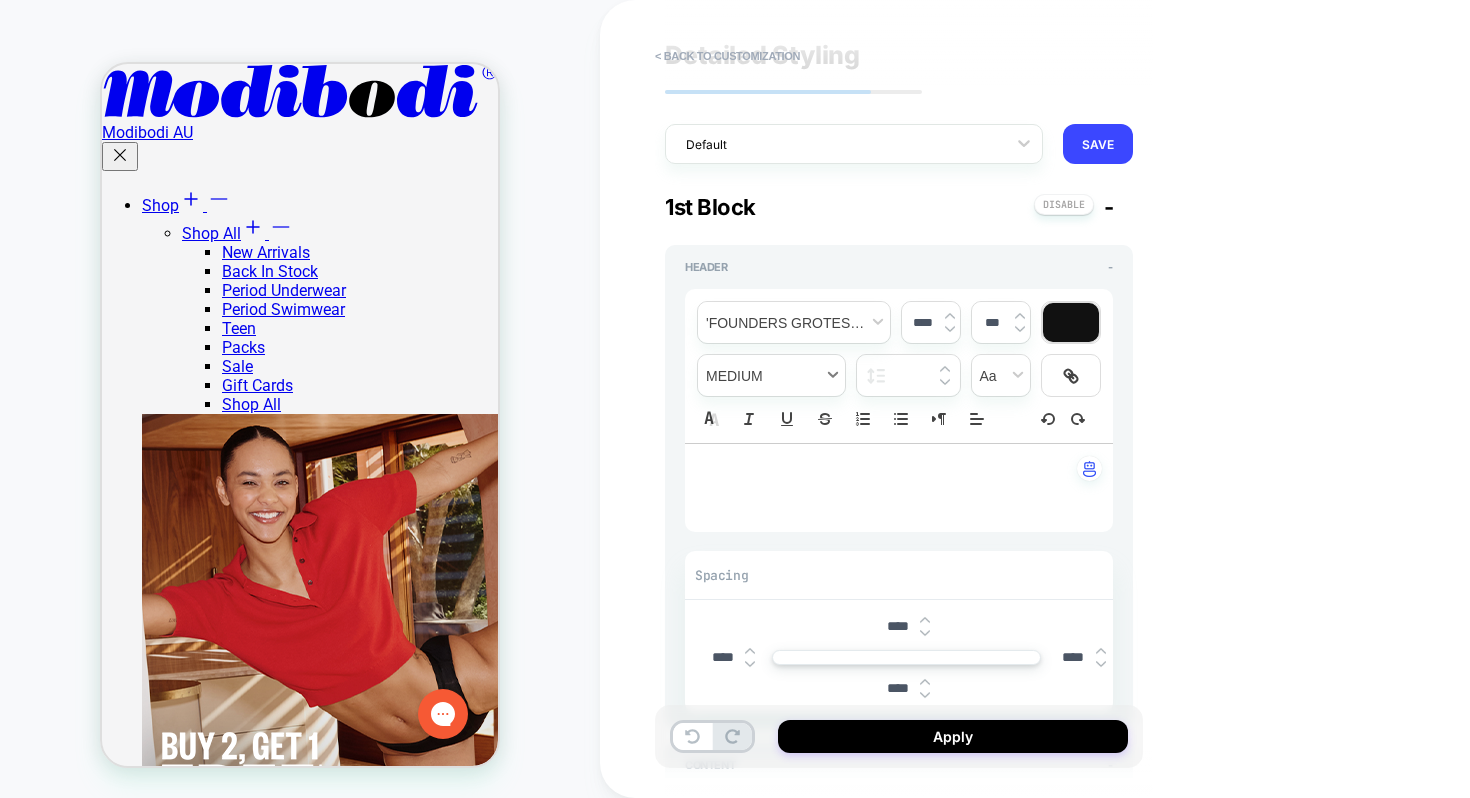 click at bounding box center (771, 375) 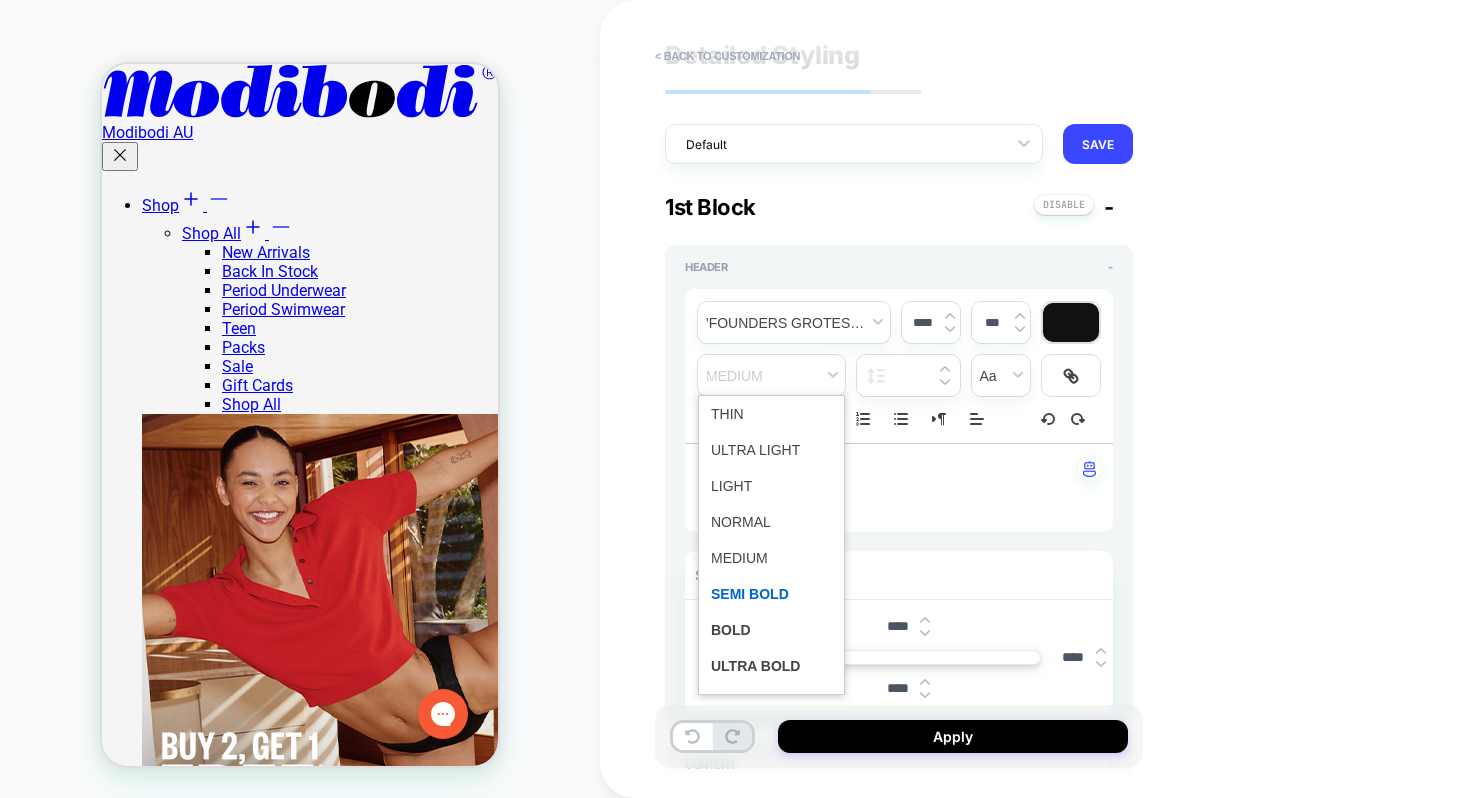 click at bounding box center (771, 594) 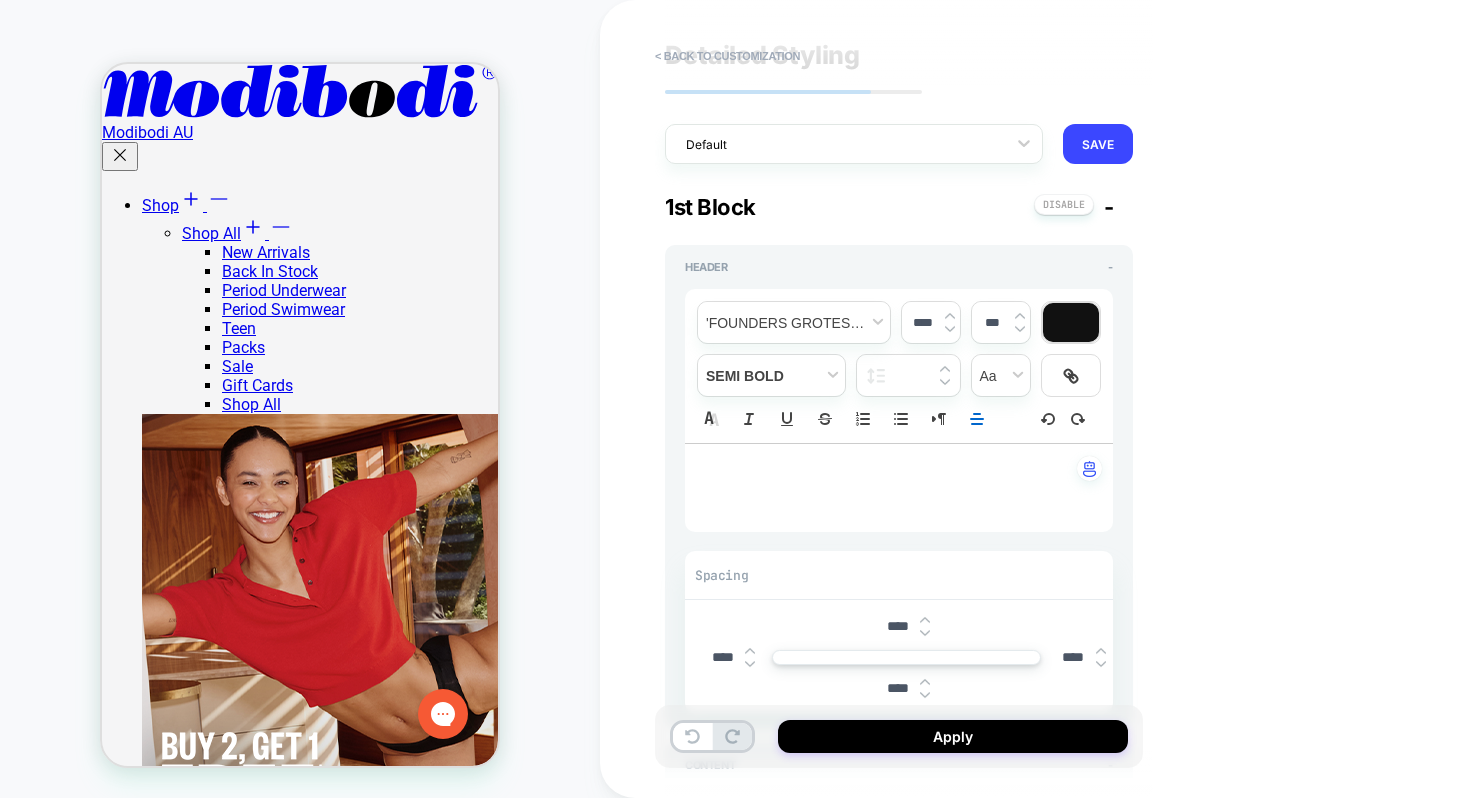 scroll, scrollTop: 239, scrollLeft: 0, axis: vertical 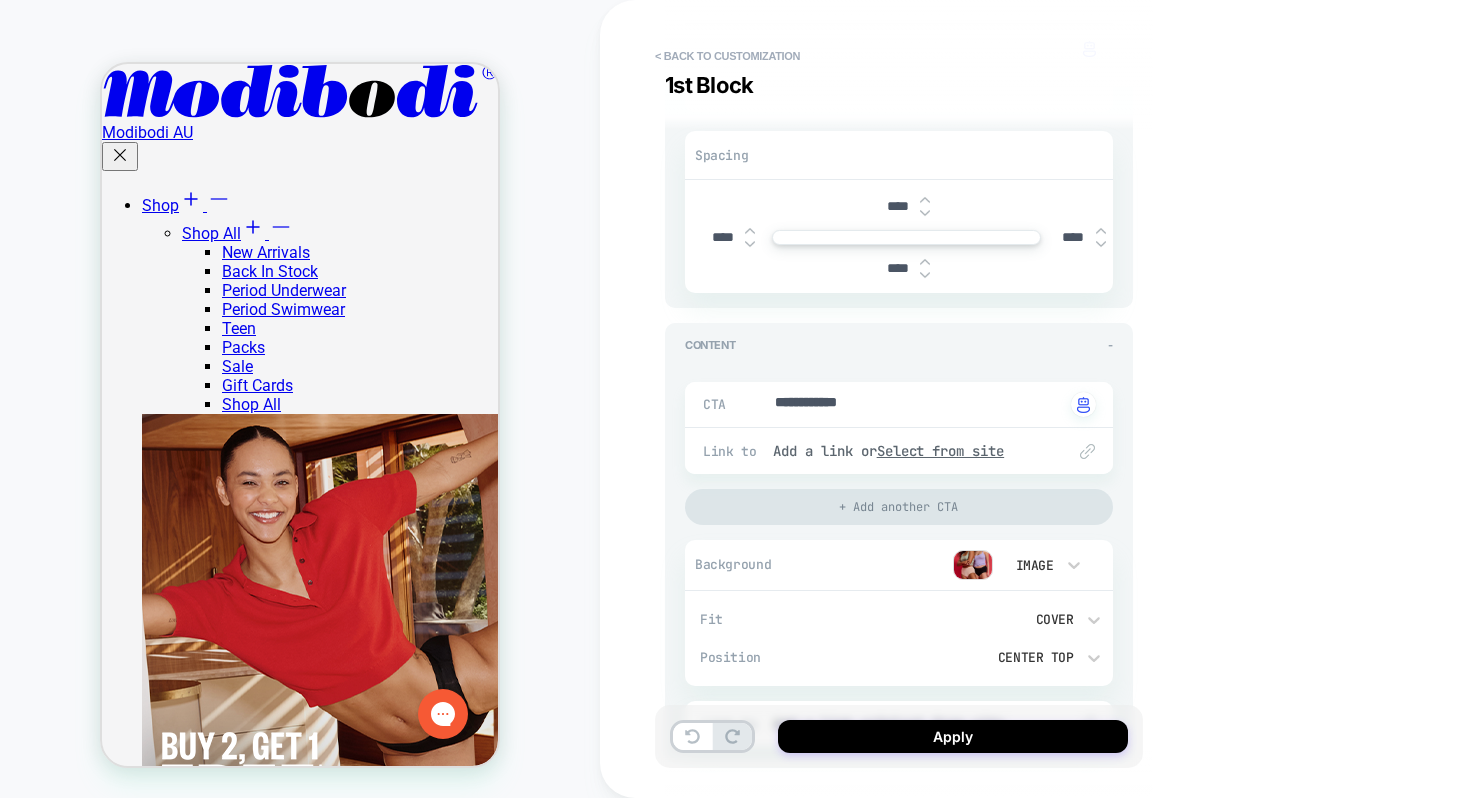 type on "*" 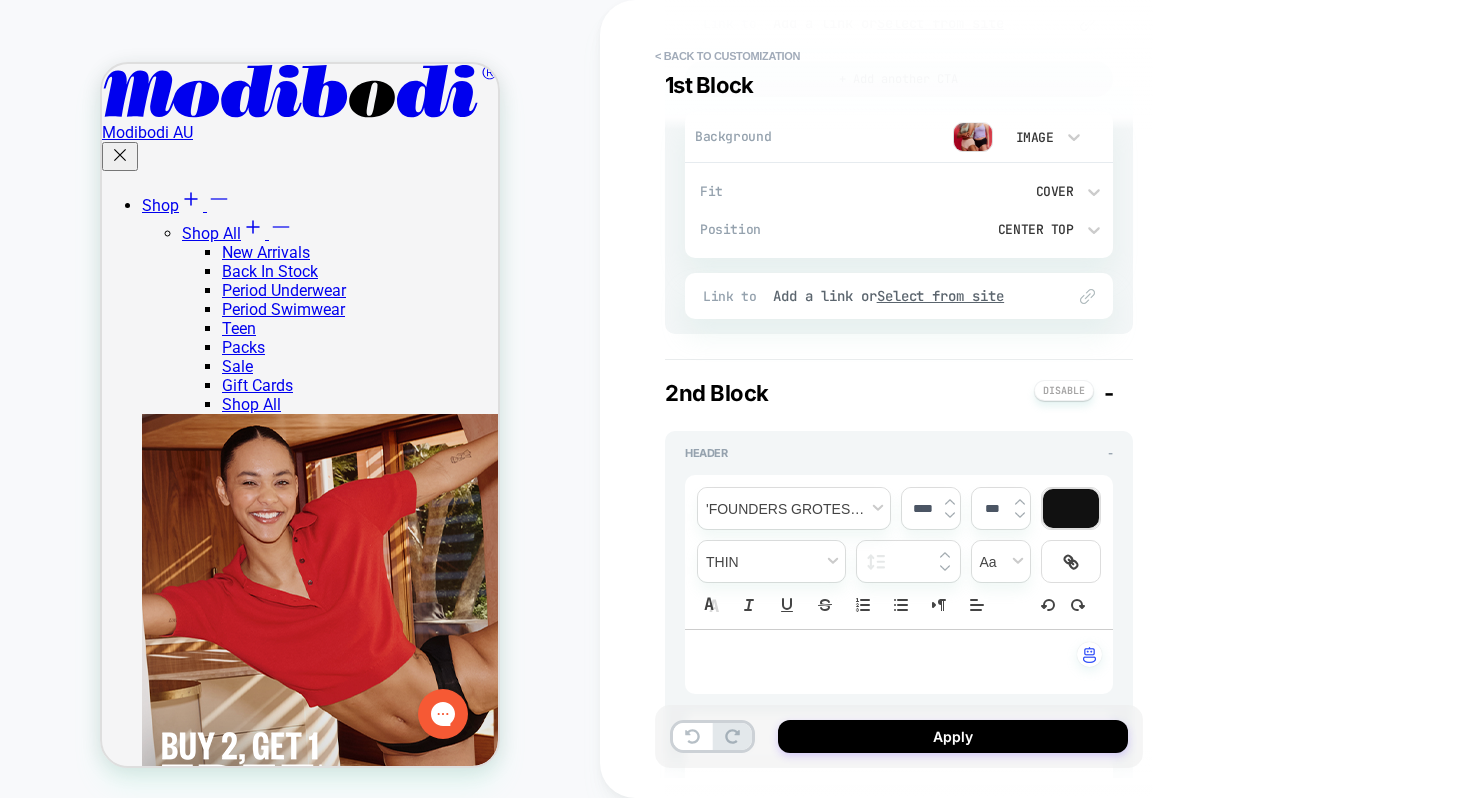scroll, scrollTop: 1062, scrollLeft: 0, axis: vertical 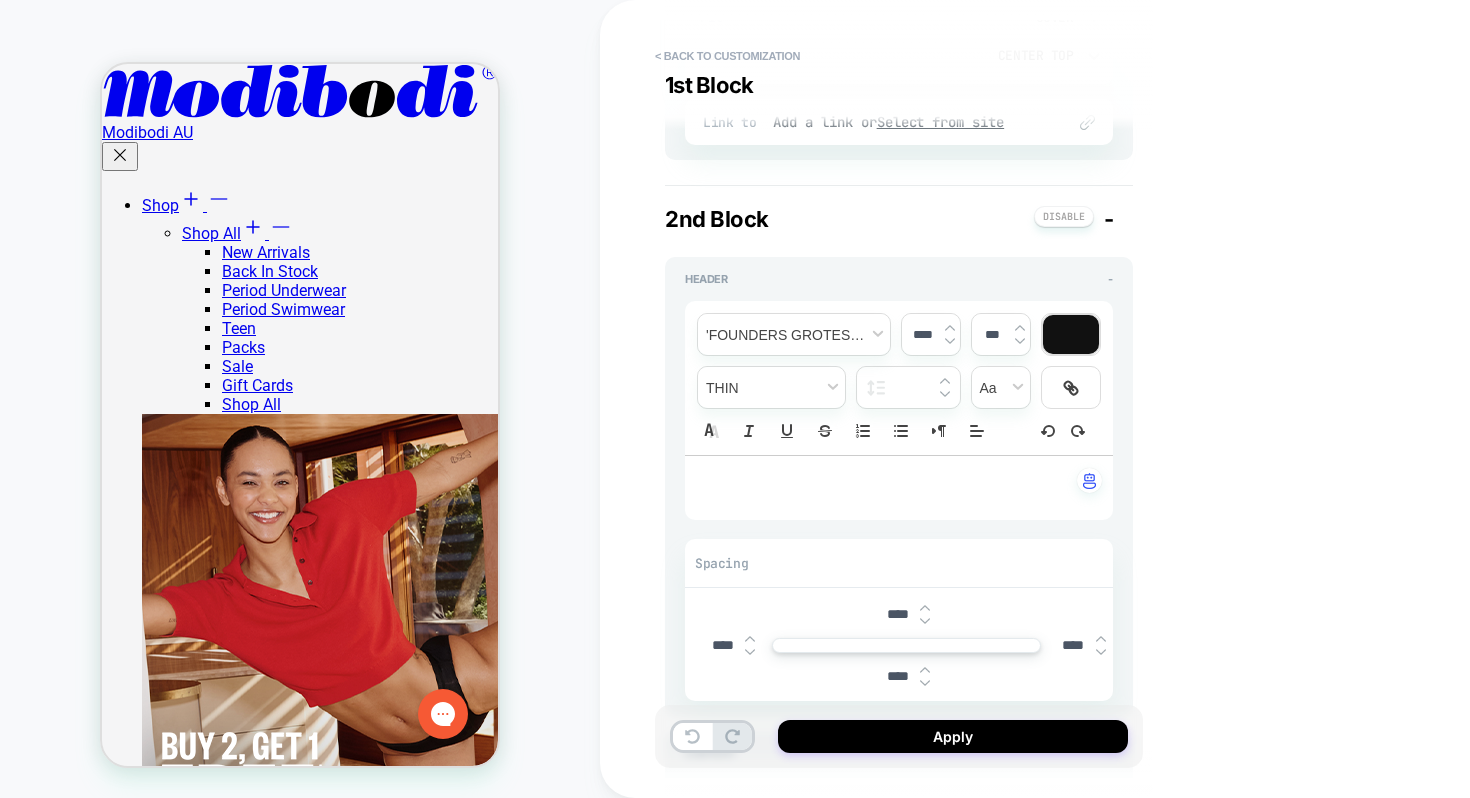 click on "﻿" at bounding box center [891, 488] 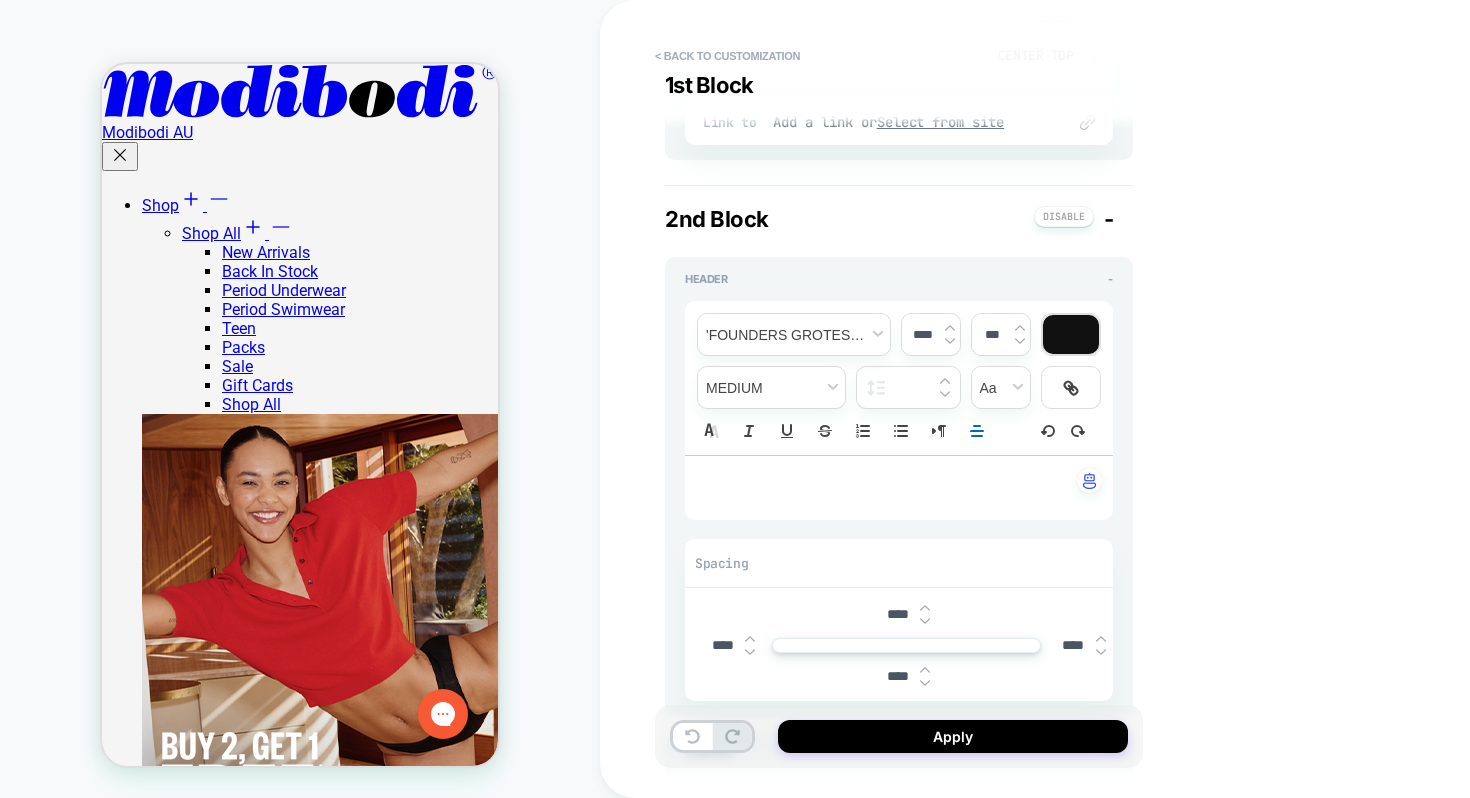 click on "﻿" at bounding box center [891, 488] 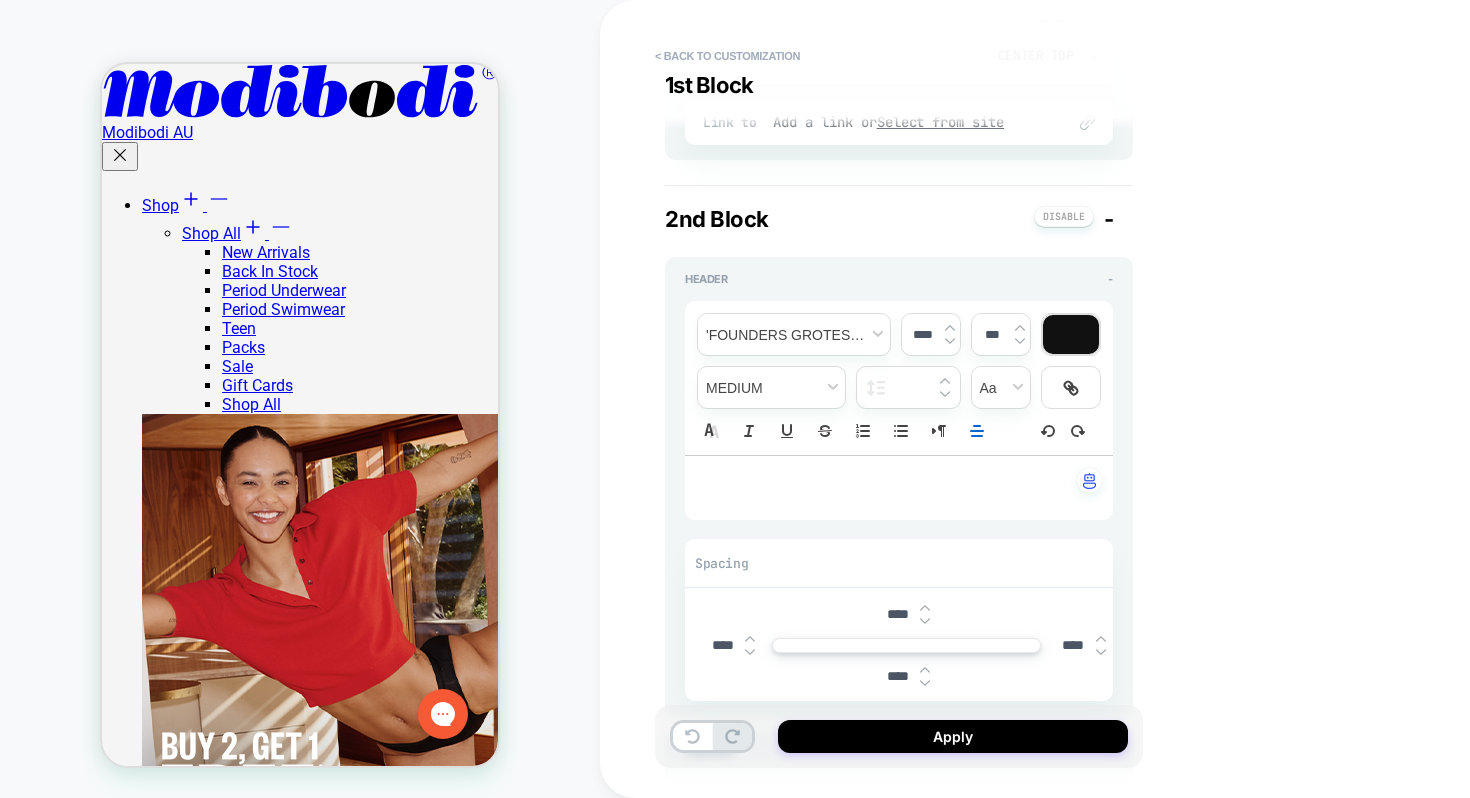 click on "﻿" at bounding box center (891, 488) 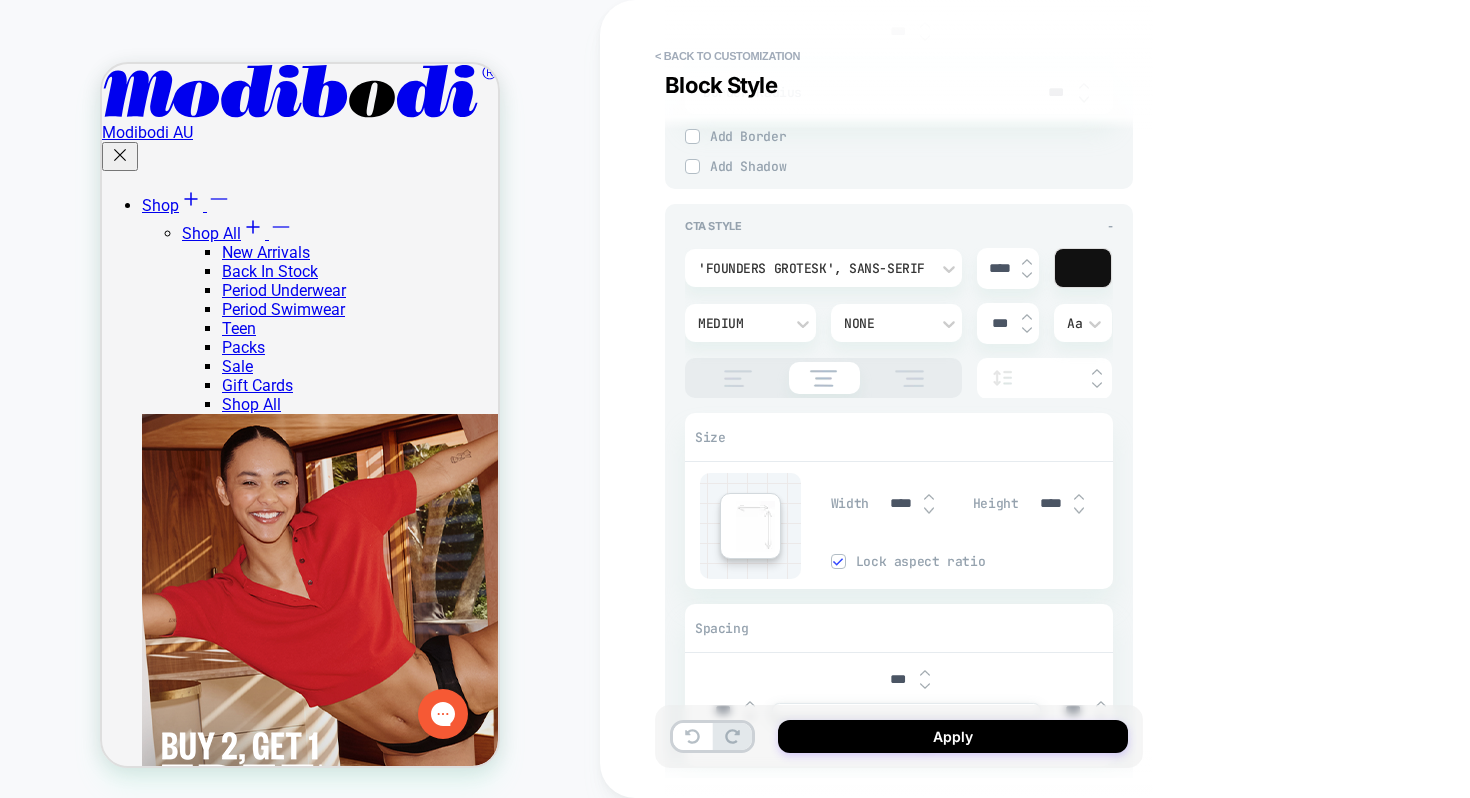 scroll, scrollTop: 2918, scrollLeft: 0, axis: vertical 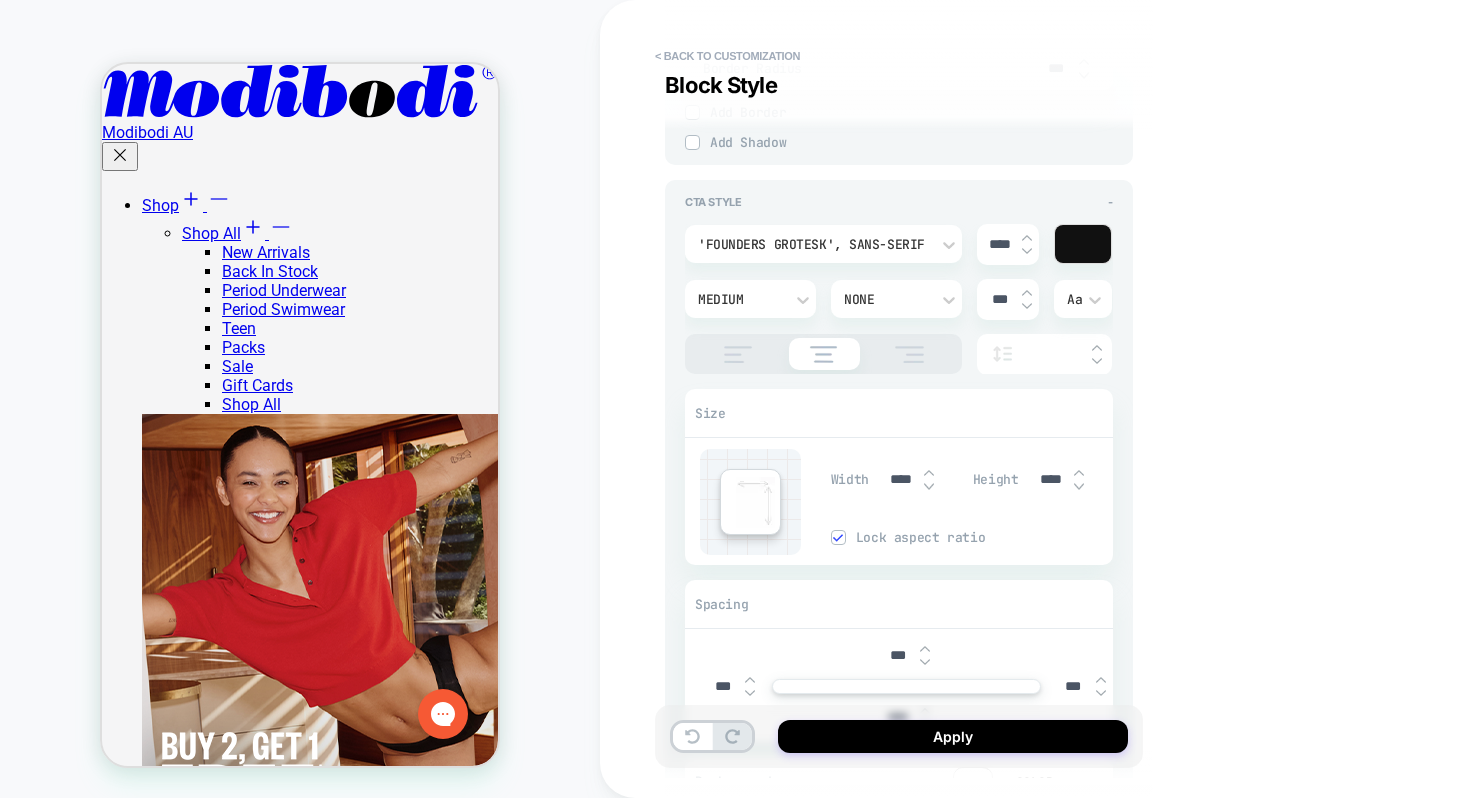 click on "'Founders Grotesk', sans-serif" at bounding box center (813, 244) 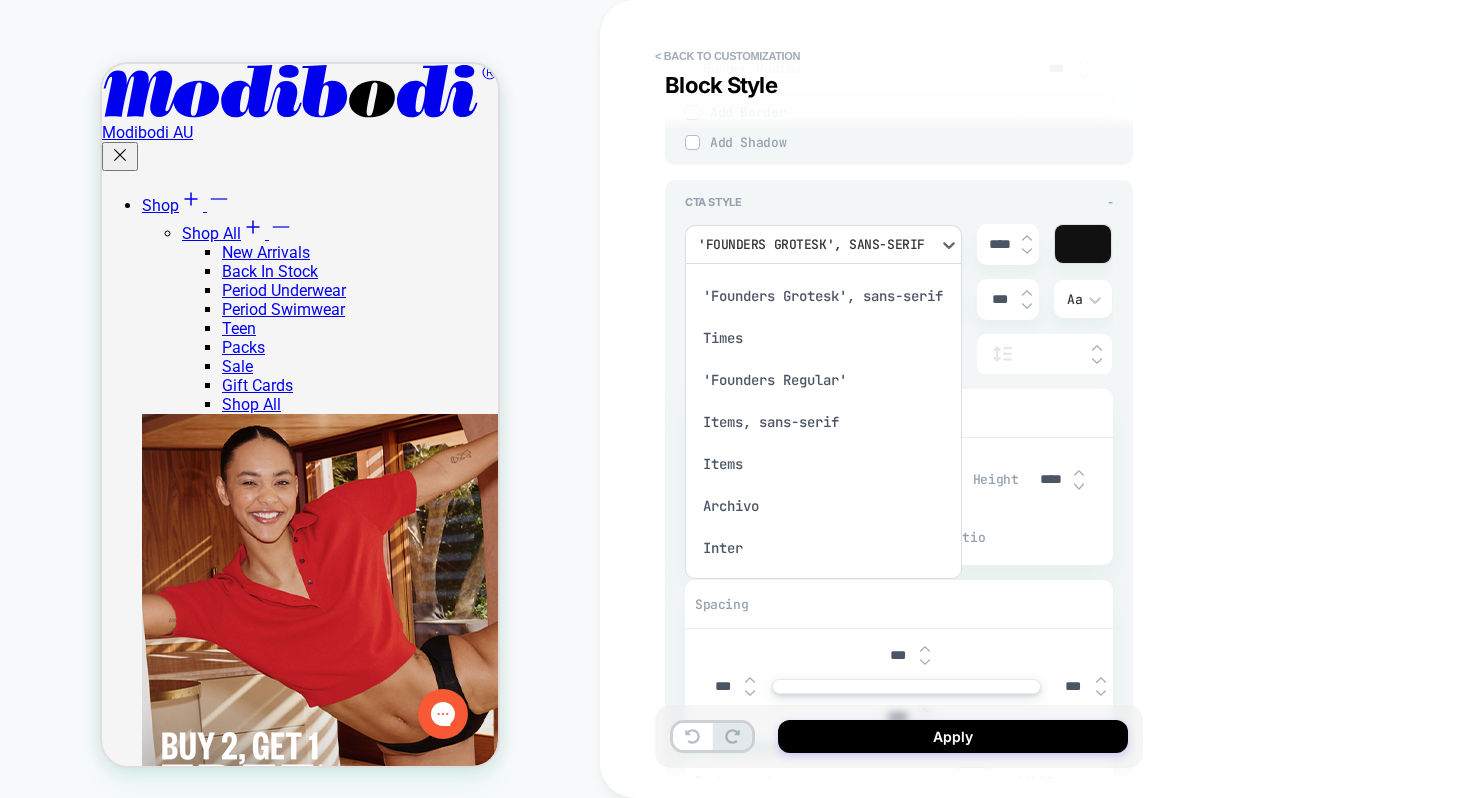 click on "'Founders Grotesk', sans-serif" at bounding box center (823, 296) 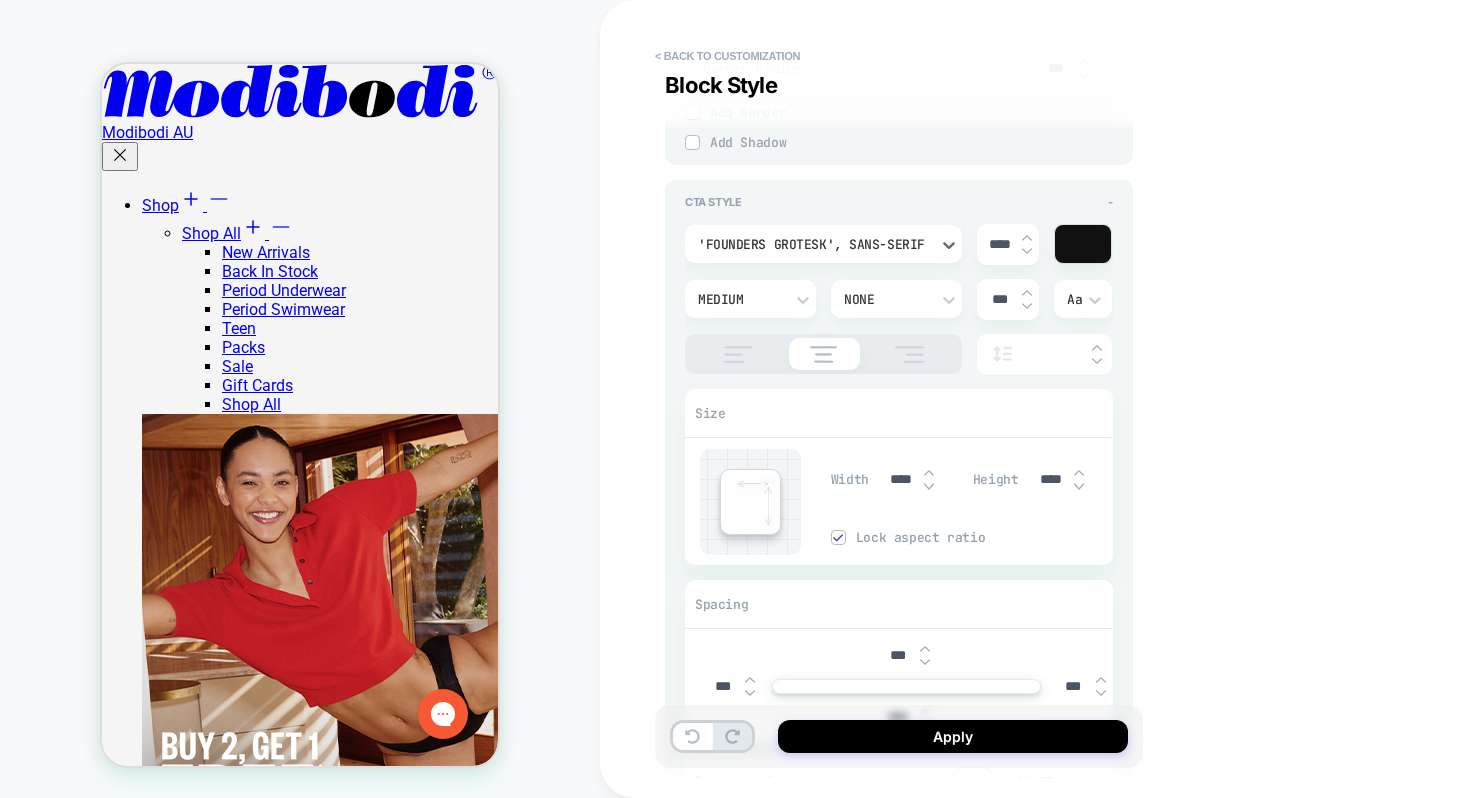 click on "****" at bounding box center (999, 244) 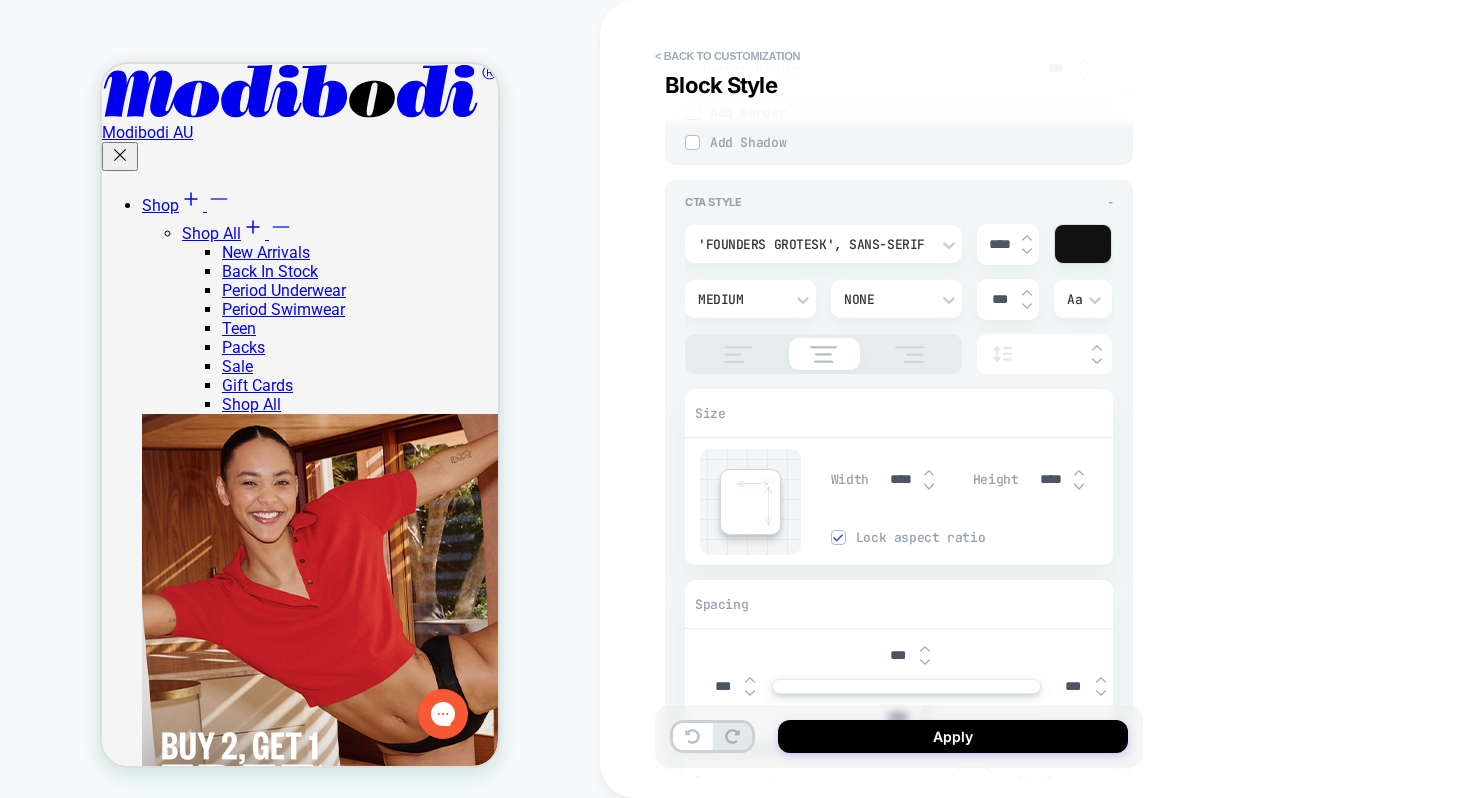 type on "*" 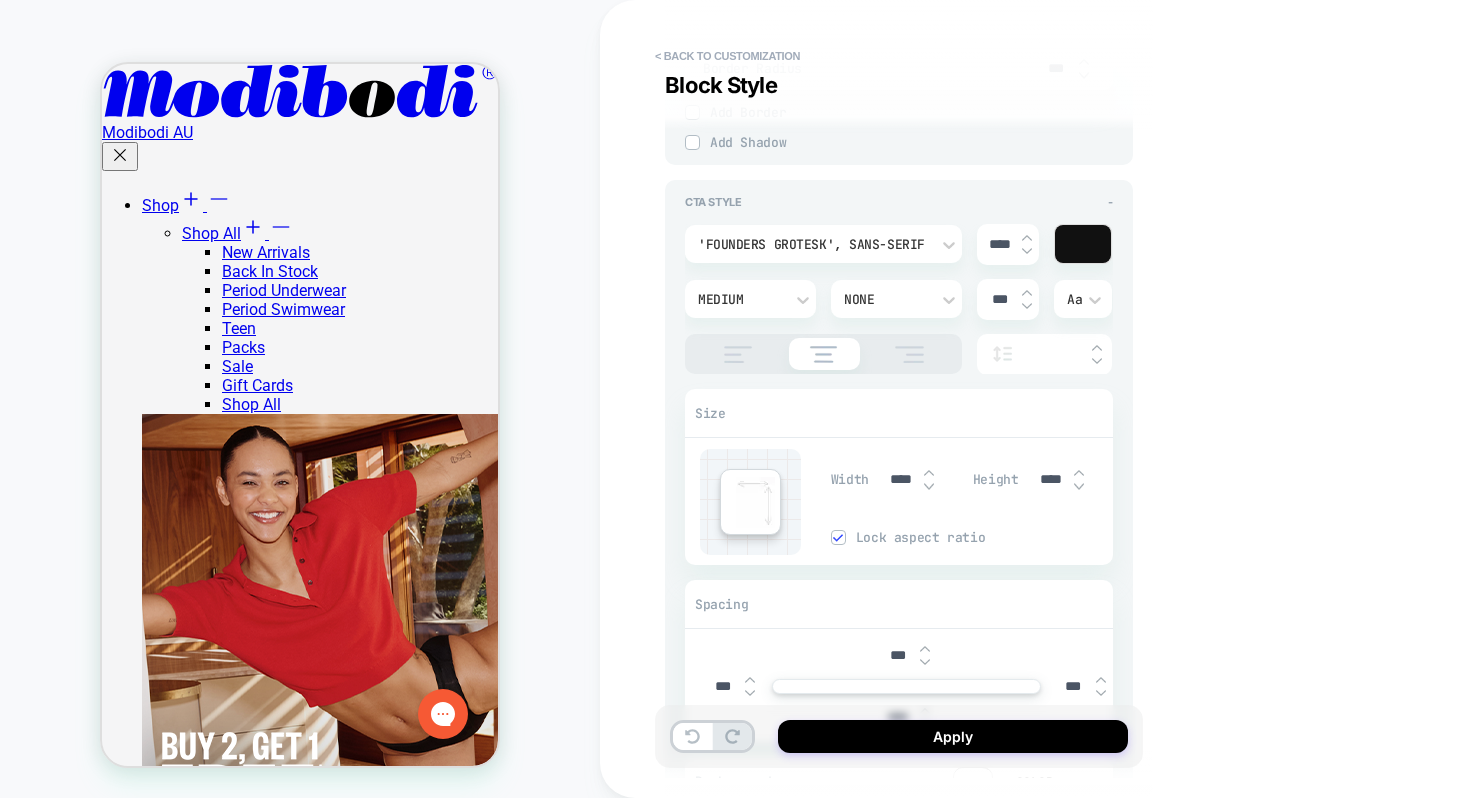 type on "***" 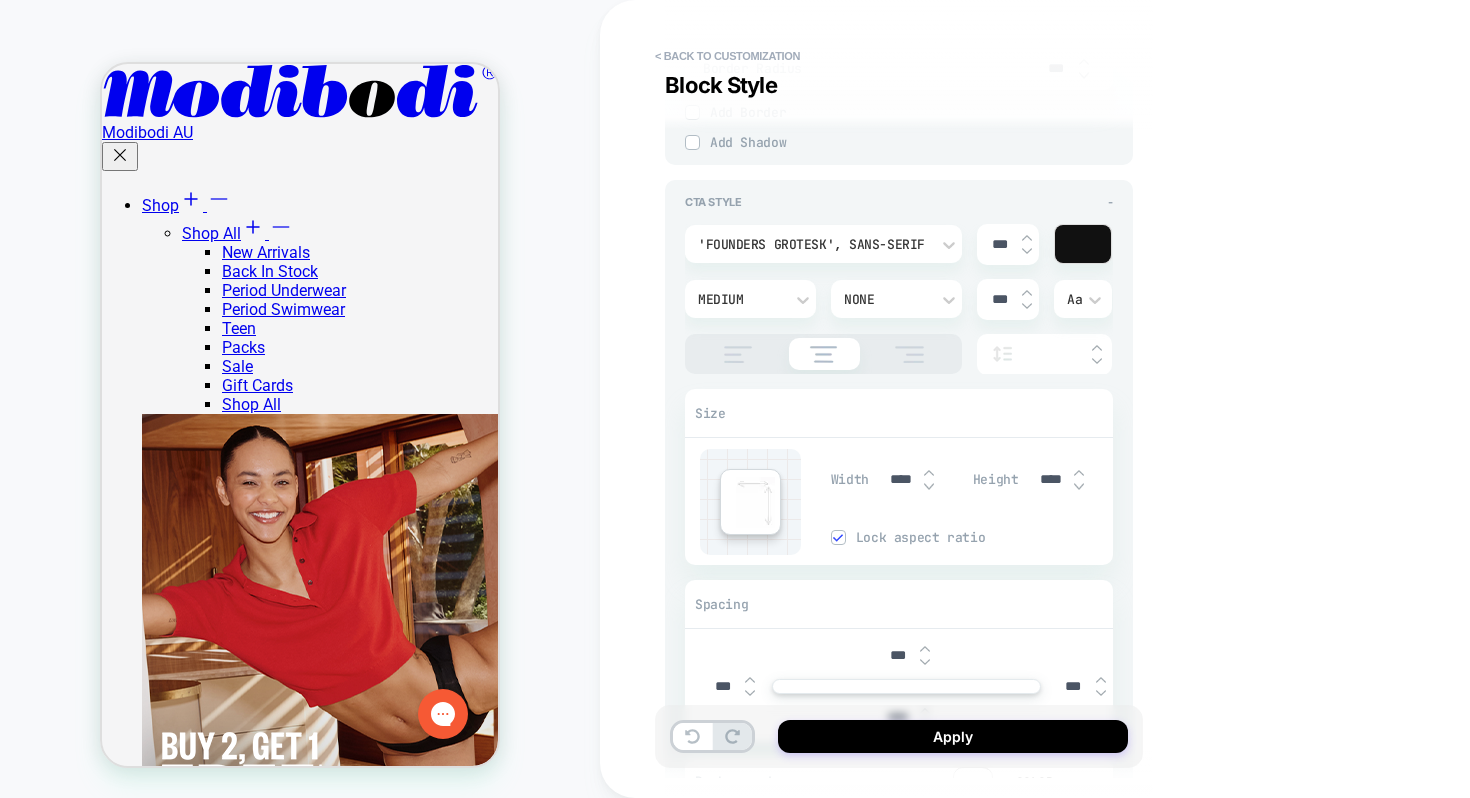 type on "*" 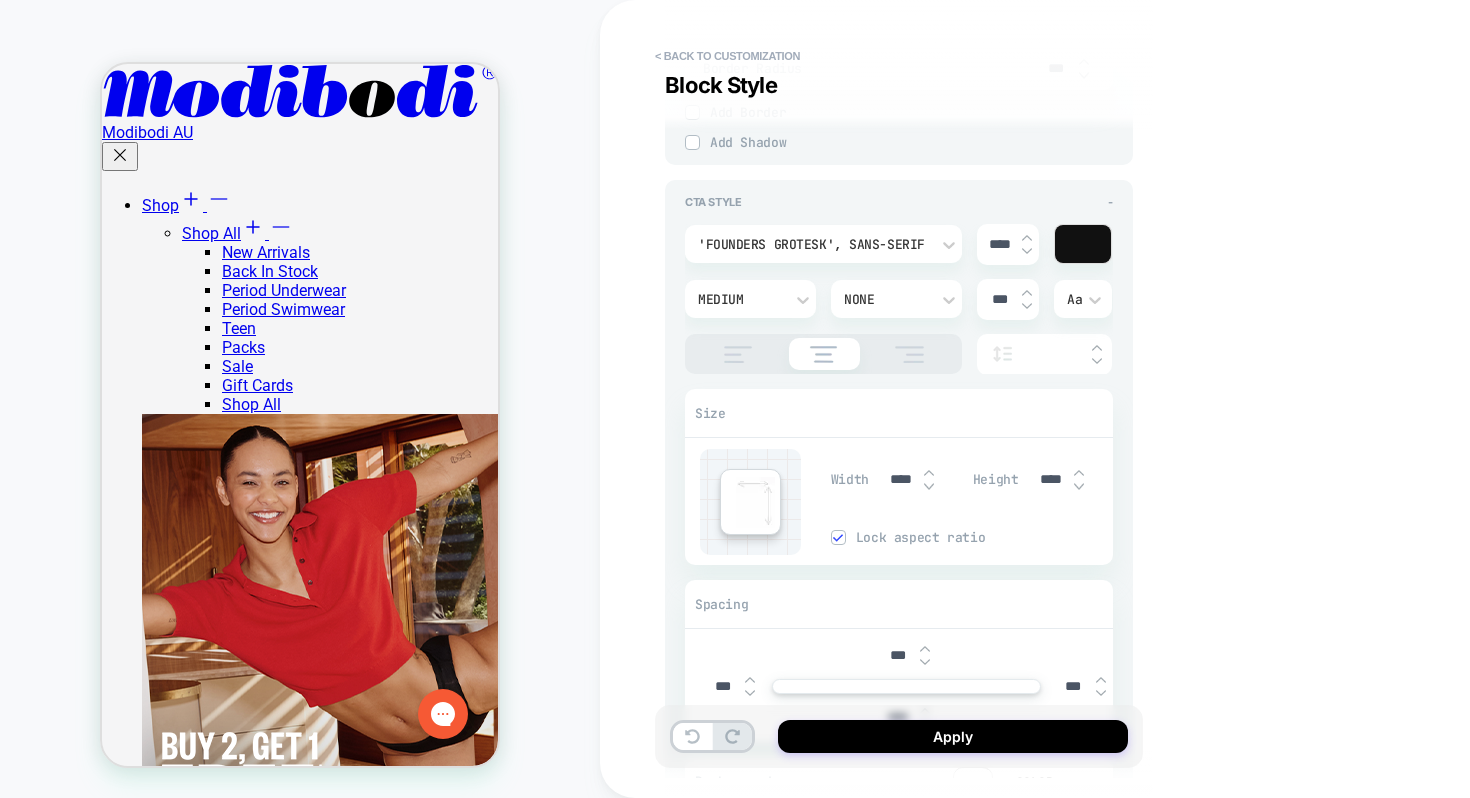 type on "*" 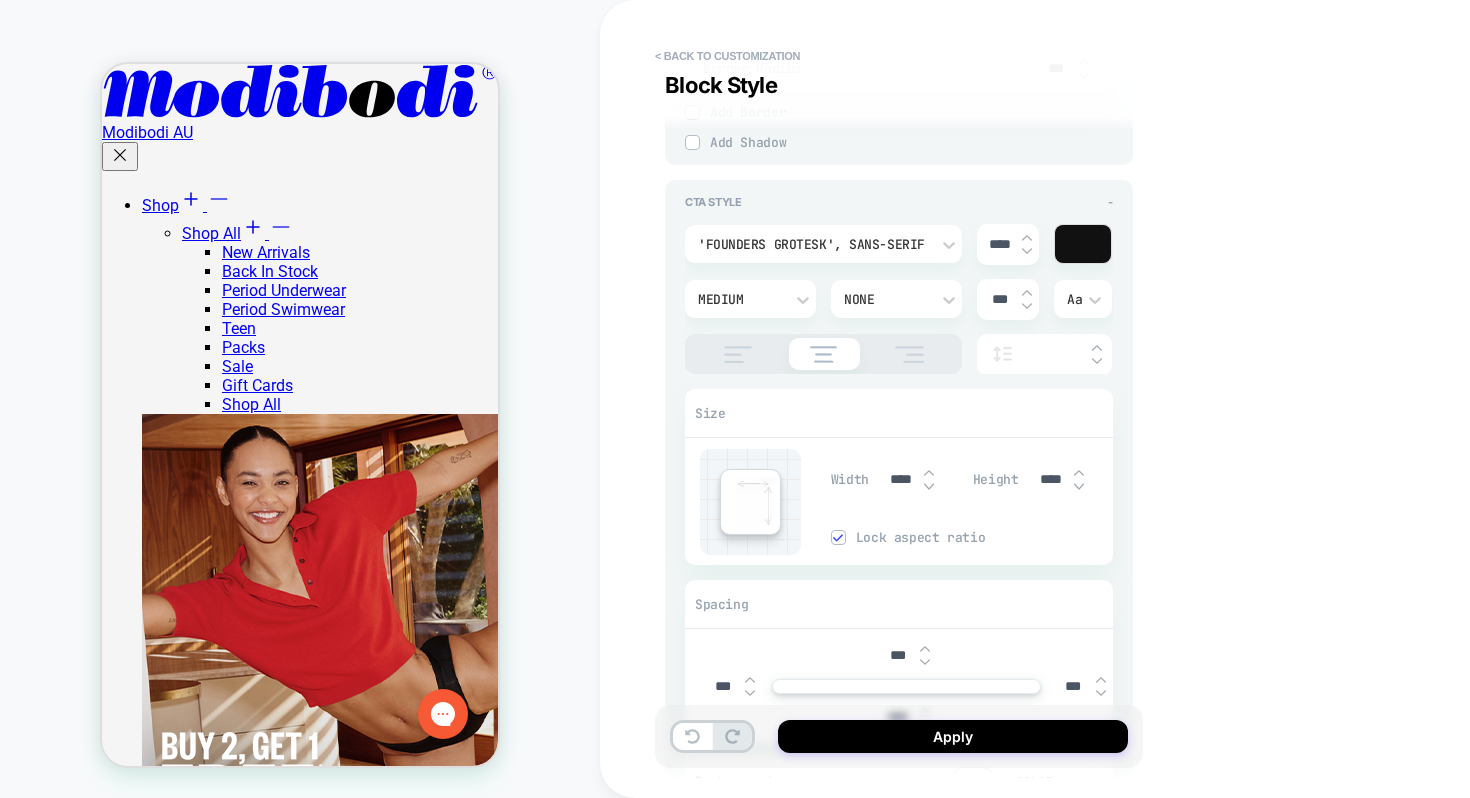 type on "***" 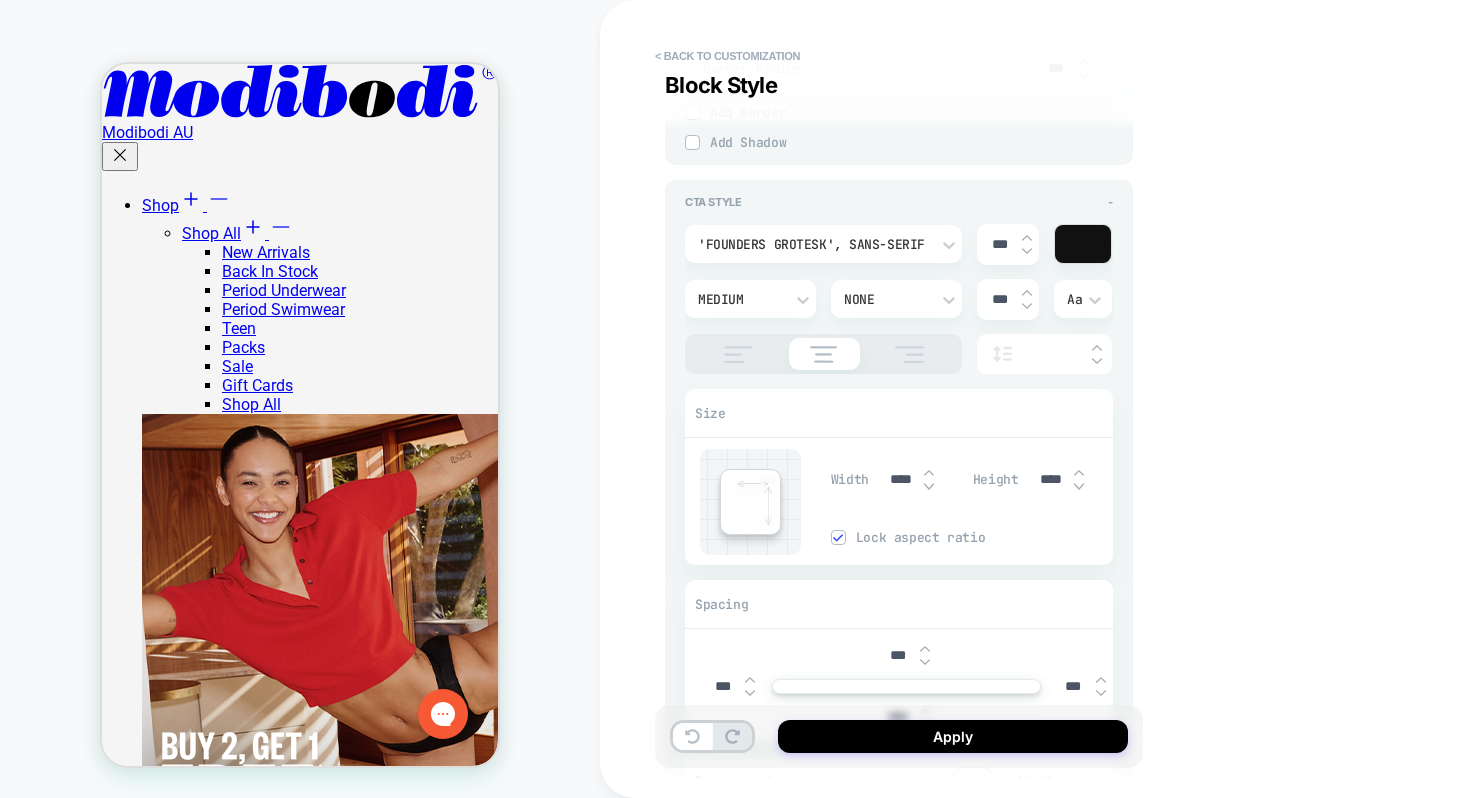 type on "*" 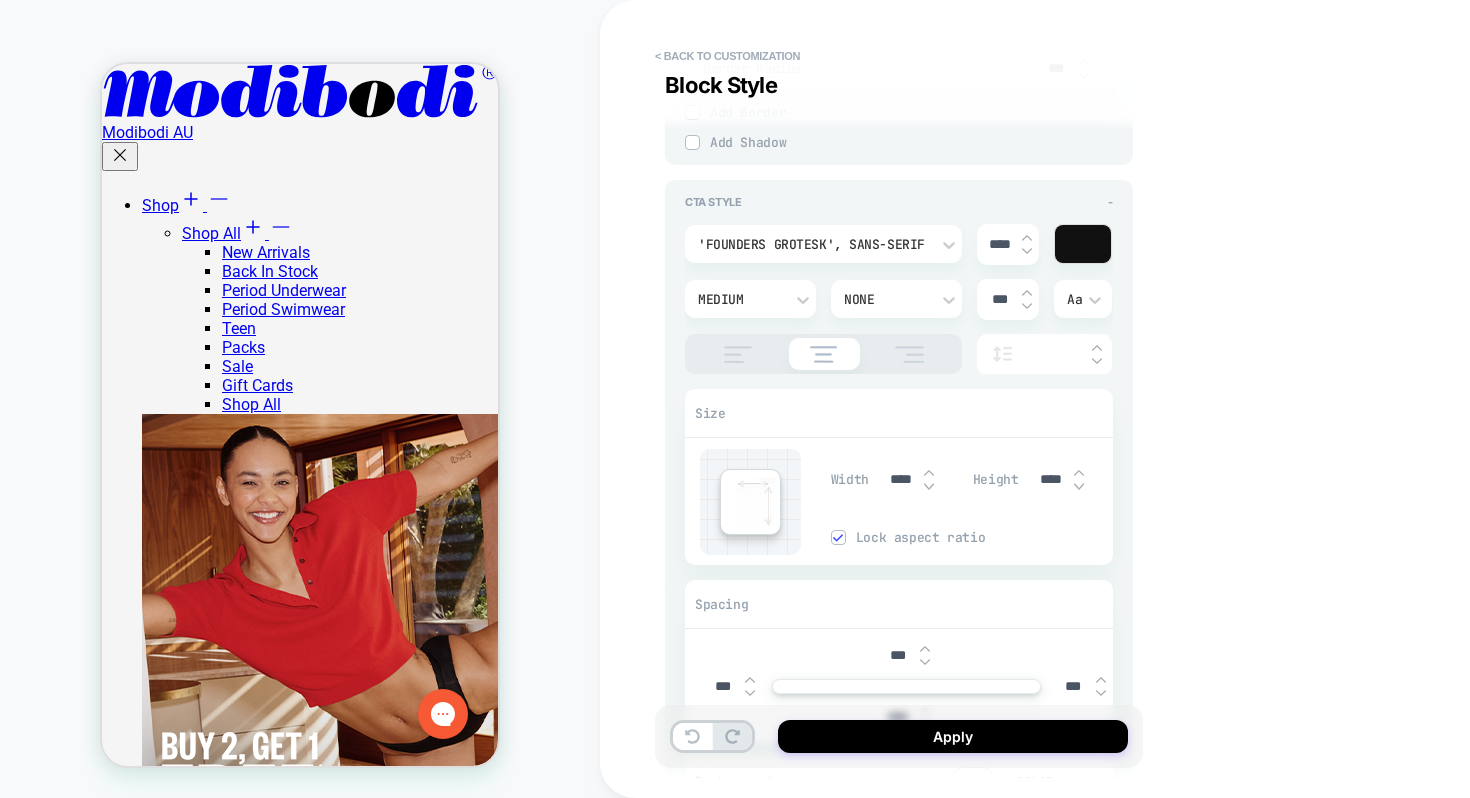 click on "Medium" at bounding box center (740, 299) 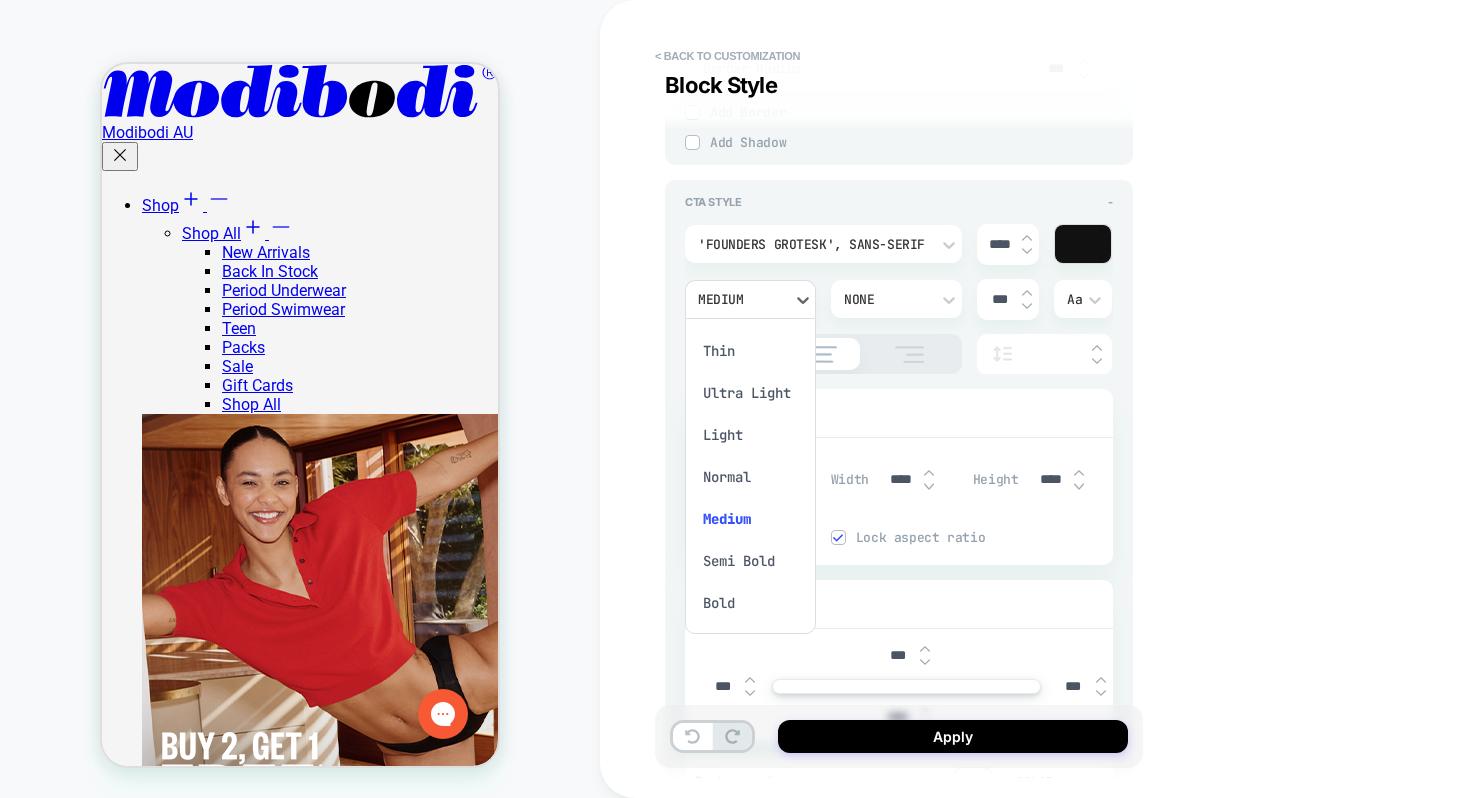 click on "Semi Bold" at bounding box center (750, 561) 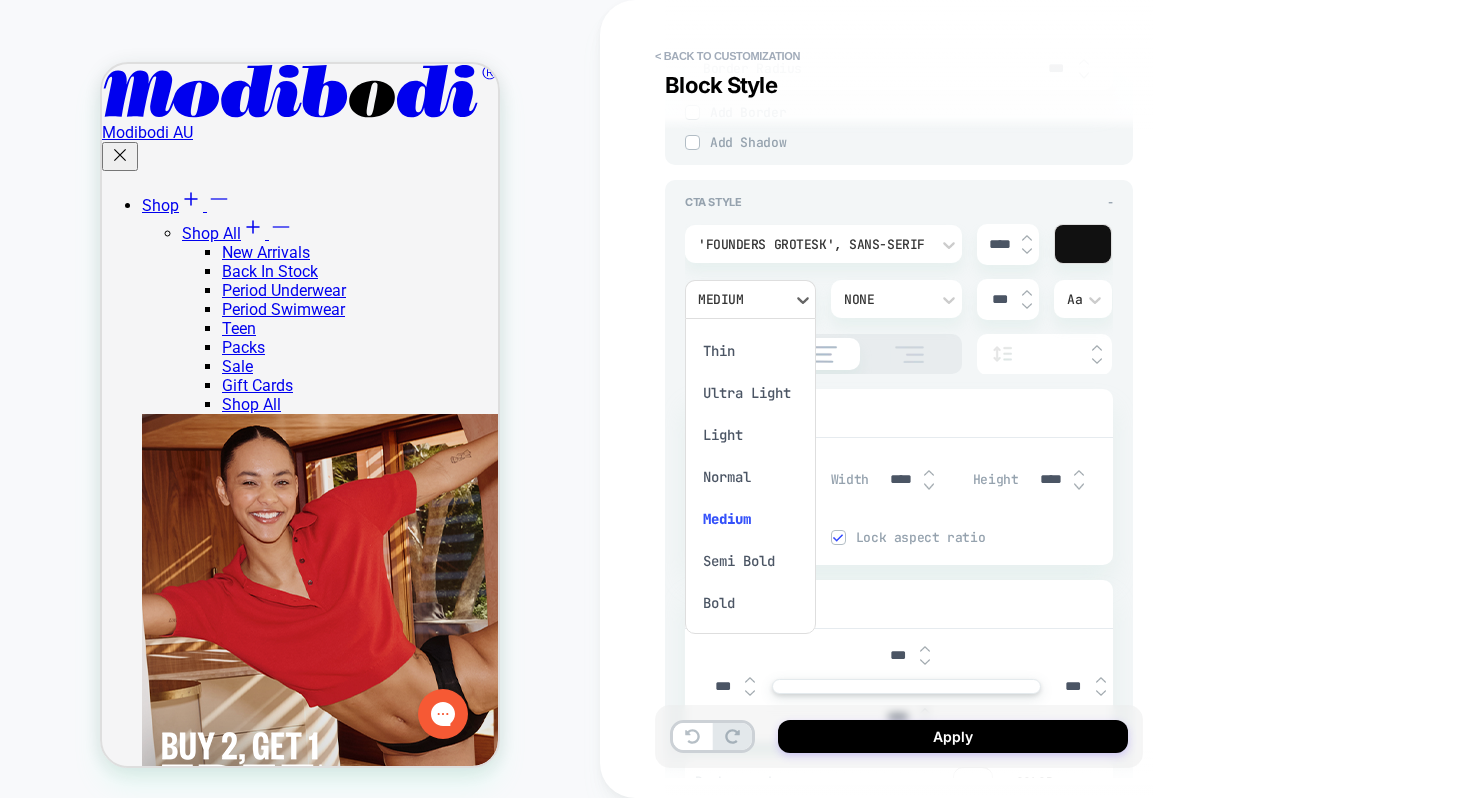 type on "*" 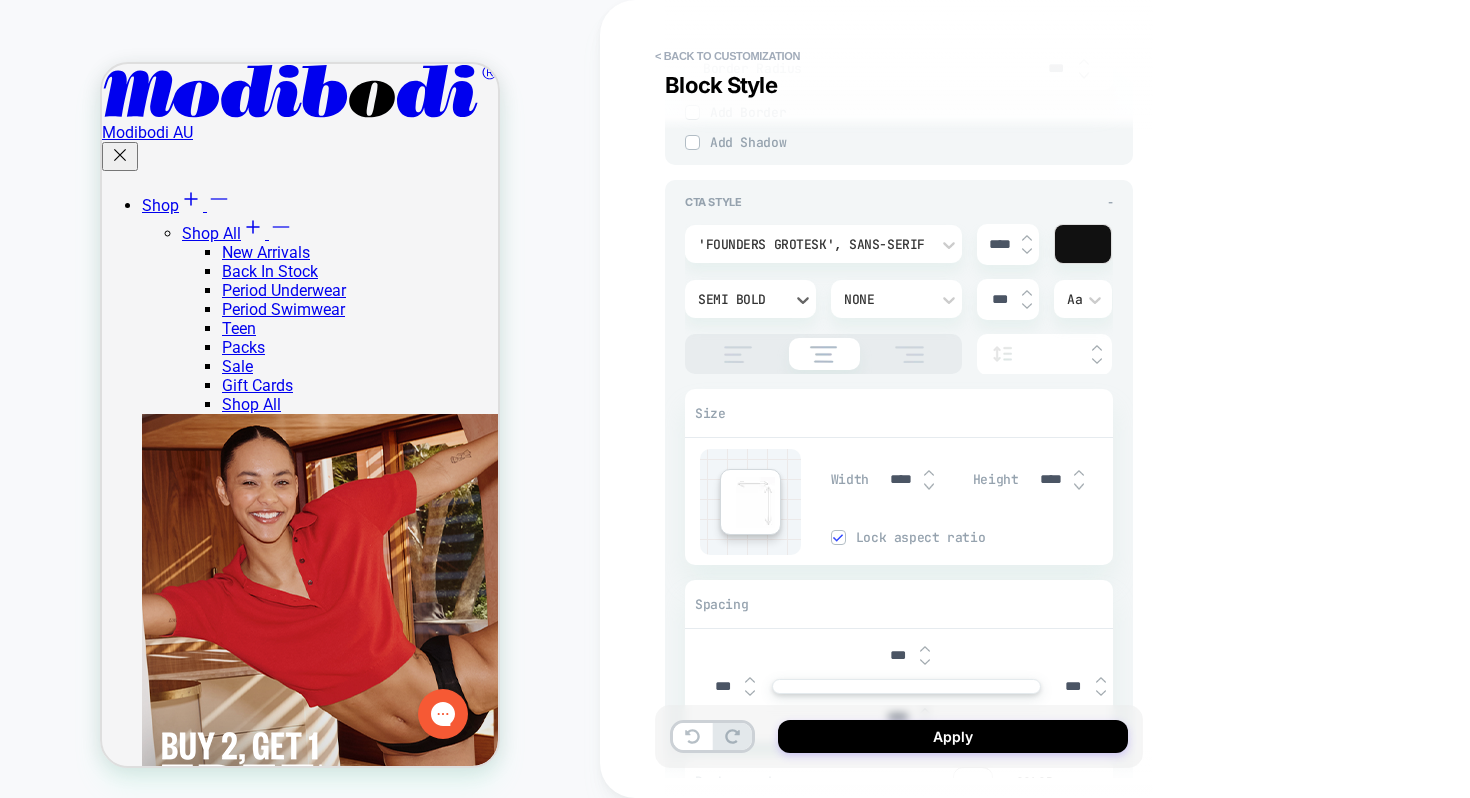 click on "****" at bounding box center (999, 244) 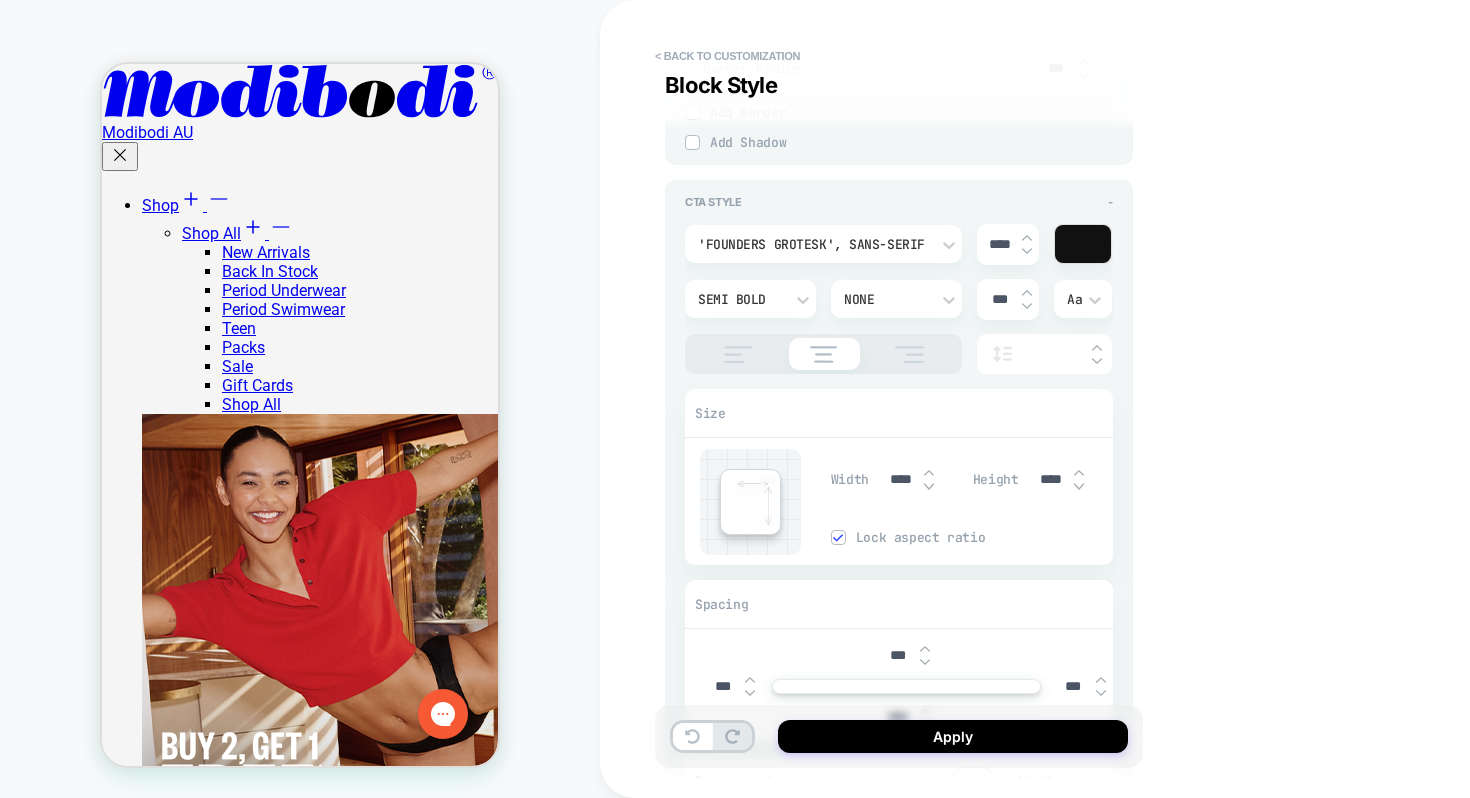 type on "***" 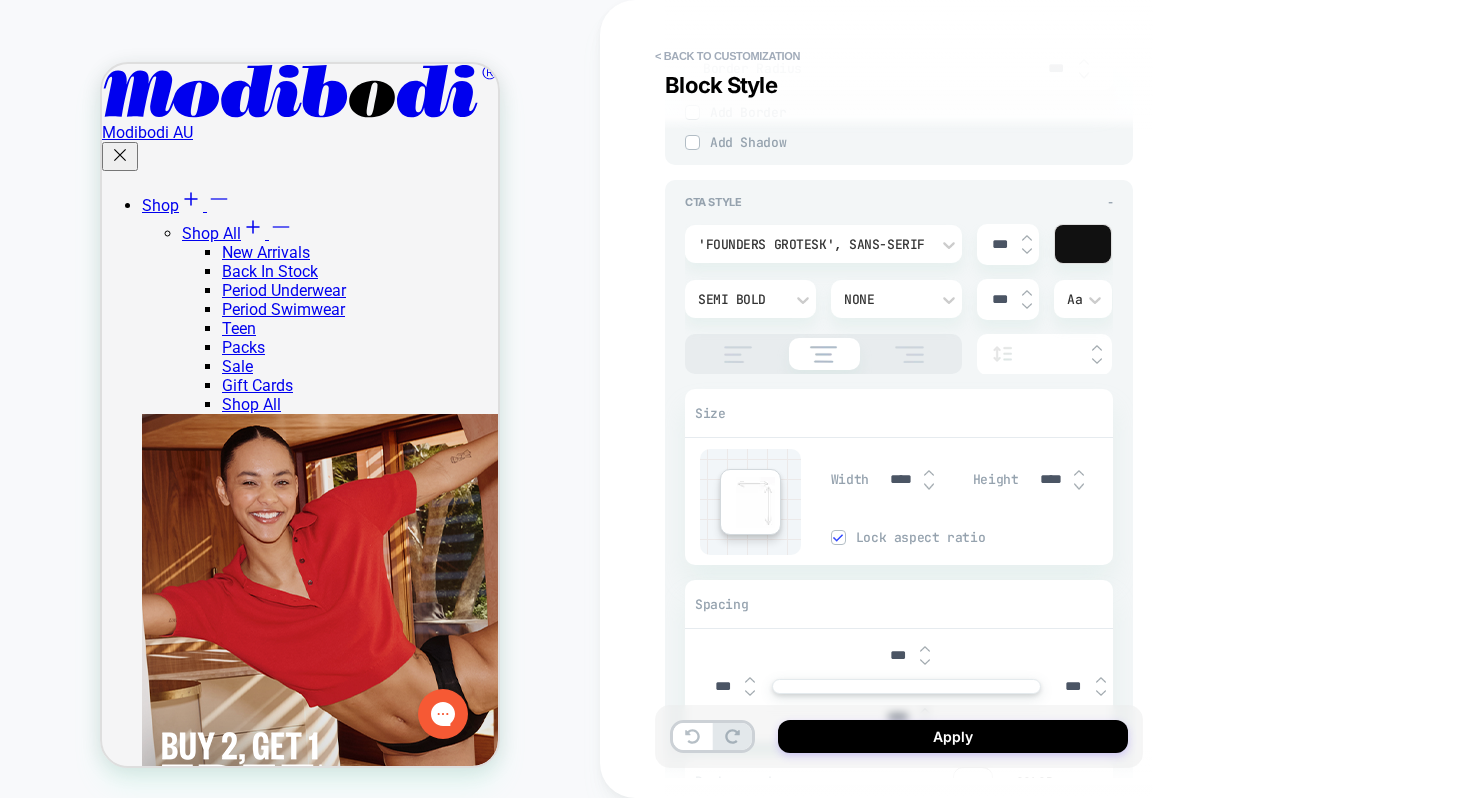 type on "*" 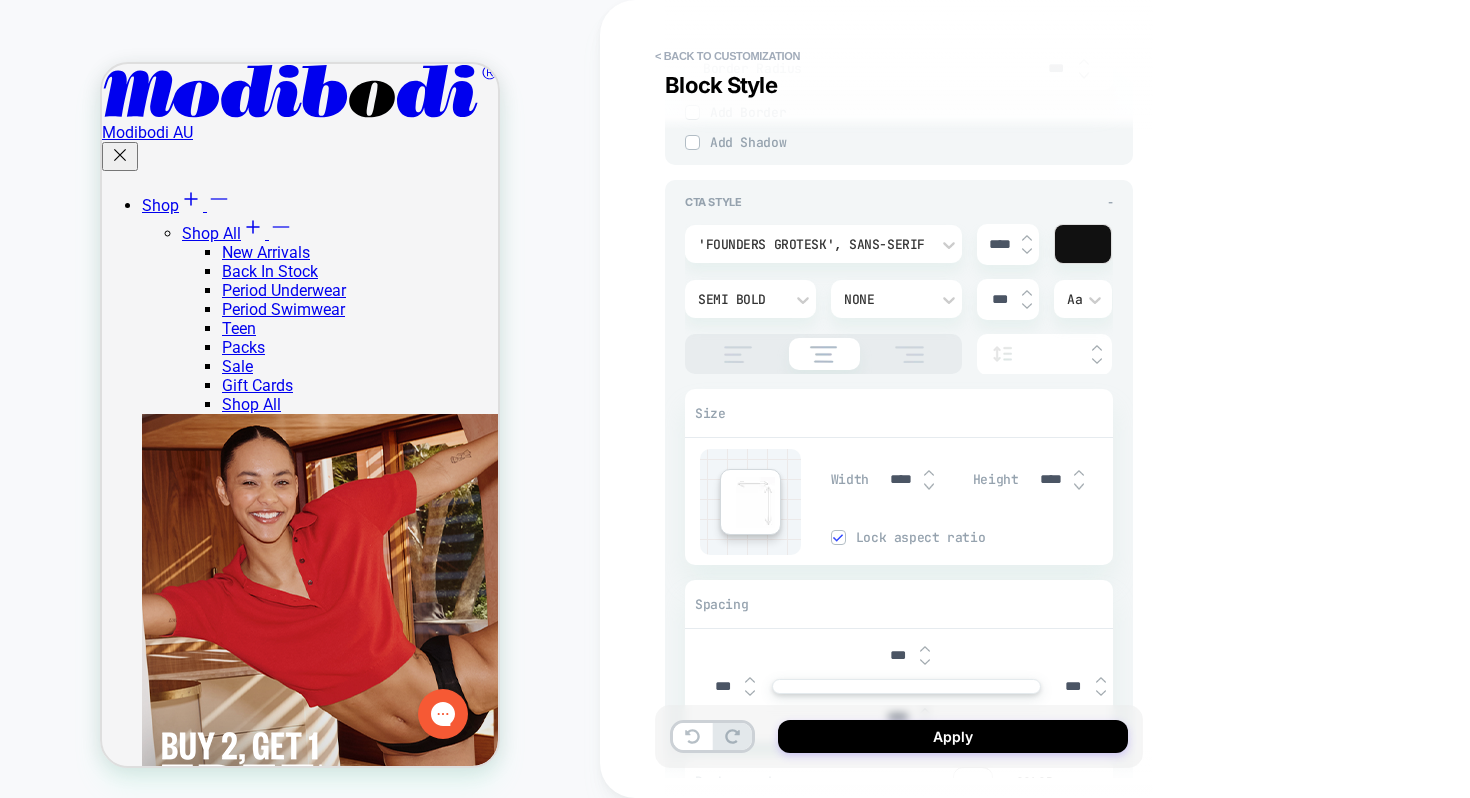 type on "*" 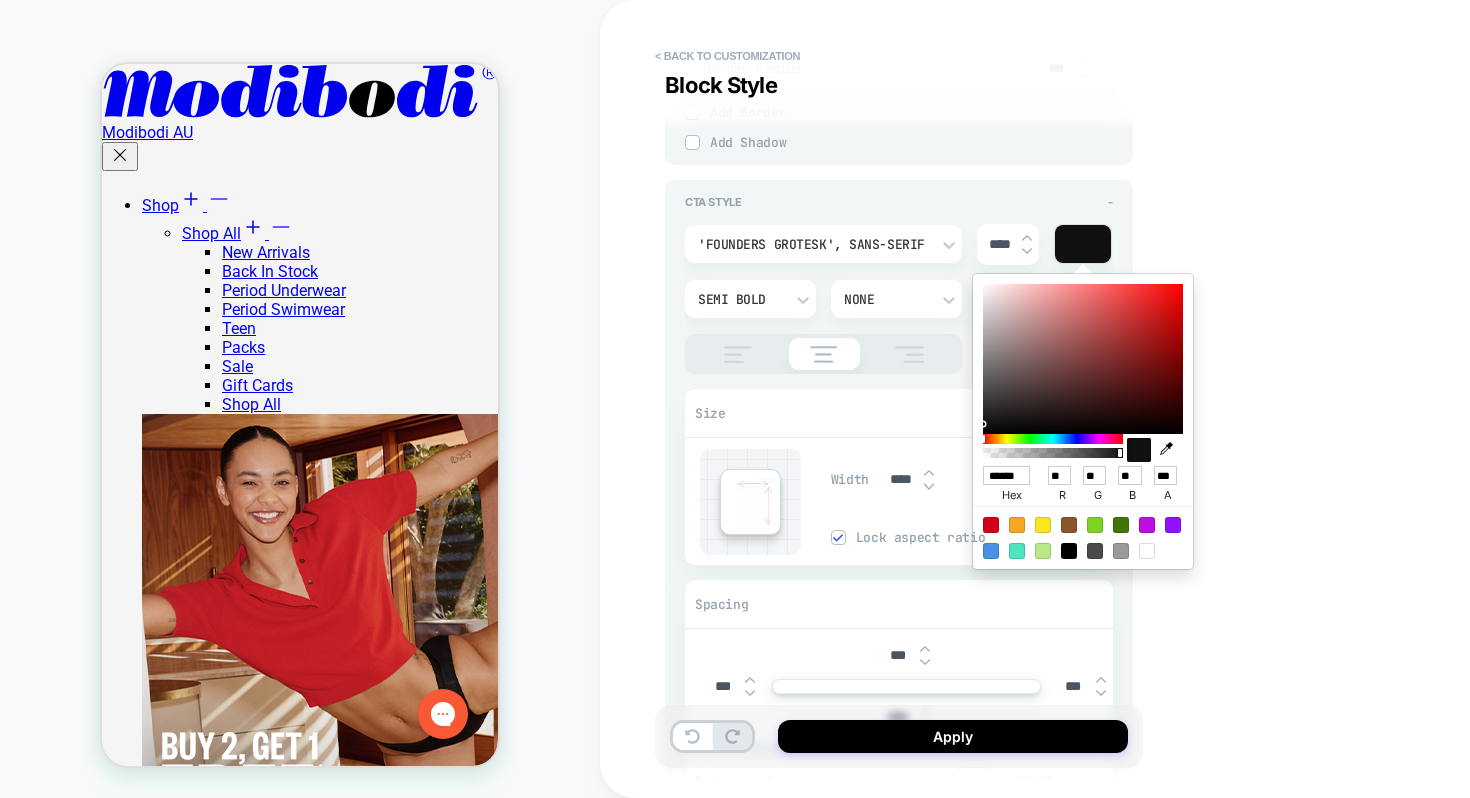 type on "*" 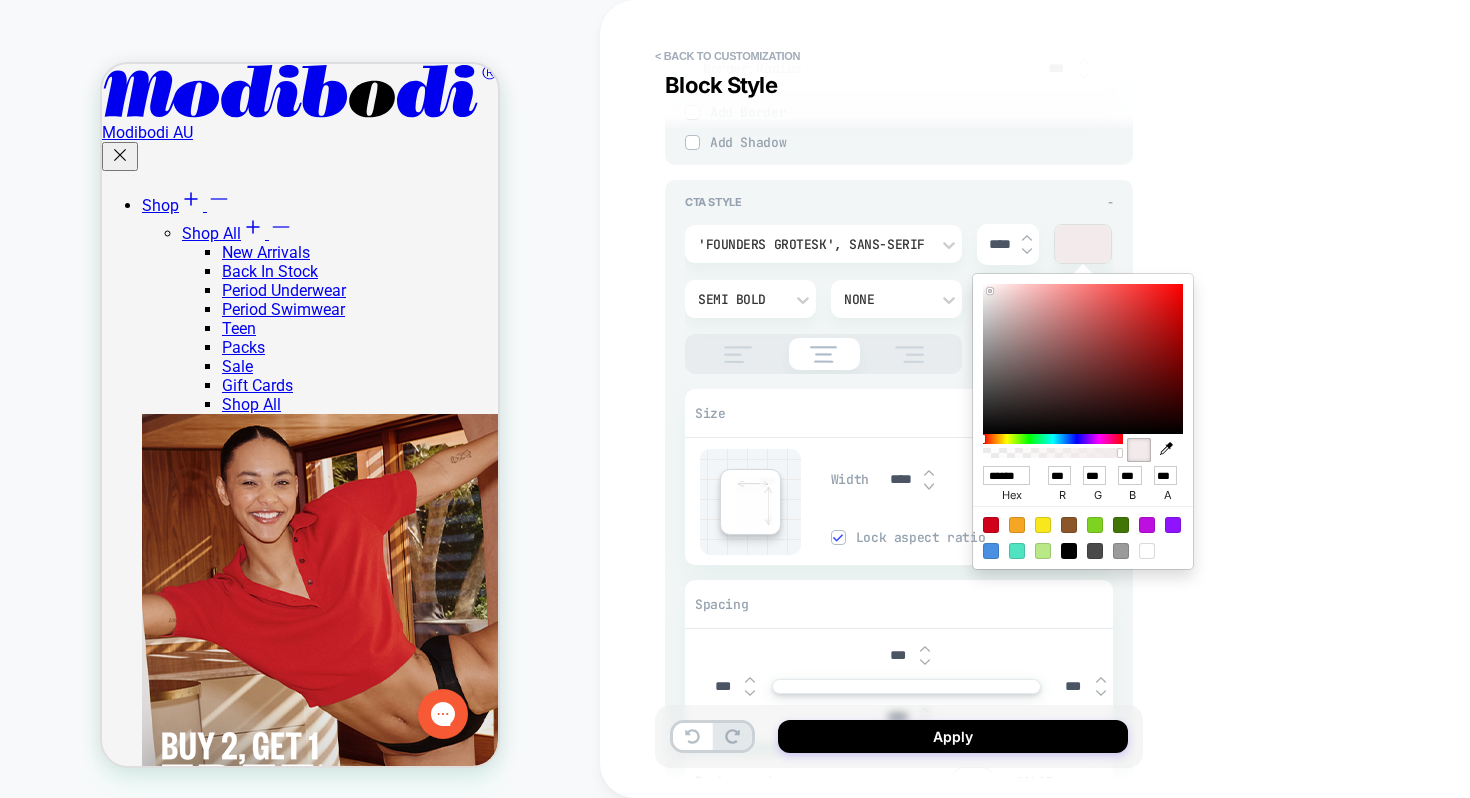type on "*" 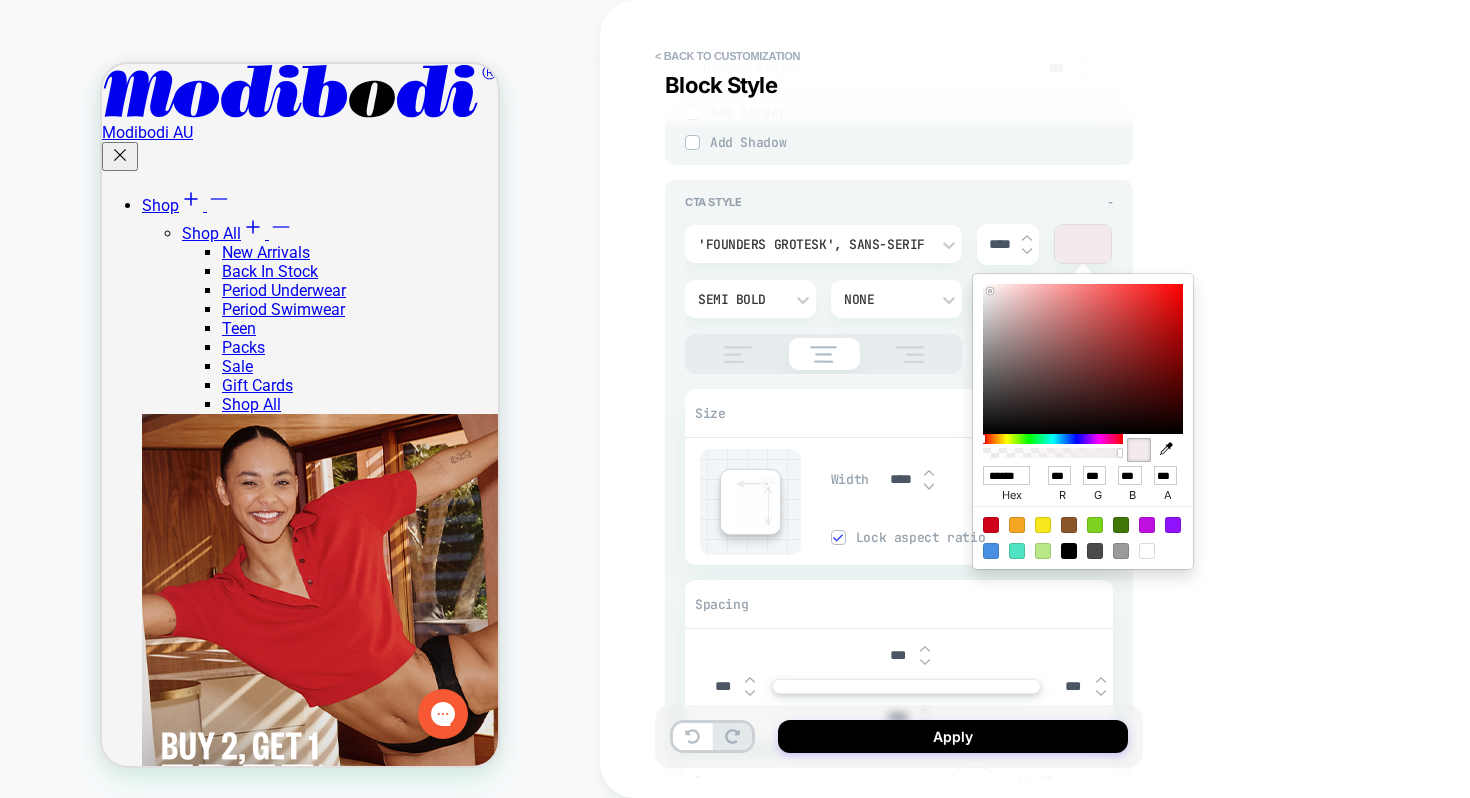 type on "******" 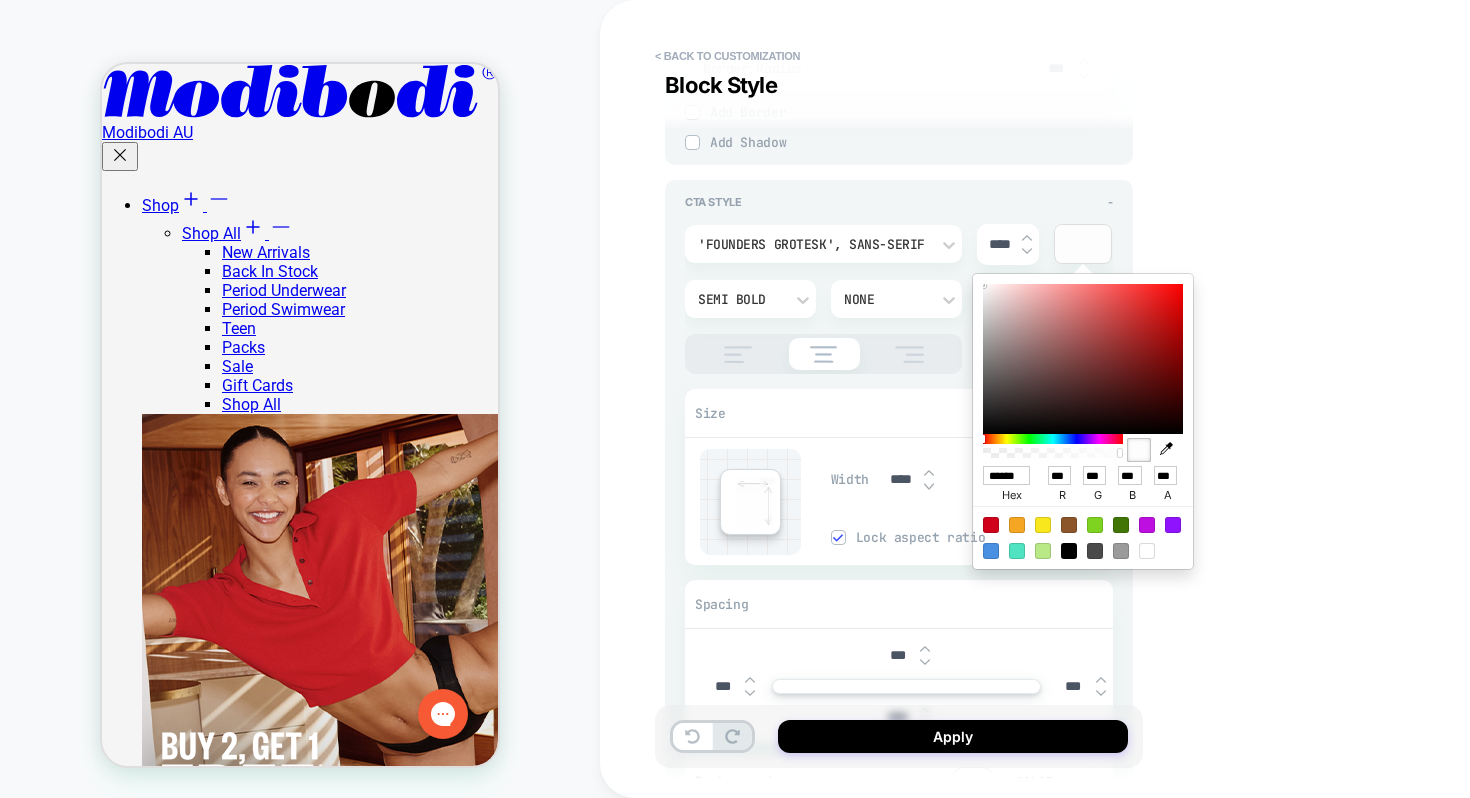 type on "*" 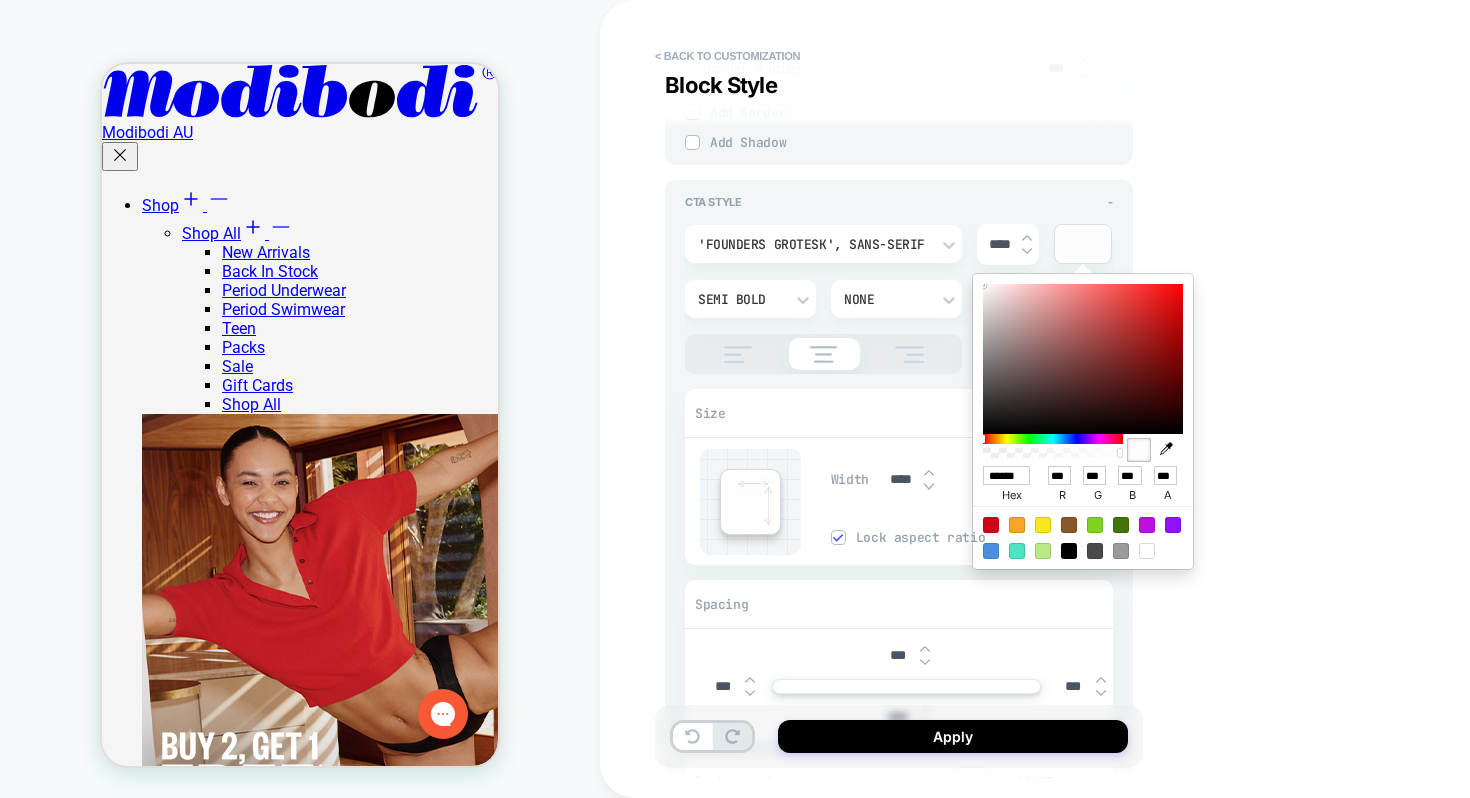 type on "***" 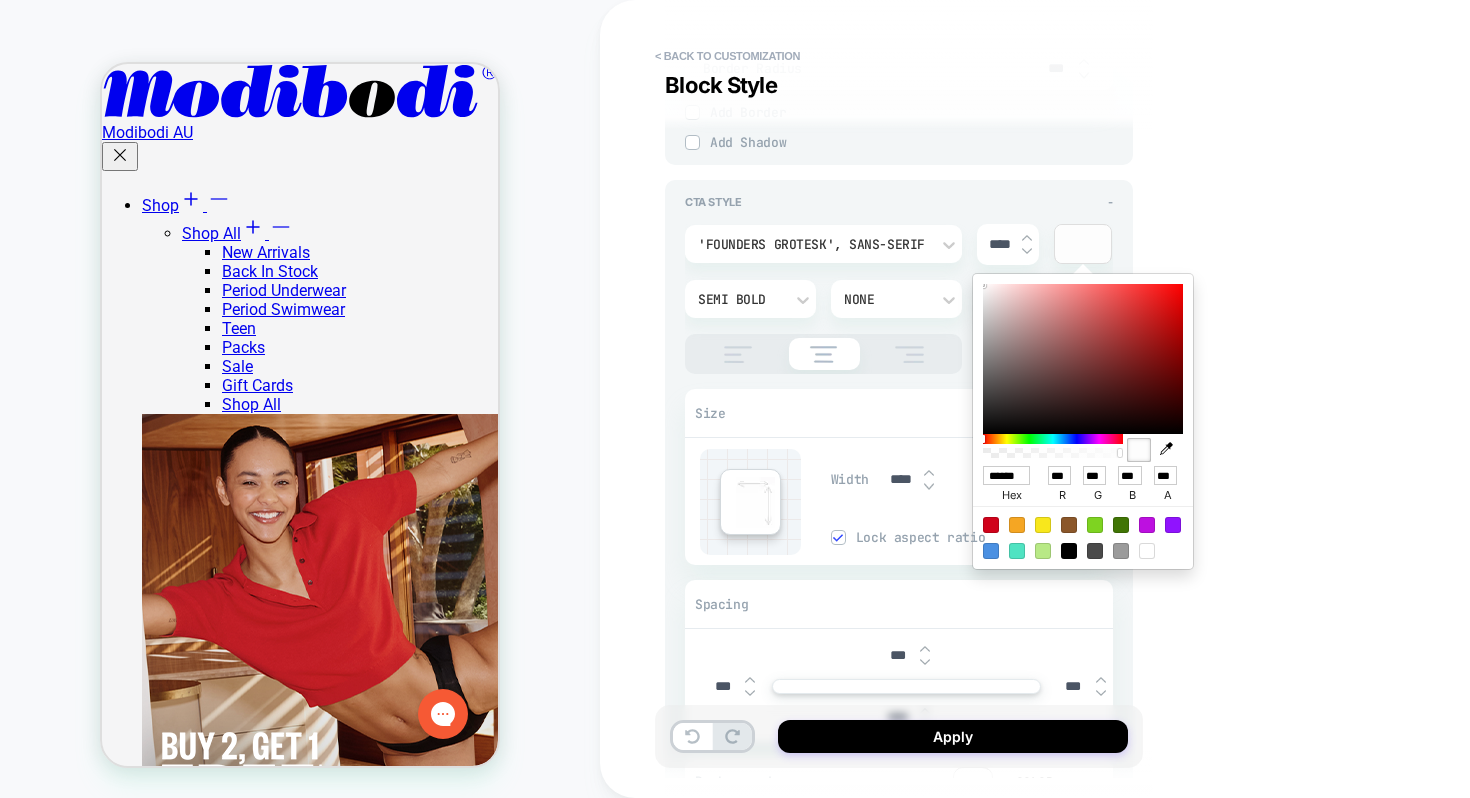 type on "***" 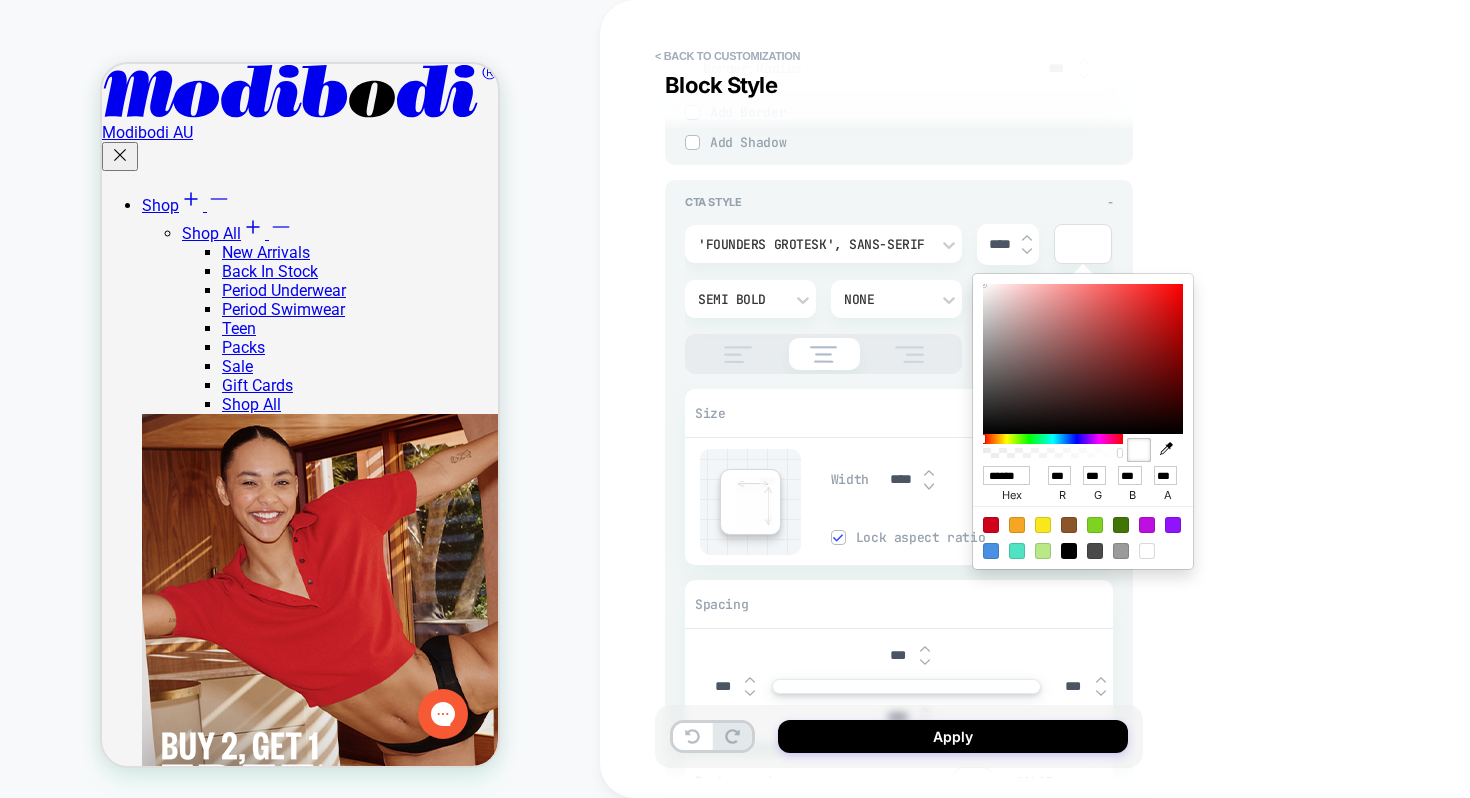 drag, startPoint x: 990, startPoint y: 291, endPoint x: 974, endPoint y: 281, distance: 18.867962 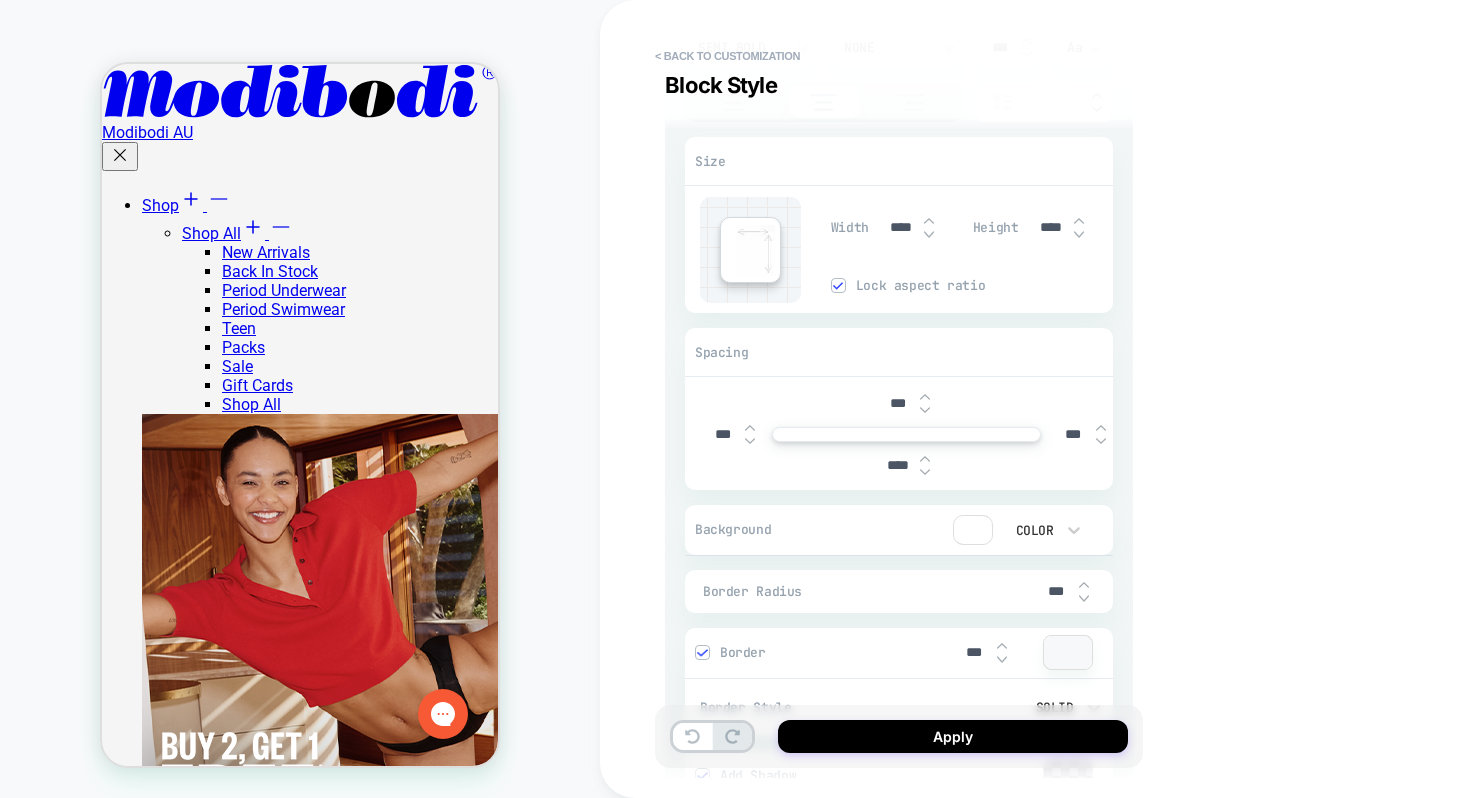 scroll, scrollTop: 3278, scrollLeft: 0, axis: vertical 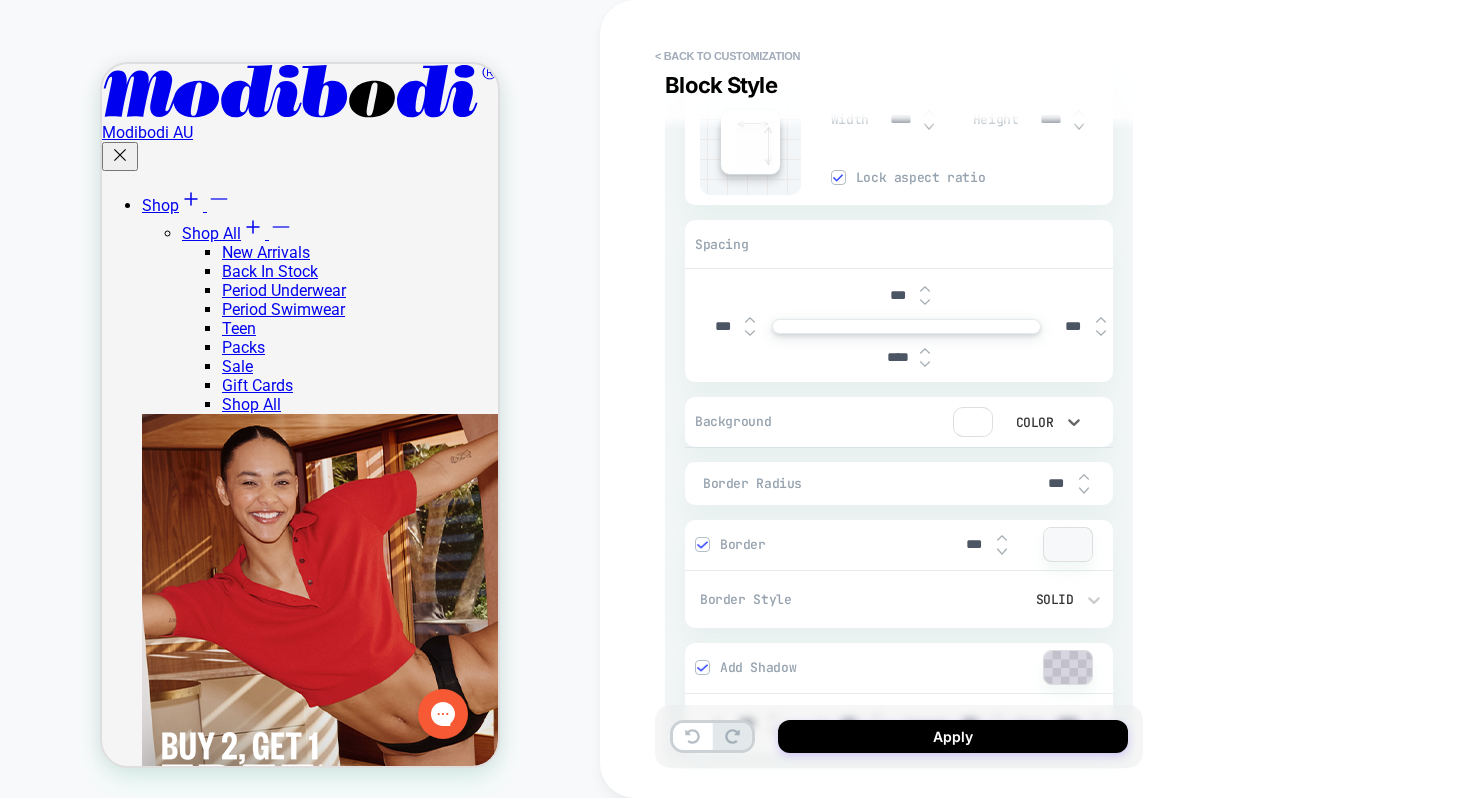 click on "Color" at bounding box center (1033, 422) 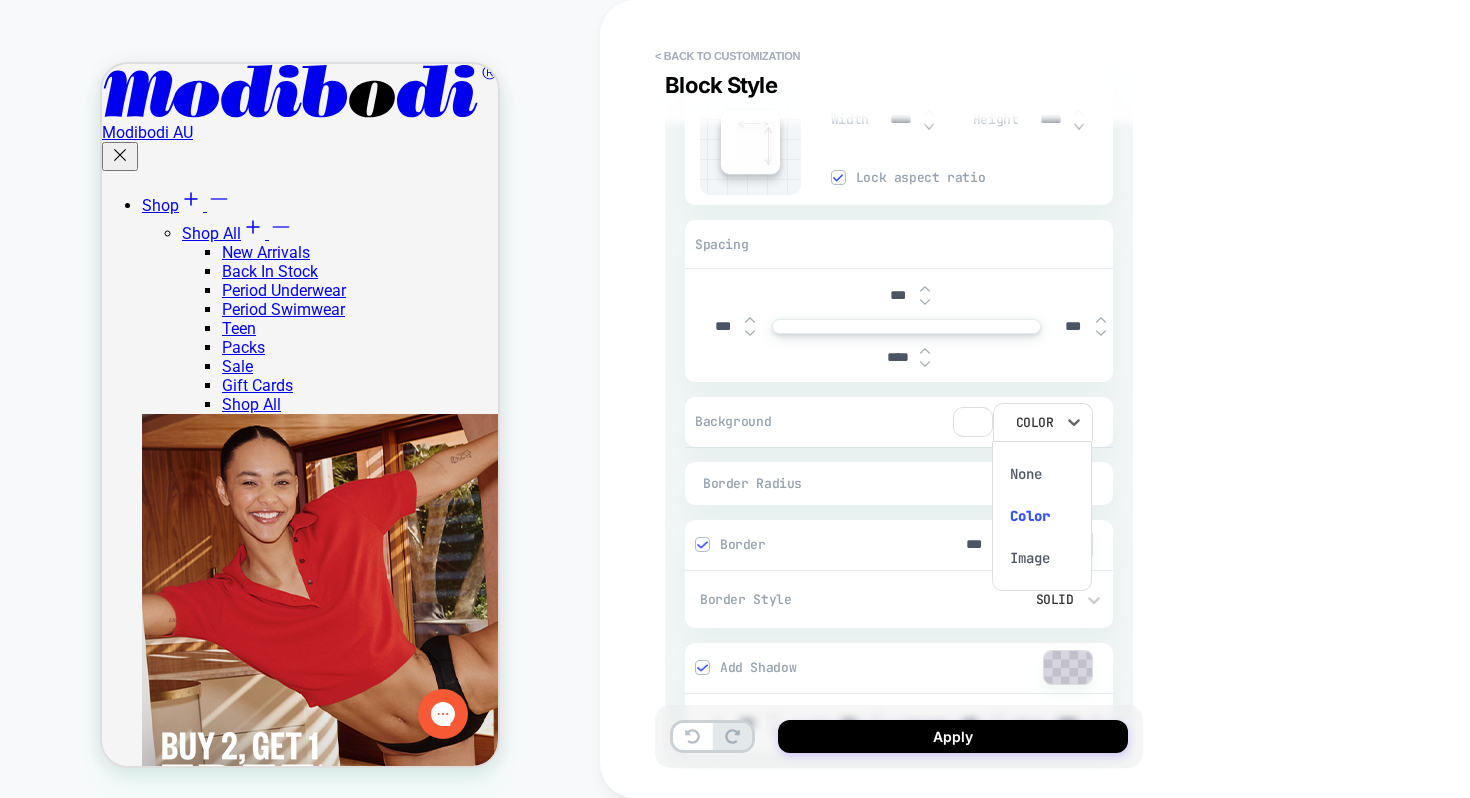 click on "None" at bounding box center (1042, 474) 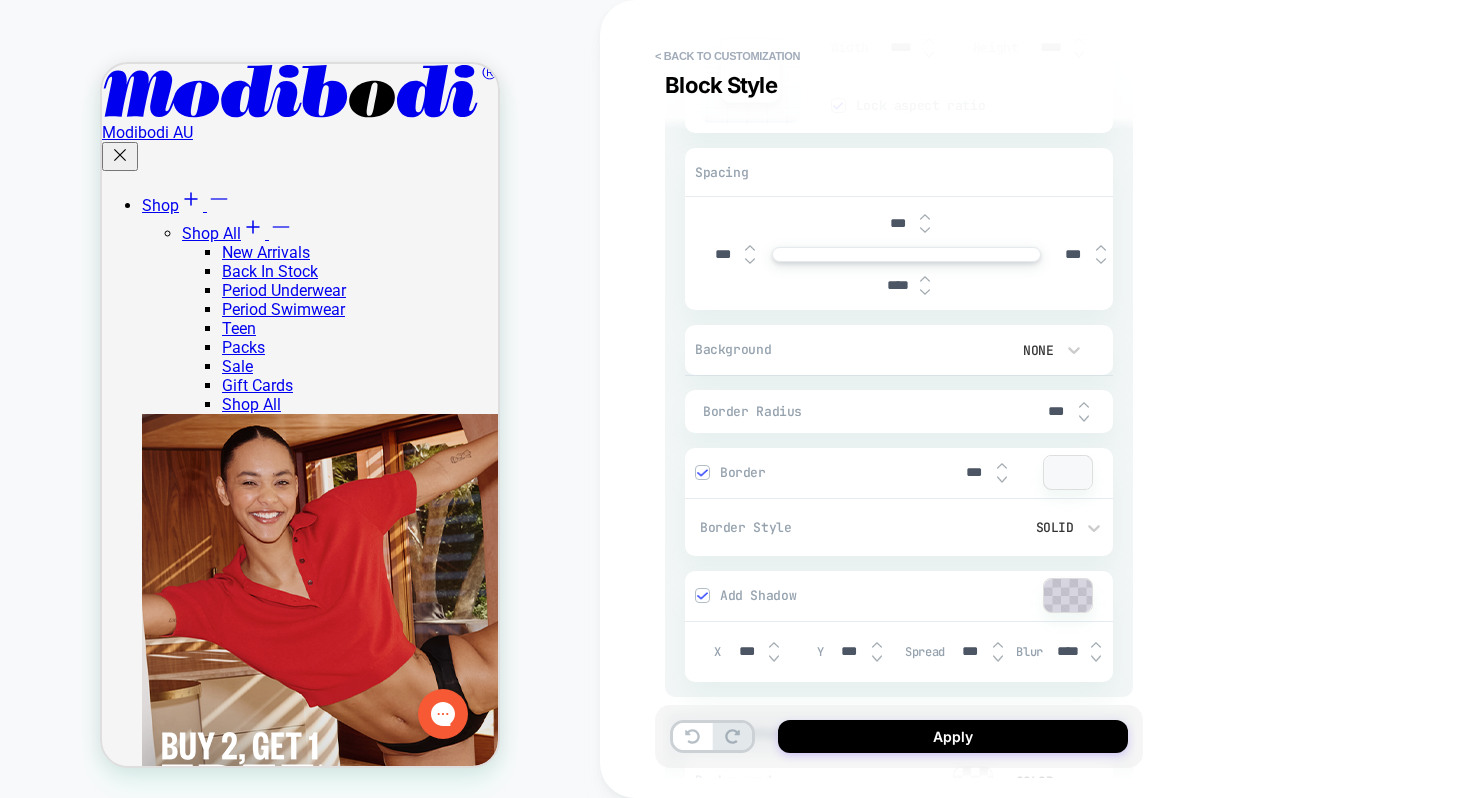 scroll, scrollTop: 3350, scrollLeft: 0, axis: vertical 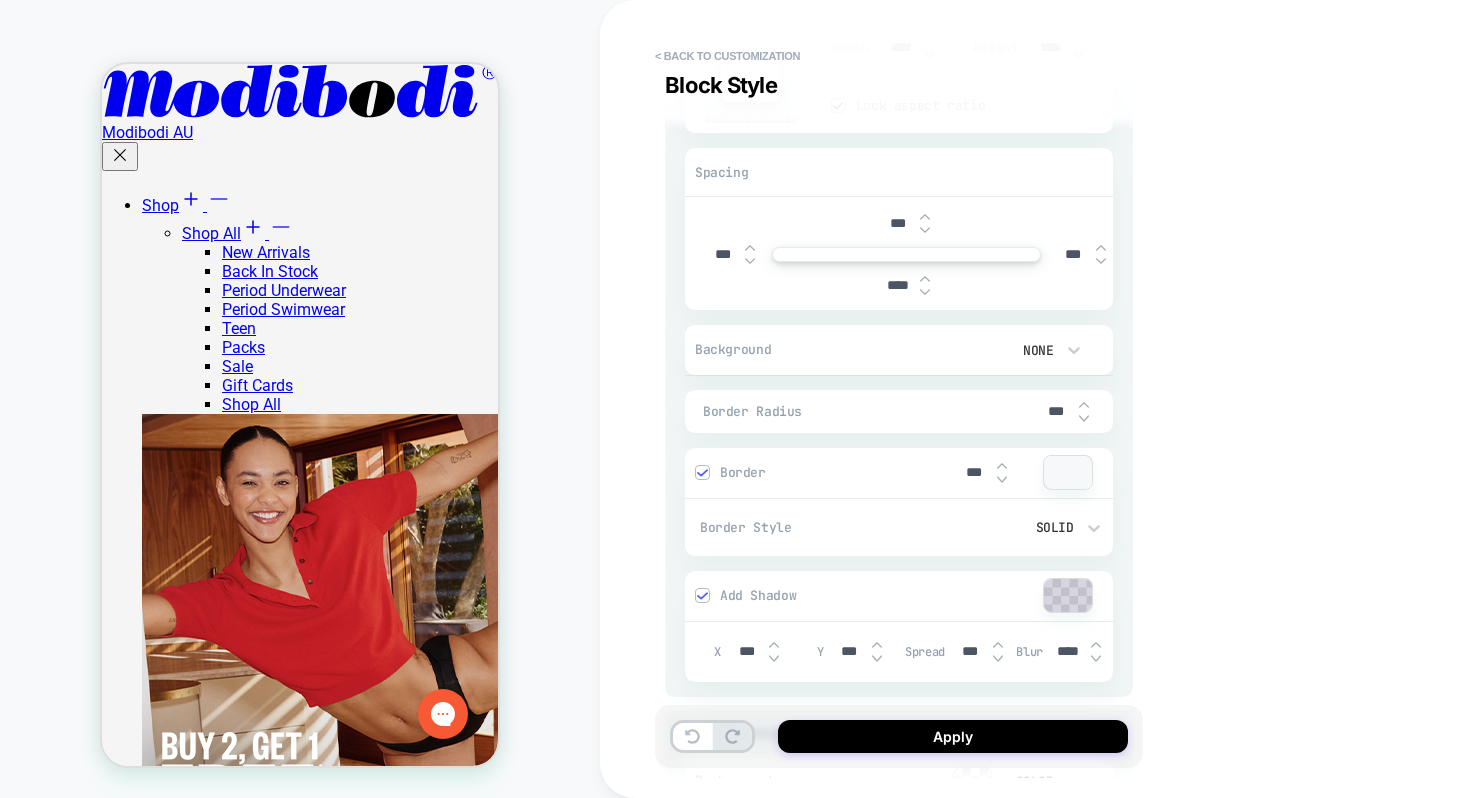 click at bounding box center (702, 473) 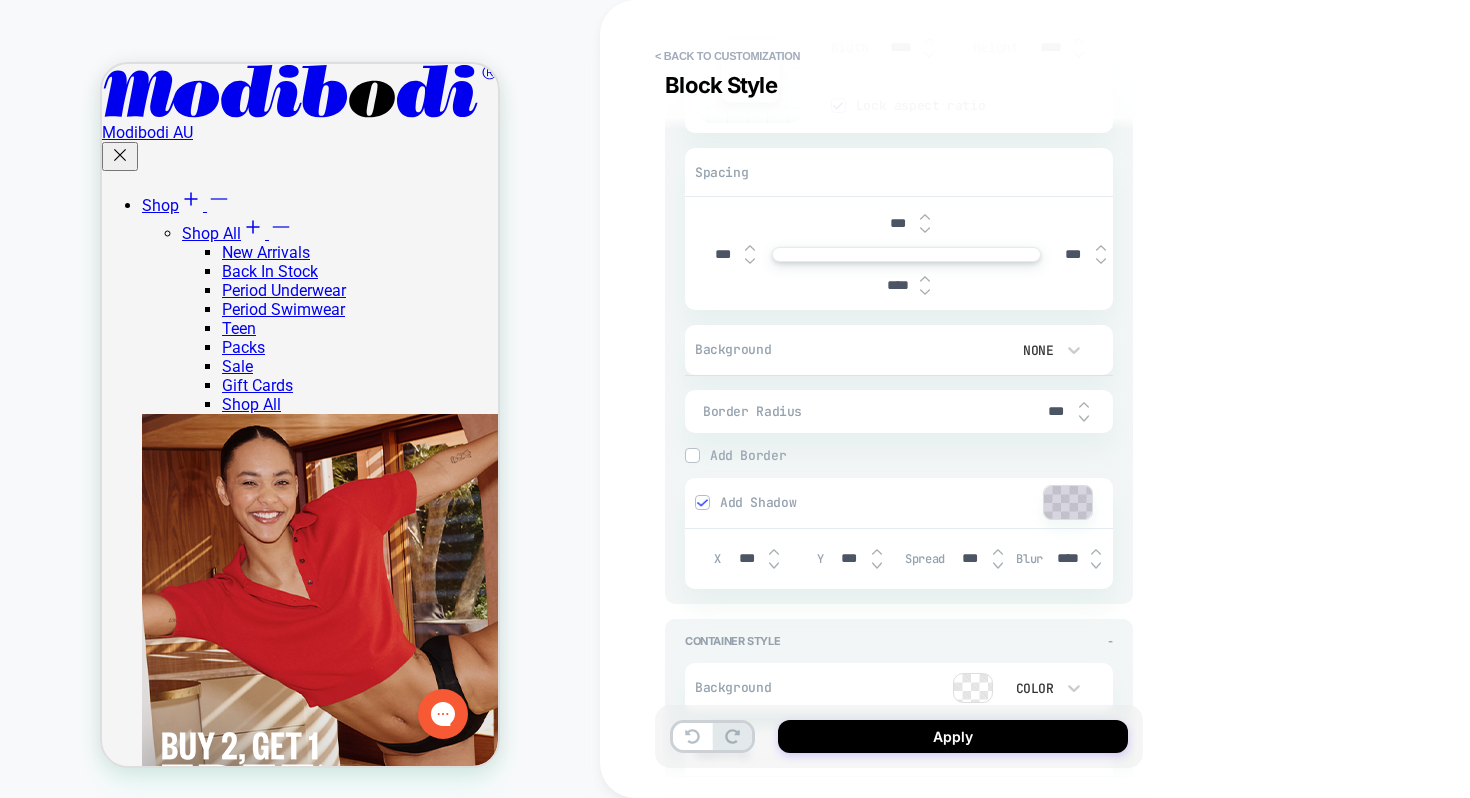 click at bounding box center [702, 503] 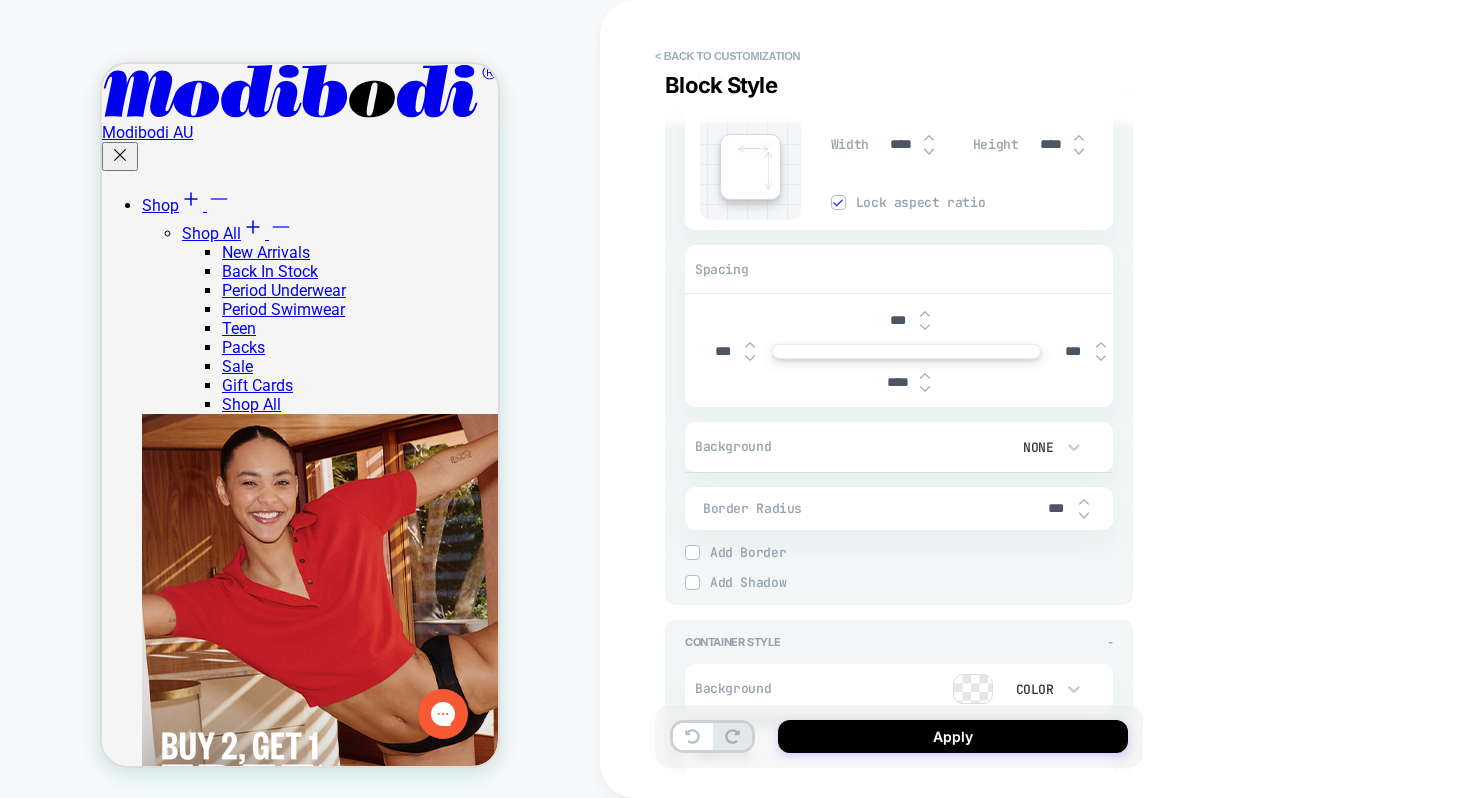 scroll, scrollTop: 3255, scrollLeft: 0, axis: vertical 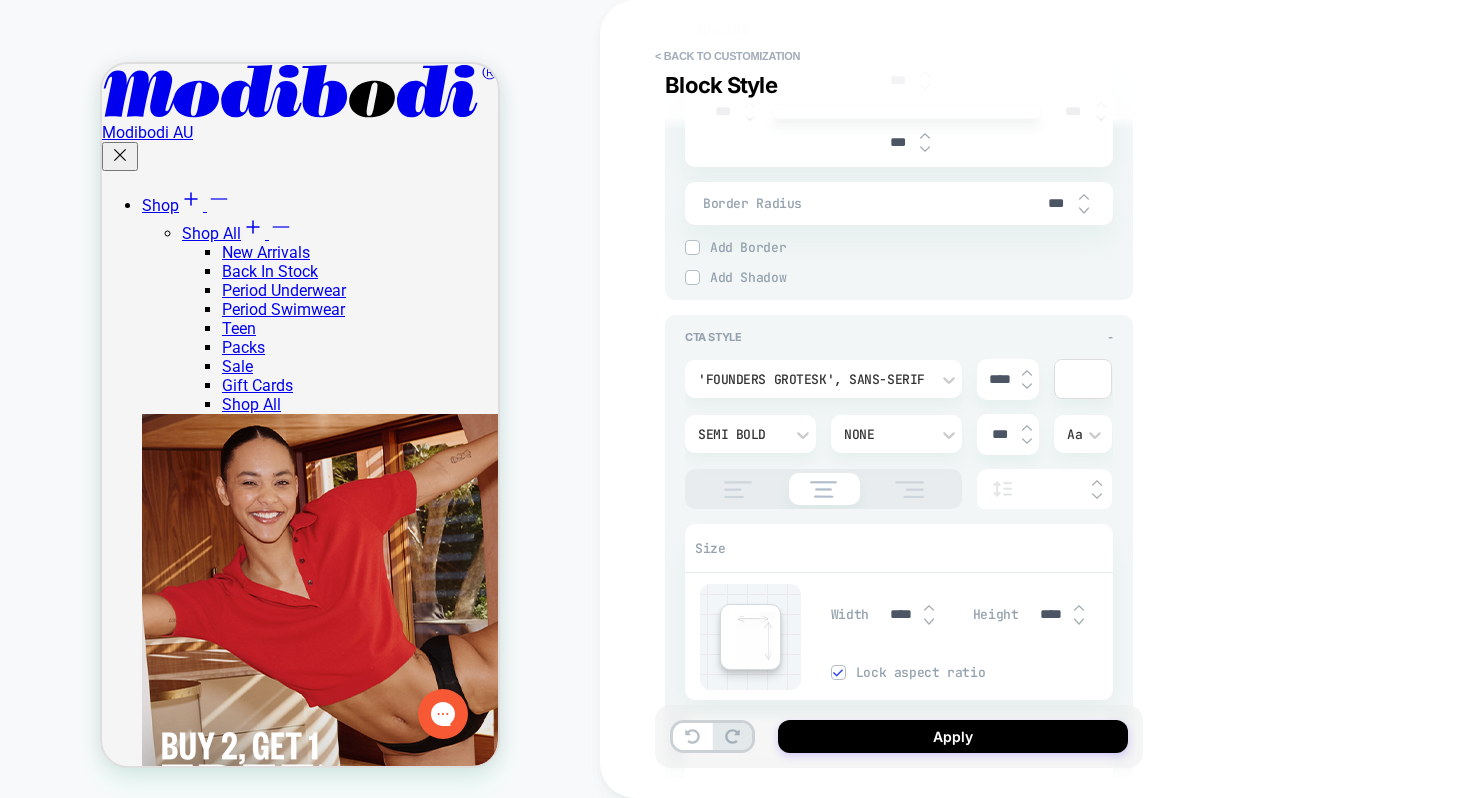 click on "****" at bounding box center (999, 379) 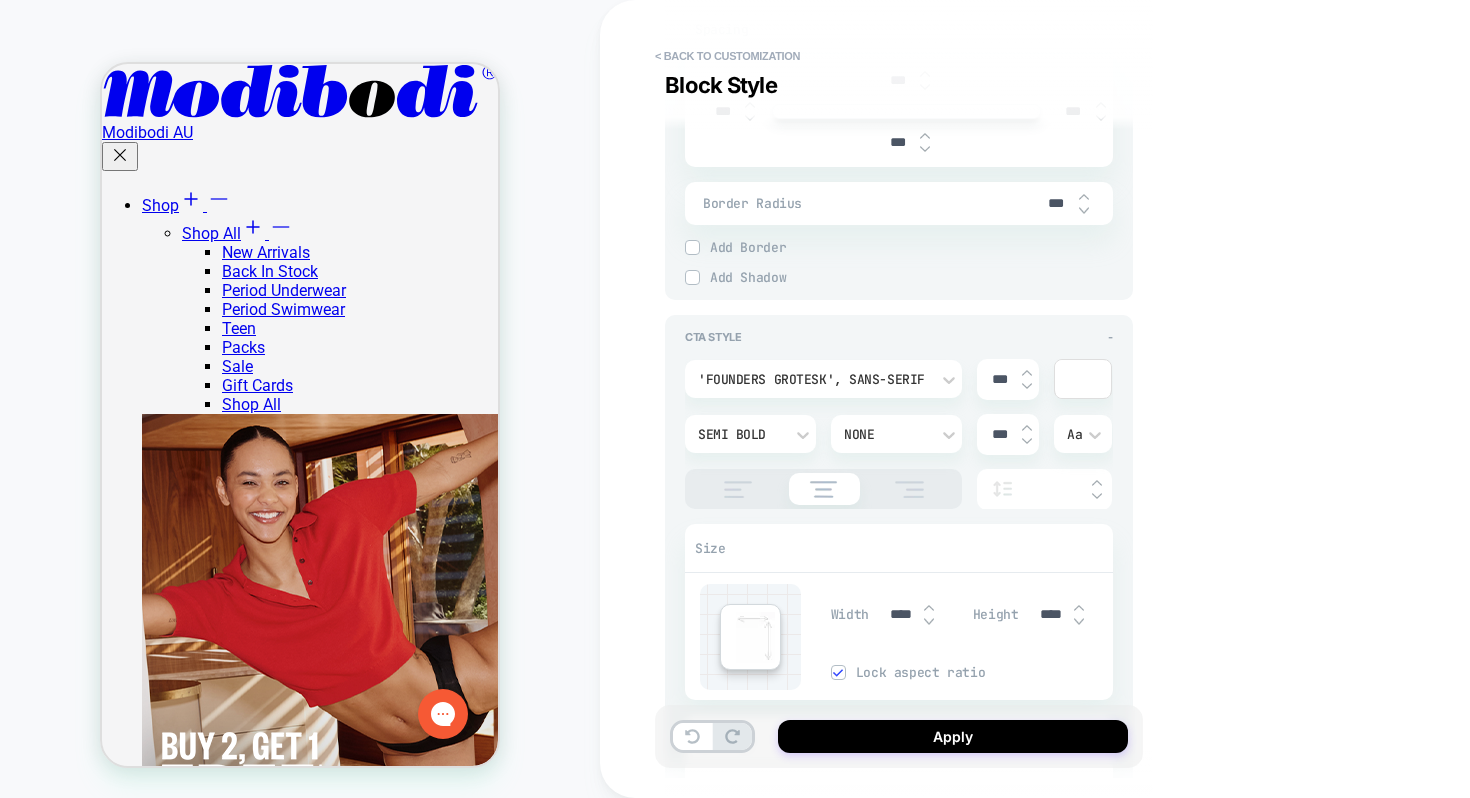 type on "*" 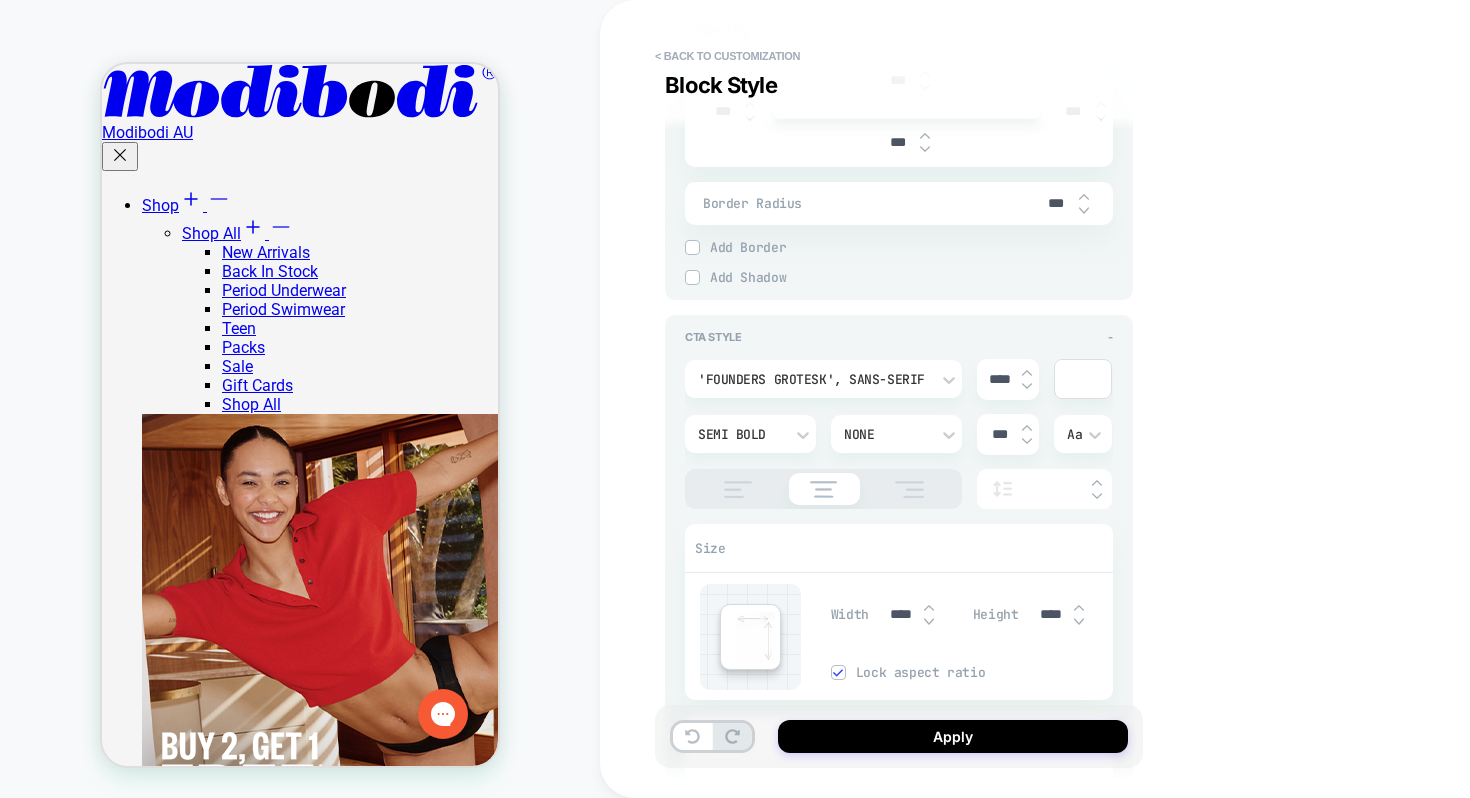 type on "*" 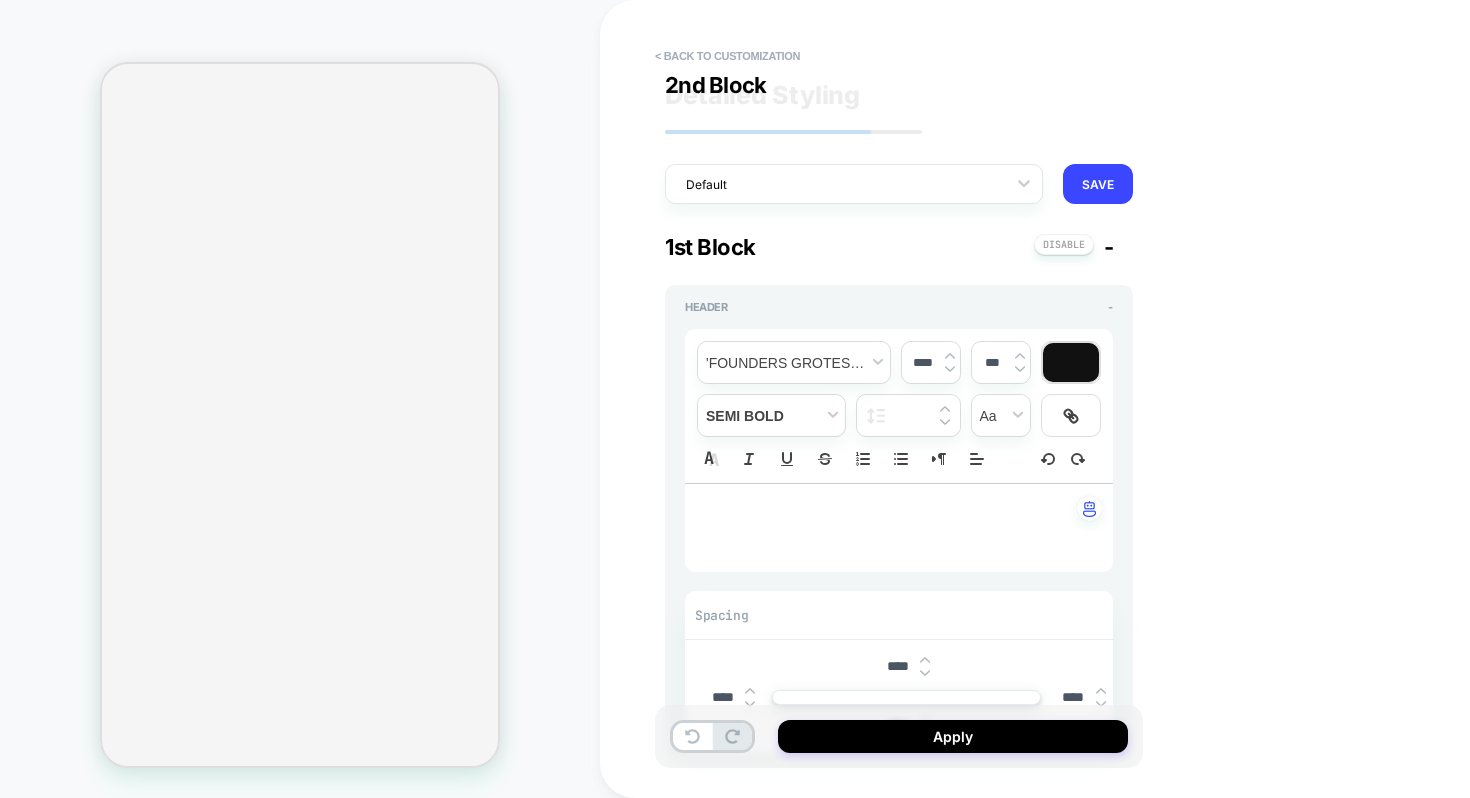 type on "***" 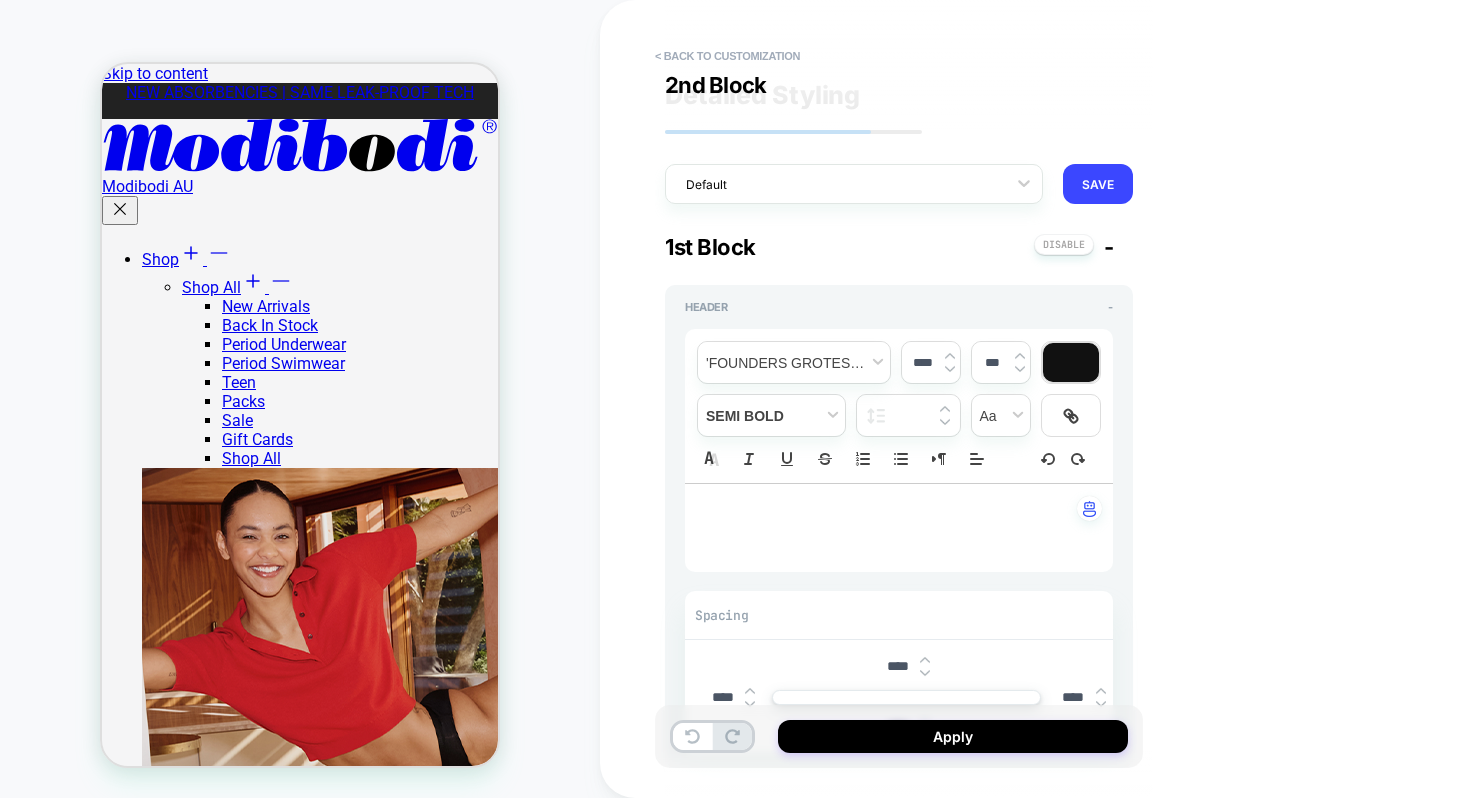 type on "****" 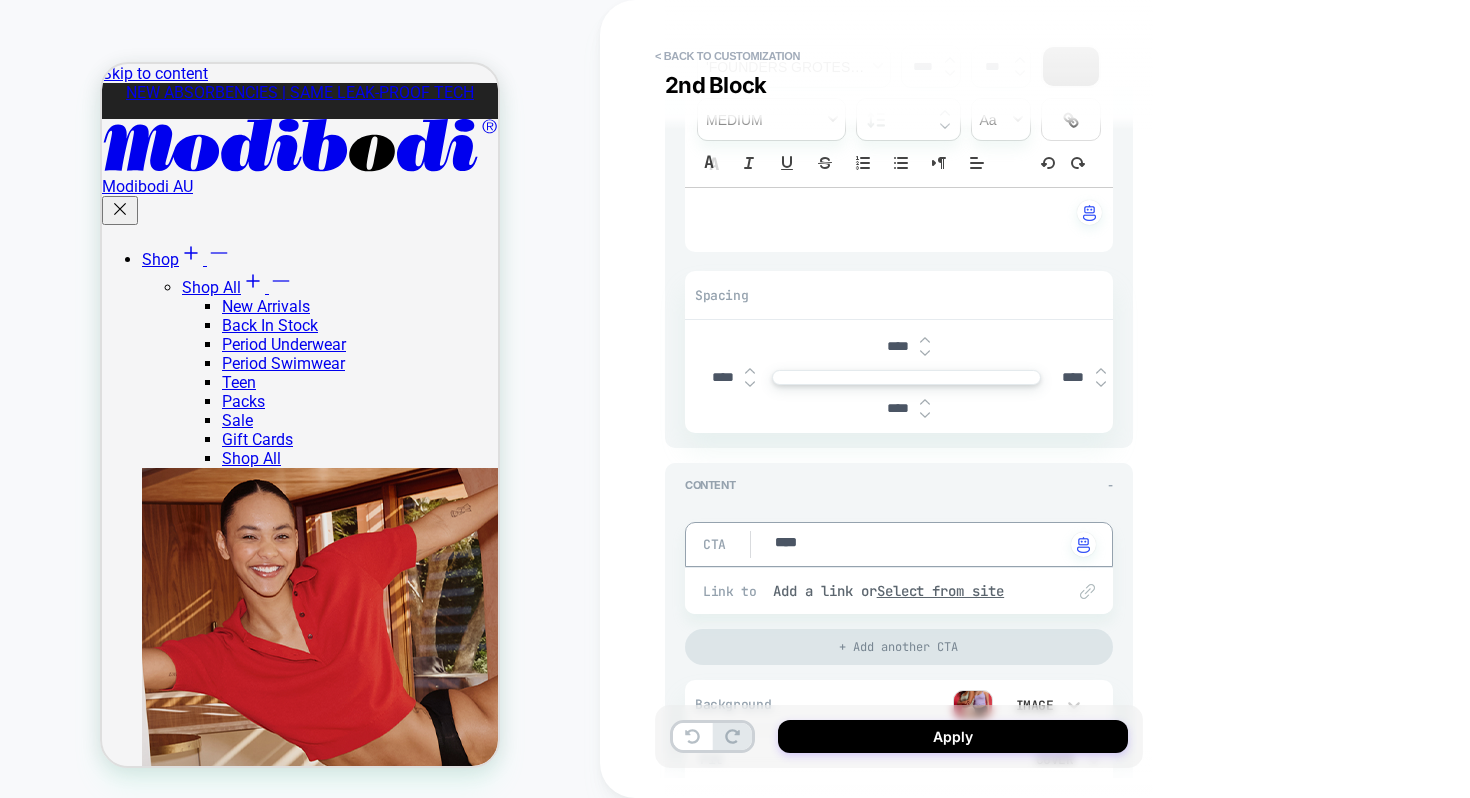 scroll, scrollTop: 856, scrollLeft: 0, axis: vertical 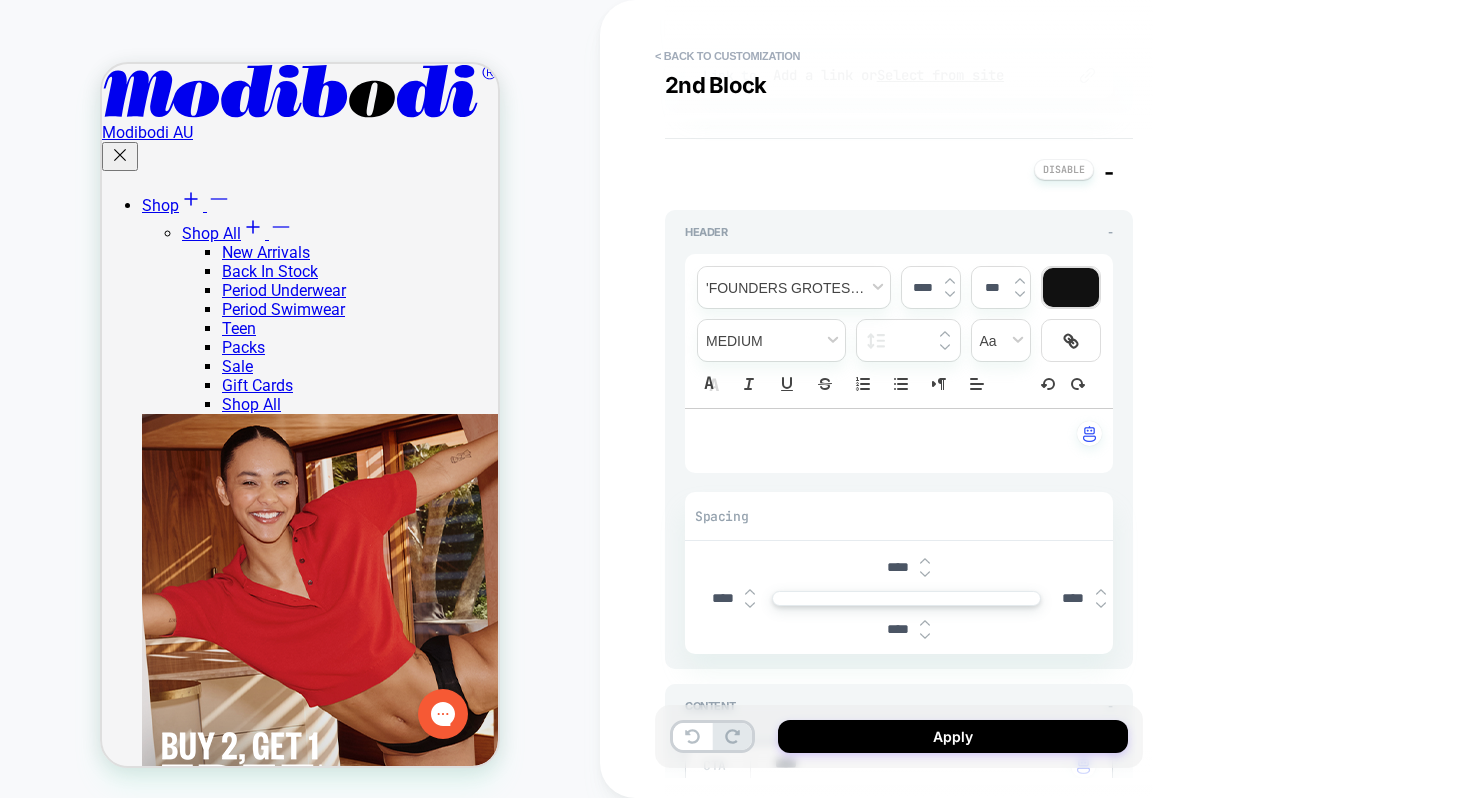 type on "*" 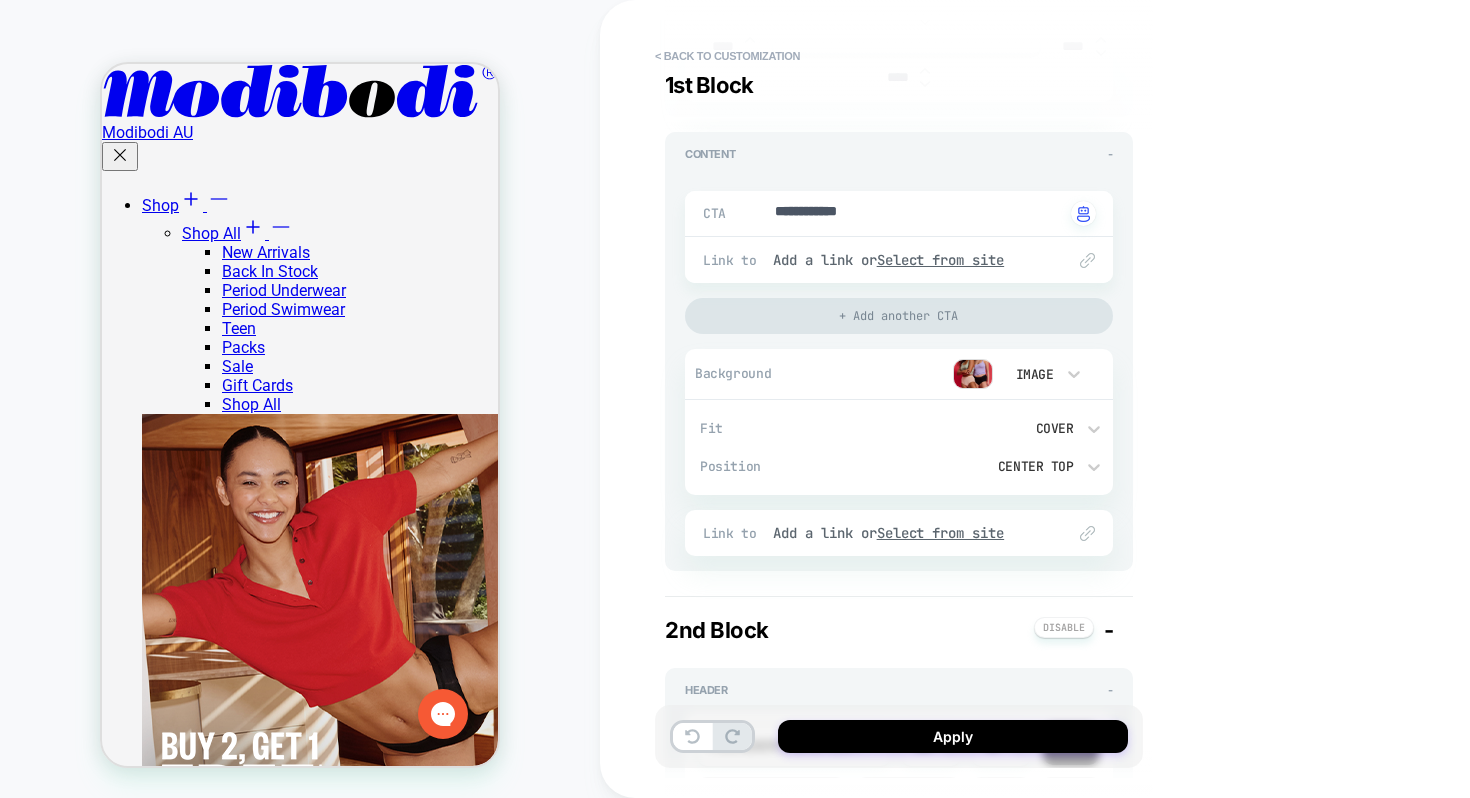 scroll, scrollTop: 649, scrollLeft: 0, axis: vertical 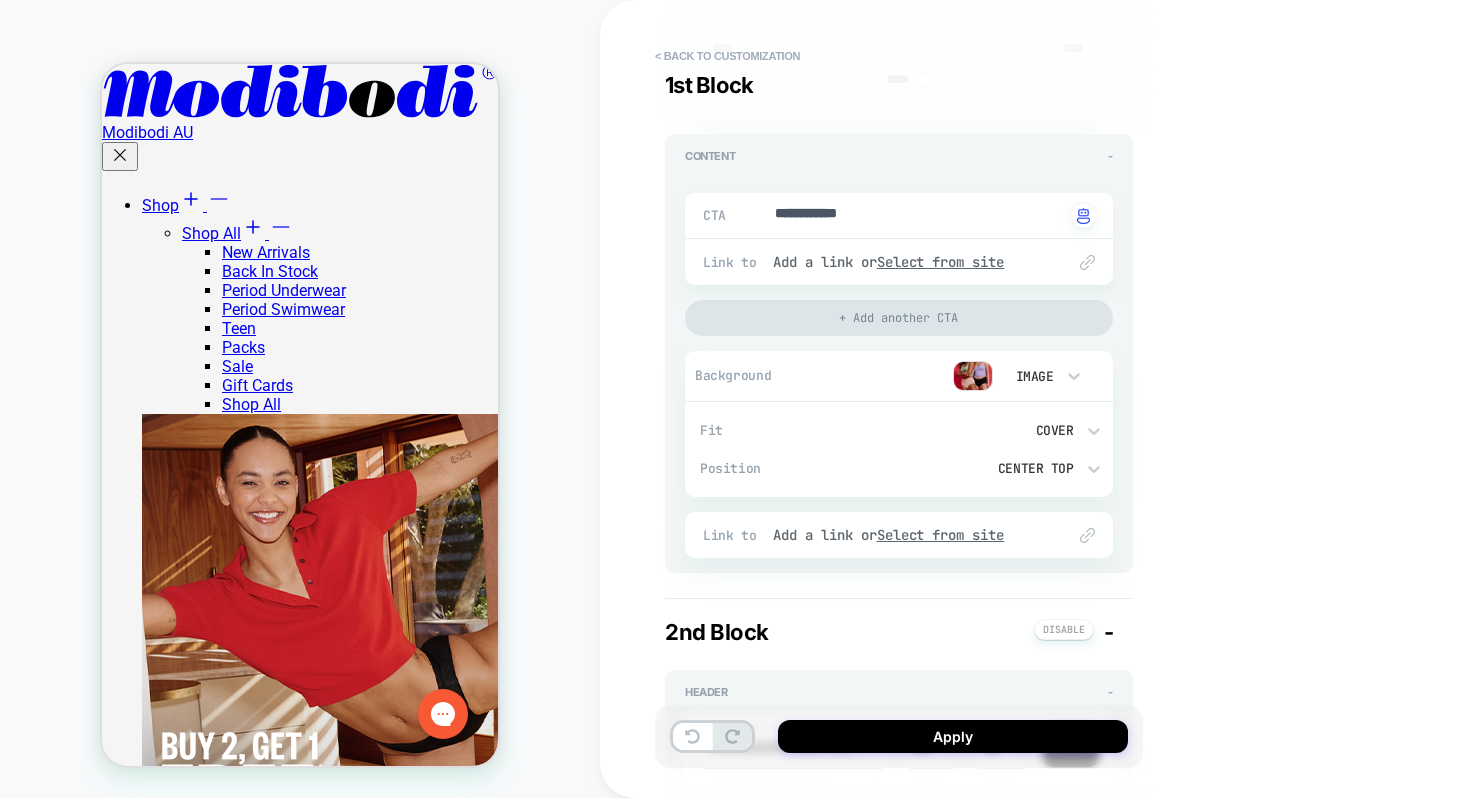 type on "****" 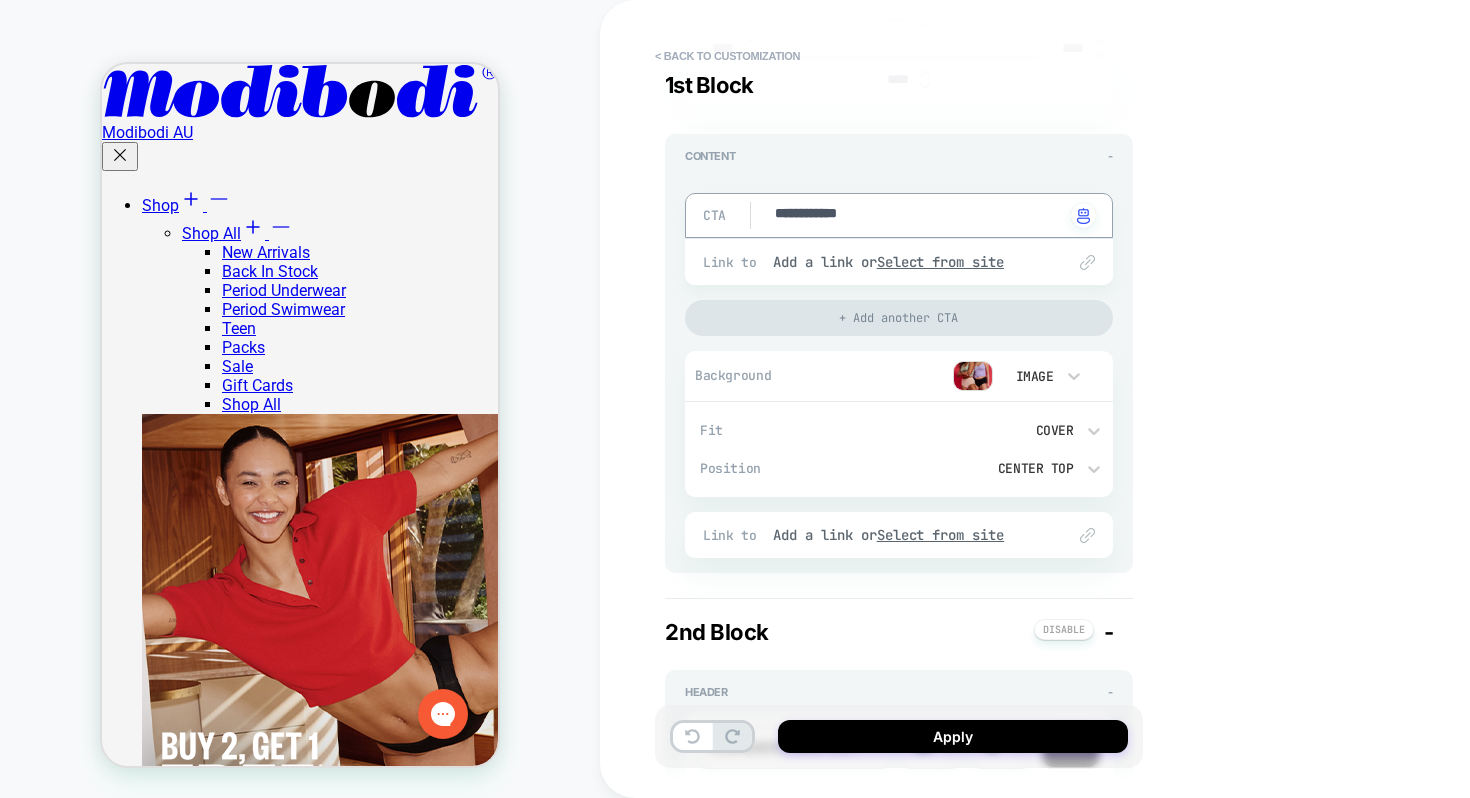 click on "**********" at bounding box center (918, 215) 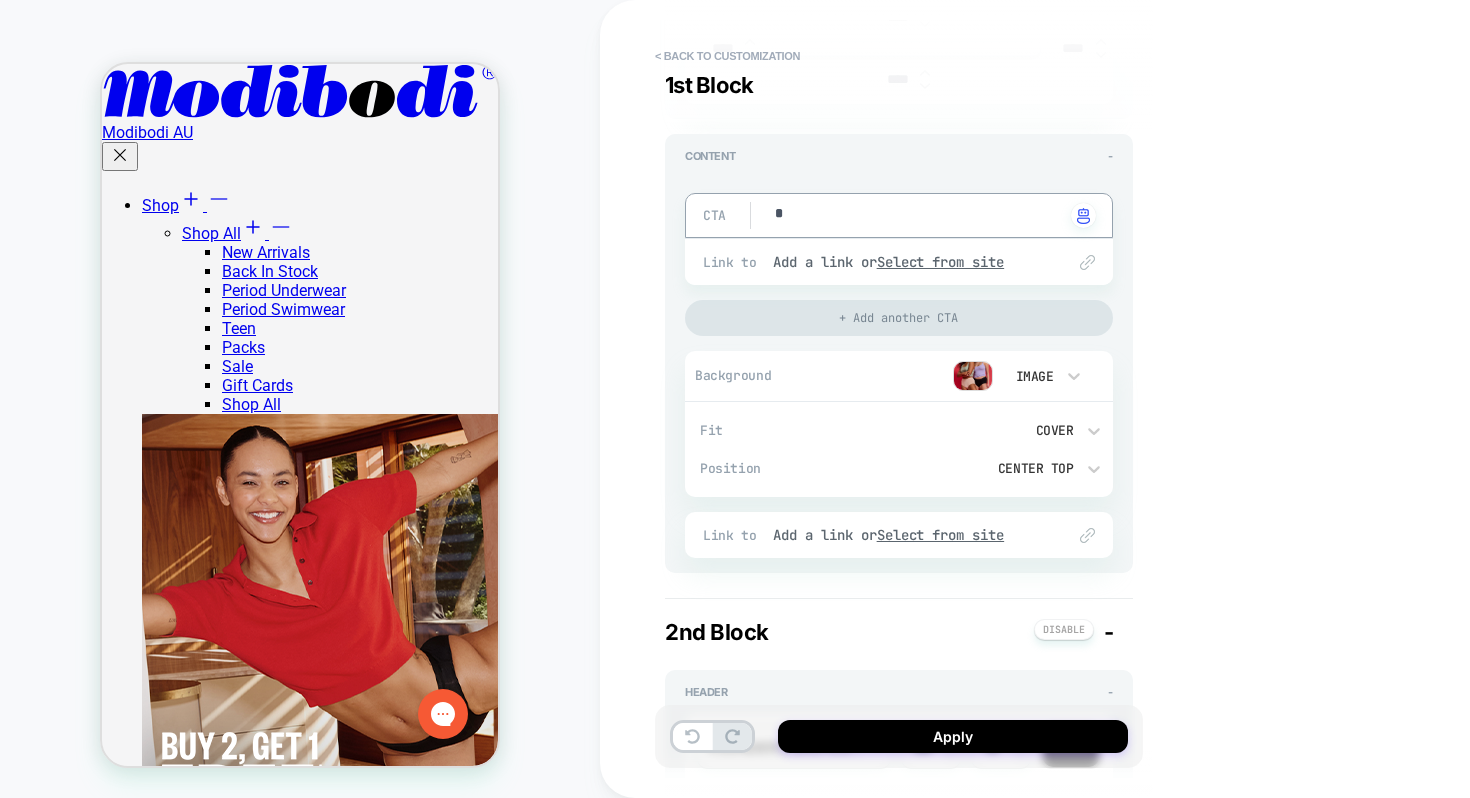 type on "*" 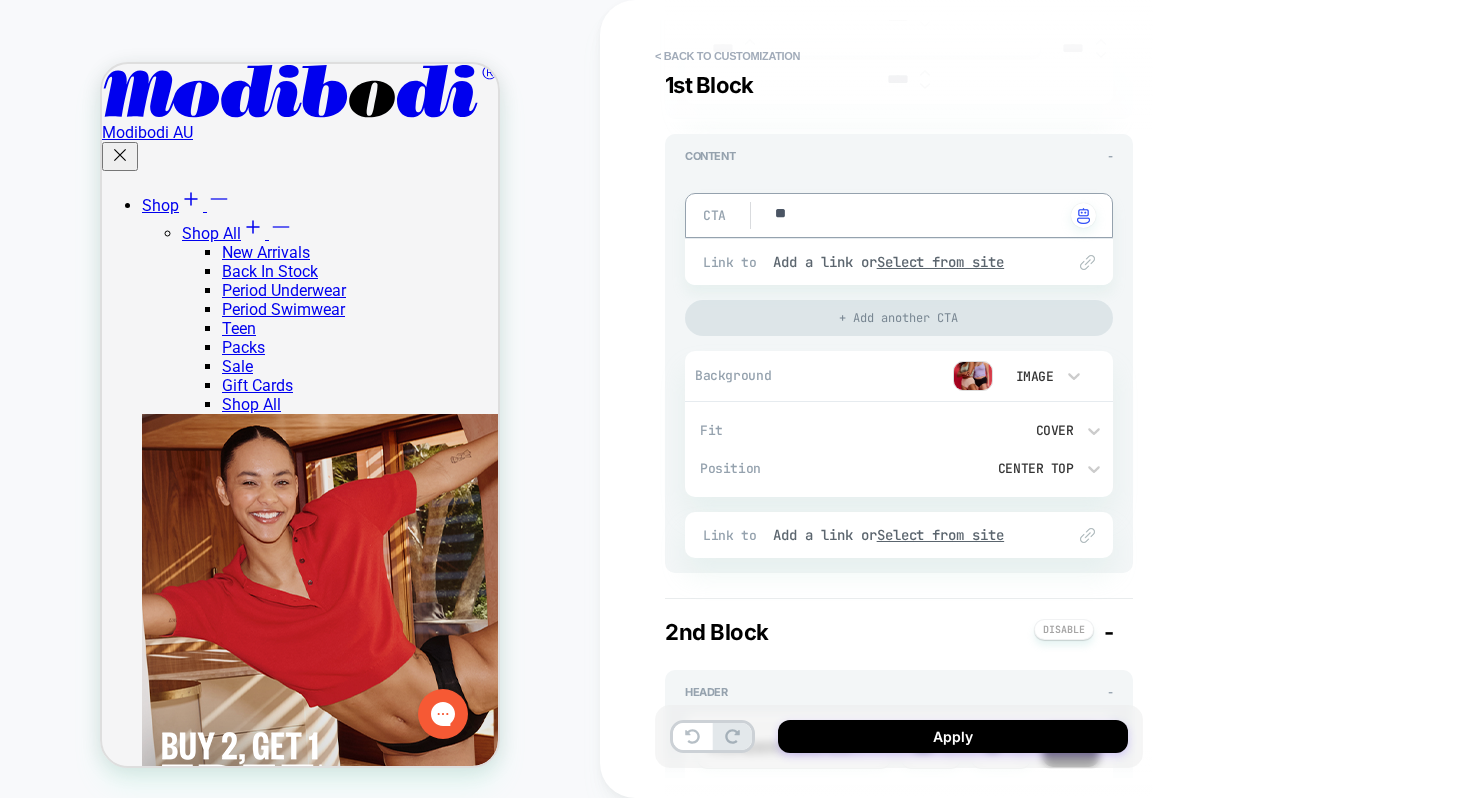 type on "*" 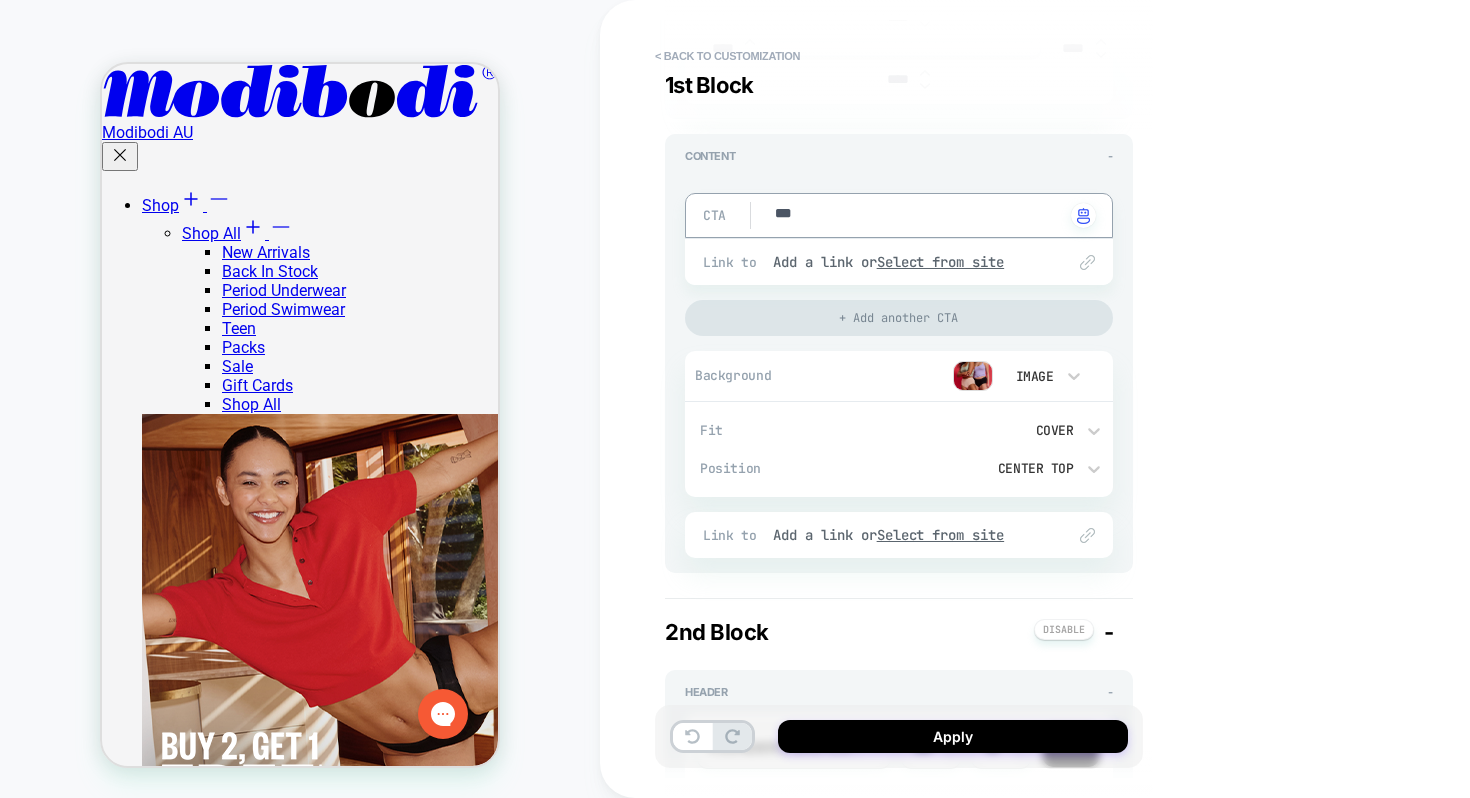 type on "****" 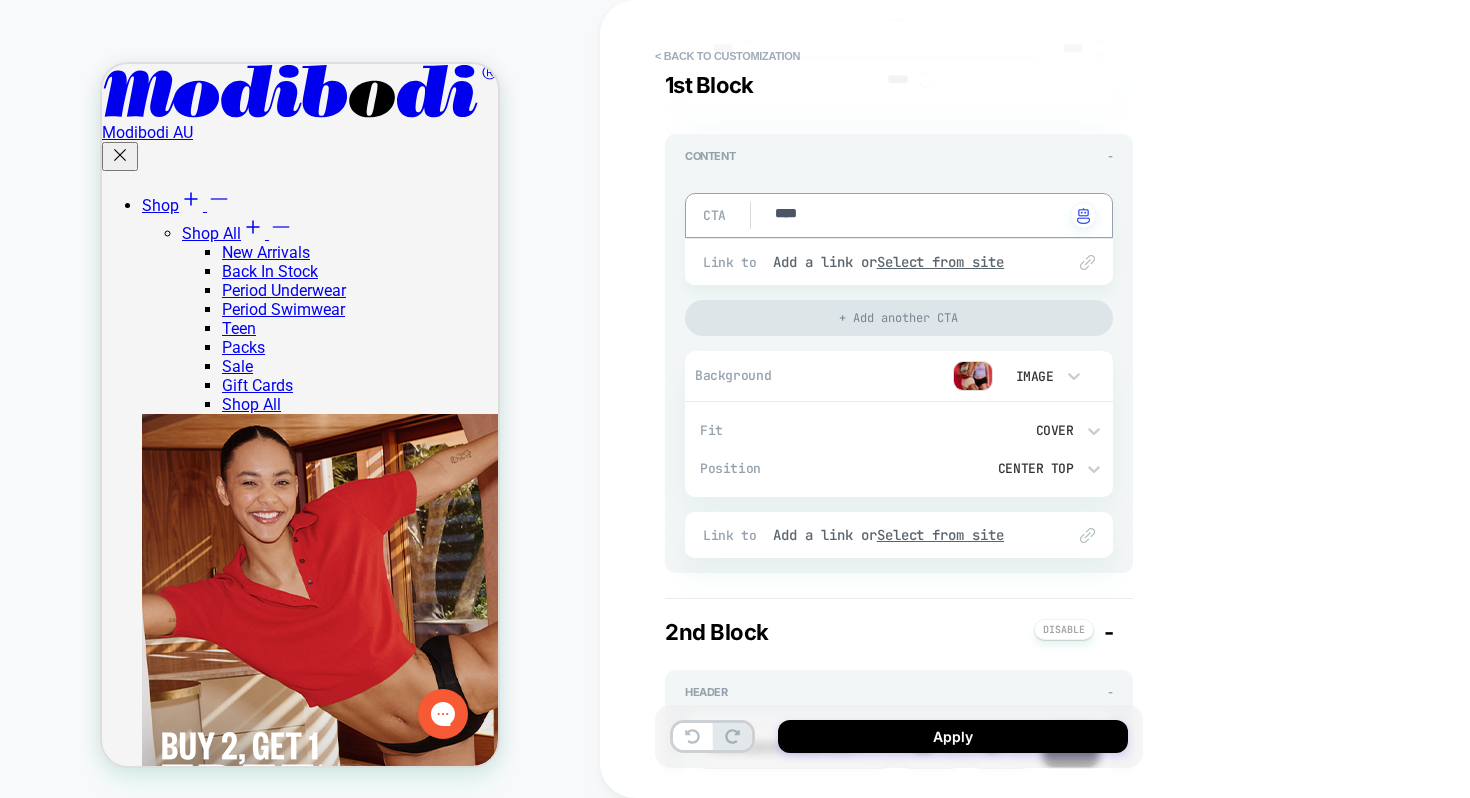 type on "*" 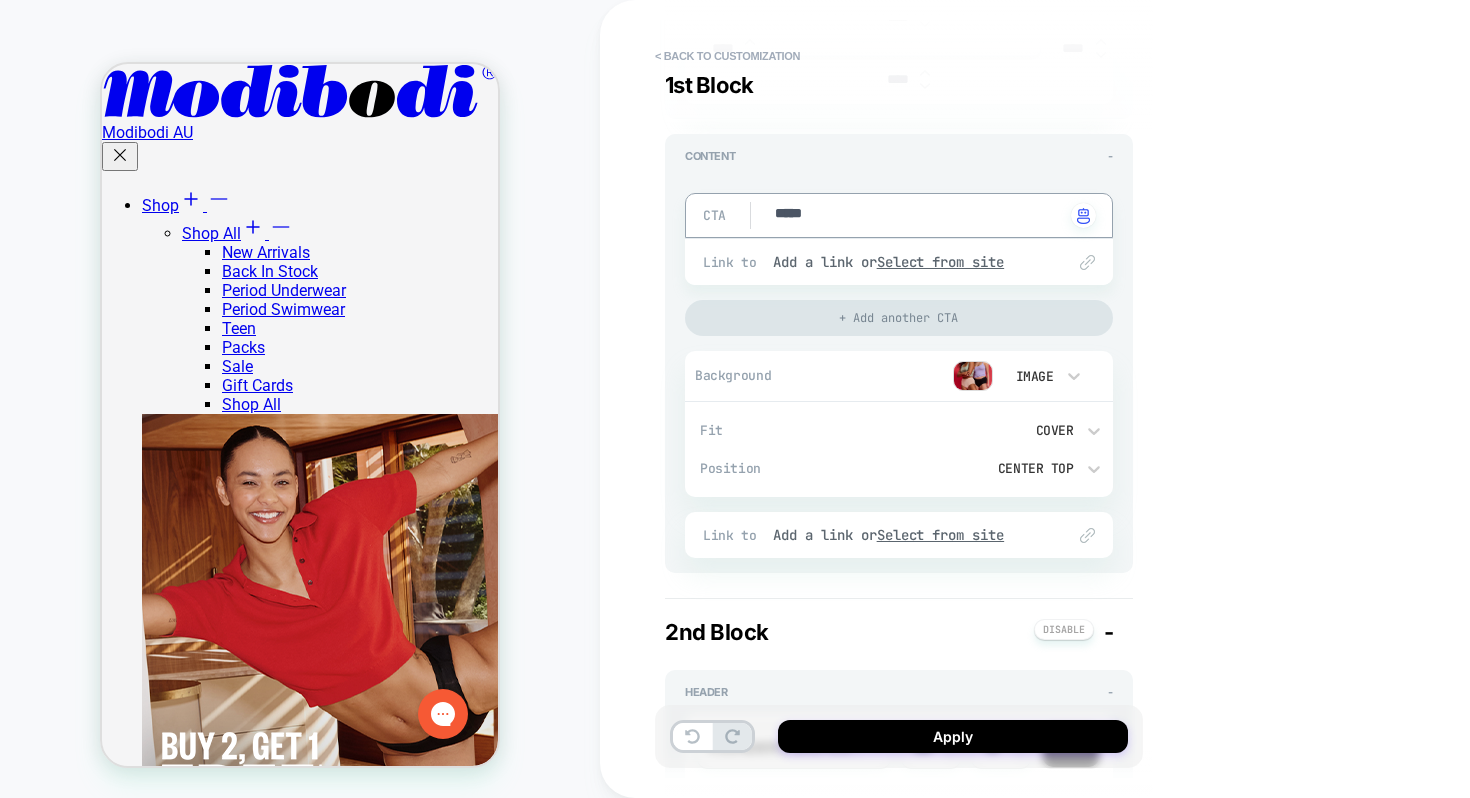 type on "*" 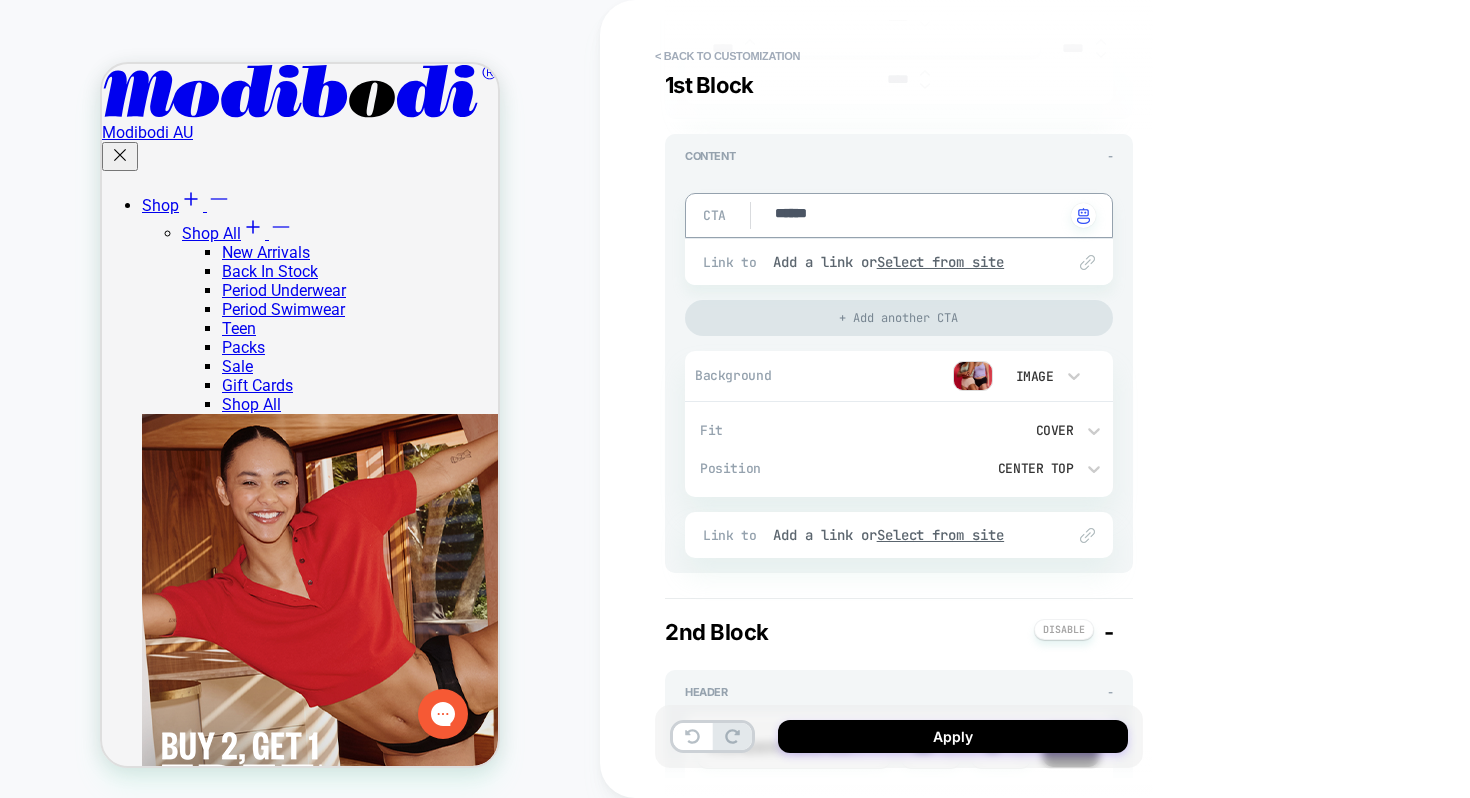 type on "*" 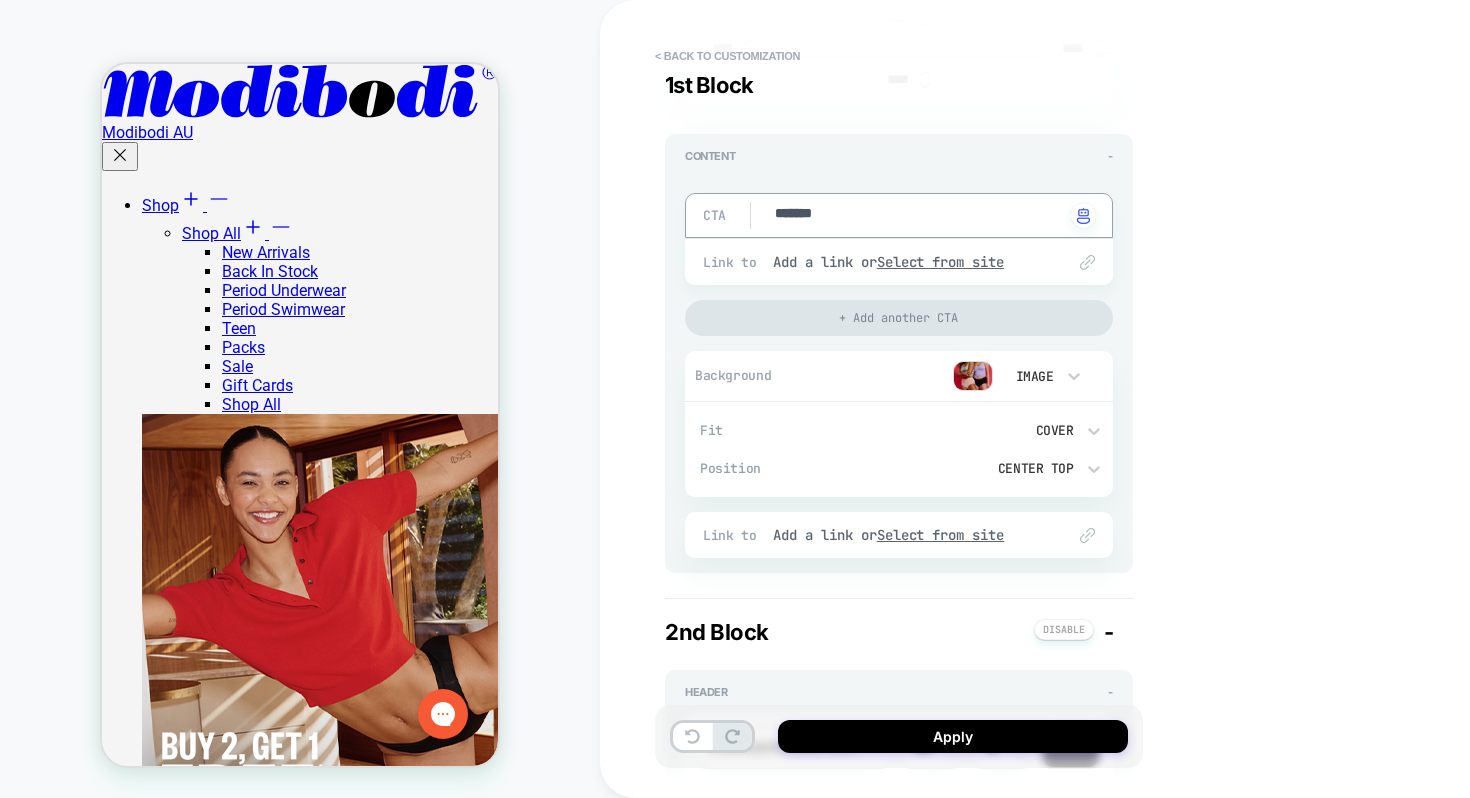 type on "*" 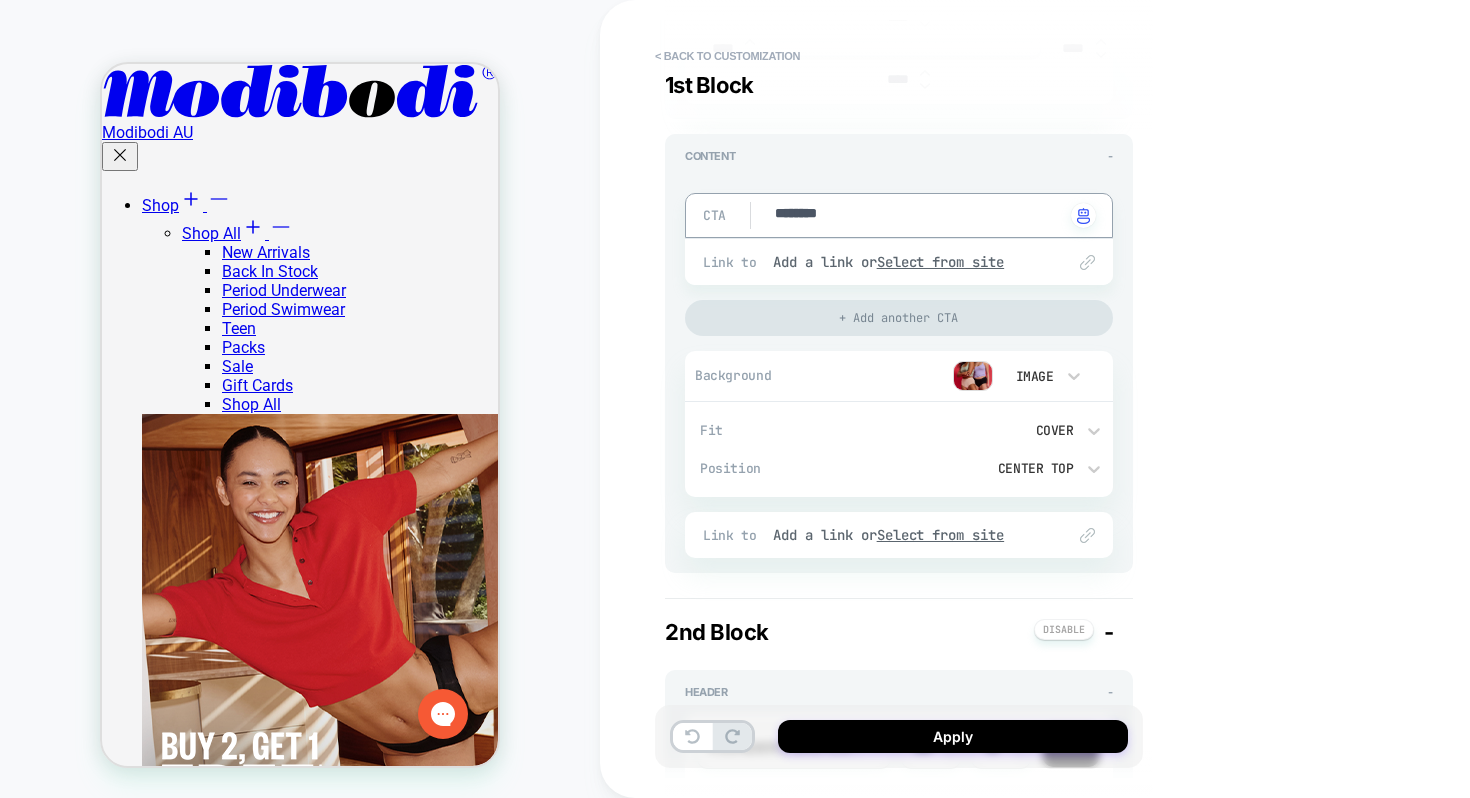type on "*" 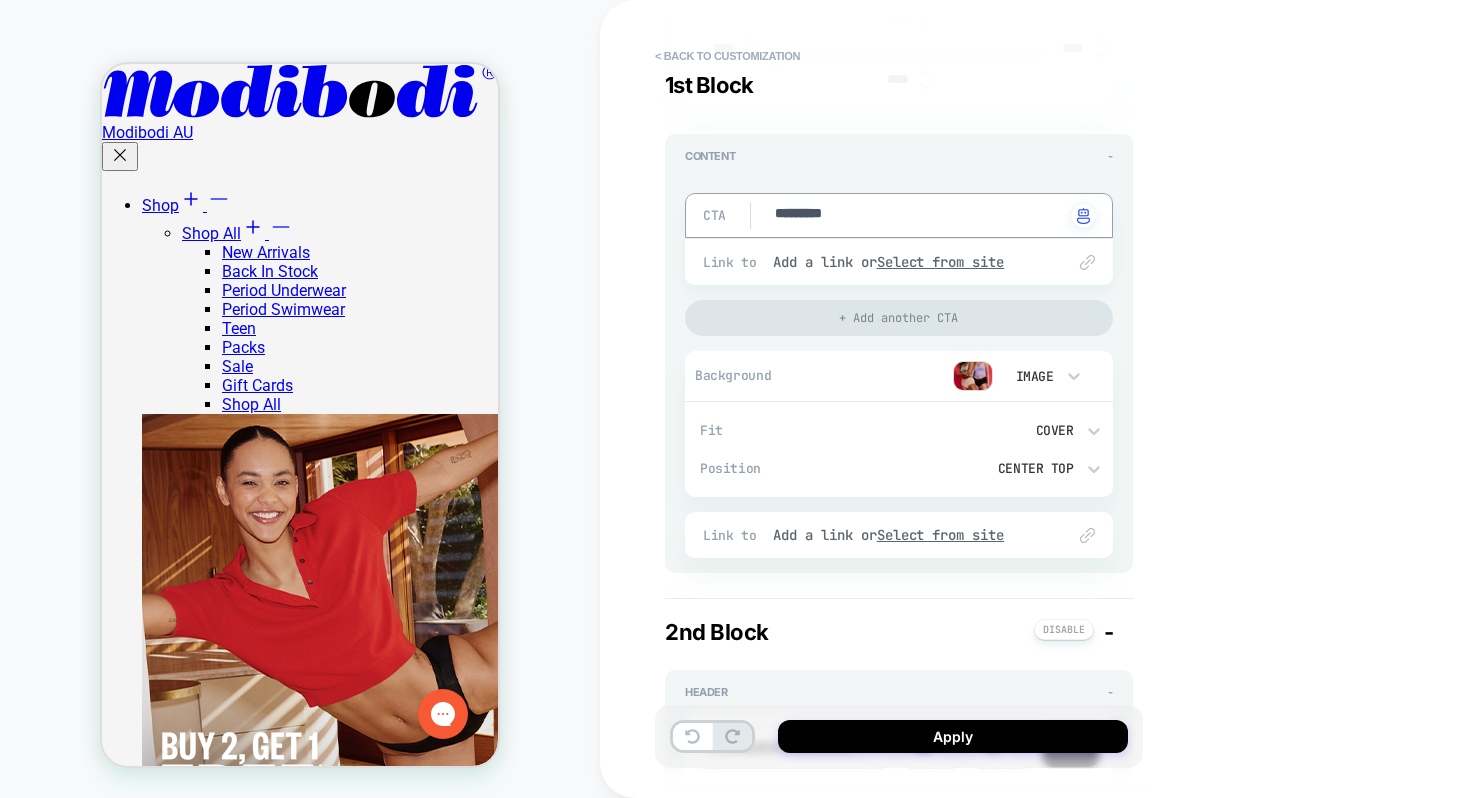 type on "**********" 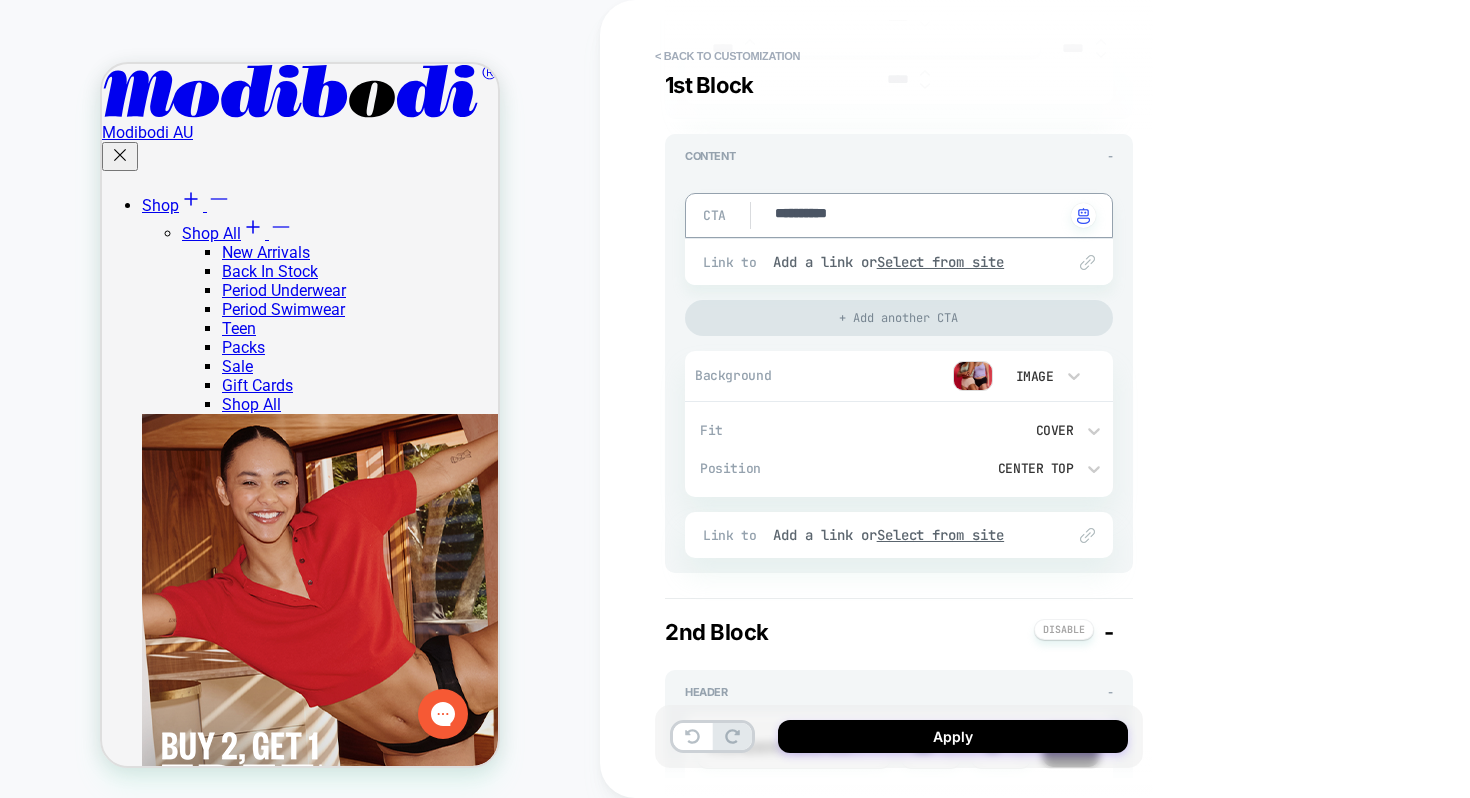 type on "*" 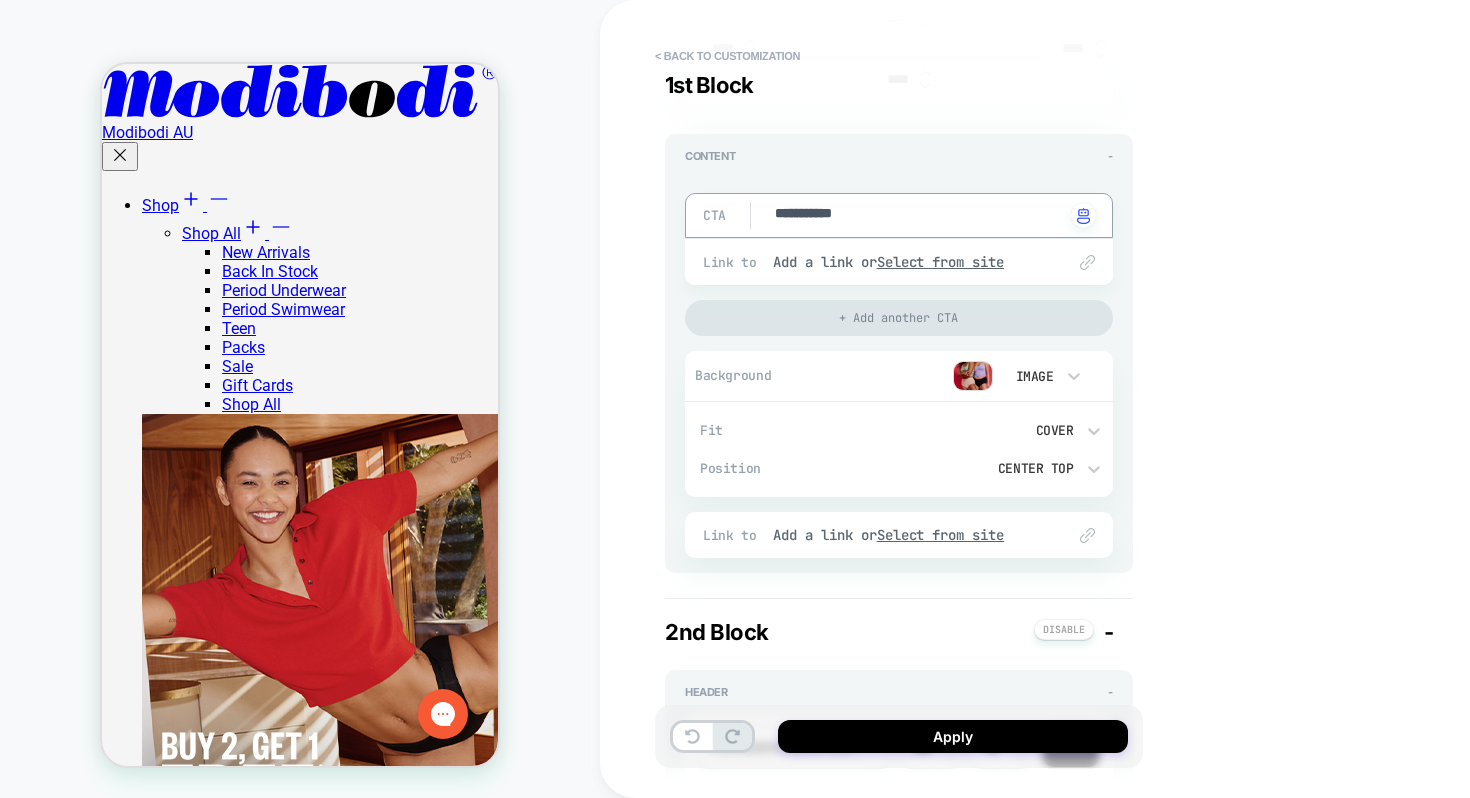 type on "**********" 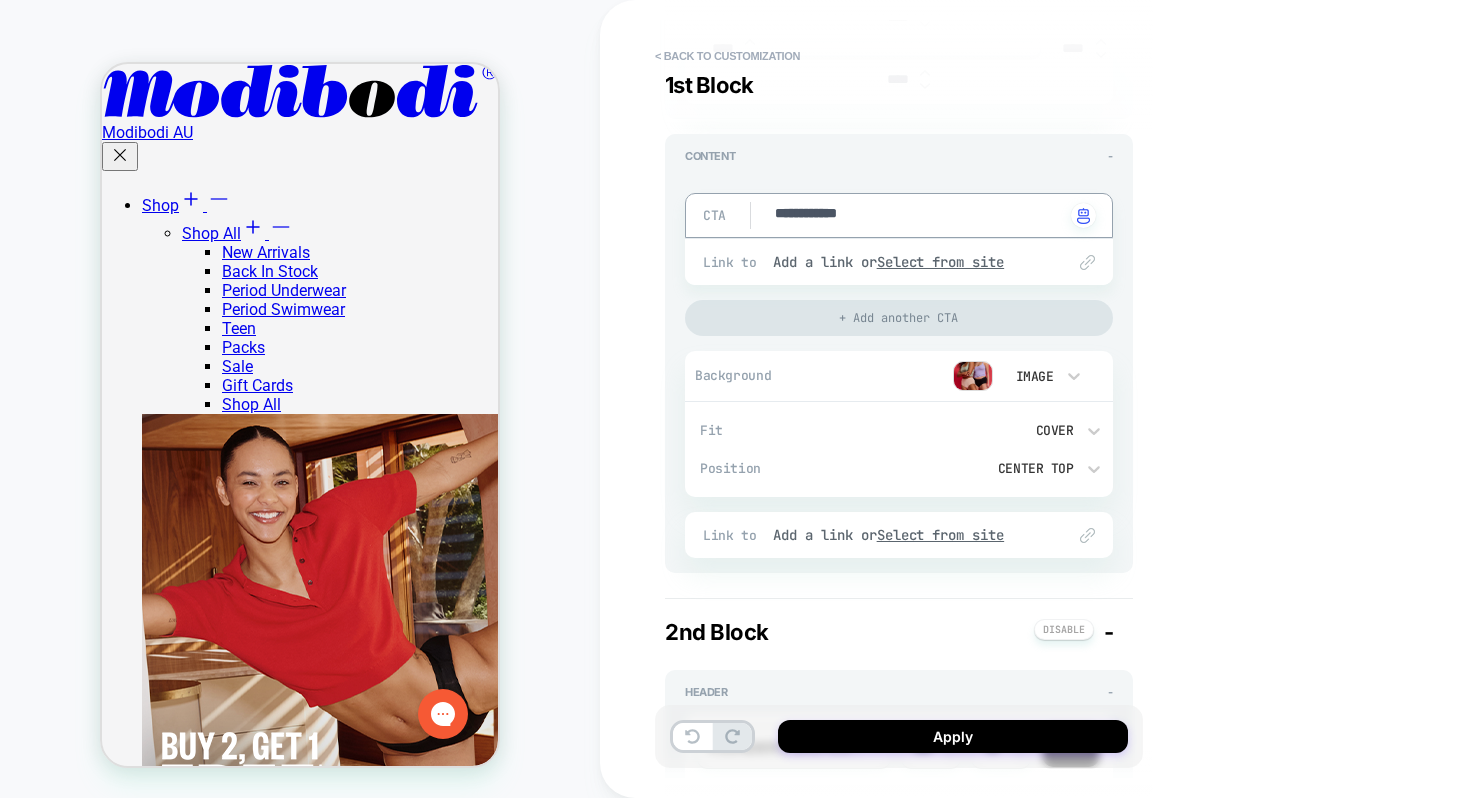 type on "*" 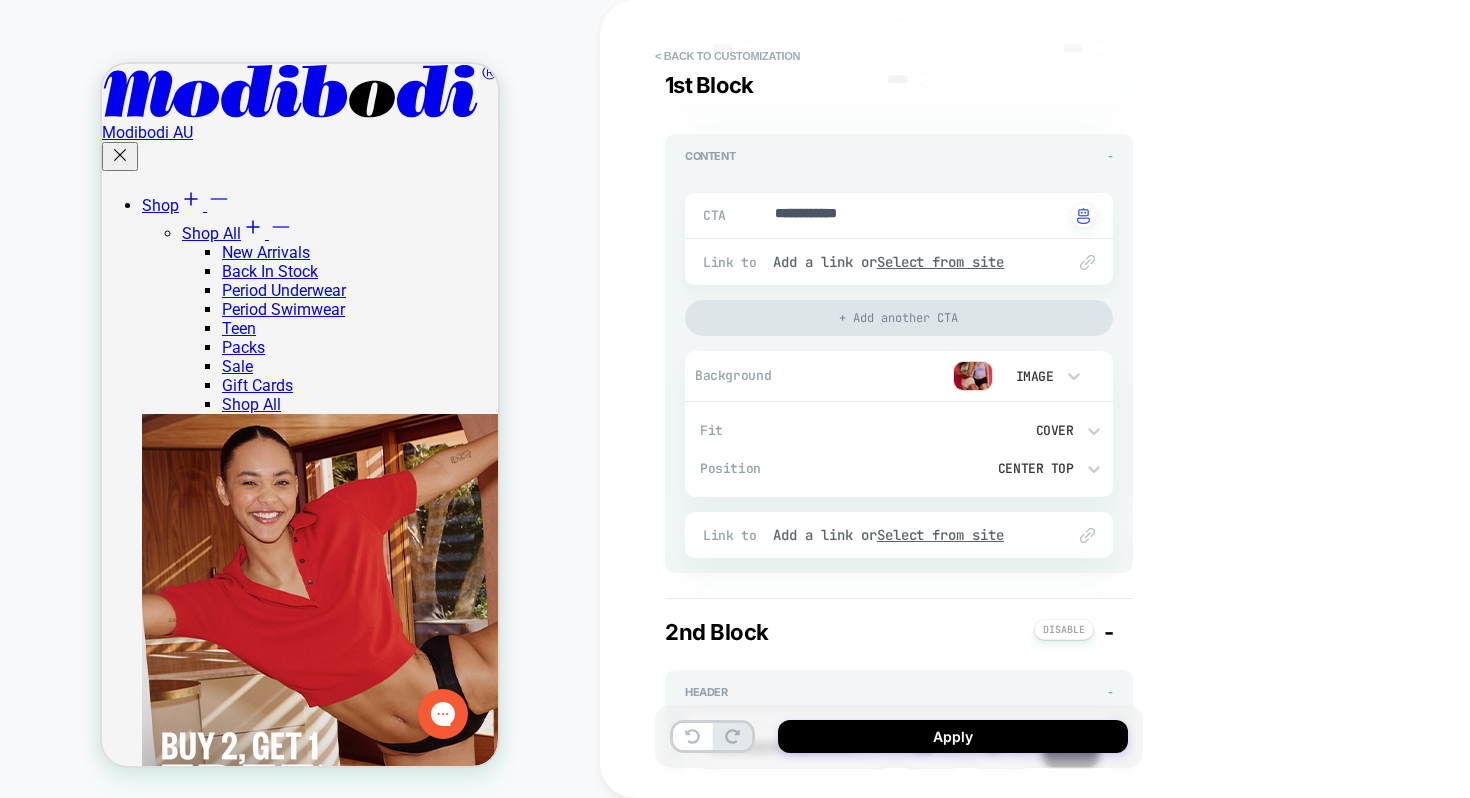 scroll, scrollTop: 474, scrollLeft: 0, axis: vertical 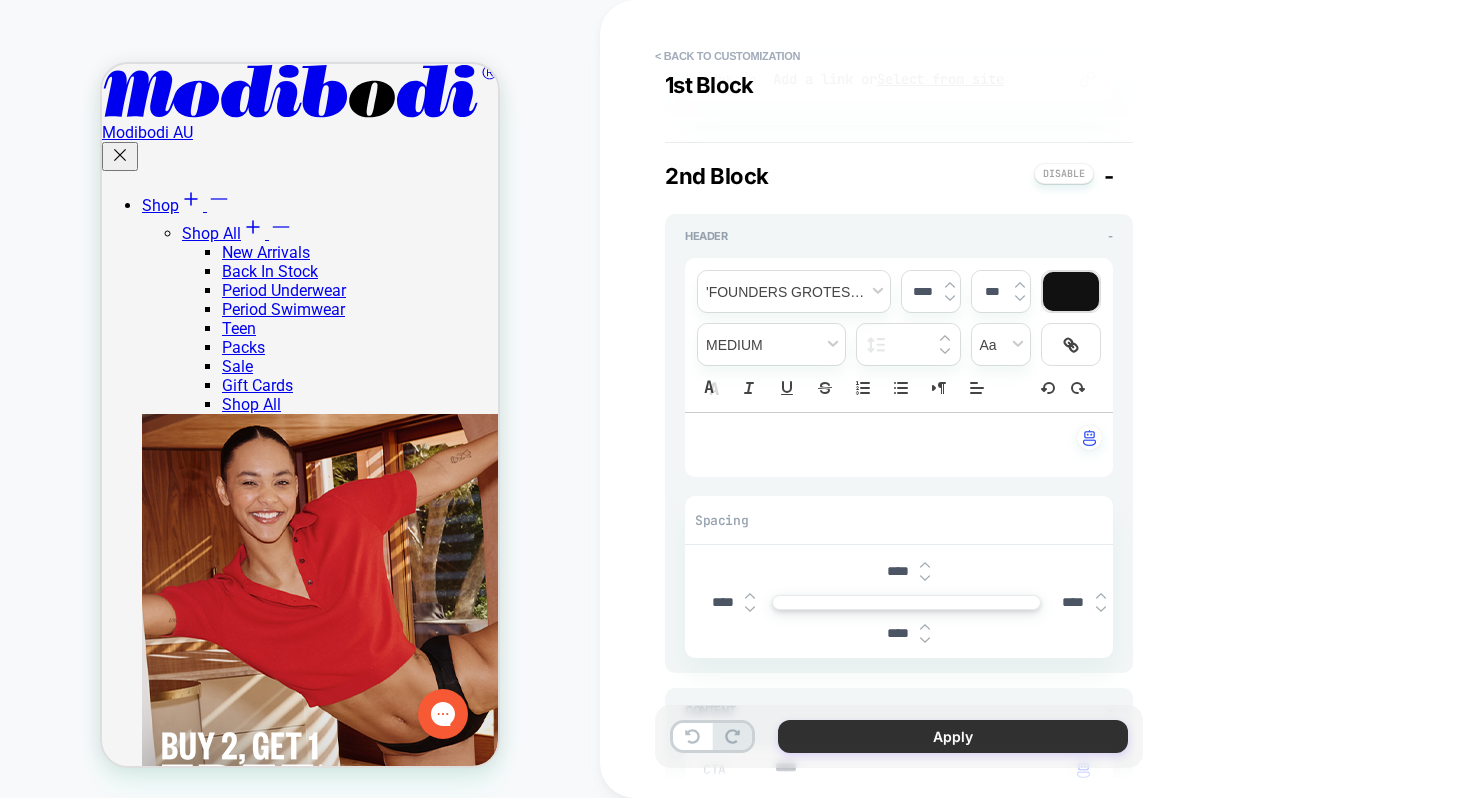 click on "Apply" at bounding box center [953, 736] 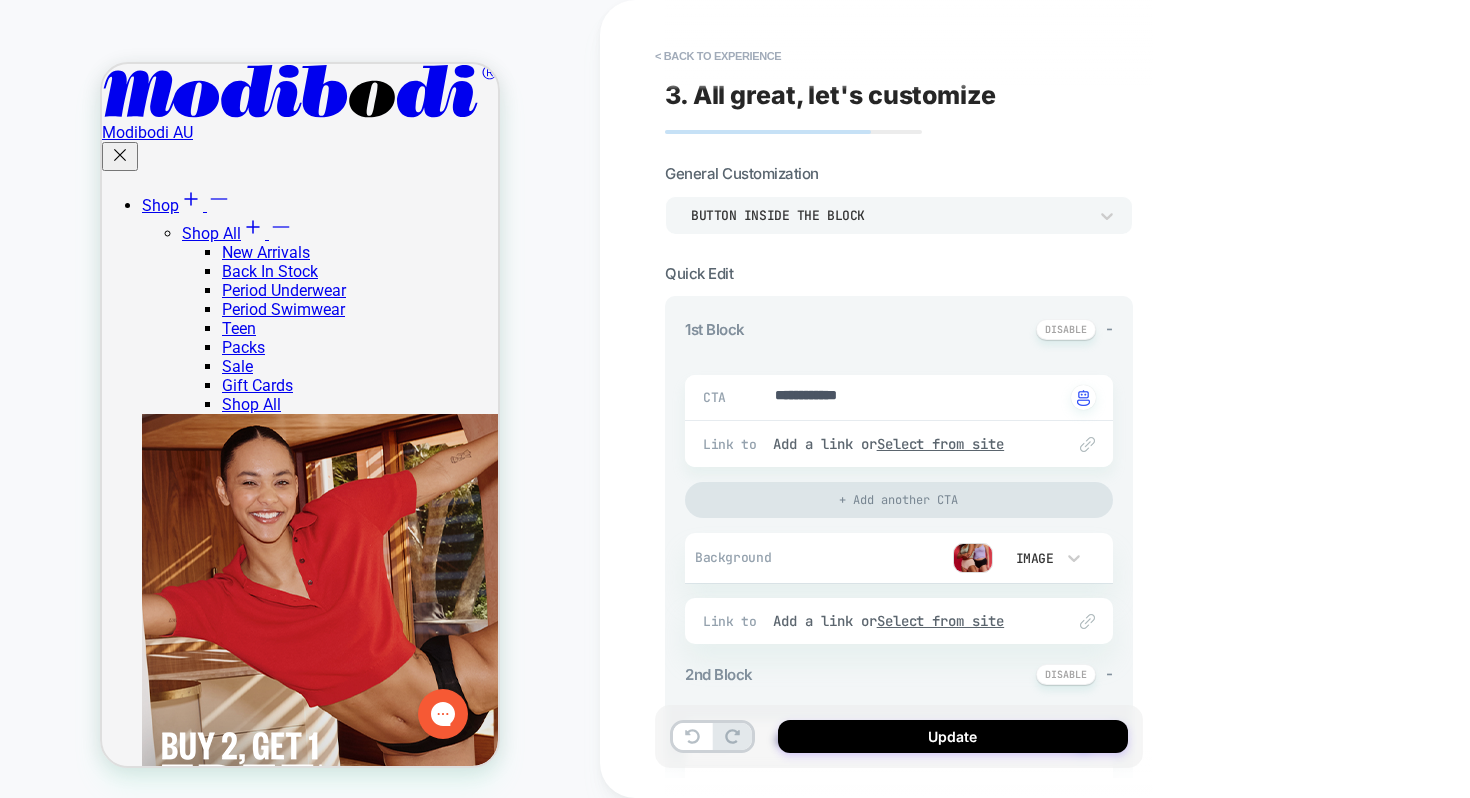click on "Update" at bounding box center [953, 736] 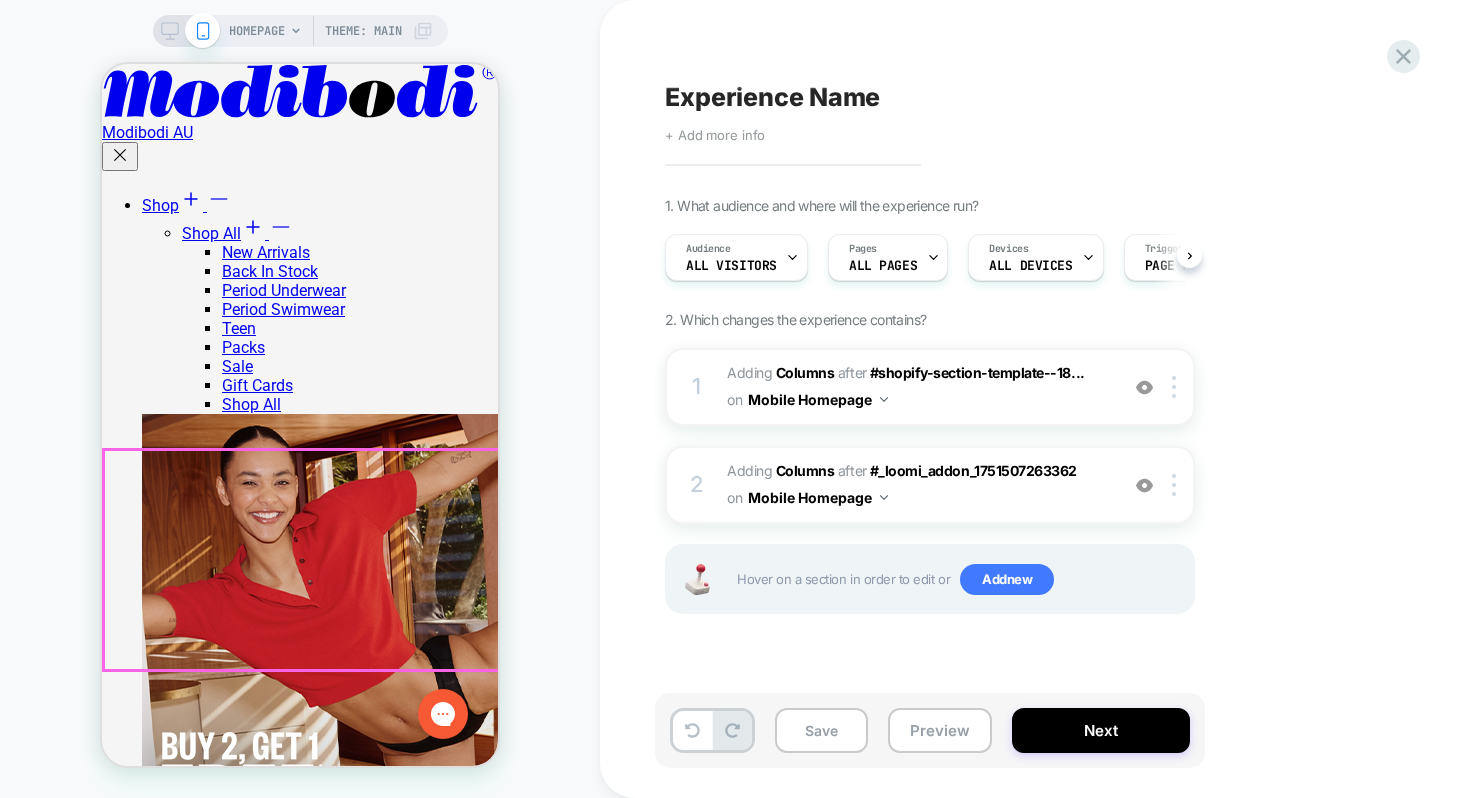 scroll, scrollTop: 0, scrollLeft: 1, axis: horizontal 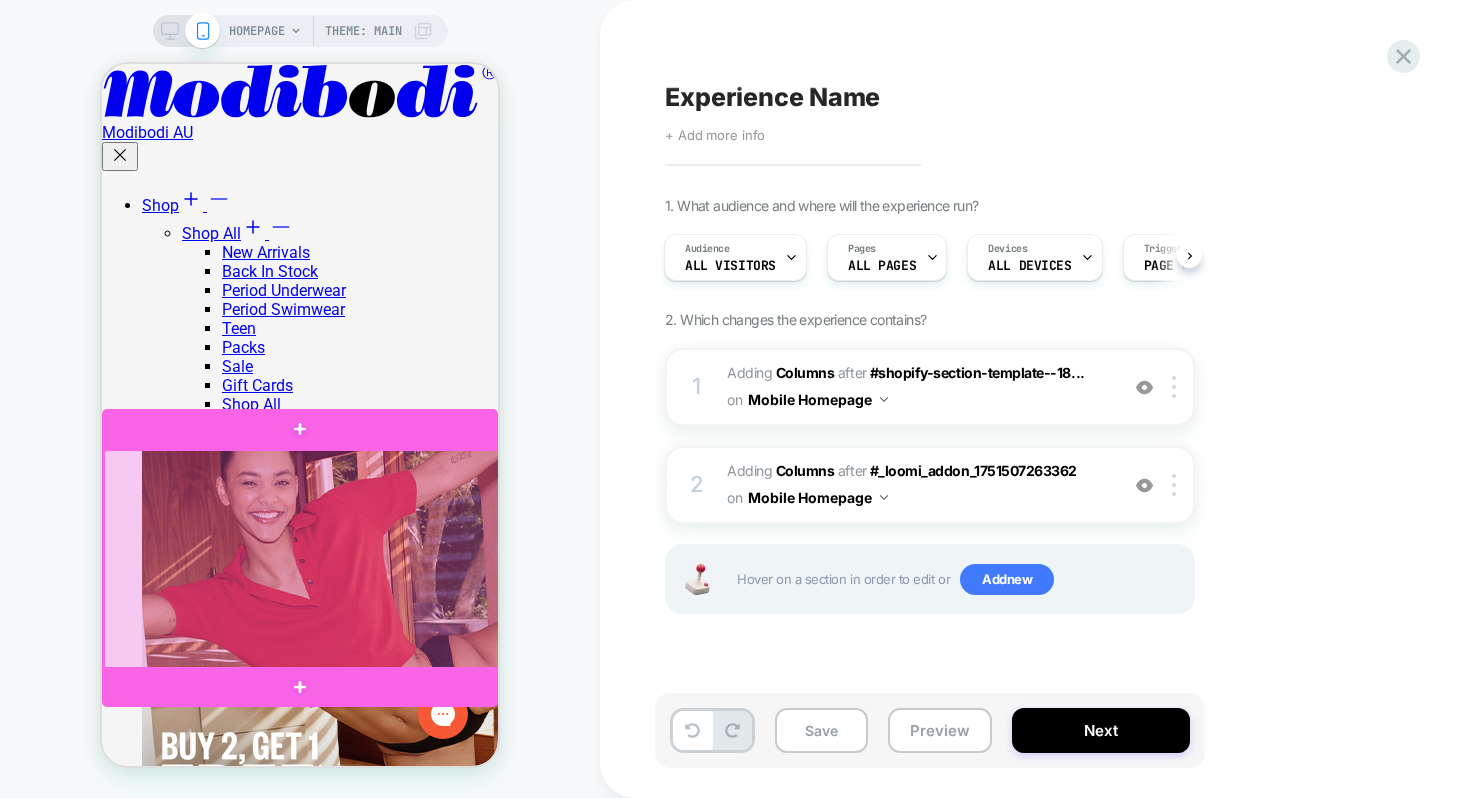 click at bounding box center (302, 560) 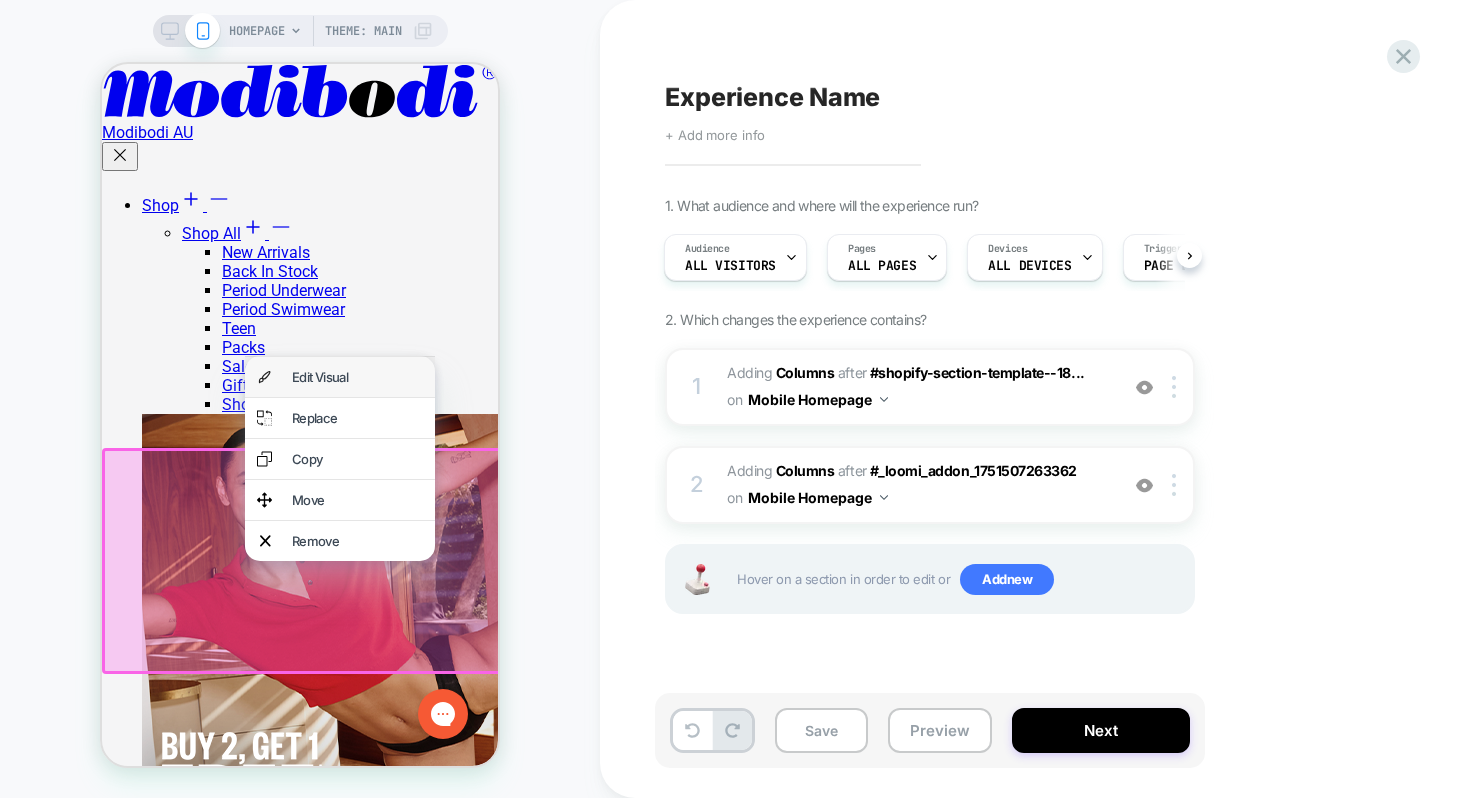 click on "Edit Visual" at bounding box center [357, 377] 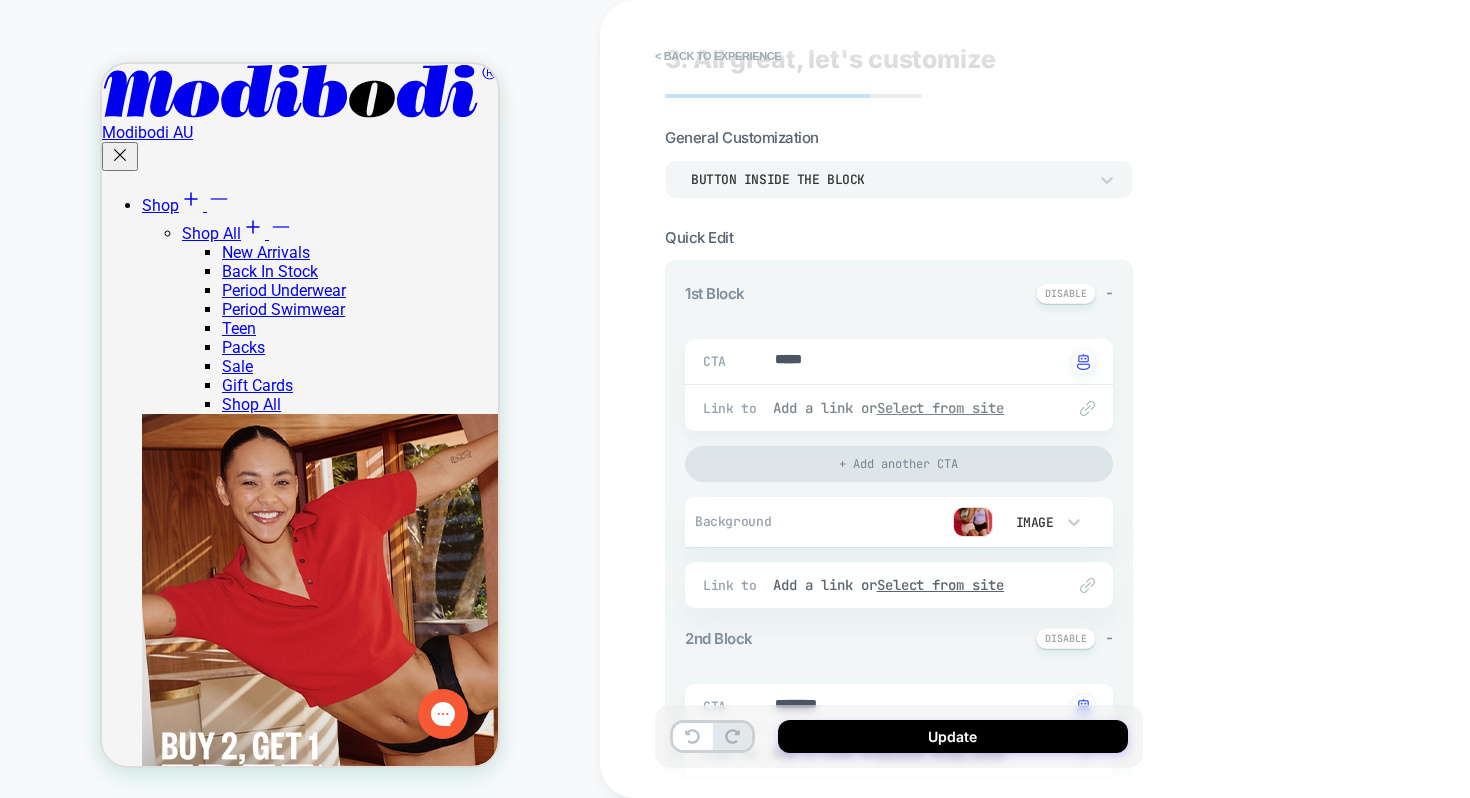 scroll, scrollTop: 34, scrollLeft: 0, axis: vertical 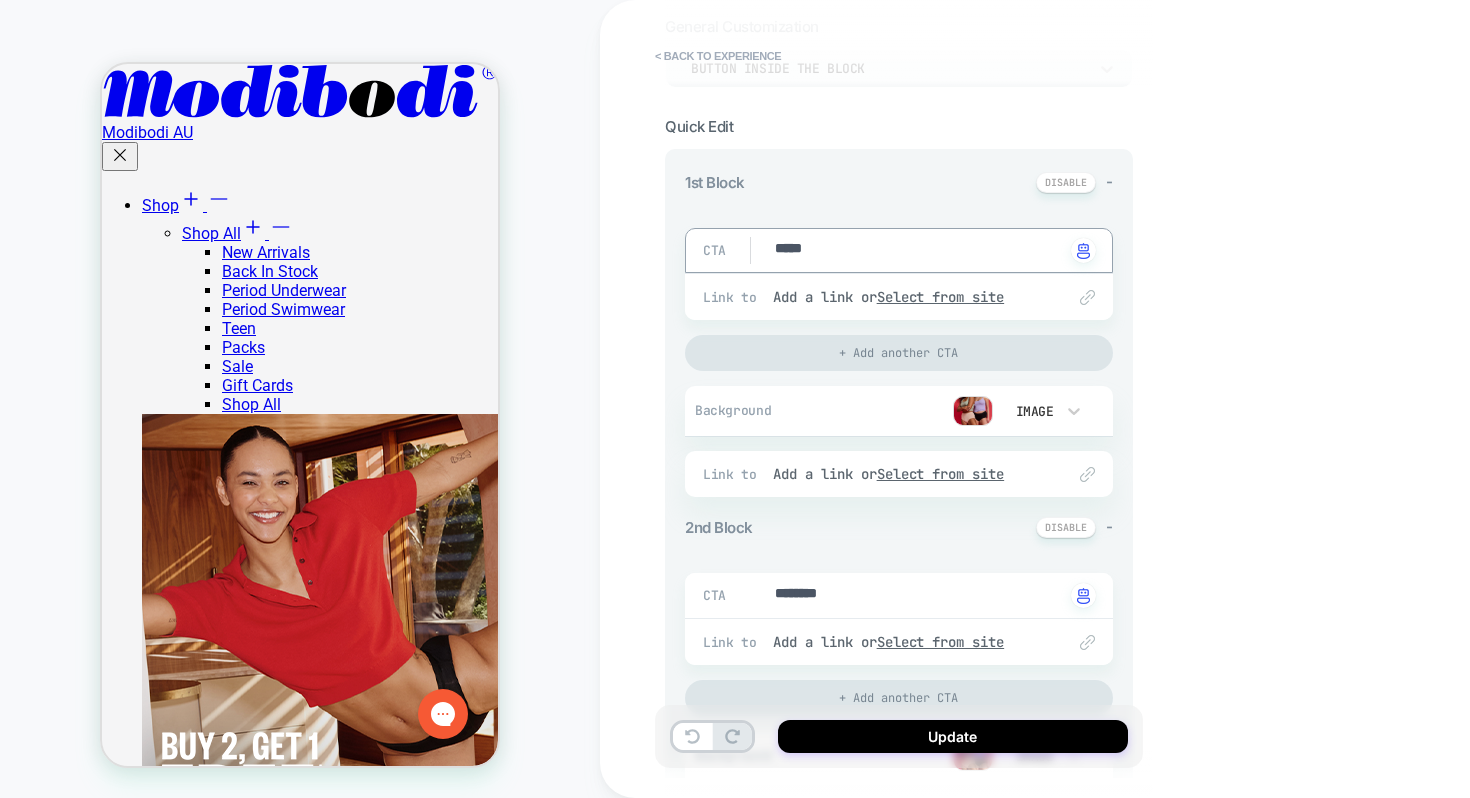 click on "*****" at bounding box center [918, 250] 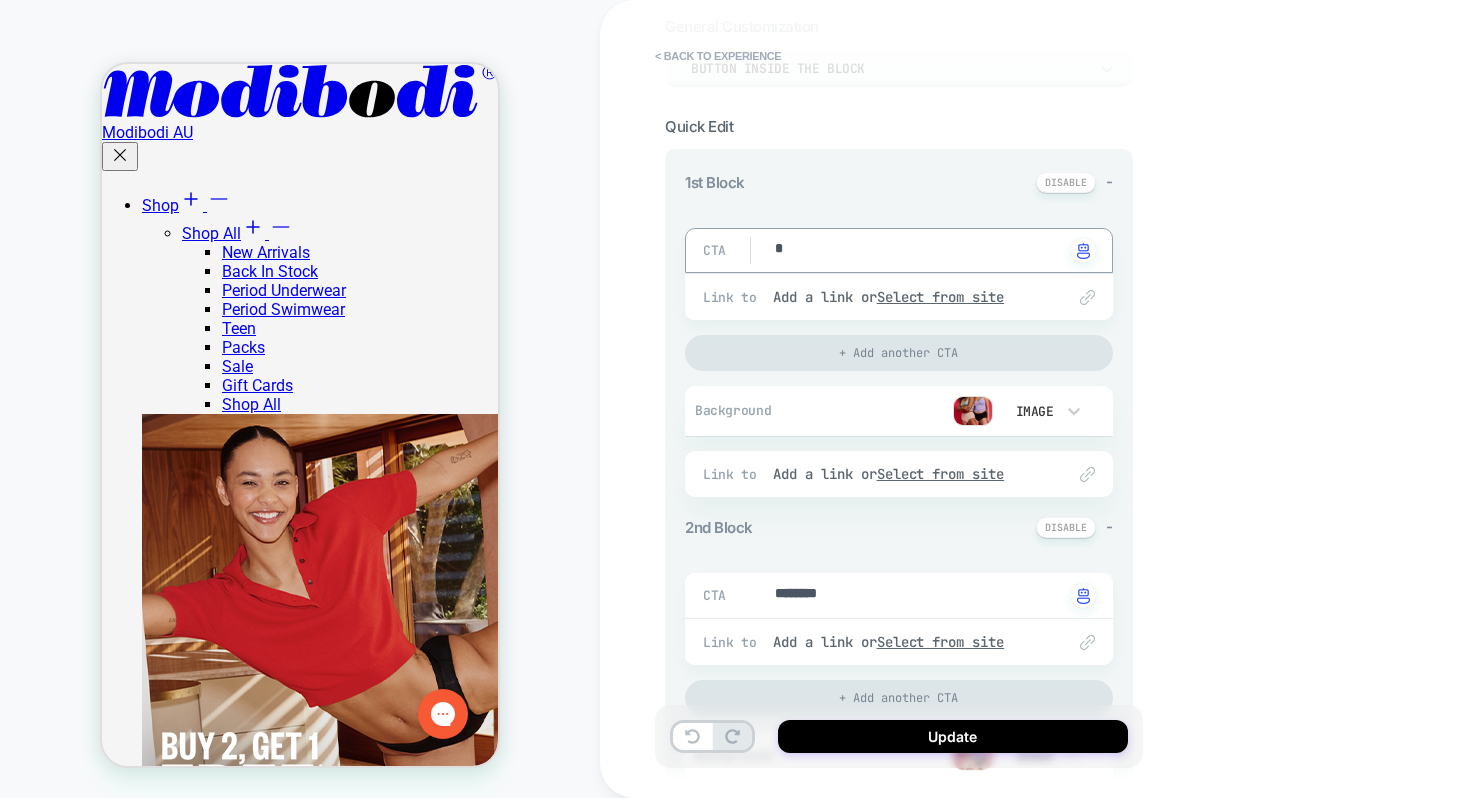 type on "*" 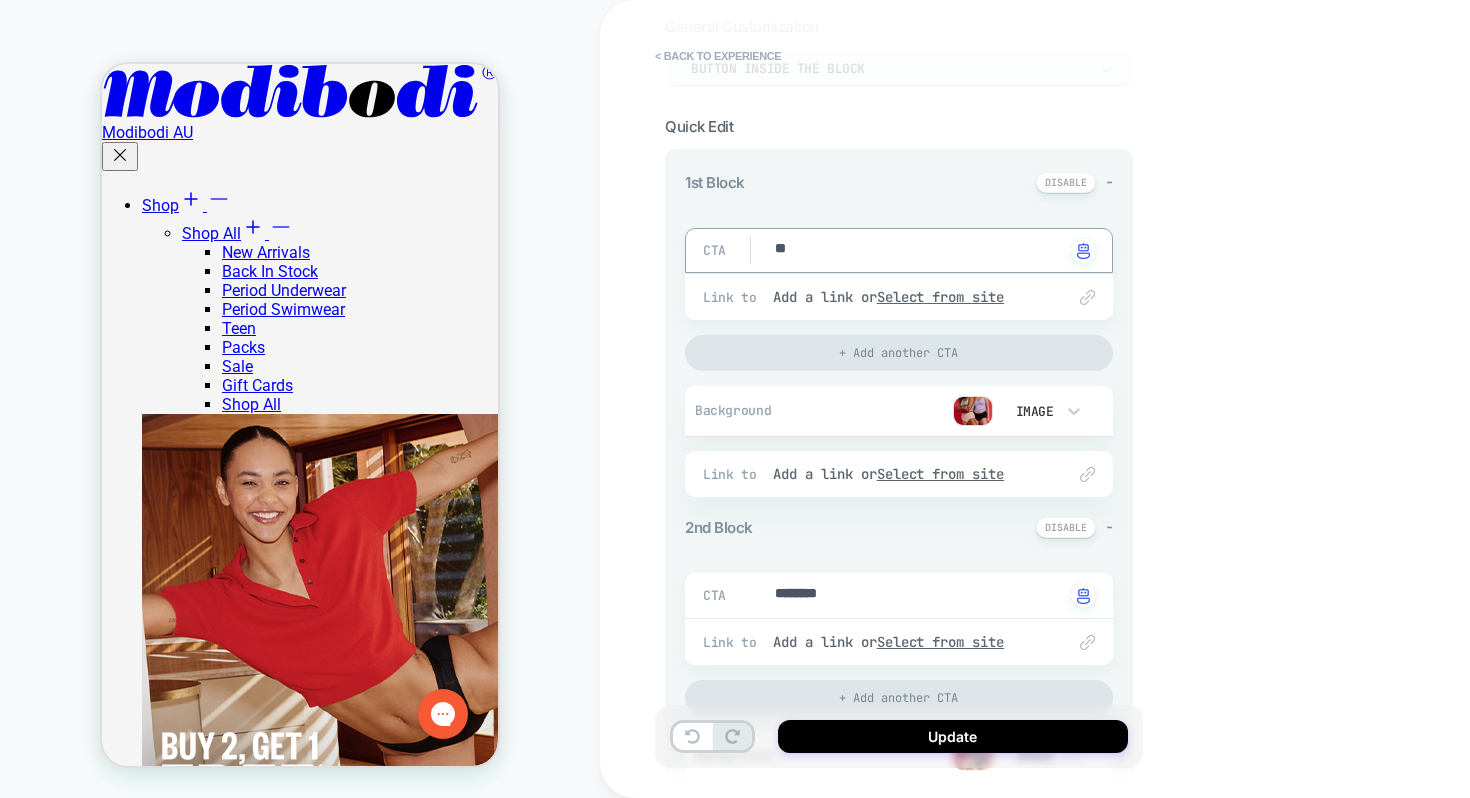type on "*" 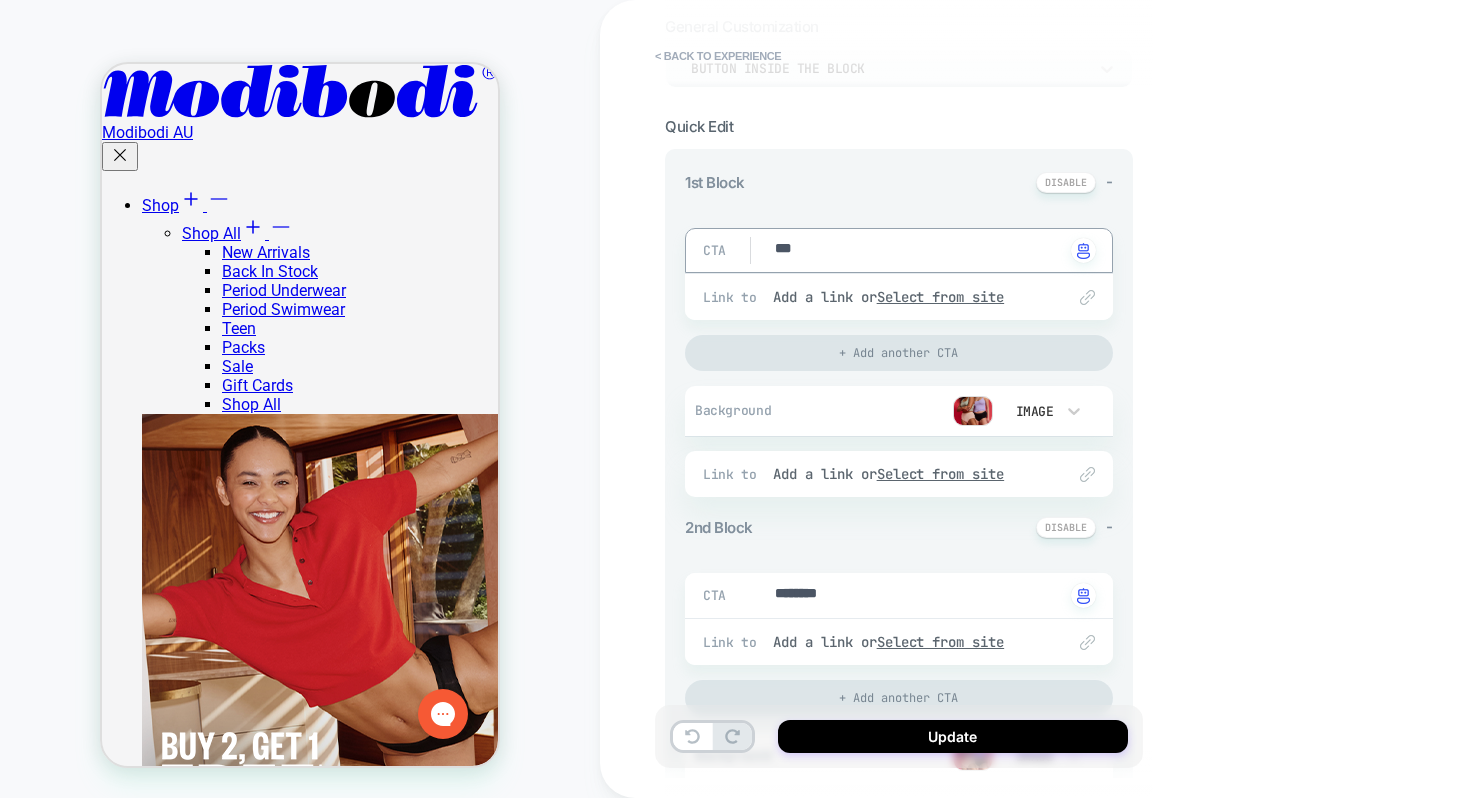 type on "*" 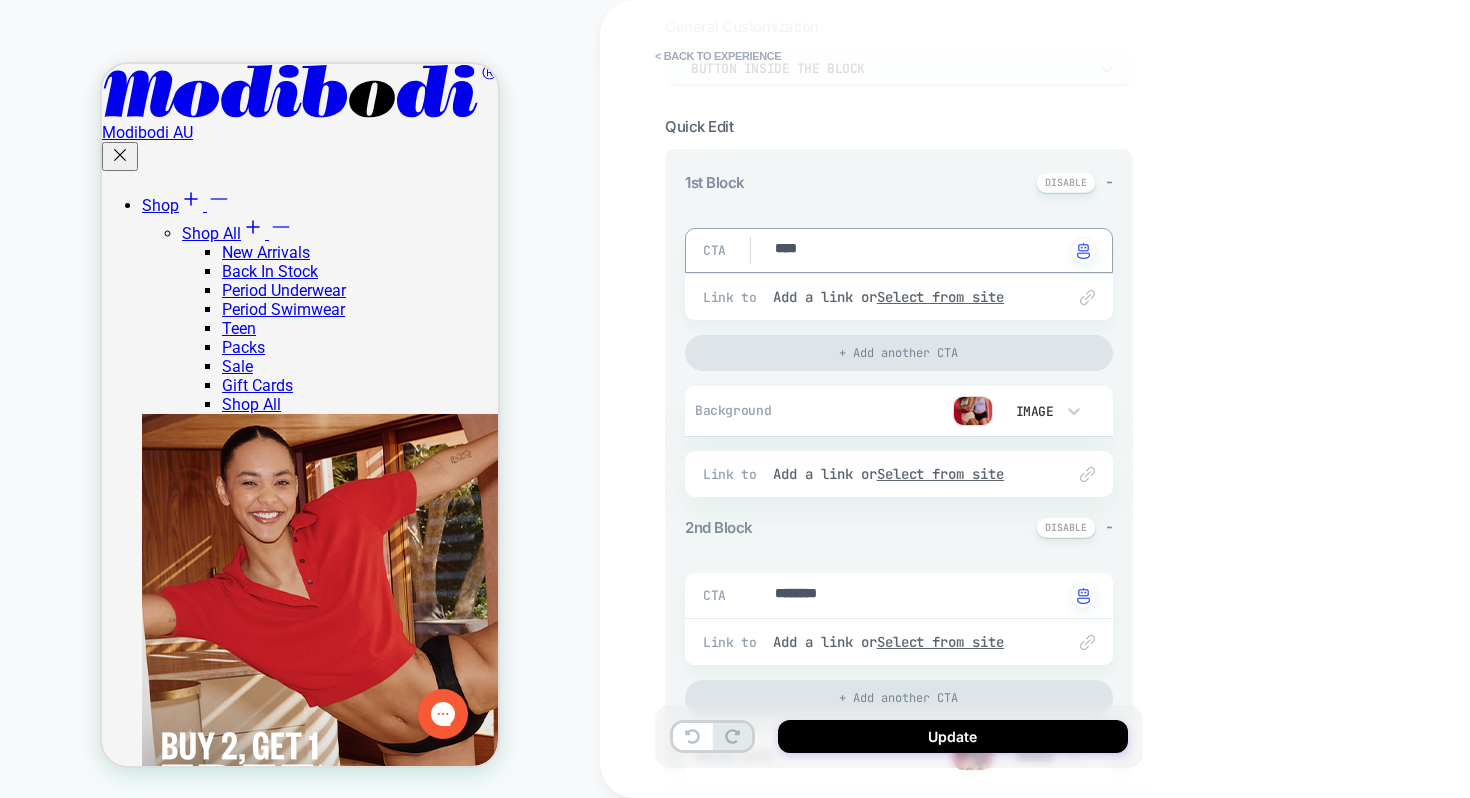 type on "*" 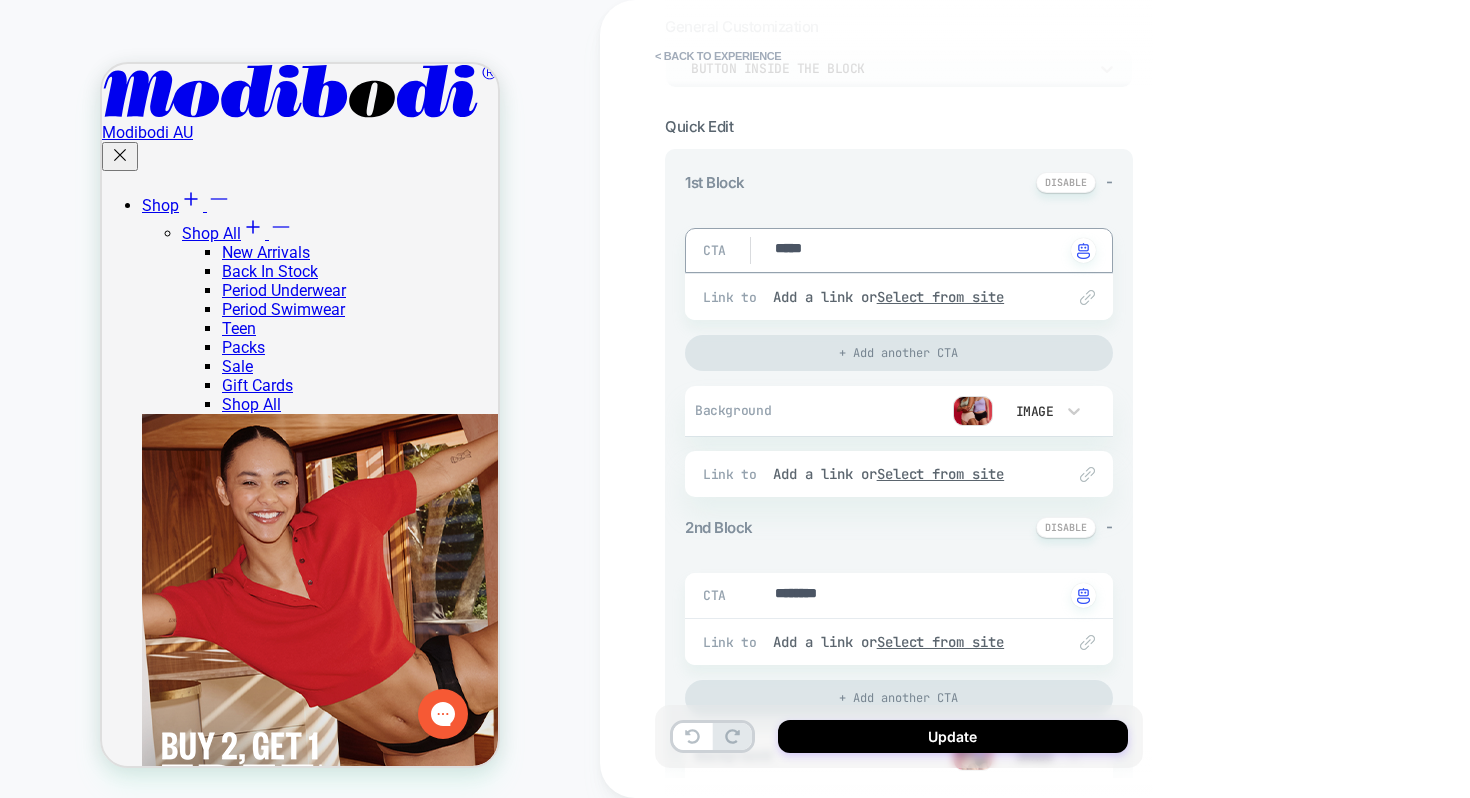 type on "*" 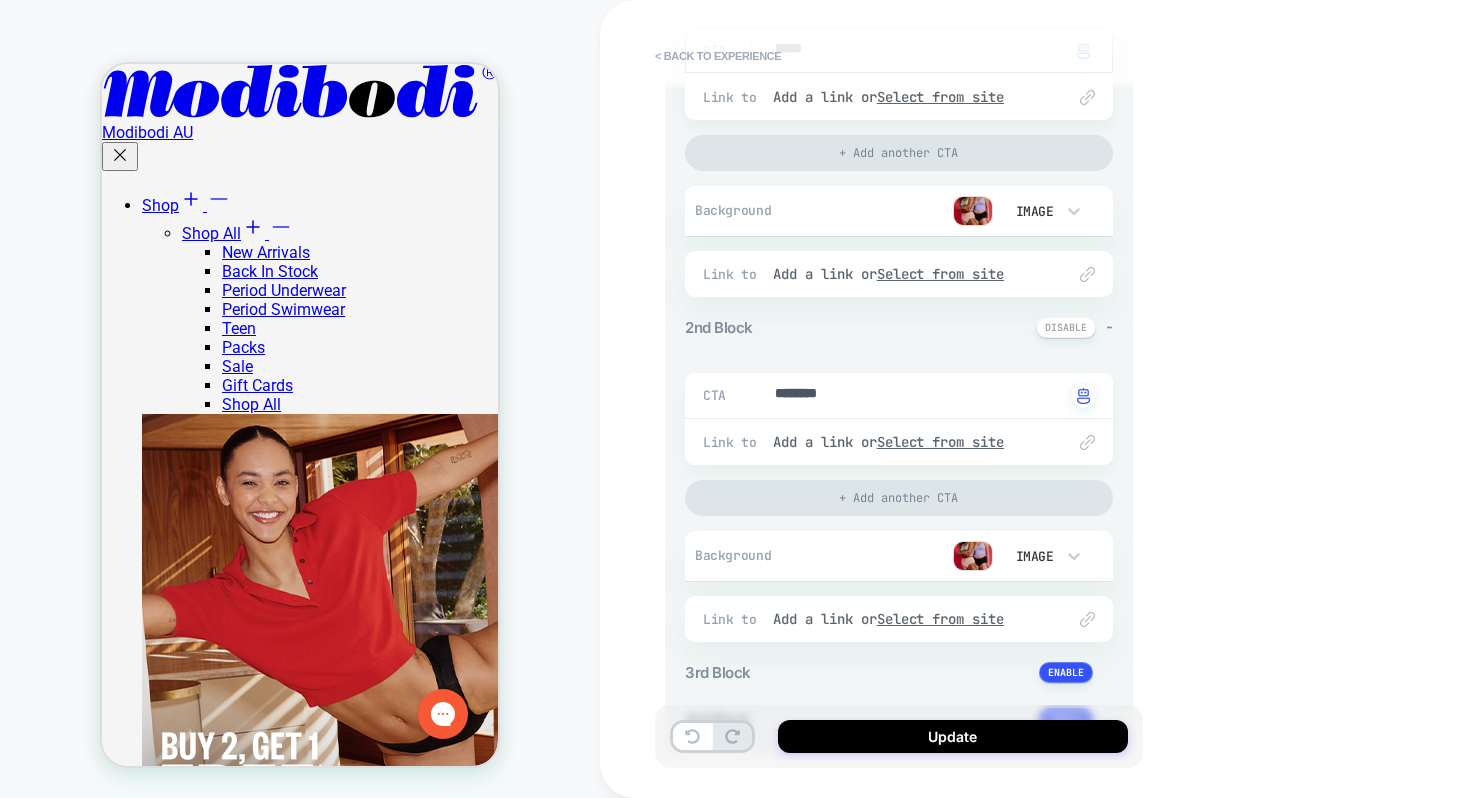 scroll, scrollTop: 399, scrollLeft: 0, axis: vertical 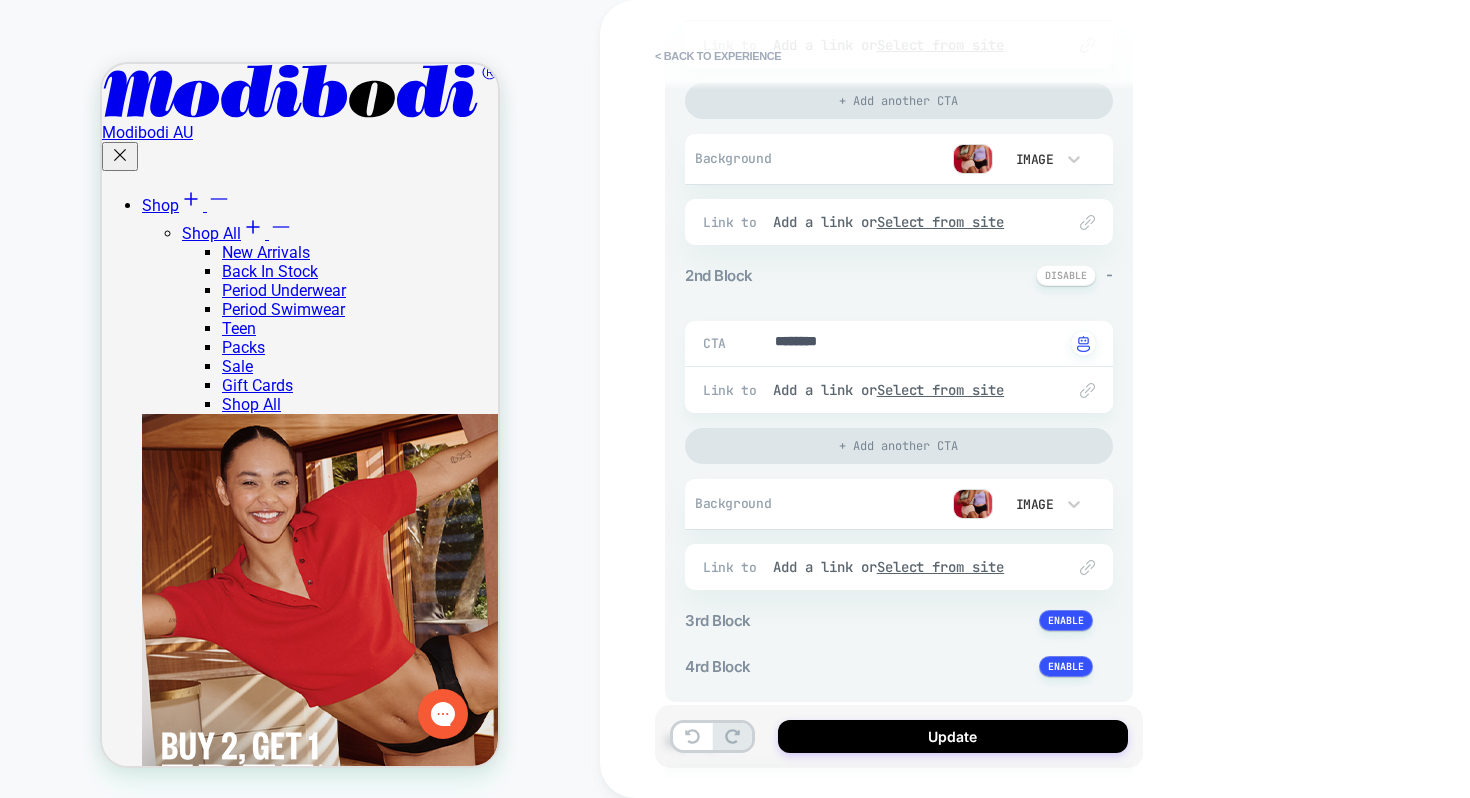 type on "*****" 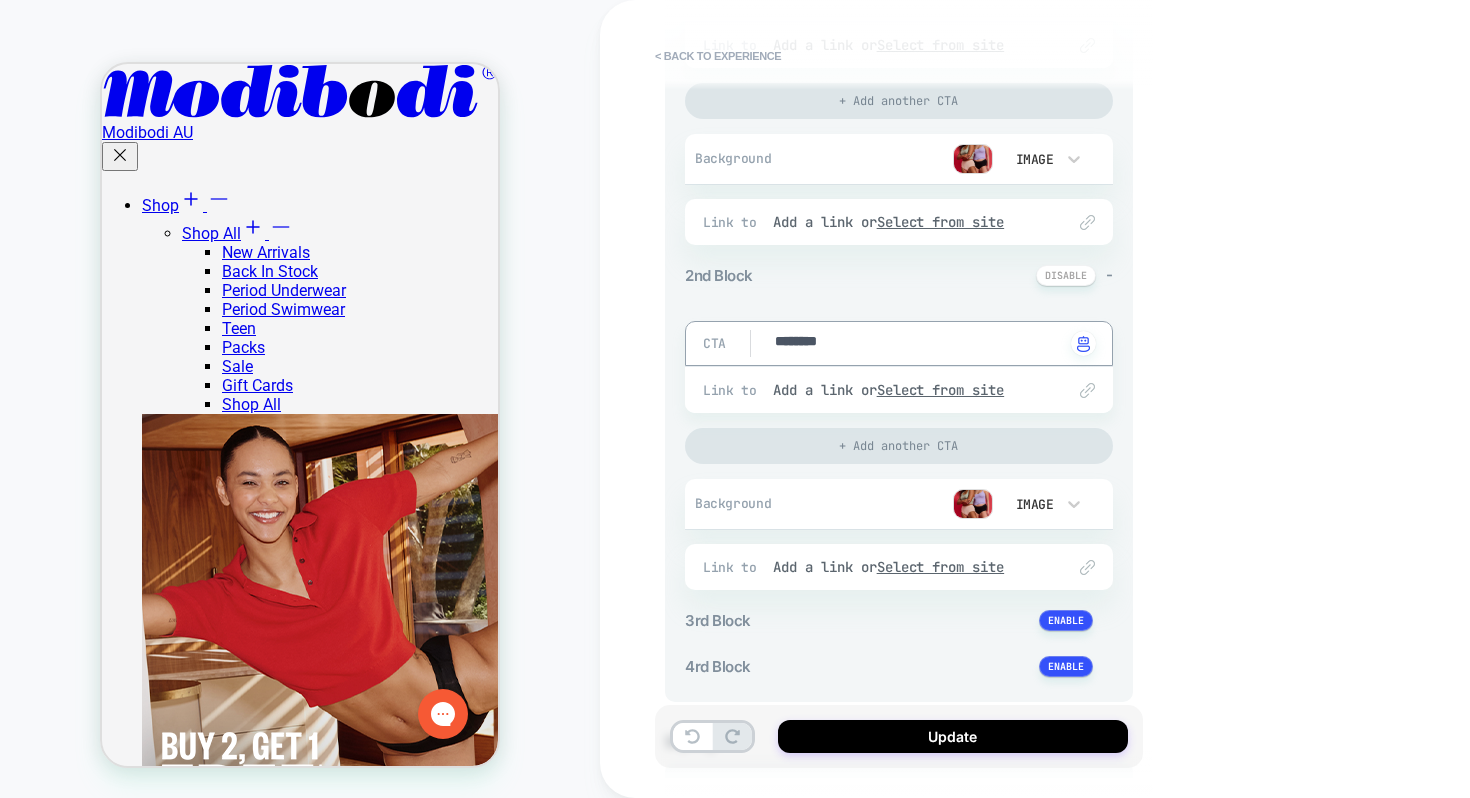 click on "********" at bounding box center [918, 343] 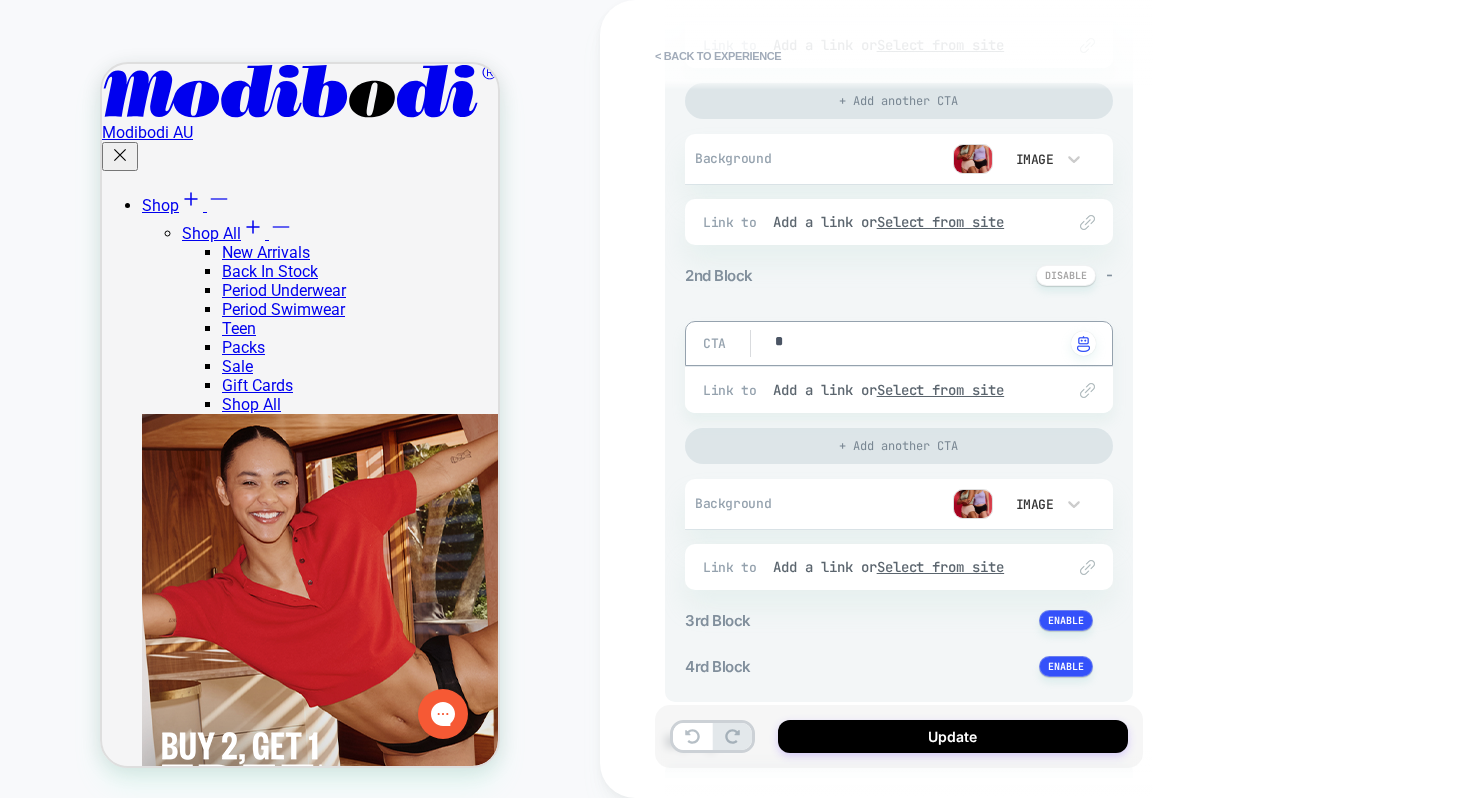 type on "*" 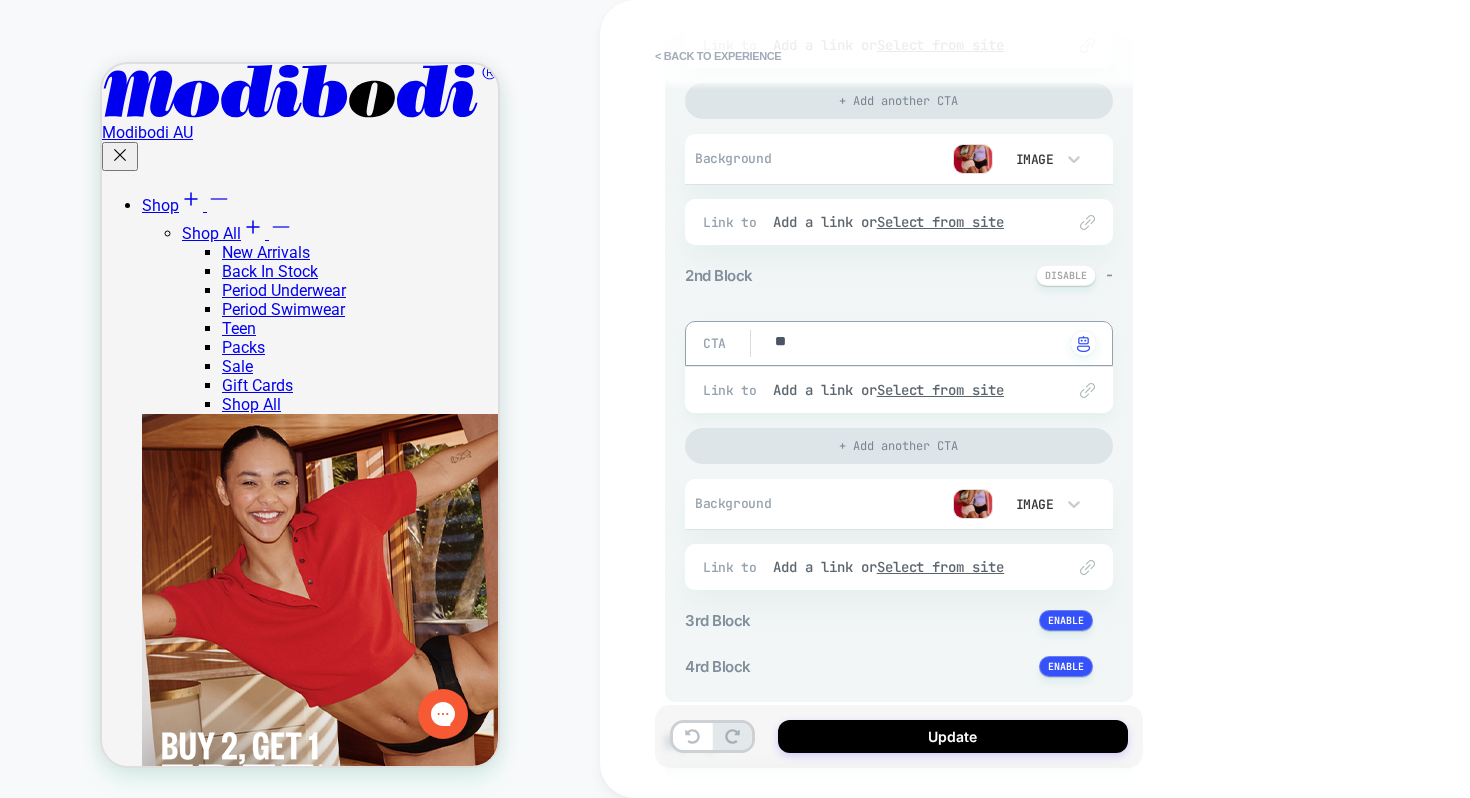 type on "*" 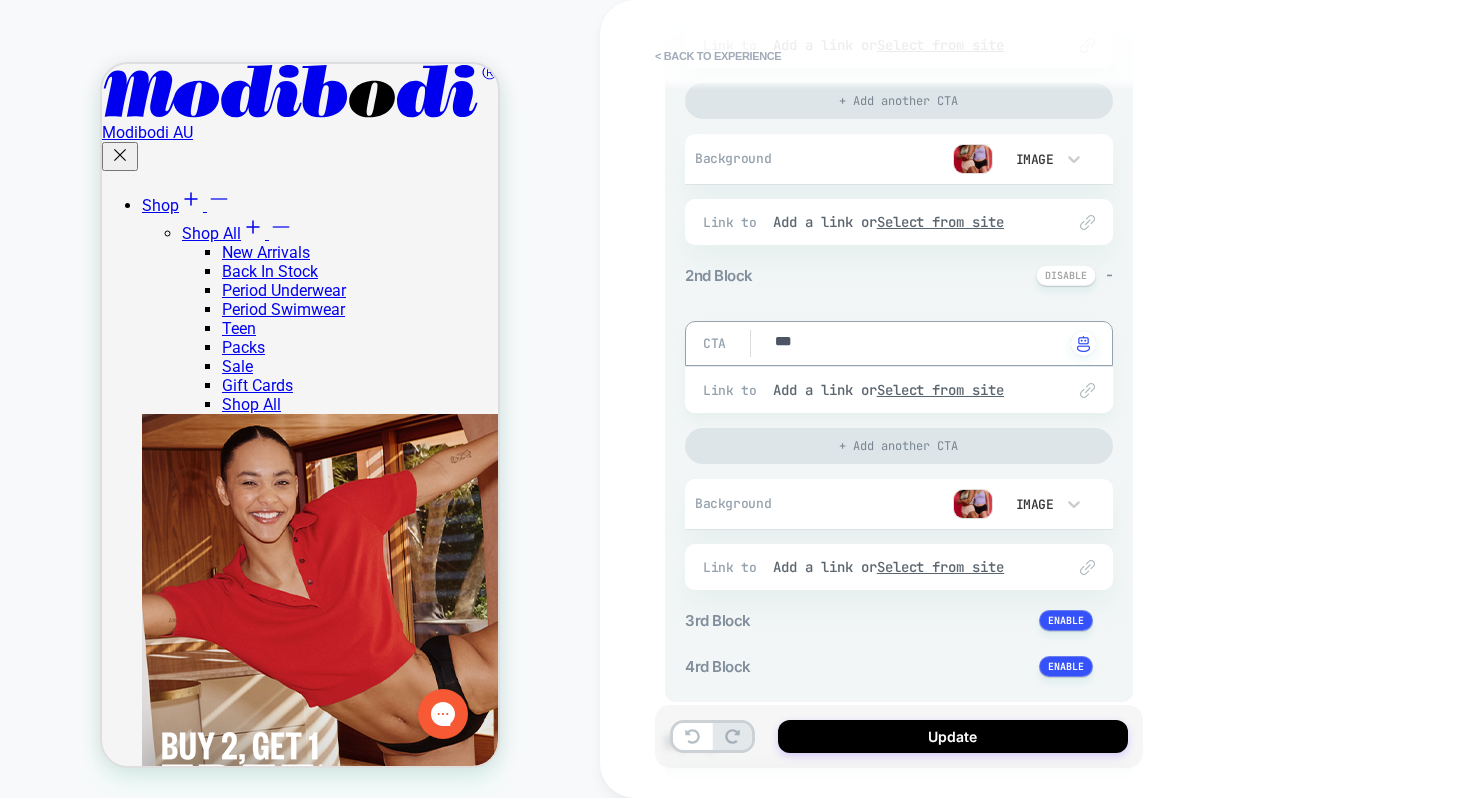 type on "*" 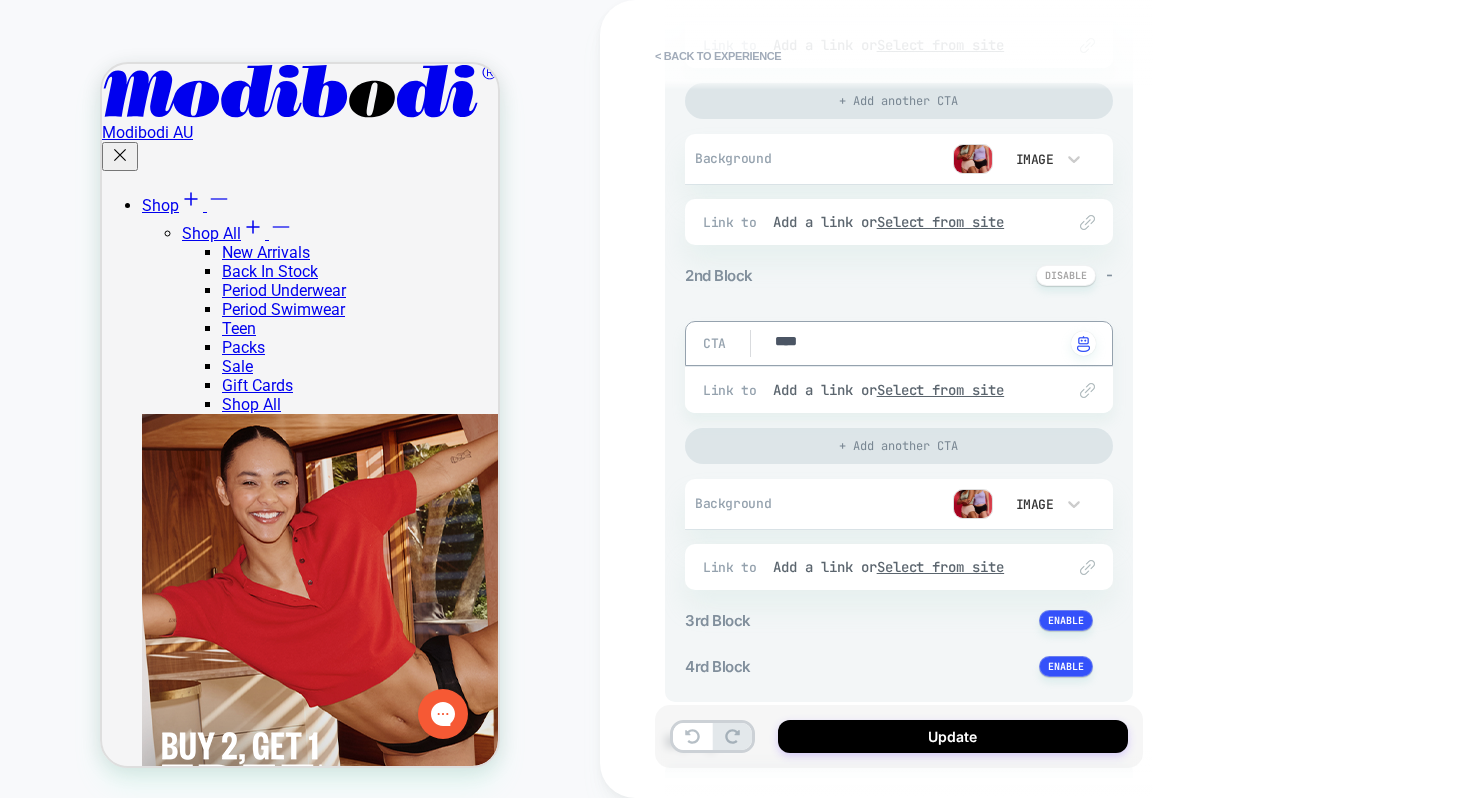 type on "*" 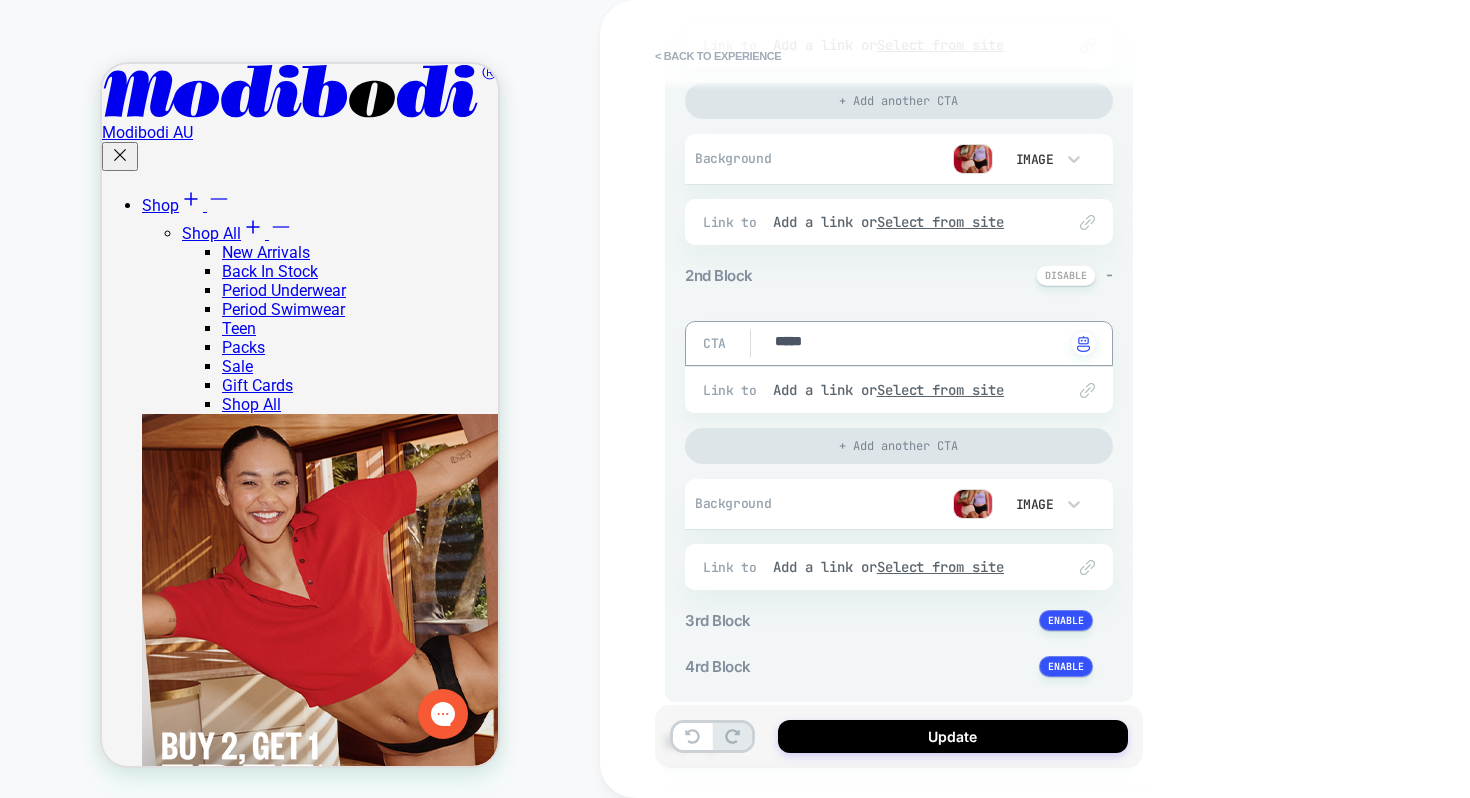 type on "*" 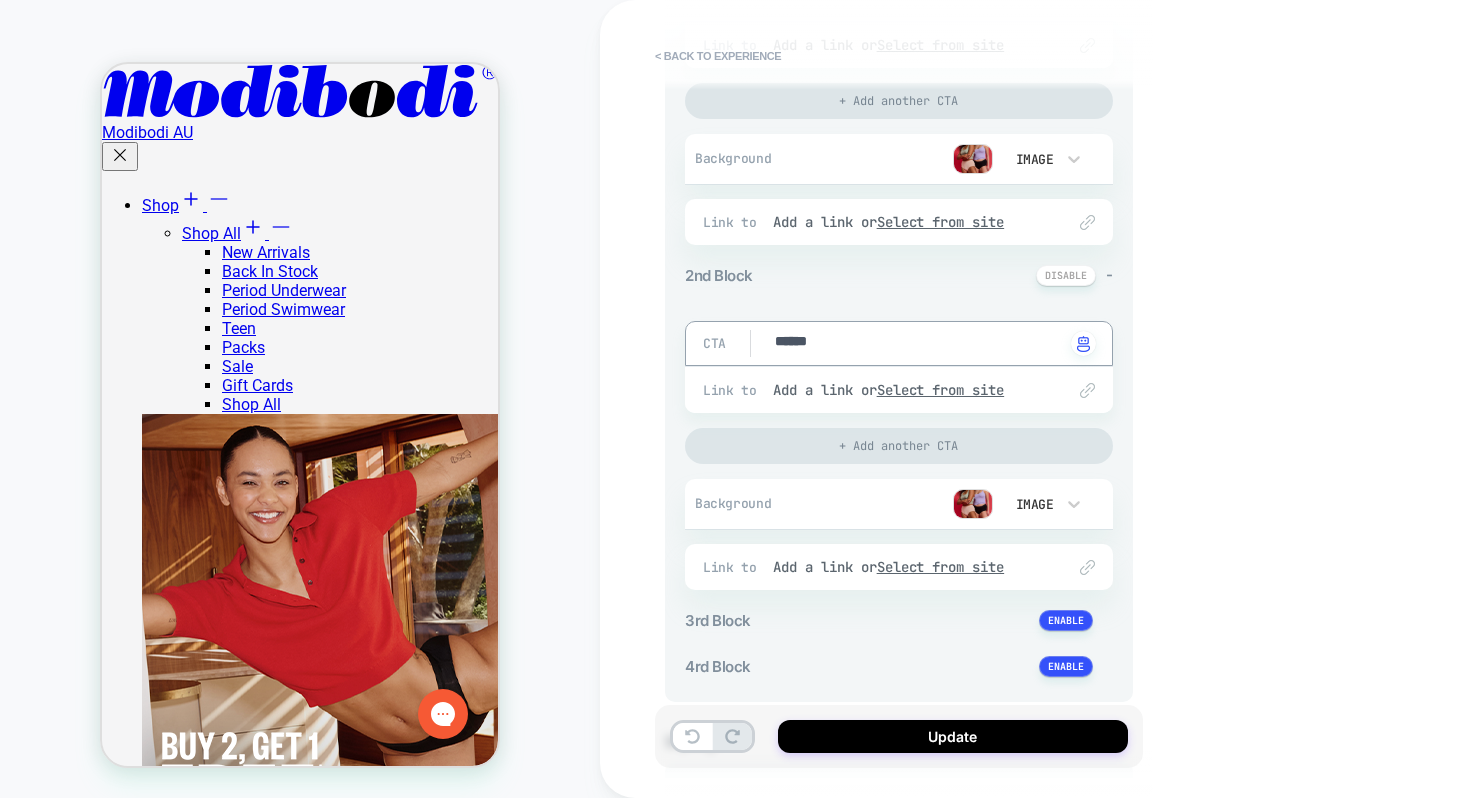 type on "*" 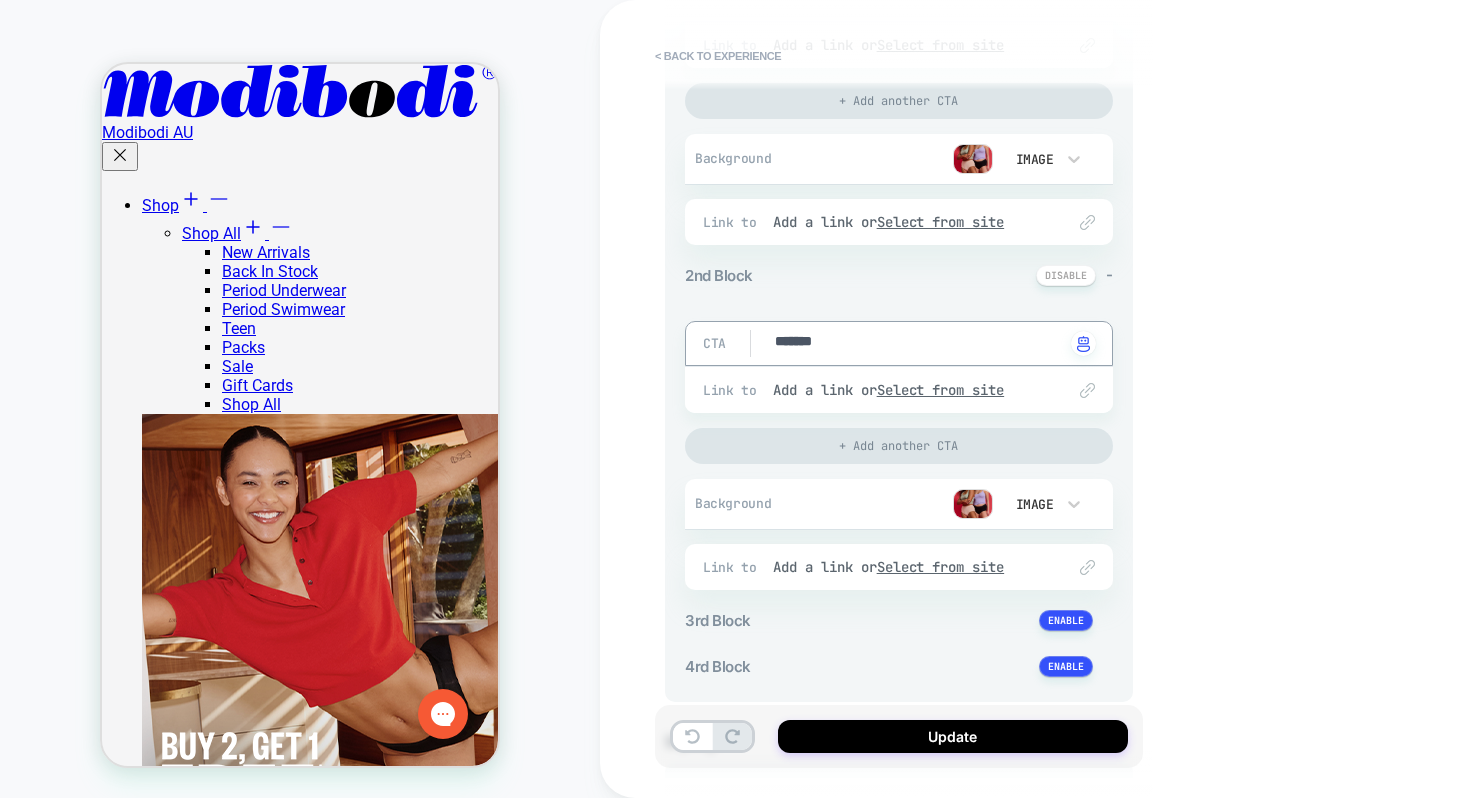 type on "*" 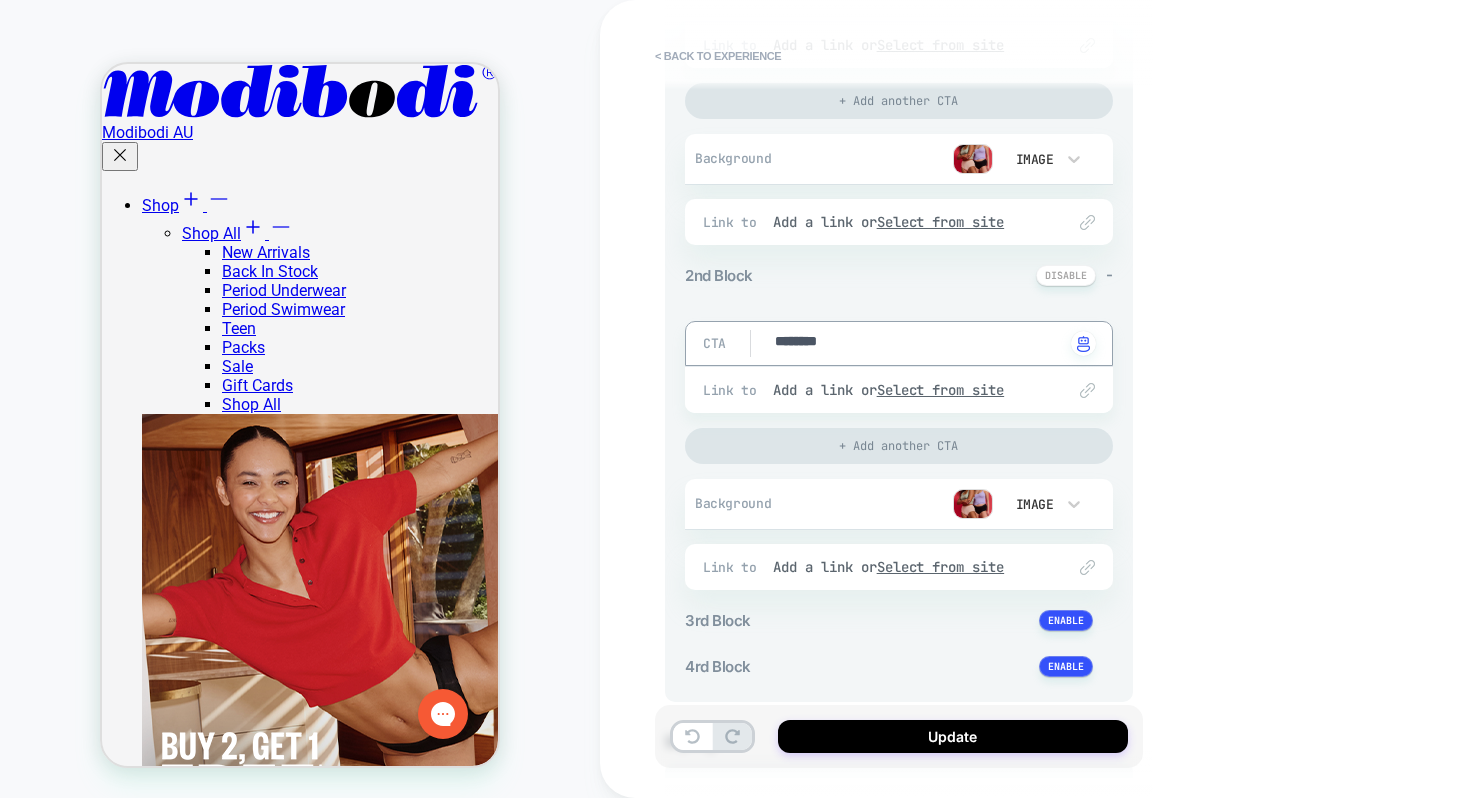 type on "*" 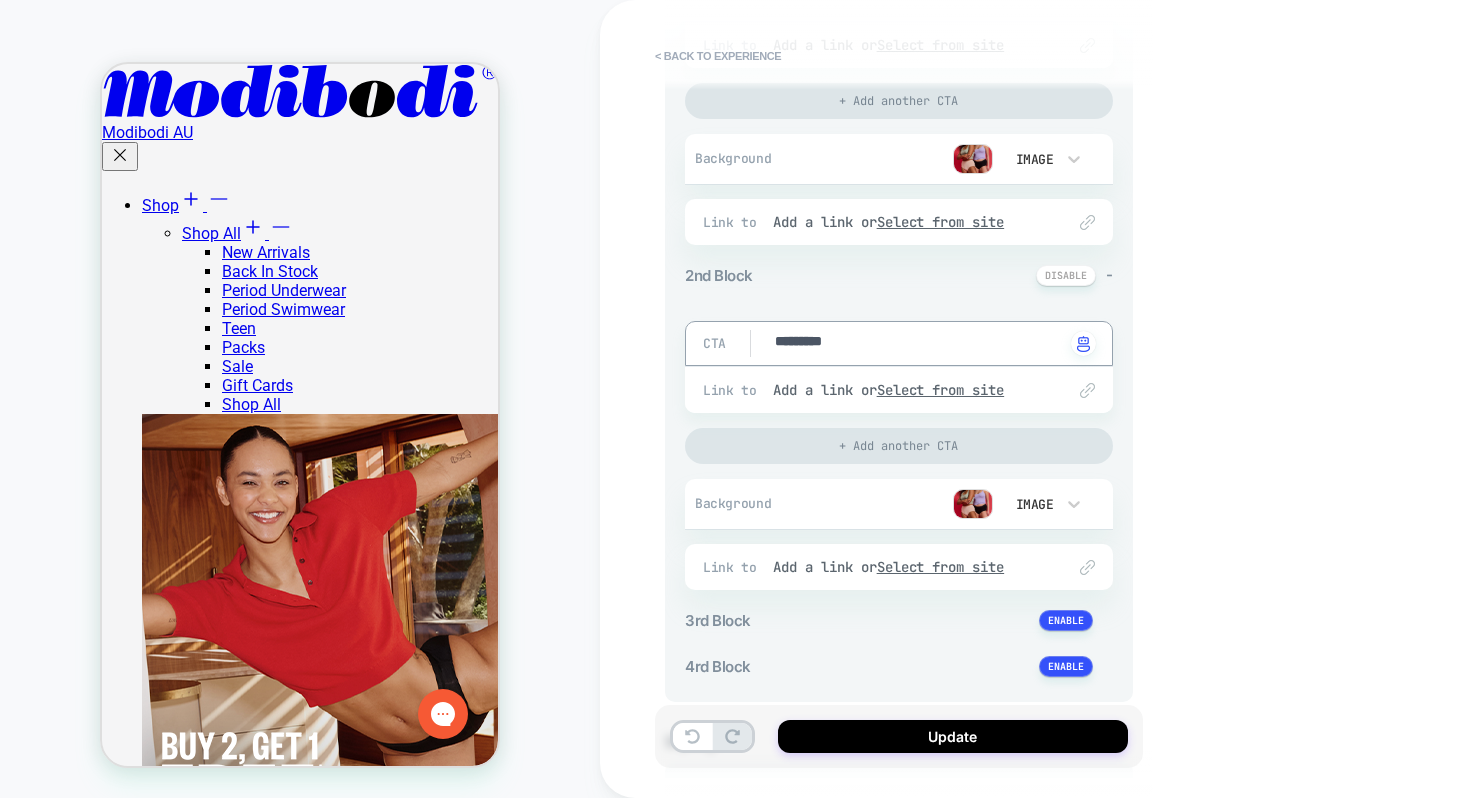type on "*" 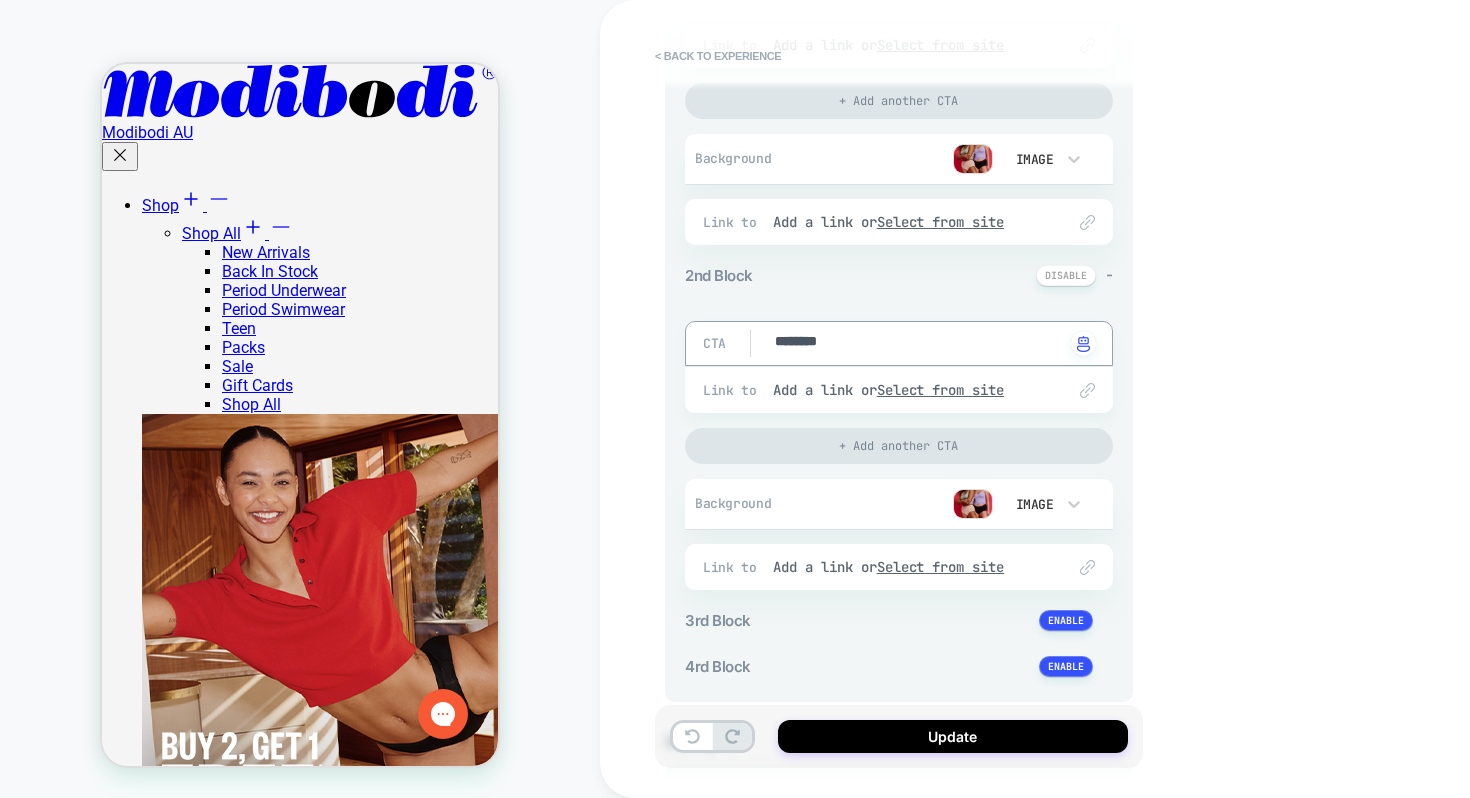 type on "*" 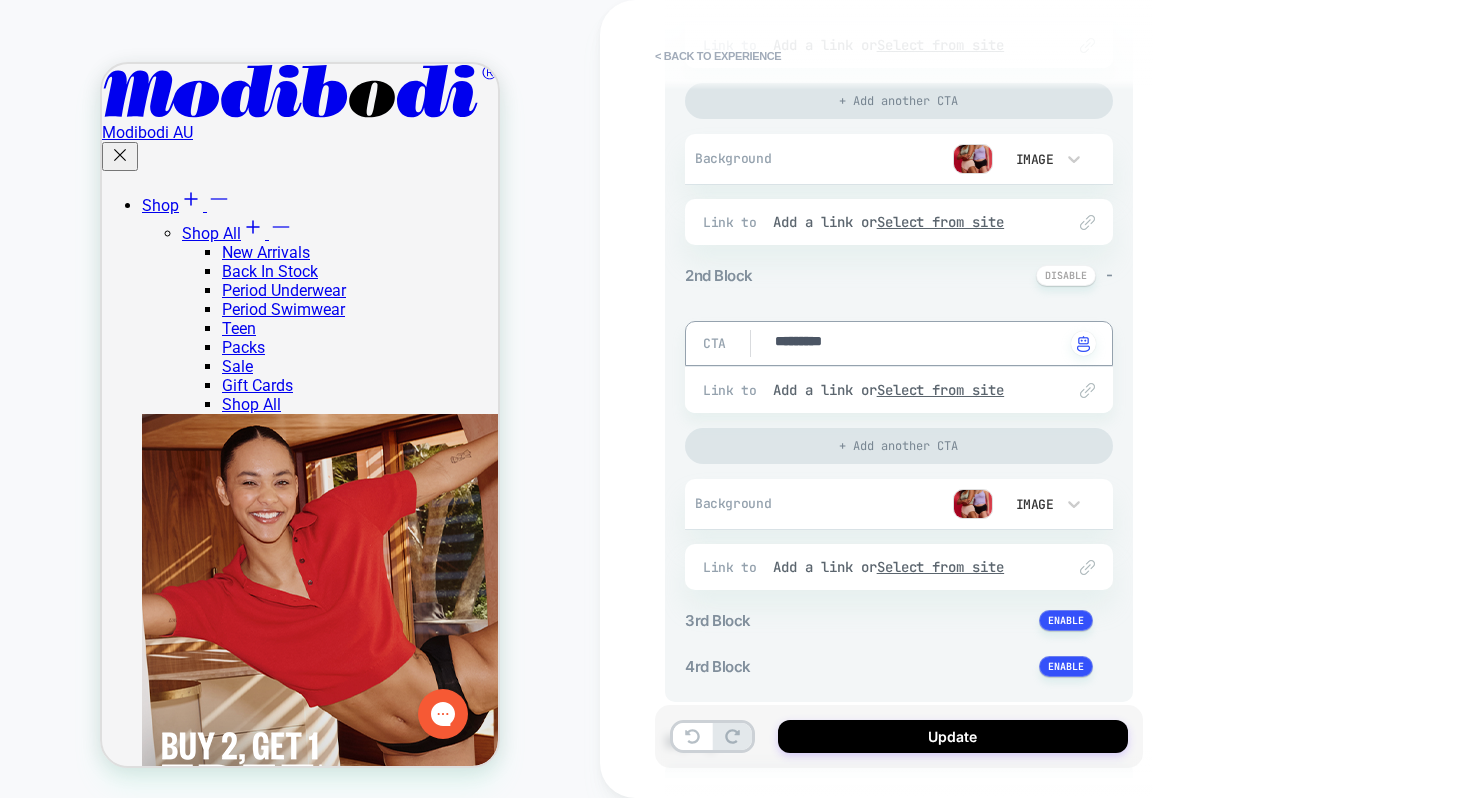 type on "*" 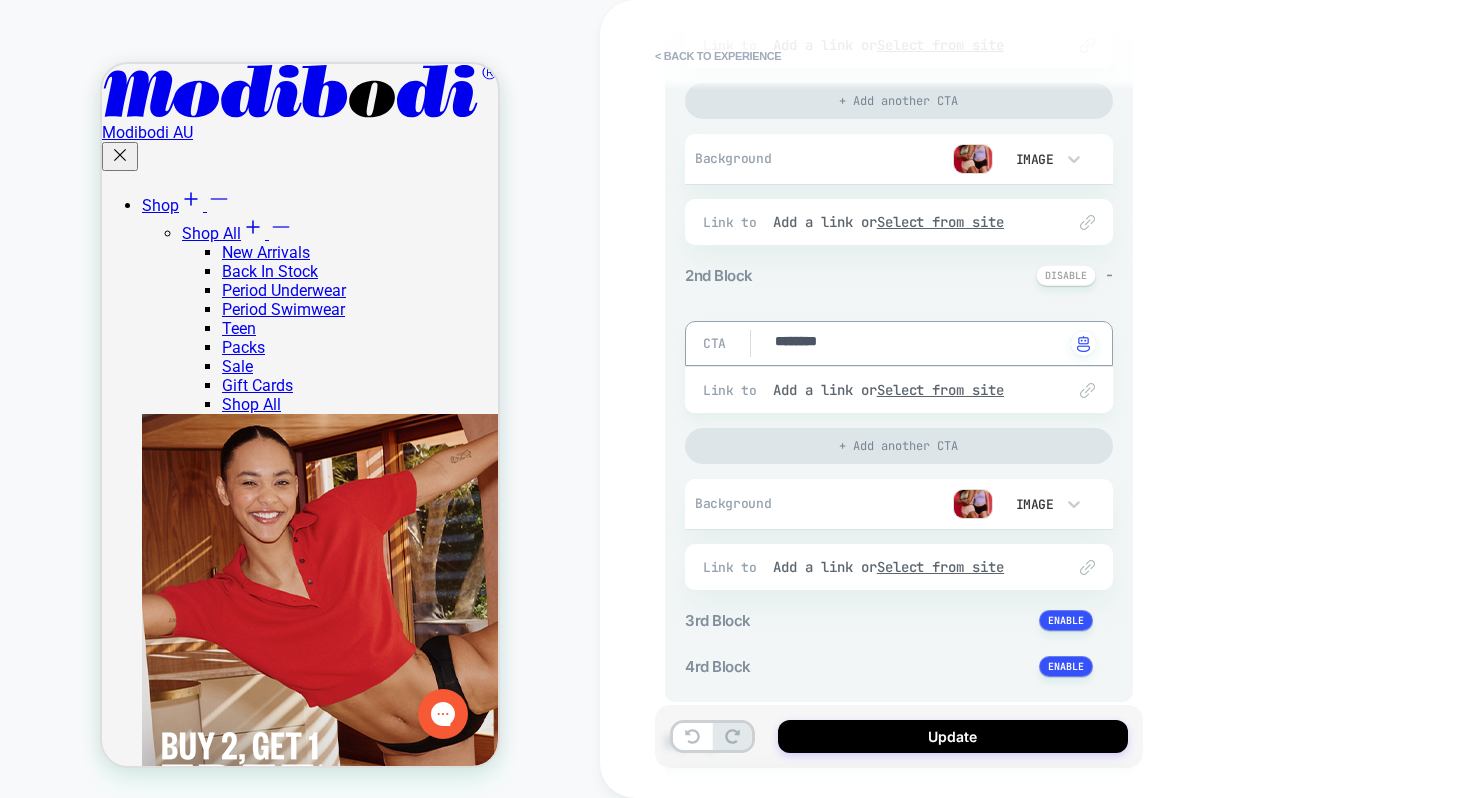 type on "*" 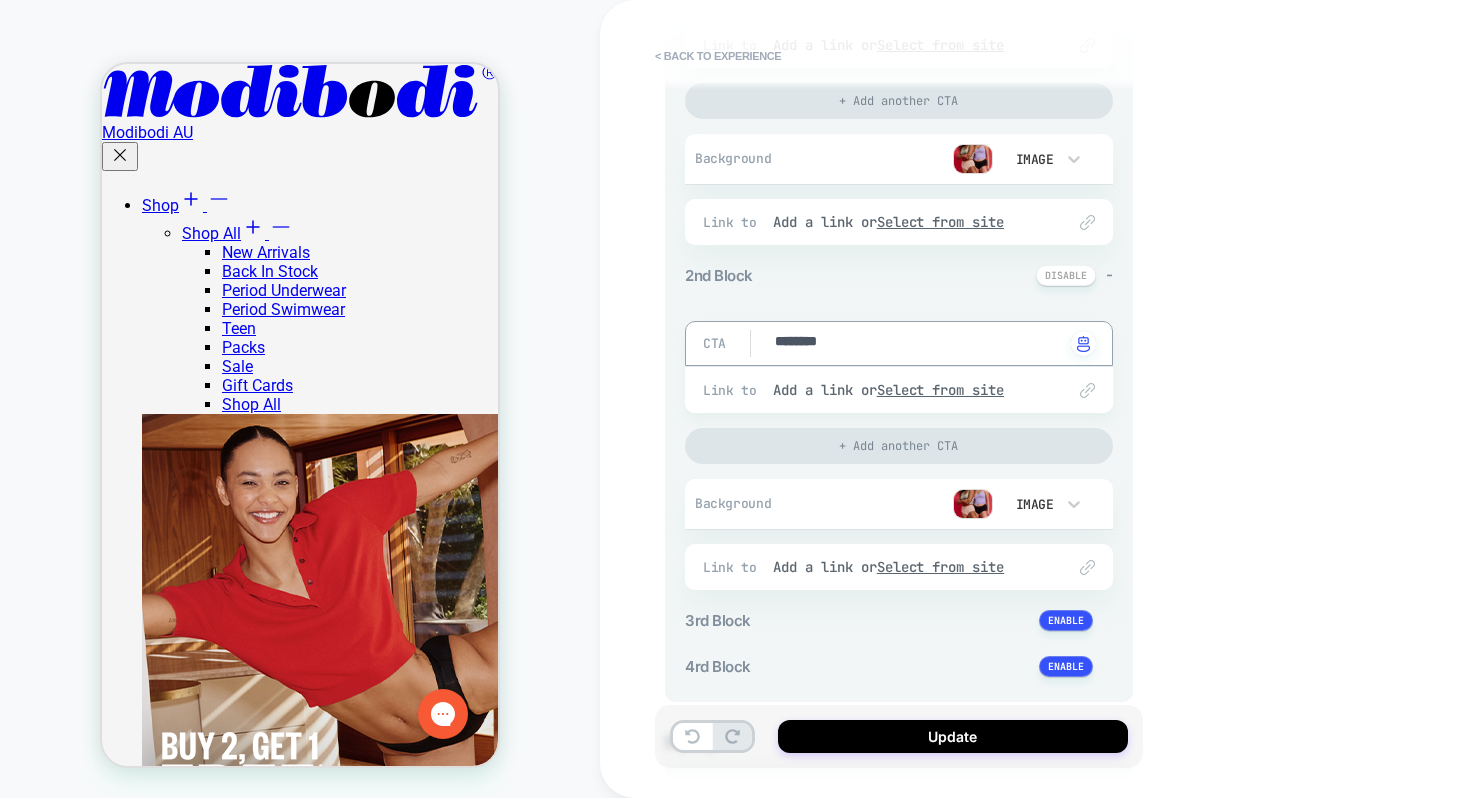 type on "********" 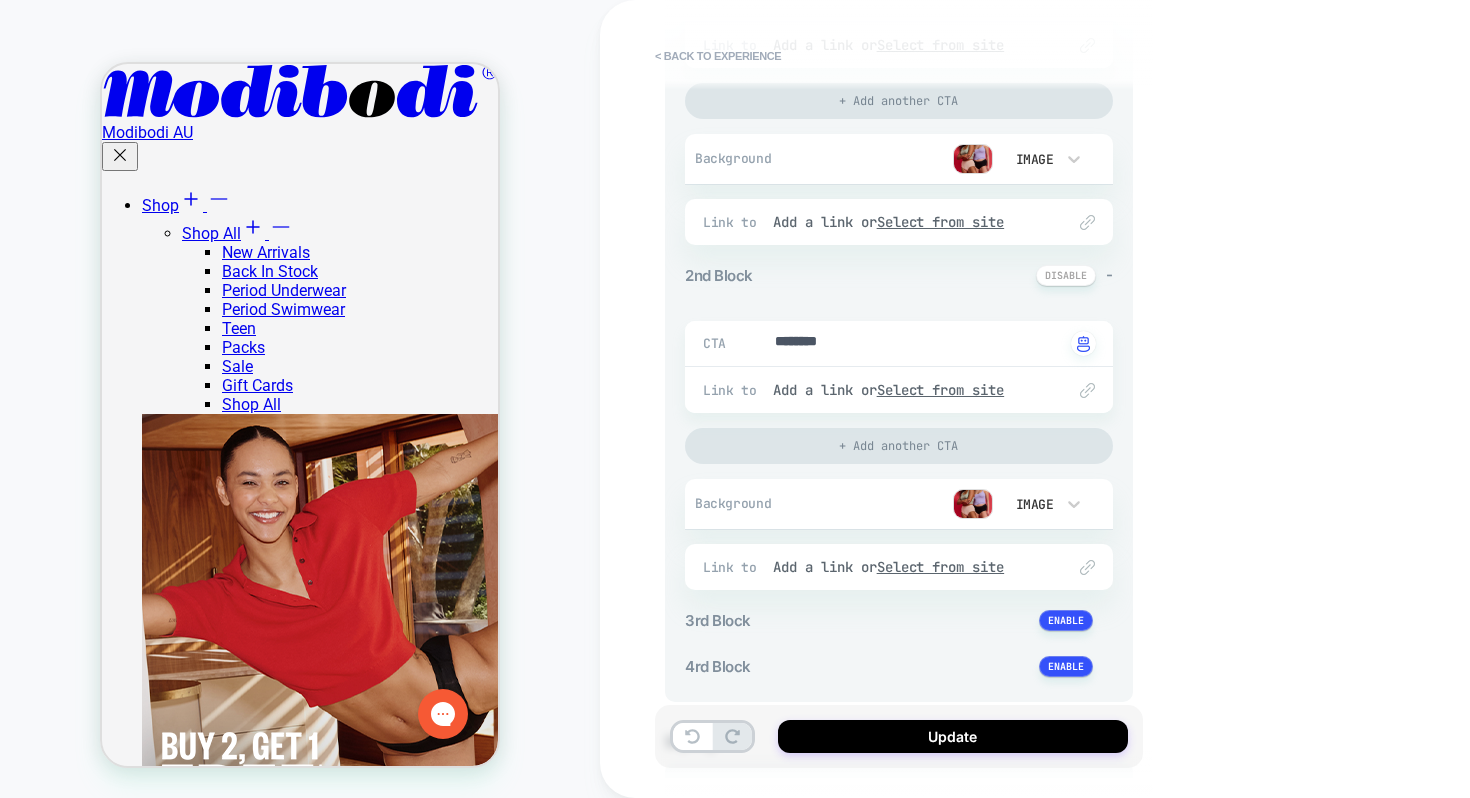 click on "< Back to experience 3. All great, let's customize General Customization Button inside the block Quick Edit 1st Block - CTA ***** Click to change to  alternative text Link to Add a link or  Select from site + Add another CTA Background Image Fit Cover Position Center Top Fit Cover Position Center Opening Image Add Auto Play Media Controls Mute Audio Loop Link to Add a link or  Select from site 2nd Block - CTA ******** Click to change to  alternative text Link to Add a link or  Select from site + Add another CTA Background Image Fit Cover Position Center Top Fit Cover Position Center Opening Image Add Auto Play Media Controls Mute Audio Loop Link to Add a link or  Select from site 3rd Block + CTA ******** Click to change to  alternative text Link to Add a link or  Select from site + Add another CTA Background Add Image Fit Cover Position Center Fit Cover Position Center Opening Image Add Auto Play Media Controls Mute Audio Loop Link to Add a link or  Select from site 4rd Block + CTA ******** alternative text" at bounding box center [1040, 399] 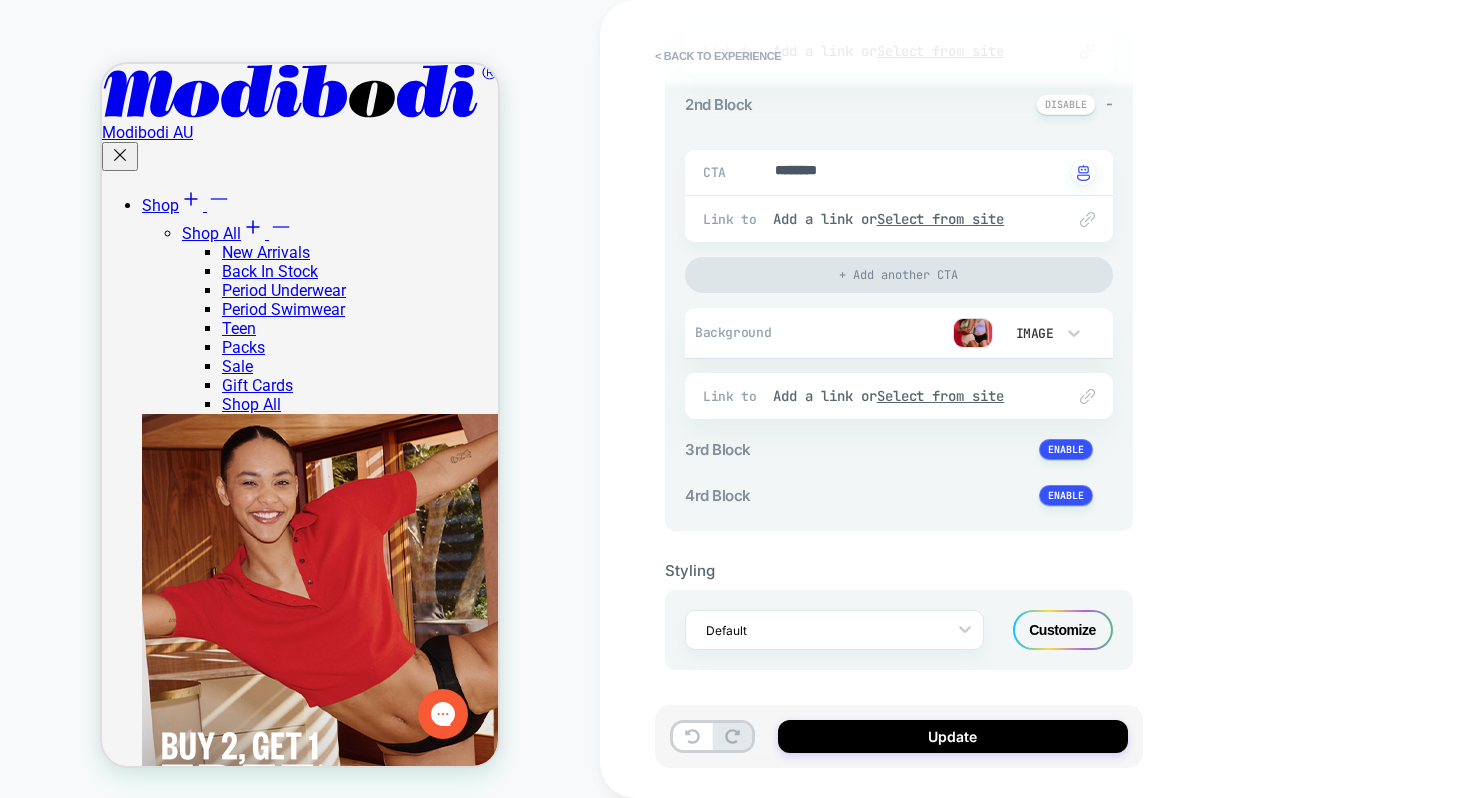 click on "Customize" at bounding box center (1063, 630) 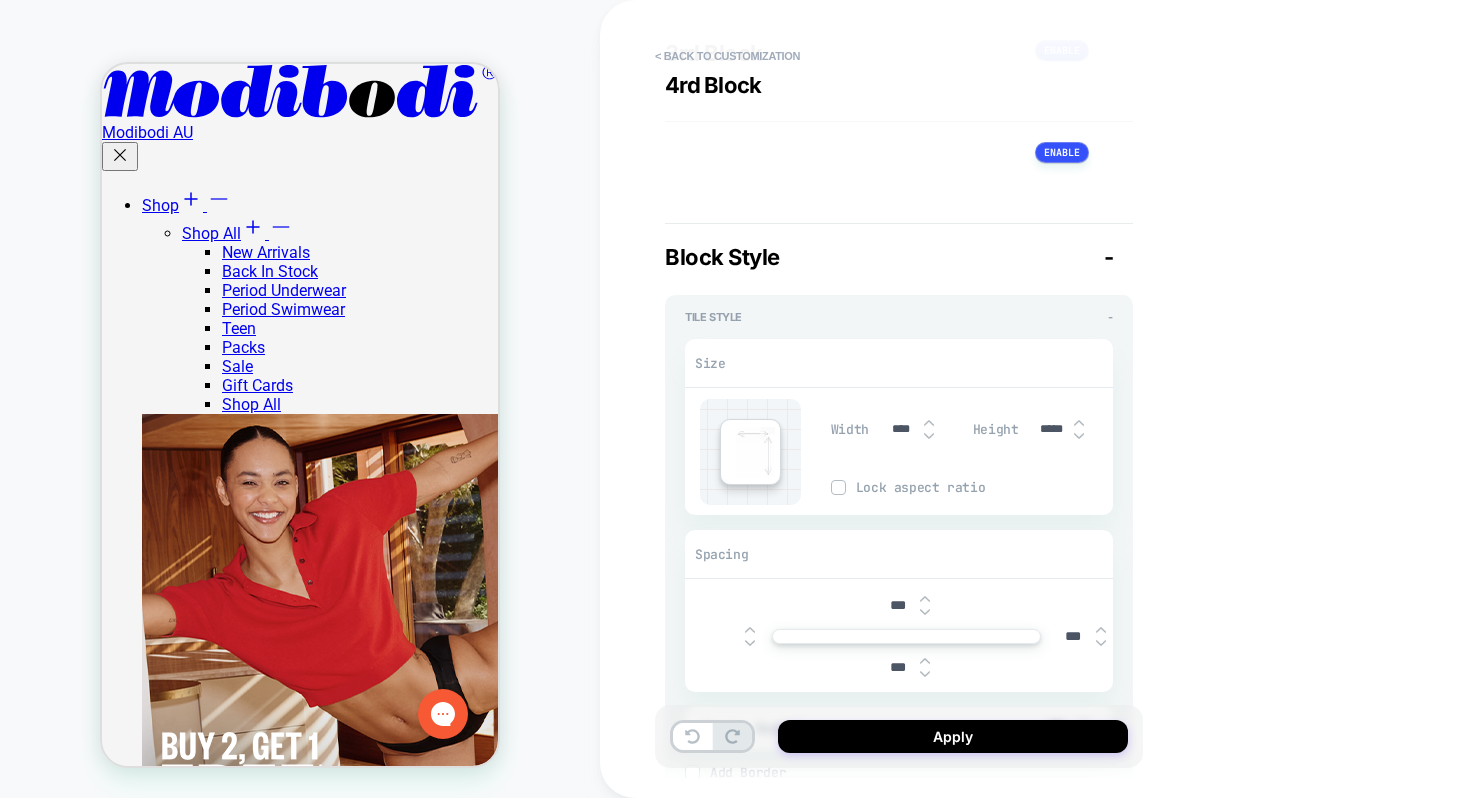 scroll, scrollTop: 3203, scrollLeft: 0, axis: vertical 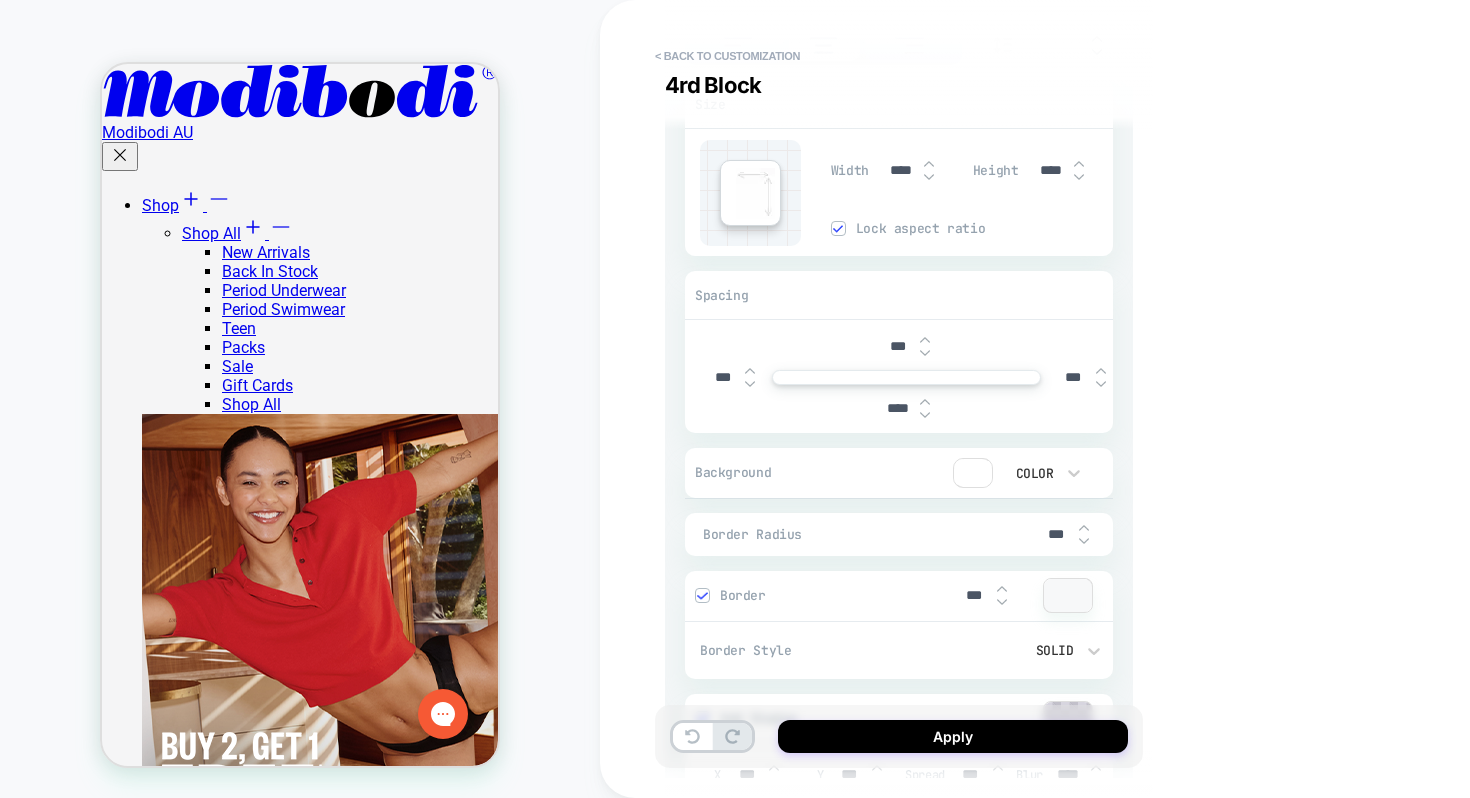 click at bounding box center (702, 596) 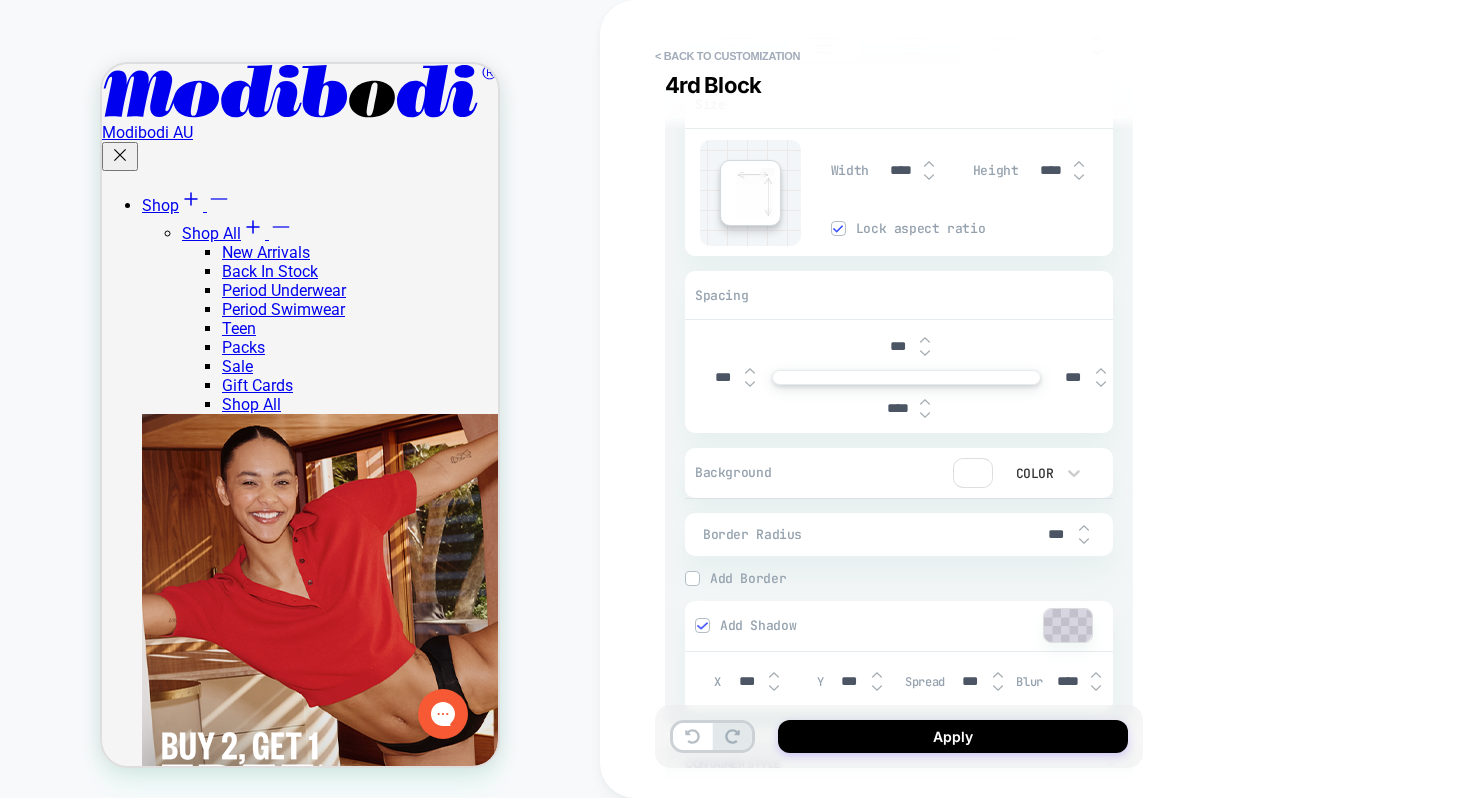 click at bounding box center [702, 626] 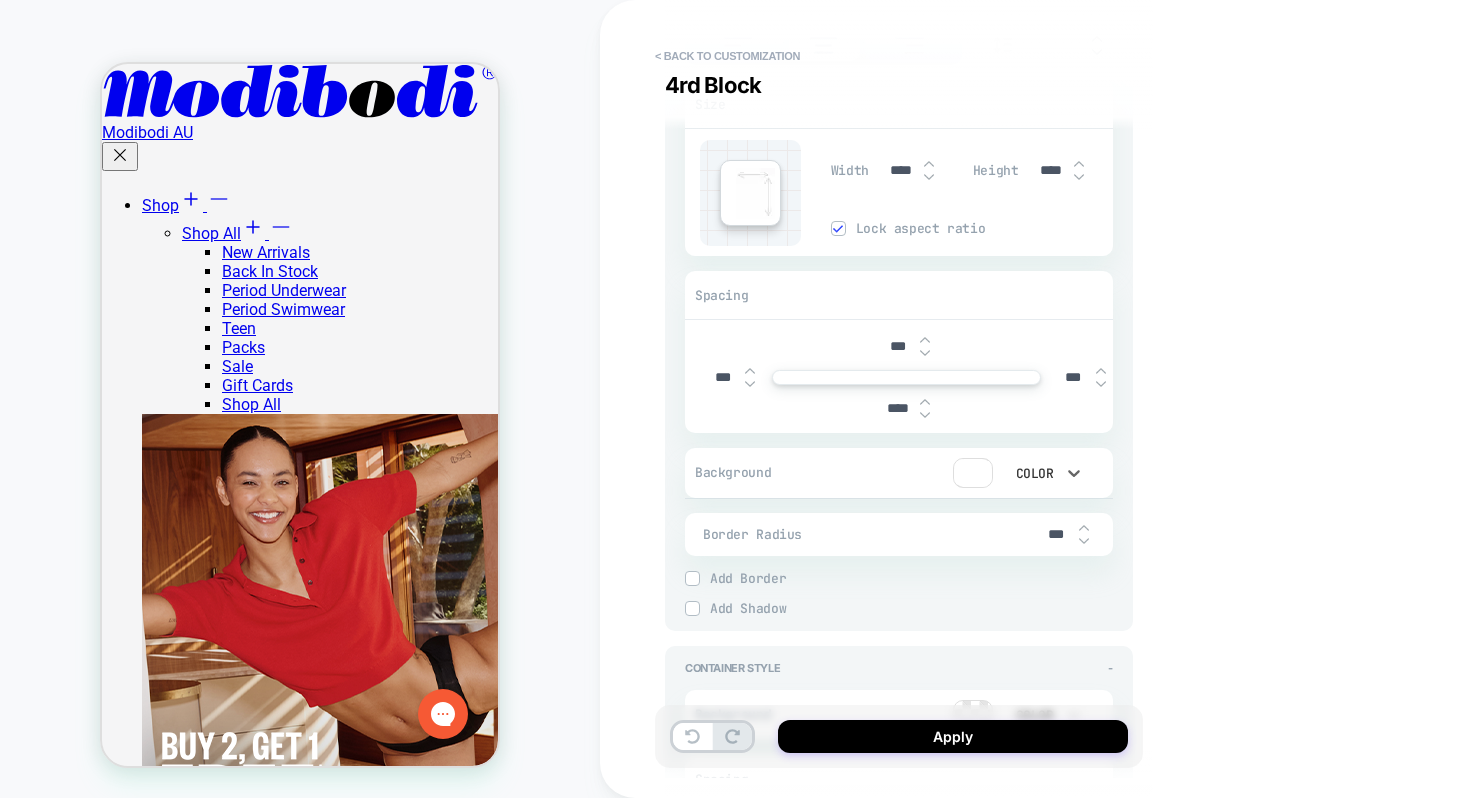 click on "Color" at bounding box center (1033, 473) 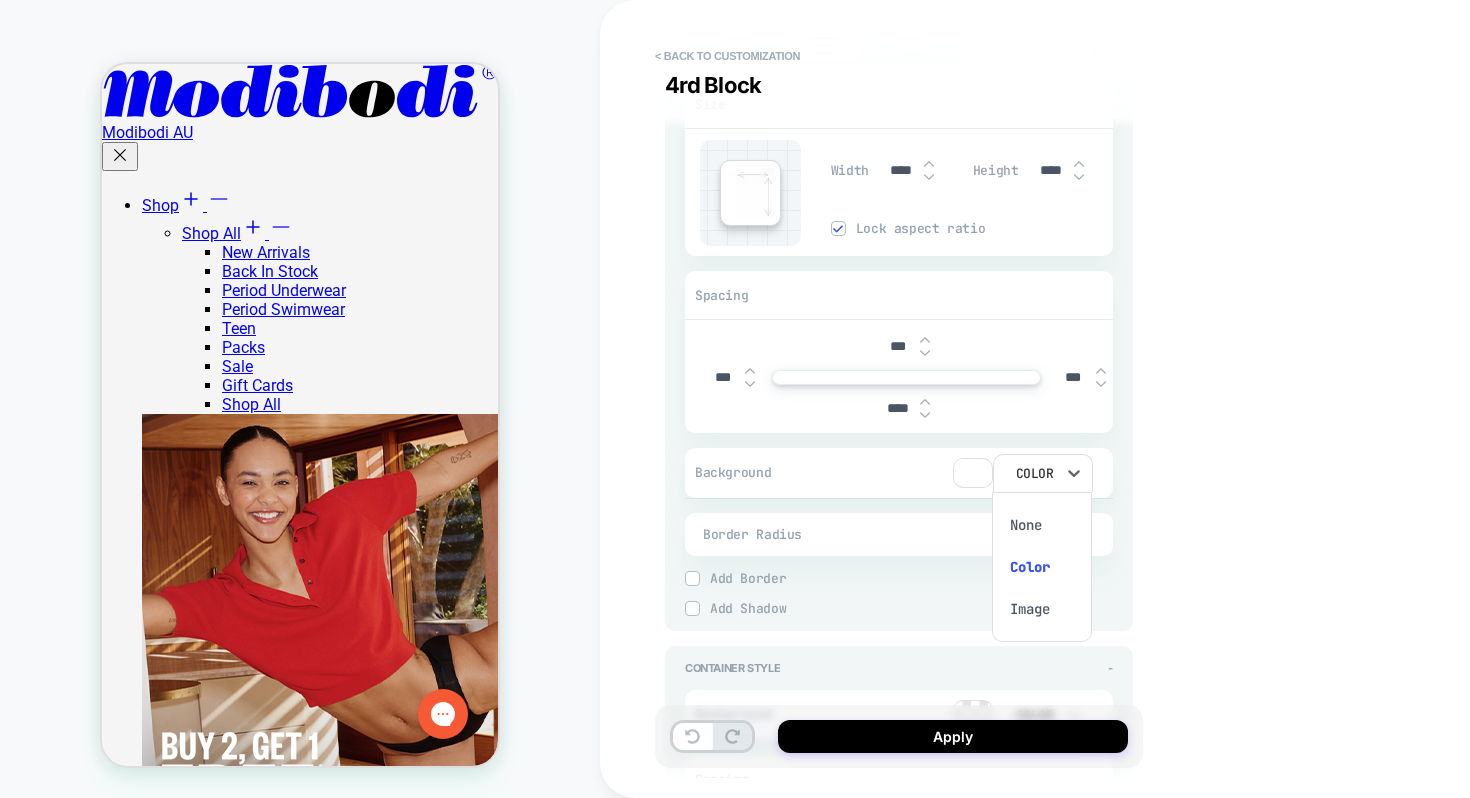 click on "None" at bounding box center (1042, 525) 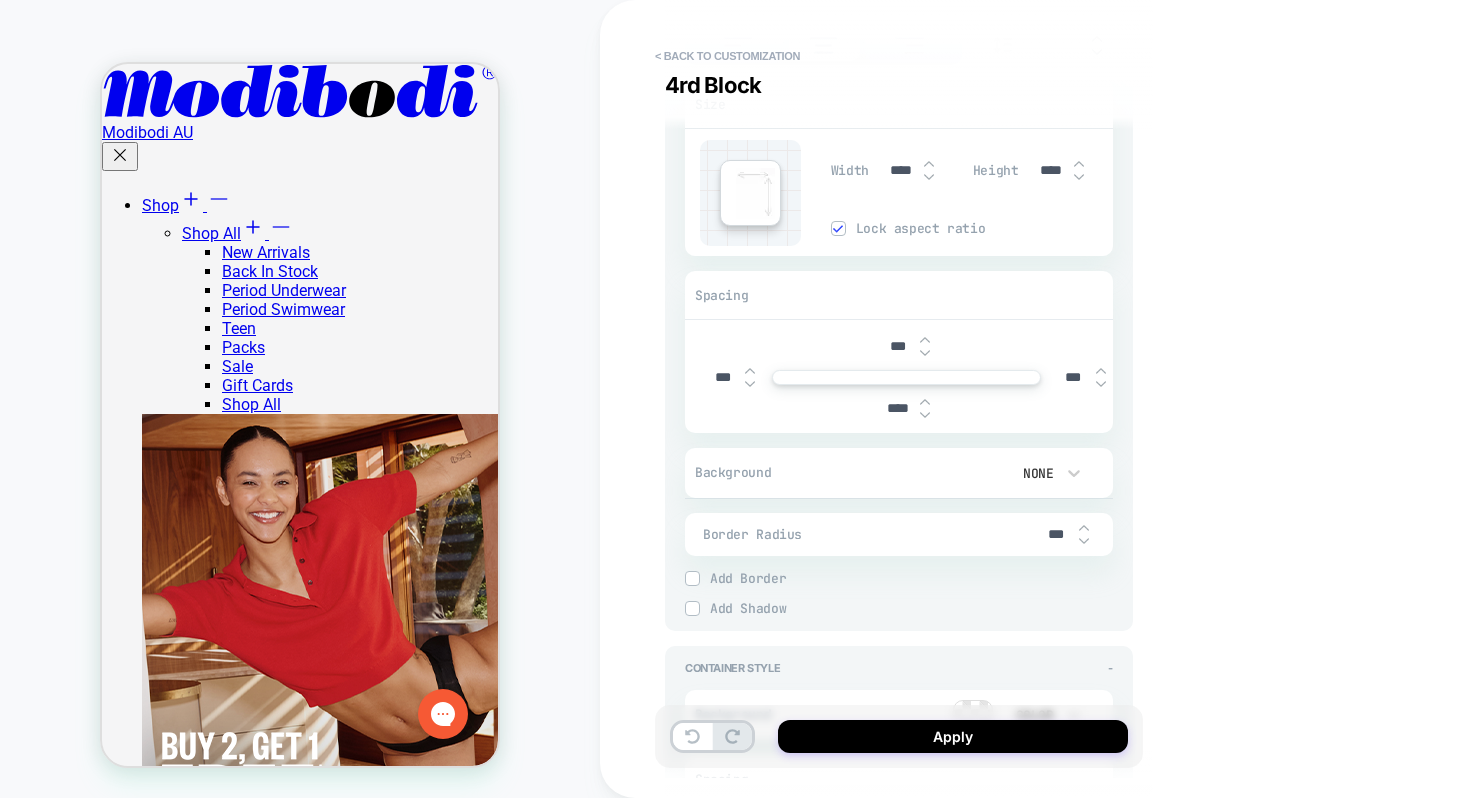 type on "*" 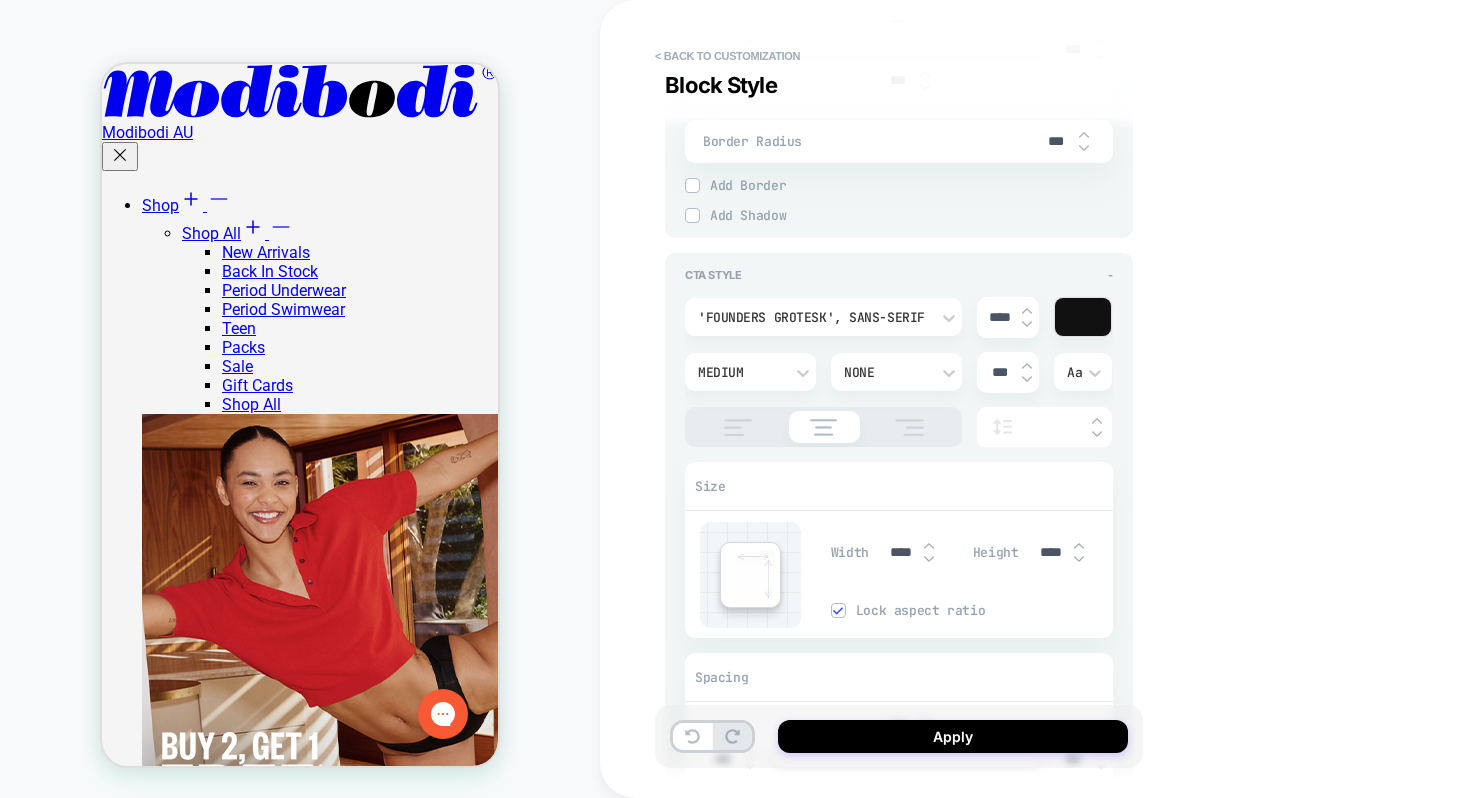 scroll, scrollTop: 2814, scrollLeft: 0, axis: vertical 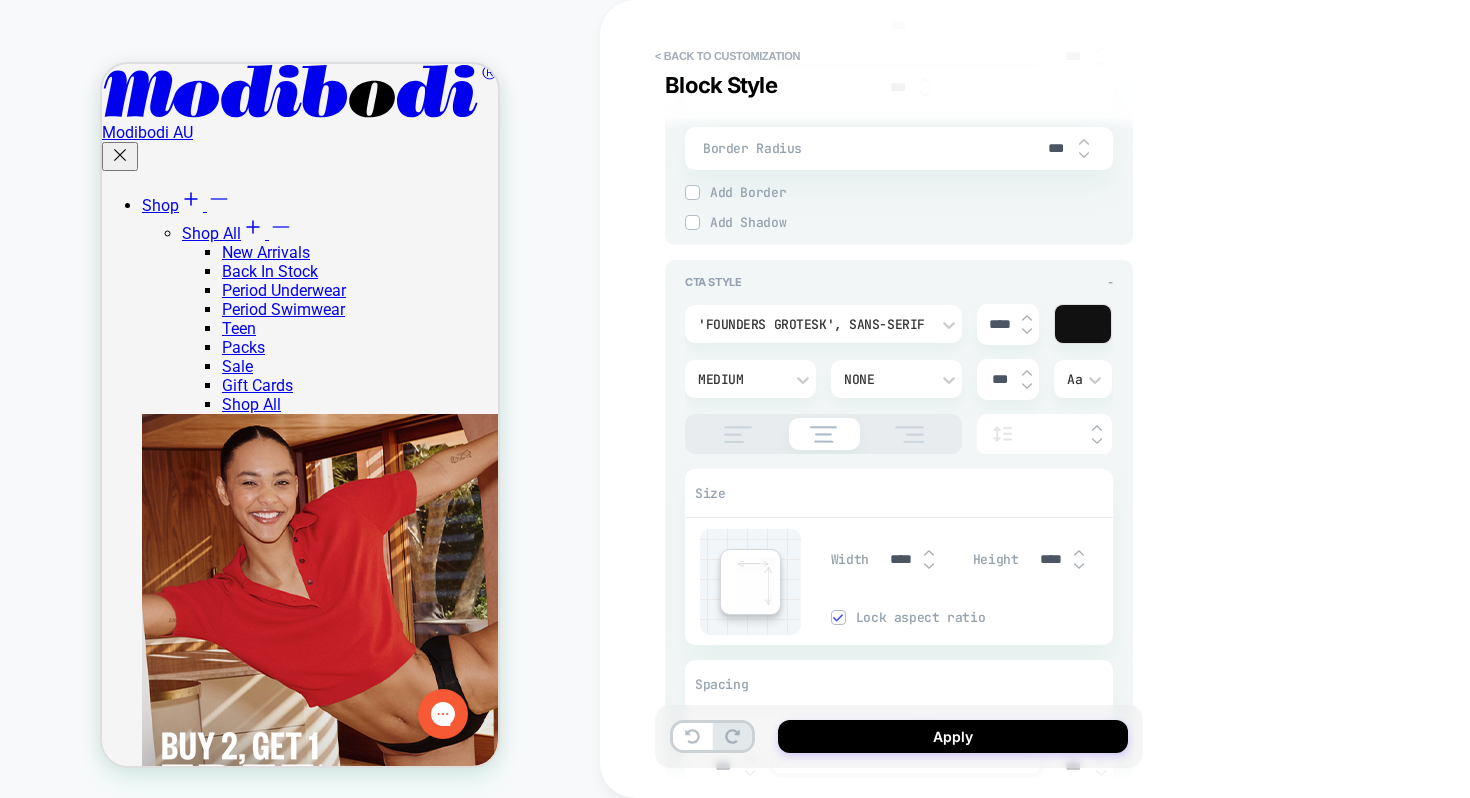 drag, startPoint x: 997, startPoint y: 322, endPoint x: 985, endPoint y: 321, distance: 12.0415945 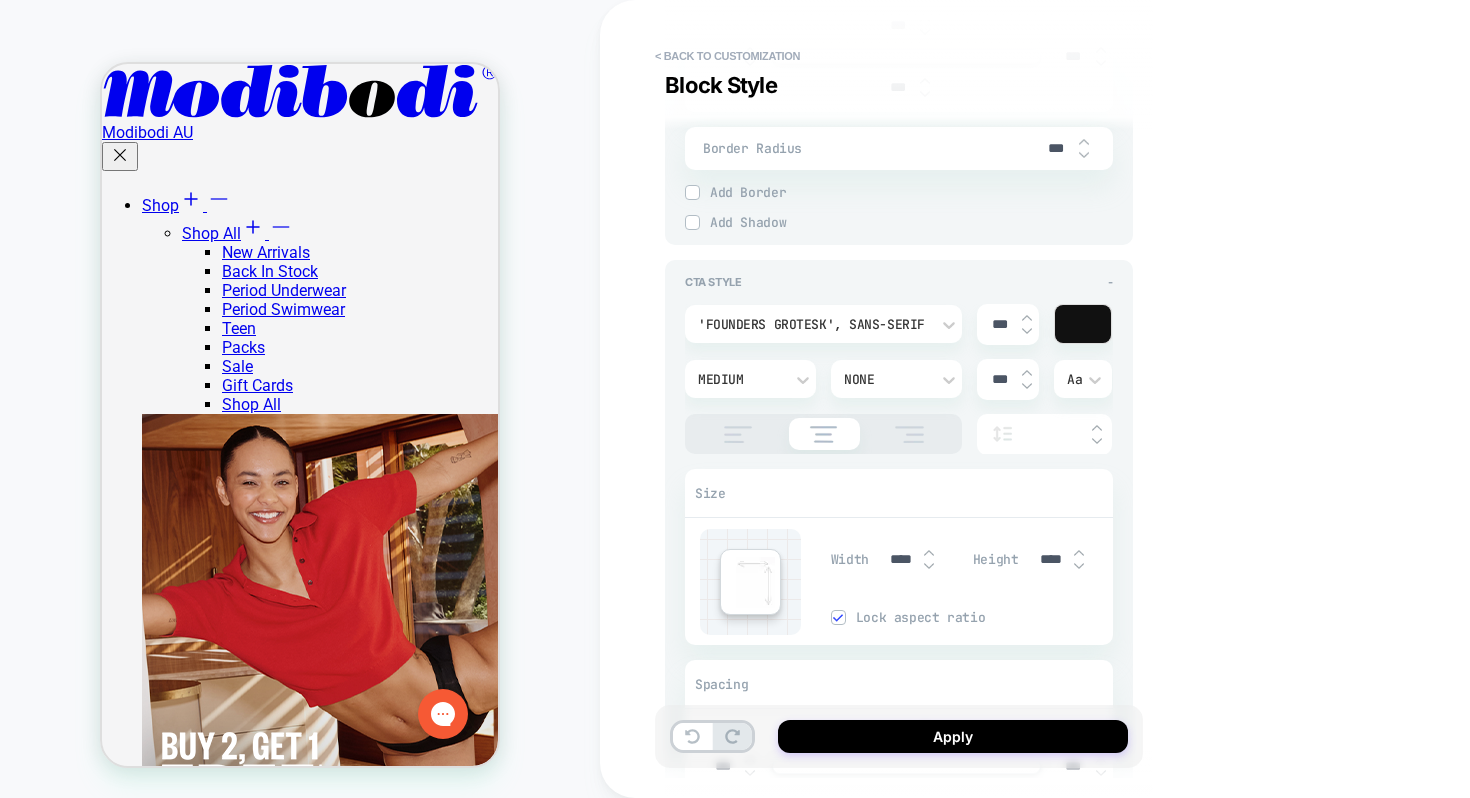 type on "*" 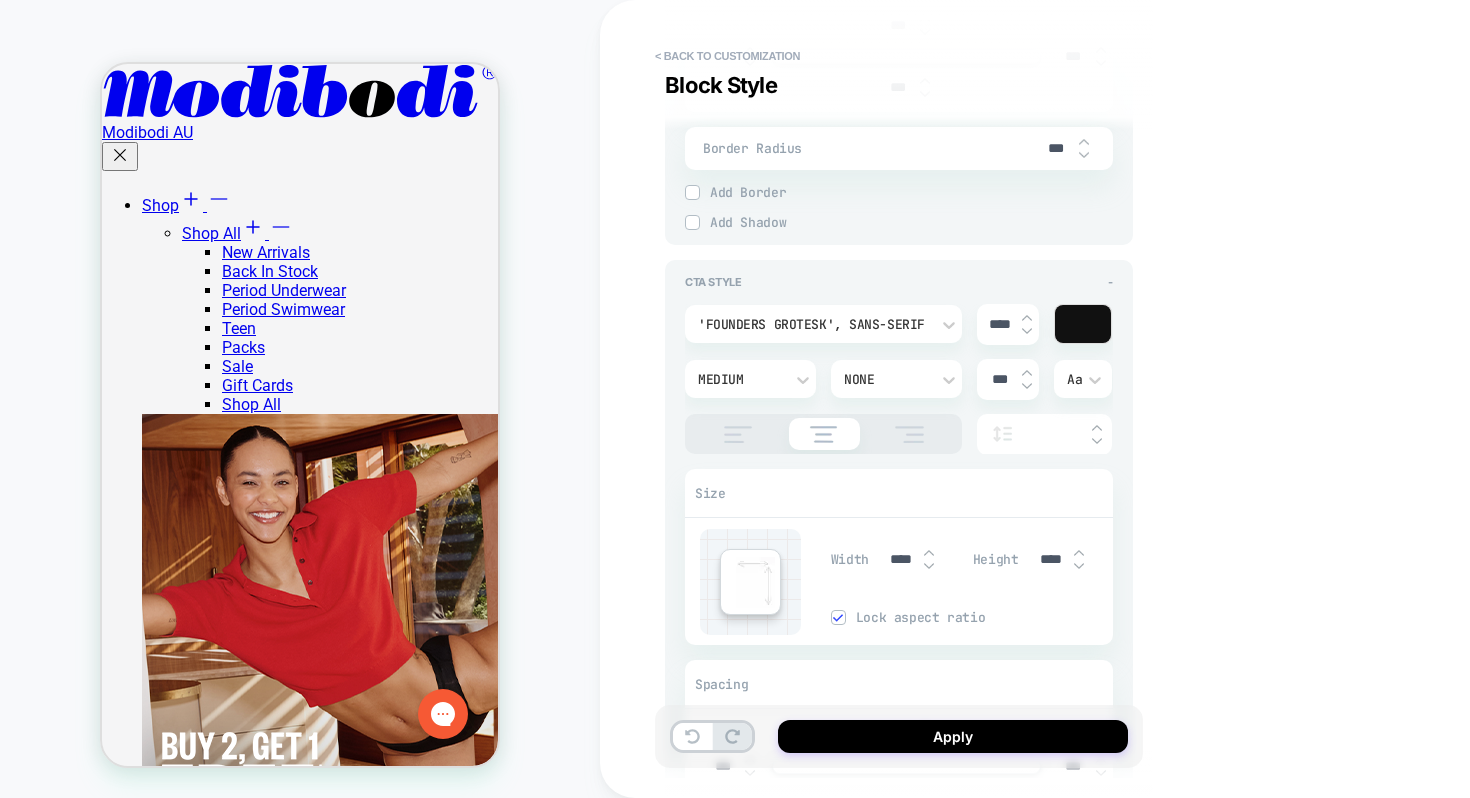 type on "*" 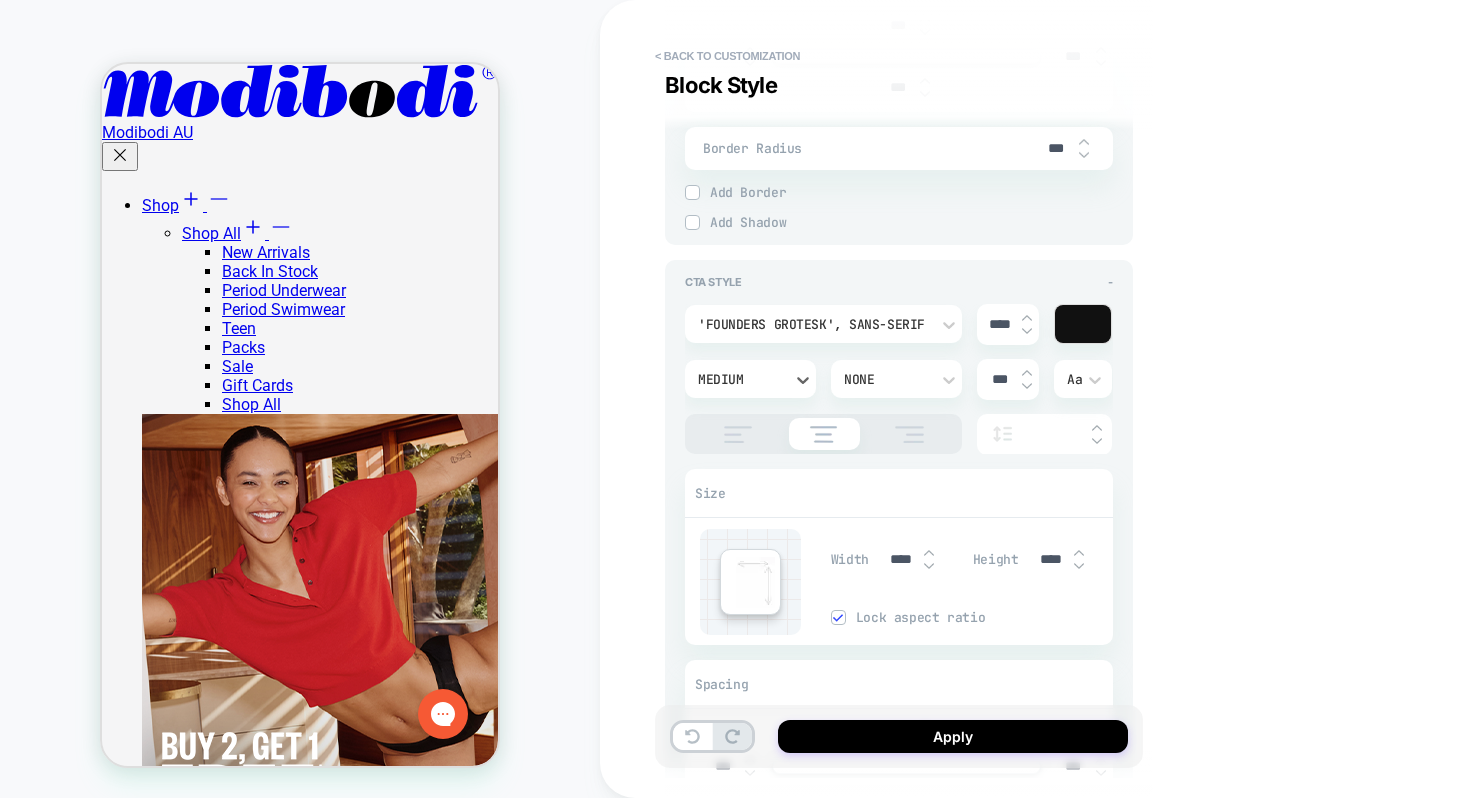 click on "Medium" at bounding box center (740, 379) 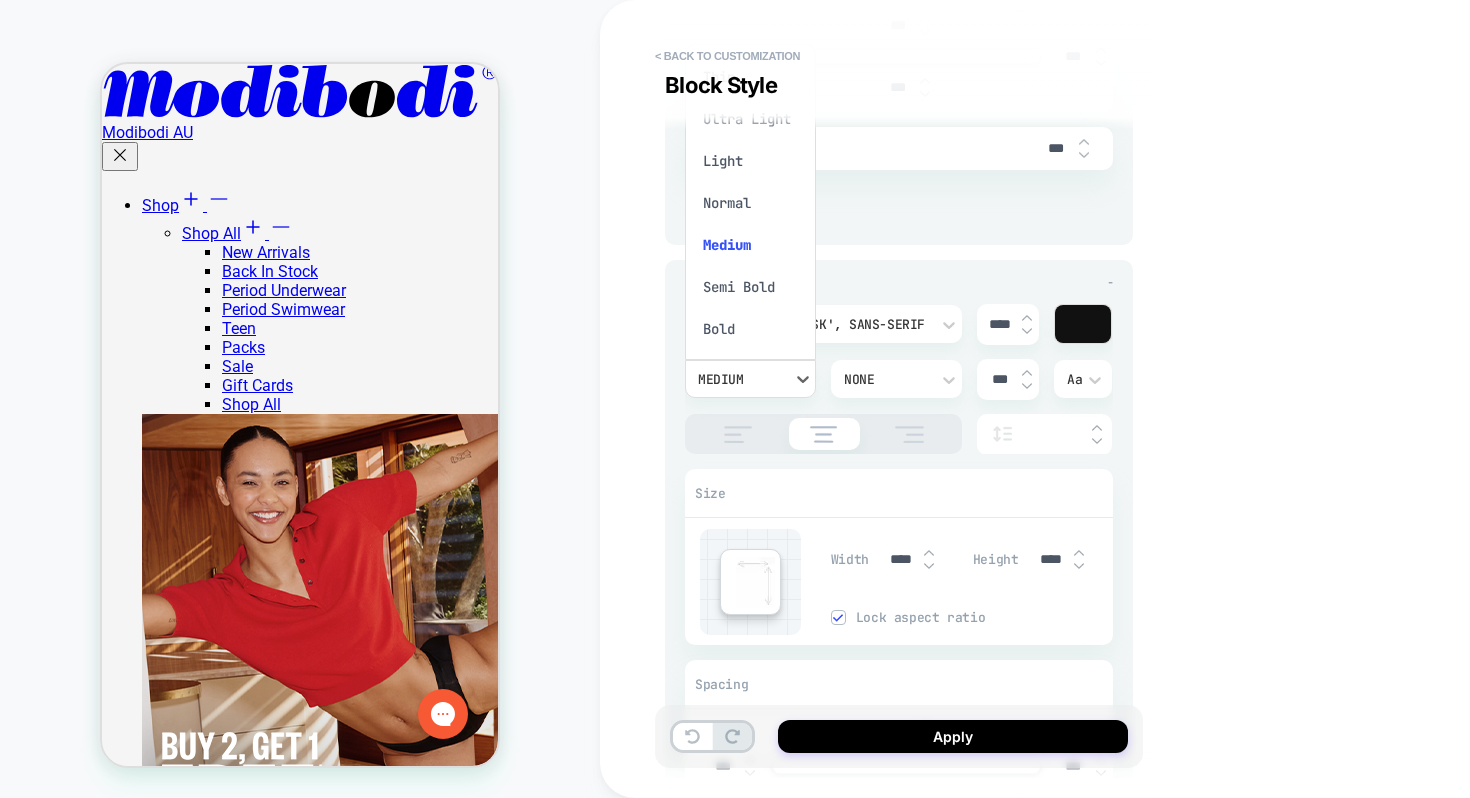 scroll, scrollTop: 16, scrollLeft: 0, axis: vertical 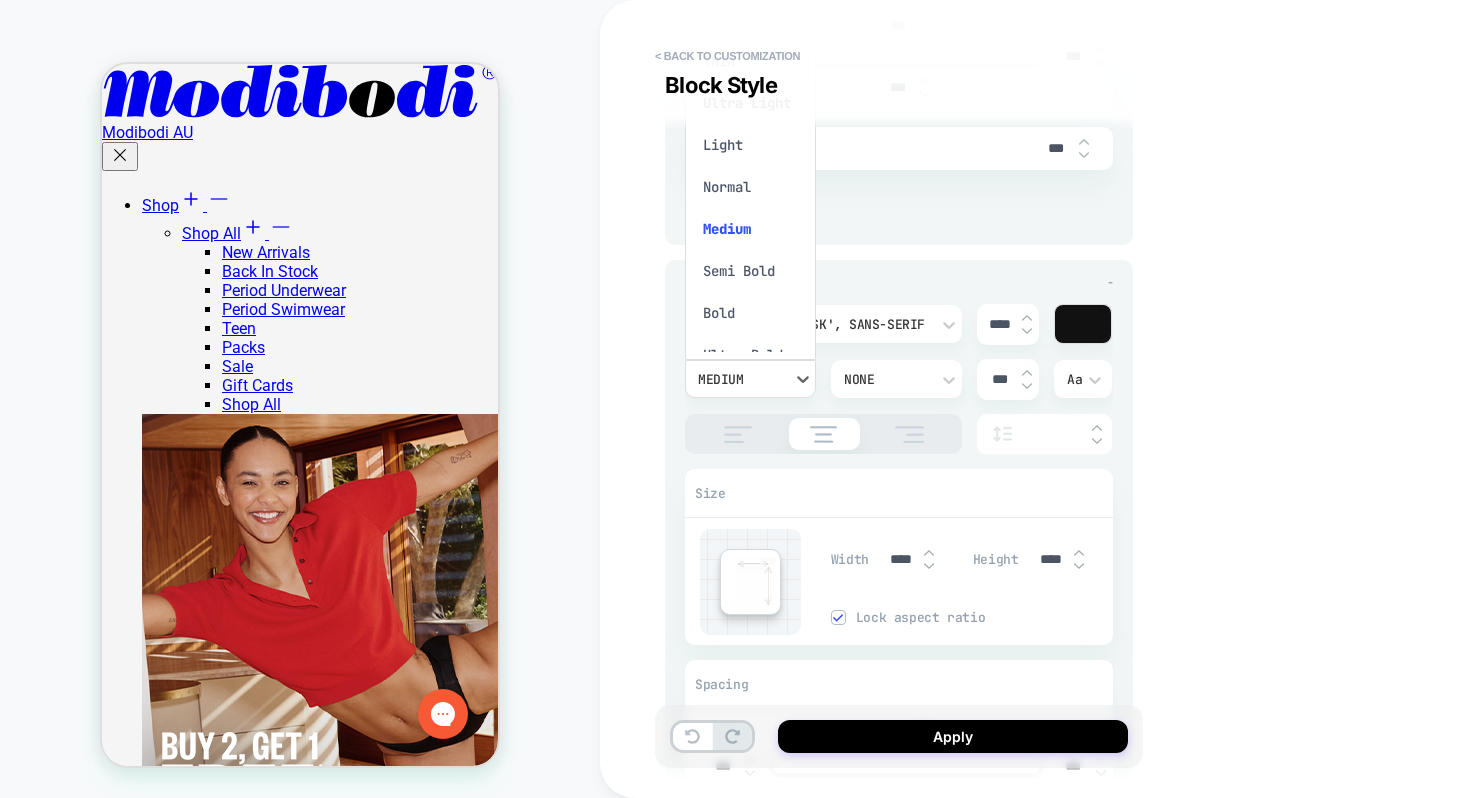 click on "Semi Bold" at bounding box center (750, 271) 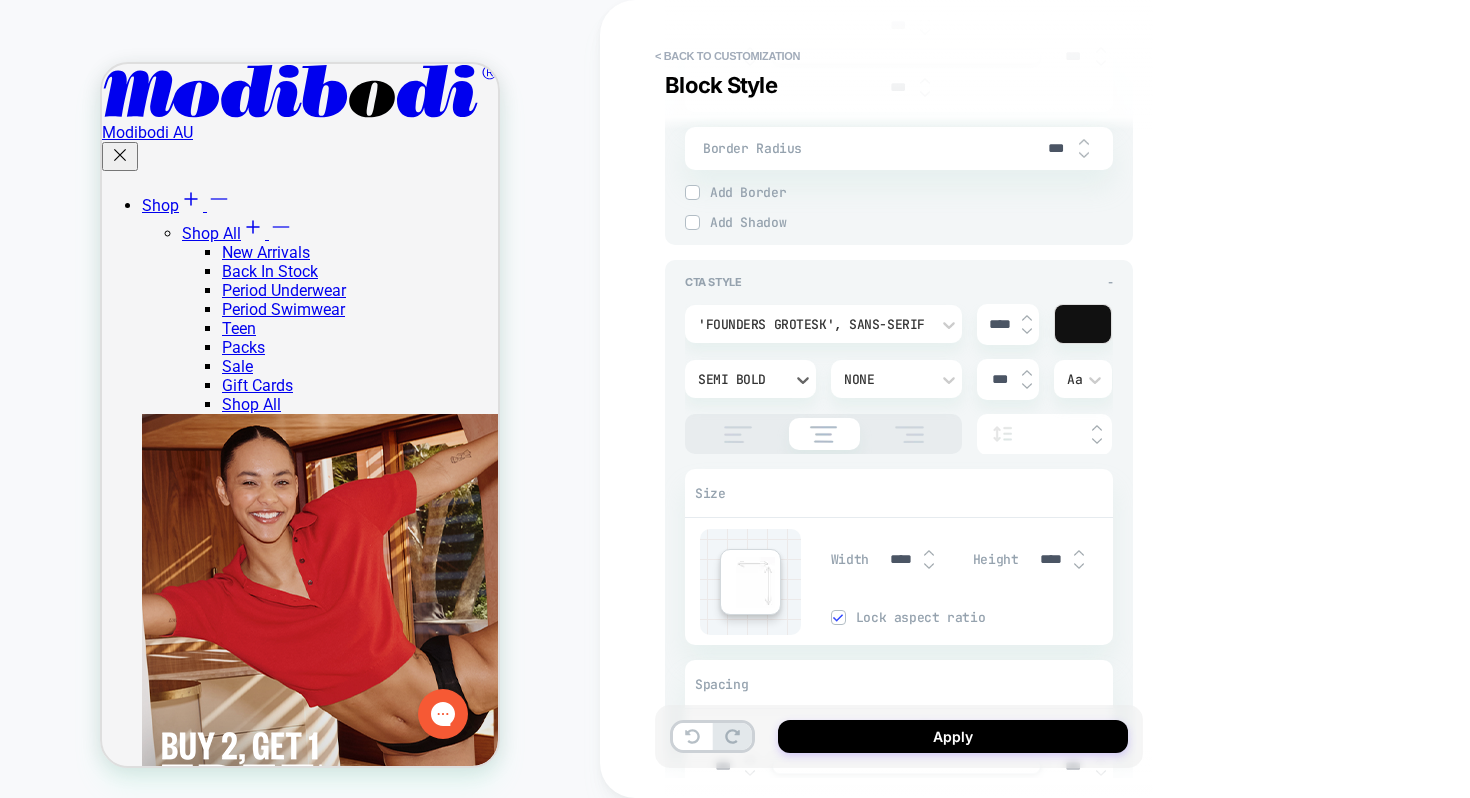 click at bounding box center (1083, 324) 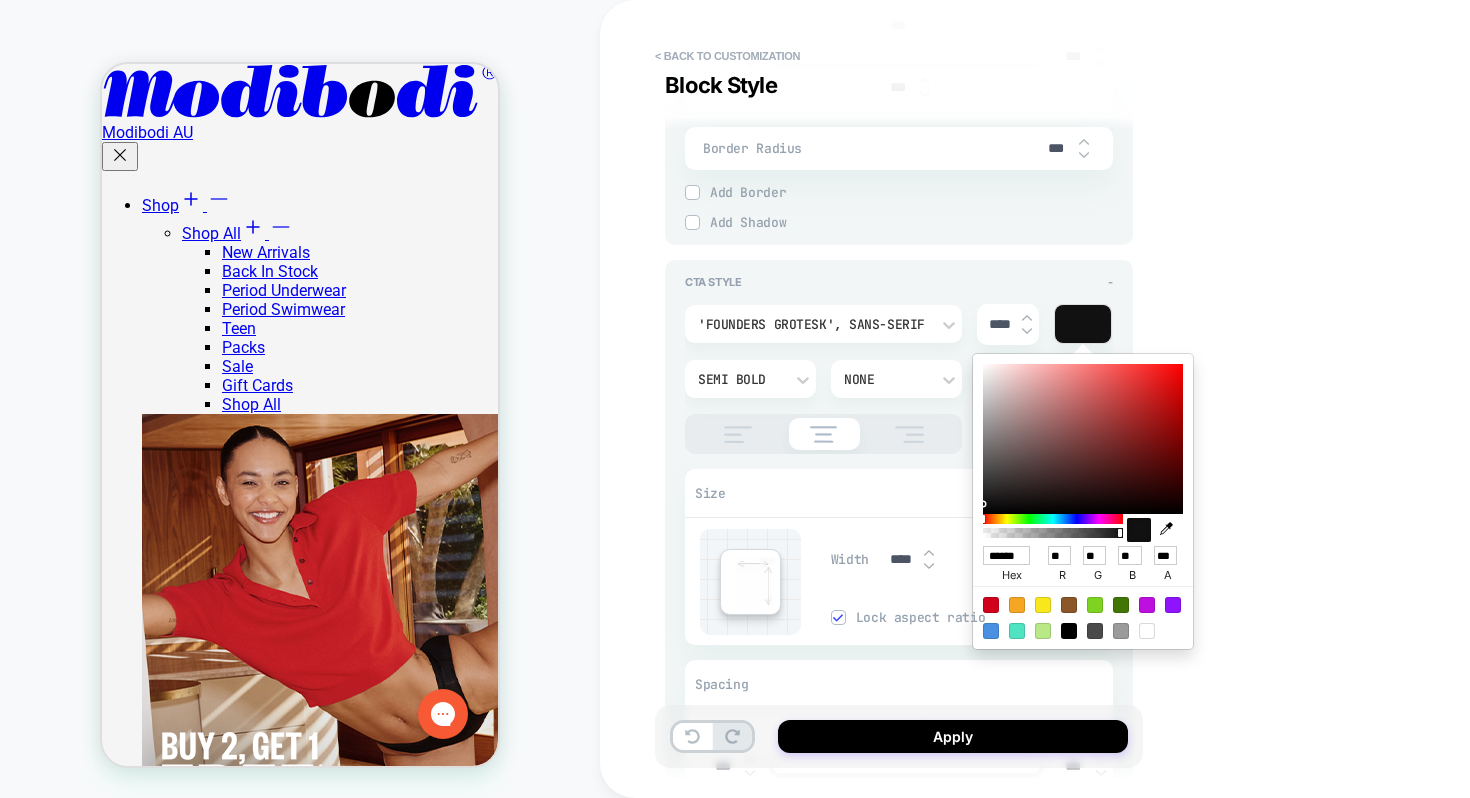 click on "****** hex ** r ** g ** b *** a" at bounding box center (1083, 501) 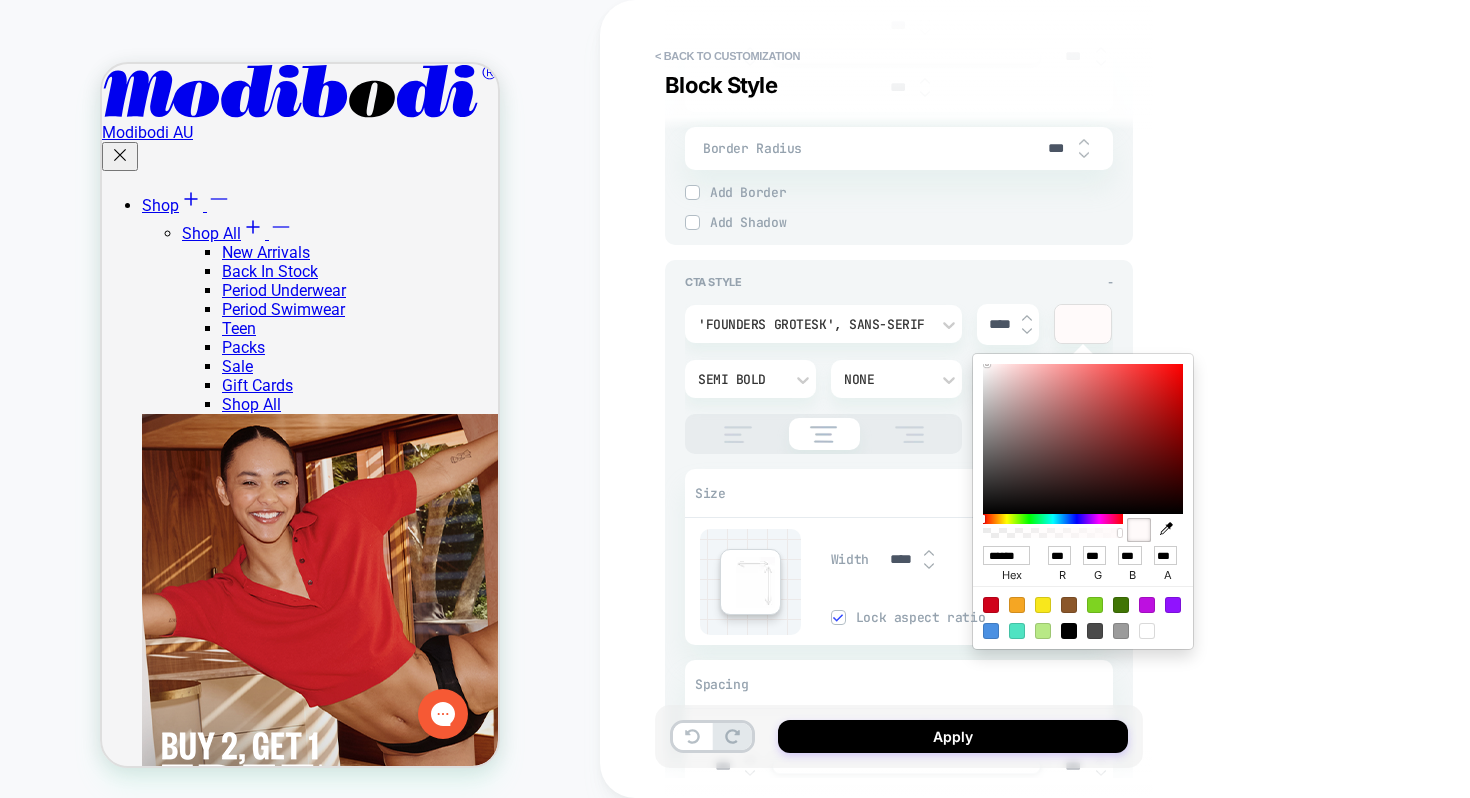 click at bounding box center [1083, 439] 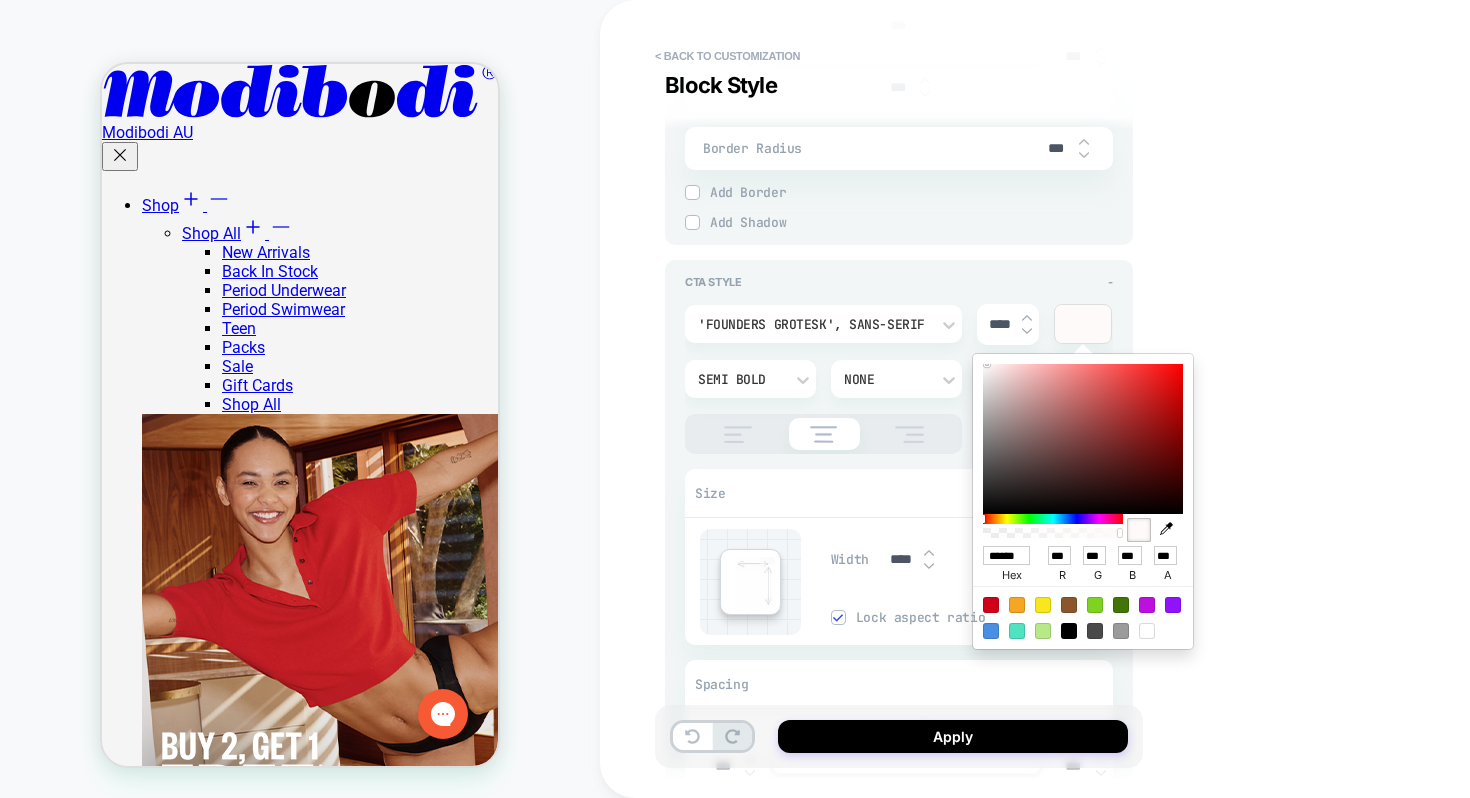 type on "******" 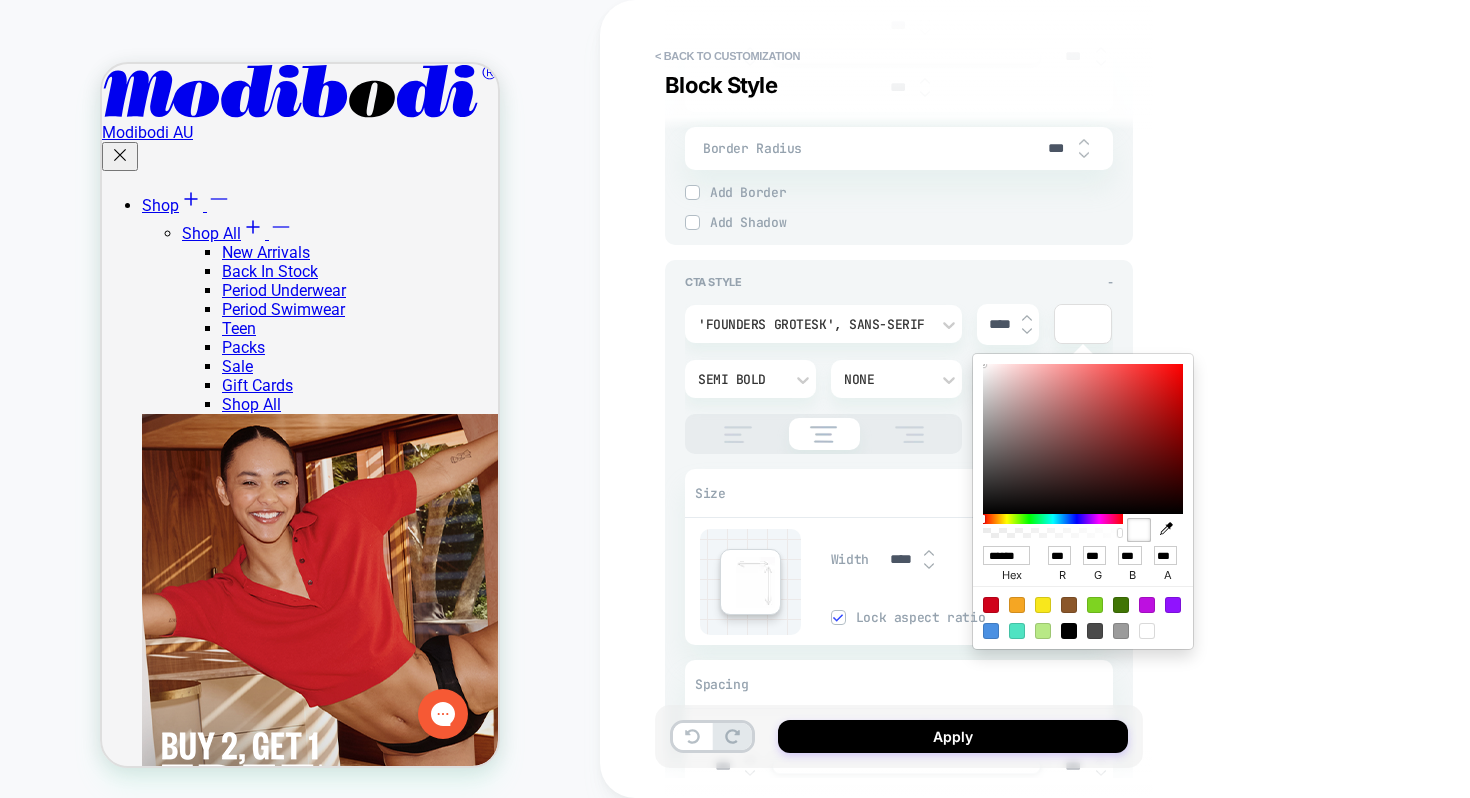 type on "*" 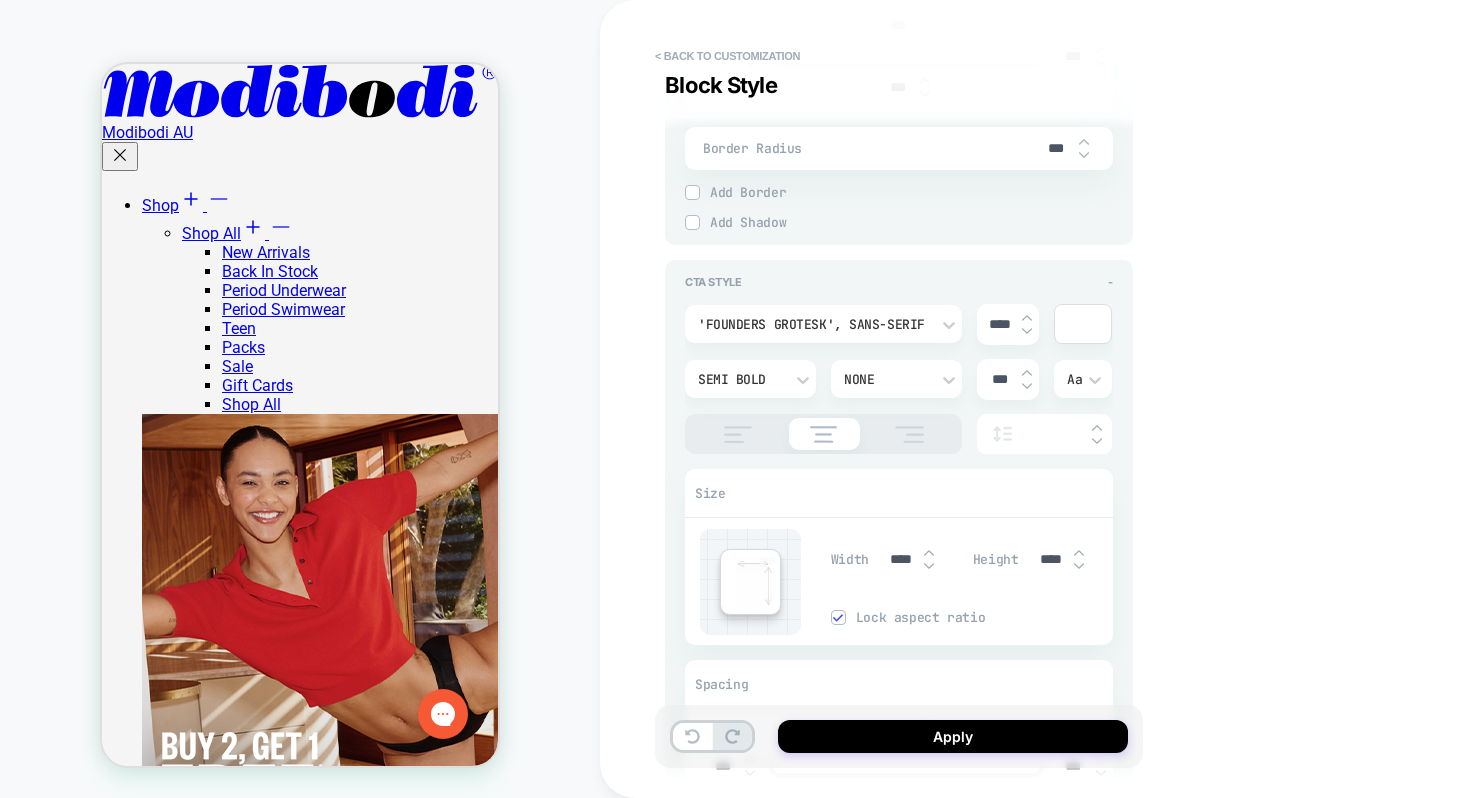 scroll, scrollTop: 718, scrollLeft: 0, axis: vertical 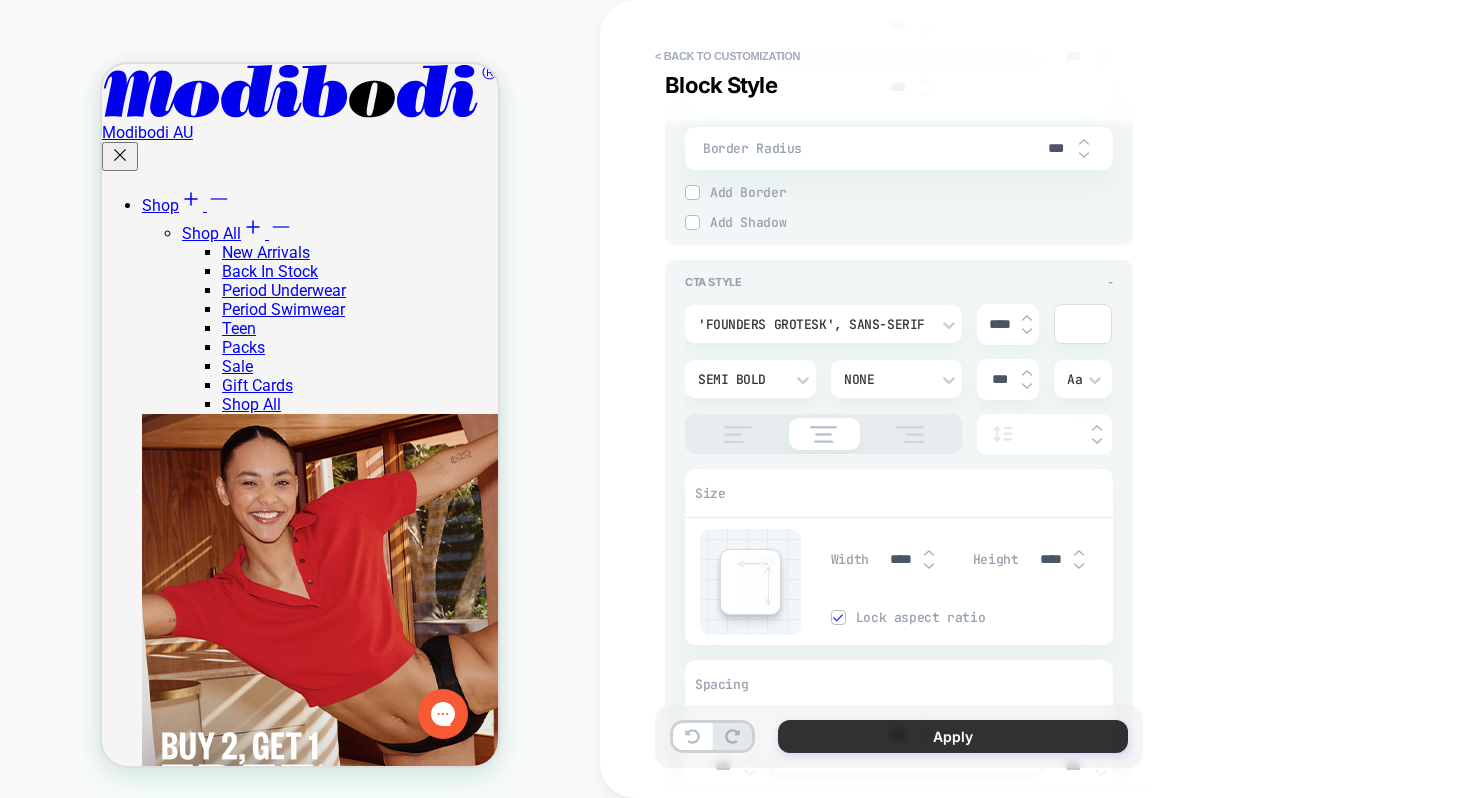 click on "Apply" at bounding box center (953, 736) 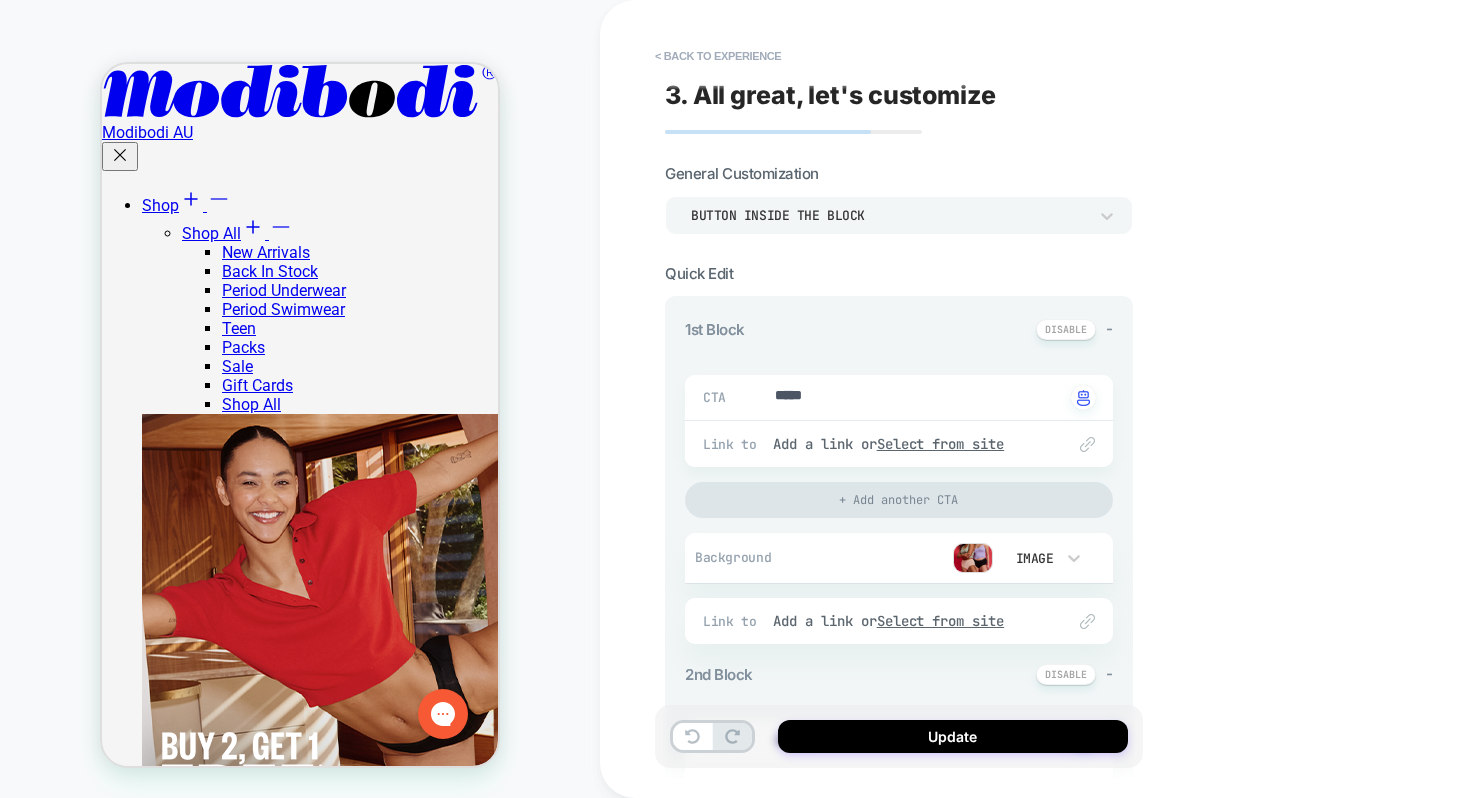 scroll, scrollTop: 1279, scrollLeft: 0, axis: vertical 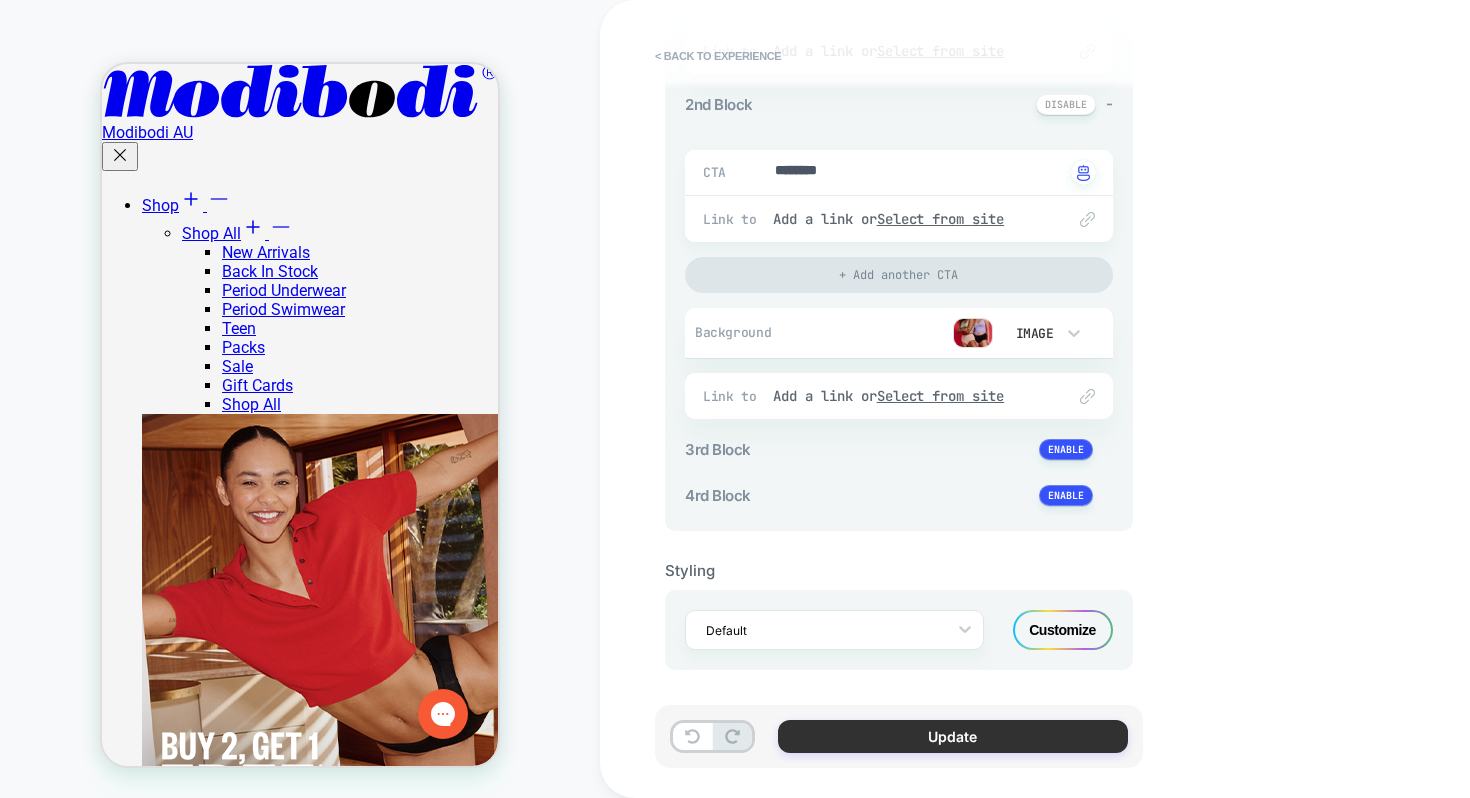 click on "Update" at bounding box center [953, 736] 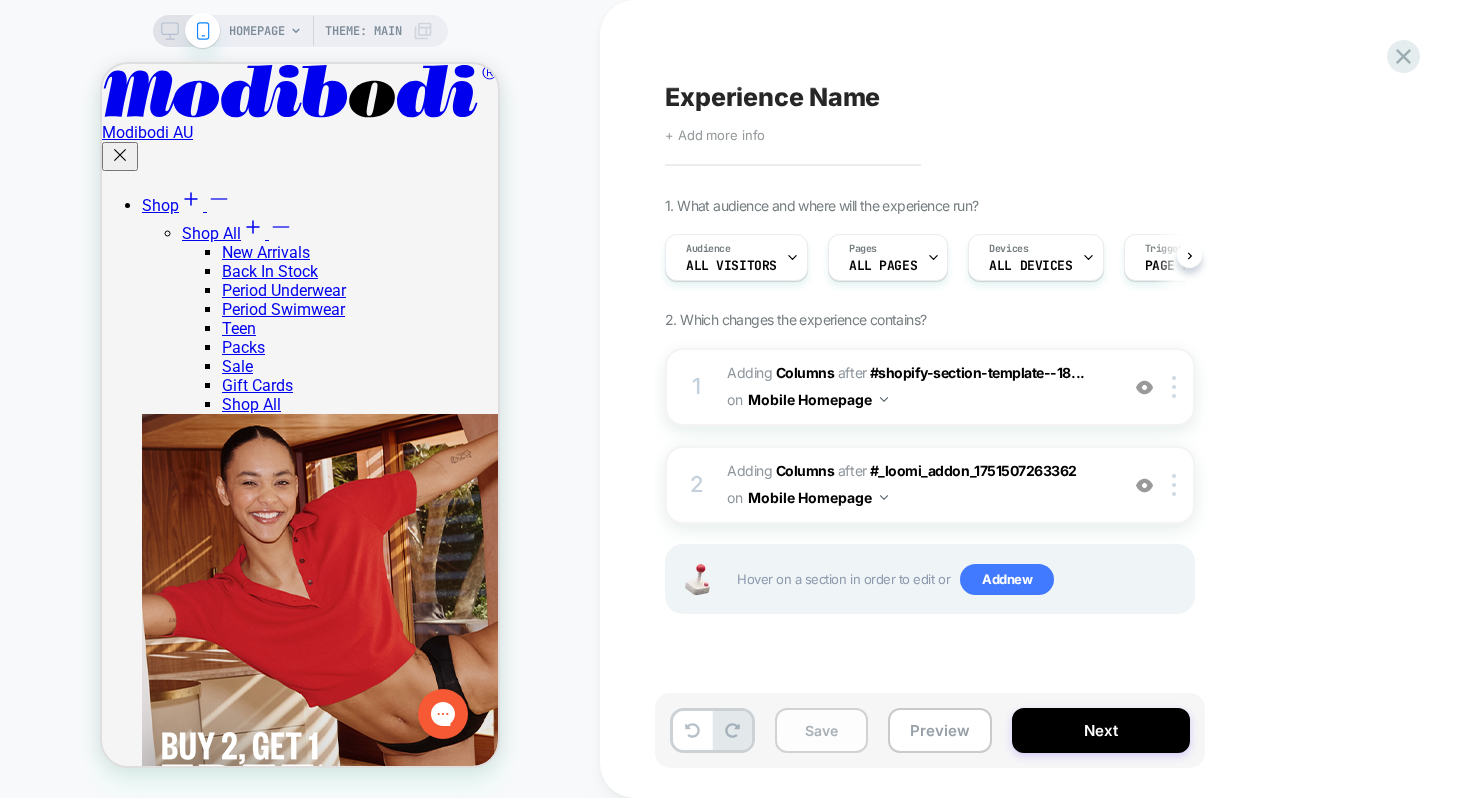 scroll, scrollTop: 0, scrollLeft: 1, axis: horizontal 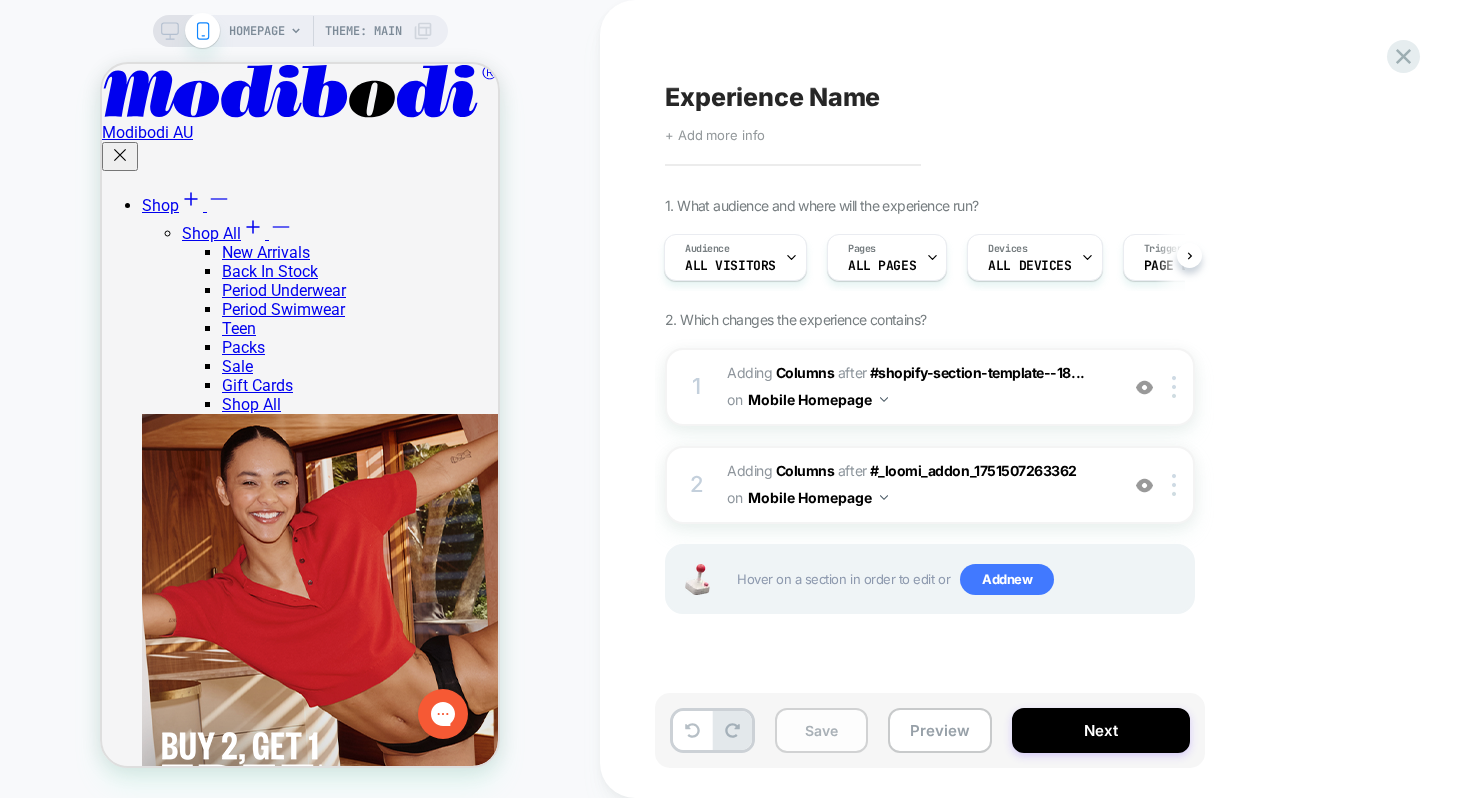click on "Save" at bounding box center [821, 730] 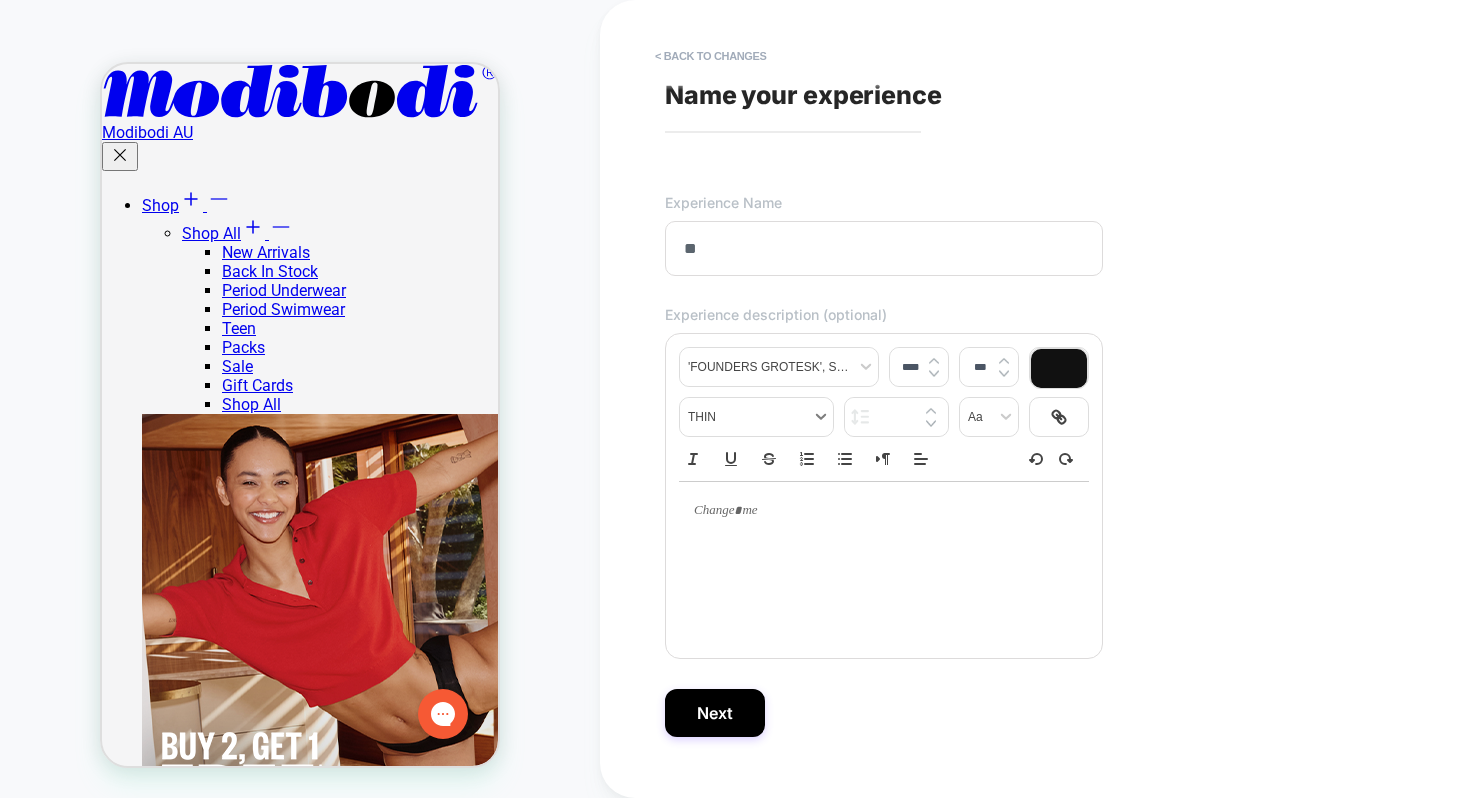 type on "*" 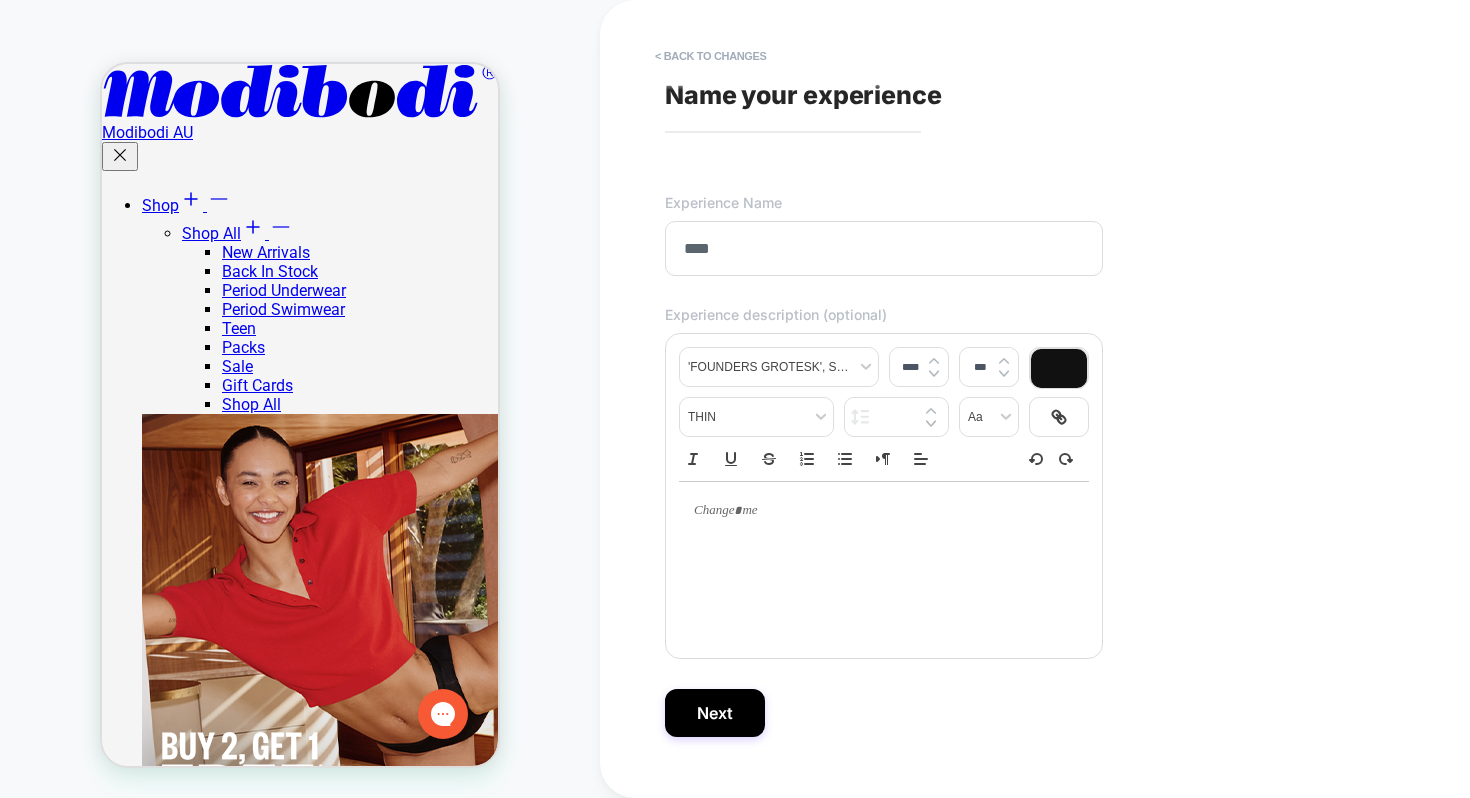 click on "***" at bounding box center [884, 248] 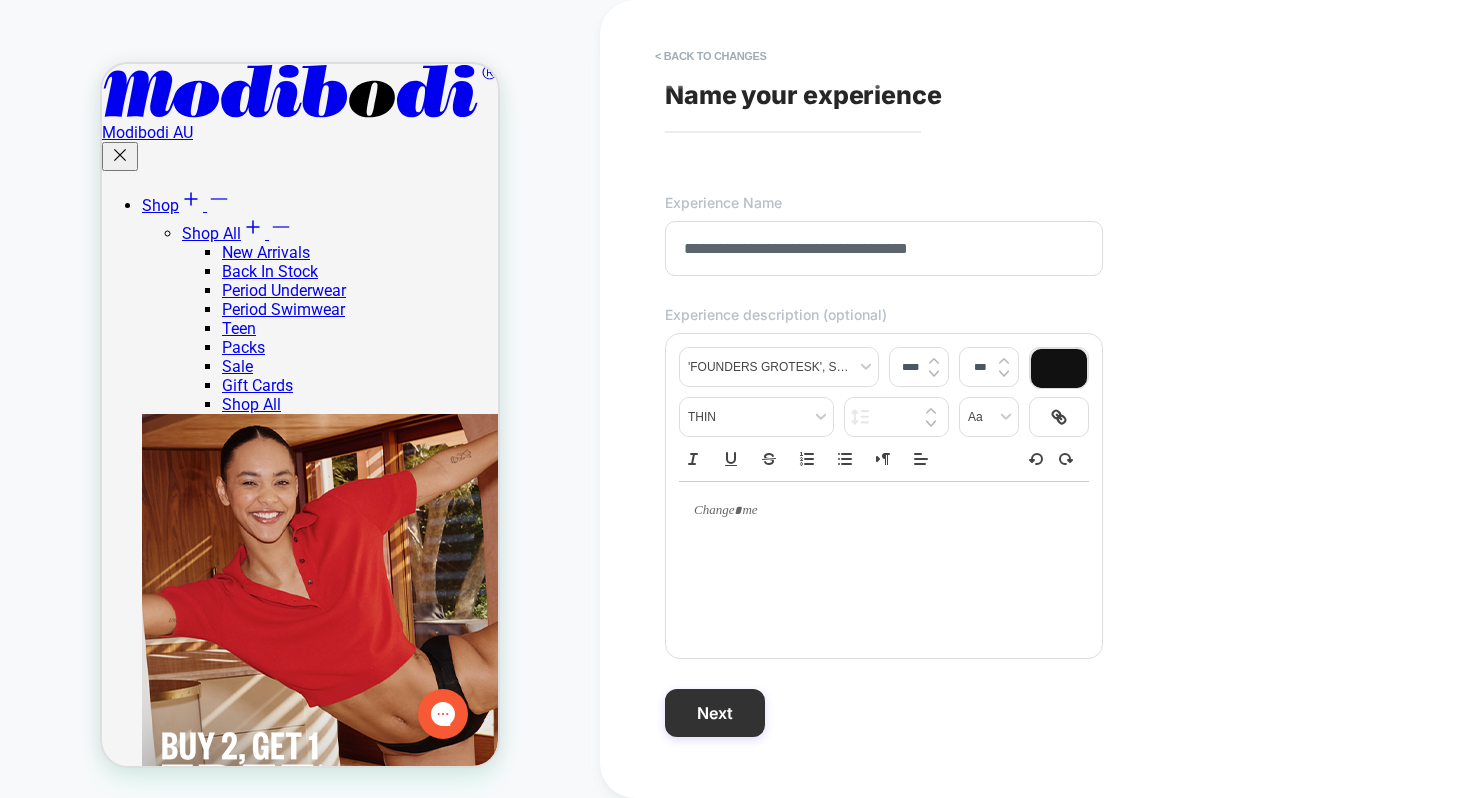 type on "**********" 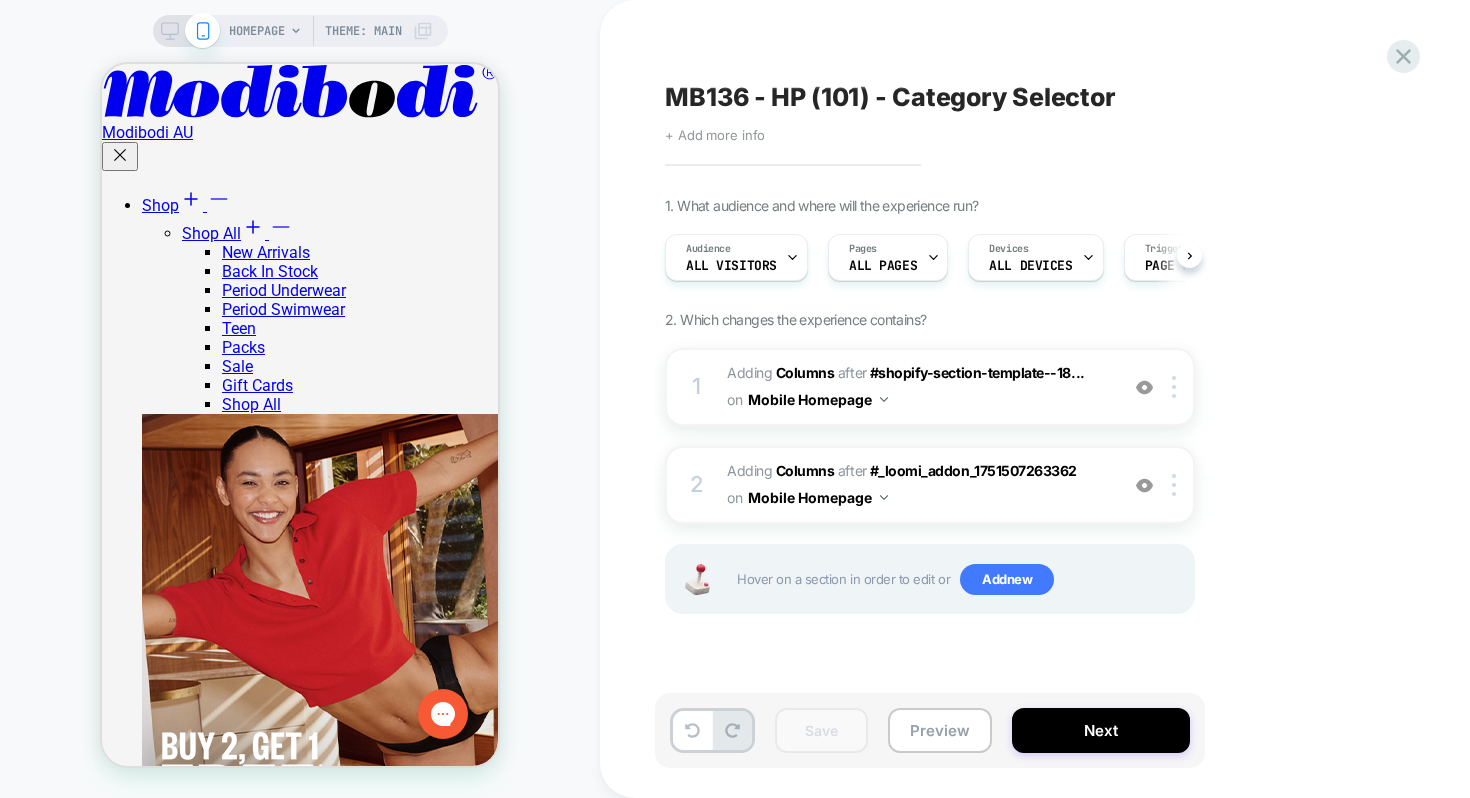 scroll, scrollTop: 0, scrollLeft: 1, axis: horizontal 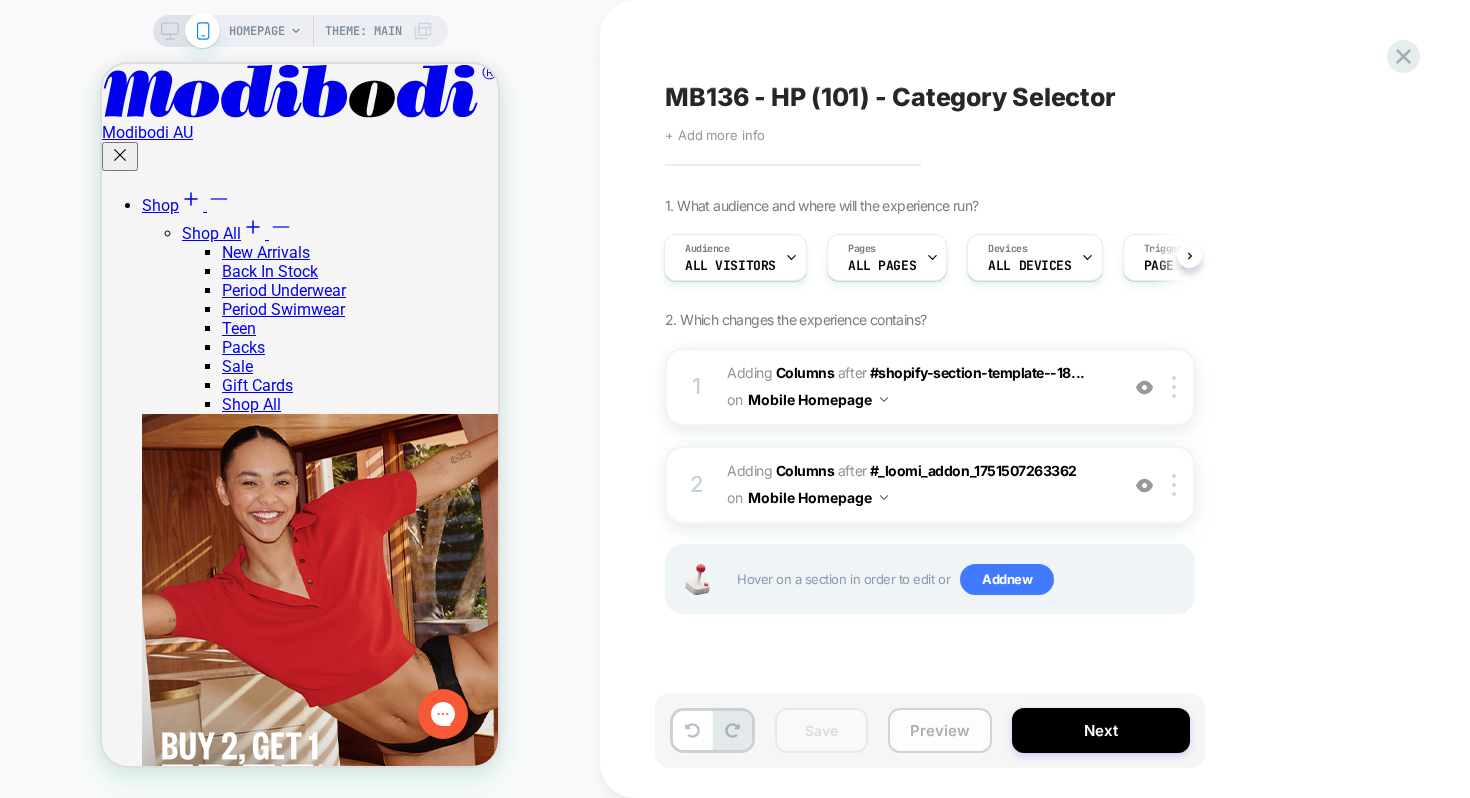 click on "Preview" at bounding box center [940, 730] 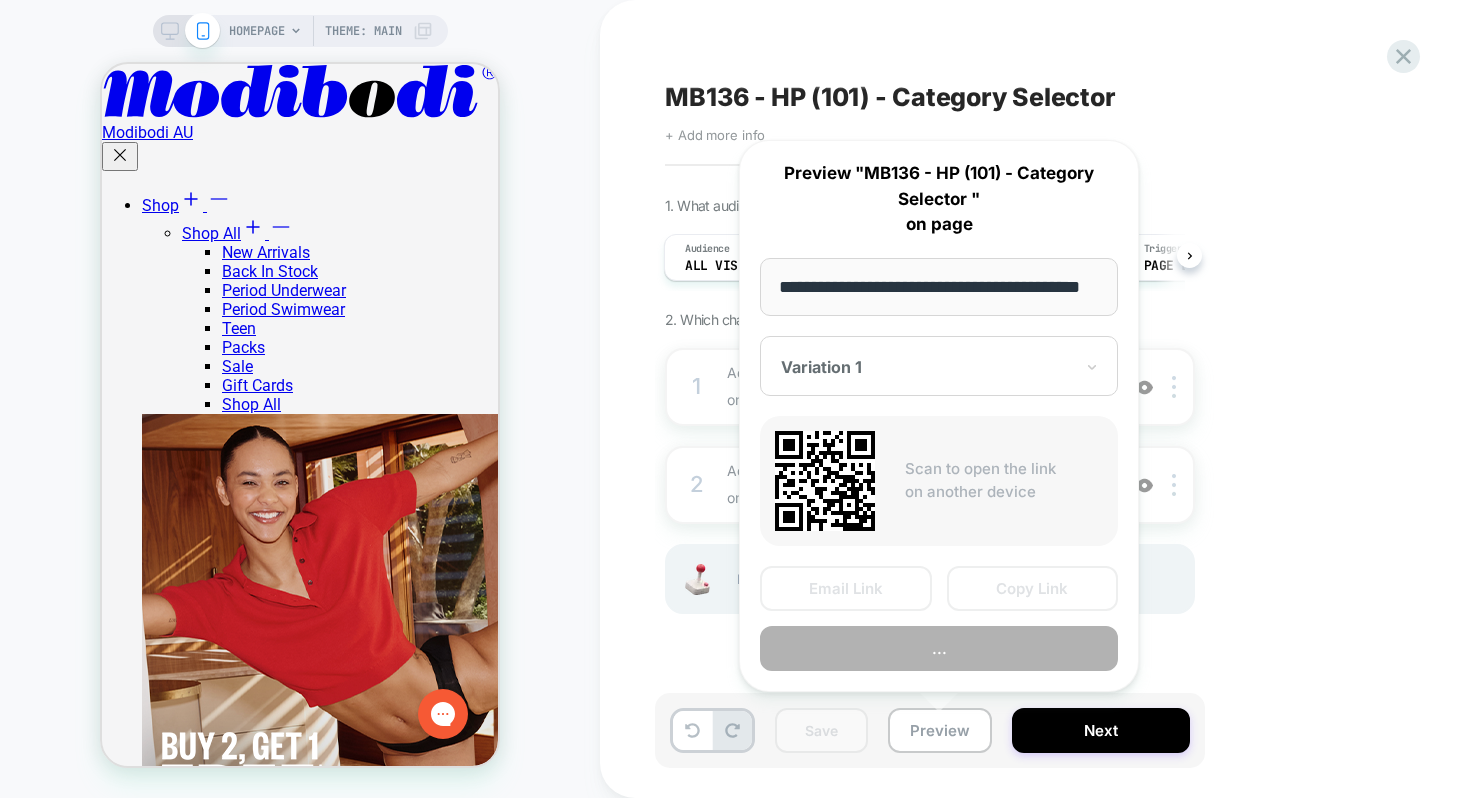 scroll, scrollTop: 0, scrollLeft: 59, axis: horizontal 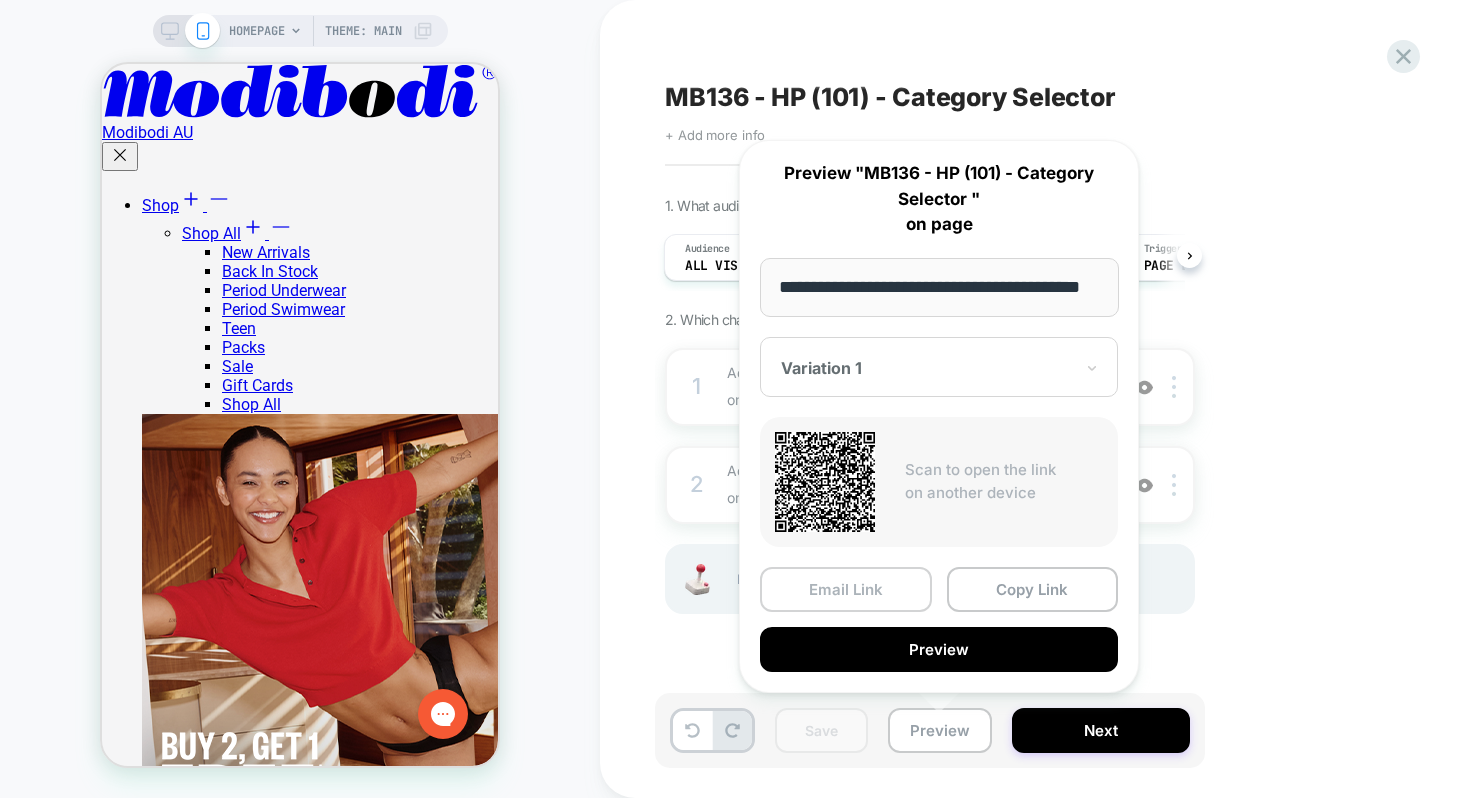 click on "Email Link" at bounding box center (846, 589) 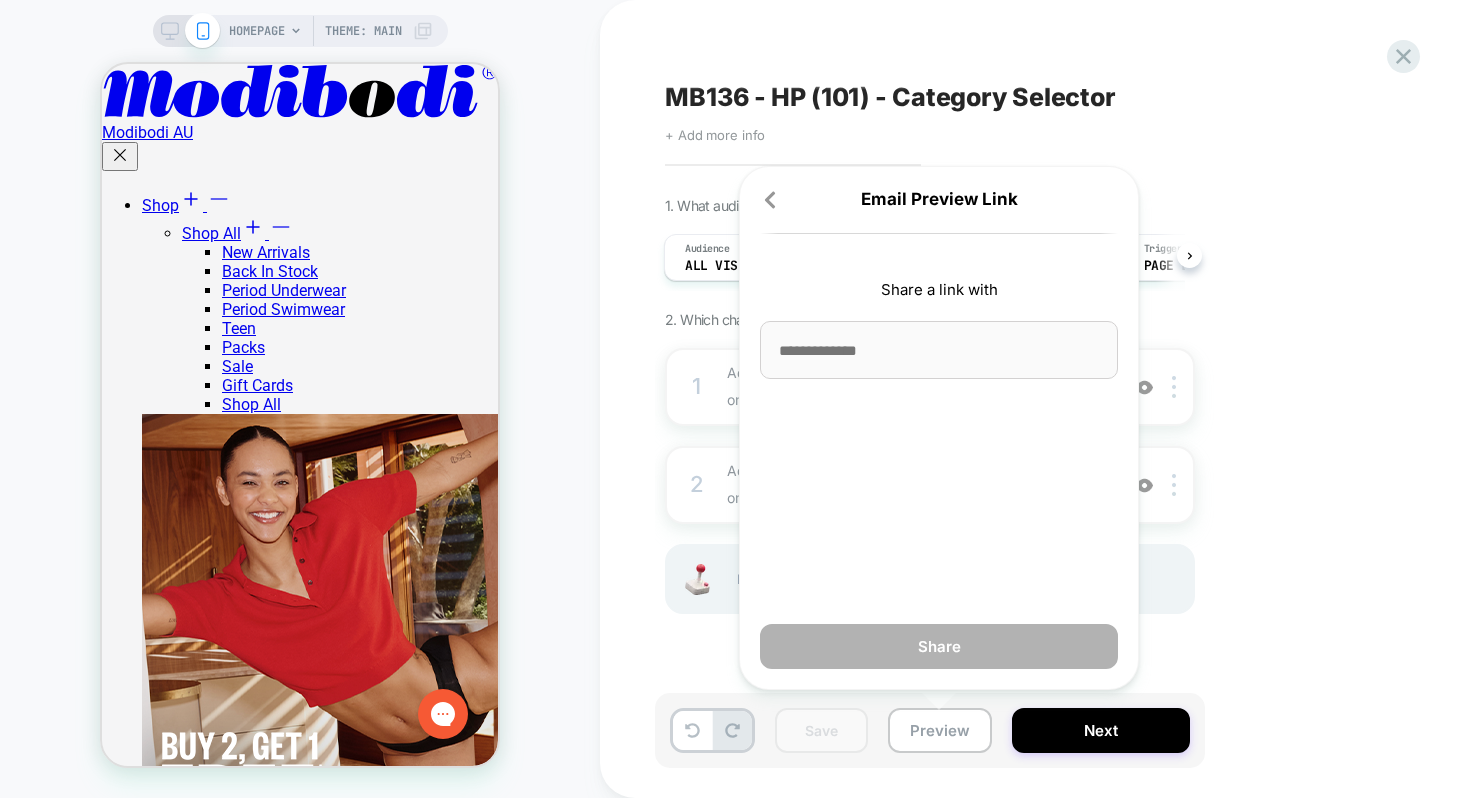 click at bounding box center (939, 350) 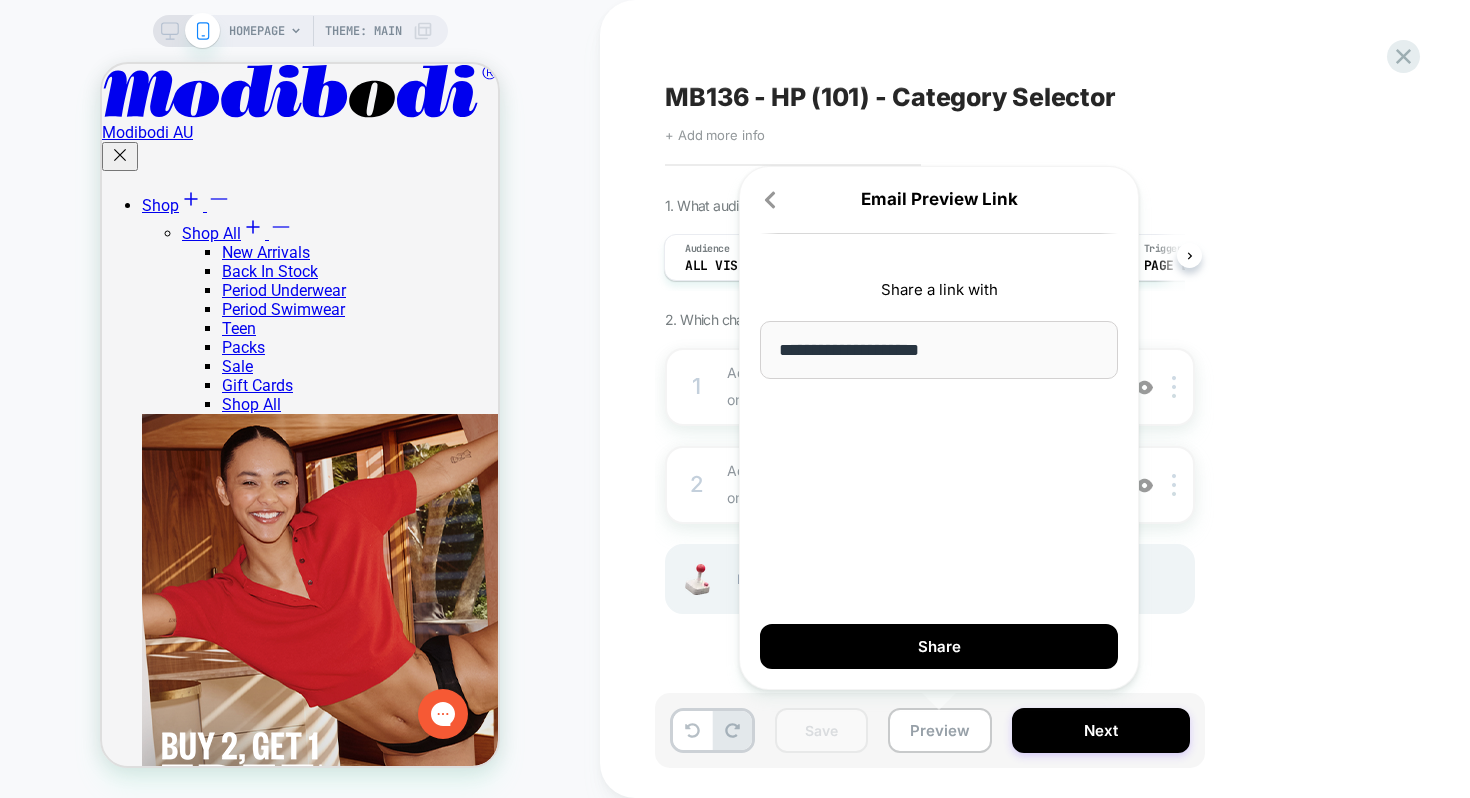 type on "**********" 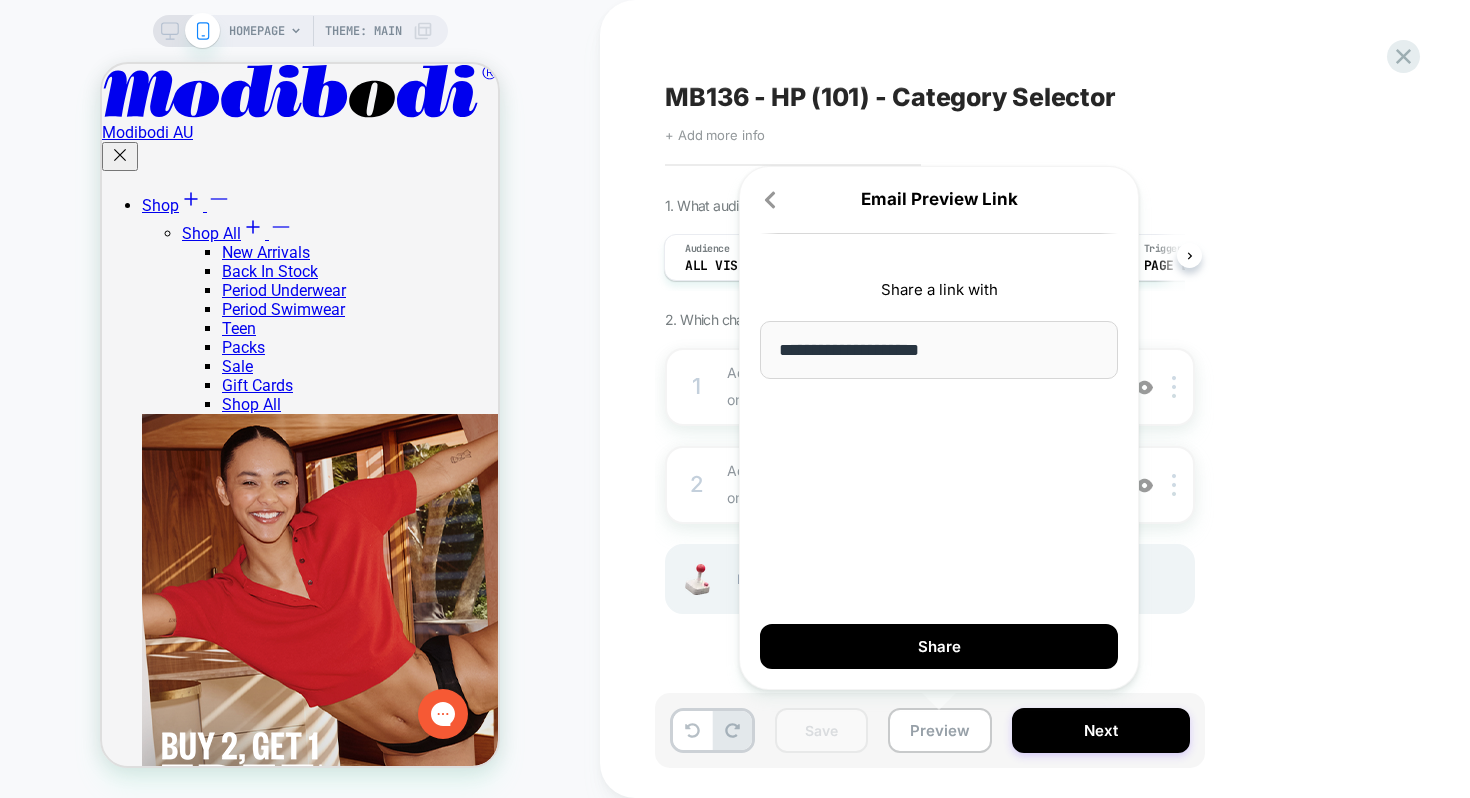 click on "**********" at bounding box center [939, 428] 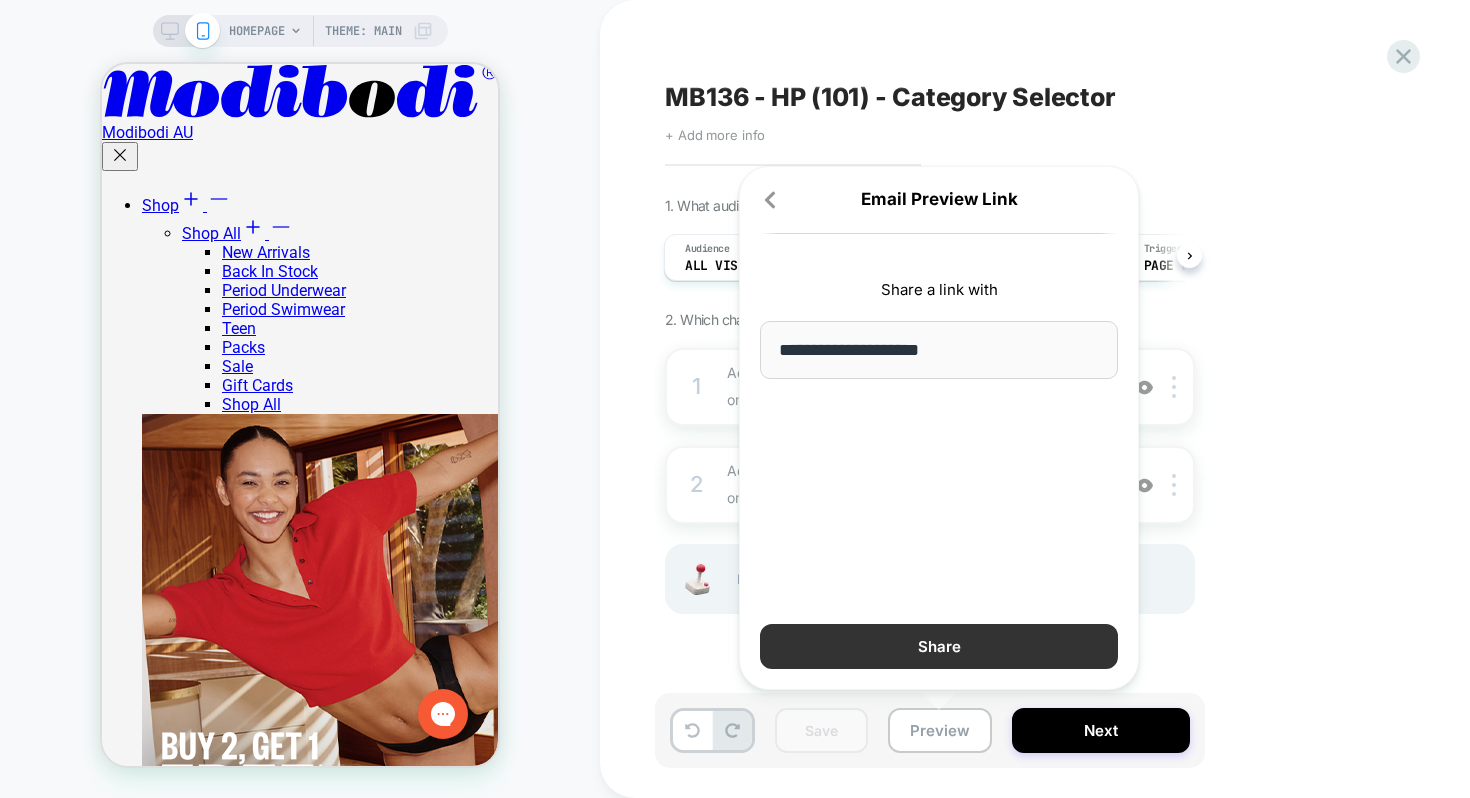 click on "Share" at bounding box center (939, 646) 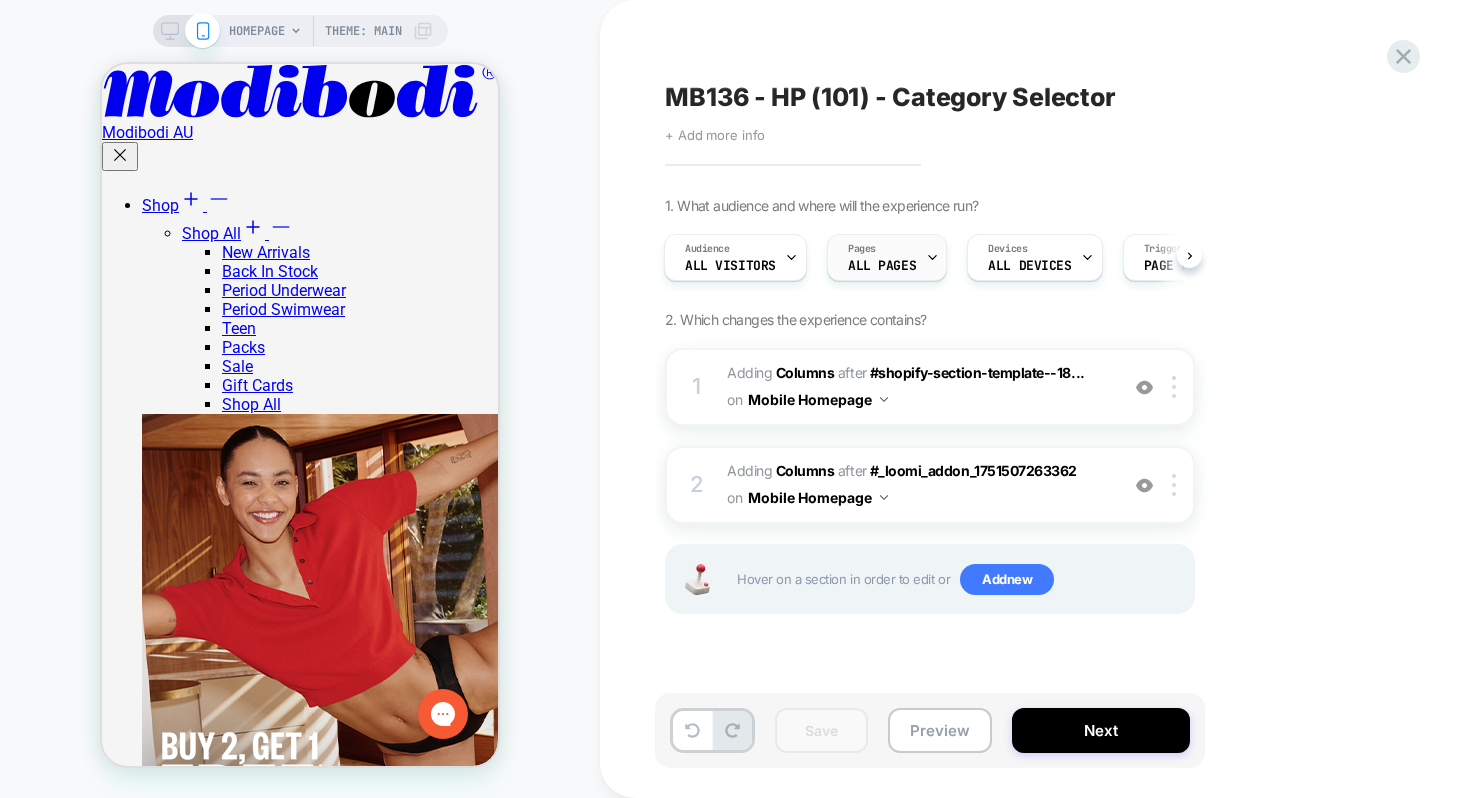 click on "Pages" at bounding box center [862, 249] 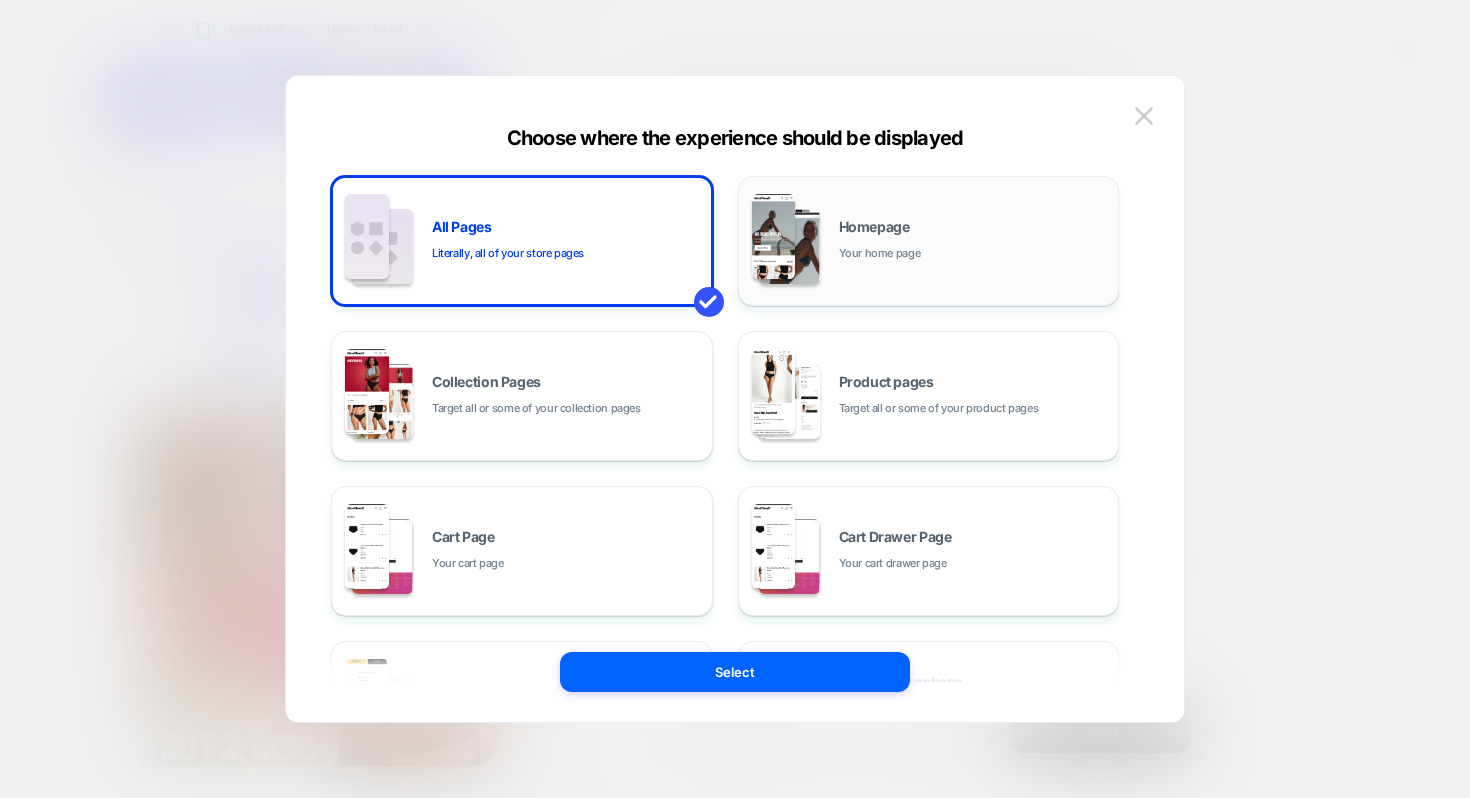 click on "Your home page" at bounding box center (880, 253) 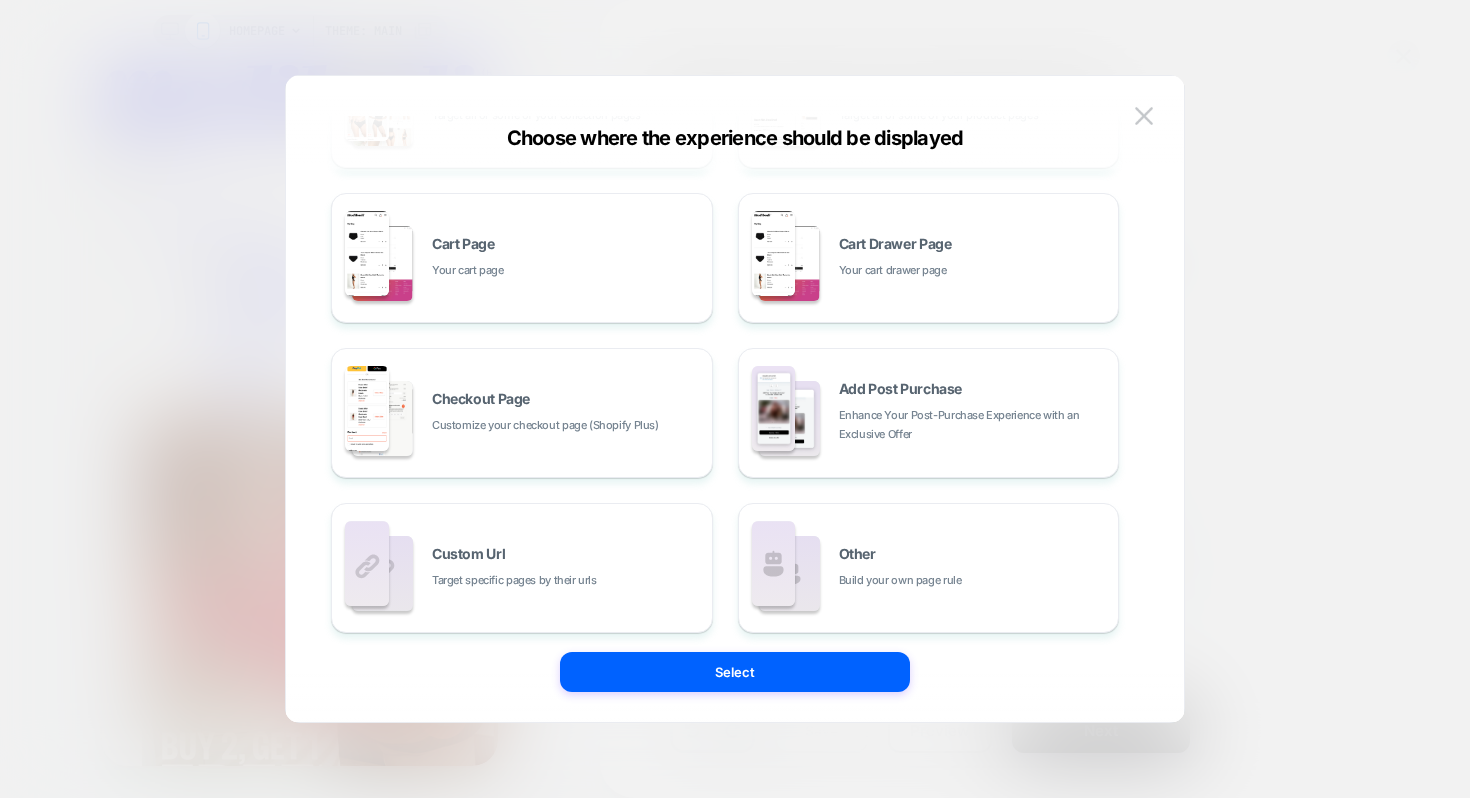 scroll, scrollTop: 304, scrollLeft: 0, axis: vertical 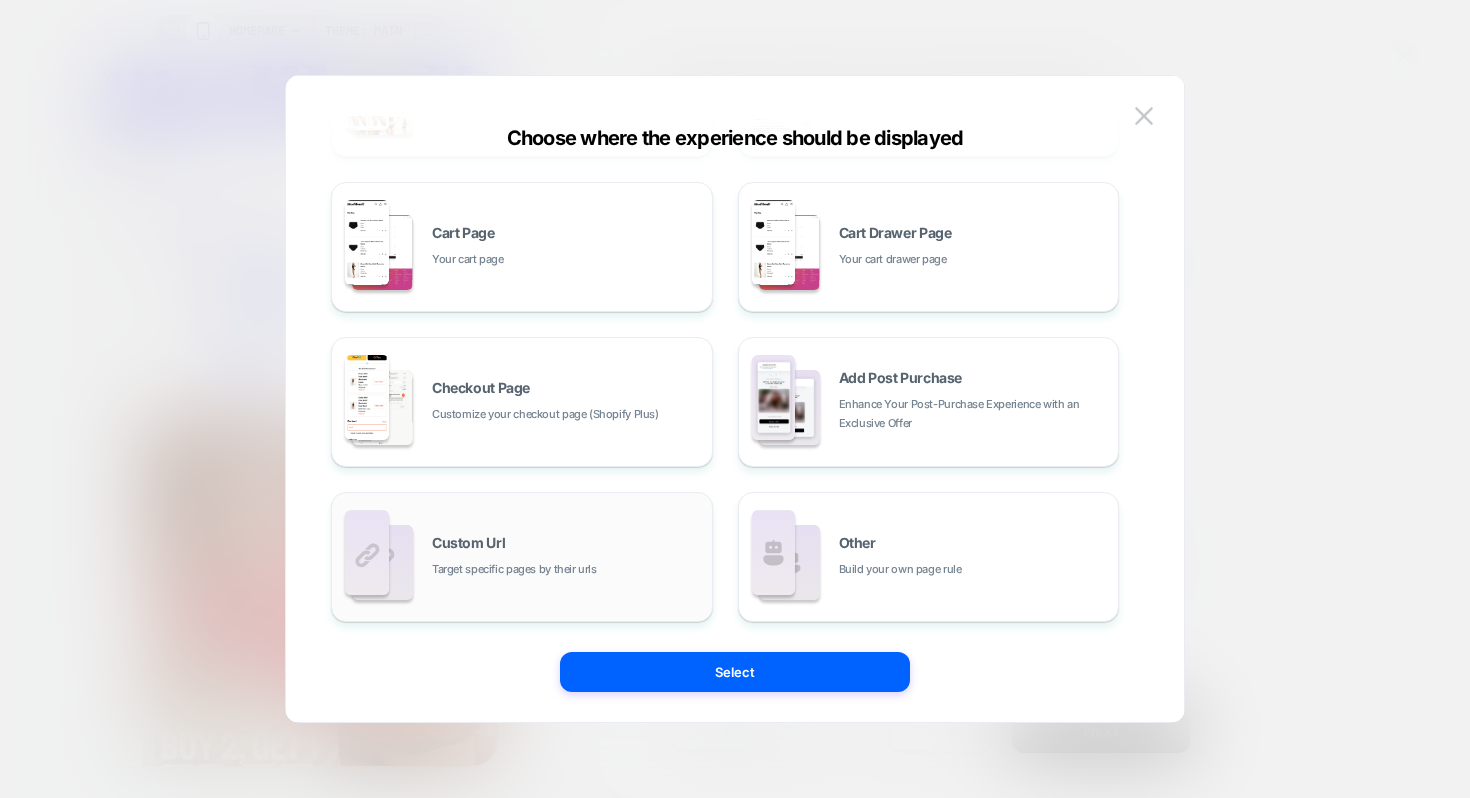 click on "Custom Url Target specific pages by their urls" at bounding box center [522, 557] 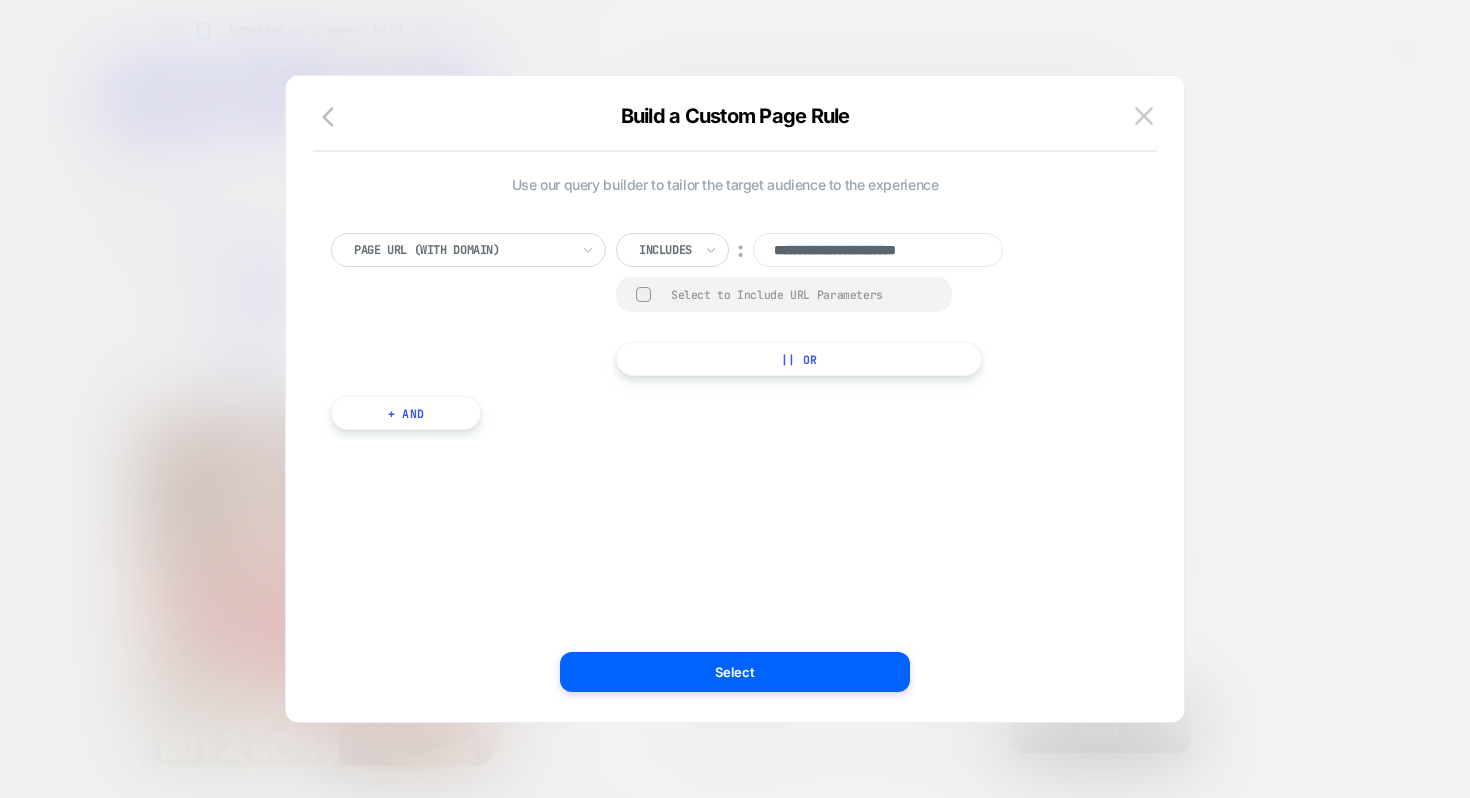 scroll, scrollTop: 0, scrollLeft: 0, axis: both 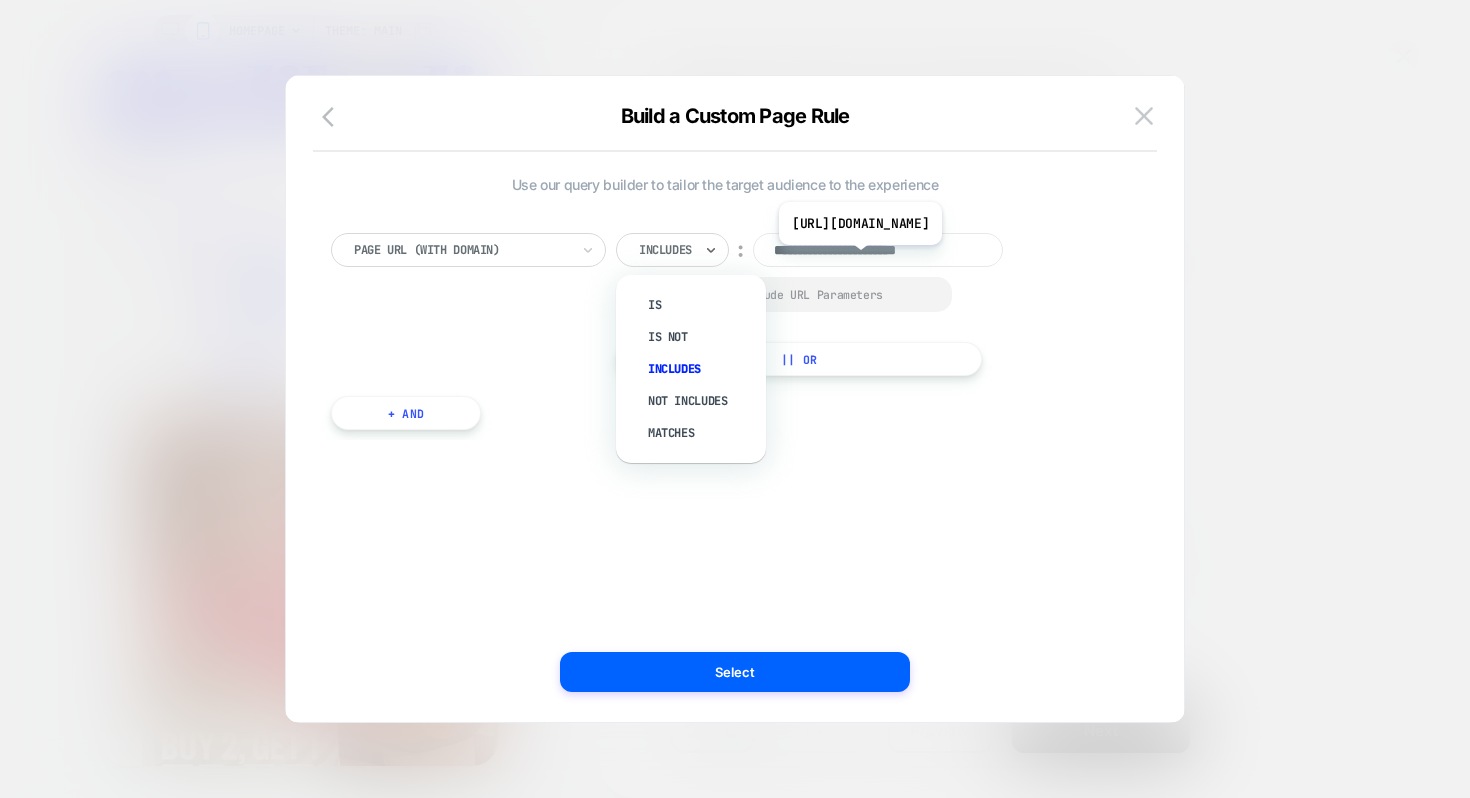 click on "**********" at bounding box center [878, 250] 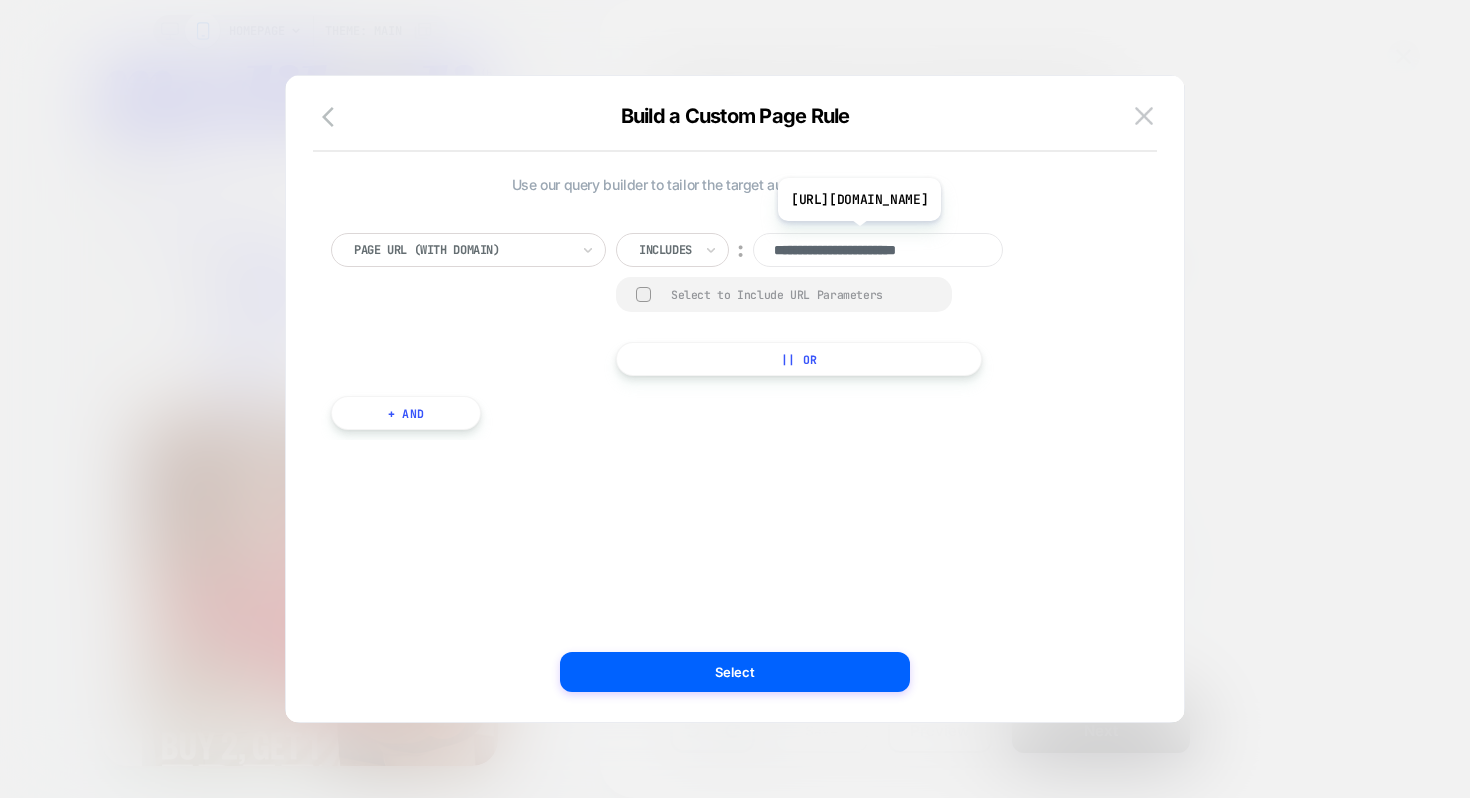 click on "**********" at bounding box center [878, 250] 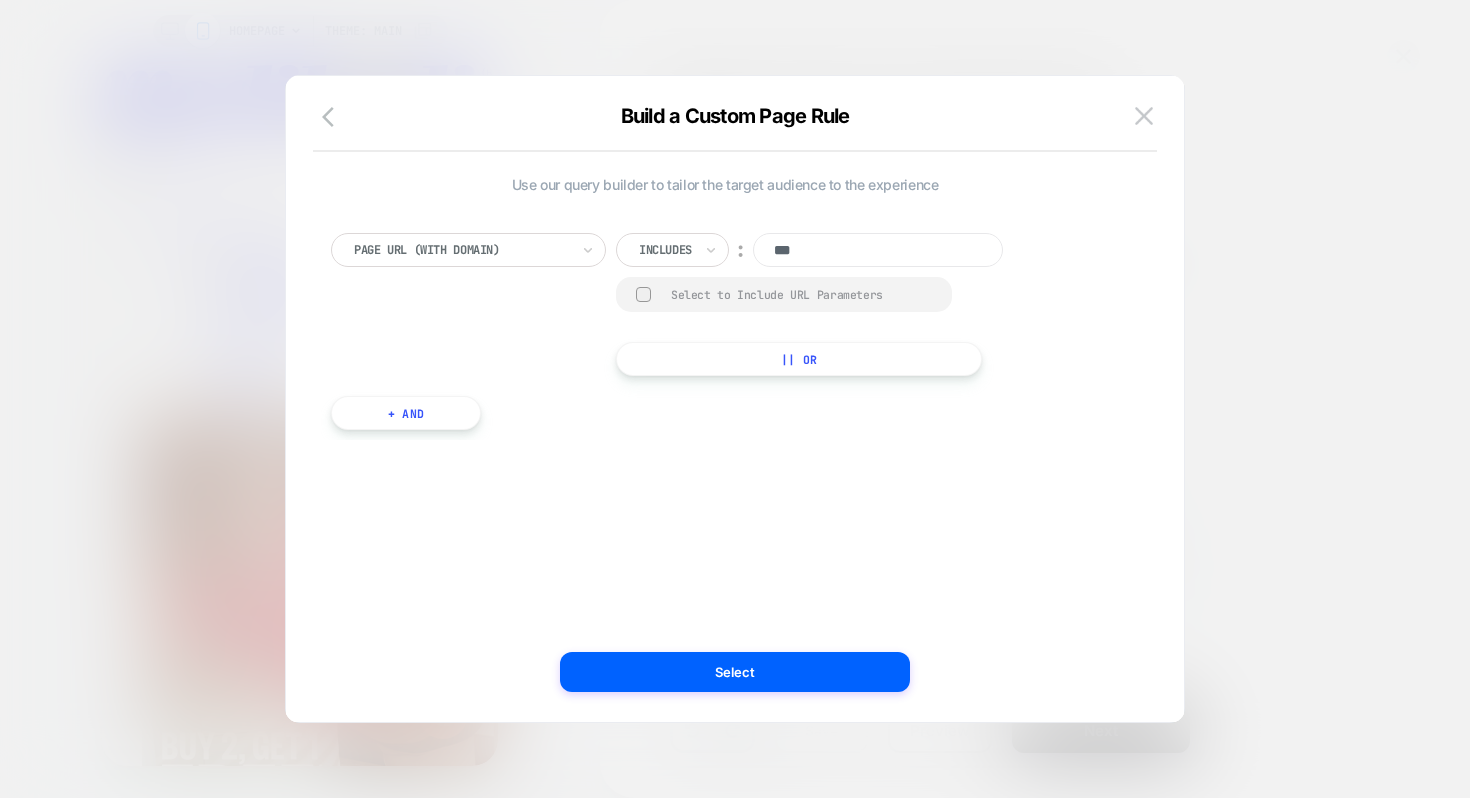 type on "***" 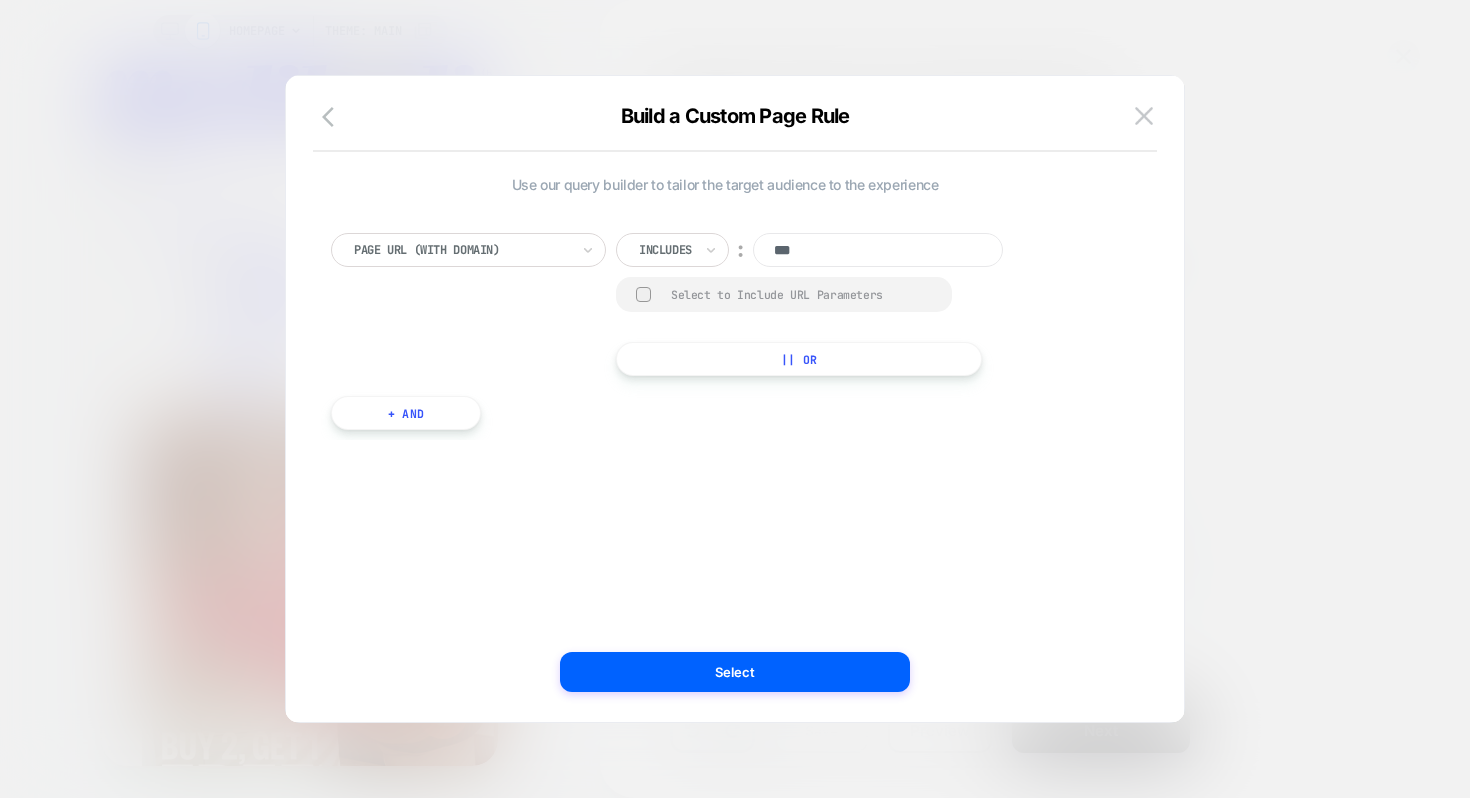 click on "Page Url (WITH DOMAIN) Includes ︰ *** Select to Include URL Parameters || Or + And" at bounding box center [725, 321] 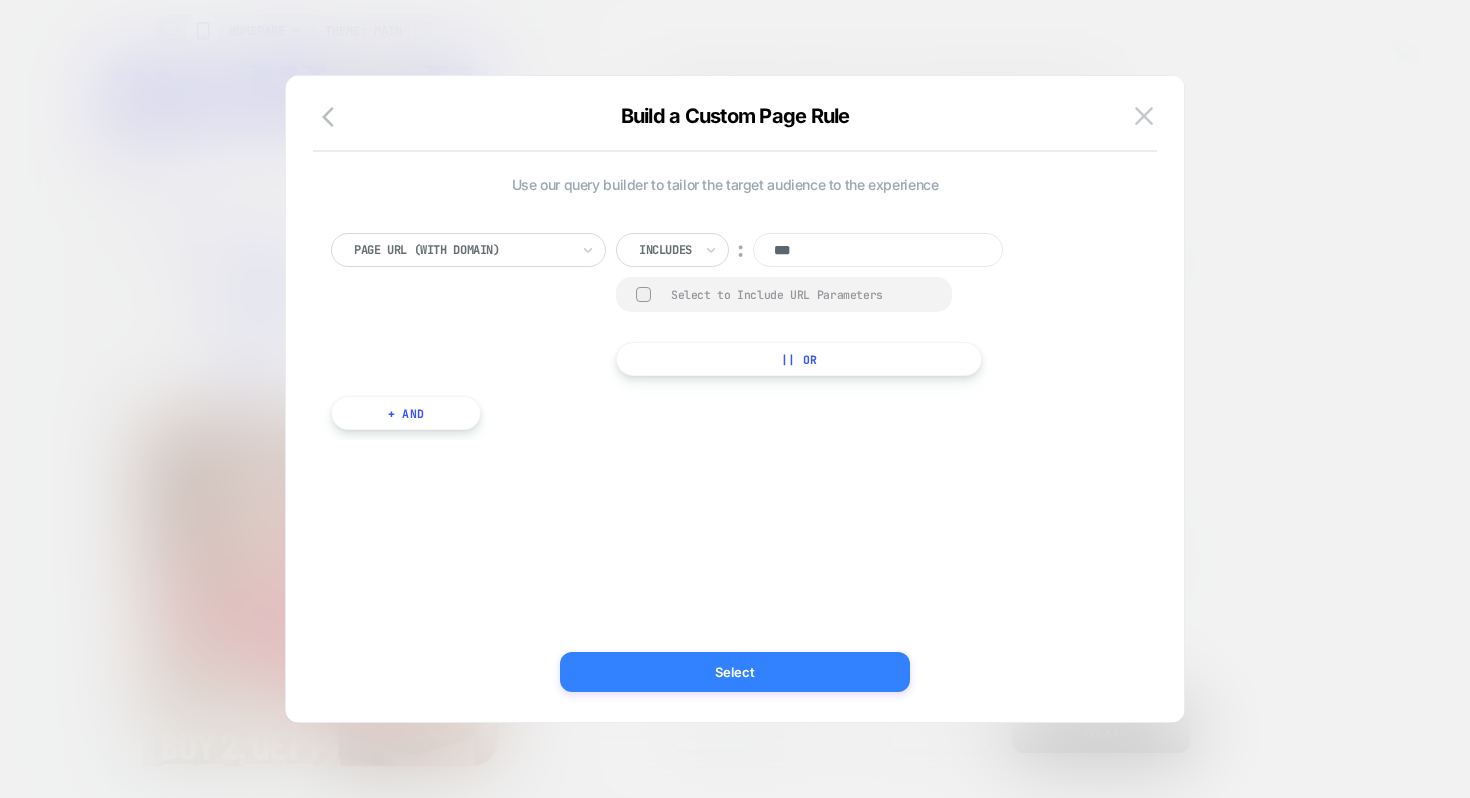 click on "Select" at bounding box center [735, 672] 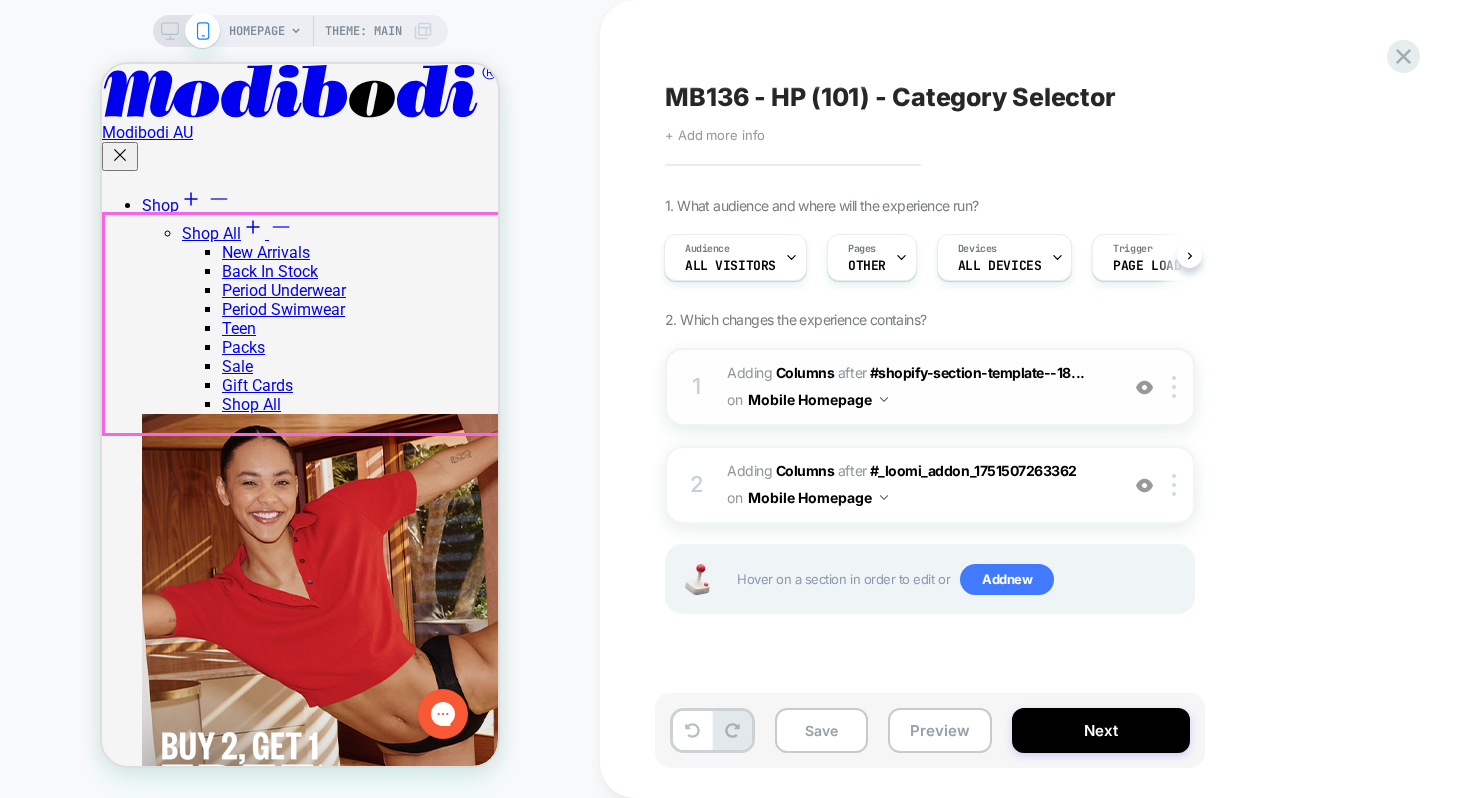 scroll, scrollTop: 466, scrollLeft: 0, axis: vertical 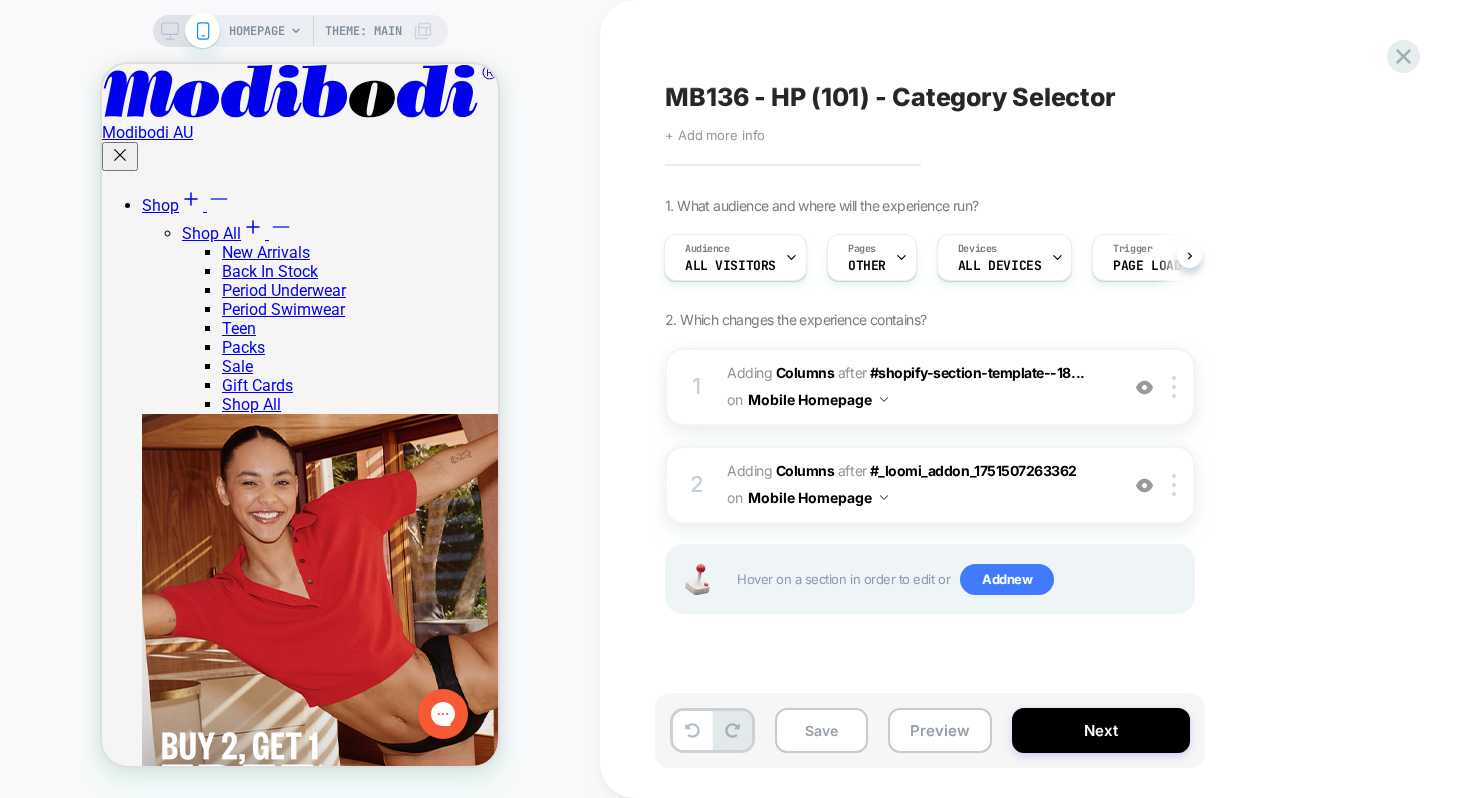 click on "HOMEPAGE Theme: MAIN" at bounding box center (300, 399) 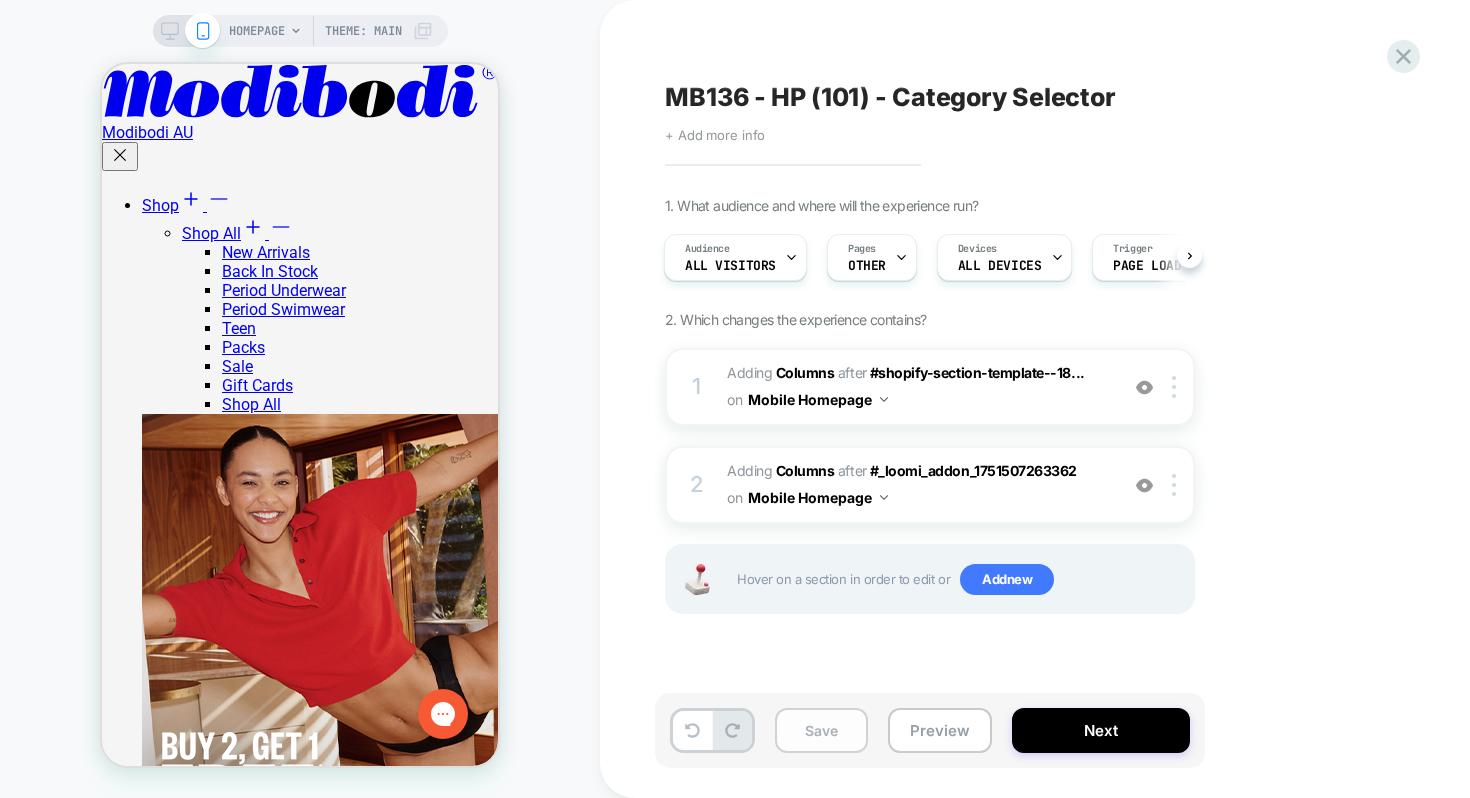 click on "Save" at bounding box center [821, 730] 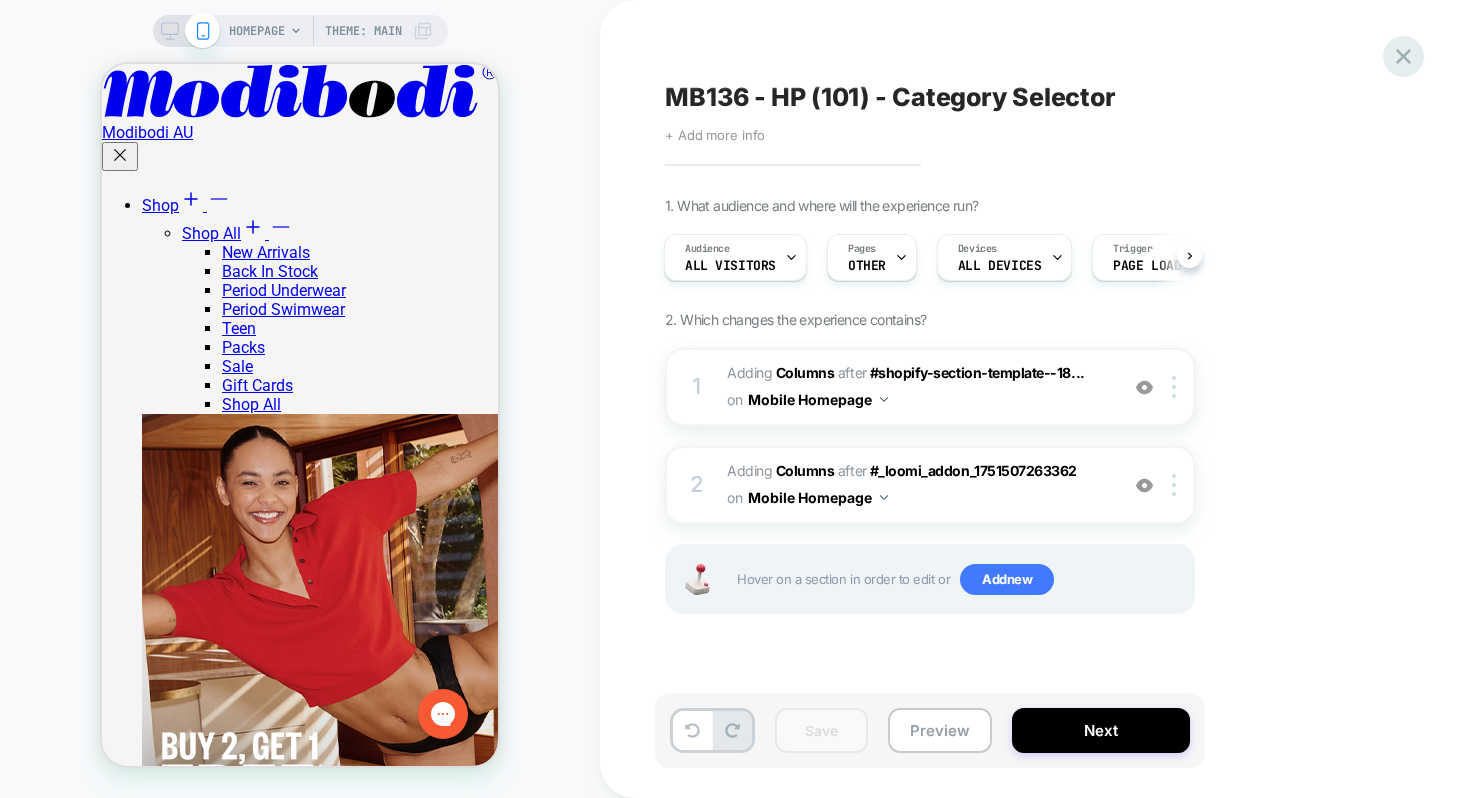 click 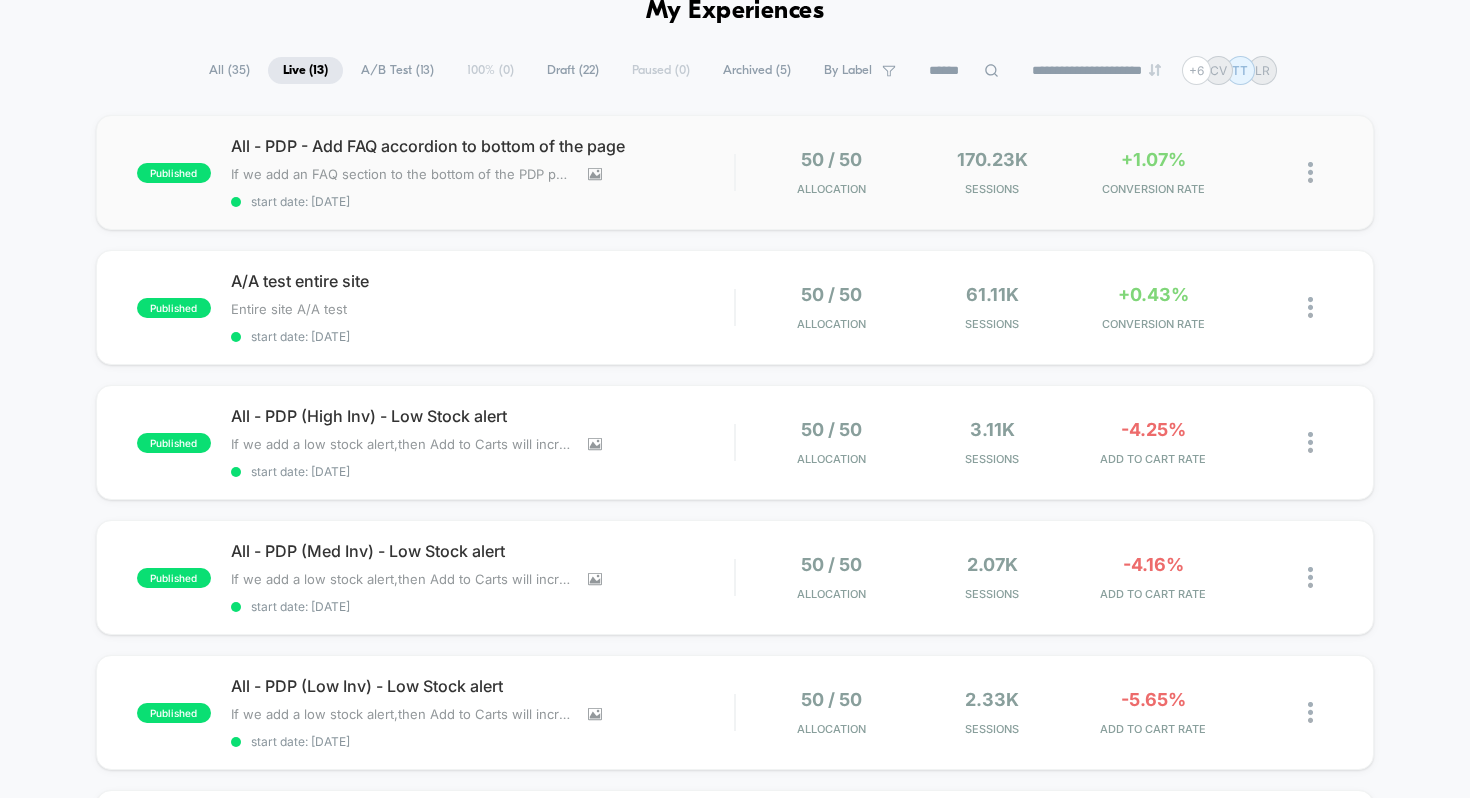 scroll, scrollTop: 0, scrollLeft: 0, axis: both 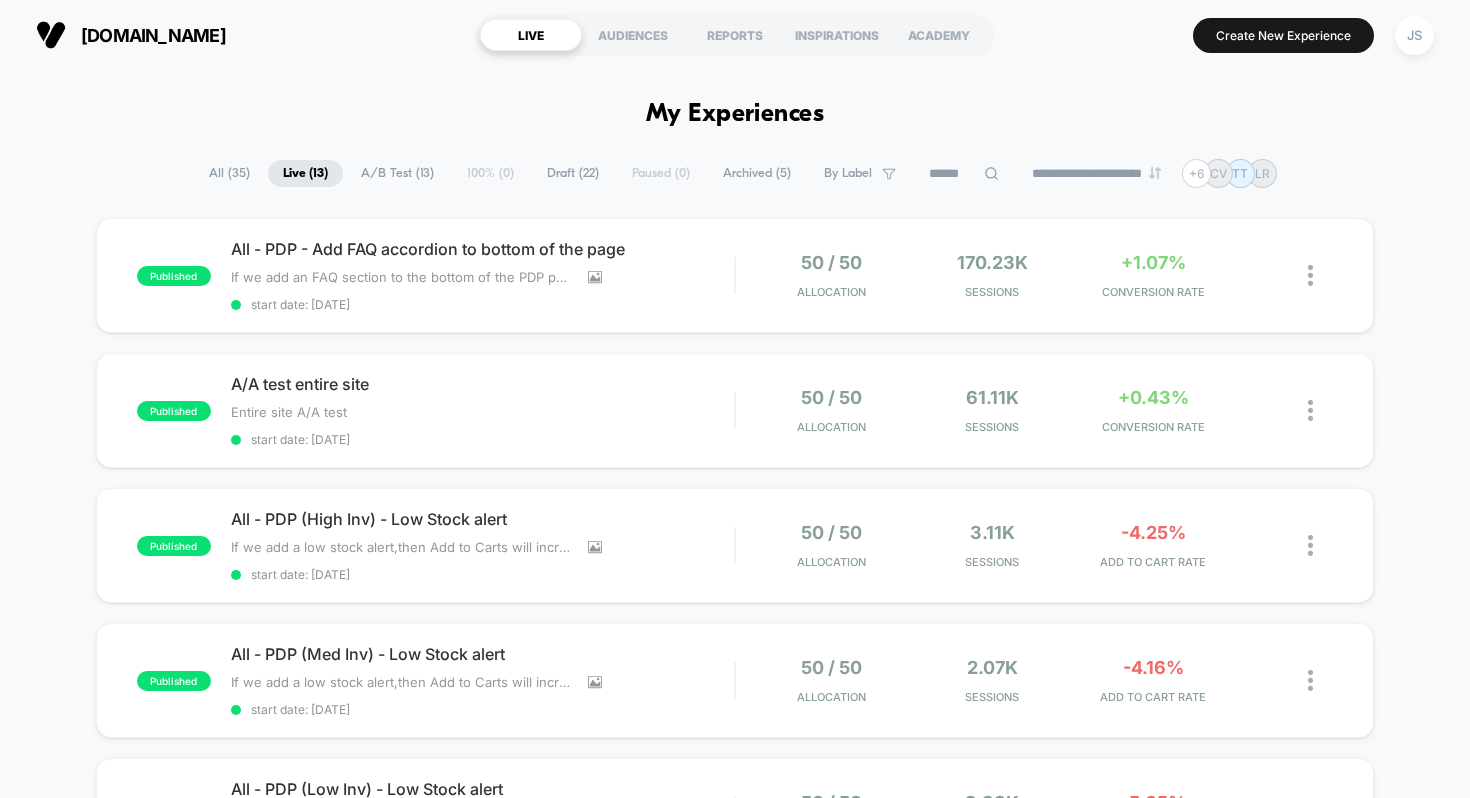 click on "**********" at bounding box center (735, 1889) 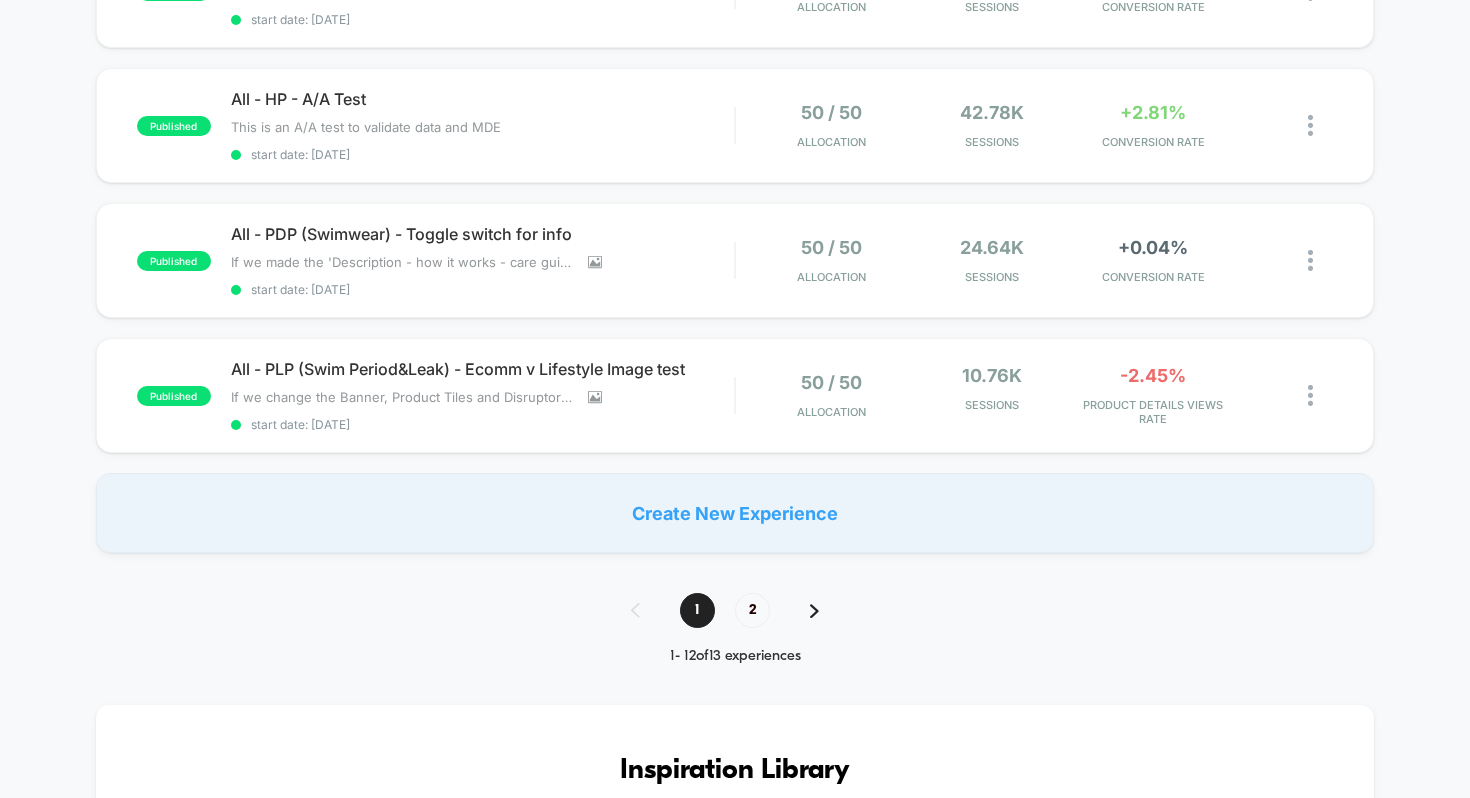scroll, scrollTop: 0, scrollLeft: 0, axis: both 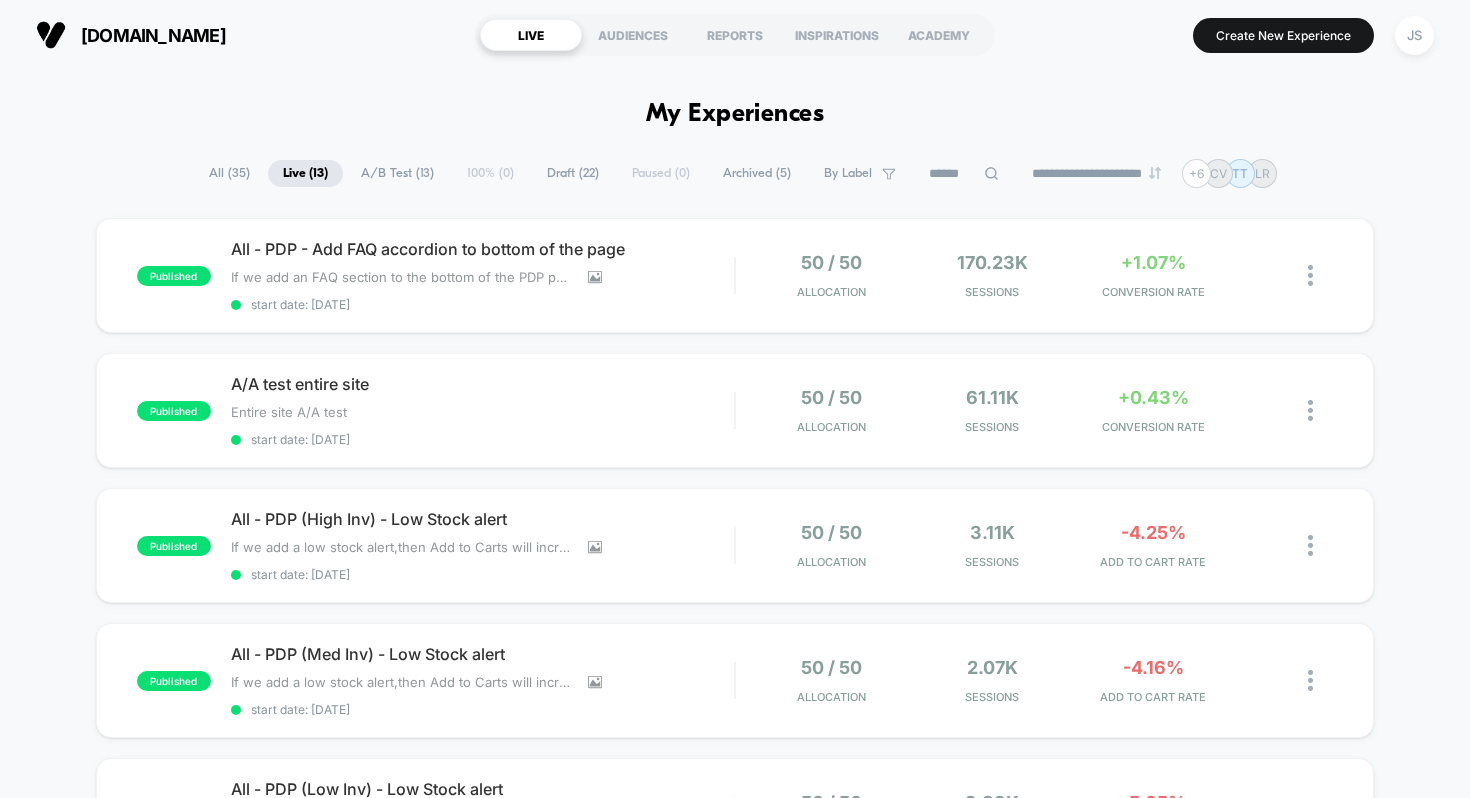 click on "**********" at bounding box center (735, 1889) 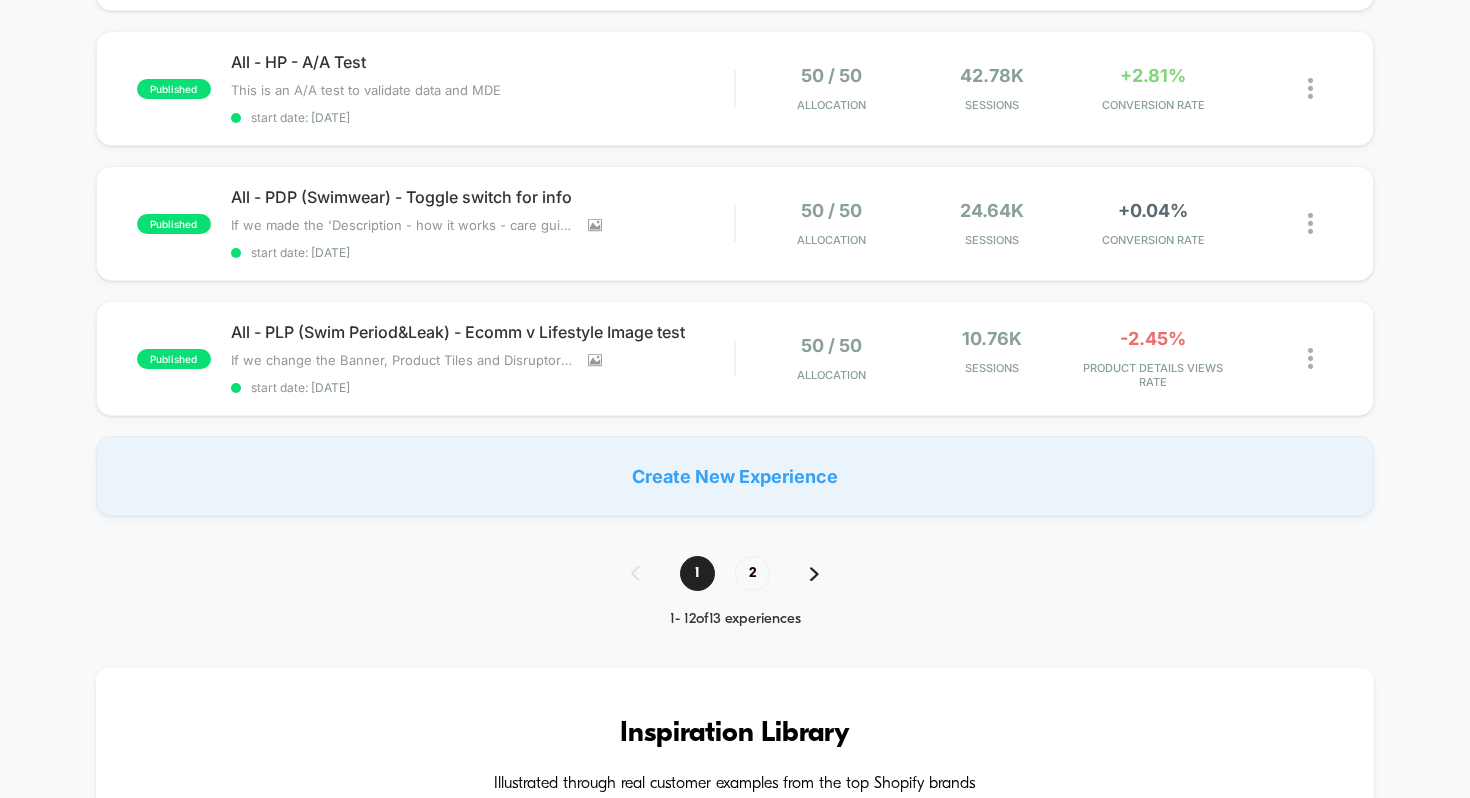 scroll, scrollTop: 1389, scrollLeft: 0, axis: vertical 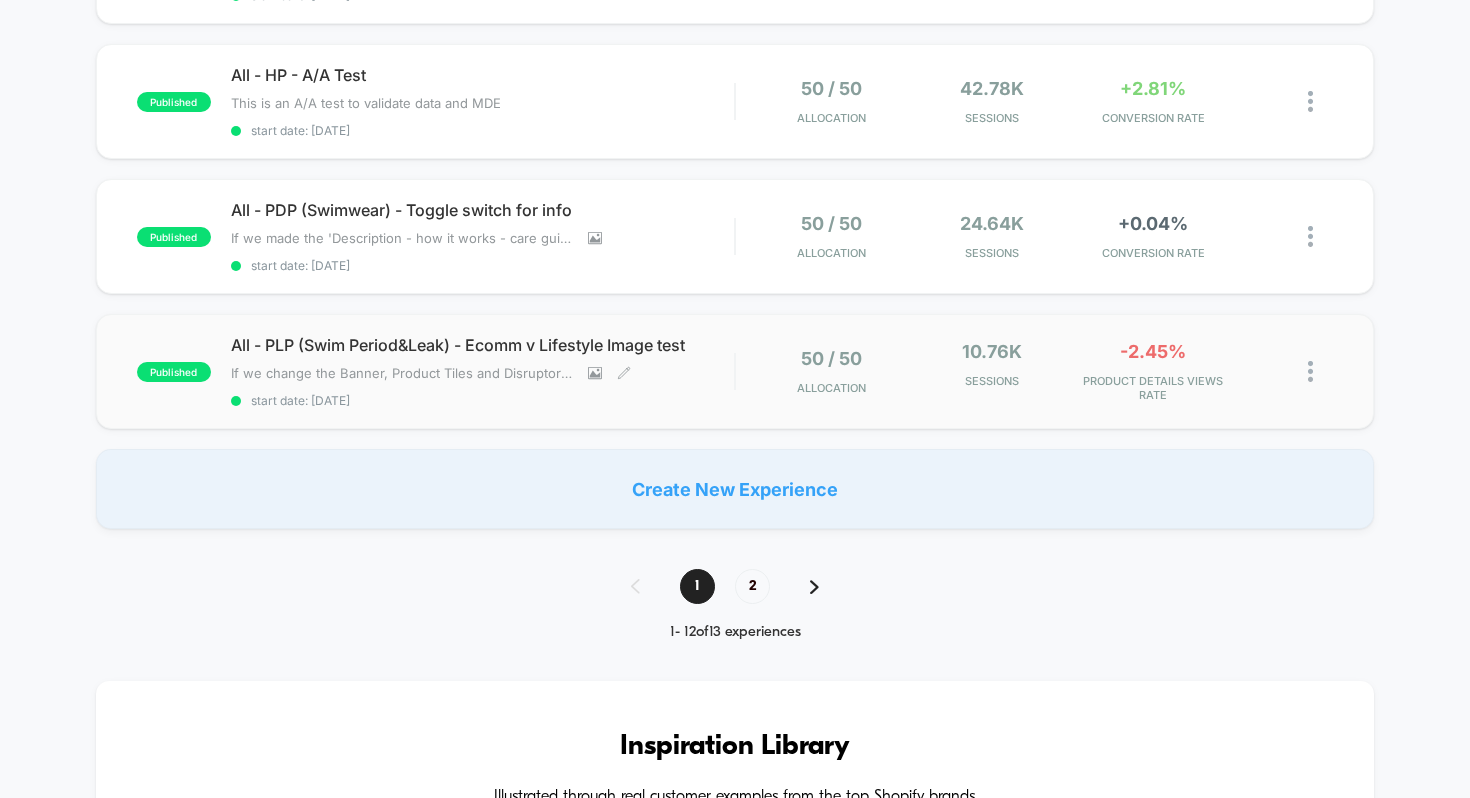 click on "All - PLP (Swim Period&Leak) - Ecomm v Lifestyle Image test" at bounding box center (483, 345) 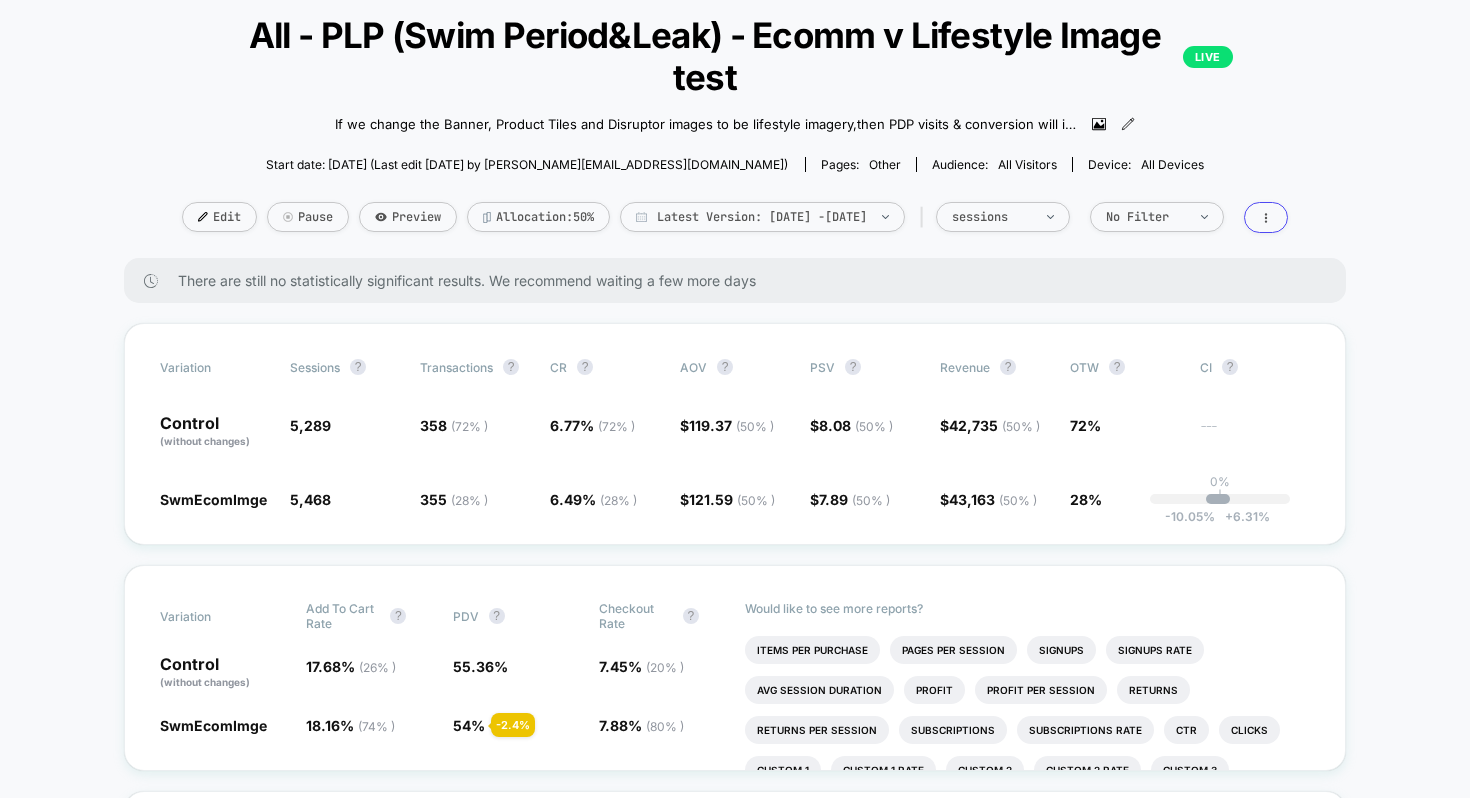 scroll, scrollTop: 118, scrollLeft: 0, axis: vertical 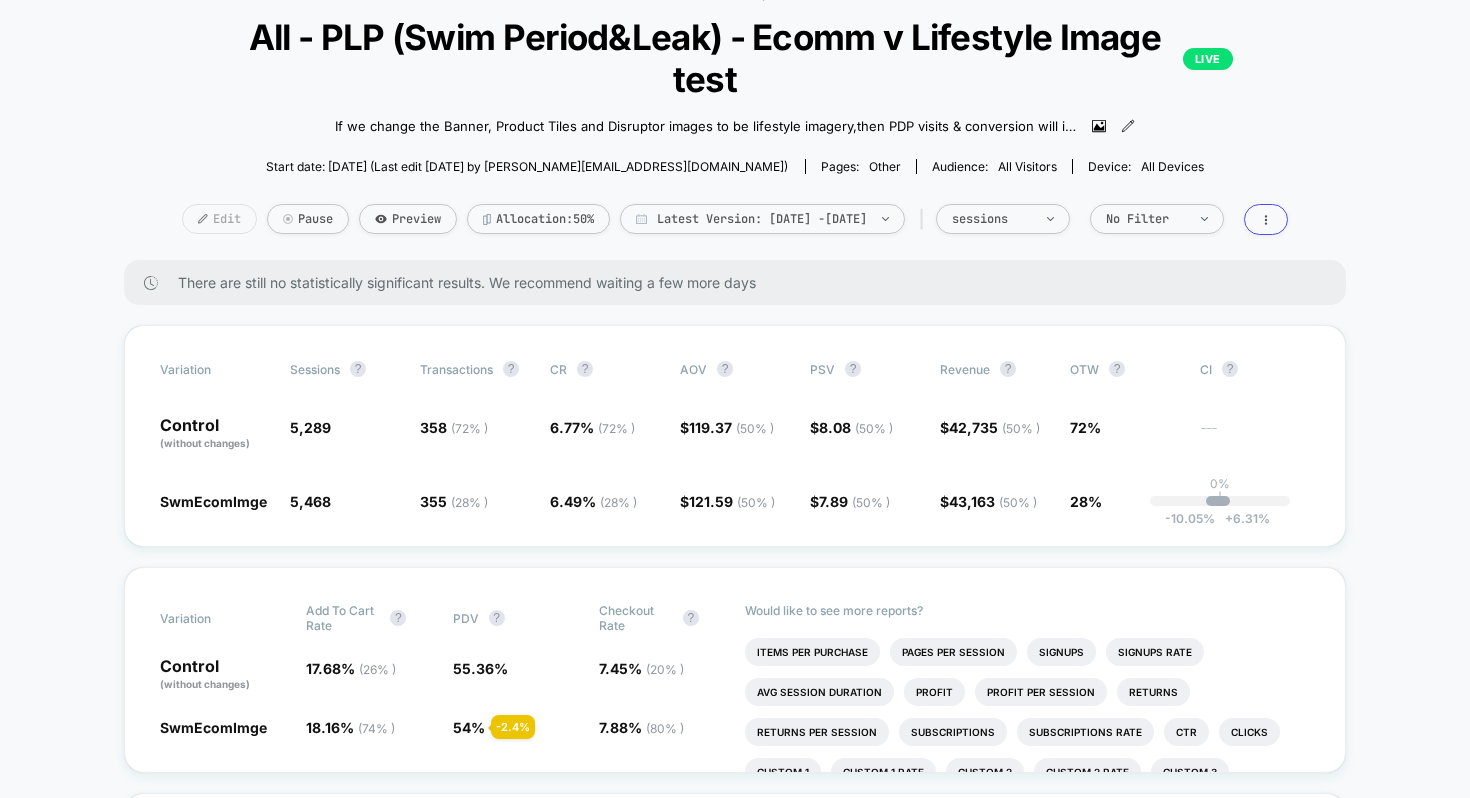 click on "Edit" at bounding box center (219, 219) 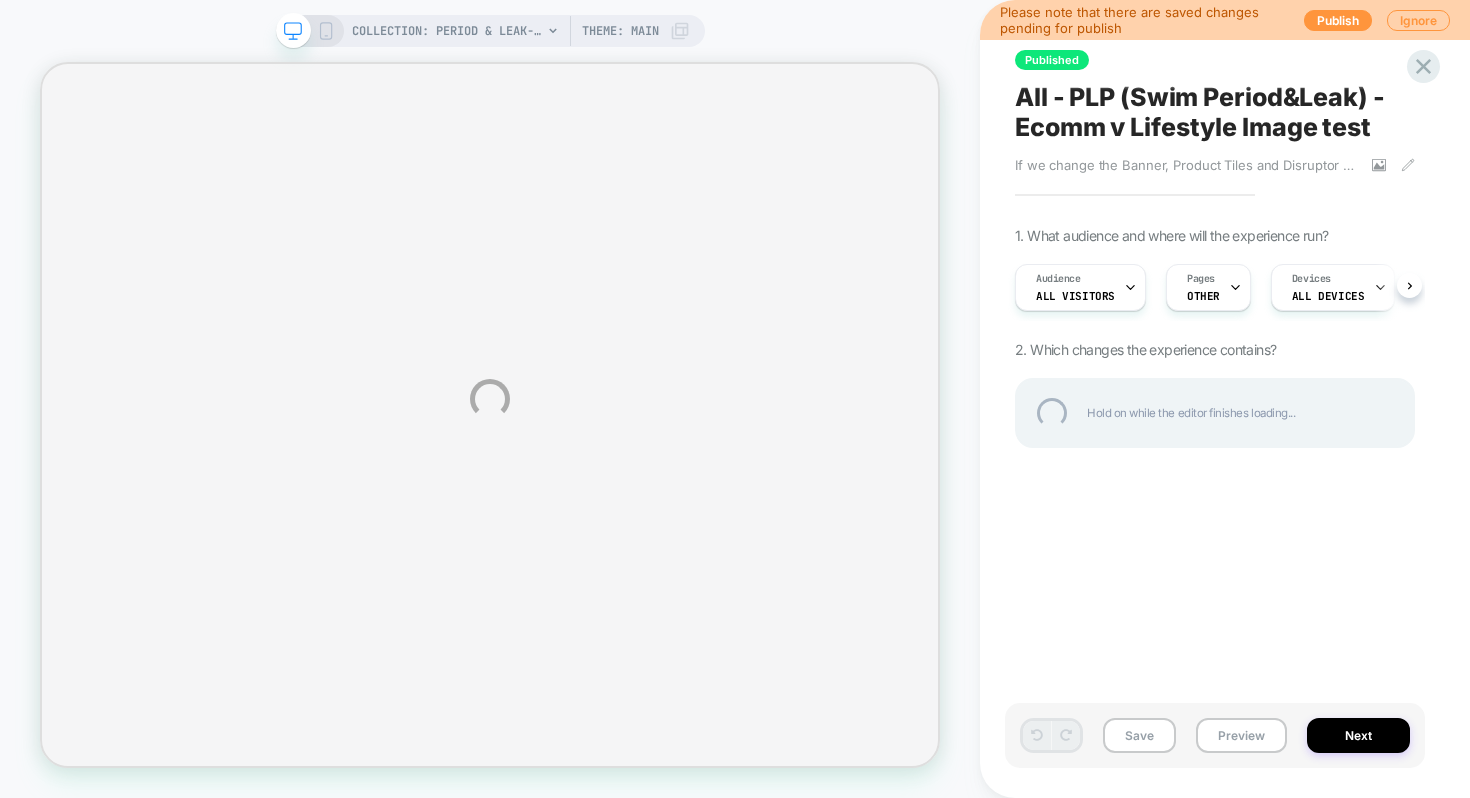 click on "COLLECTION: Period & Leak-Proof Swimwear (Category) COLLECTION: Period & Leak-Proof Swimwear (Category) Theme: MAIN Please note that there are saved changes pending for publish Publish Ignore Published All - PLP (Swim Period&Leak) - Ecomm v Lifestyle Image test If we  change the Banner, Product Tiles and Disruptor images to be lifestyle imagery , then  PDP visits & conversion  will  increase , because  the products appear more enticing as well helps strengthen the brand image.  Click to view images Click to edit experience details If we change the Banner, Product Tiles and Disruptor images to be lifestyle imagery,then PDP visits & conversion will increase,because the products appear more enticing as well helps strengthen the brand image.  1. What audience and where will the experience run? Audience All Visitors Pages OTHER Devices ALL DEVICES Trigger Page Load 2. Which changes the experience contains? Hold on while the editor finishes loading... Save Preview Next" at bounding box center [735, 399] 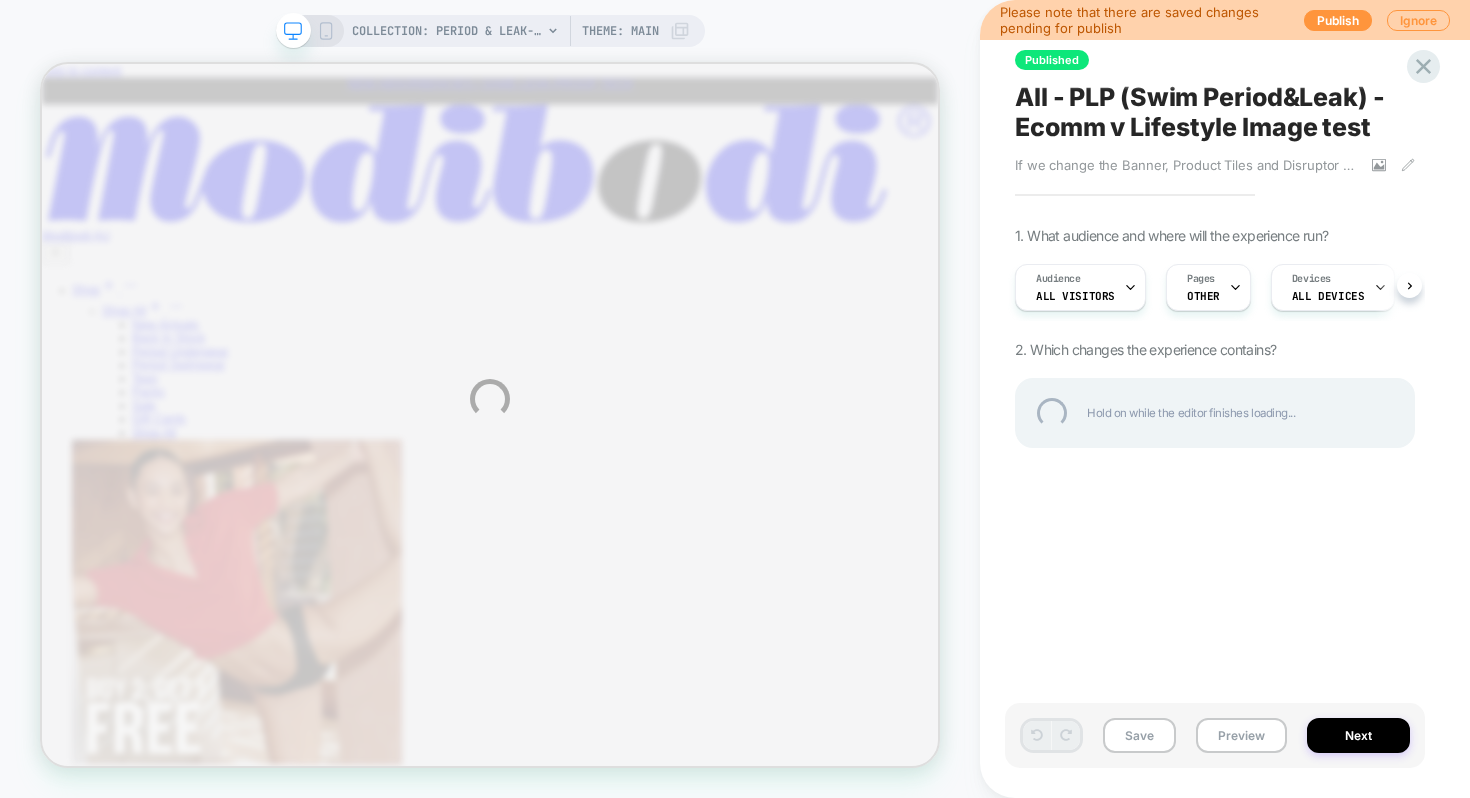 scroll, scrollTop: 0, scrollLeft: 0, axis: both 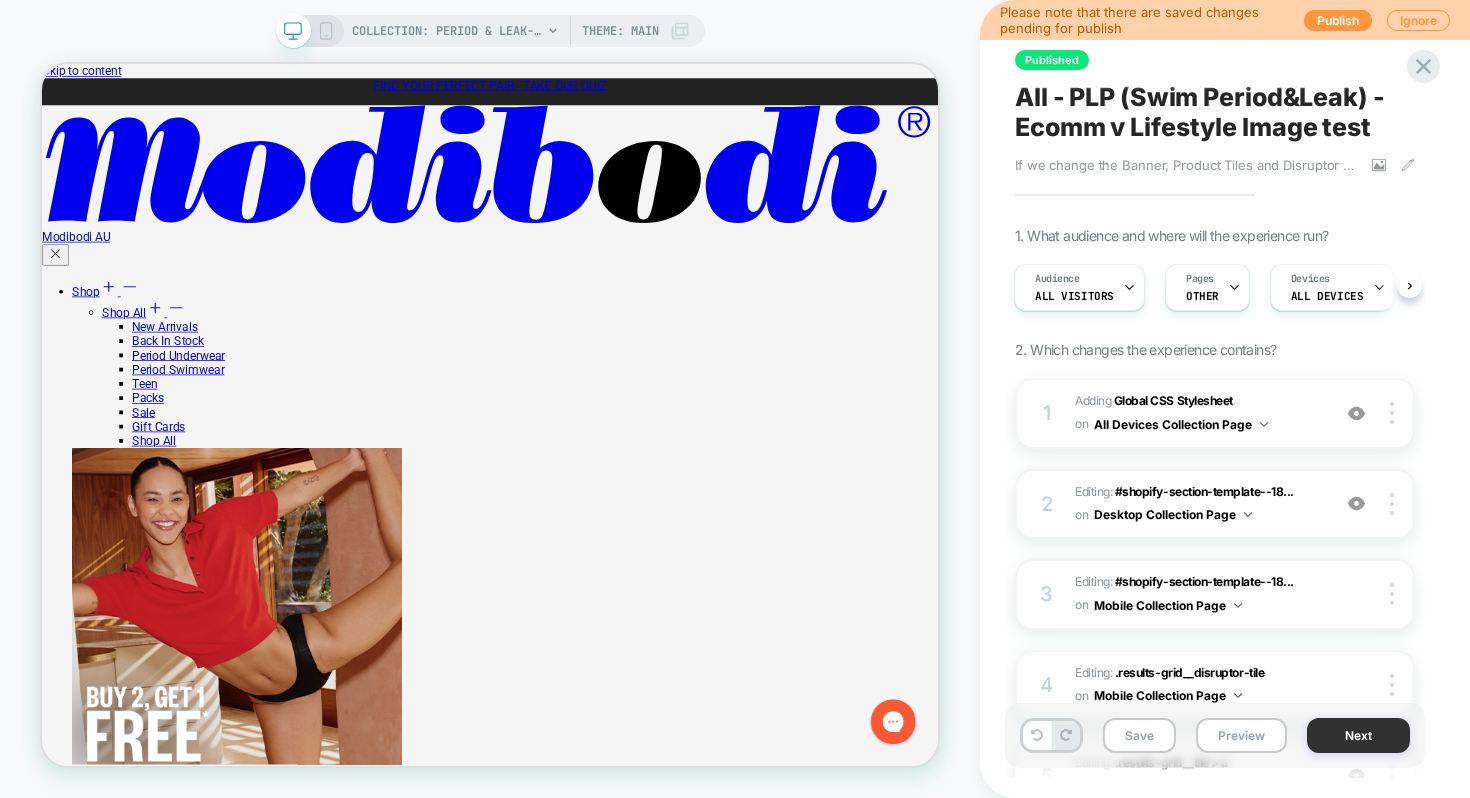 click on "Next" at bounding box center (1358, 735) 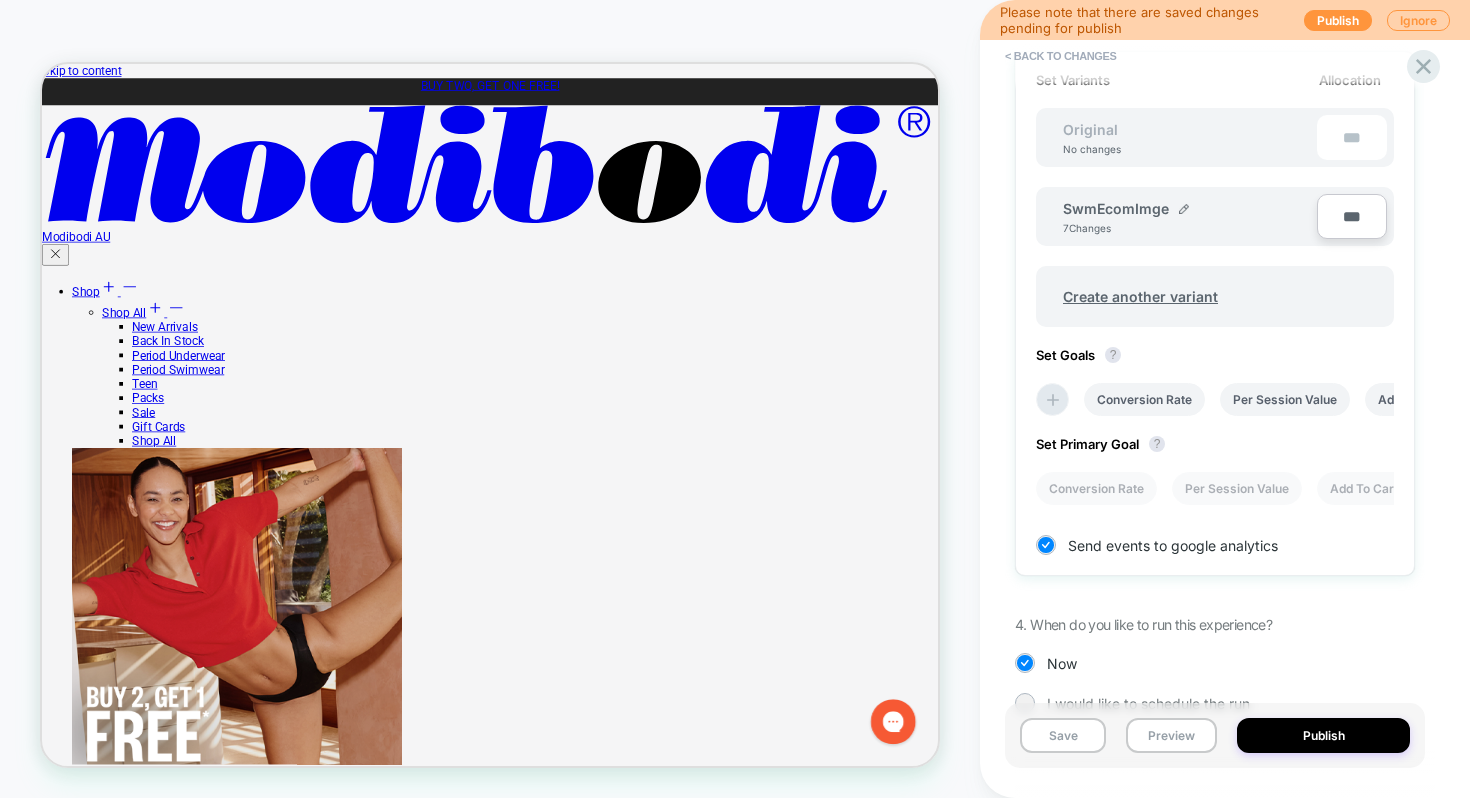scroll, scrollTop: 682, scrollLeft: 0, axis: vertical 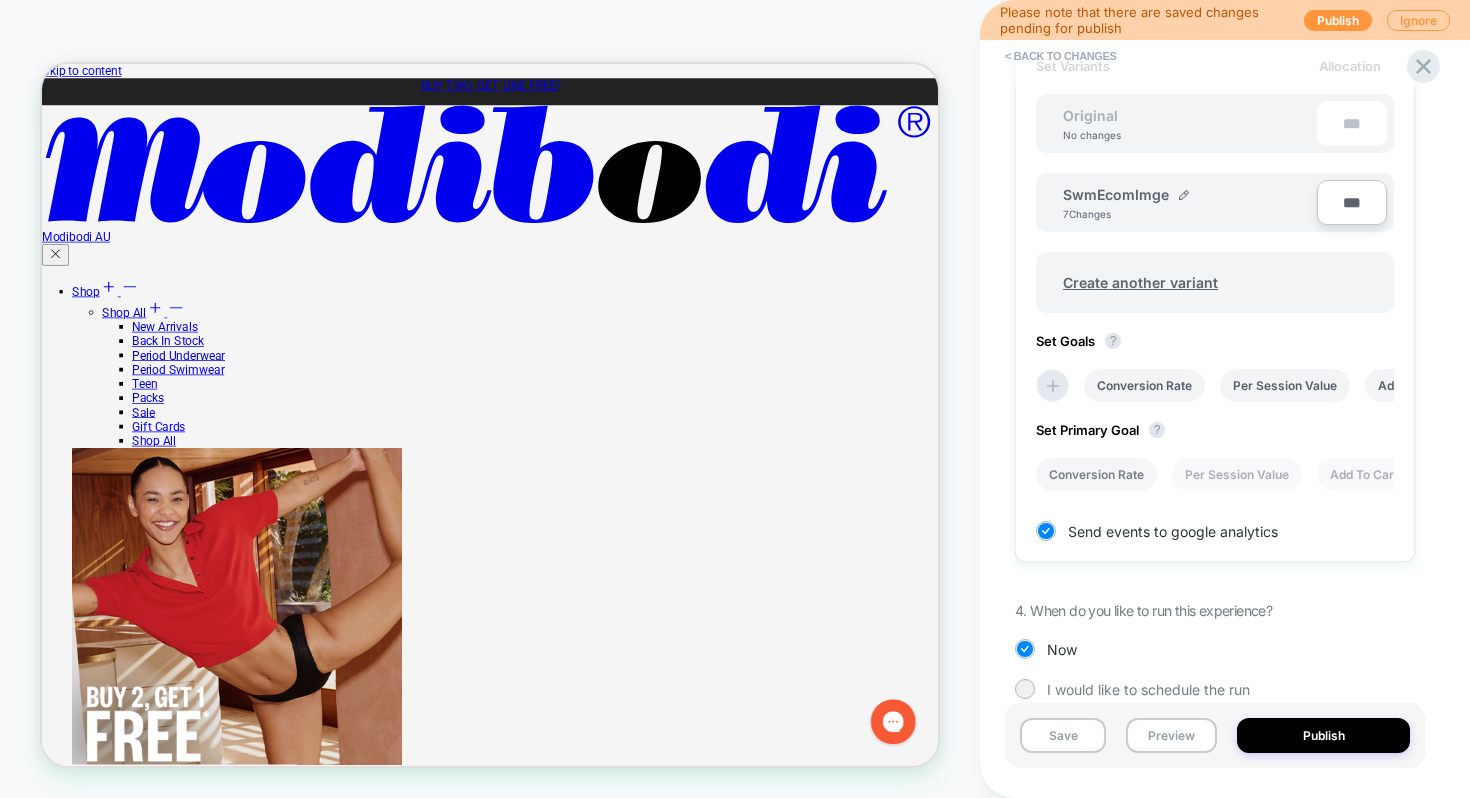 click on "Conversion Rate" at bounding box center [1096, 474] 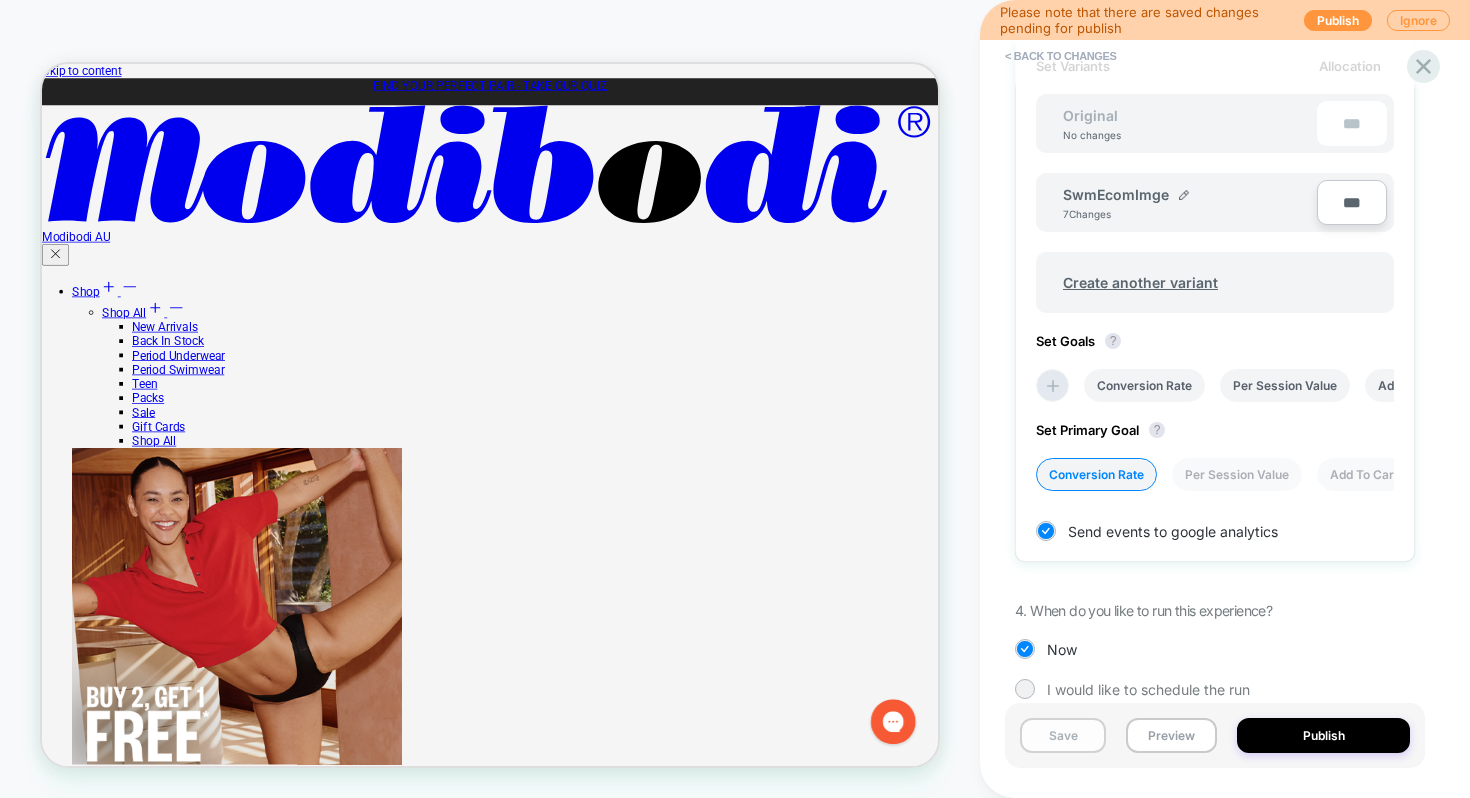 click on "Save" at bounding box center [1063, 735] 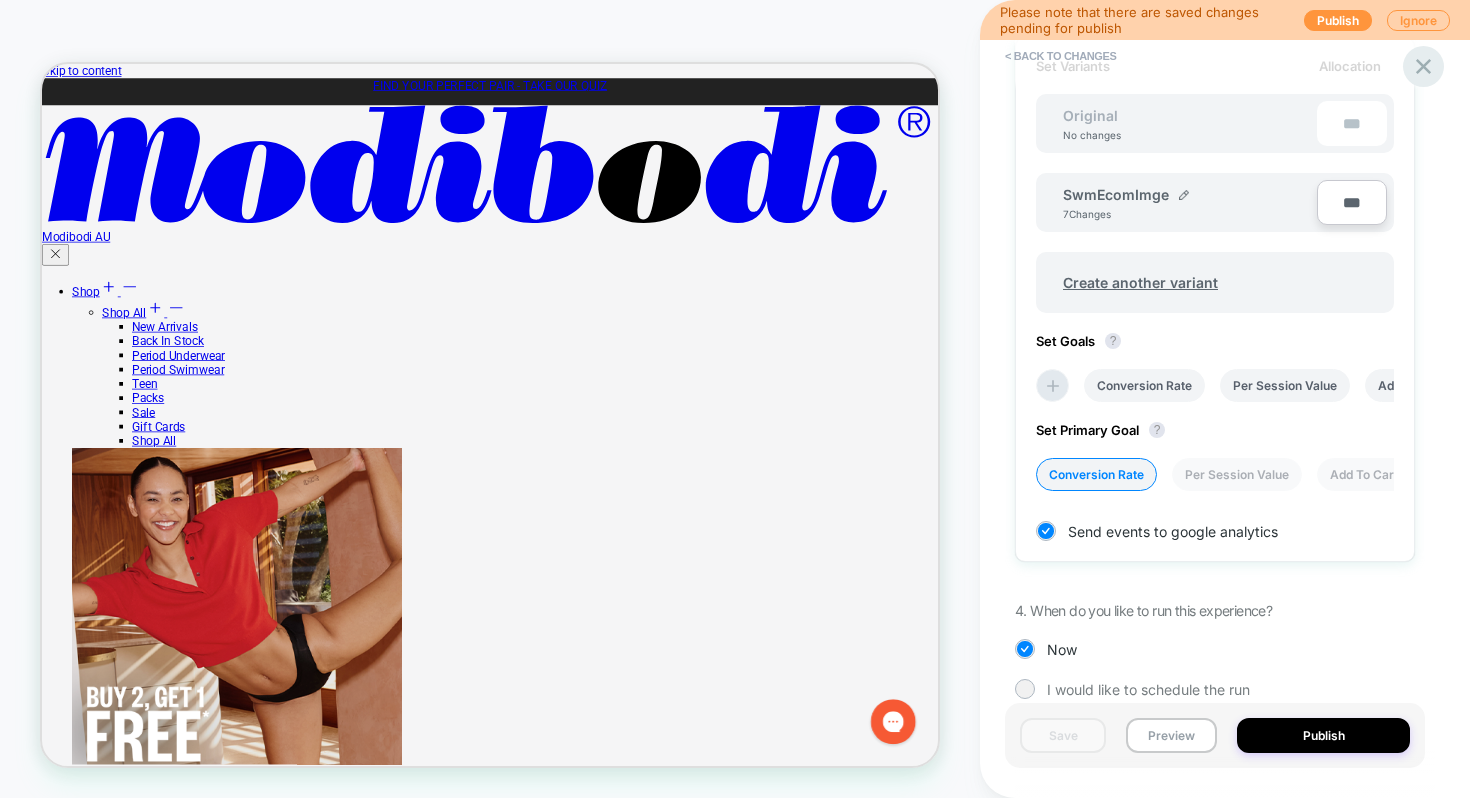 click 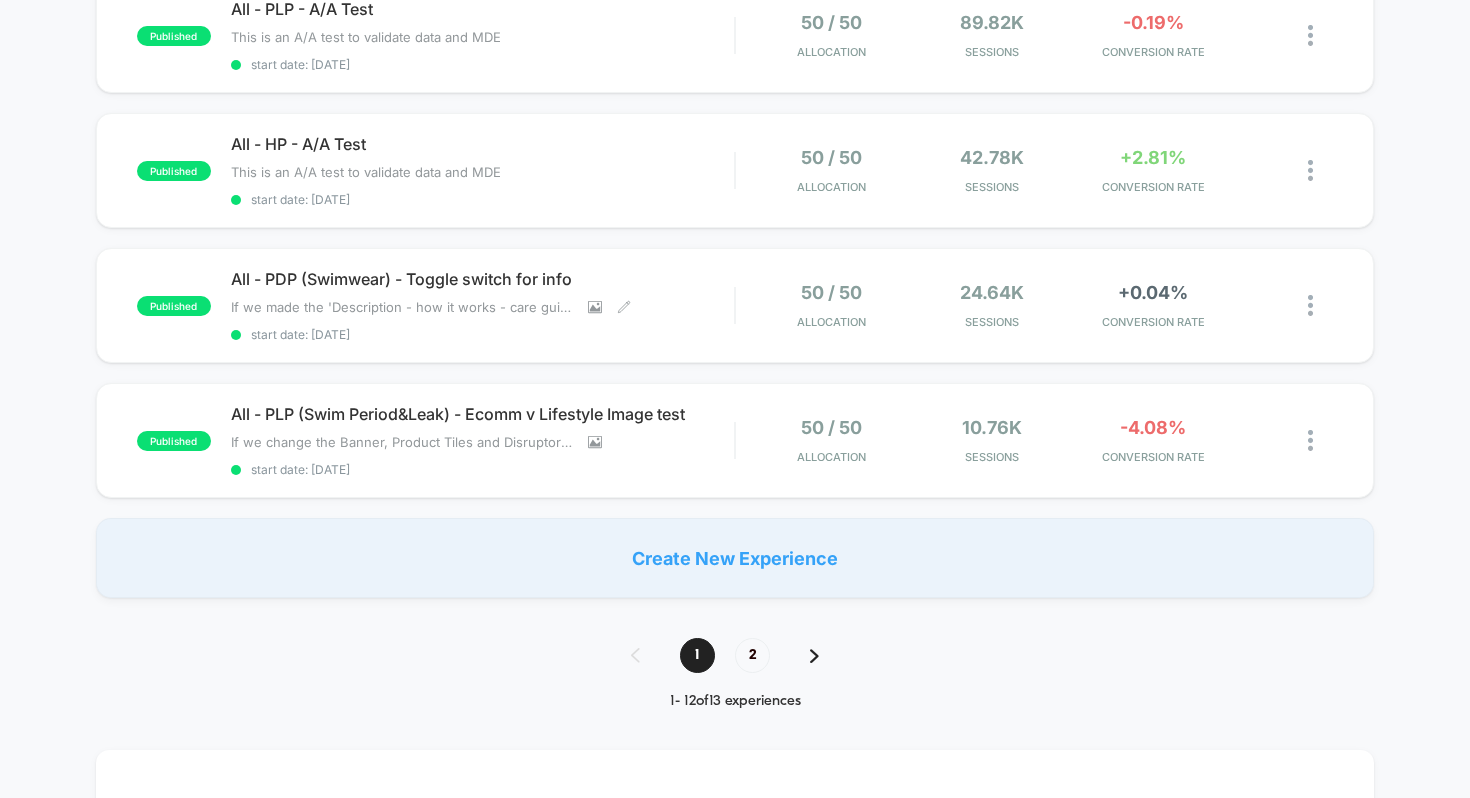 scroll, scrollTop: 1334, scrollLeft: 0, axis: vertical 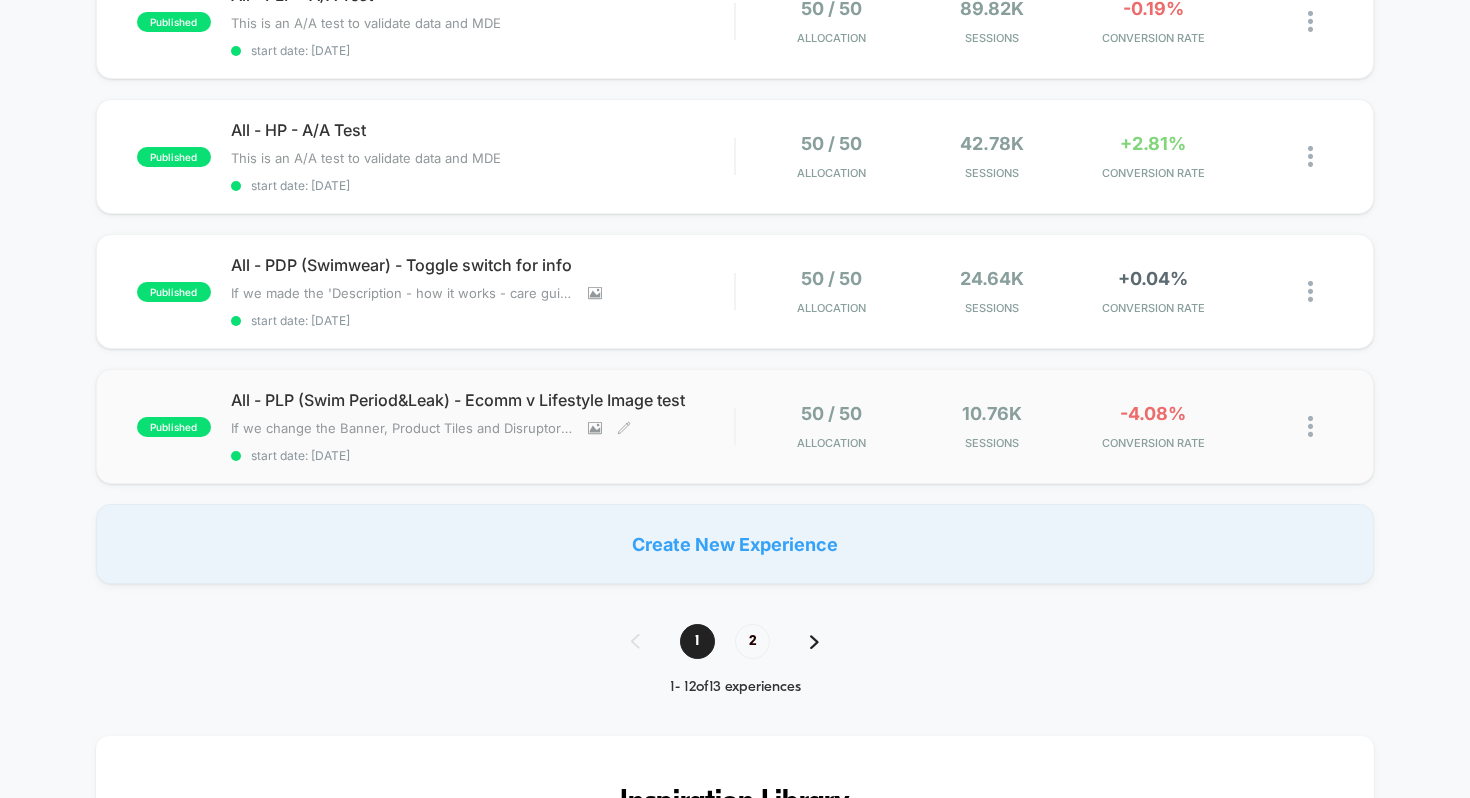 click on "All - PLP (Swim Period&Leak) - Ecomm v Lifestyle Image test" at bounding box center [483, 400] 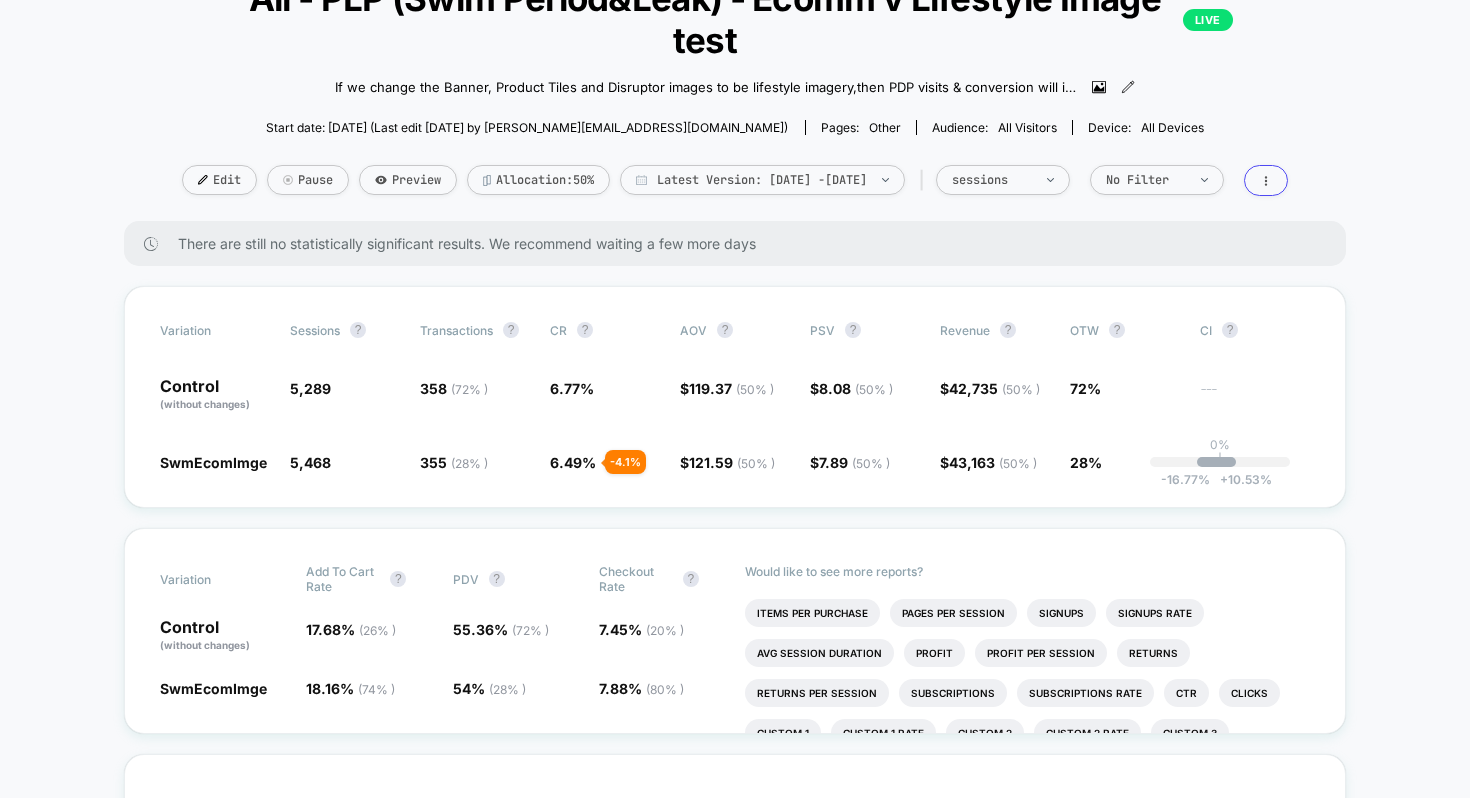 scroll, scrollTop: 61, scrollLeft: 0, axis: vertical 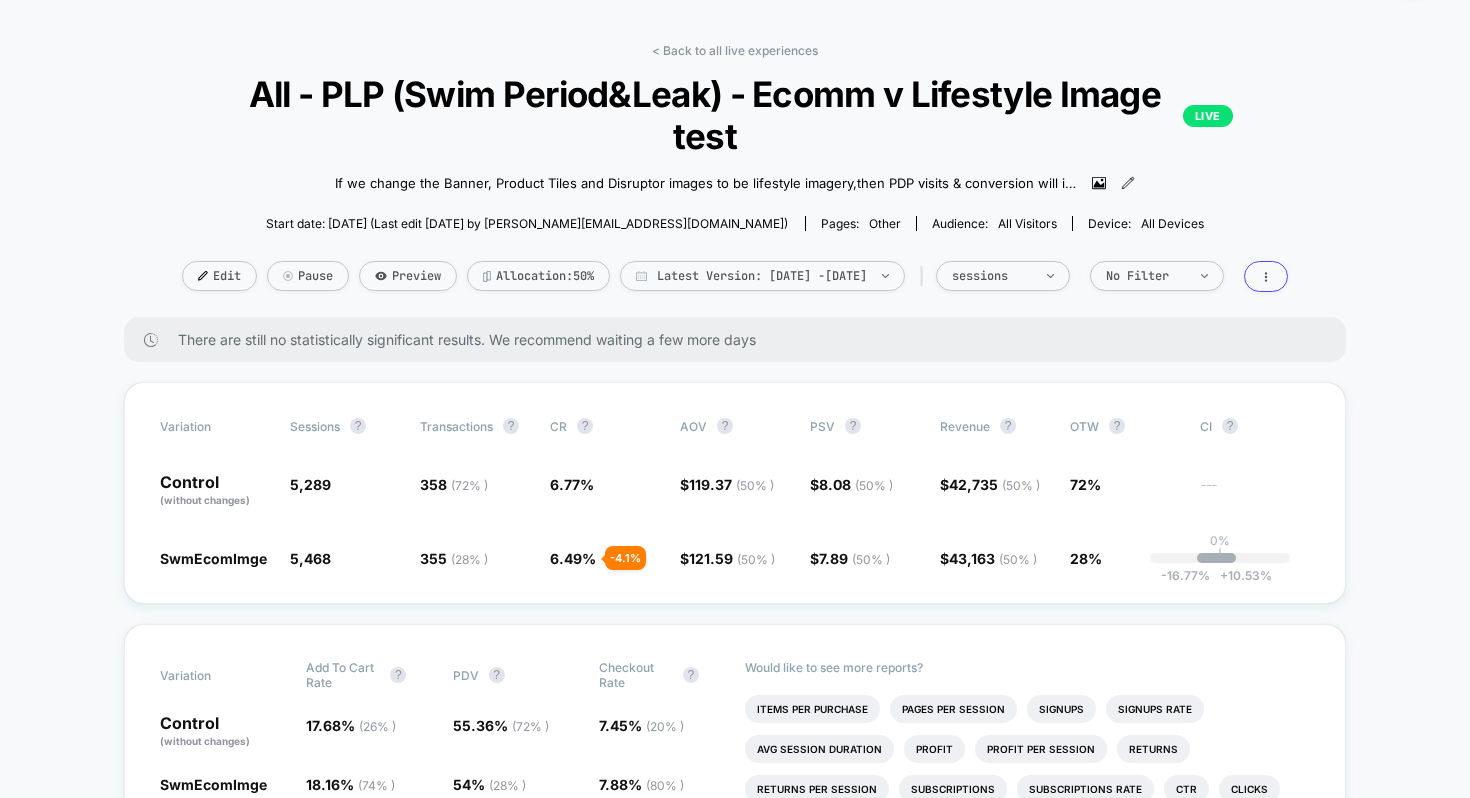 click on "< Back to all live experiences  All - PLP (Swim Period&Leak) - Ecomm v Lifestyle Image test LIVE If we  change the Banner, Product Tiles and Disruptor images to be lifestyle imagery , then  PDP visits & conversion  will  increase , because  the products appear more enticing as well helps strengthen the brand image.  Click to view images Click to edit experience details If we change the Banner, Product Tiles and Disruptor images to be lifestyle imagery,then PDP visits & conversion will increase,because the products appear more enticing as well helps strengthen the brand image.  Start date: [DATE] (Last edit [DATE] by [PERSON_NAME][EMAIL_ADDRESS][DOMAIN_NAME]) Pages: other Audience: All Visitors Device: all devices Edit Pause  Preview Allocation:  50% Latest Version:     [DATE]    -    [DATE] |   sessions   No Filter" at bounding box center [735, 180] 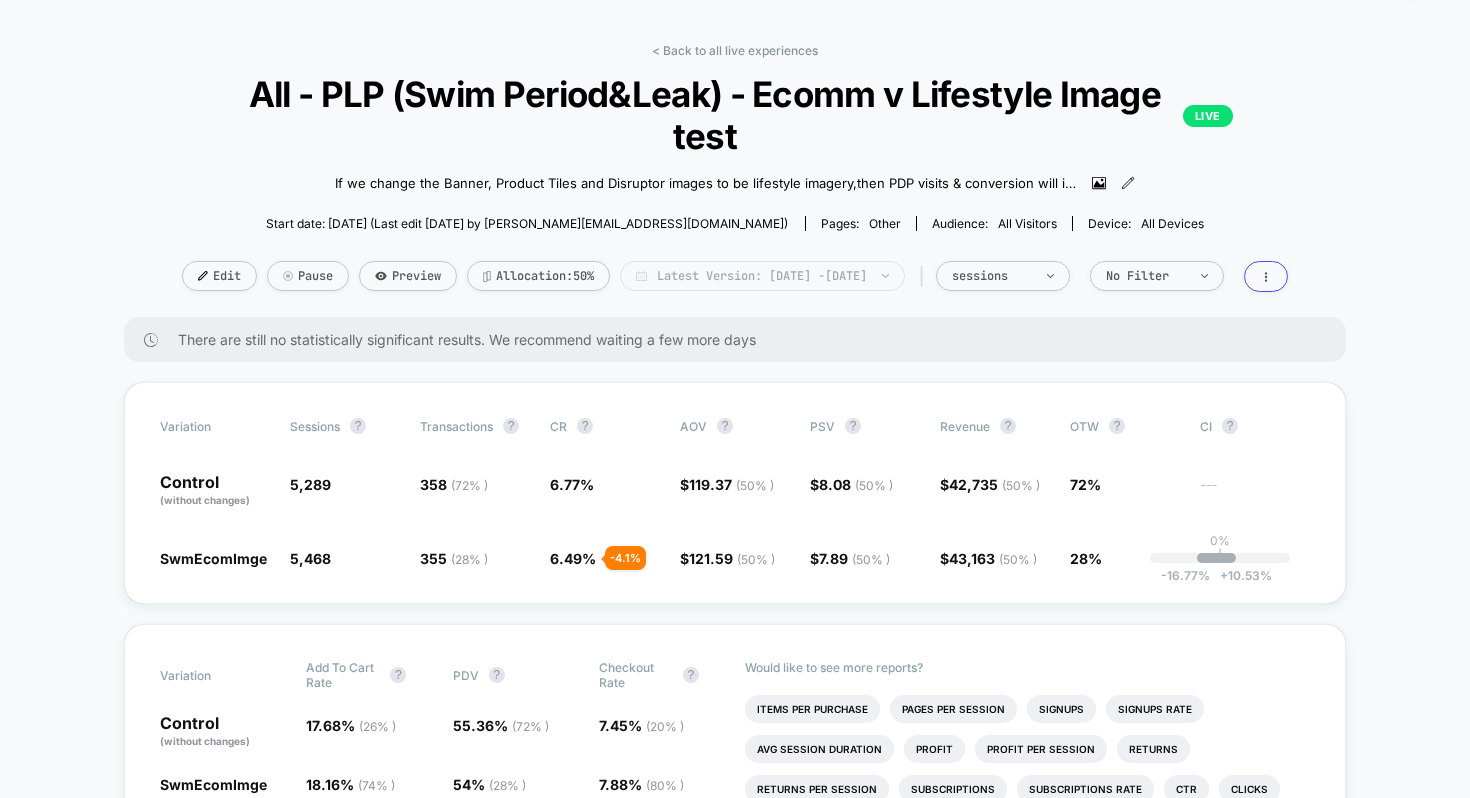click on "Latest Version:     [DATE]    -    [DATE]" at bounding box center [762, 276] 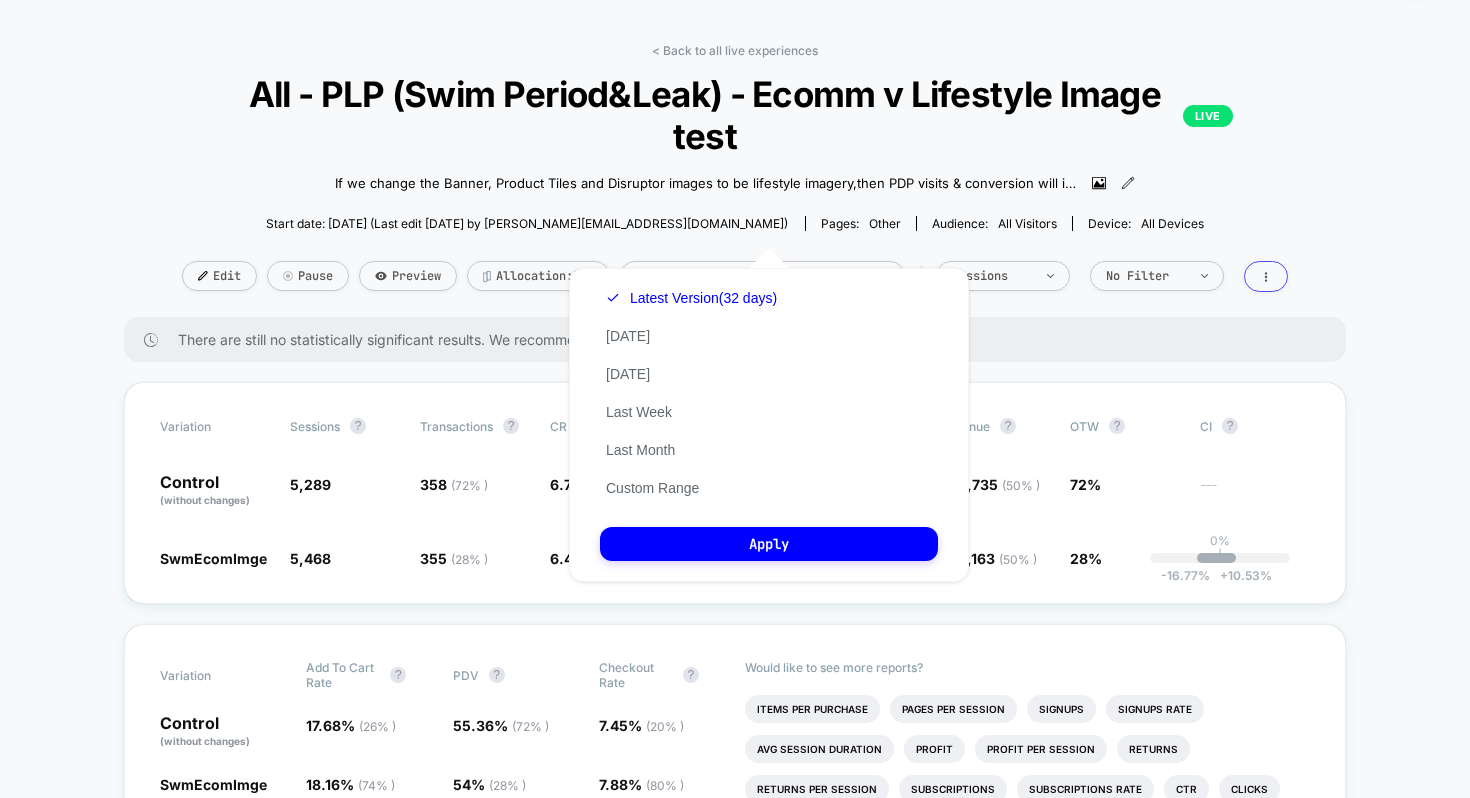 click on "< Back to all live experiences  All - PLP (Swim Period&Leak) - Ecomm v Lifestyle Image test LIVE If we  change the Banner, Product Tiles and Disruptor images to be lifestyle imagery , then  PDP visits & conversion  will  increase , because  the products appear more enticing as well helps strengthen the brand image.  Click to view images Click to edit experience details If we change the Banner, Product Tiles and Disruptor images to be lifestyle imagery,then PDP visits & conversion will increase,because the products appear more enticing as well helps strengthen the brand image.  Start date: [DATE] (Last edit [DATE] by [PERSON_NAME][EMAIL_ADDRESS][DOMAIN_NAME]) Pages: other Audience: All Visitors Device: all devices Edit Pause  Preview Allocation:  50% Latest Version:     [DATE]    -    [DATE] |   sessions   No Filter" at bounding box center [735, 180] 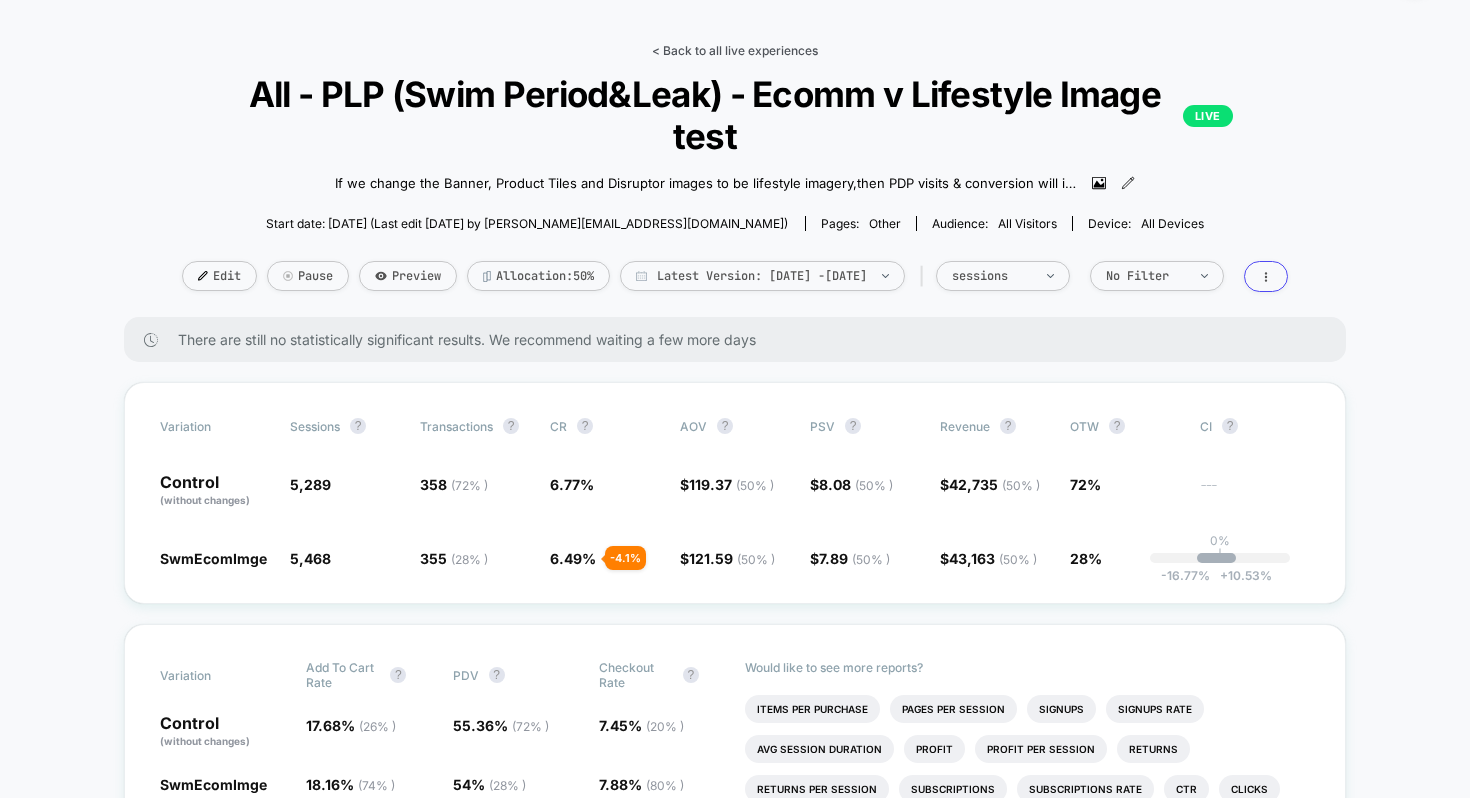 click on "< Back to all live experiences" at bounding box center [735, 50] 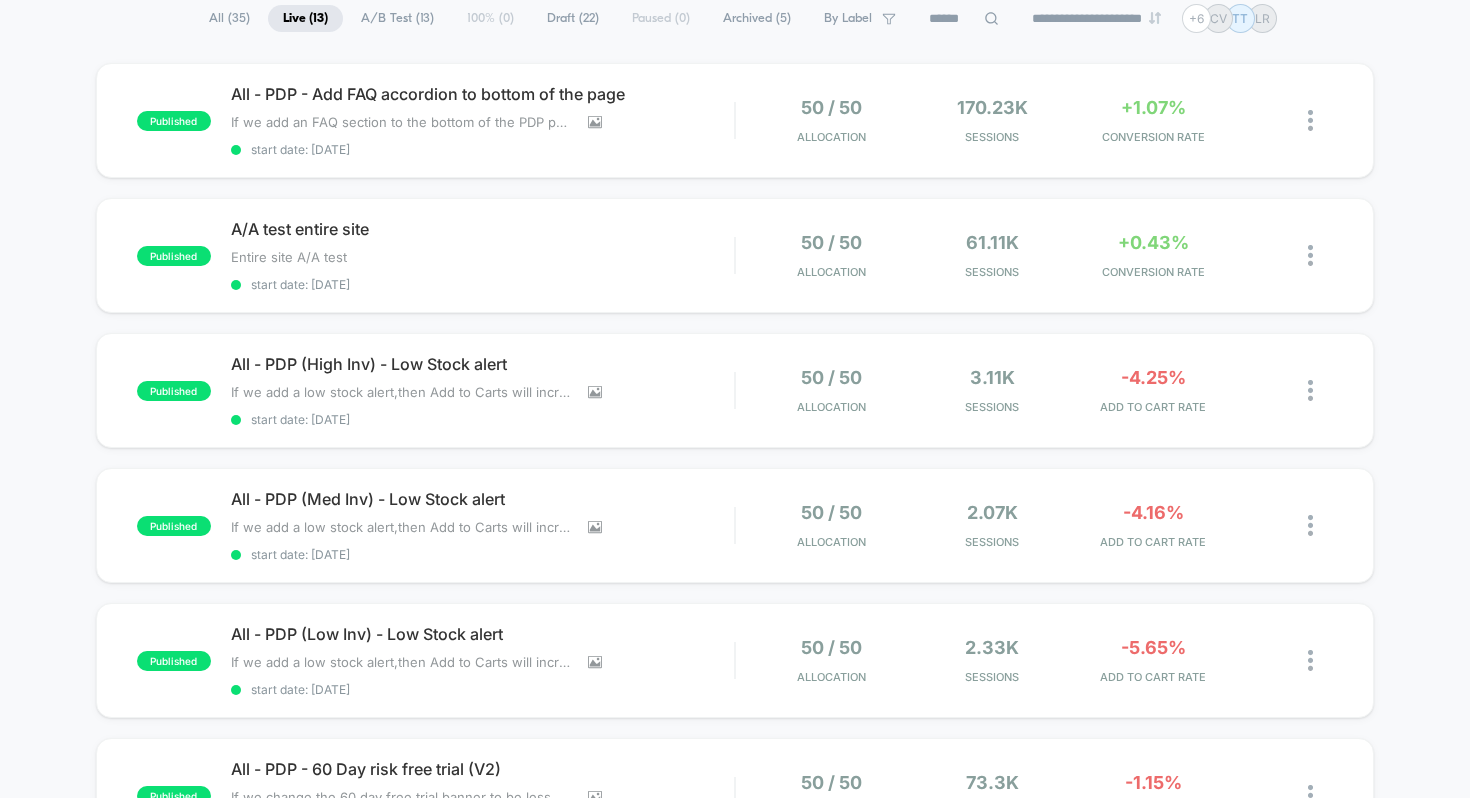 scroll, scrollTop: 0, scrollLeft: 0, axis: both 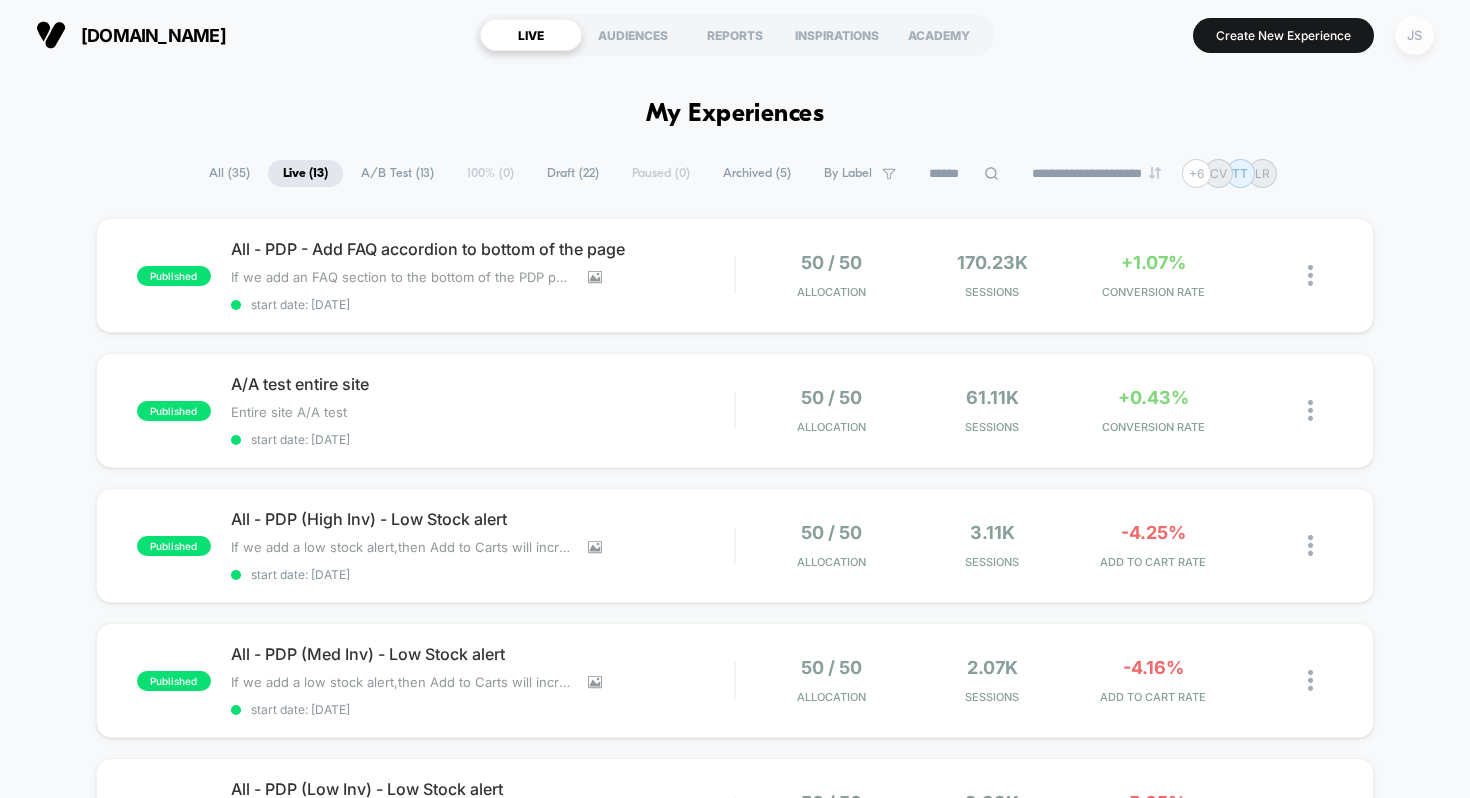 click on "JS" at bounding box center (1414, 35) 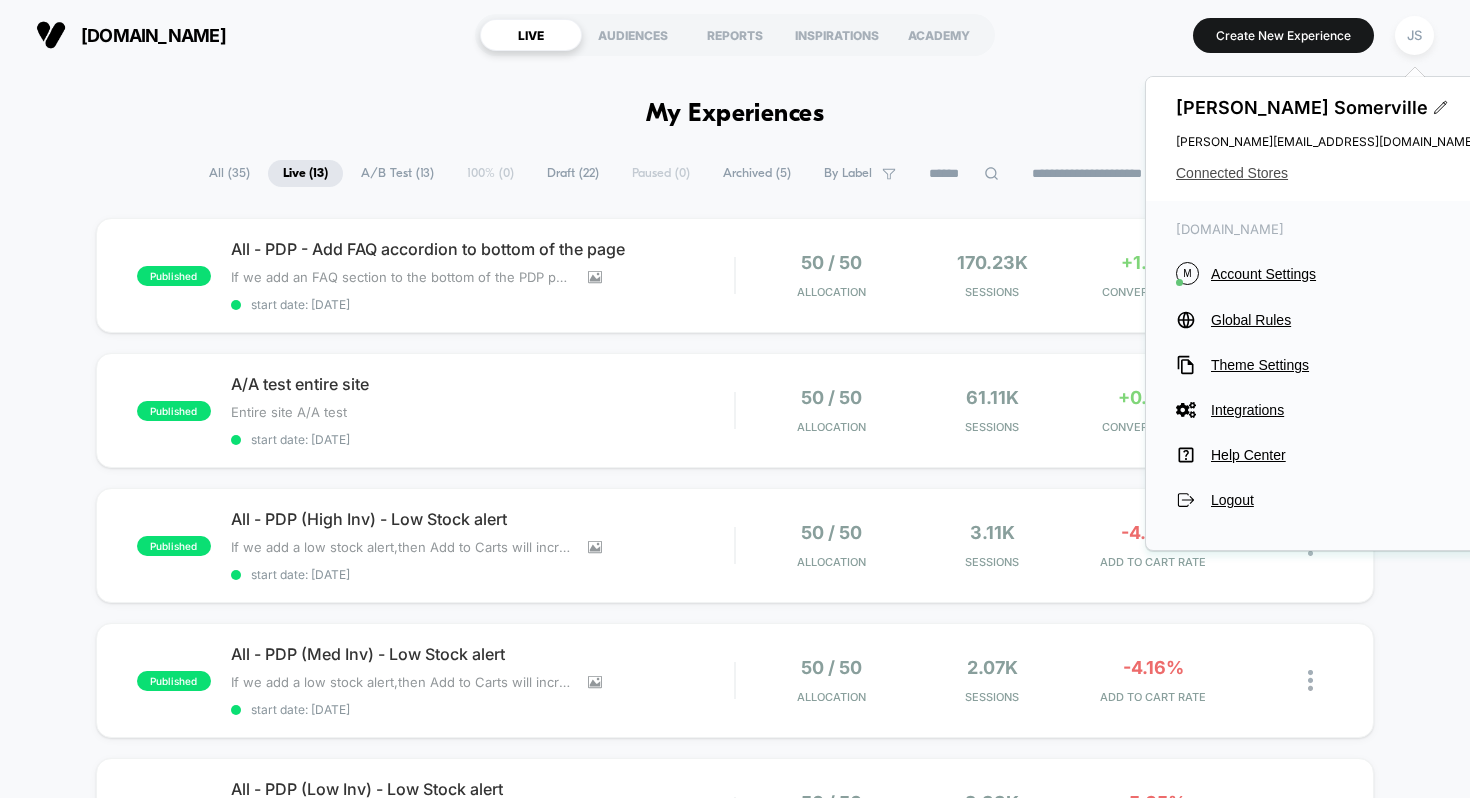click on "Connected Stores" at bounding box center [1326, 173] 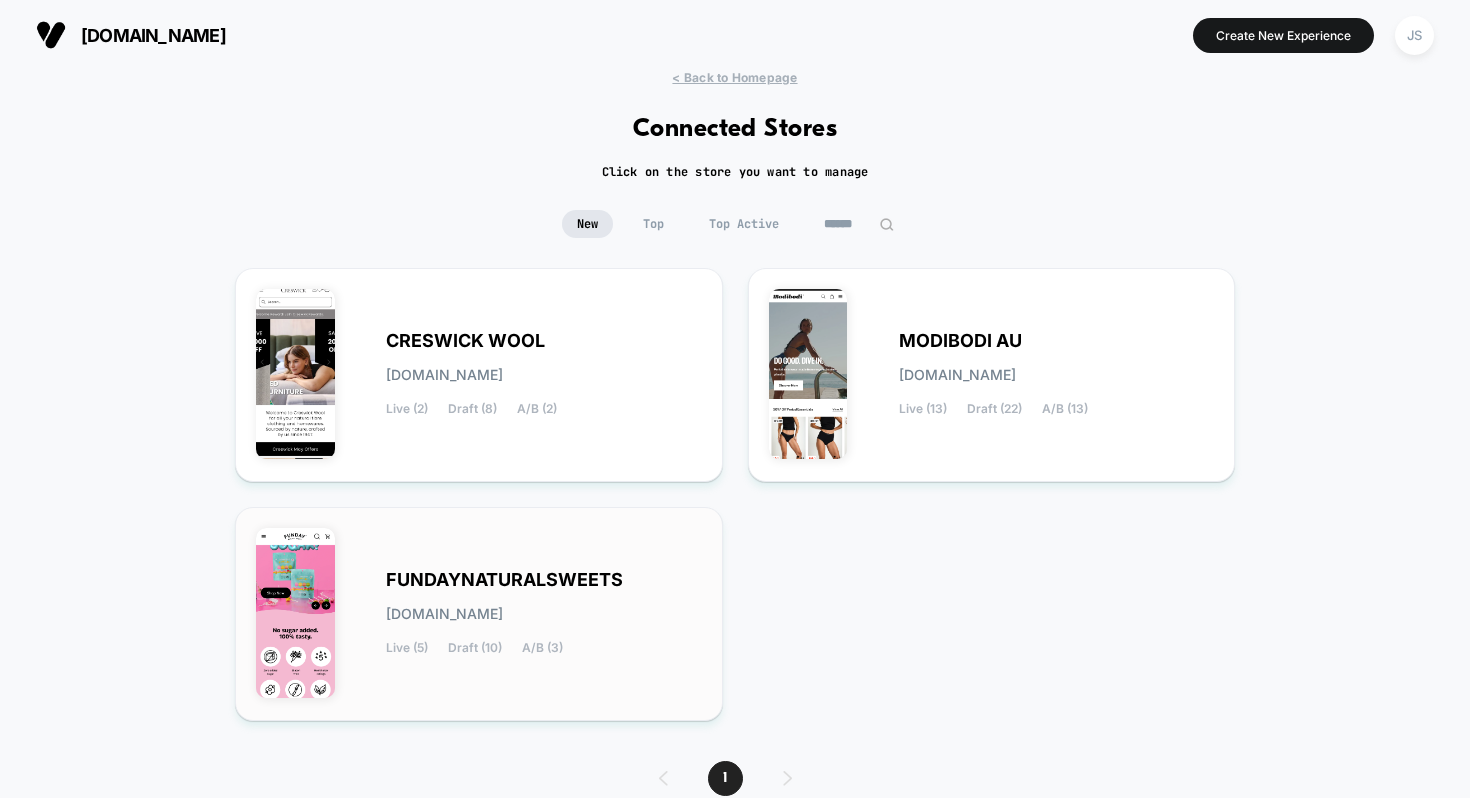 click on "FUNDAYNATURALSWEETS [DOMAIN_NAME] Live (5) Draft (10) A/B (3)" at bounding box center [479, 614] 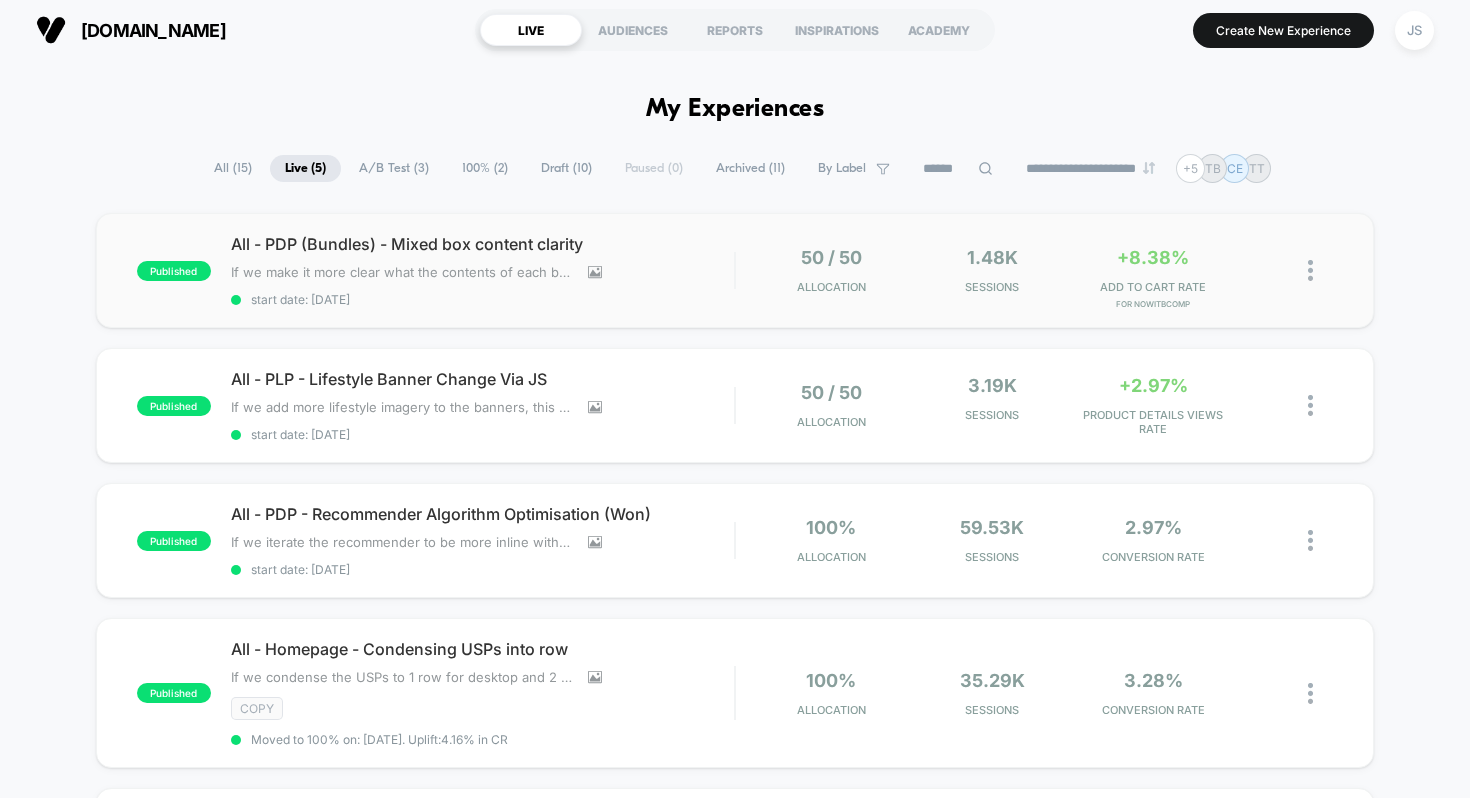 scroll, scrollTop: 12, scrollLeft: 0, axis: vertical 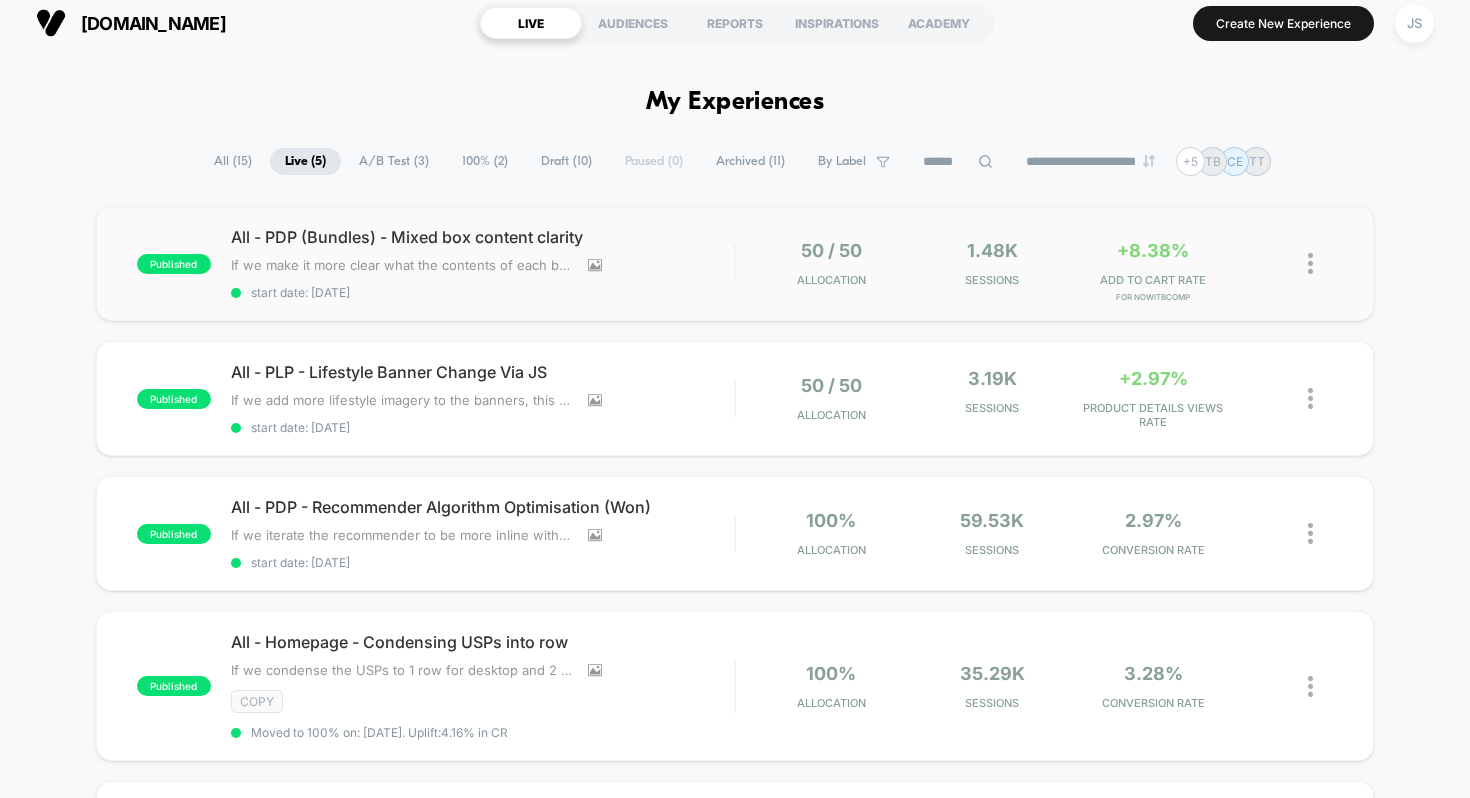click on "published All - PDP (Bundles) - Mixed box content clarity If we make it more clear what the contents of each bundle/mixed box are this will lead to more add to carts and conversions as confusion is reduced and users are able to clearly identify what's in each box.  Click to view images Click to edit experience details If we make it more clear what the contents of each bundle/mixed box are this will lead to more add to carts and conversions as confusion is reduced and users are able to clearly identify what's in each box.  start date: [DATE] 50 / 50 Allocation 1.48k Sessions +8.38% ADD TO CART RATE for NoWITBcomp" at bounding box center [735, 263] 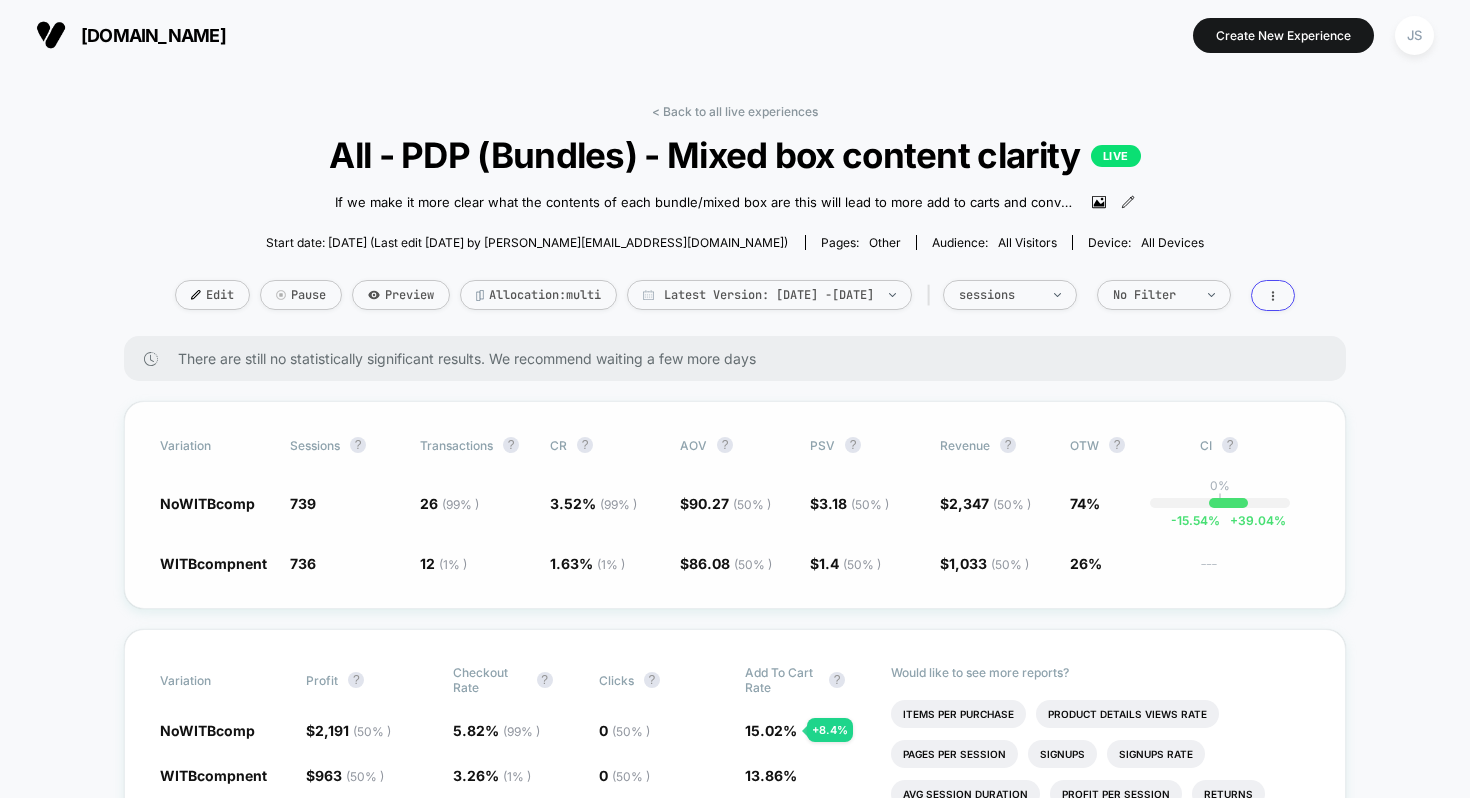 click on "86.08 (  50 % )" at bounding box center (730, 563) 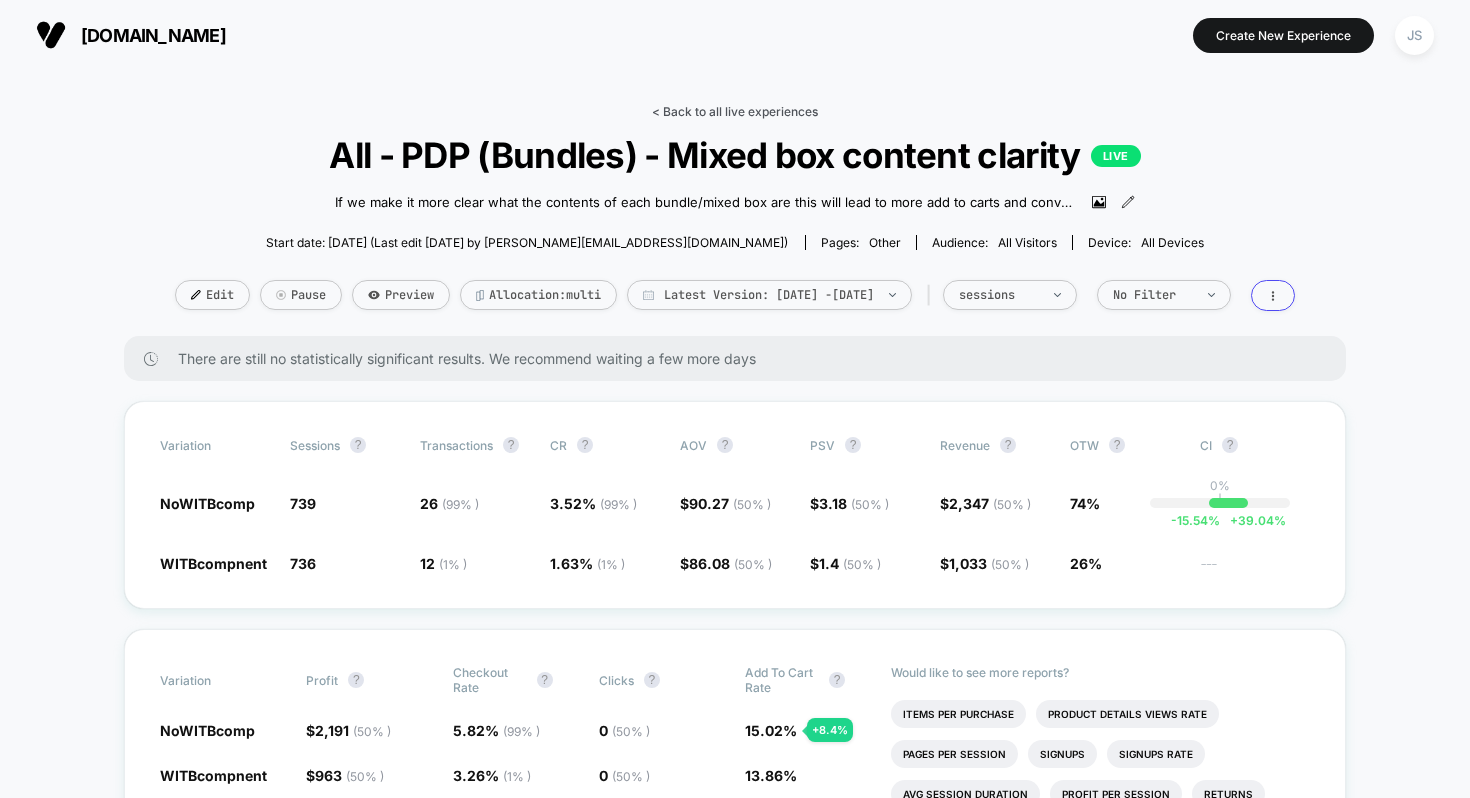 click on "< Back to all live experiences" at bounding box center (735, 111) 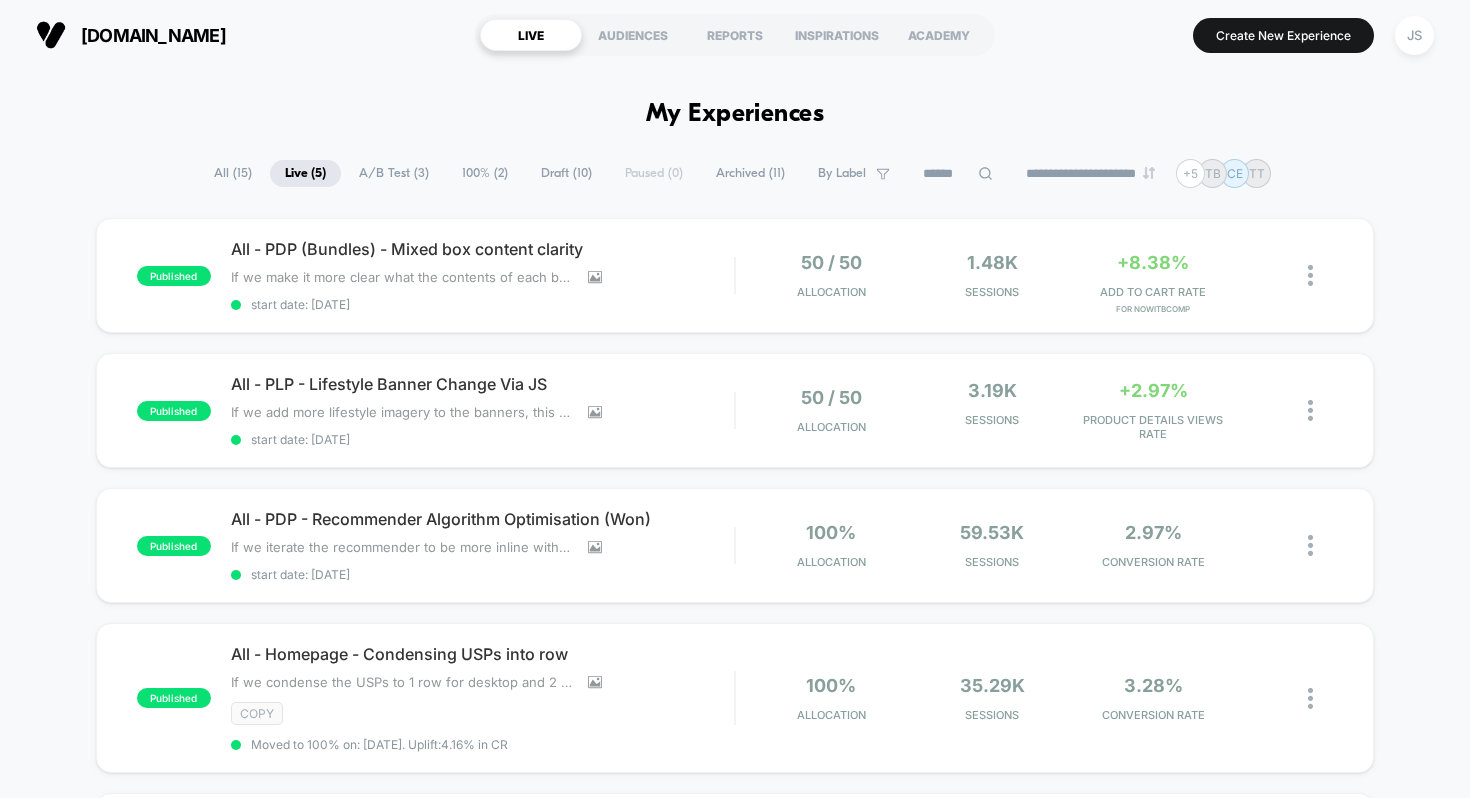 click on "**********" at bounding box center (735, 1452) 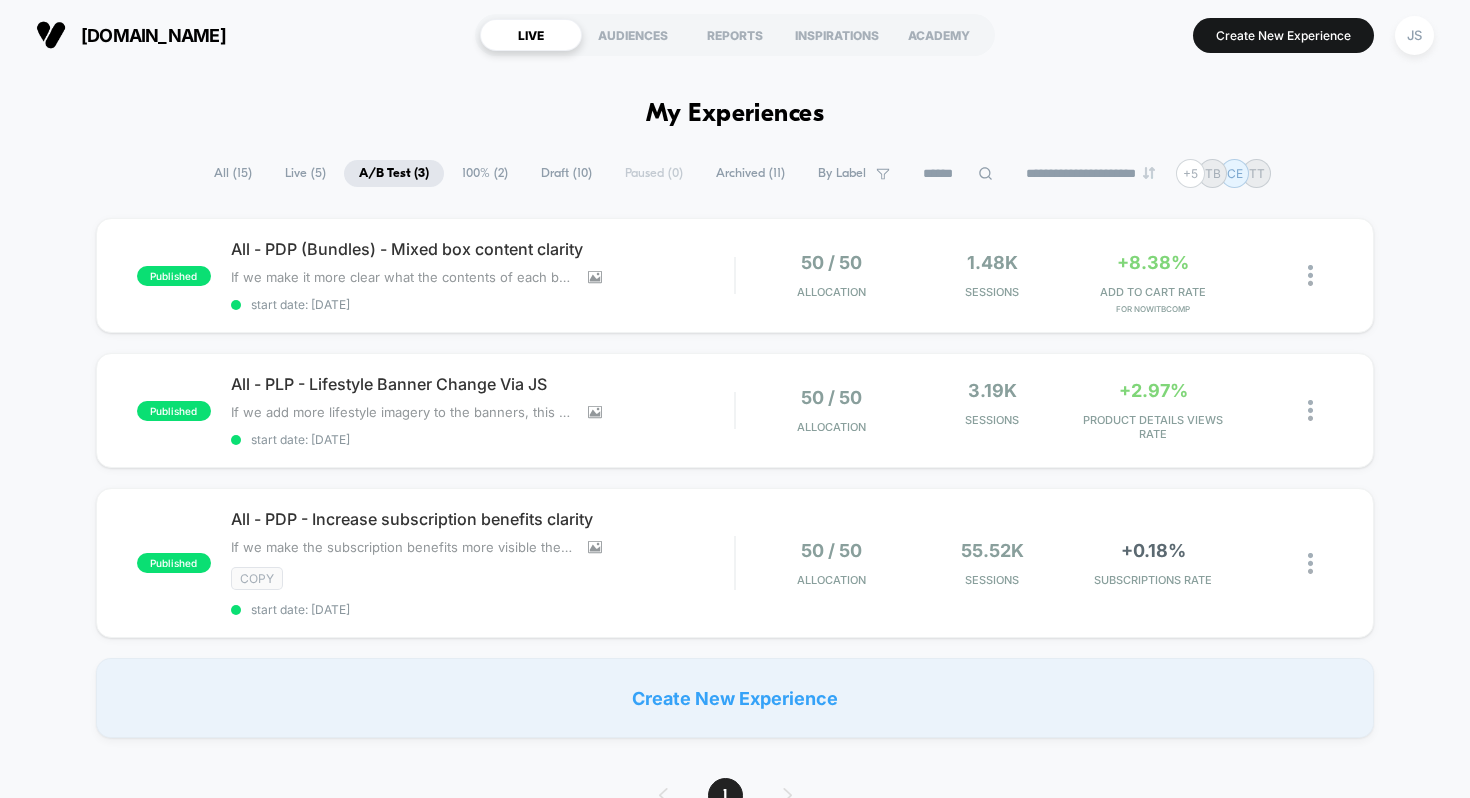 click on "Live ( 5 )" at bounding box center [305, 173] 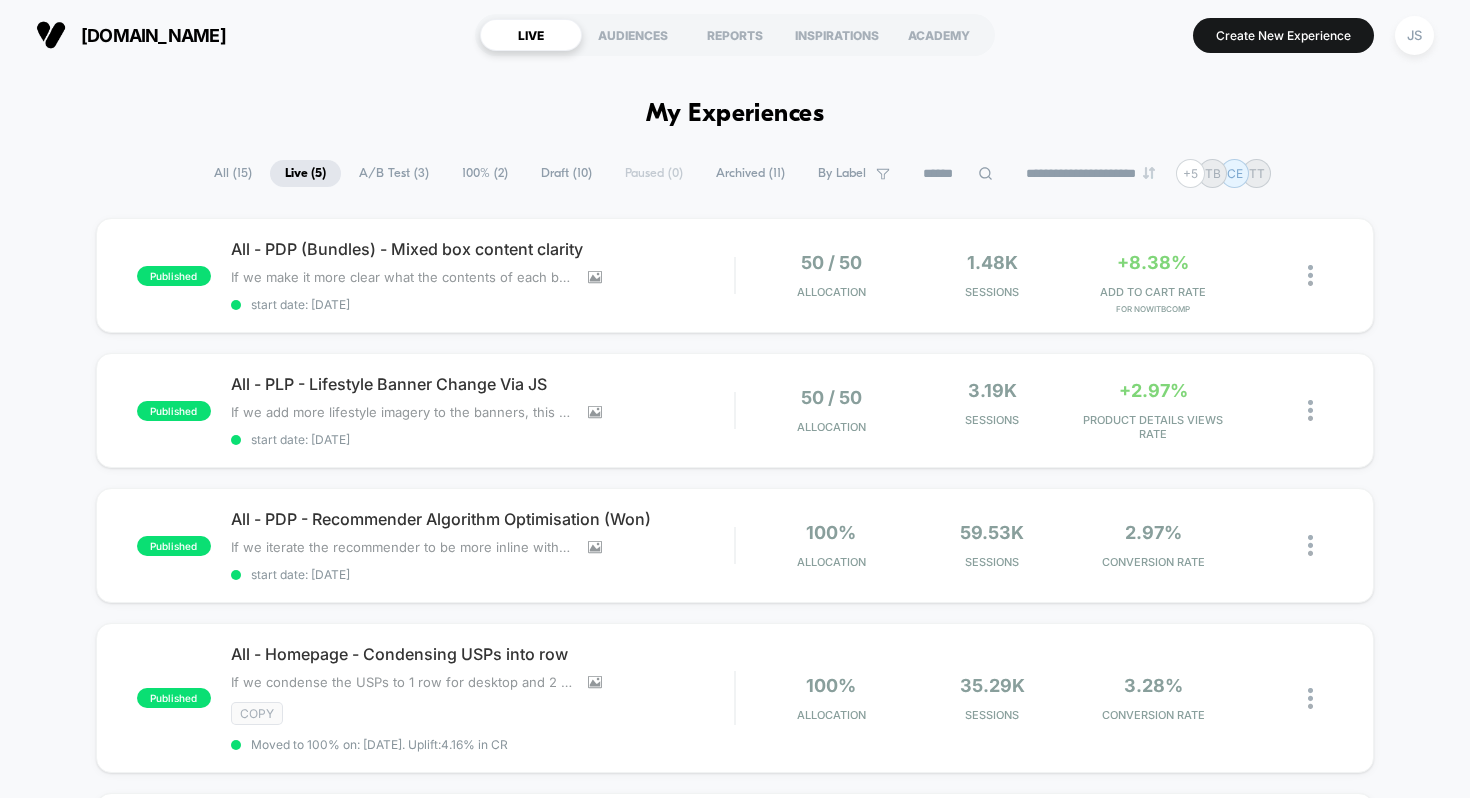 click on "A/B Test ( 3 )" at bounding box center (394, 173) 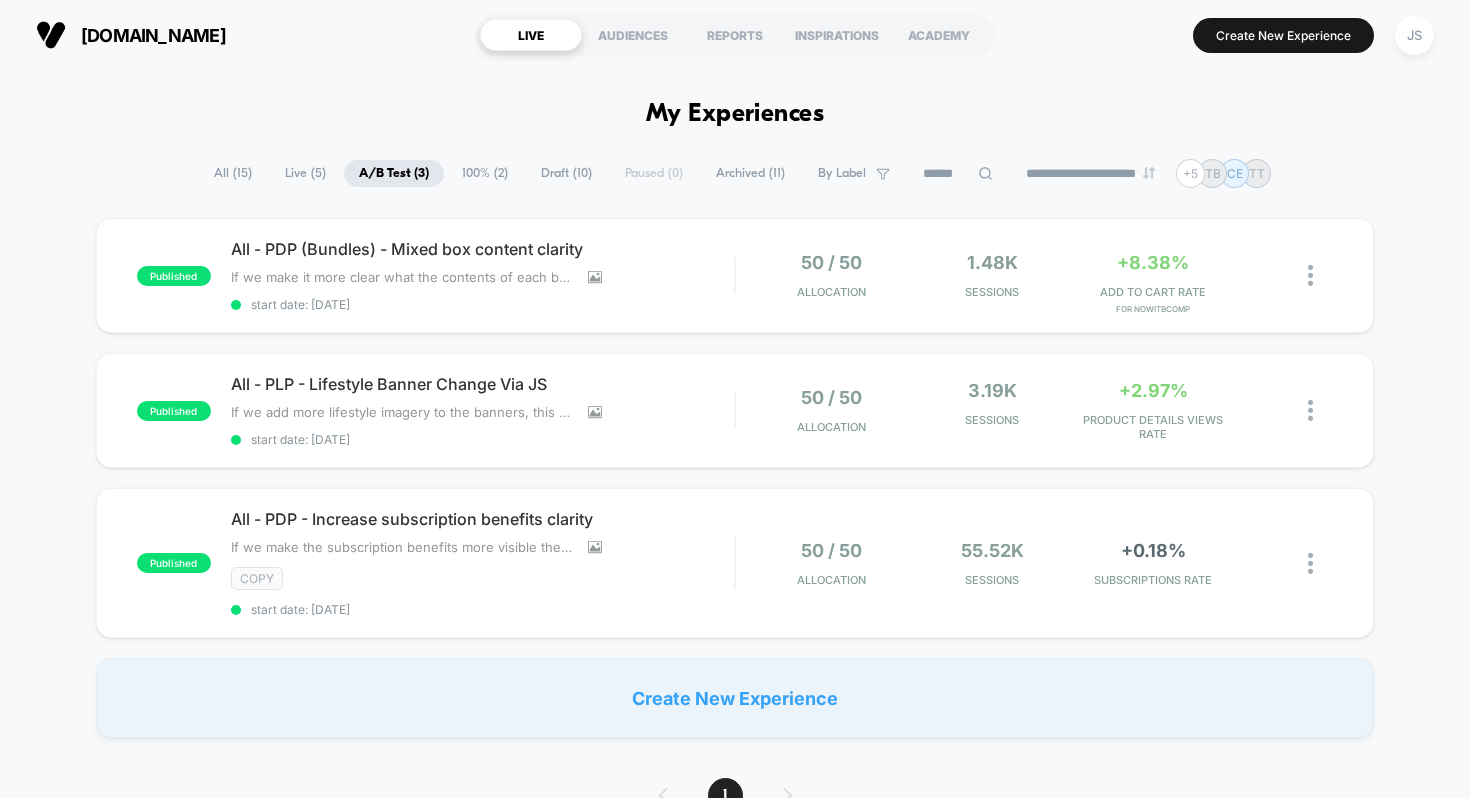 click on "100% ( 2 )" at bounding box center (485, 173) 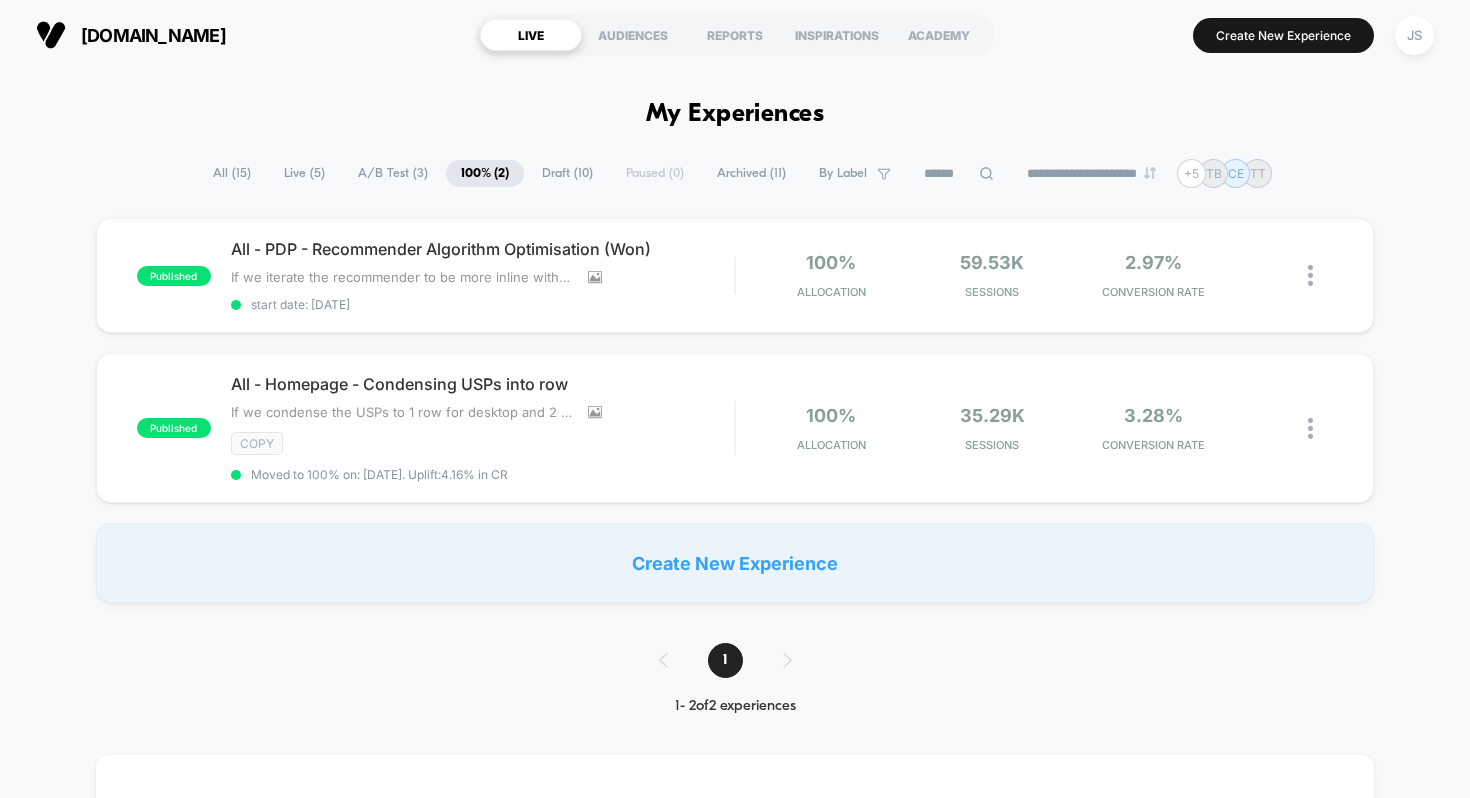click on "A/B Test ( 3 )" at bounding box center (393, 173) 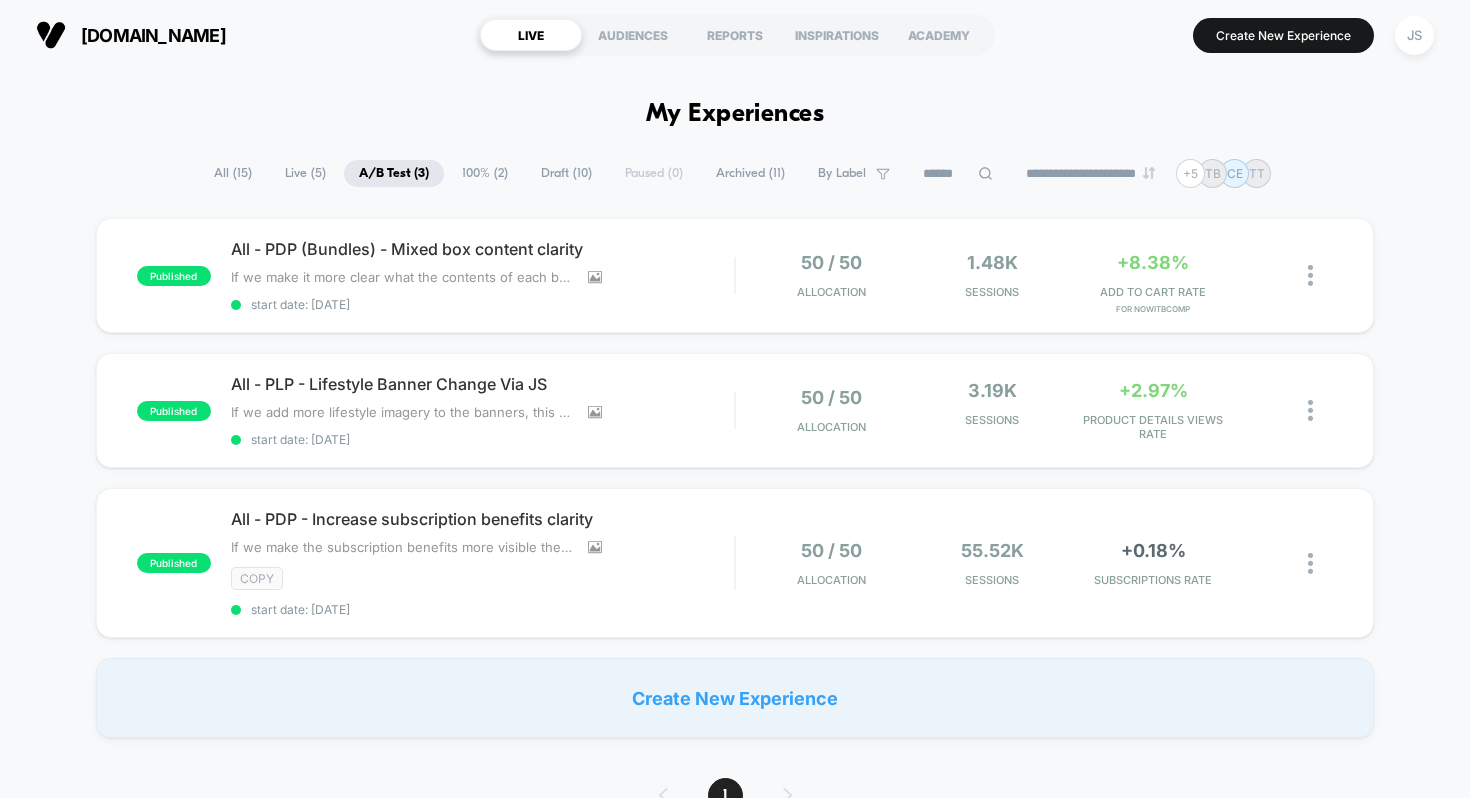 click on "Draft ( 10 )" at bounding box center (566, 173) 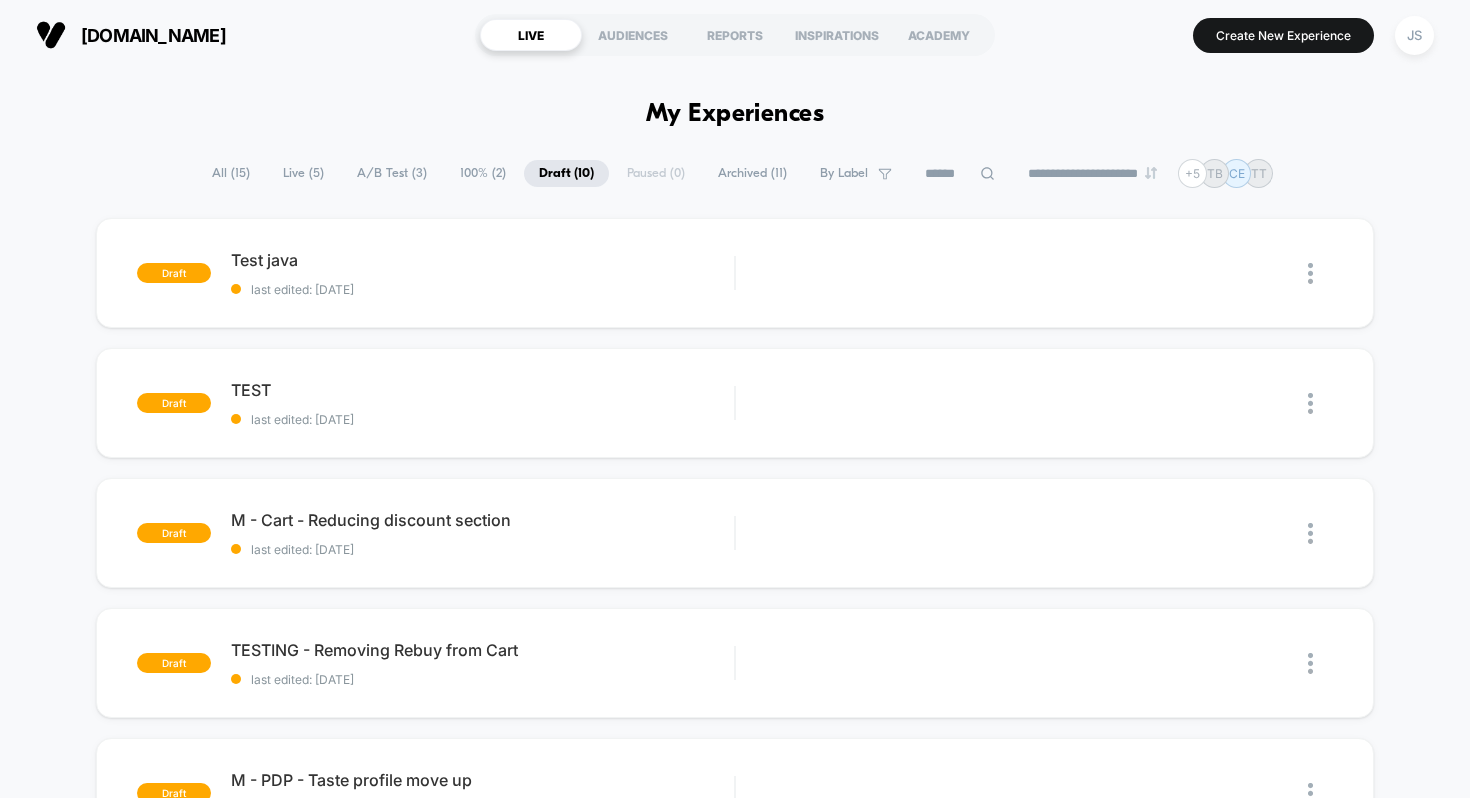 click on "A/B Test ( 3 )" at bounding box center [392, 173] 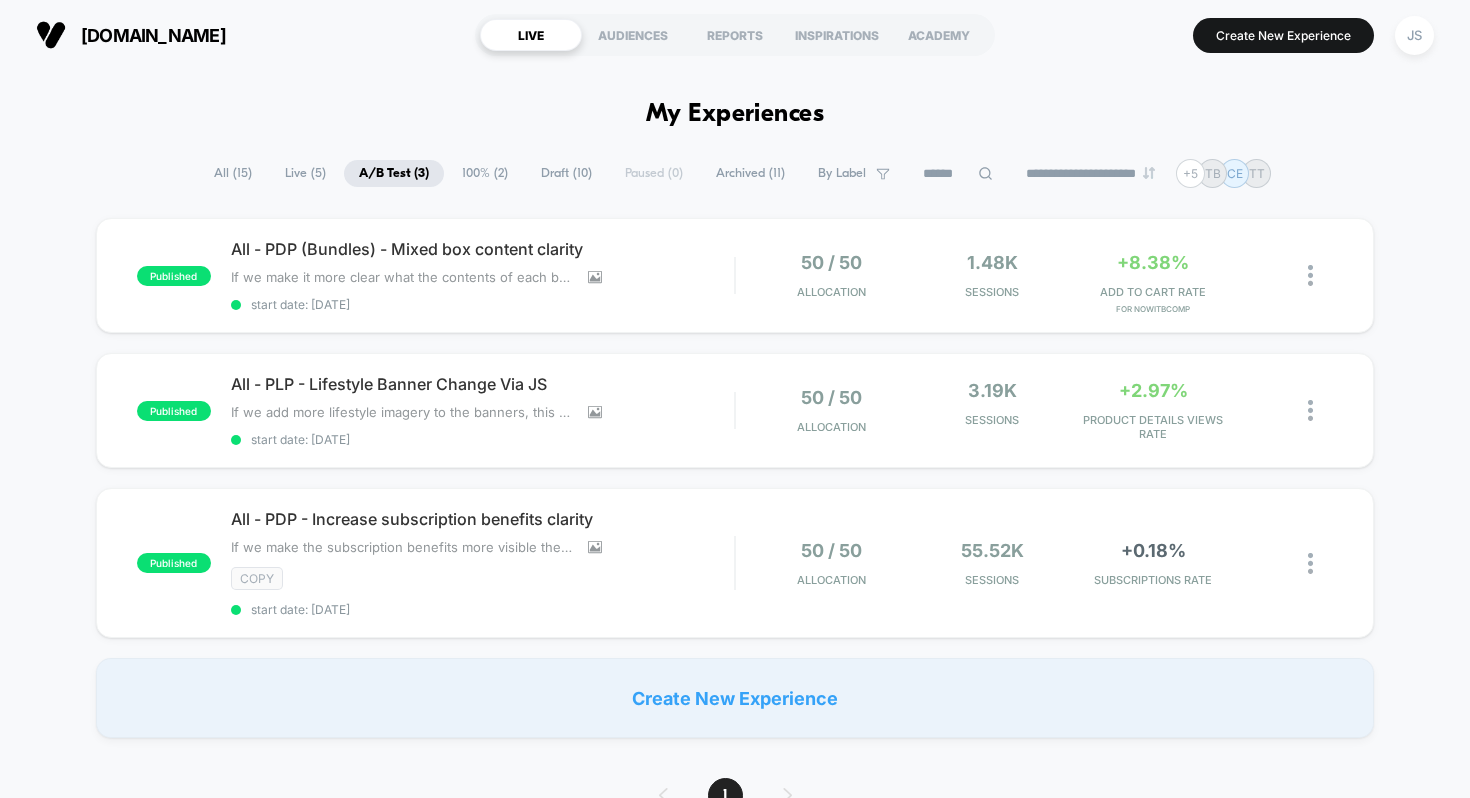click on "**********" at bounding box center [735, 1299] 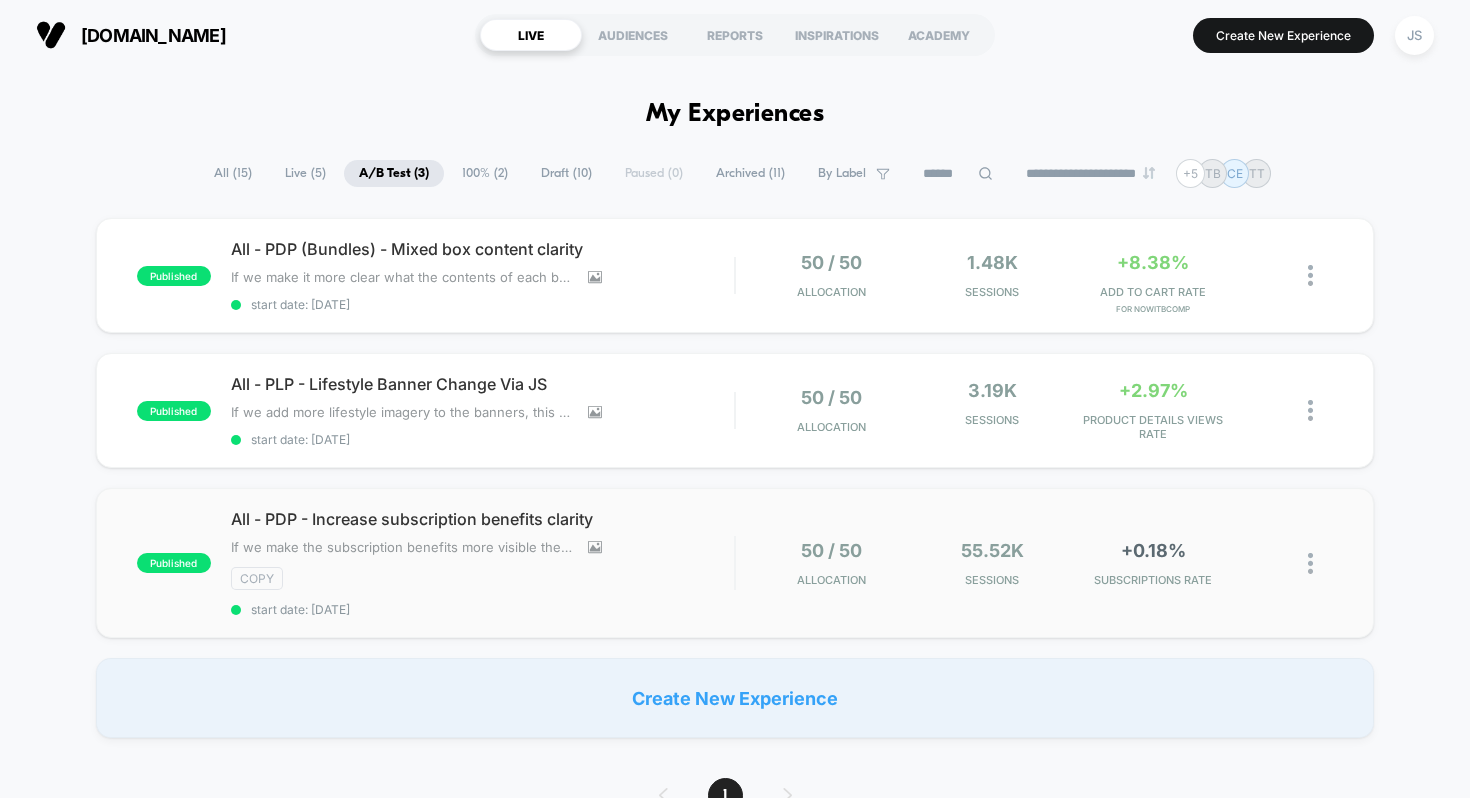 click on "All - PDP - Increase subscription benefits clarity" at bounding box center [483, 519] 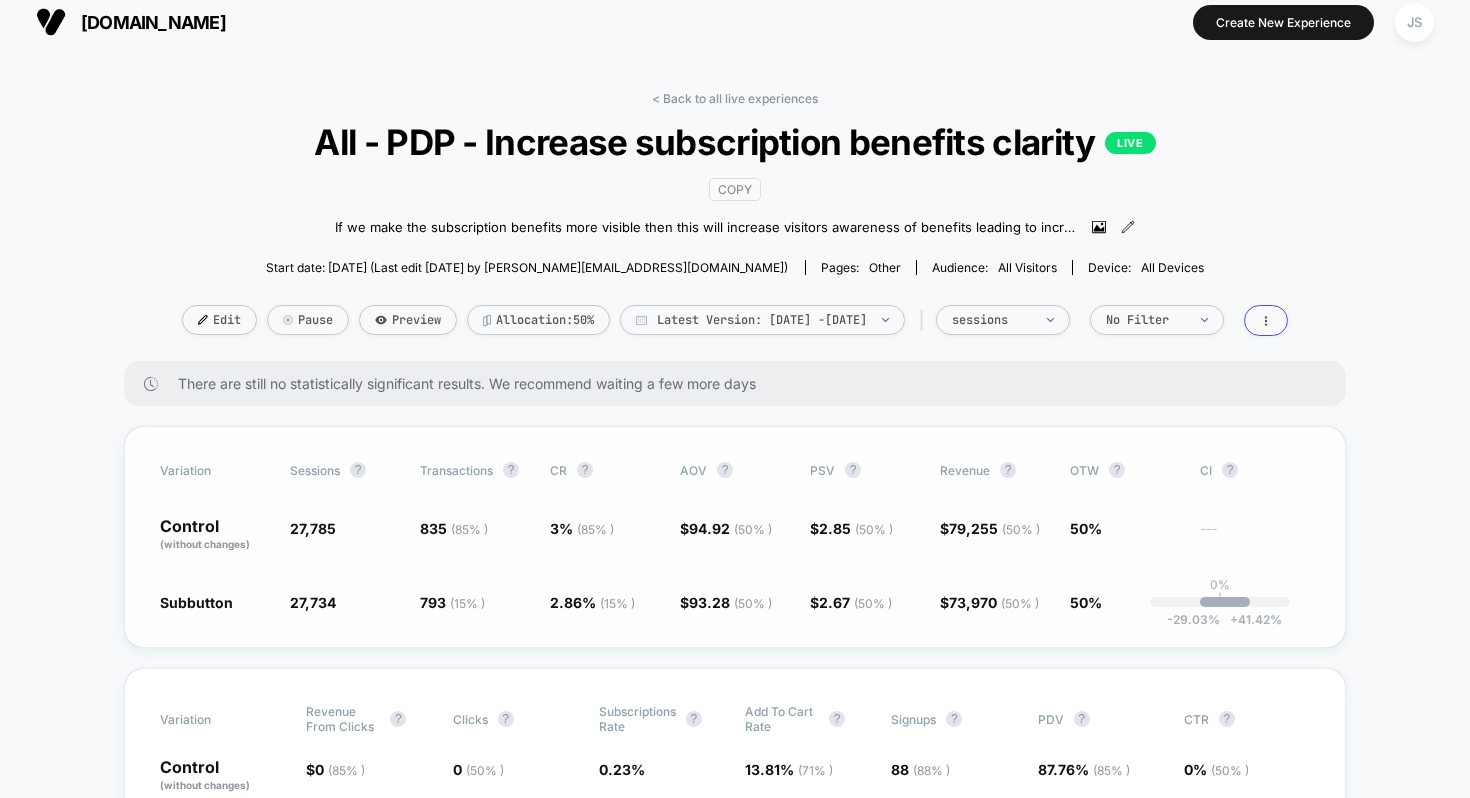 scroll, scrollTop: 15, scrollLeft: 0, axis: vertical 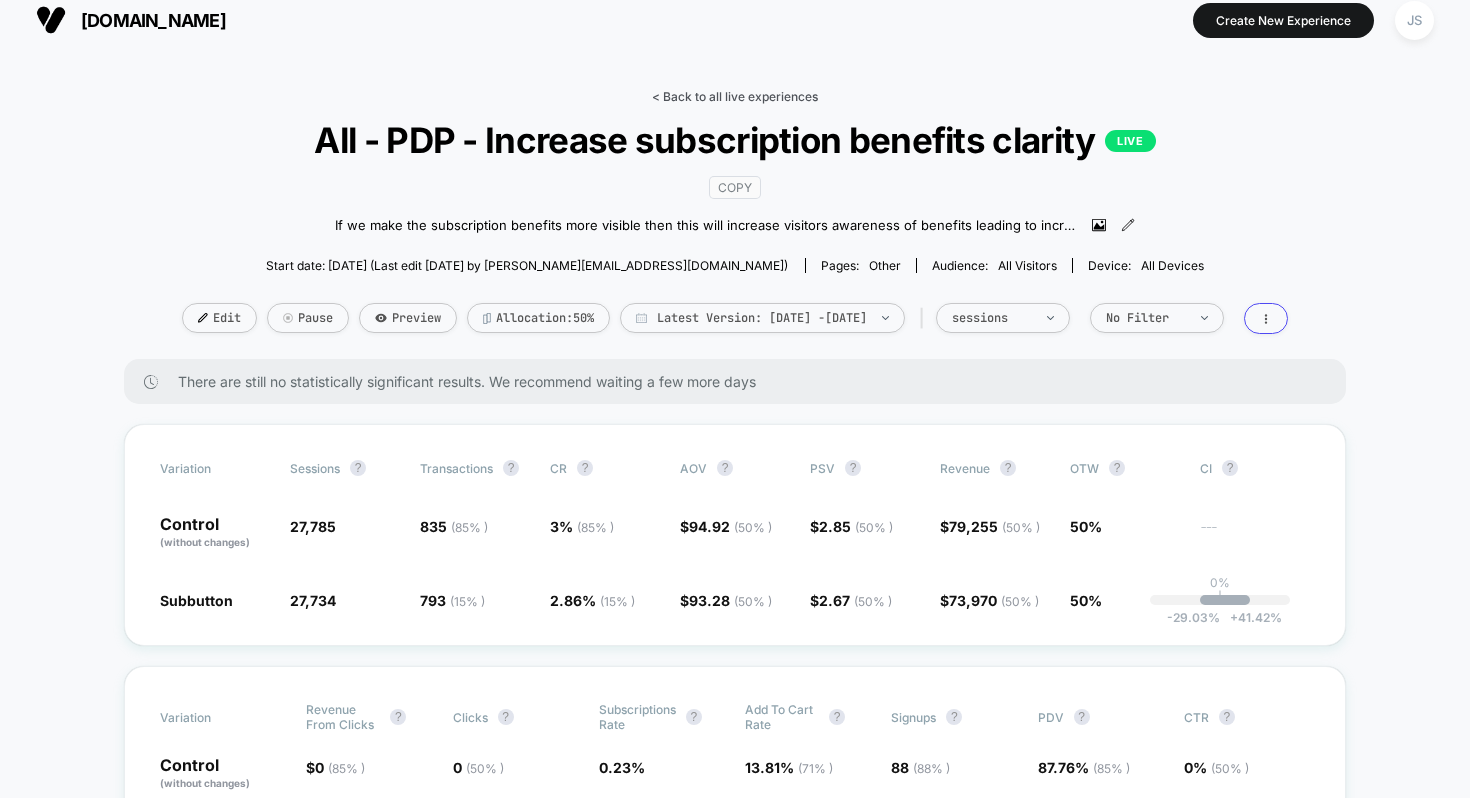 click on "< Back to all live experiences" at bounding box center [735, 96] 